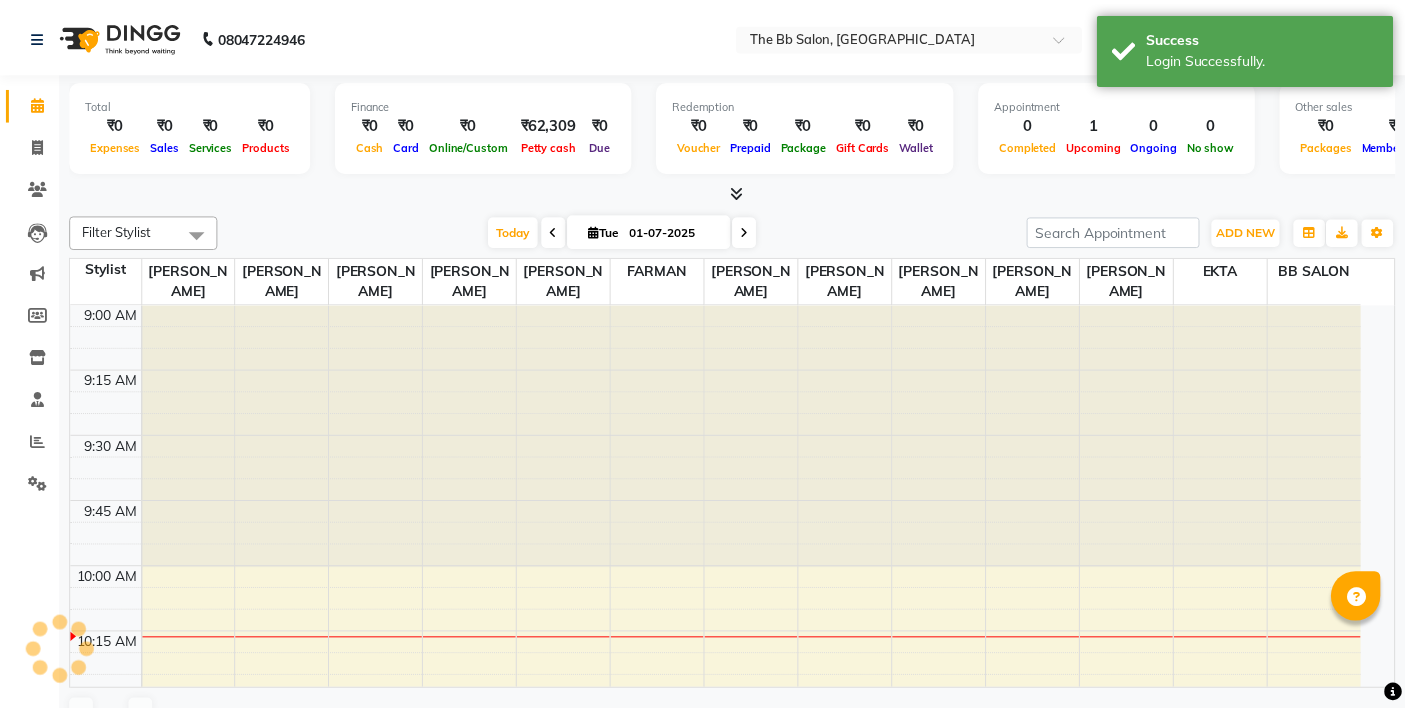 scroll, scrollTop: 0, scrollLeft: 0, axis: both 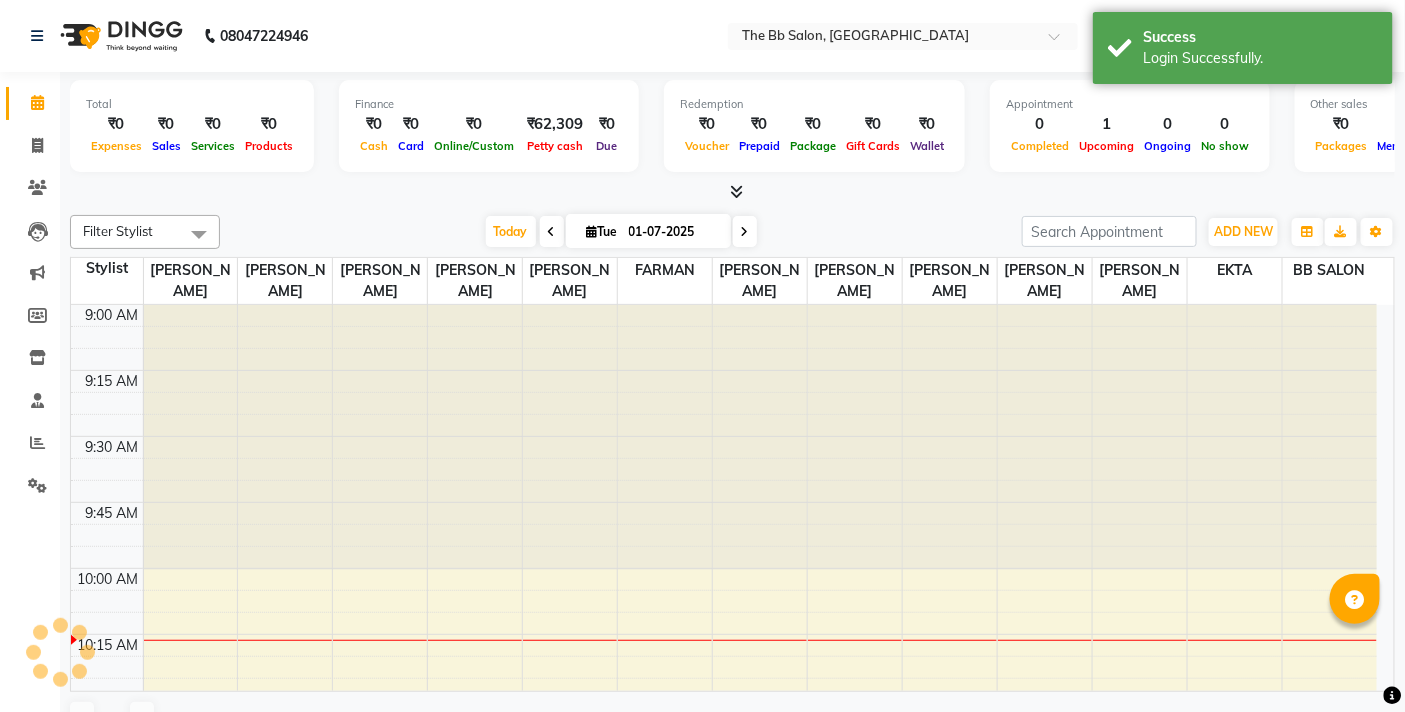 select on "en" 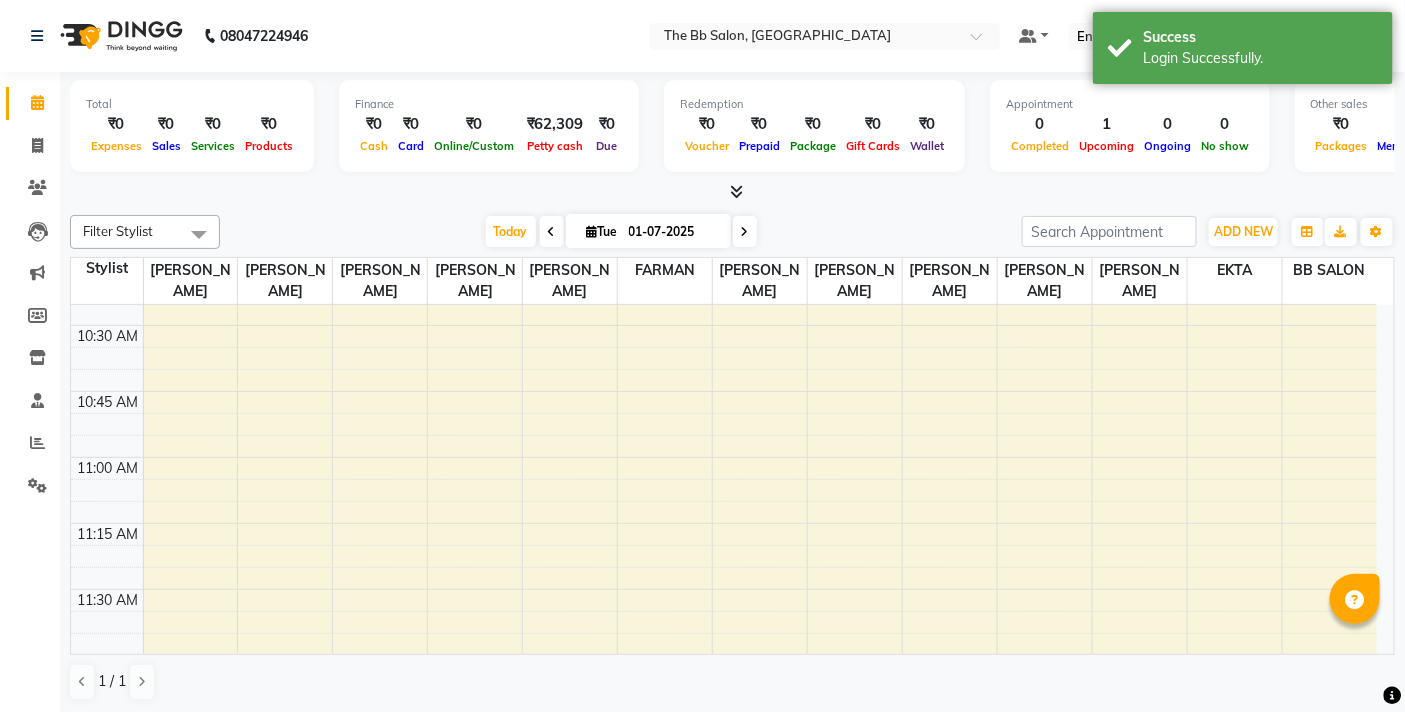 scroll, scrollTop: 710, scrollLeft: 0, axis: vertical 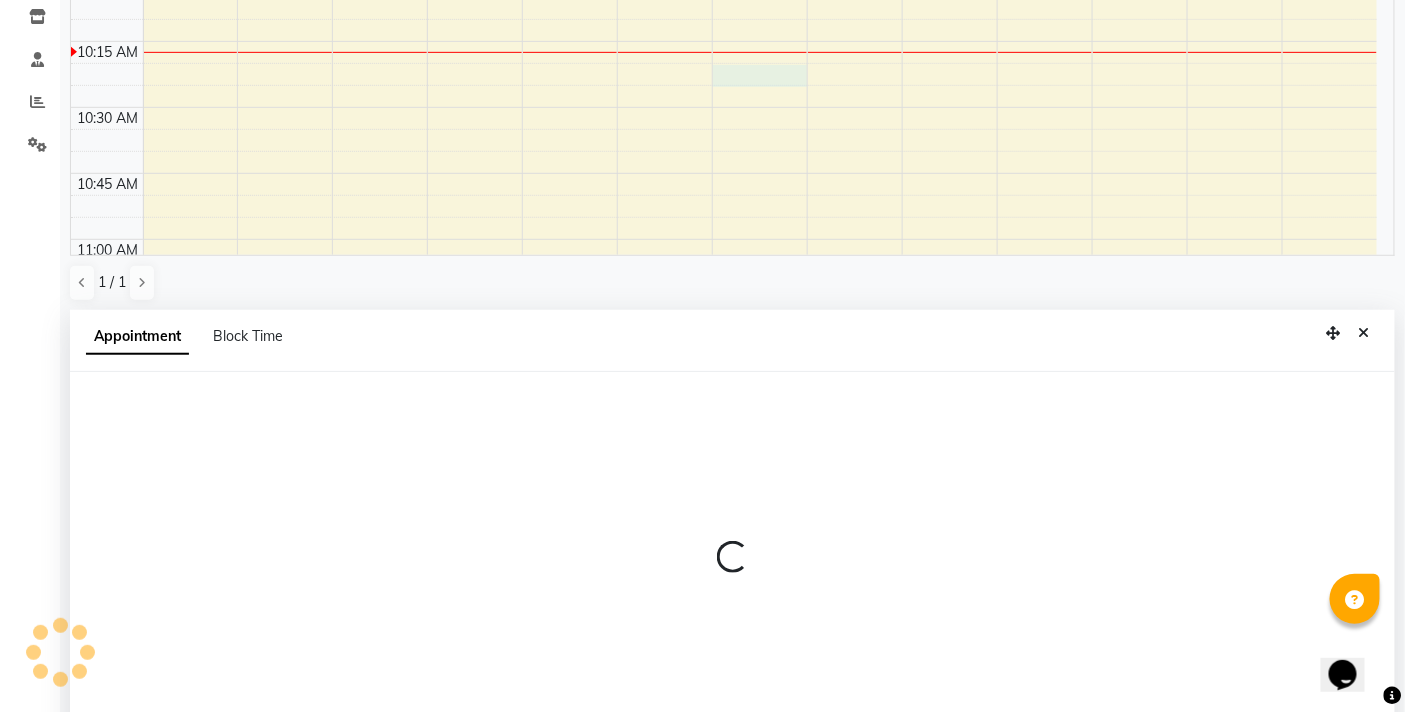 select on "83516" 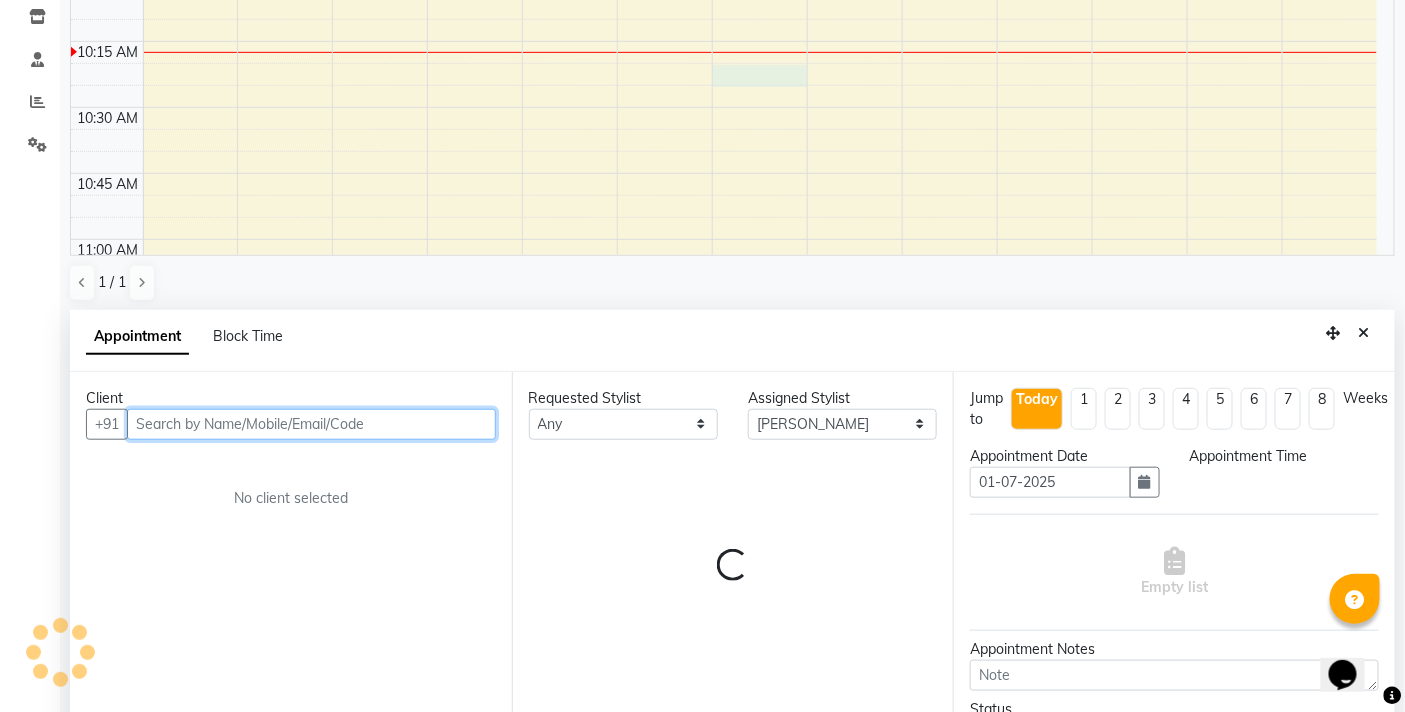 select on "615" 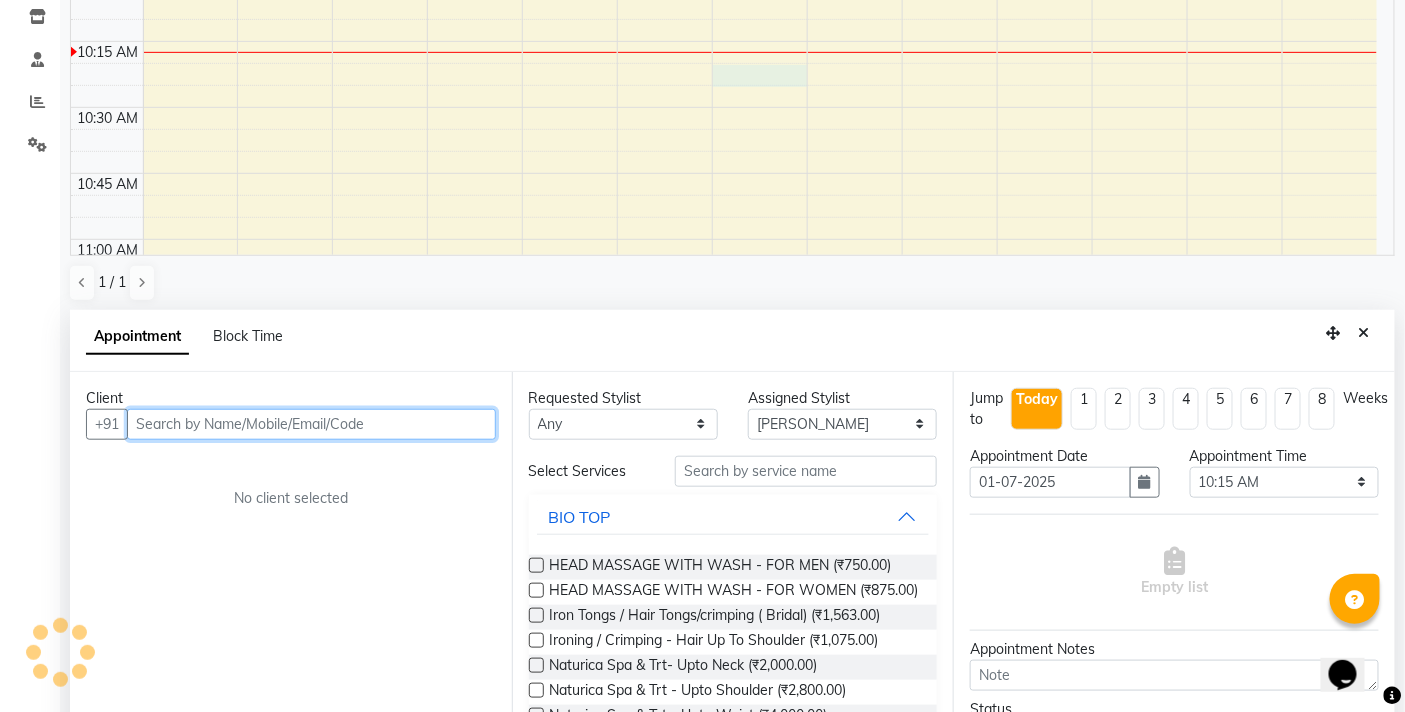 scroll, scrollTop: 392, scrollLeft: 0, axis: vertical 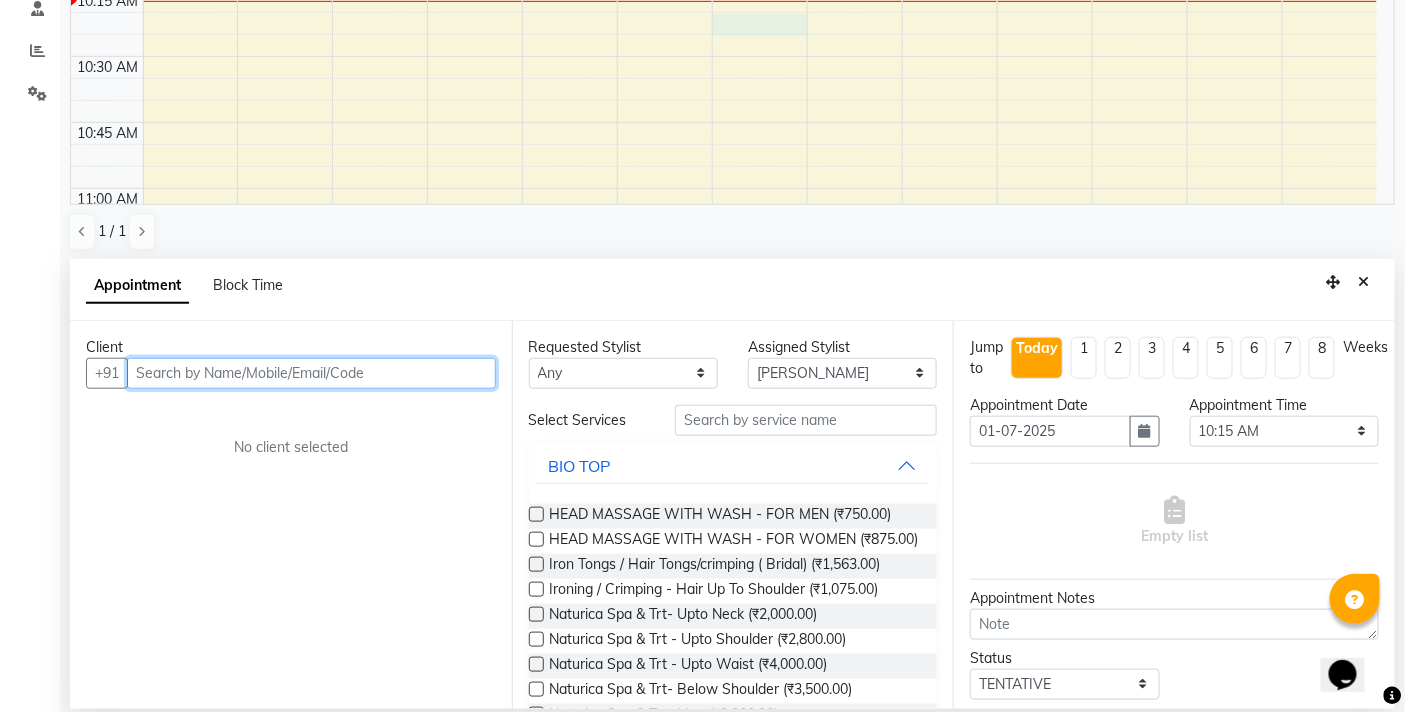 click at bounding box center (311, 373) 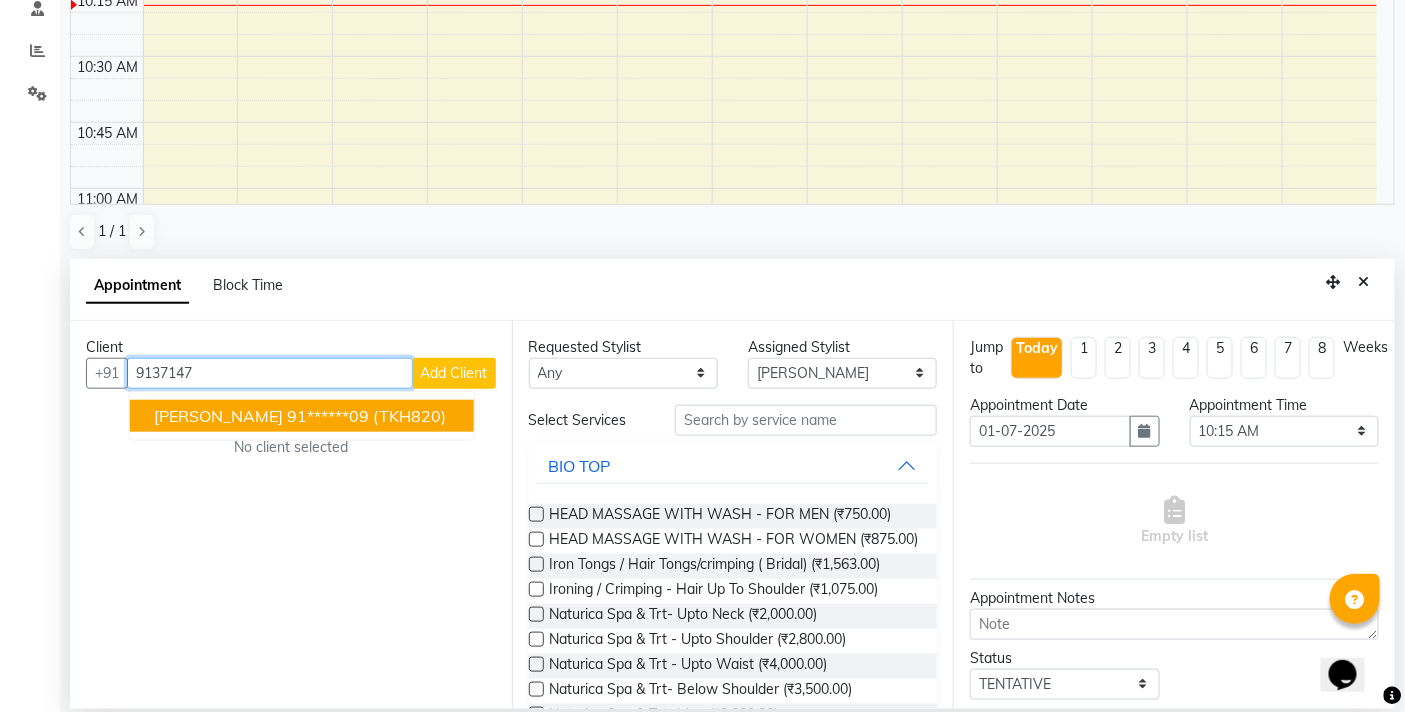 click on "91******09" at bounding box center (328, 416) 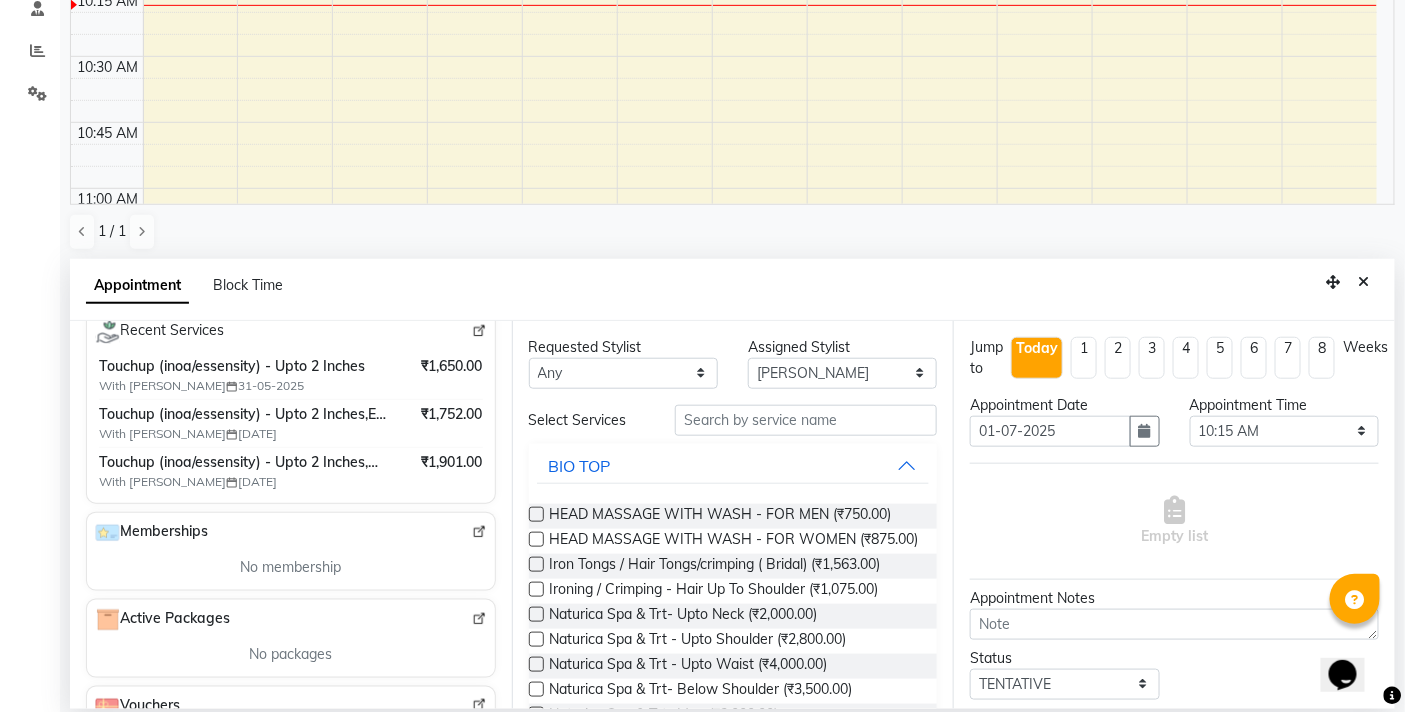 scroll, scrollTop: 340, scrollLeft: 0, axis: vertical 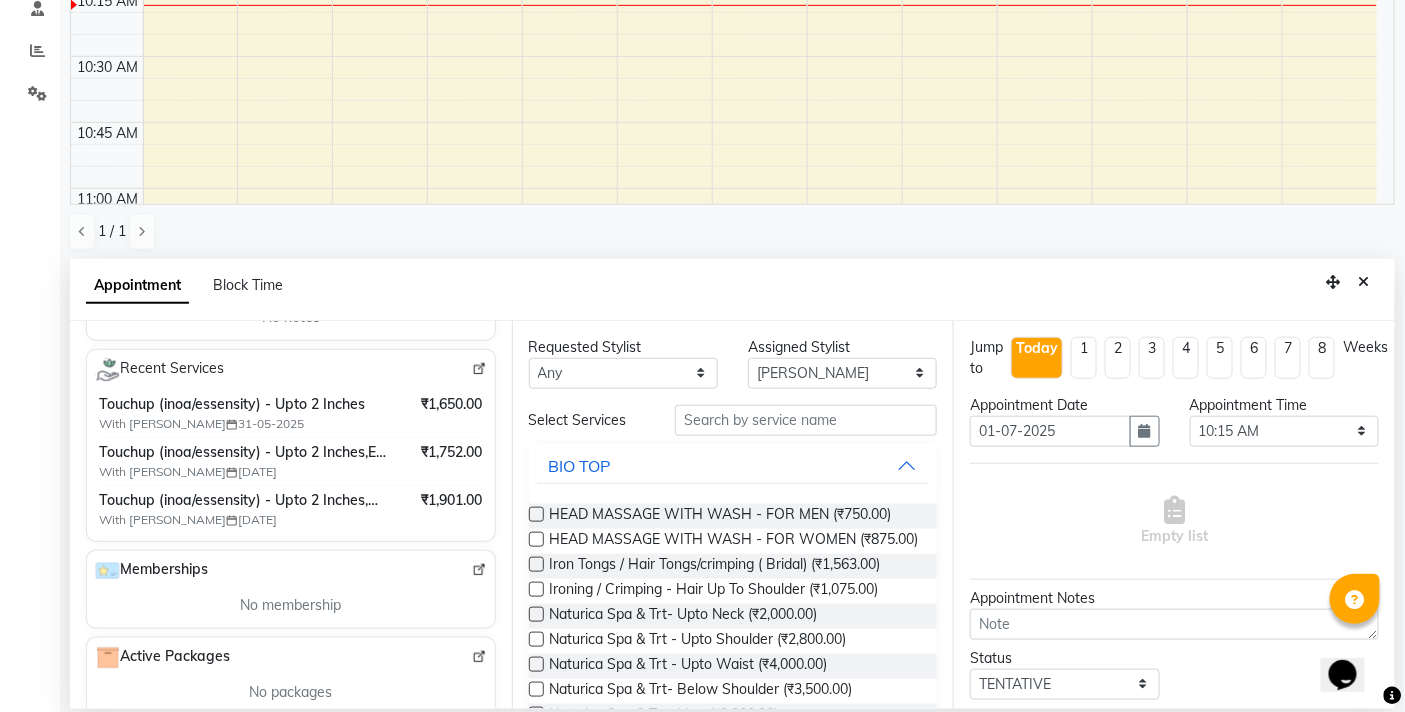 type on "91******09" 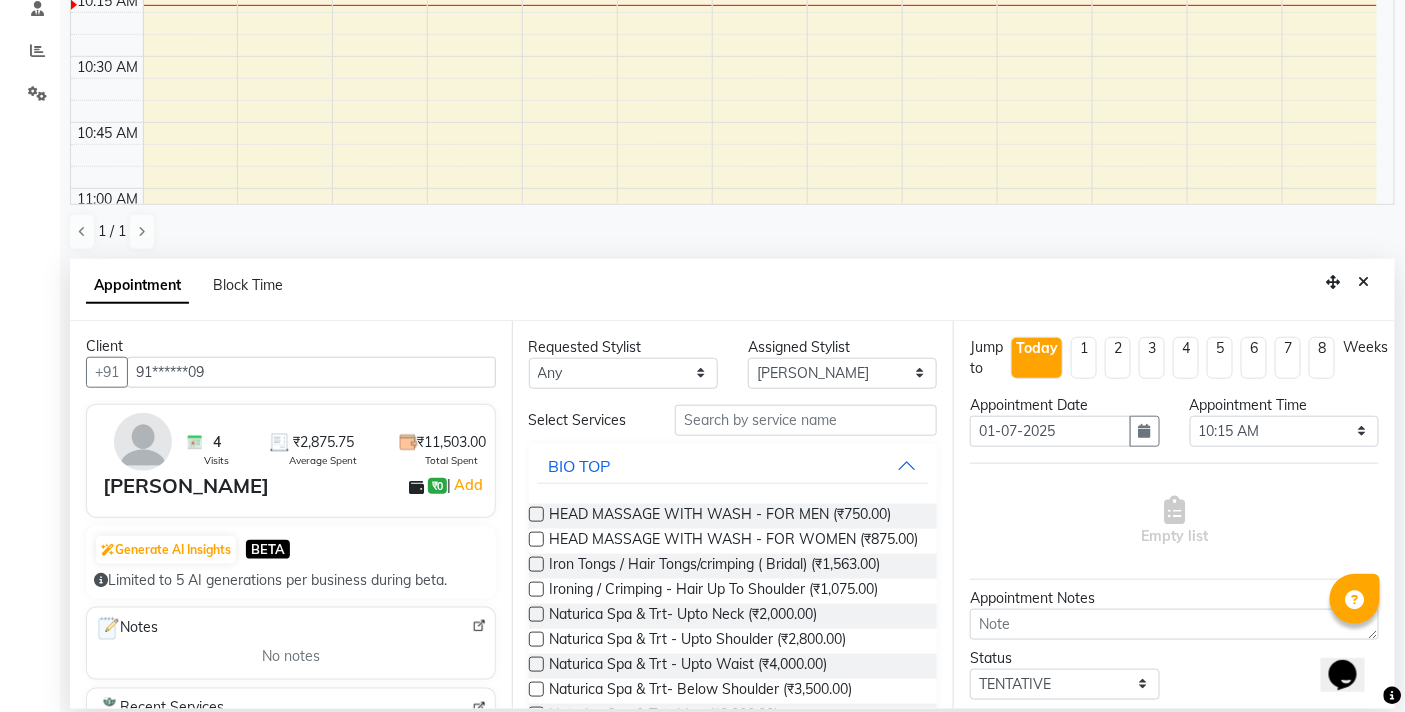 scroll, scrollTop: 0, scrollLeft: 0, axis: both 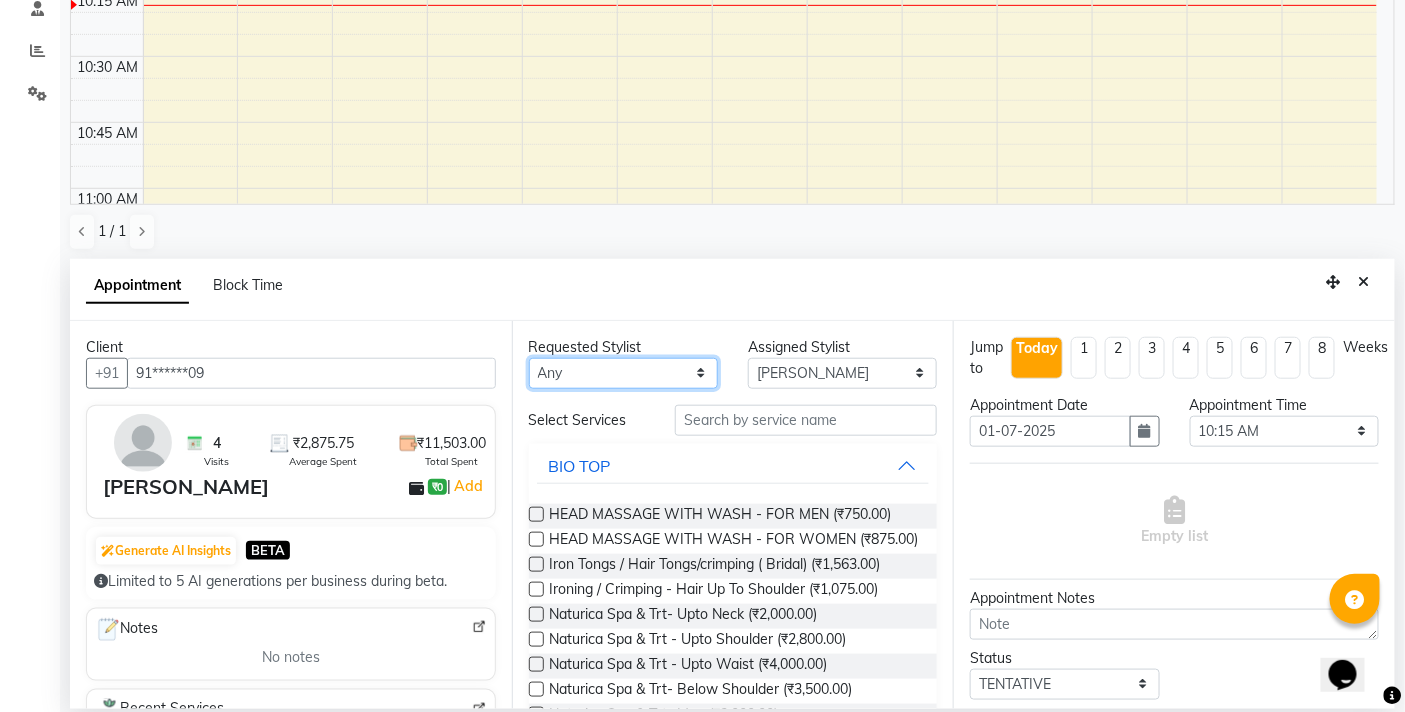 click on "Any BB SALON DIPALI EKTA FARMAN GOUSIYA SHAIKH MANGESH TAVARE Mrugesh Kamble Nazim Shaikh Rupesh Chavan Sanjay Pawar SHILPA YADAV WILSON ZAHIDA" at bounding box center [623, 373] 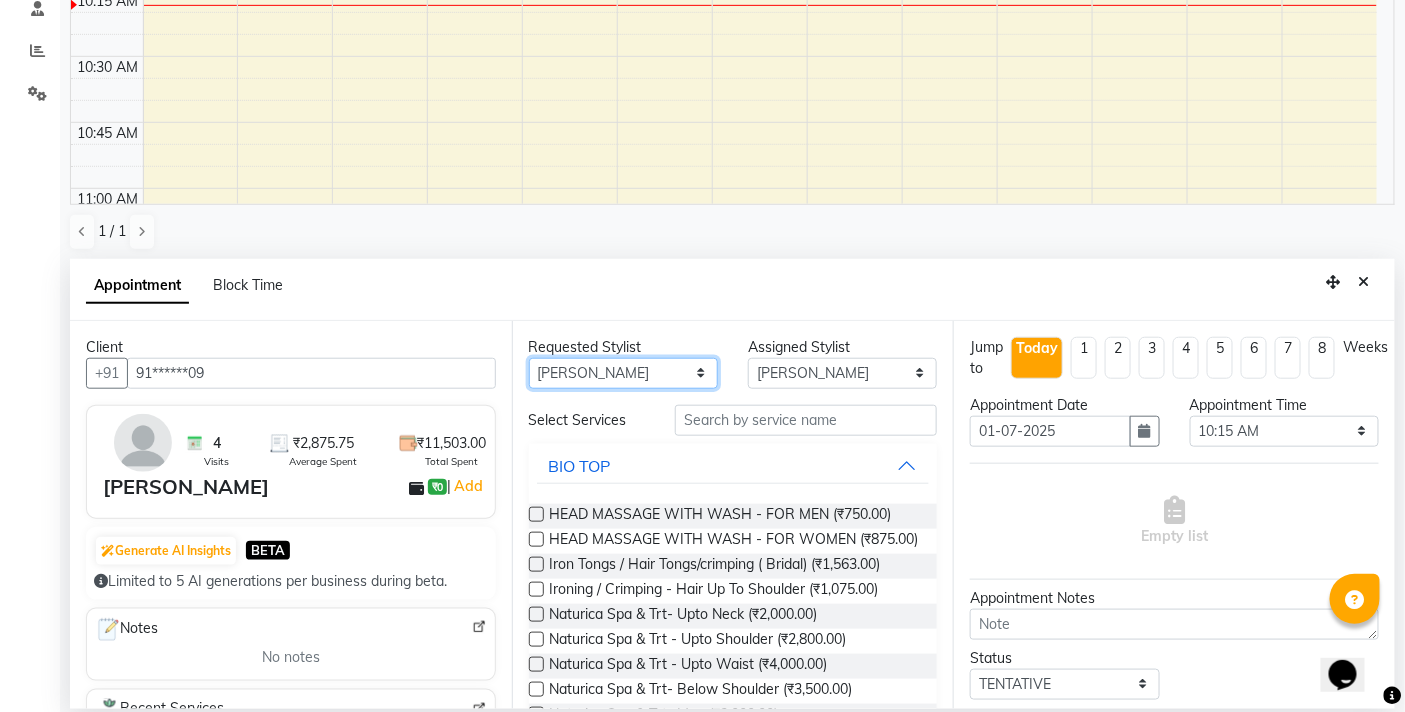 click on "Any BB SALON DIPALI EKTA FARMAN GOUSIYA SHAIKH MANGESH TAVARE Mrugesh Kamble Nazim Shaikh Rupesh Chavan Sanjay Pawar SHILPA YADAV WILSON ZAHIDA" at bounding box center (623, 373) 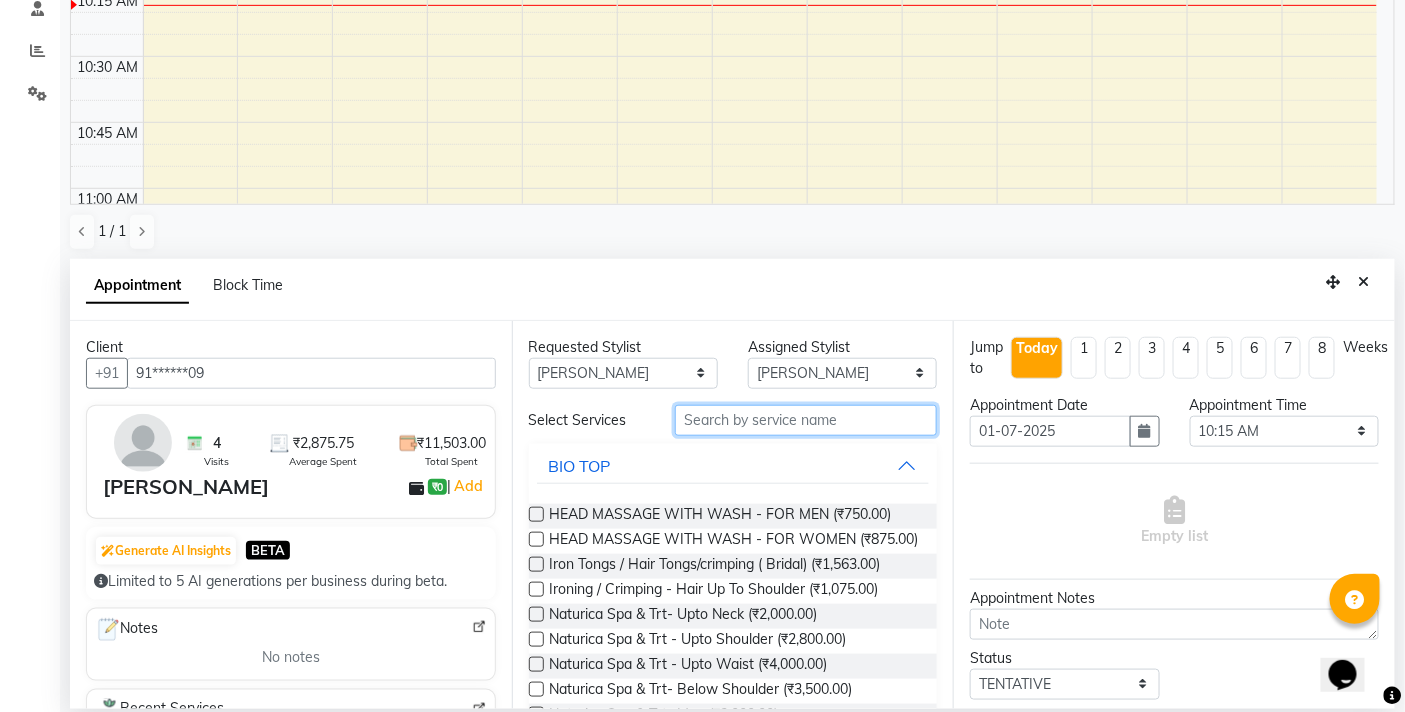 click at bounding box center (806, 420) 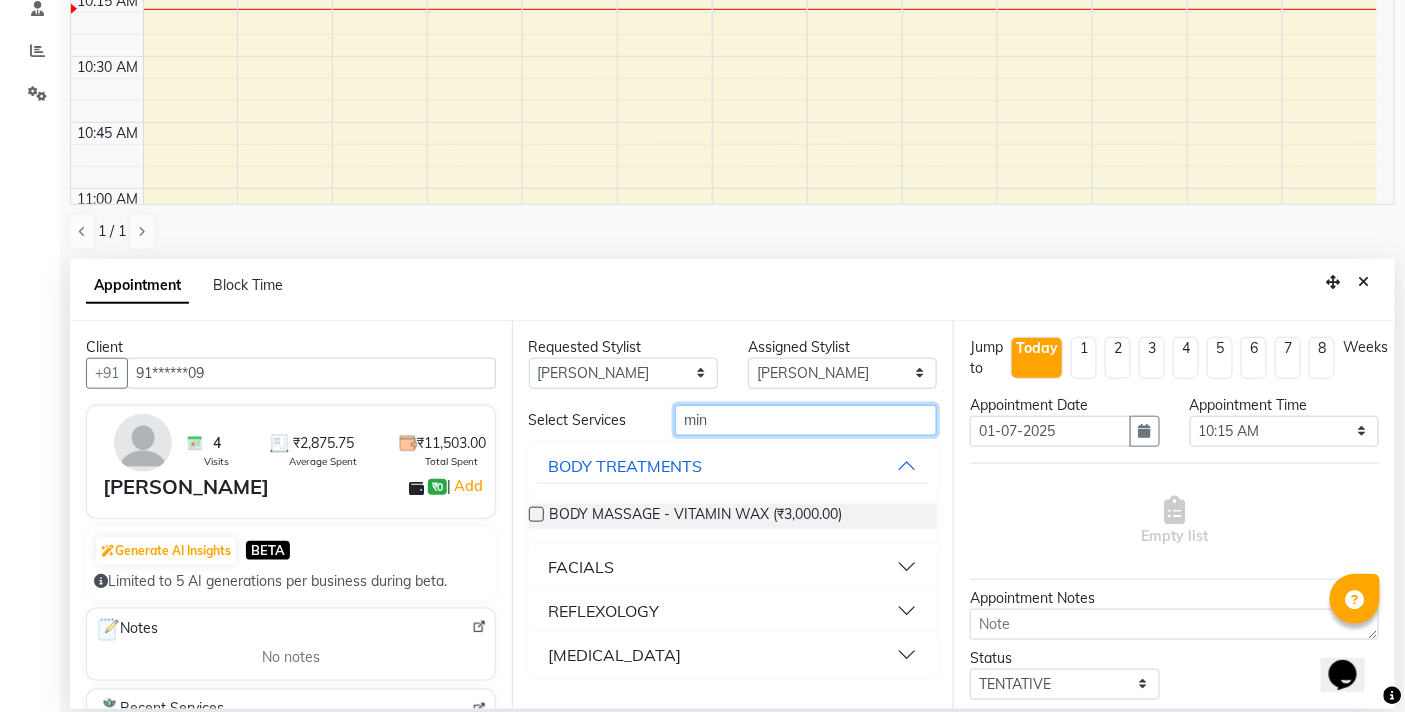 type on "min" 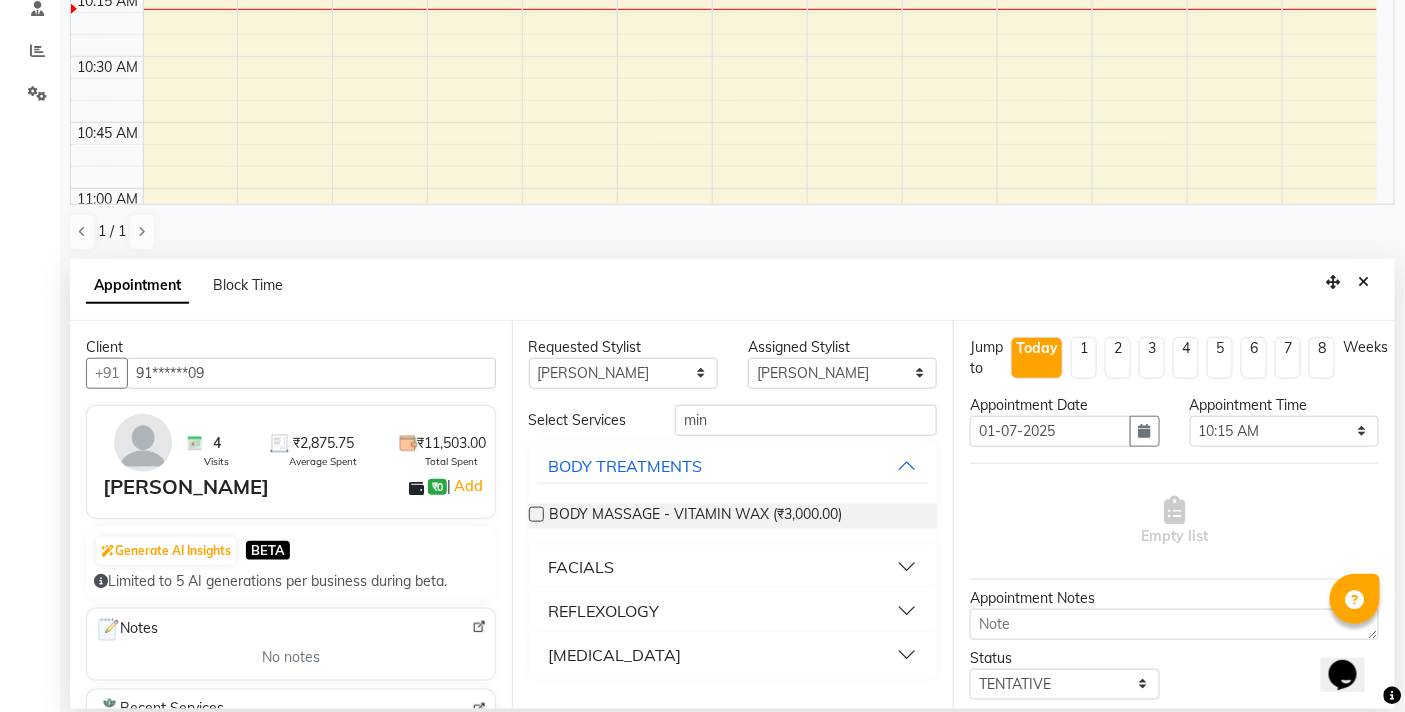 click on "FACIALS" at bounding box center [733, 567] 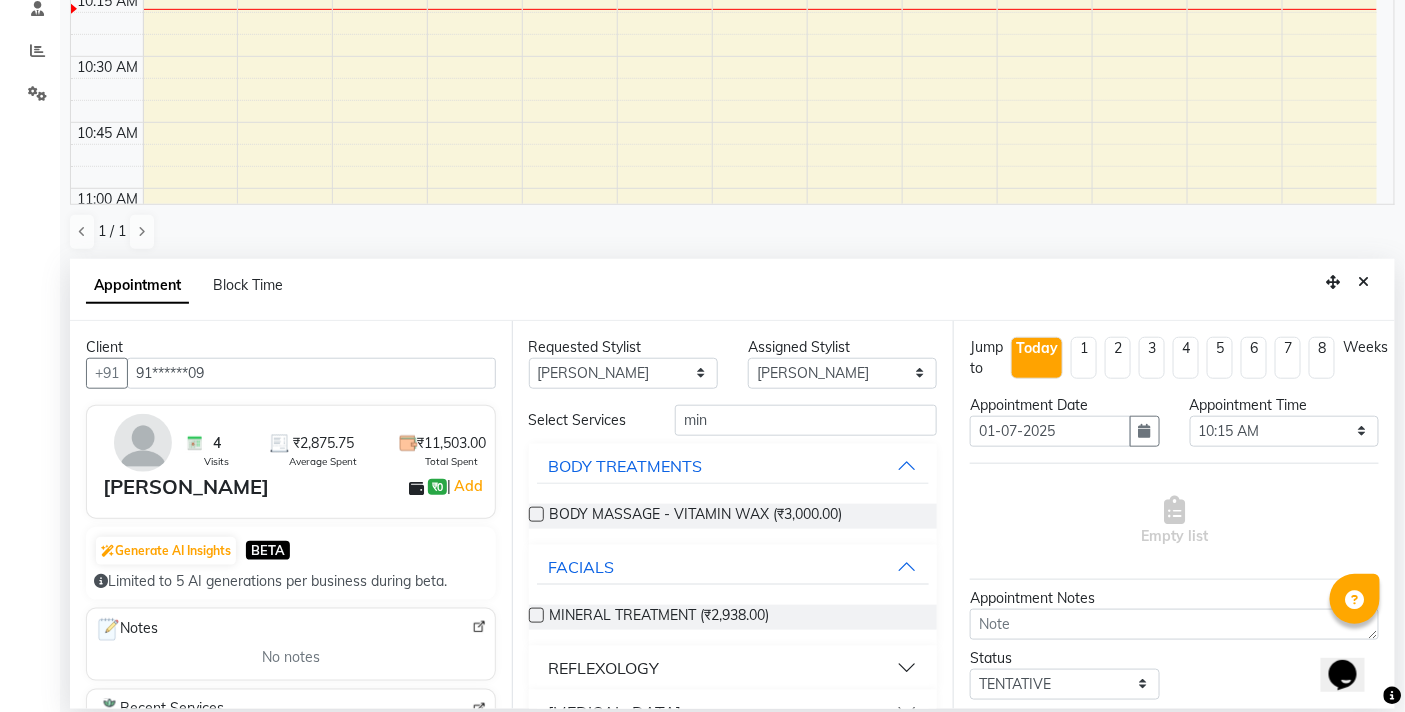click at bounding box center [536, 615] 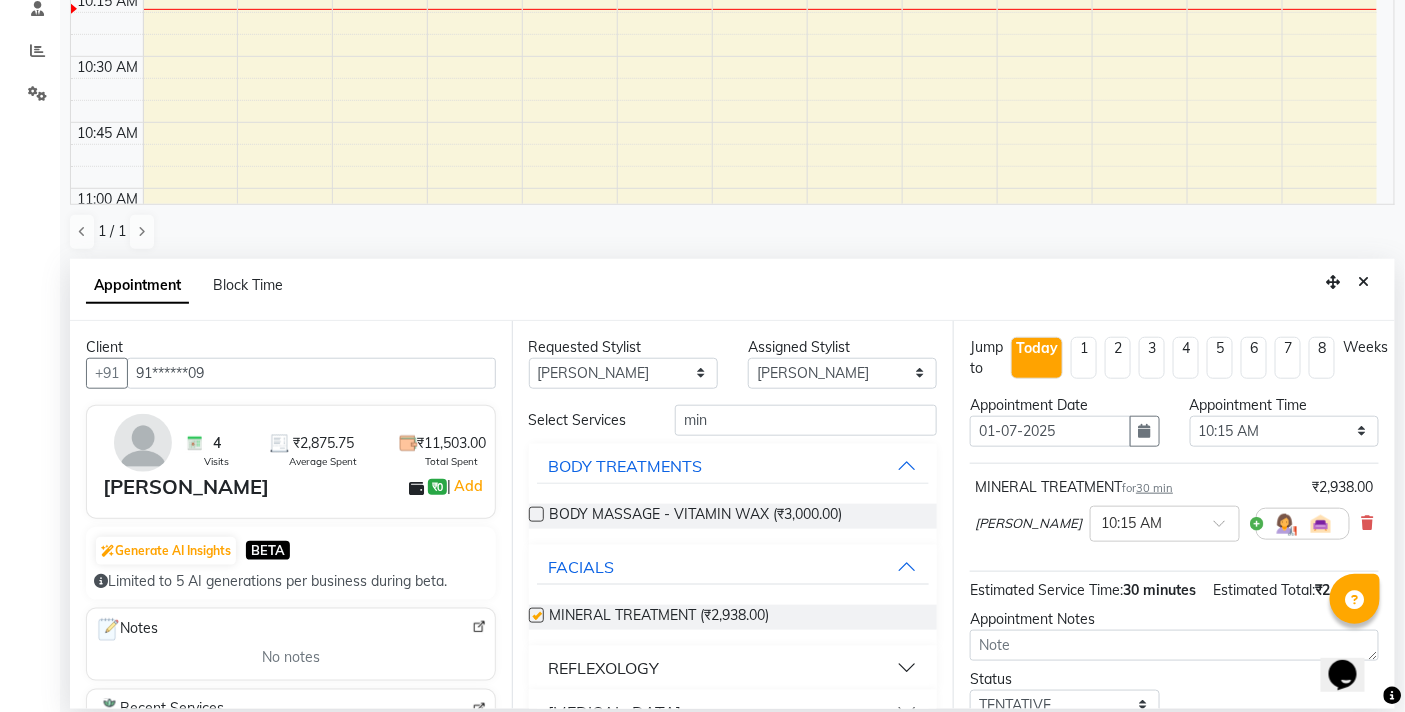 checkbox on "false" 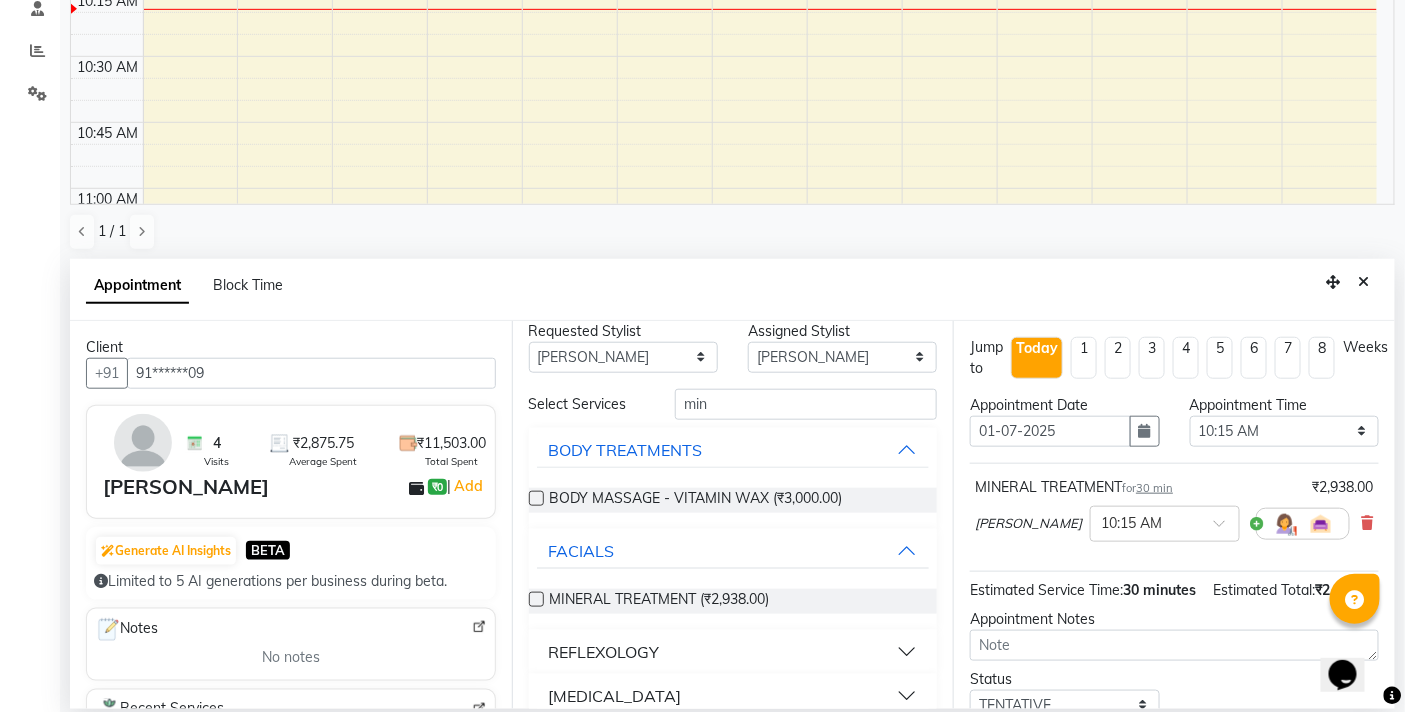 scroll, scrollTop: 41, scrollLeft: 0, axis: vertical 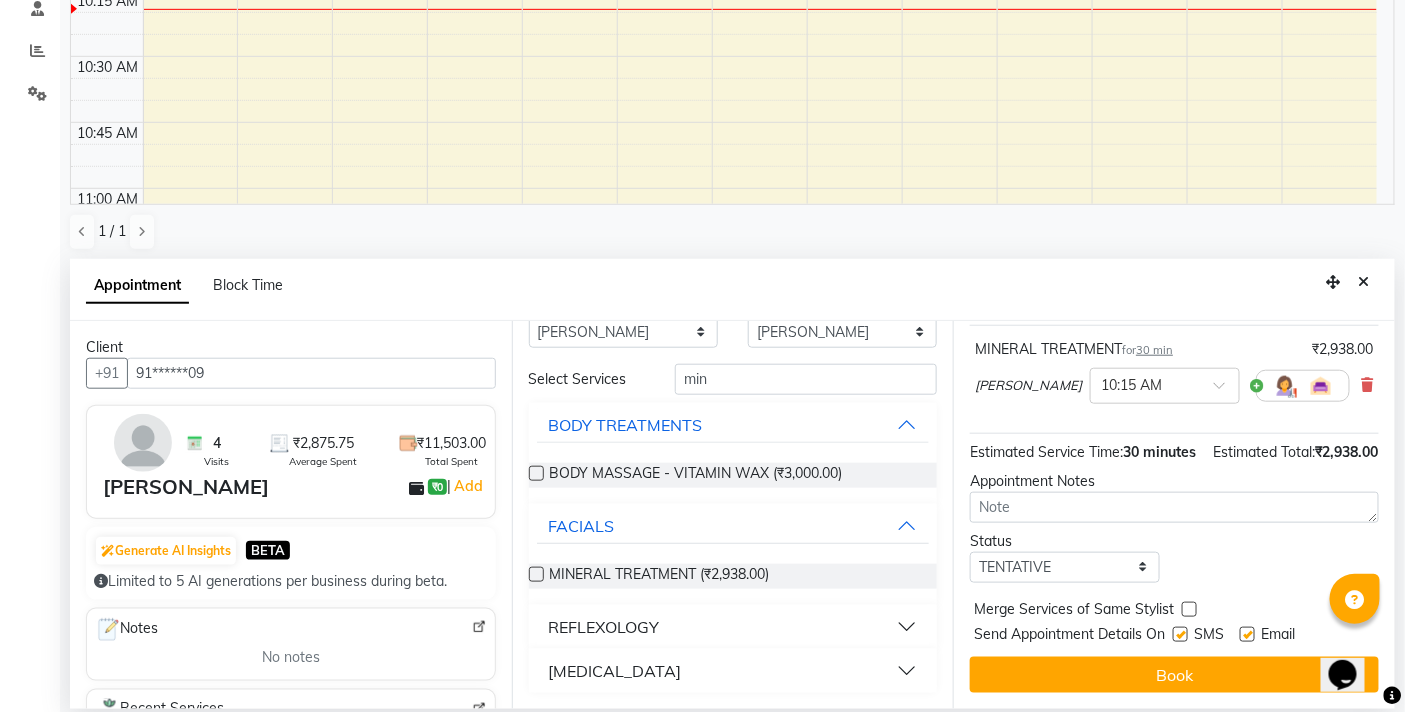 click on "Book" at bounding box center [1174, 675] 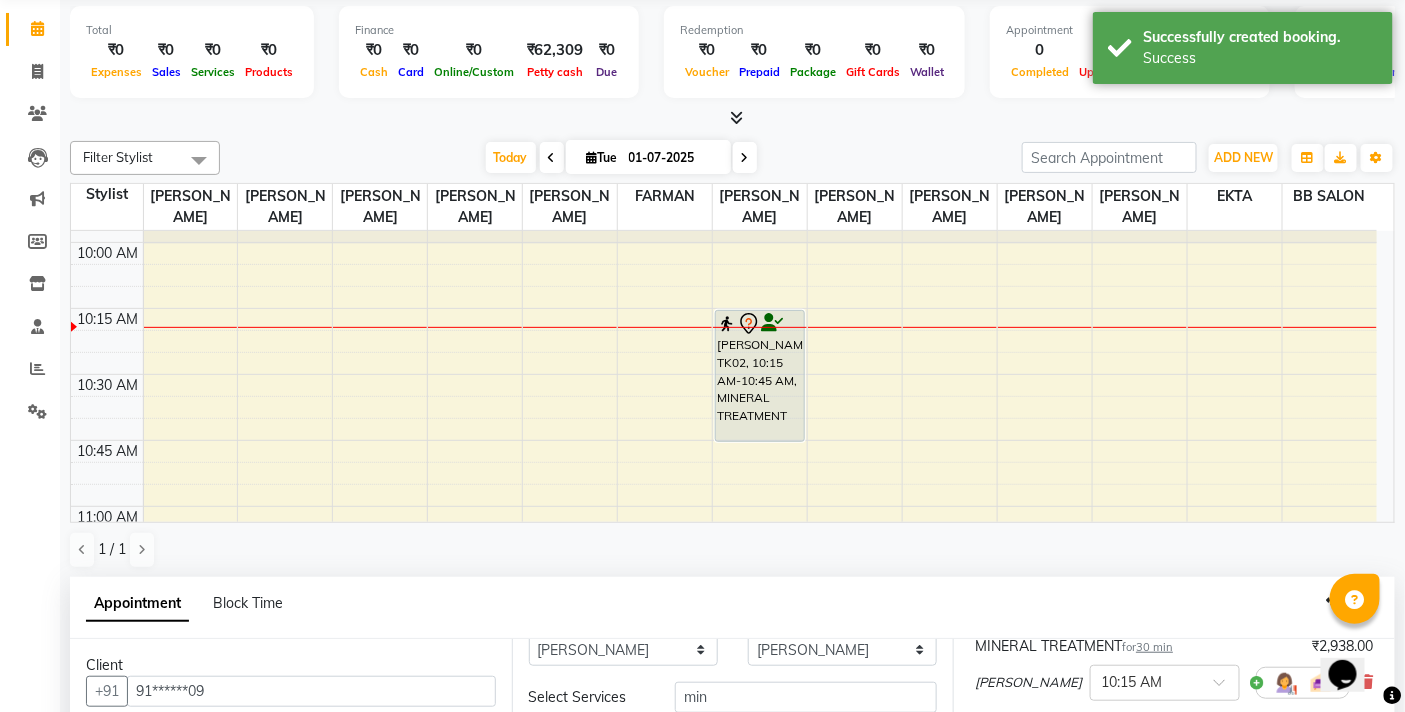 scroll, scrollTop: 111, scrollLeft: 0, axis: vertical 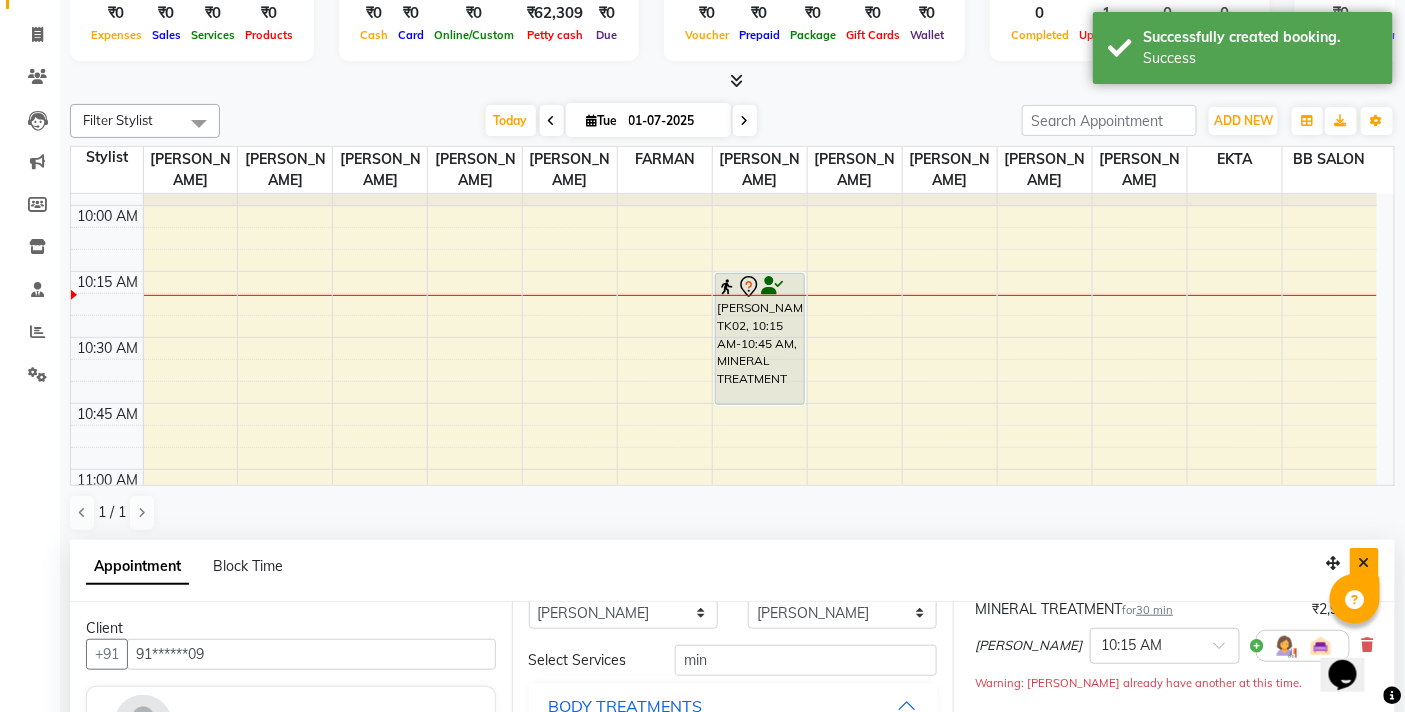 click at bounding box center [1364, 563] 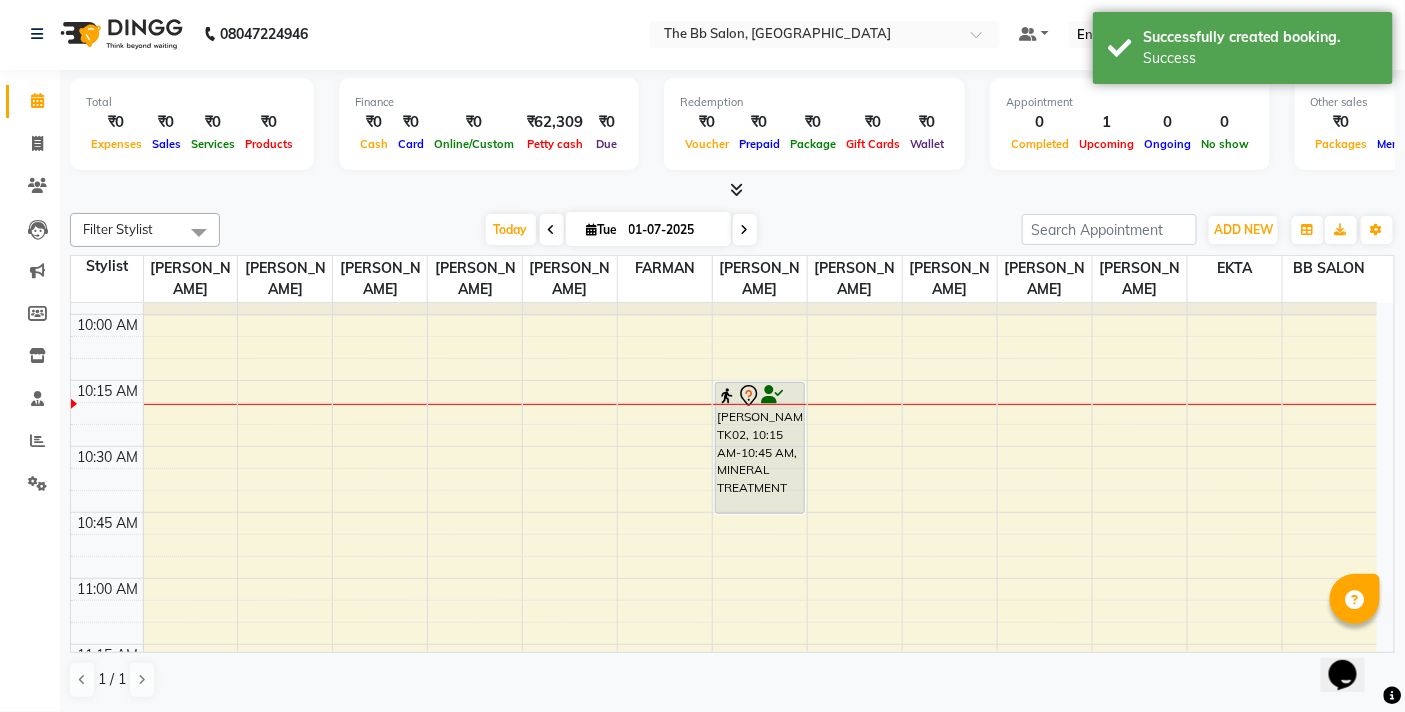 scroll, scrollTop: 1, scrollLeft: 0, axis: vertical 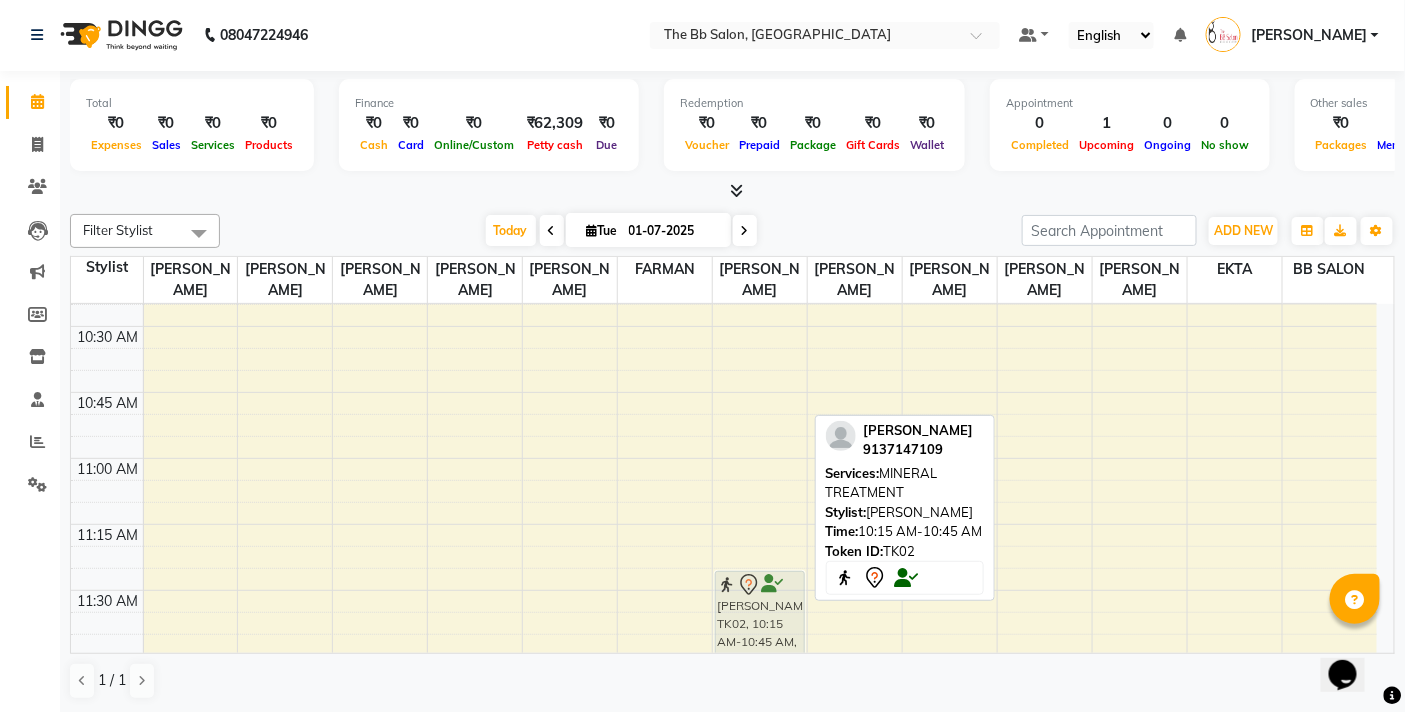 drag, startPoint x: 768, startPoint y: 442, endPoint x: 750, endPoint y: 607, distance: 165.97891 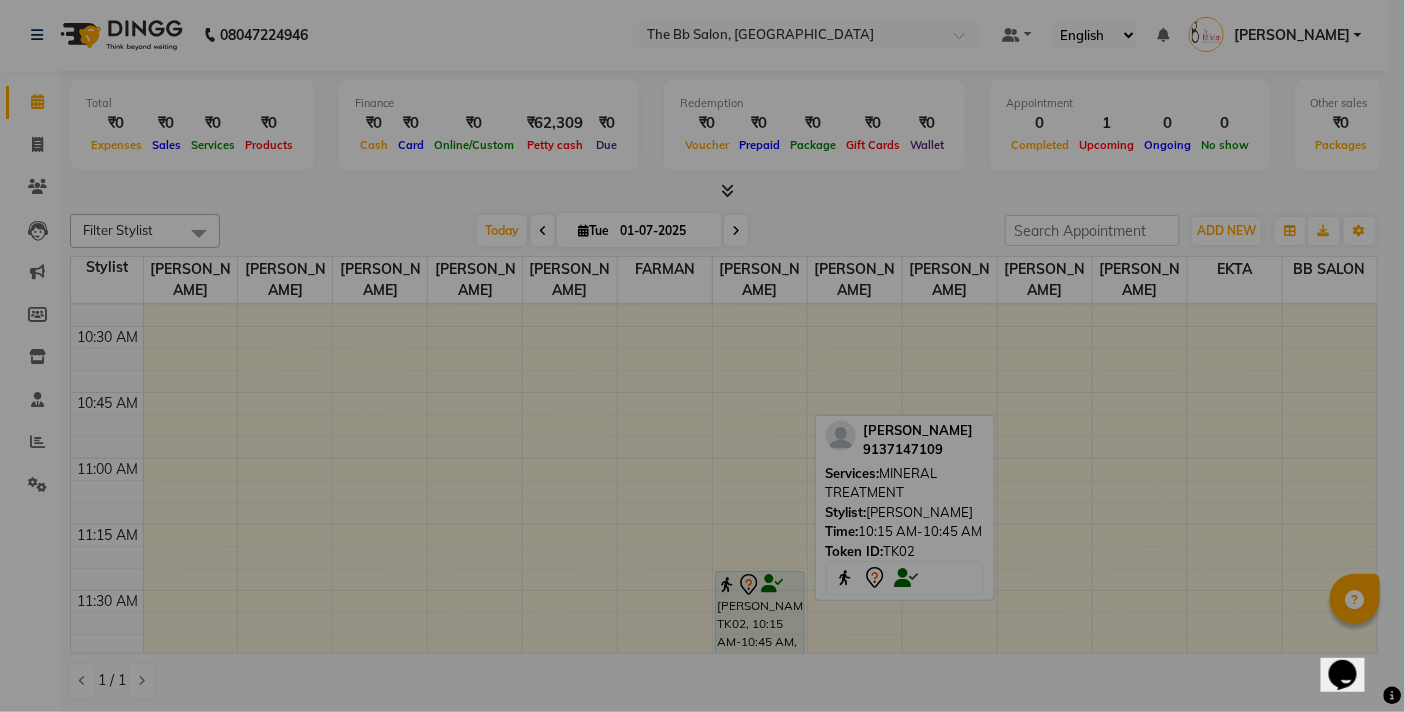 scroll, scrollTop: 394, scrollLeft: 0, axis: vertical 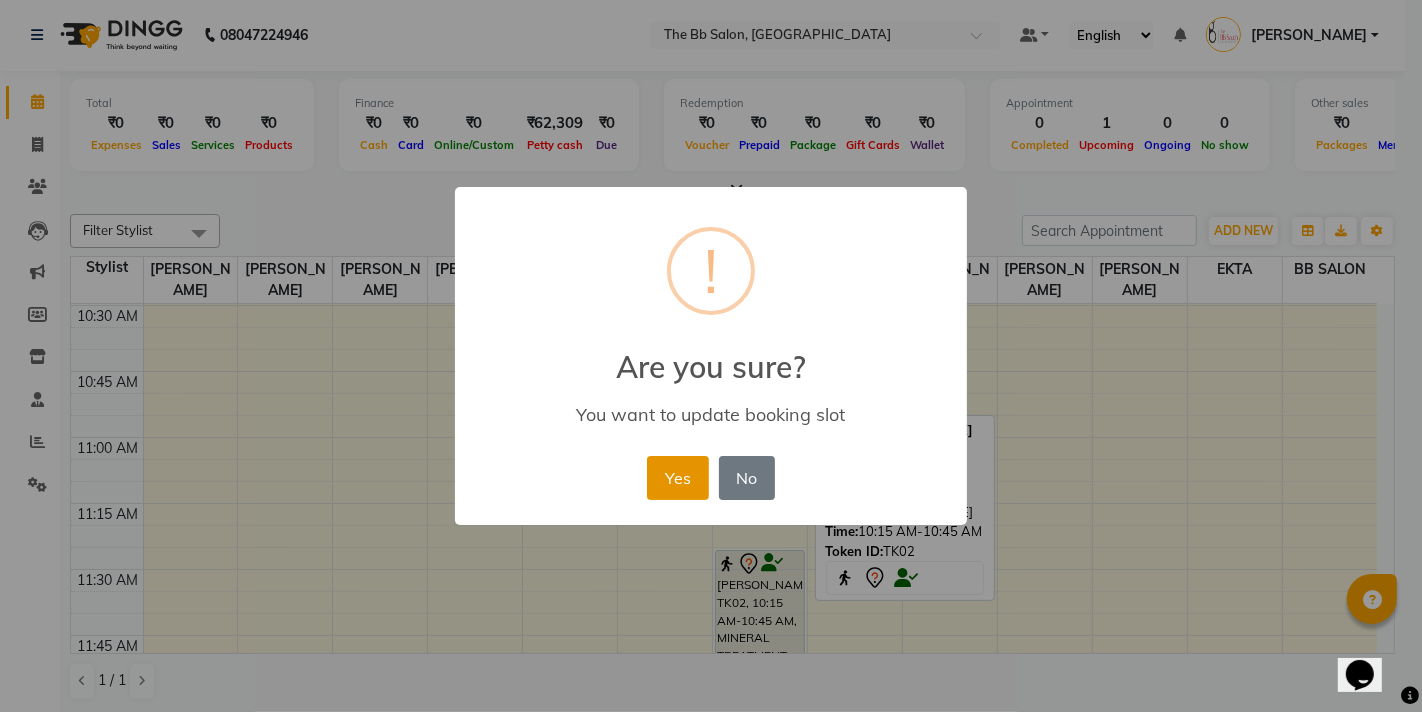 click on "Yes" at bounding box center (677, 478) 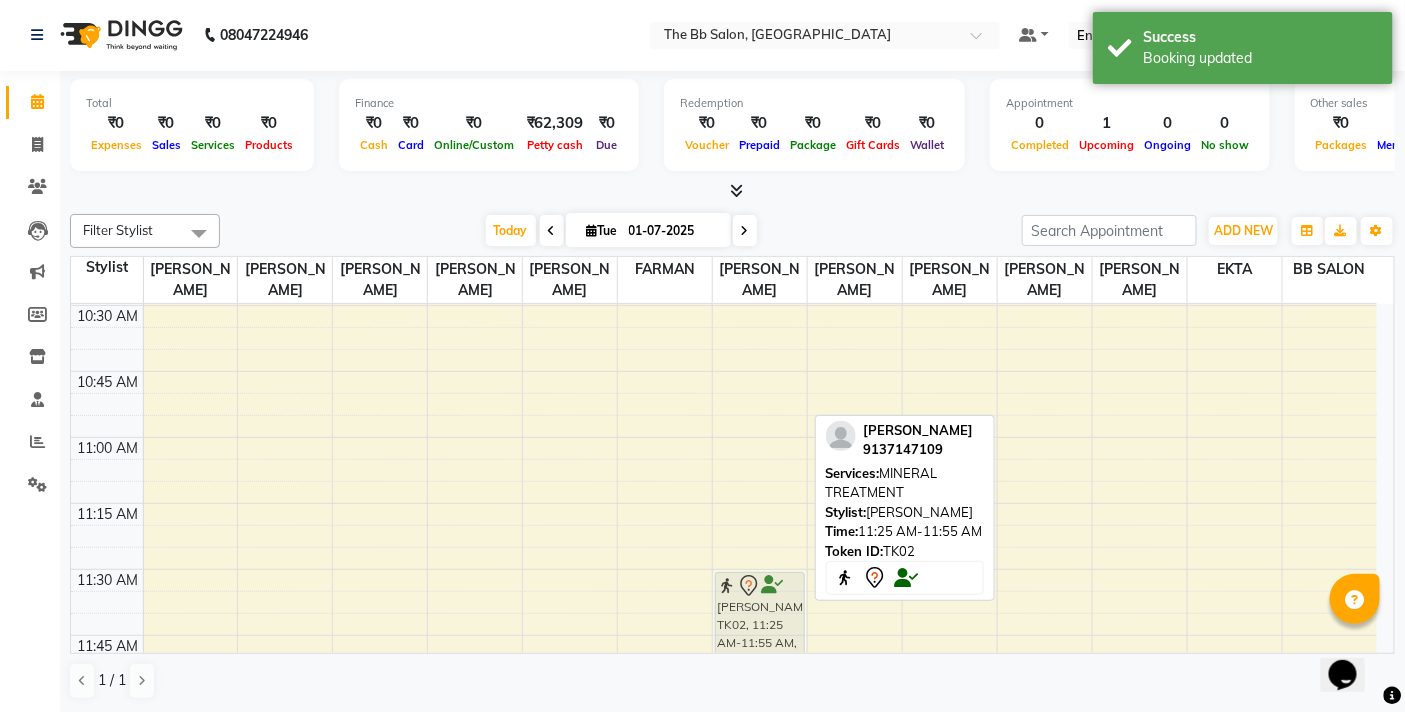 drag, startPoint x: 750, startPoint y: 565, endPoint x: 748, endPoint y: 593, distance: 28.071337 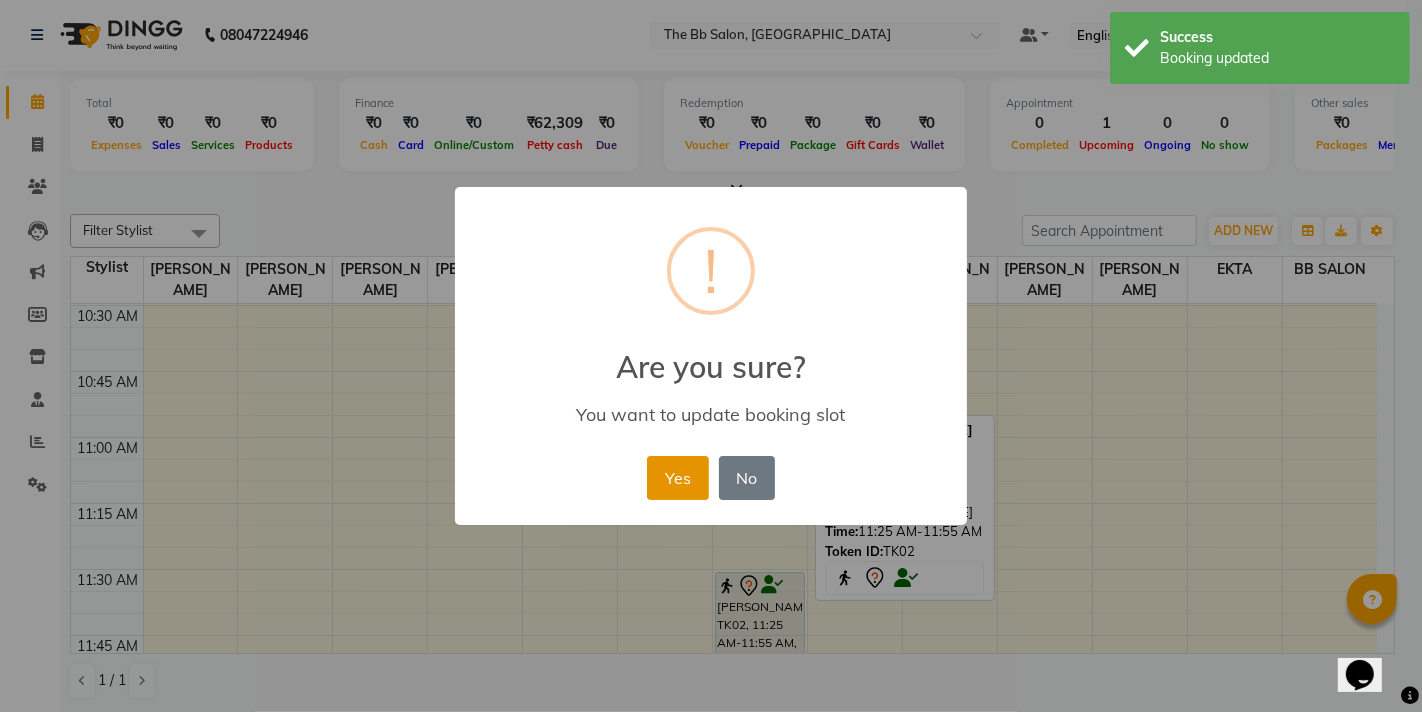 click on "Yes" at bounding box center [677, 478] 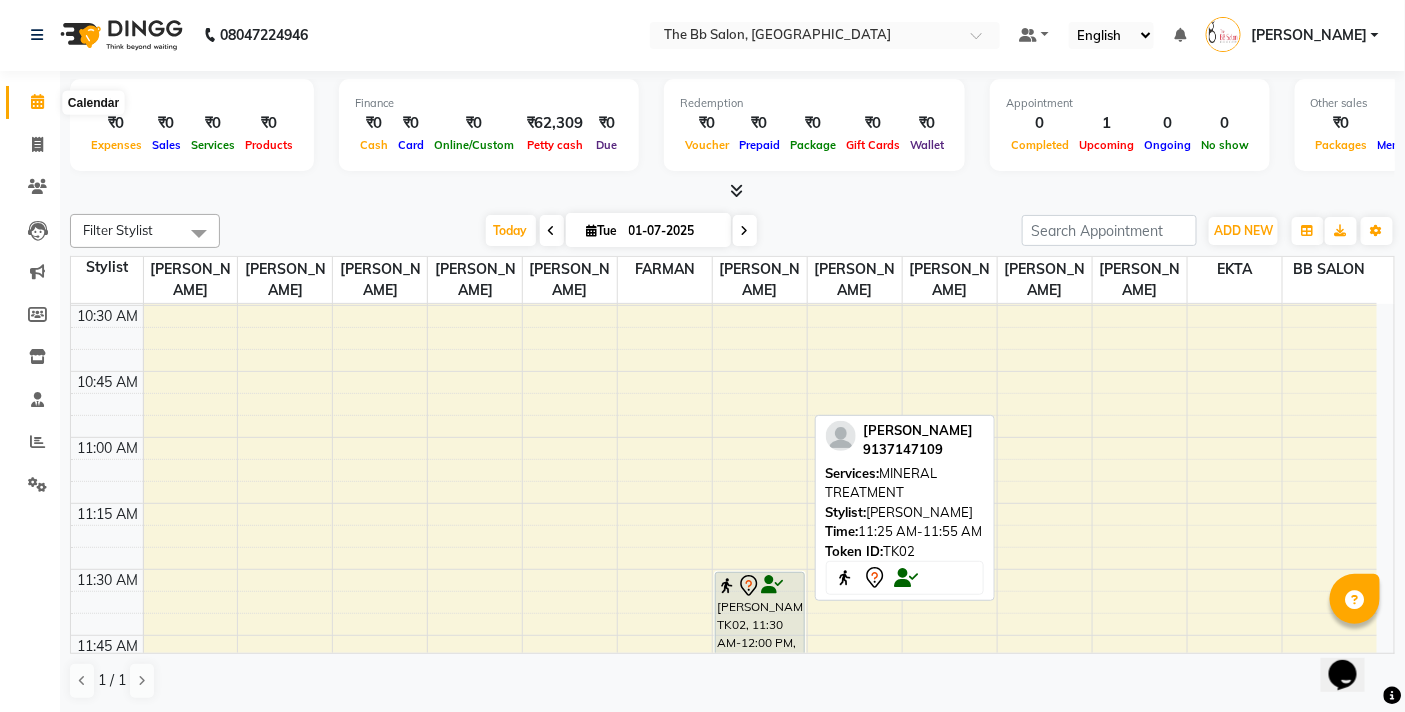 click 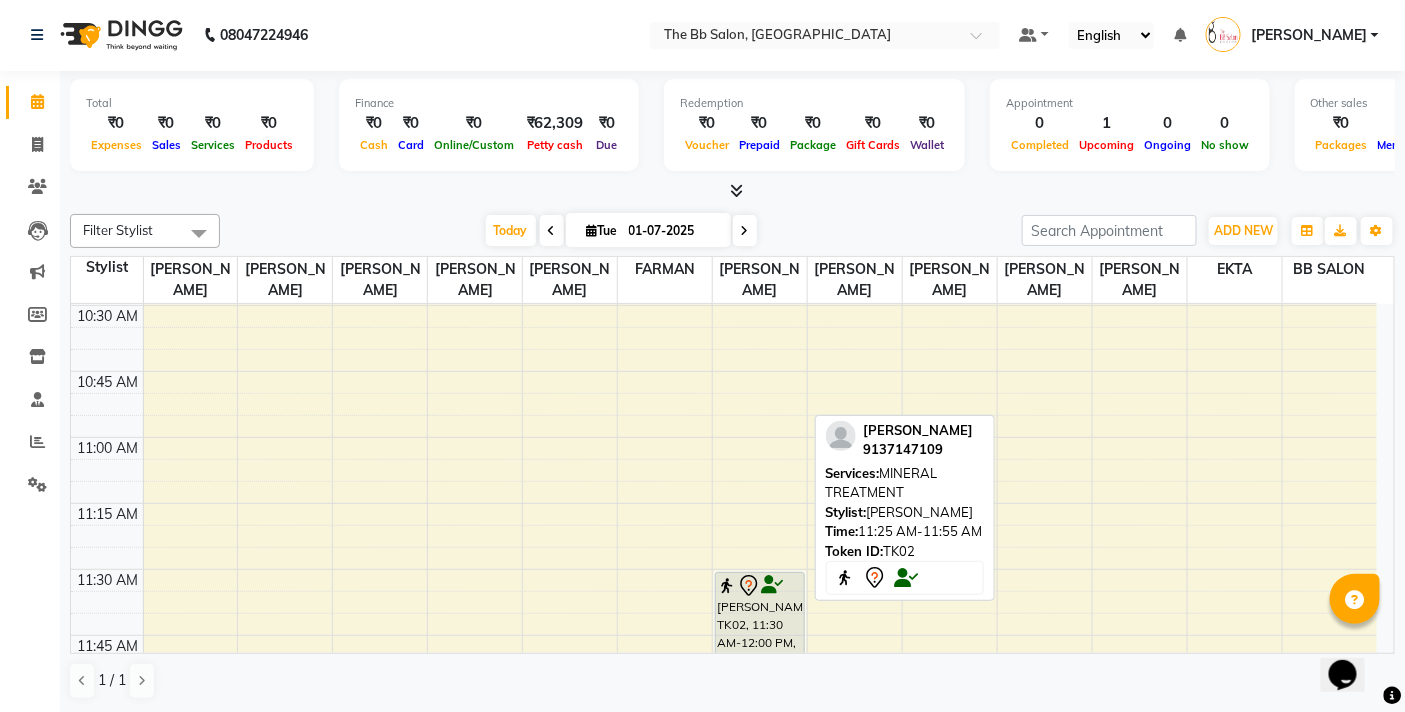 click on "08047224946 Select Location × The Bb Salon, Kharghar Default Panel My Panel English ENGLISH Español العربية मराठी हिंदी ગુજરાતી தமிழ் 中文 Notifications nothing to show Ujjwal Bisht Manage Profile Change Password Sign out  Version:3.14.0" 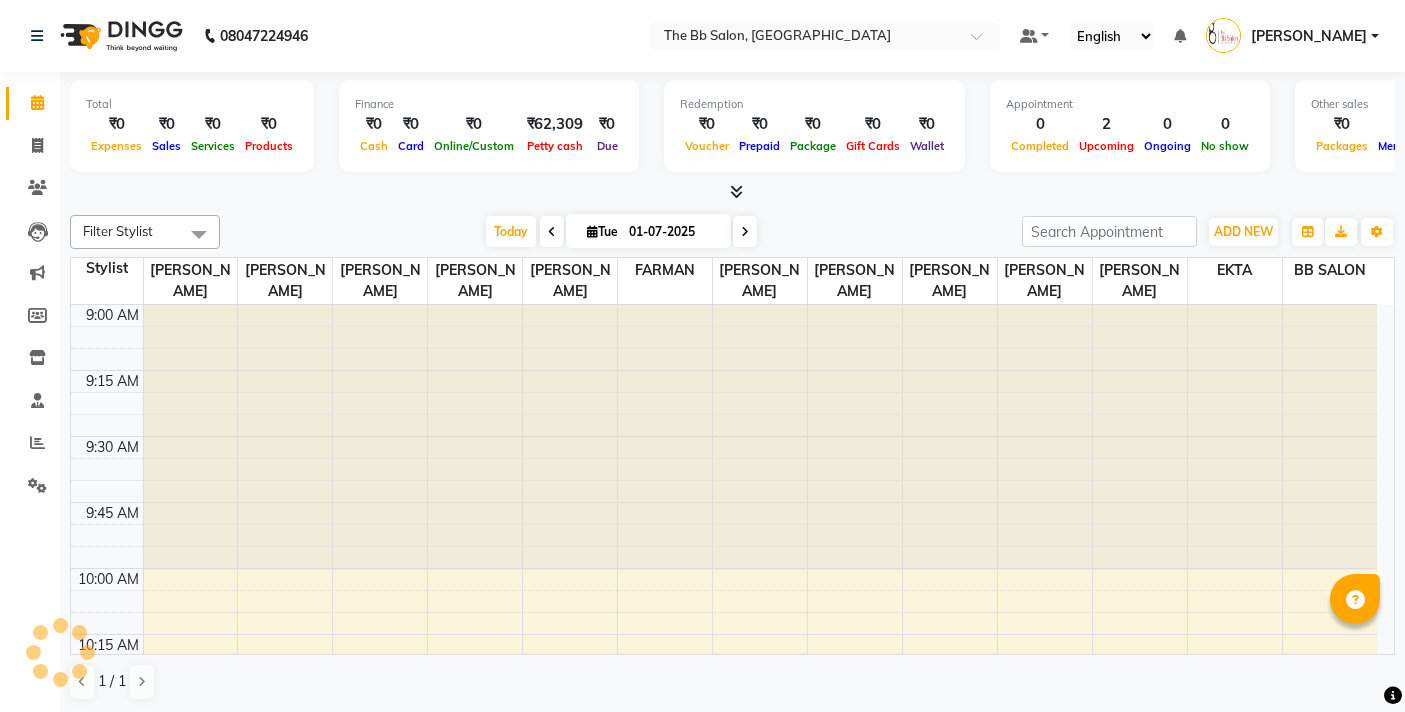 scroll, scrollTop: 0, scrollLeft: 0, axis: both 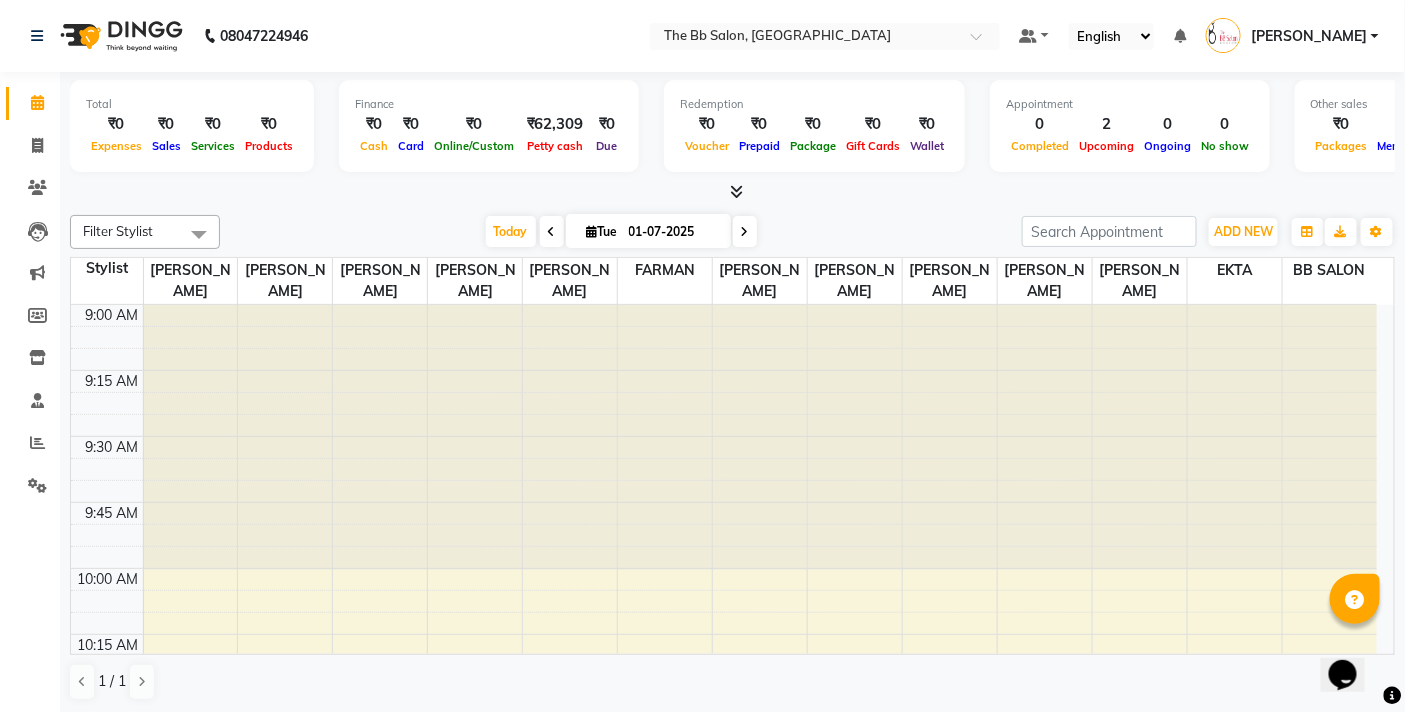 click on "08047224946 Select Location × The Bb Salon, Kharghar Default Panel My Panel English ENGLISH Español العربية मराठी हिंदी ગુજરાતી தமிழ் 中文 Notifications nothing to show Ujjwal Bisht Manage Profile Change Password Sign out  Version:3.14.0" 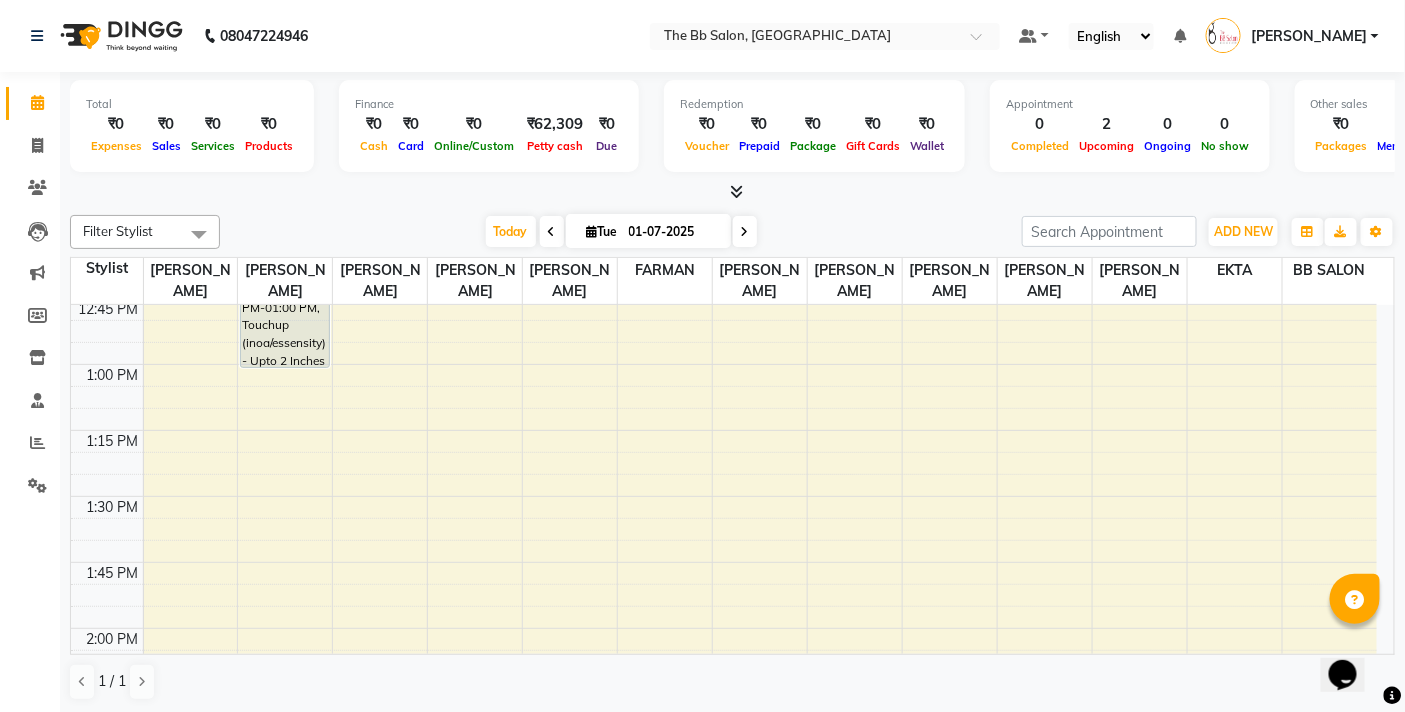scroll, scrollTop: 1000, scrollLeft: 0, axis: vertical 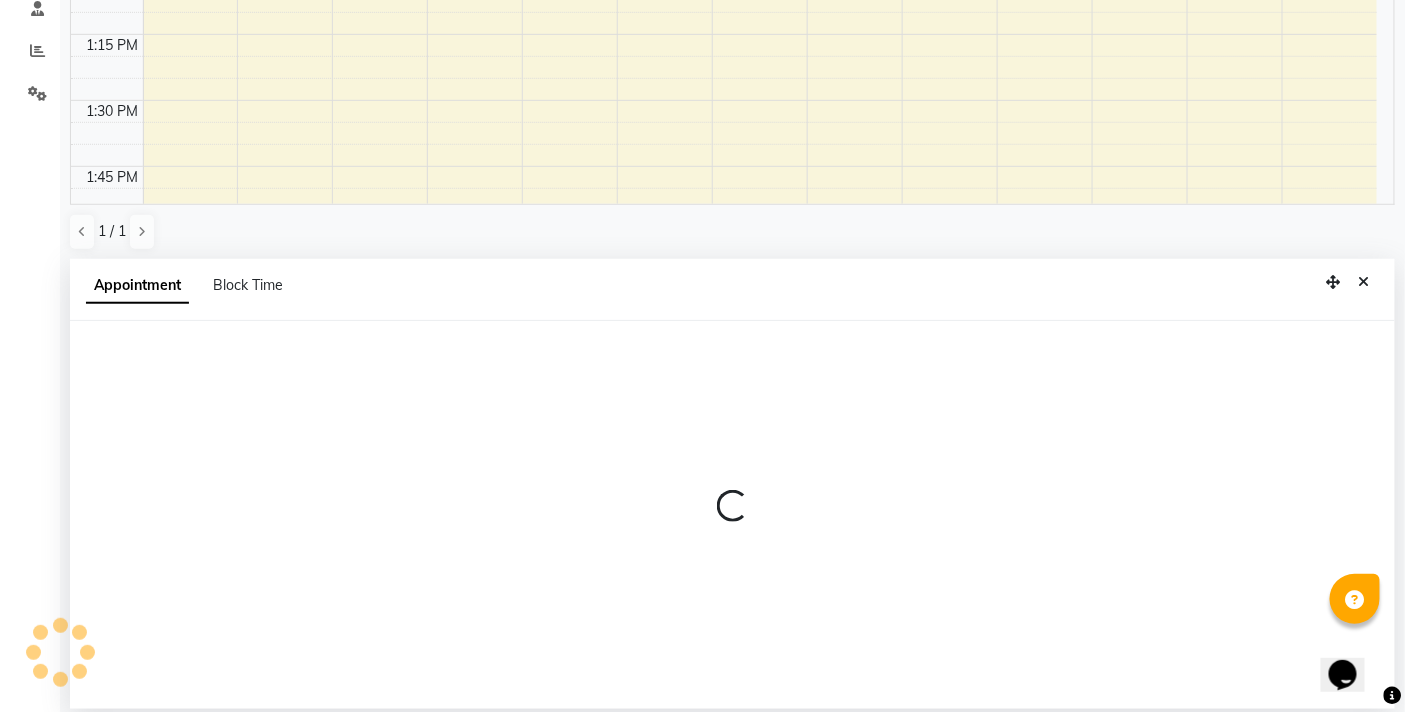 select on "83516" 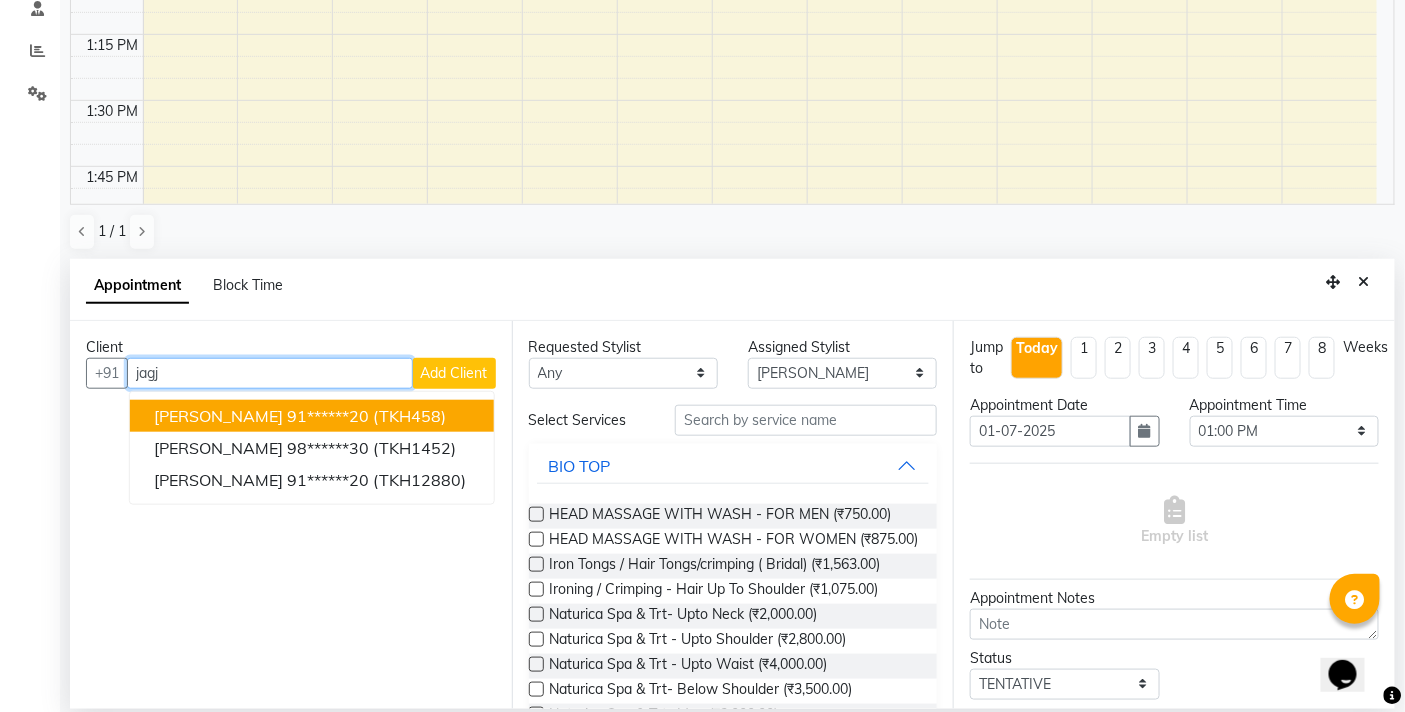 click on "(TKH458)" at bounding box center (409, 416) 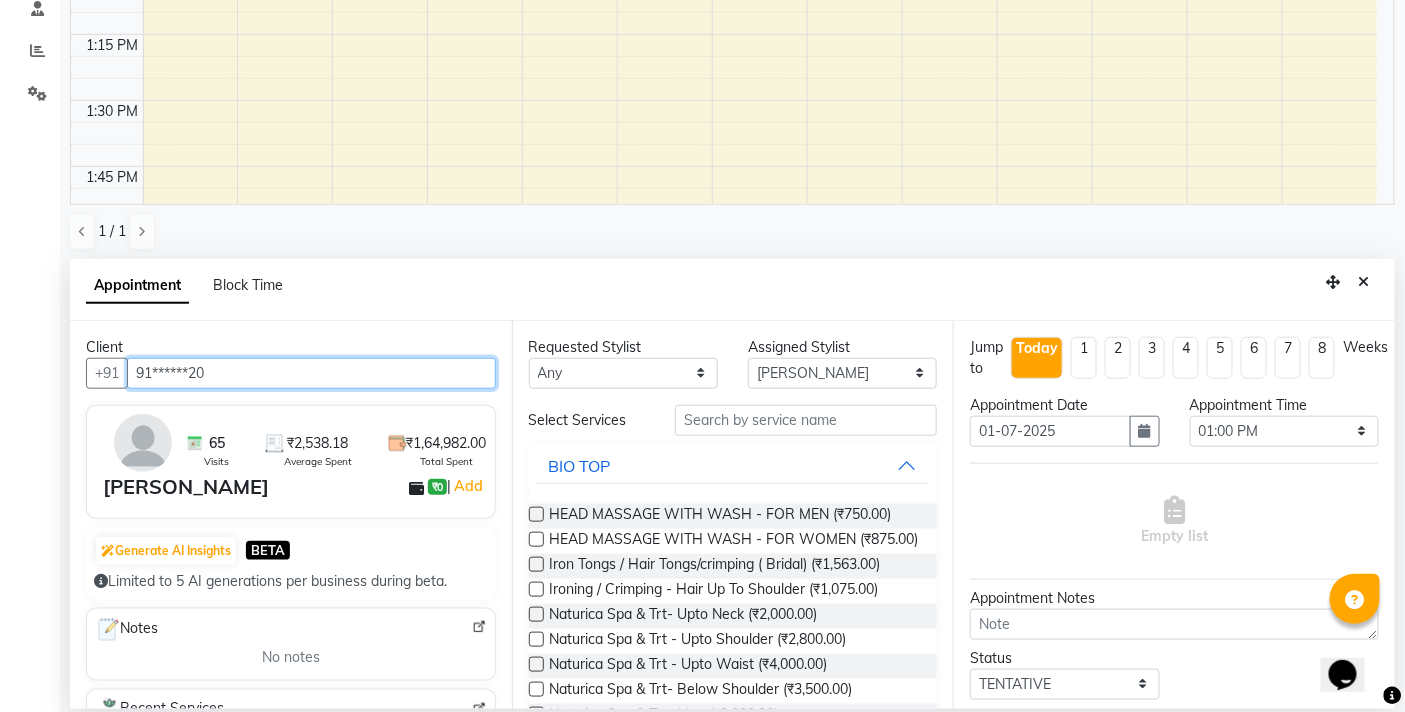 type on "91******20" 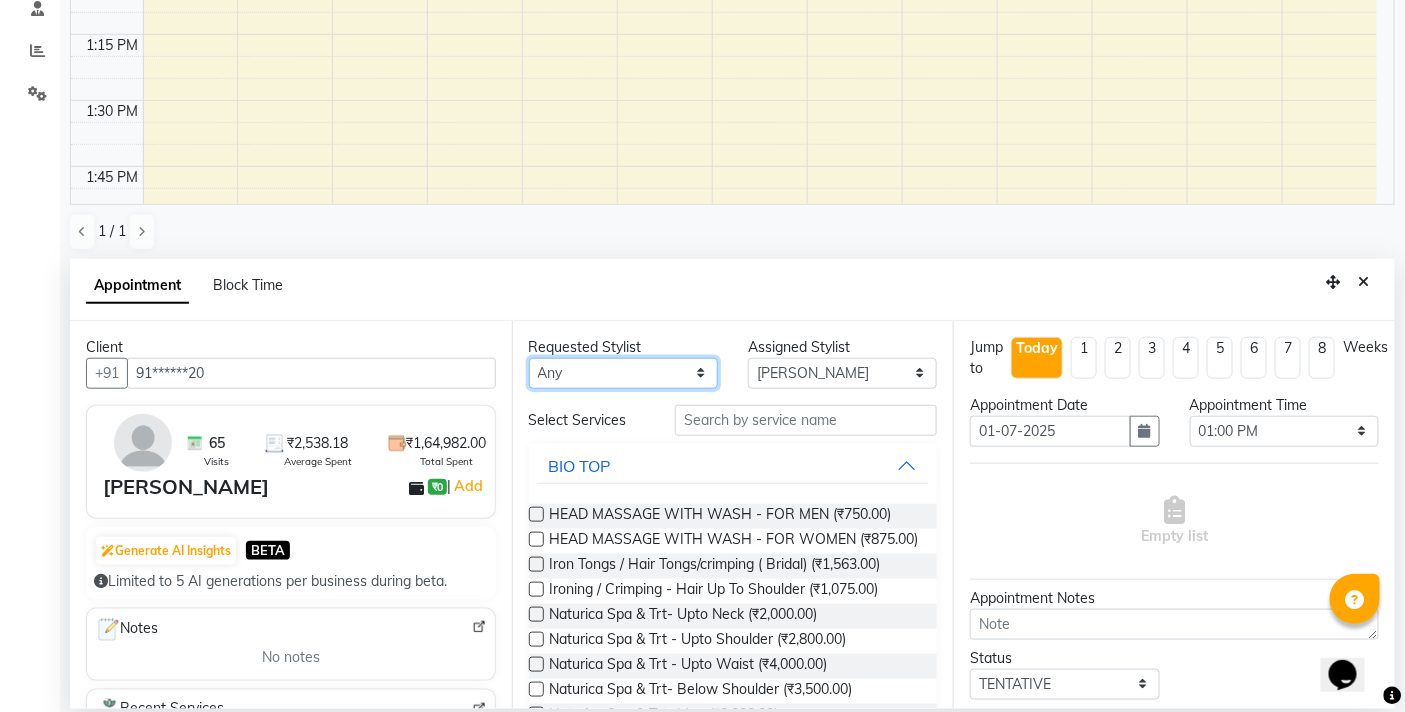 click on "Any BB SALON DIPALI EKTA FARMAN GOUSIYA SHAIKH MANGESH TAVARE Mrugesh Kamble Nazim Shaikh Rupesh Chavan Sanjay Pawar SHILPA YADAV WILSON ZAHIDA" at bounding box center [623, 373] 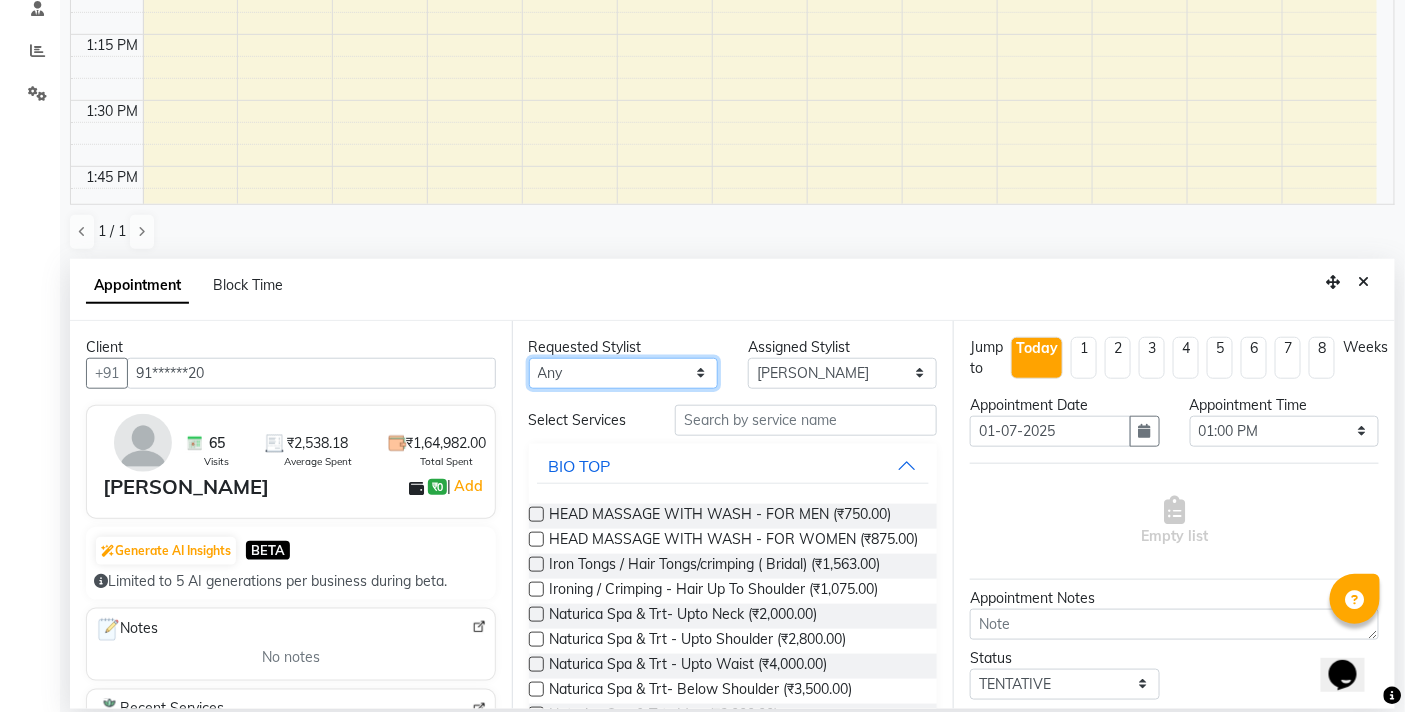 select on "83516" 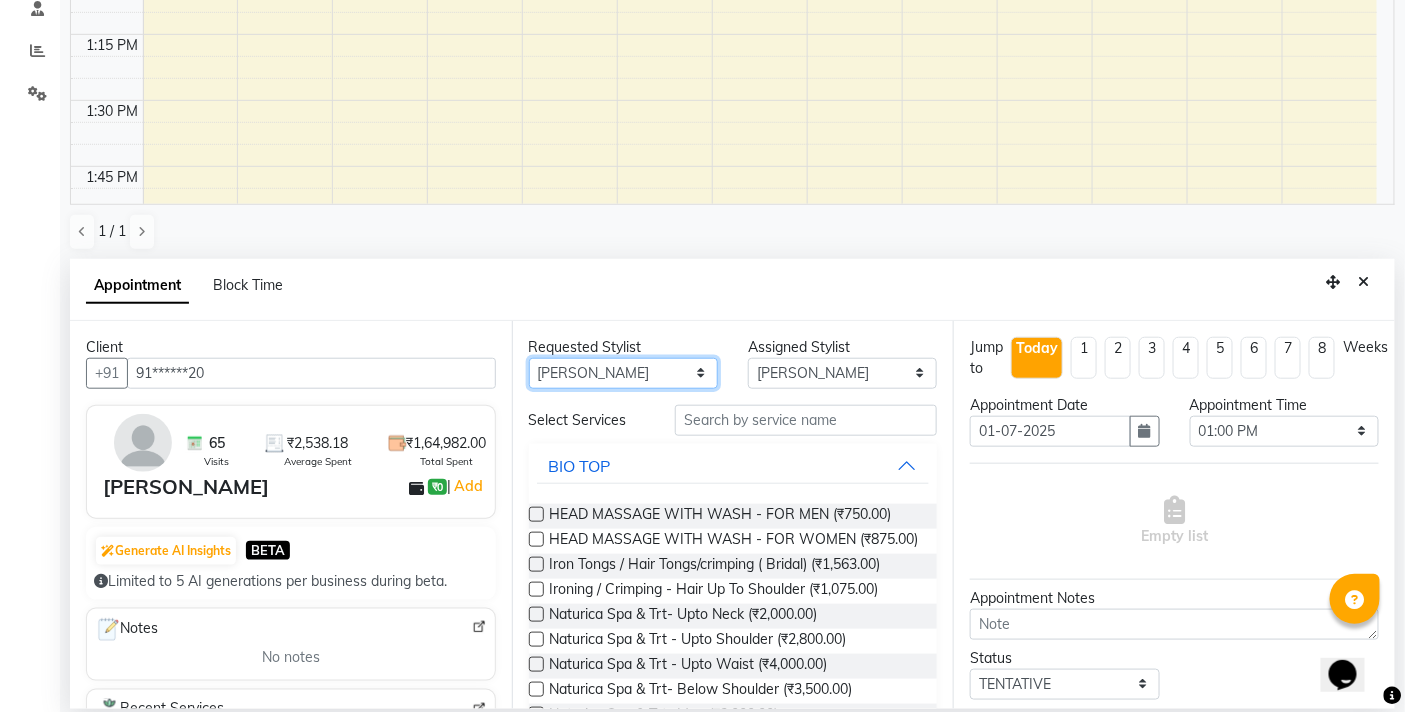 click on "Any BB SALON DIPALI EKTA FARMAN GOUSIYA SHAIKH MANGESH TAVARE Mrugesh Kamble Nazim Shaikh Rupesh Chavan Sanjay Pawar SHILPA YADAV WILSON ZAHIDA" at bounding box center (623, 373) 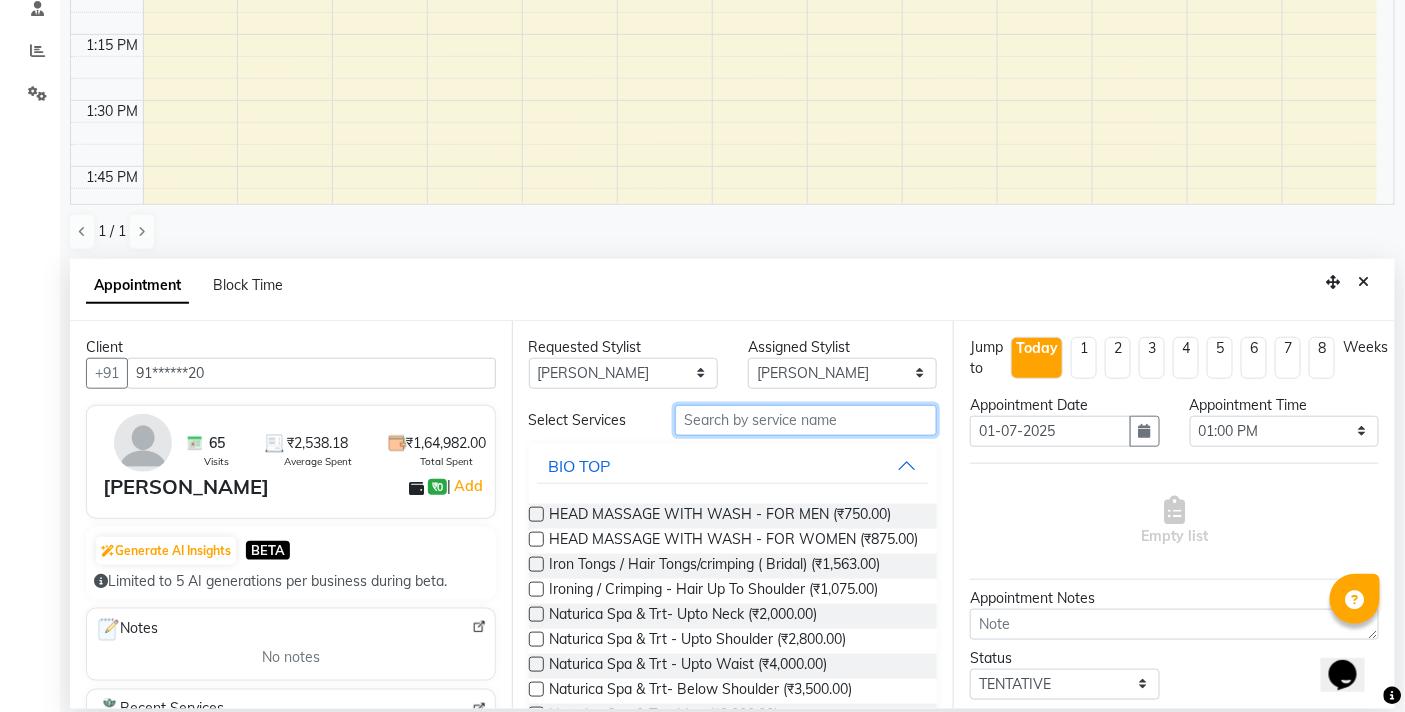 click at bounding box center [806, 420] 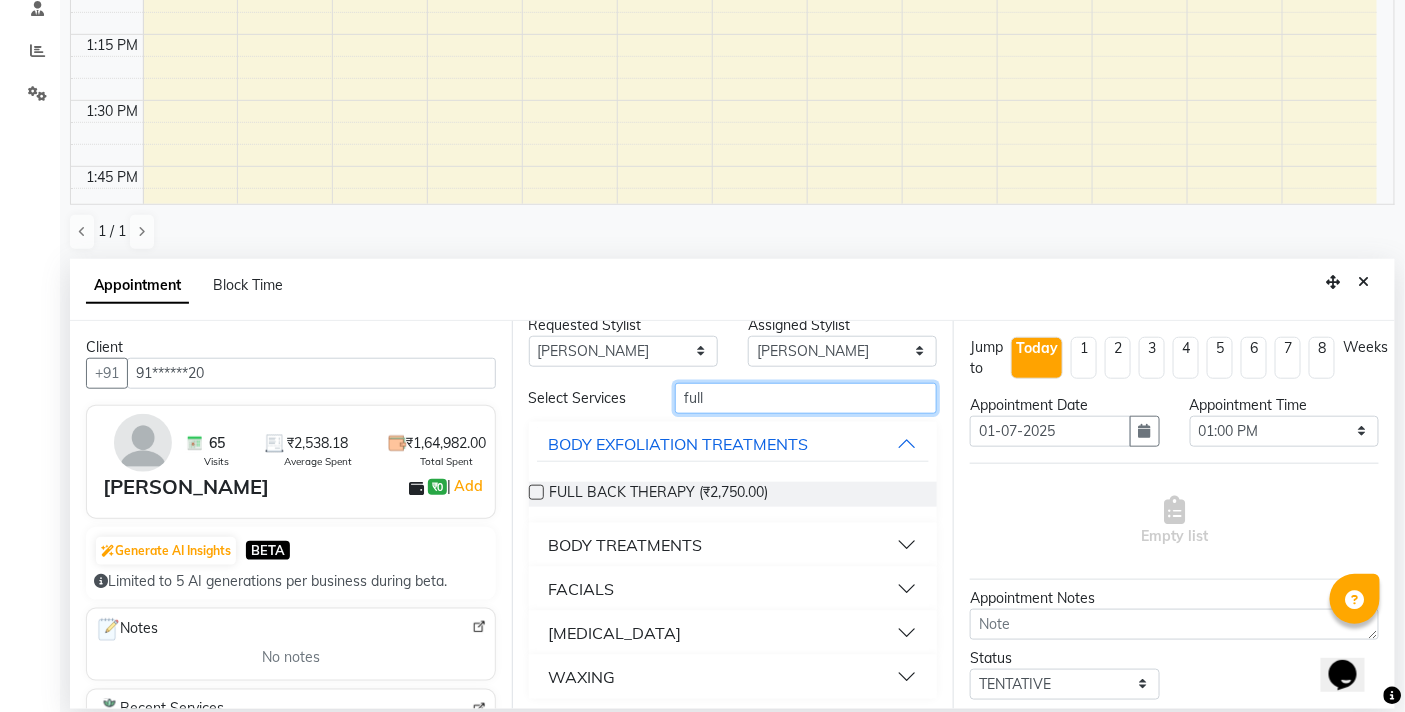 scroll, scrollTop: 27, scrollLeft: 0, axis: vertical 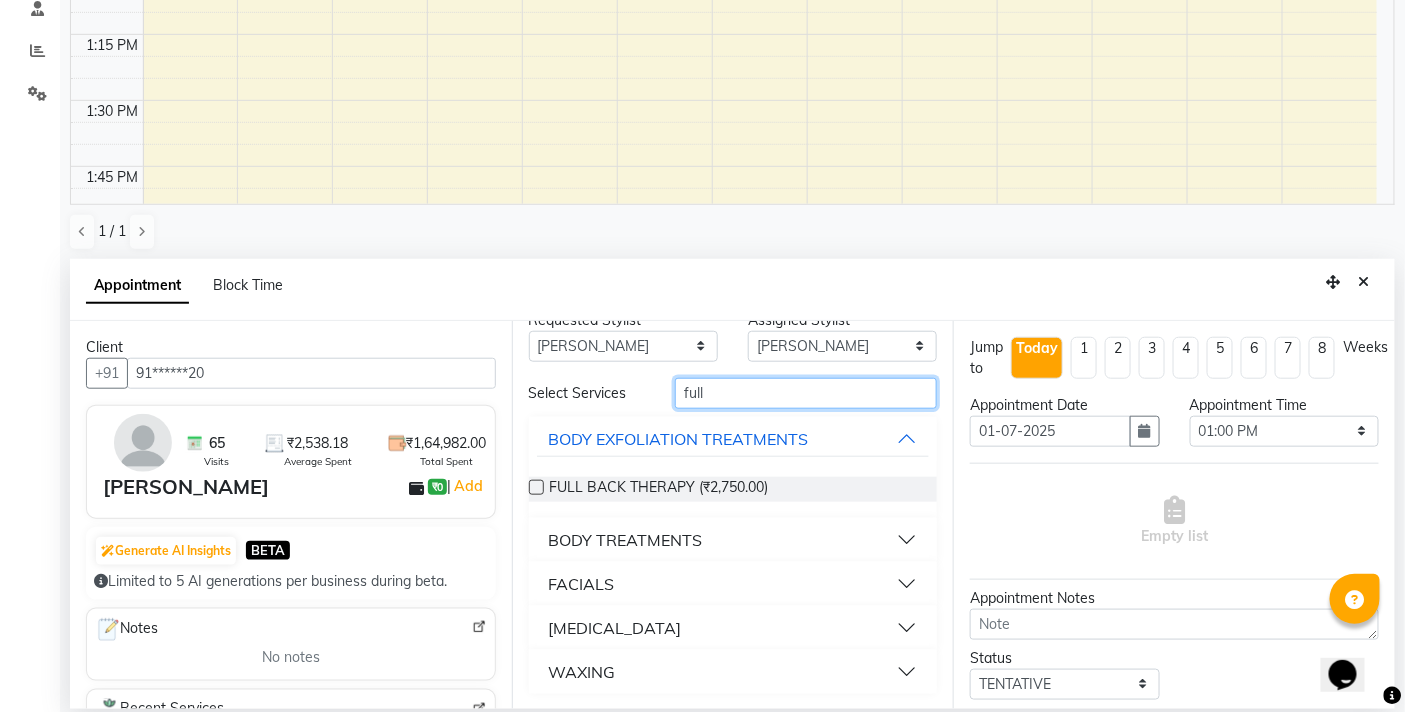 type on "full" 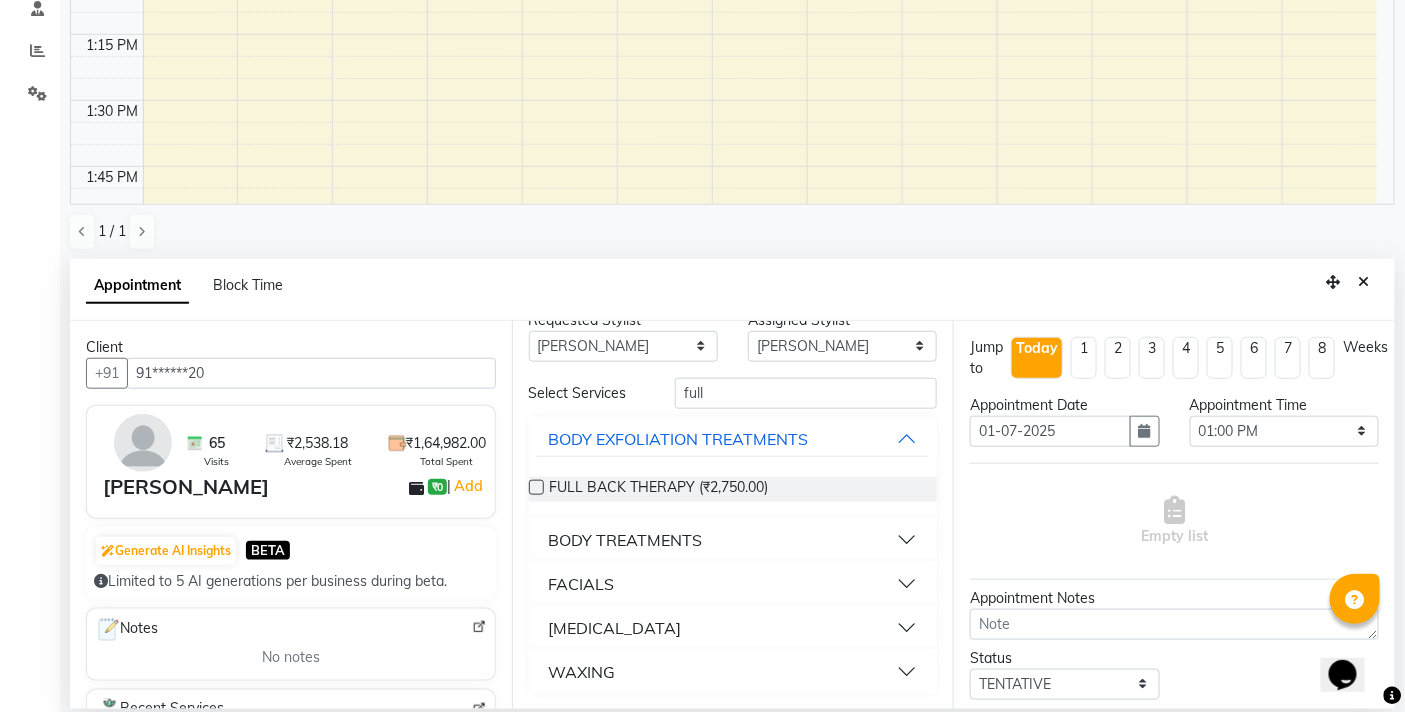 click on "WAXING" at bounding box center (733, 672) 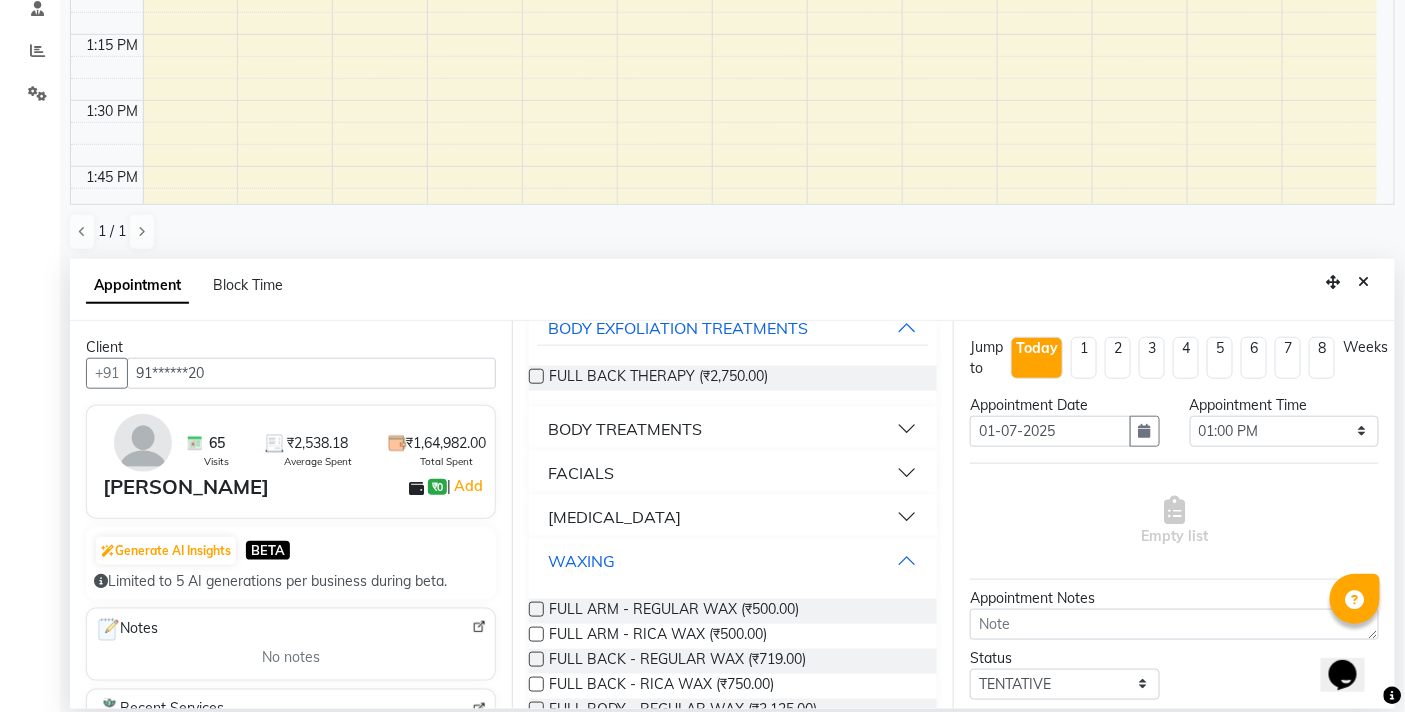 scroll, scrollTop: 361, scrollLeft: 0, axis: vertical 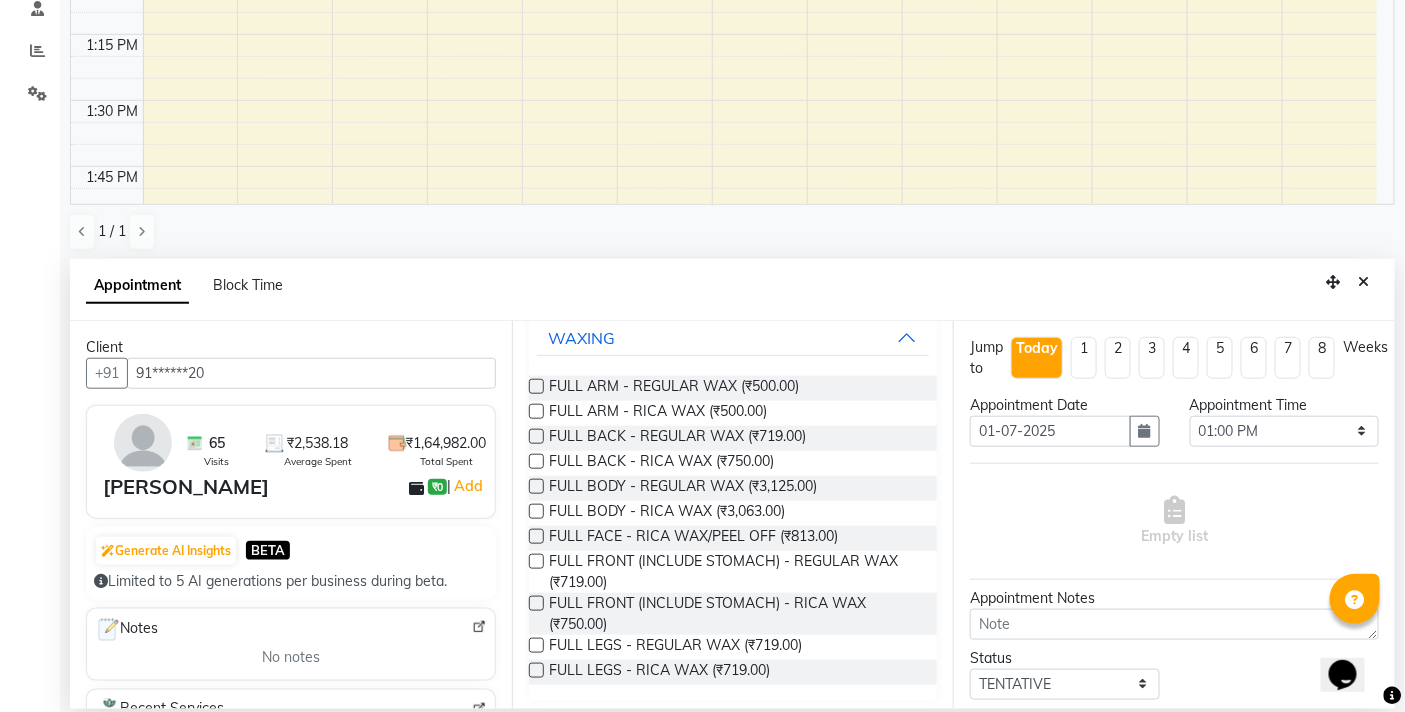 click at bounding box center (536, 411) 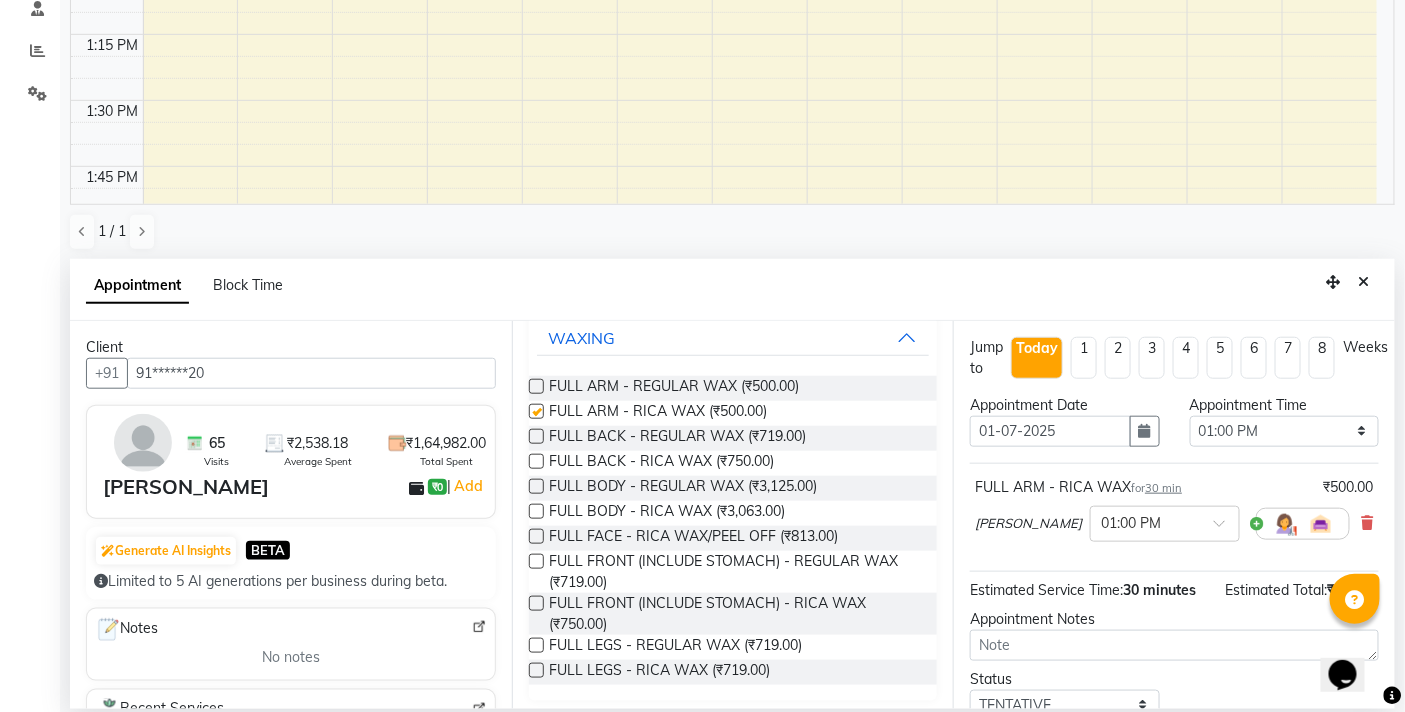 checkbox on "false" 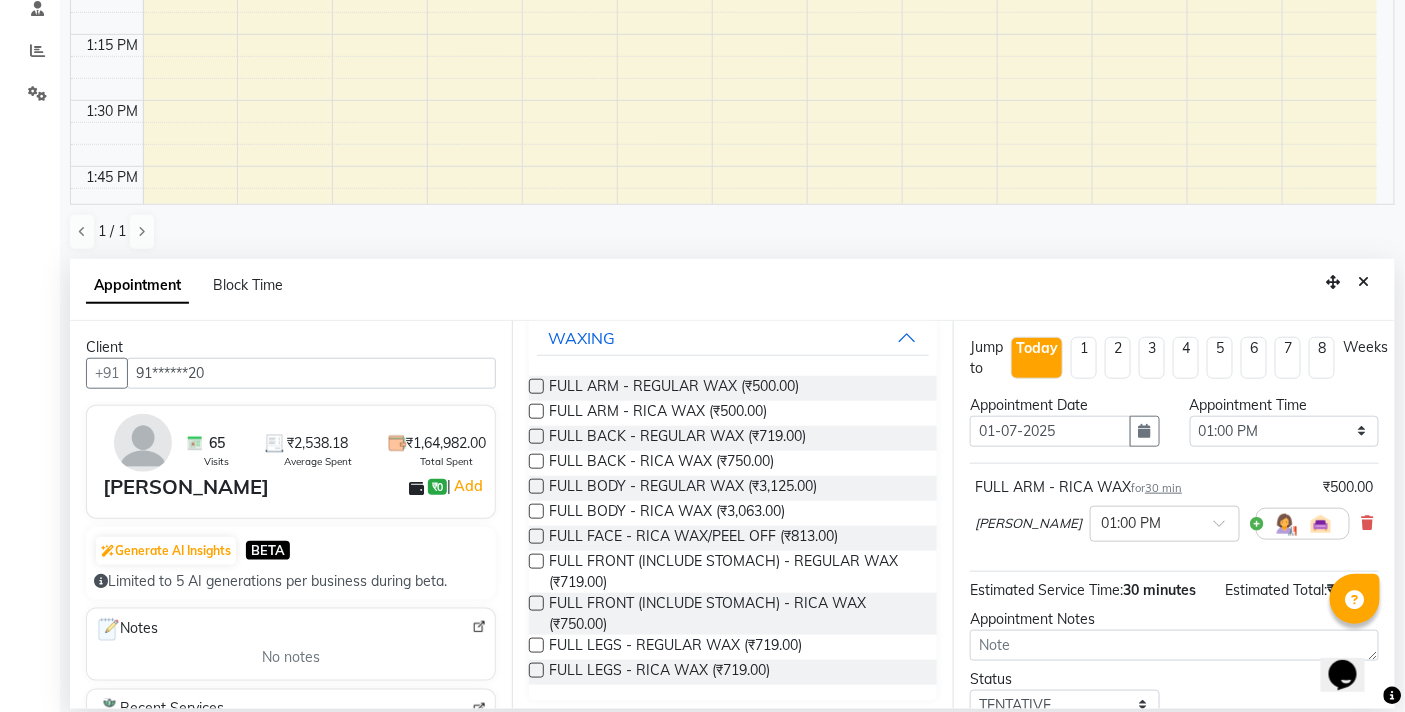 click at bounding box center (536, 670) 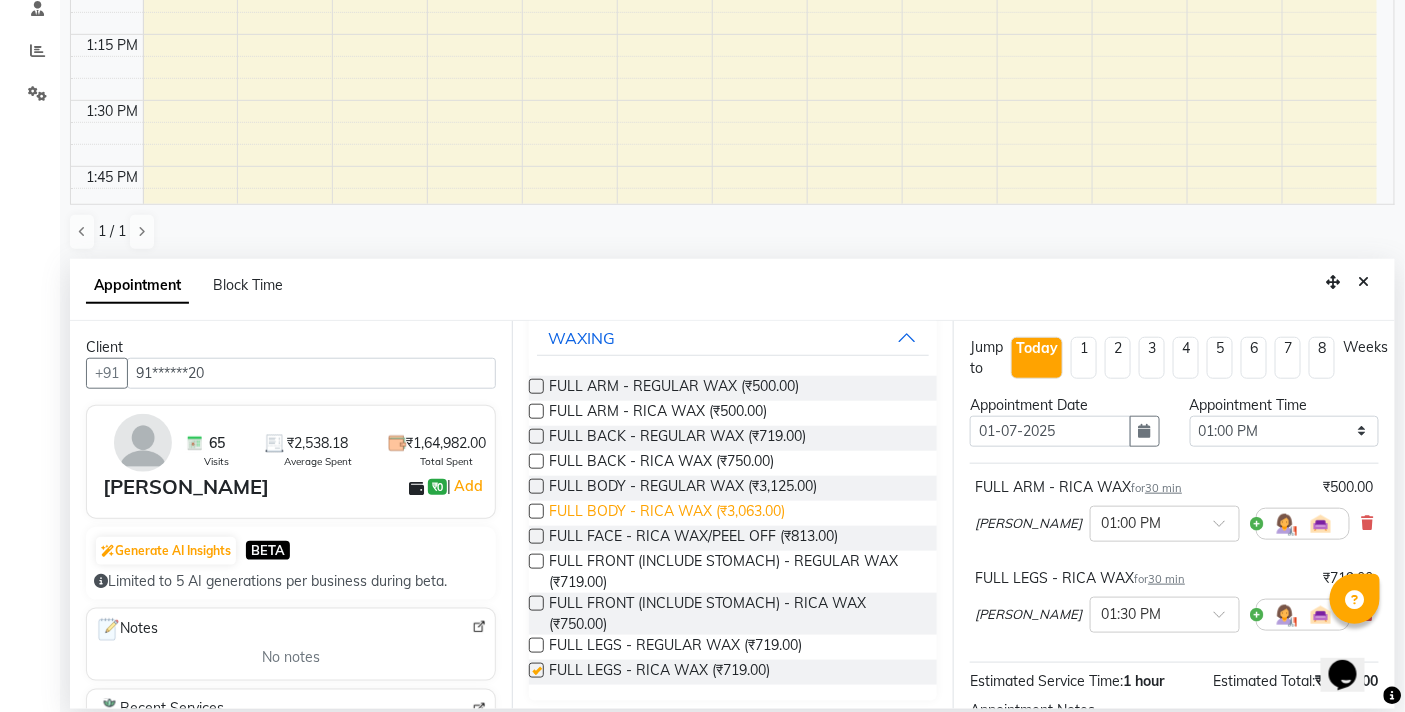 checkbox on "false" 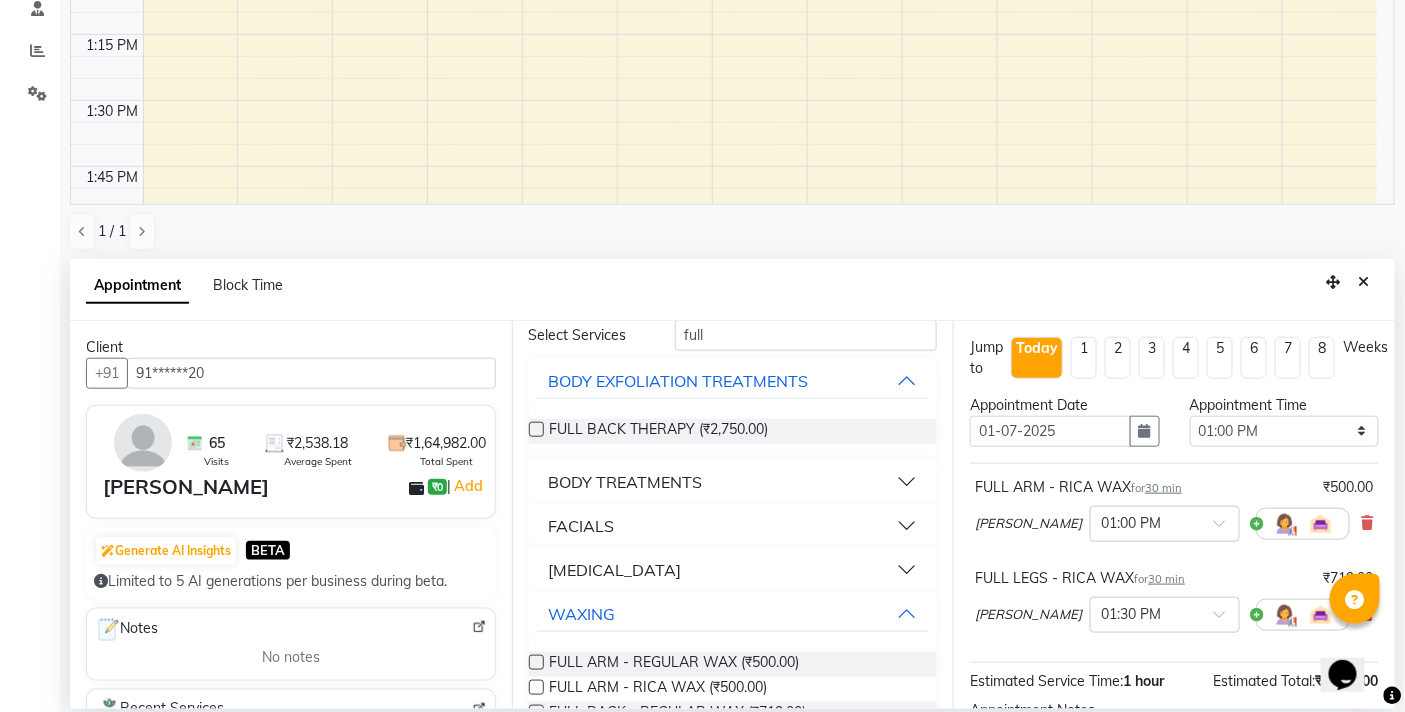 scroll, scrollTop: 27, scrollLeft: 0, axis: vertical 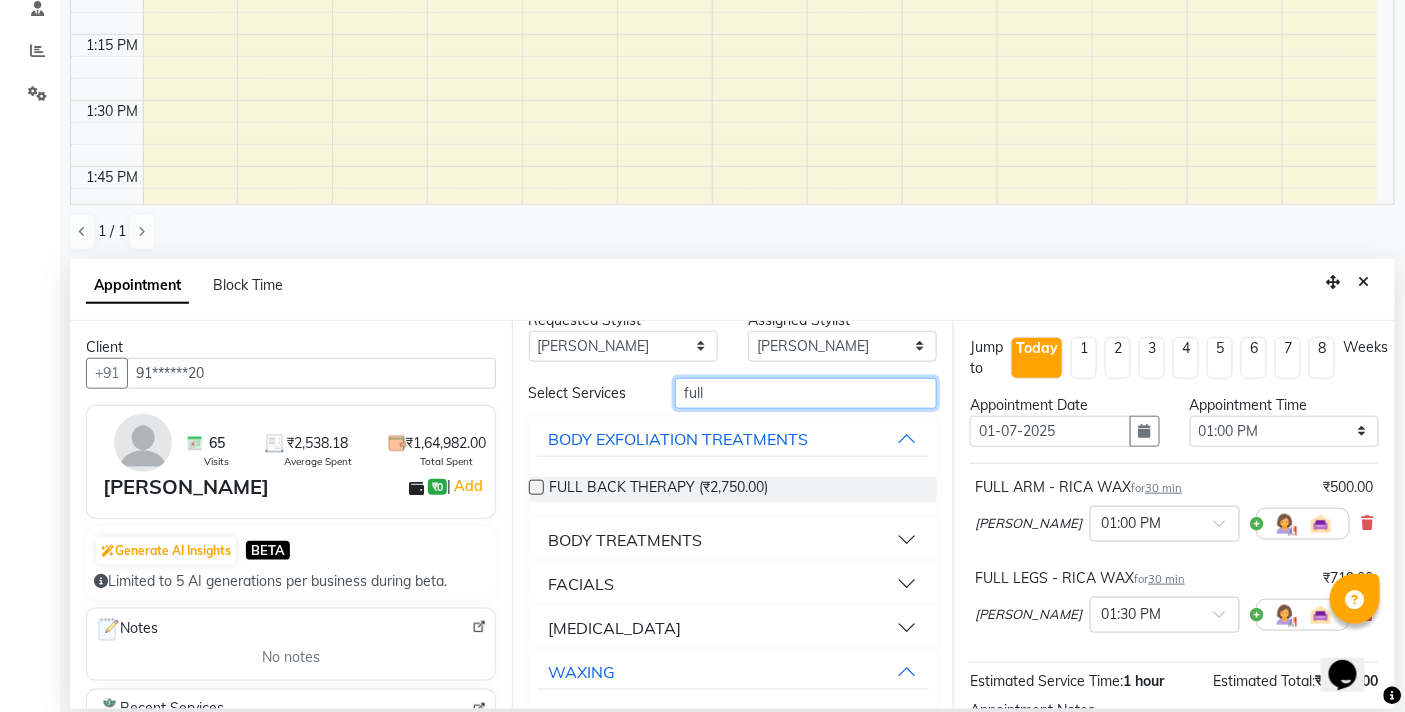 click on "full" at bounding box center [806, 393] 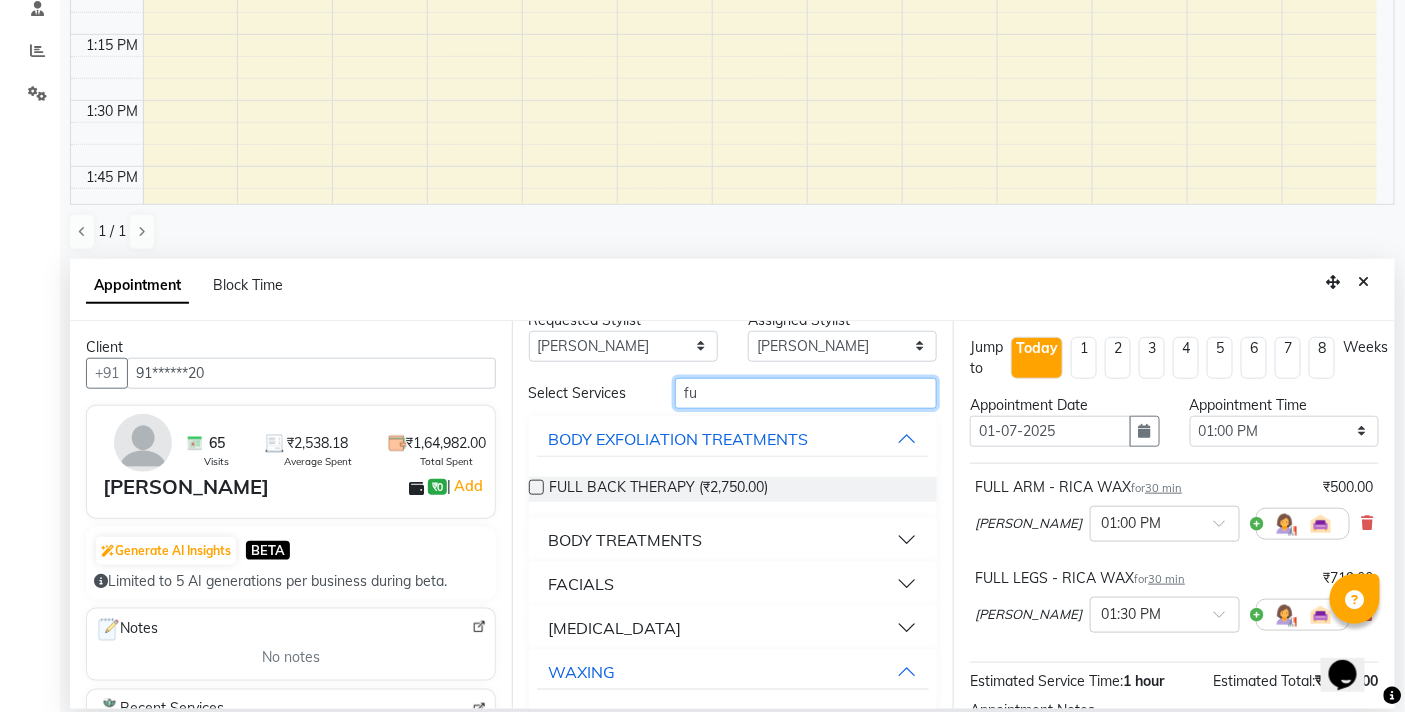 type on "f" 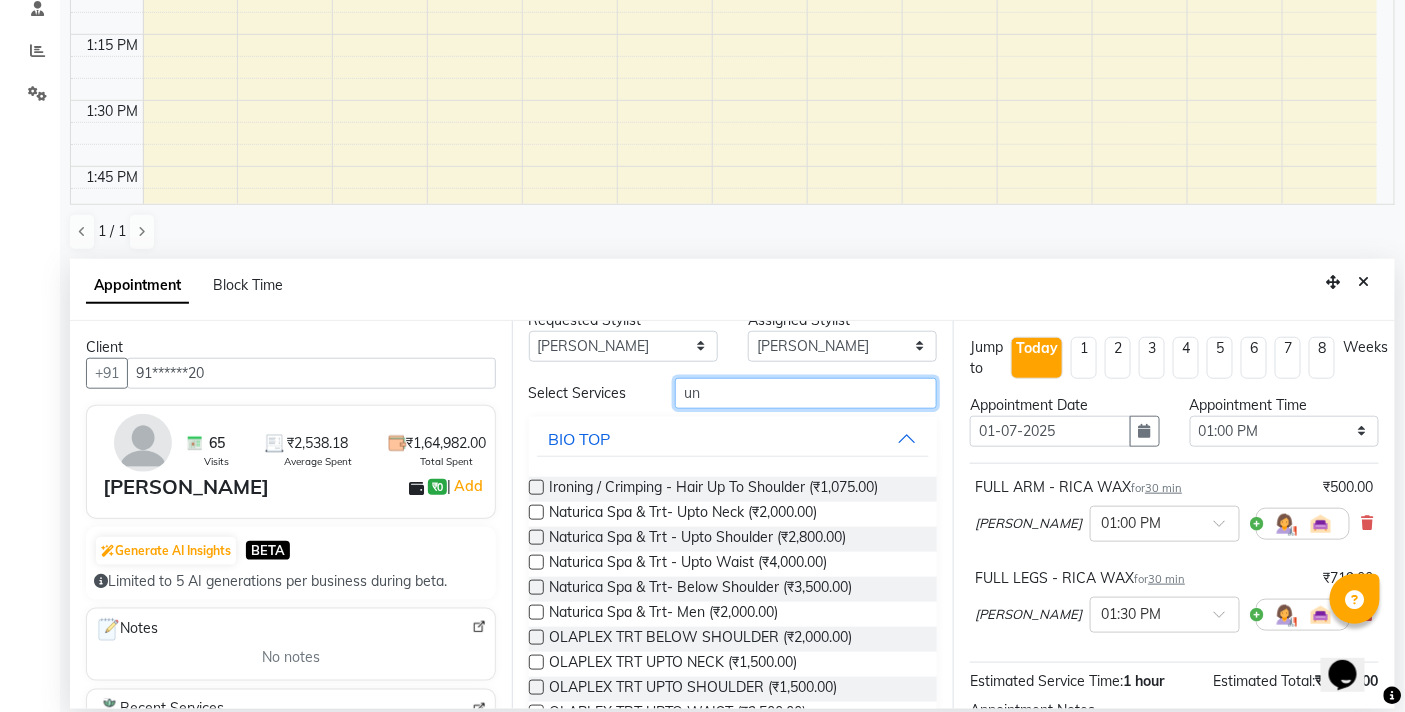scroll, scrollTop: 0, scrollLeft: 0, axis: both 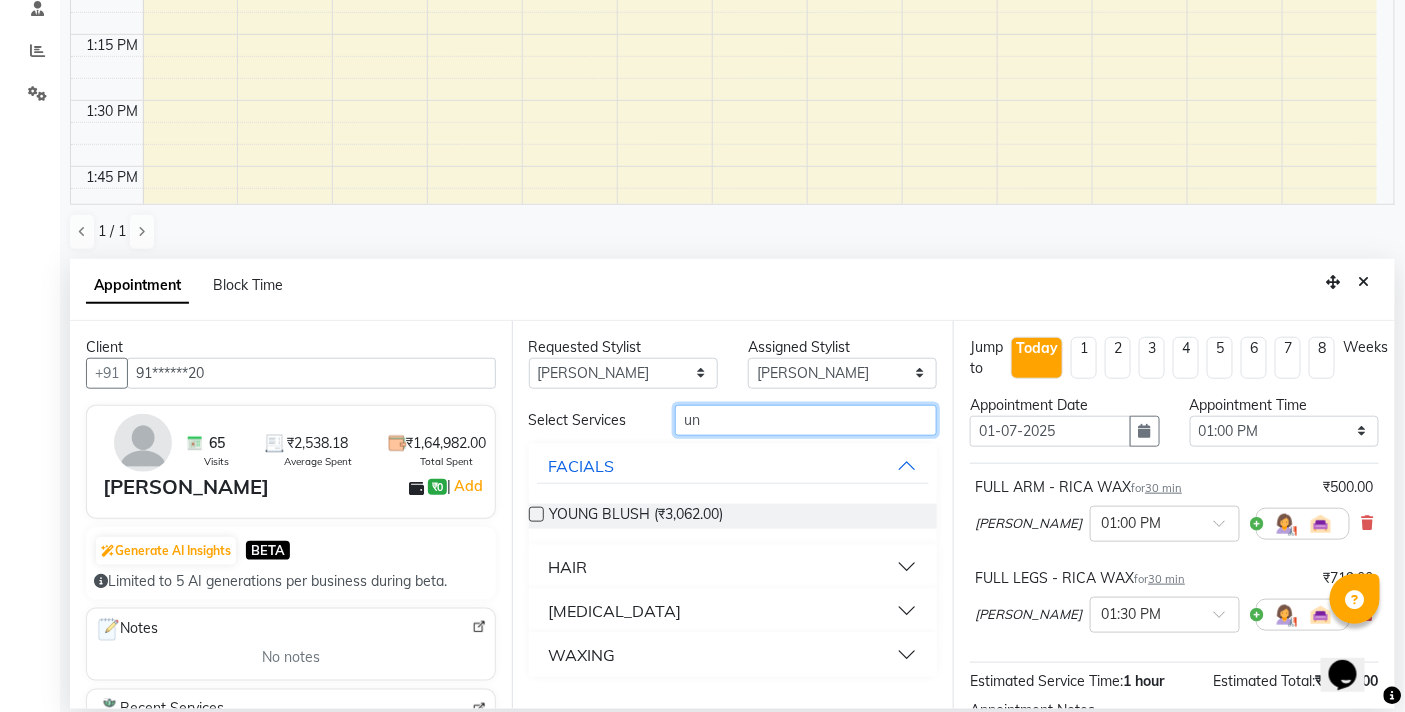 type on "un" 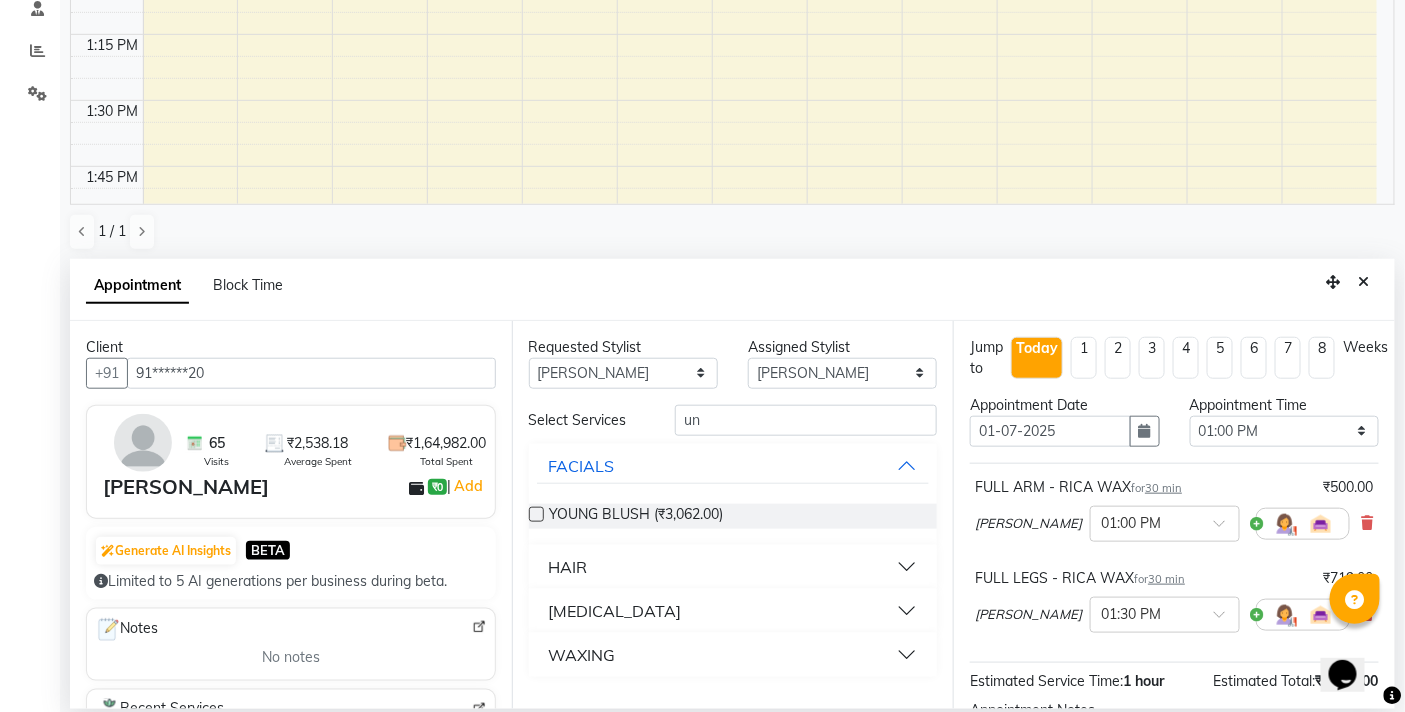 click on "WAXING" at bounding box center (733, 655) 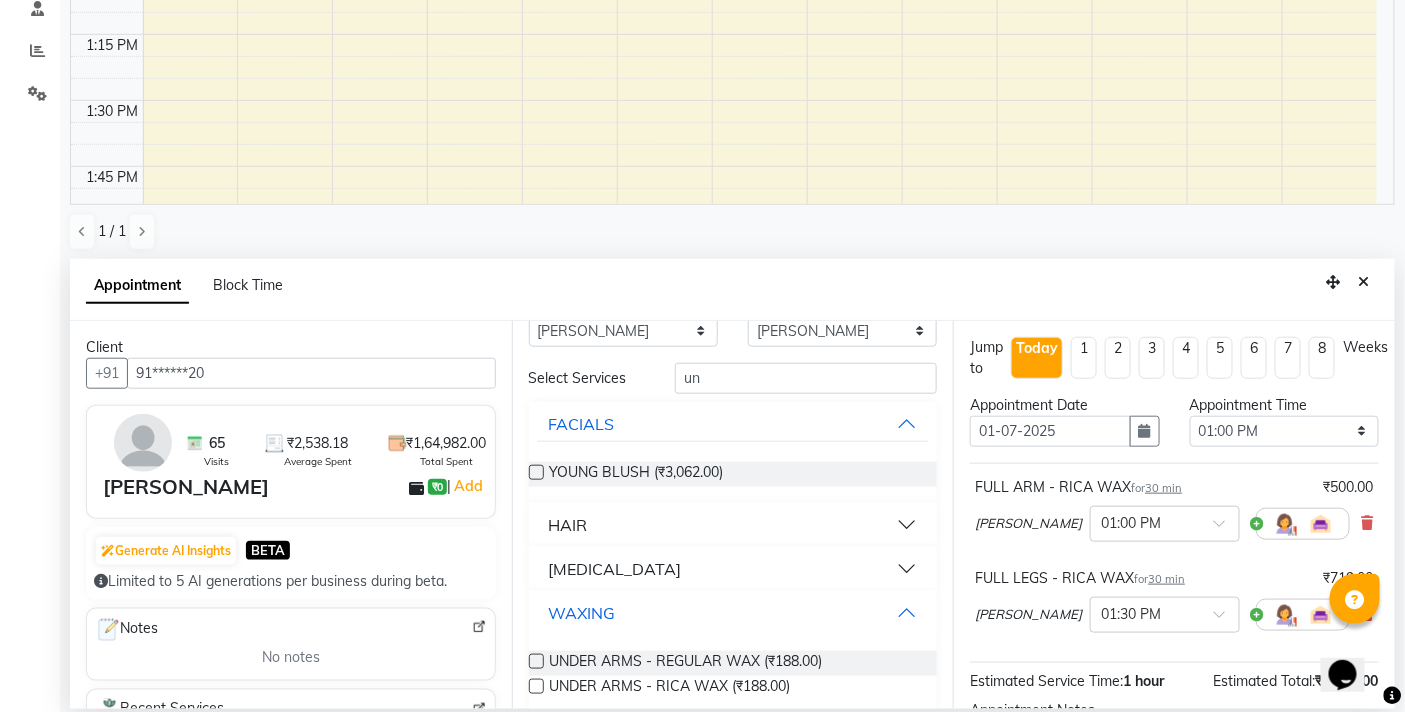 scroll, scrollTop: 65, scrollLeft: 0, axis: vertical 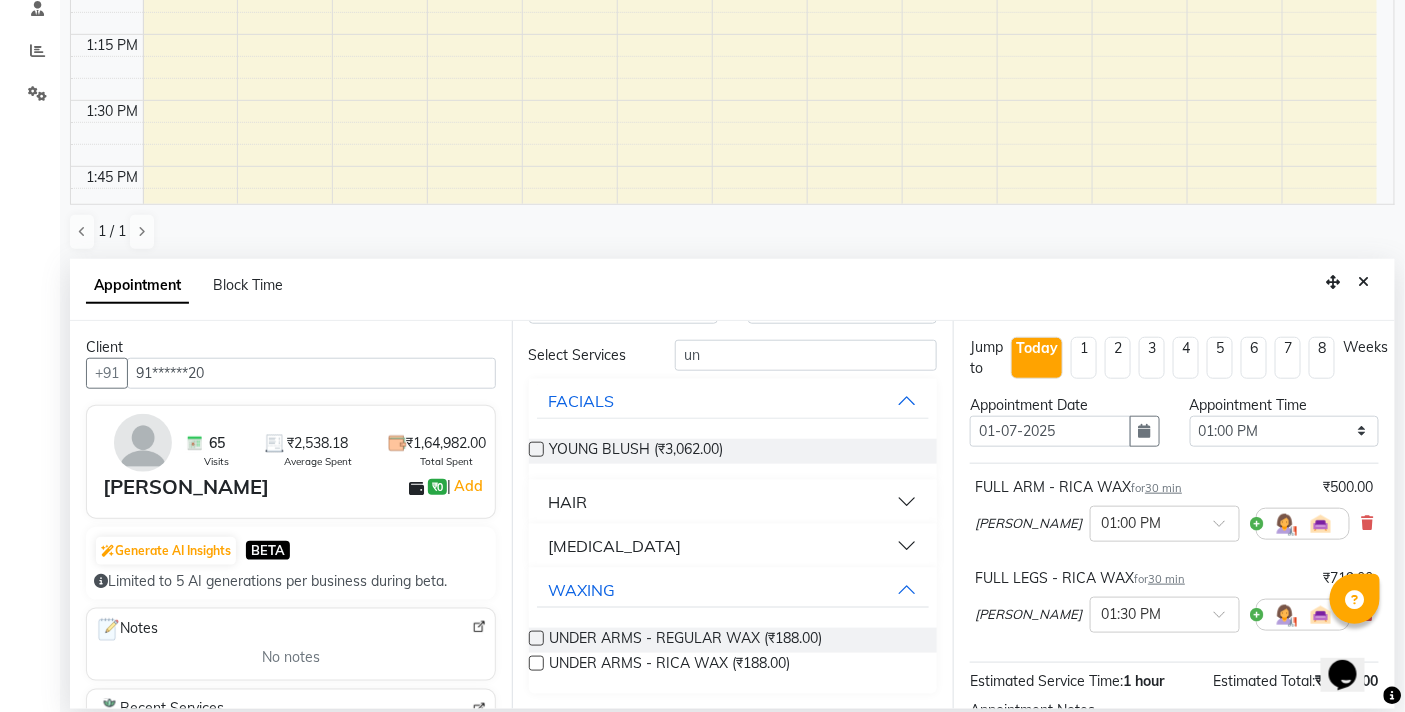 click at bounding box center [536, 663] 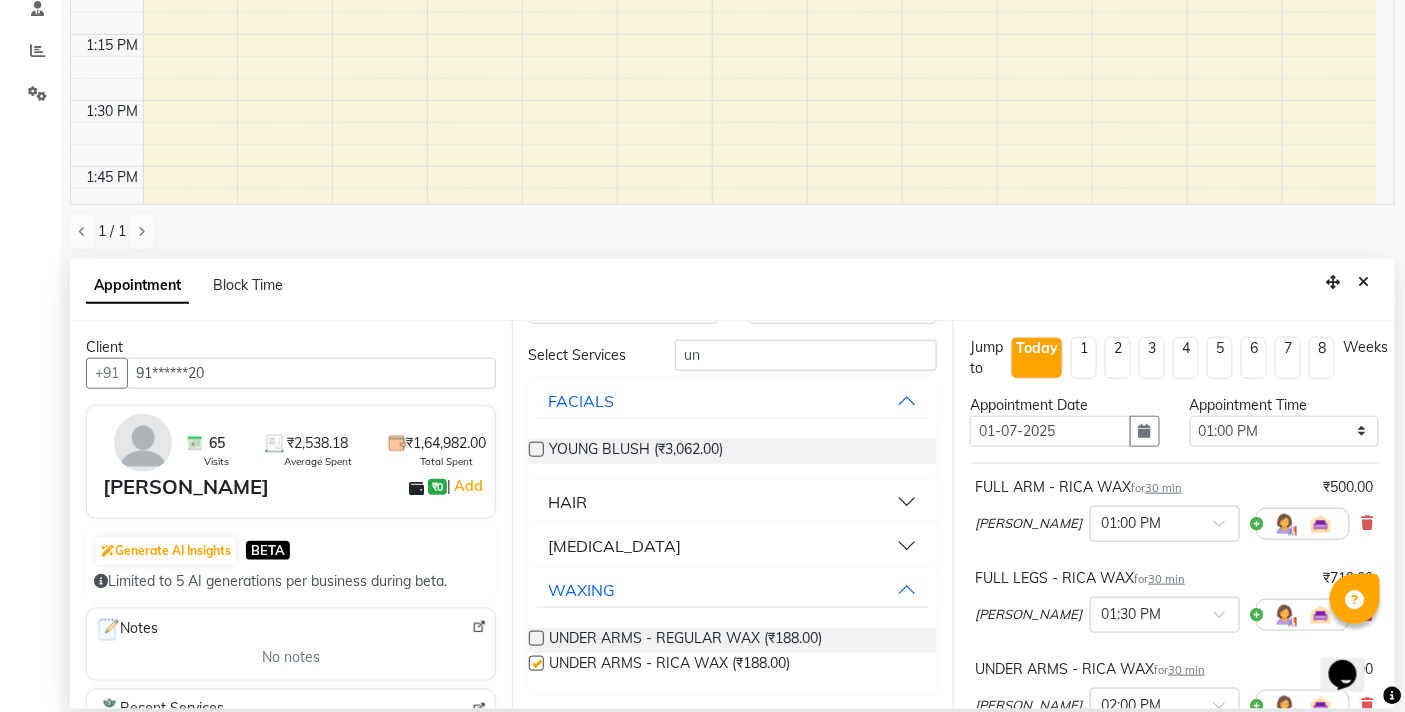 checkbox on "false" 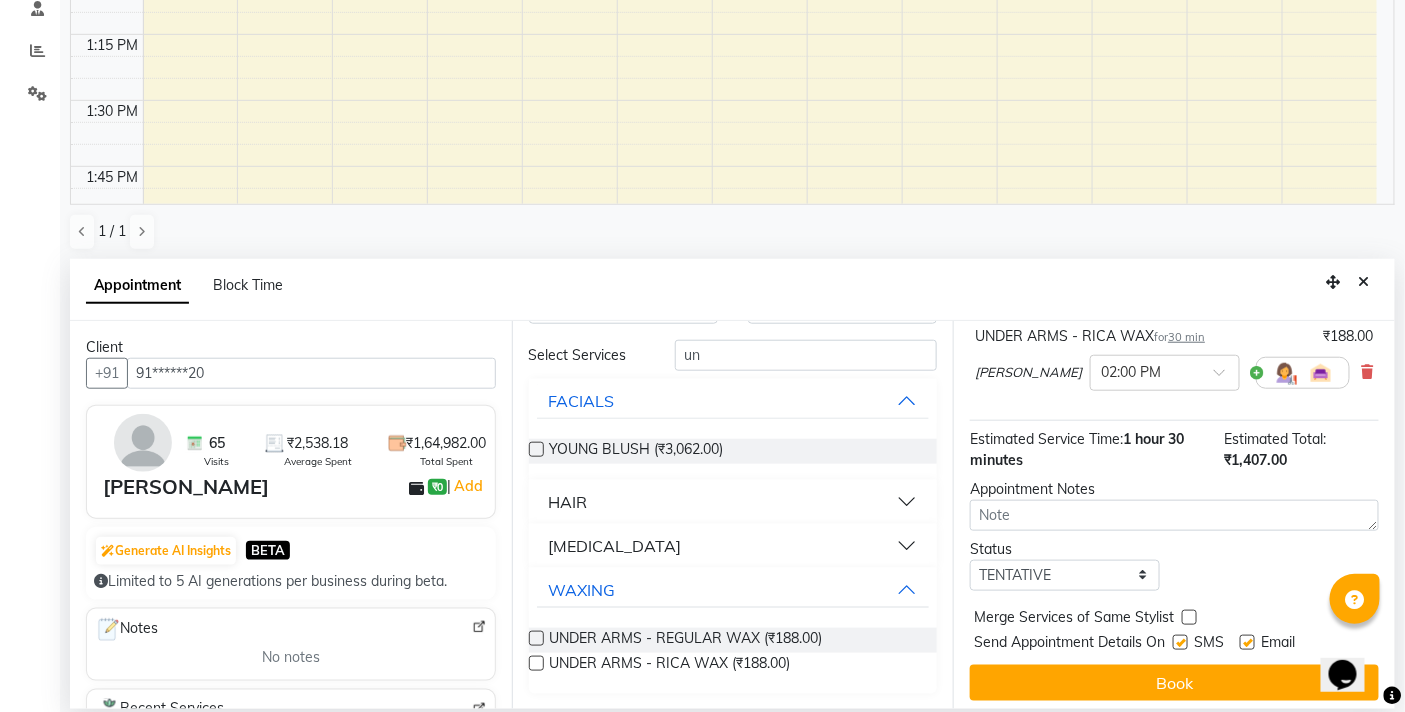 scroll, scrollTop: 0, scrollLeft: 0, axis: both 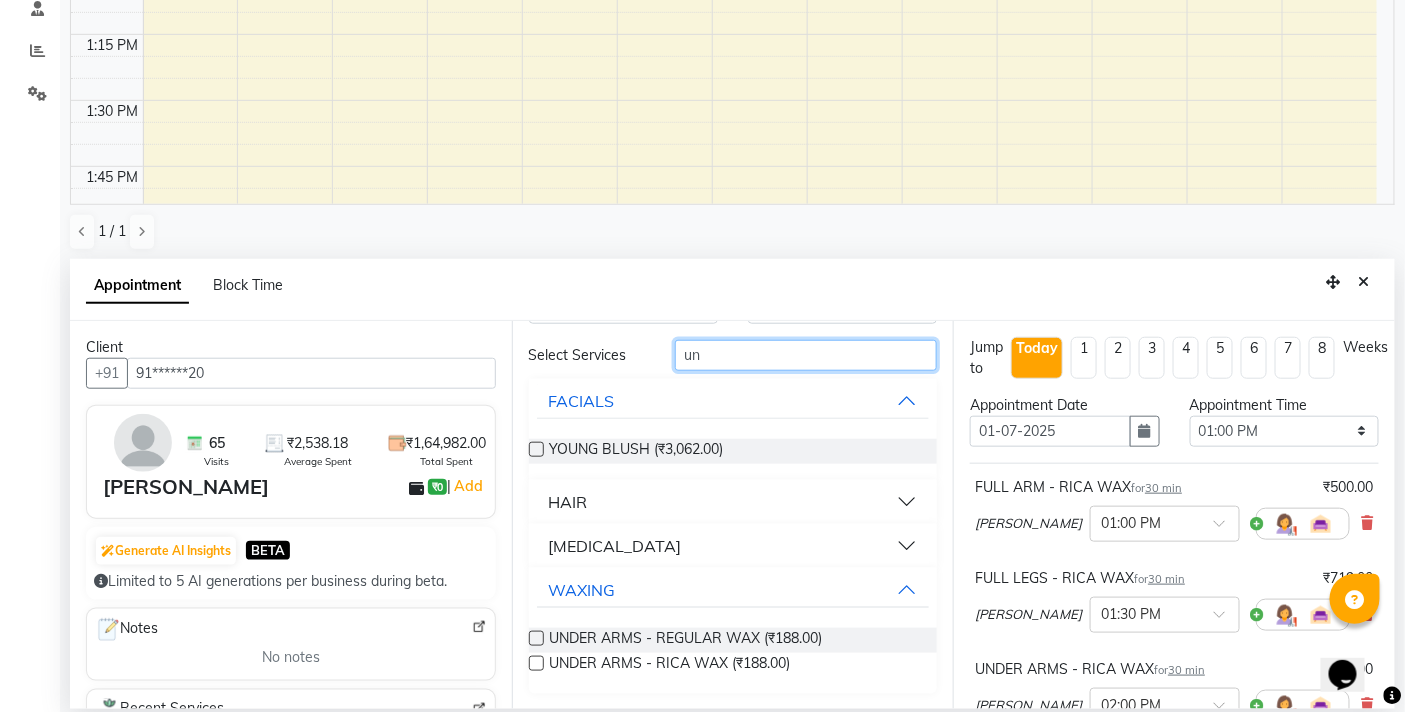 click on "un" at bounding box center [806, 355] 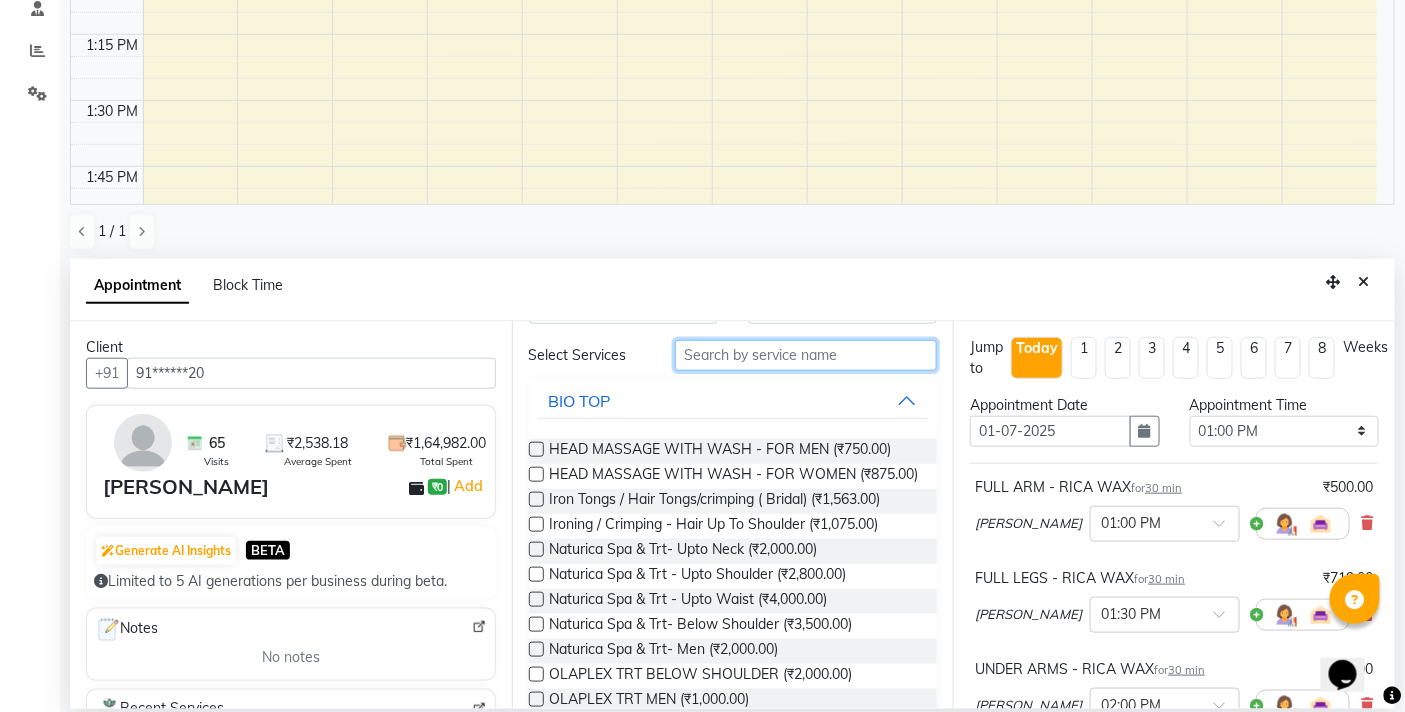 type on "w" 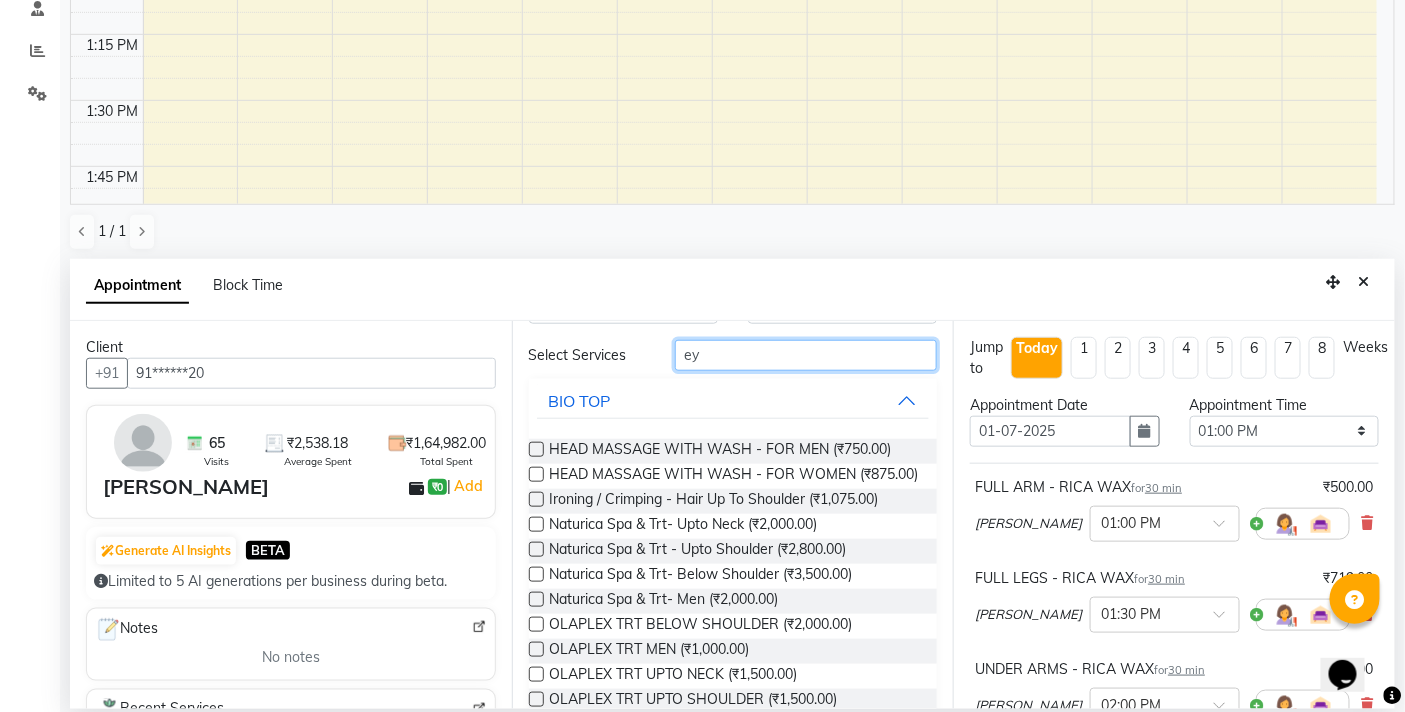 scroll, scrollTop: 0, scrollLeft: 0, axis: both 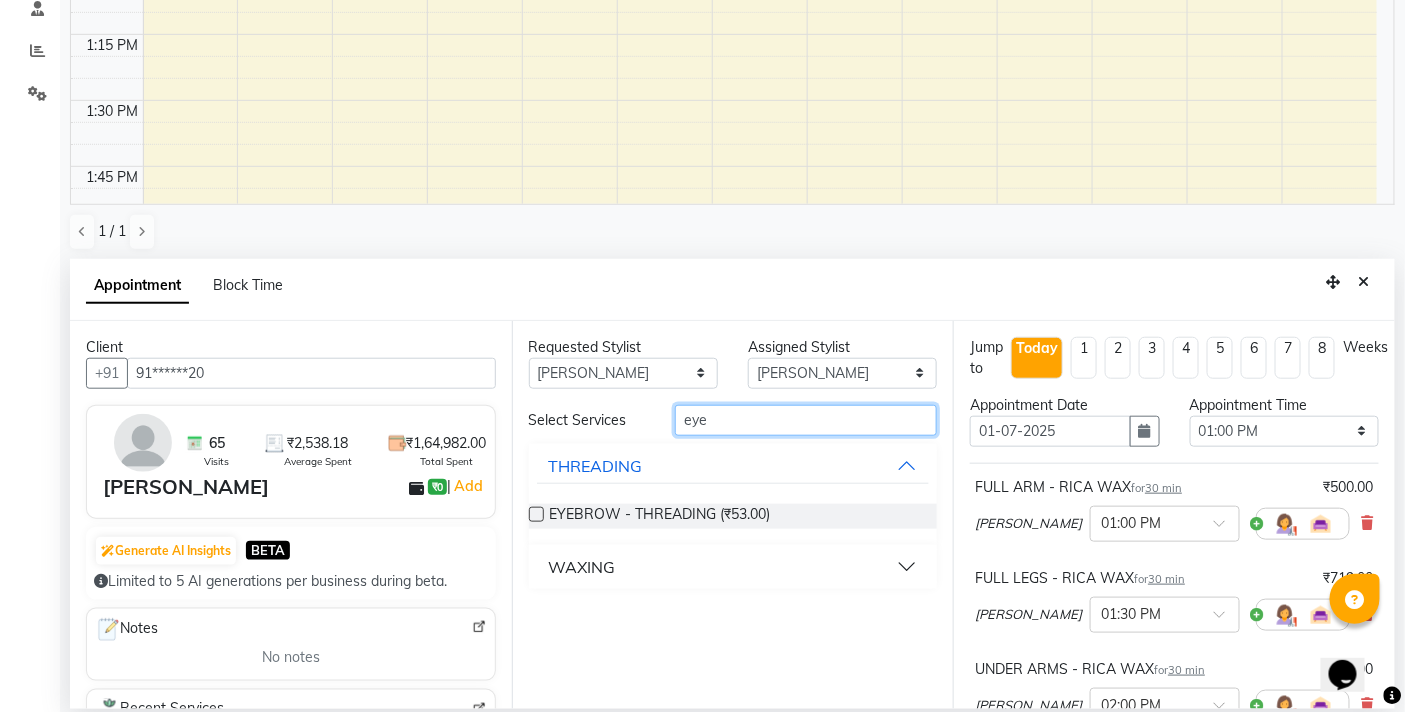 type on "eye" 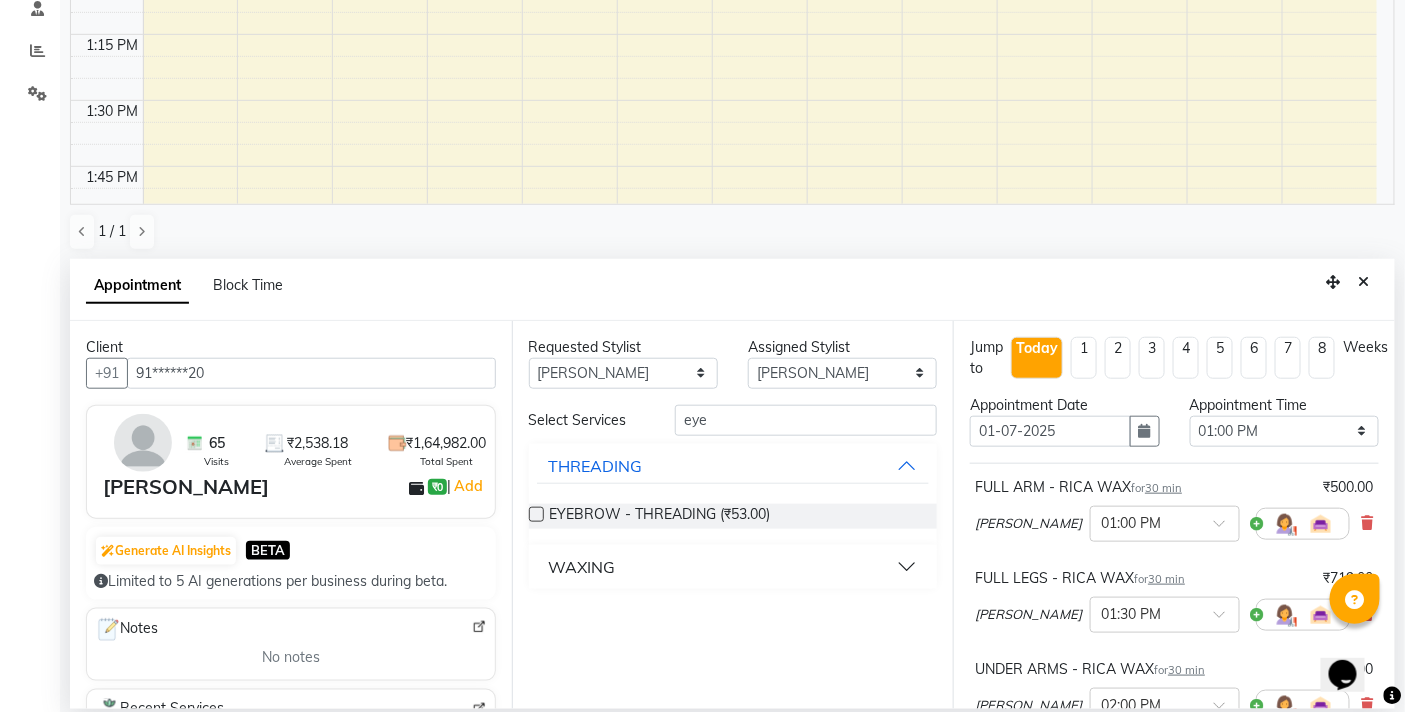 click at bounding box center (536, 514) 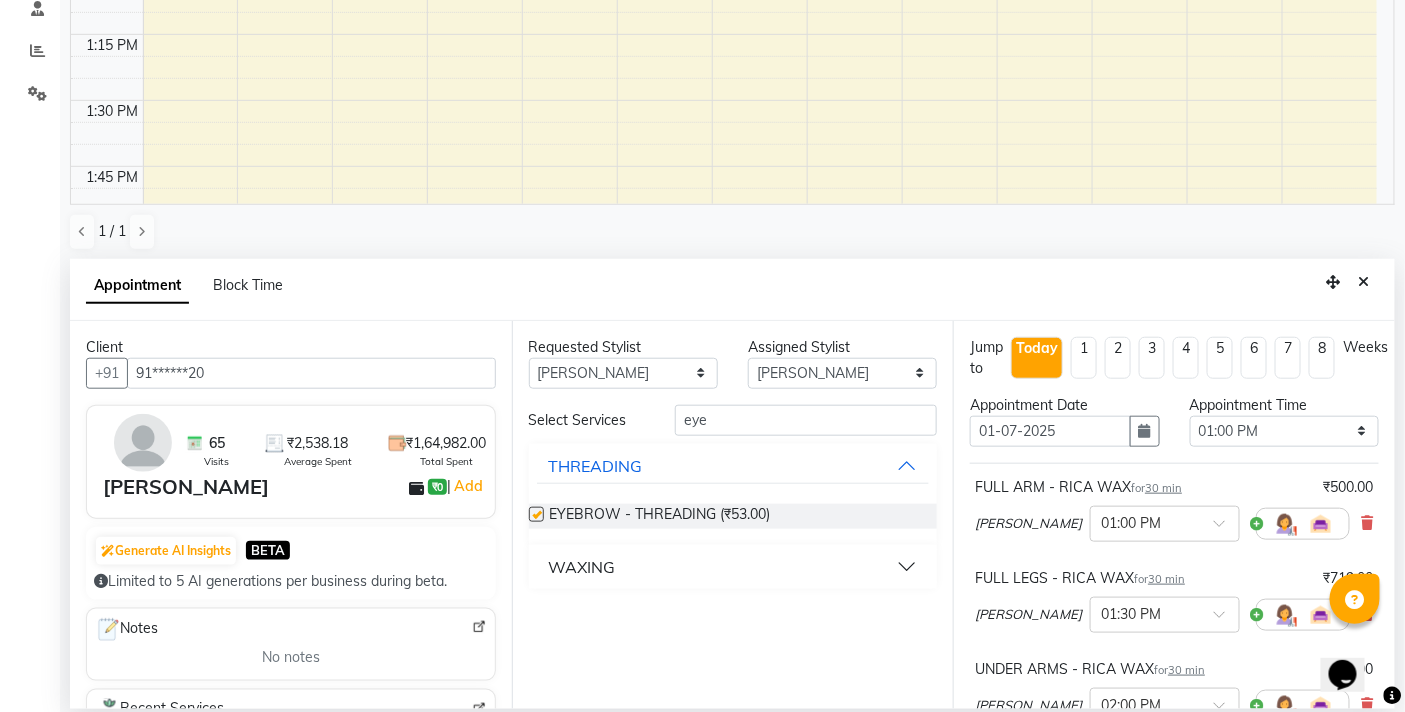 checkbox on "false" 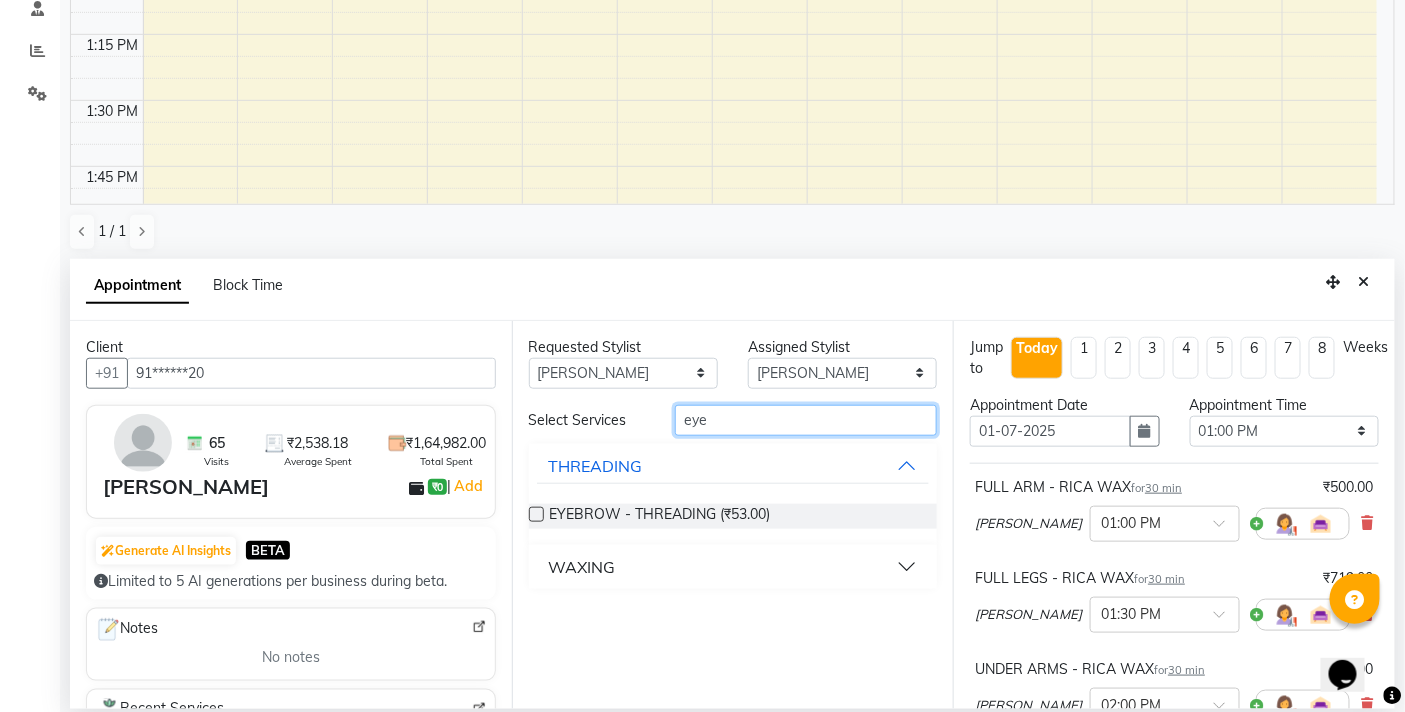 click on "eye" at bounding box center (806, 420) 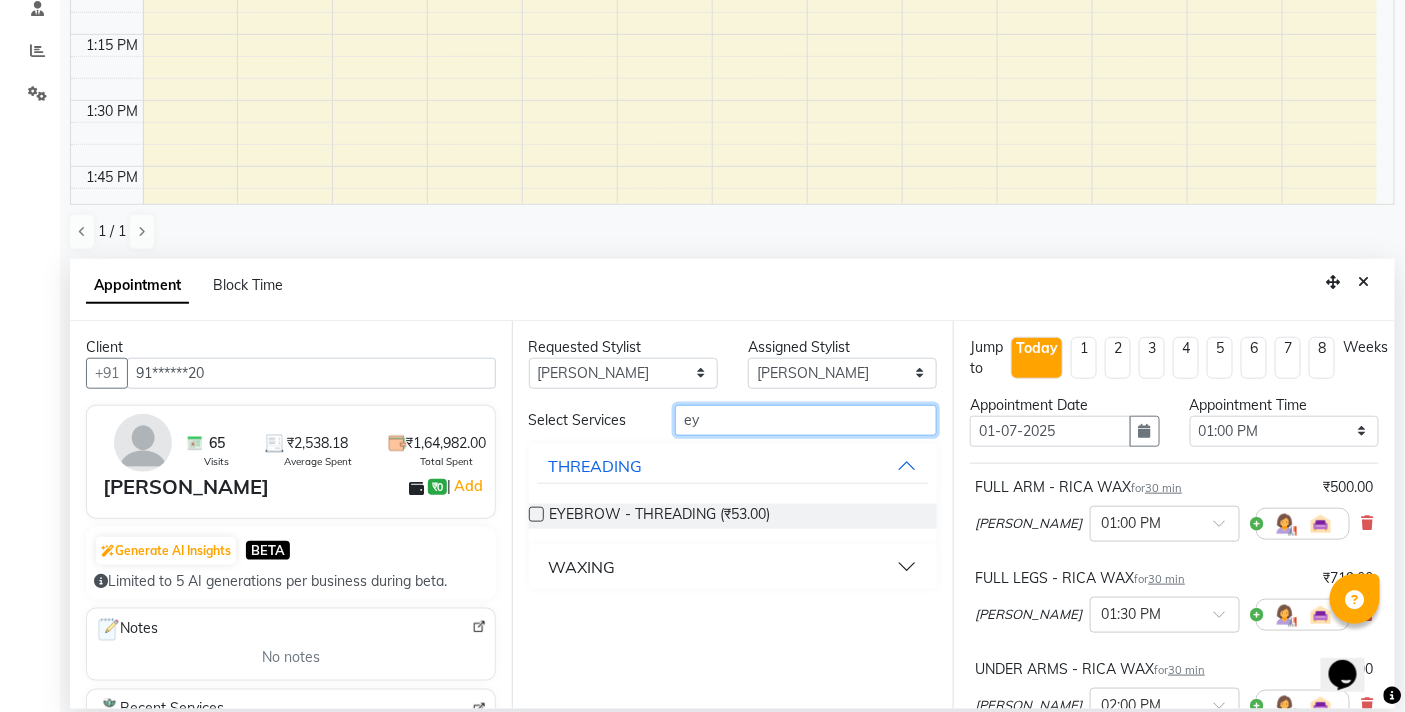 type on "e" 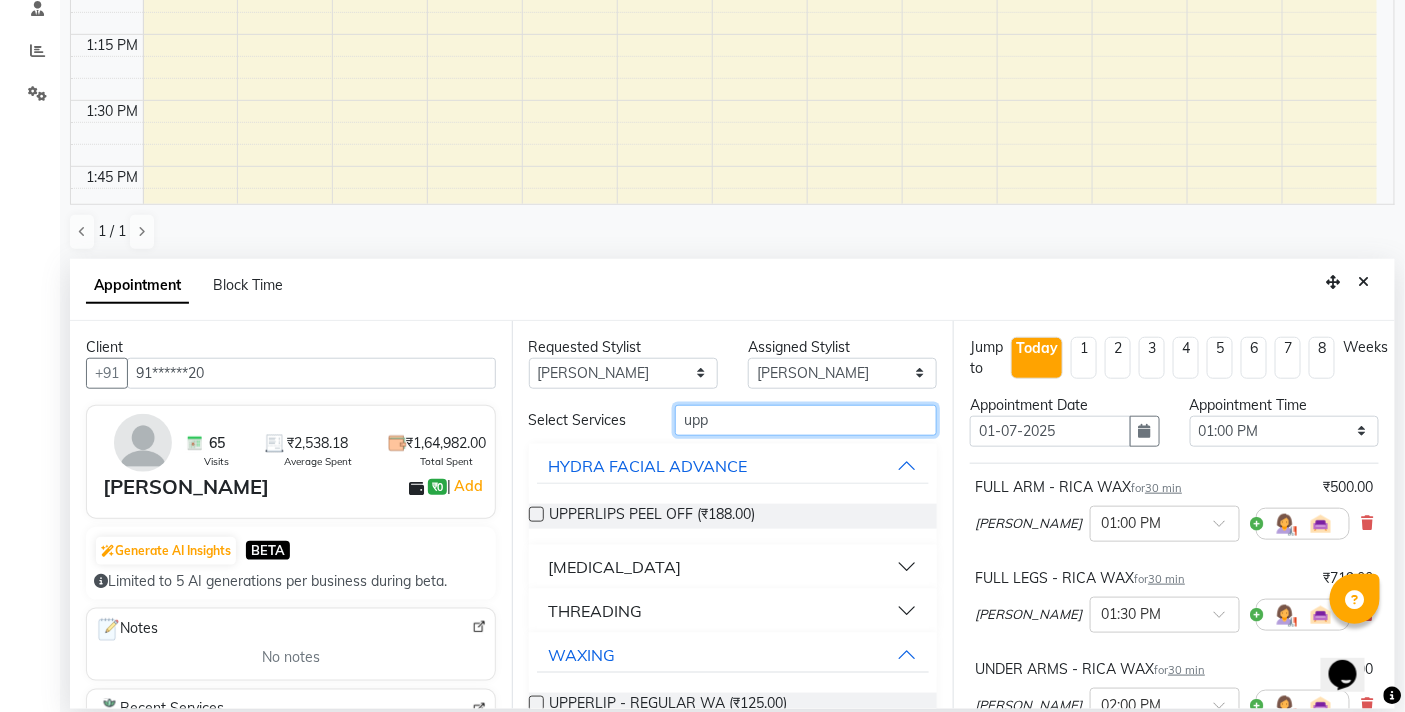 type on "upp" 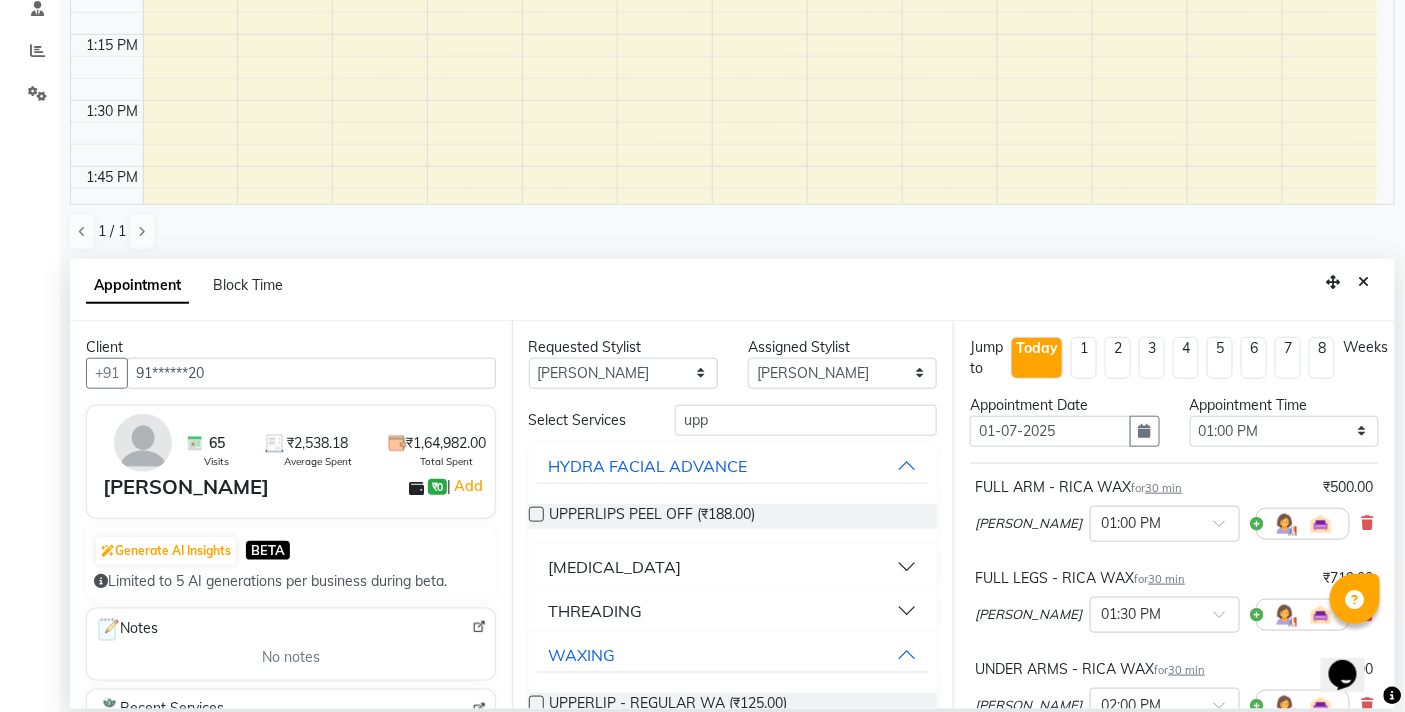 click at bounding box center [536, 514] 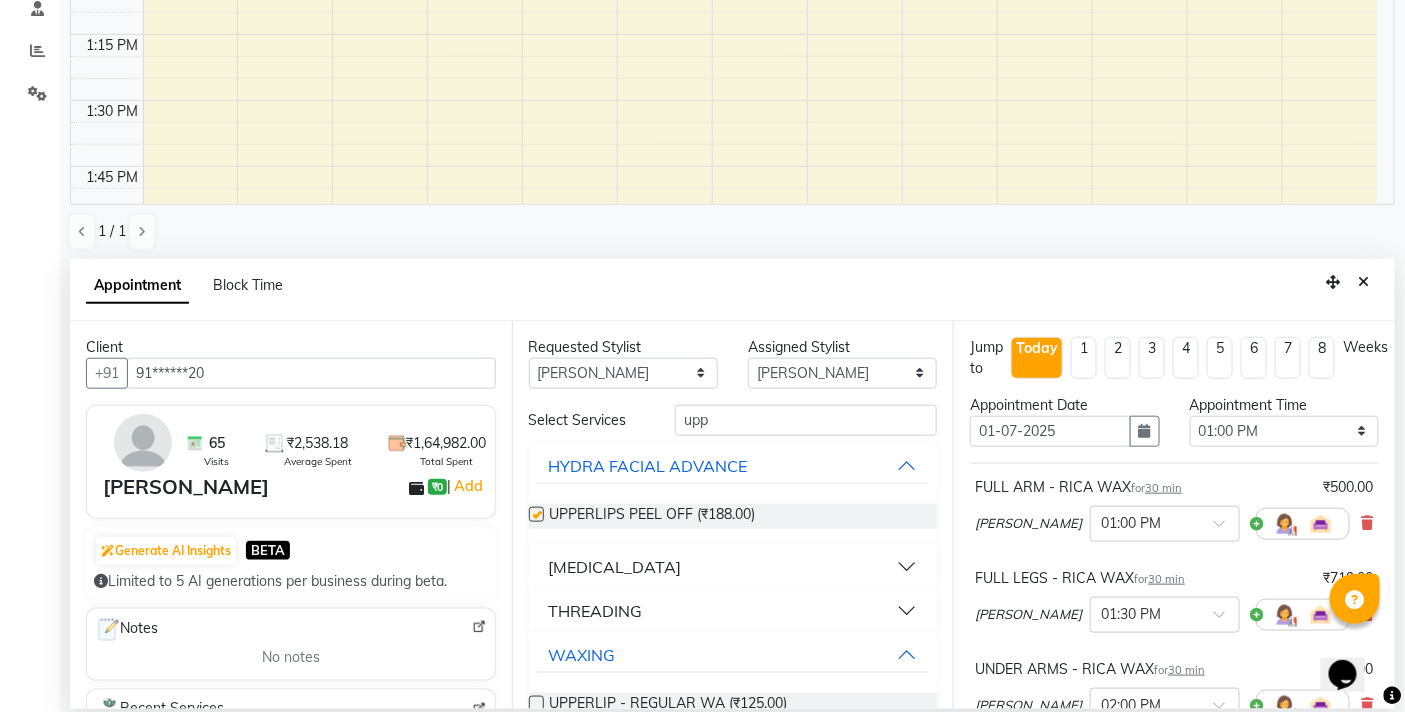checkbox on "false" 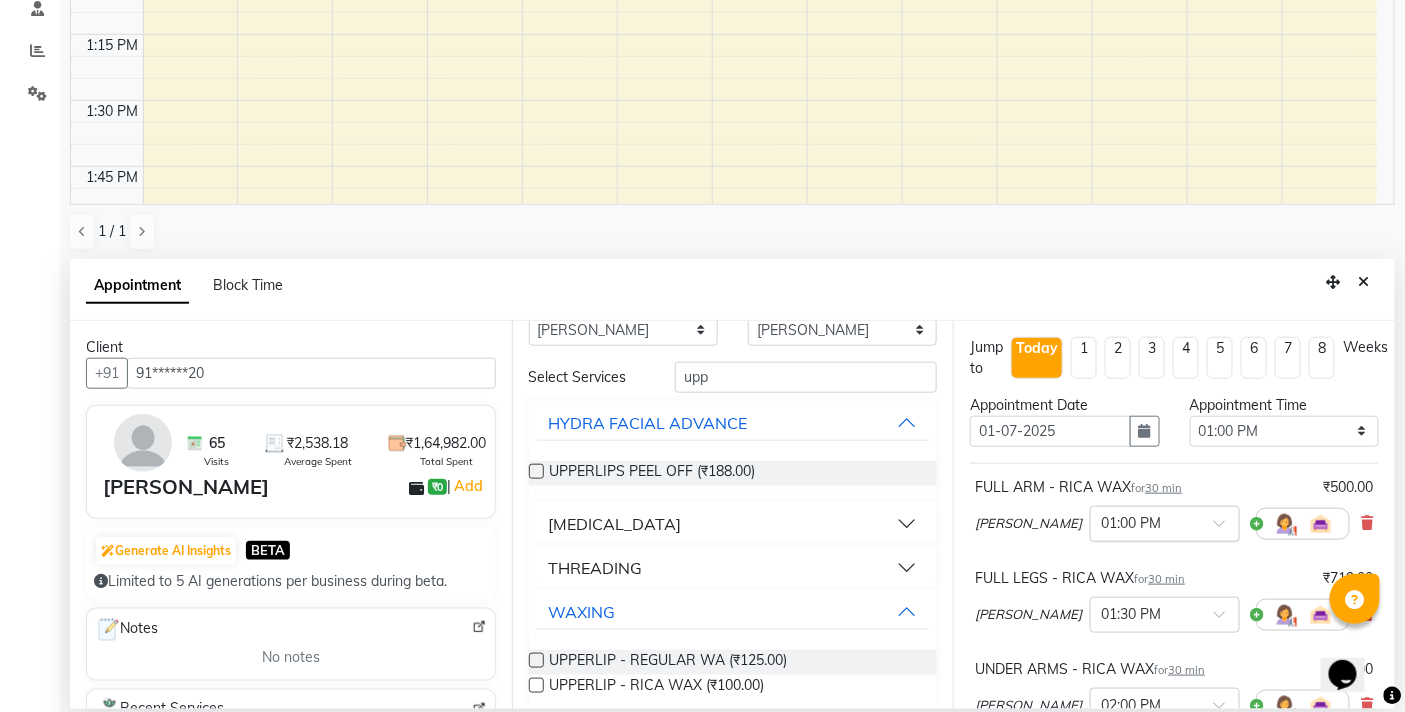 scroll, scrollTop: 65, scrollLeft: 0, axis: vertical 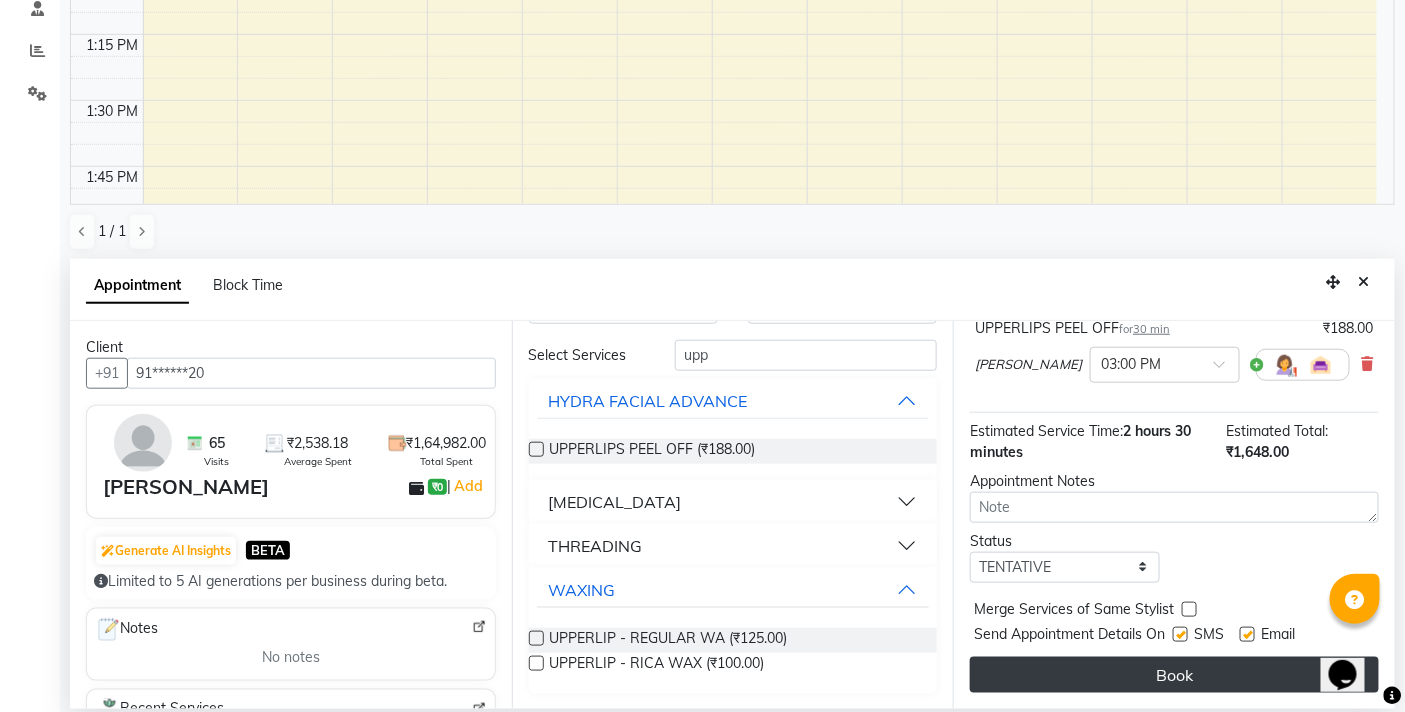 click on "Book" at bounding box center [1174, 675] 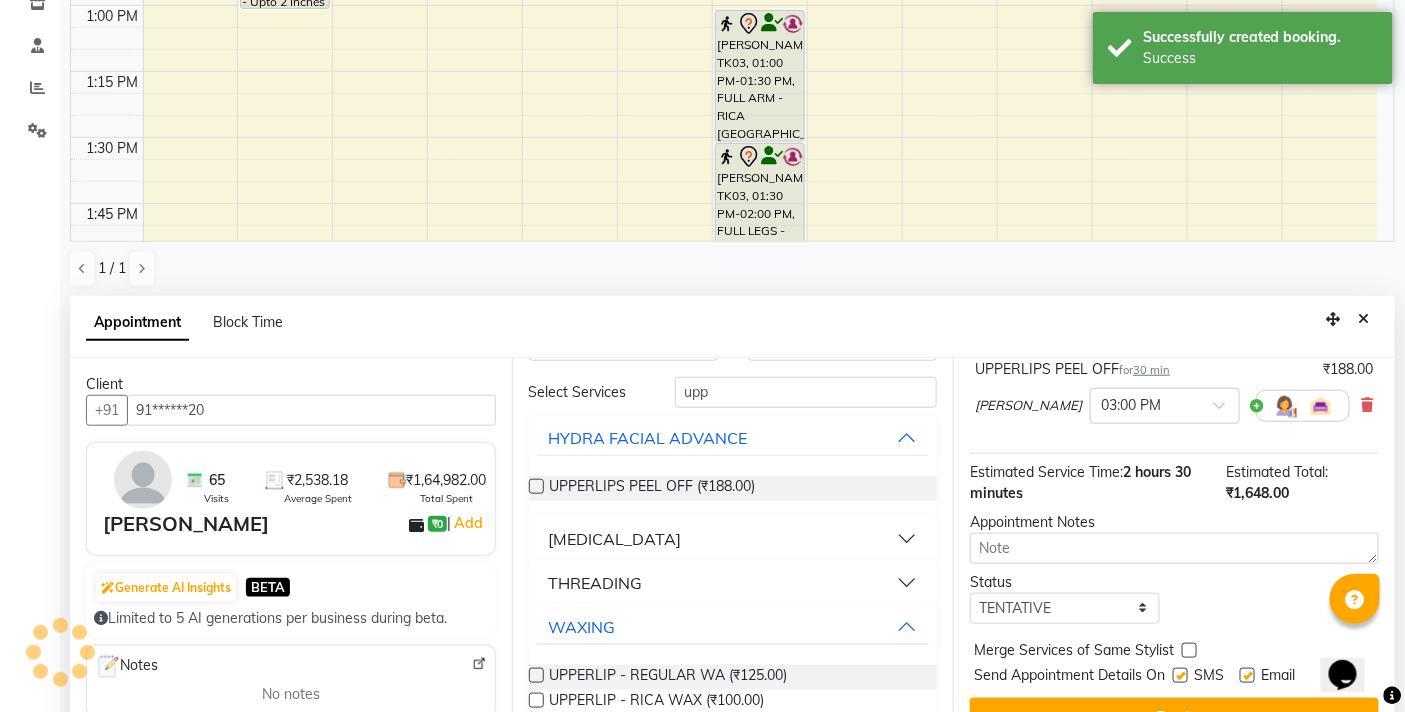 scroll, scrollTop: 55, scrollLeft: 0, axis: vertical 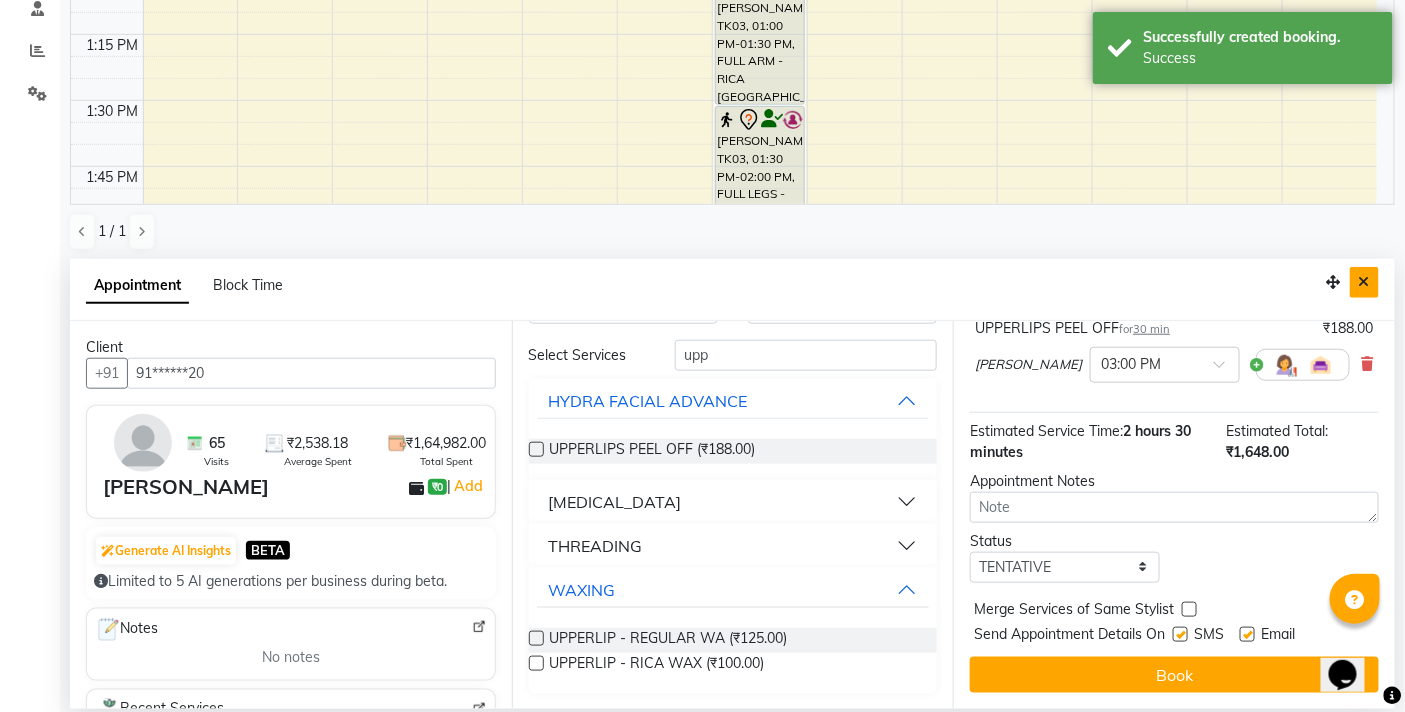 click at bounding box center [1364, 282] 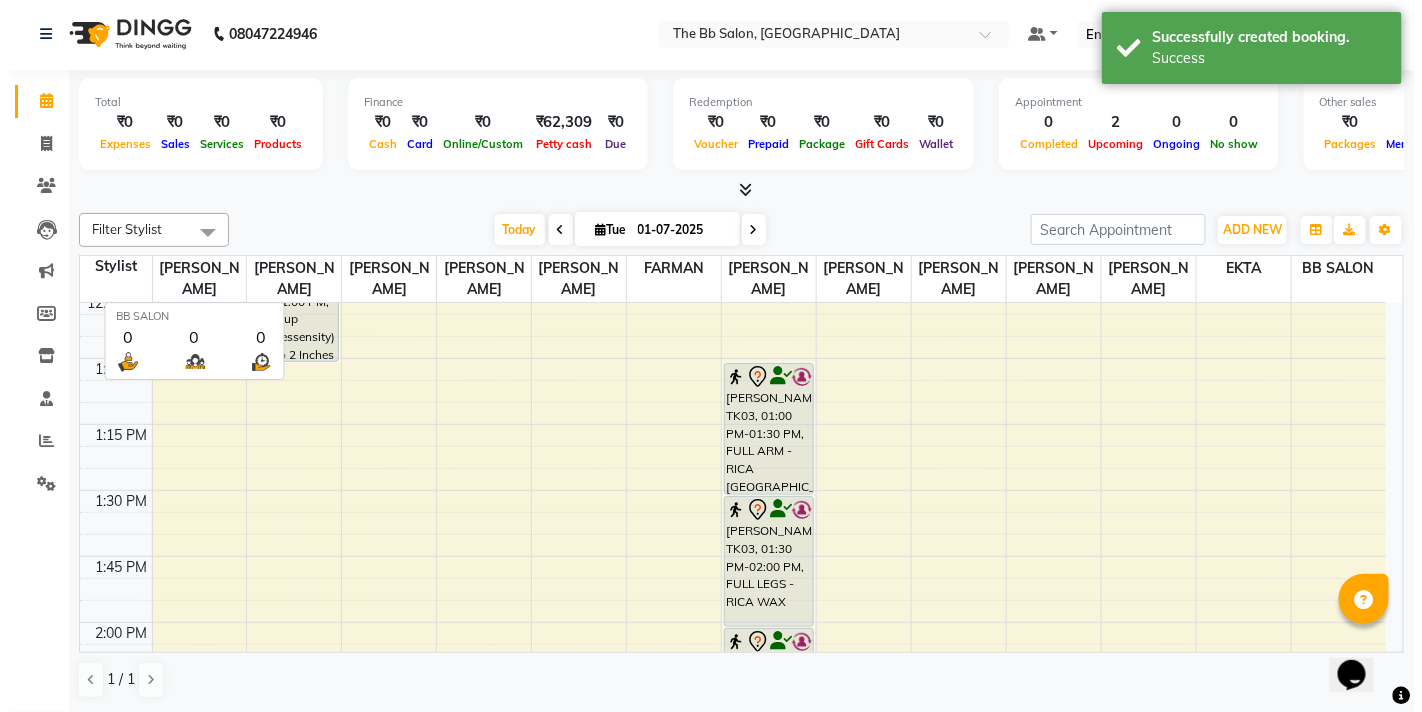 scroll, scrollTop: 1, scrollLeft: 0, axis: vertical 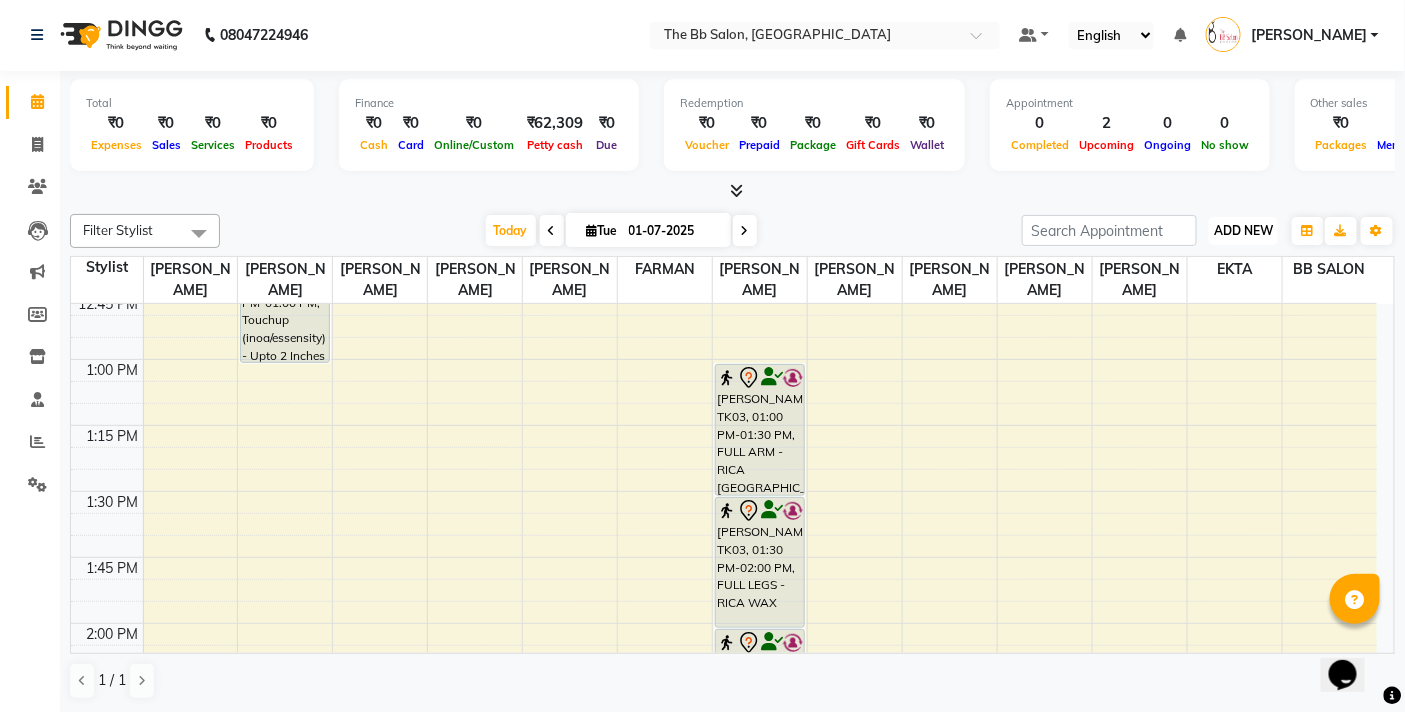 click on "ADD NEW Toggle Dropdown" at bounding box center [1243, 231] 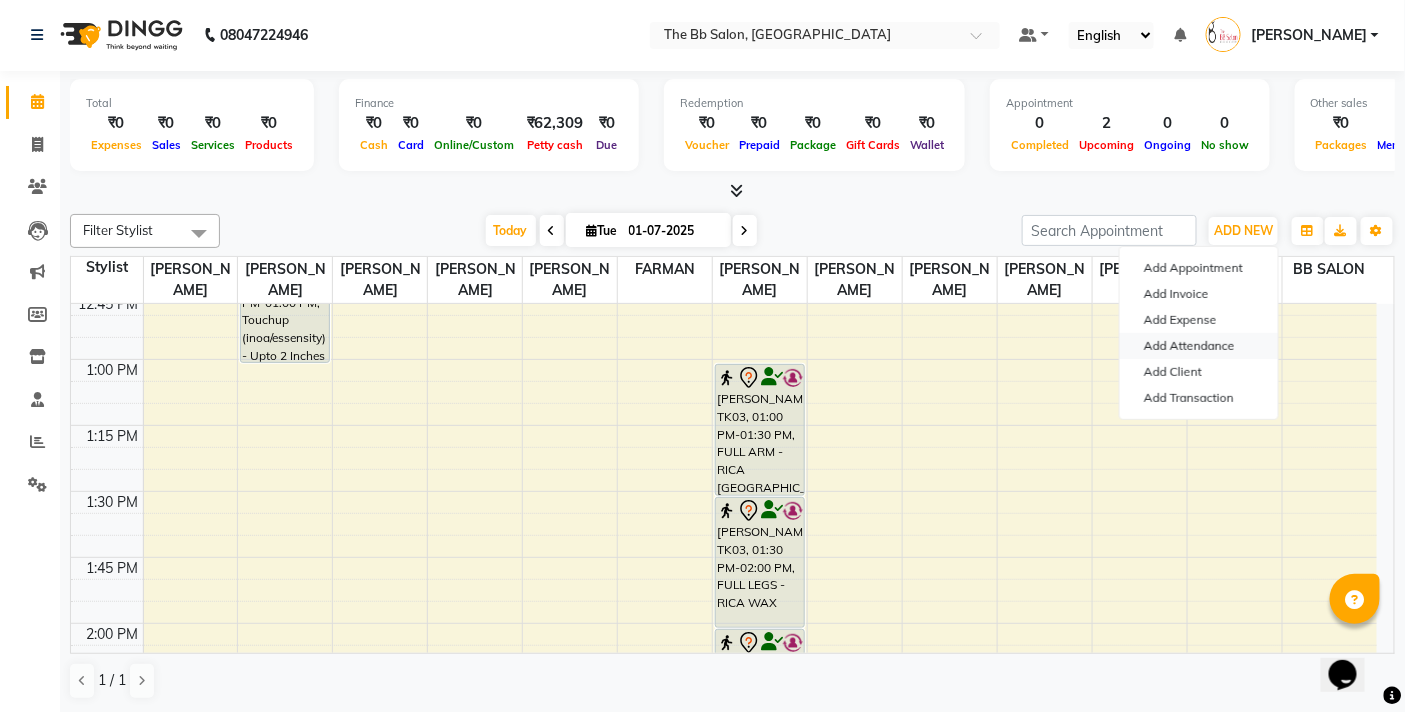 click on "Add Attendance" at bounding box center (1199, 346) 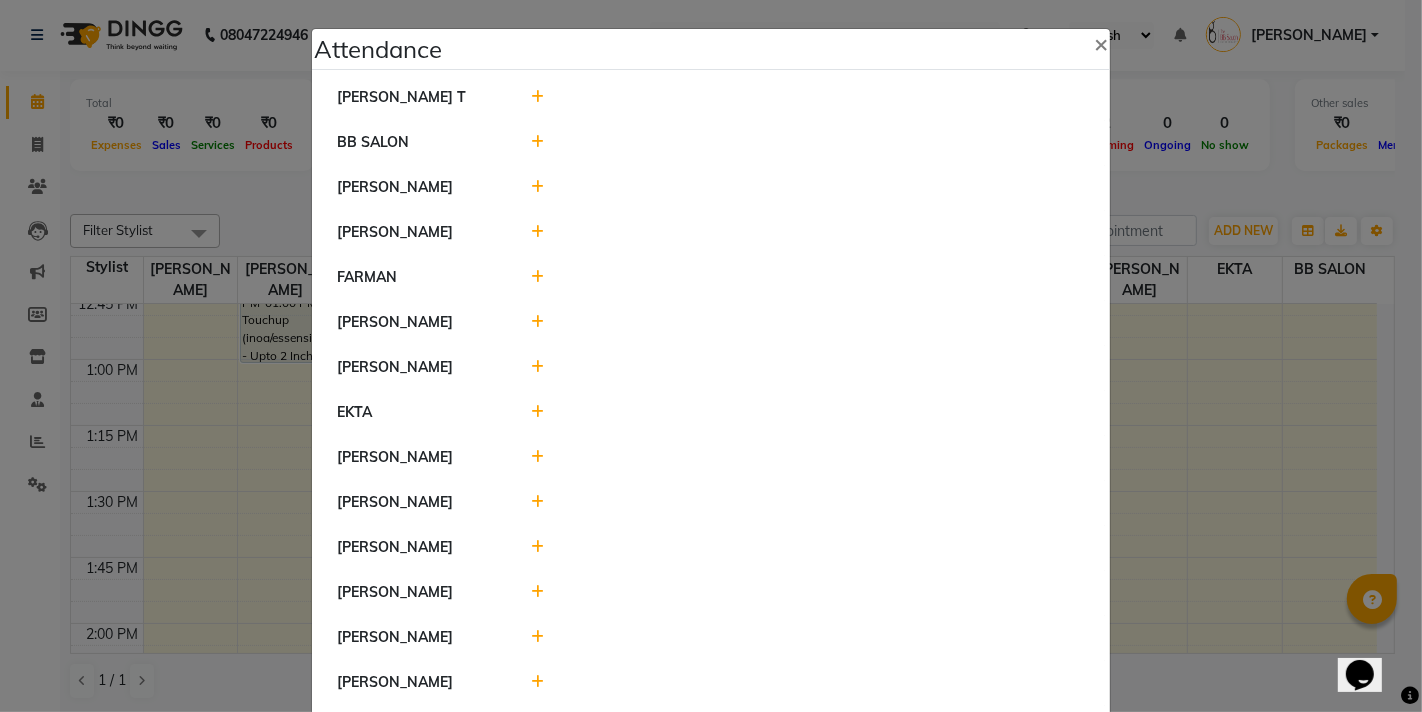click 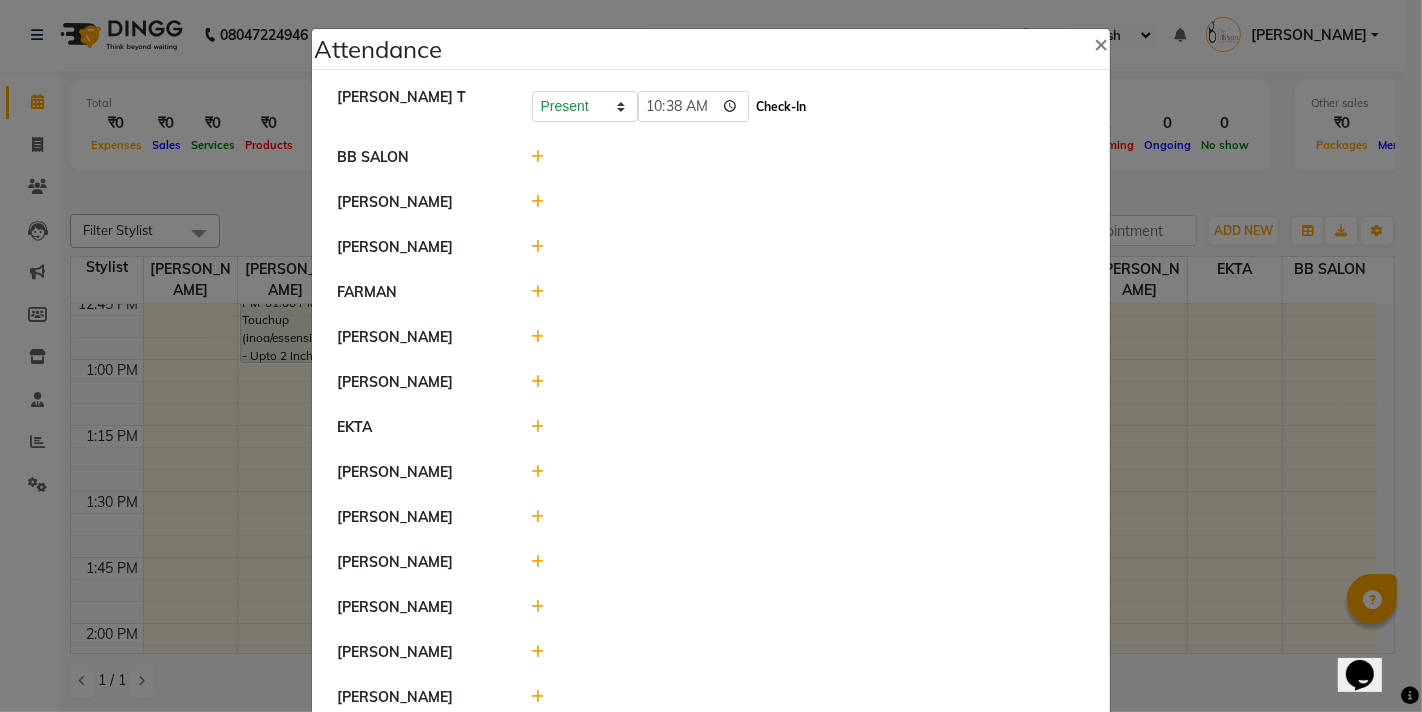 click on "Check-In" 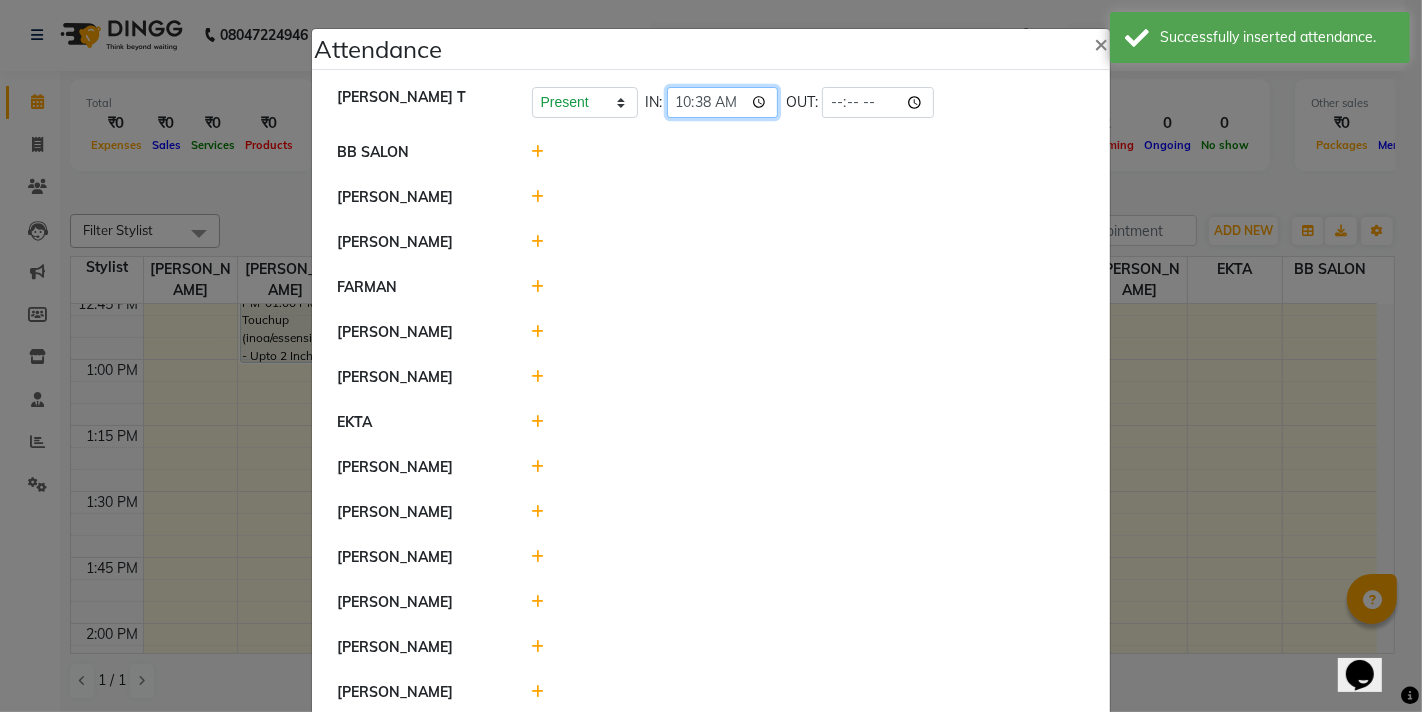 click on "10:38" 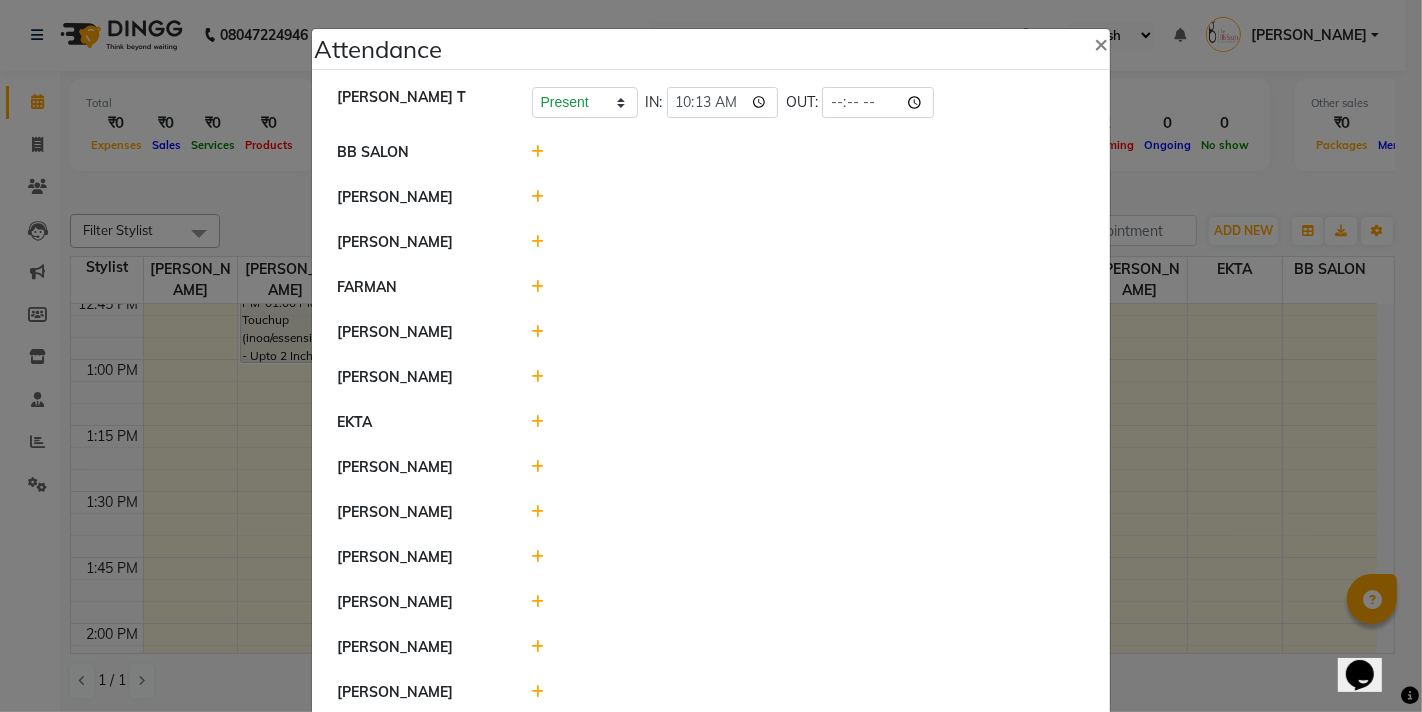 type on "10:13" 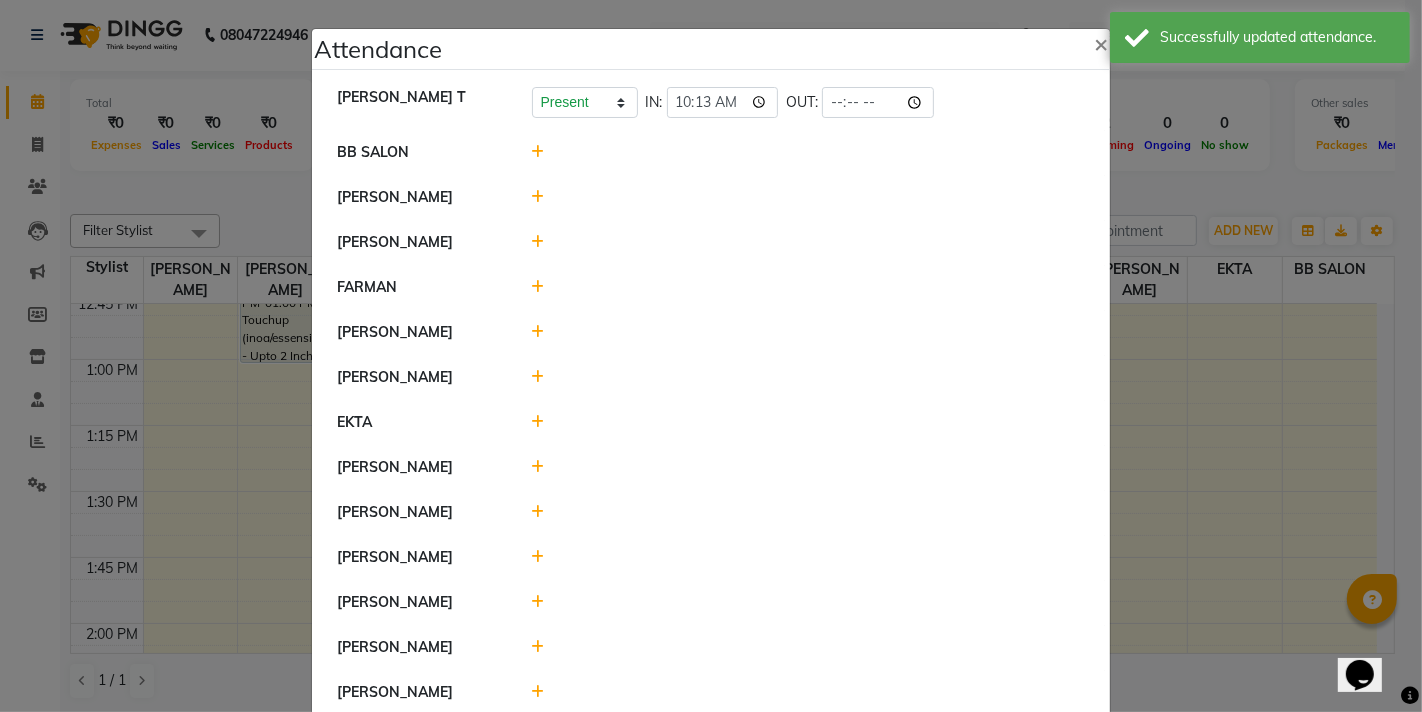 click 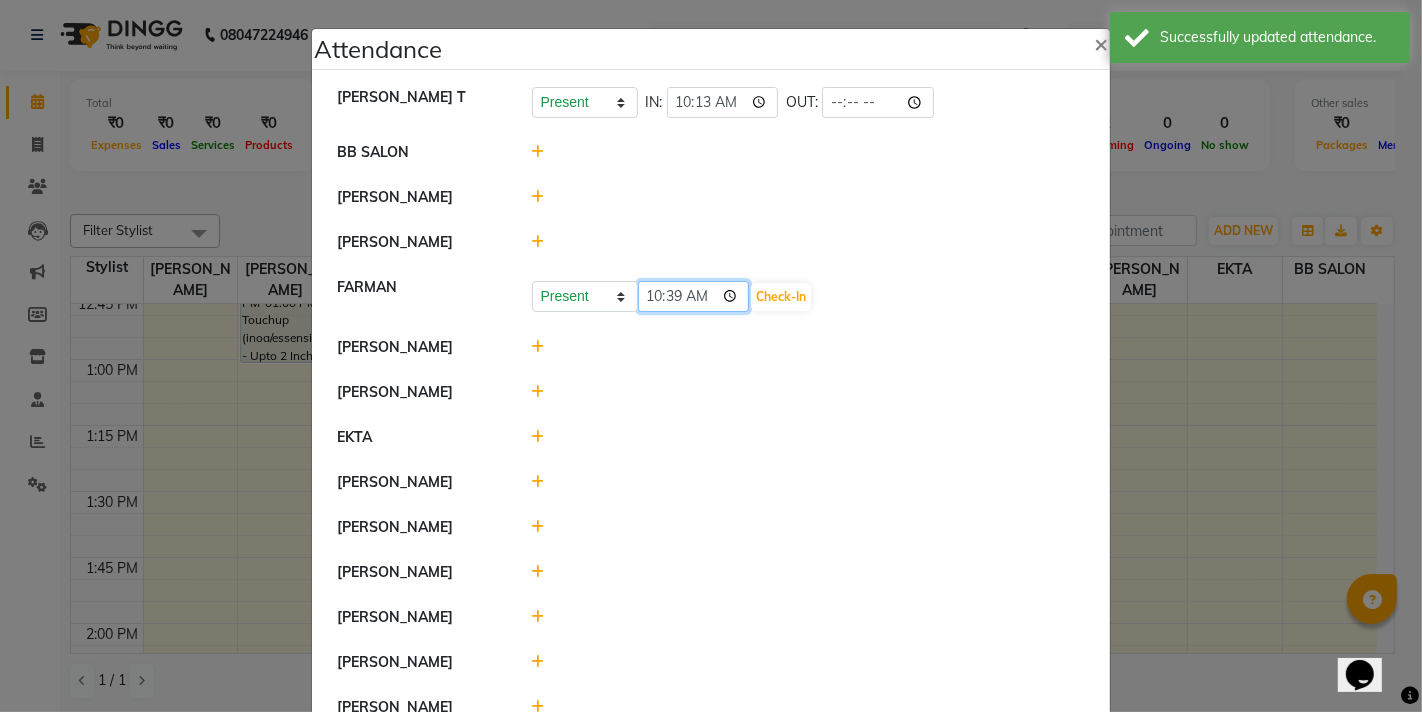 click on "10:39" 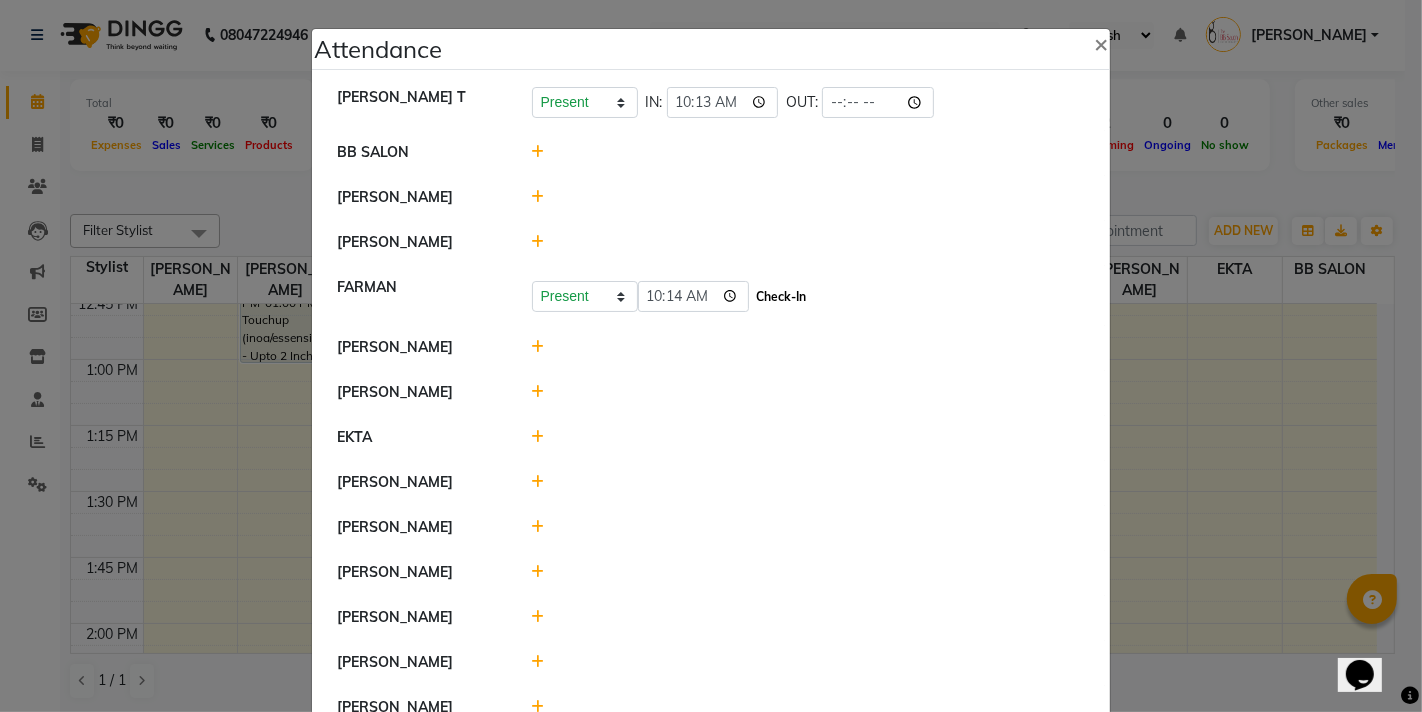 type on "10:14" 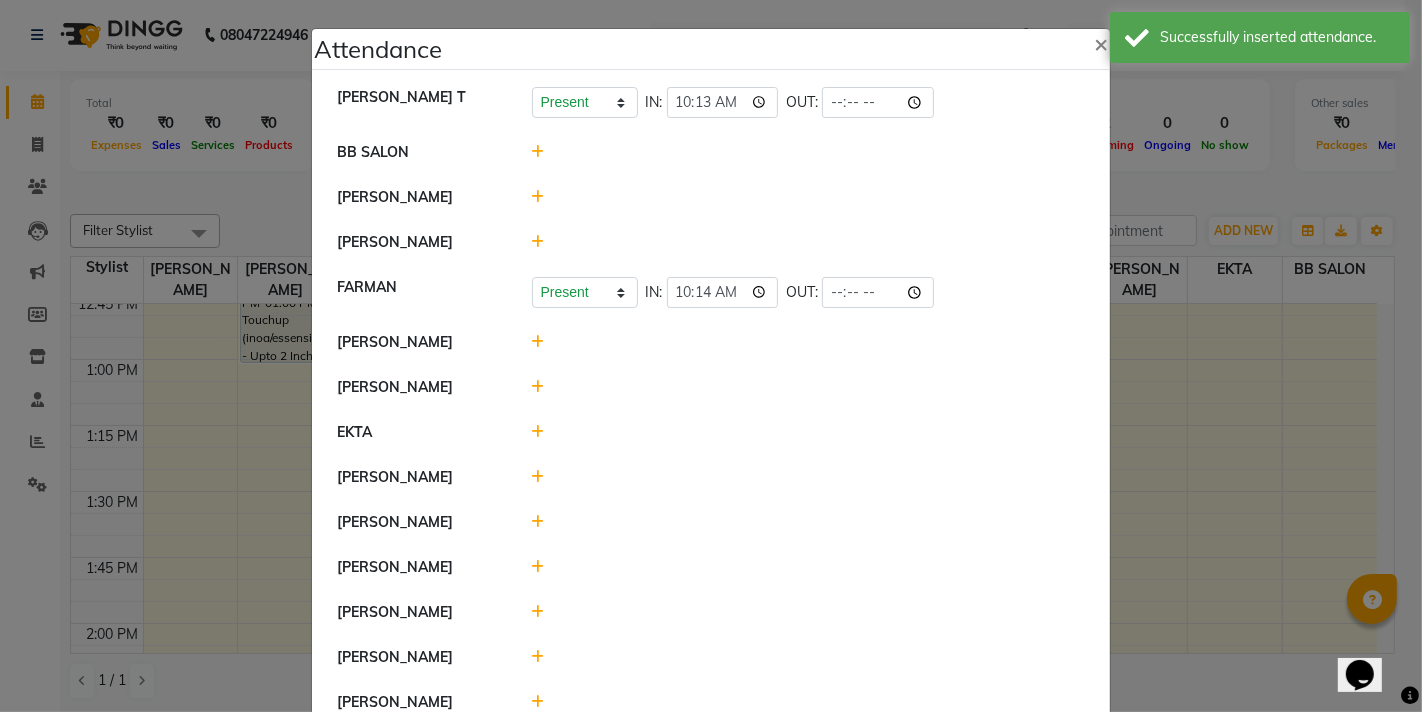 click 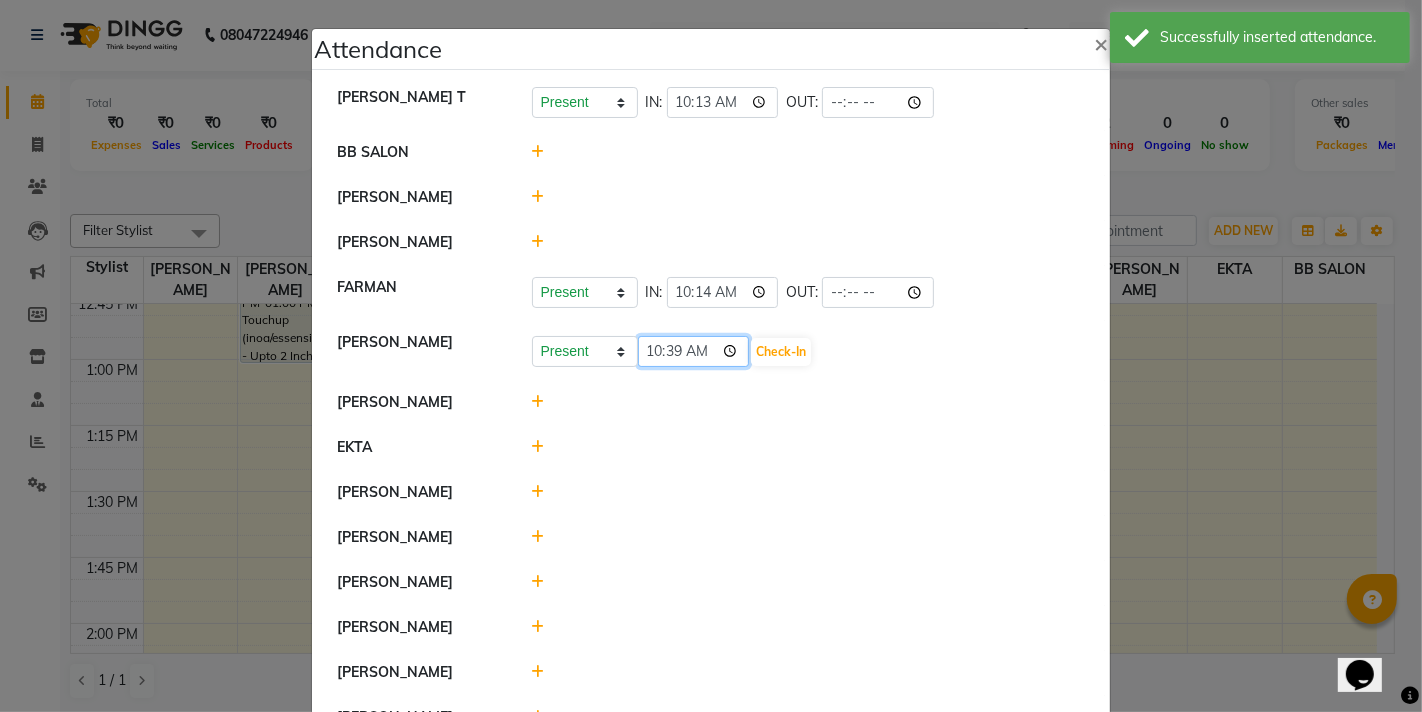 click on "10:39" 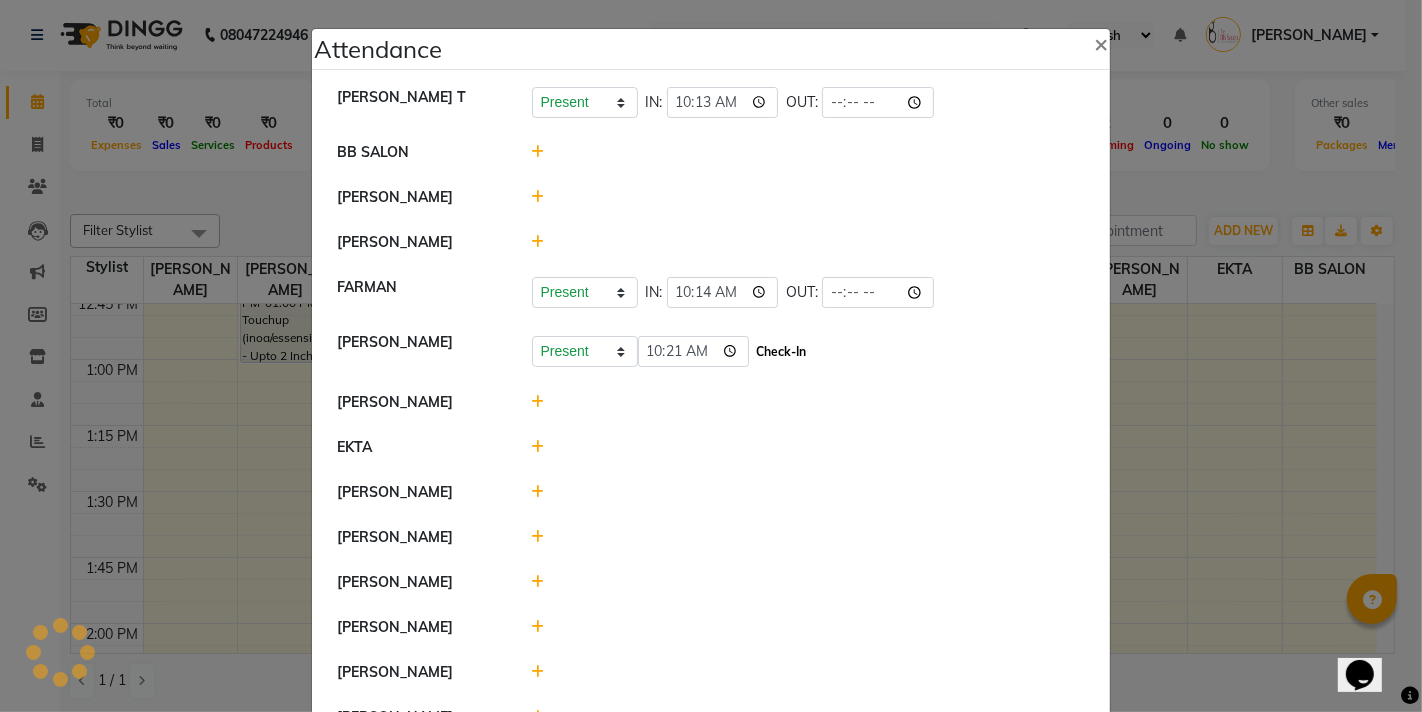type on "10:21" 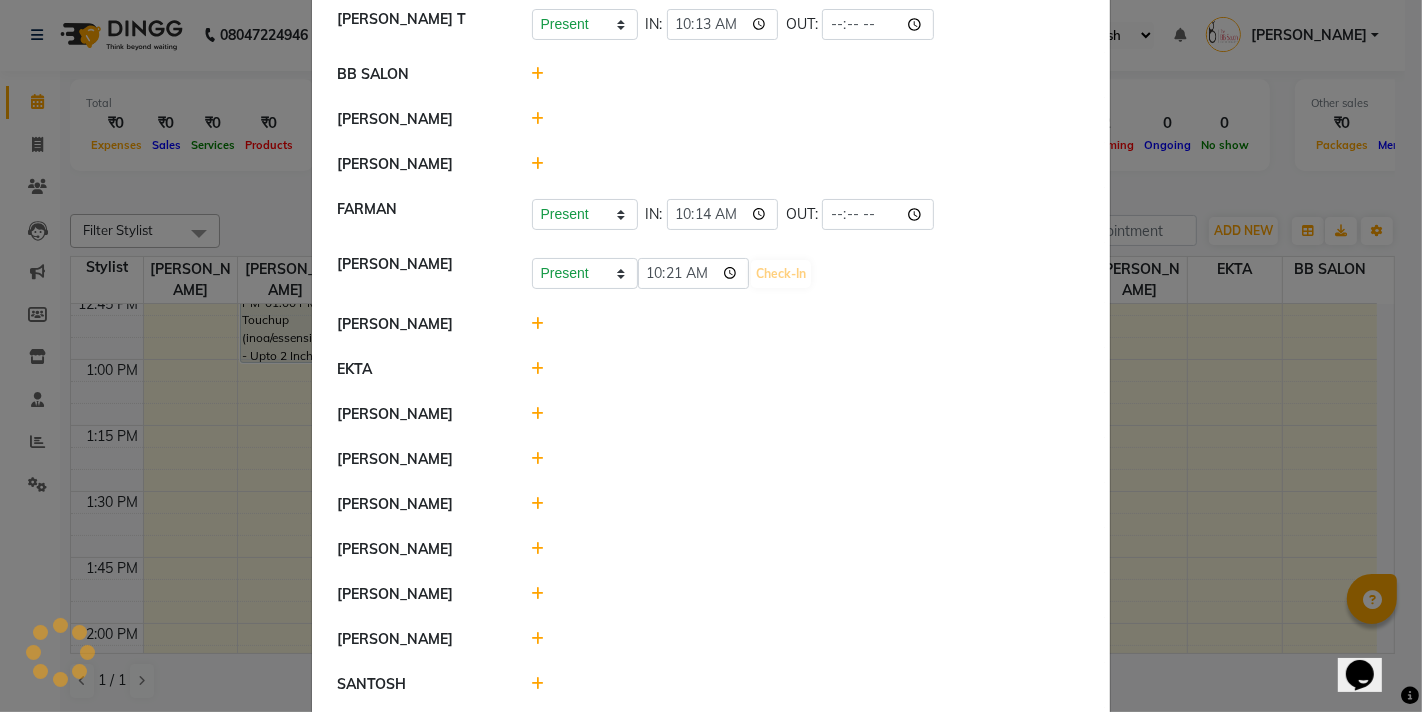 scroll, scrollTop: 222, scrollLeft: 0, axis: vertical 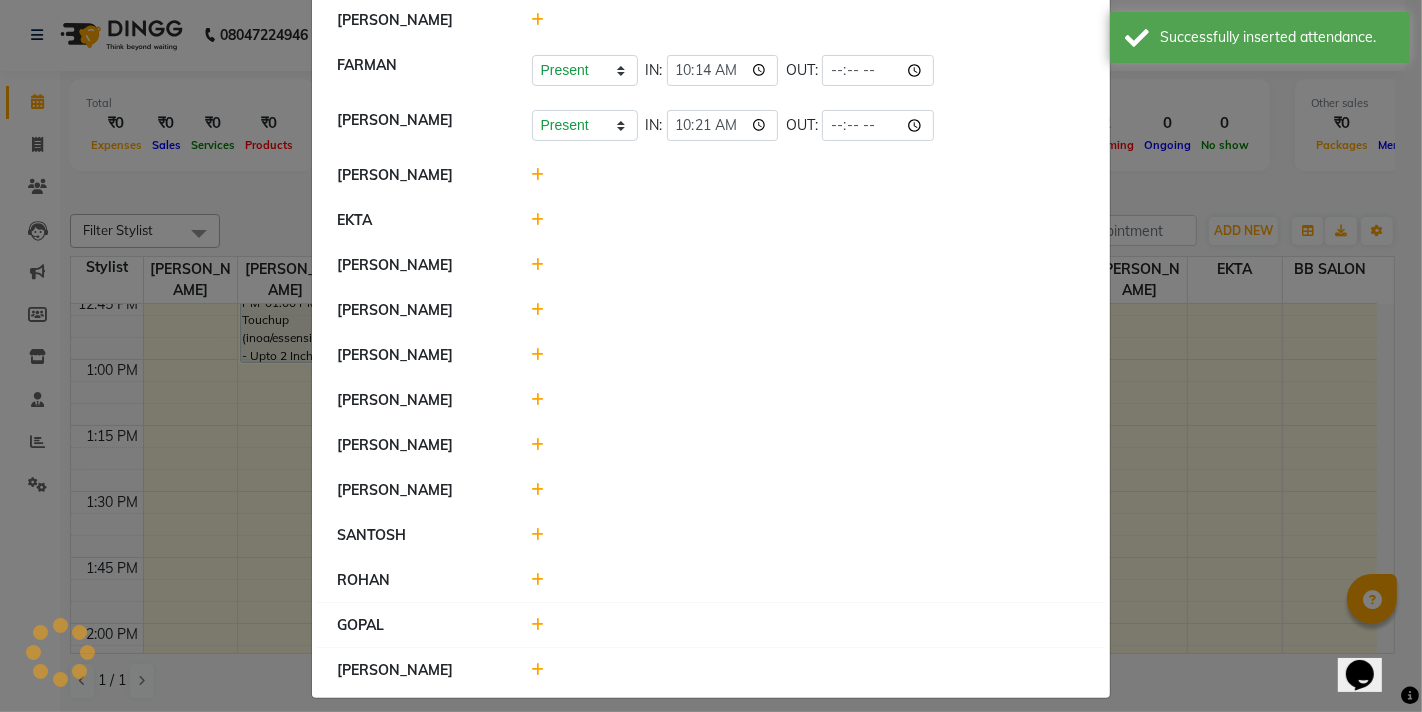 click 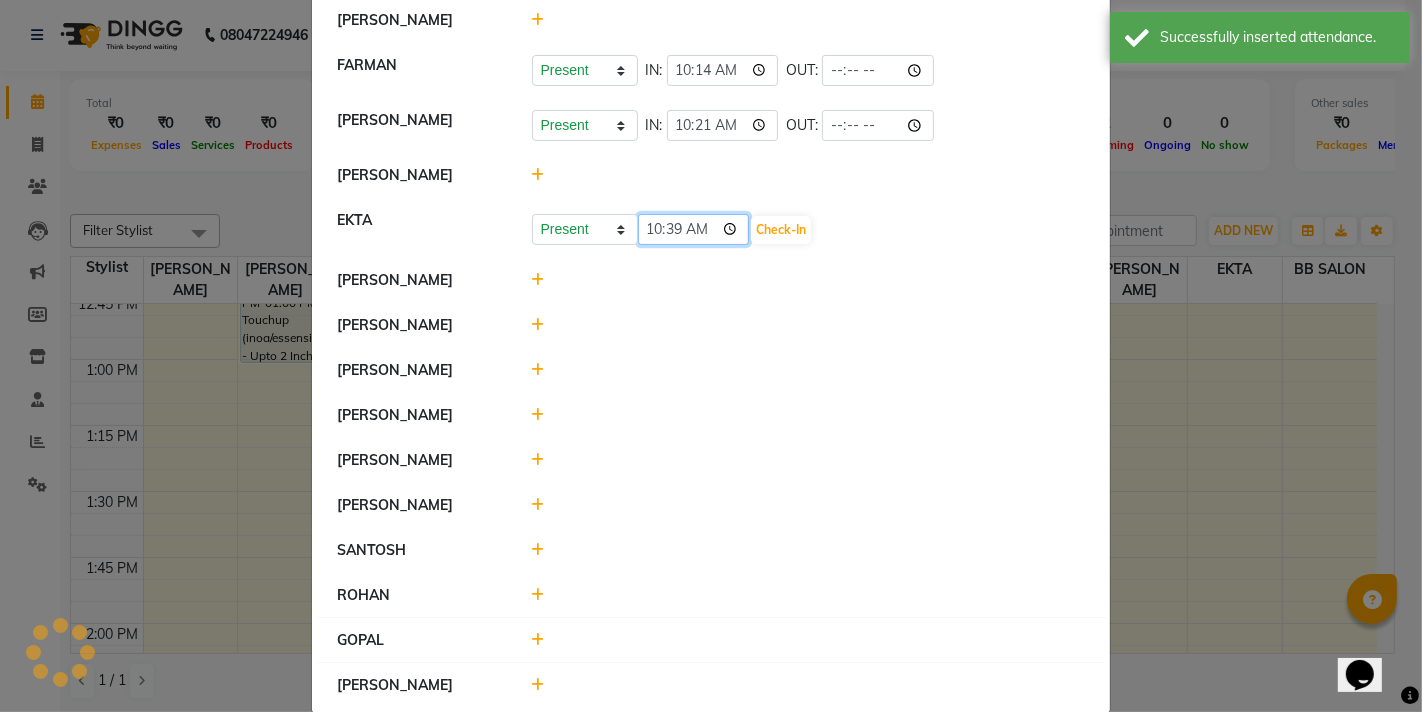 click on "10:39" 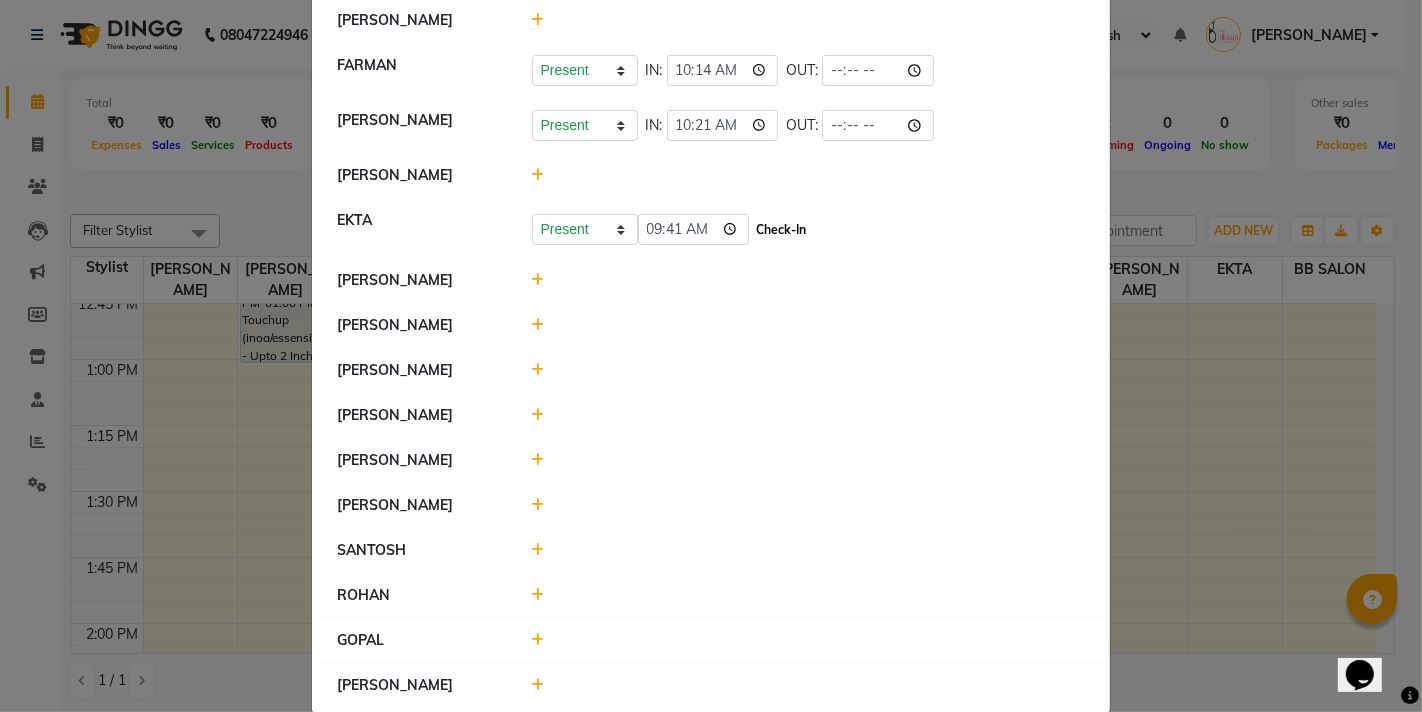 type on "09:41" 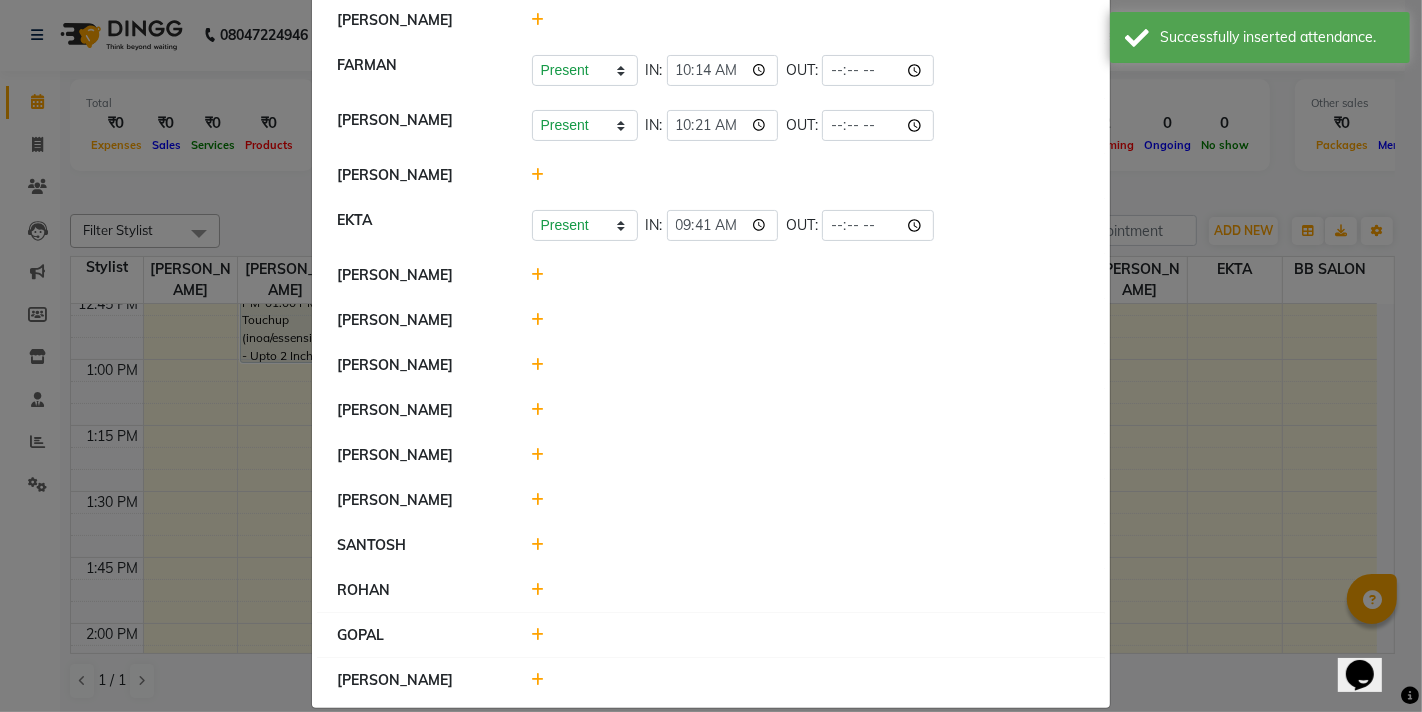 click 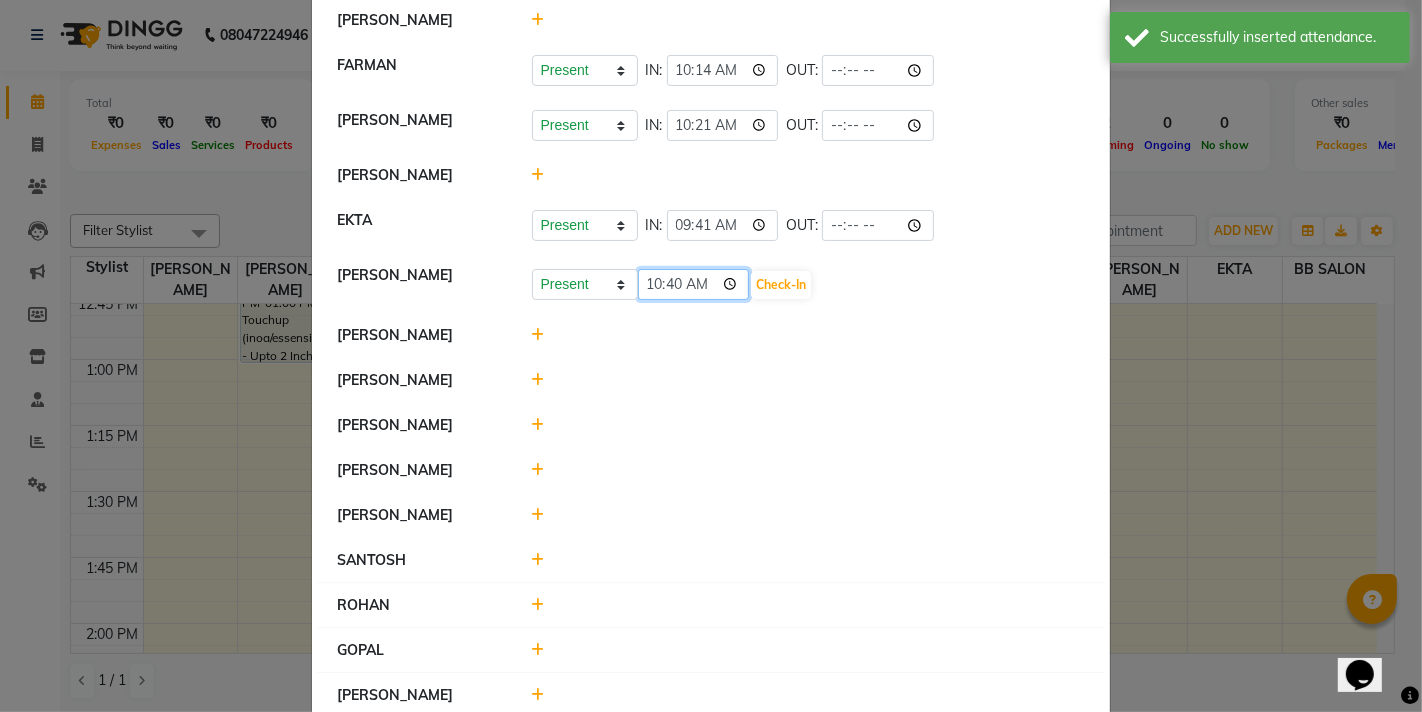 click on "10:40" 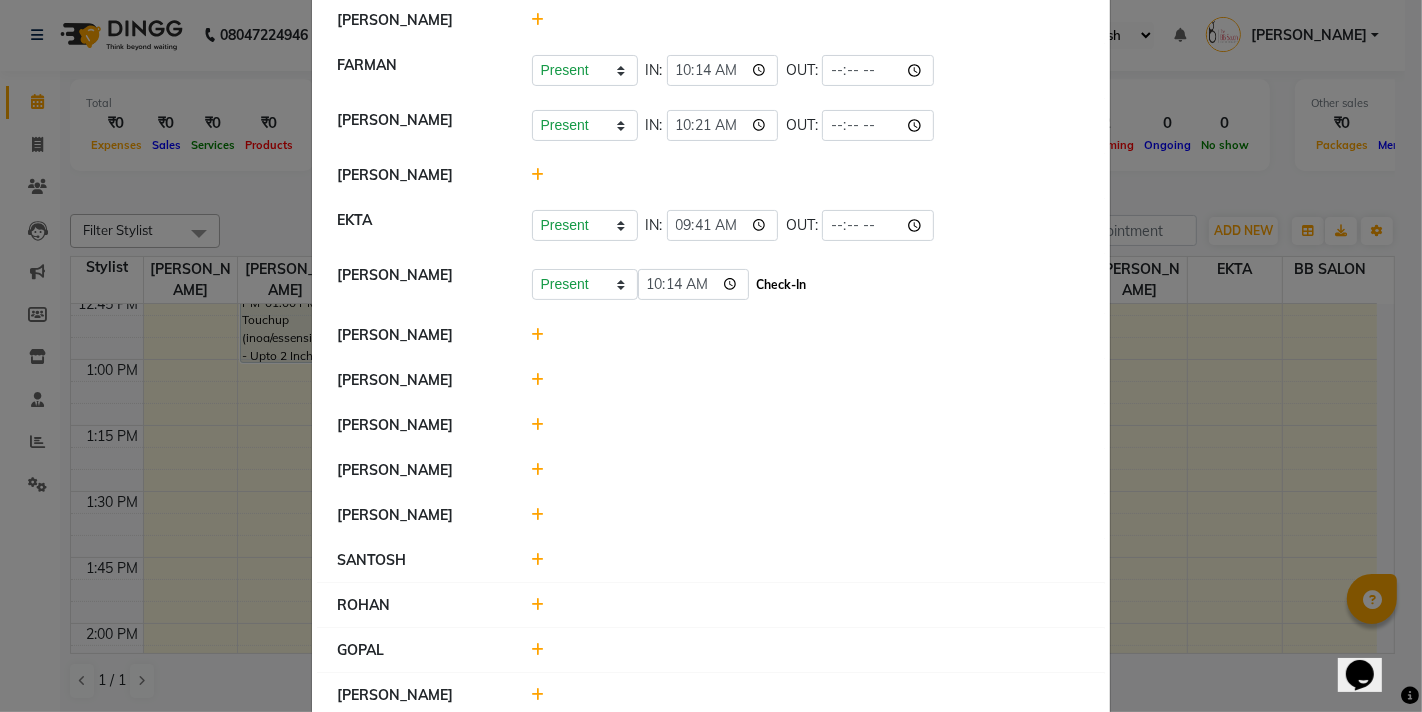 type on "10:14" 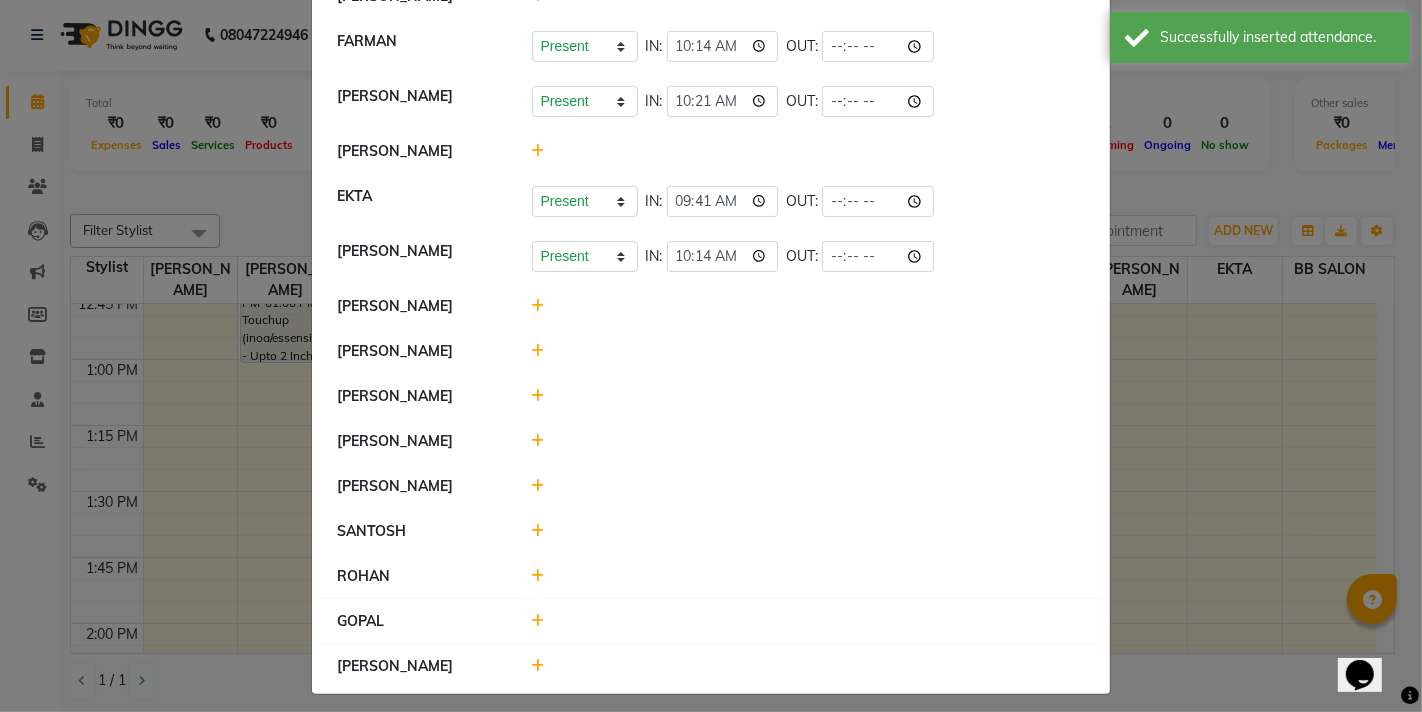 scroll, scrollTop: 258, scrollLeft: 0, axis: vertical 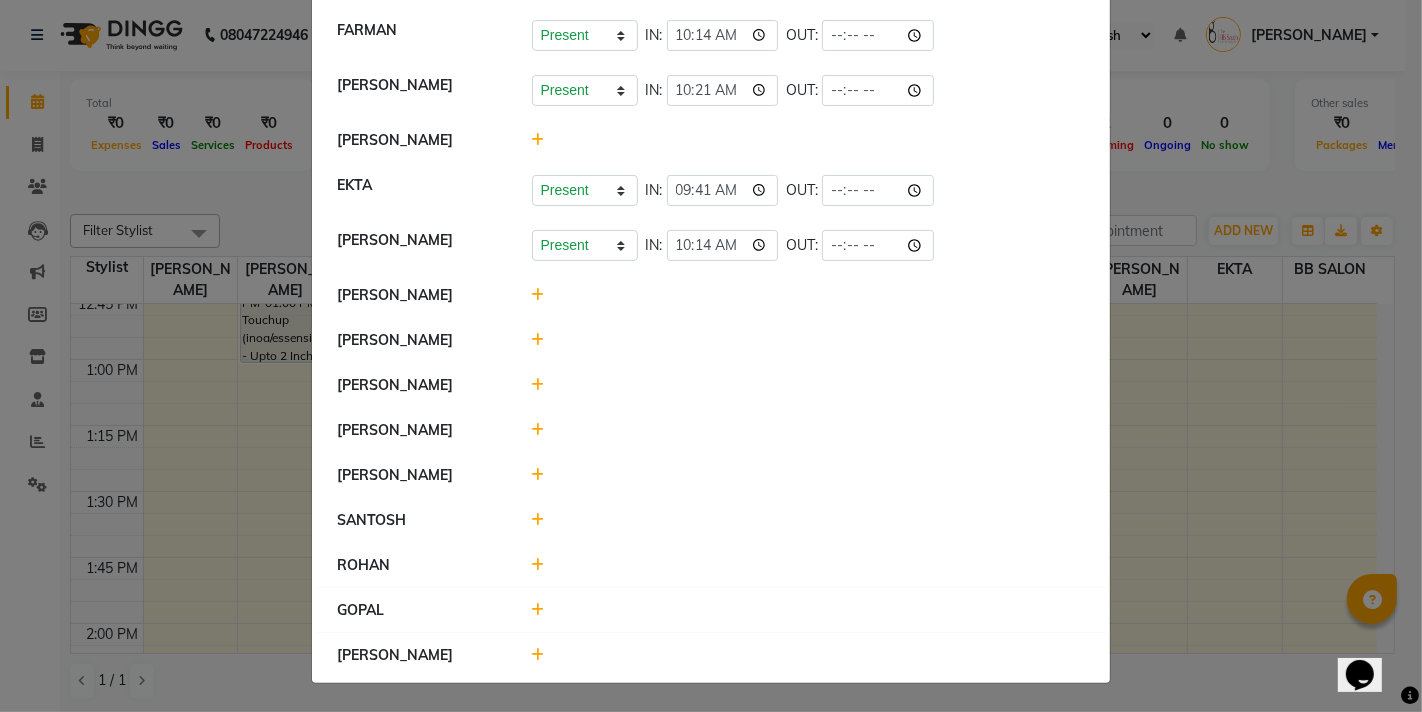click 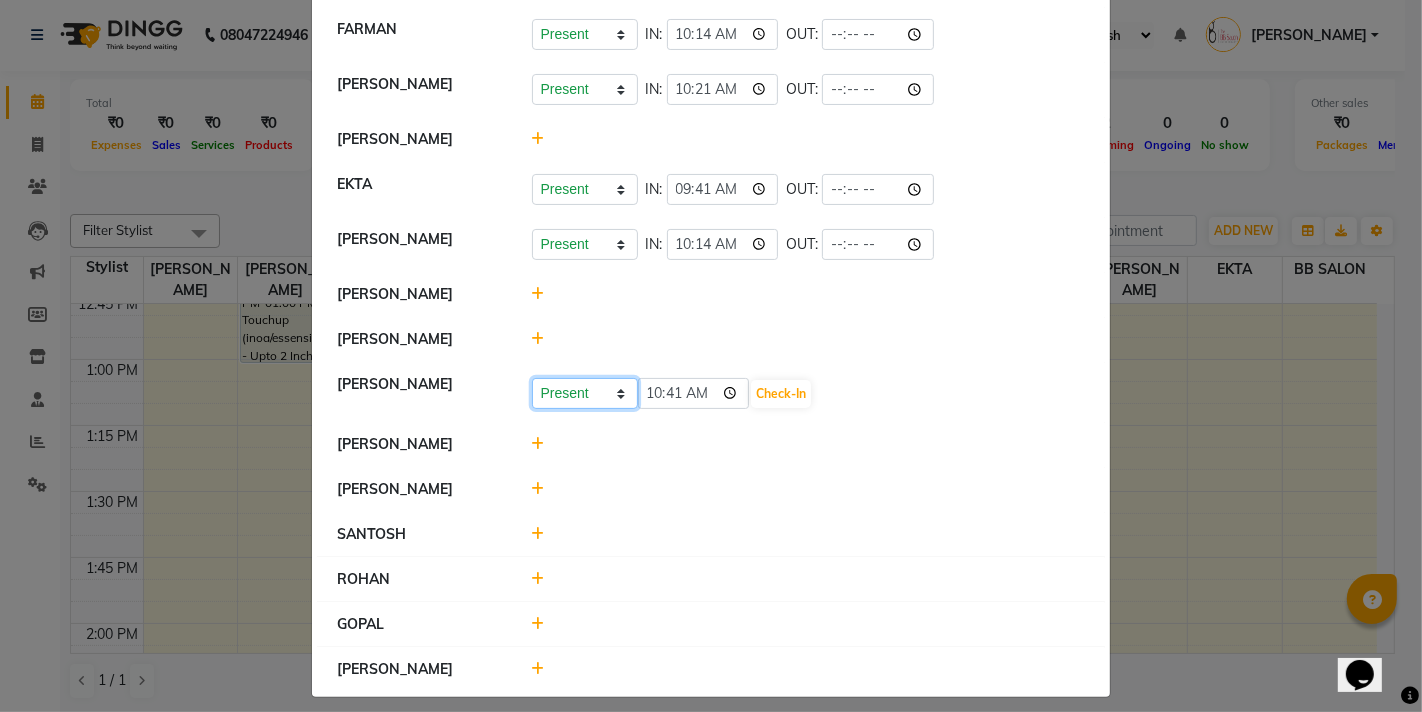 click on "Present Absent Late Half Day Weekly Off" 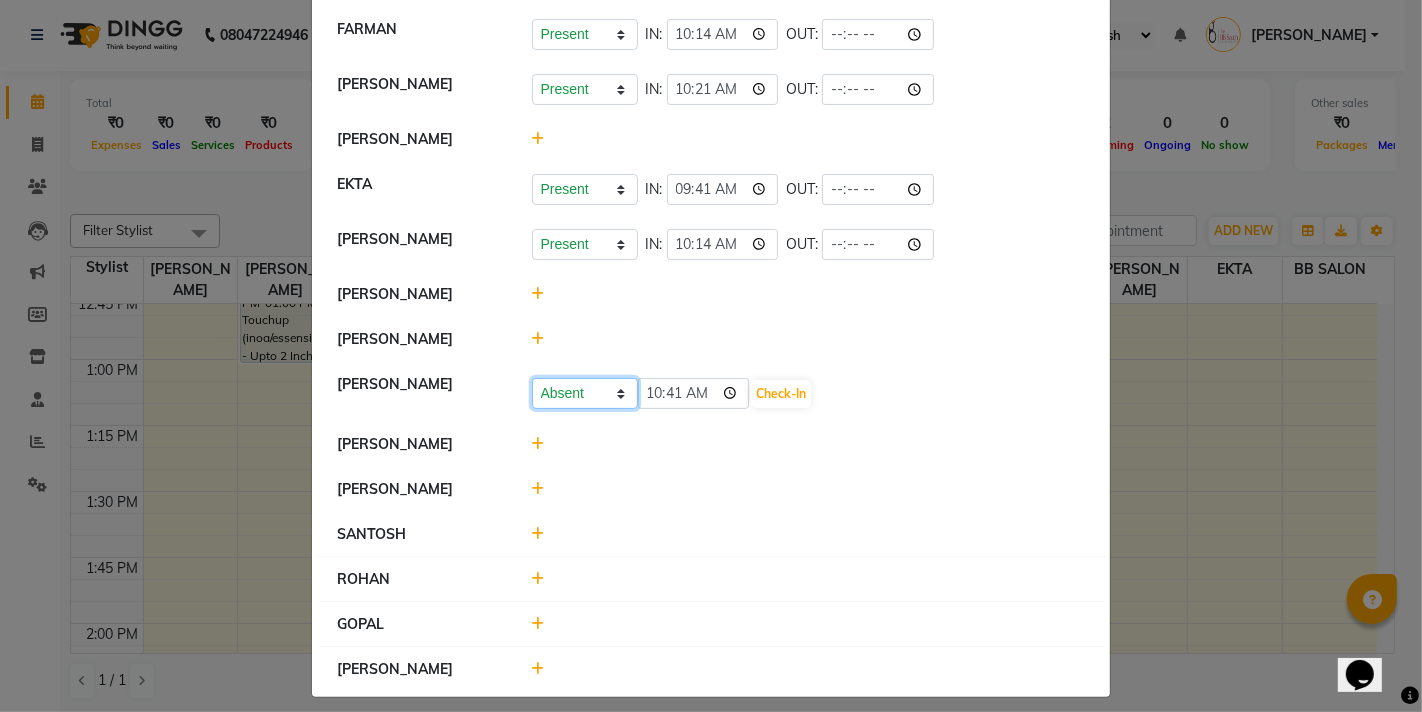 click on "Present Absent Late Half Day Weekly Off" 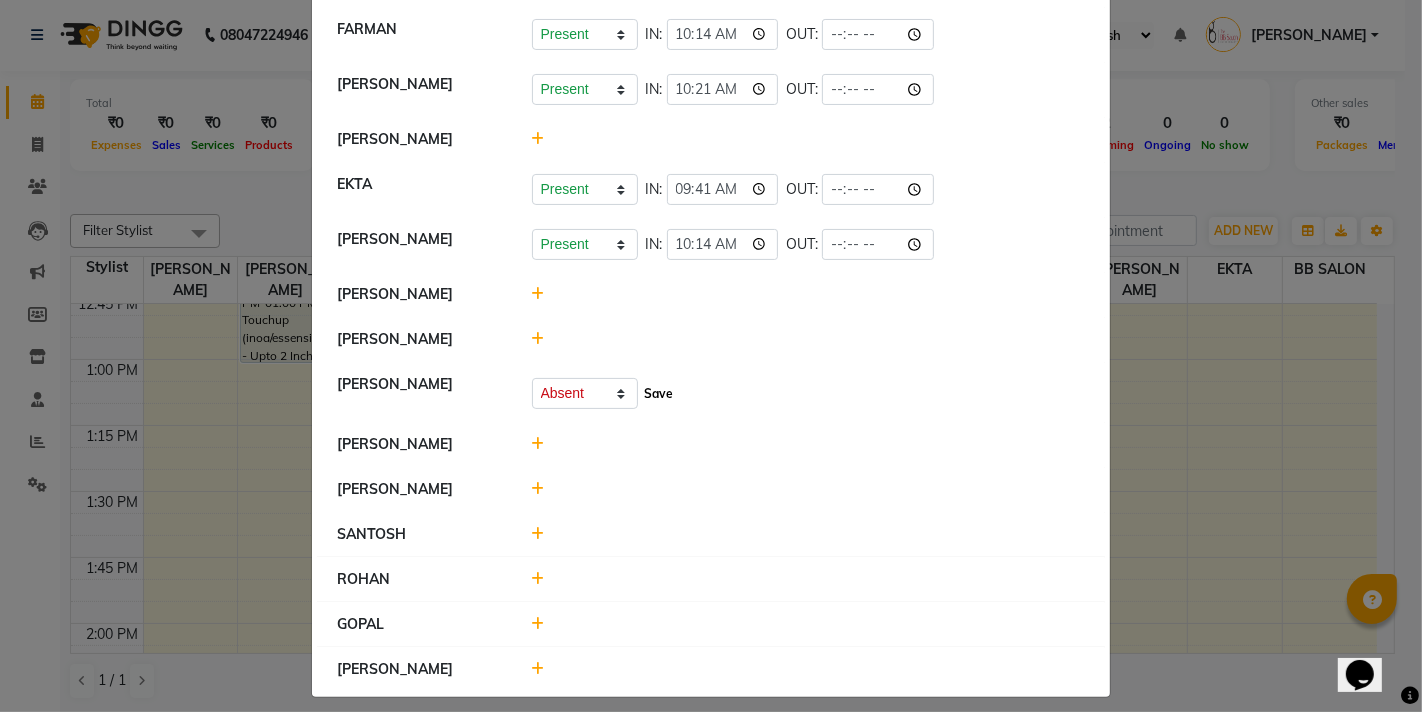 click on "Save" 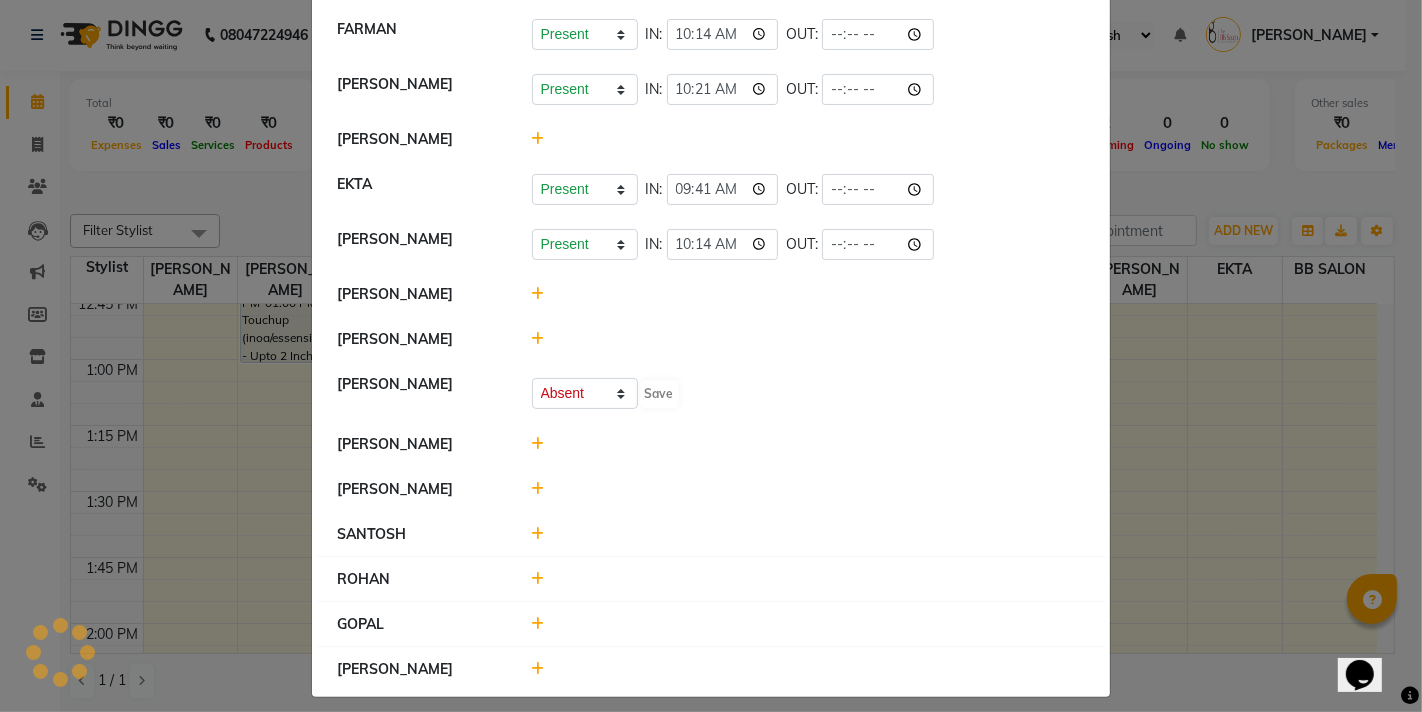 select on "A" 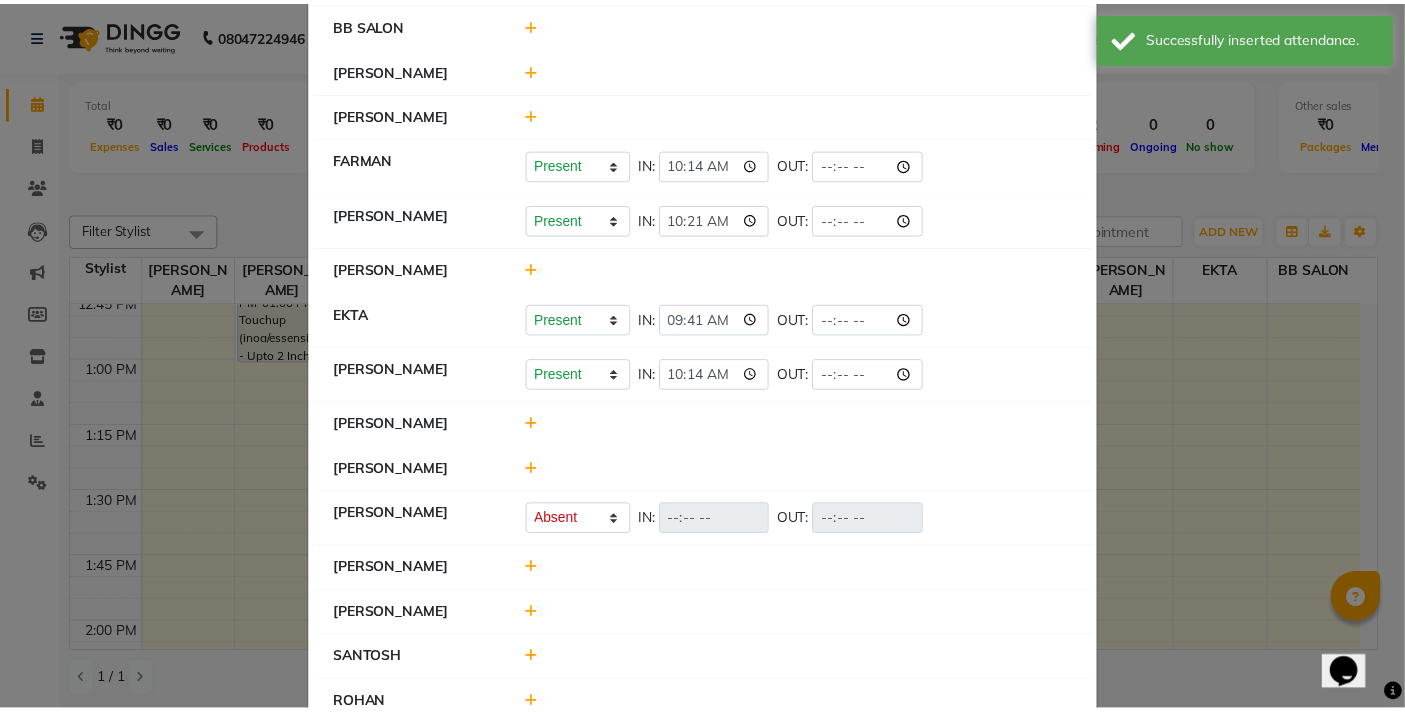 scroll, scrollTop: 268, scrollLeft: 0, axis: vertical 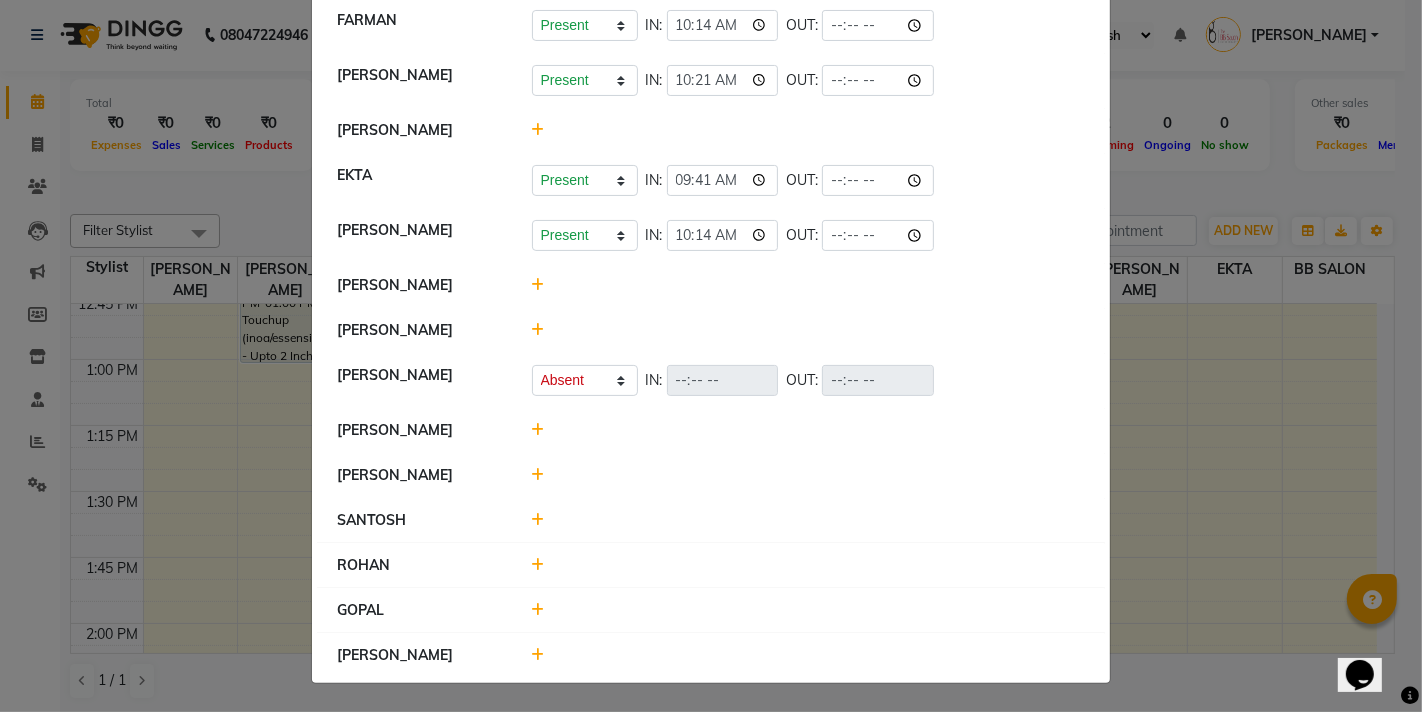 click on "Attendance ×  MANGESH T   Present   Absent   Late   Half Day   Weekly Off  IN:  10:13 OUT:   BB SALON   GOUSIYA SHAIKH   SHILPA YADAV   FARMAN   Present   Absent   Late   Half Day   Weekly Off  IN:  10:14 OUT:   ZAHIDA   Present   Absent   Late   Half Day   Weekly Off  IN:  10:21 OUT:   WILSON   EKTA   Present   Absent   Late   Half Day   Weekly Off  IN:  09:41 OUT:   DIPALI   Present   Absent   Late   Half Day   Weekly Off  IN:  10:14 OUT:   Mrugesh Kamble   Nazim Shaikh   Rupesh Chavan   Present   Absent   Late   Half Day   Weekly Off  IN:  OUT:   Sanjay Pawar   Ujjwal Bisht   SANTOSH   ROHAN    GOPAL   MANGESH TAVARE" 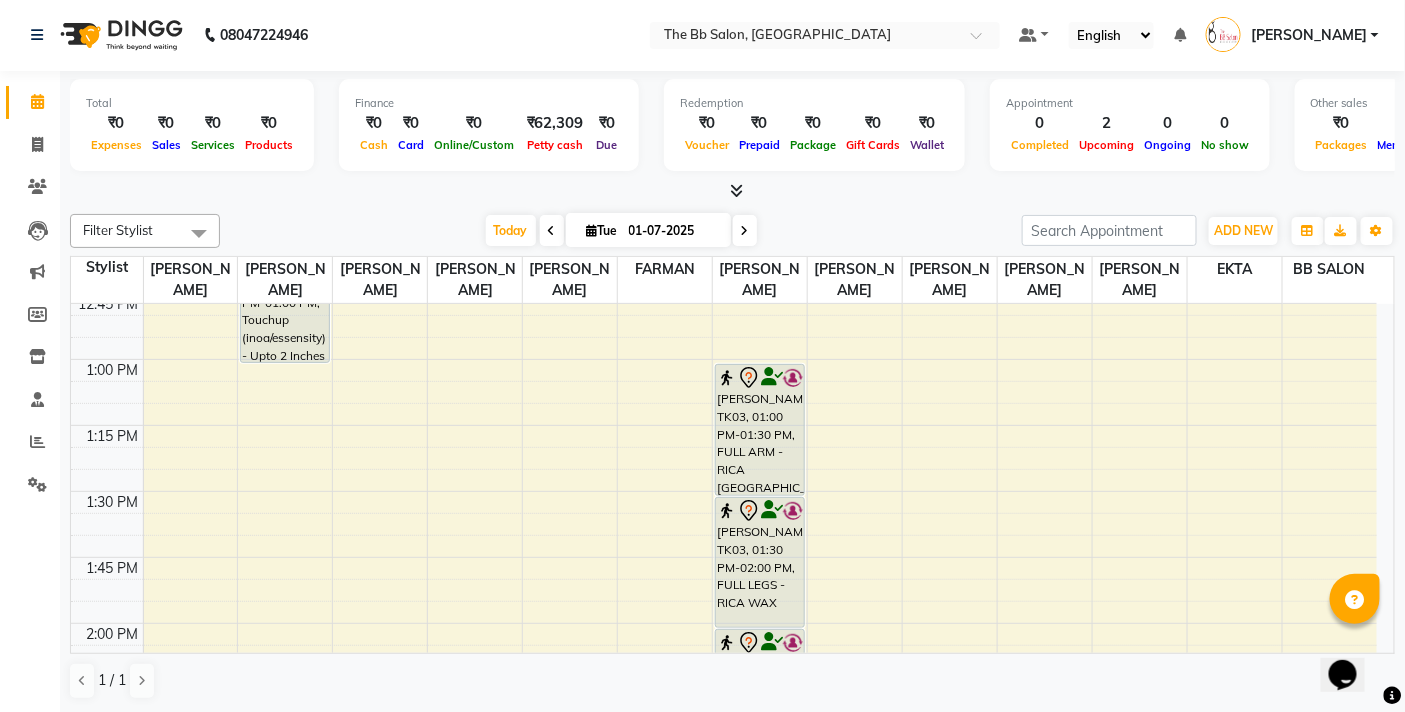 click on "08047224946 Select Location × The Bb Salon, Kharghar Default Panel My Panel English ENGLISH Español العربية मराठी हिंदी ગુજરાતી தமிழ் 中文 Notifications nothing to show Ujjwal Bisht Manage Profile Change Password Sign out  Version:3.14.0" 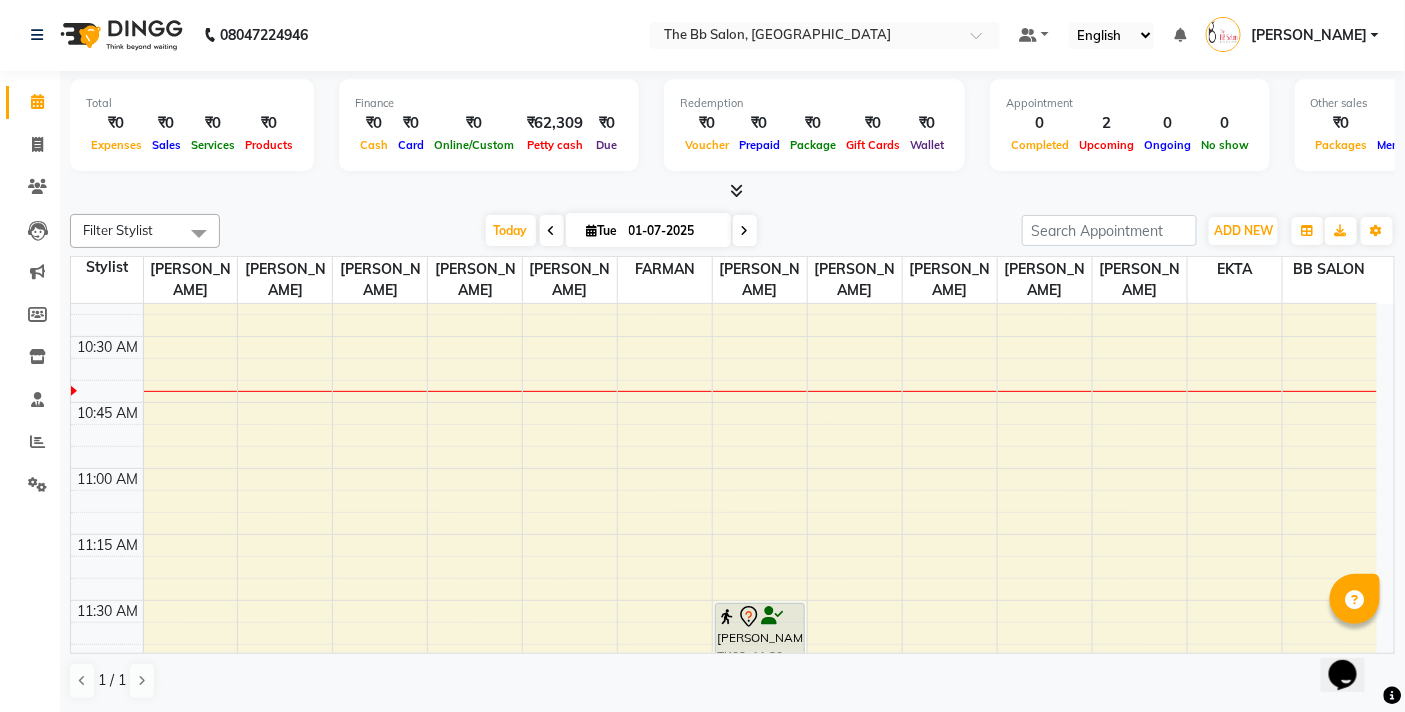 scroll, scrollTop: 333, scrollLeft: 0, axis: vertical 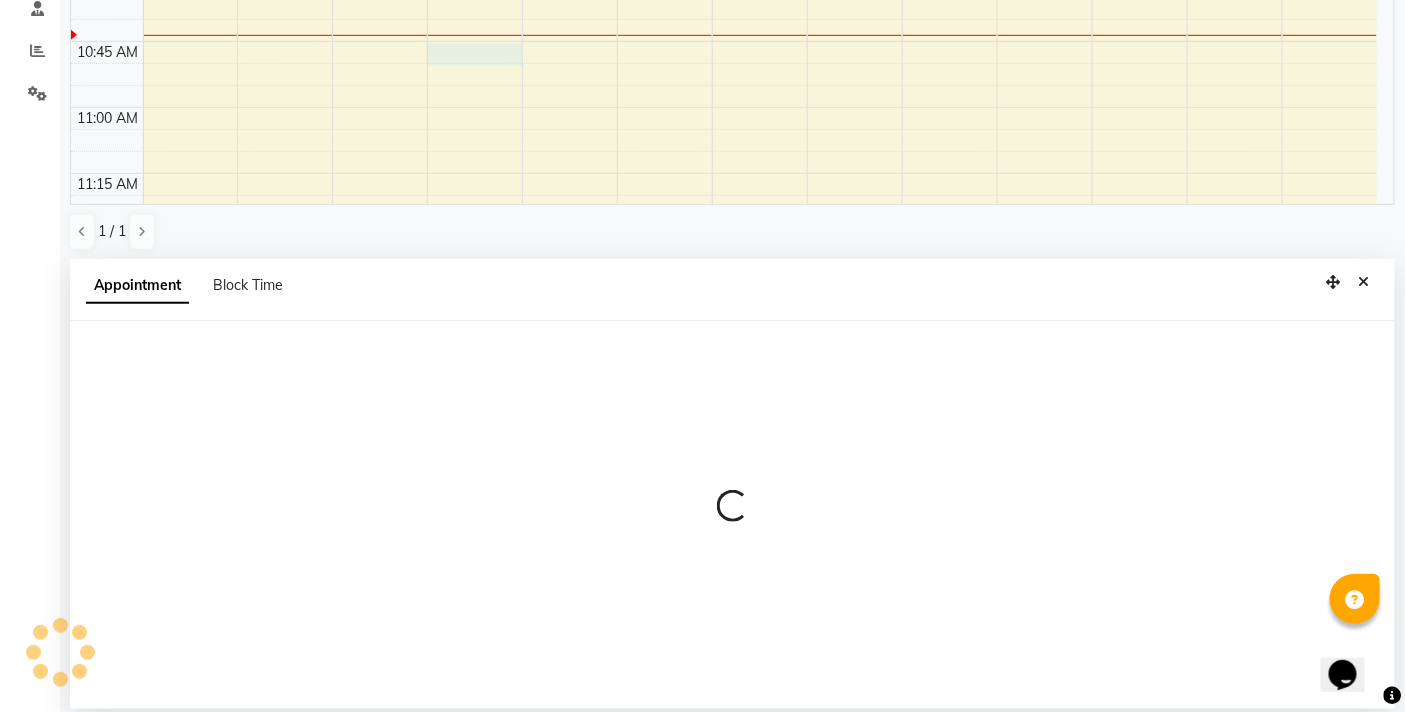 select on "84071" 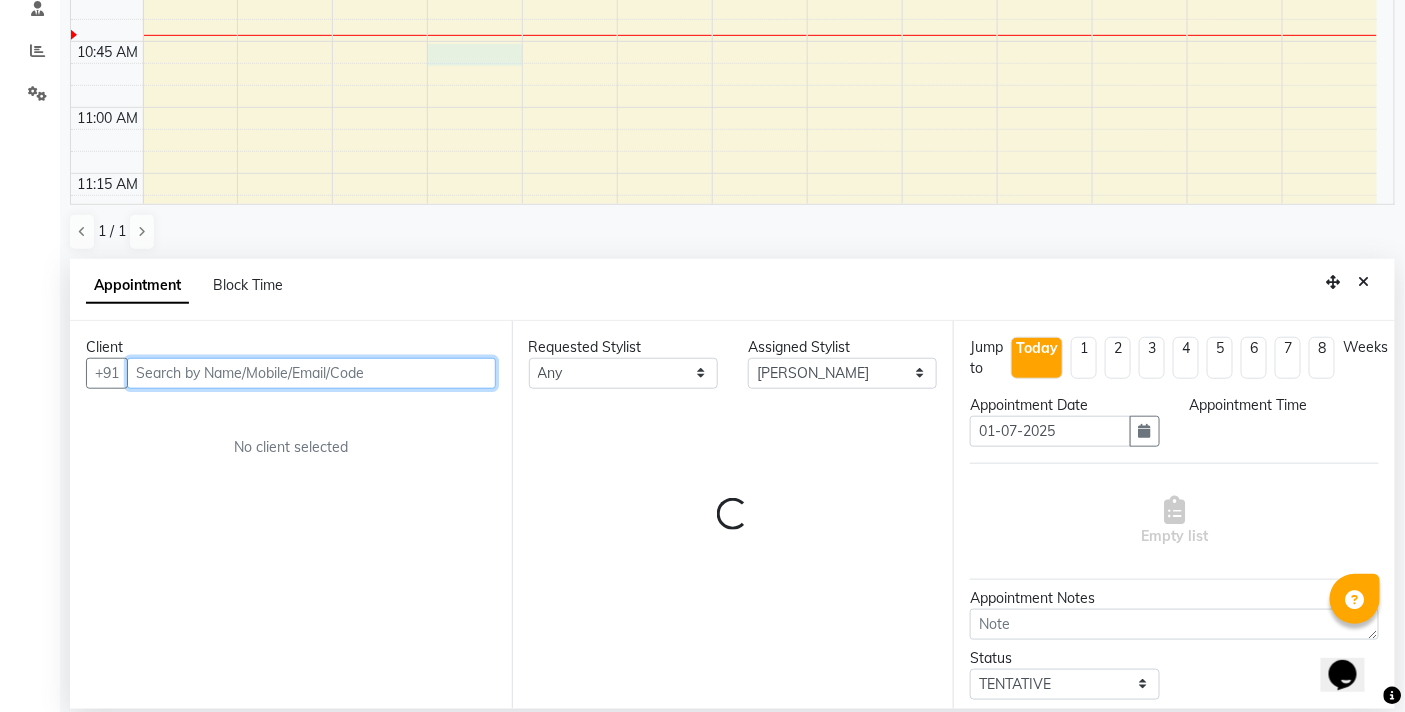 select on "645" 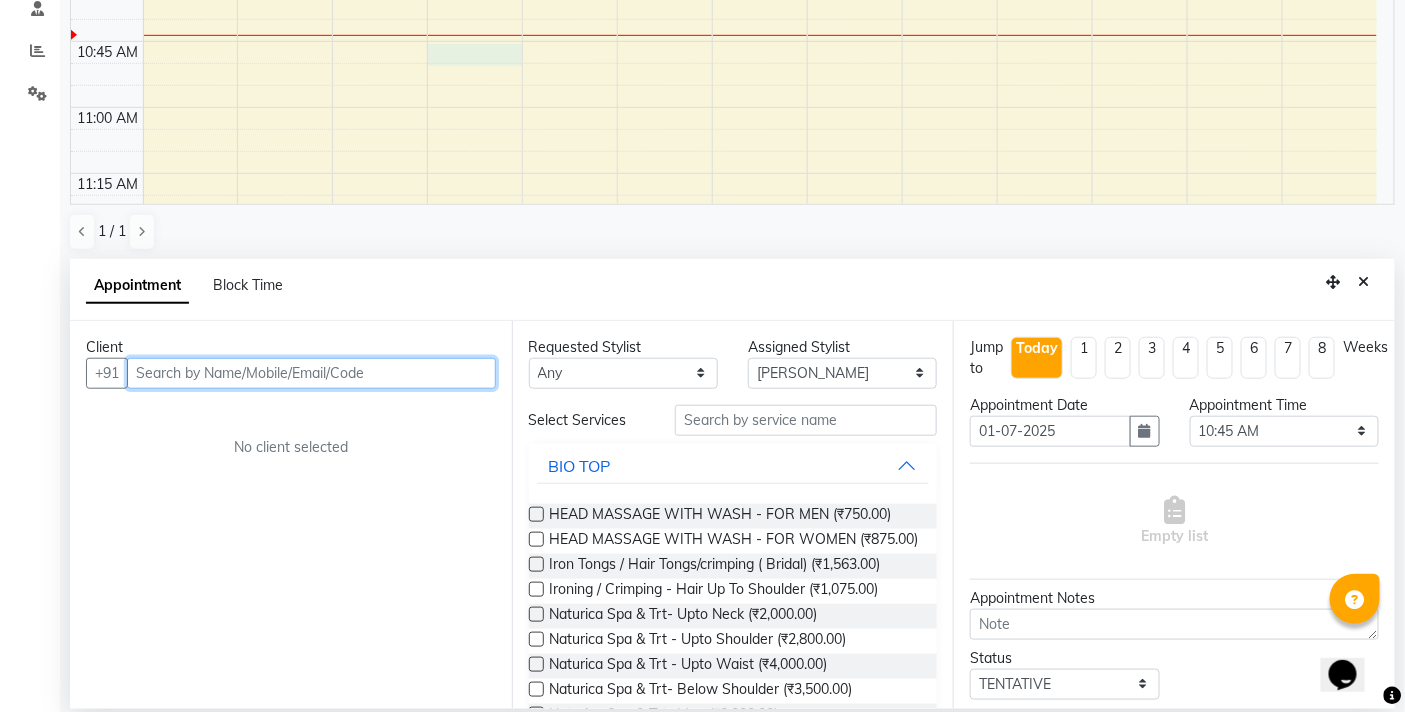 click at bounding box center (311, 373) 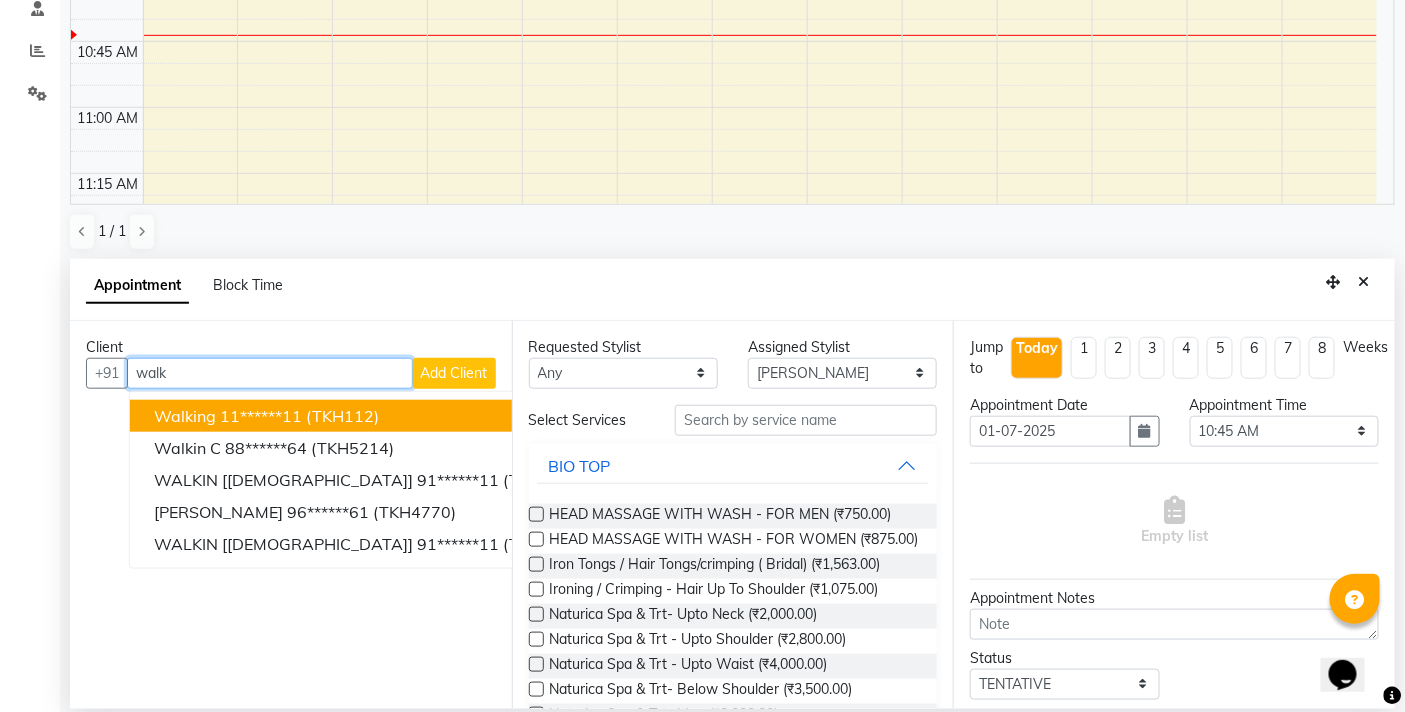 click on "(TKH112)" at bounding box center (342, 416) 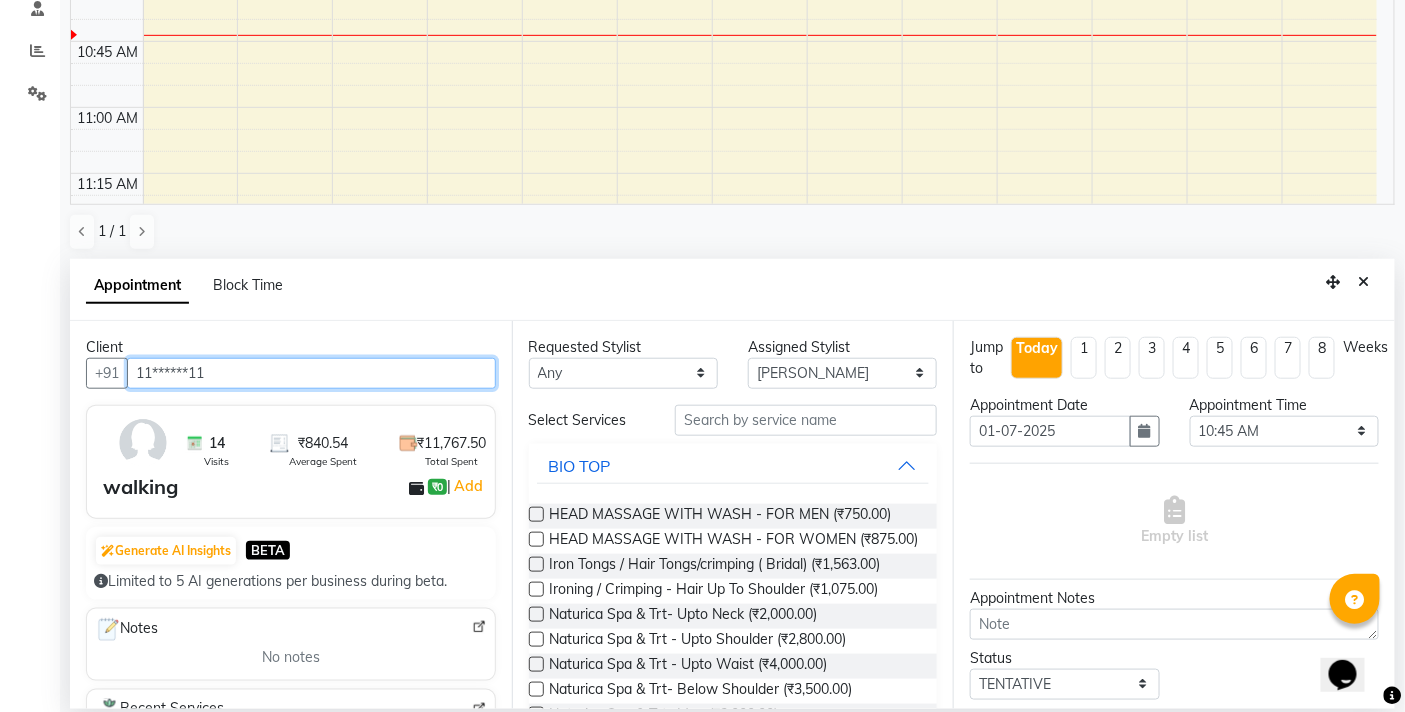 type on "11******11" 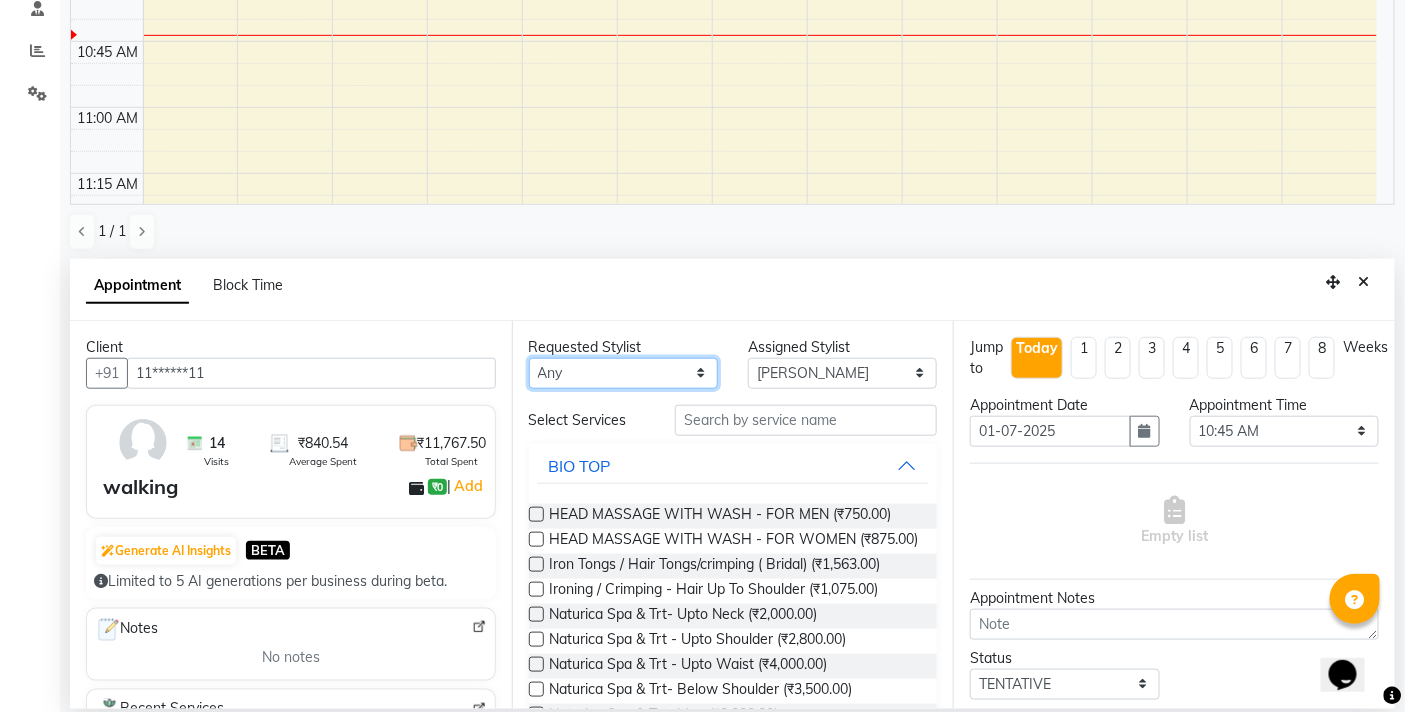click on "Any BB SALON DIPALI EKTA FARMAN GOUSIYA SHAIKH MANGESH TAVARE Mrugesh Kamble Nazim Shaikh Rupesh Chavan Sanjay Pawar SHILPA YADAV WILSON ZAHIDA" at bounding box center (623, 373) 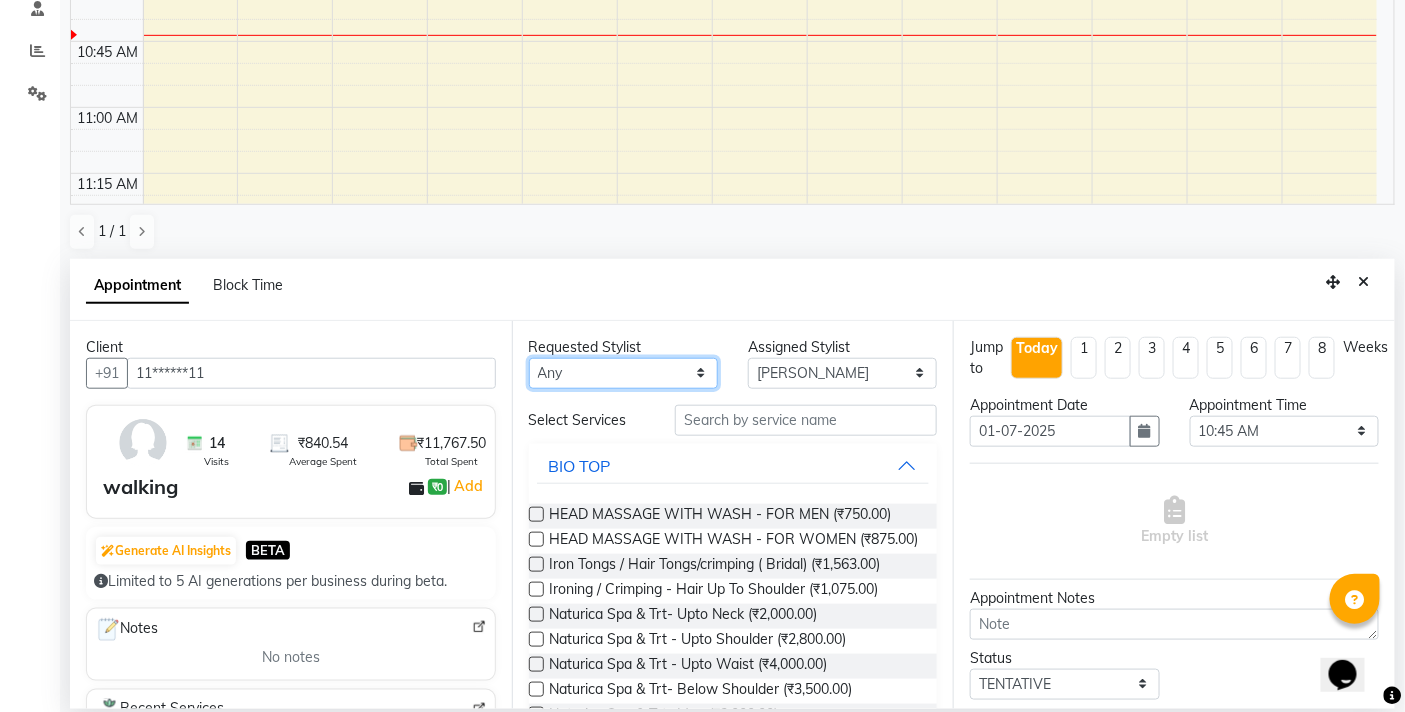 select on "84071" 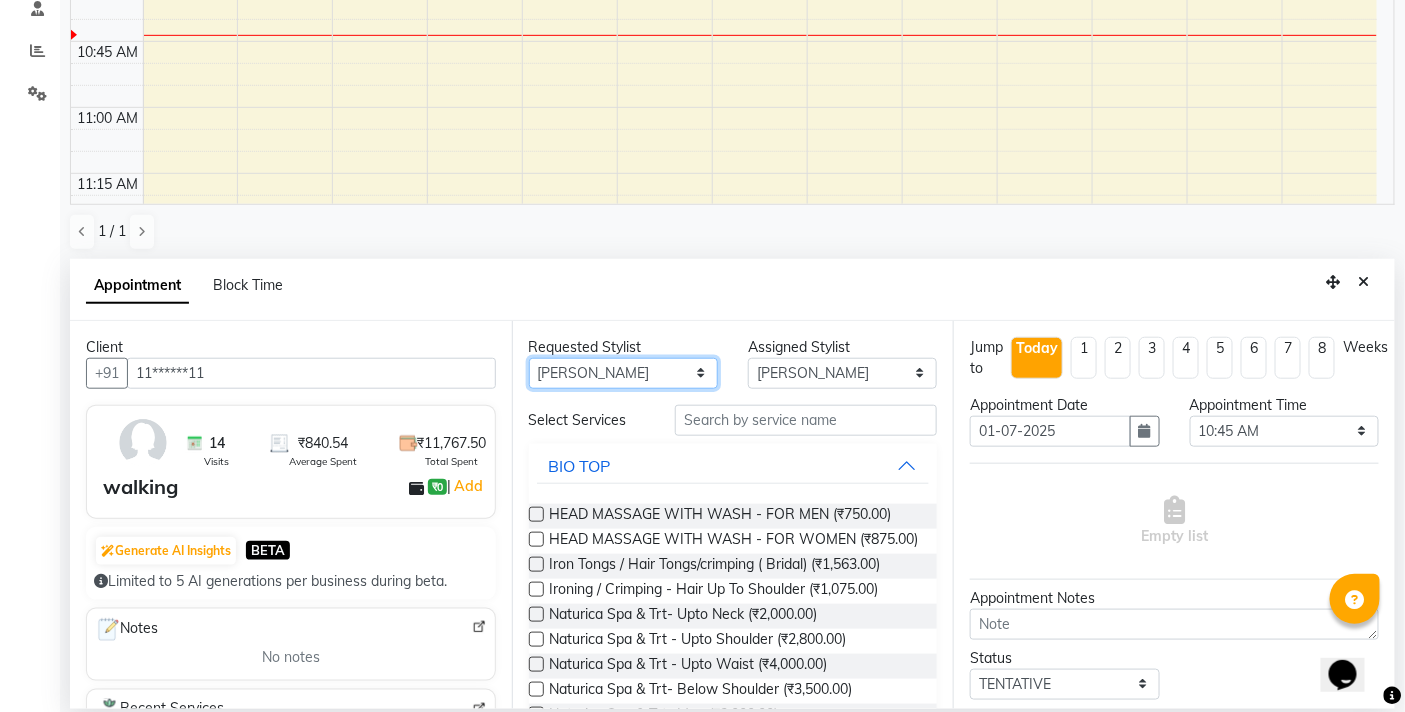 click on "Any BB SALON DIPALI EKTA FARMAN GOUSIYA SHAIKH MANGESH TAVARE Mrugesh Kamble Nazim Shaikh Rupesh Chavan Sanjay Pawar SHILPA YADAV WILSON ZAHIDA" at bounding box center [623, 373] 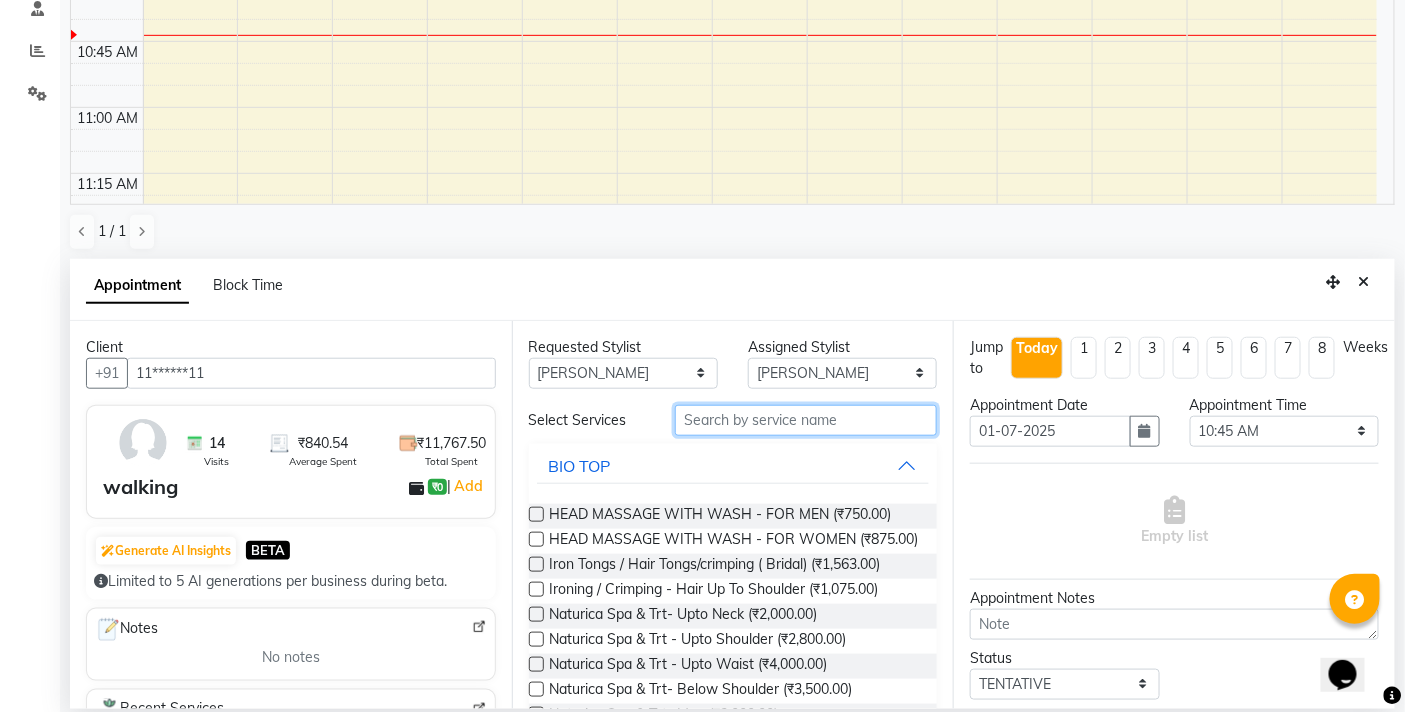 drag, startPoint x: 712, startPoint y: 413, endPoint x: 892, endPoint y: 613, distance: 269.07248 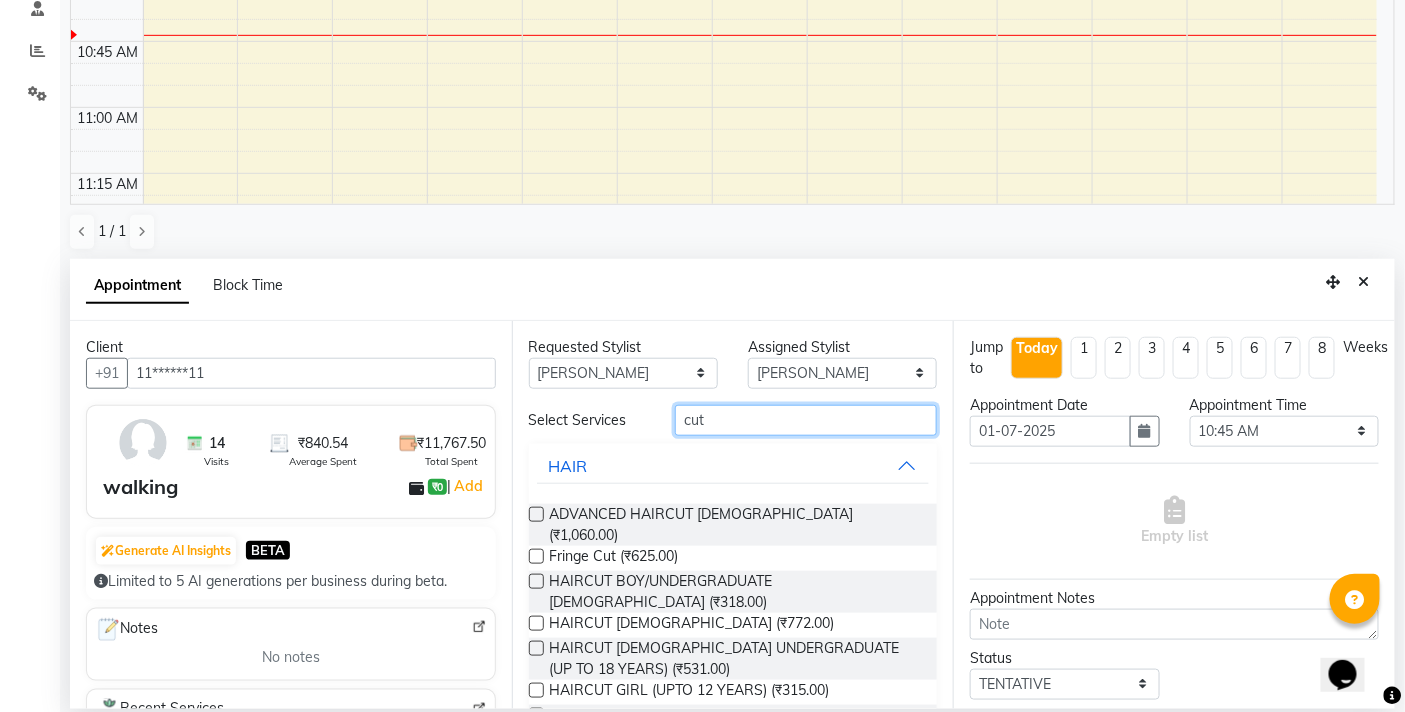 type on "cut" 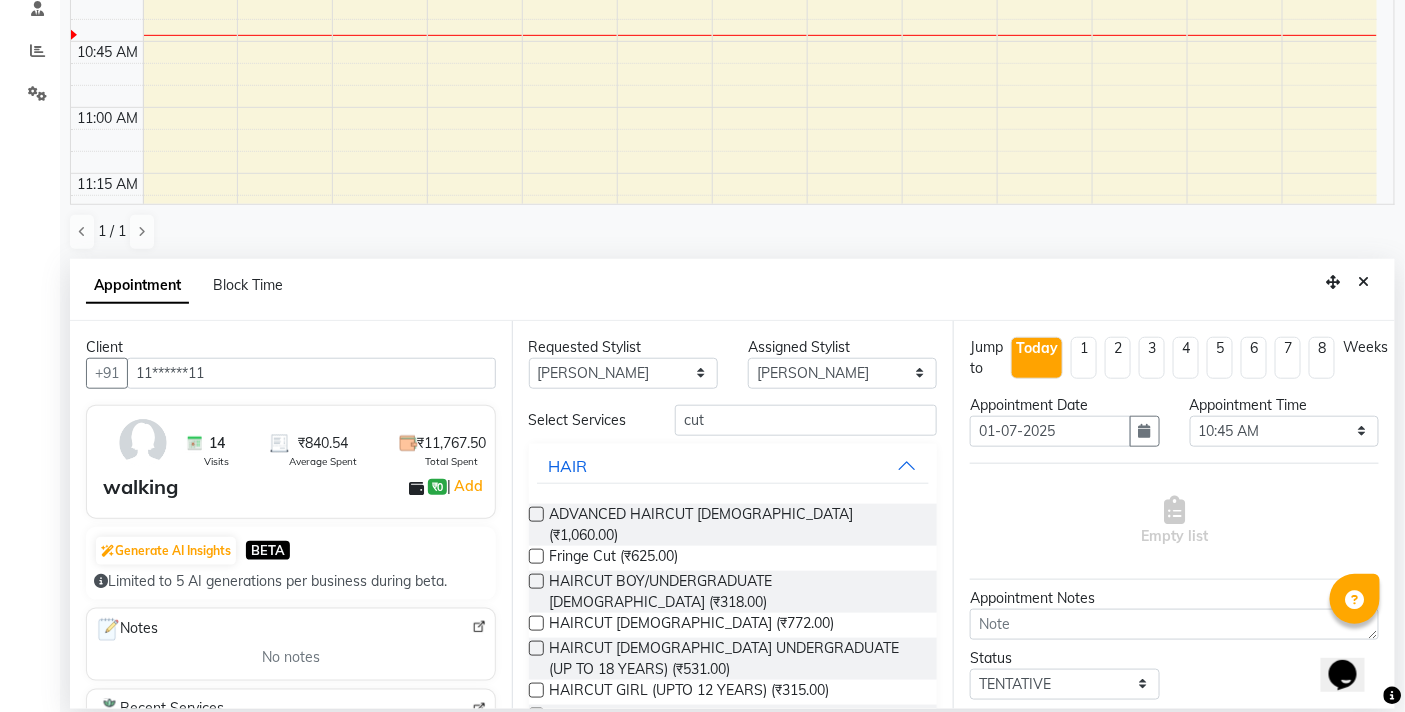 click at bounding box center [536, 623] 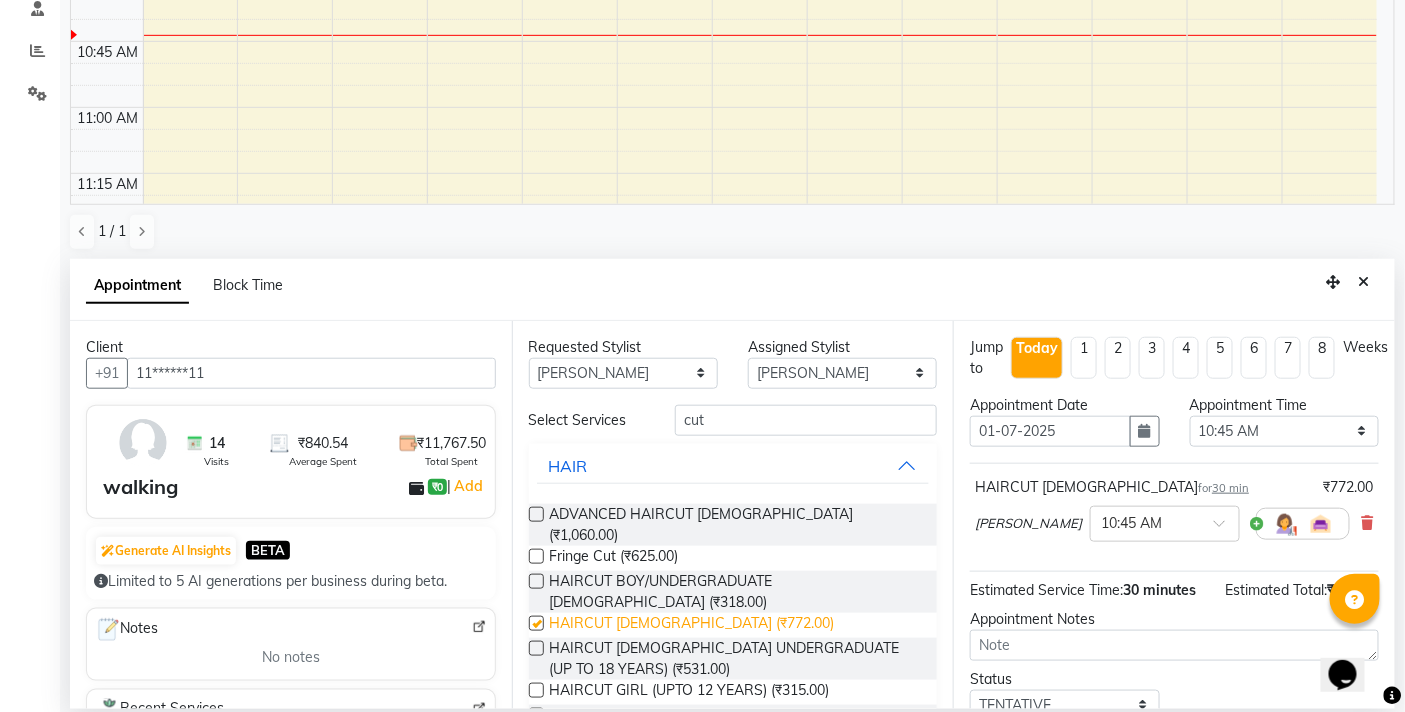 checkbox on "false" 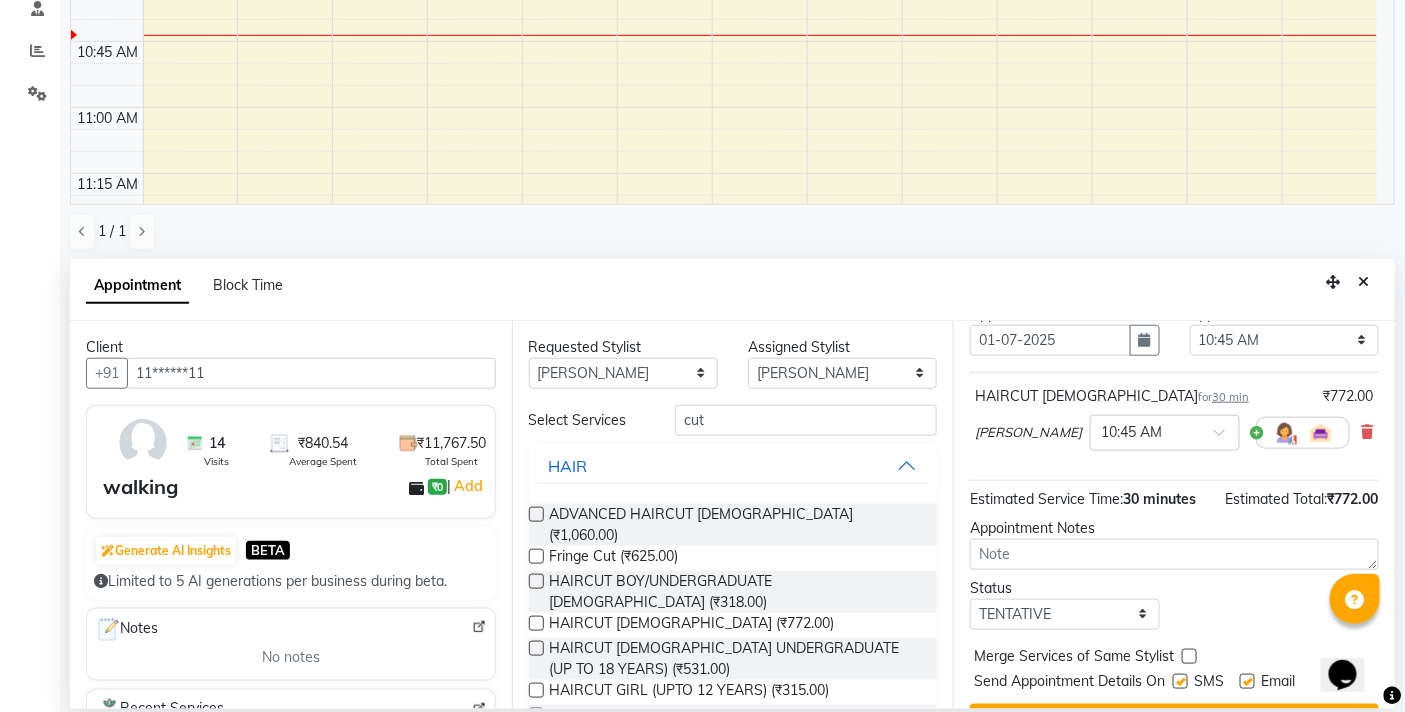 scroll, scrollTop: 178, scrollLeft: 0, axis: vertical 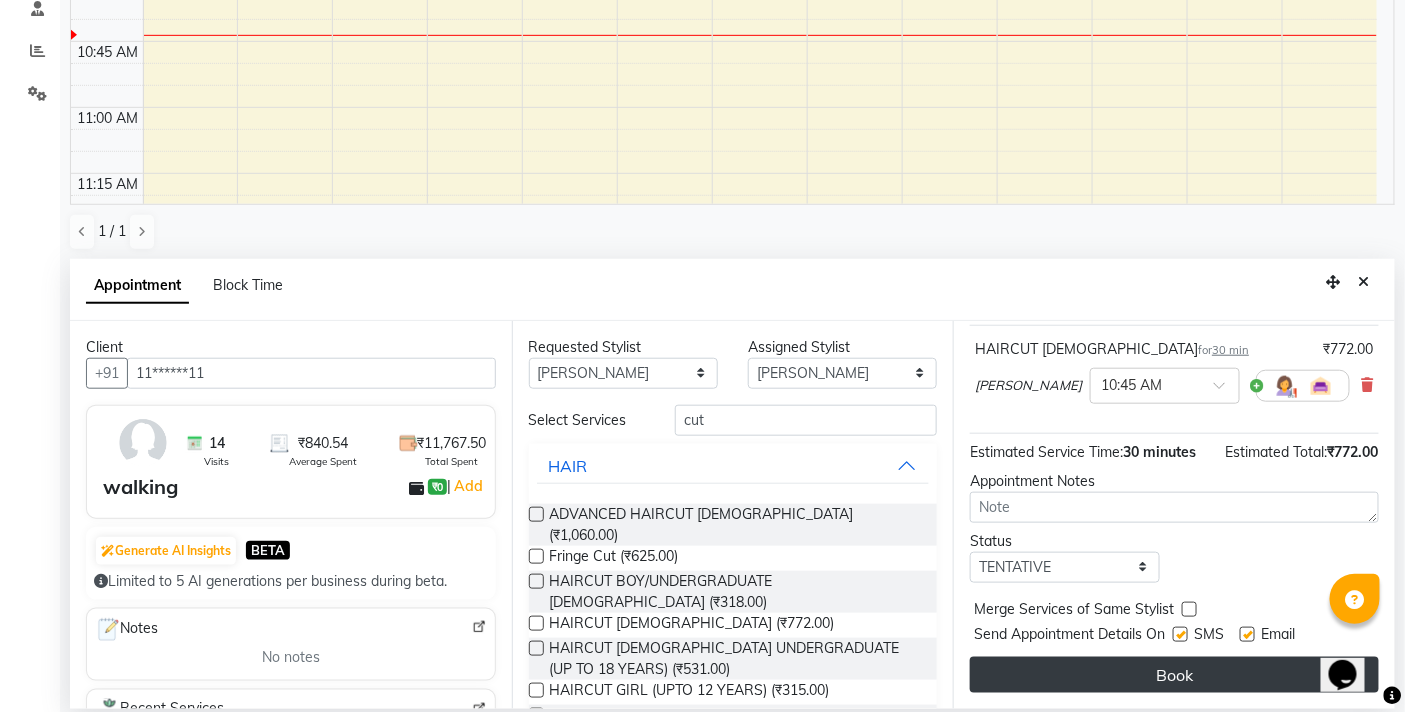 click on "Book" at bounding box center [1174, 675] 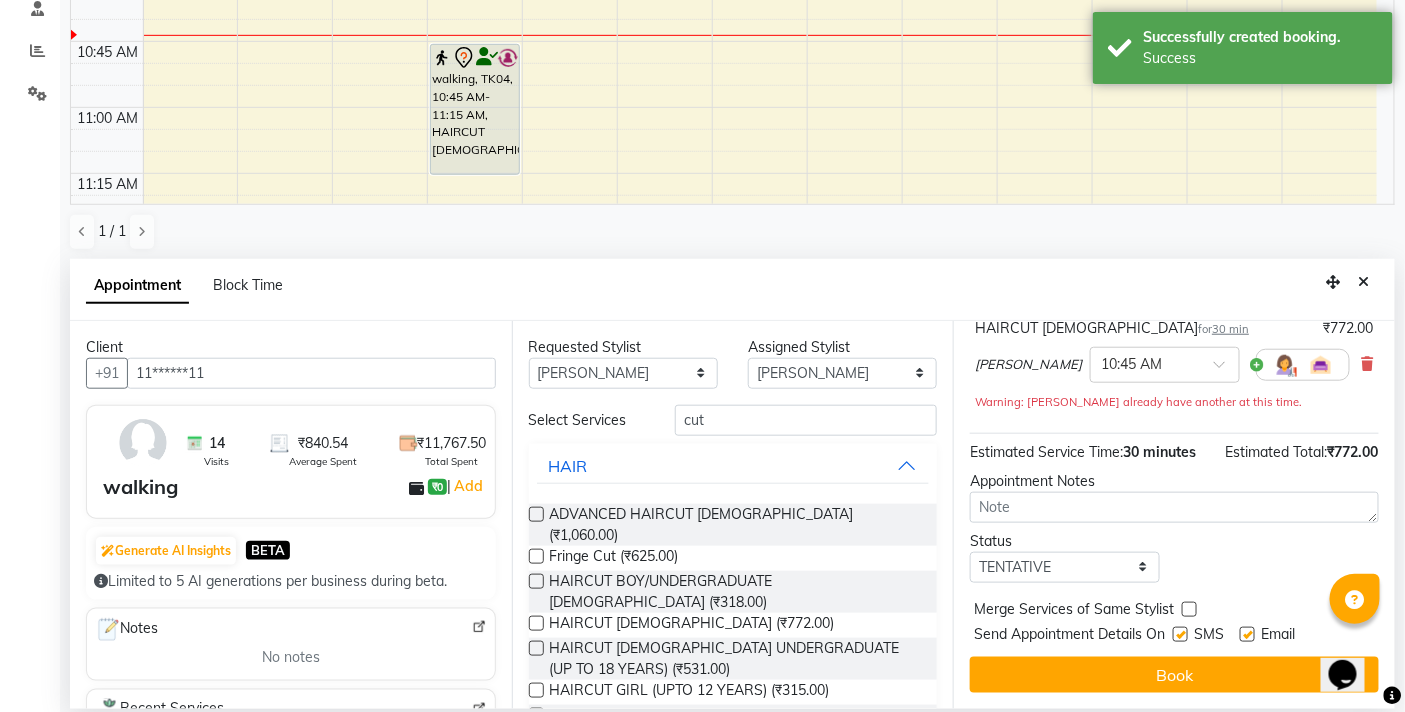 scroll, scrollTop: 0, scrollLeft: 0, axis: both 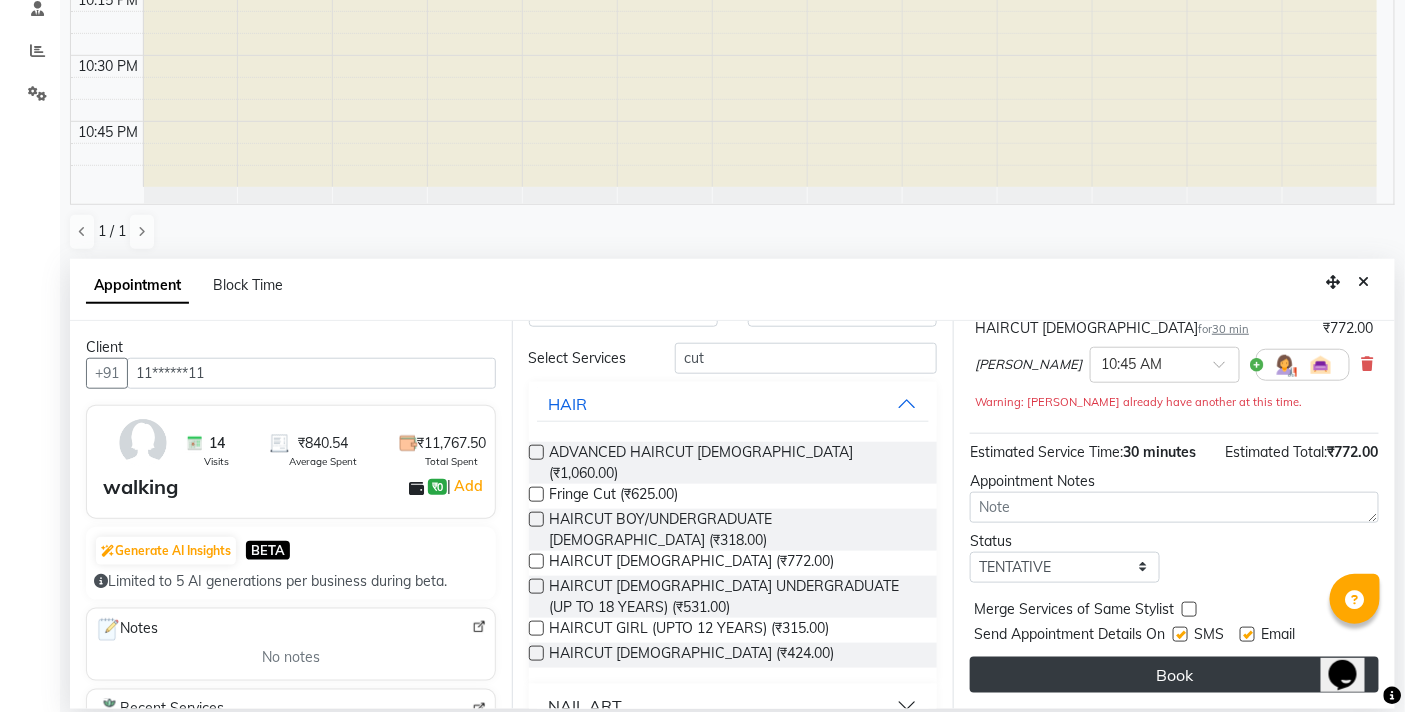 click on "Book" at bounding box center (1174, 675) 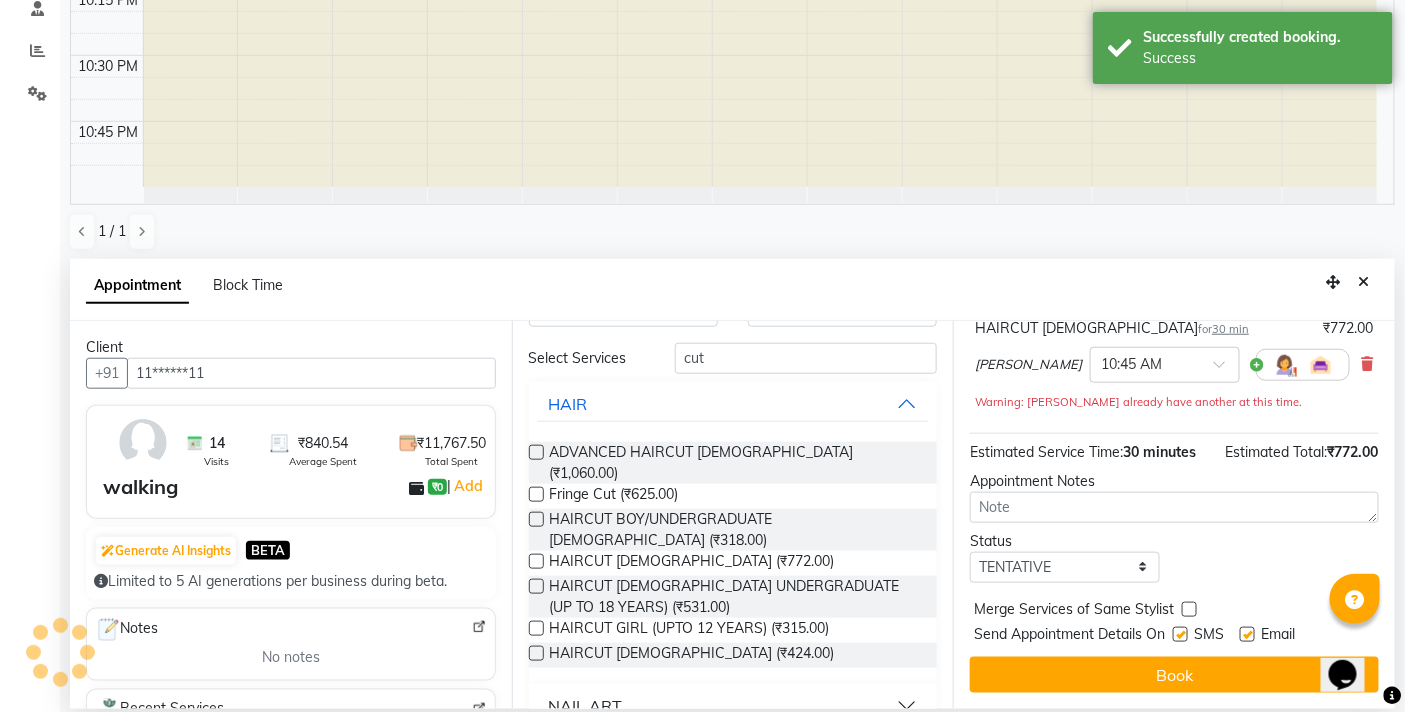 scroll, scrollTop: 0, scrollLeft: 0, axis: both 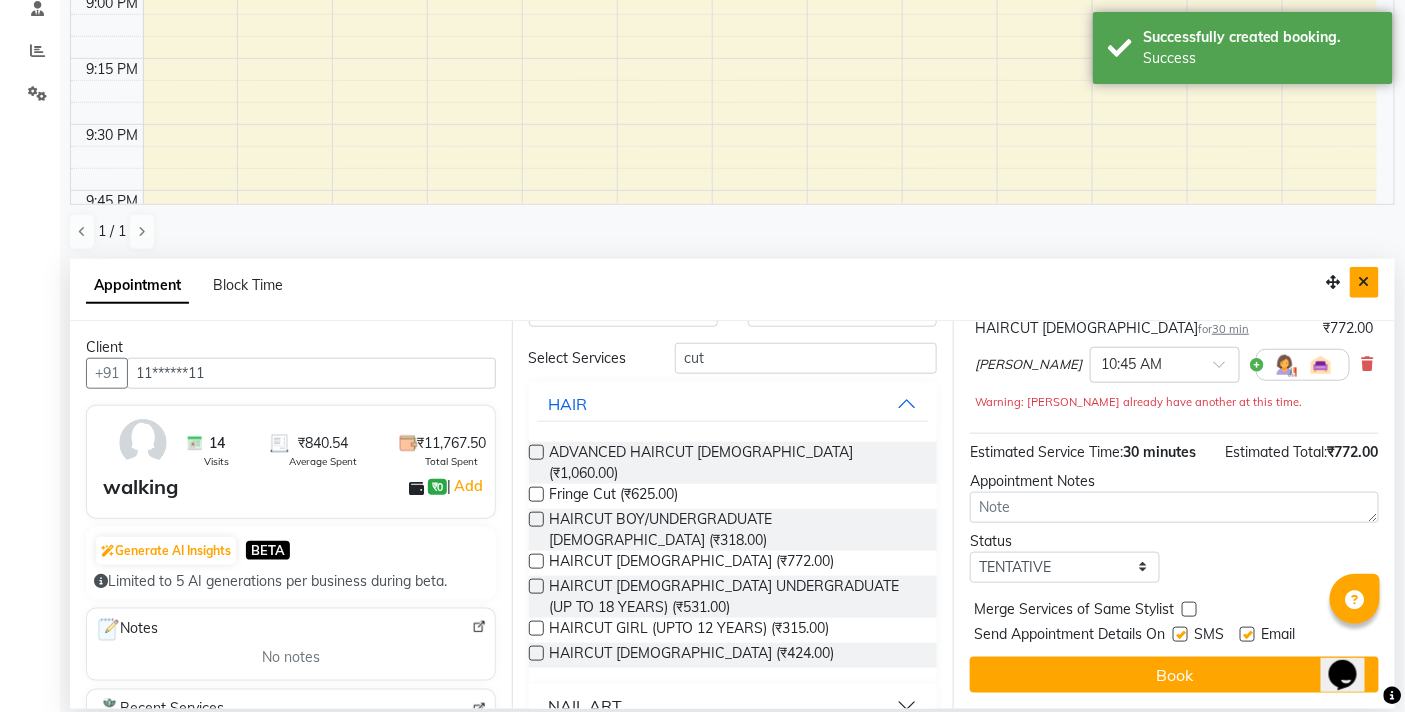 click at bounding box center [1364, 282] 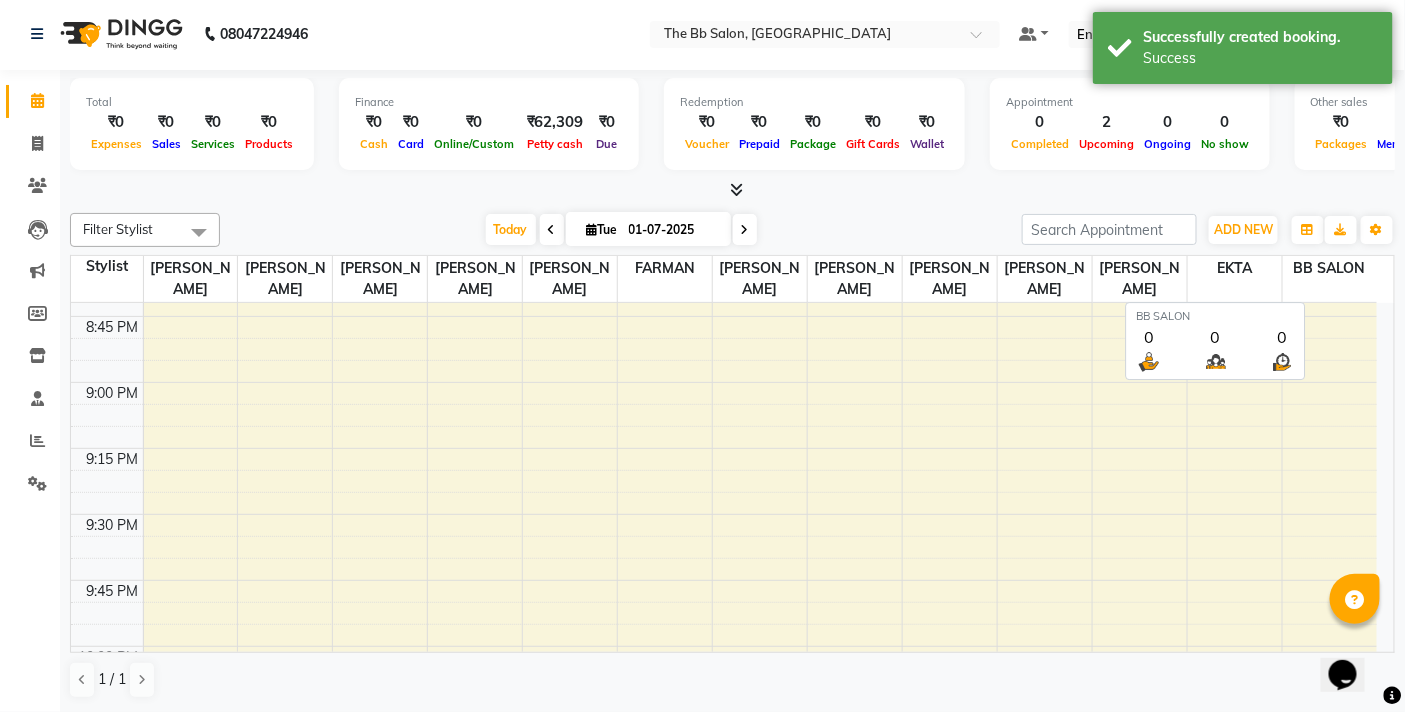 scroll, scrollTop: 1, scrollLeft: 0, axis: vertical 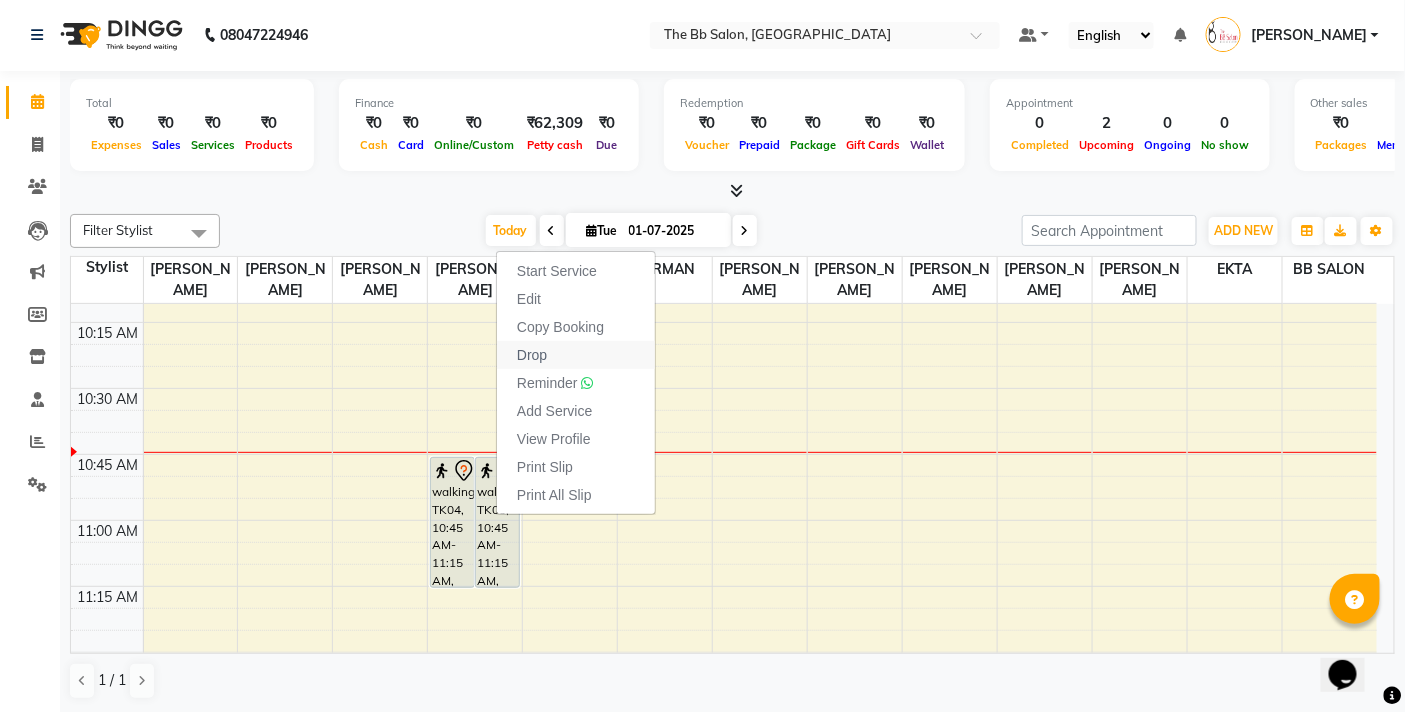 click on "Drop" at bounding box center (532, 355) 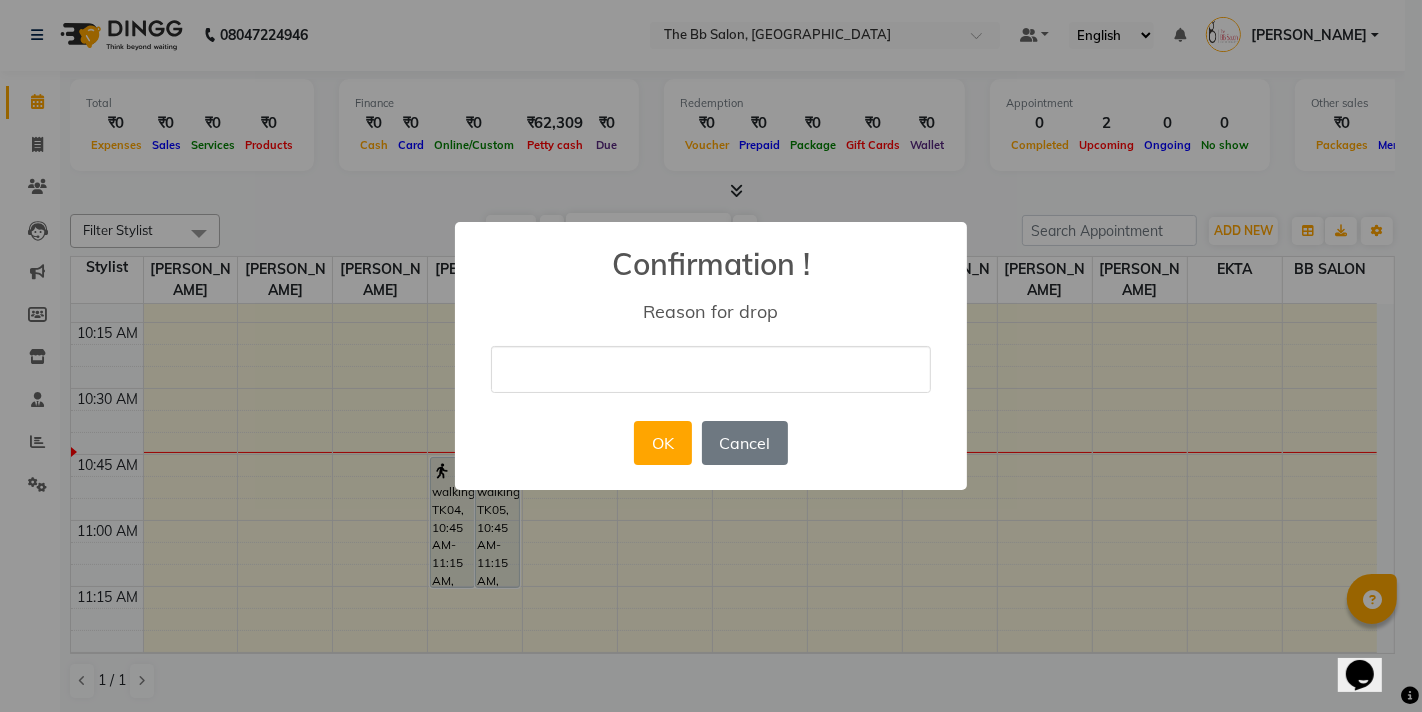 click at bounding box center [711, 369] 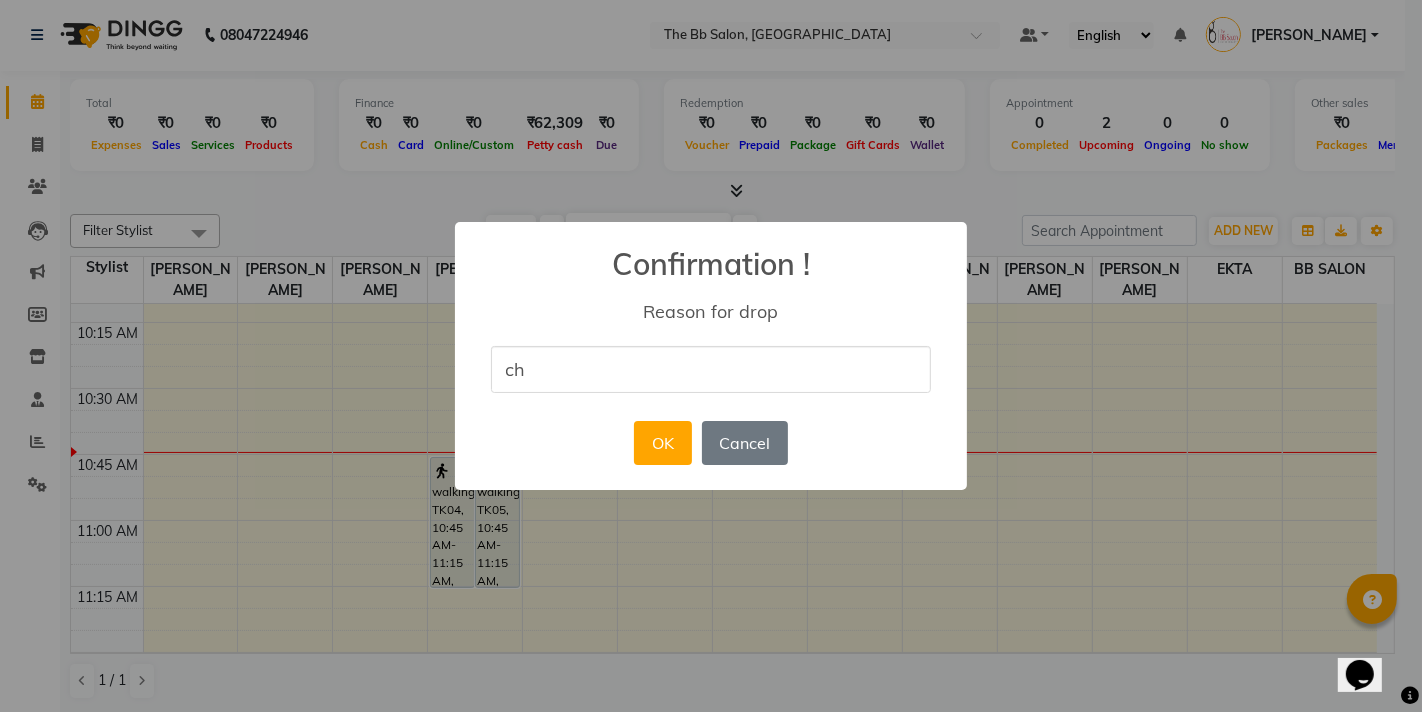 type on "CH" 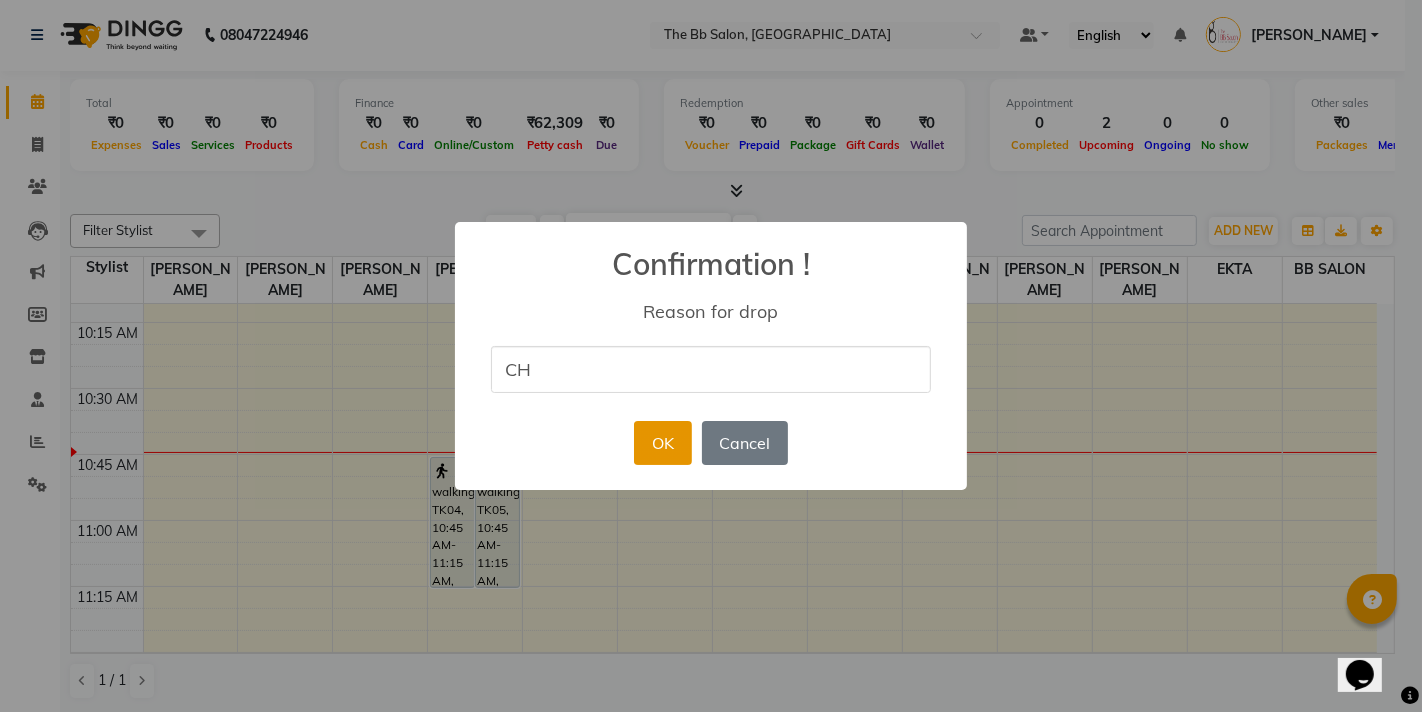 click on "OK" at bounding box center (662, 443) 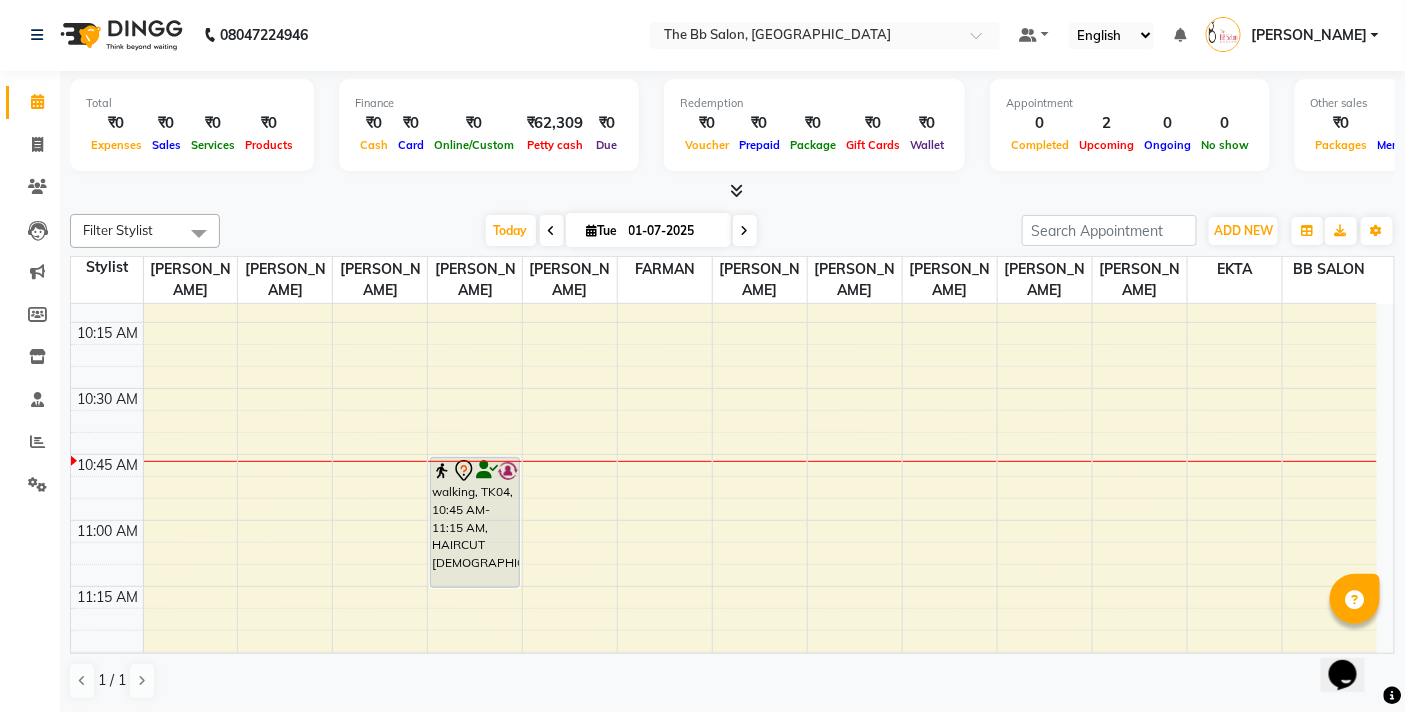 click on "08047224946 Select Location × The Bb Salon, Kharghar Default Panel My Panel English ENGLISH Español العربية मराठी हिंदी ગુજરાતી தமிழ் 中文 Notifications nothing to show Ujjwal Bisht Manage Profile Change Password Sign out  Version:3.14.0" 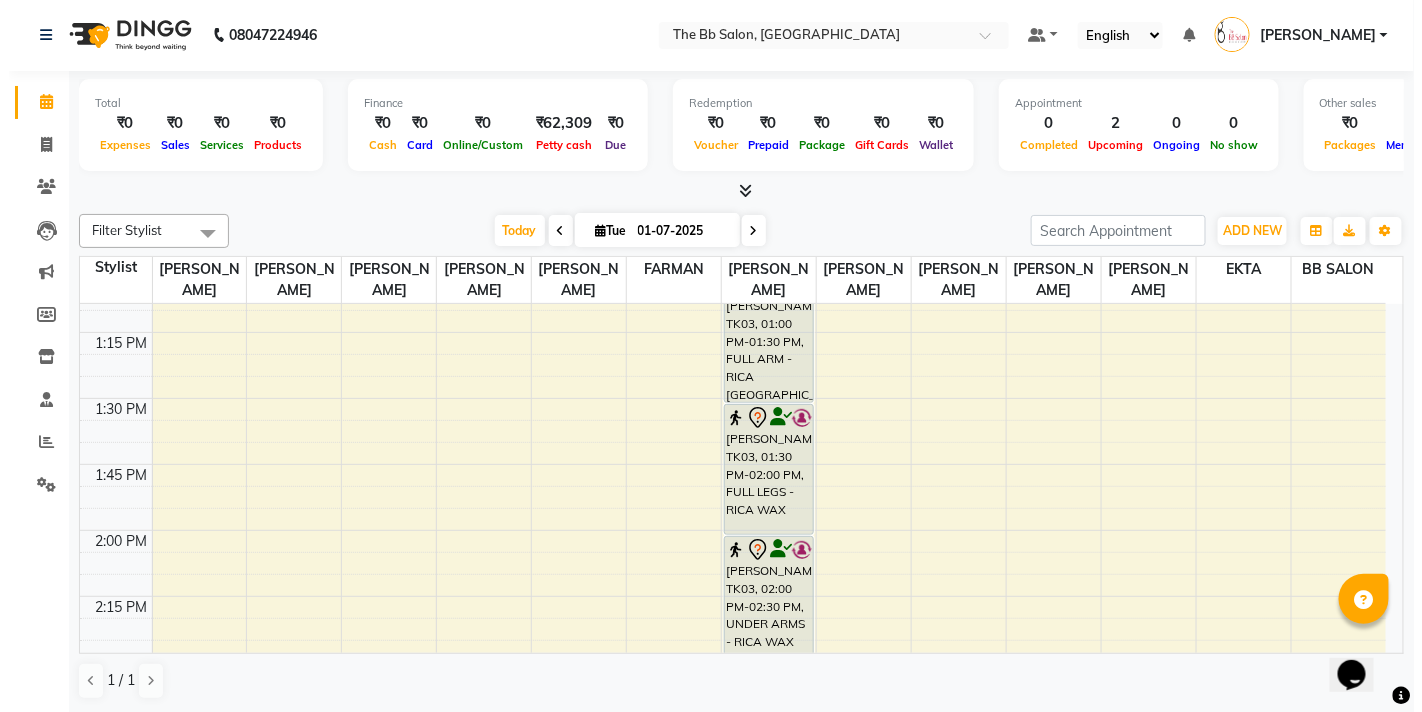 scroll, scrollTop: 1030, scrollLeft: 0, axis: vertical 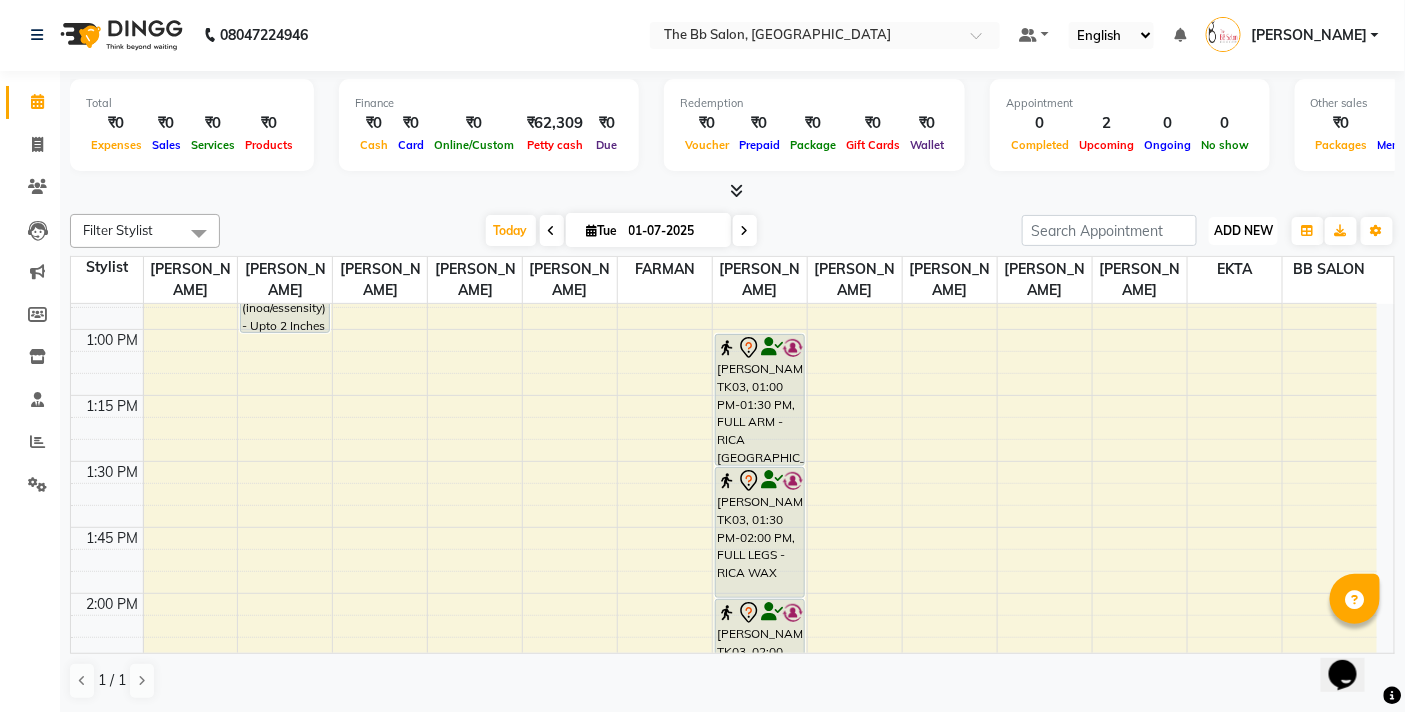 click on "ADD NEW" at bounding box center (1243, 230) 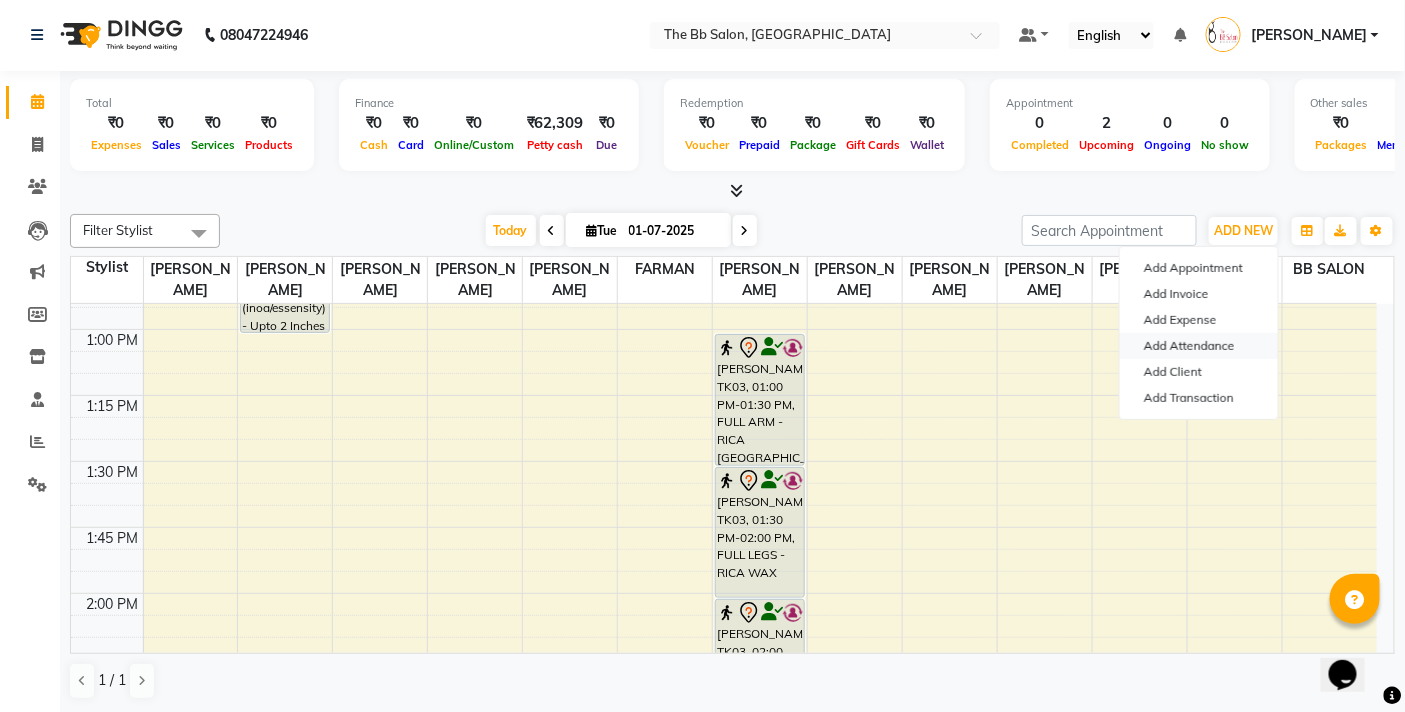 click on "Add Attendance" at bounding box center [1199, 346] 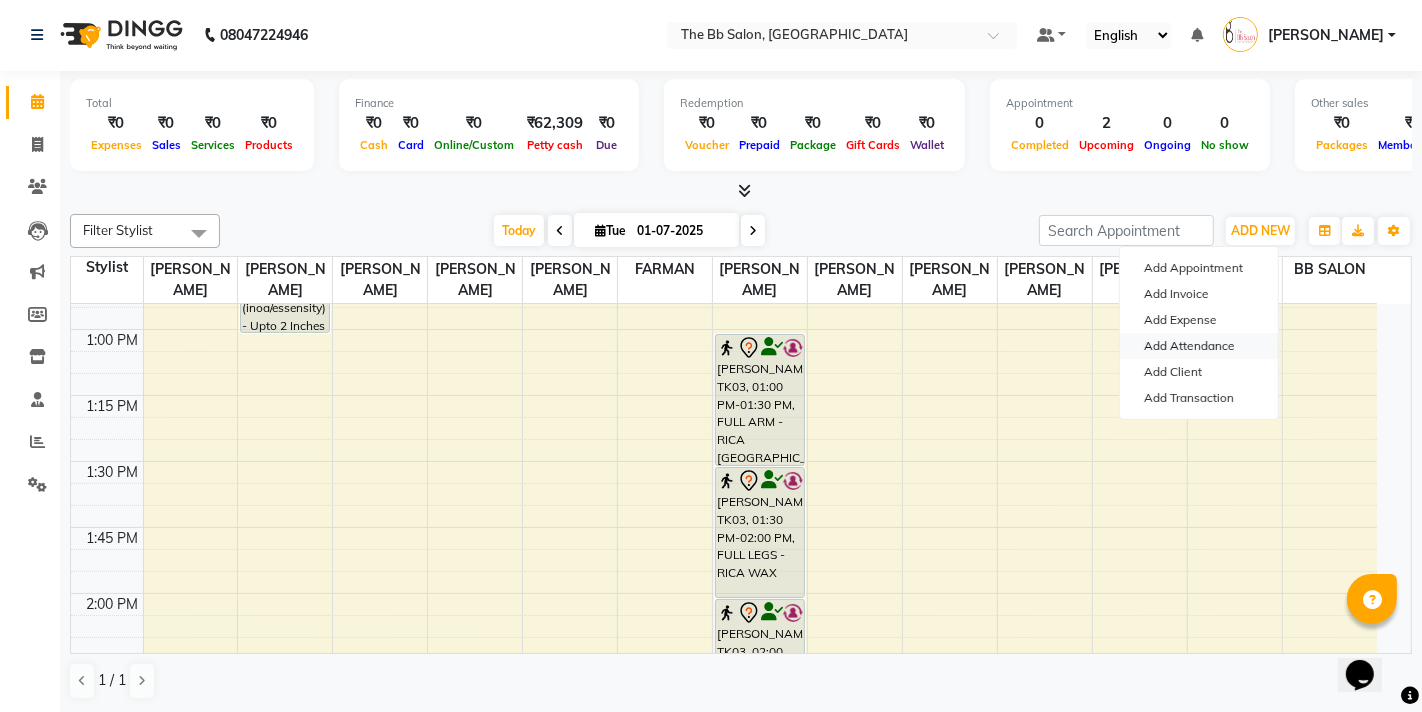 select on "A" 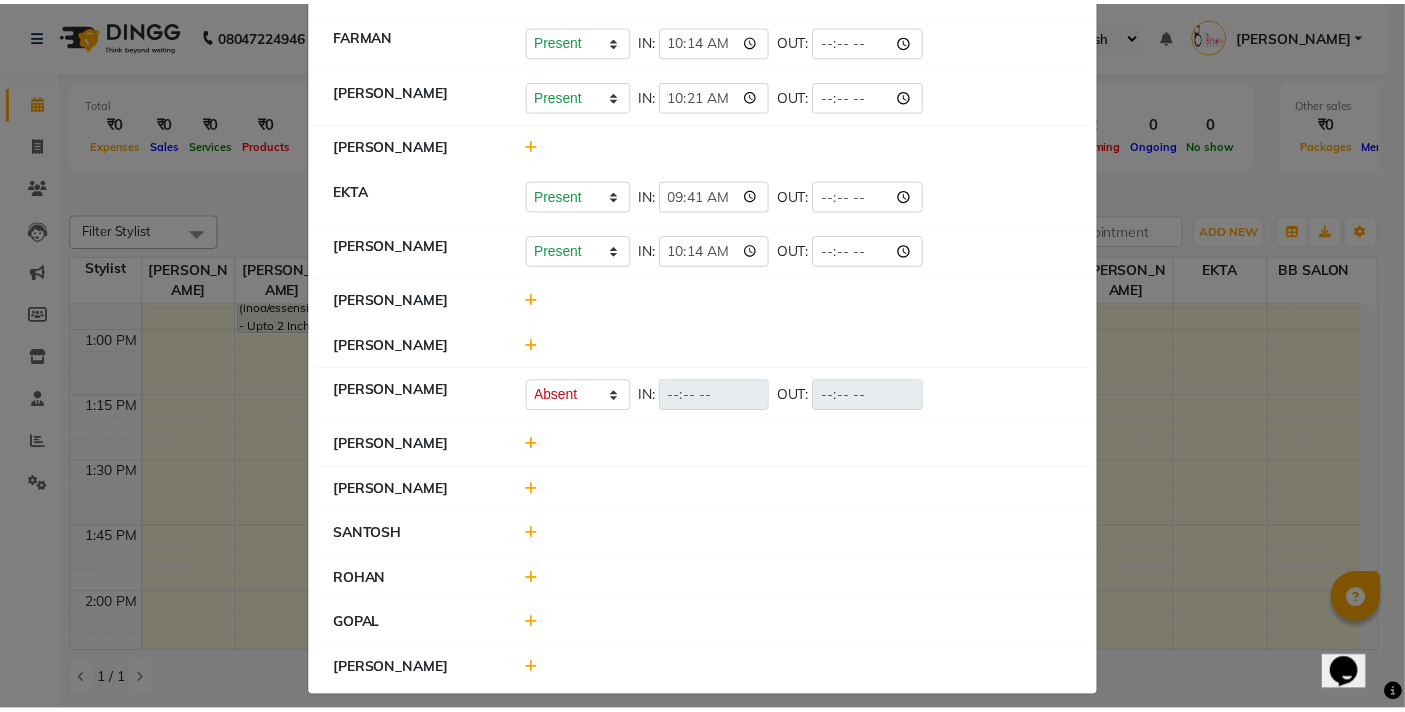 scroll, scrollTop: 268, scrollLeft: 0, axis: vertical 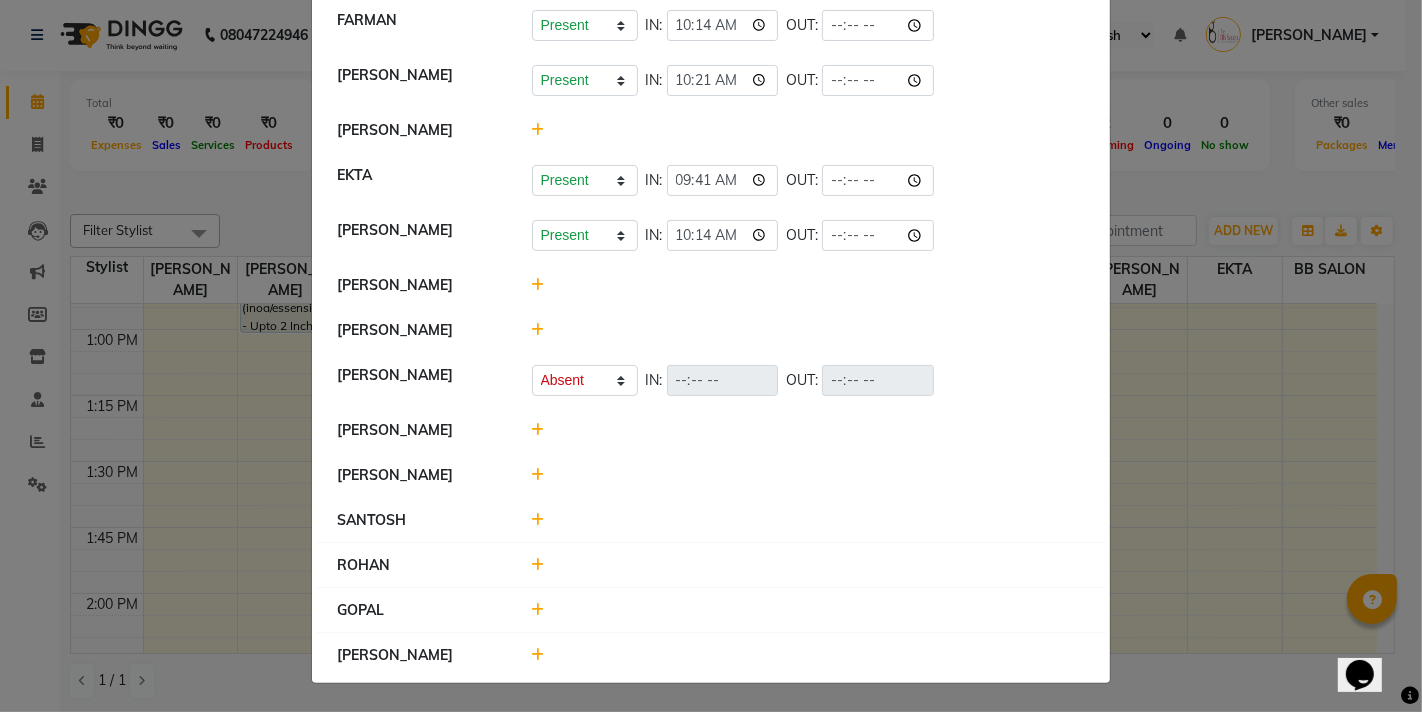 click 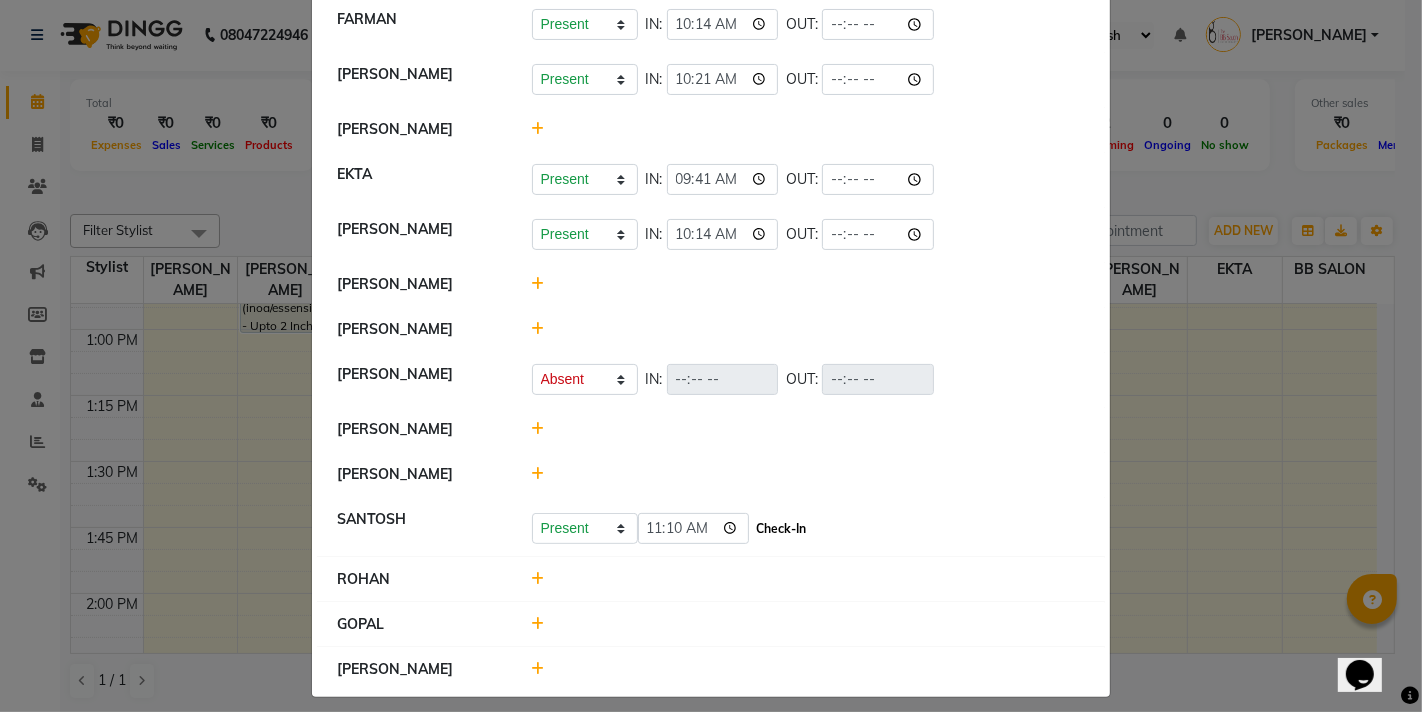 click on "Check-In" 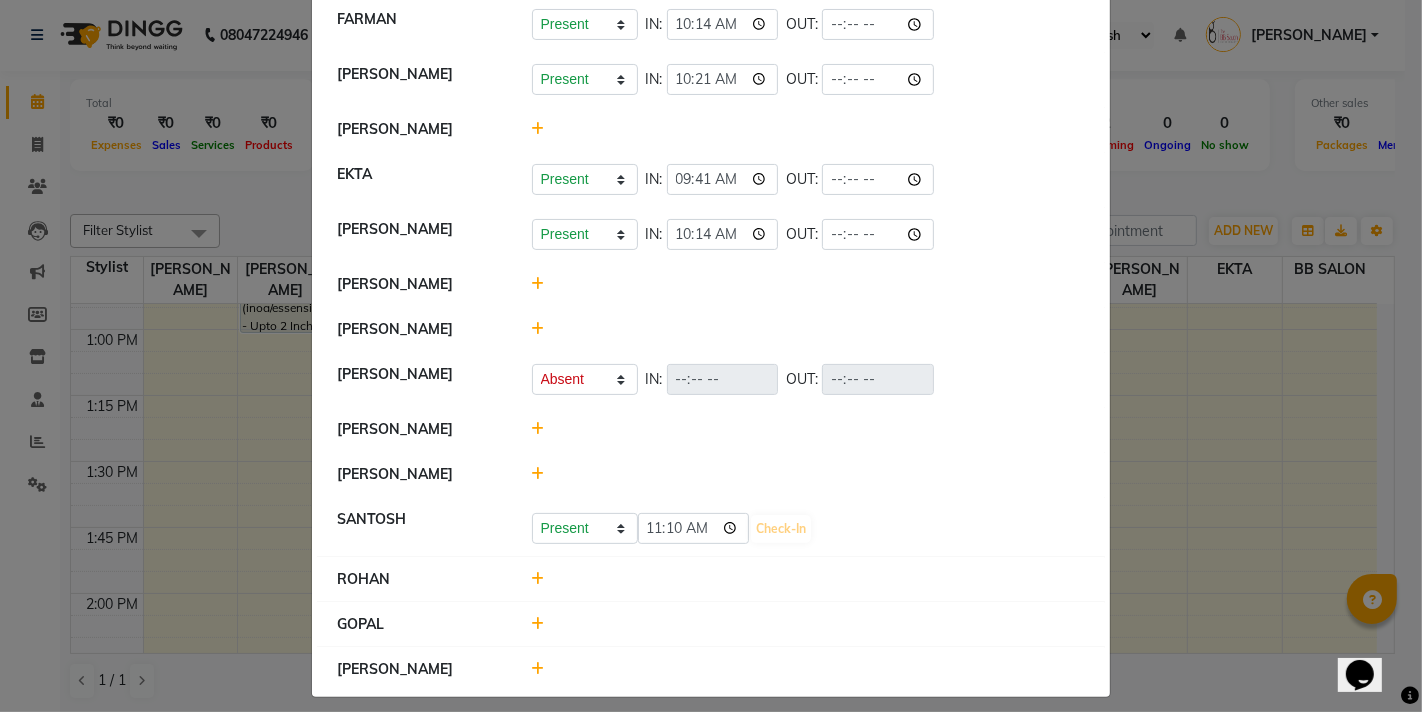 select on "A" 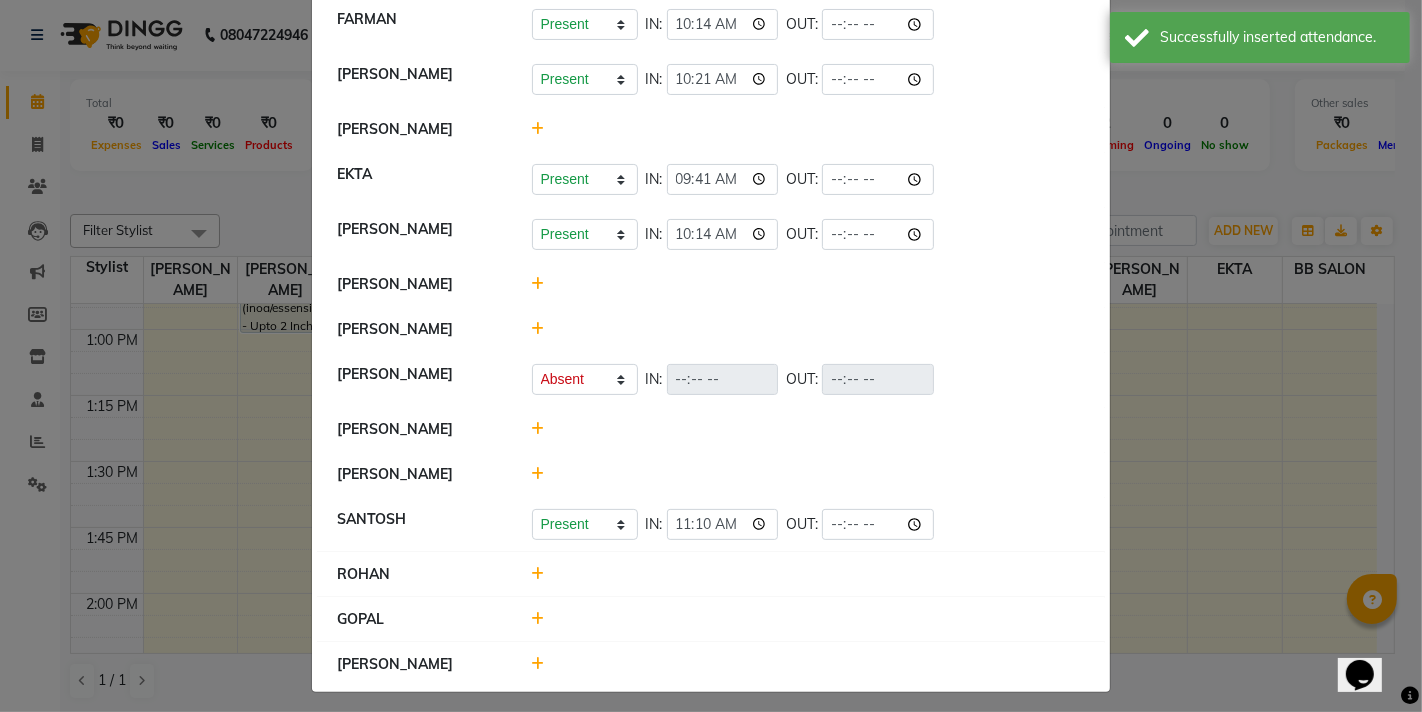 click 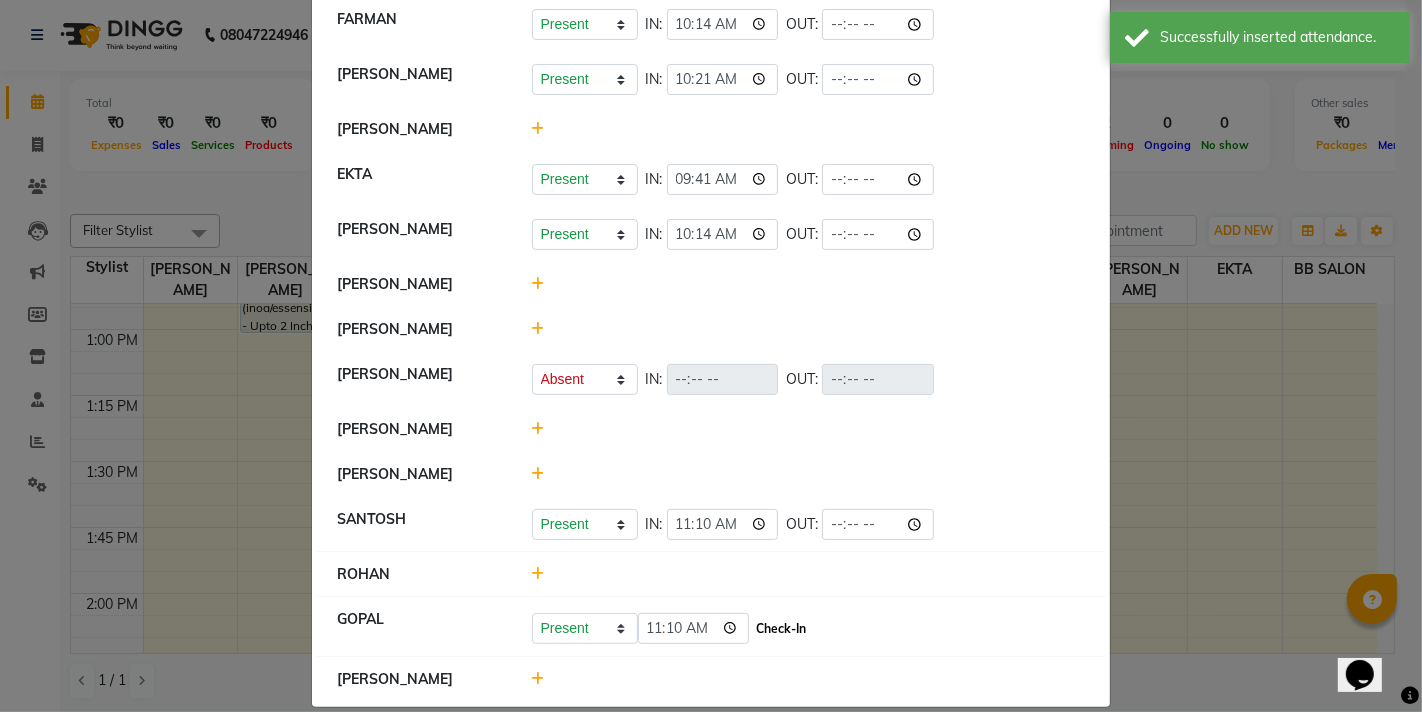 click on "Check-In" 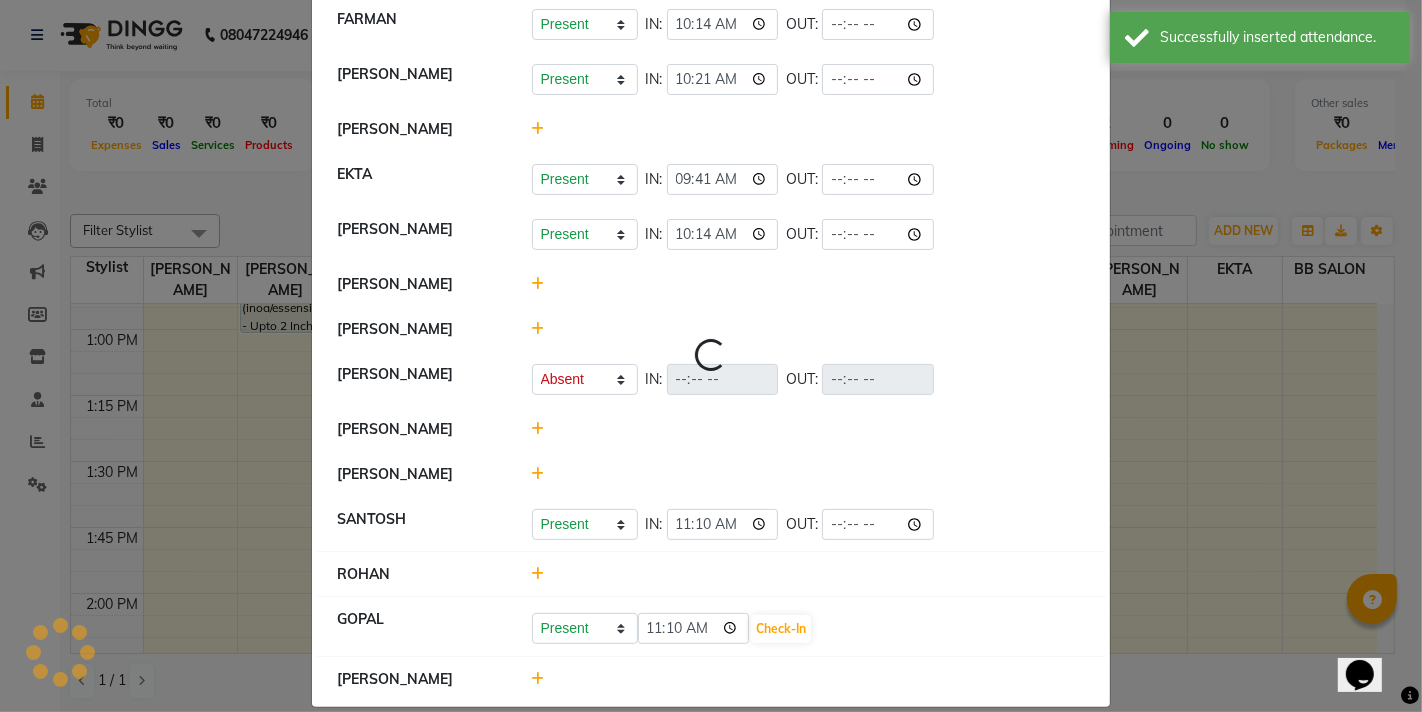select on "A" 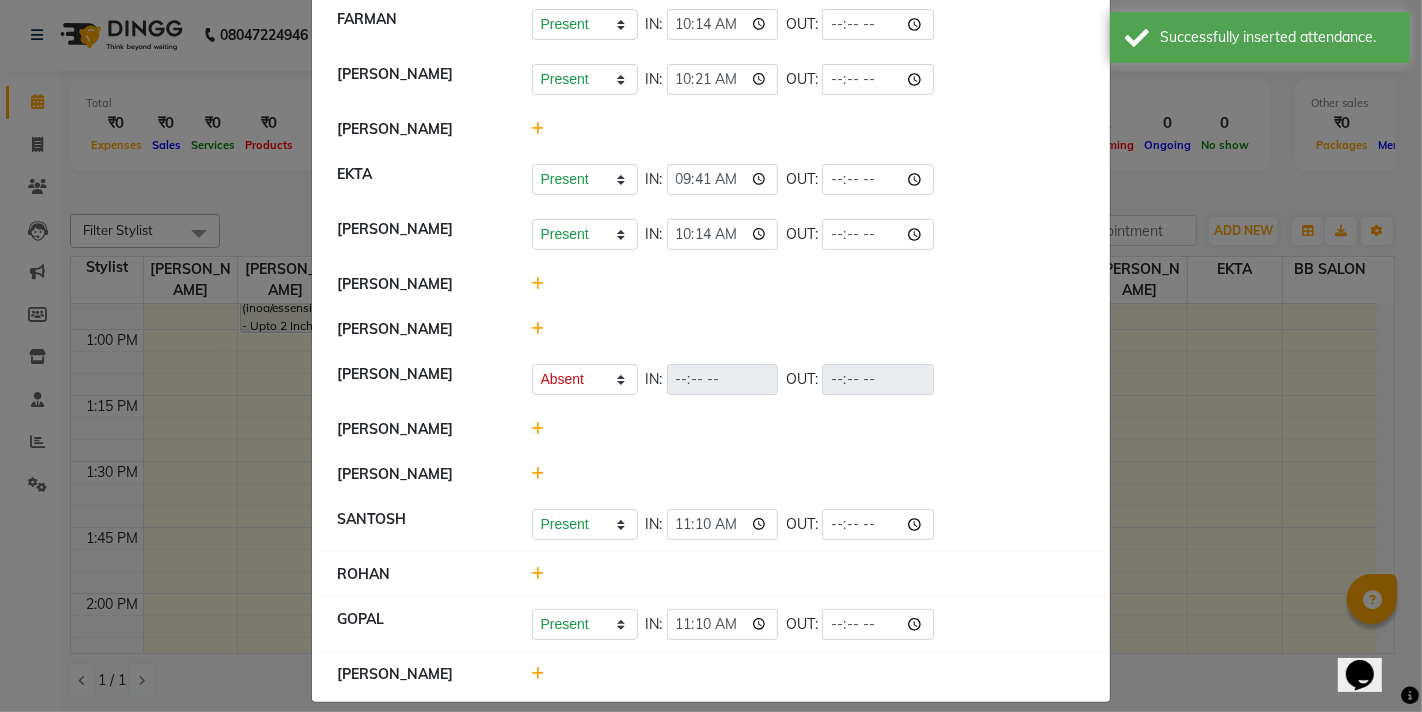 click 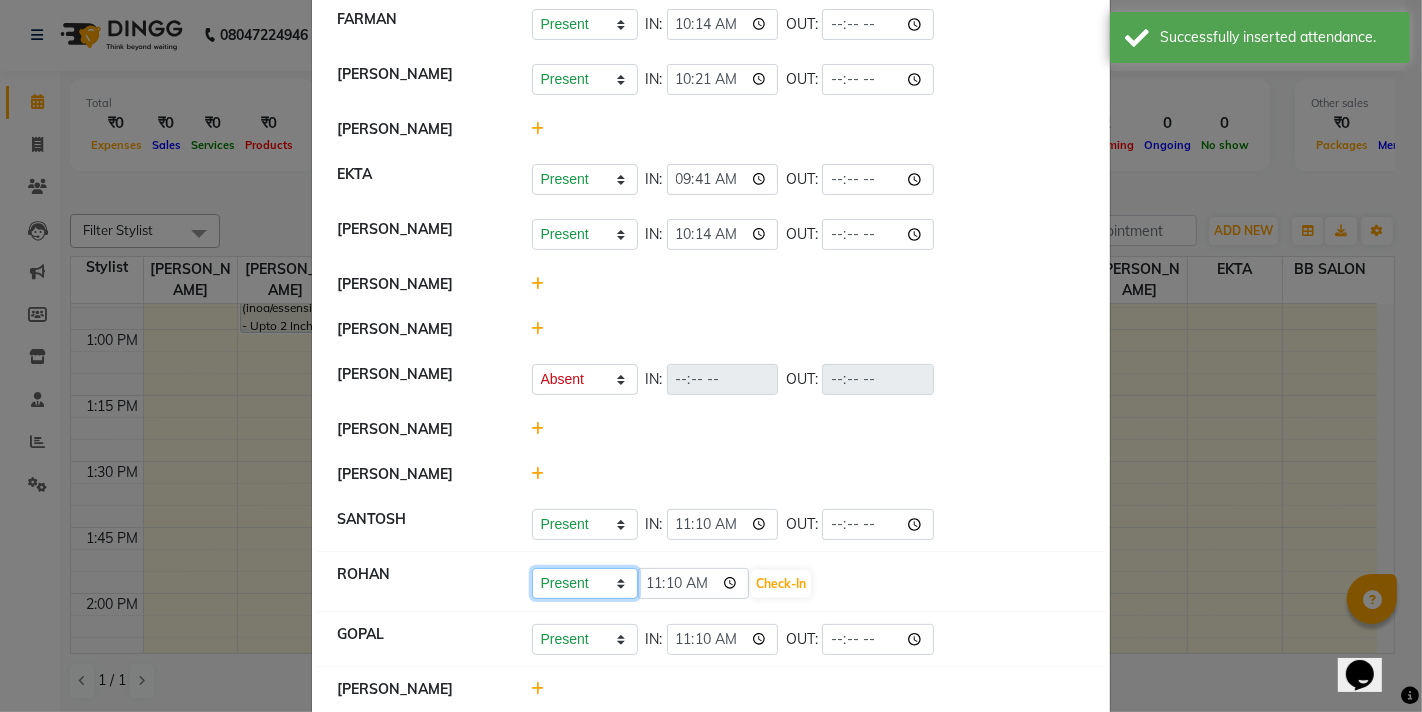 click on "Present Absent Late Half Day Weekly Off" 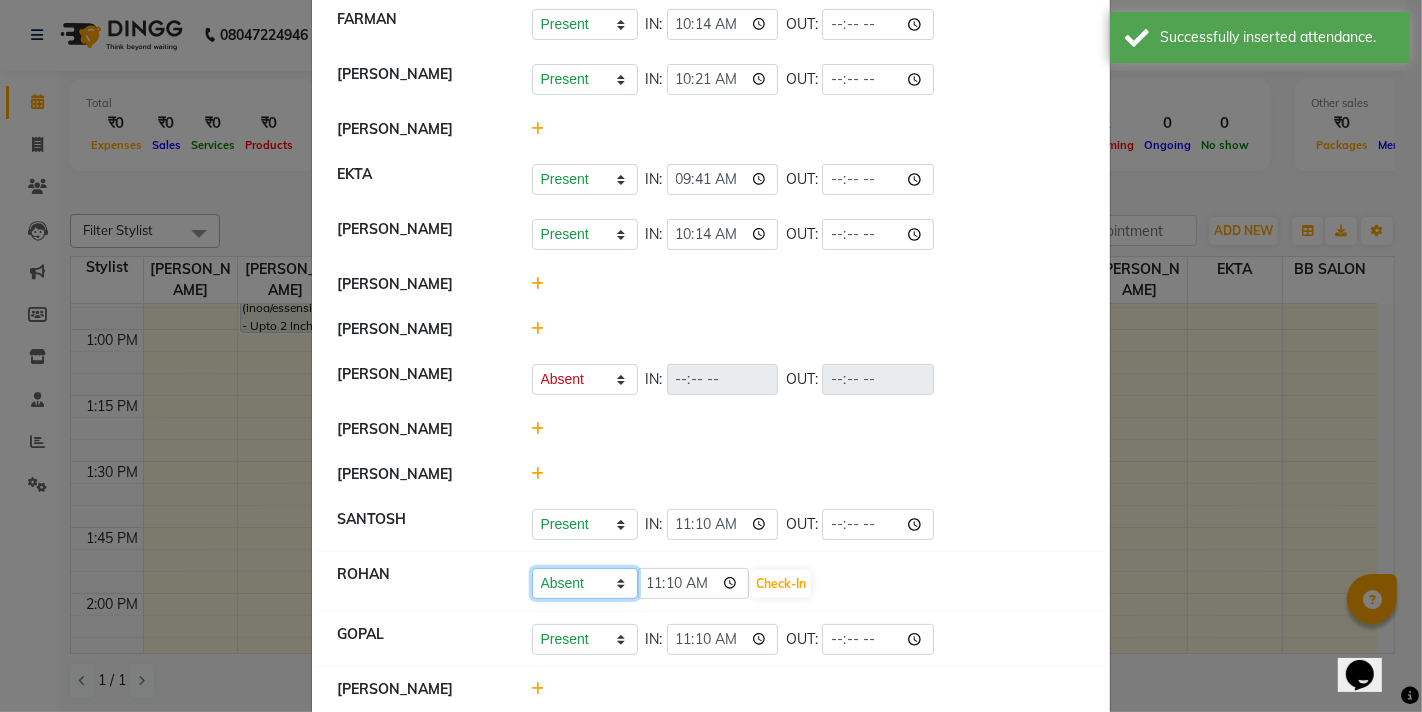 click on "Present Absent Late Half Day Weekly Off" 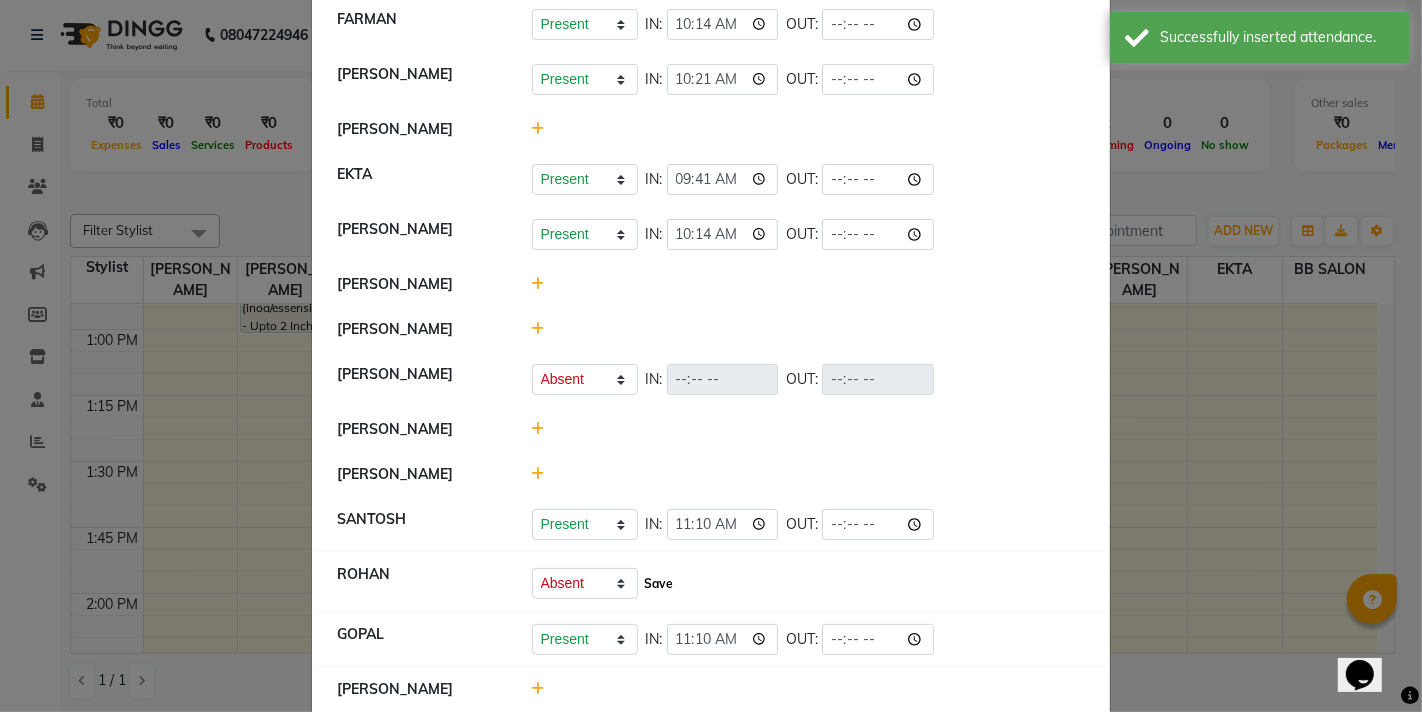 click on "Save" 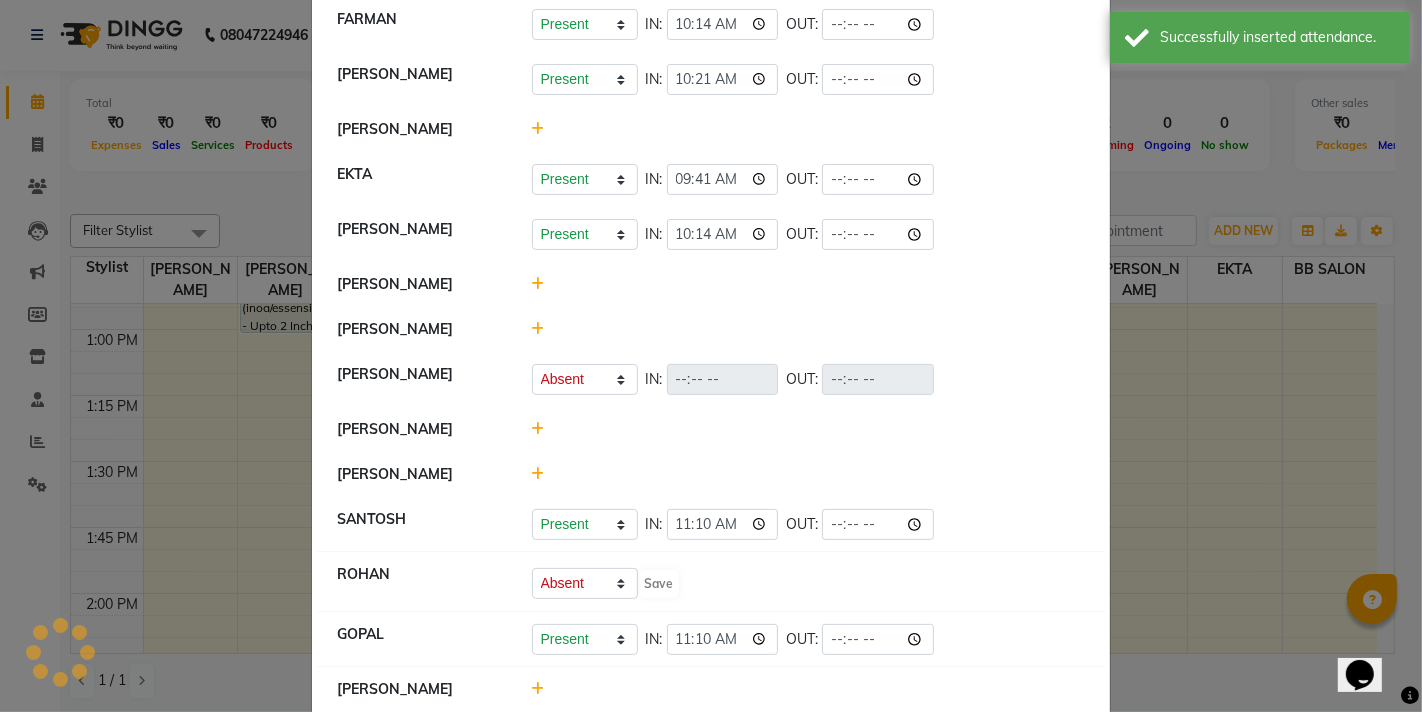 select on "A" 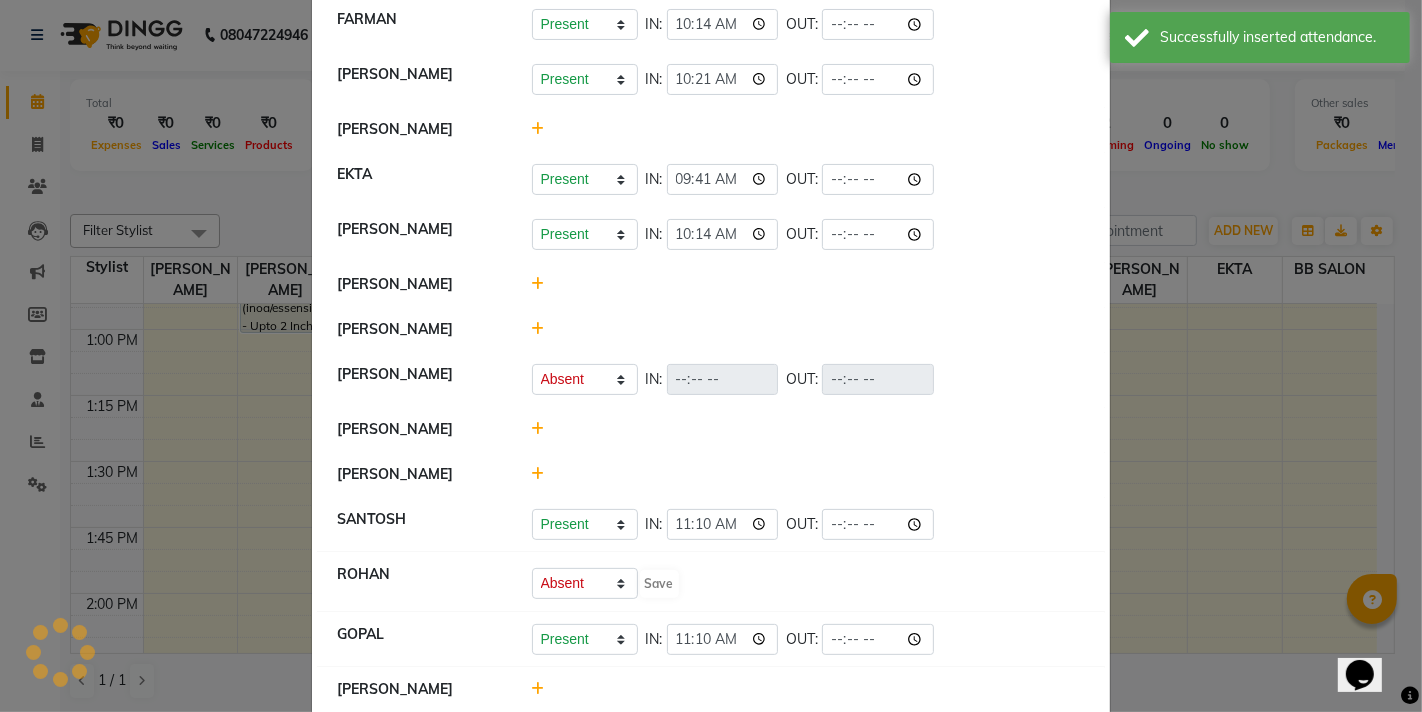 select on "A" 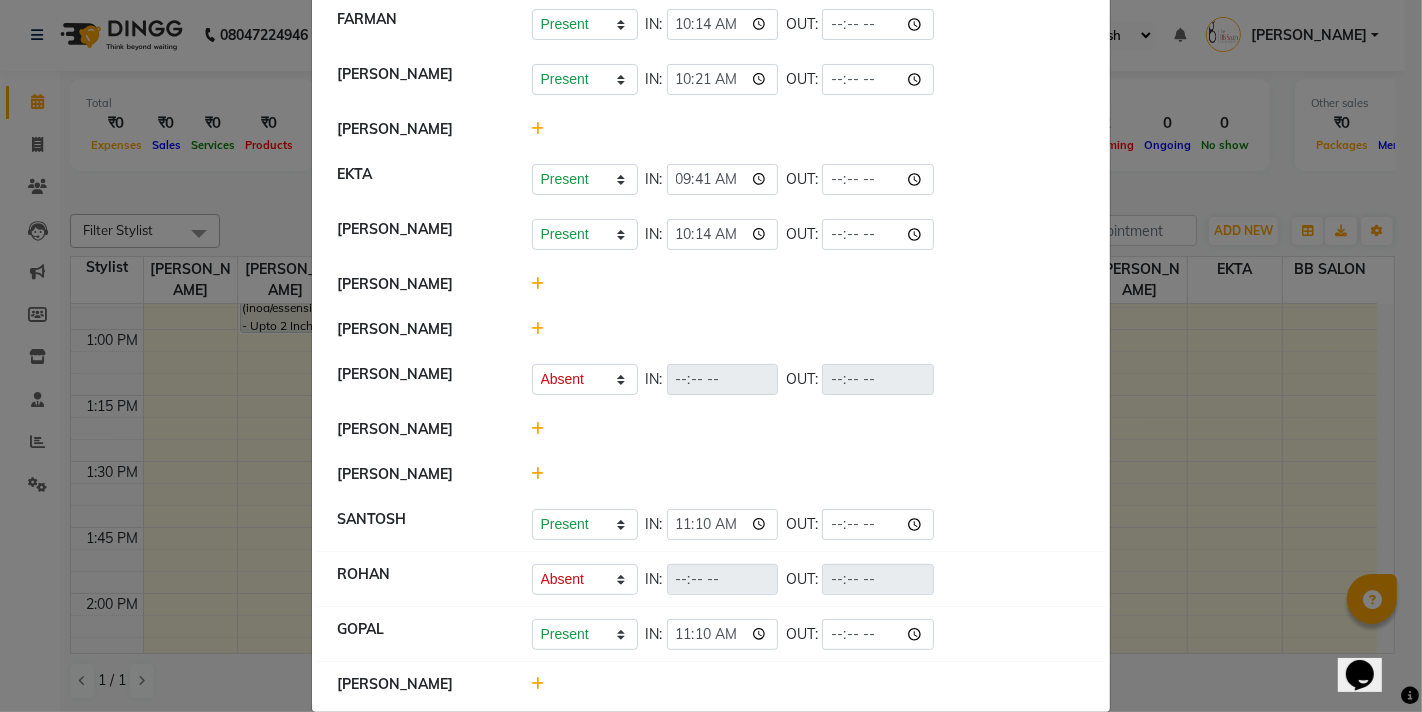 drag, startPoint x: 1200, startPoint y: 457, endPoint x: 1186, endPoint y: 486, distance: 32.202484 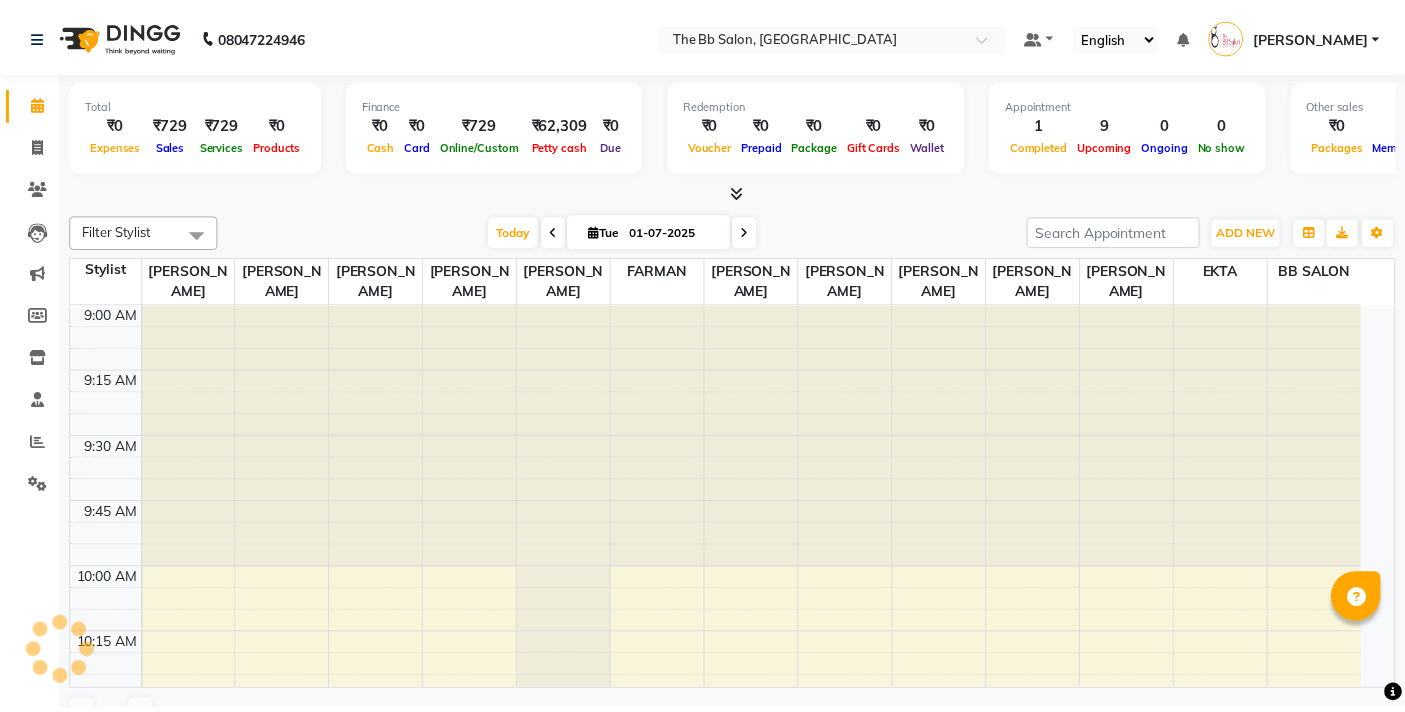 scroll, scrollTop: 0, scrollLeft: 0, axis: both 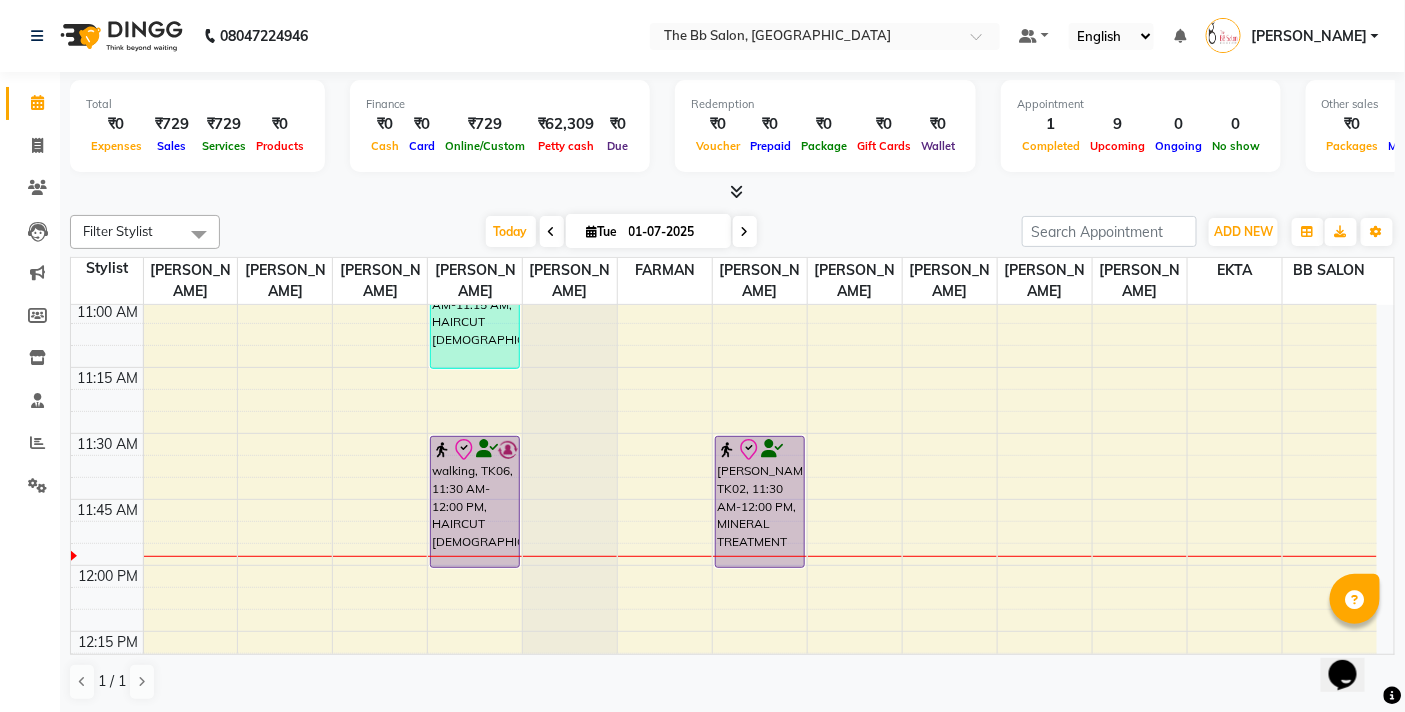click at bounding box center [736, 191] 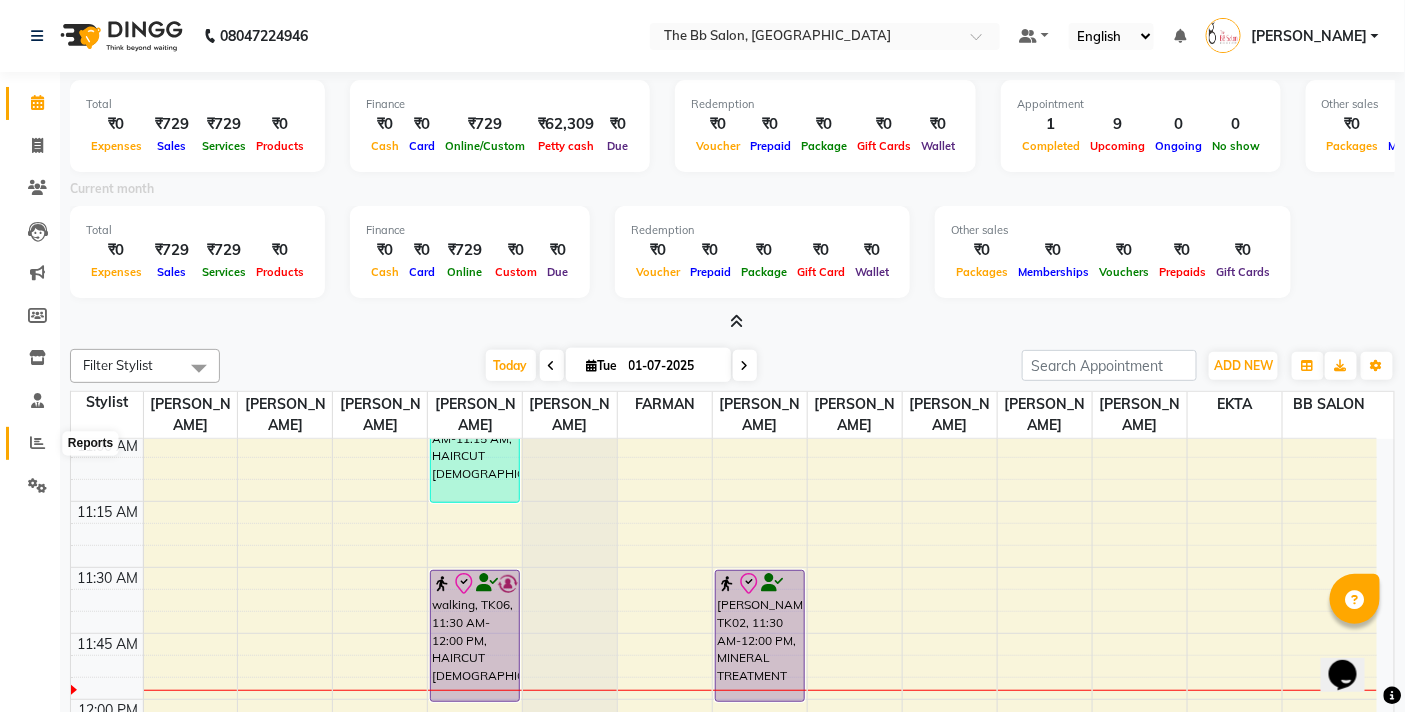 click 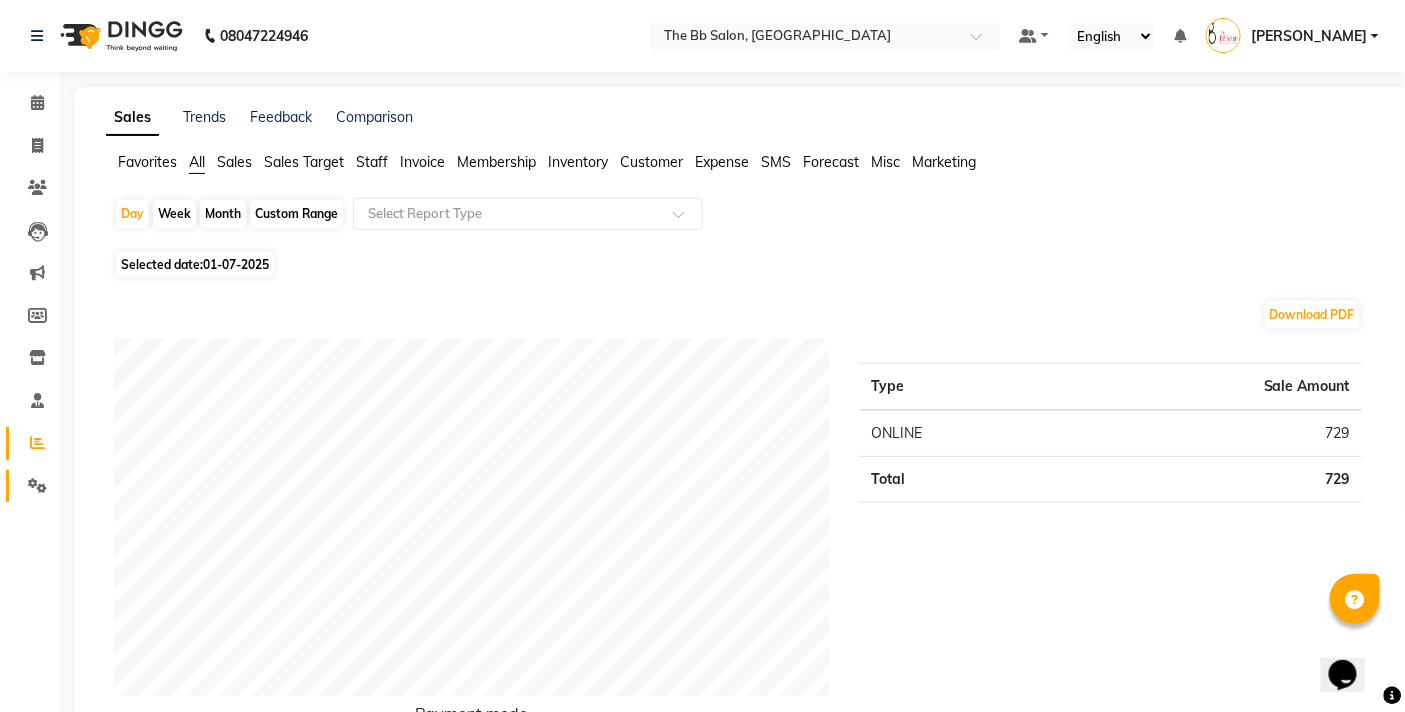 click on "Settings" 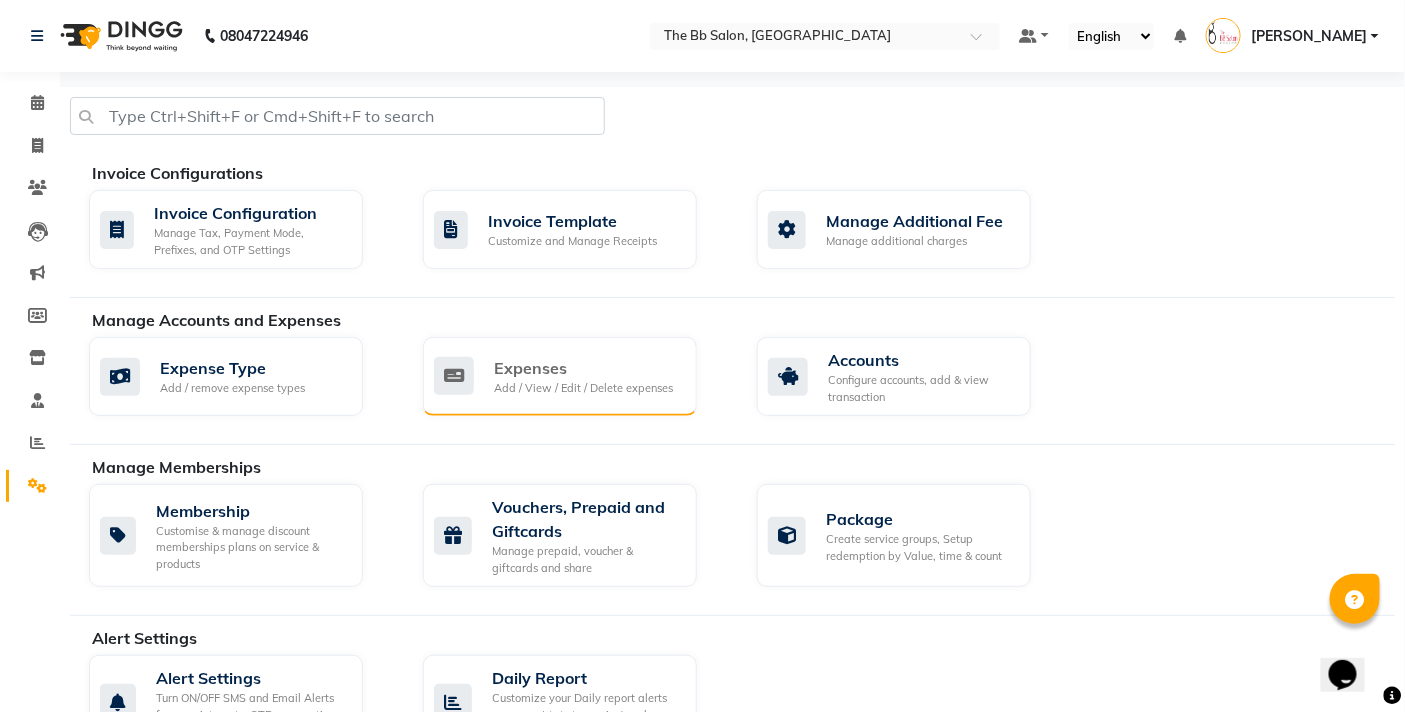 click on "Expenses" 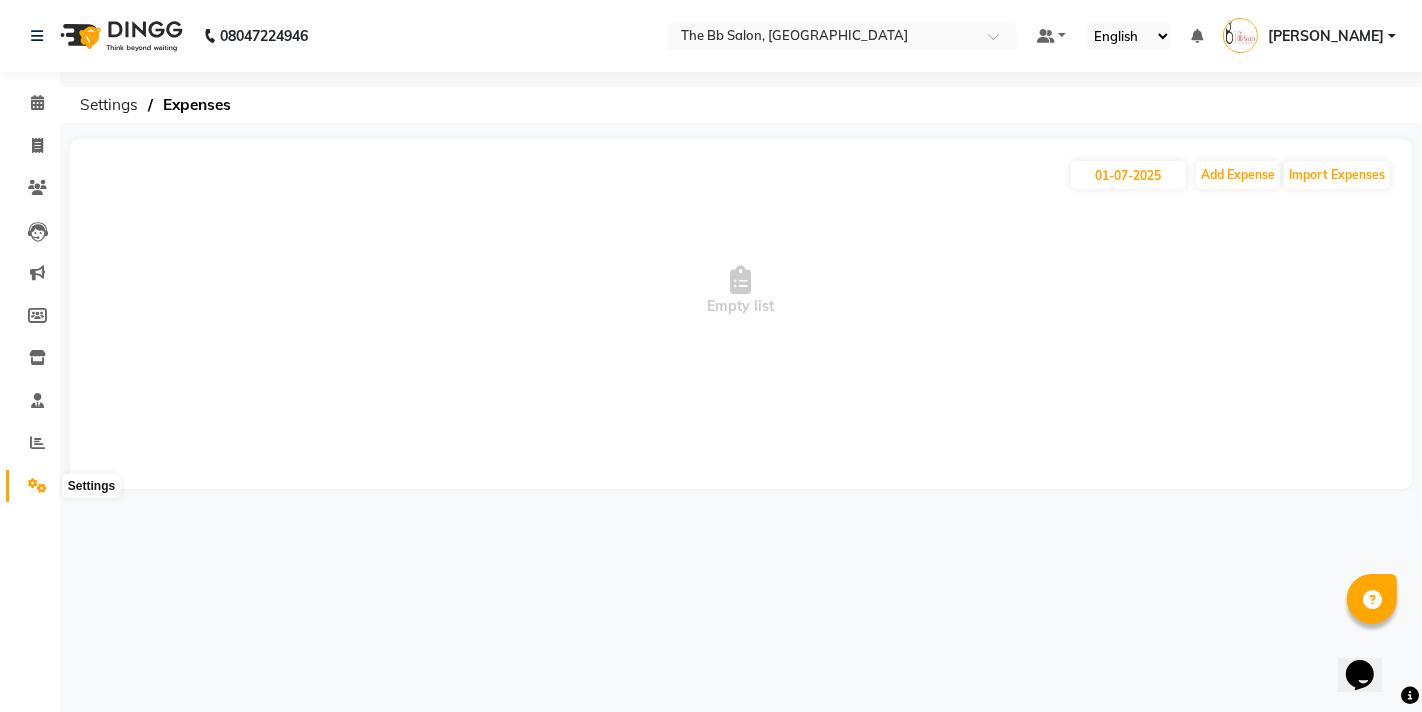 click 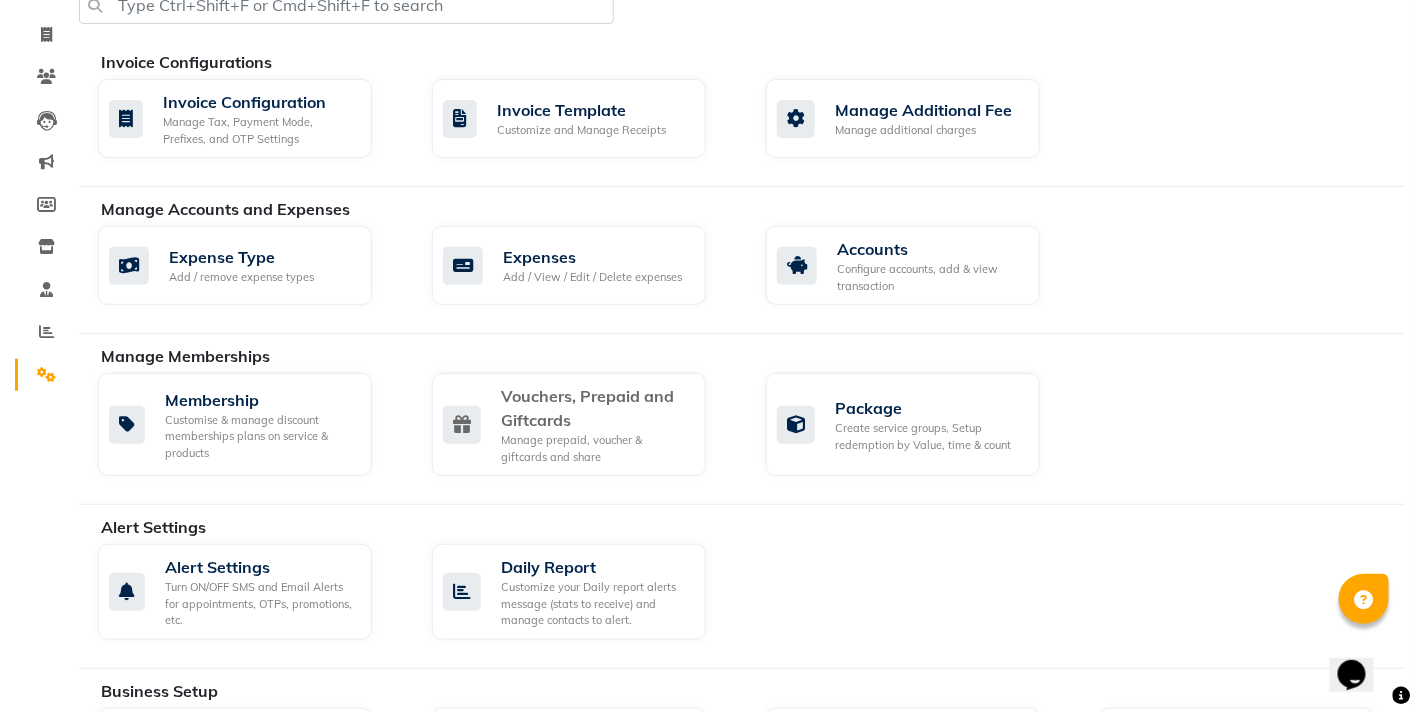scroll, scrollTop: 0, scrollLeft: 0, axis: both 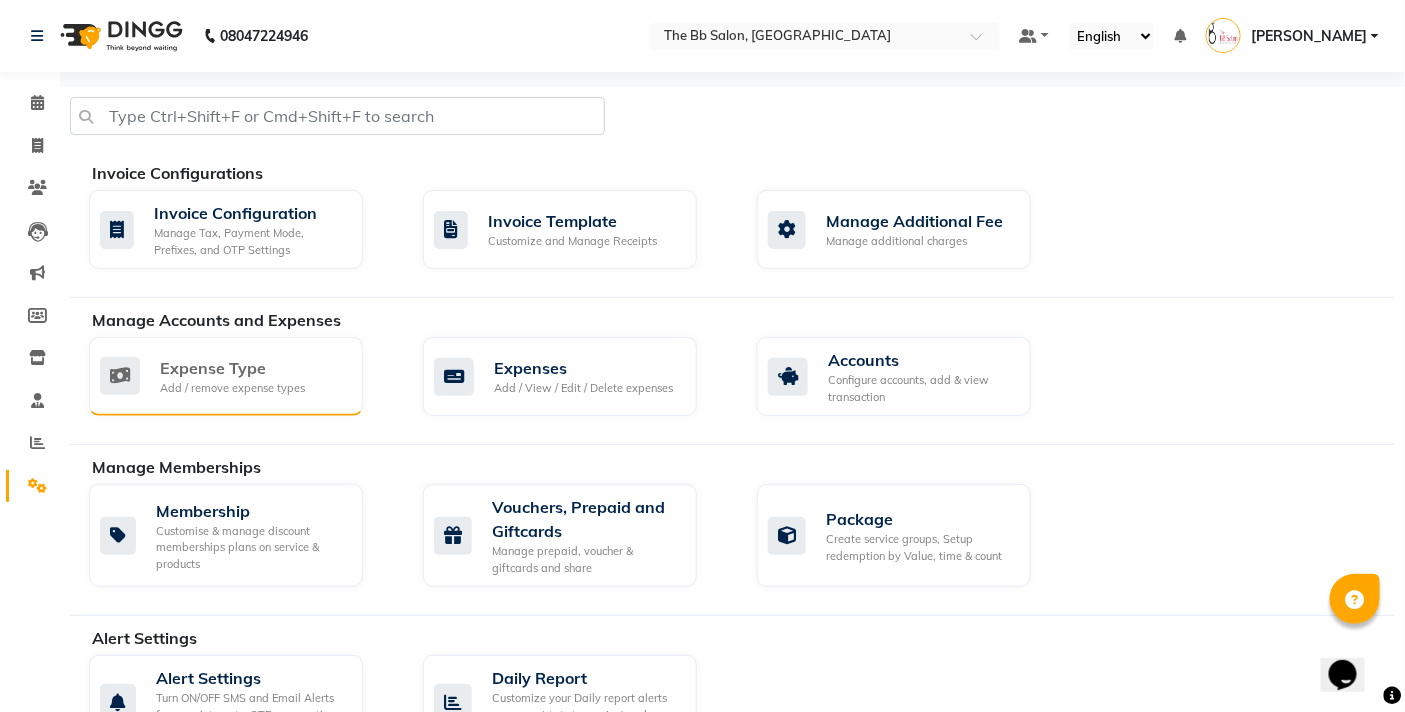 click on "Add / remove expense types" 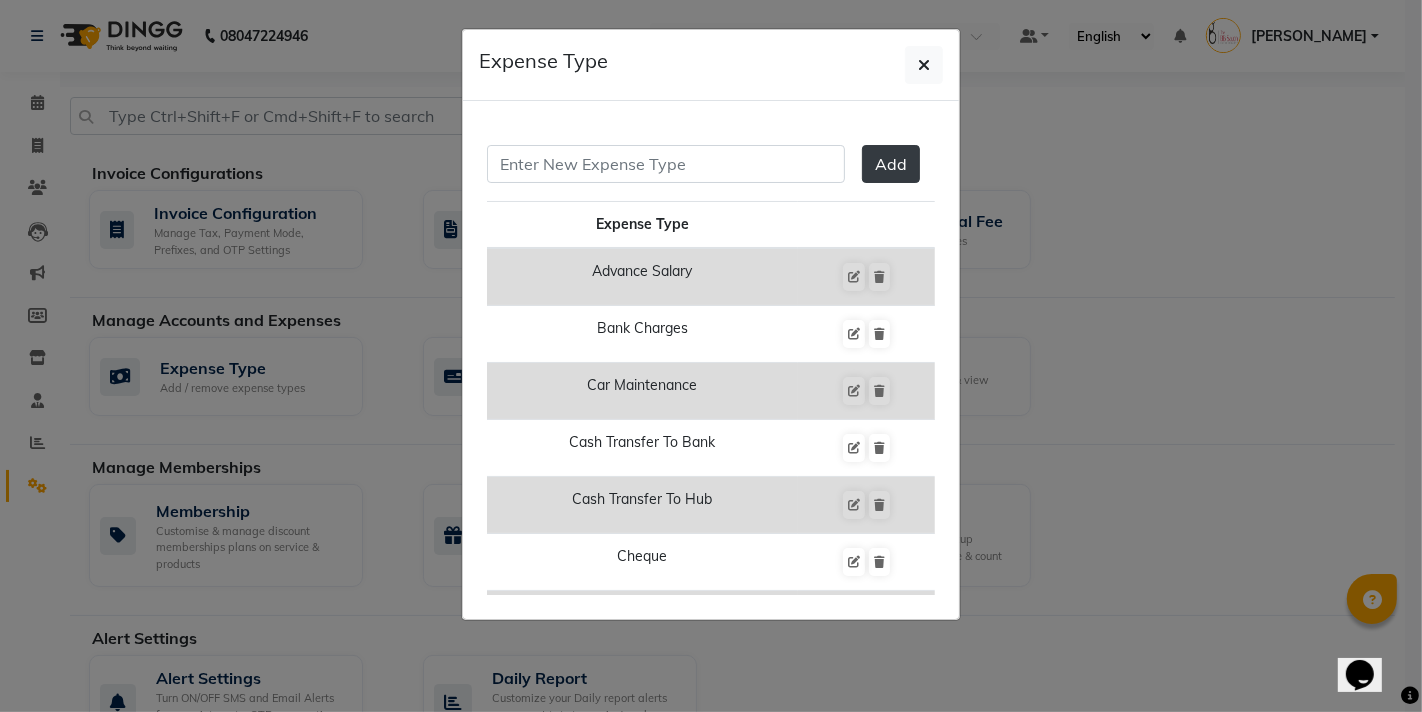 scroll, scrollTop: 111, scrollLeft: 0, axis: vertical 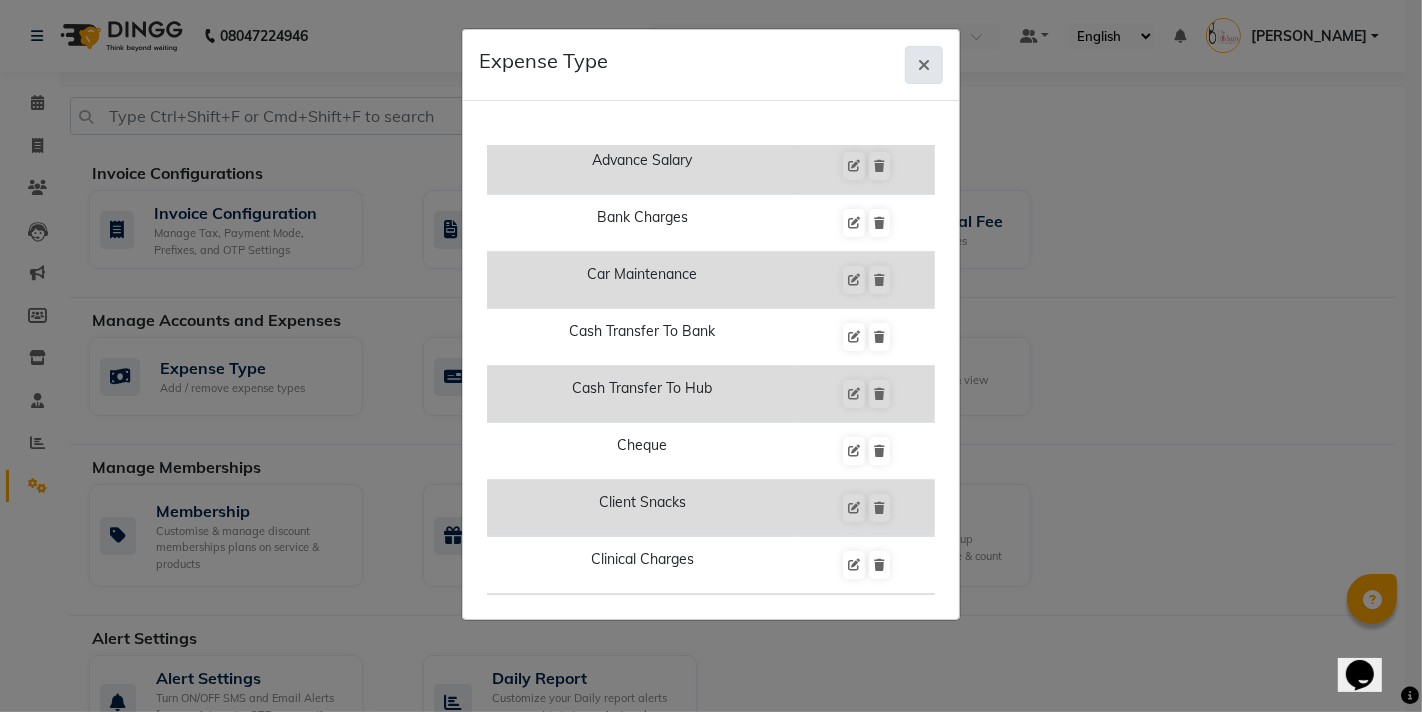 click 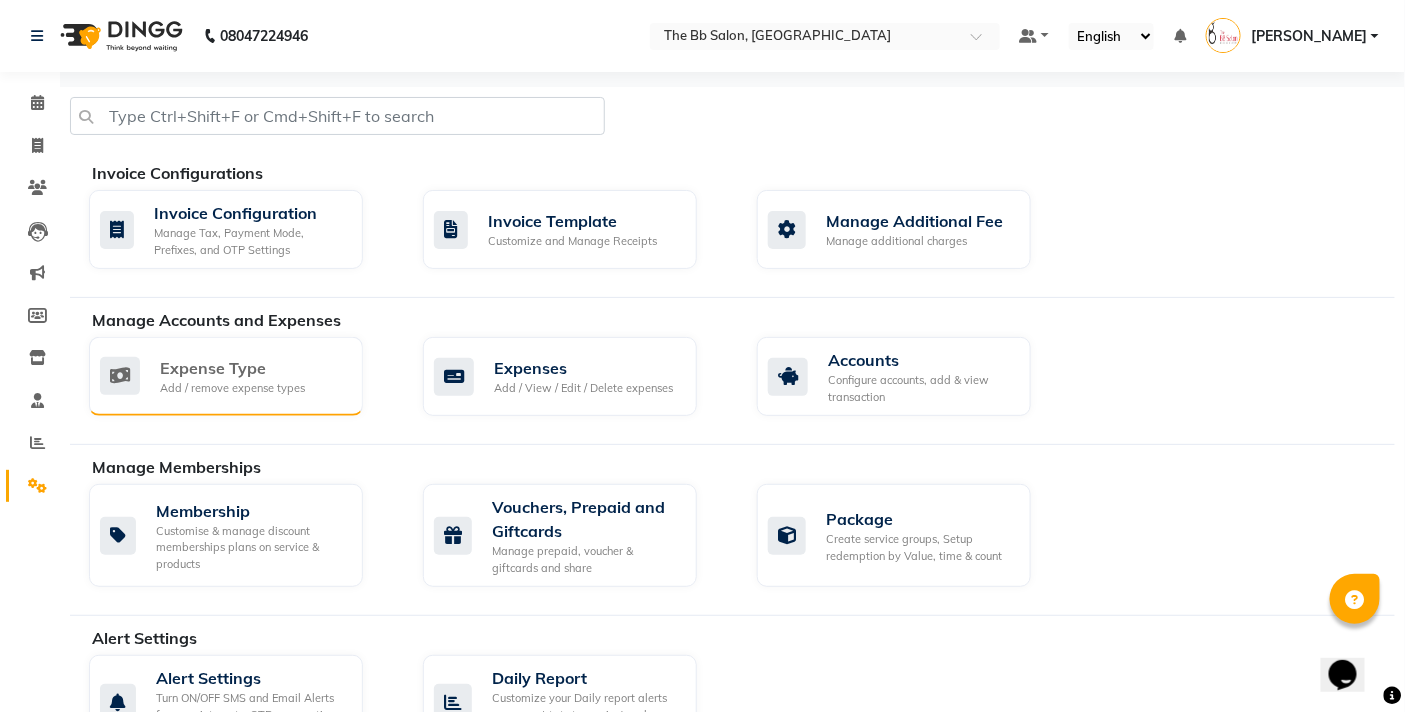 click on "Add / remove expense types" 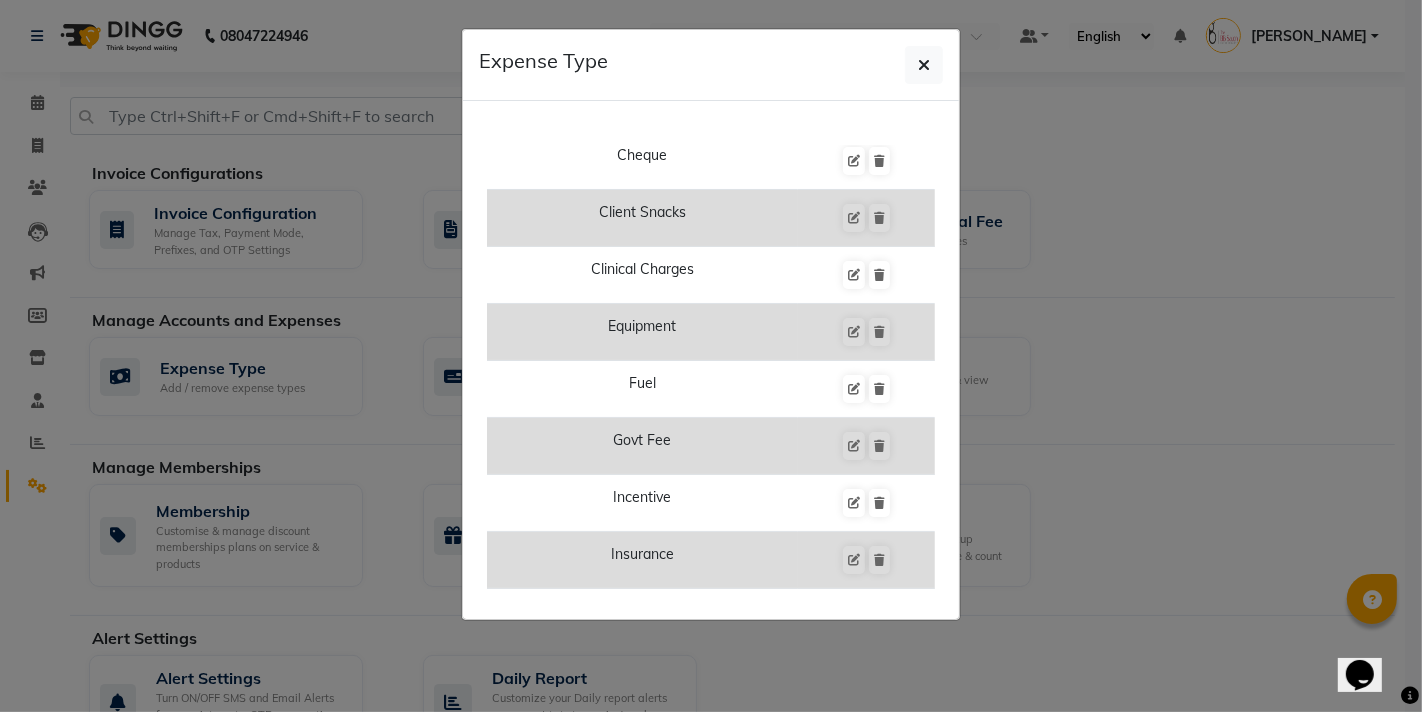 scroll, scrollTop: 444, scrollLeft: 0, axis: vertical 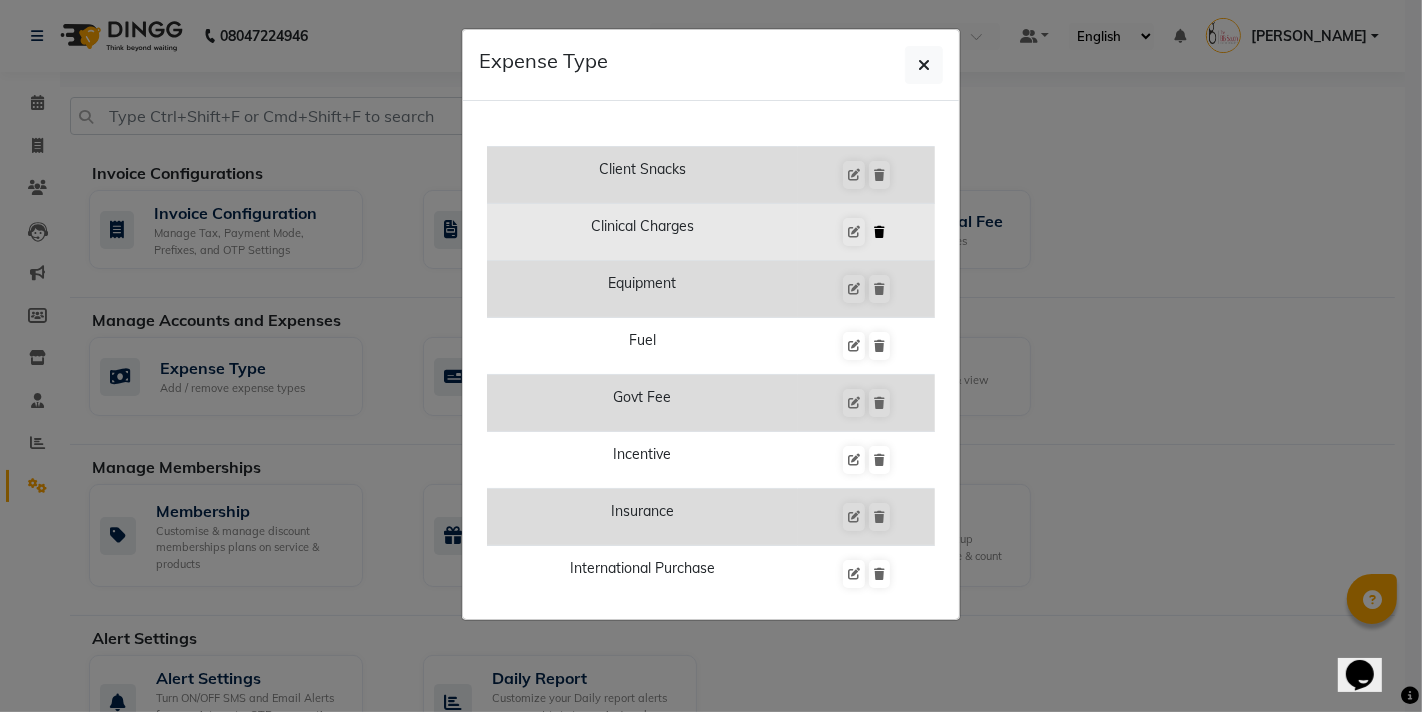 click at bounding box center (879, 232) 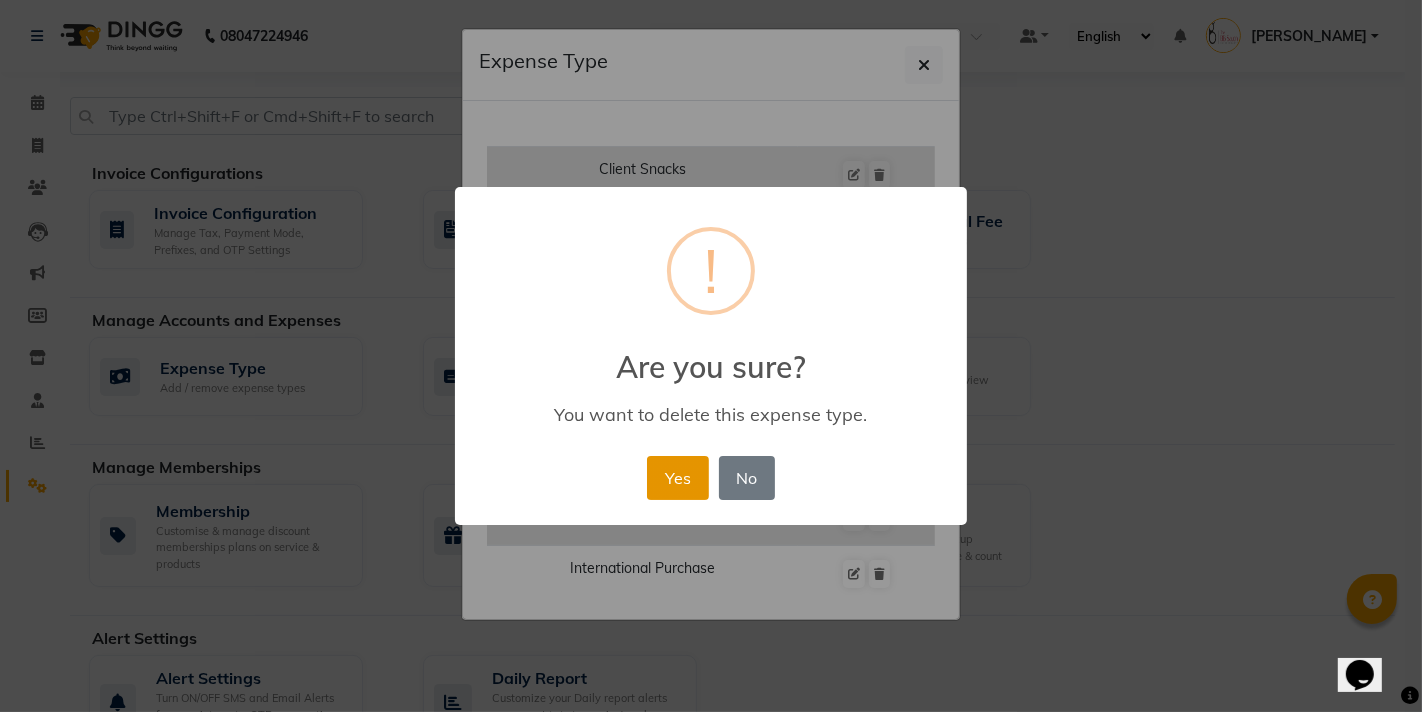 click on "Yes" at bounding box center [677, 478] 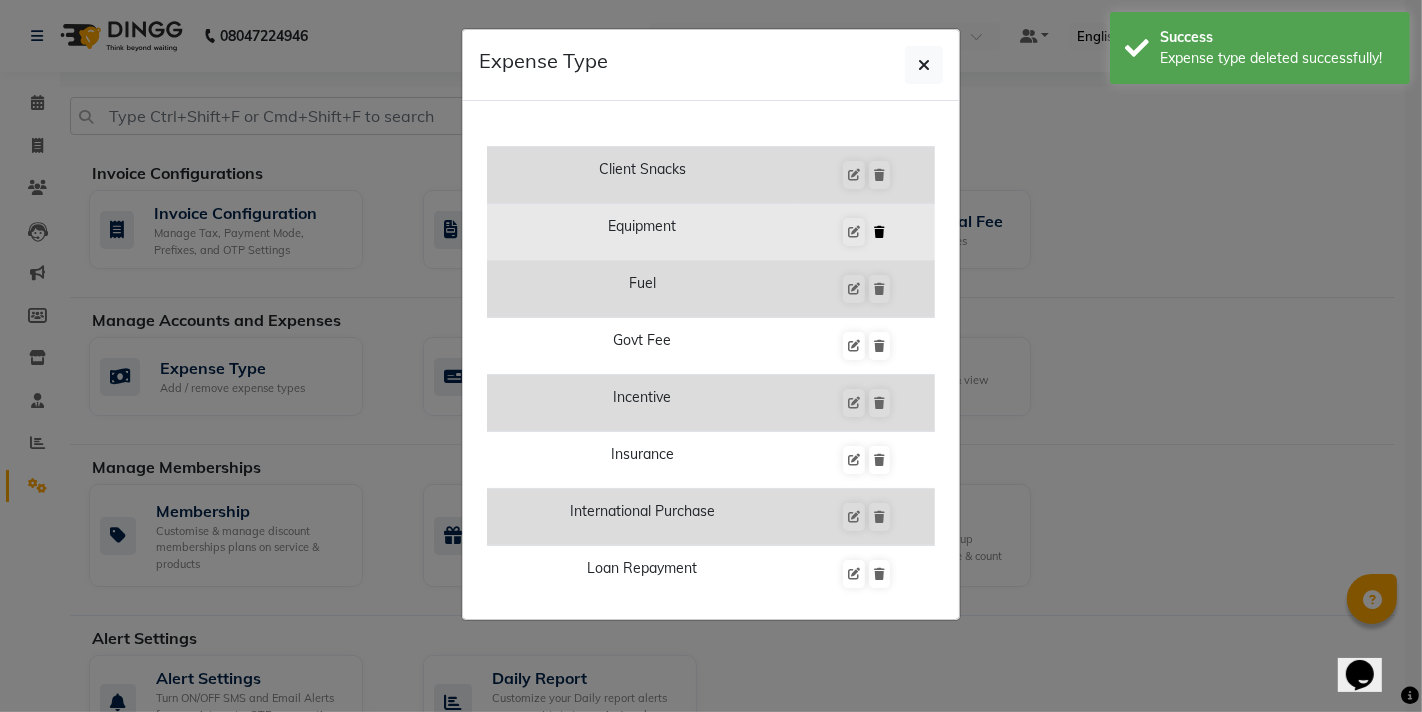 click at bounding box center [879, 232] 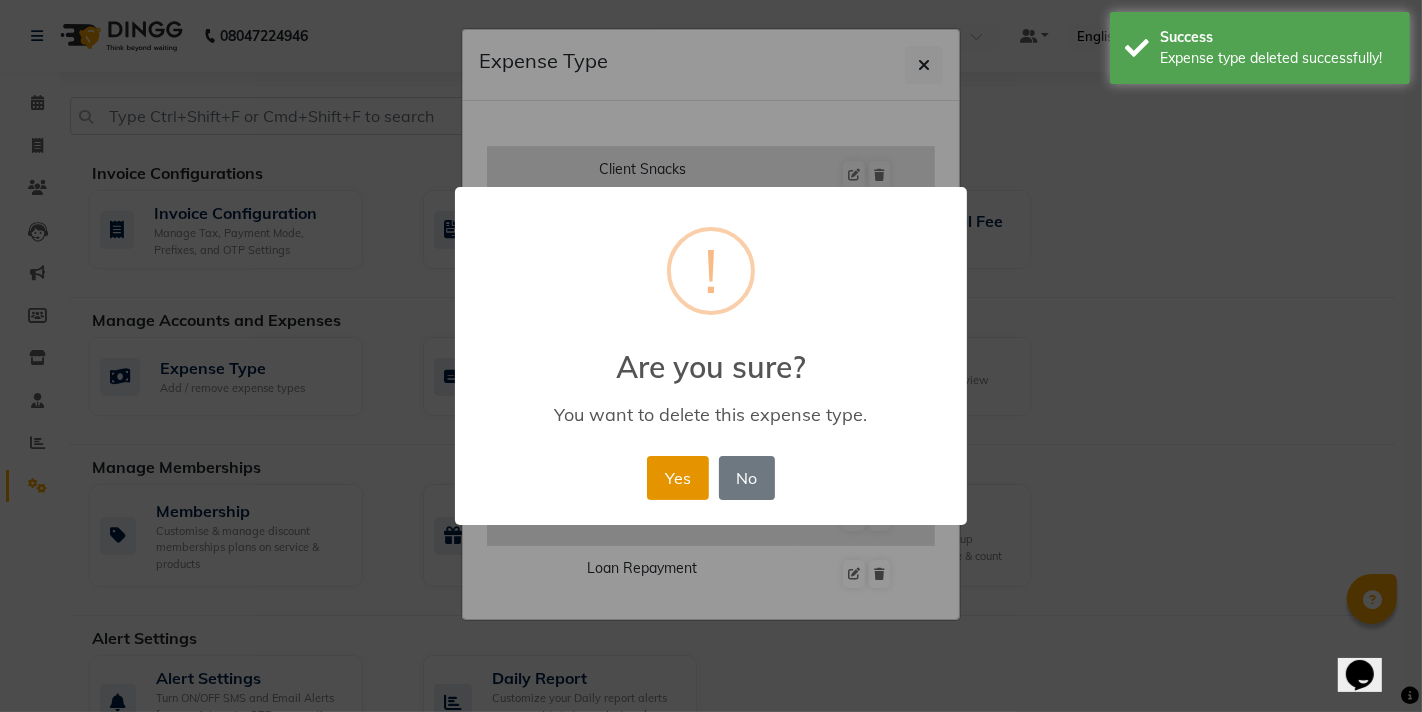 click on "Yes" at bounding box center [677, 478] 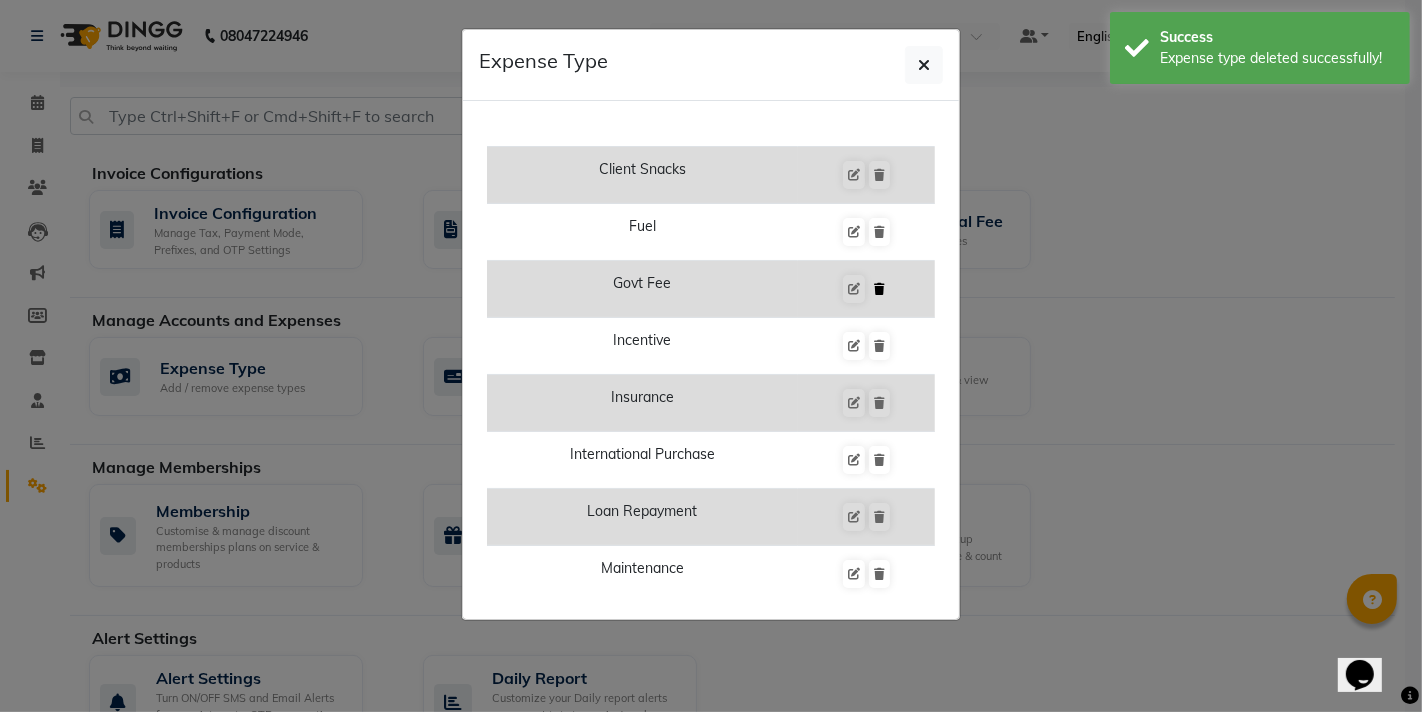 click at bounding box center [879, 289] 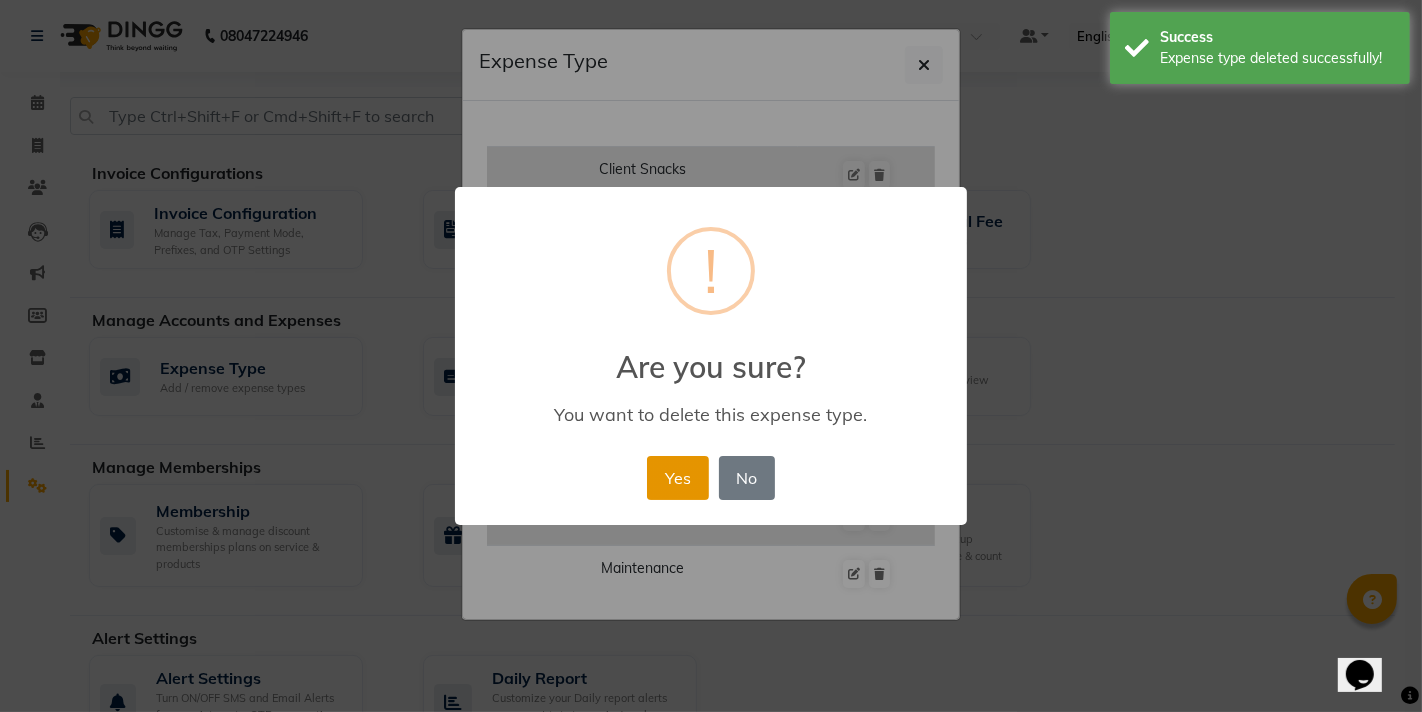 click on "Yes" at bounding box center [677, 478] 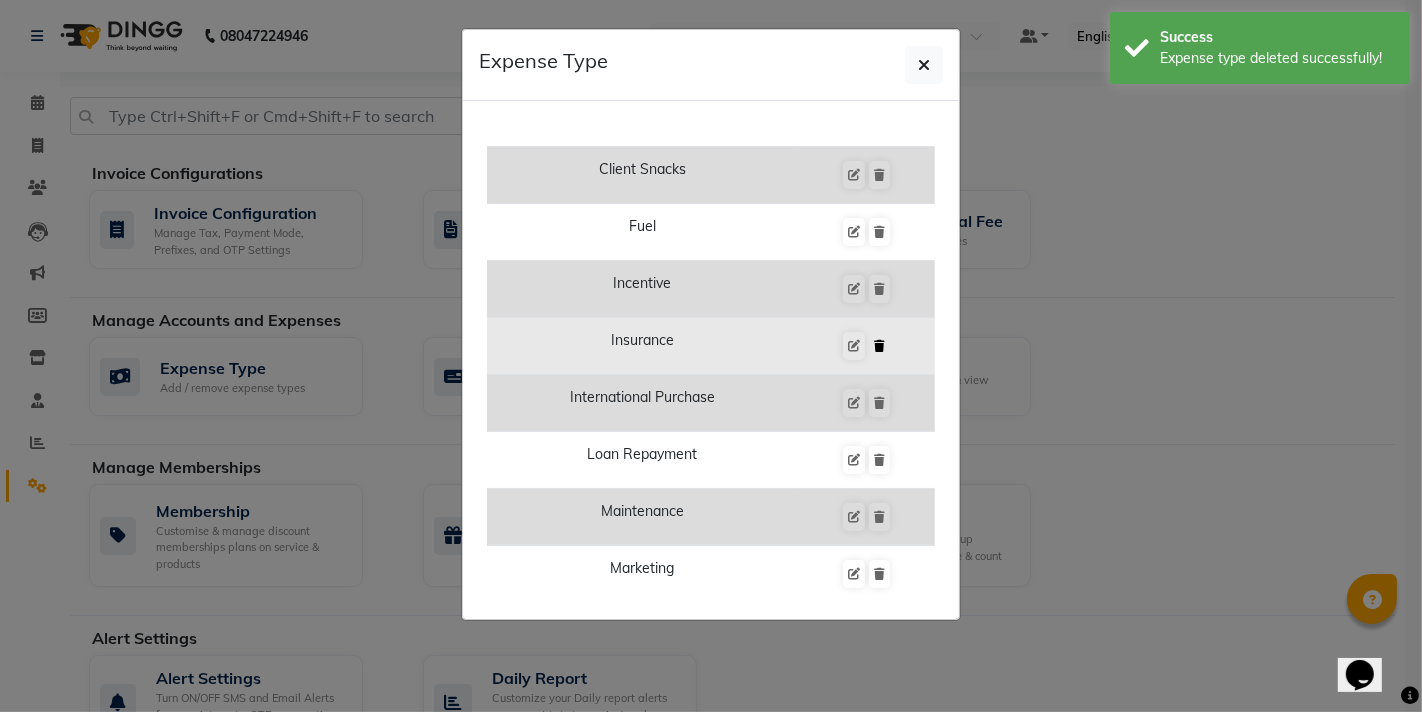 click at bounding box center [879, 346] 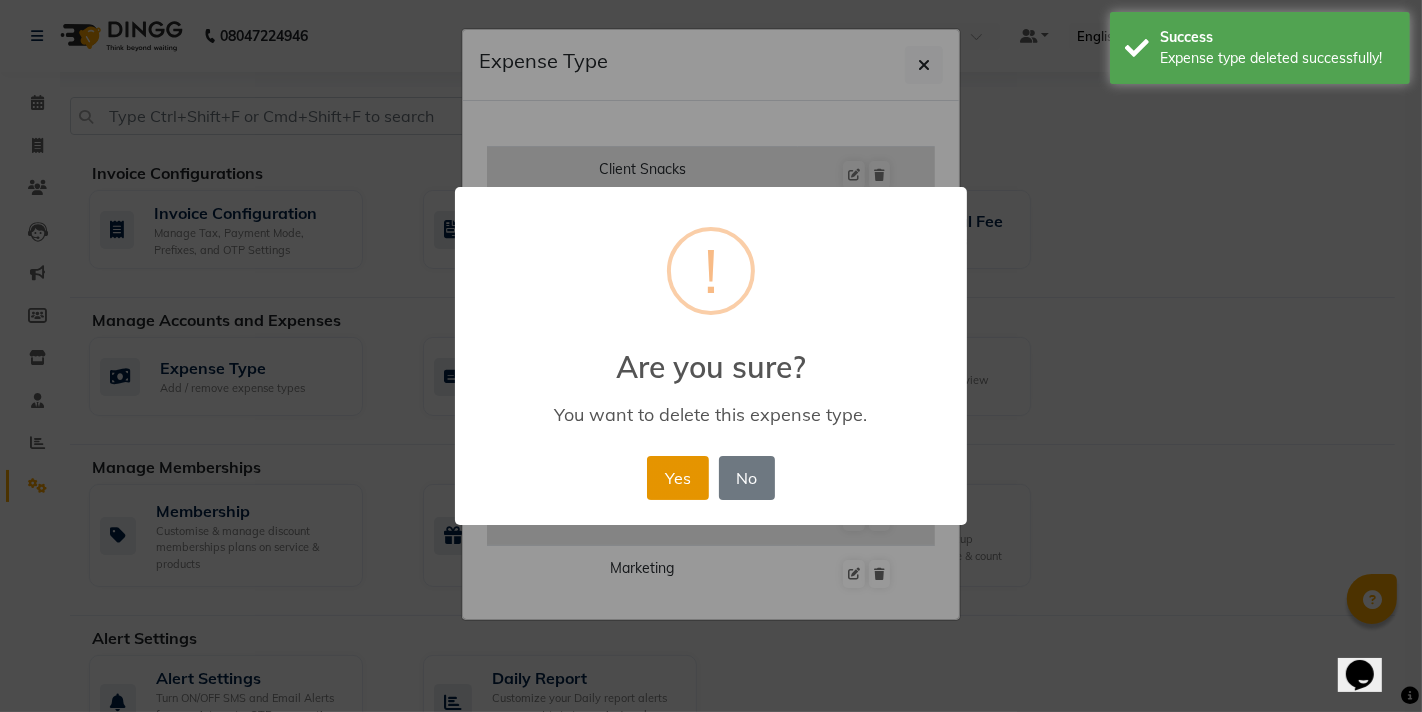 click on "Yes" at bounding box center [677, 478] 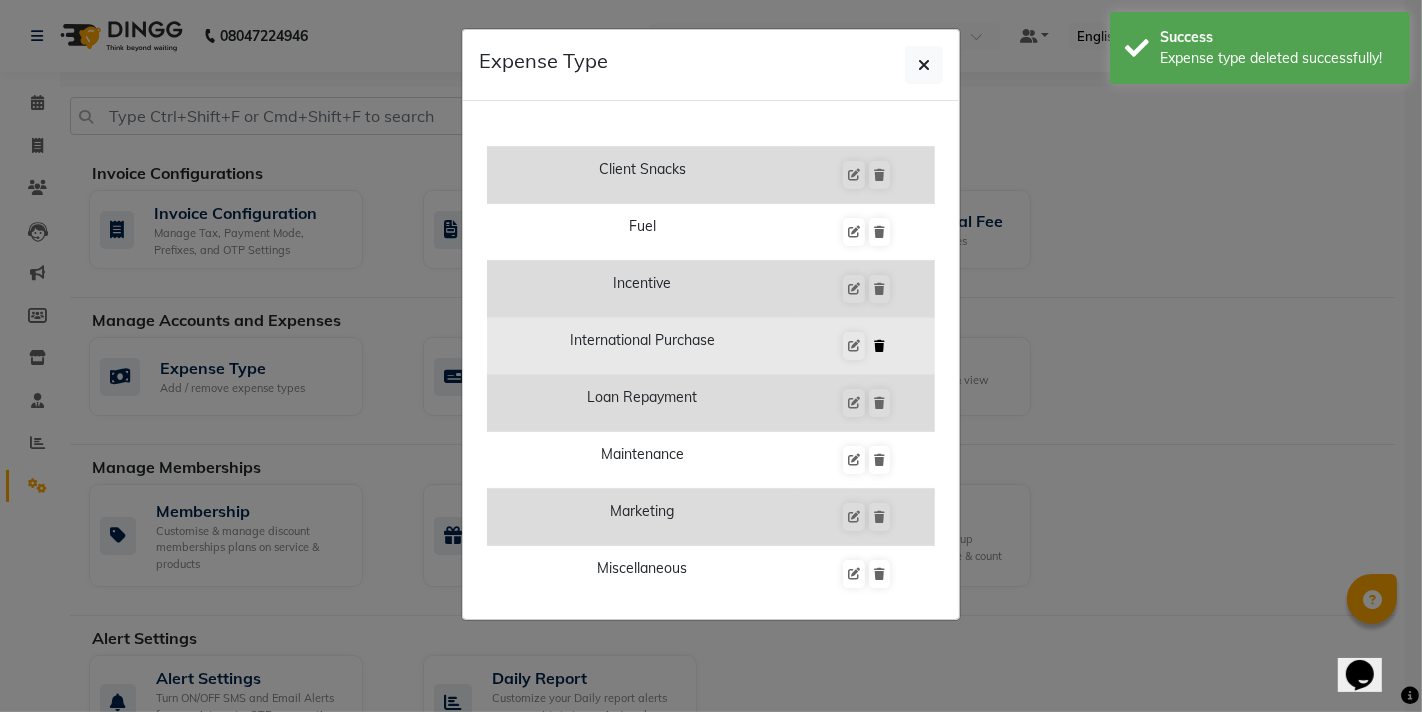 click at bounding box center [879, 346] 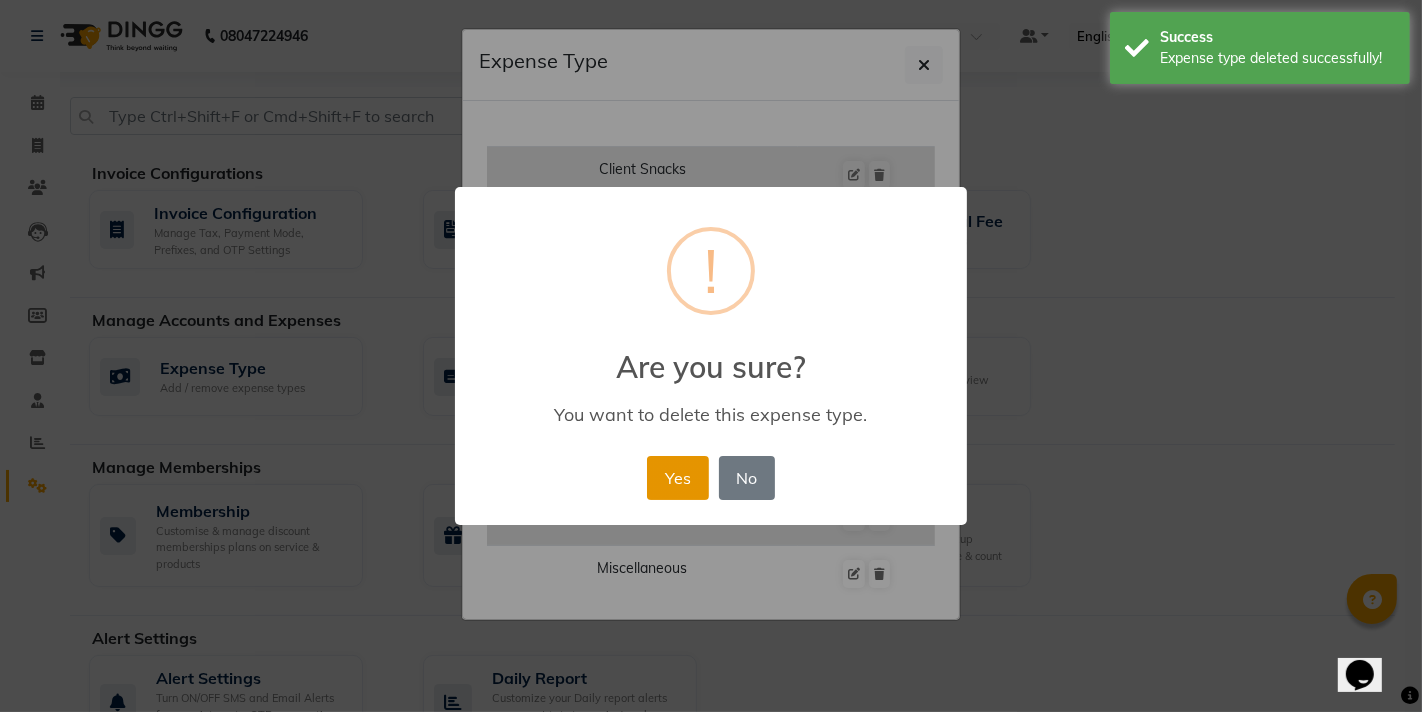 click on "Yes" at bounding box center [677, 478] 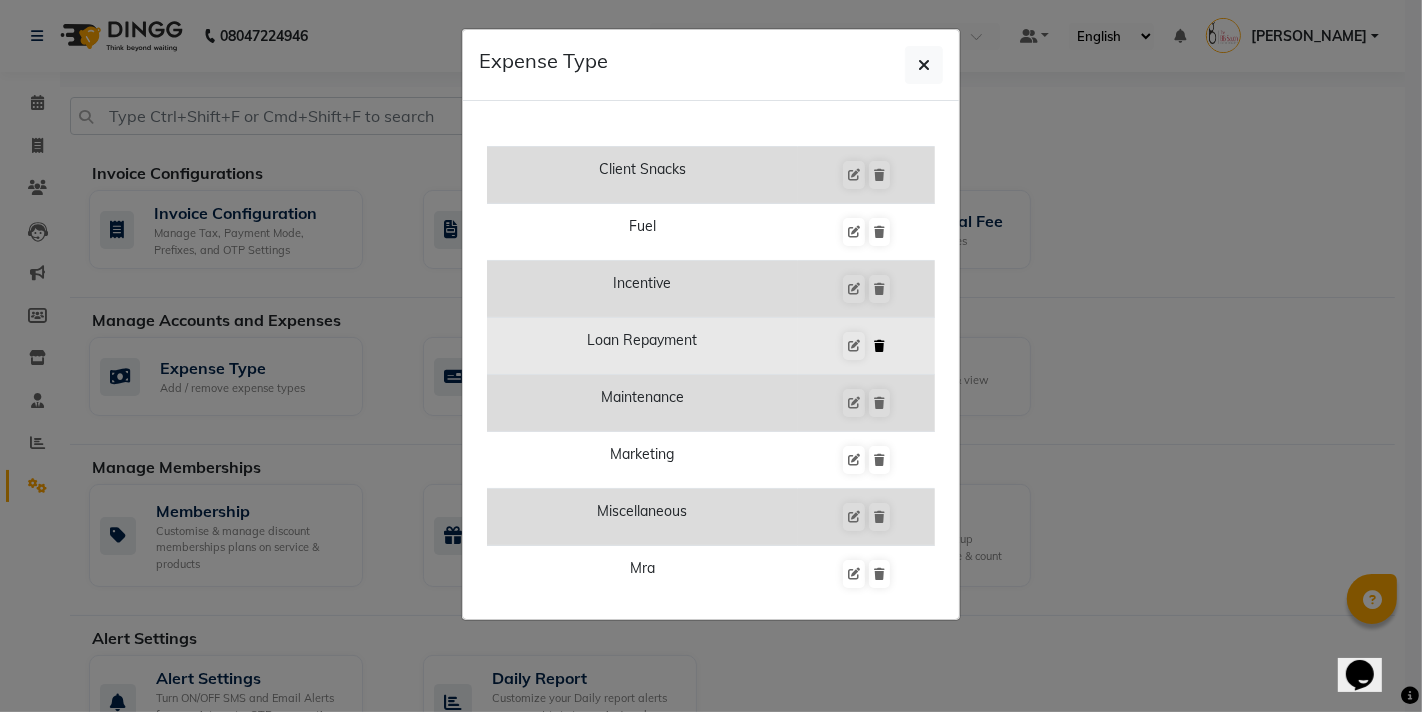 click at bounding box center (879, 346) 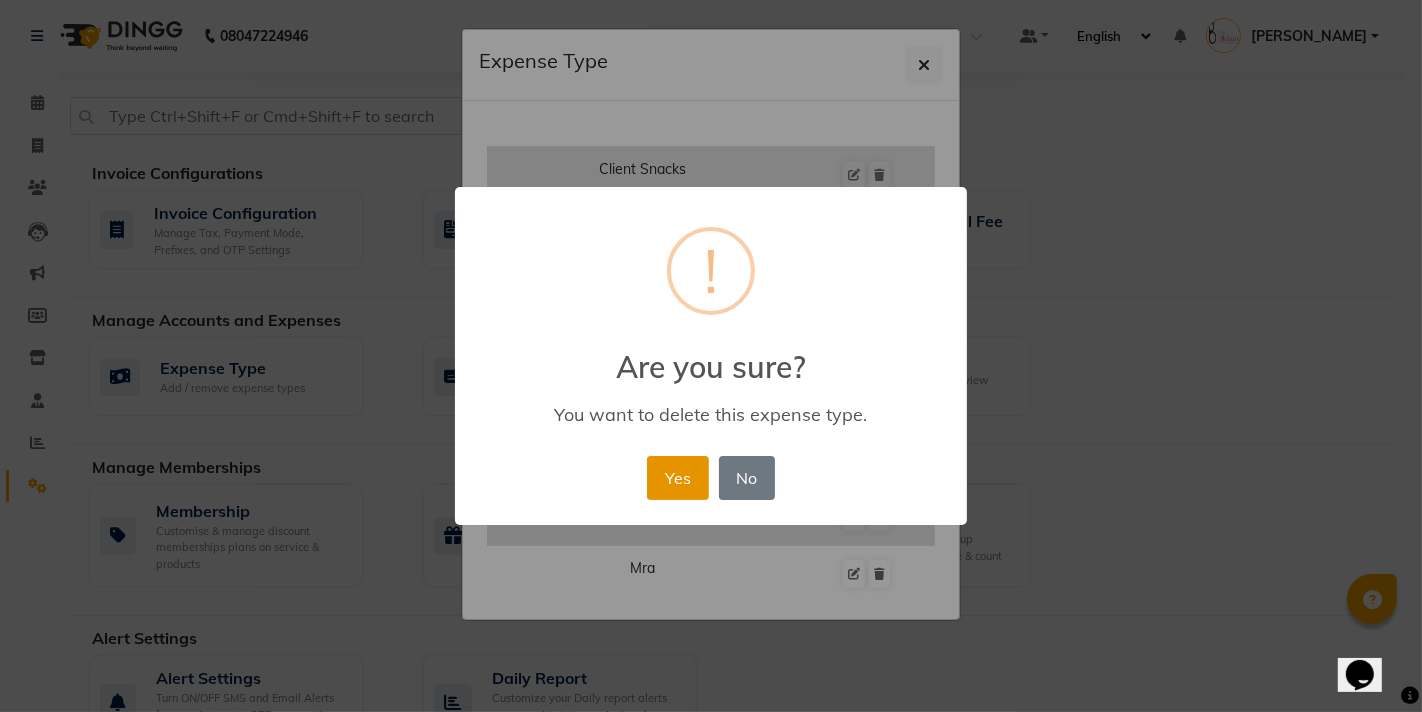 click on "Yes" at bounding box center [677, 478] 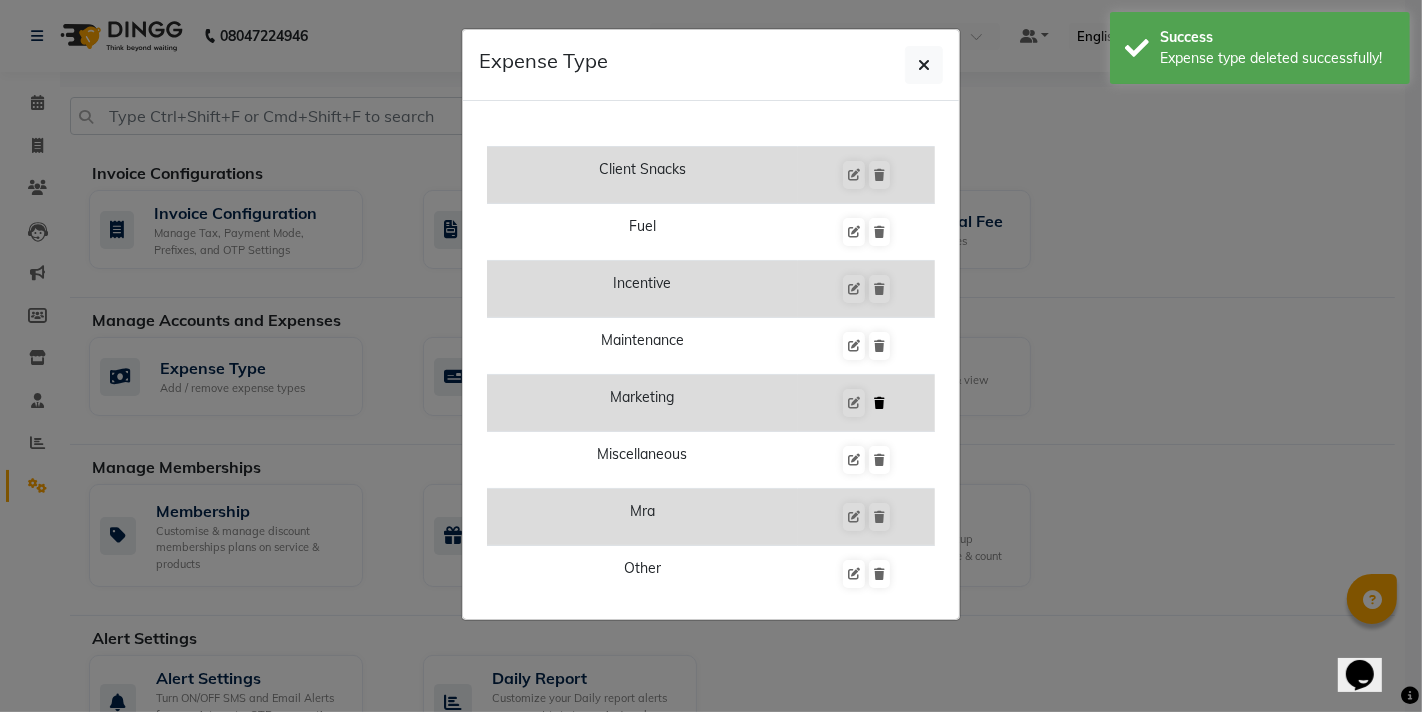 click at bounding box center (879, 403) 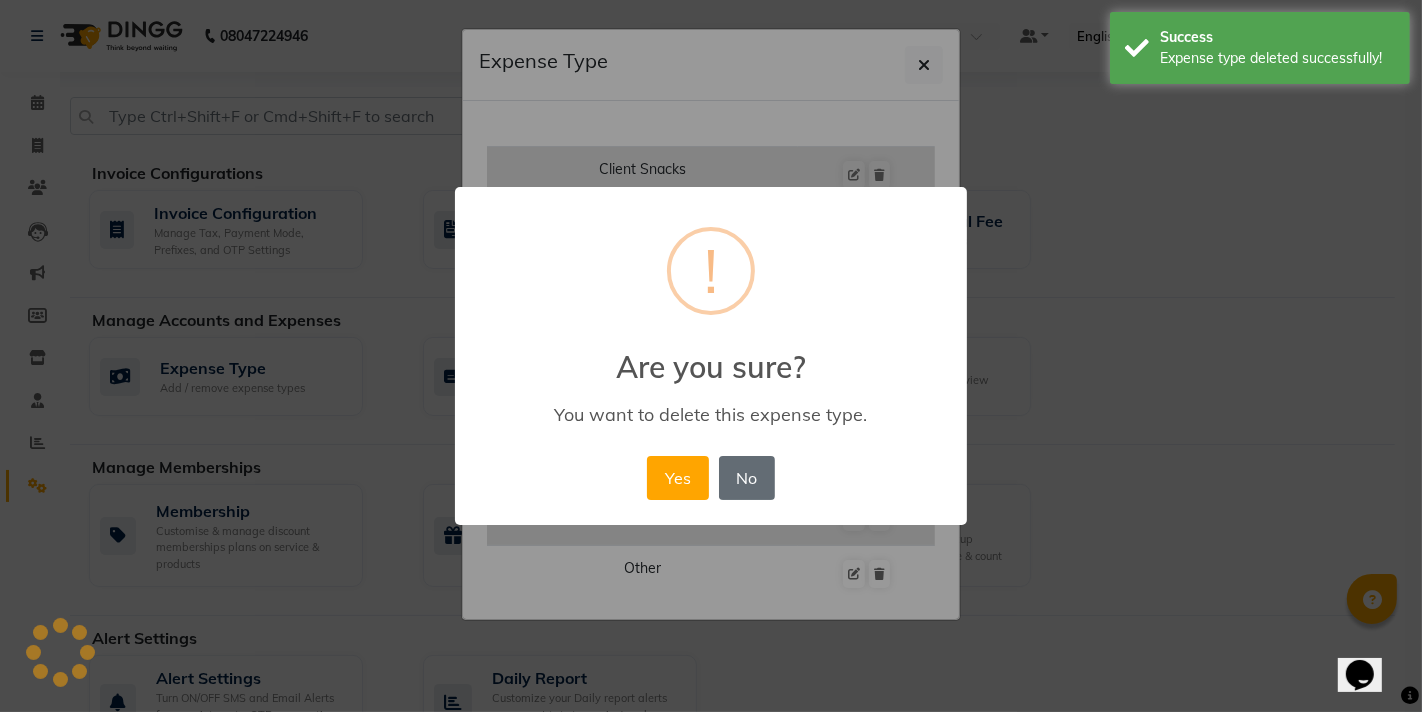 click on "No" at bounding box center [747, 478] 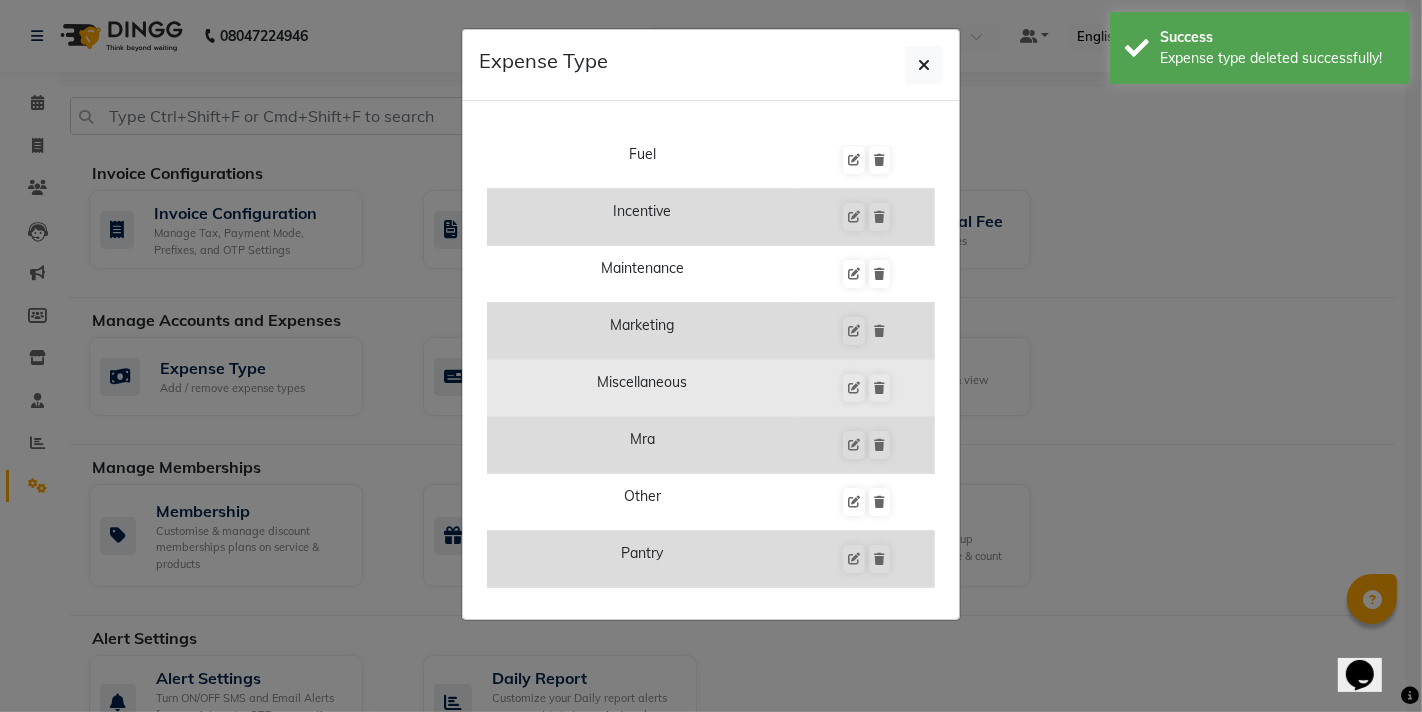 scroll, scrollTop: 555, scrollLeft: 0, axis: vertical 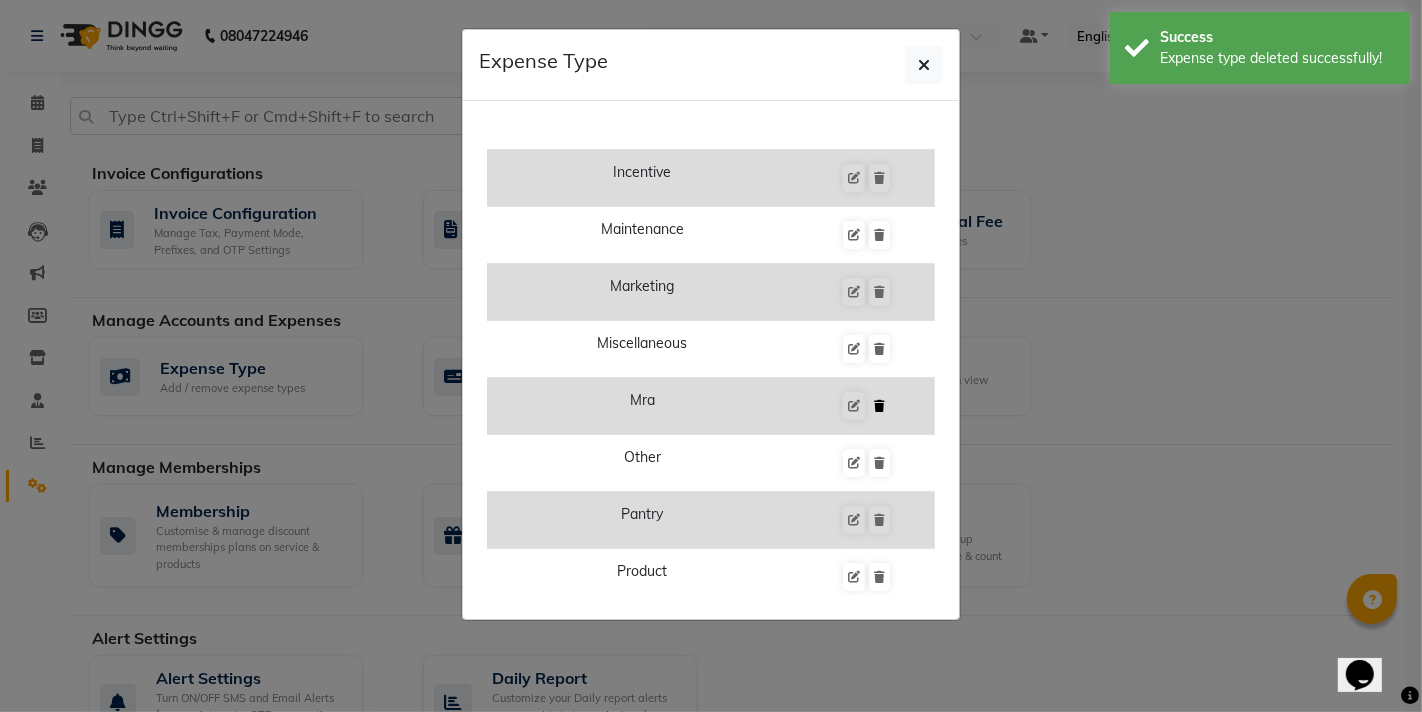 click at bounding box center [879, 406] 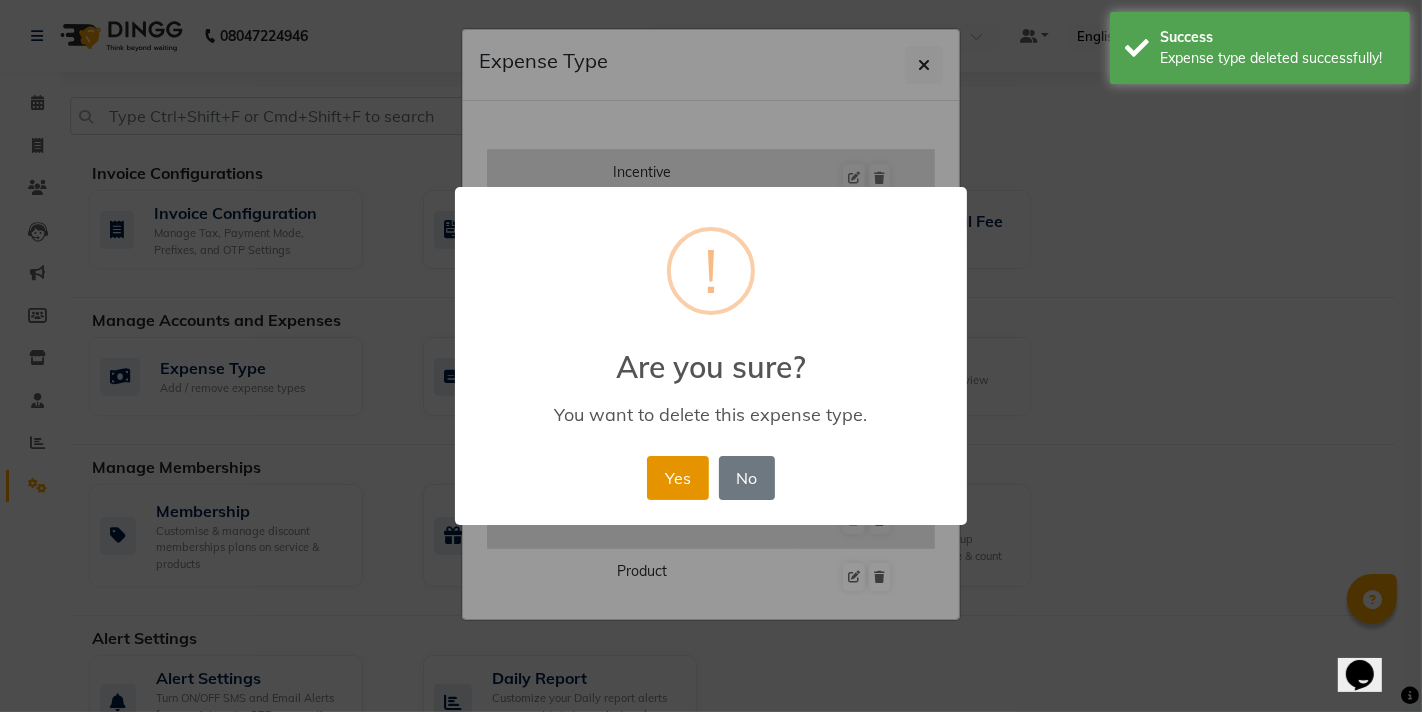 click on "Yes" at bounding box center (677, 478) 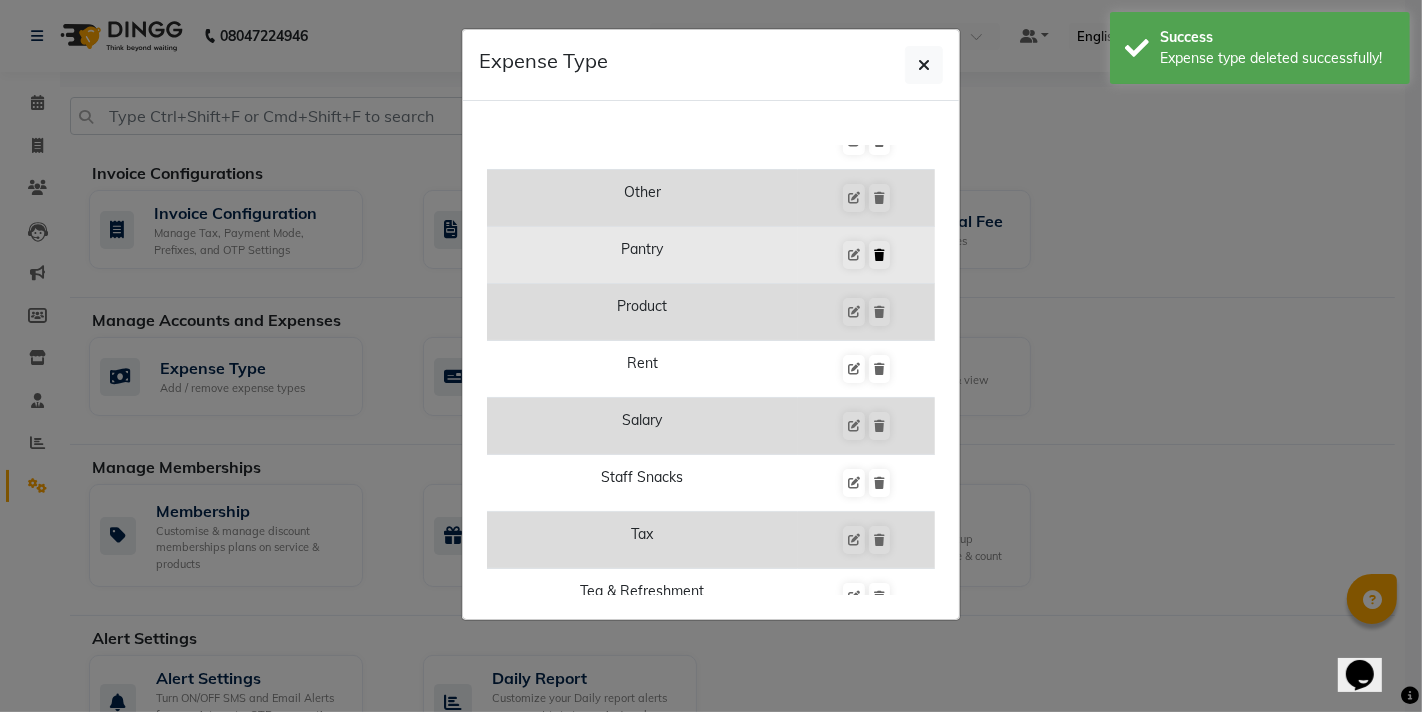 scroll, scrollTop: 777, scrollLeft: 0, axis: vertical 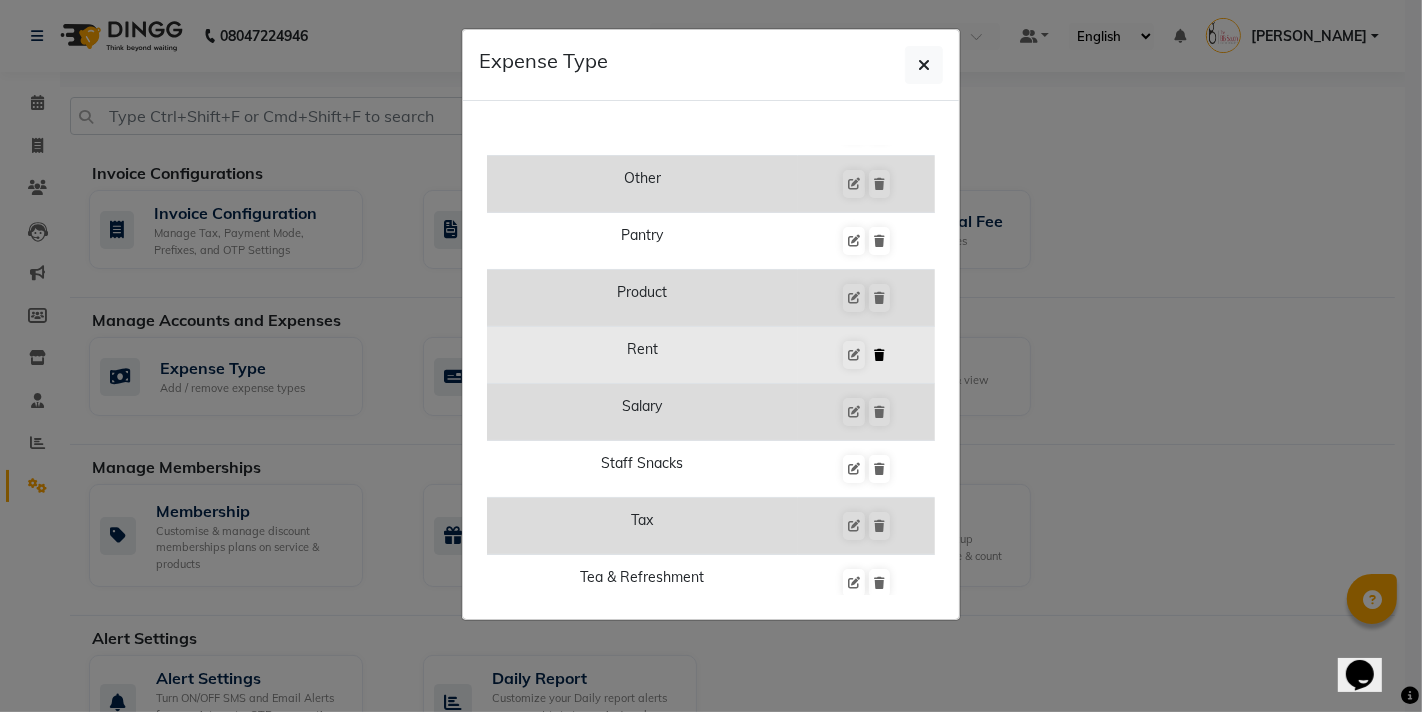 click at bounding box center [879, 355] 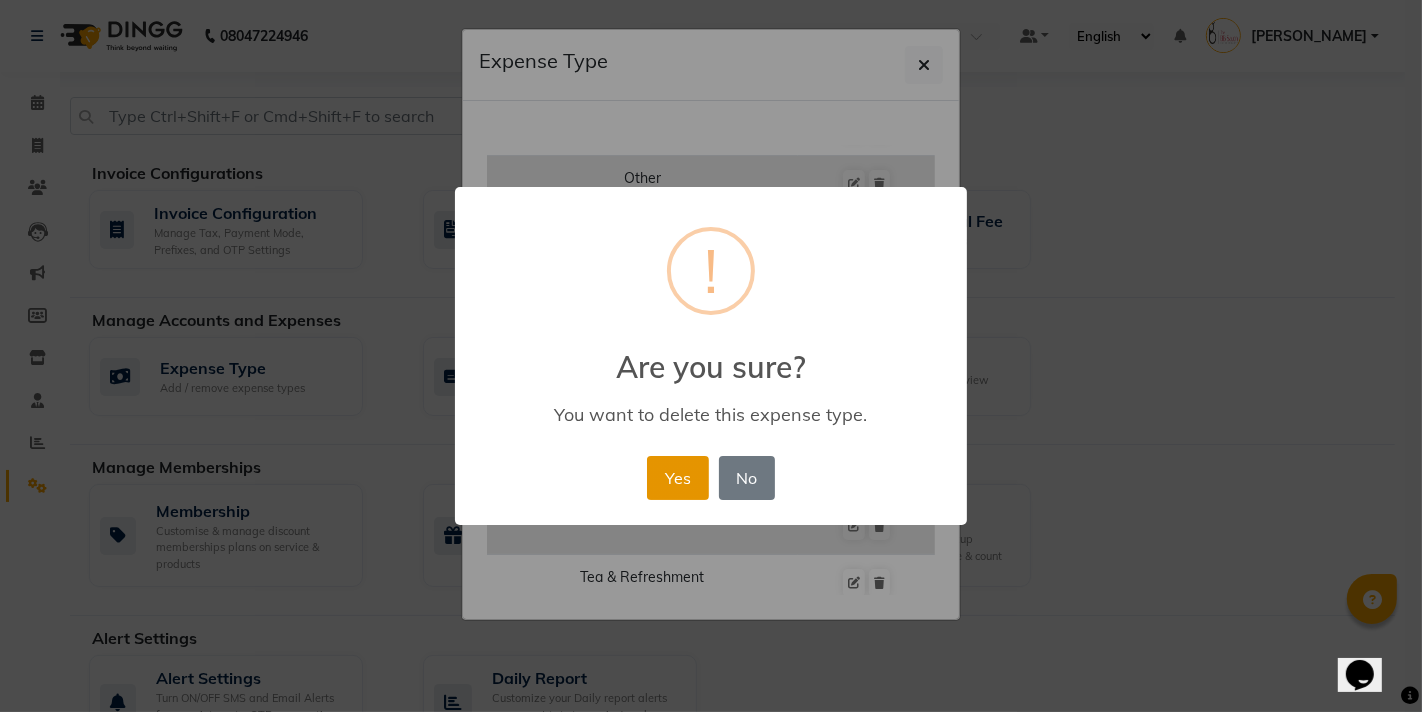 click on "Yes" at bounding box center (677, 478) 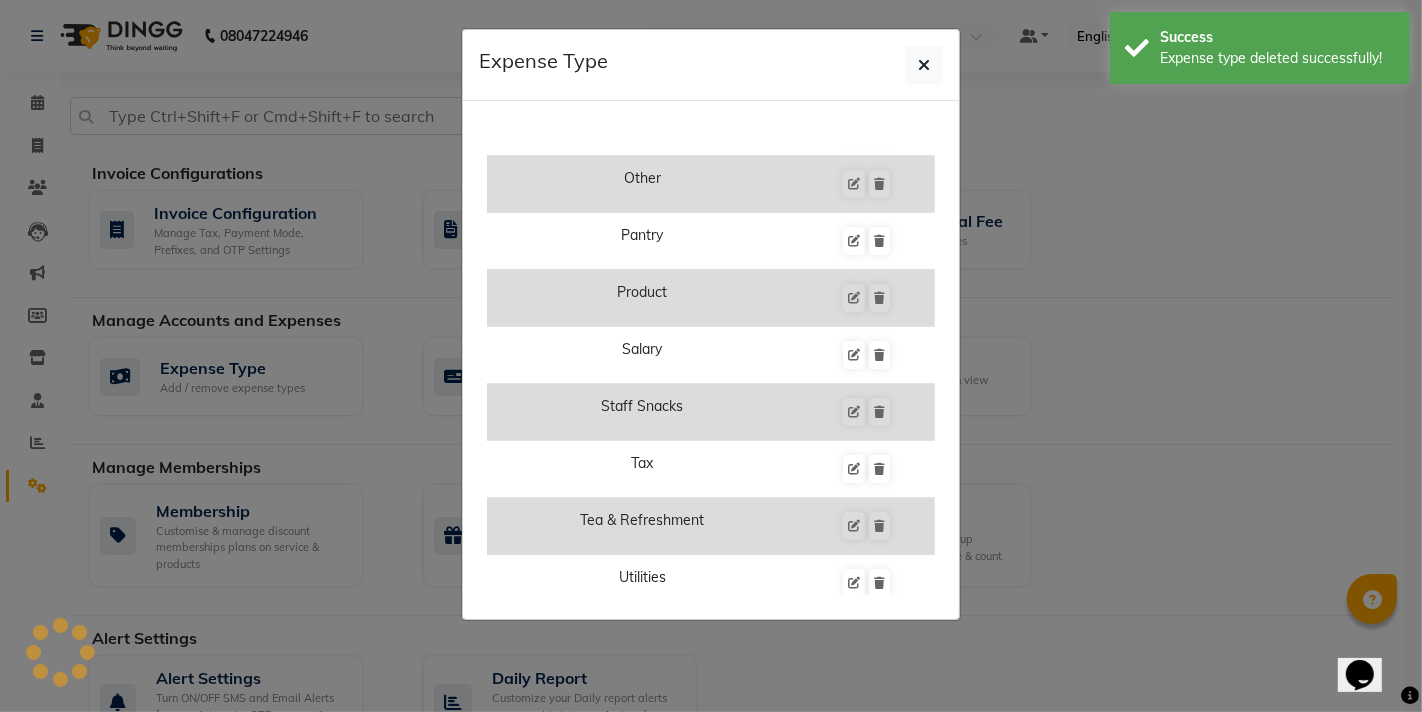 scroll, scrollTop: 0, scrollLeft: 0, axis: both 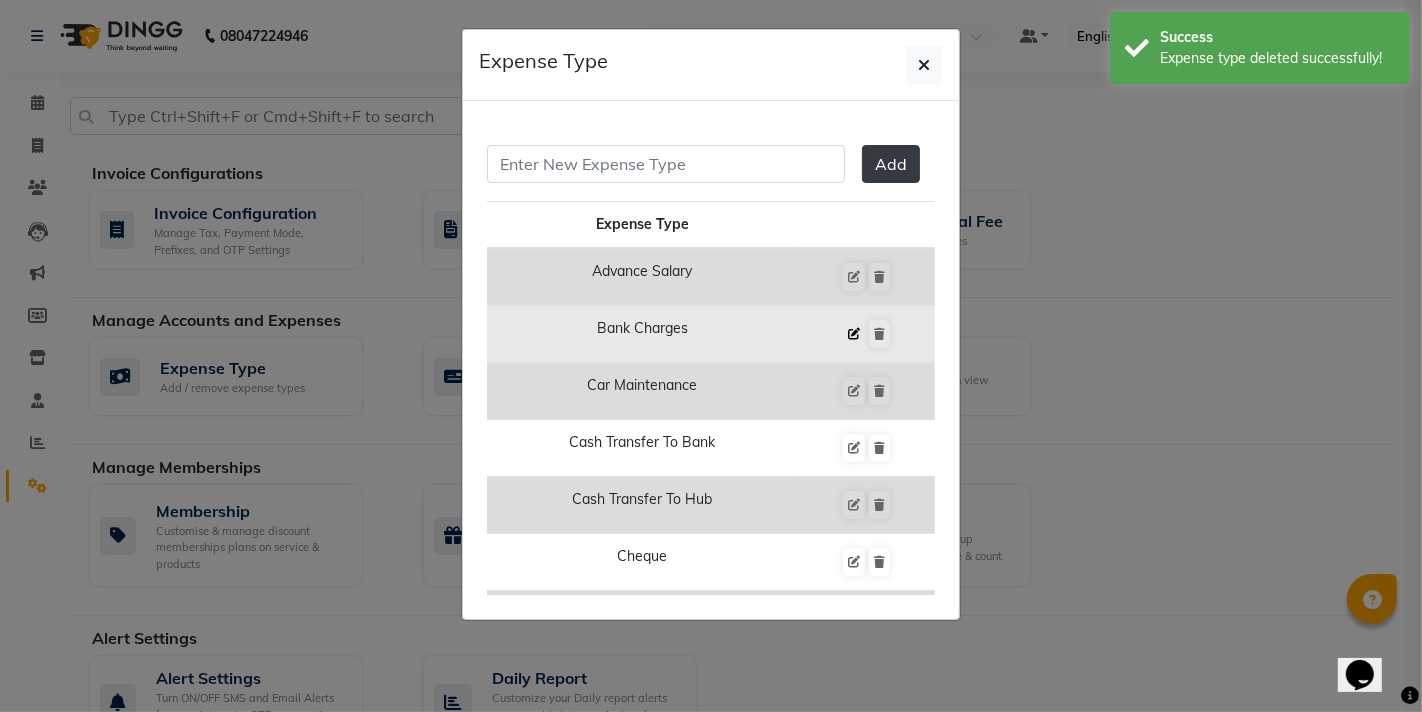 click at bounding box center (854, 334) 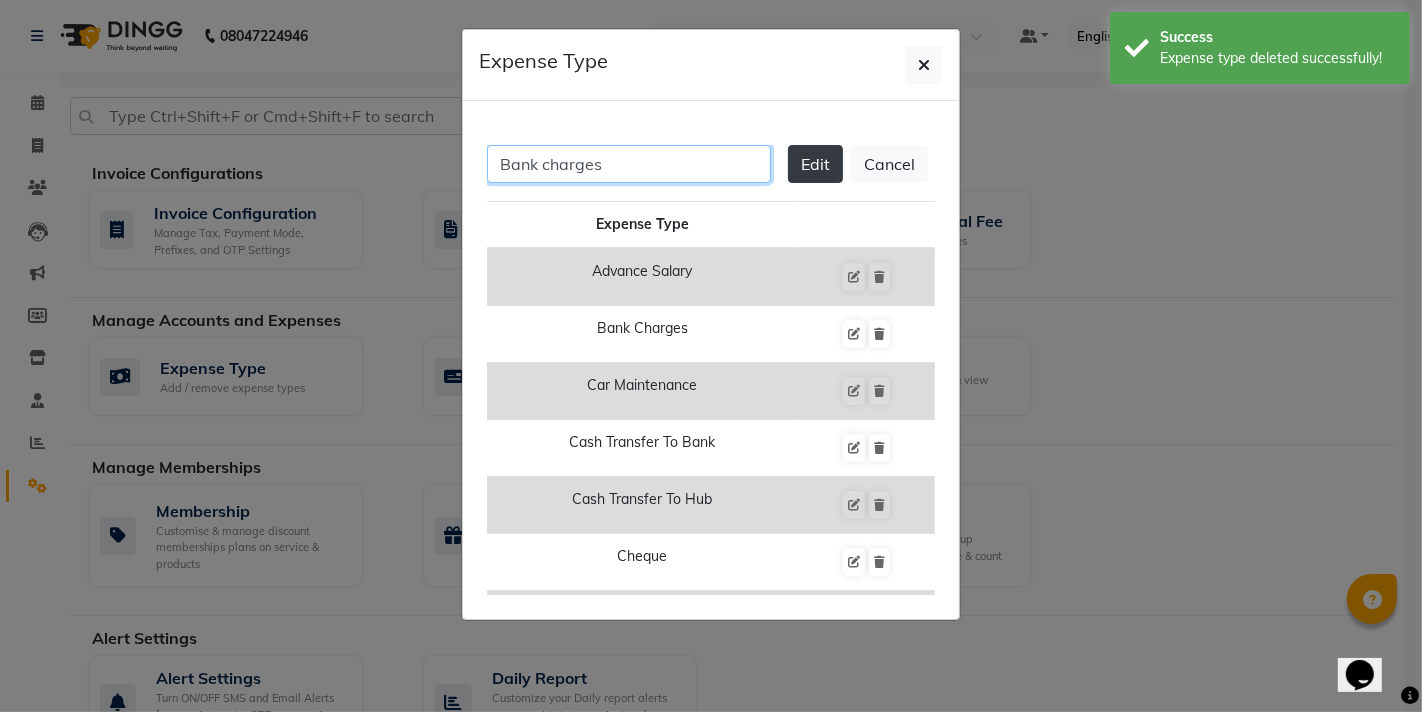 drag, startPoint x: 636, startPoint y: 156, endPoint x: 406, endPoint y: 177, distance: 230.95671 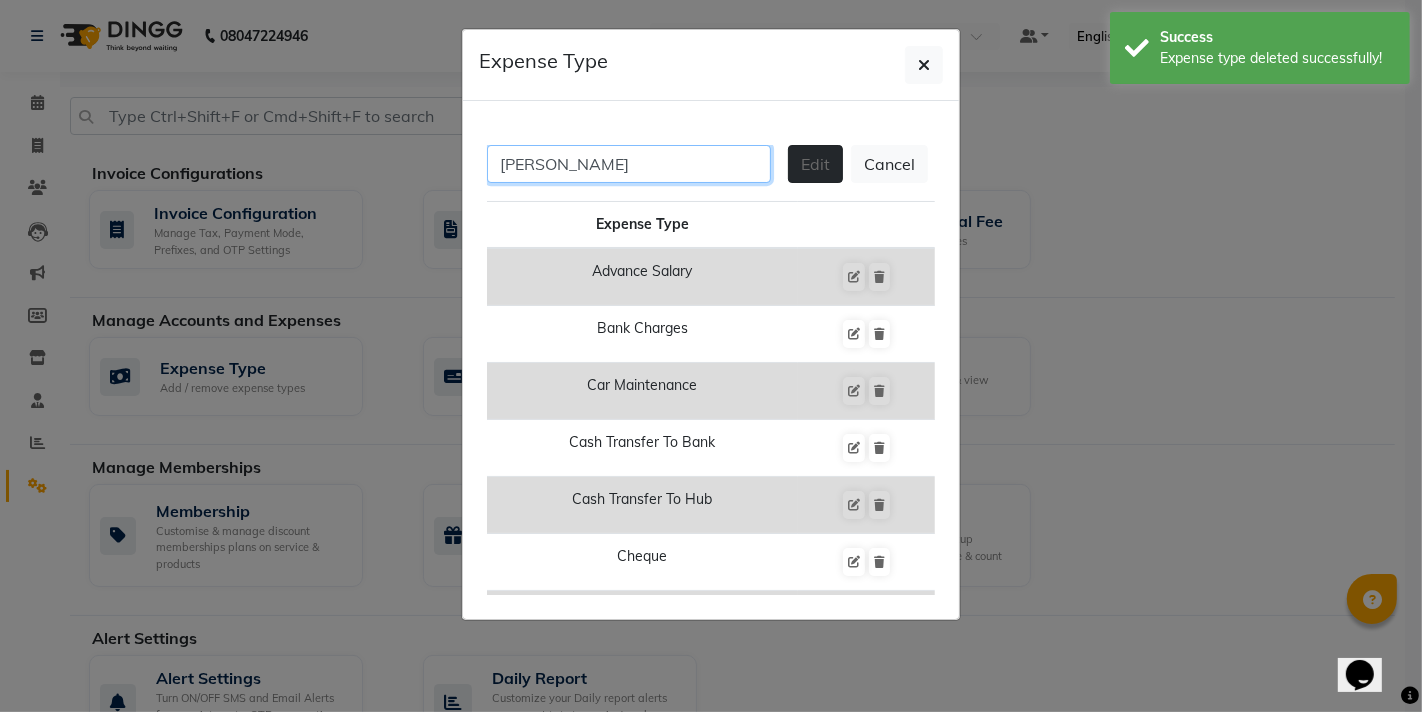 type on "SHIVRAJ" 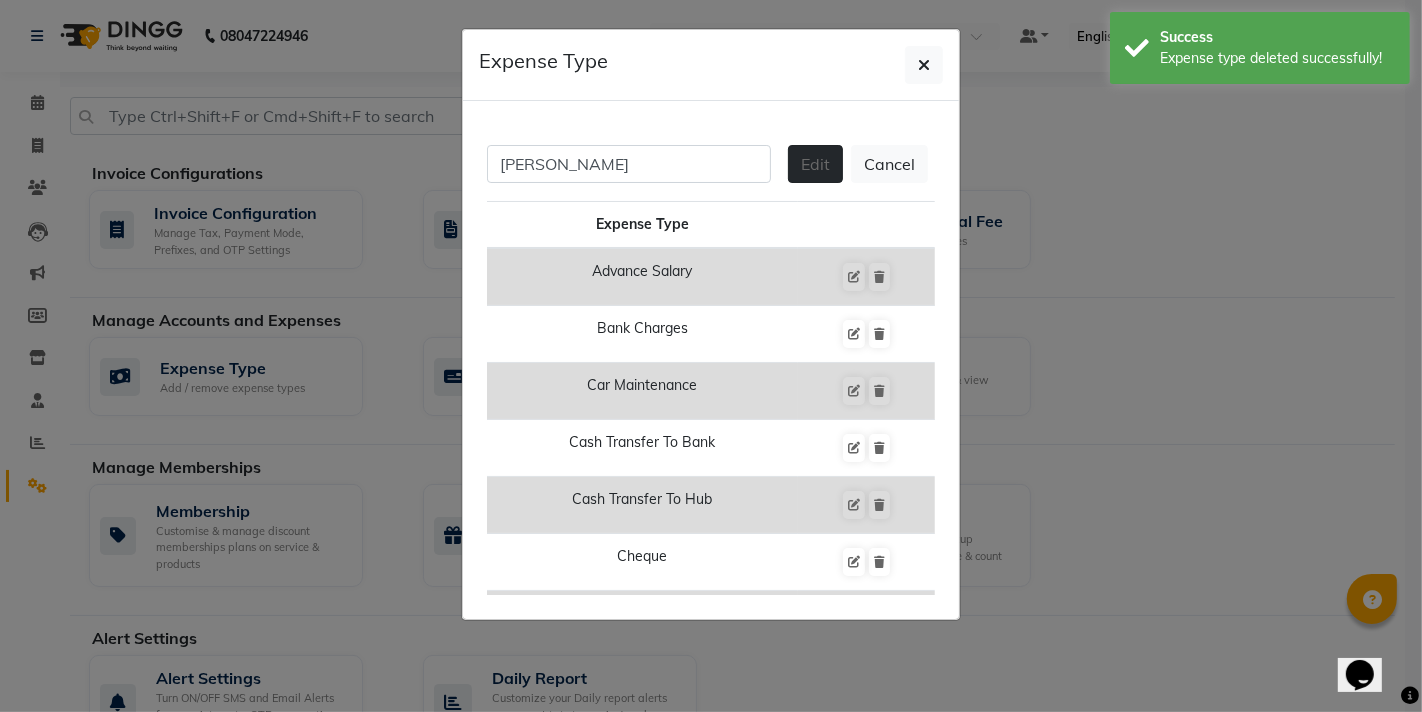 click on "Edit" at bounding box center (815, 164) 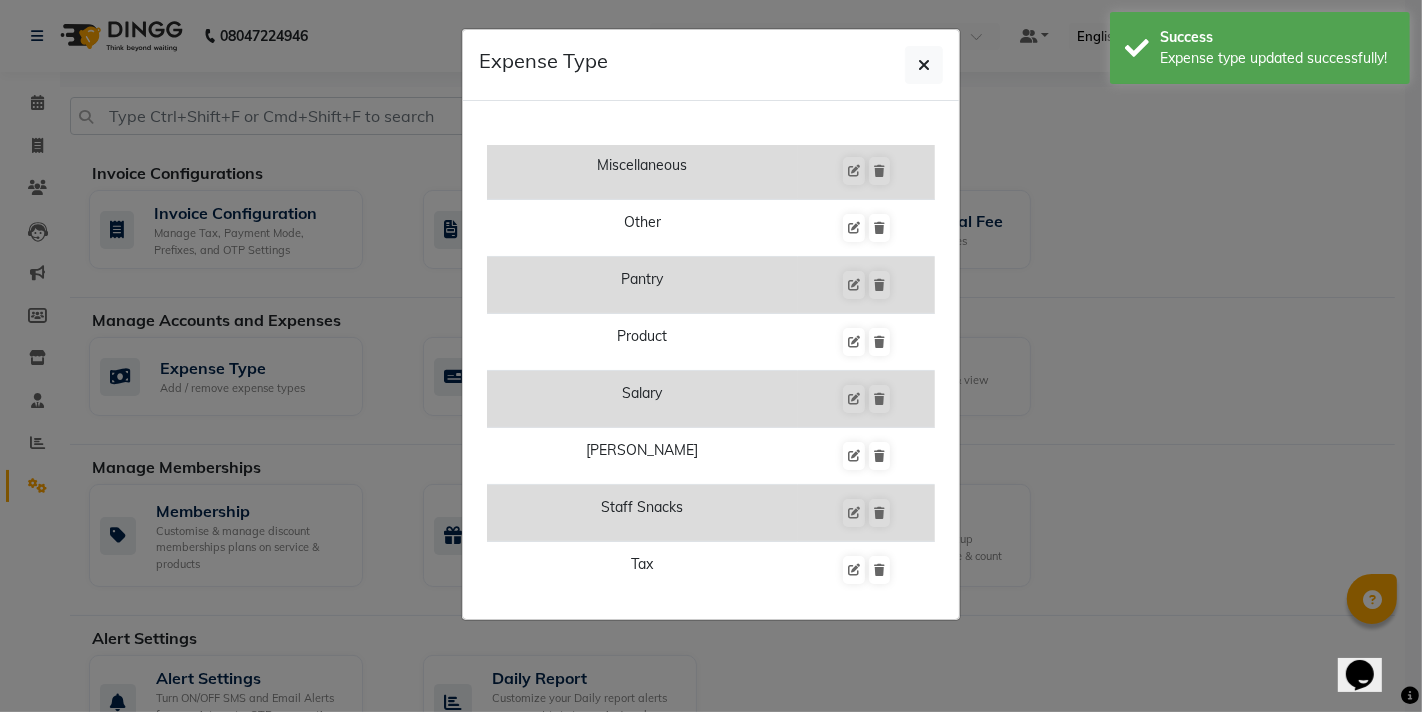 scroll, scrollTop: 811, scrollLeft: 0, axis: vertical 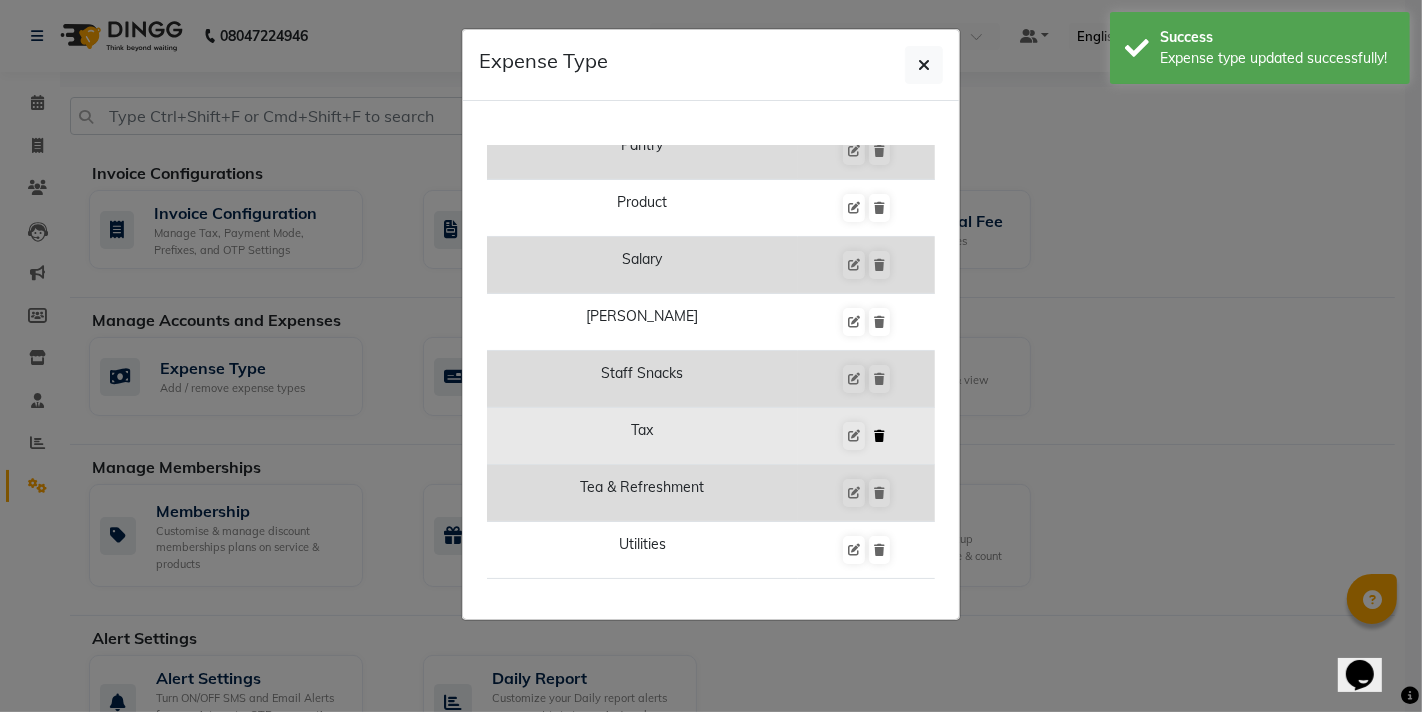 click at bounding box center (879, 436) 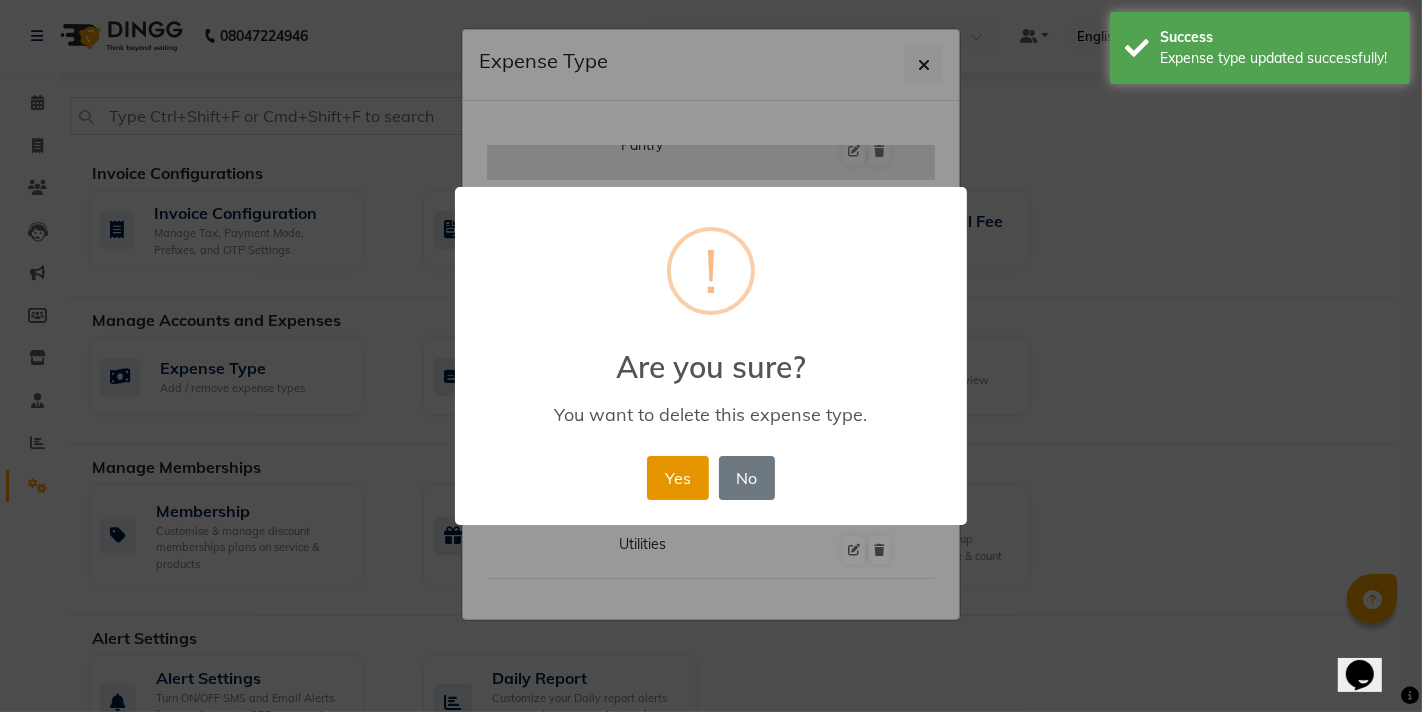 click on "Yes" at bounding box center [677, 478] 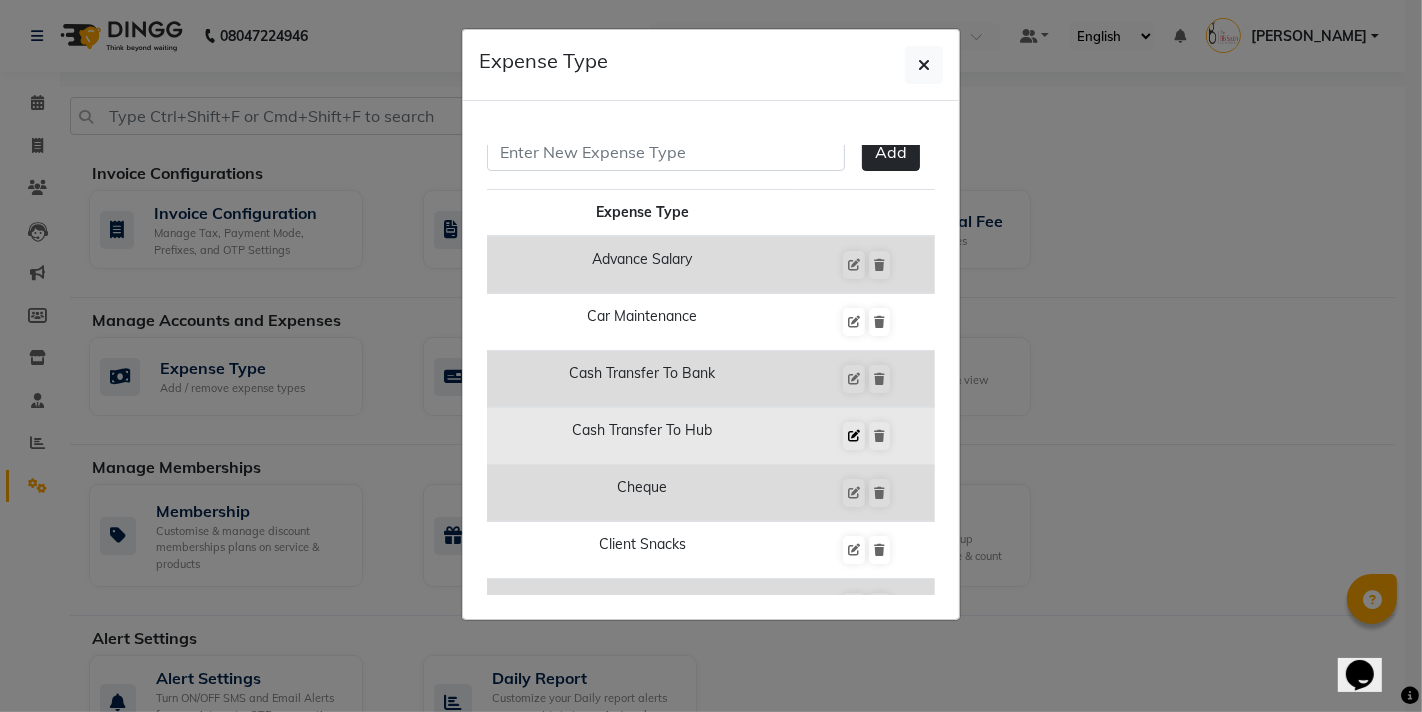 scroll, scrollTop: 0, scrollLeft: 0, axis: both 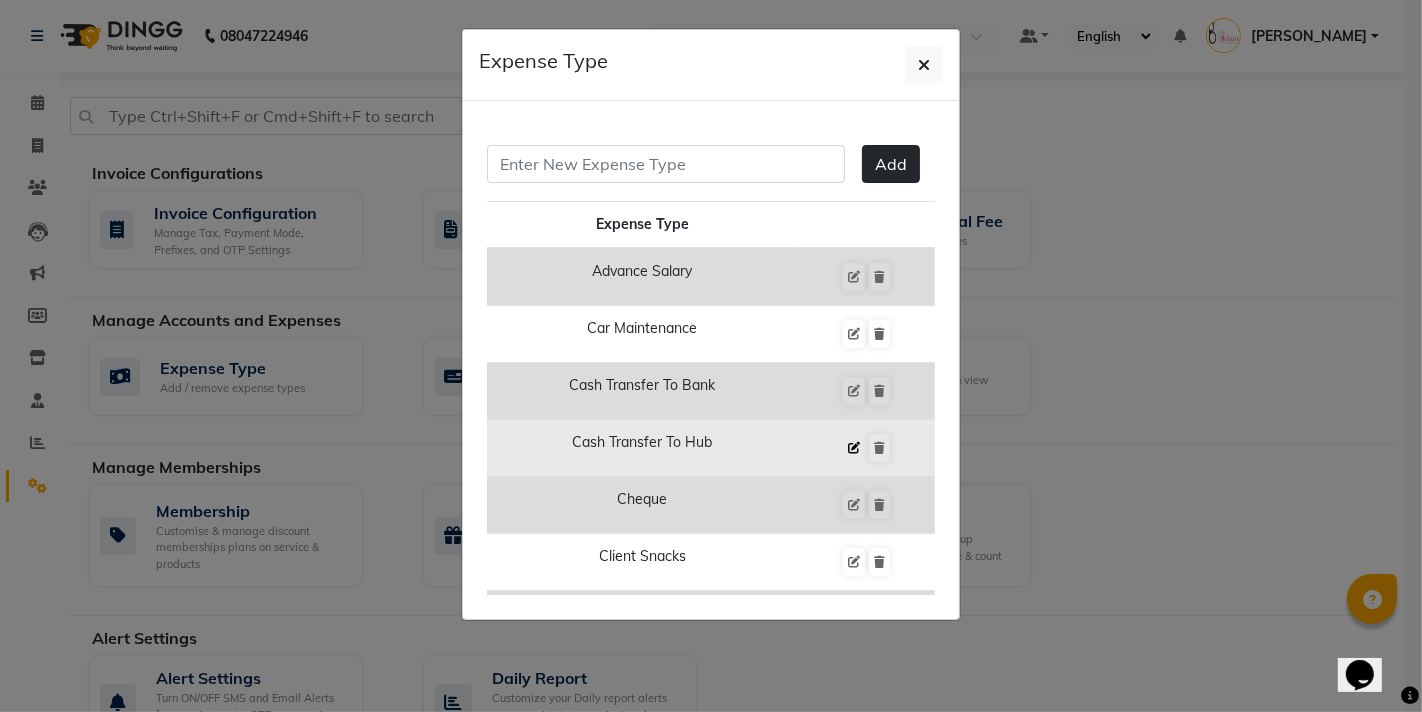 click at bounding box center (854, 448) 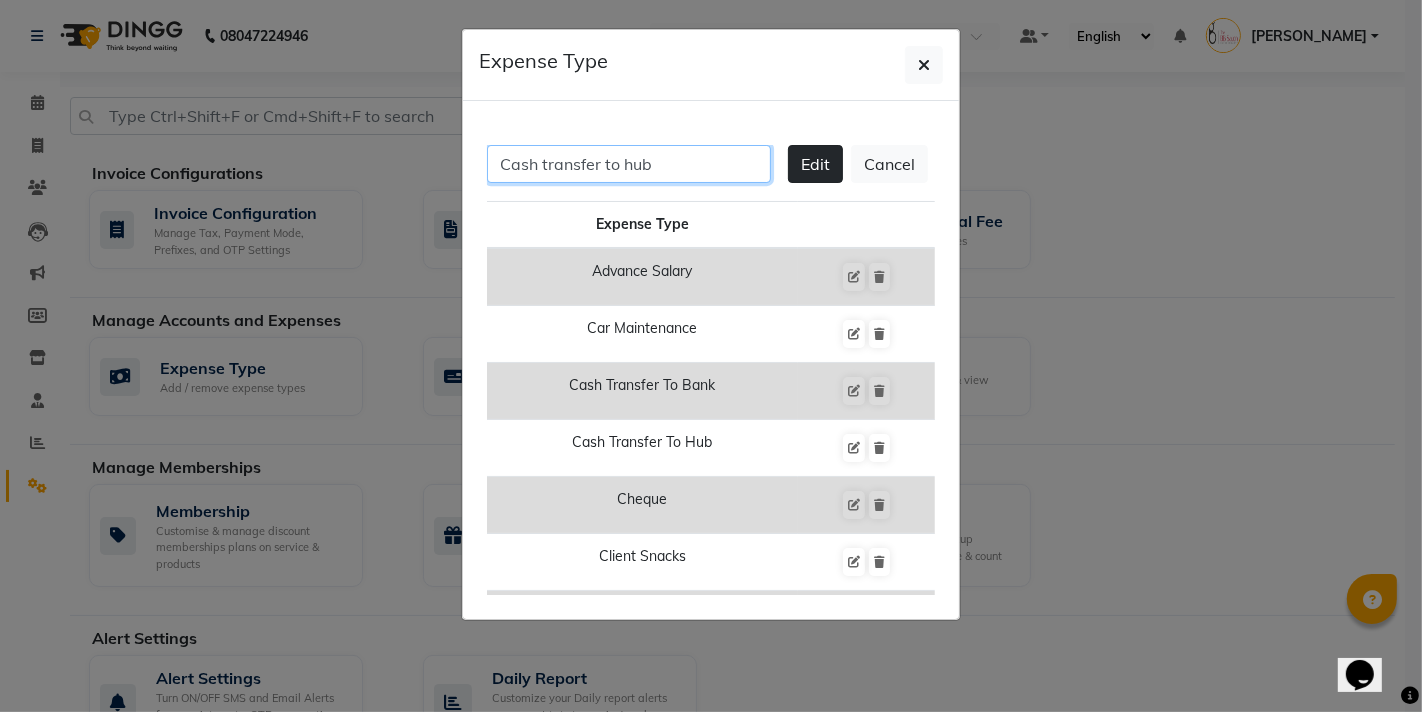 drag, startPoint x: 673, startPoint y: 171, endPoint x: 257, endPoint y: 200, distance: 417.00958 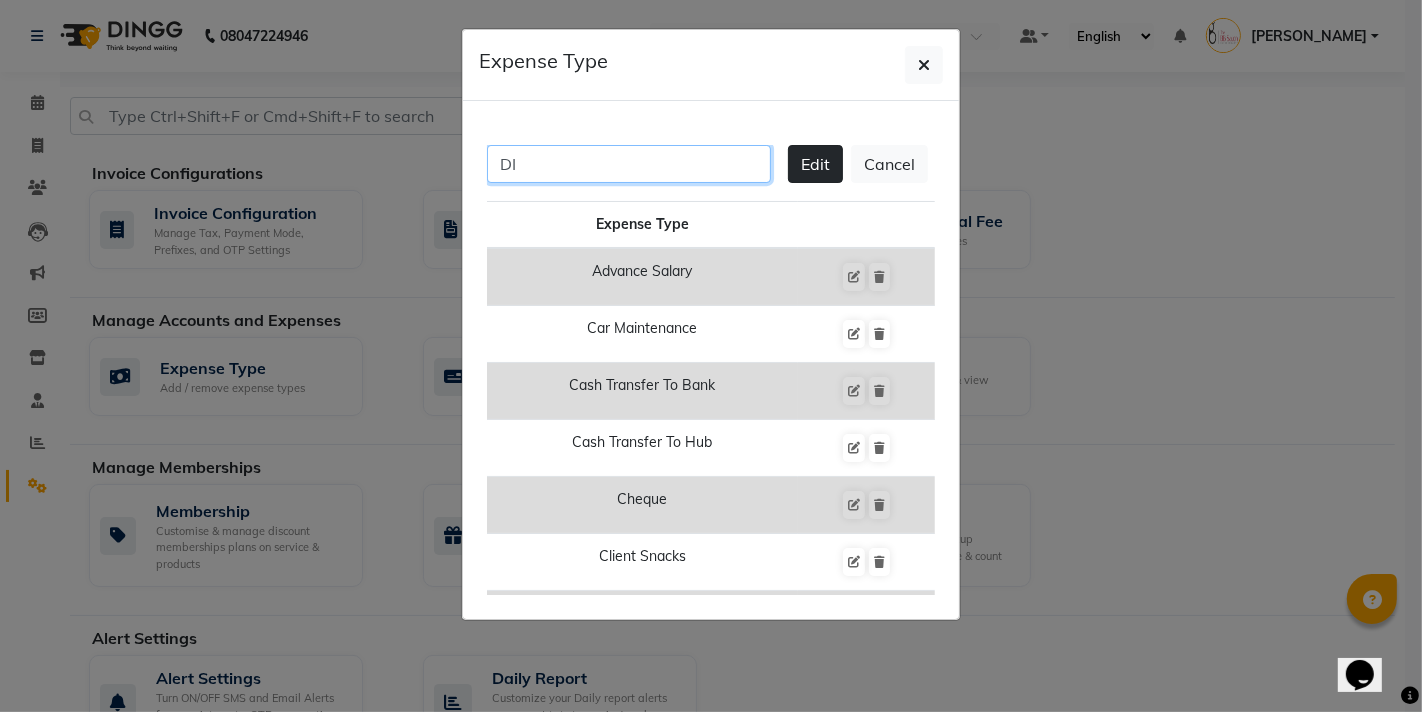 type on "D" 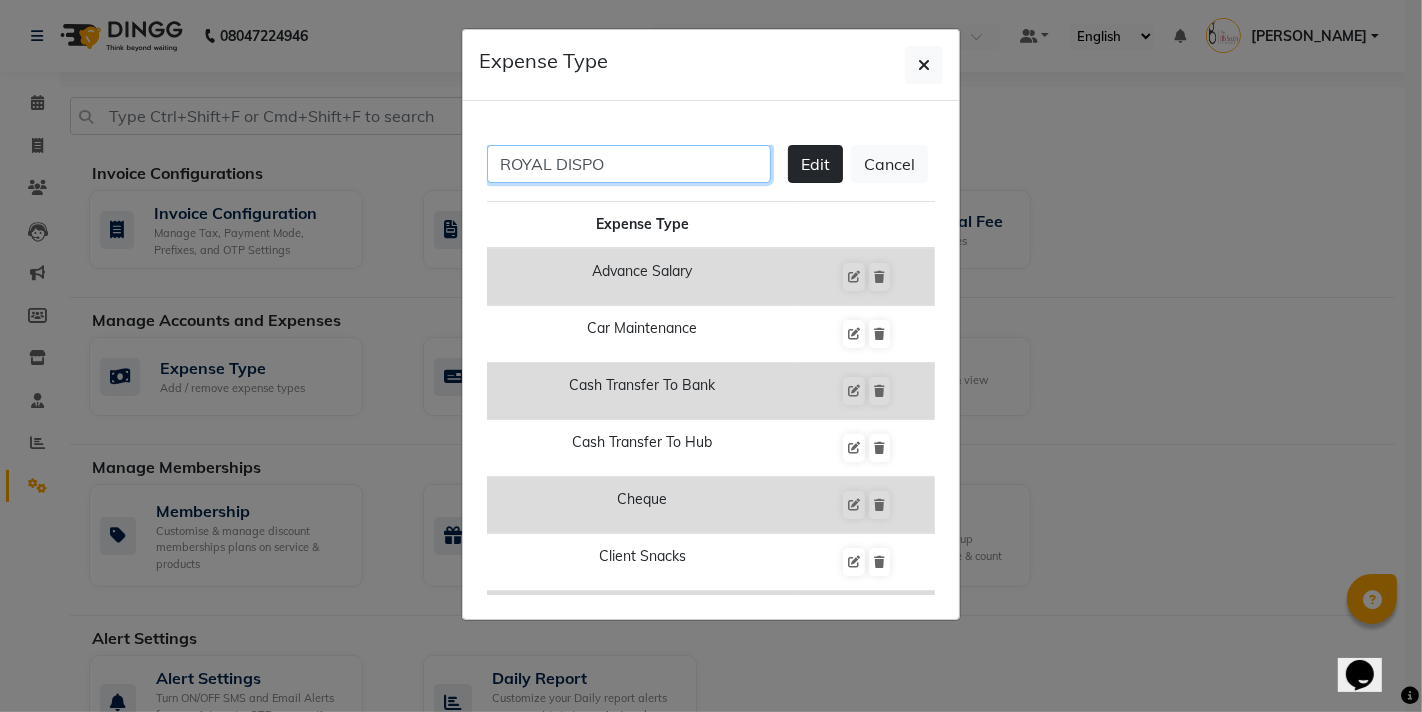 type on "ROYAL DISPO" 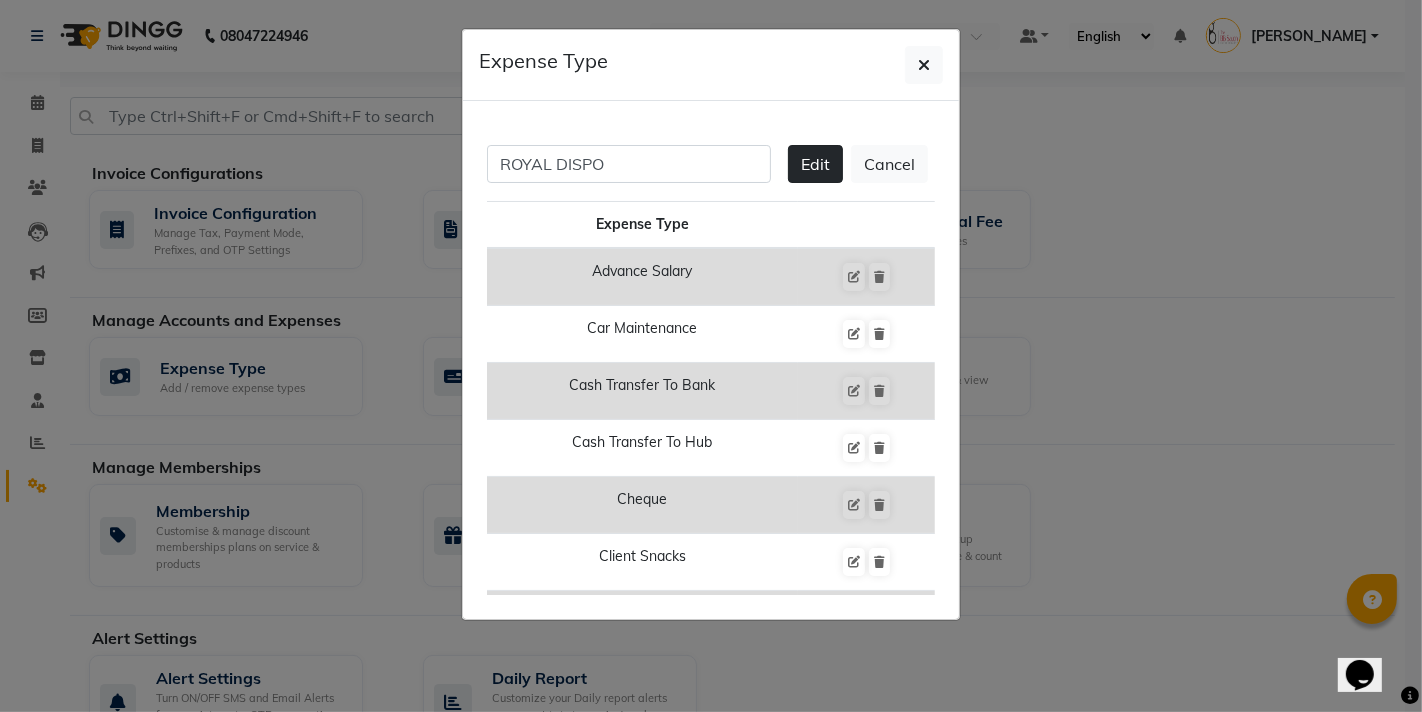 click on "Edit" at bounding box center (815, 164) 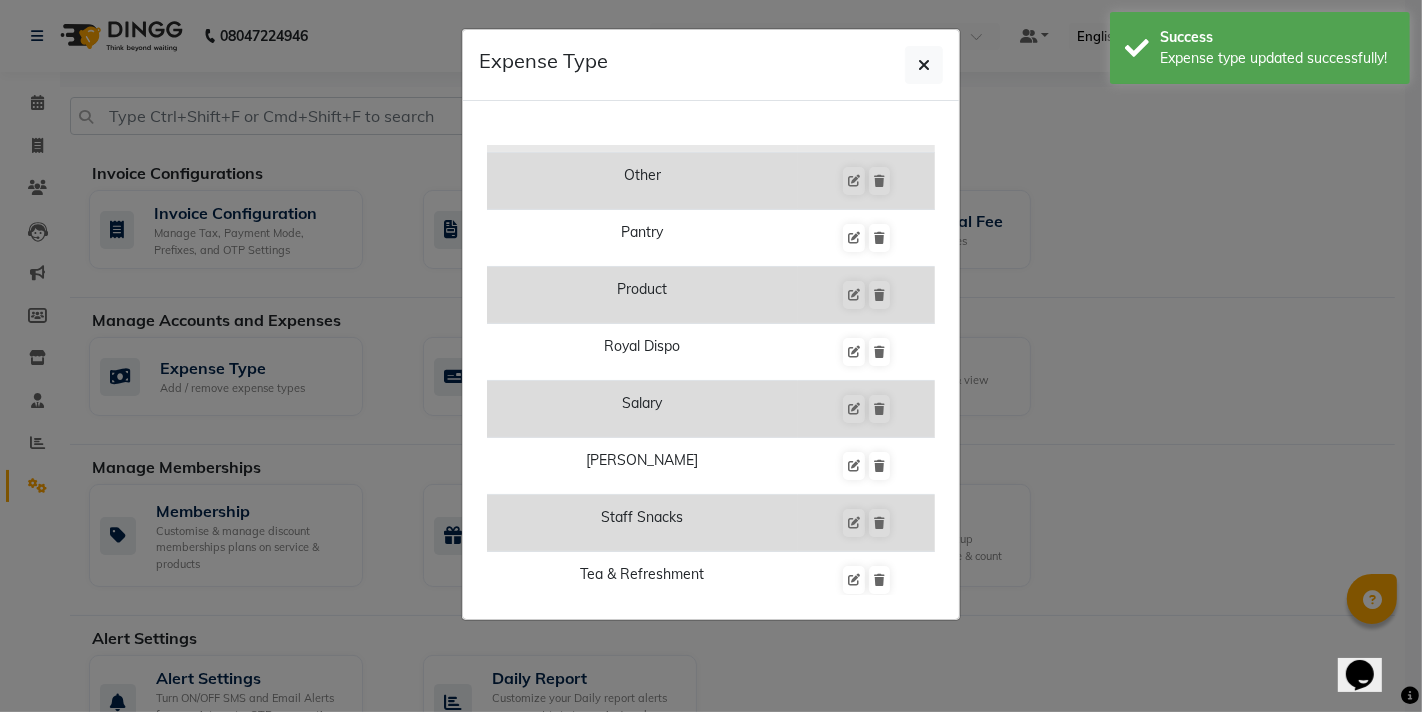 scroll, scrollTop: 754, scrollLeft: 0, axis: vertical 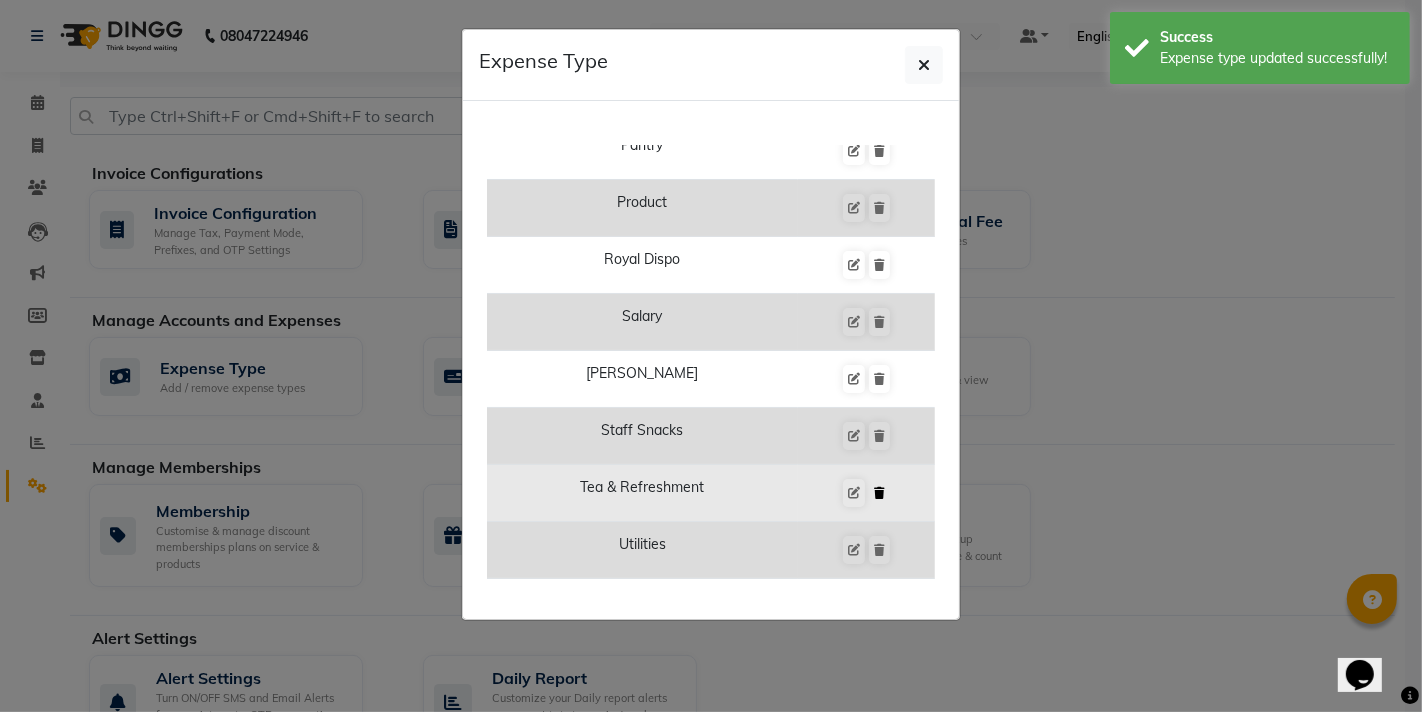 click at bounding box center [879, 493] 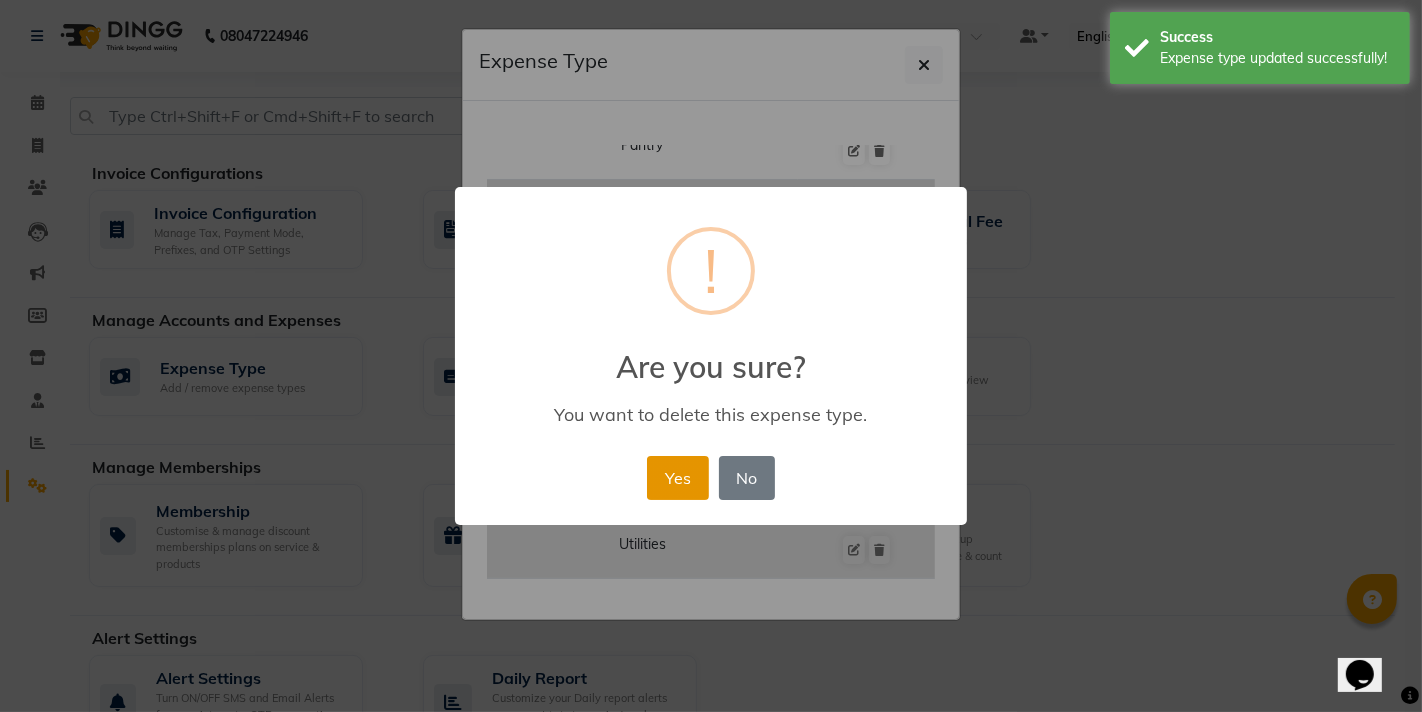 click on "Yes" at bounding box center (677, 478) 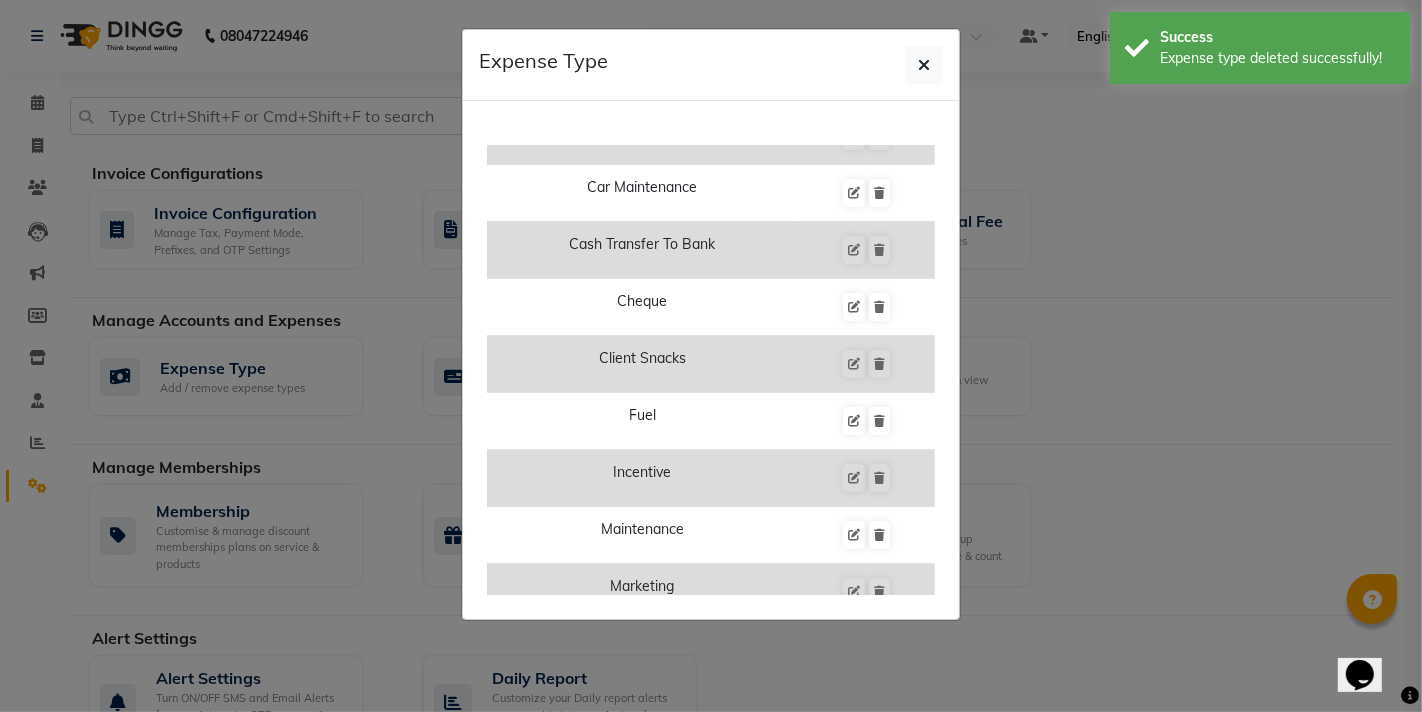 scroll, scrollTop: 0, scrollLeft: 0, axis: both 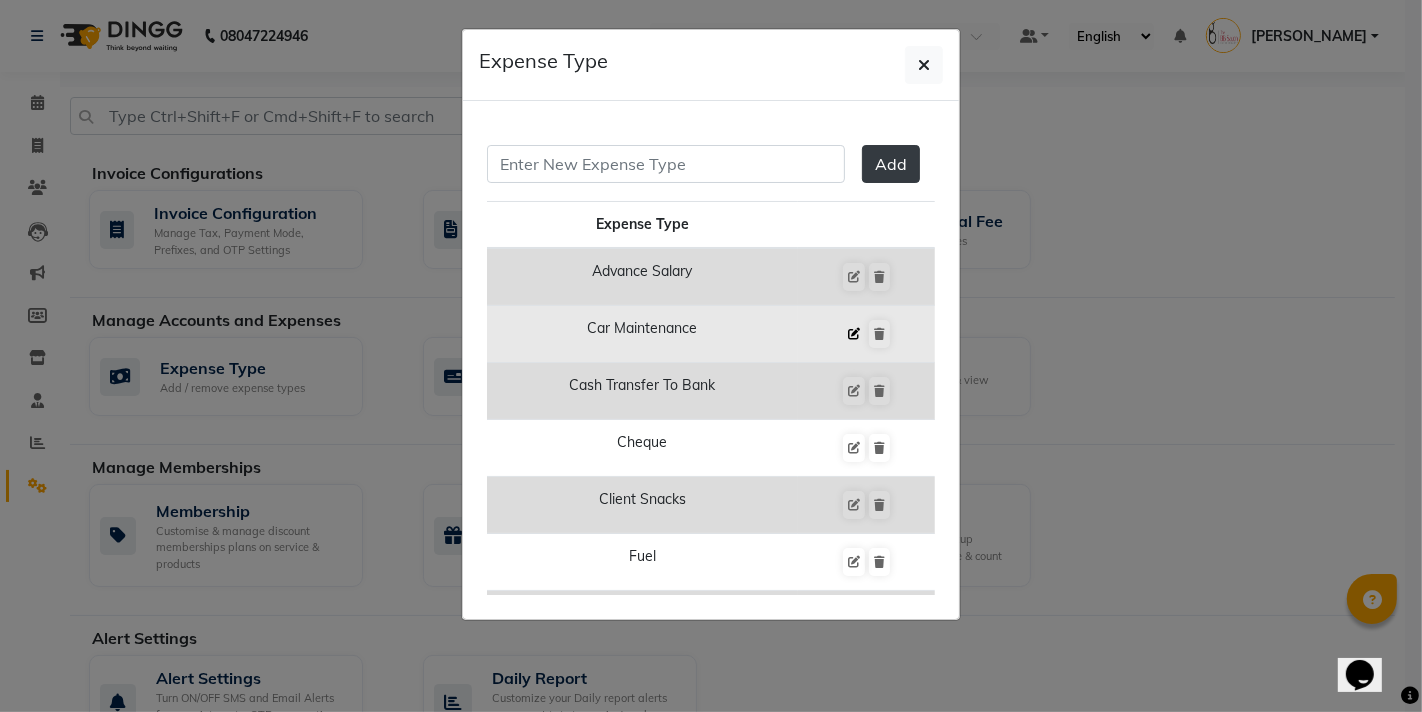 click at bounding box center (854, 334) 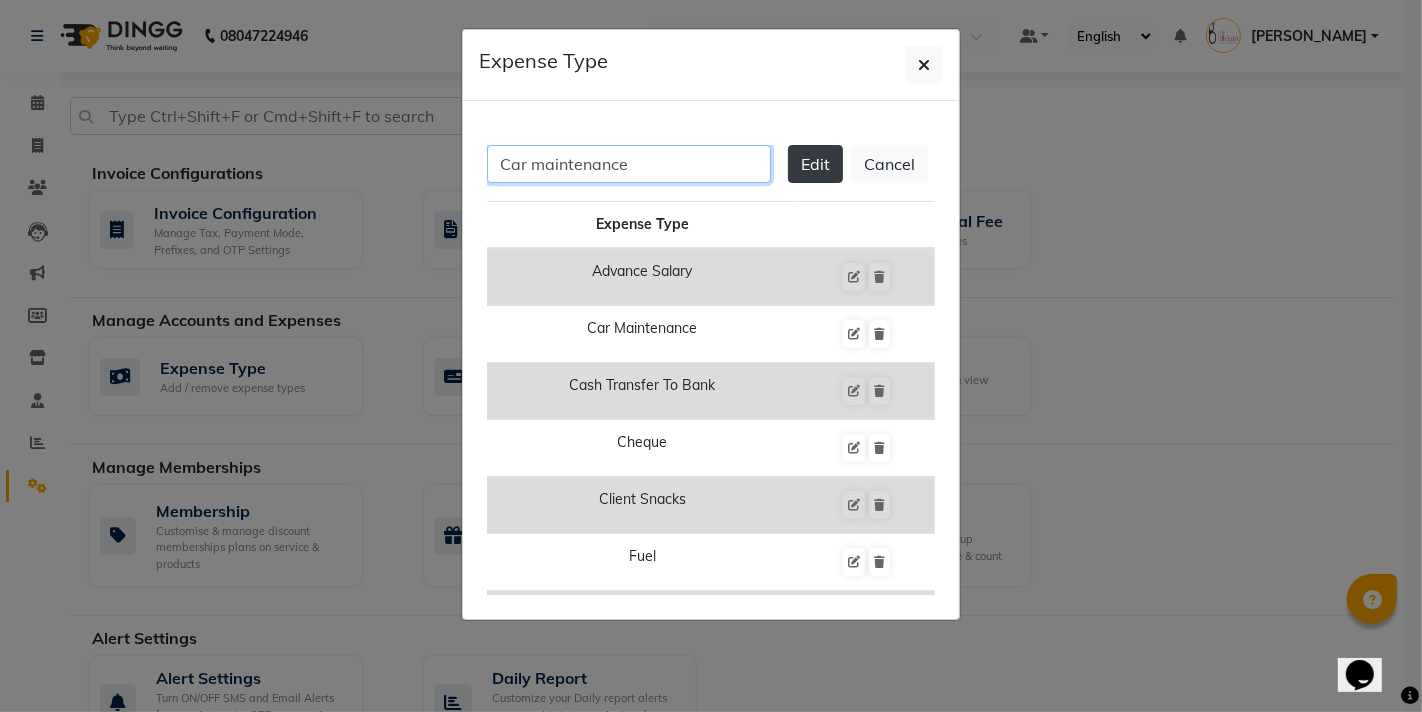 drag, startPoint x: 700, startPoint y: 173, endPoint x: 242, endPoint y: 195, distance: 458.52808 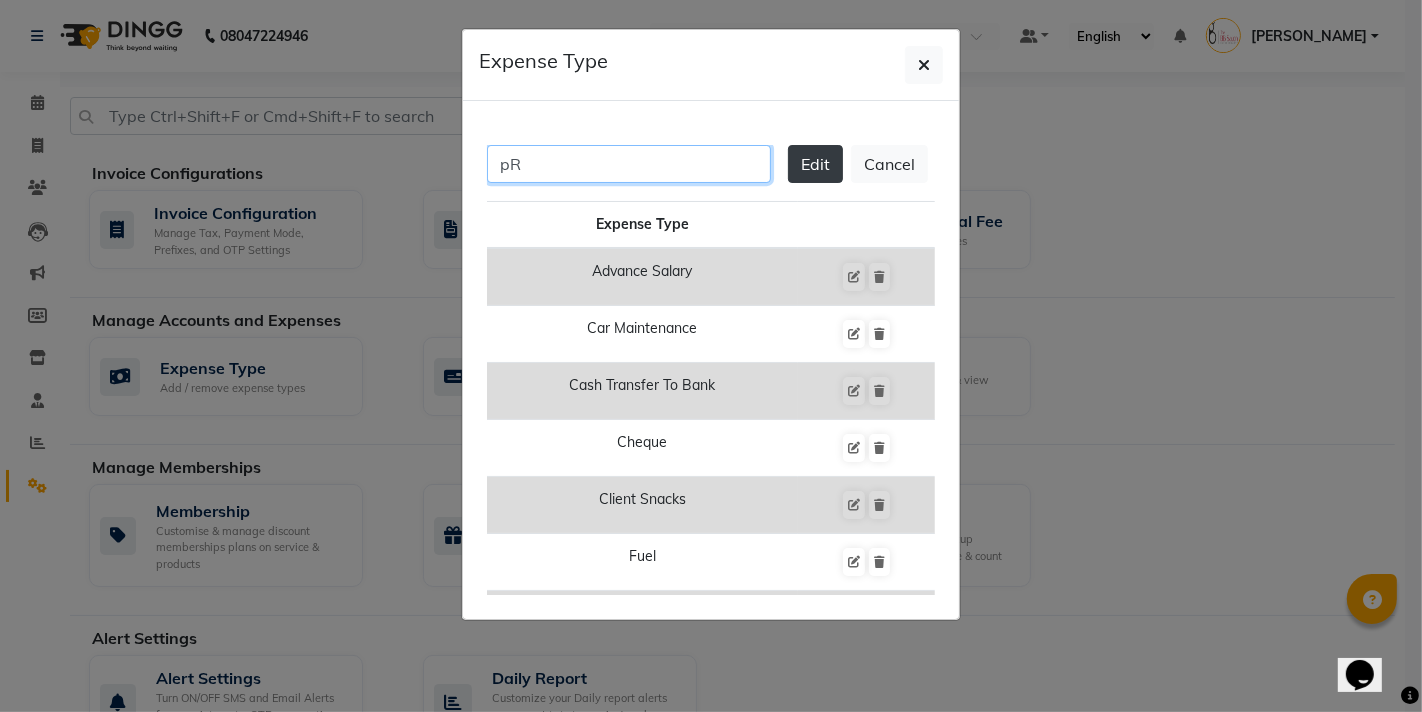 type on "p" 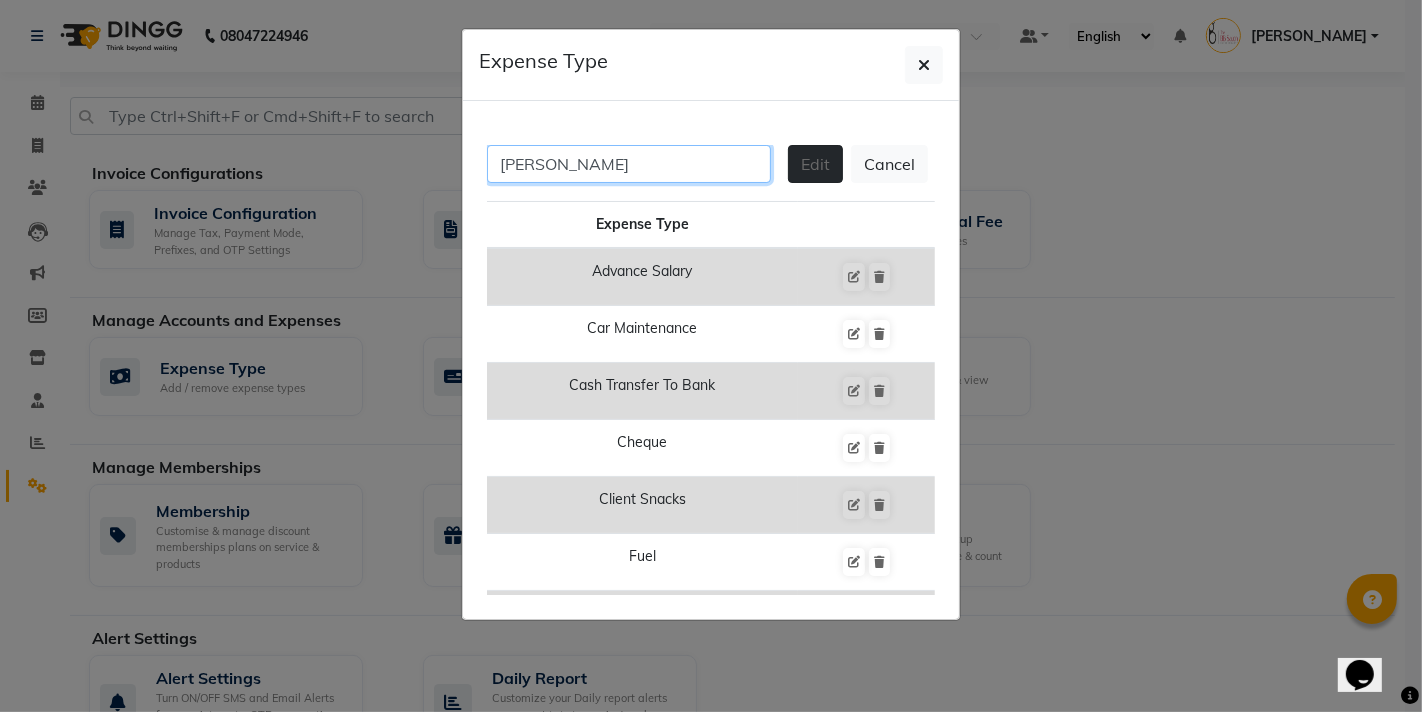 type on "PRASAD GLOVES" 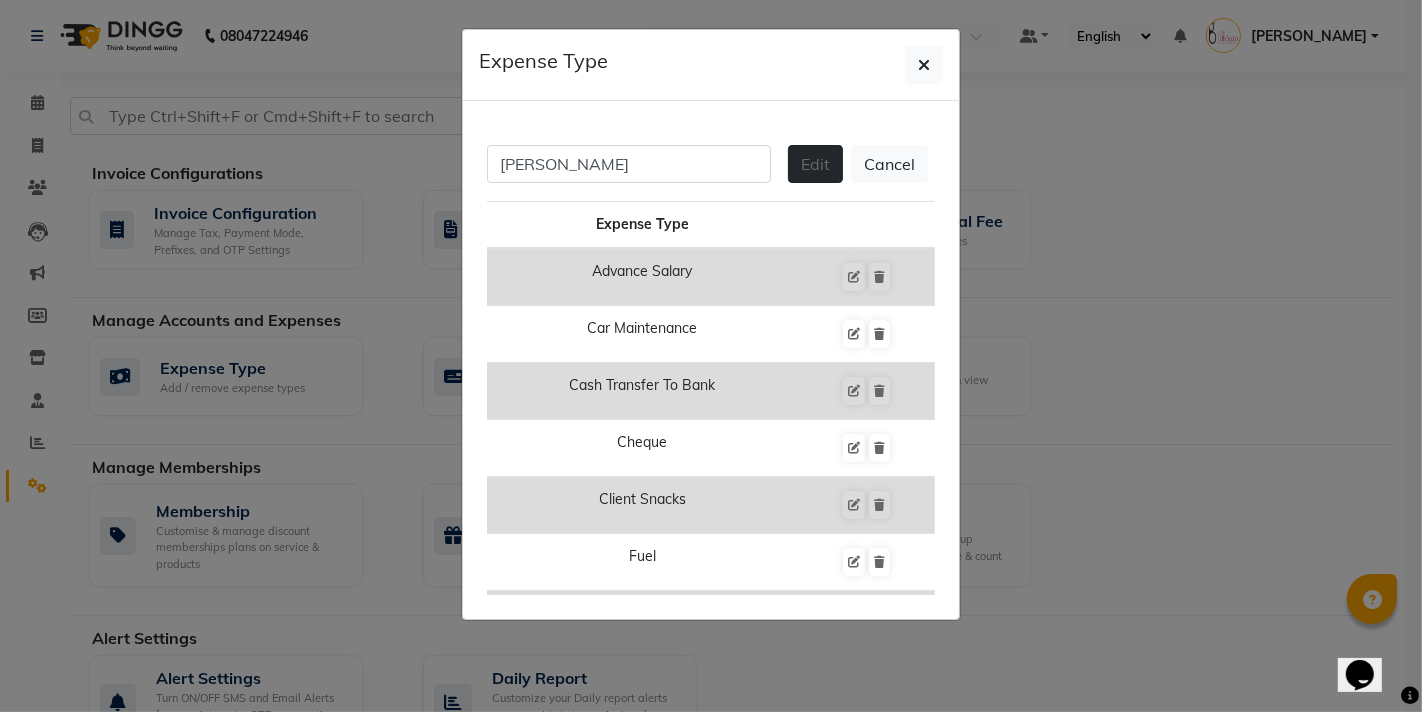 click on "Edit" at bounding box center [815, 164] 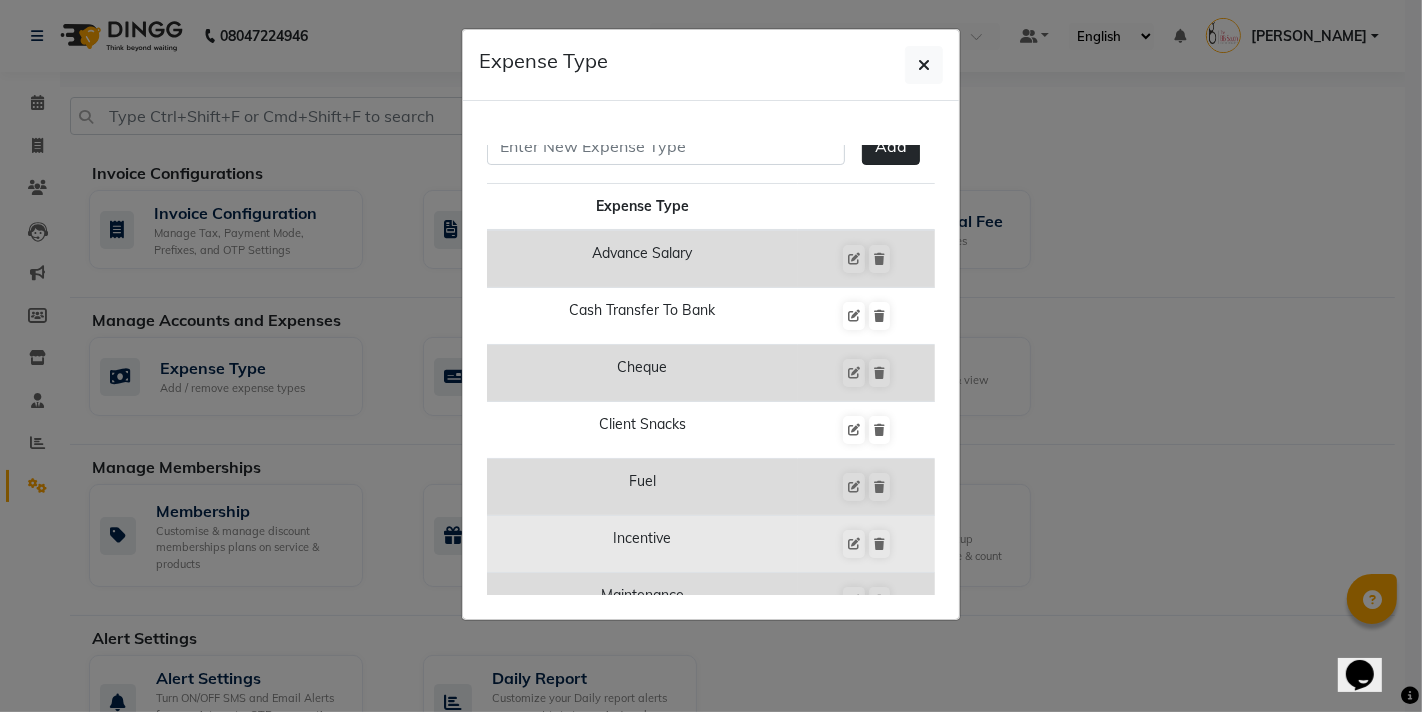 scroll, scrollTop: 0, scrollLeft: 0, axis: both 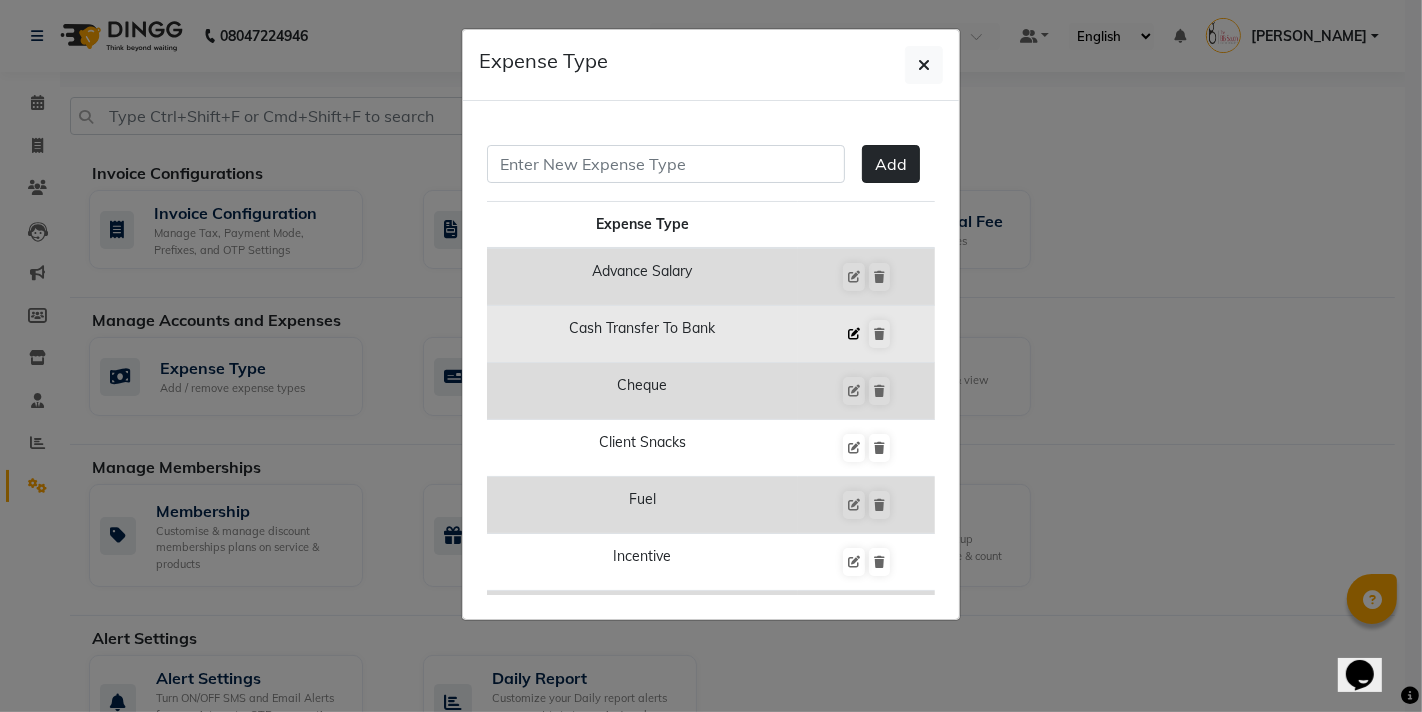 click at bounding box center (854, 334) 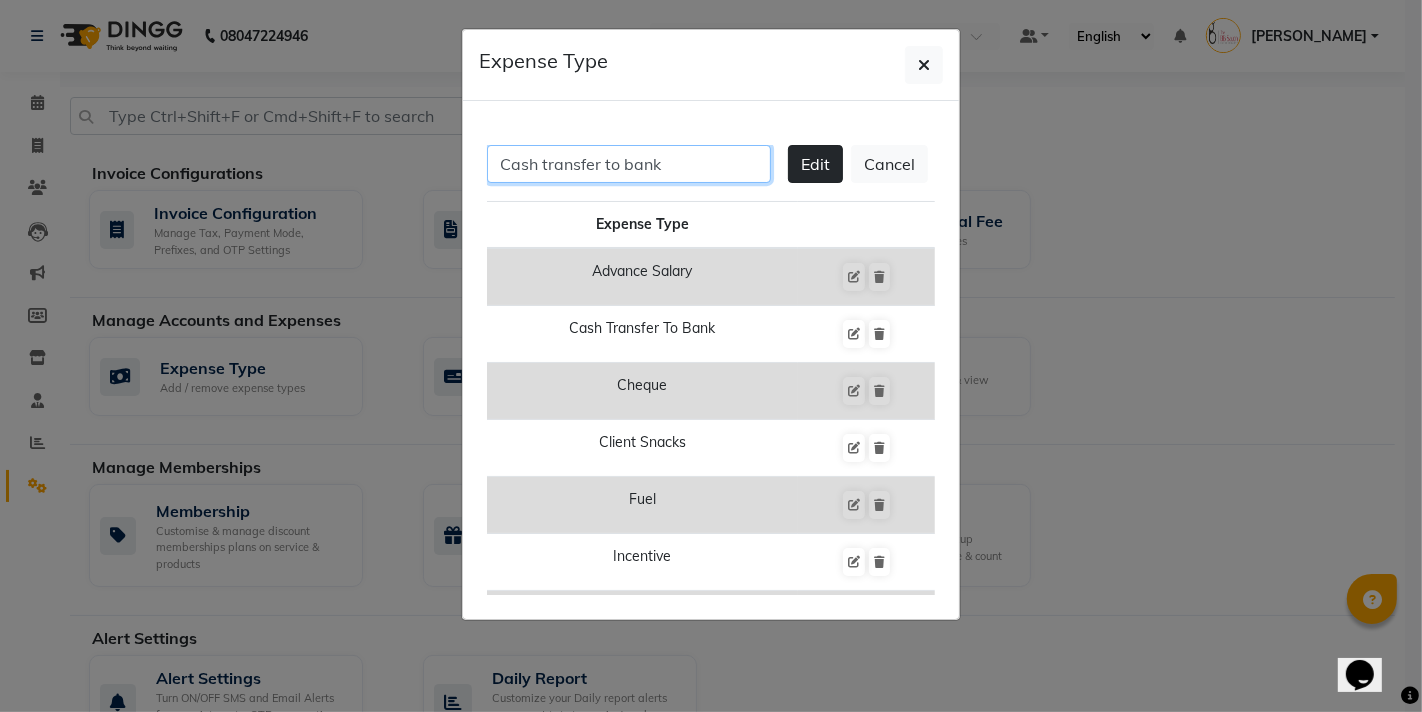 drag, startPoint x: 682, startPoint y: 171, endPoint x: 100, endPoint y: 156, distance: 582.19324 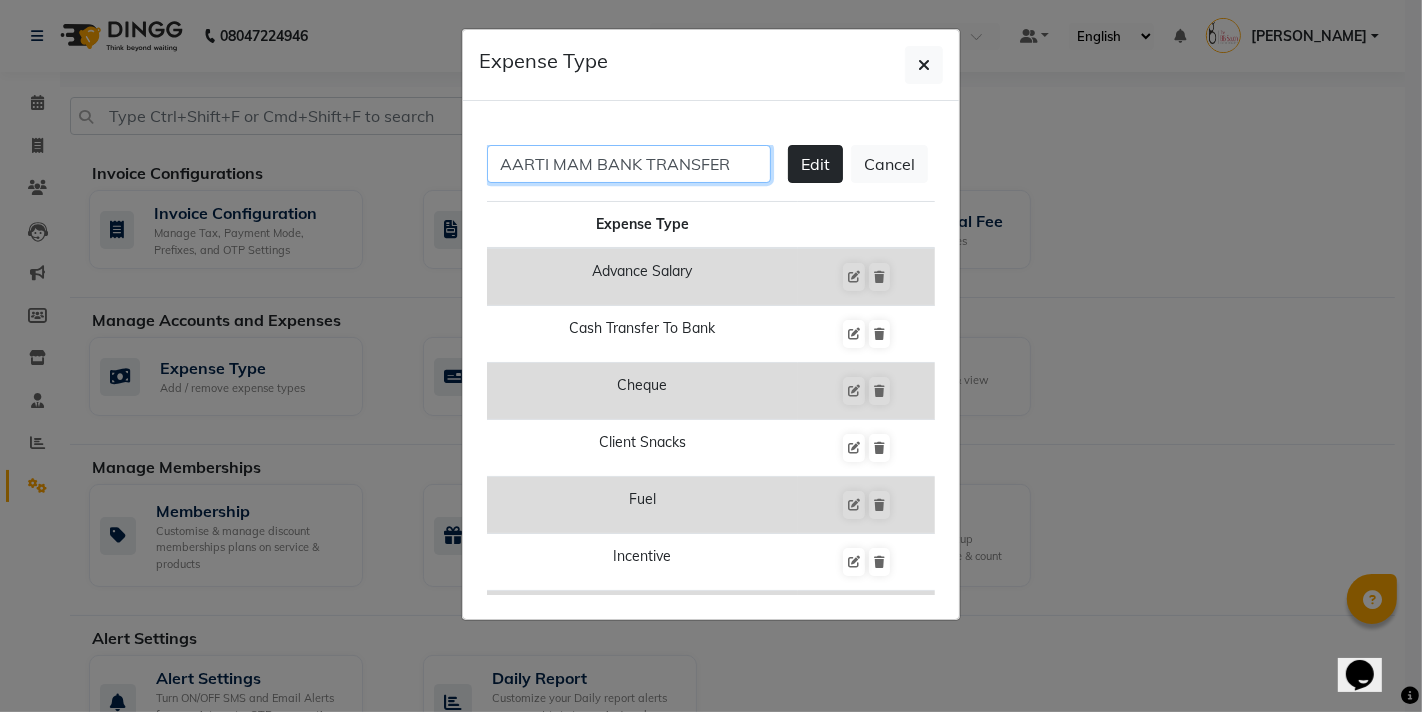 type on "AARTI MAM BANK TRANSFER" 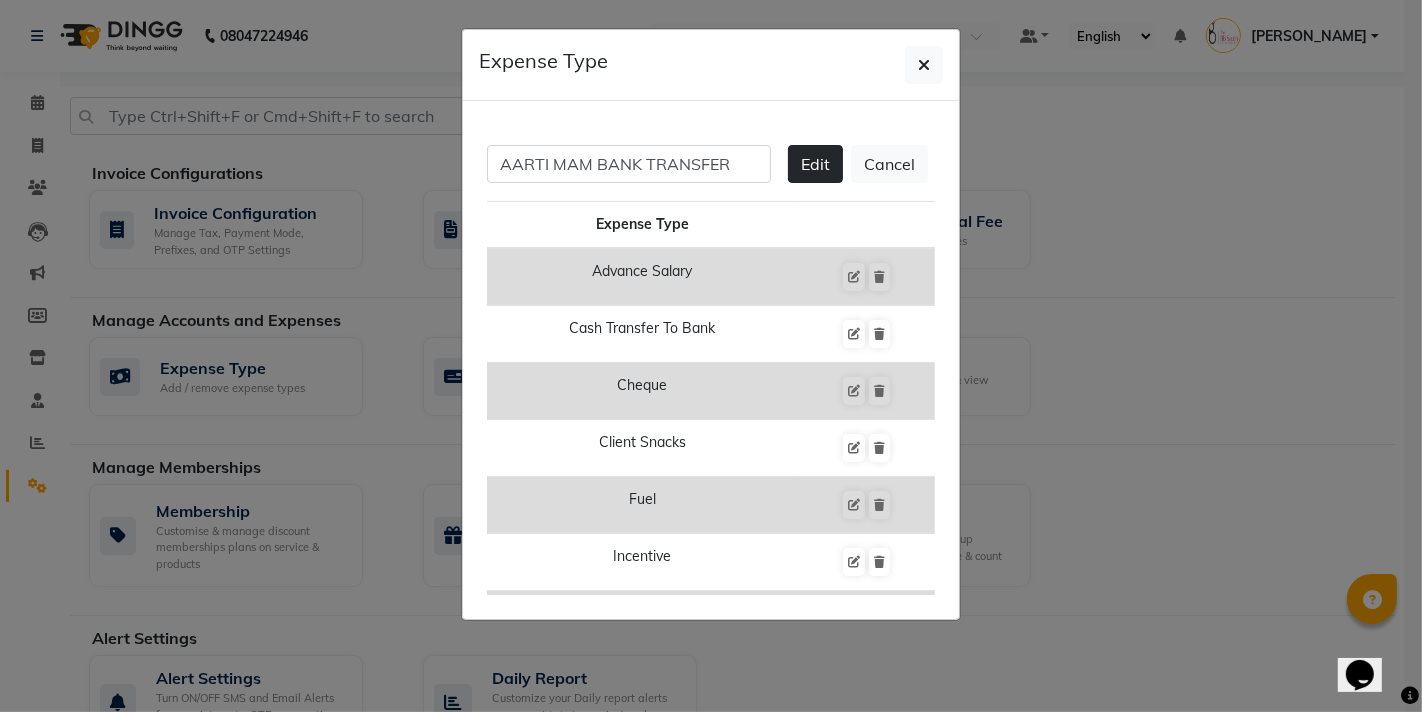 click on "Edit" at bounding box center (815, 164) 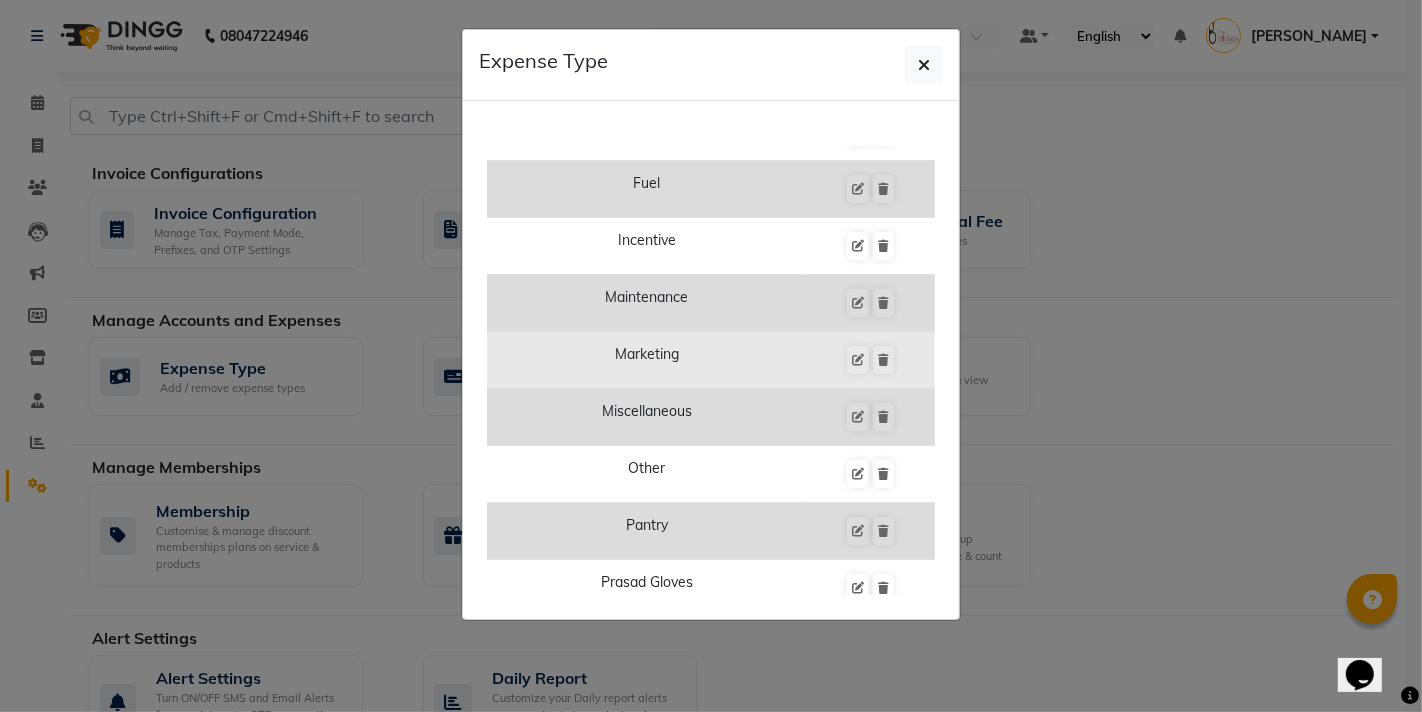 scroll, scrollTop: 444, scrollLeft: 0, axis: vertical 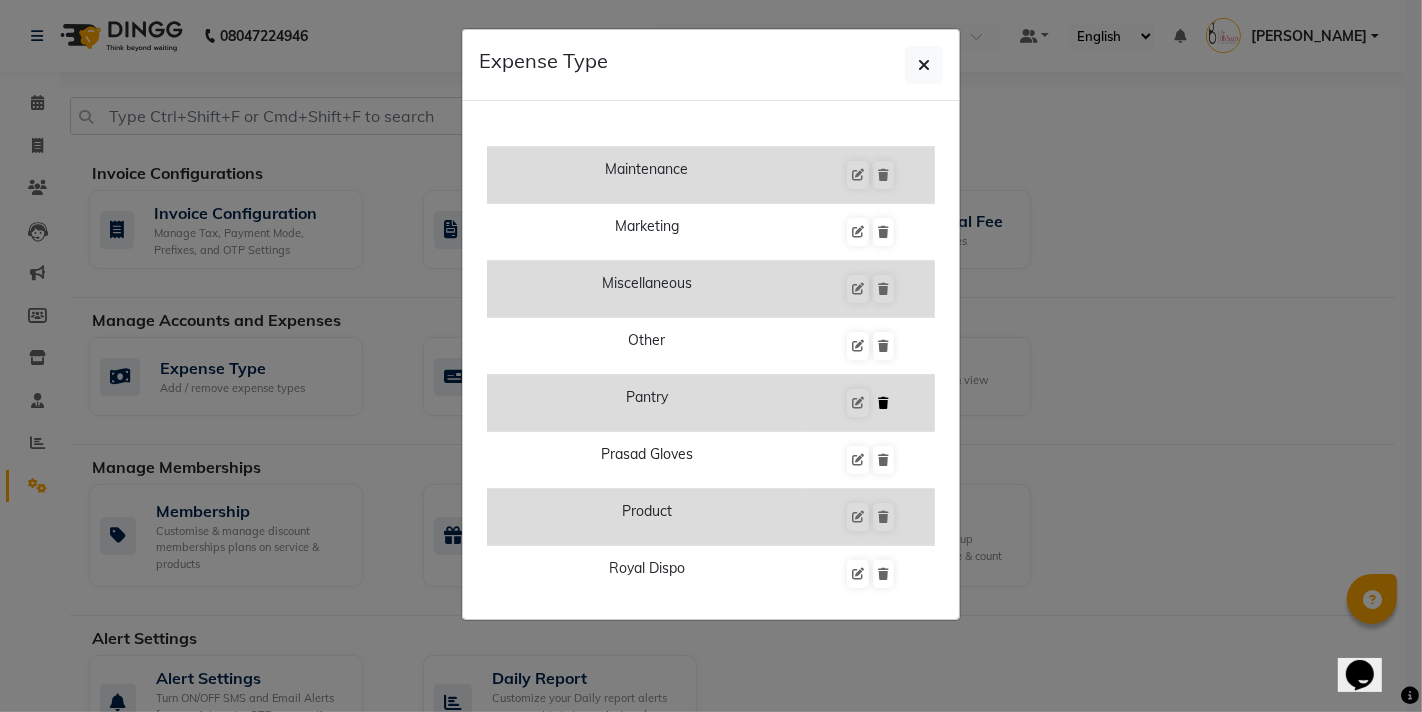 click at bounding box center [883, 403] 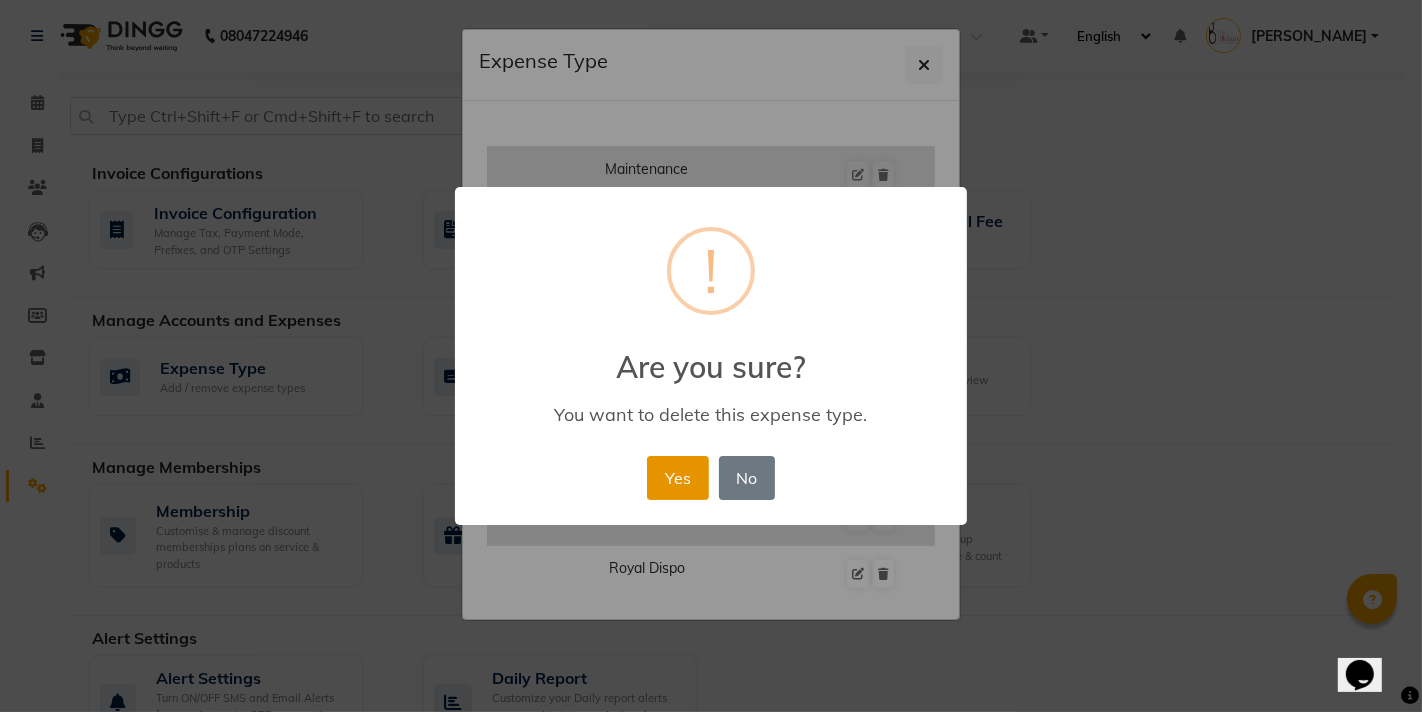 click on "Yes" at bounding box center [677, 478] 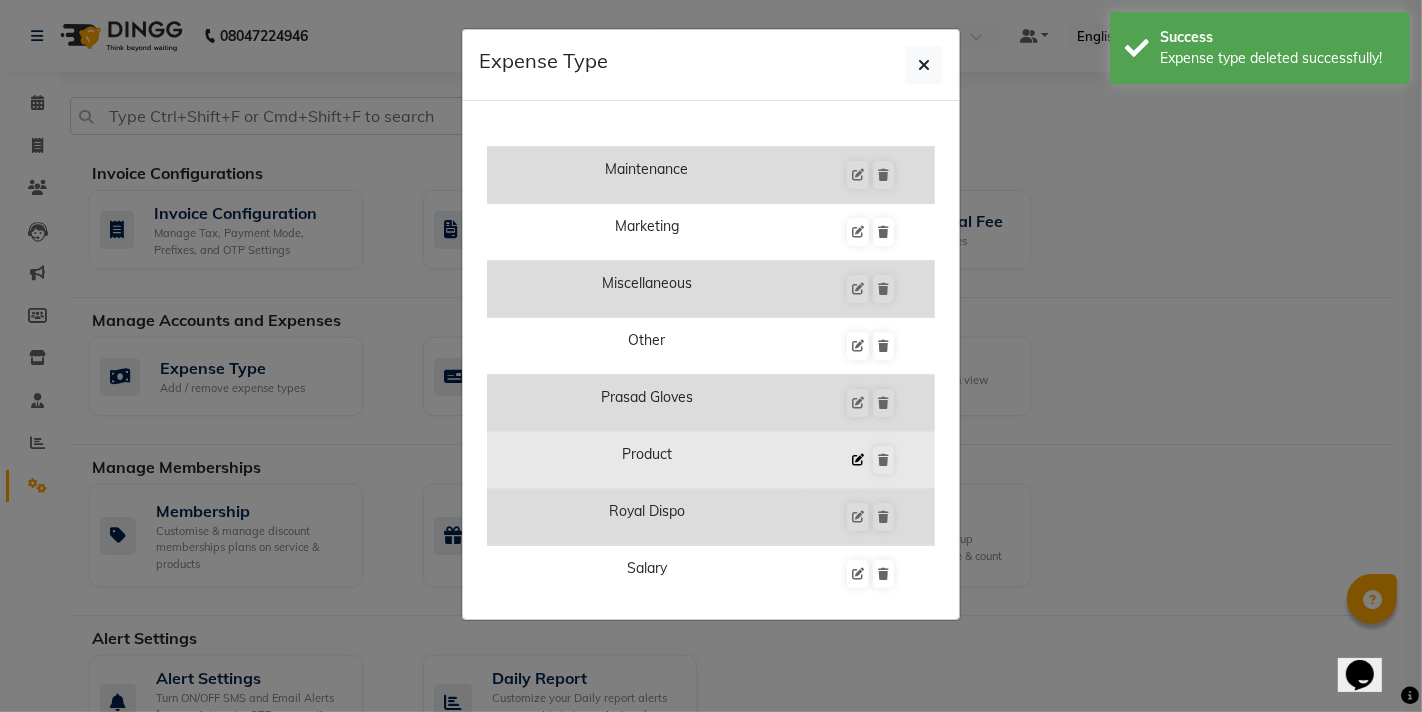 click at bounding box center (858, 460) 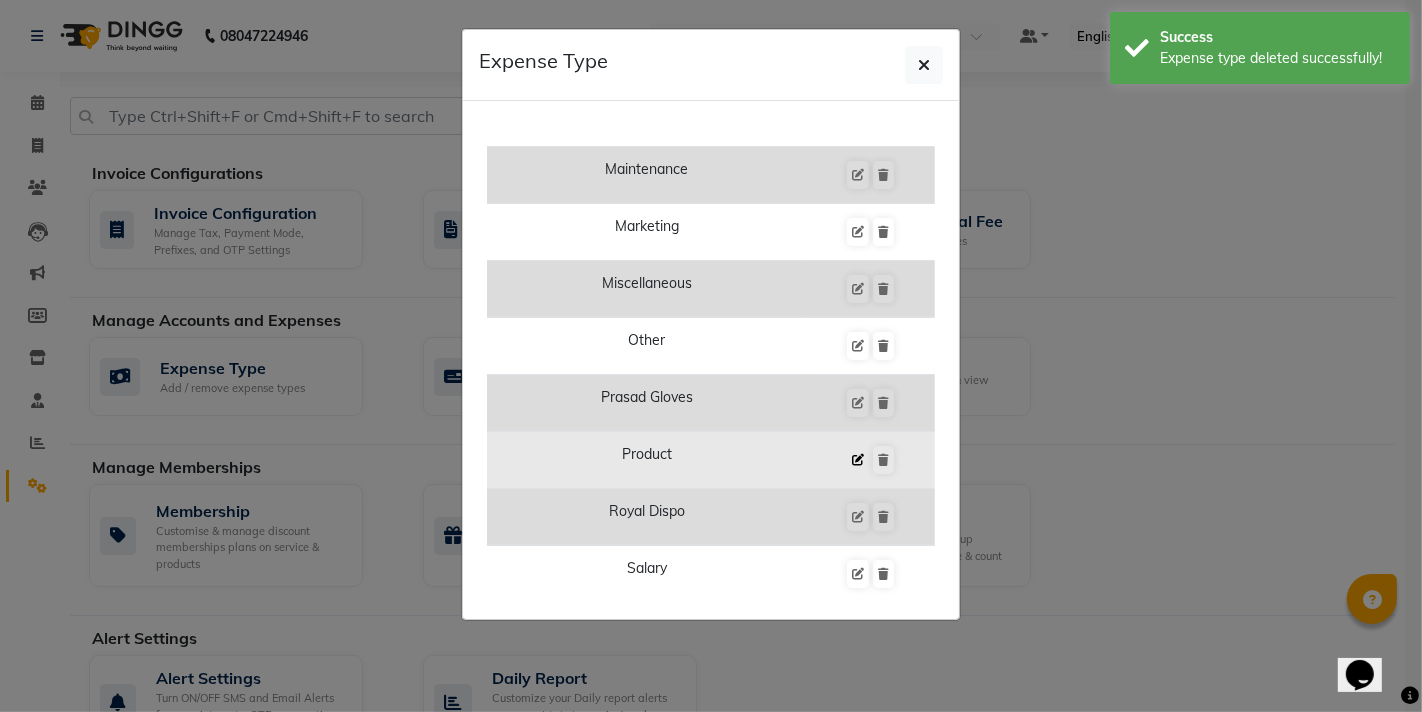 click at bounding box center [858, 460] 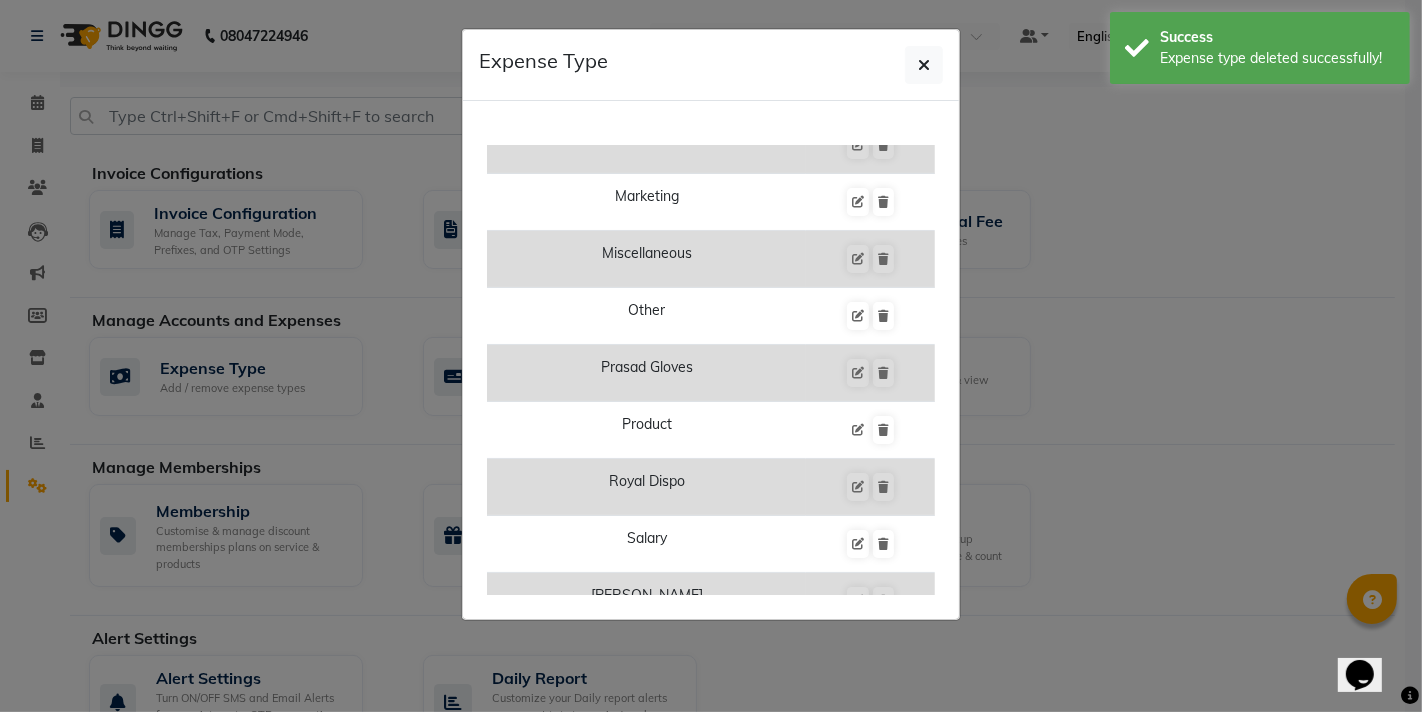 scroll, scrollTop: 417, scrollLeft: 0, axis: vertical 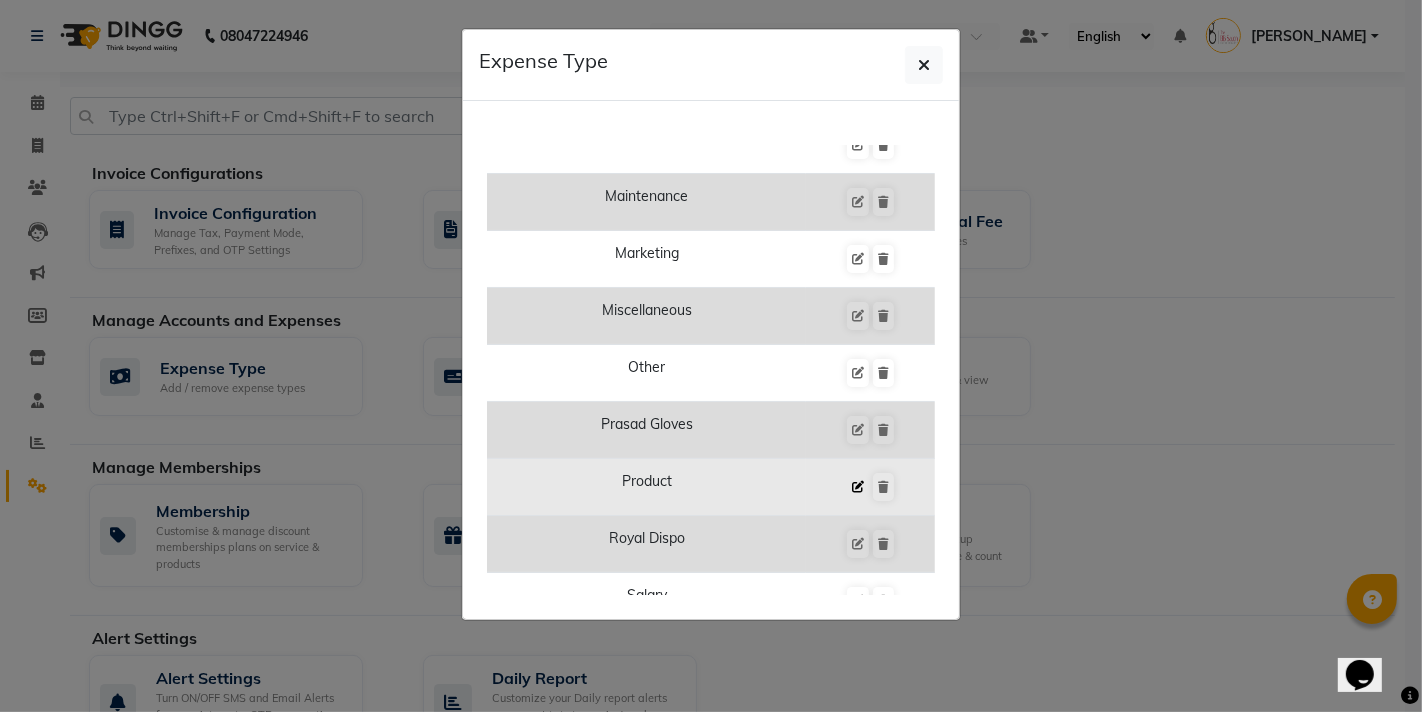 click at bounding box center [858, 487] 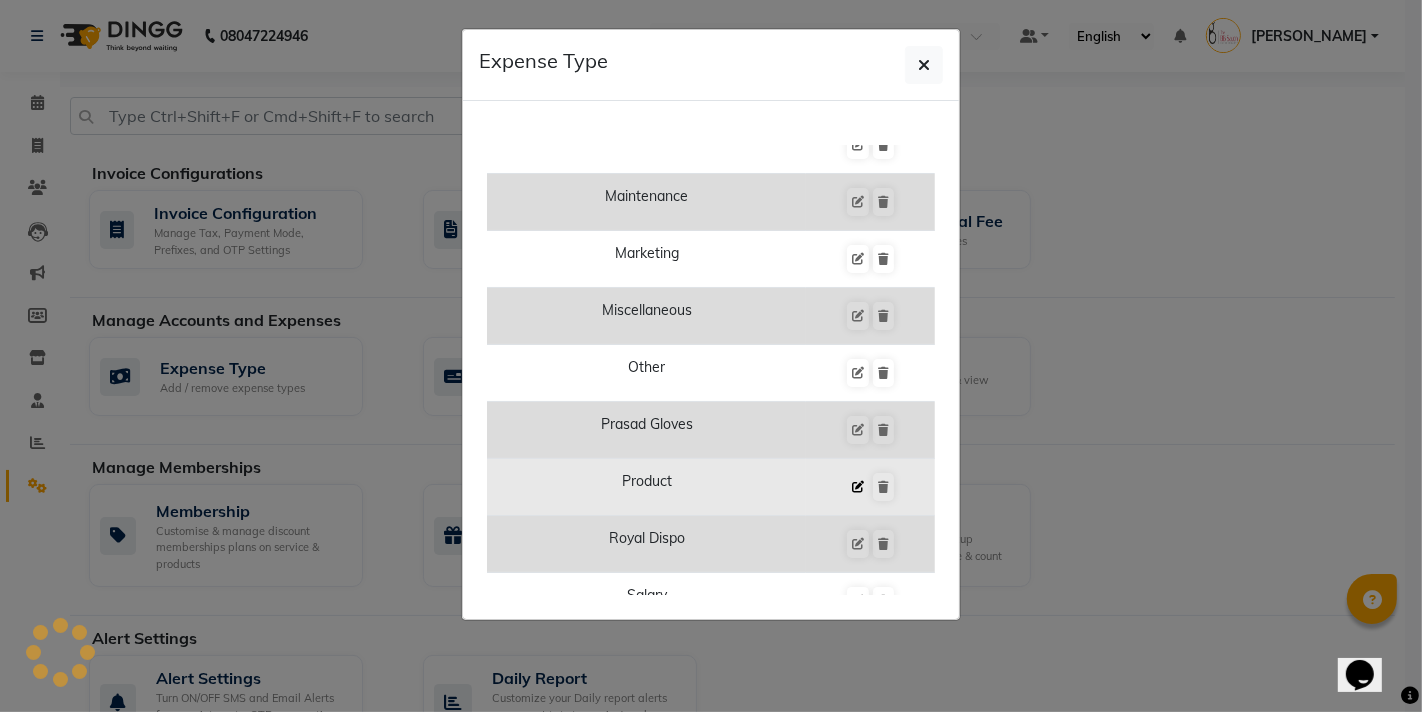 click at bounding box center [858, 487] 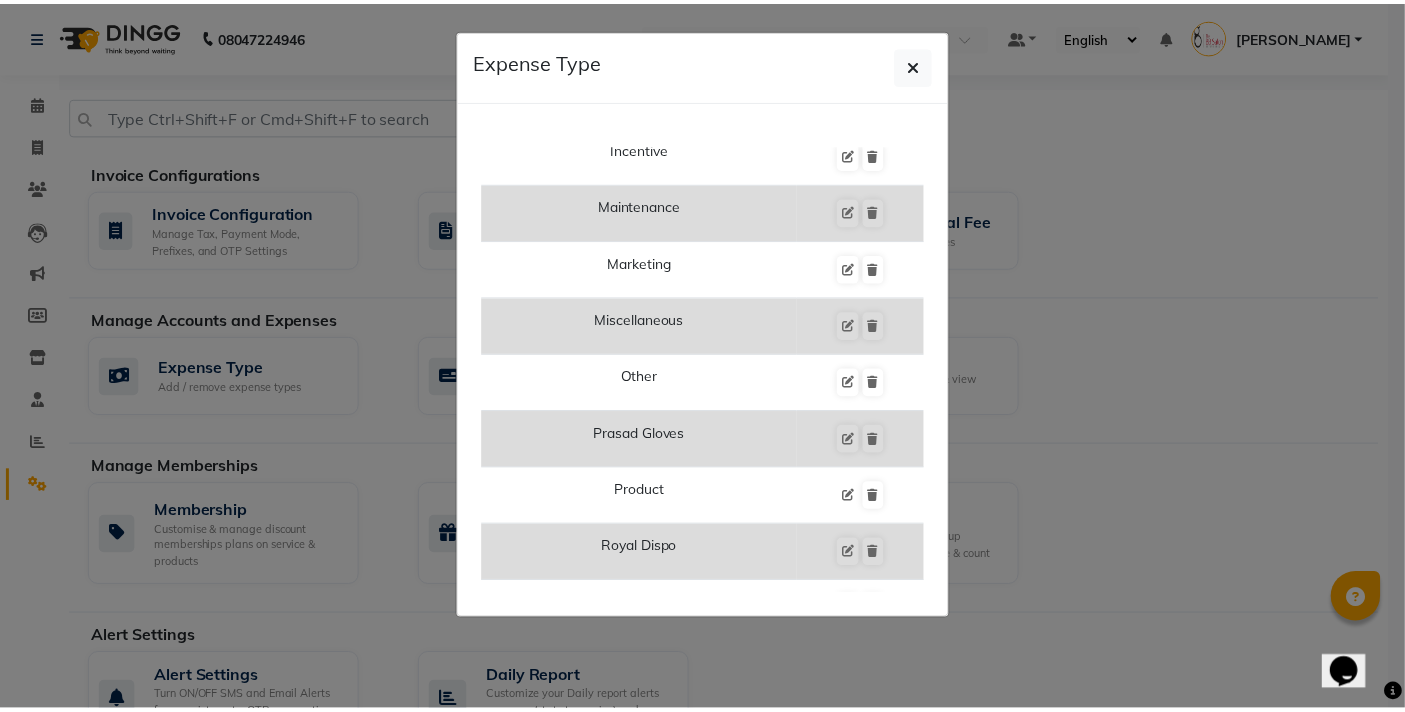 scroll, scrollTop: 0, scrollLeft: 0, axis: both 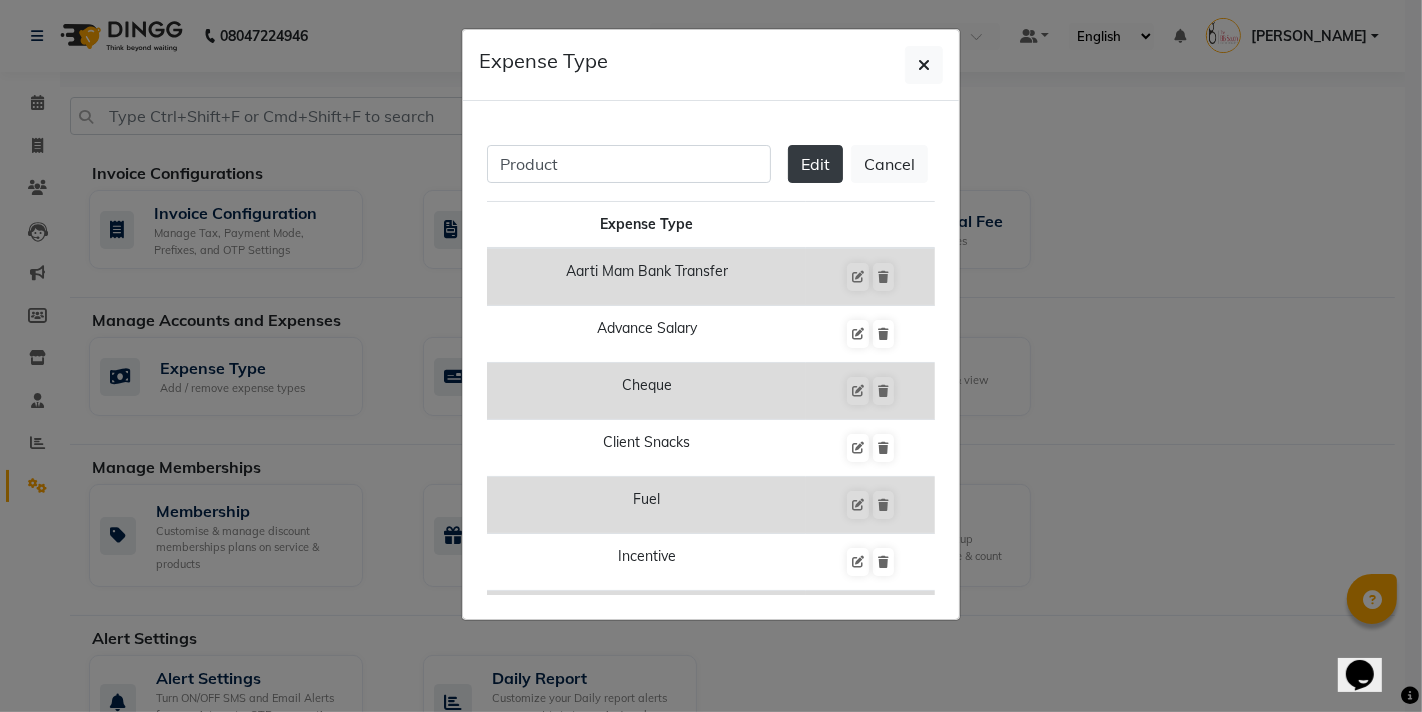 click on "Expense Type" 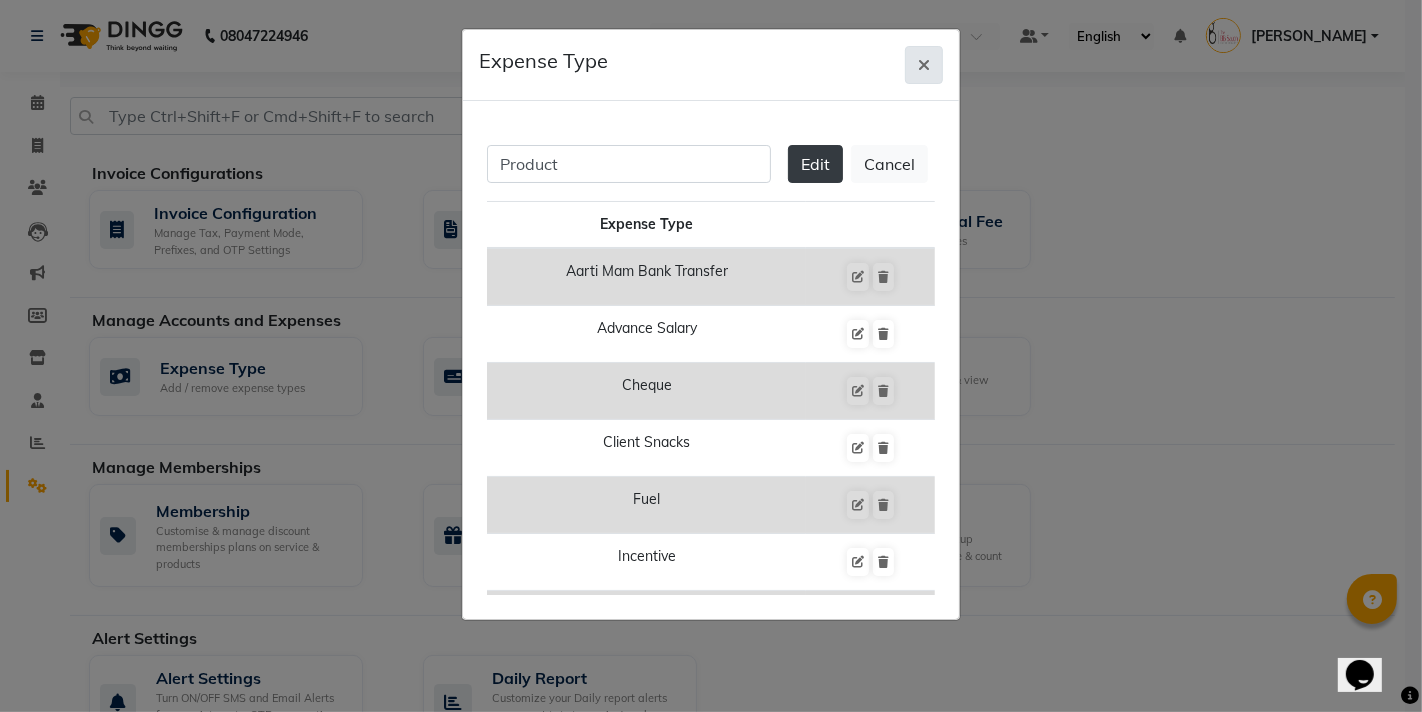 click 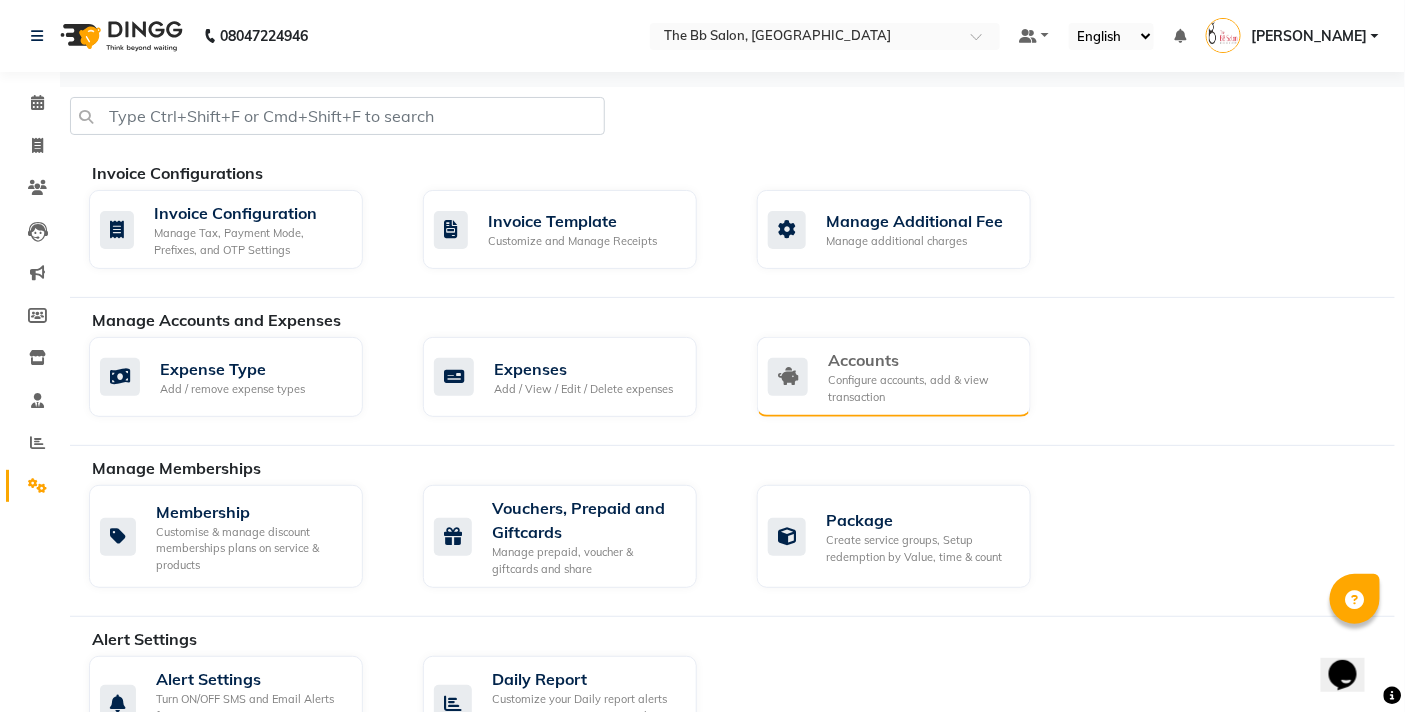 click on "Accounts" 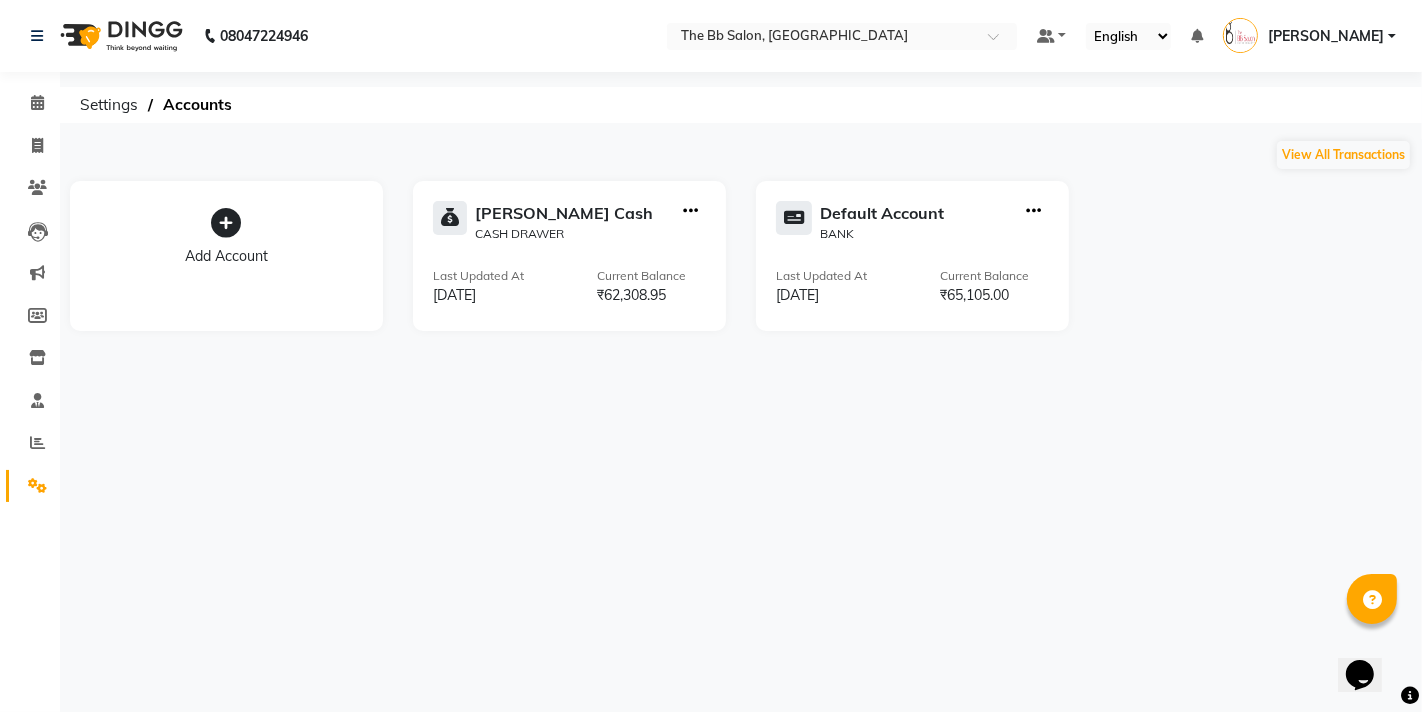 click 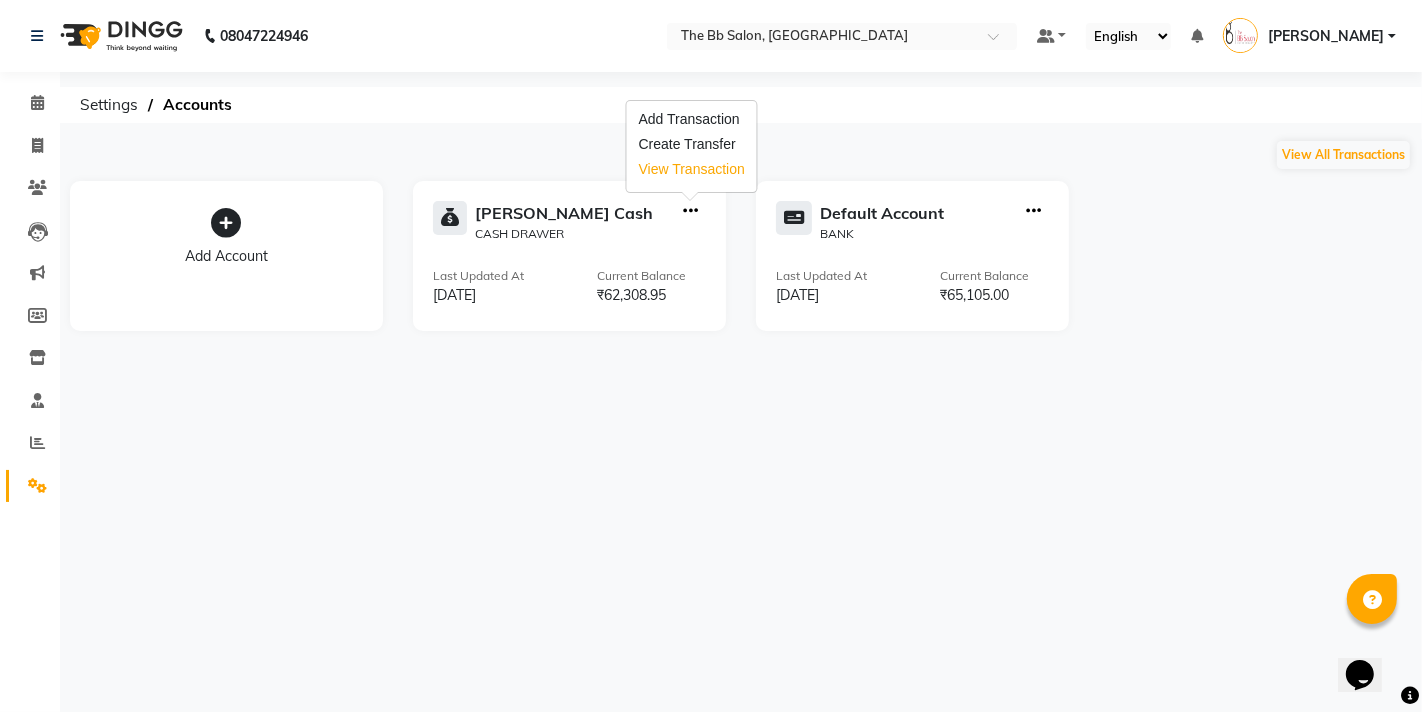 click on "View Transaction" at bounding box center [692, 169] 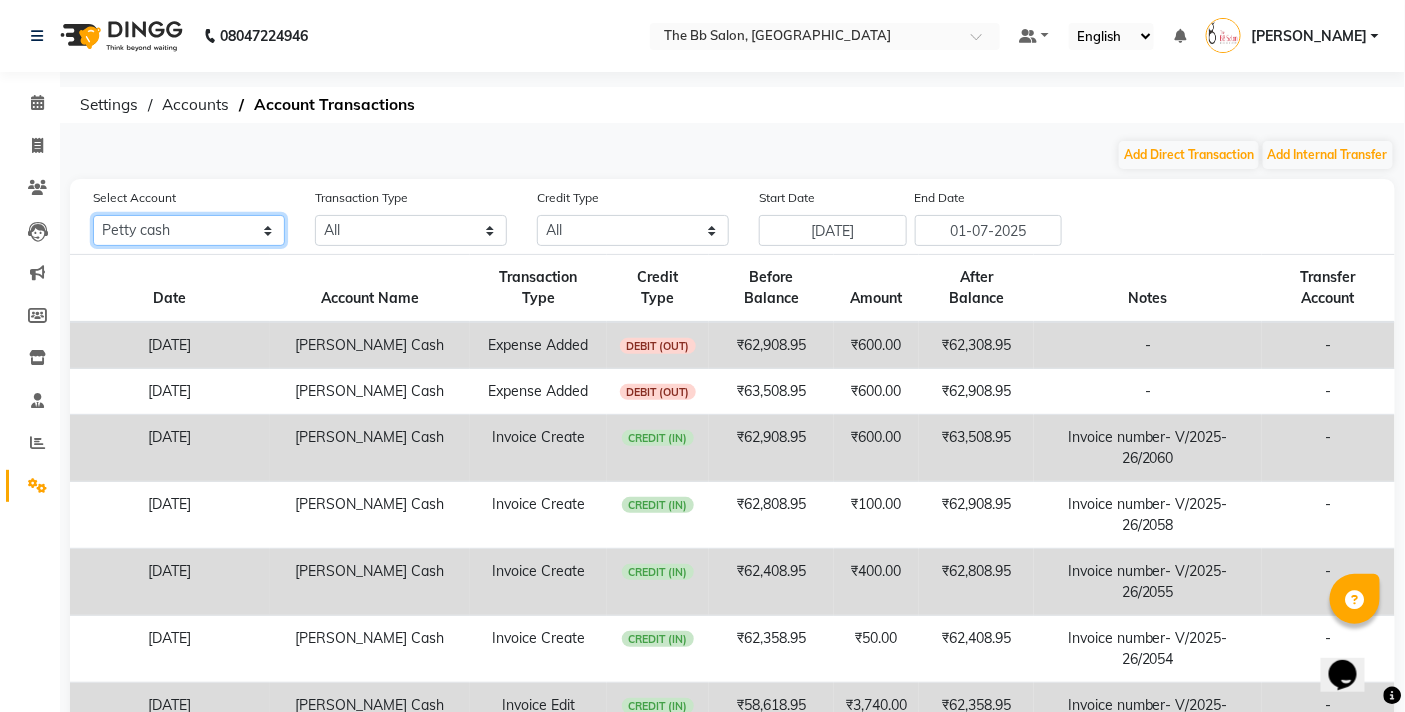 click on "All Petty cash Default account" 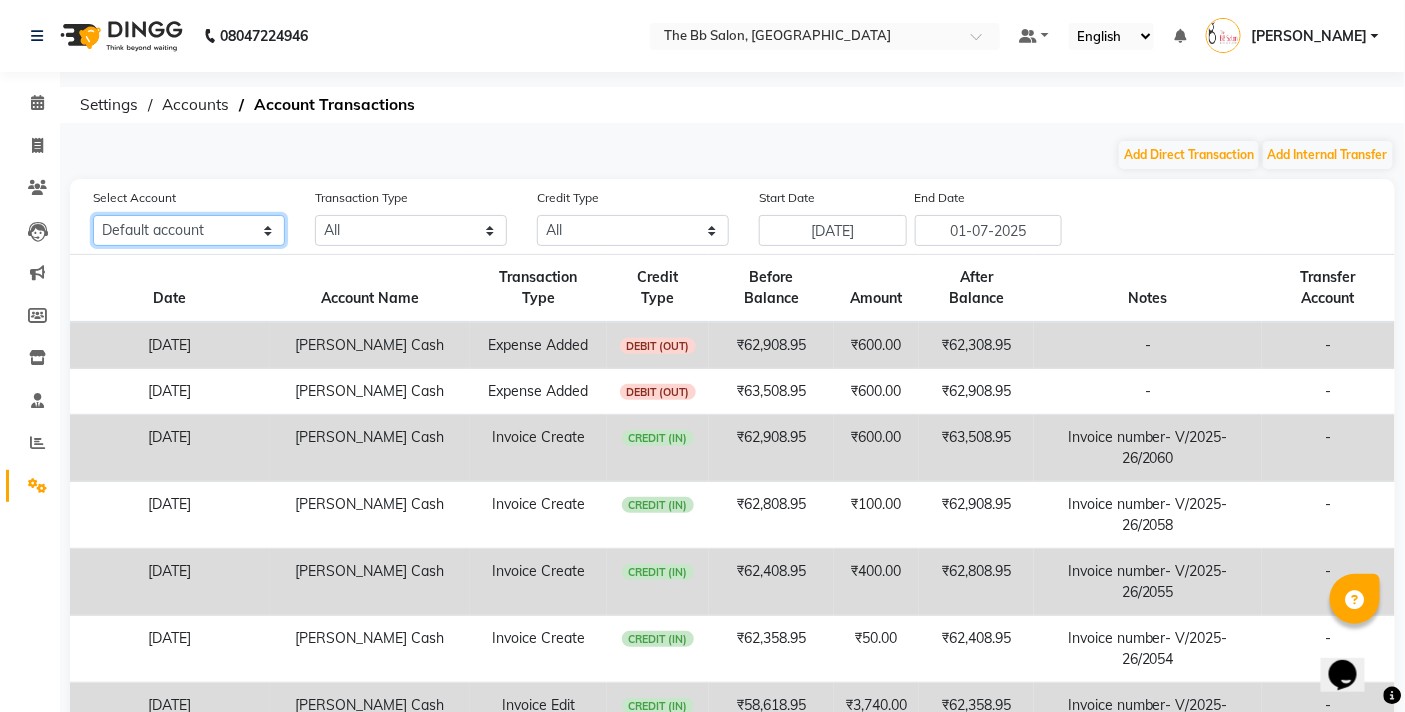 click on "All Petty cash Default account" 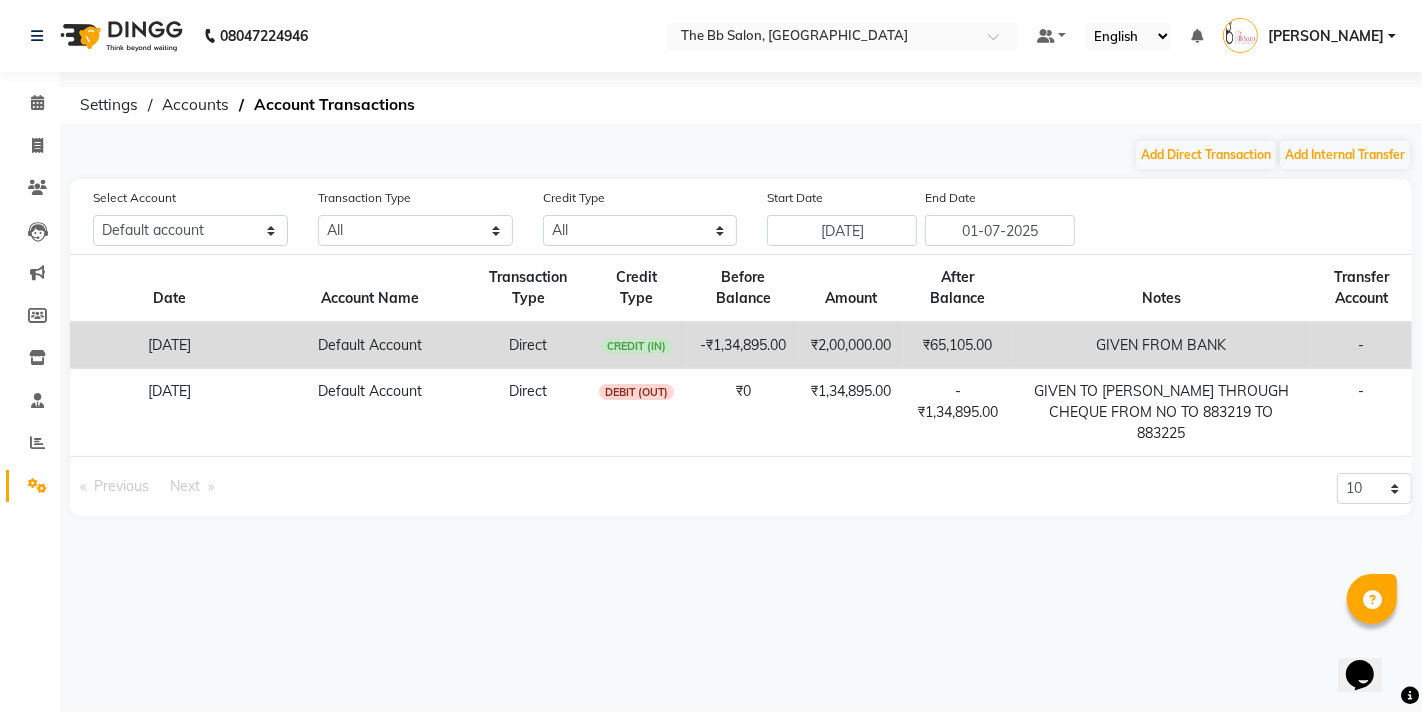 click on "Select Account All Petty cash Default account Transaction Type All Direct Internal Transfer Expense Invoice Daily Register Credit Type All Credit (IN) Debit (OUT) Start Date 24-06-2025 End Date 01-07-2025 Date Account Name Transaction Type Credit Type Before Balance Amount After Balance Notes Transfer Account 25-06-2025 Default Account Direct  CREDIT (IN)  -₹1,34,895.00 ₹2,00,000.00 ₹65,105.00 GIVEN FROM BANK -  24-06-2025 Default Account Direct  DEBIT (OUT)  ₹0 ₹1,34,895.00 -₹1,34,895.00 GIVEN TO SELLWELL THROUGH CHEQUE FROM NO TO 883219 TO 883225 -   Previous  page  1 / 1   Next  page 10 20 50 100" 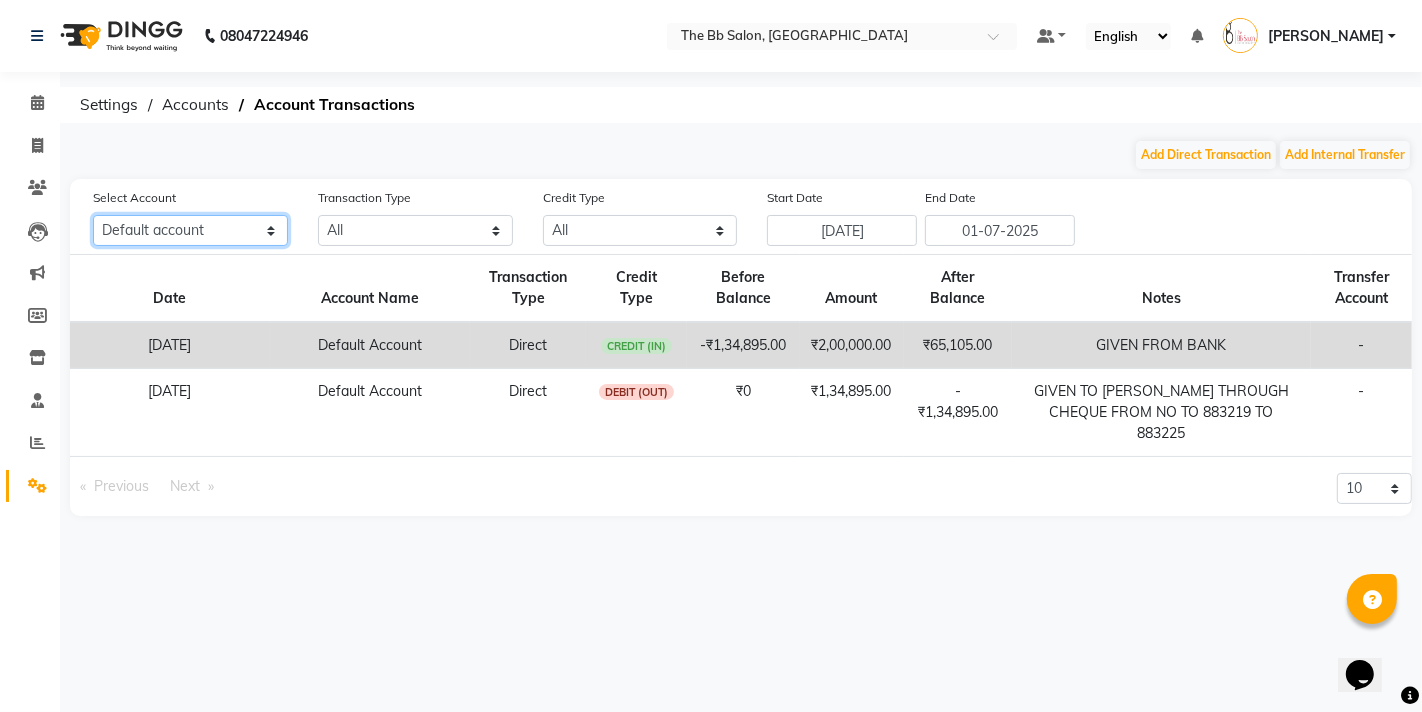 click on "All Petty cash Default account" 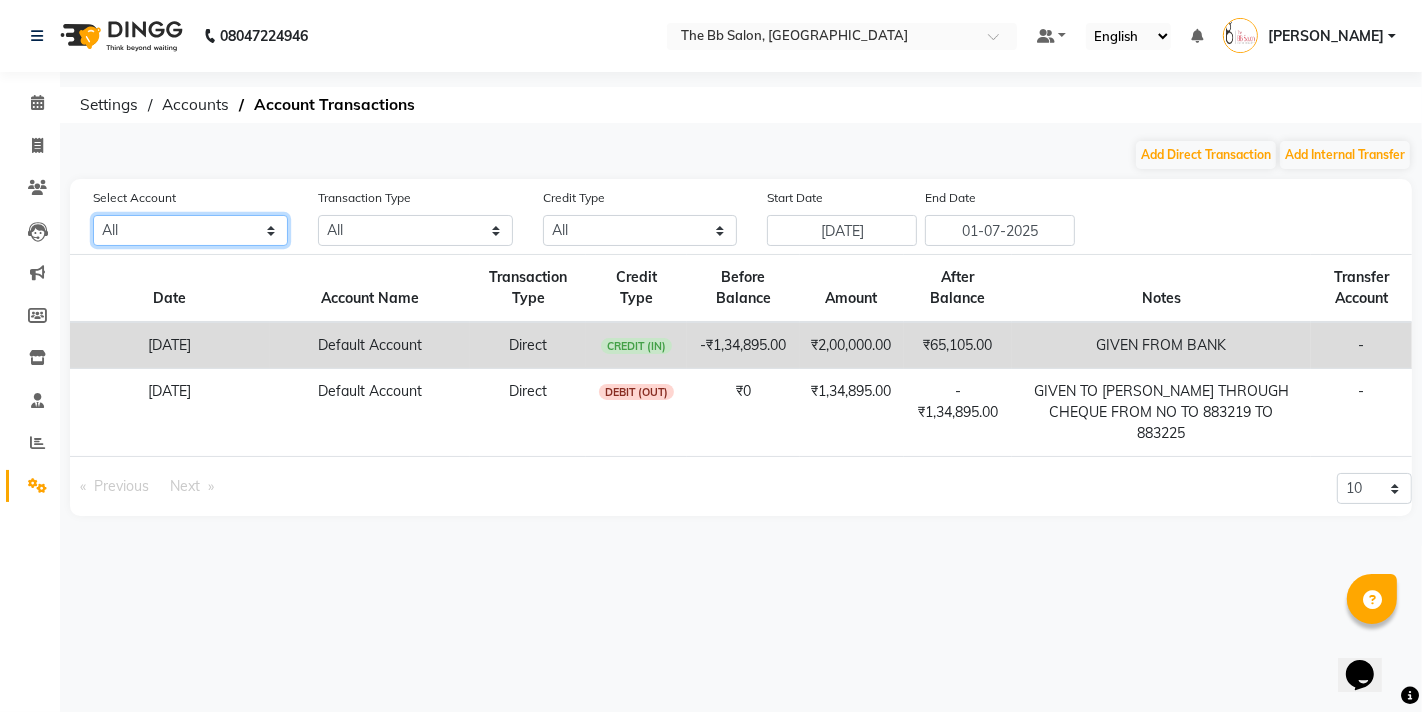 click on "All Petty cash Default account" 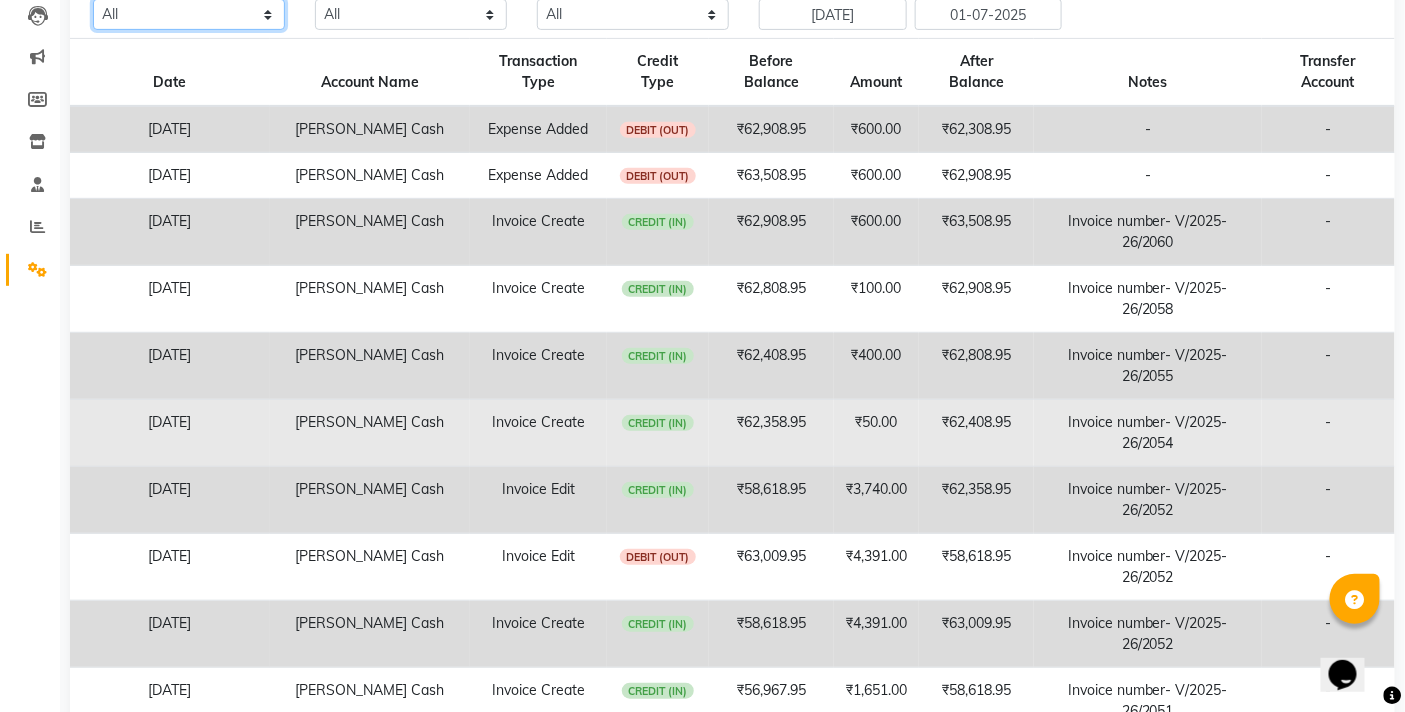 scroll, scrollTop: 0, scrollLeft: 0, axis: both 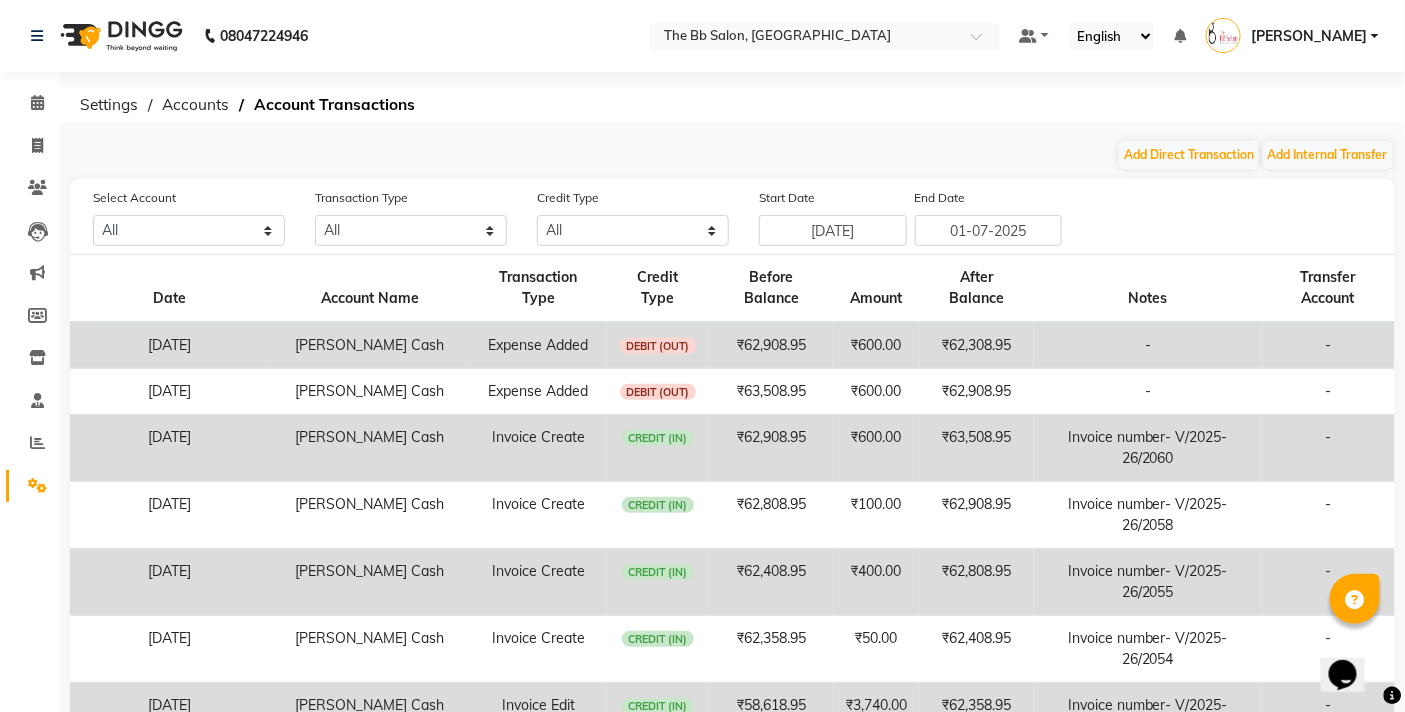 click on "Select Account All Petty cash Default account Transaction Type All Direct Internal Transfer Expense Invoice Daily Register Credit Type All Credit (IN) Debit (OUT) Start Date 24-06-2025 End Date 01-07-2025" 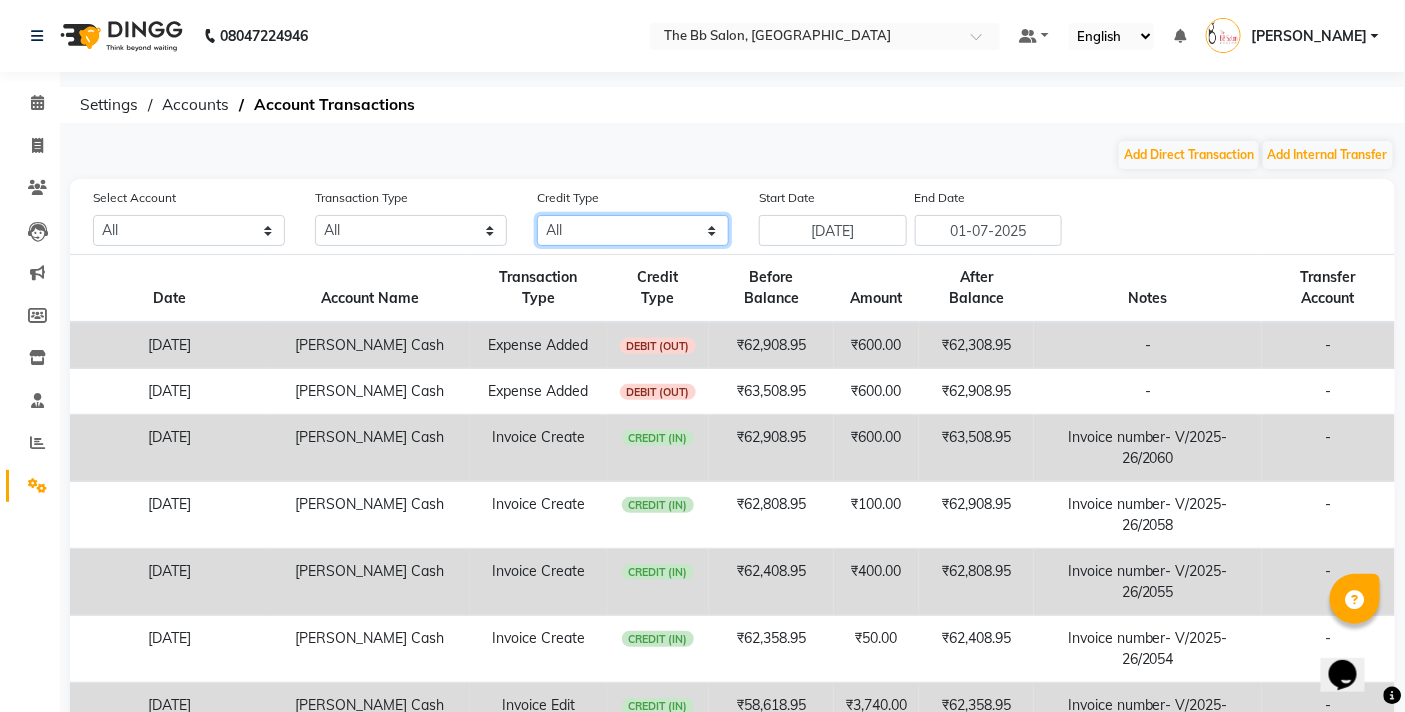 click on "All Credit (IN) Debit (OUT)" 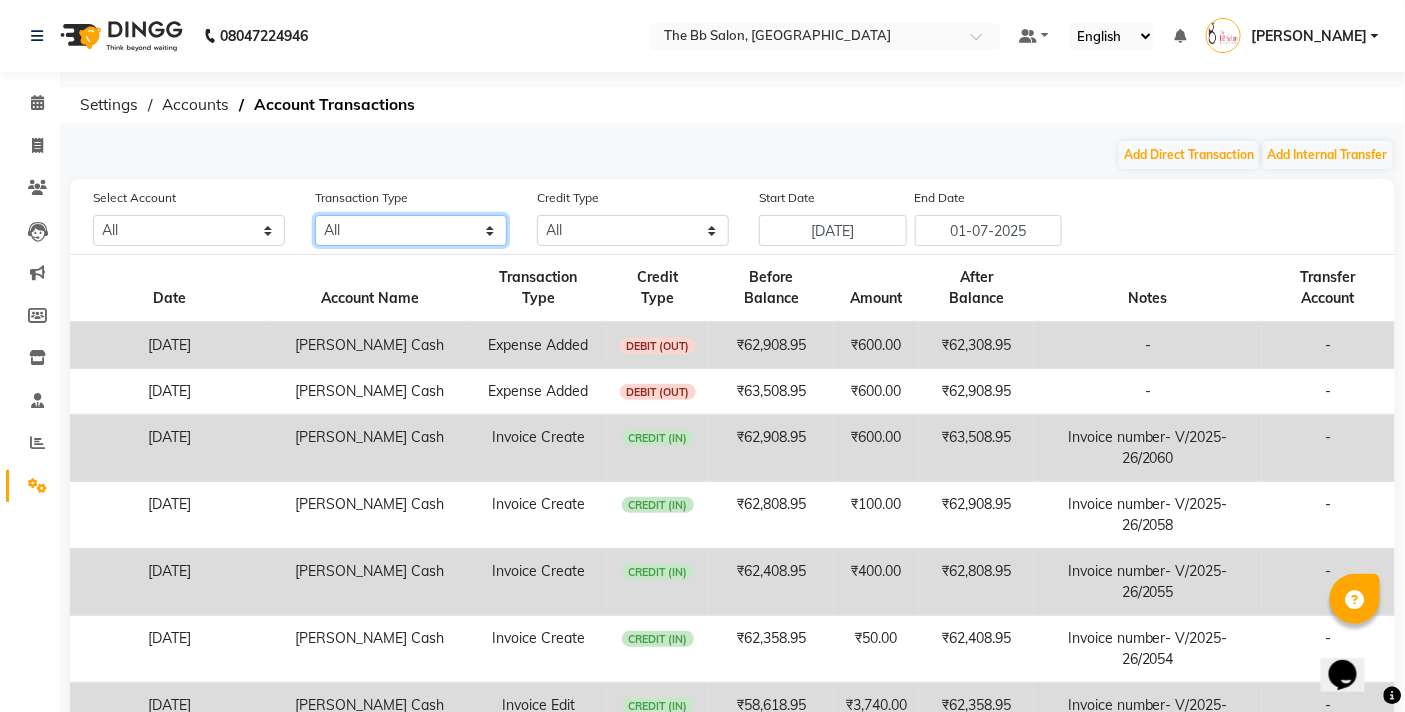click on "All Direct Internal Transfer Expense Invoice Daily Register" 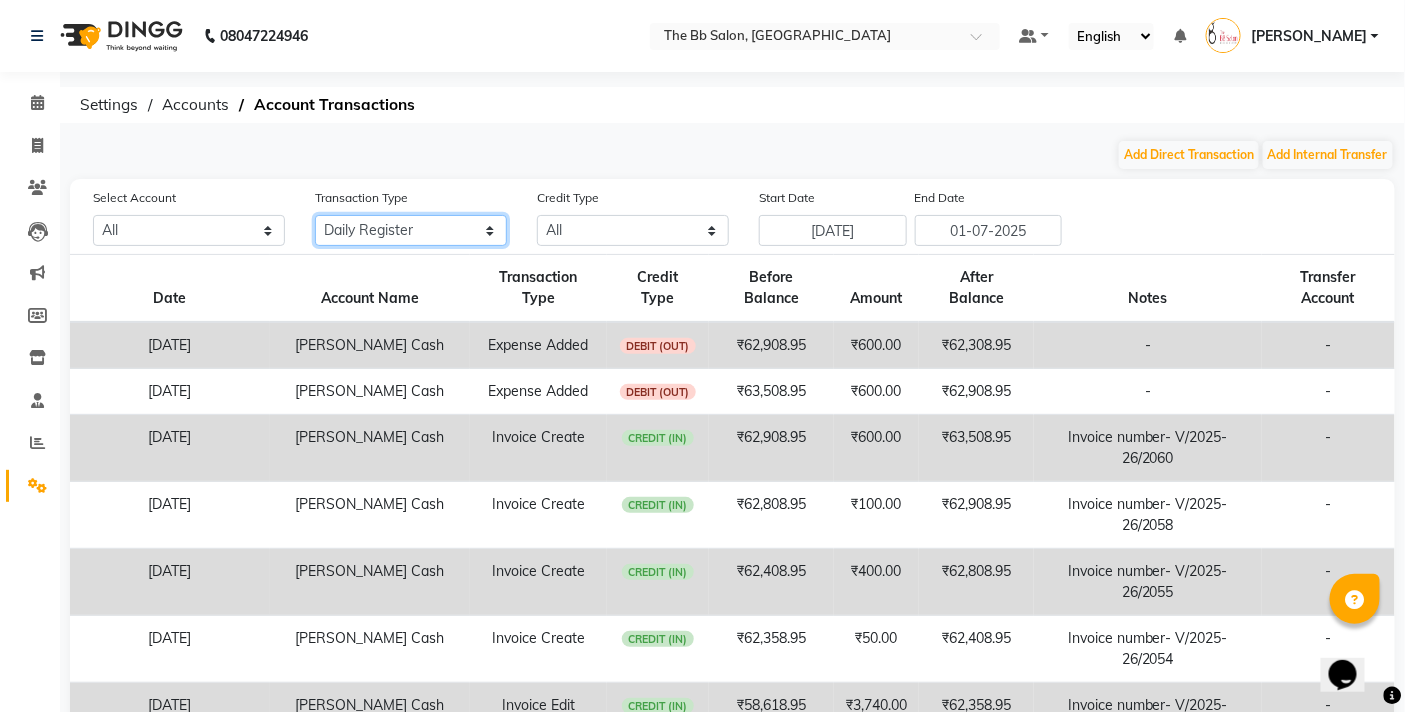 click on "All Direct Internal Transfer Expense Invoice Daily Register" 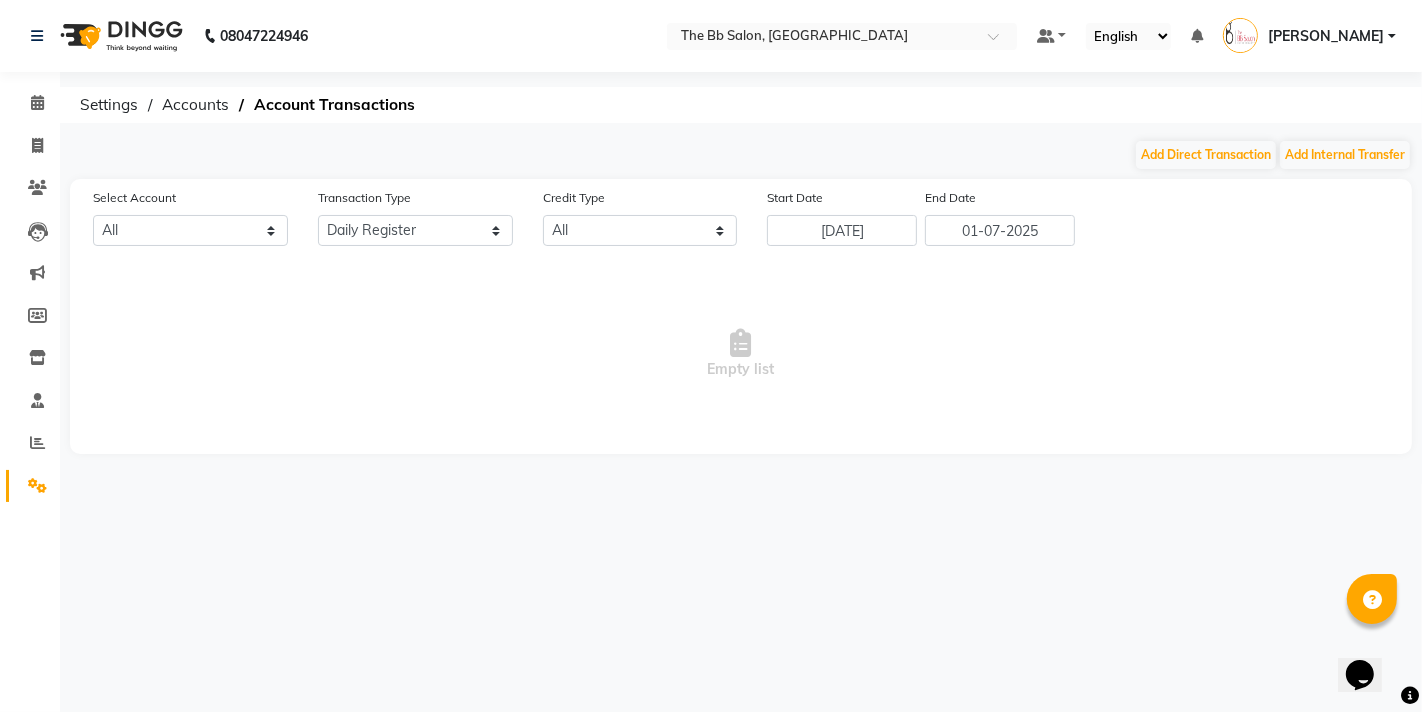 click on "Empty list" at bounding box center (741, 354) 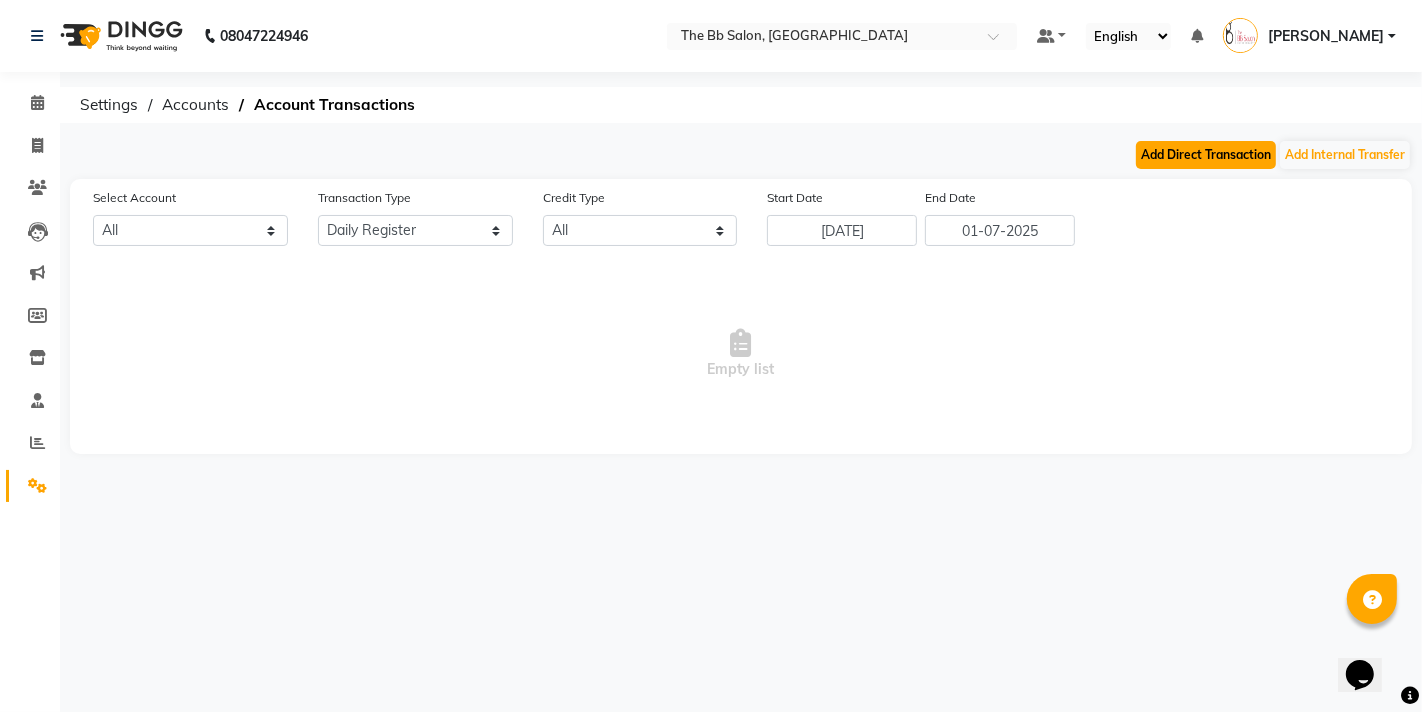 click on "Add Direct Transaction" 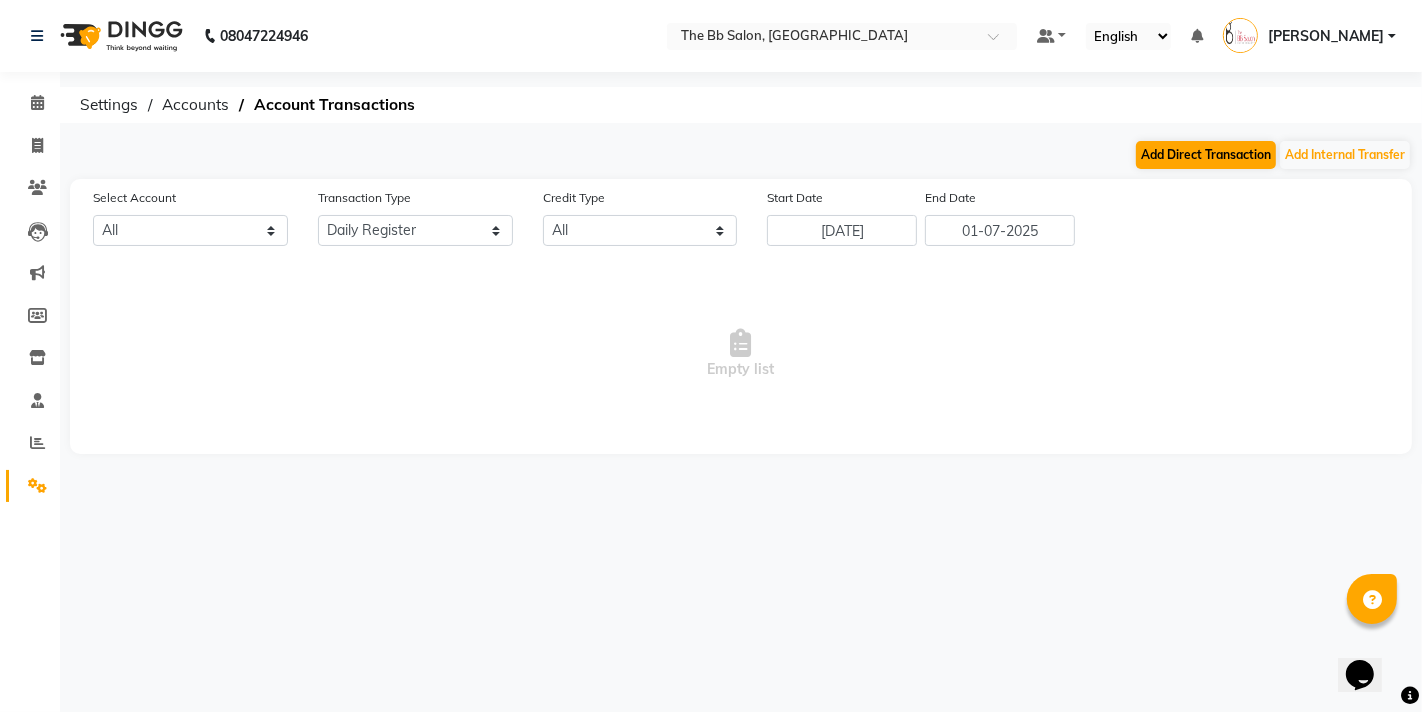 select on "direct" 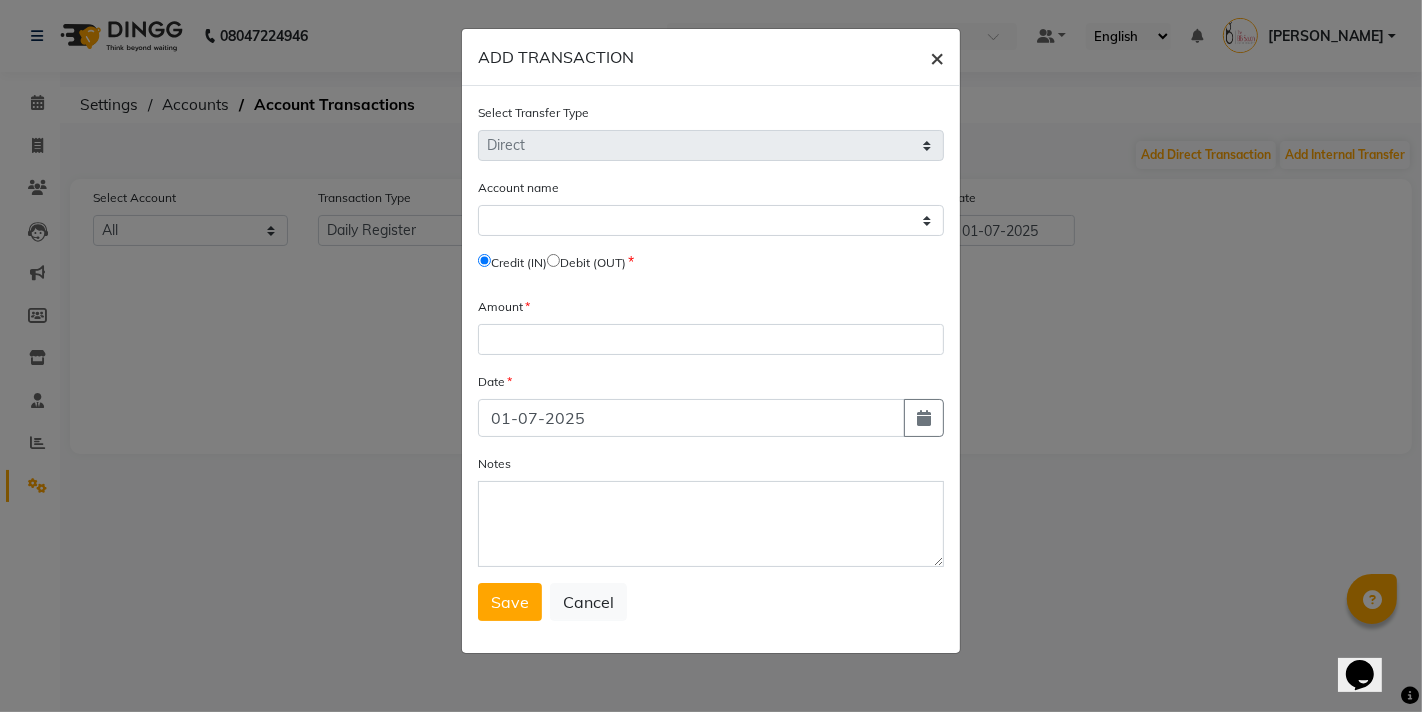 click on "×" 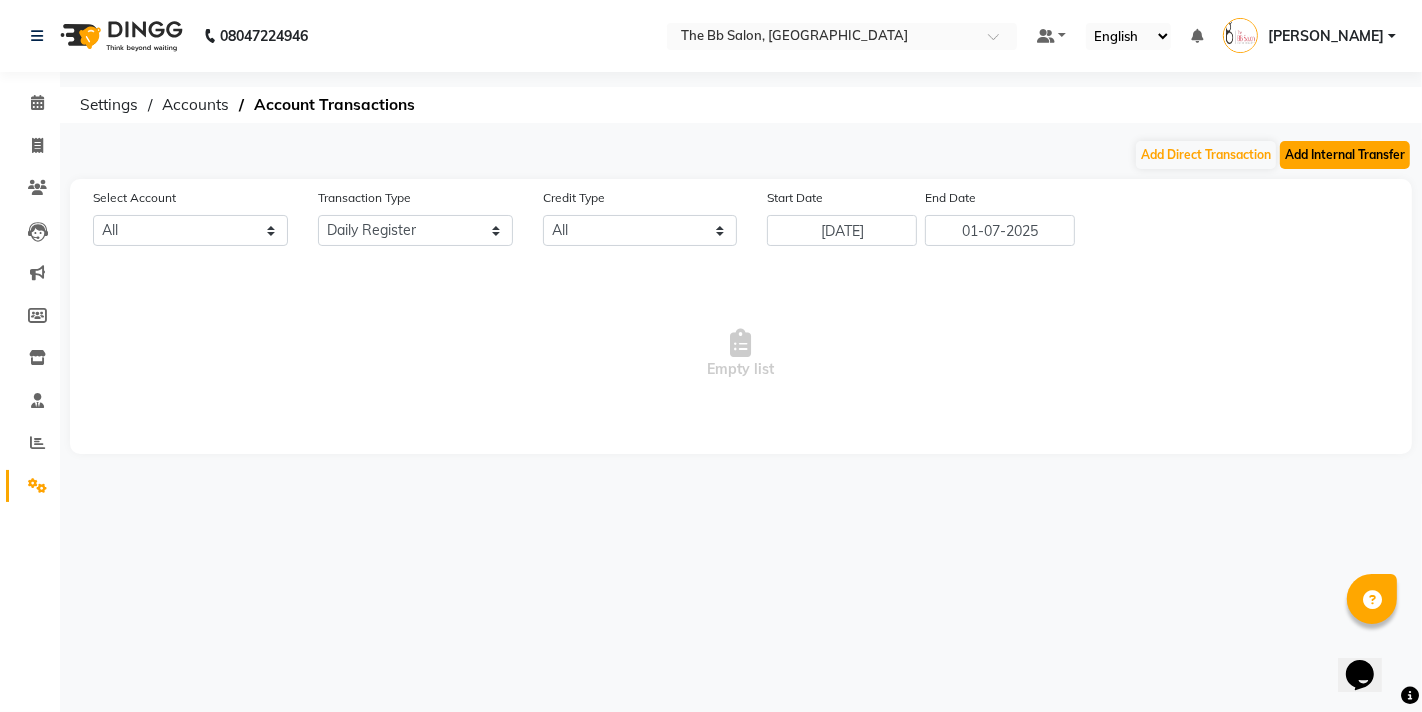 click on "Add Internal Transfer" 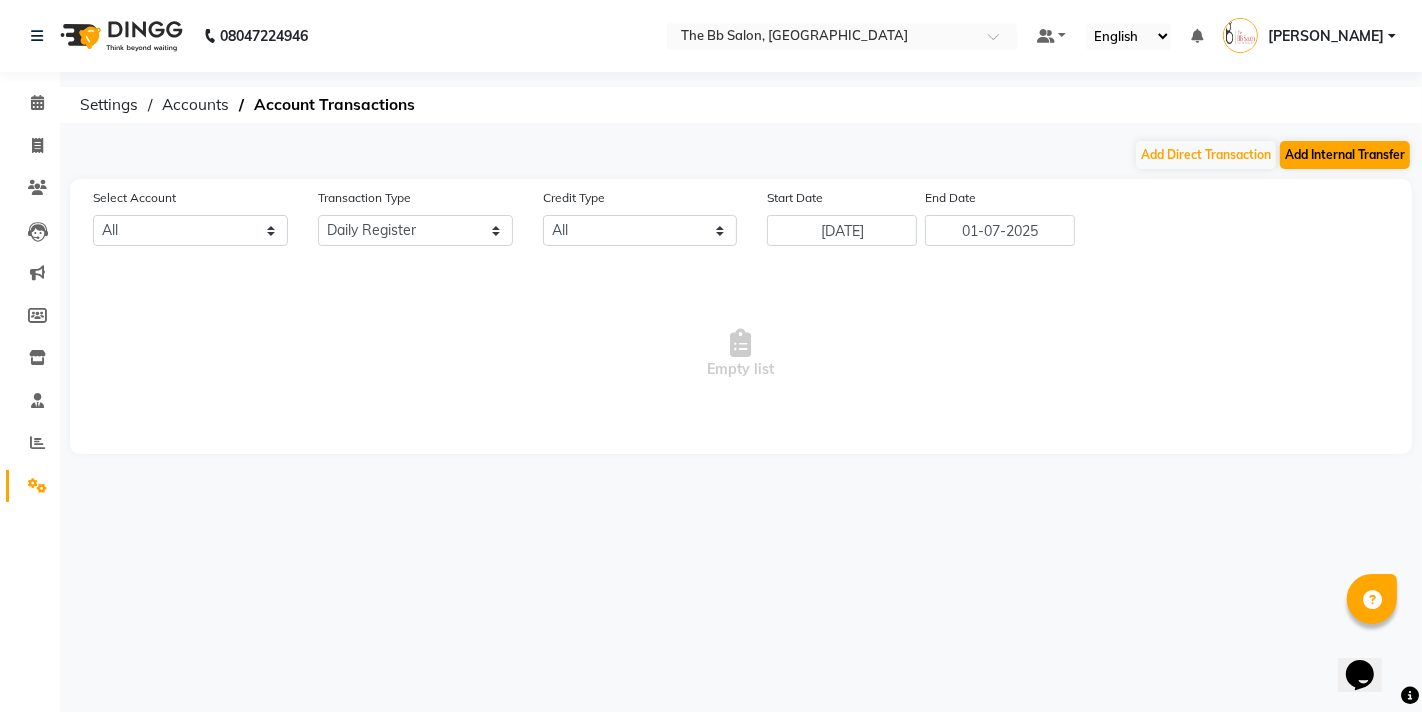 select on "internal transfer" 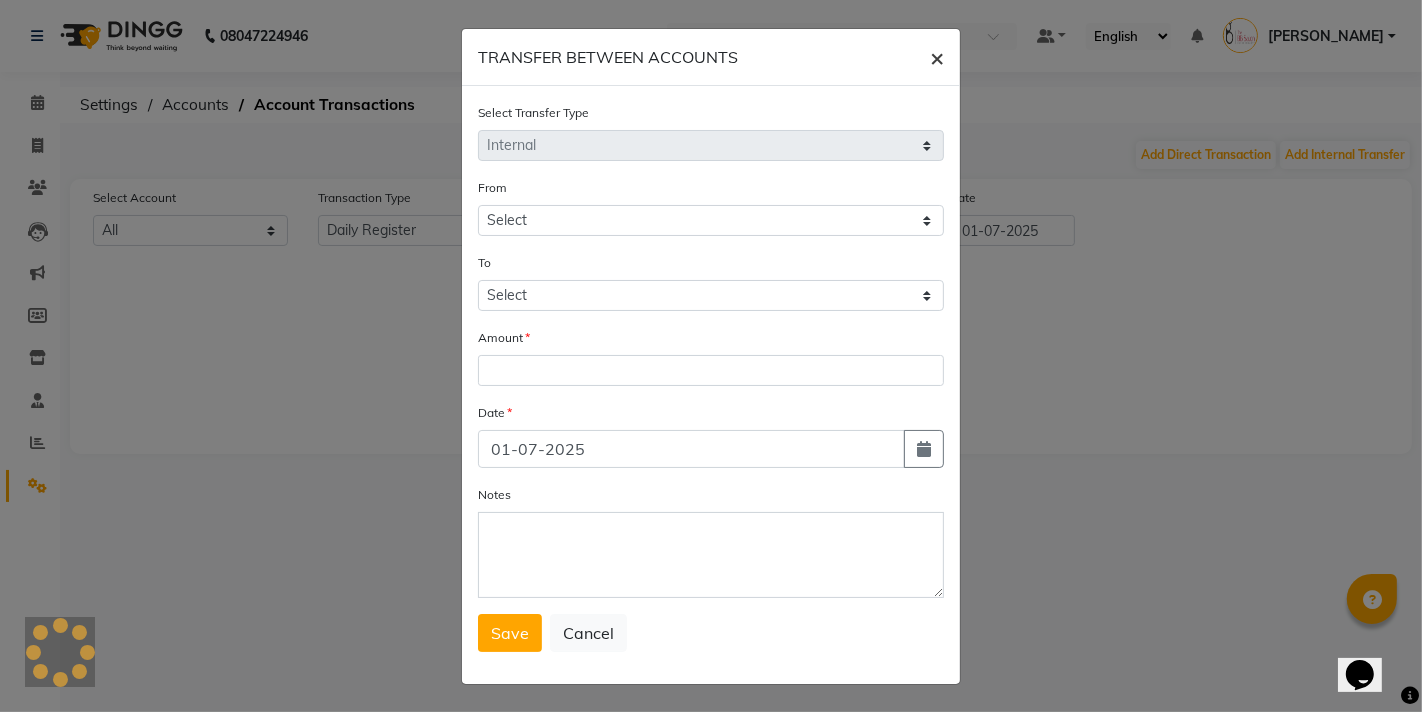 click on "×" 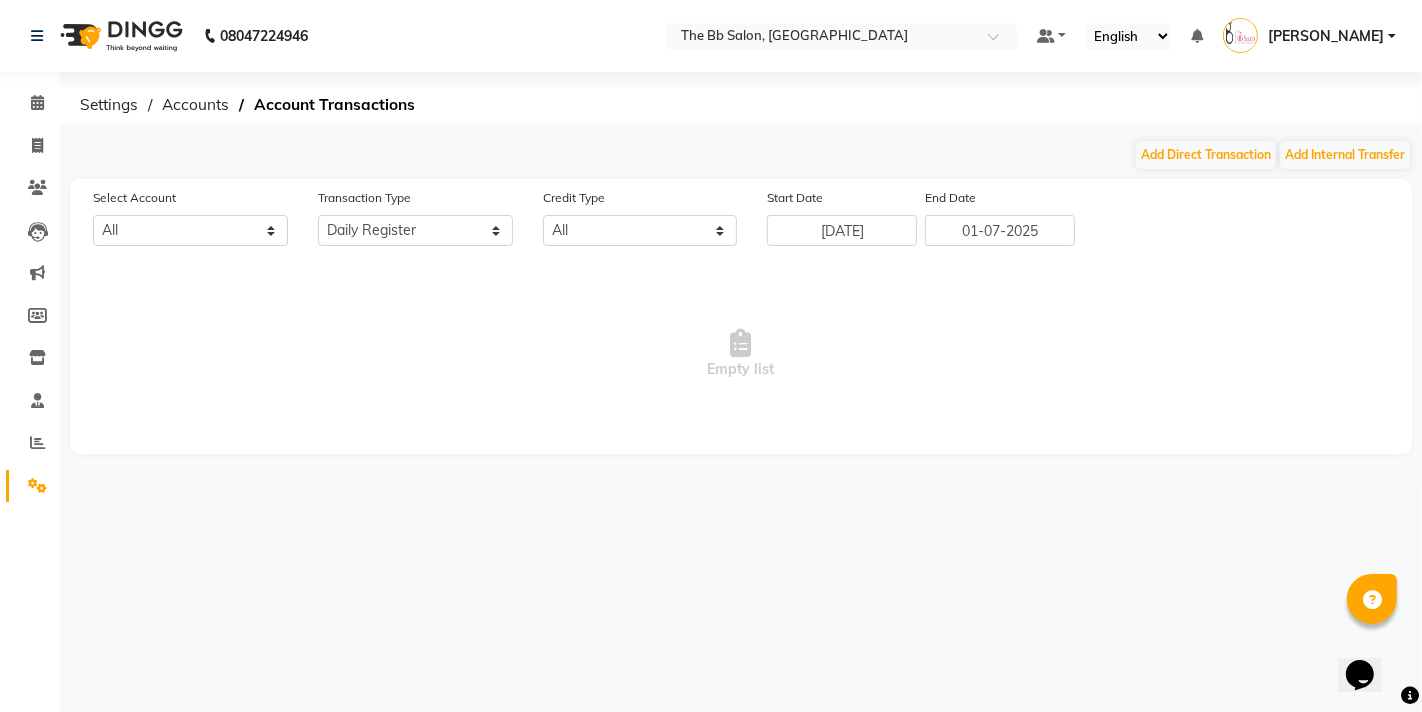 click on "Empty list" at bounding box center (741, 354) 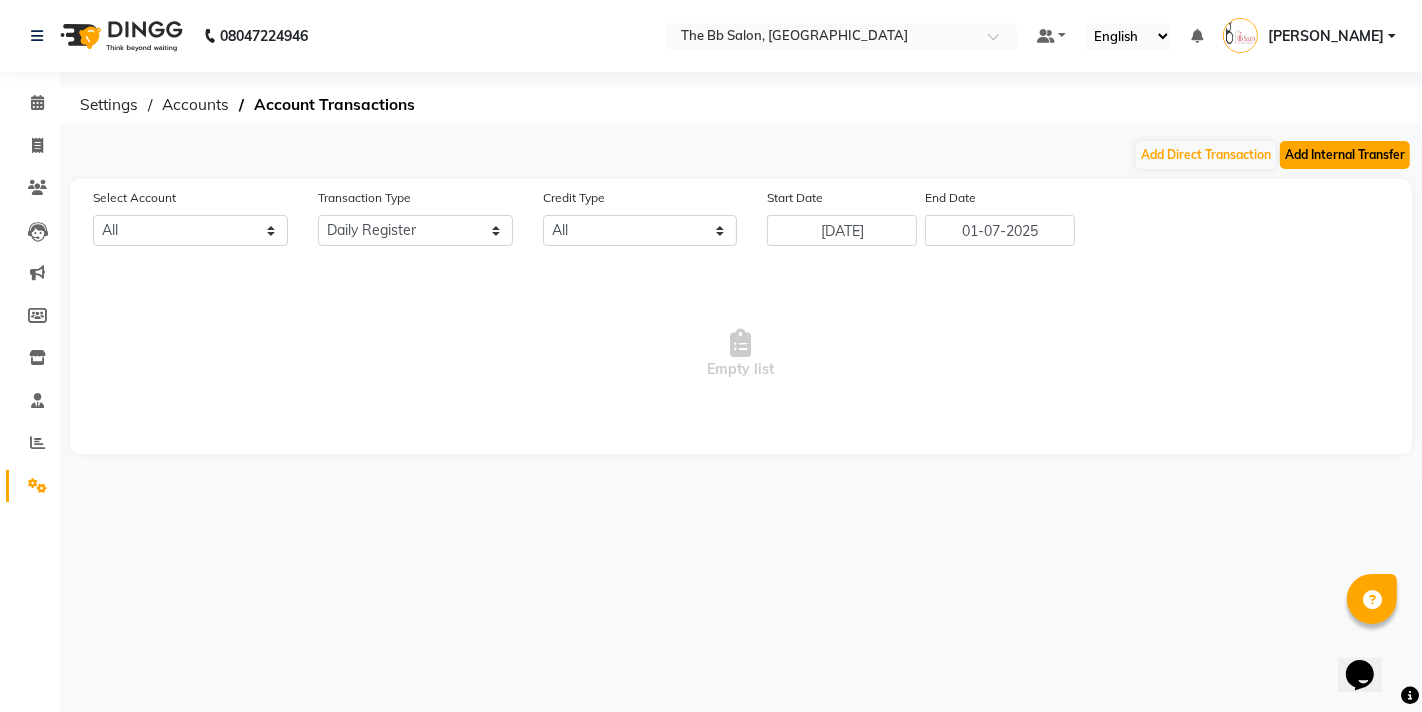click on "Add Internal Transfer" 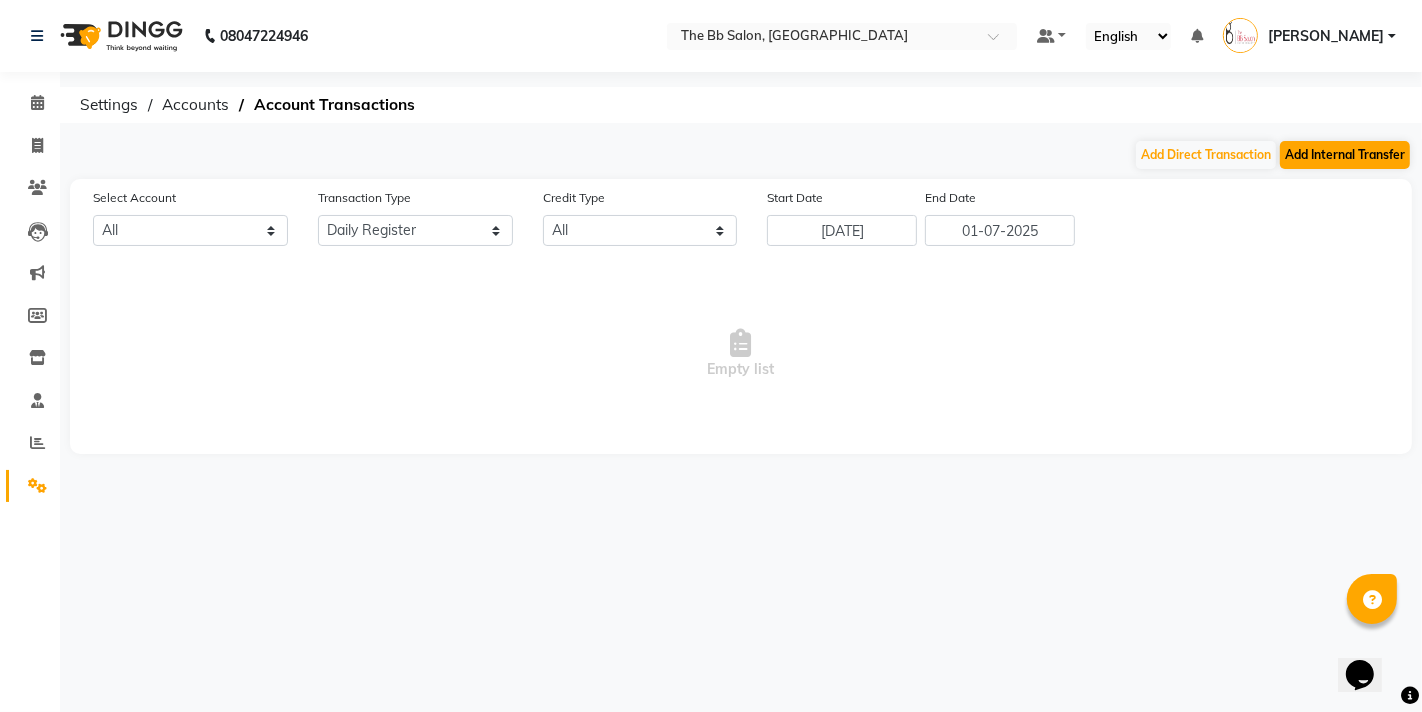 select on "internal transfer" 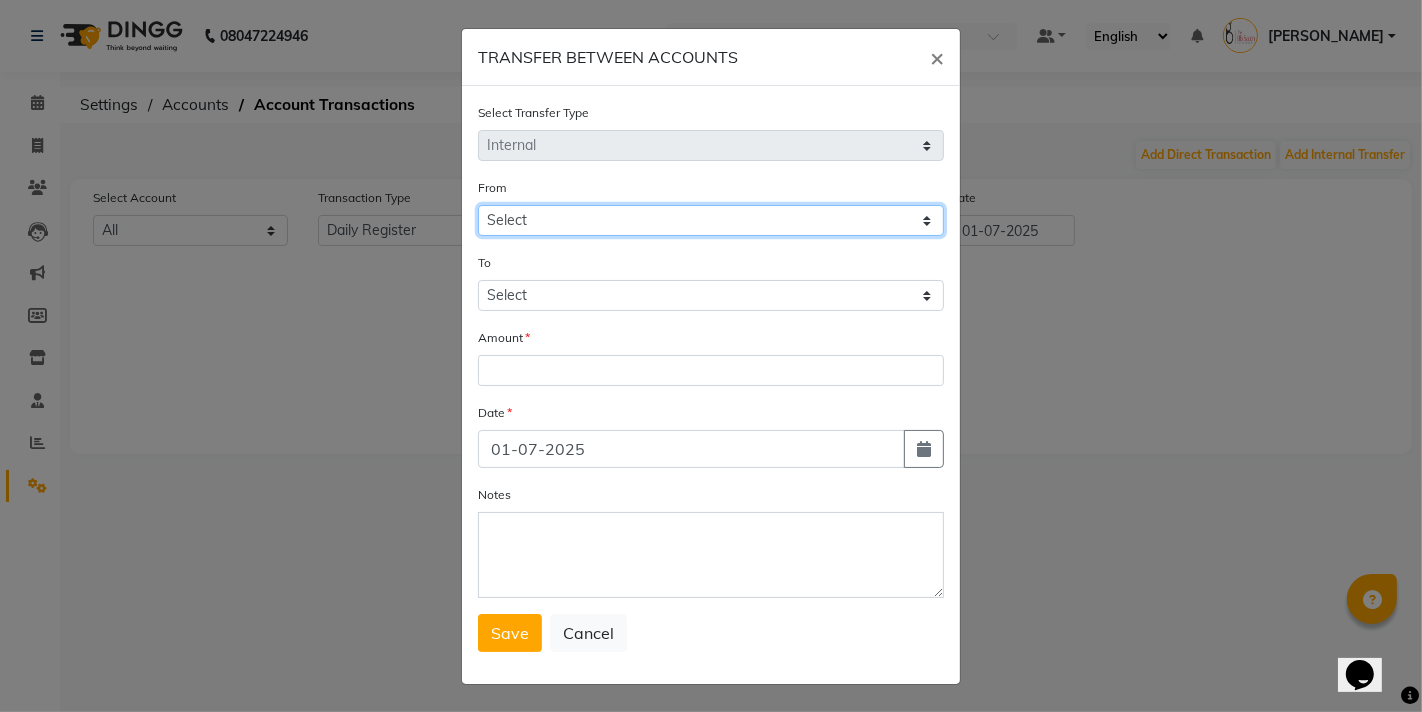 click on "Select Petty Cash Default Account" 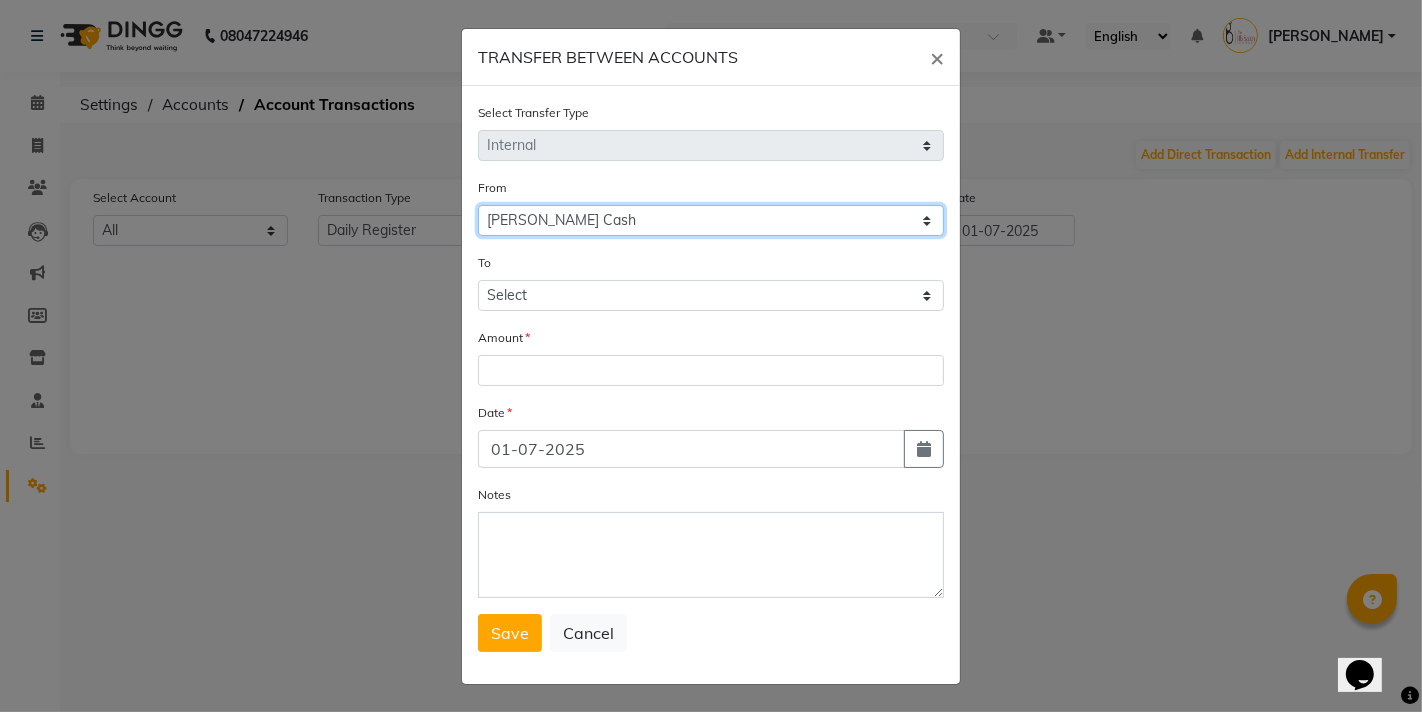 click on "Select Petty Cash Default Account" 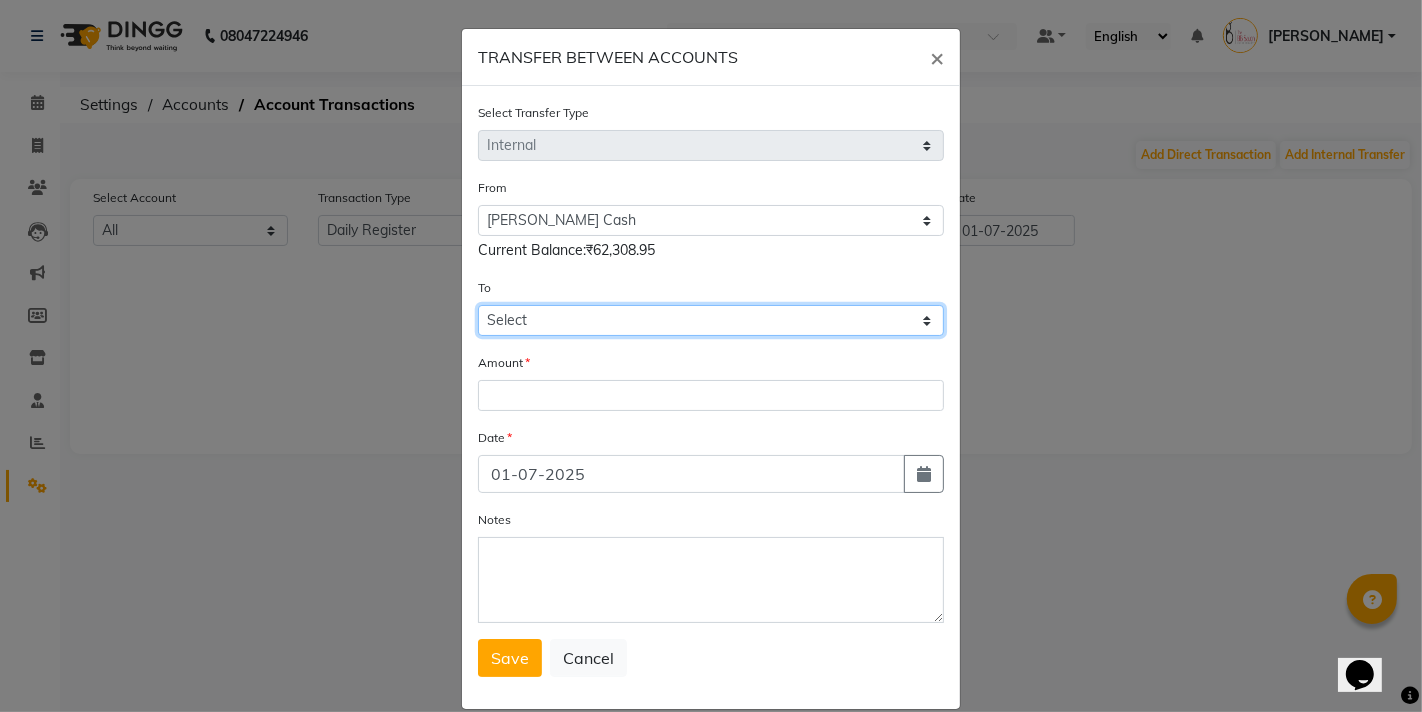 click on "Select Petty Cash Default Account" 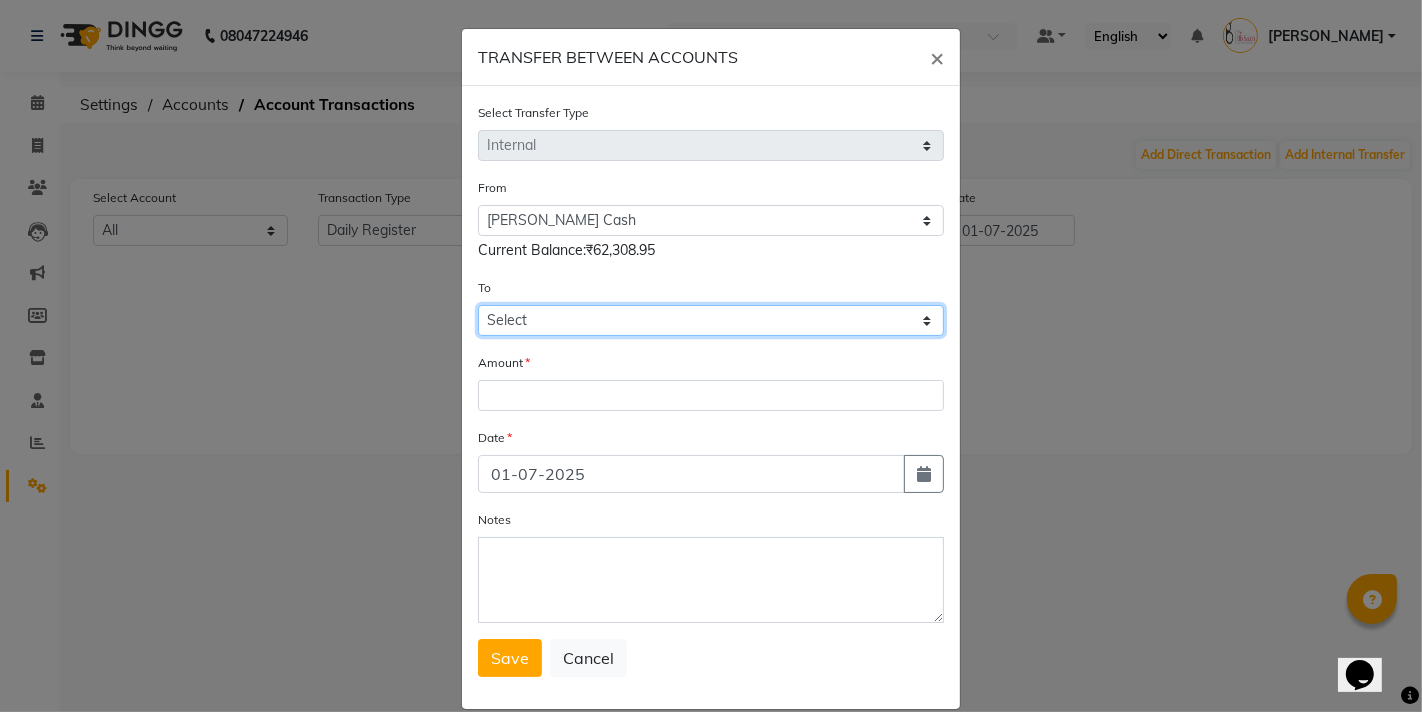 select on "5223" 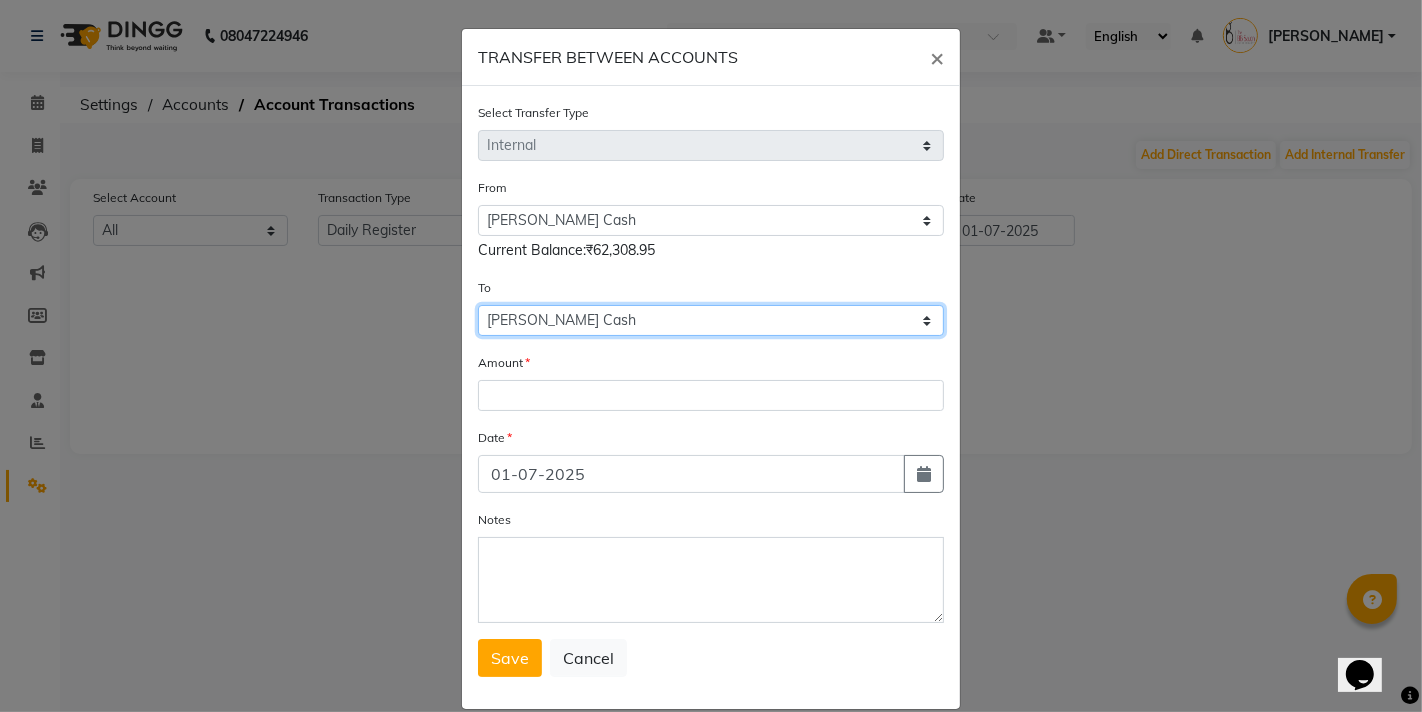 click on "Select Petty Cash Default Account" 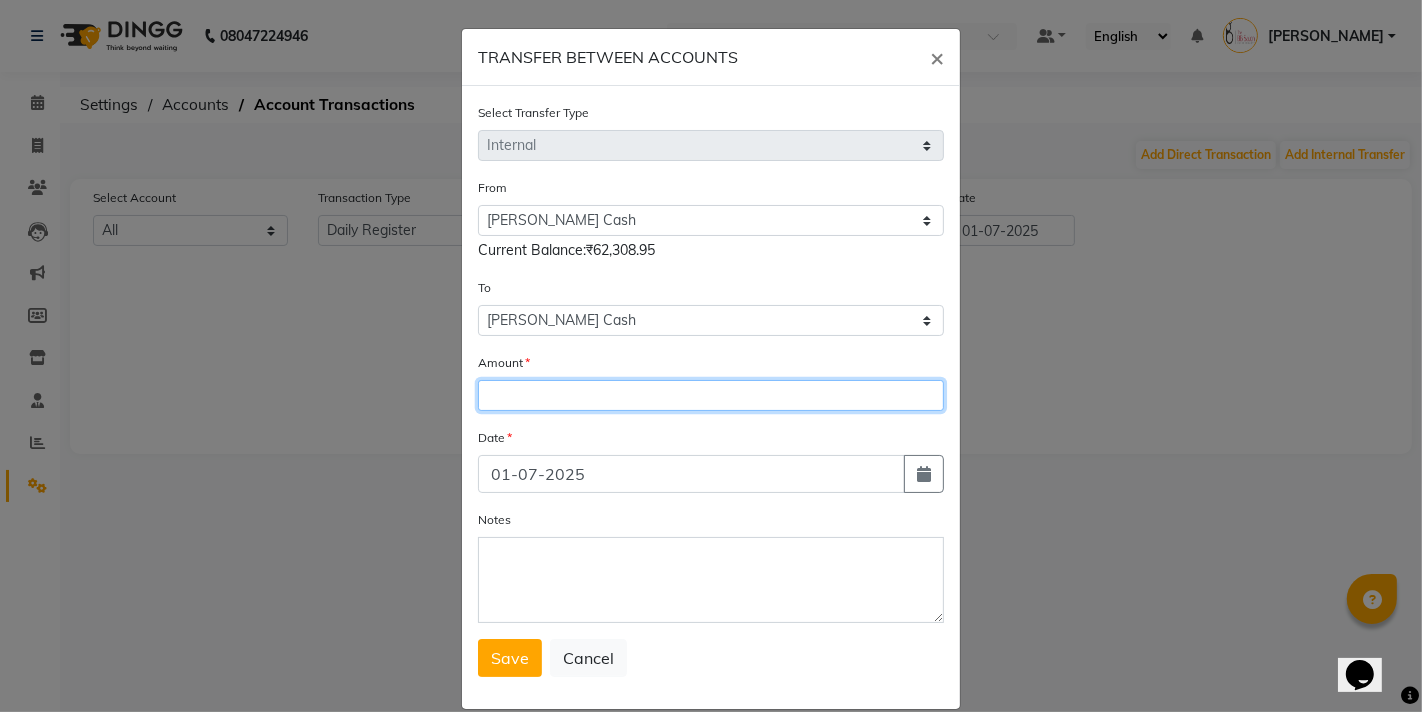 click 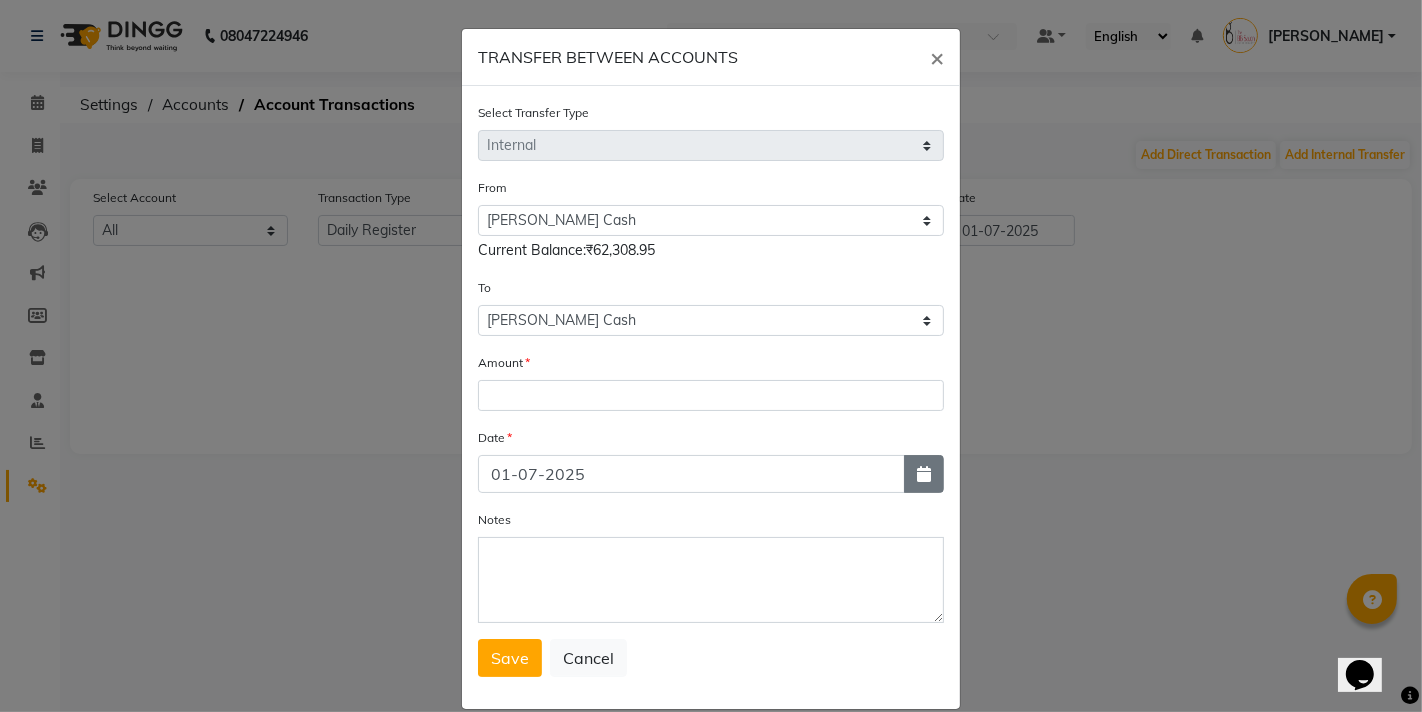 click 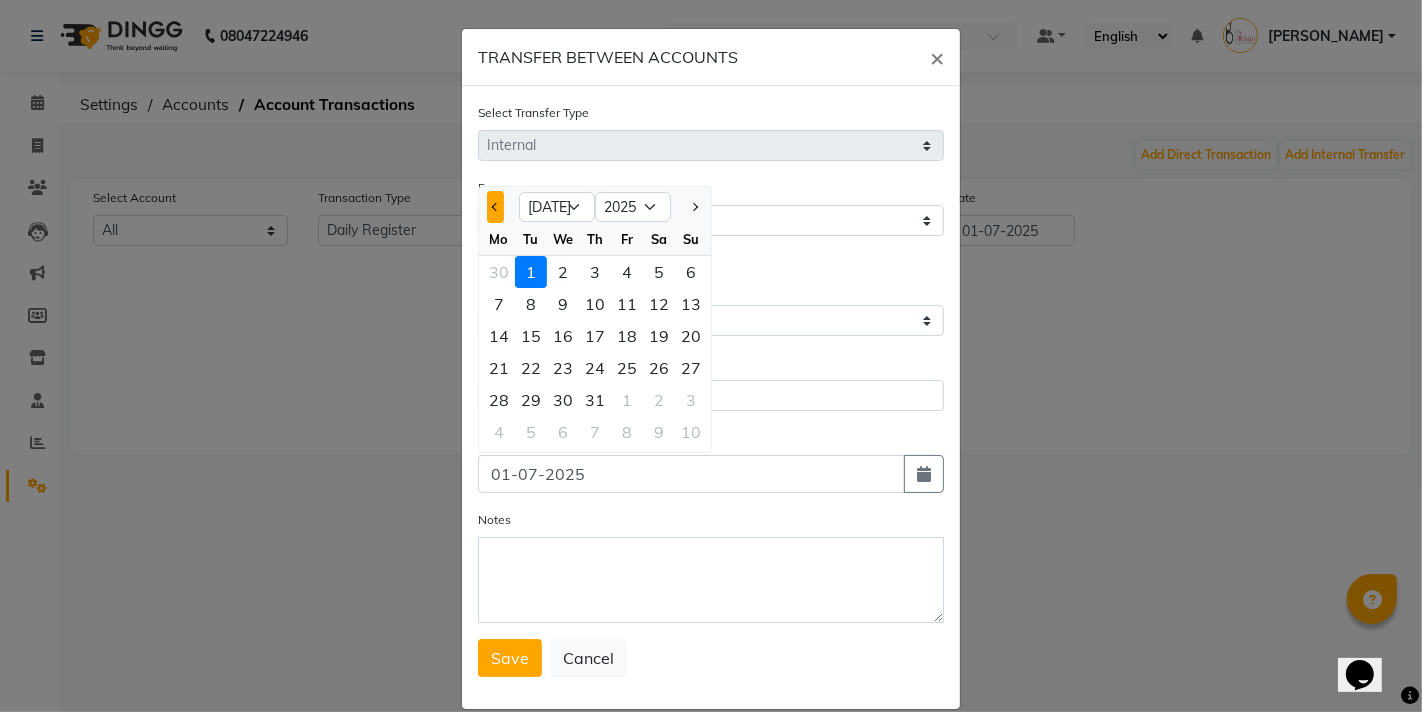 click 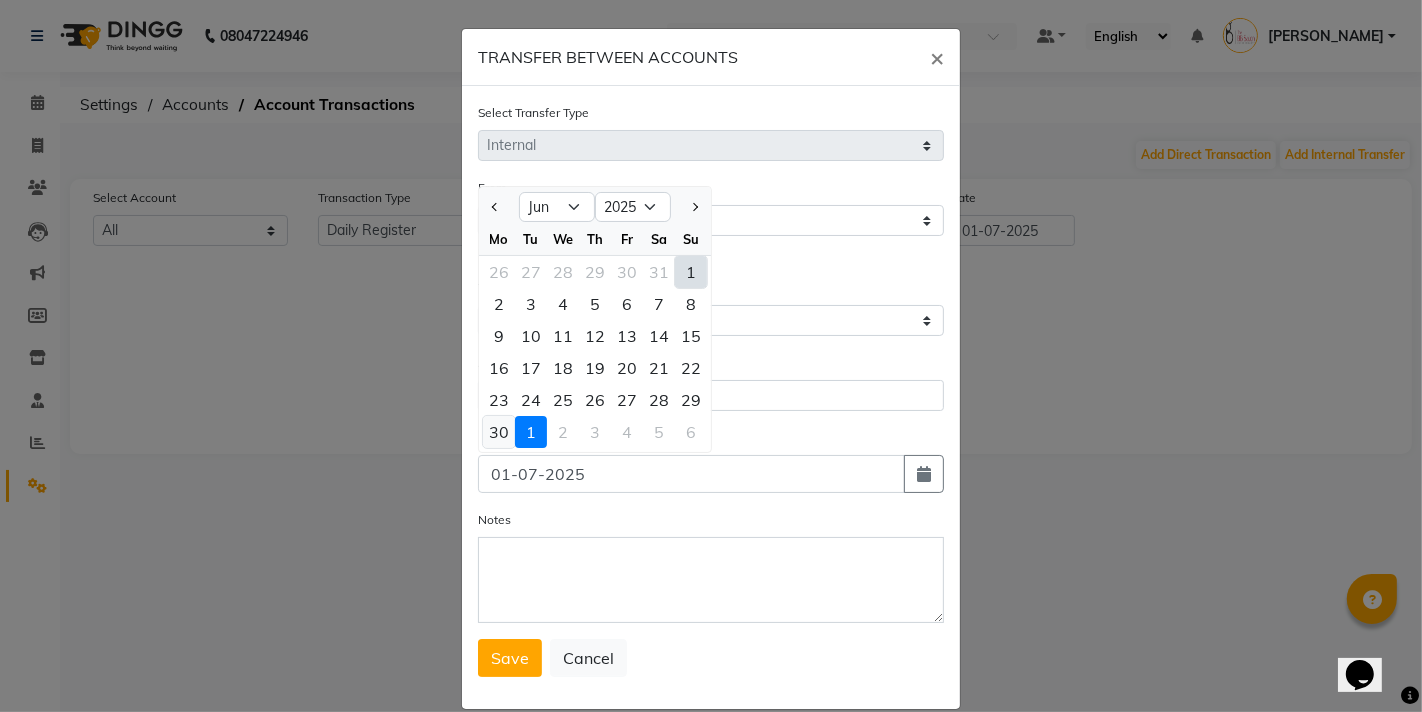click on "30" 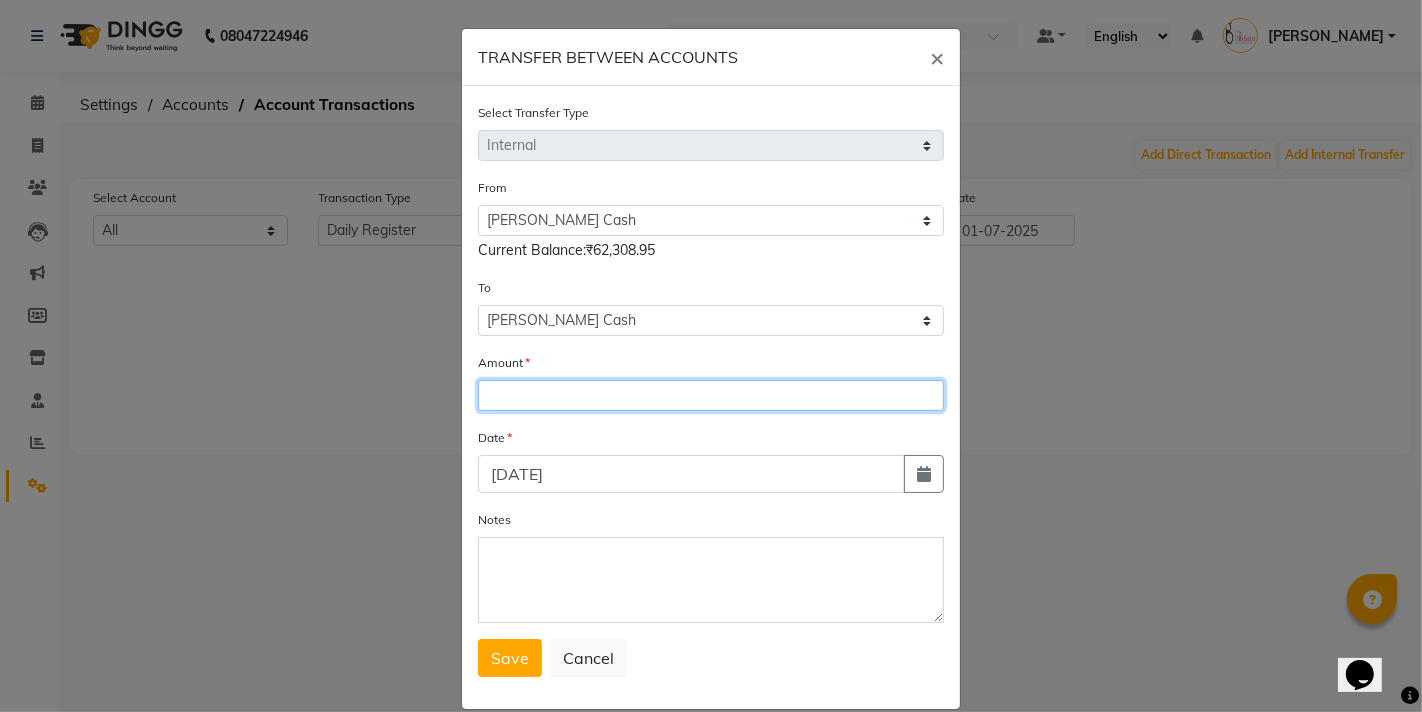 click 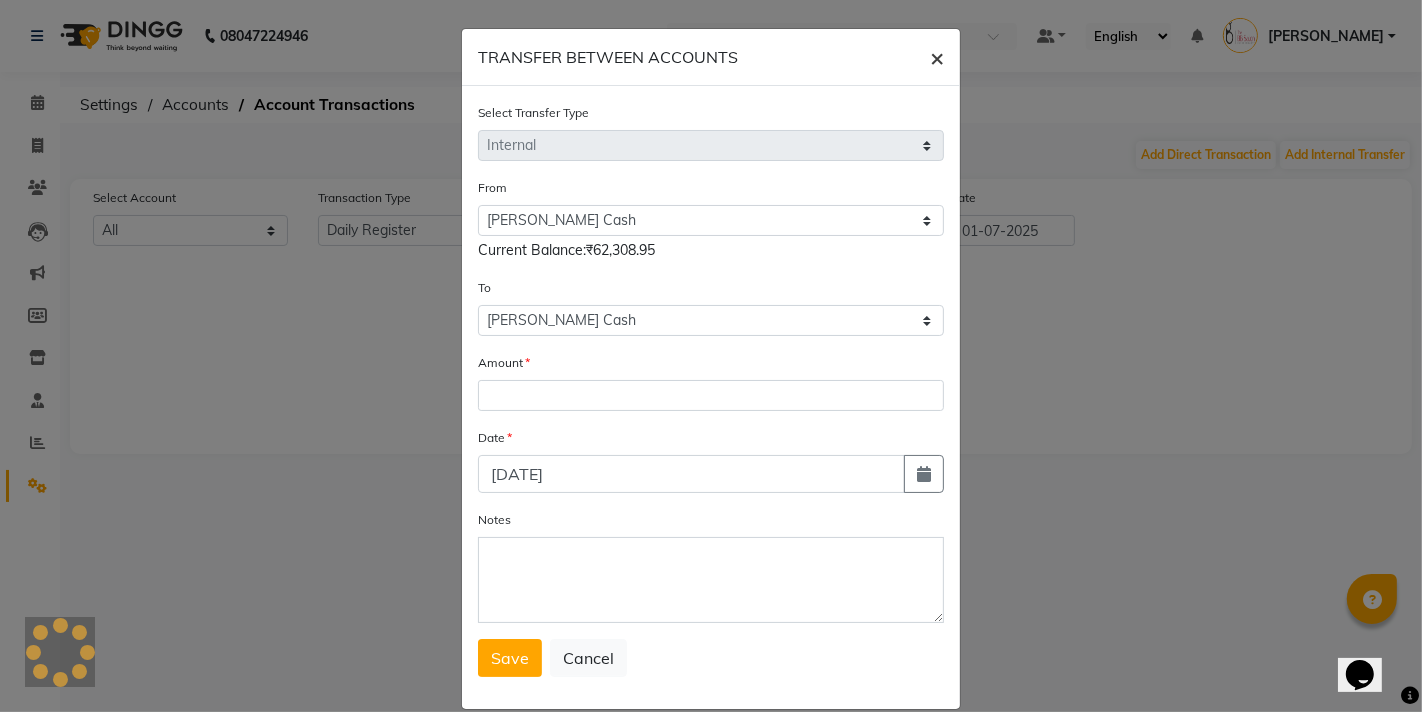 click on "×" 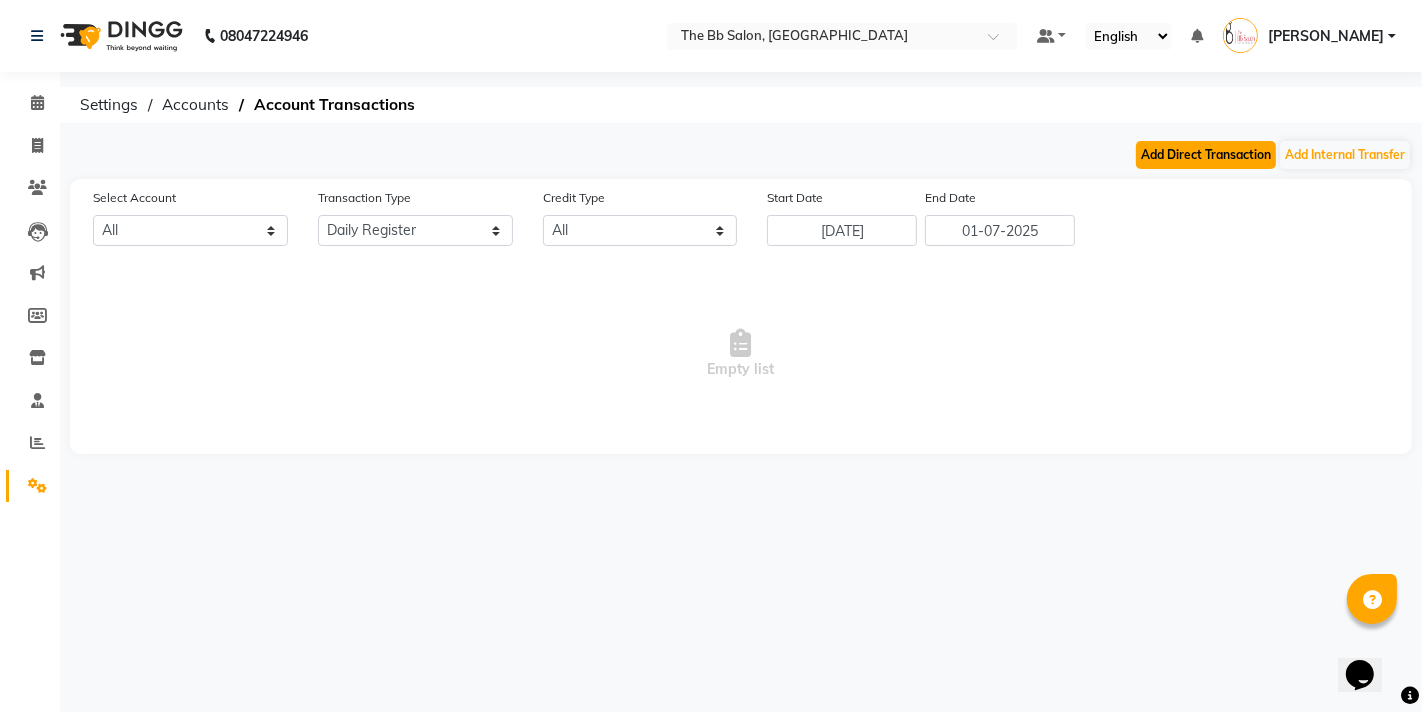 click on "Add Direct Transaction" 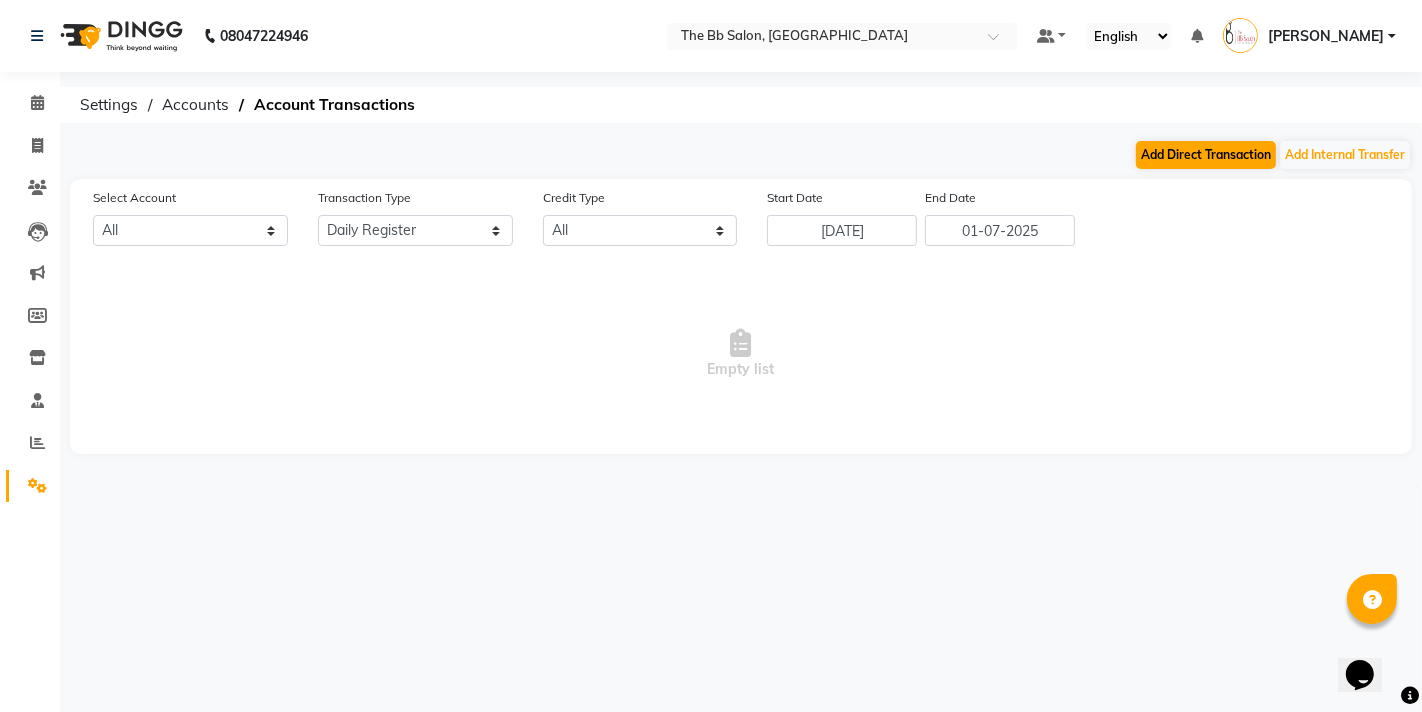 select on "direct" 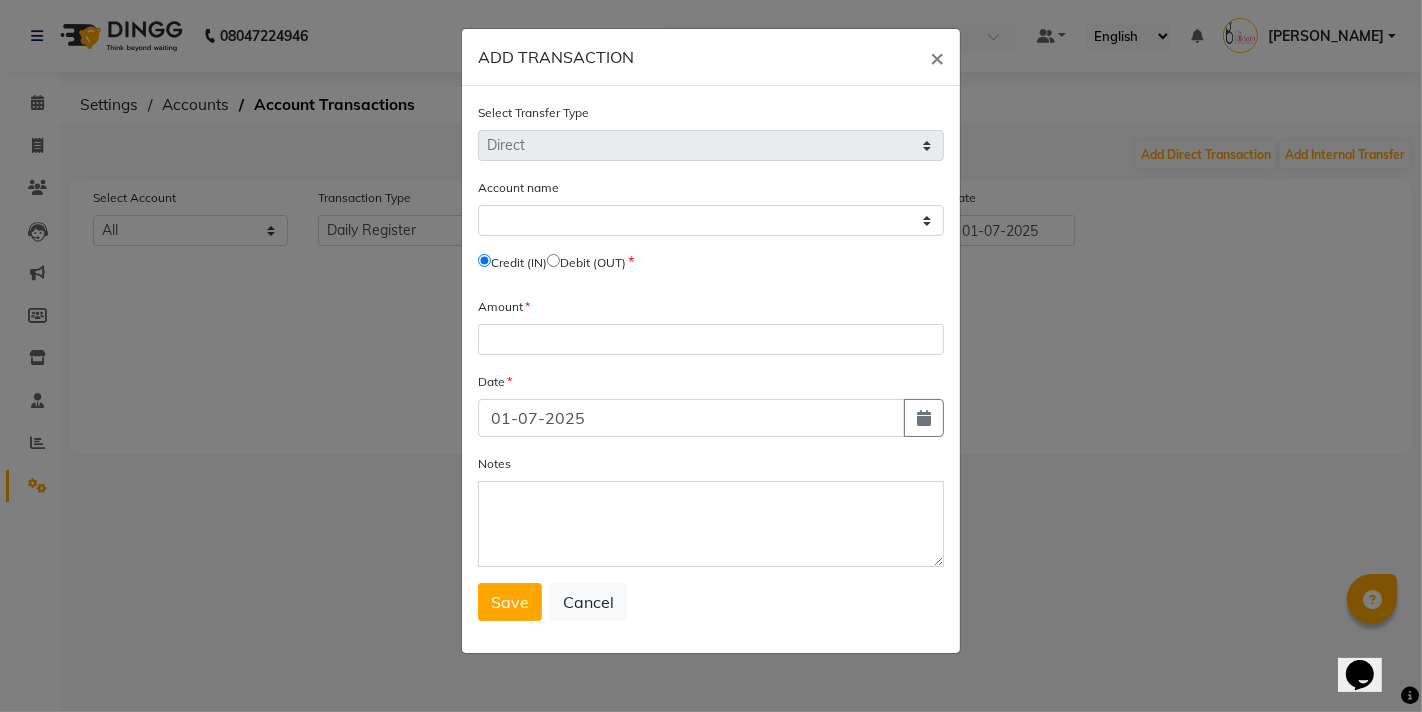 click 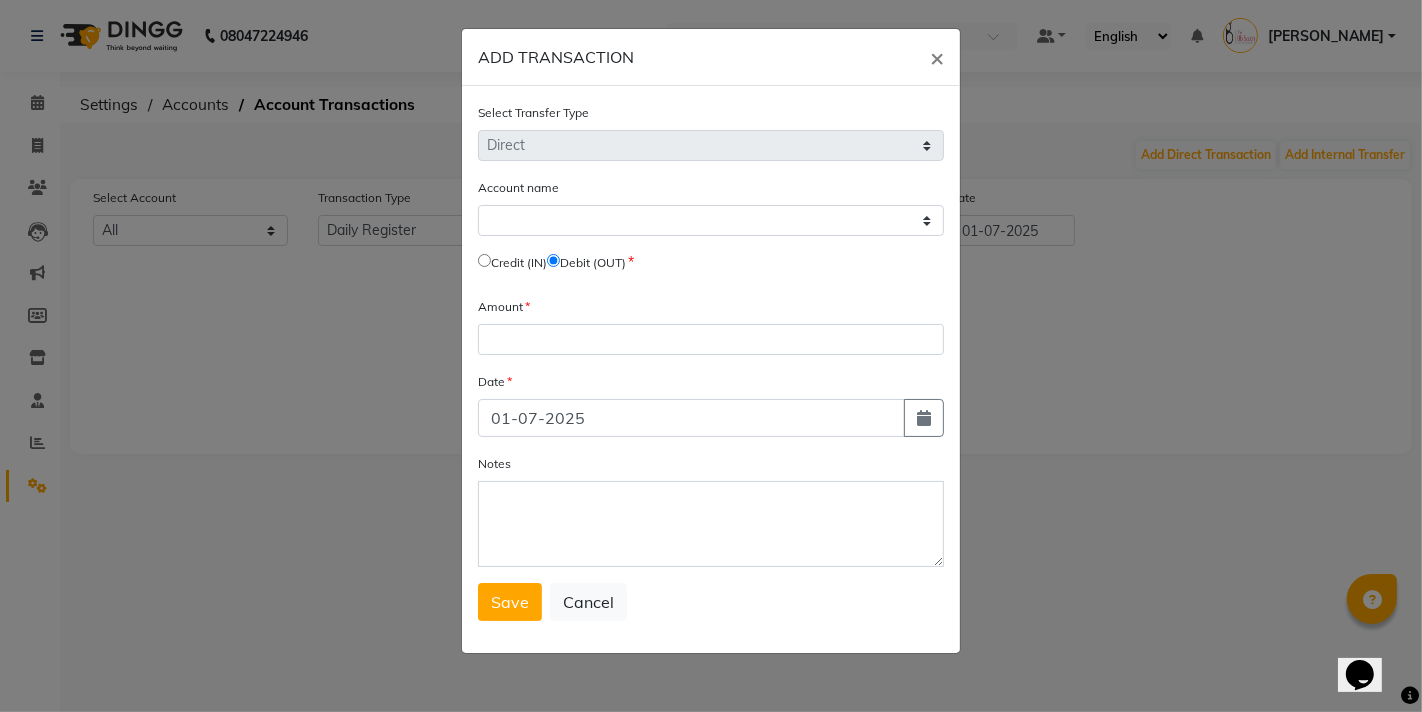 click on "Account name Select Petty Cash Default Account   Credit (IN)     Debit (OUT)" 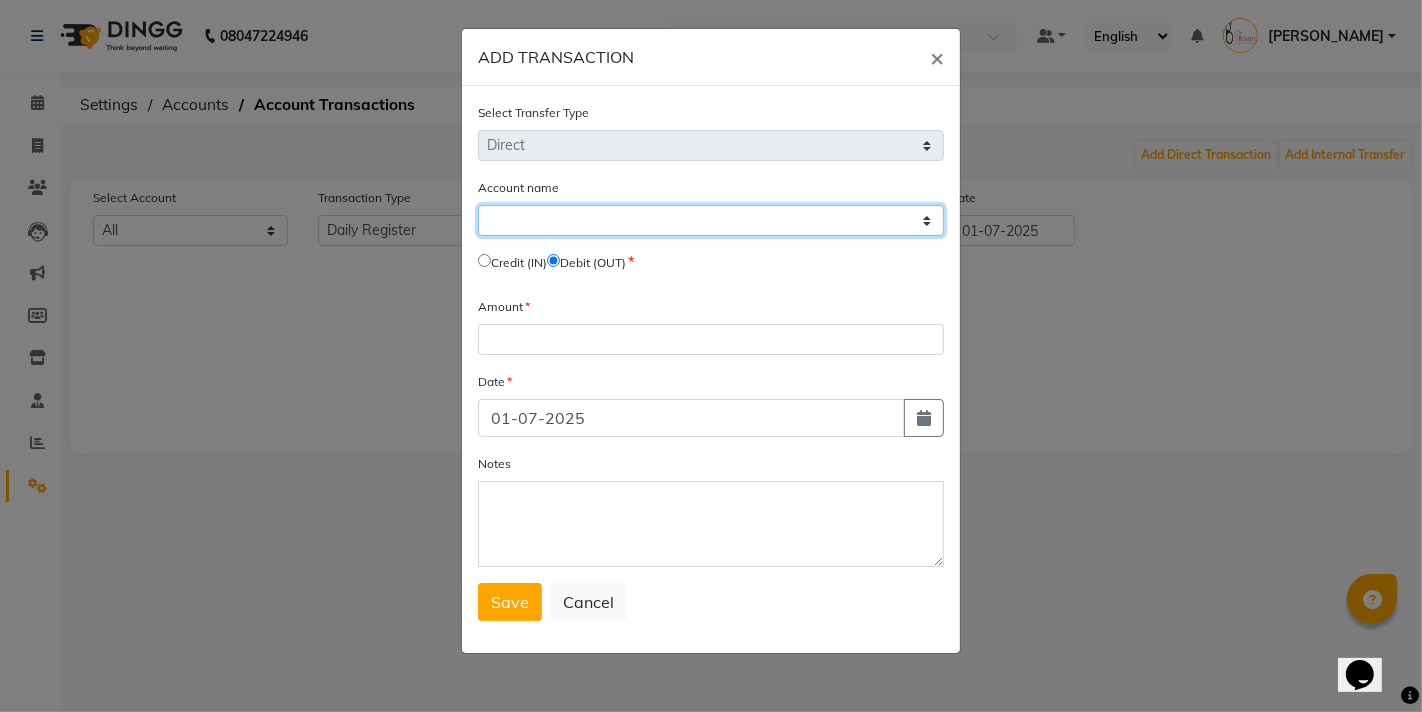 click on "Select Petty Cash Default Account" 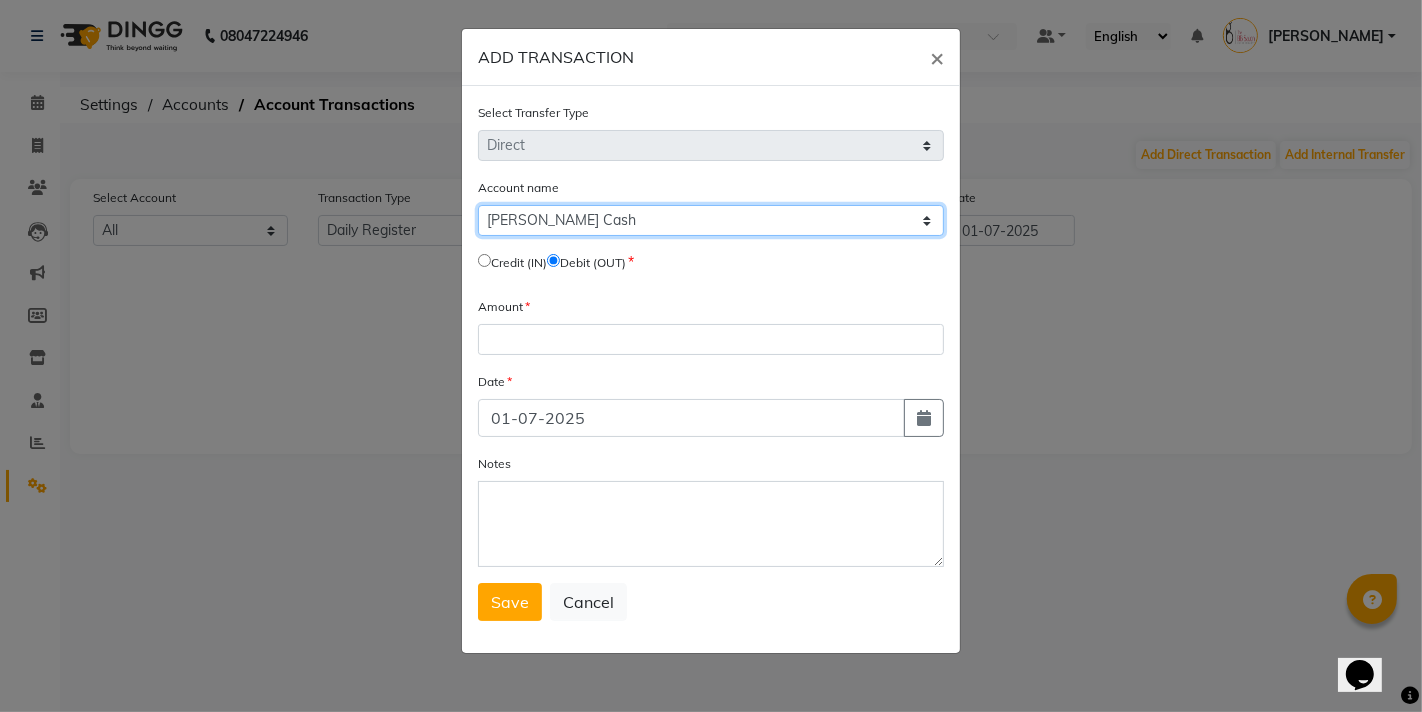 click on "Select Petty Cash Default Account" 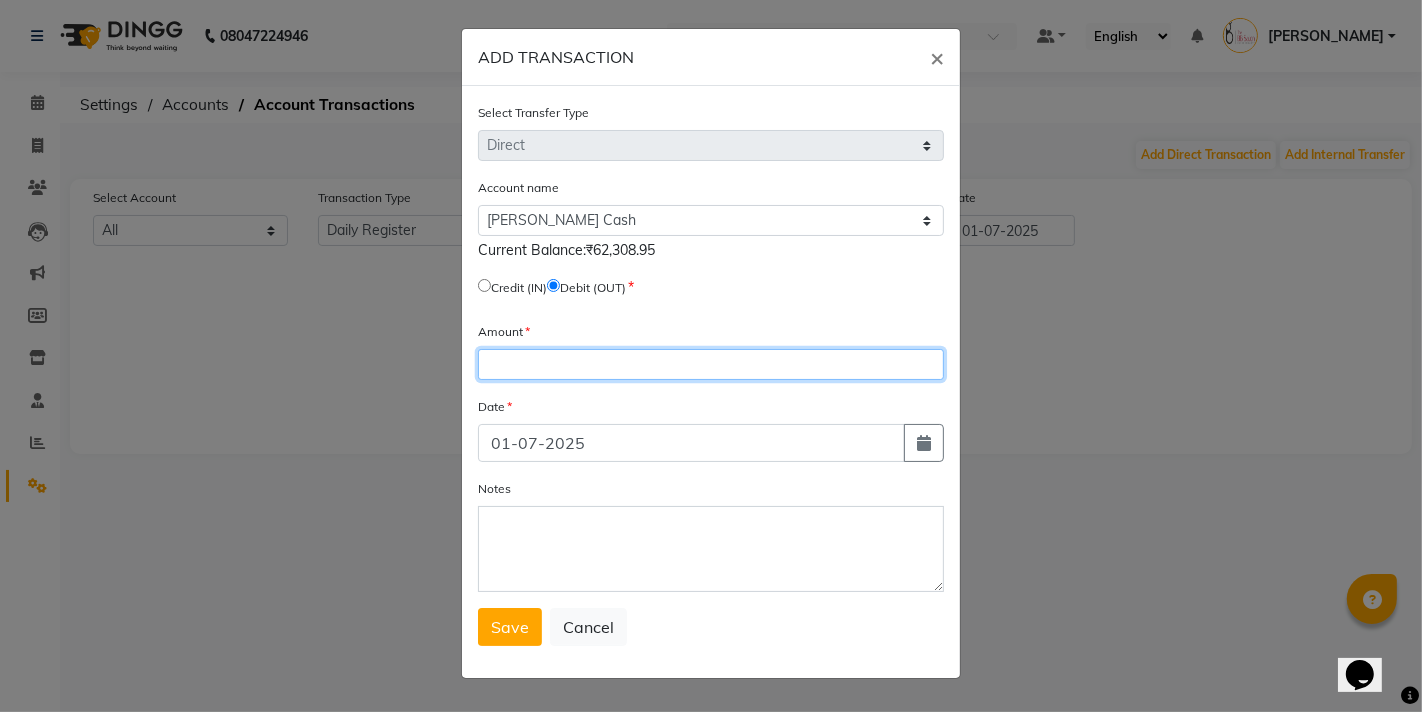 click 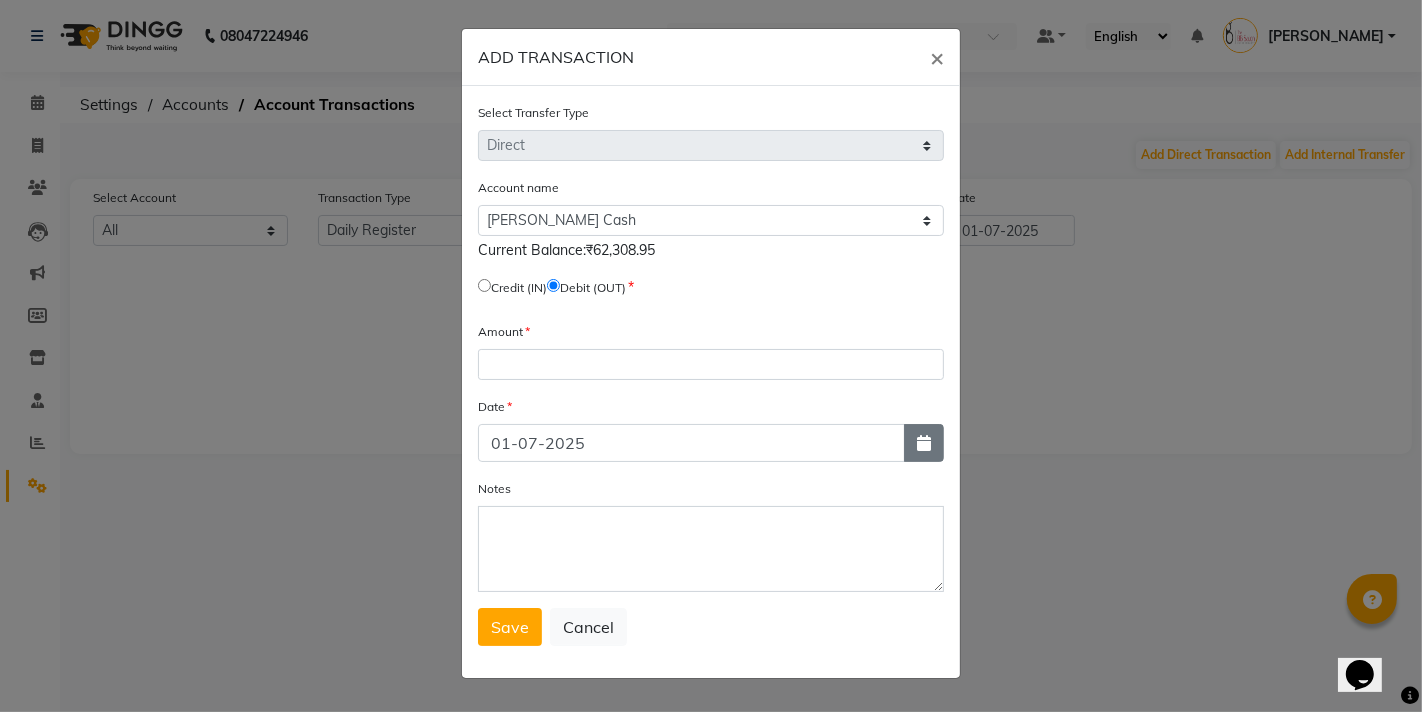 click 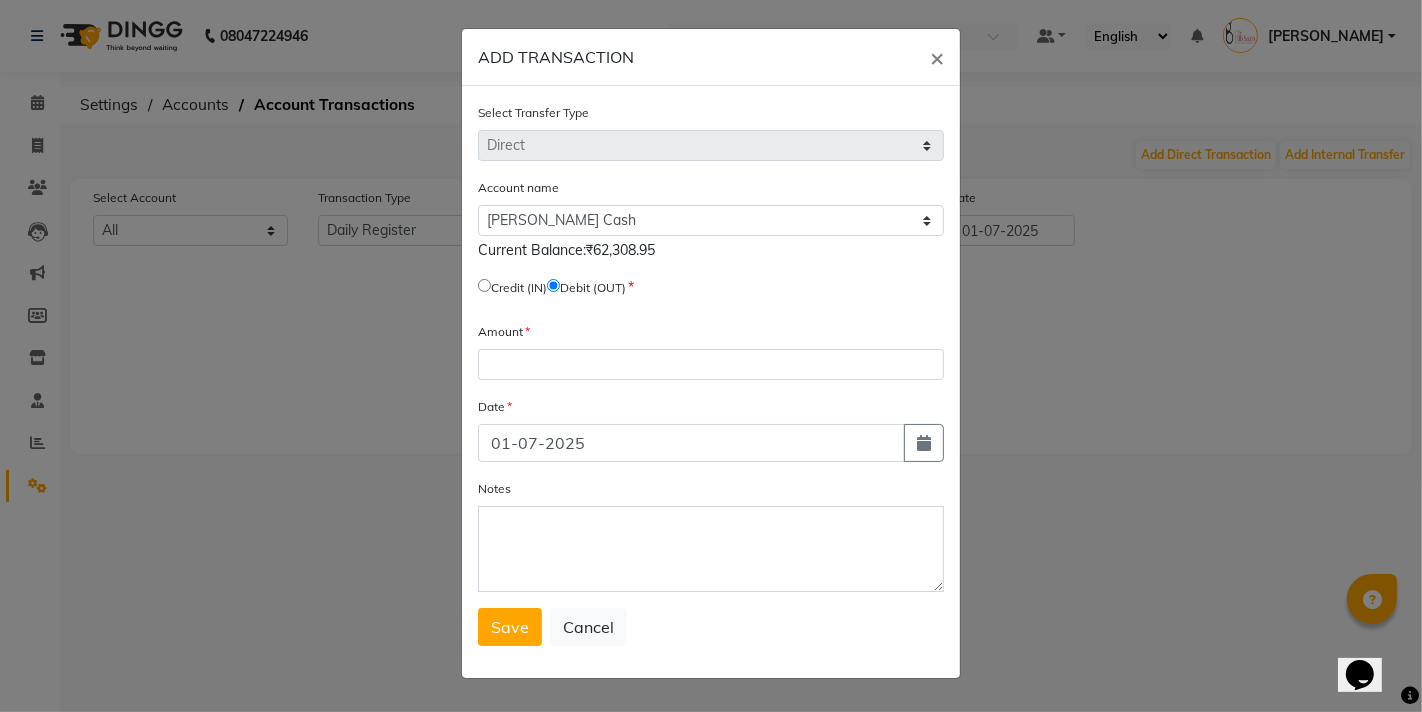 select on "7" 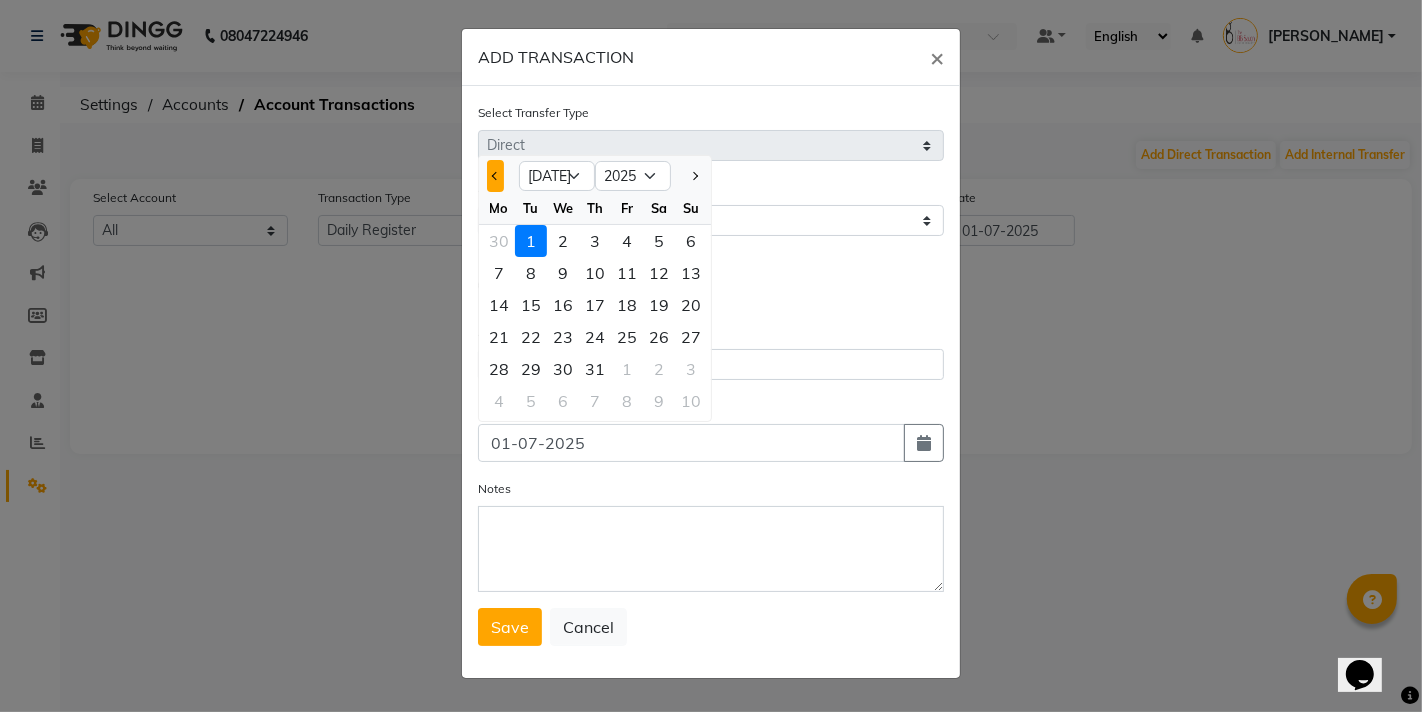 click 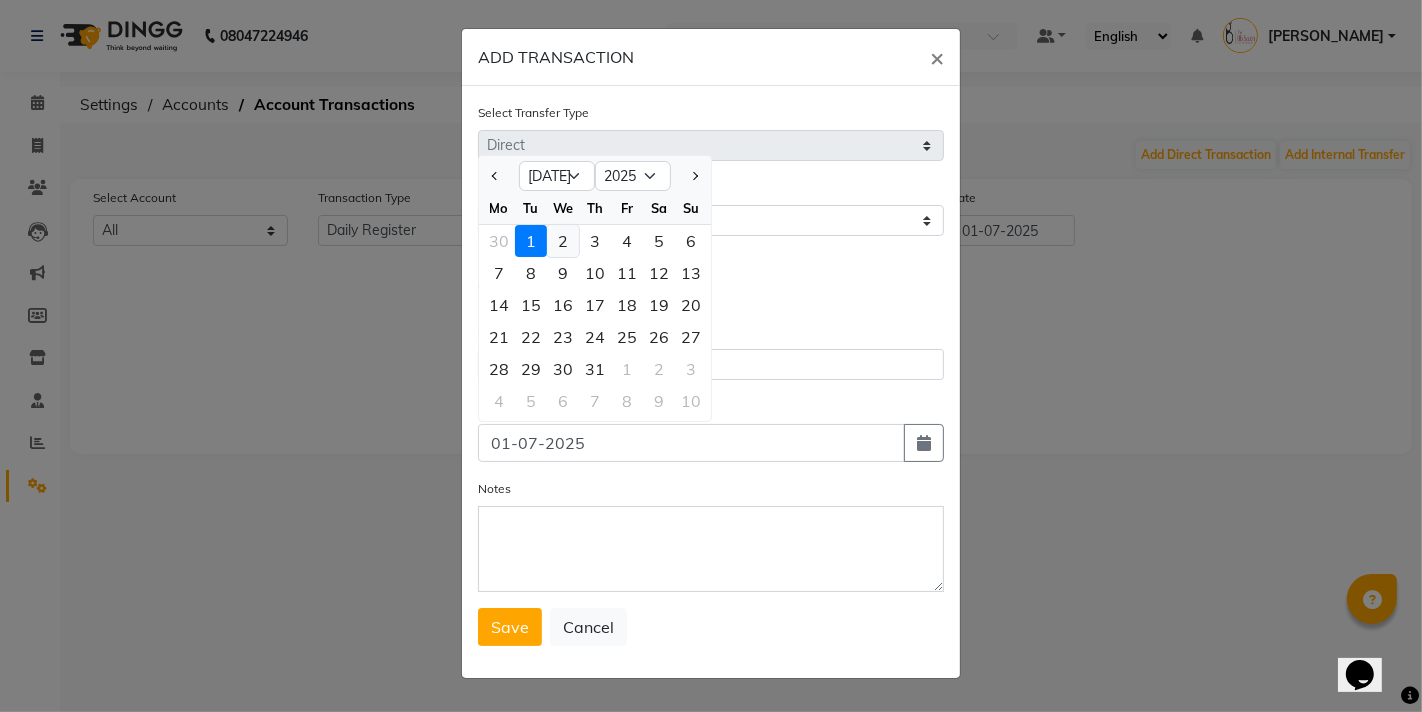 select on "6" 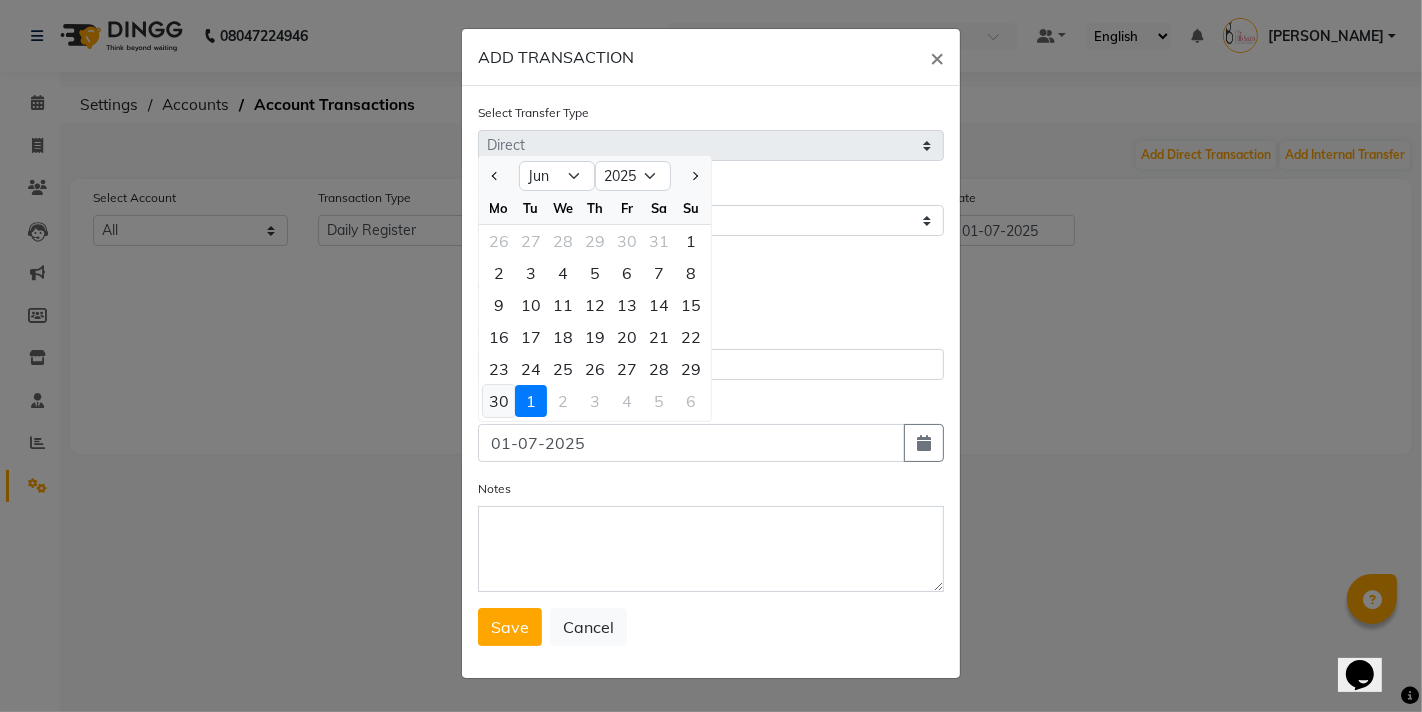 click on "30" 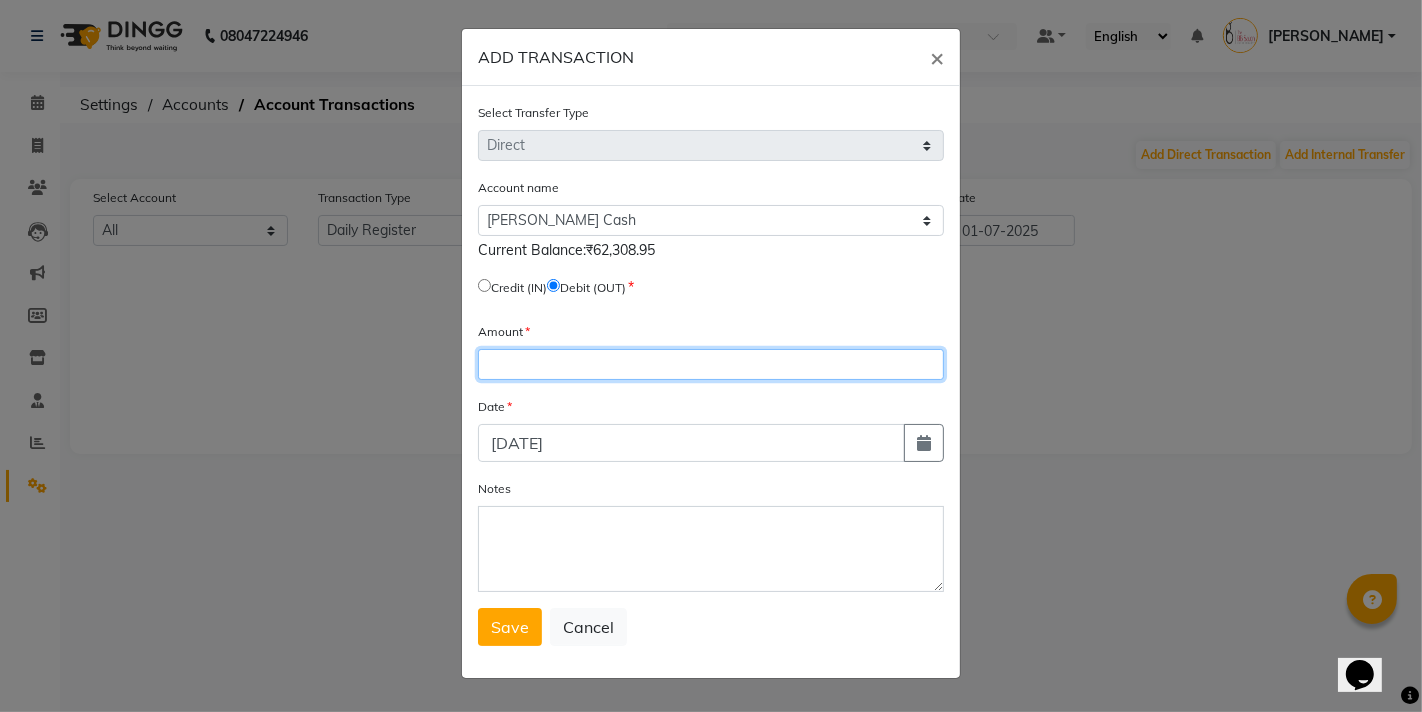 click 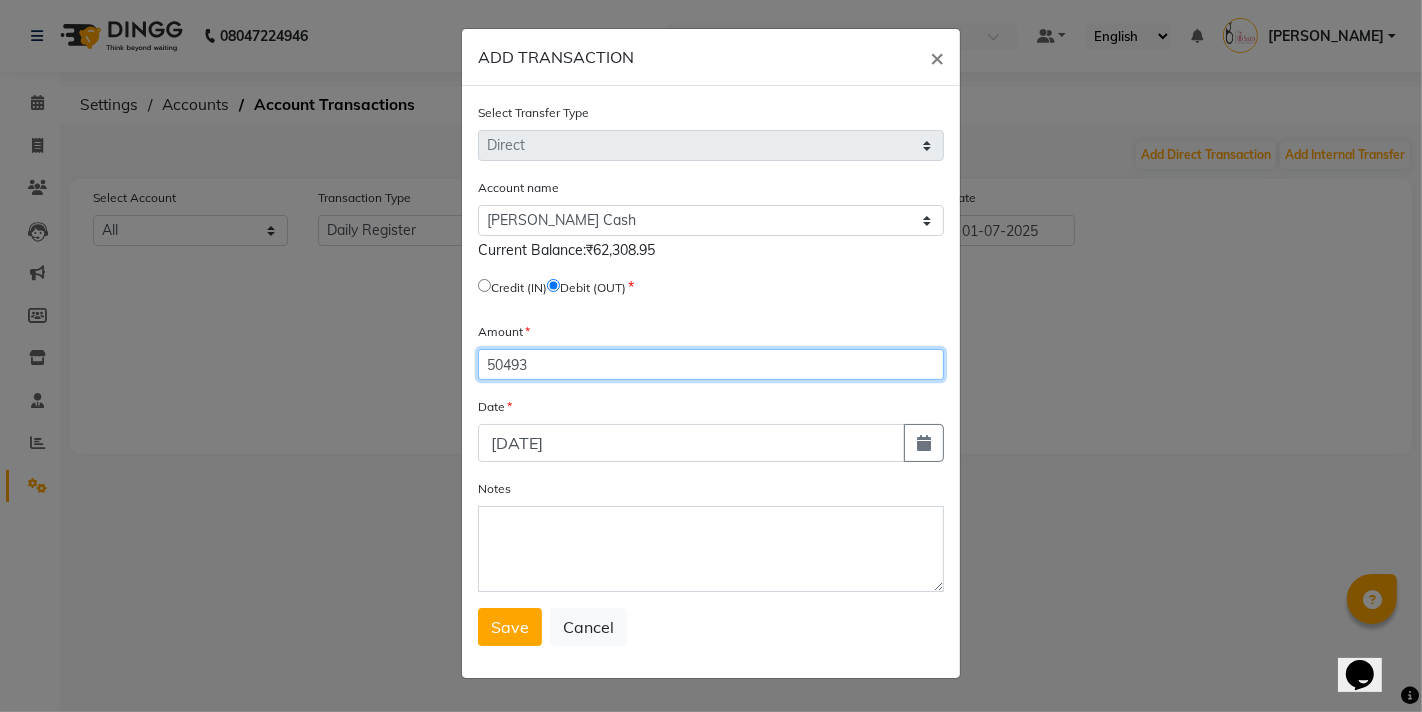 type on "50493" 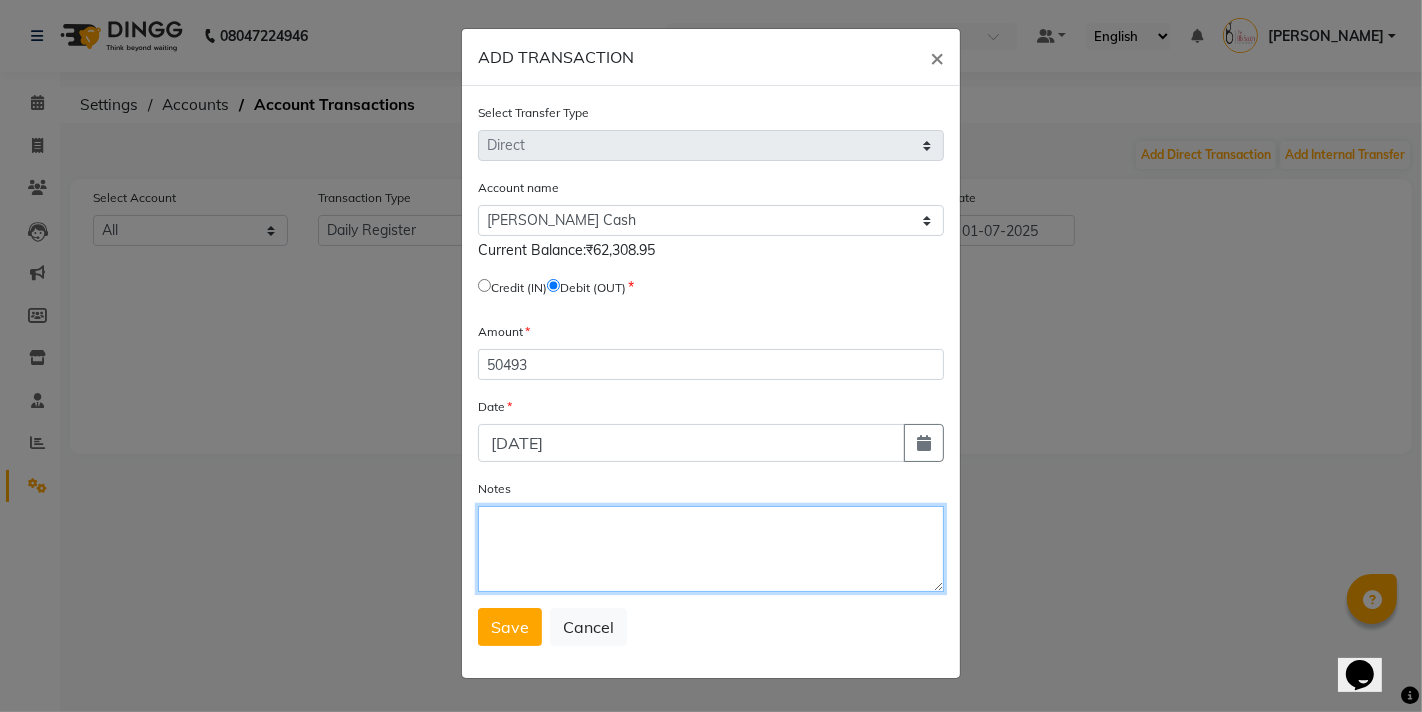 click on "Notes" at bounding box center [711, 549] 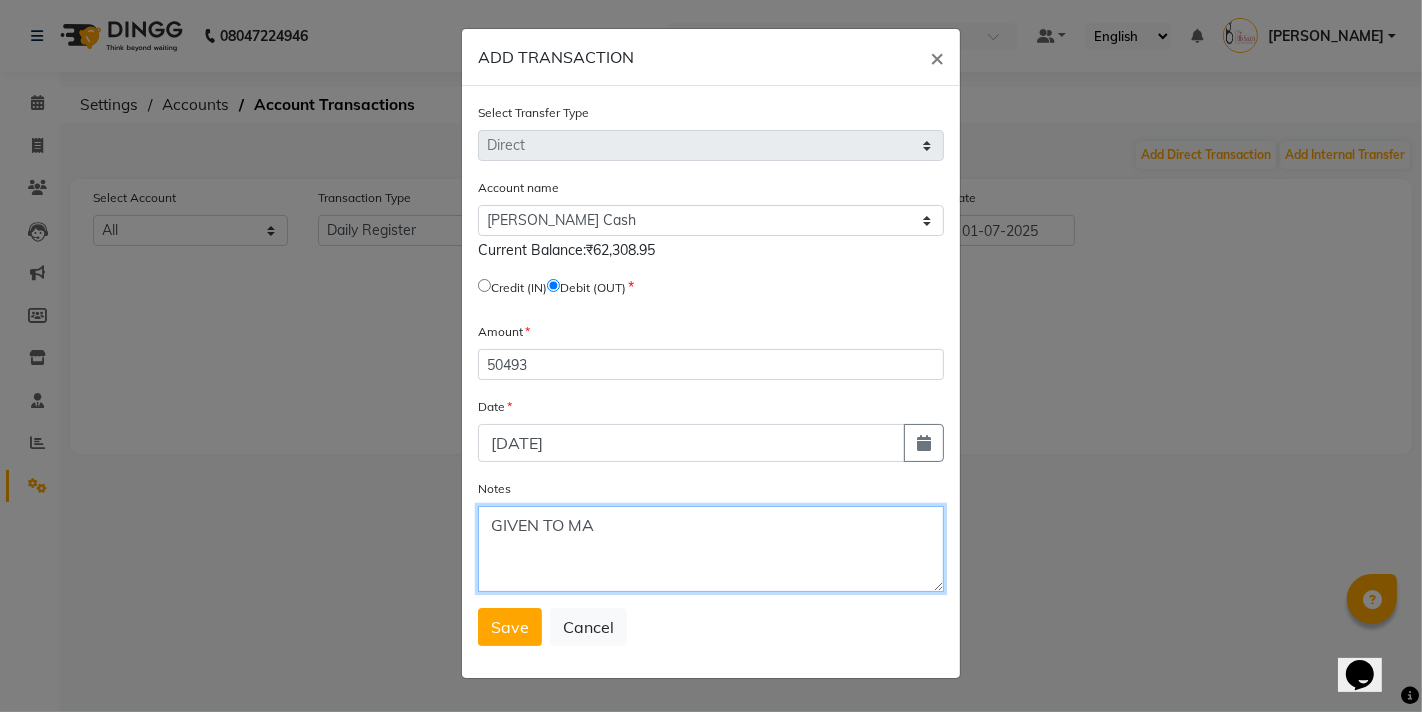 type on "GIVEN TO MAM" 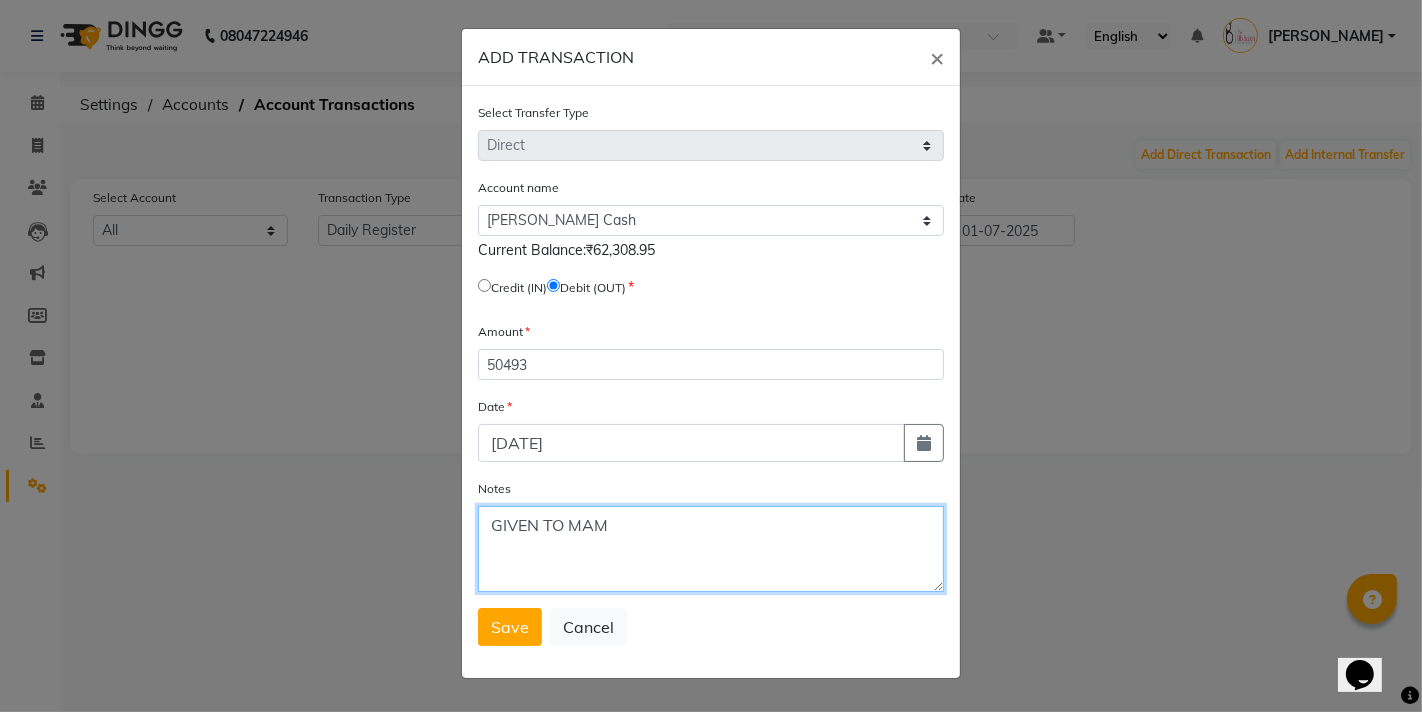 drag, startPoint x: 632, startPoint y: 525, endPoint x: 411, endPoint y: 550, distance: 222.40953 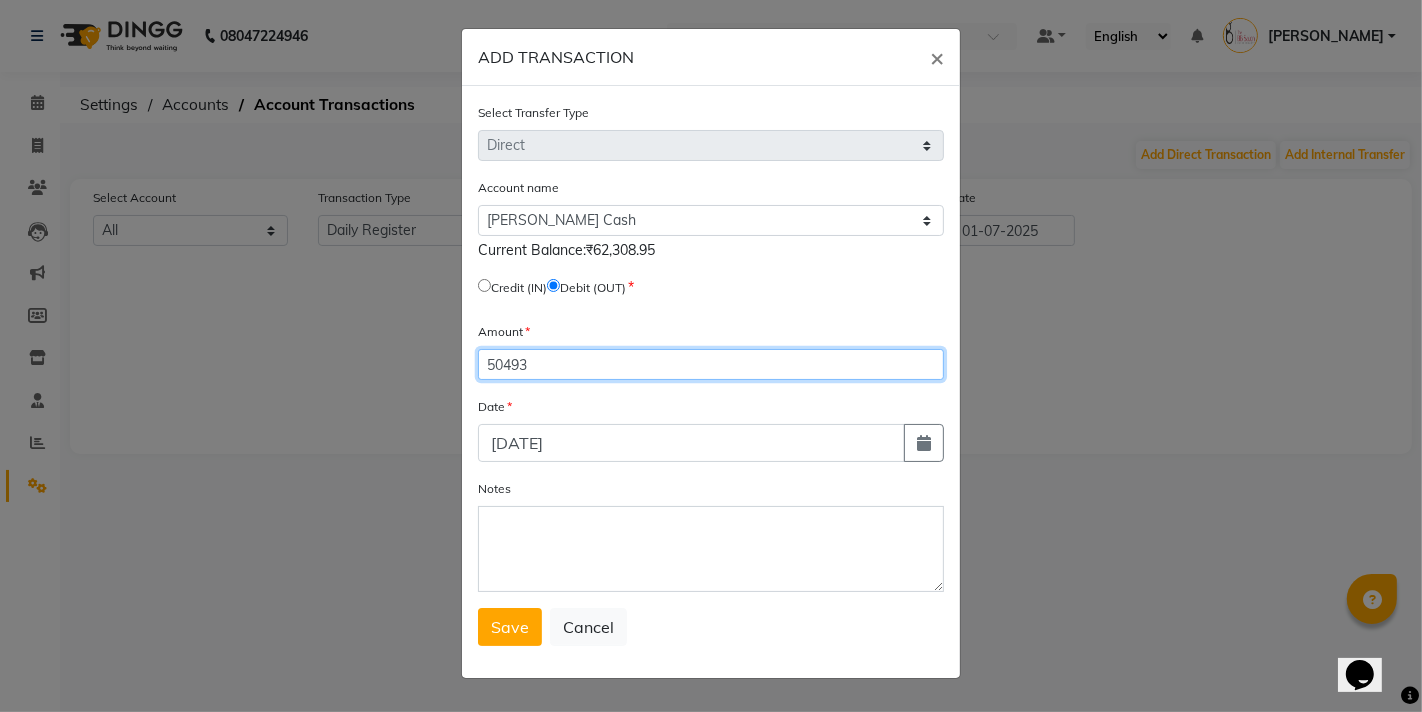 drag, startPoint x: 577, startPoint y: 372, endPoint x: 396, endPoint y: 360, distance: 181.39735 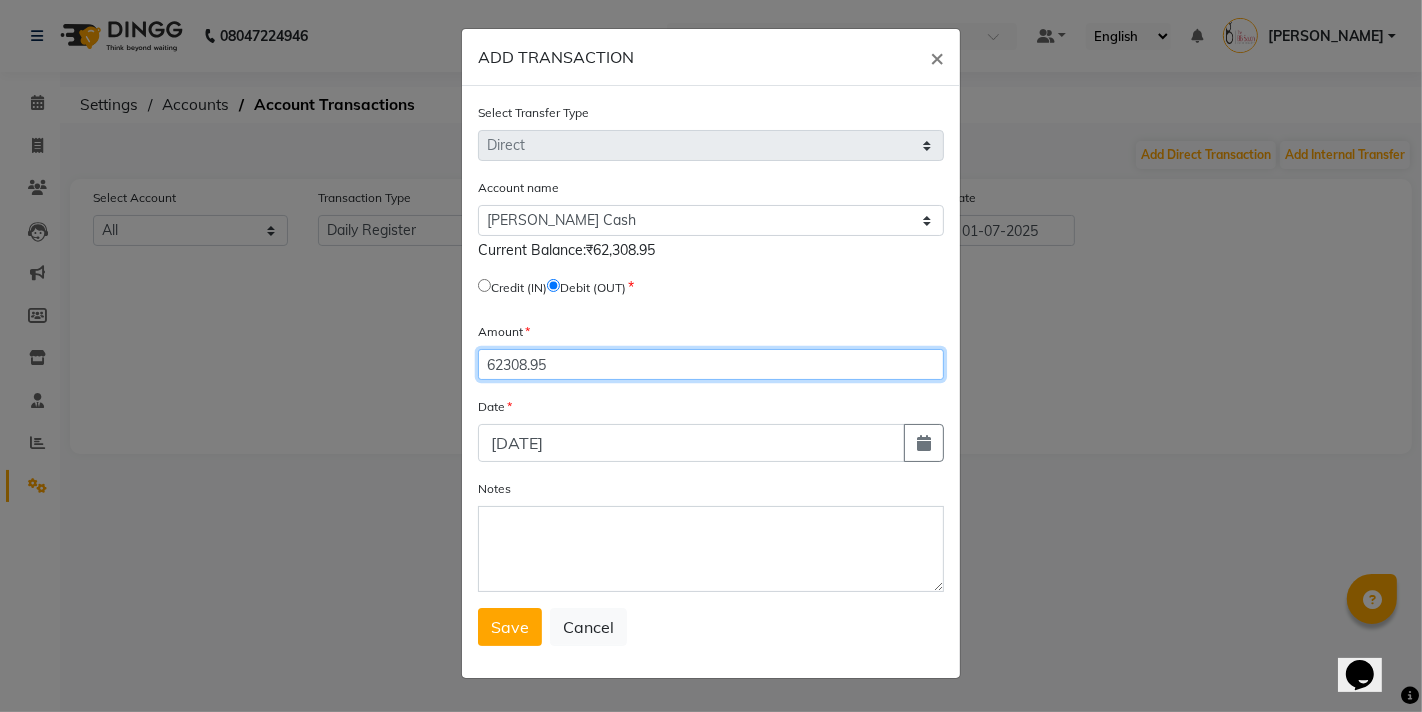 type on "62308.95" 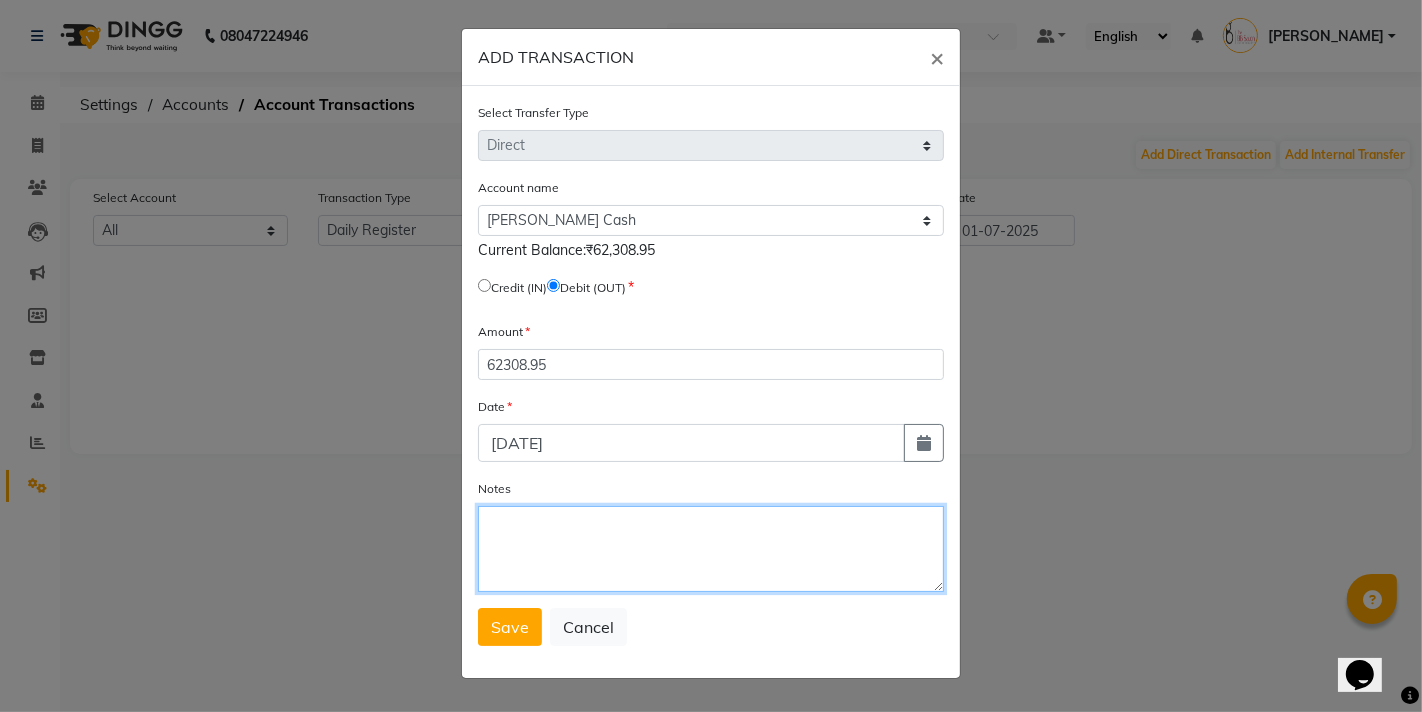 click on "Notes" at bounding box center (711, 549) 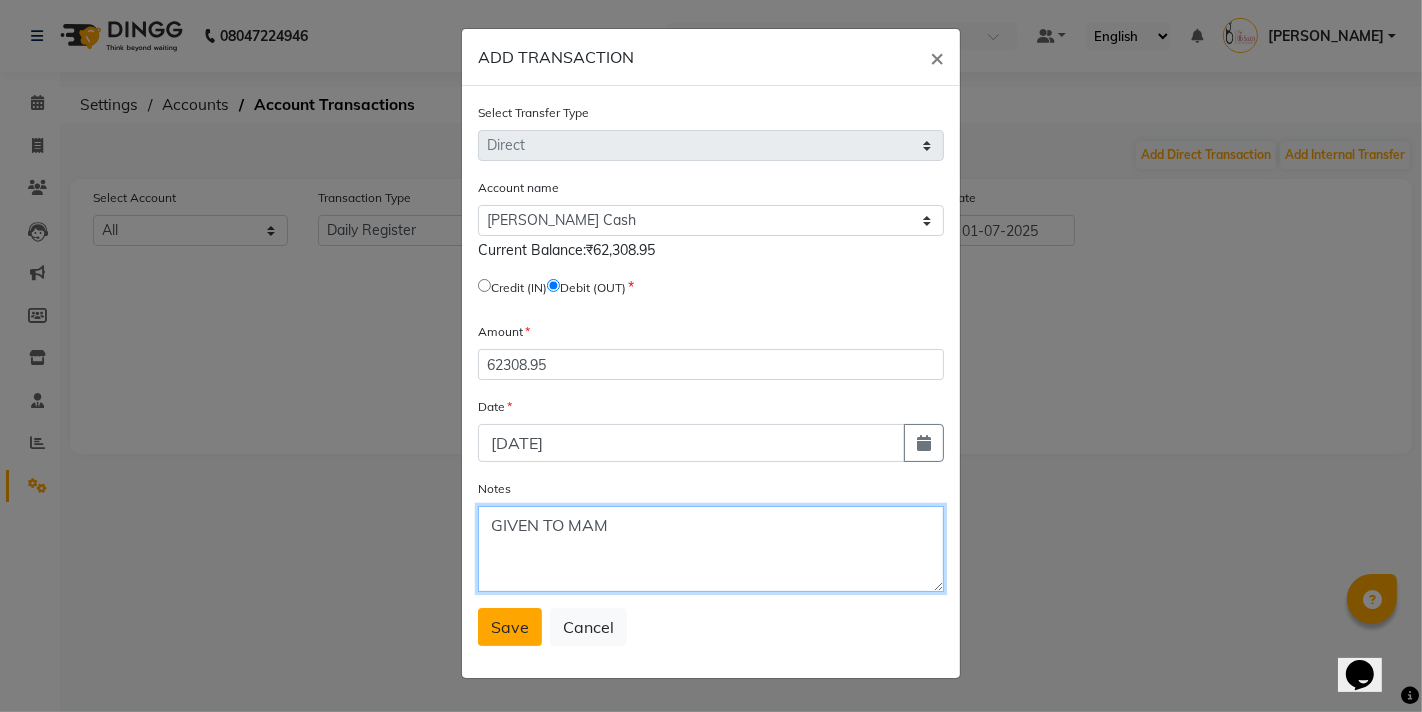 type on "GIVEN TO MAM" 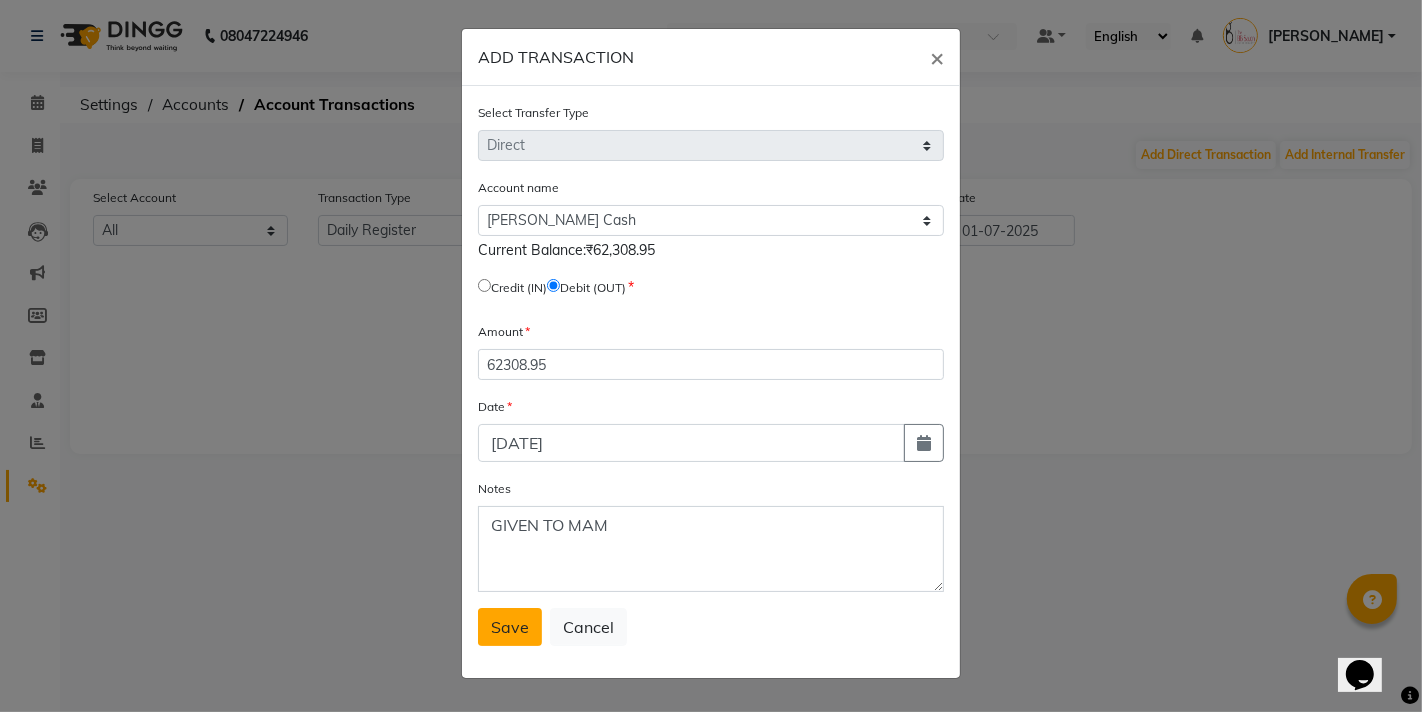 click on "Save" at bounding box center (510, 627) 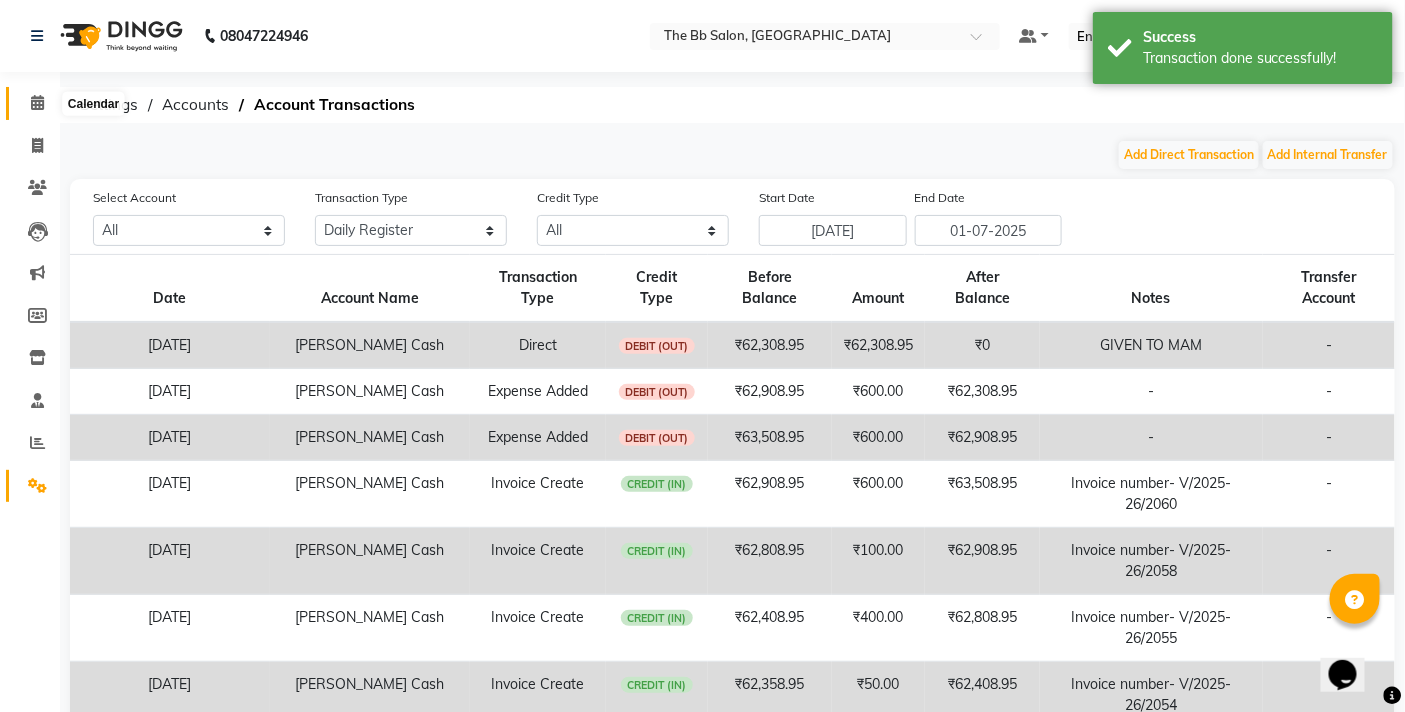 click 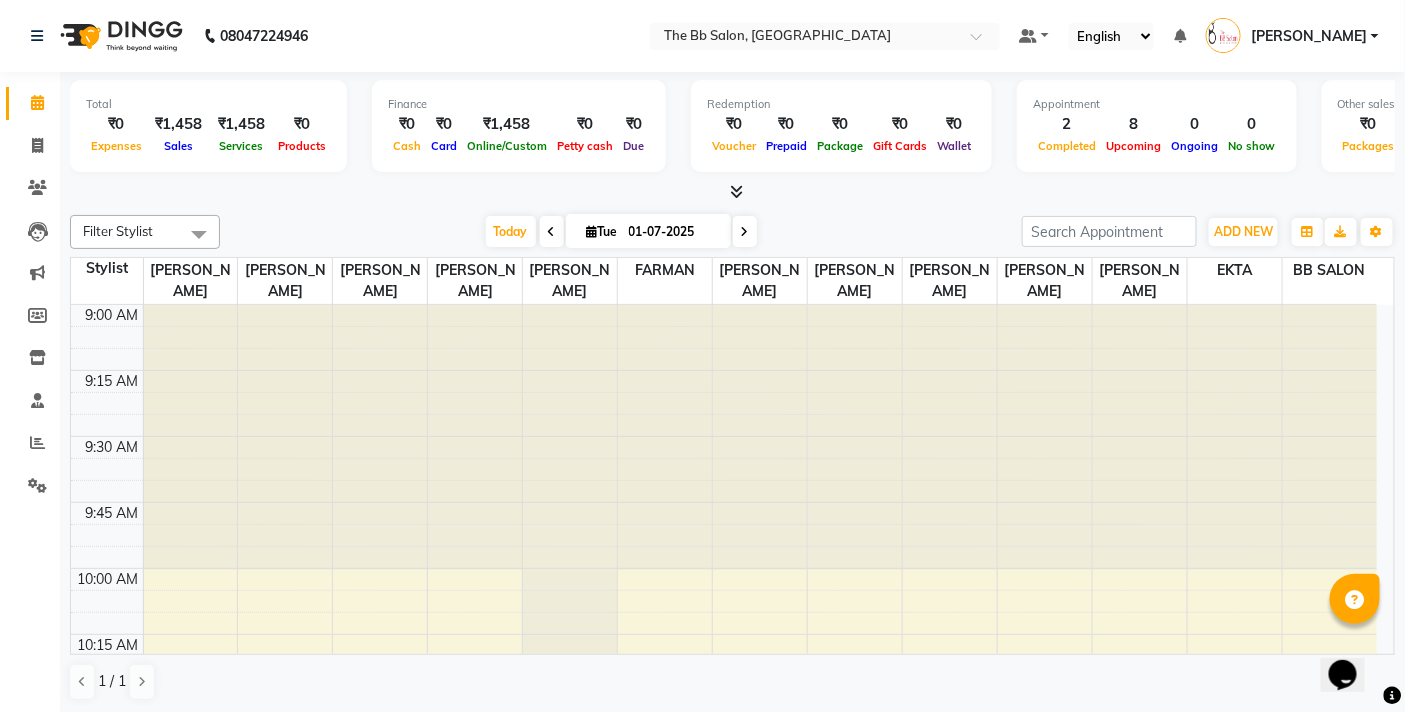 click at bounding box center [732, 192] 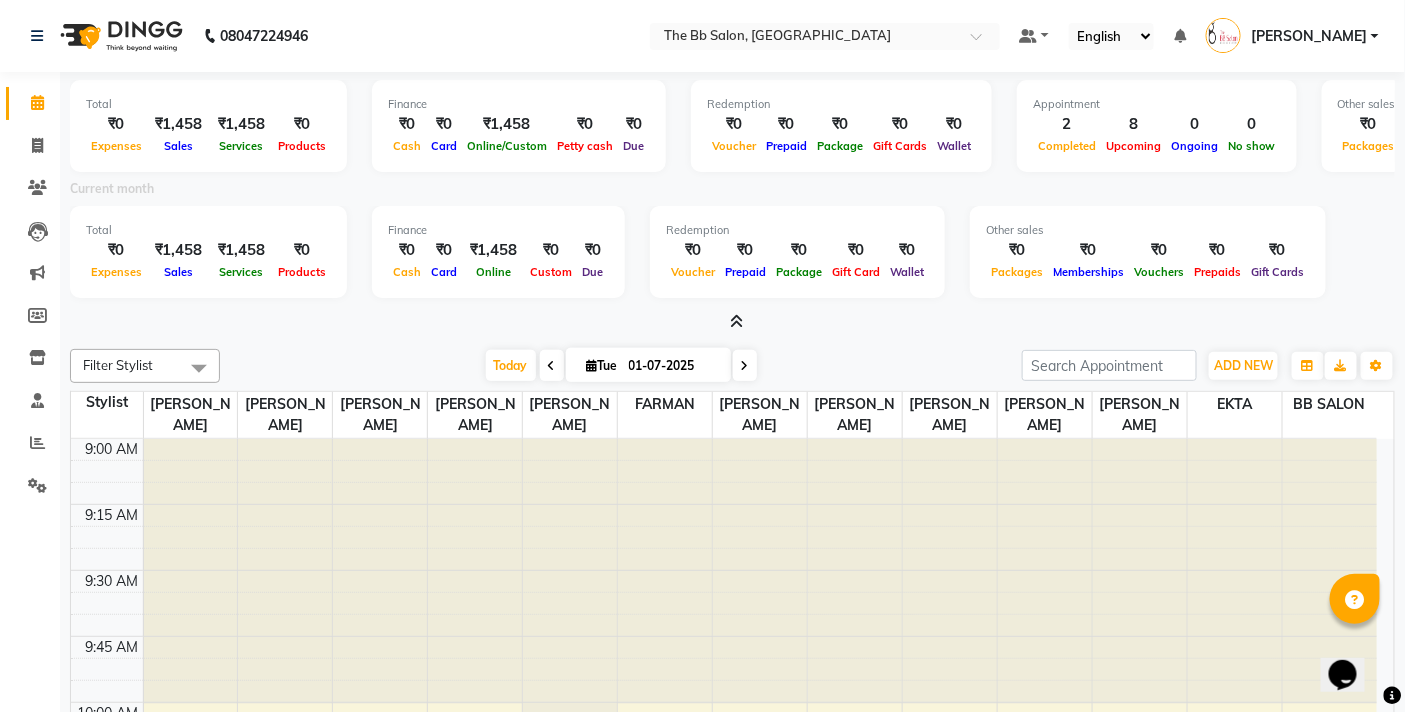 click on "Today  Tue 01-07-2025" at bounding box center (621, 366) 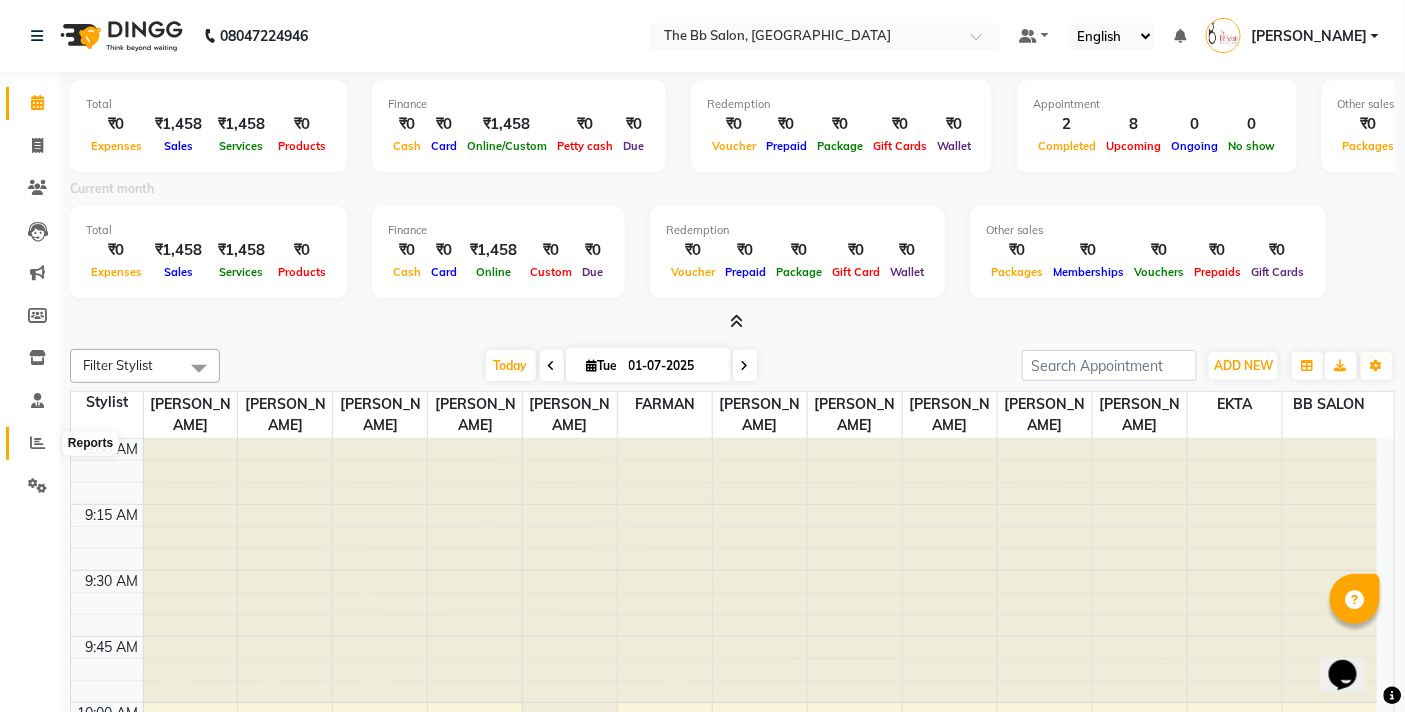 click 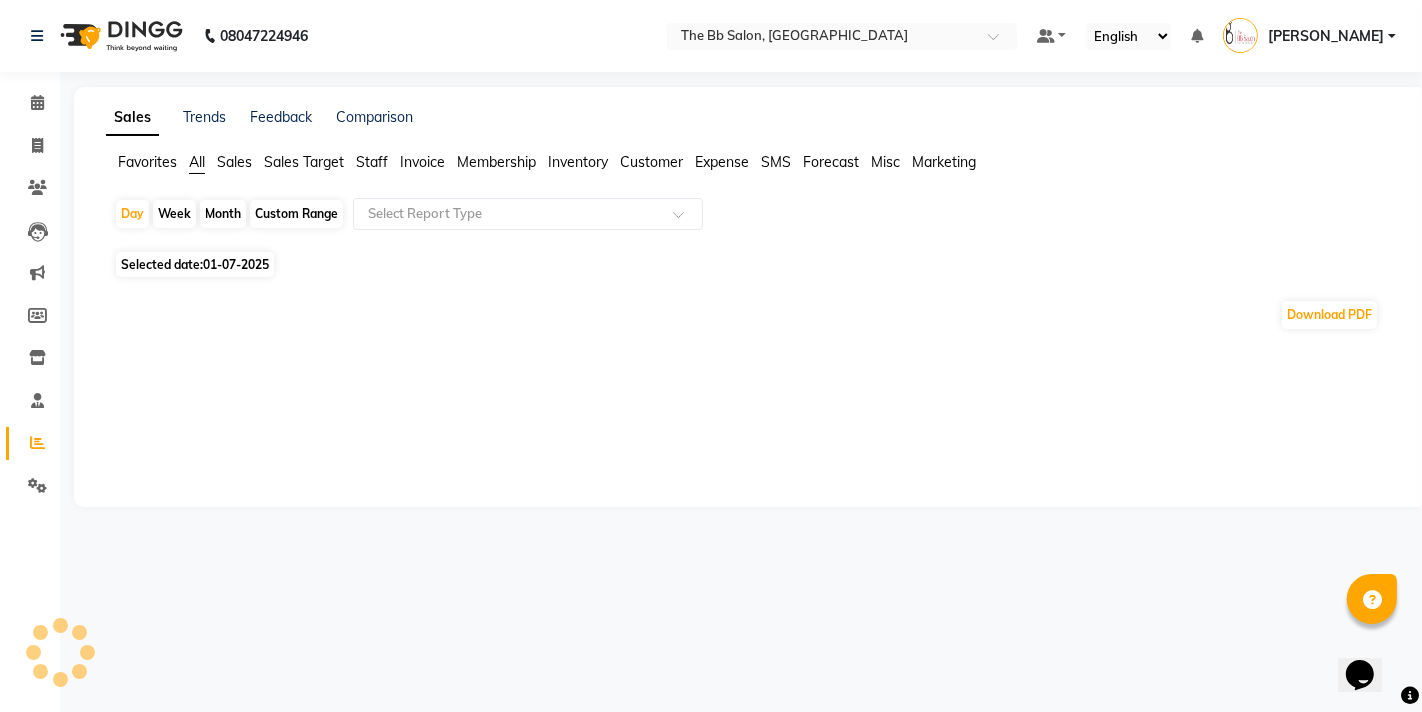 click on "Staff" 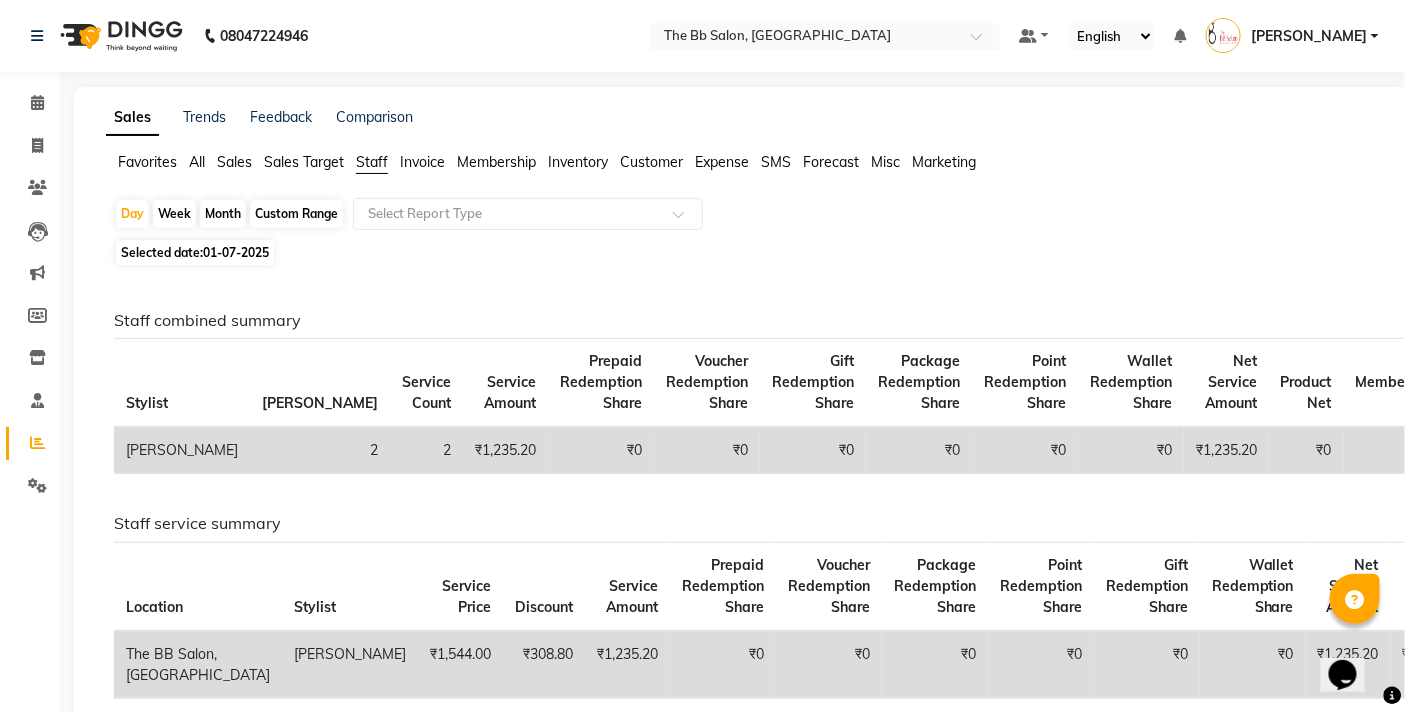 click on "Sales Target" 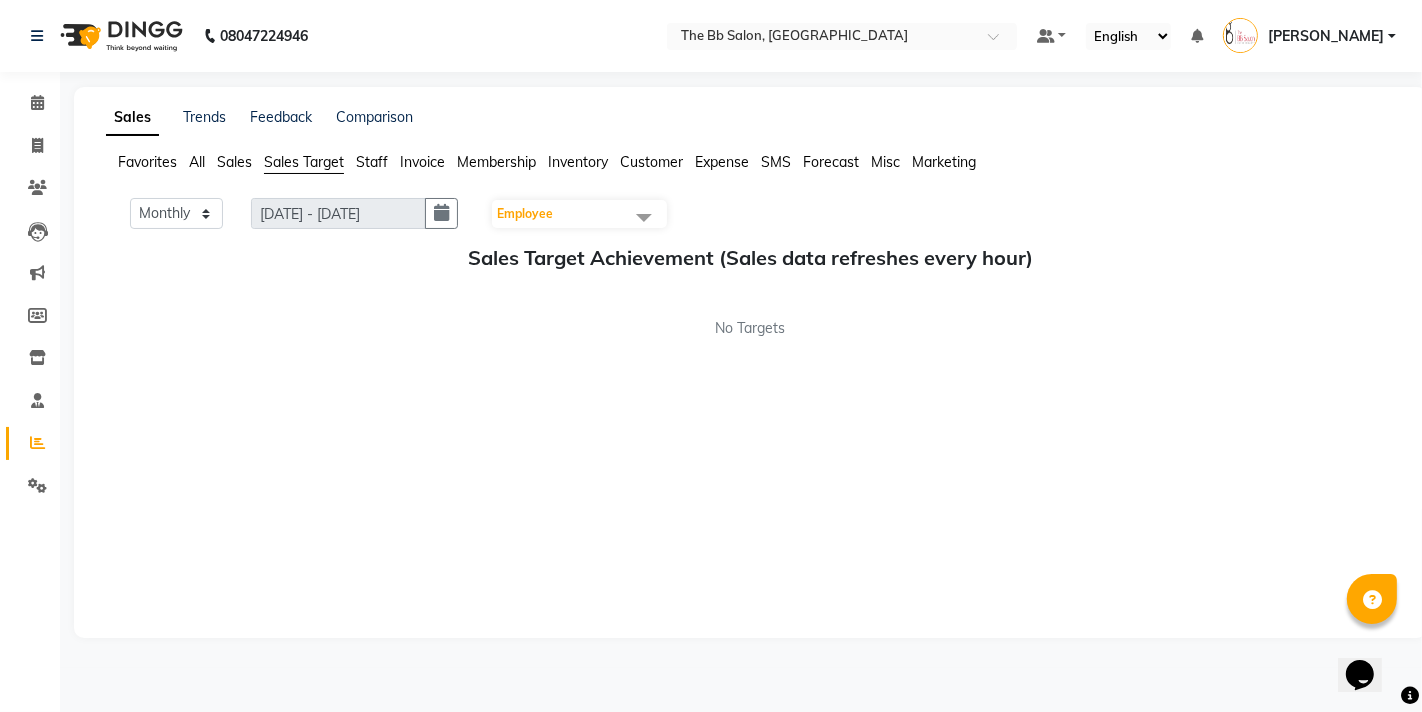 click on "Sales" 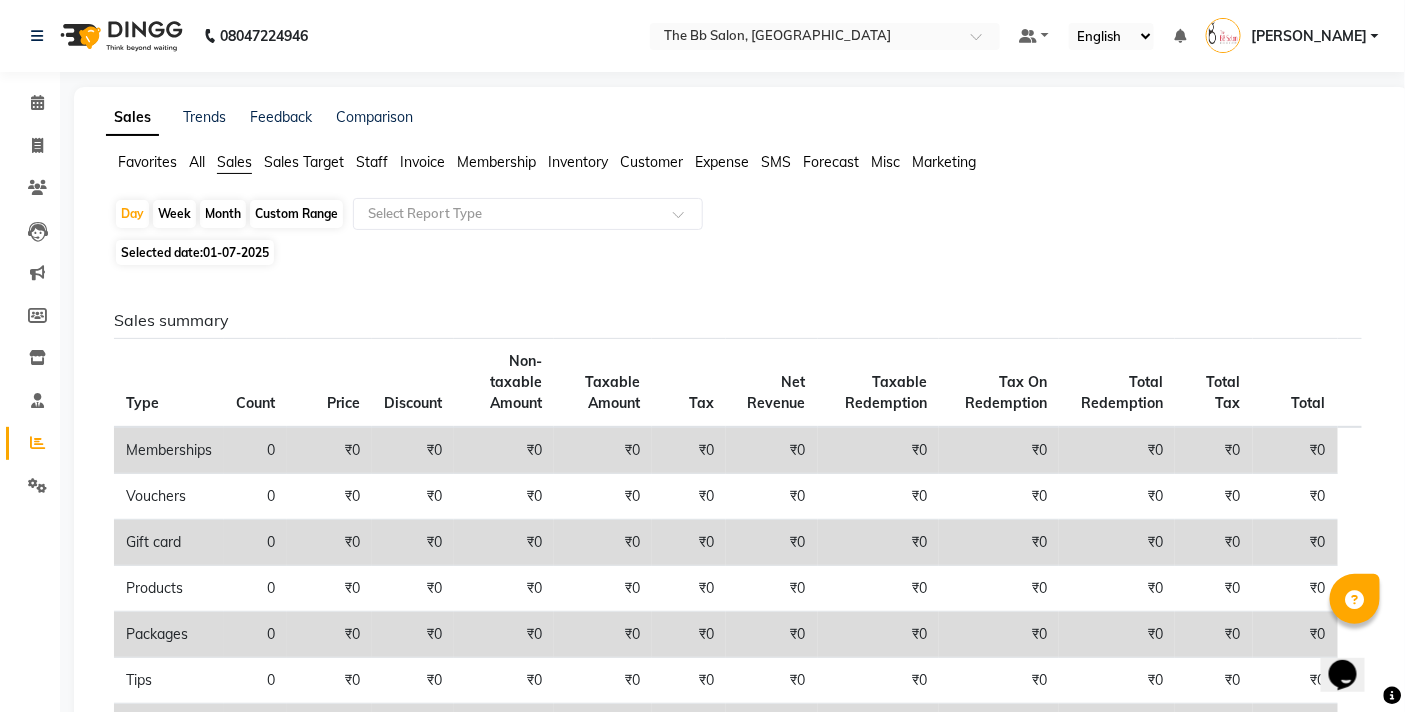 click on "Custom Range" 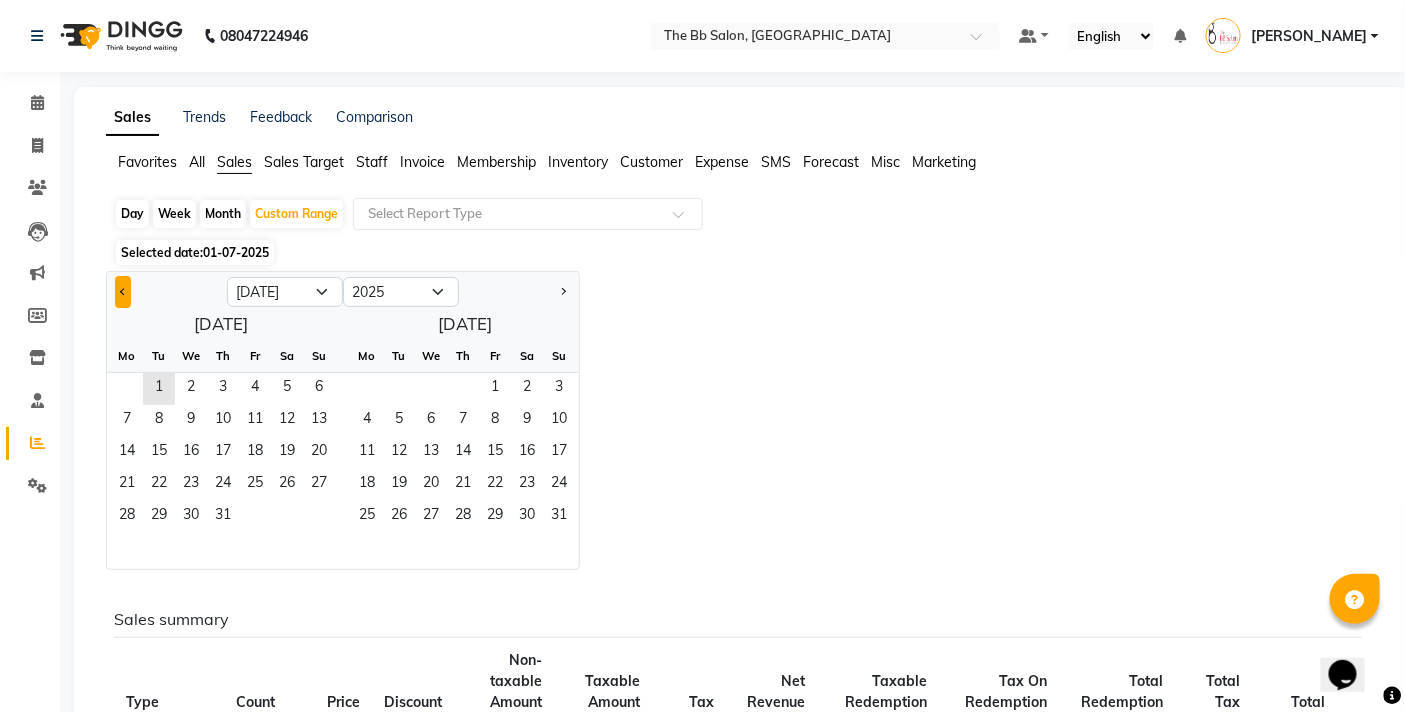 click 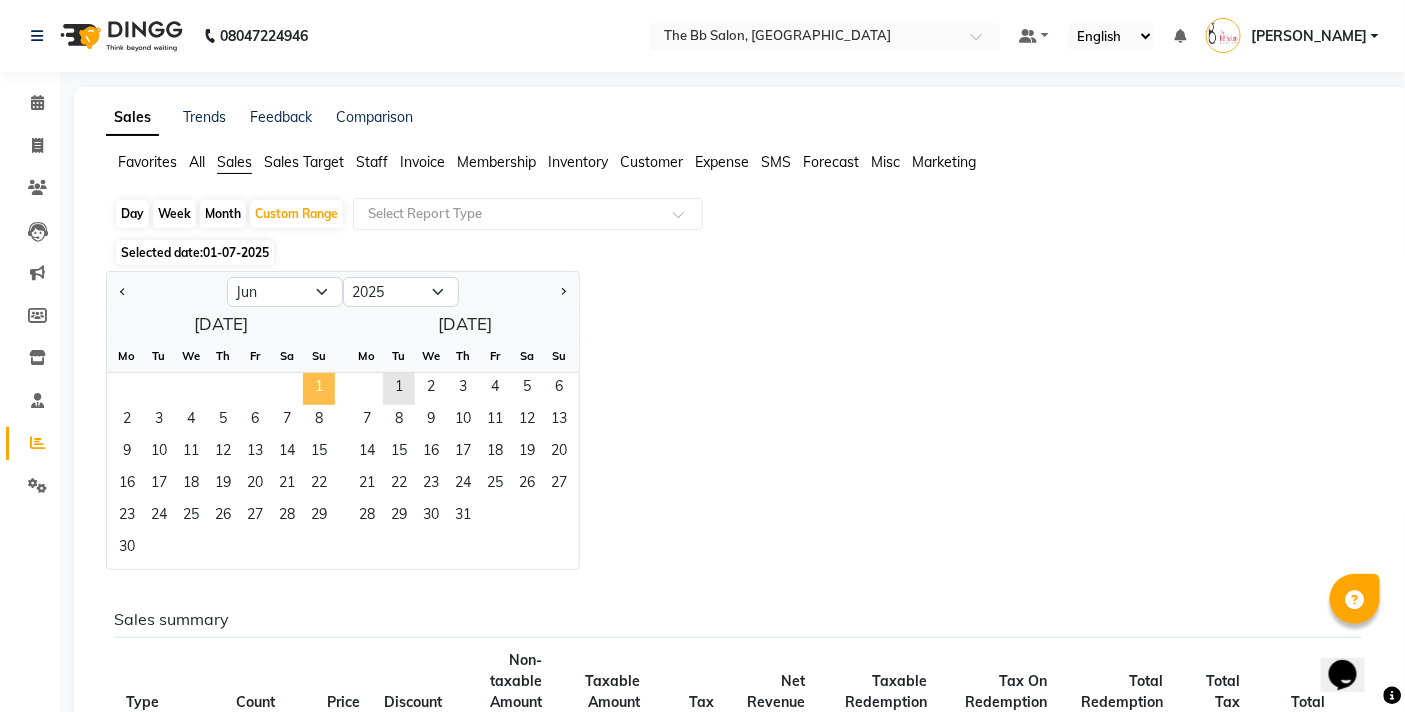 click on "1" 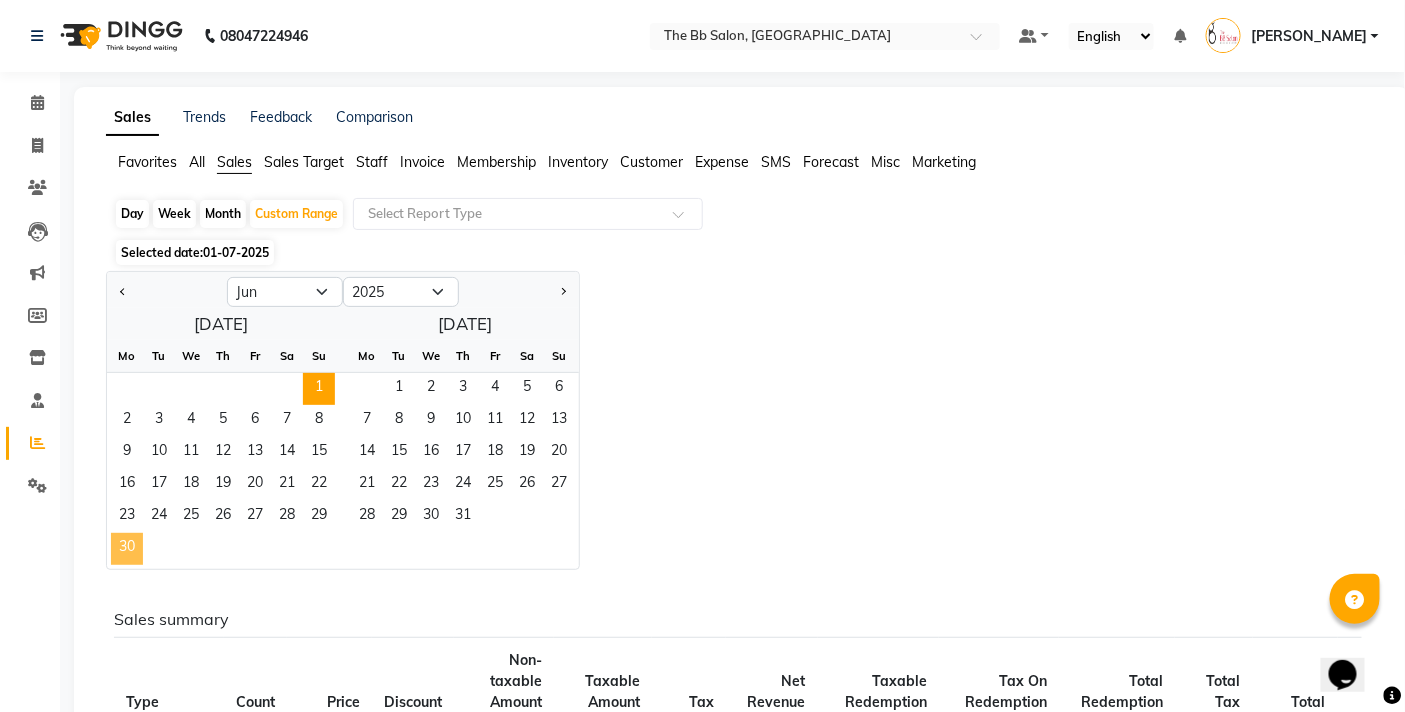 click on "30" 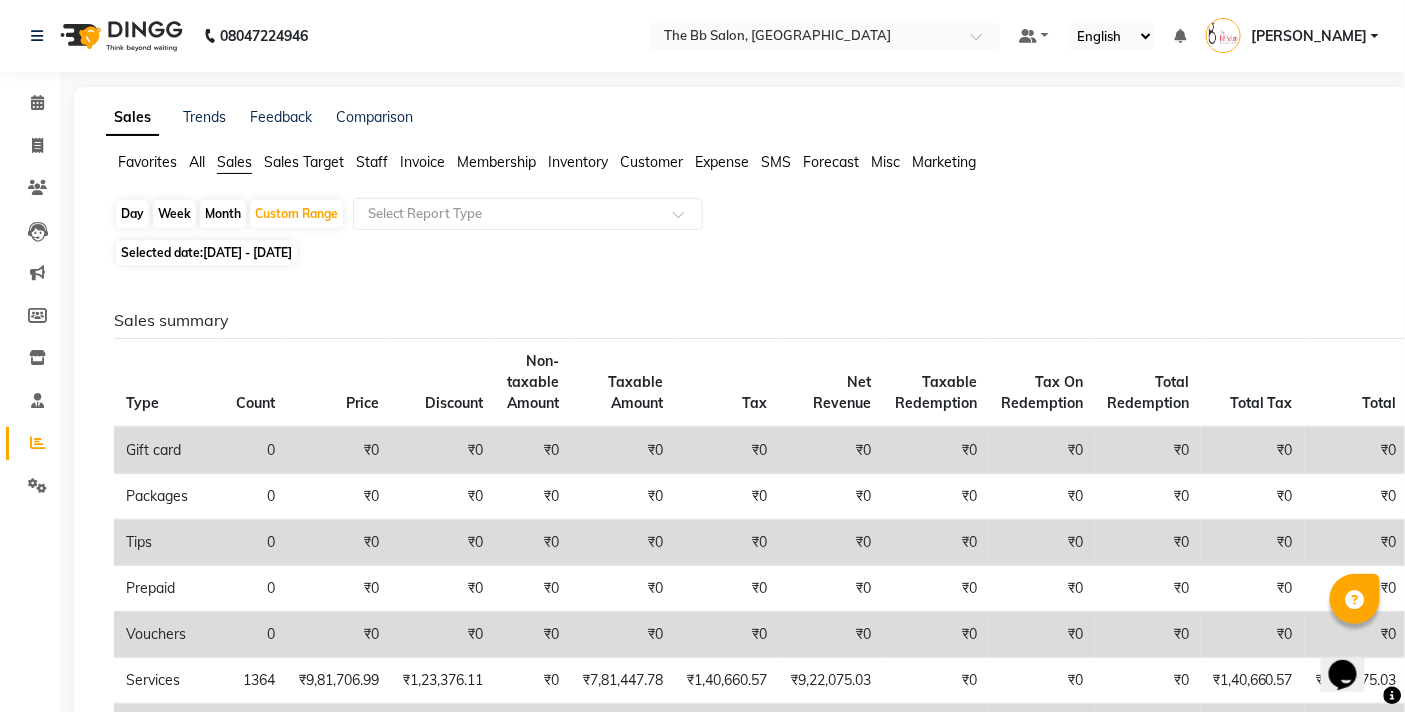 click on "Sales summary Type Count Price Discount Non-taxable Amount Taxable Amount Tax Net Revenue Taxable Redemption Tax On Redemption Total Redemption Total Tax Total  Gift card 0 ₹0 ₹0 ₹0 ₹0 ₹0 ₹0 ₹0 ₹0 ₹0 ₹0 ₹0  Packages 0 ₹0 ₹0 ₹0 ₹0 ₹0 ₹0 ₹0 ₹0 ₹0 ₹0 ₹0  Tips 0 ₹0 ₹0 ₹0 ₹0 ₹0 ₹0 ₹0 ₹0 ₹0 ₹0 ₹0  Prepaid 0 ₹0 ₹0 ₹0 ₹0 ₹0 ₹0 ₹0 ₹0 ₹0 ₹0 ₹0  Vouchers 0 ₹0 ₹0 ₹0 ₹0 ₹0 ₹0 ₹0 ₹0 ₹0 ₹0 ₹0  Services 1364 ₹9,81,706.99 ₹1,23,376.11 ₹0 ₹7,81,447.78 ₹1,40,660.57 ₹9,22,075.03 ₹0 ₹0 ₹0 ₹1,40,660.57 ₹9,22,075.03  Products 58 ₹97,310.00 ₹1,960.63 ₹0 ₹80,804.39 ₹14,544.80 ₹95,349.36 ₹0 ₹0 ₹0 ₹14,544.80 ₹95,349.36  Fee 0 ₹0 ₹0 ₹0 ₹0 ₹0 ₹0 ₹0 ₹0 ₹0 ₹0 ₹0  Memberships 8 ₹7,000.00 ₹0 ₹0 ₹0 ₹0 ₹0 ₹0 ₹0 ₹0 ₹0 ₹0 Payment mode Payment Mode Count Total Redemption Tip Fee Advance Amount Invoice Amount  ONLINE 327 ₹3,40,648.88 ₹0 ₹0 ₹0 1" 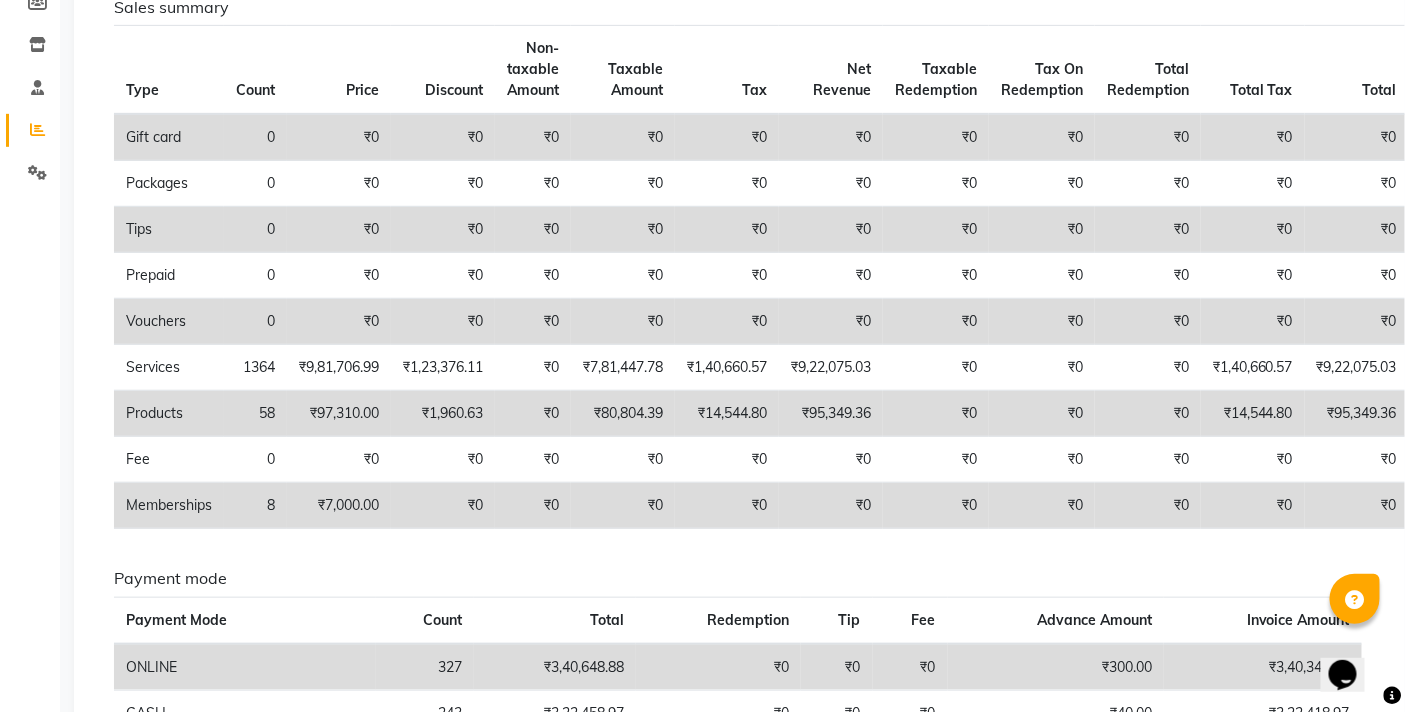 scroll, scrollTop: 535, scrollLeft: 0, axis: vertical 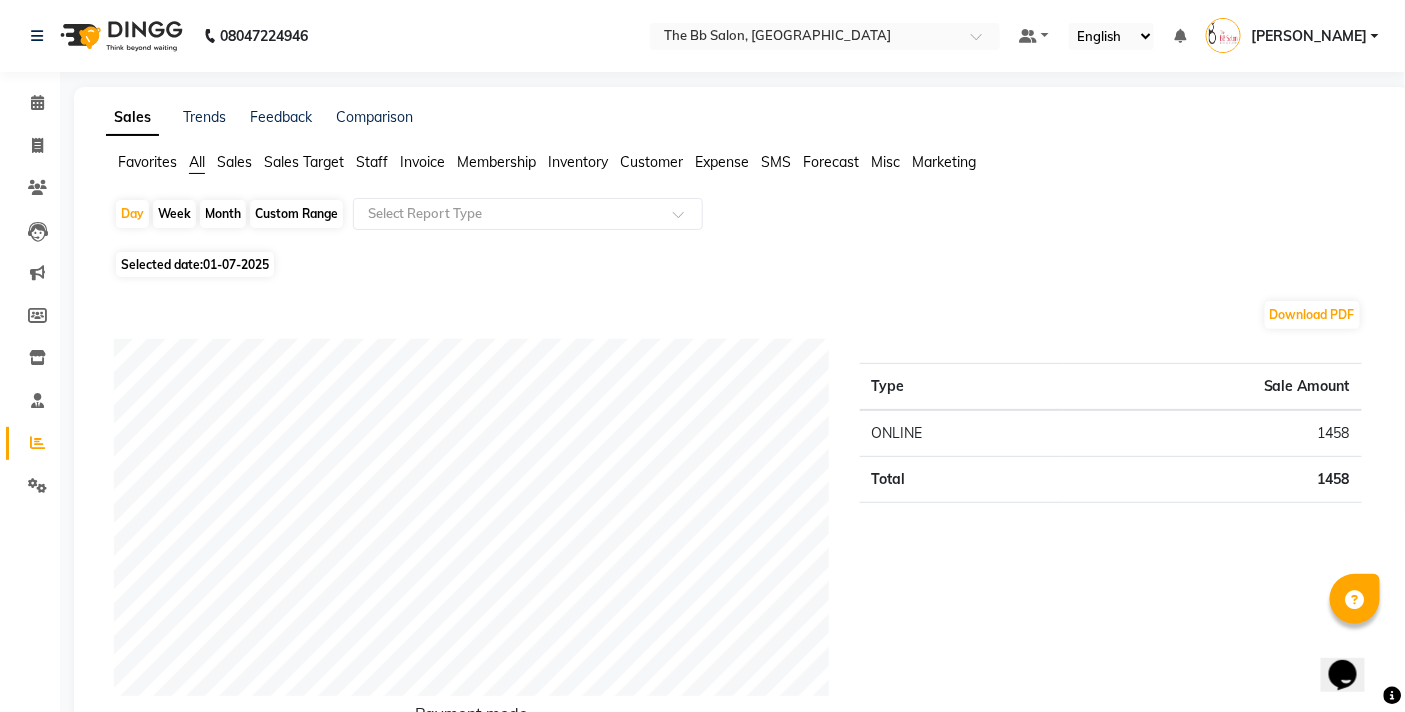 click on "Sales" 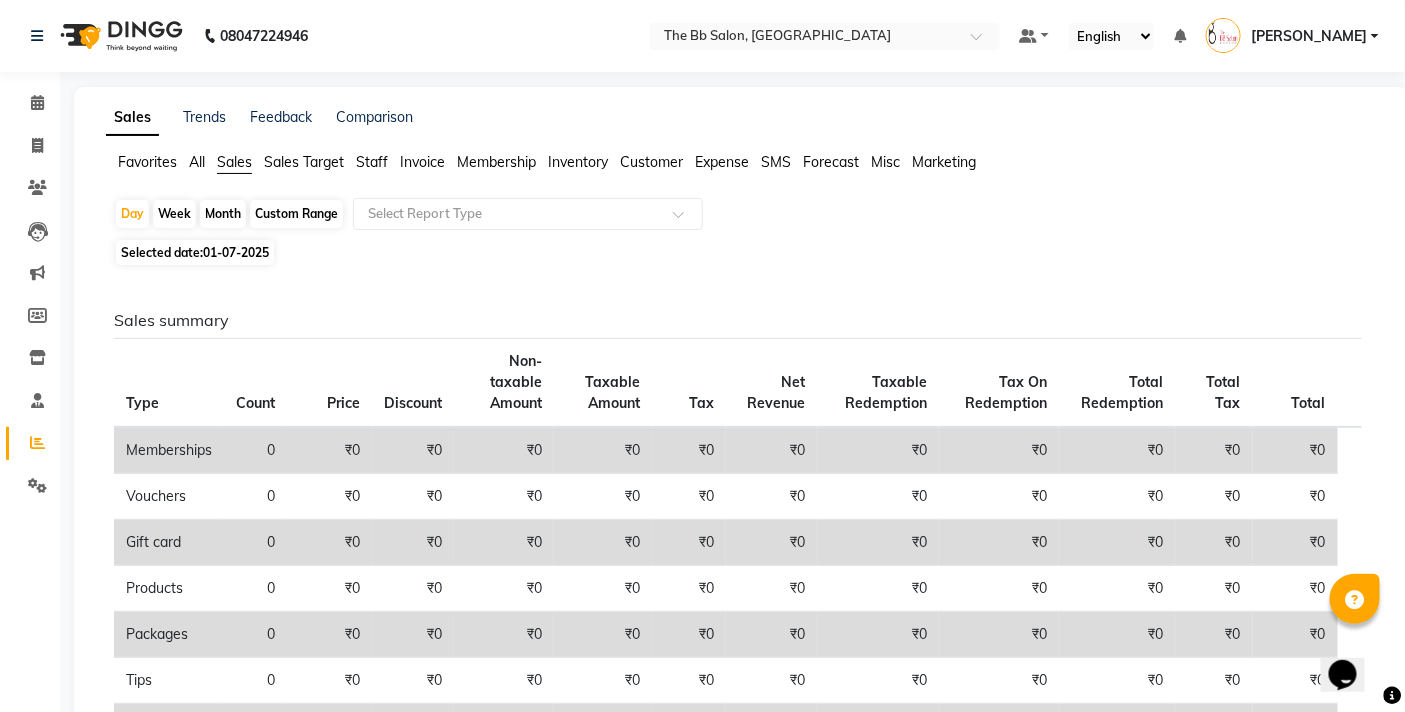 click on "Custom Range" 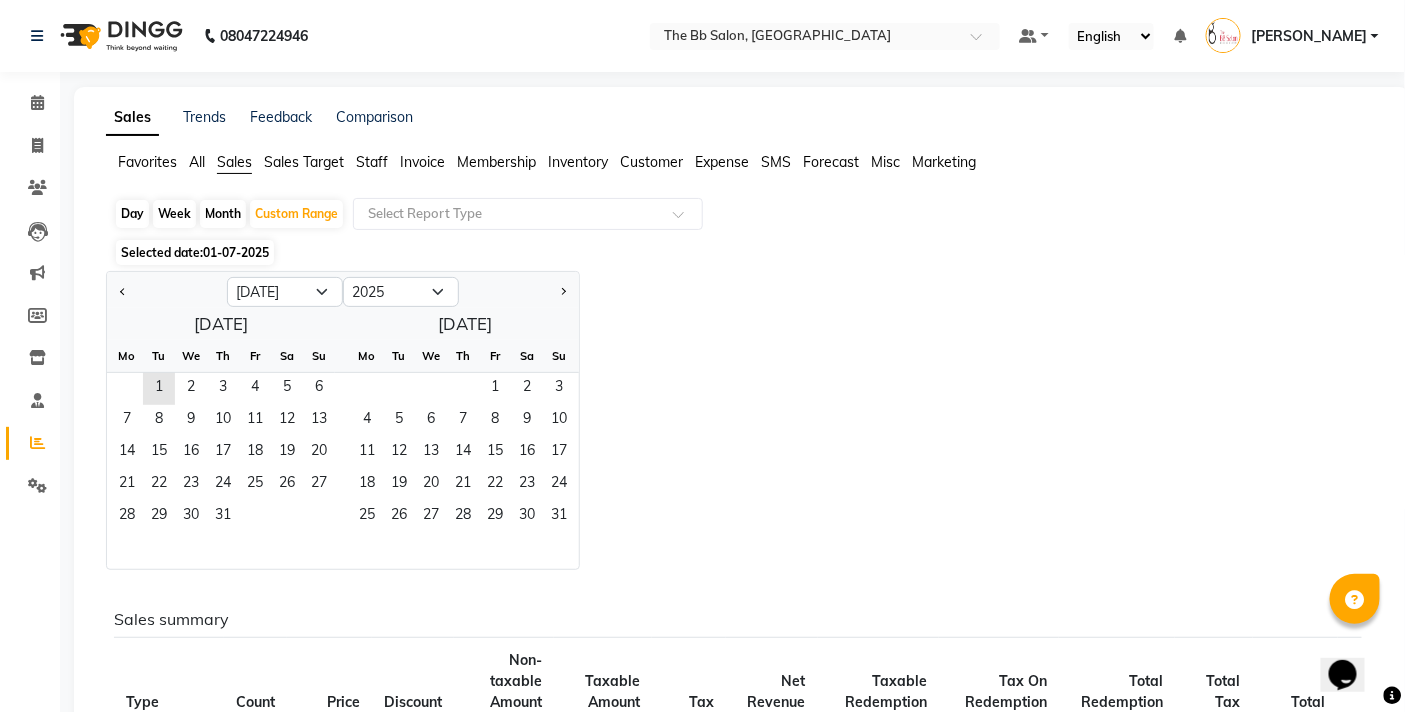 click on "Month" 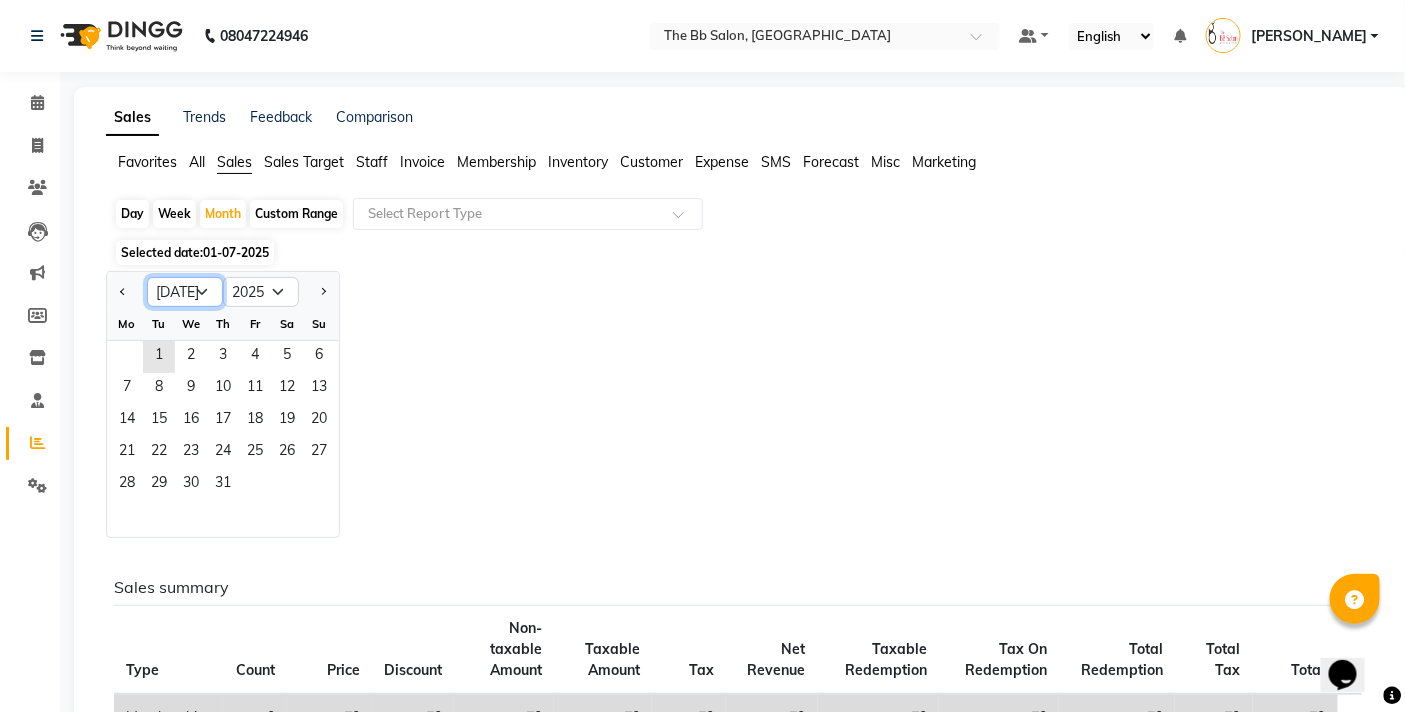 click on "Jan Feb Mar Apr May Jun [DATE] Aug Sep Oct Nov Dec" 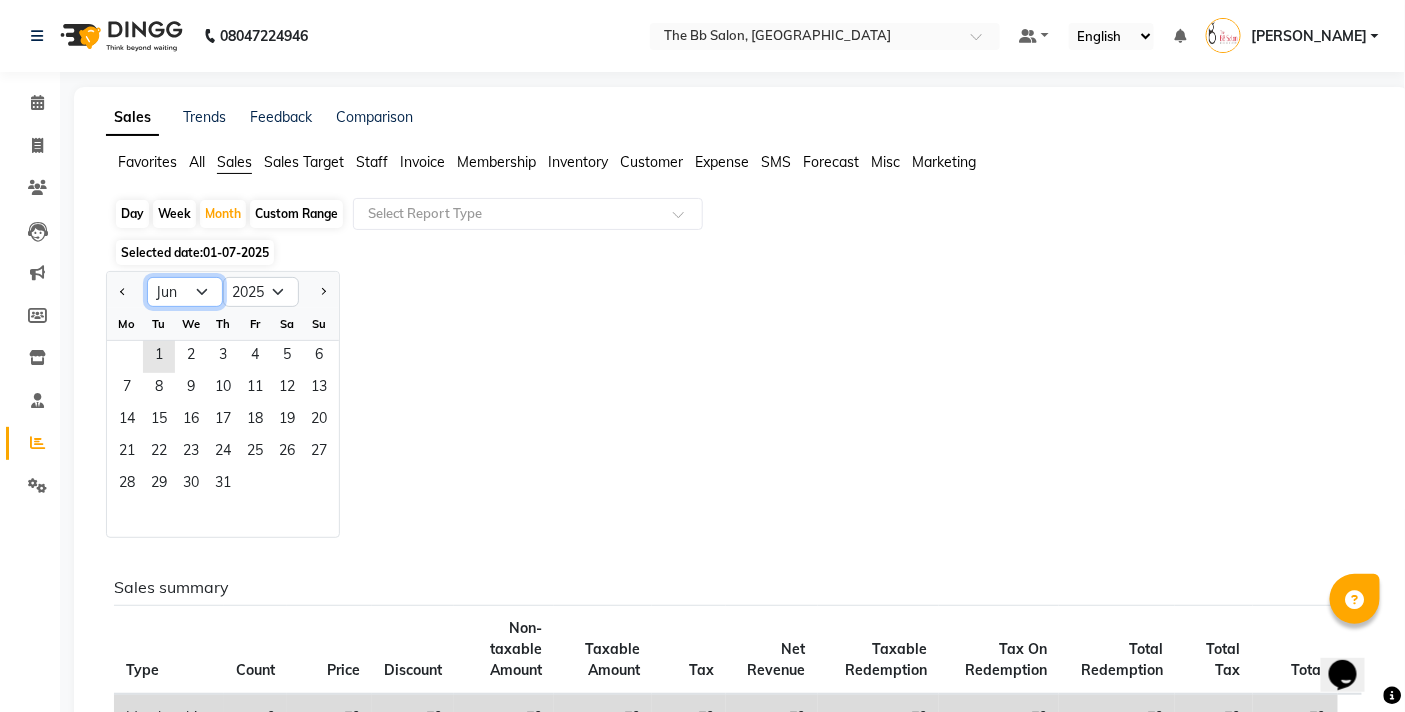 click on "Jan Feb Mar Apr May Jun [DATE] Aug Sep Oct Nov Dec" 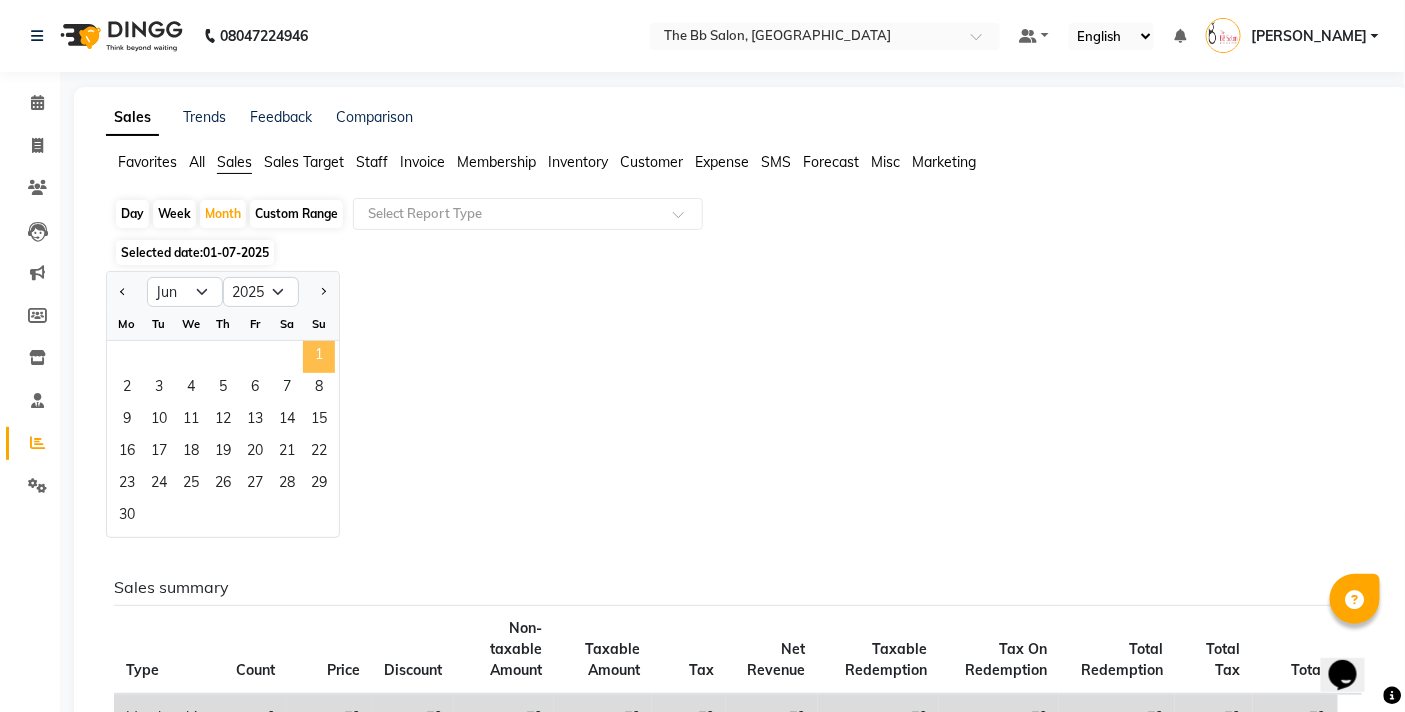 click on "1" 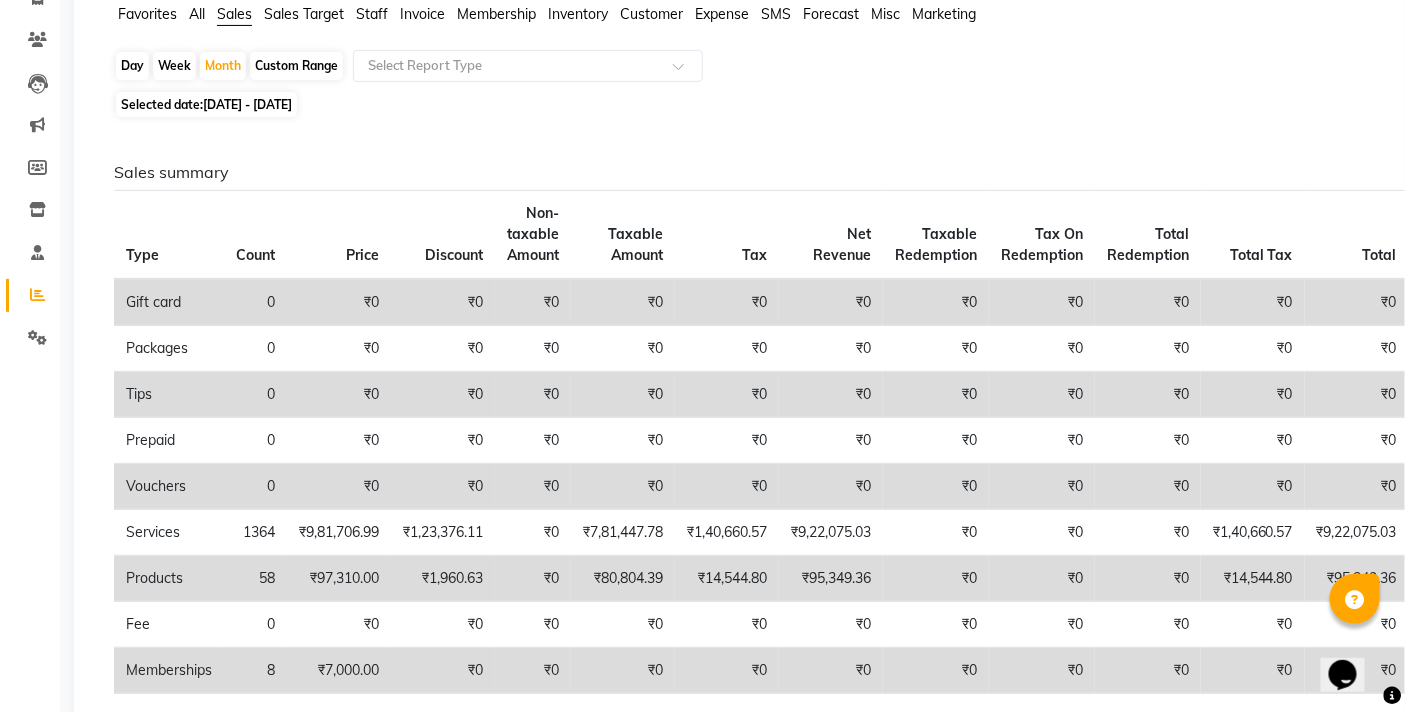 scroll, scrollTop: 0, scrollLeft: 0, axis: both 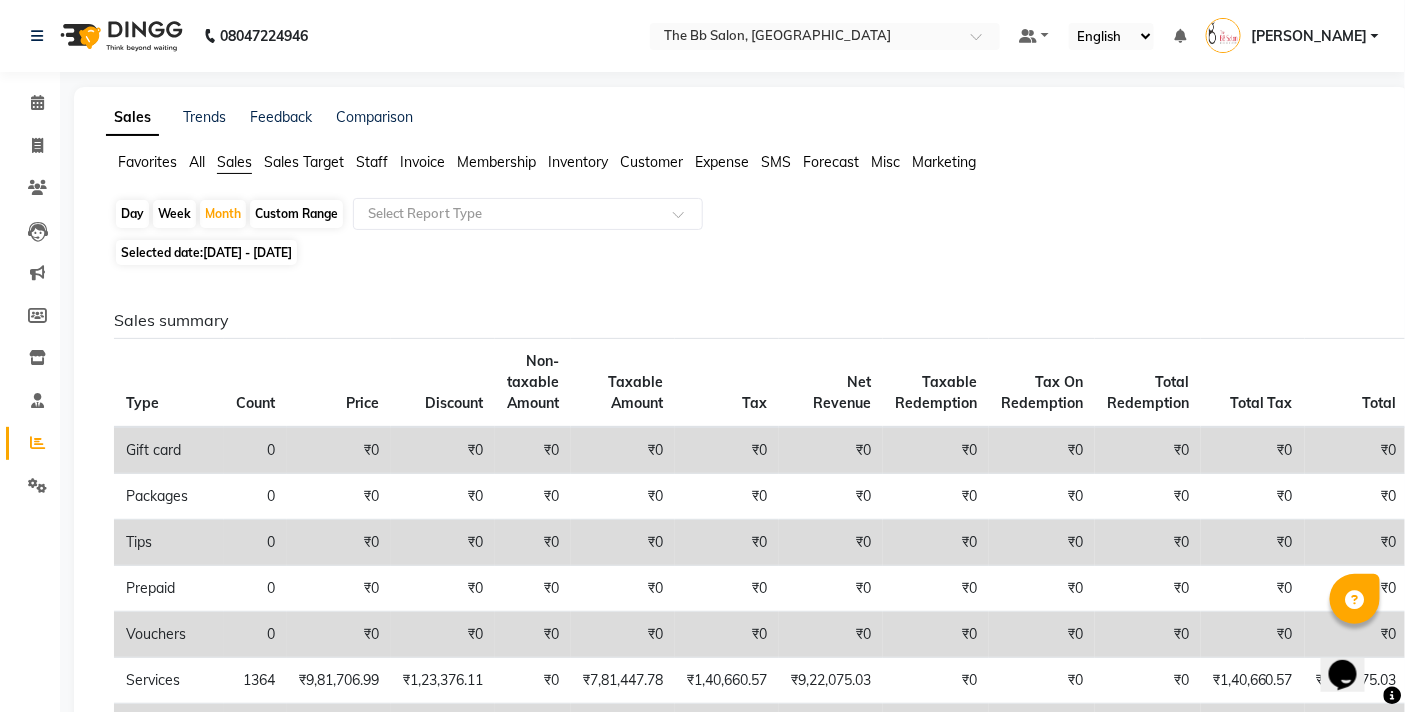 click on "Staff" 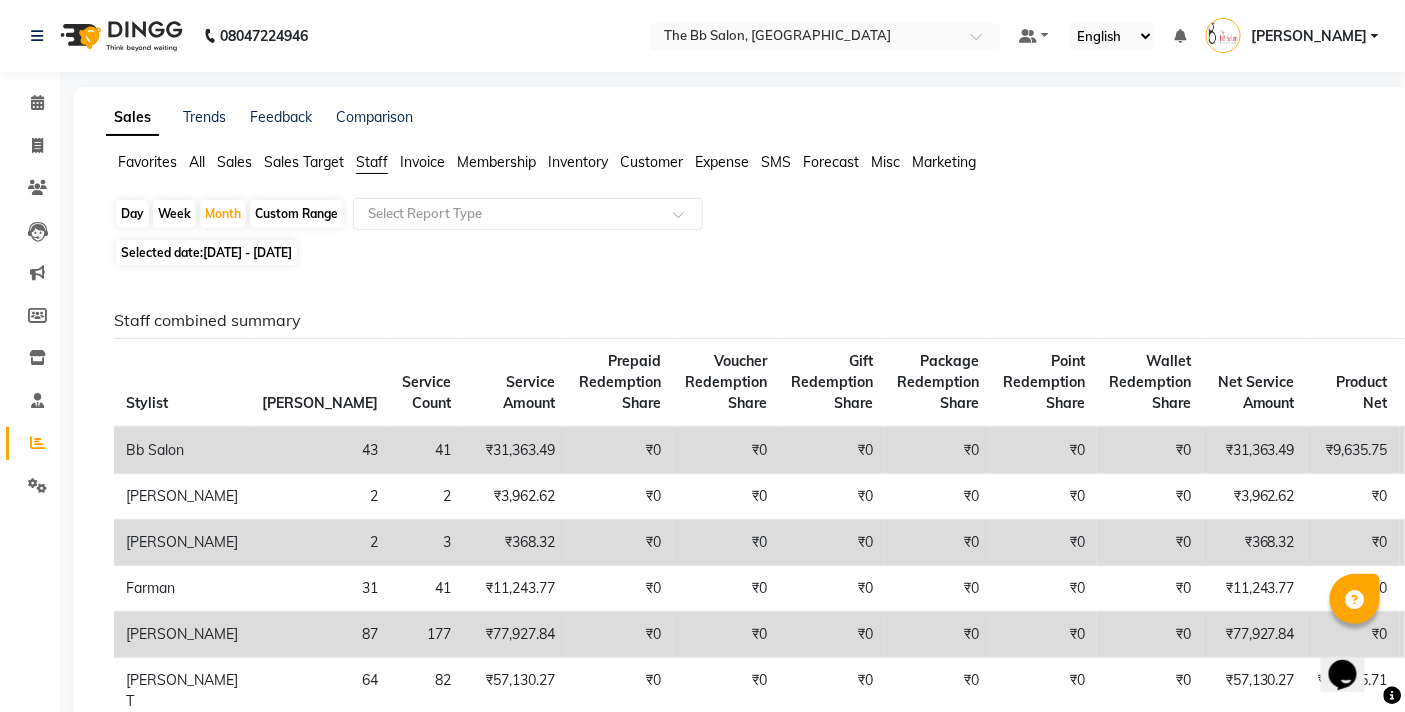 click on "Invoice" 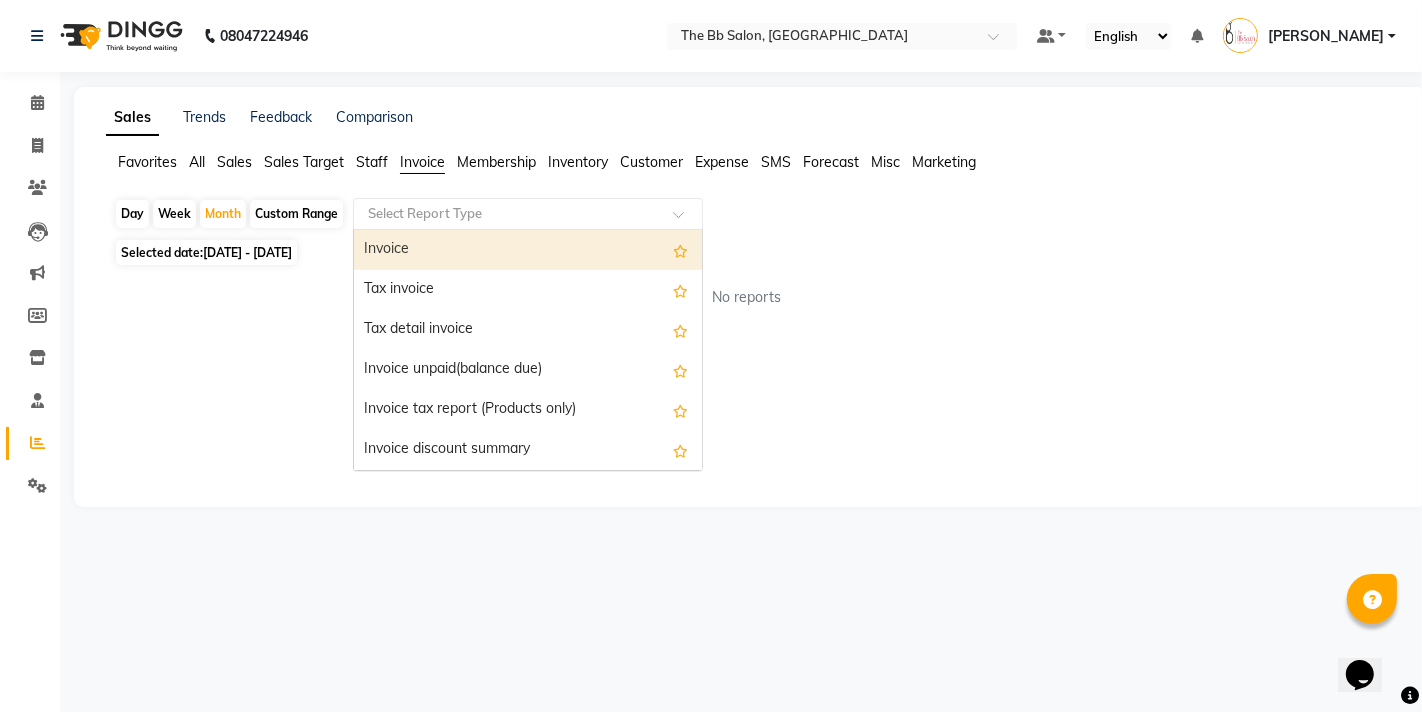 click 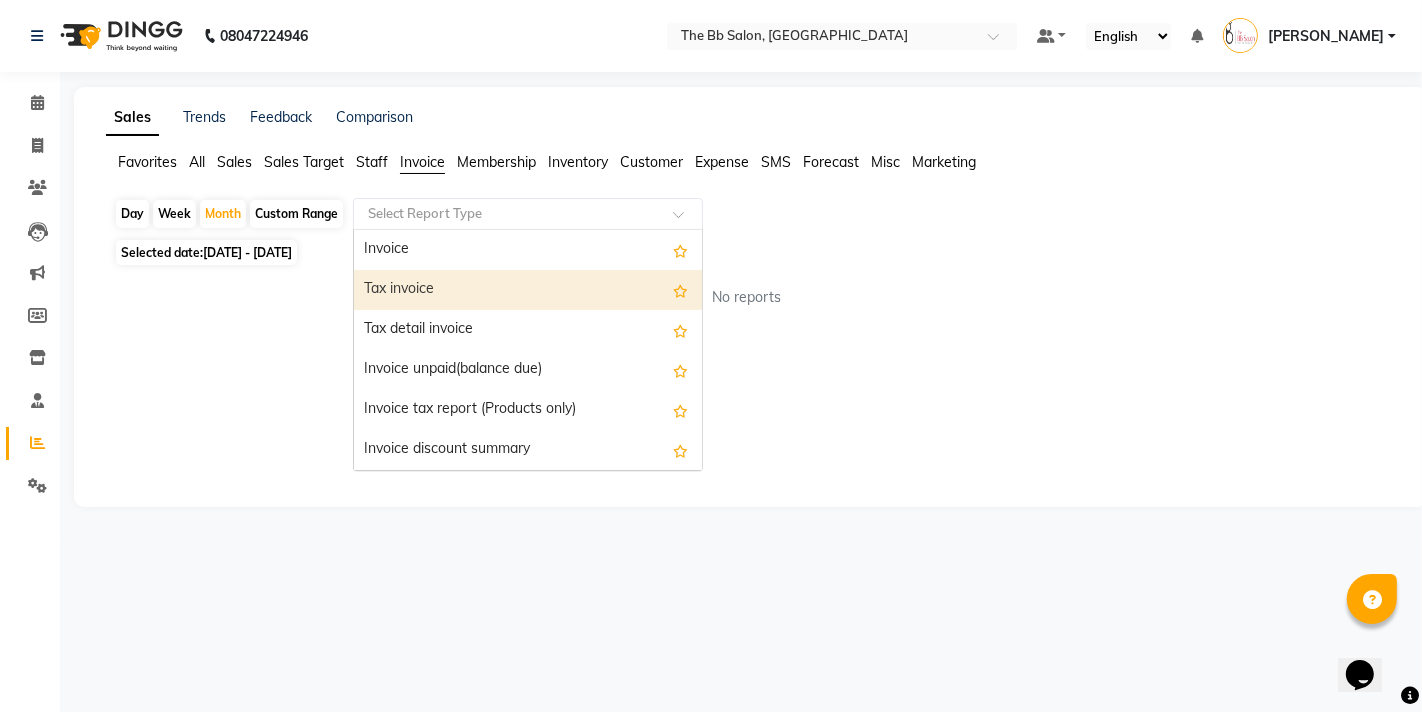 click on "Tax invoice" at bounding box center (528, 290) 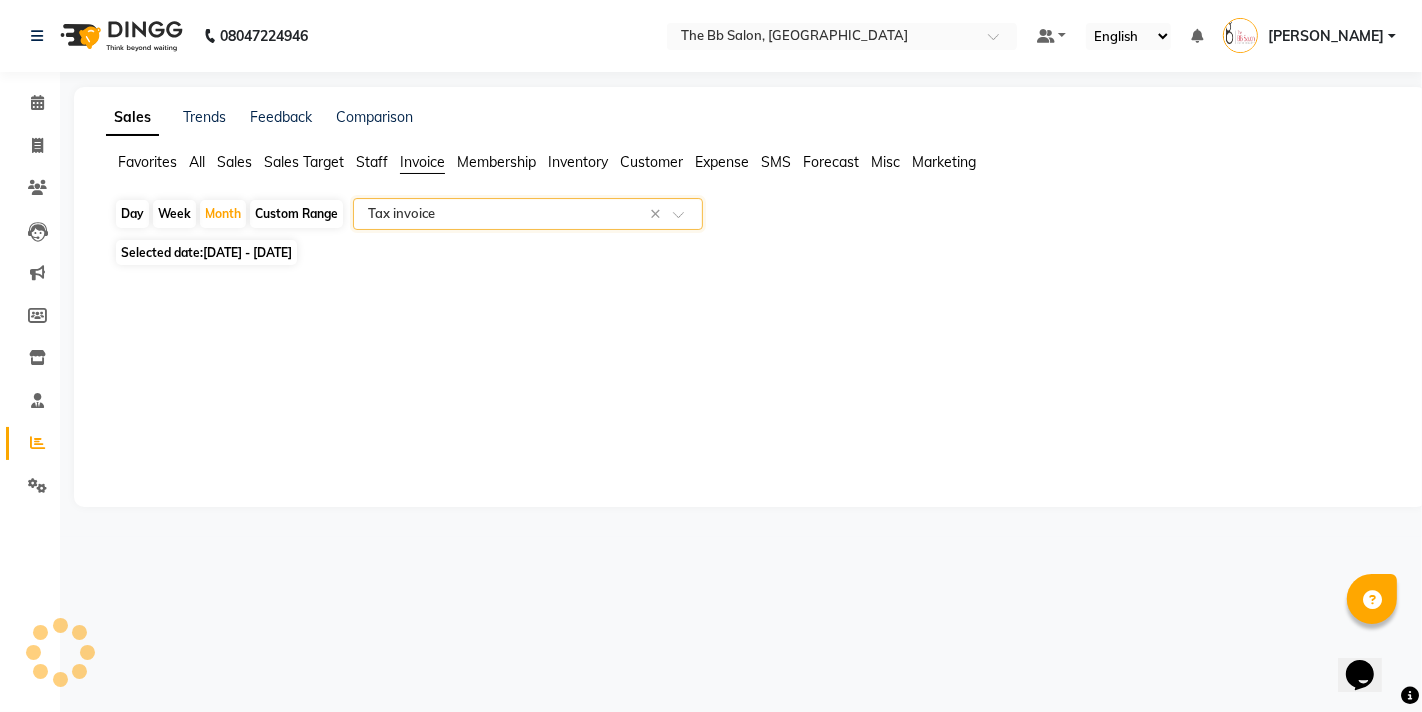select on "filtered_report" 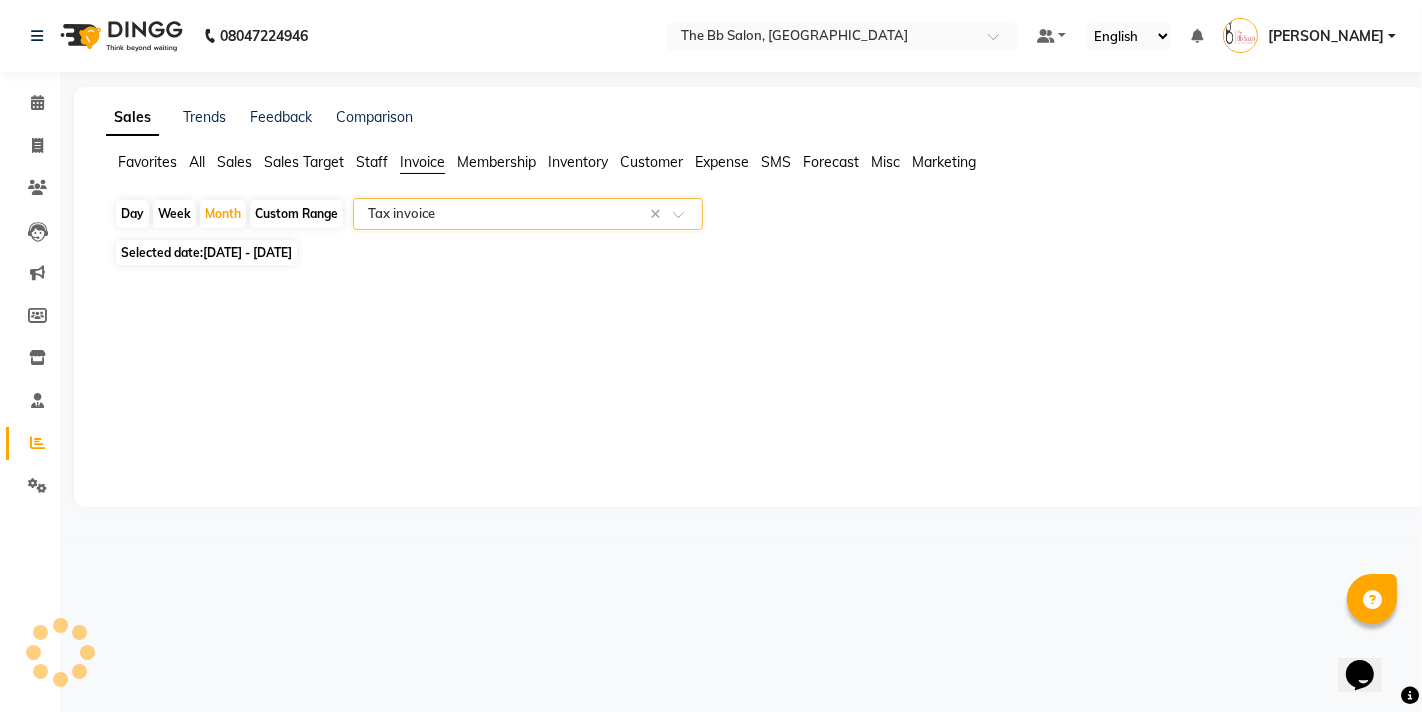 select on "csv" 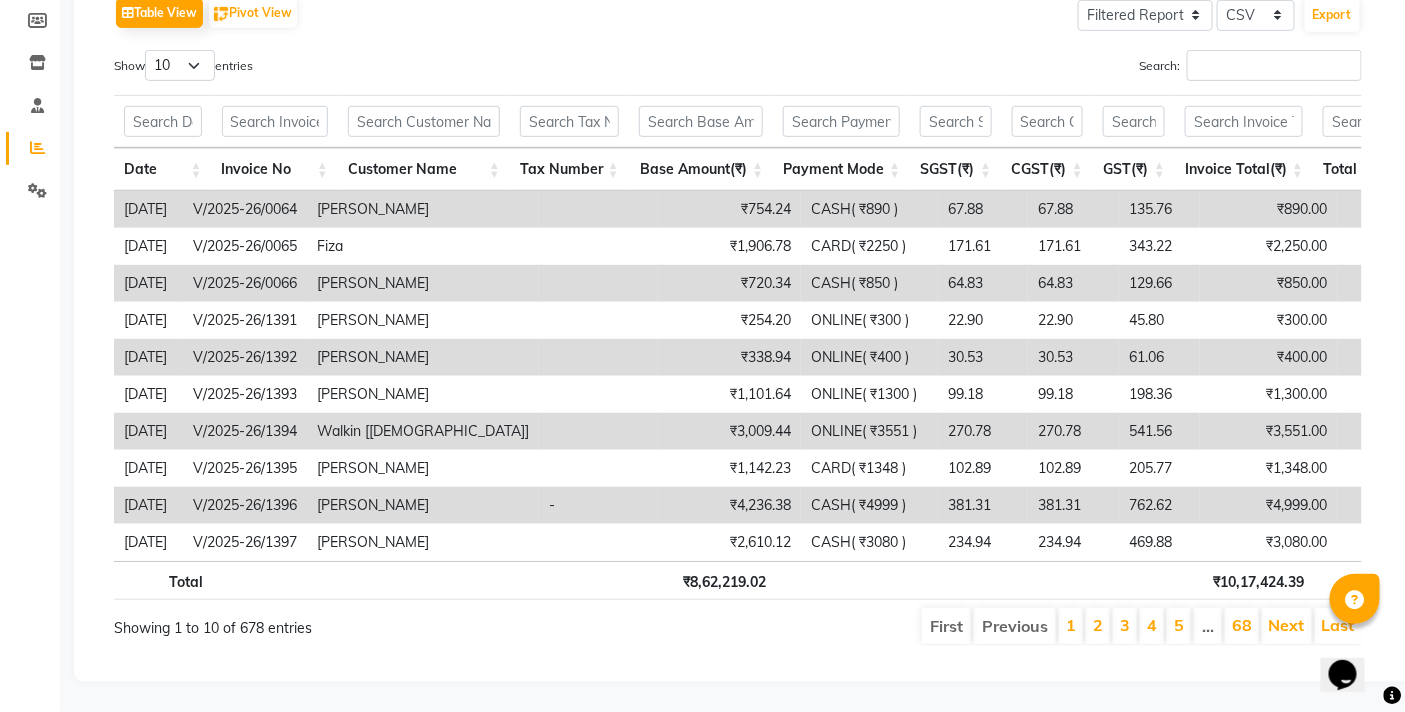 scroll, scrollTop: 330, scrollLeft: 0, axis: vertical 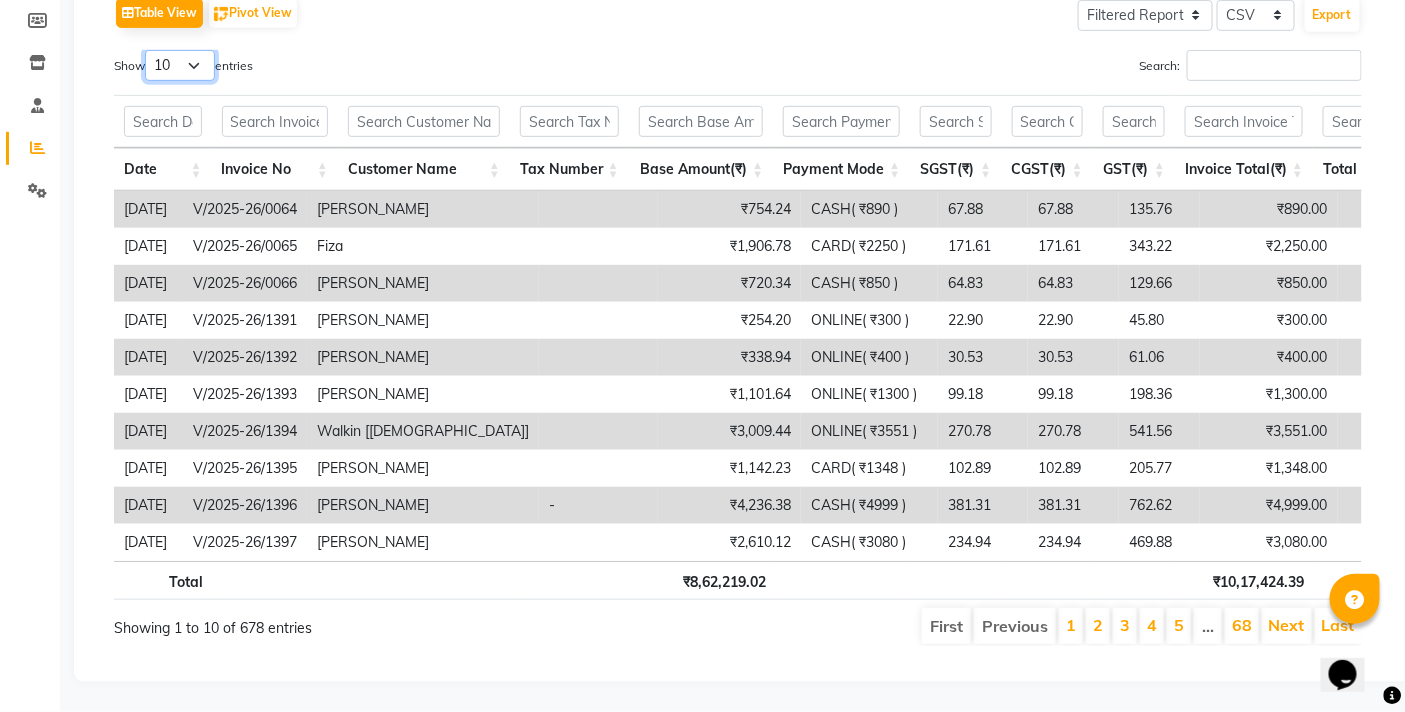 click on "10 25 50 100" at bounding box center [180, 65] 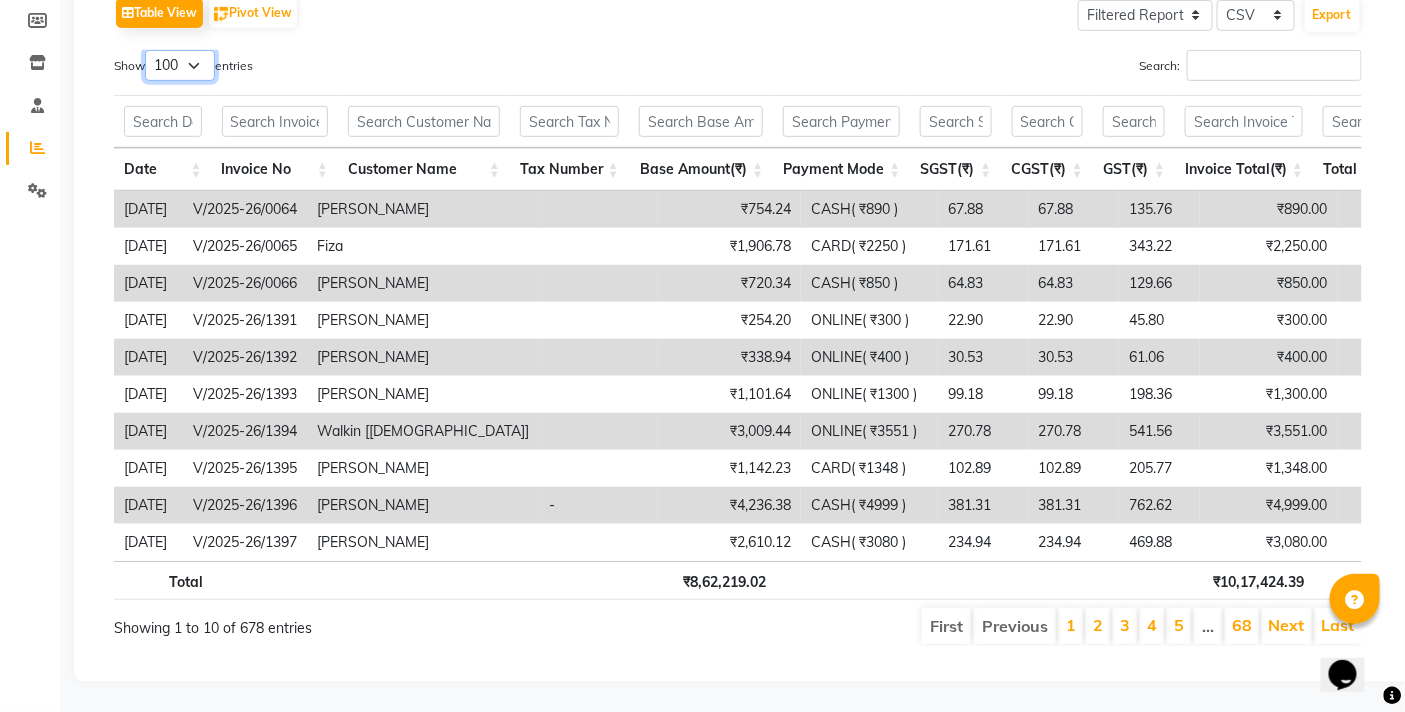 click on "10 25 50 100" at bounding box center (180, 65) 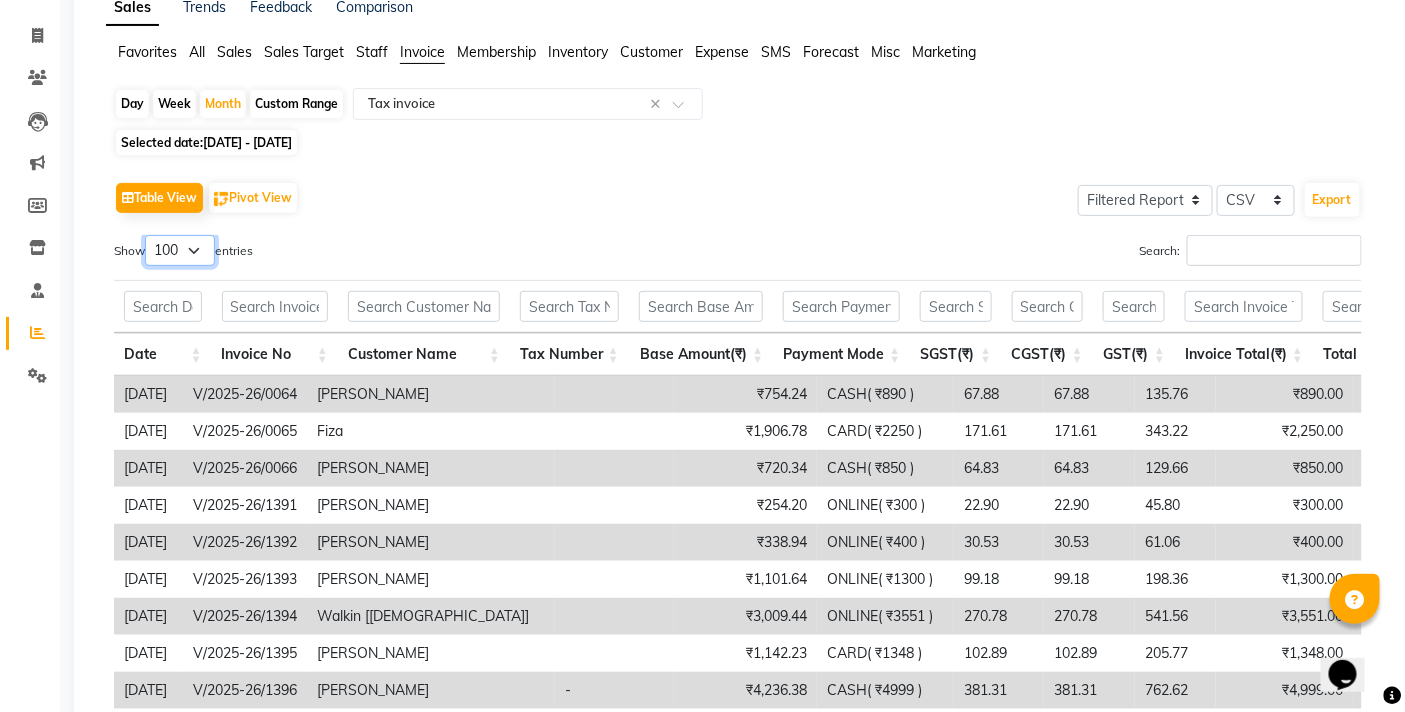 scroll, scrollTop: 107, scrollLeft: 0, axis: vertical 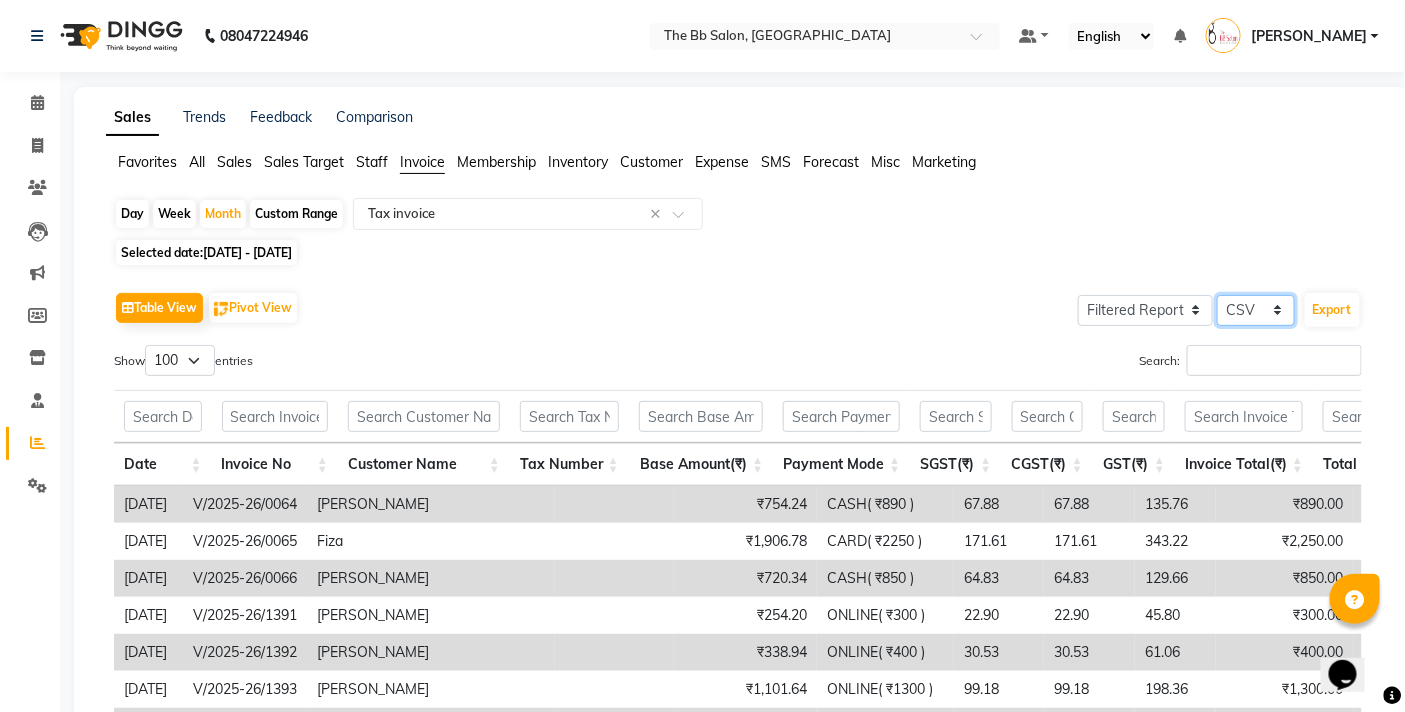 click on "Select CSV PDF" 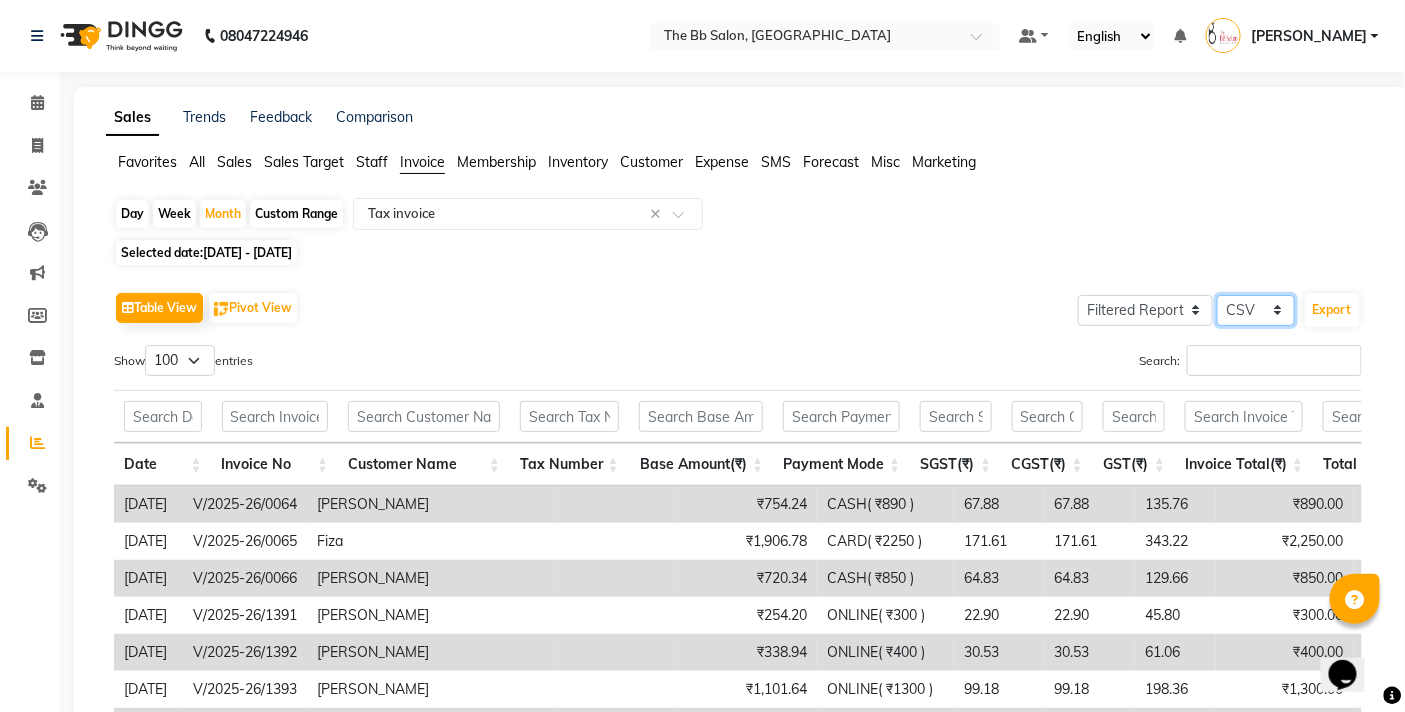 click on "Select CSV PDF" 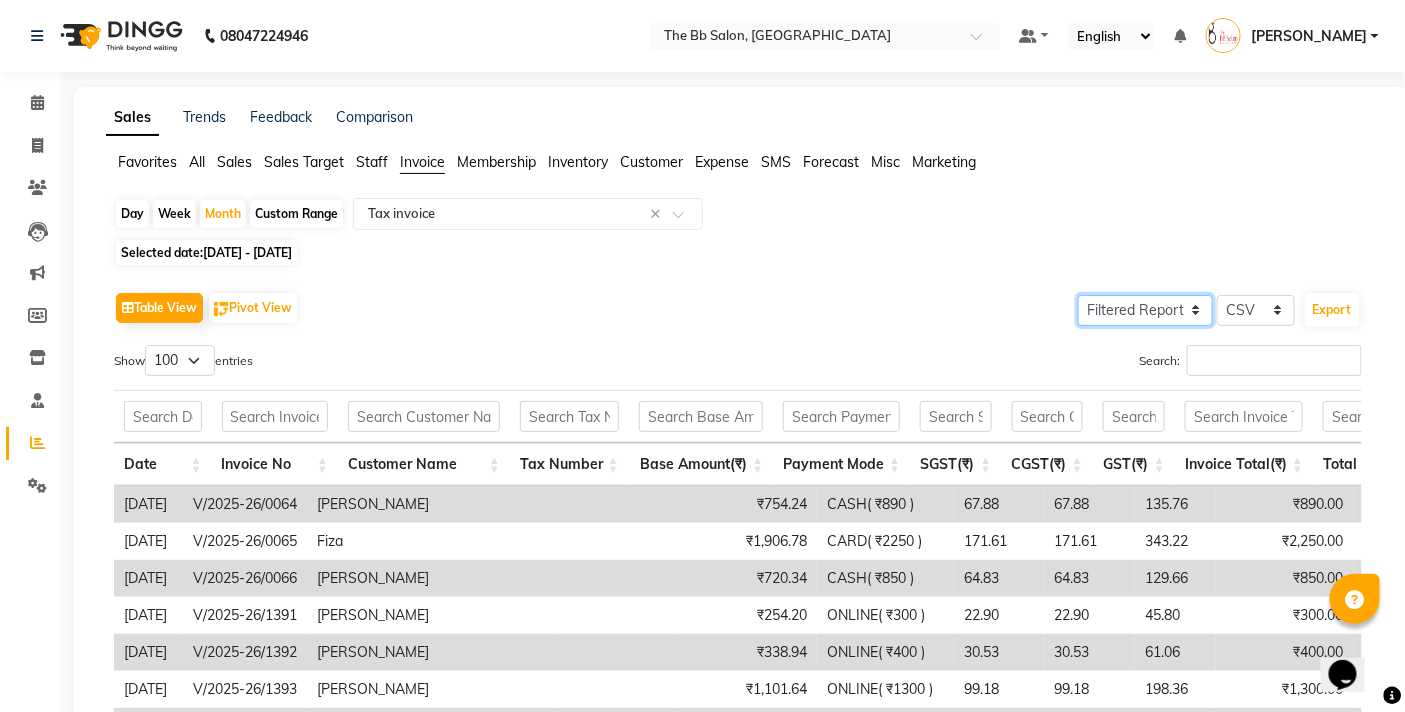 click on "Select Full Report Filtered Report" 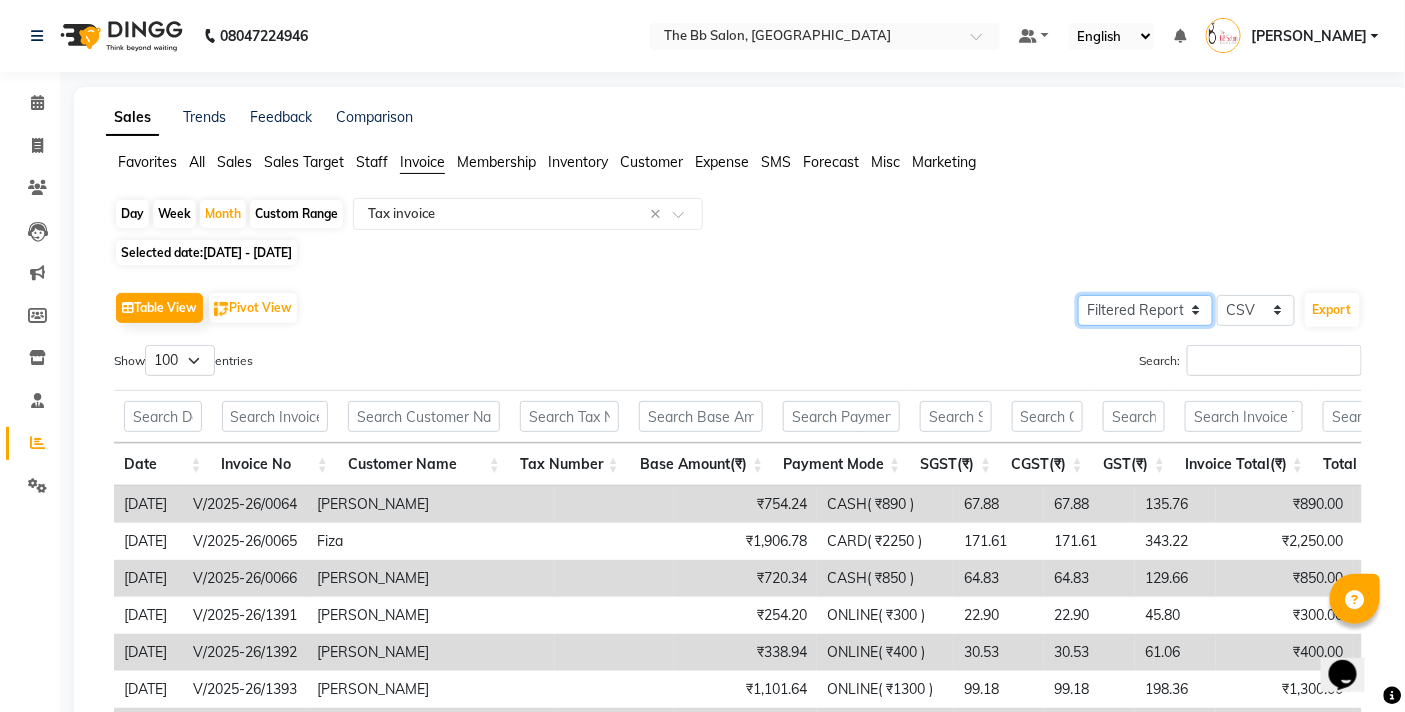 select on "full_report" 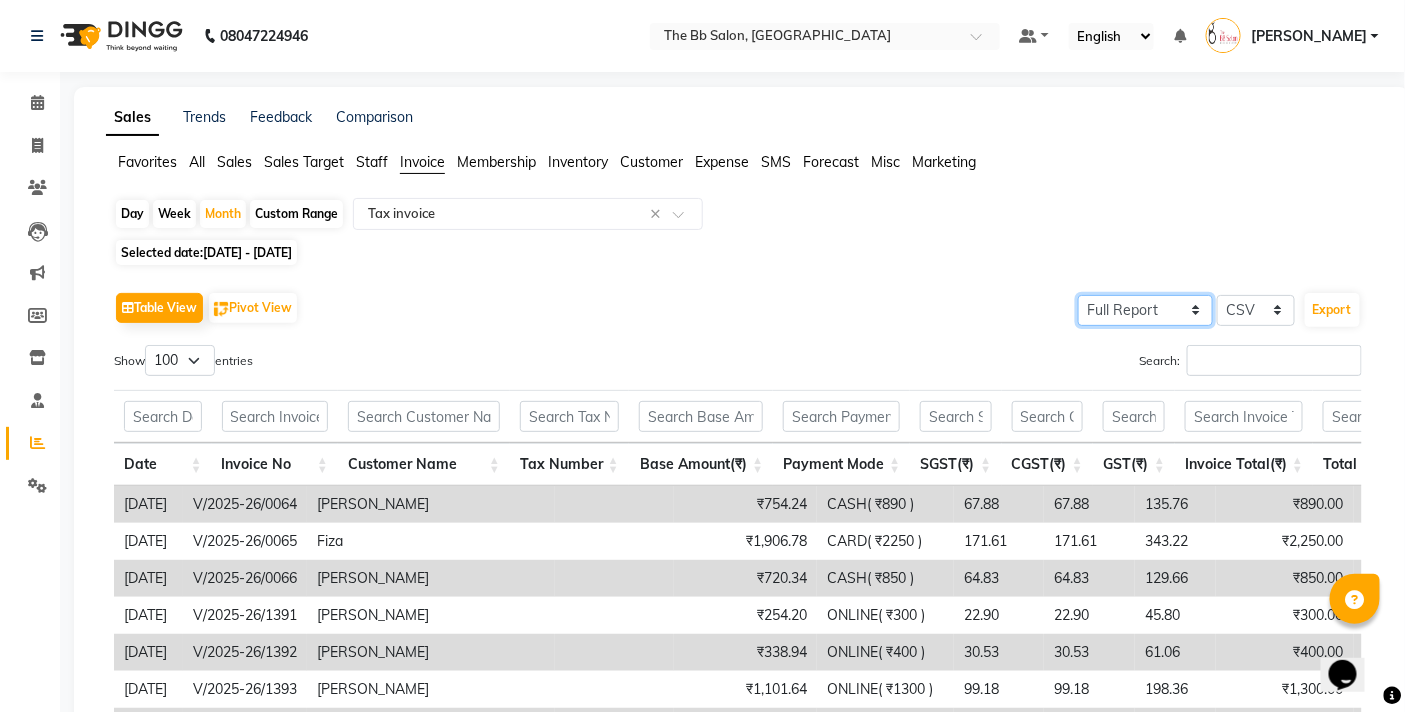 click on "Select Full Report Filtered Report" 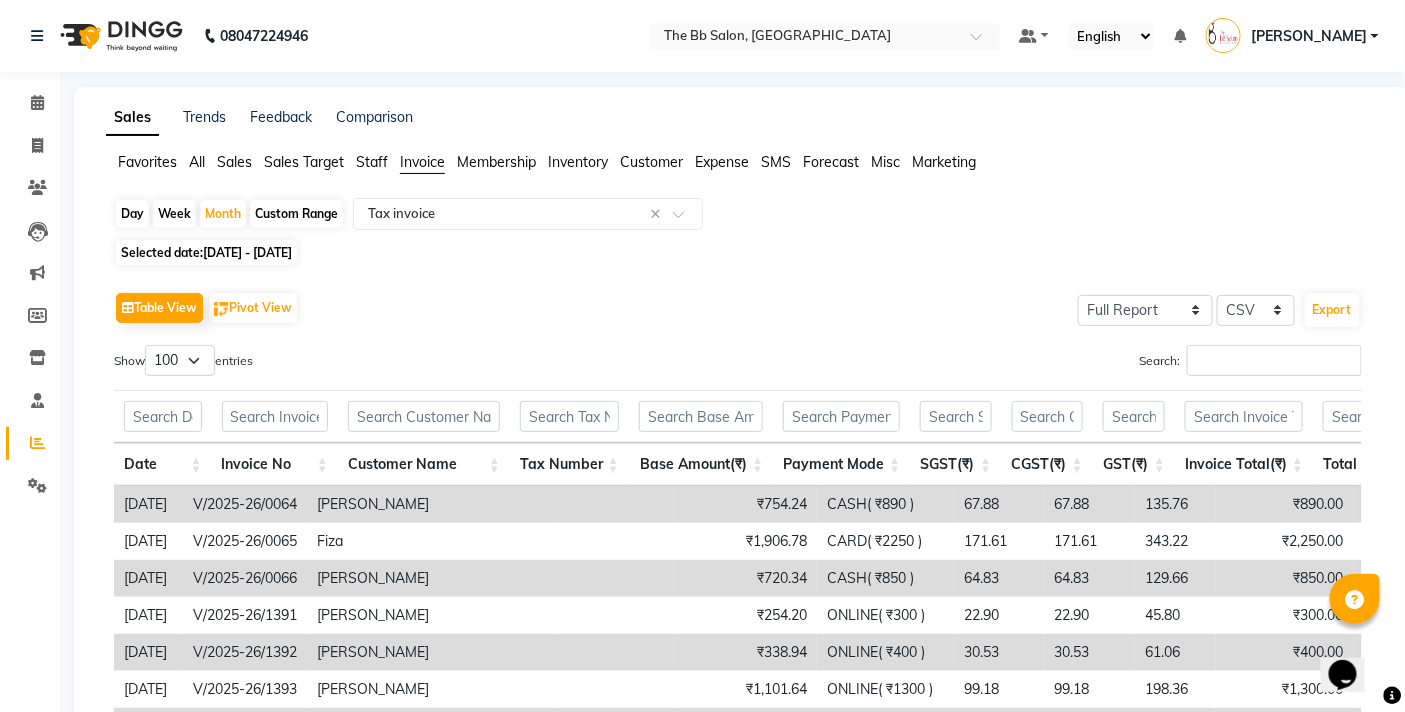 click on "Table View   Pivot View  Select Full Report Filtered Report Select CSV PDF  Export" 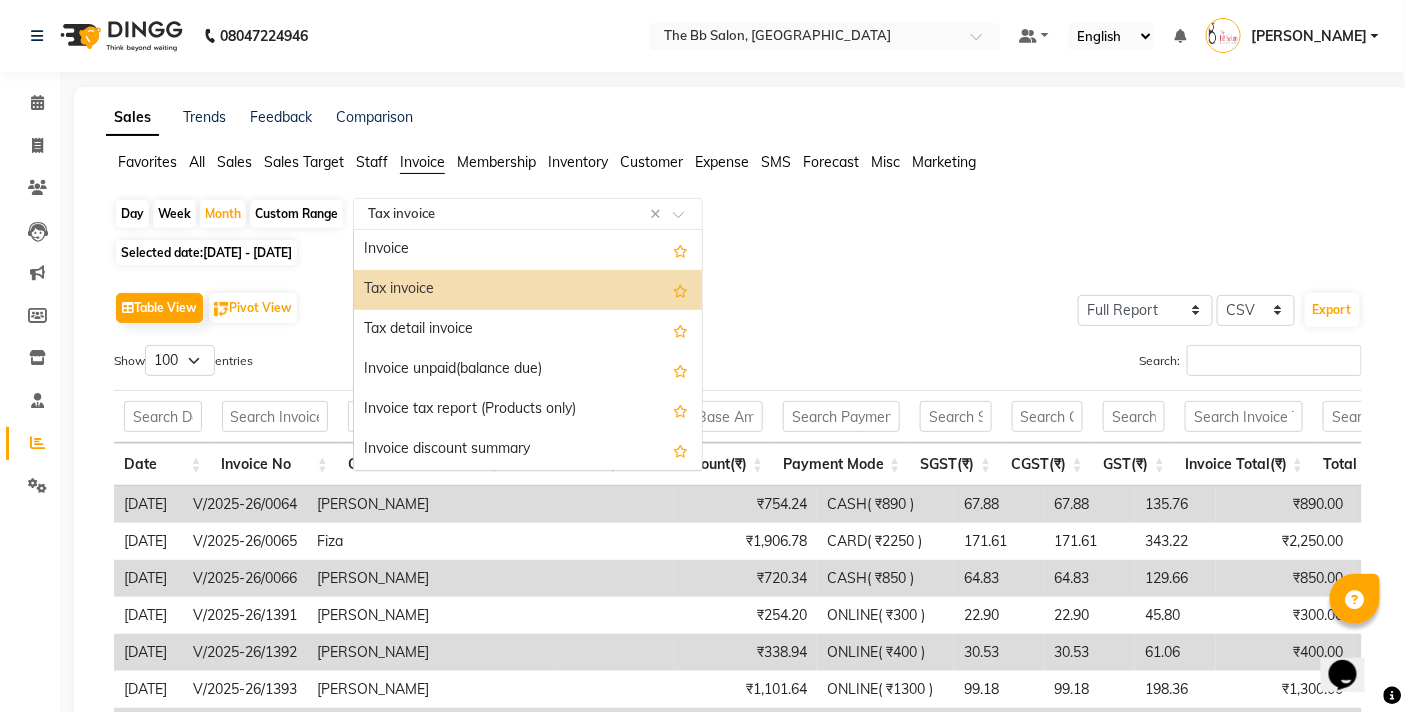 click 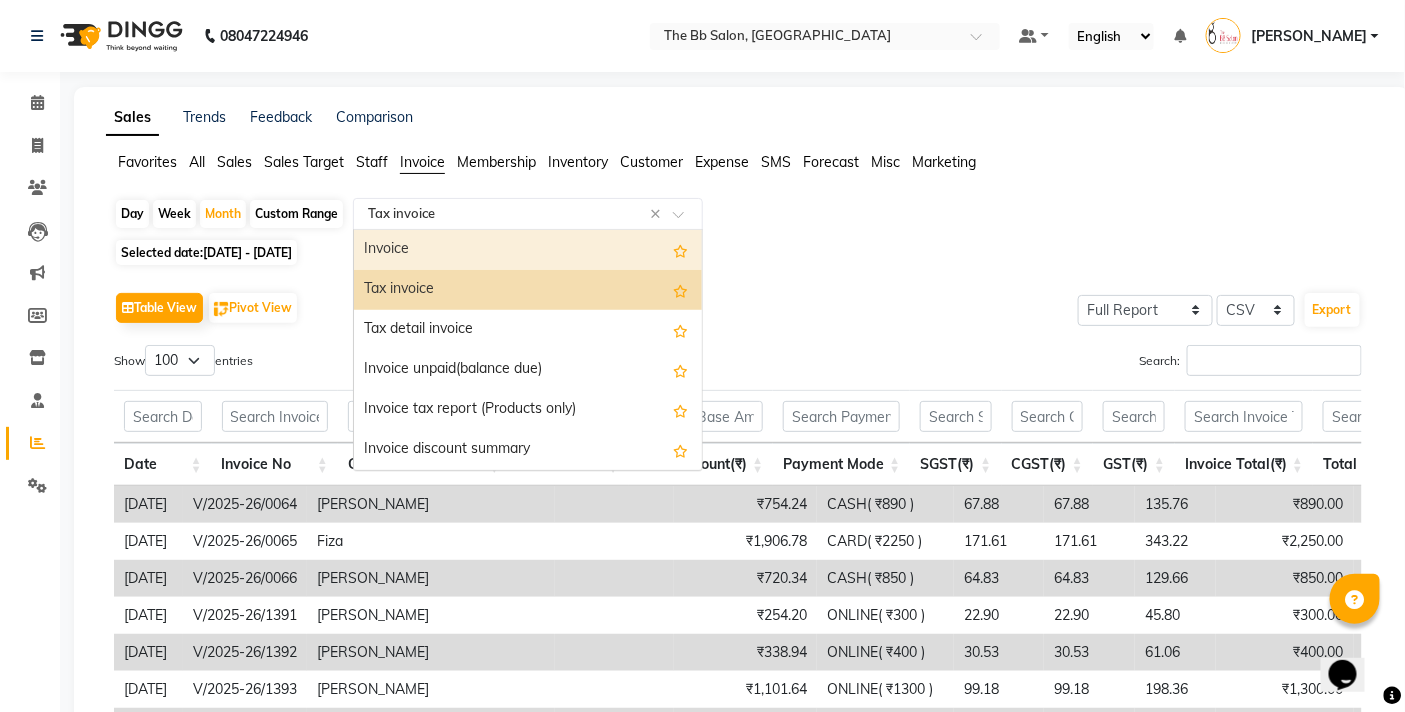 click on "Invoice" at bounding box center (528, 250) 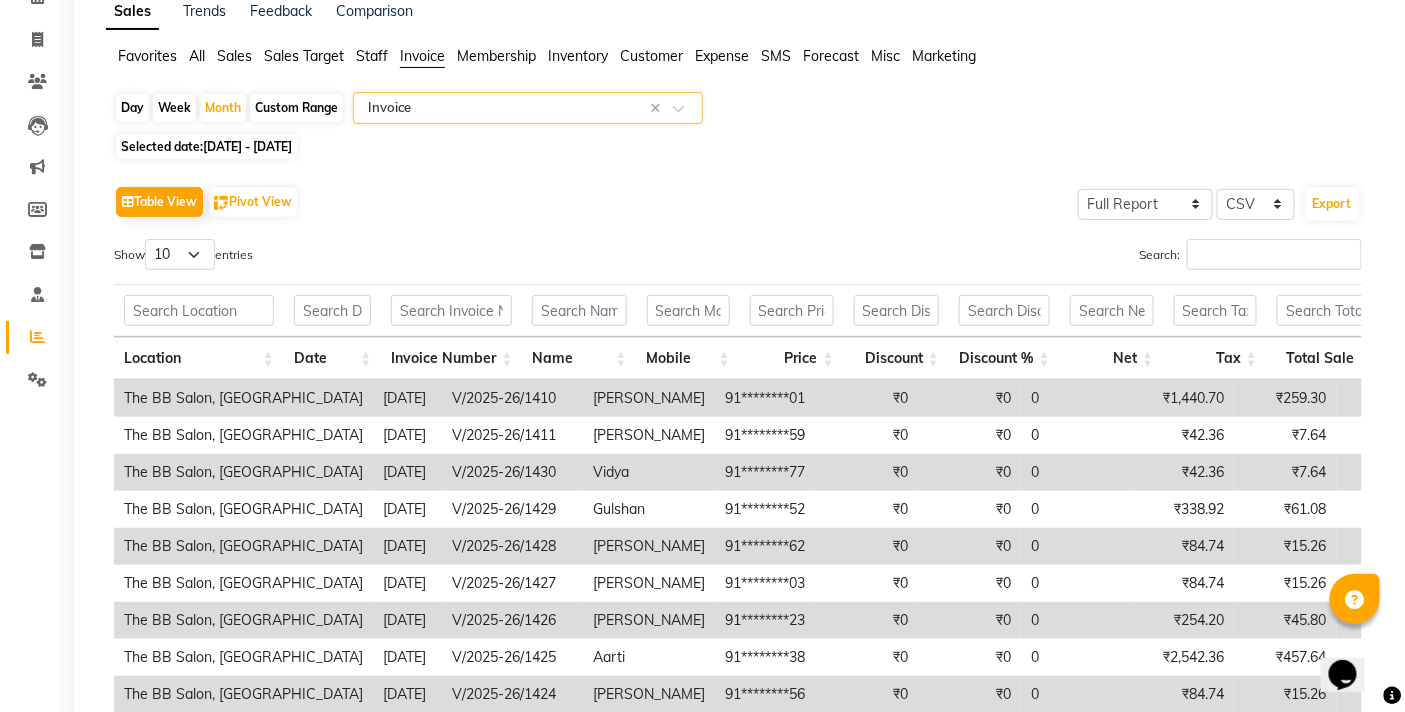 scroll, scrollTop: 330, scrollLeft: 0, axis: vertical 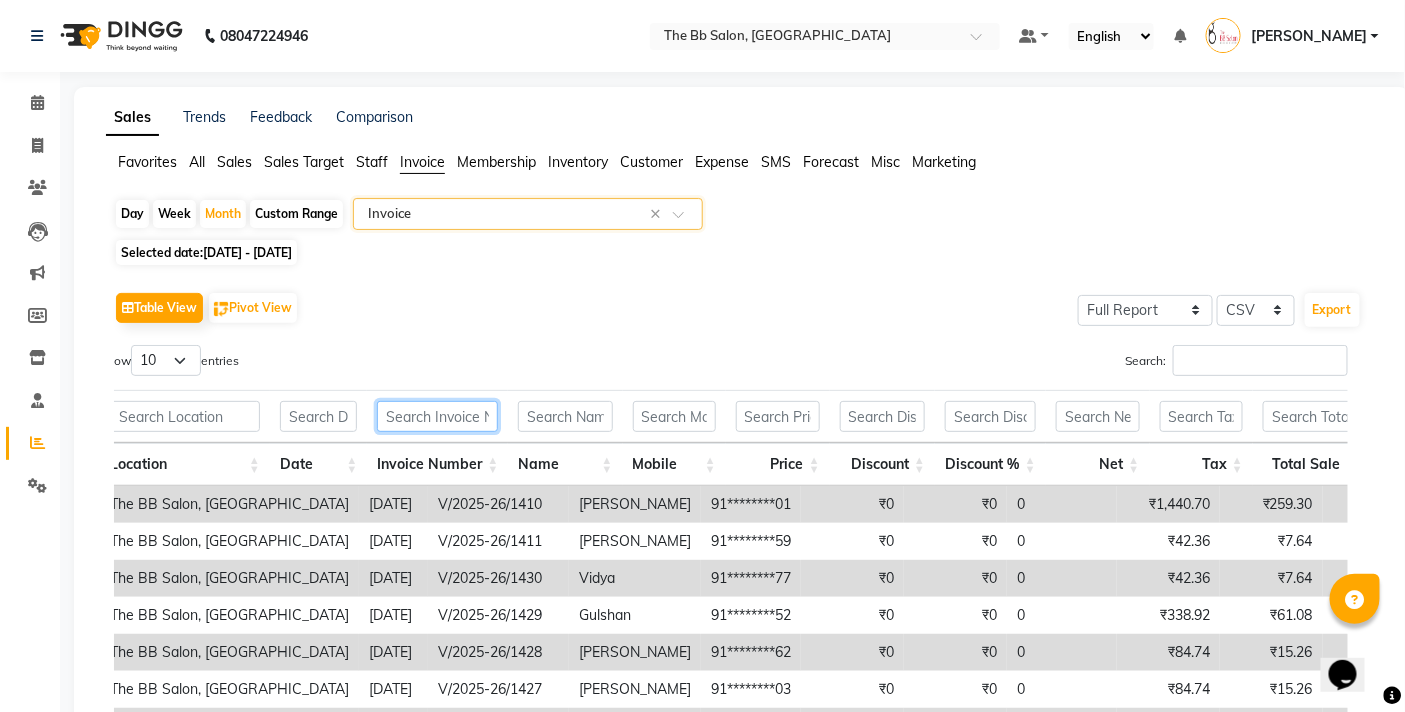 click at bounding box center (437, 416) 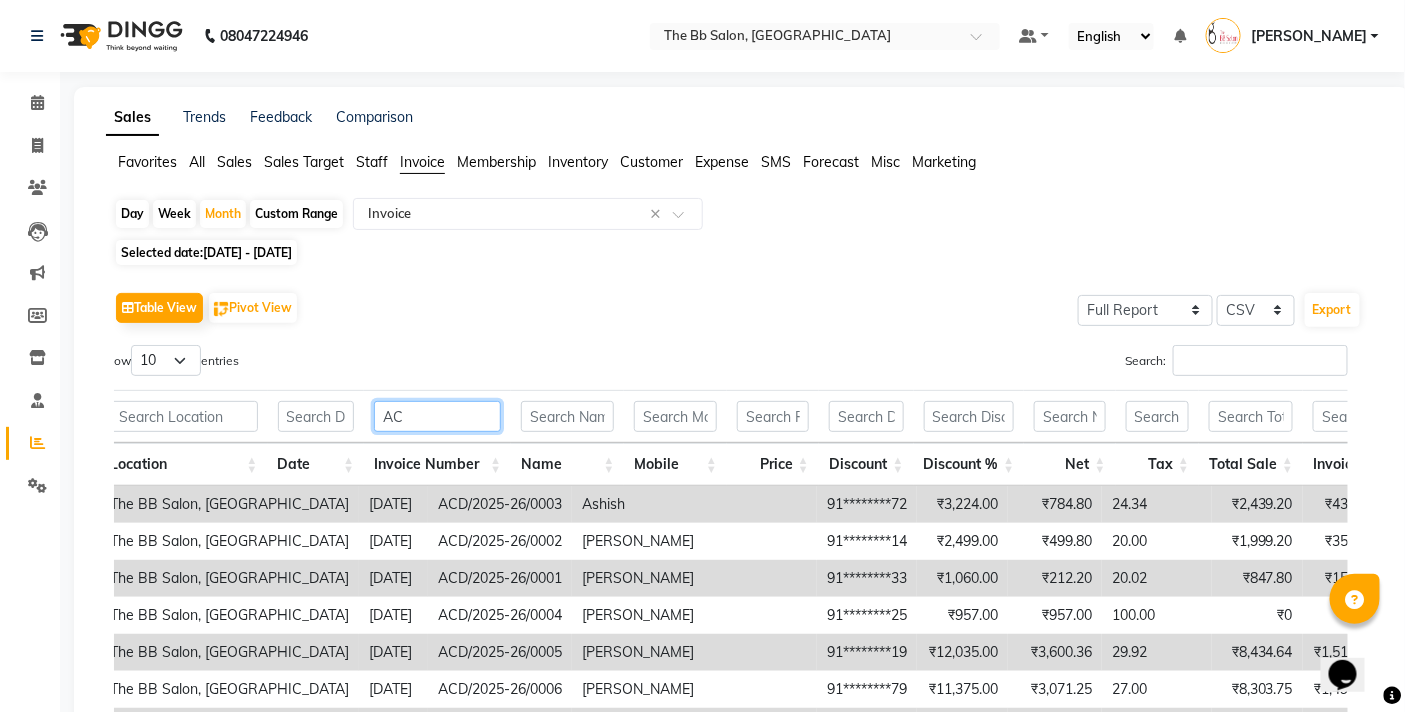 type on "A" 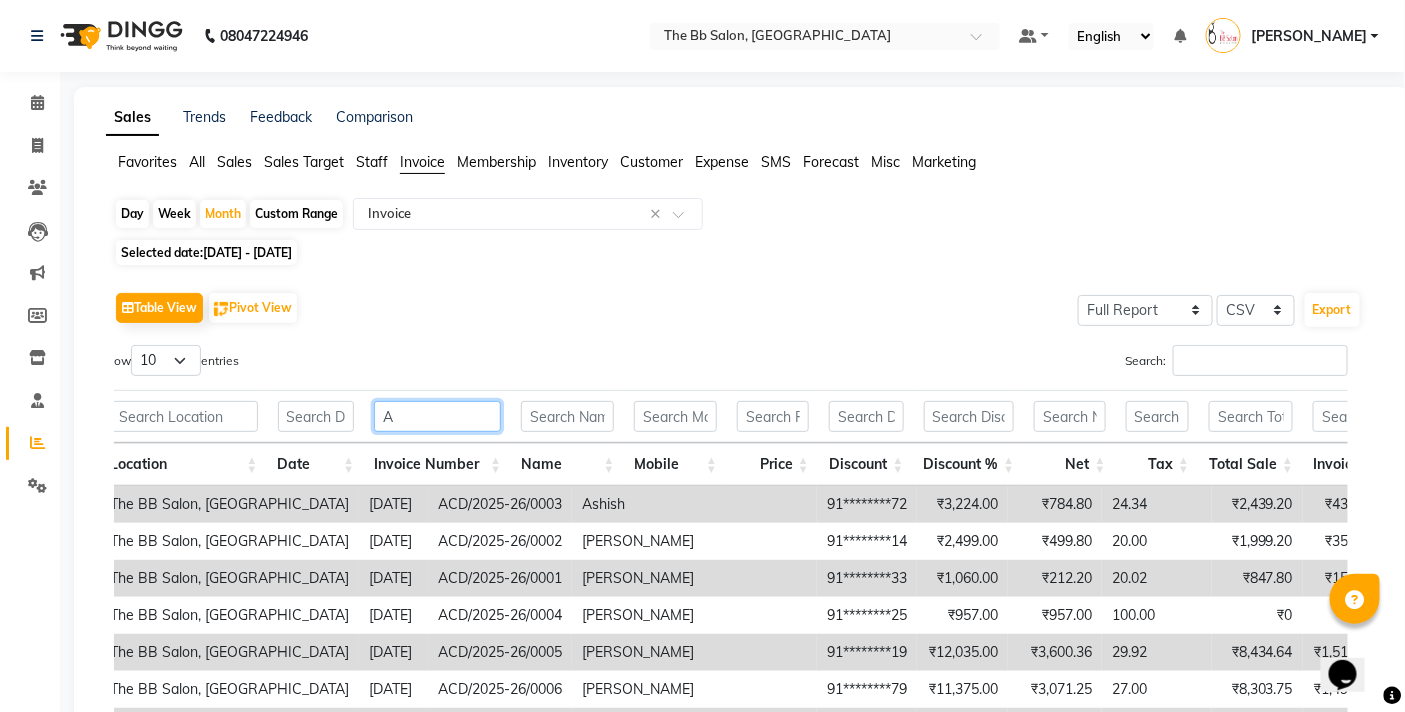 type 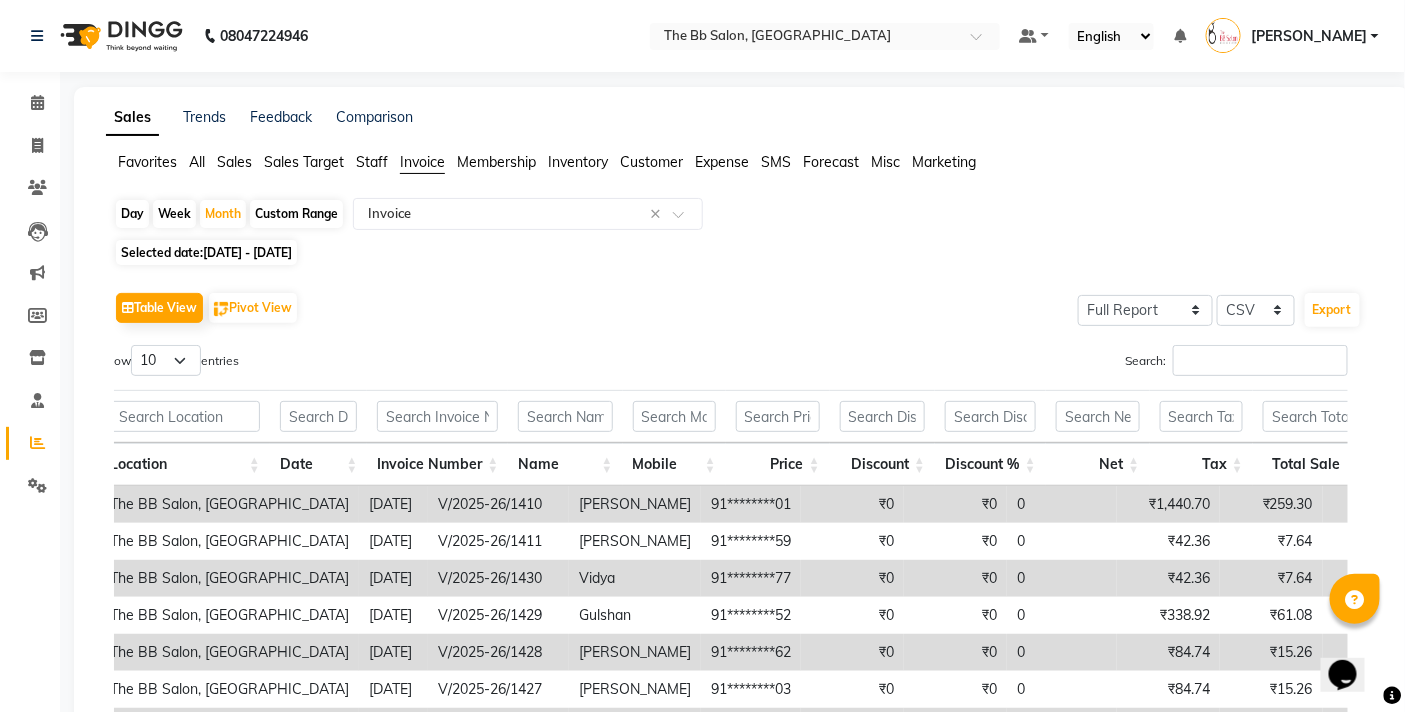 click on "Table View   Pivot View  Select Full Report Filtered Report Select CSV PDF  Export" 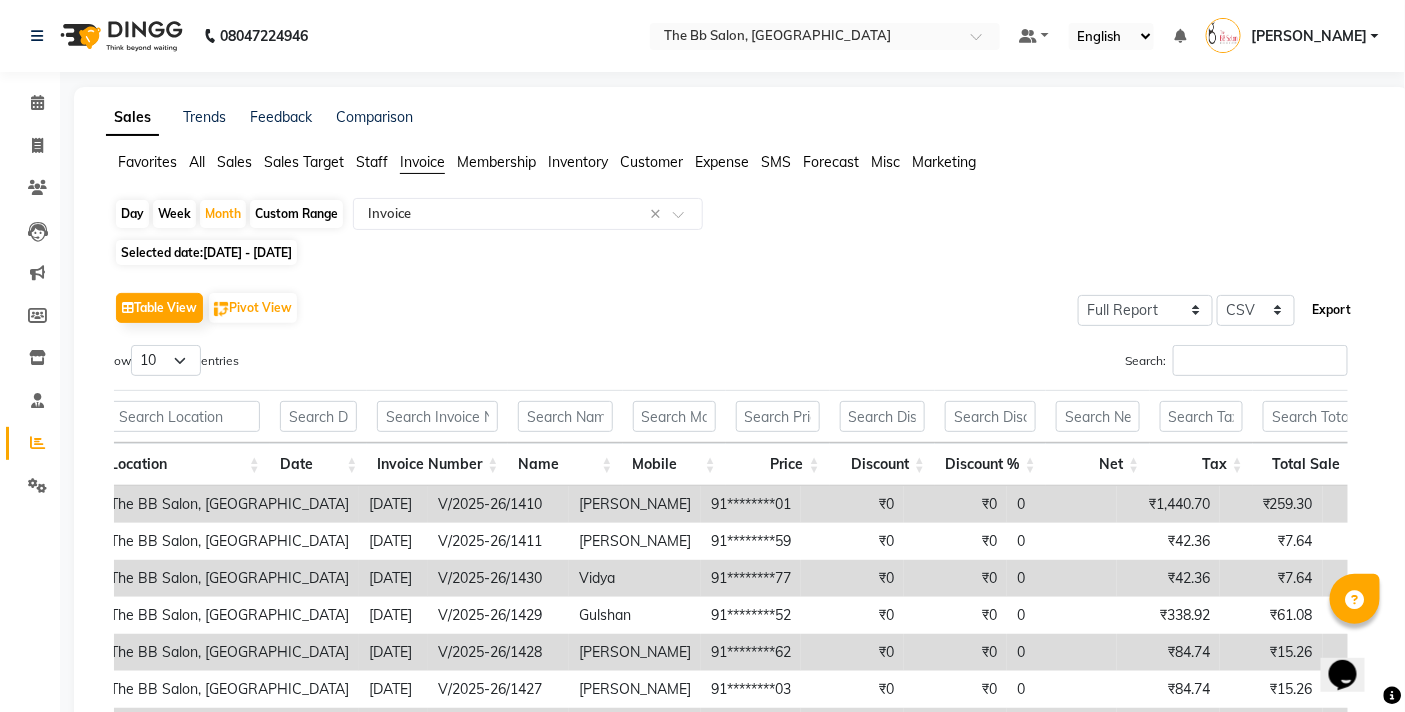 click on "Export" 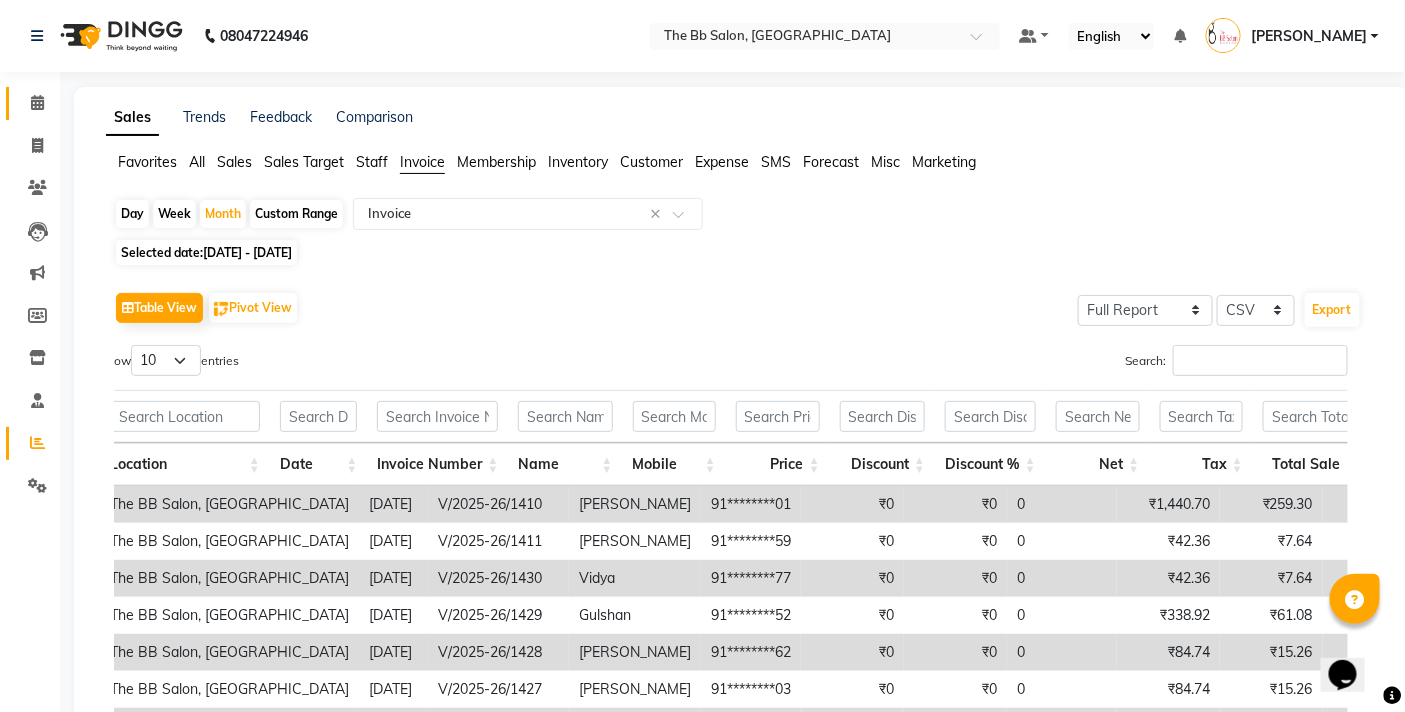 click 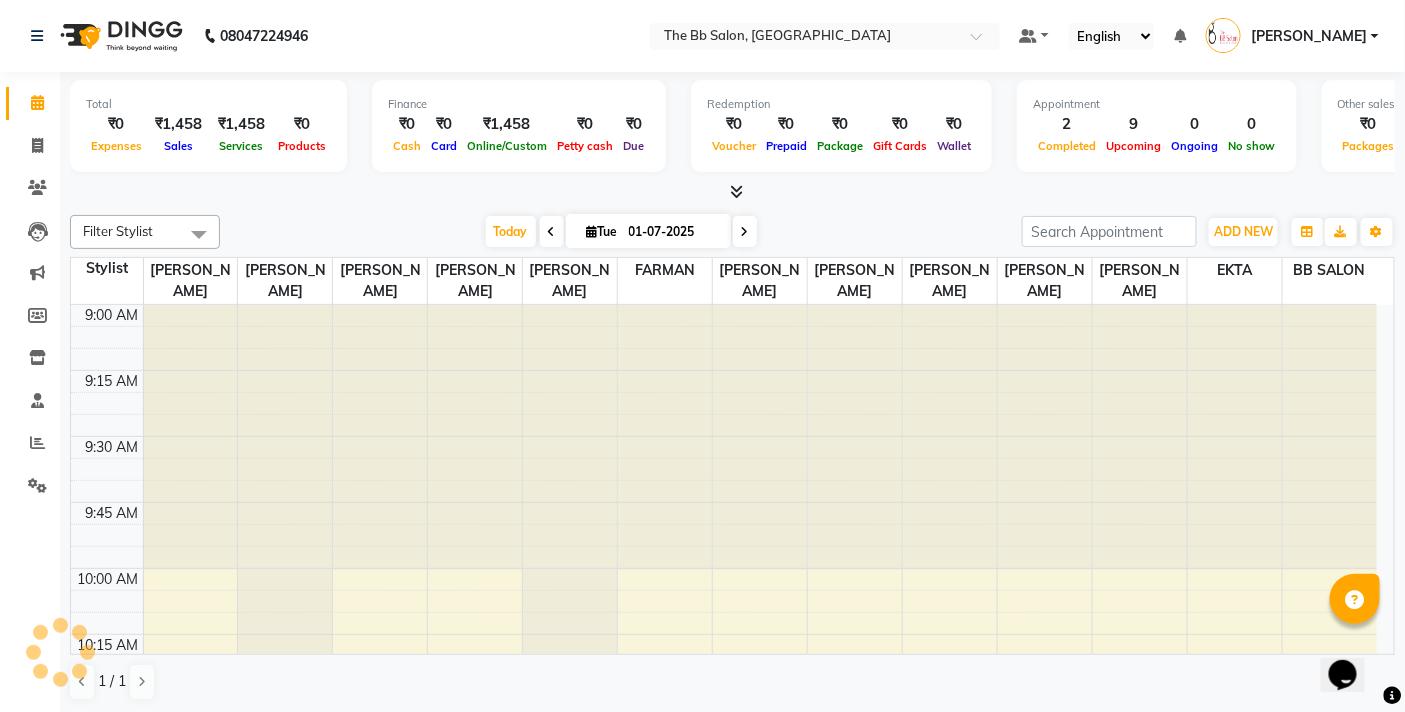 scroll, scrollTop: 0, scrollLeft: 0, axis: both 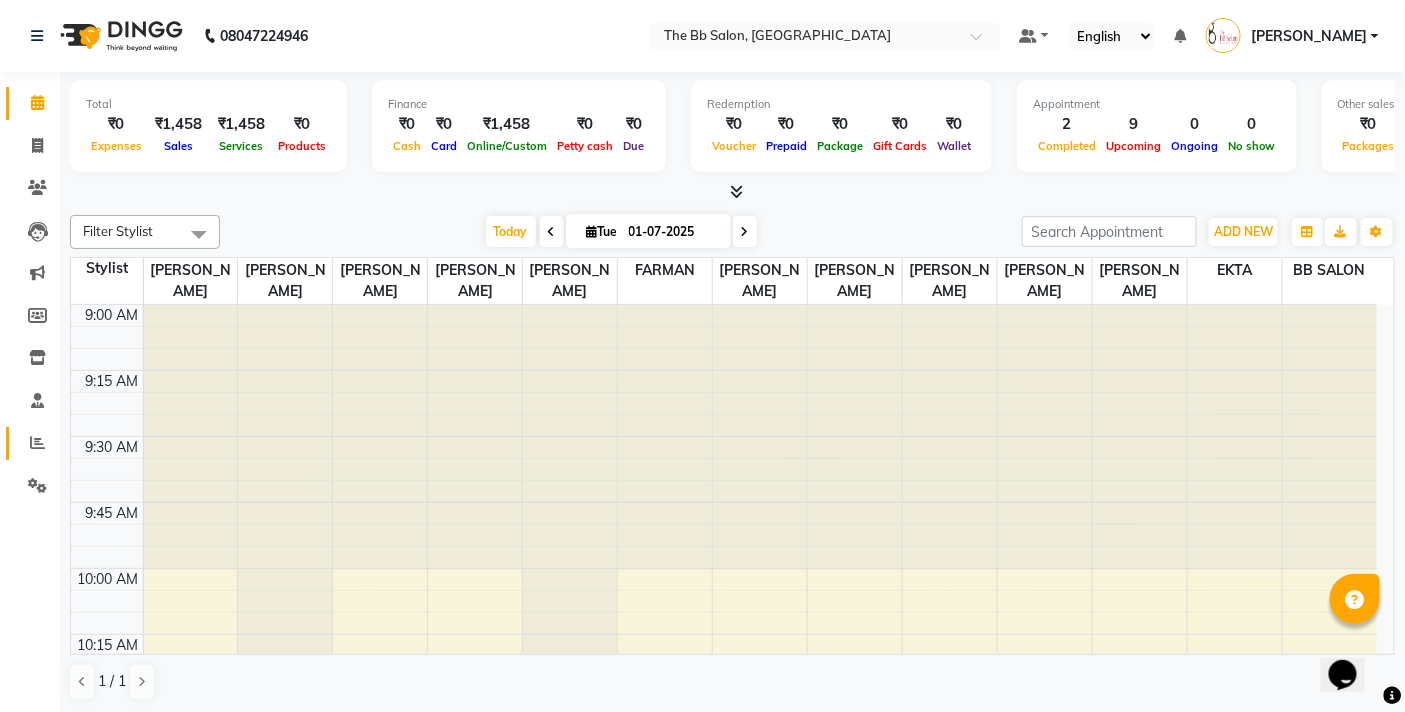 click on "Reports" 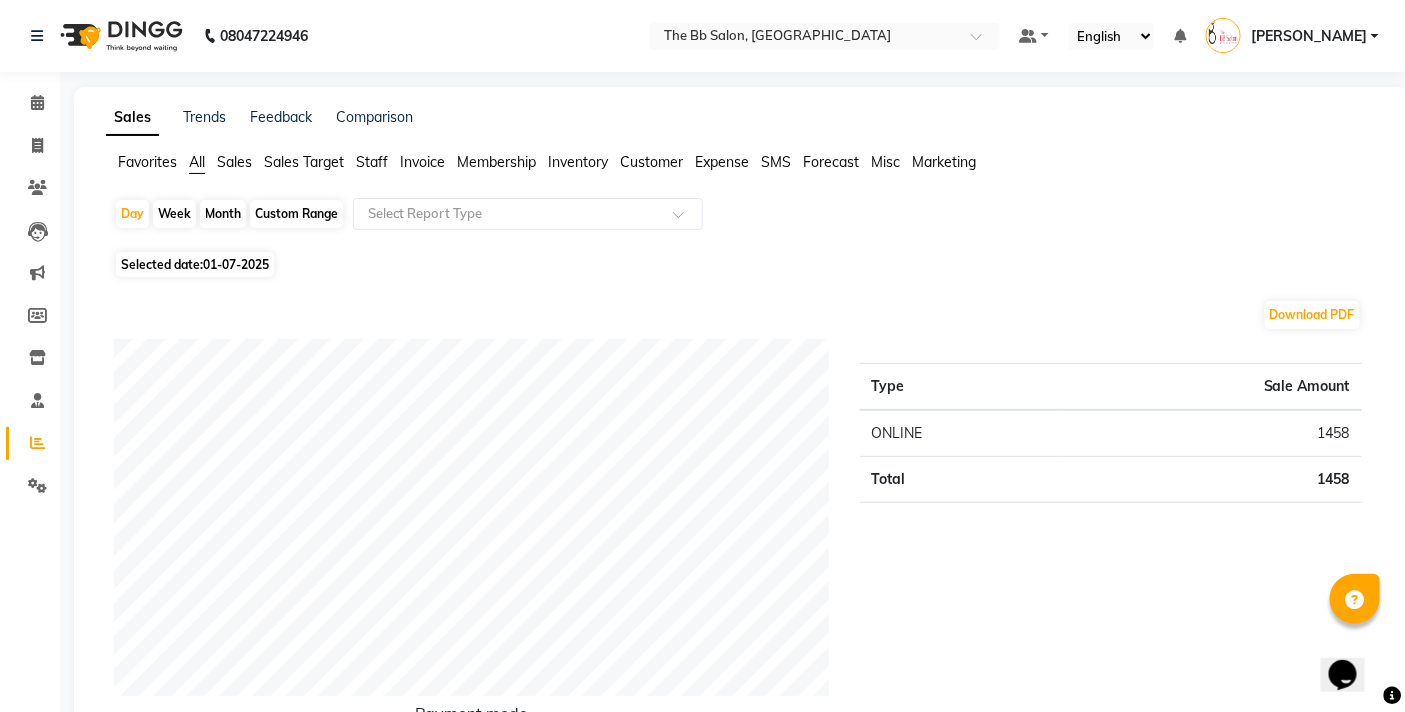 click on "Staff" 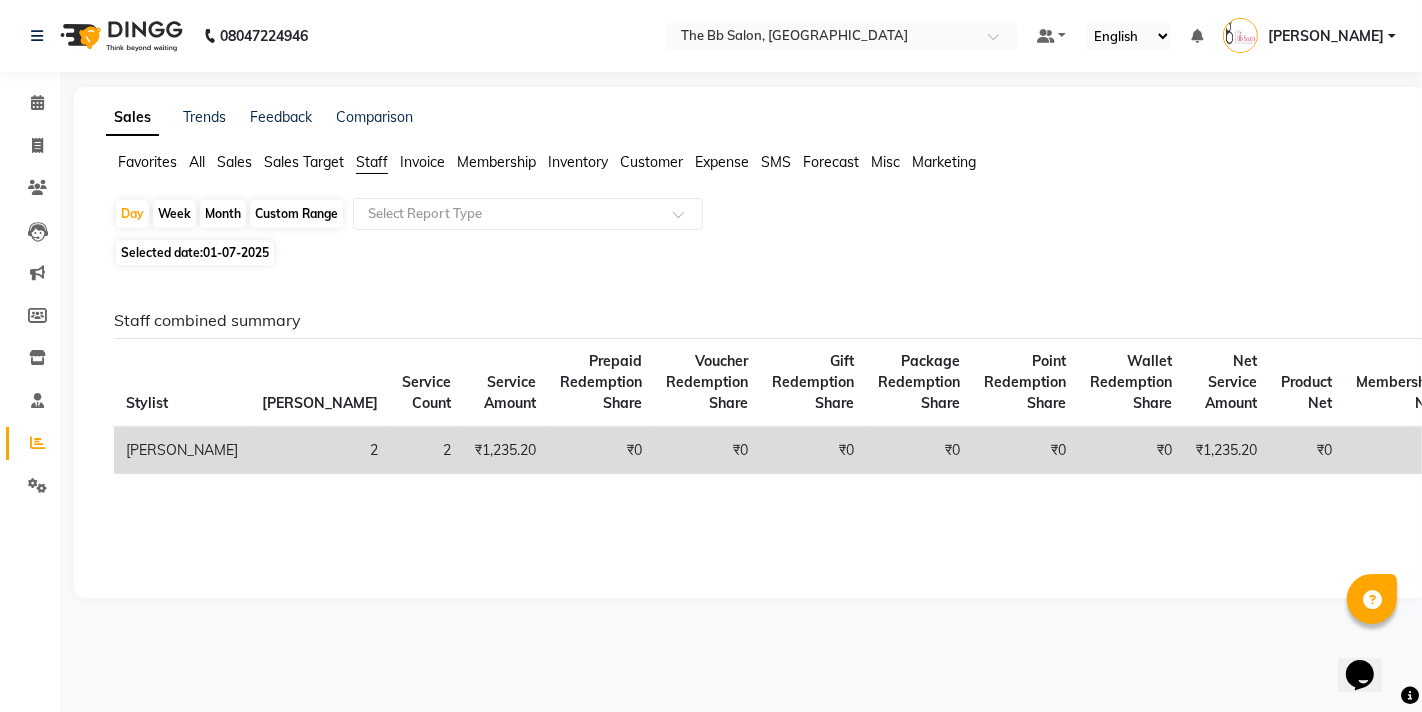 click on "Invoice" 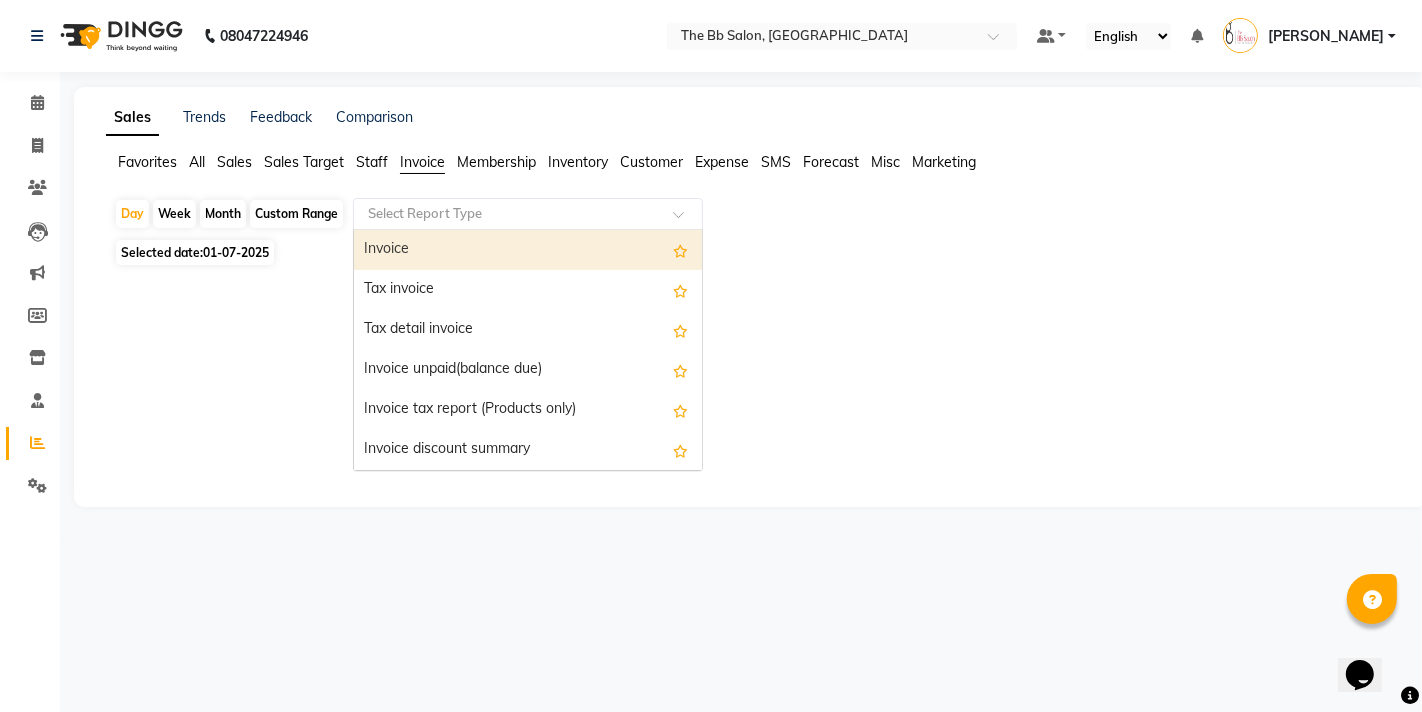click on "Select Report Type" 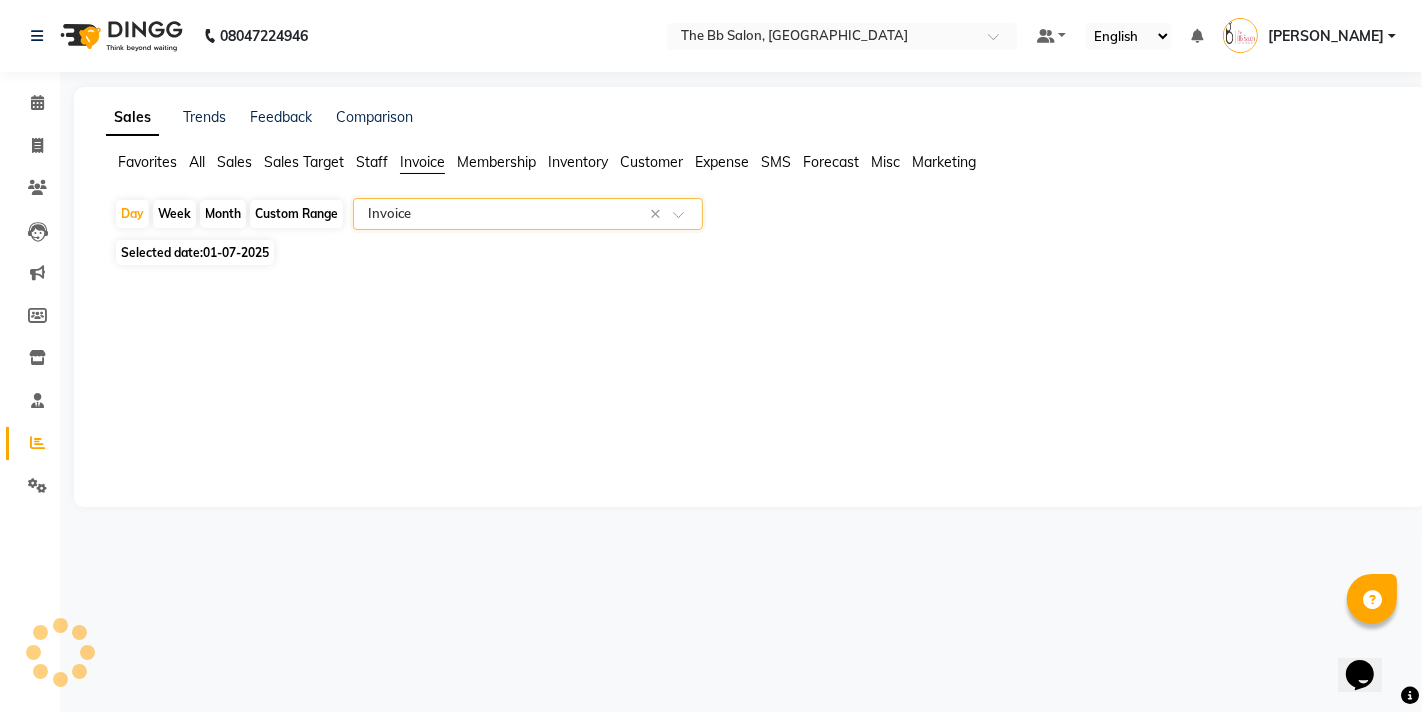 select on "full_report" 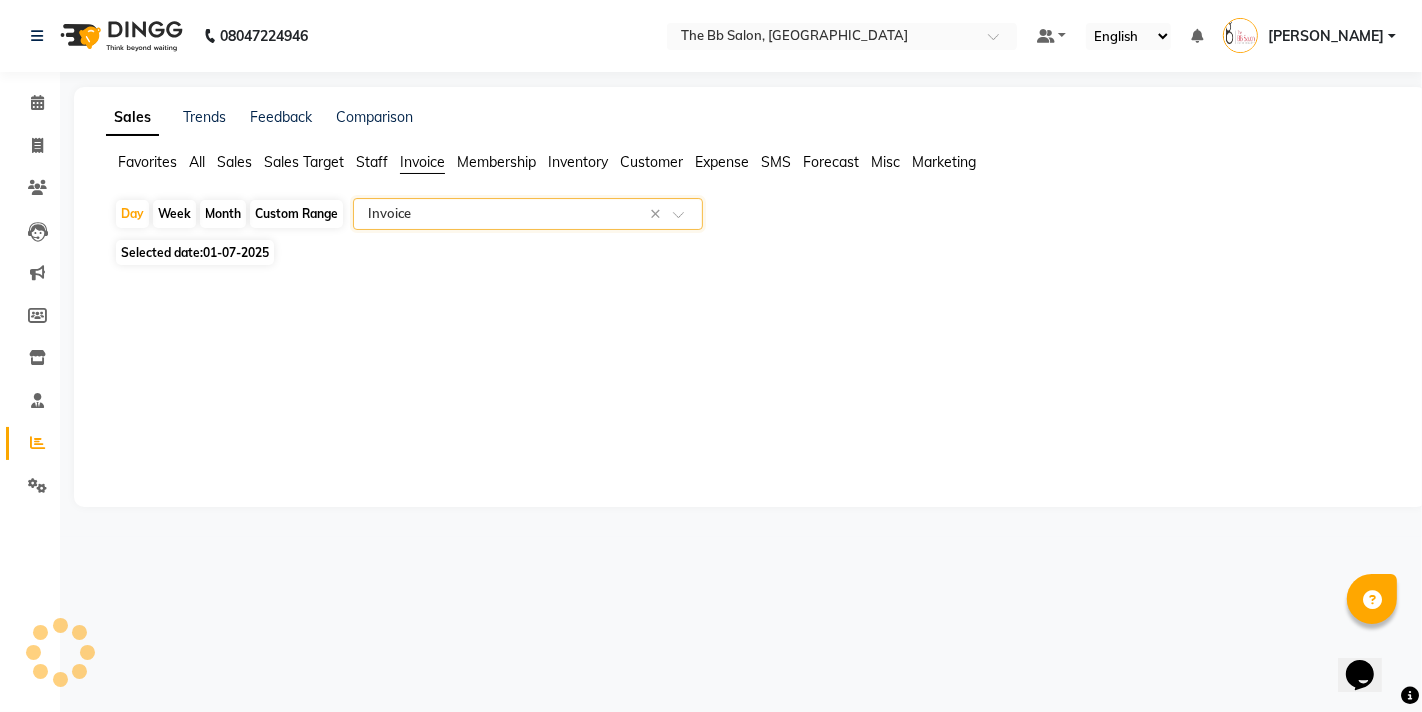 select on "csv" 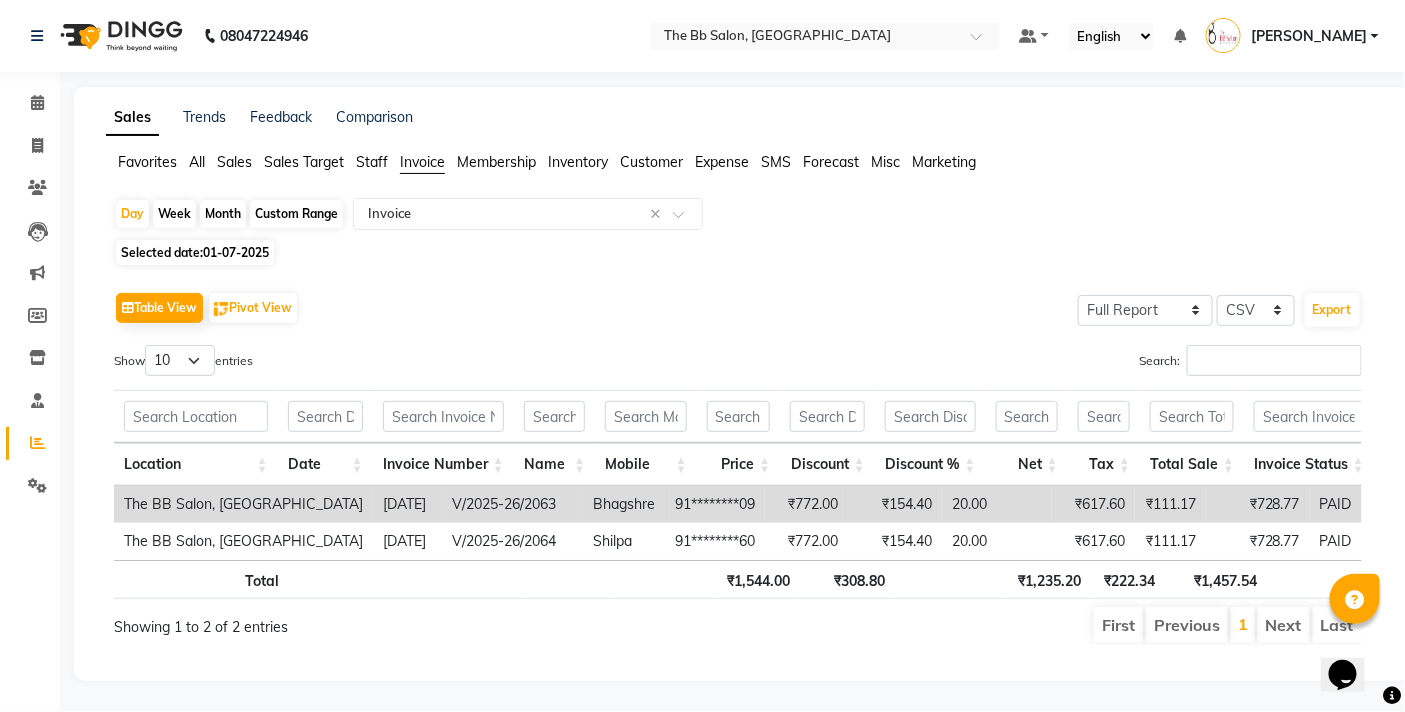 click on "Month" 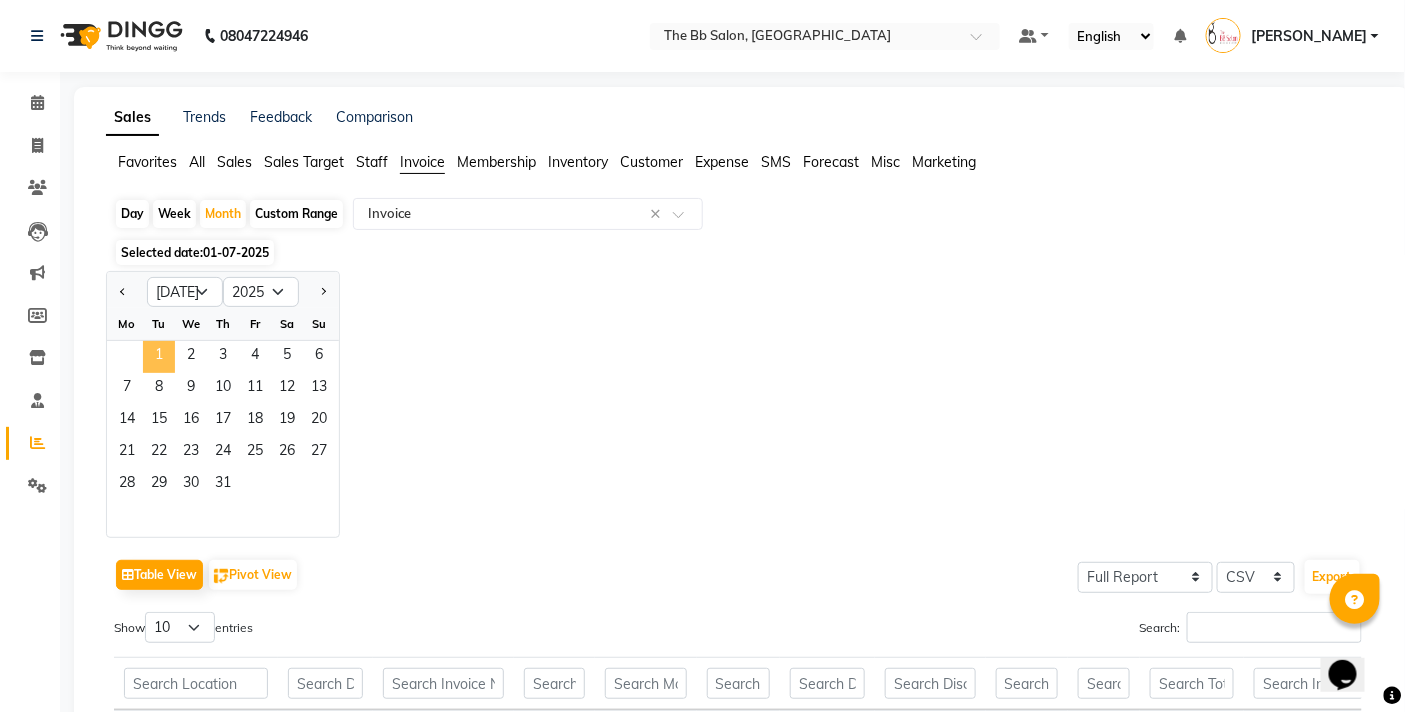 click on "1" 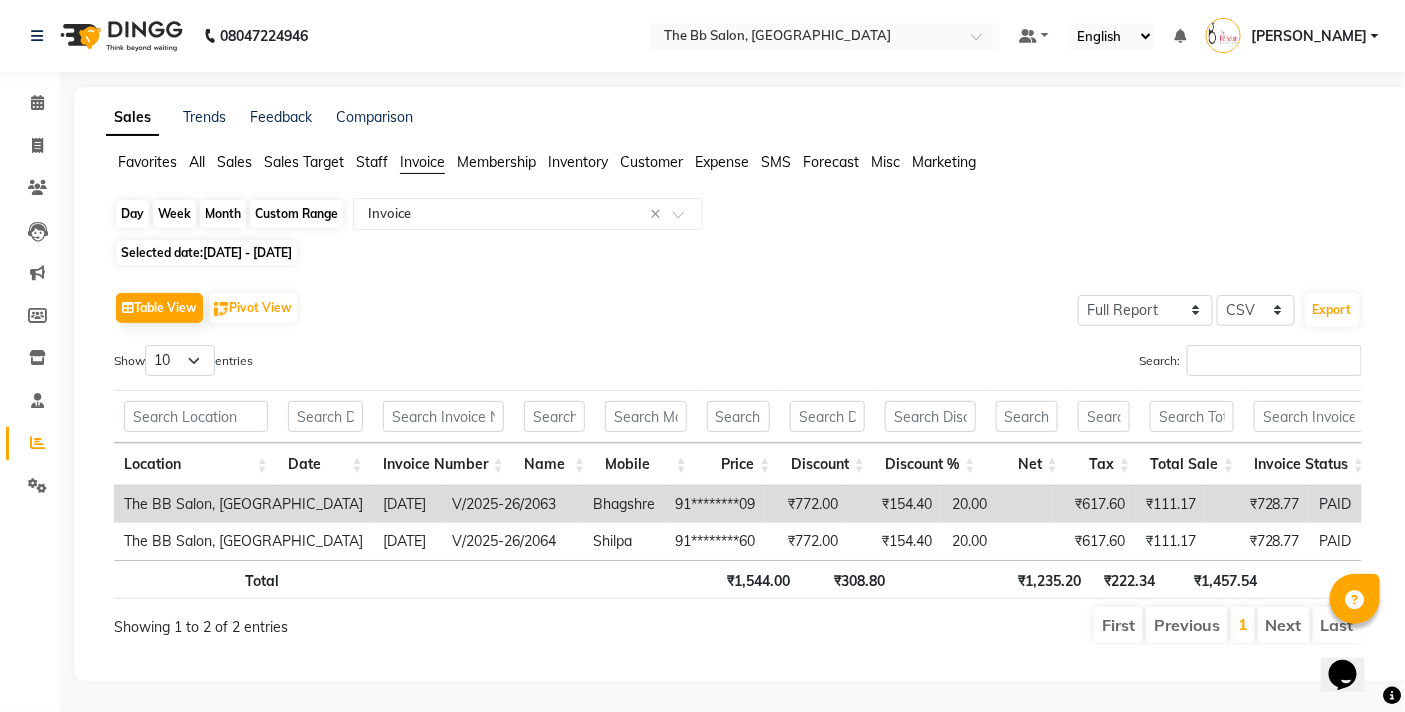 click on "Month" 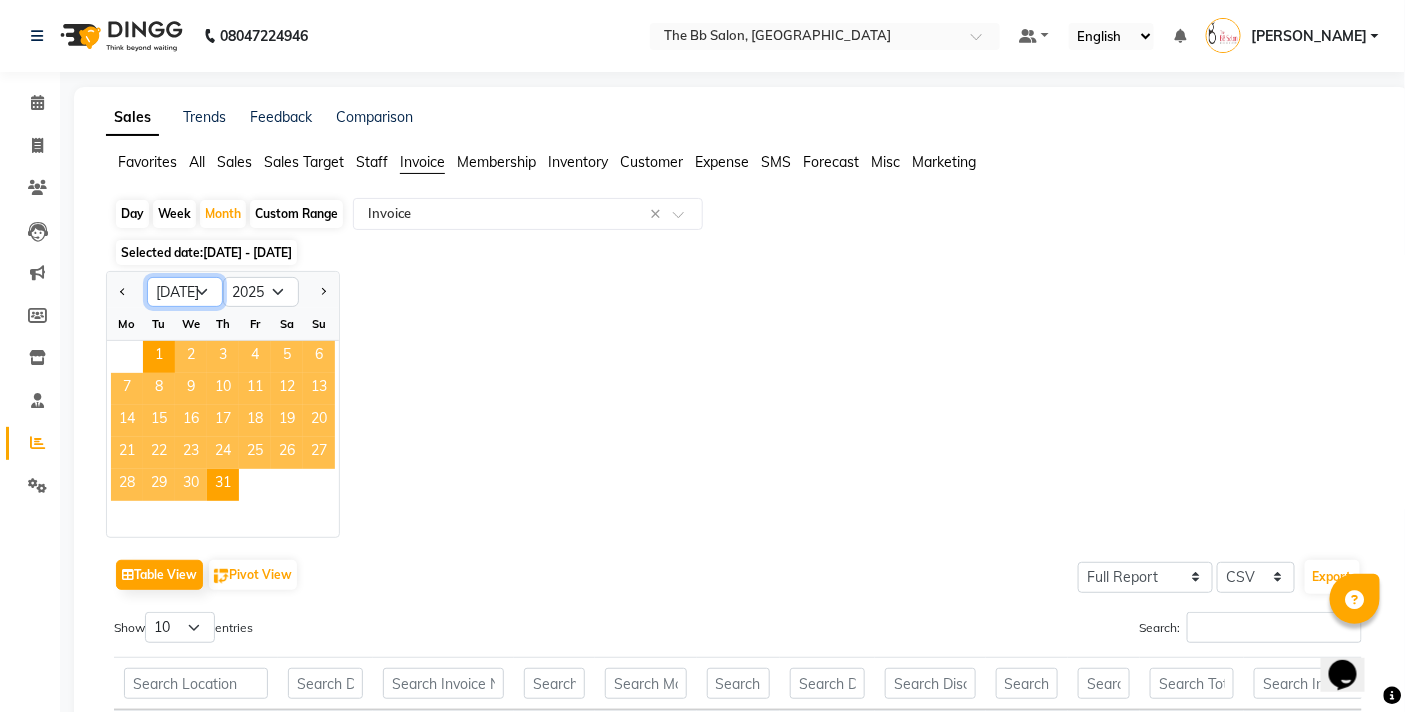drag, startPoint x: 176, startPoint y: 294, endPoint x: 177, endPoint y: 305, distance: 11.045361 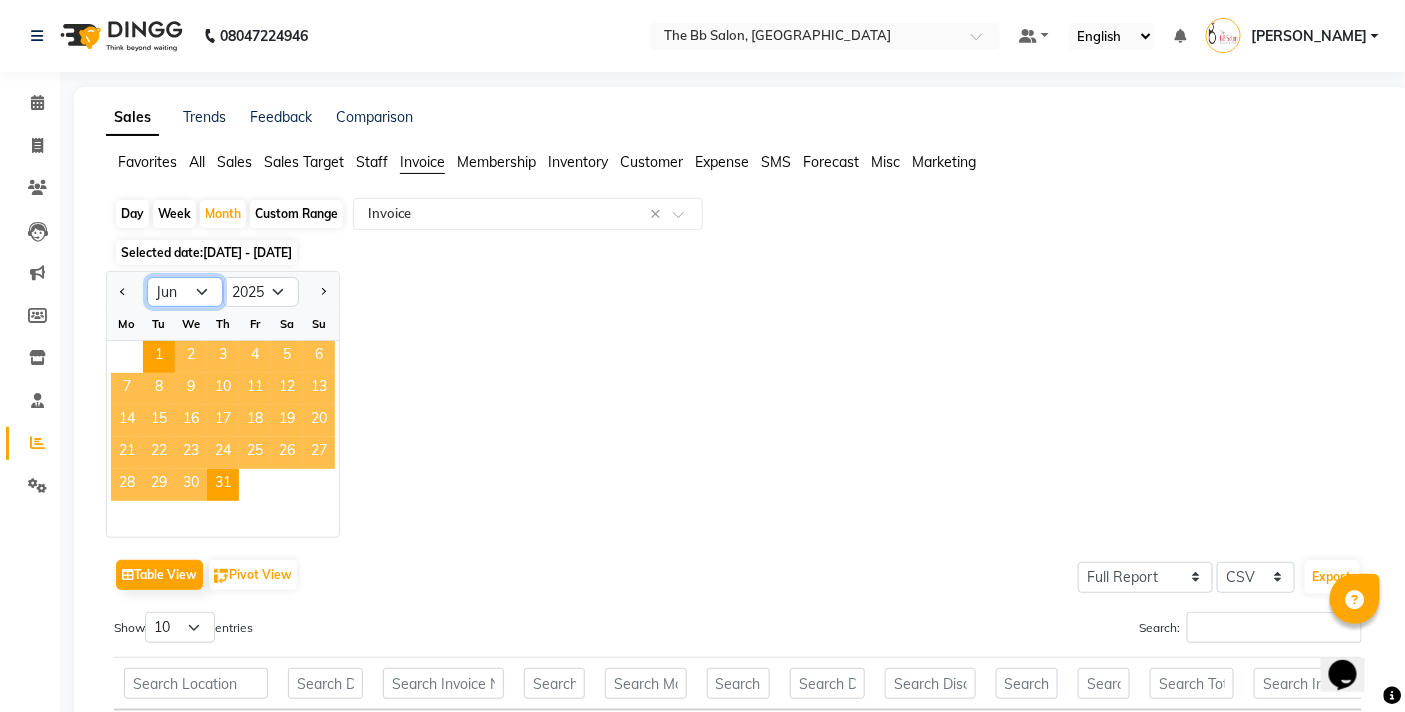 click on "Jan Feb Mar Apr May Jun [DATE] Aug Sep Oct Nov Dec" 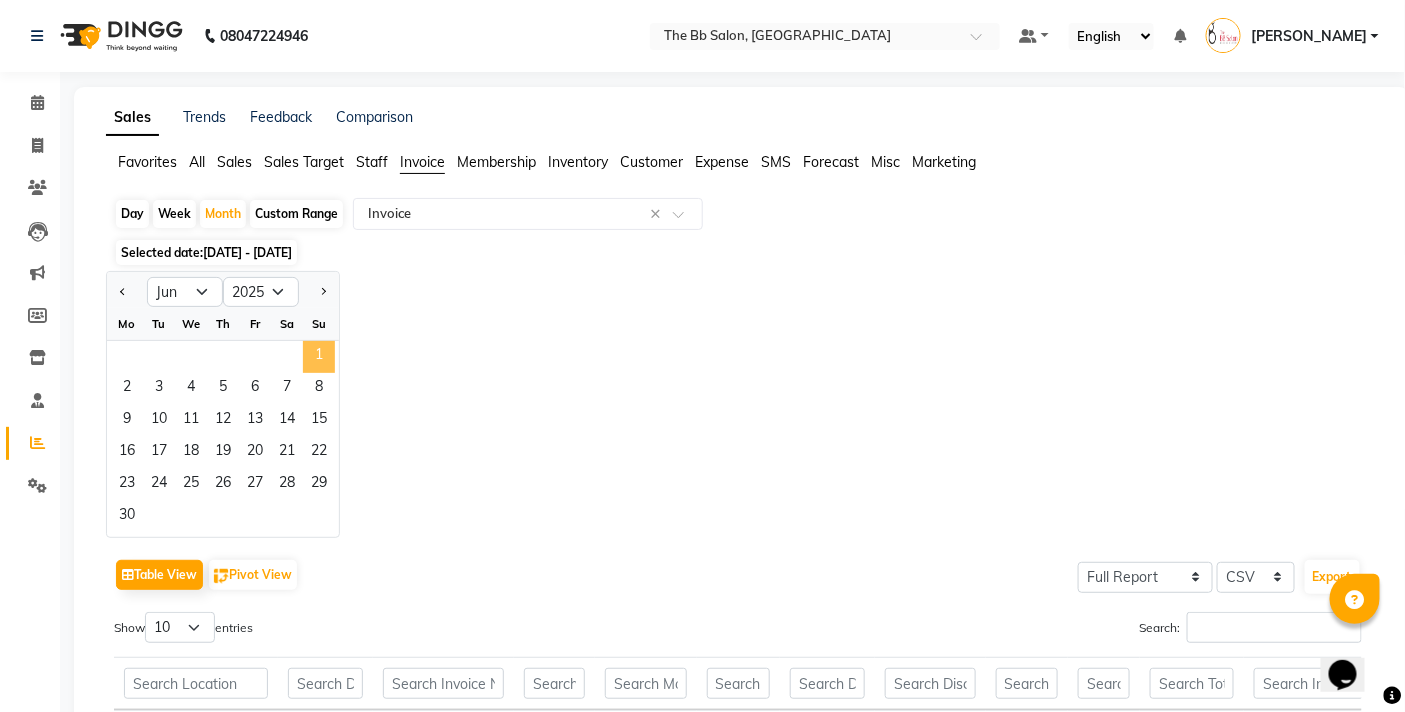click on "1" 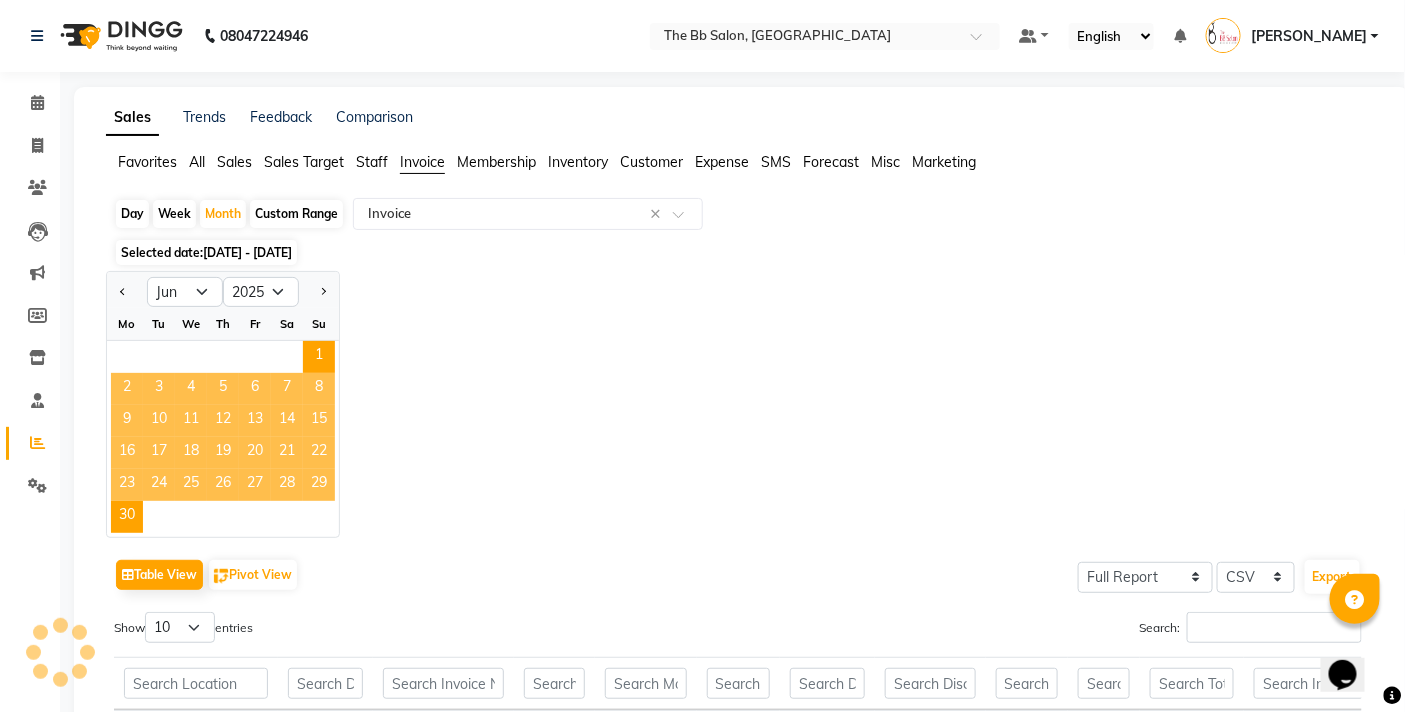 click on "Jan Feb Mar Apr May Jun [DATE] Aug Sep Oct Nov [DATE] 2016 2017 2018 2019 2020 2021 2022 2023 2024 2025 2026 2027 2028 2029 2030 2031 2032 2033 2034 2035 Mo Tu We Th Fr Sa Su  1   2   3   4   5   6   7   8   9   10   11   12   13   14   15   16   17   18   19   20   21   22   23   24   25   26   27   28   29   30" 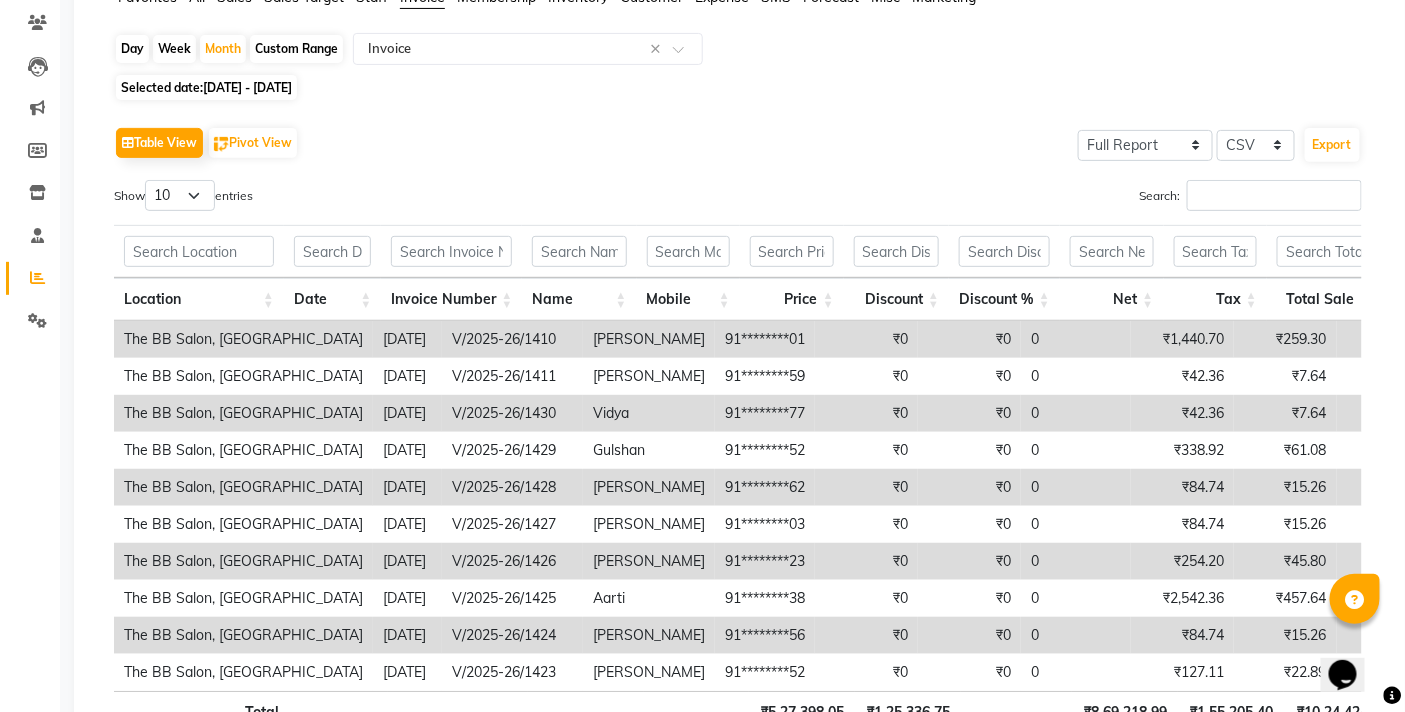 scroll, scrollTop: 0, scrollLeft: 0, axis: both 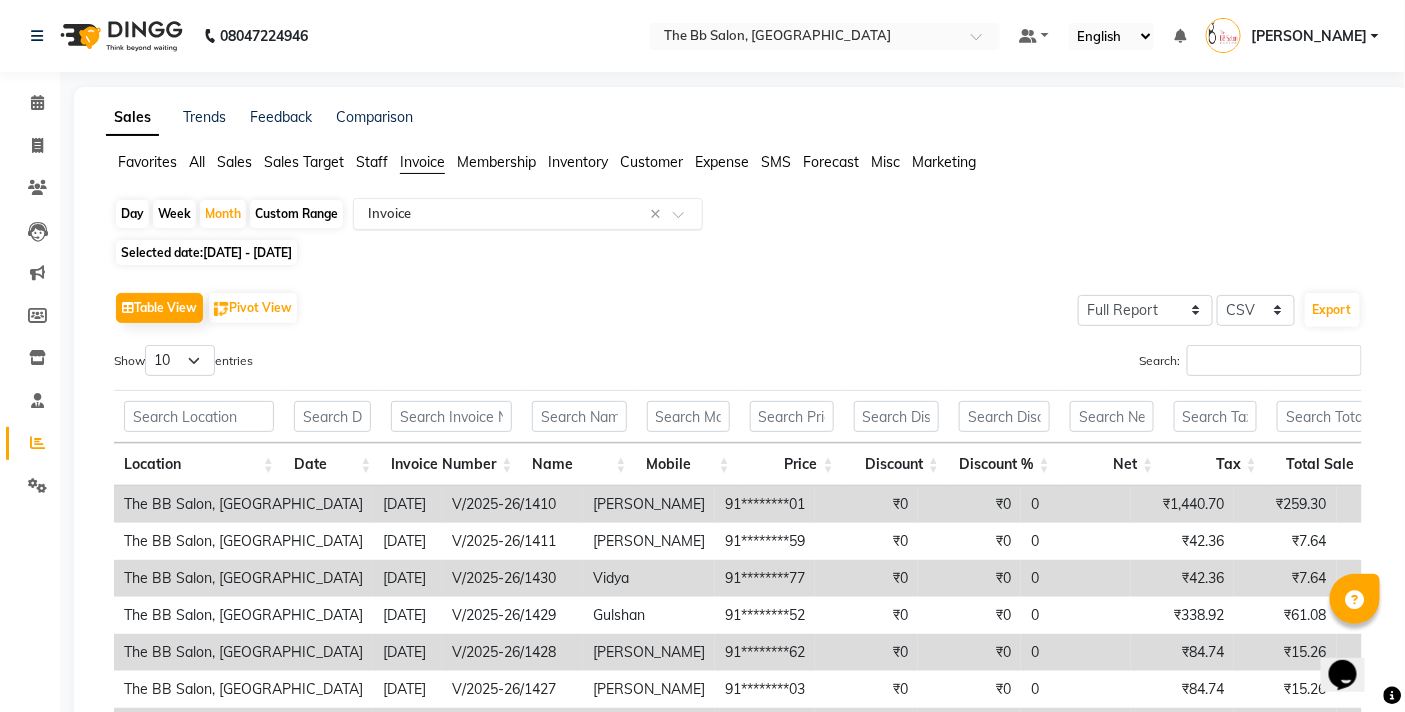 click 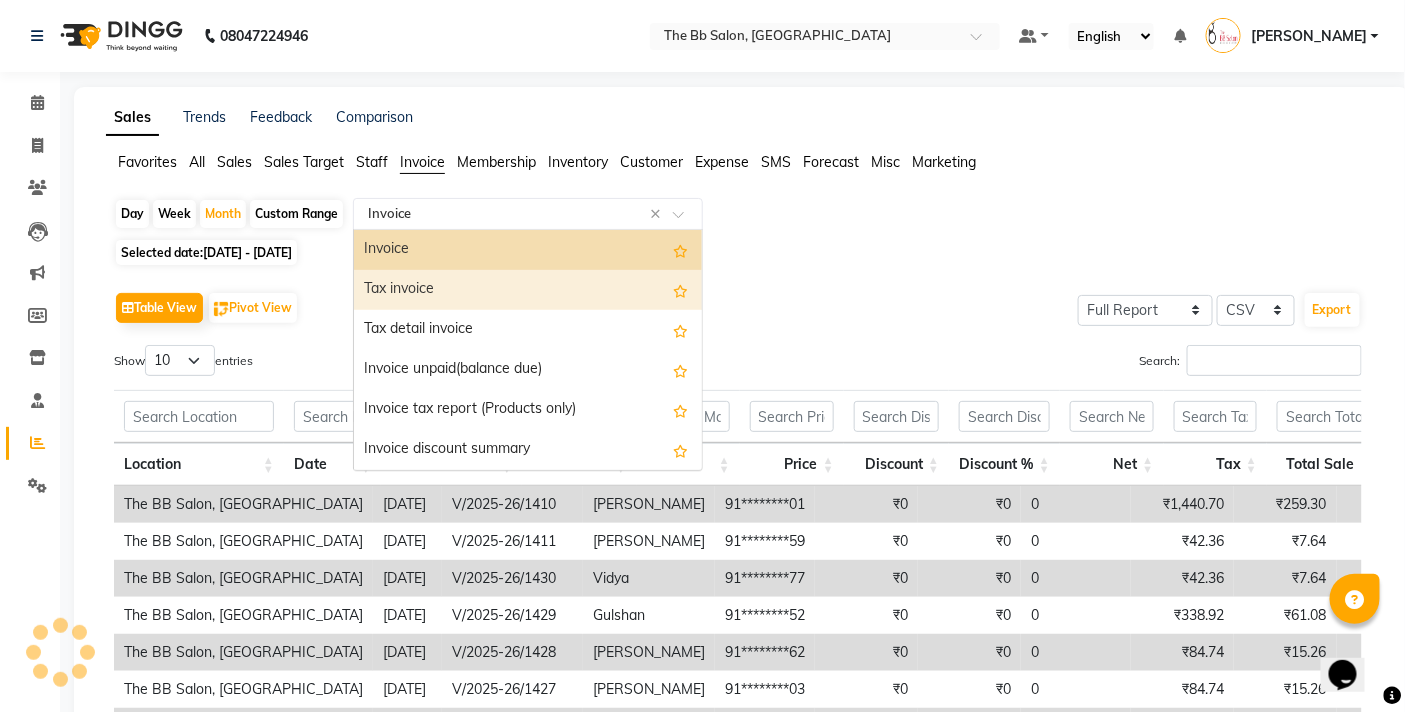 click on "Tax invoice" at bounding box center (528, 290) 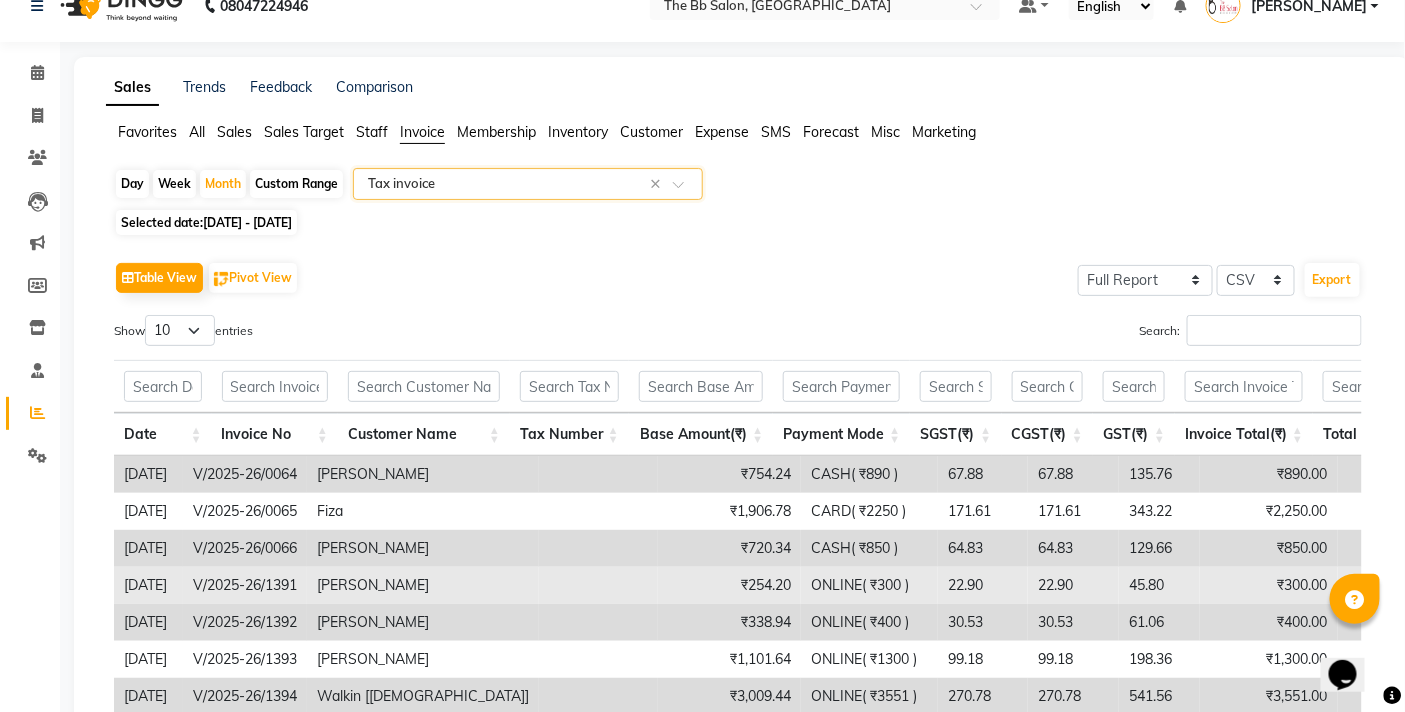 scroll, scrollTop: 0, scrollLeft: 0, axis: both 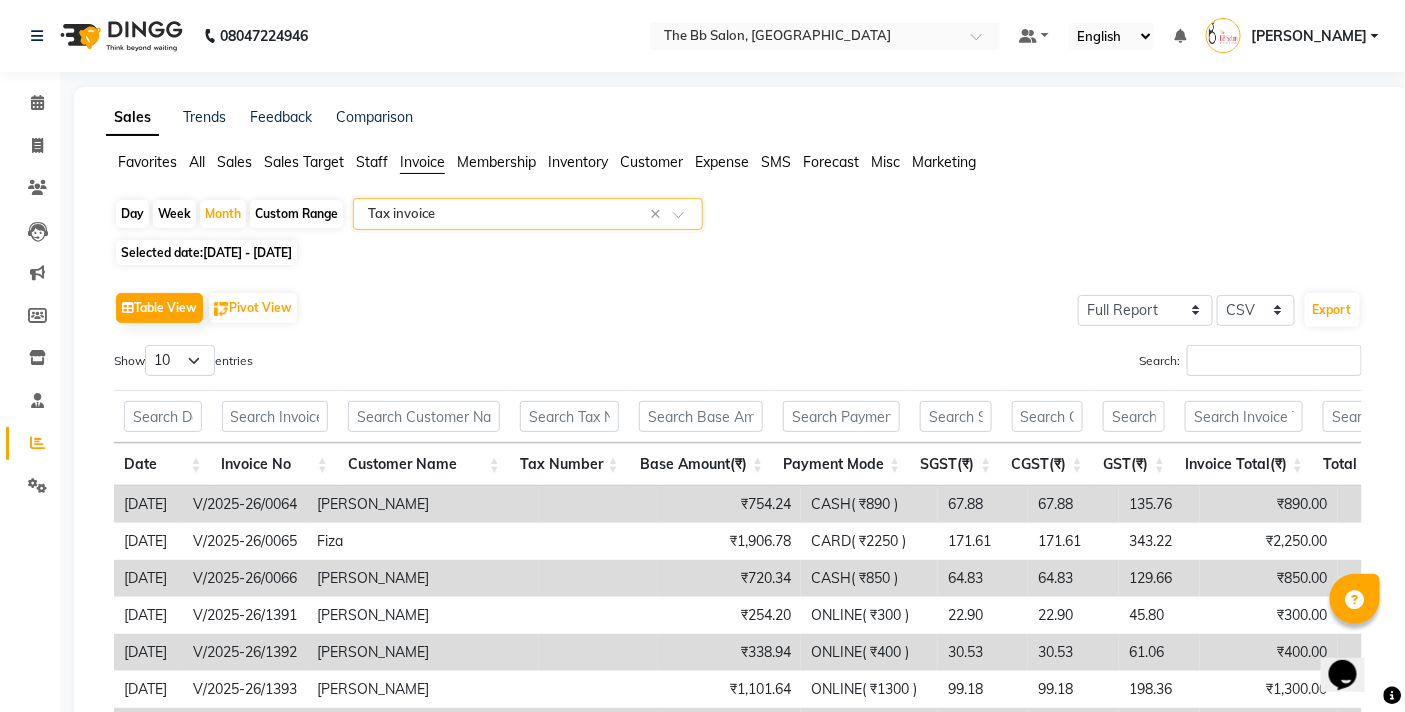 click on "Sales" 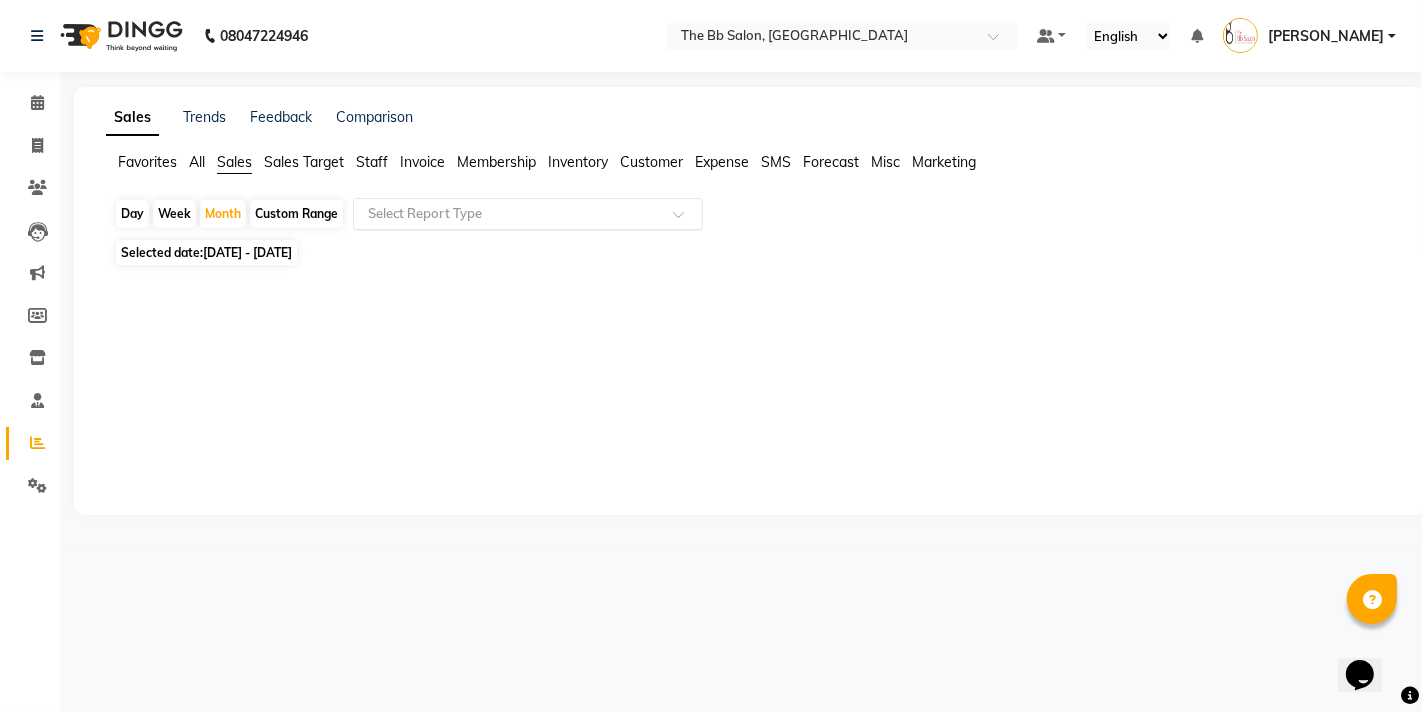 click on "Select Report Type" 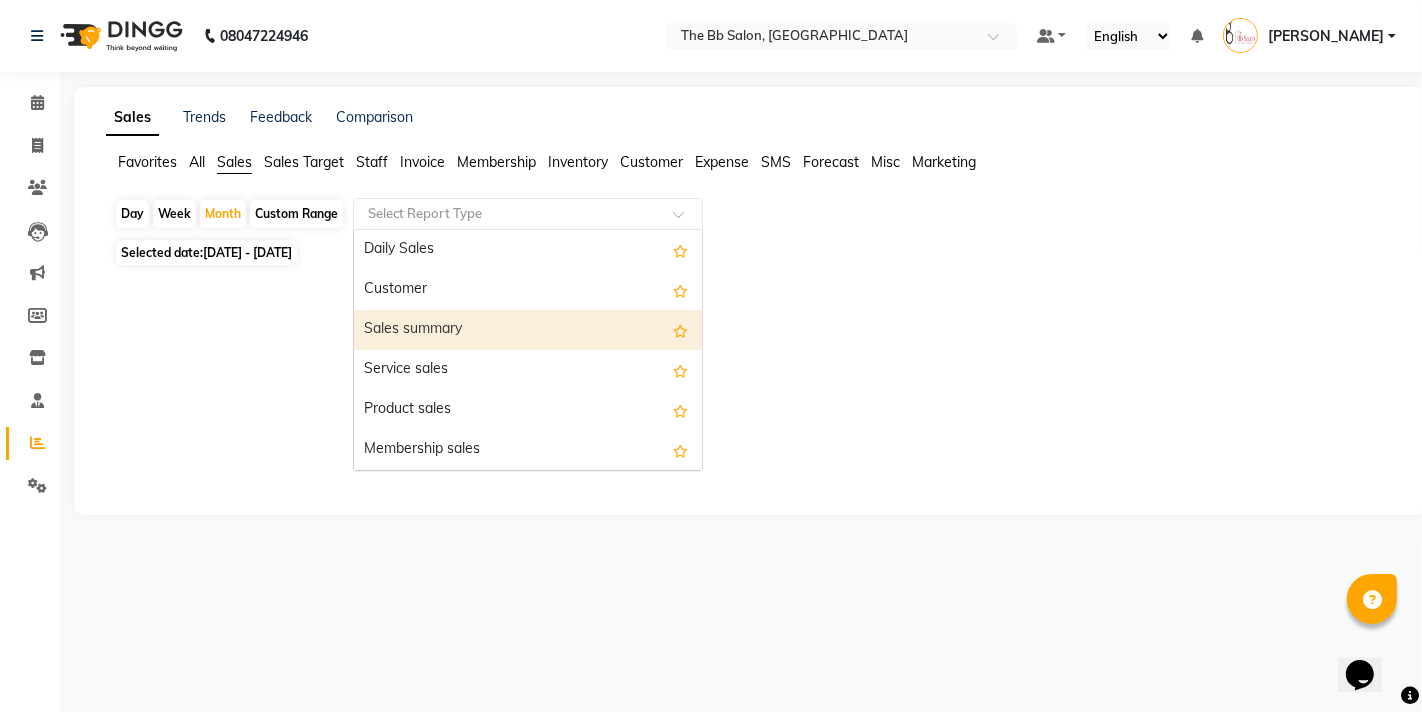 click 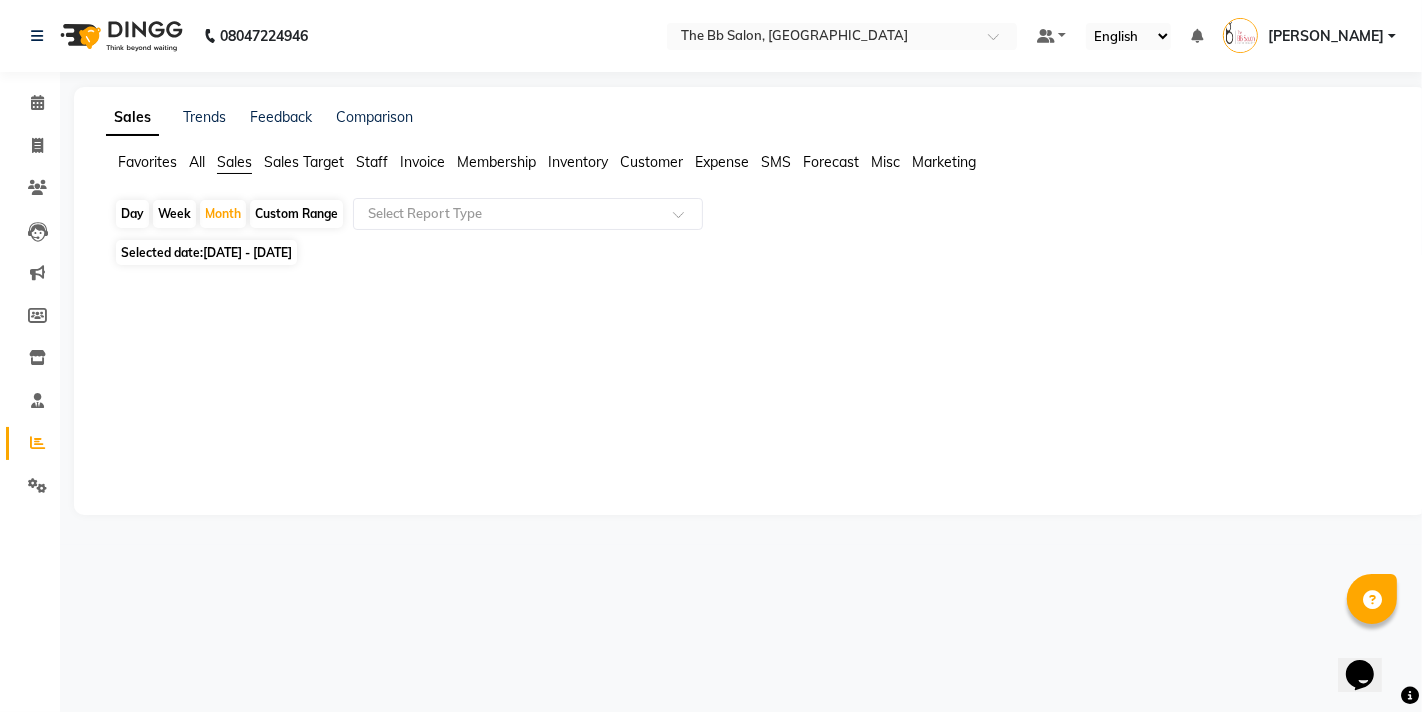 click on "Invoice" 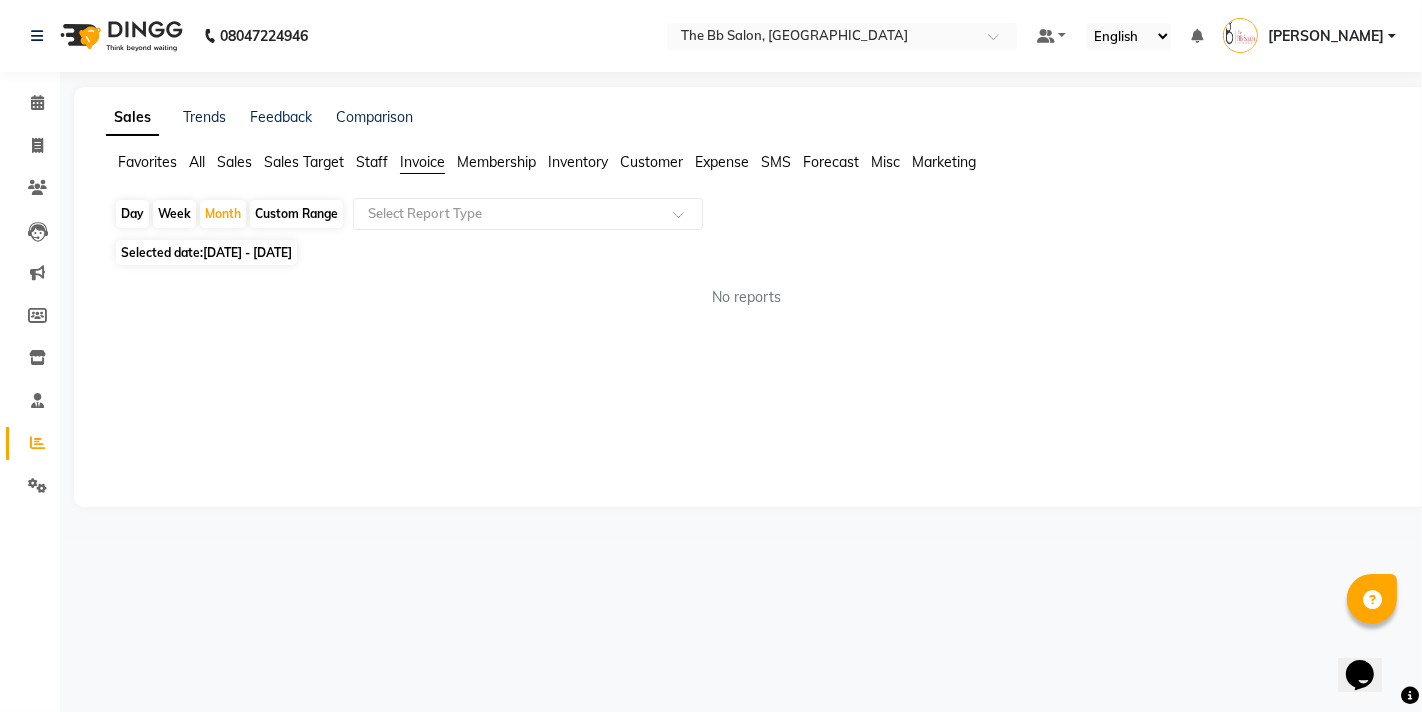 click on "All" 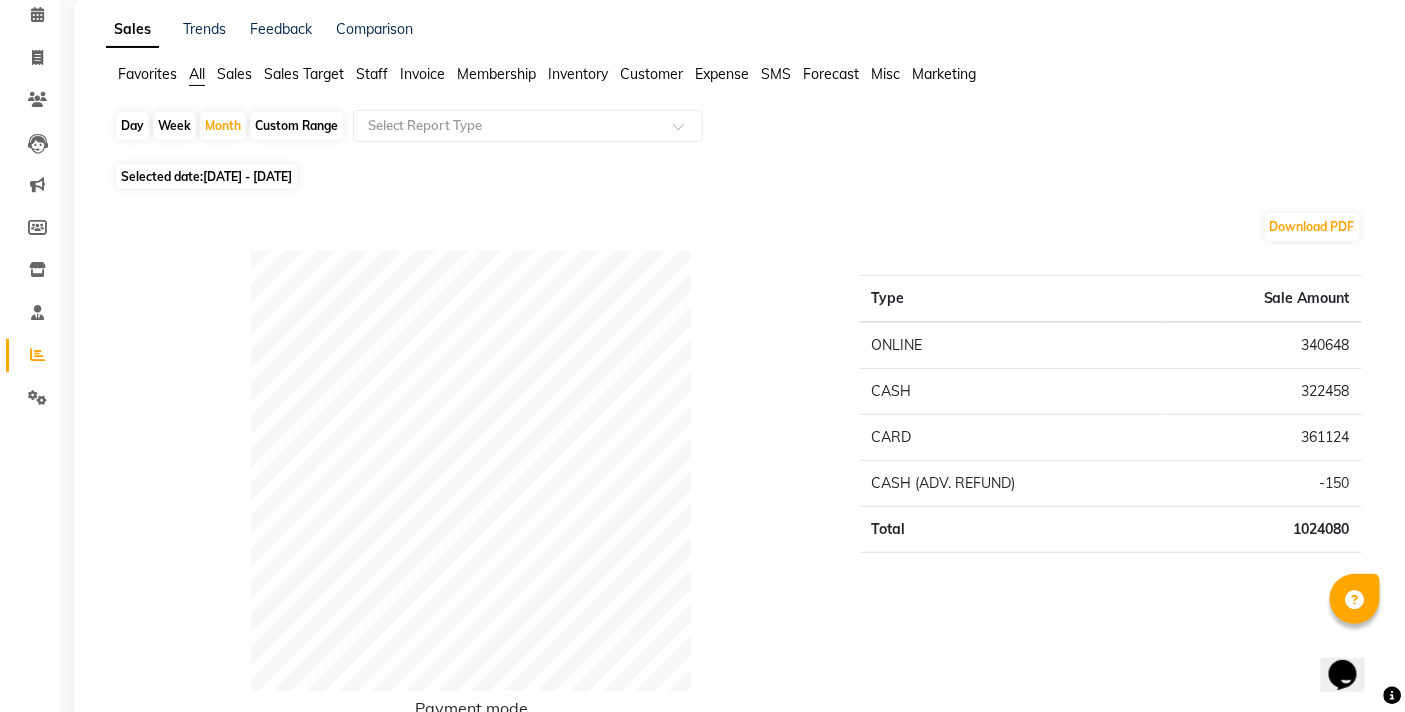 scroll, scrollTop: 66, scrollLeft: 0, axis: vertical 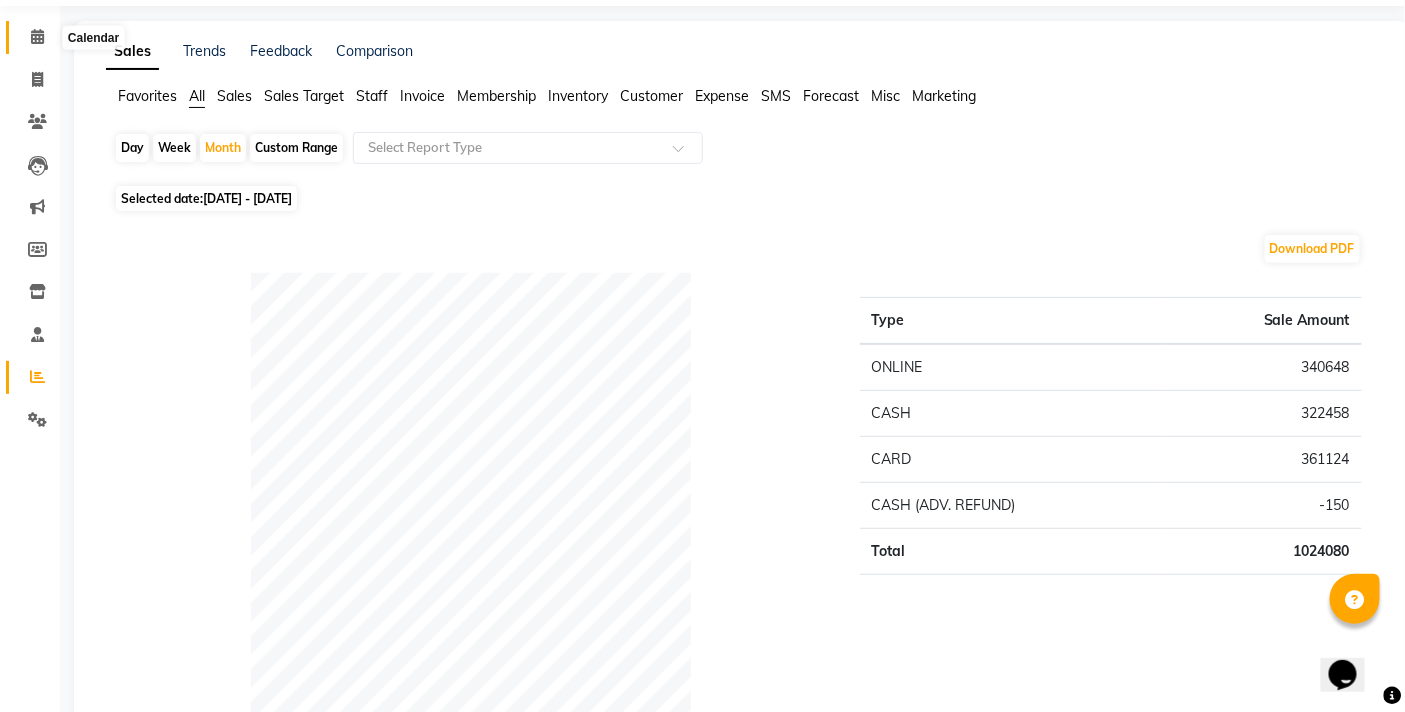 click 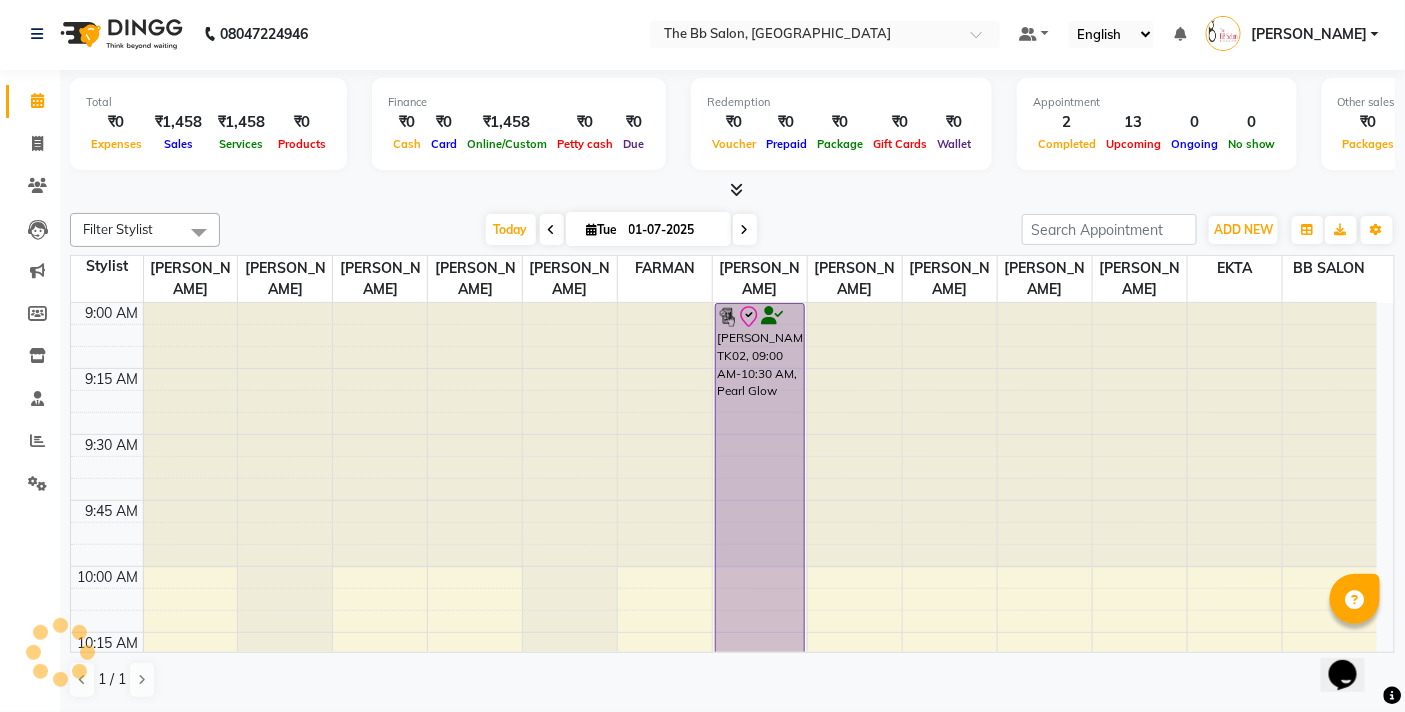 scroll, scrollTop: 0, scrollLeft: 0, axis: both 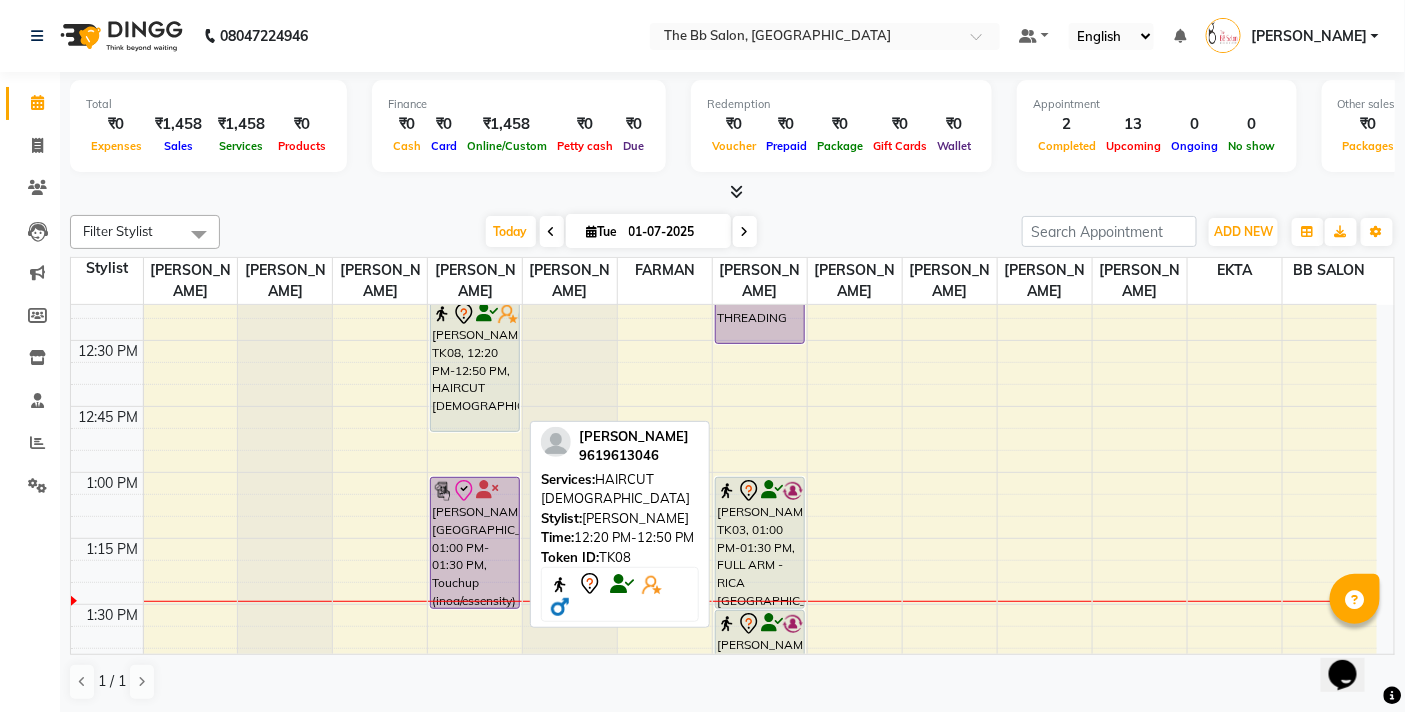 click on "[PERSON_NAME], TK08, 12:20 PM-12:50 PM, HAIRCUT [DEMOGRAPHIC_DATA]" at bounding box center [475, 366] 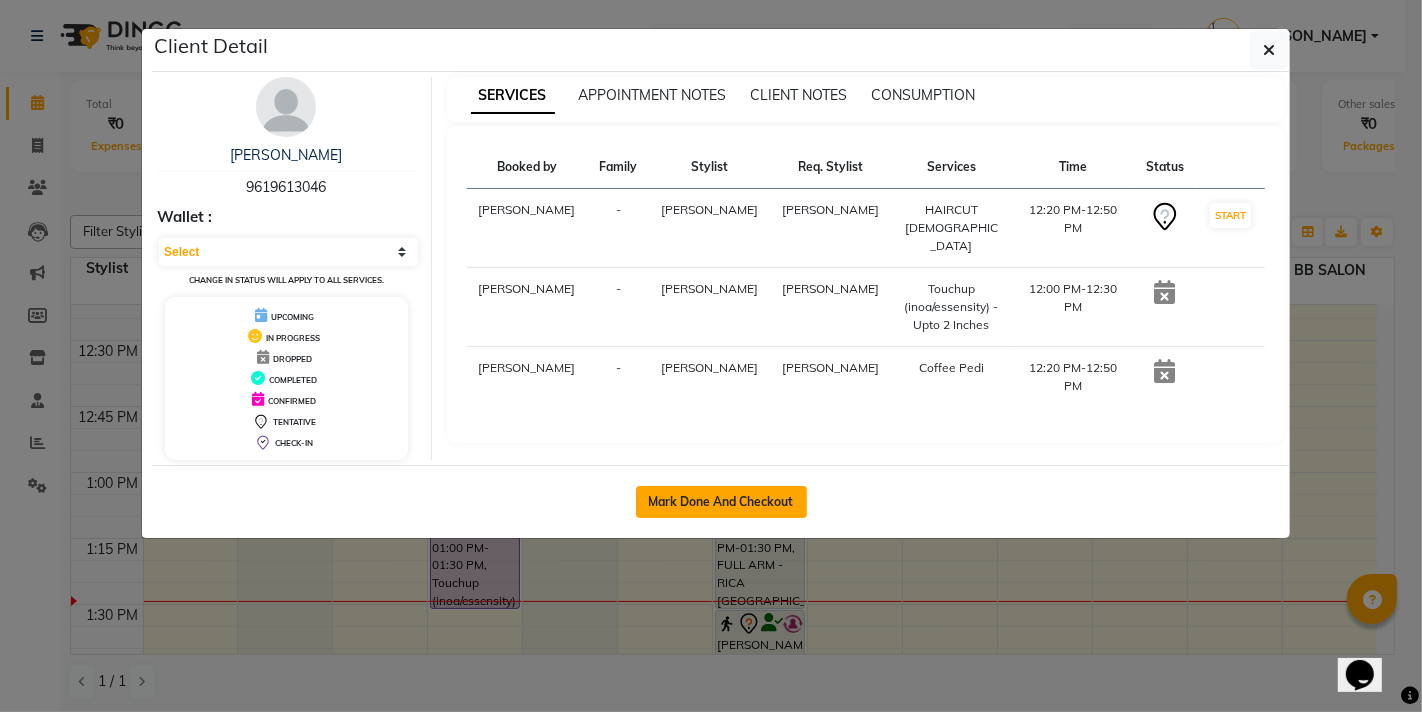 click on "Mark Done And Checkout" 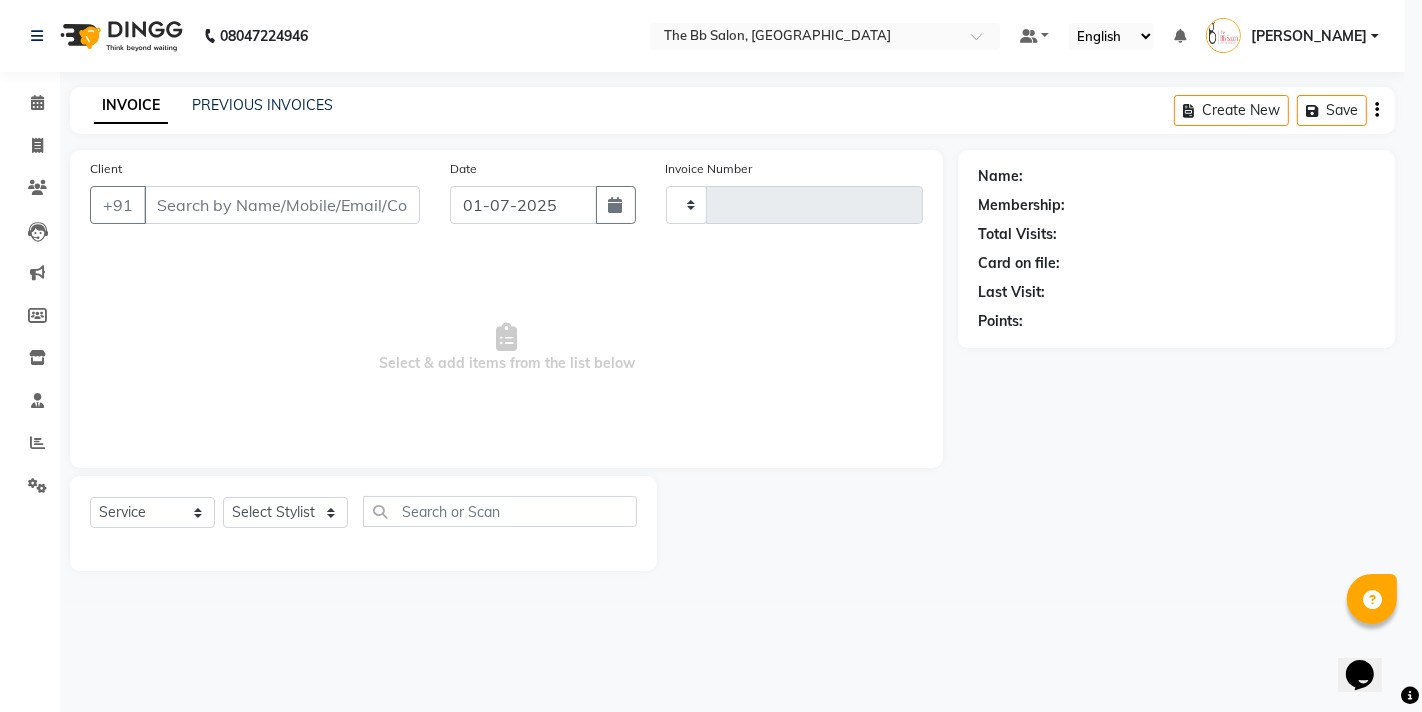 type on "2065" 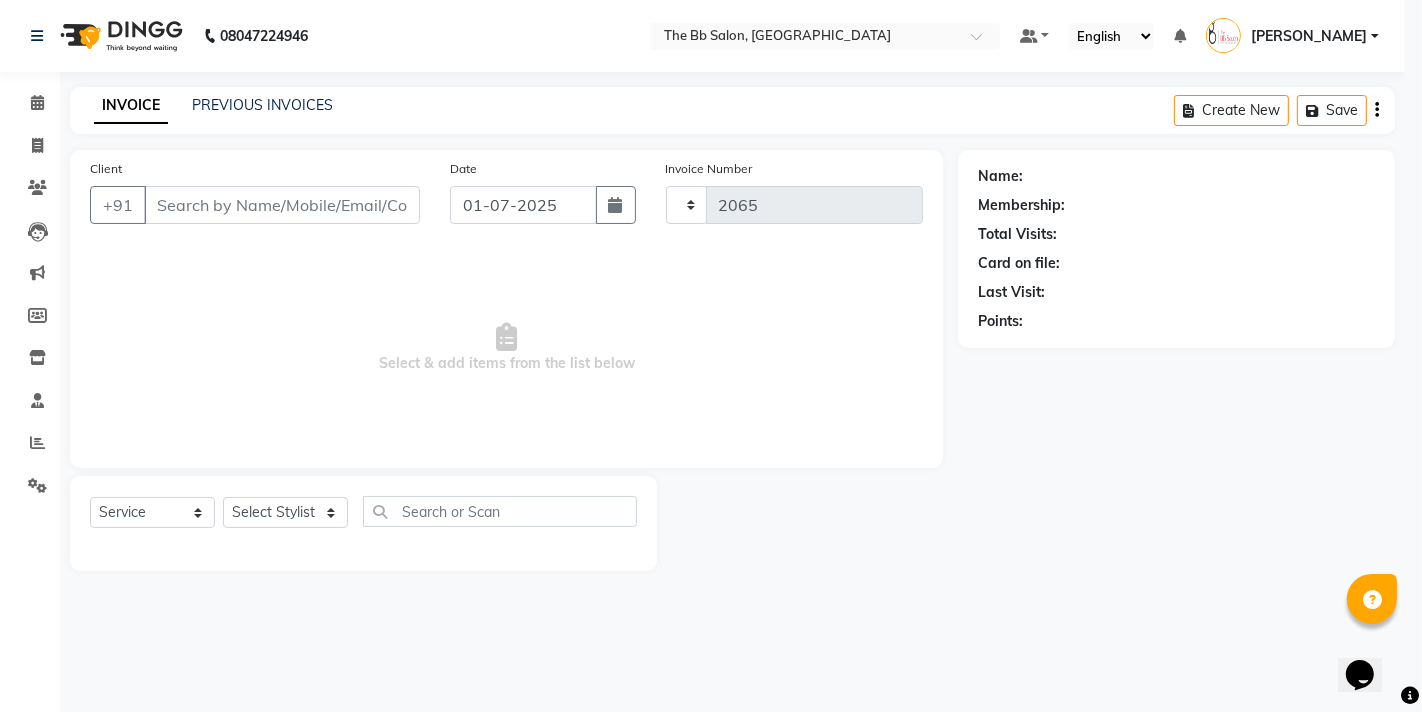 select on "6231" 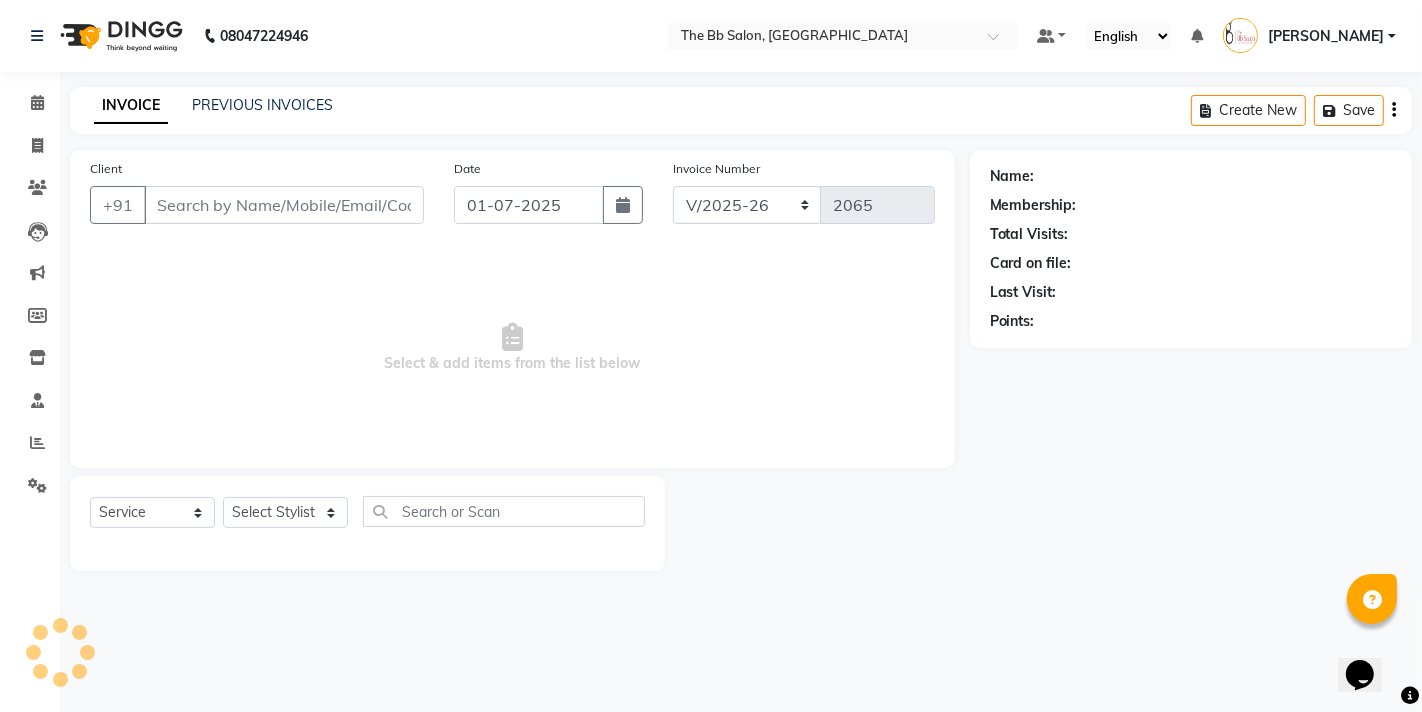 type on "96******46" 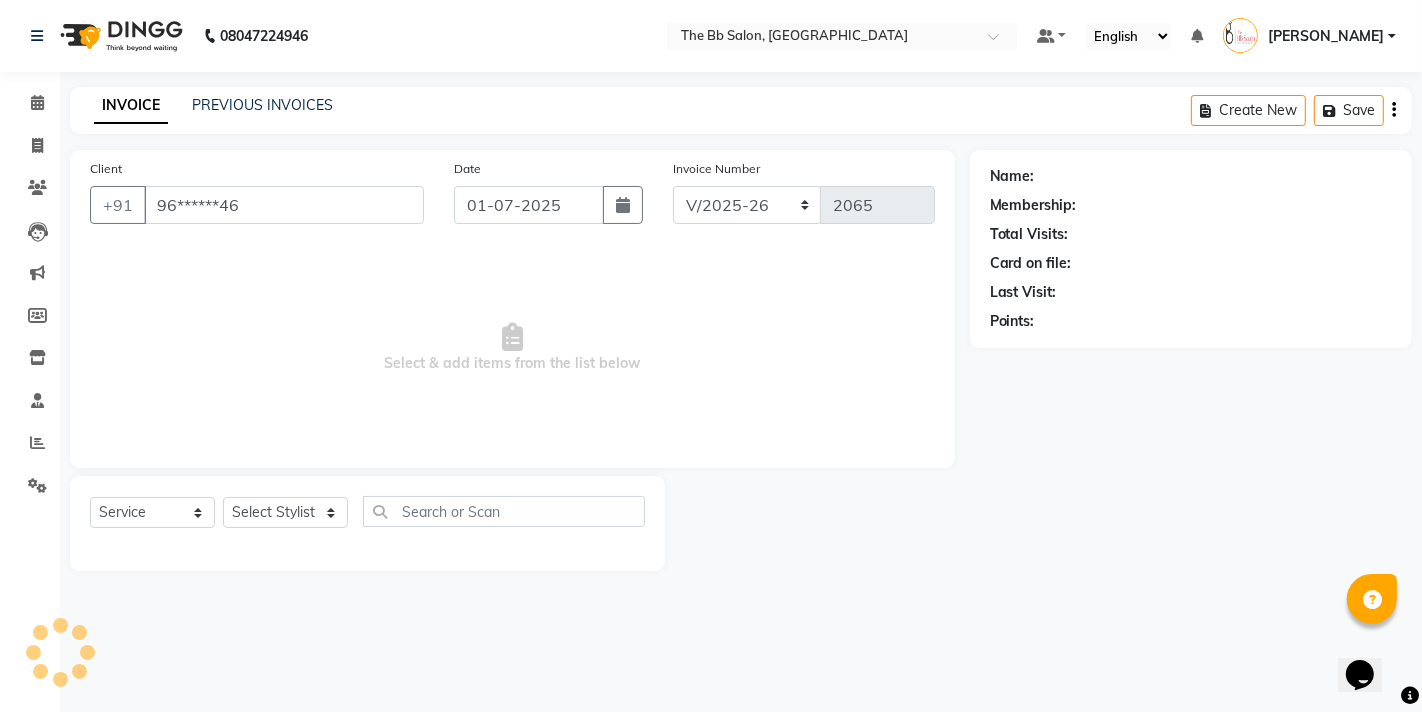 select on "84071" 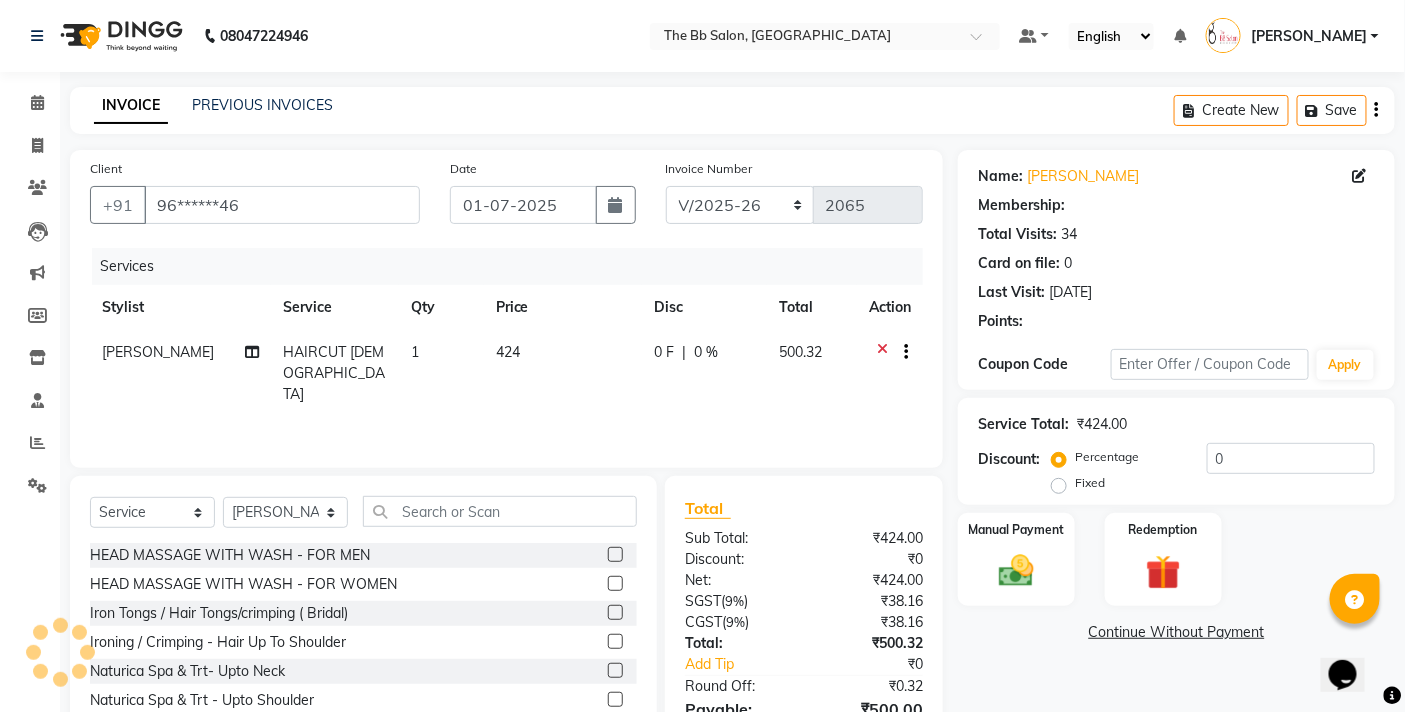 select on "1: Object" 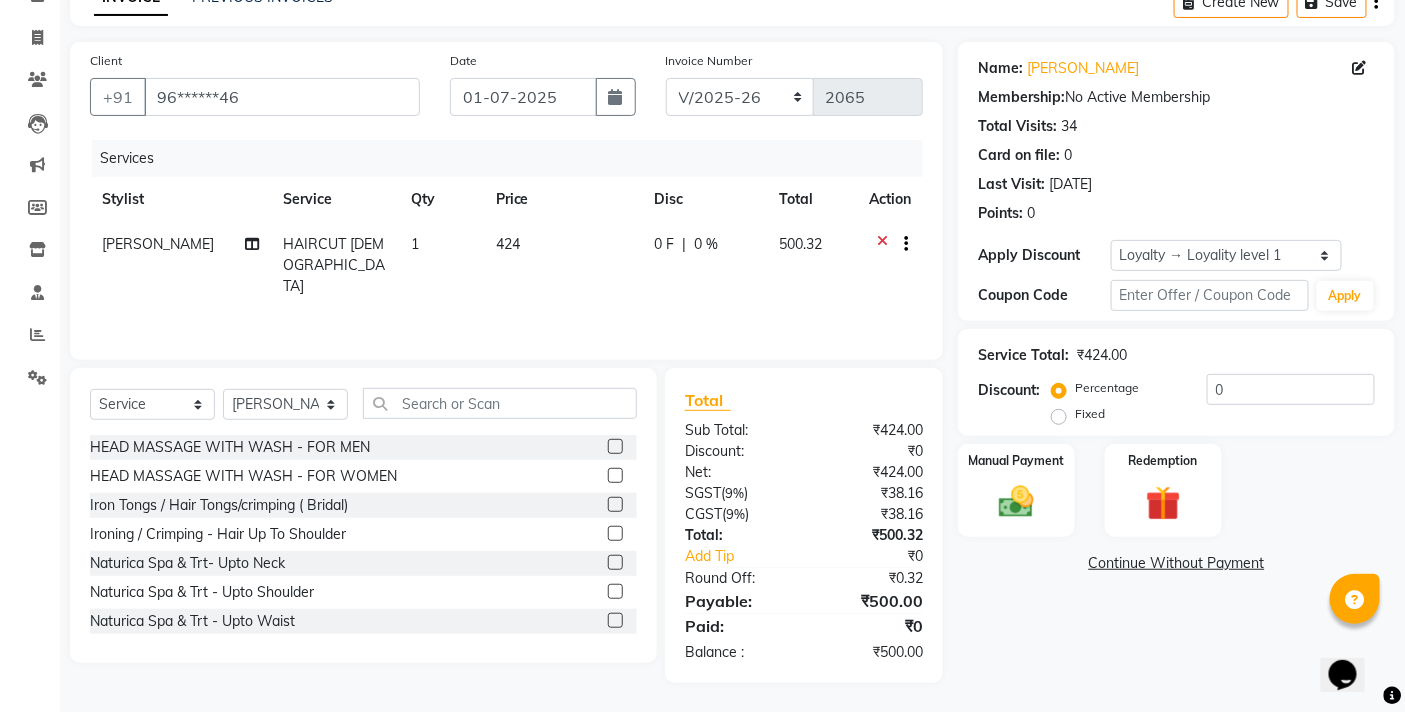 scroll, scrollTop: 0, scrollLeft: 0, axis: both 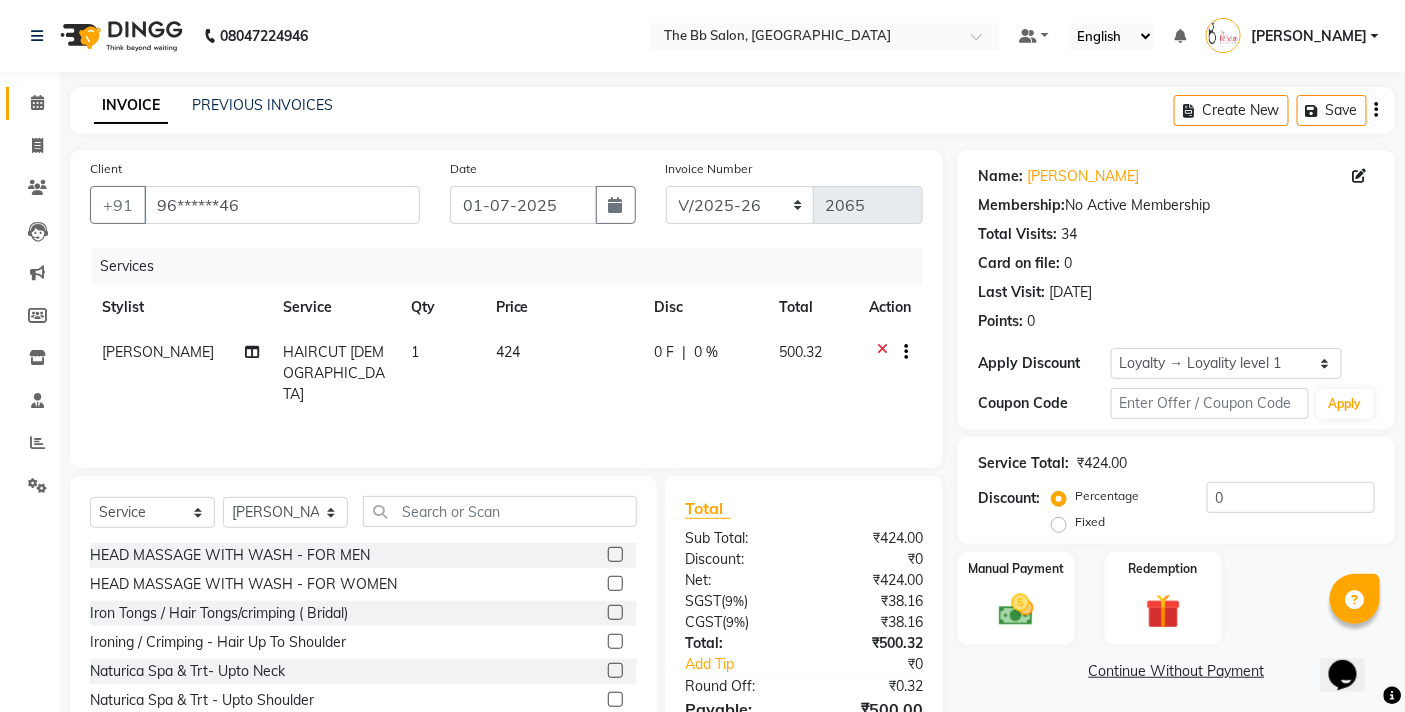 click 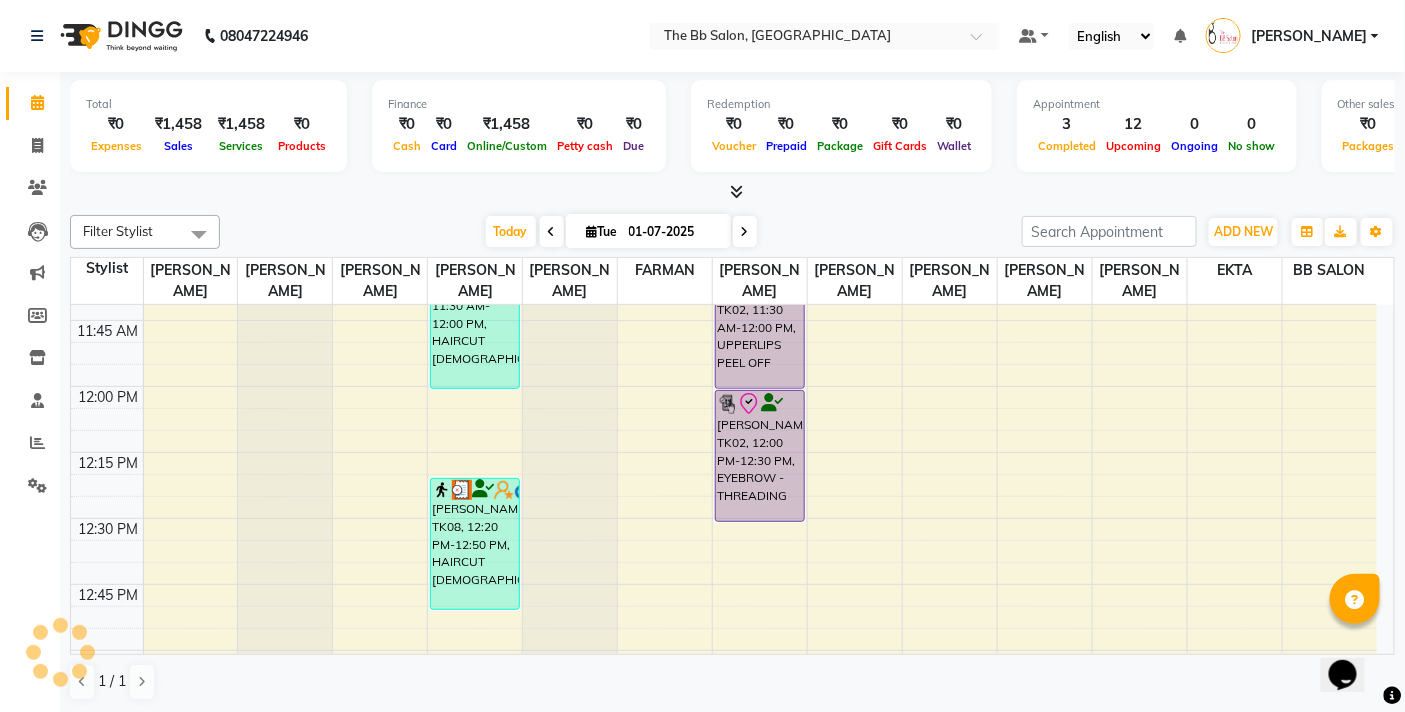 scroll, scrollTop: 666, scrollLeft: 0, axis: vertical 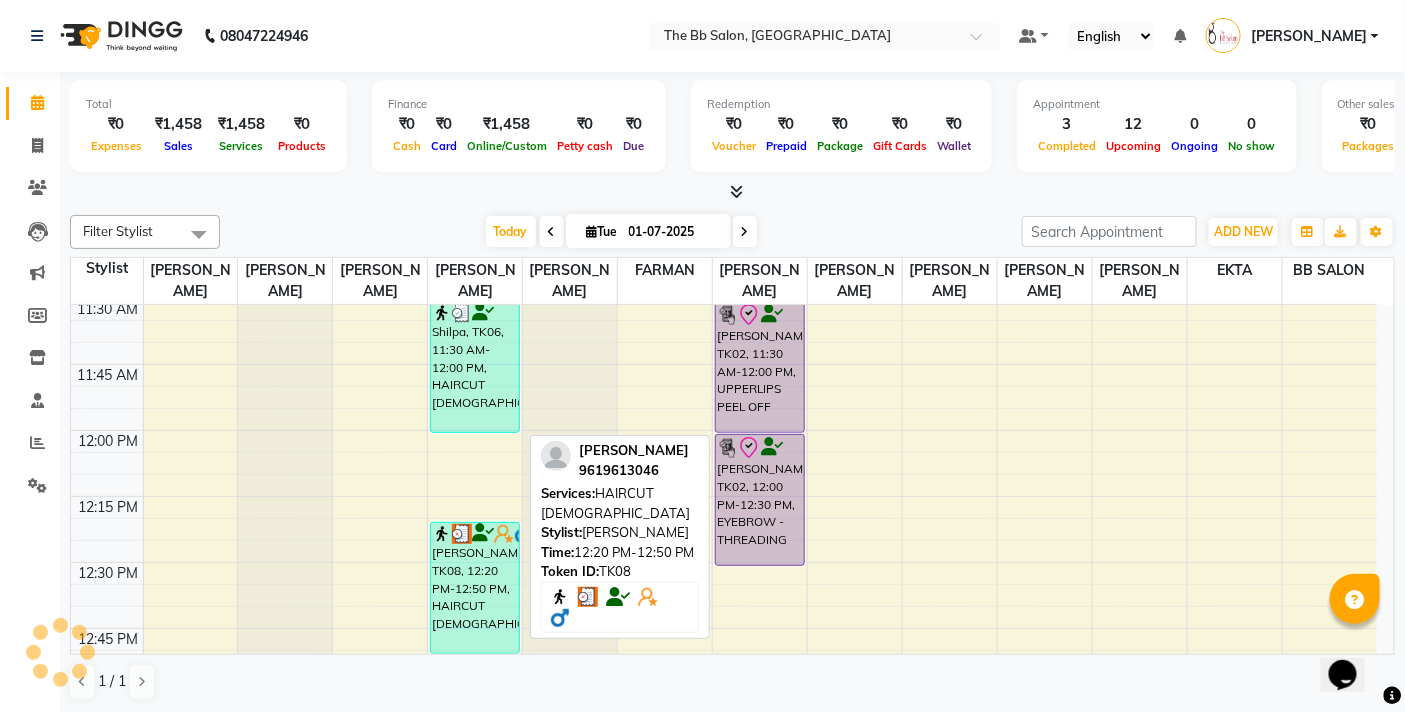 click on "[PERSON_NAME], TK08, 12:20 PM-12:50 PM, HAIRCUT [DEMOGRAPHIC_DATA]" at bounding box center [475, 588] 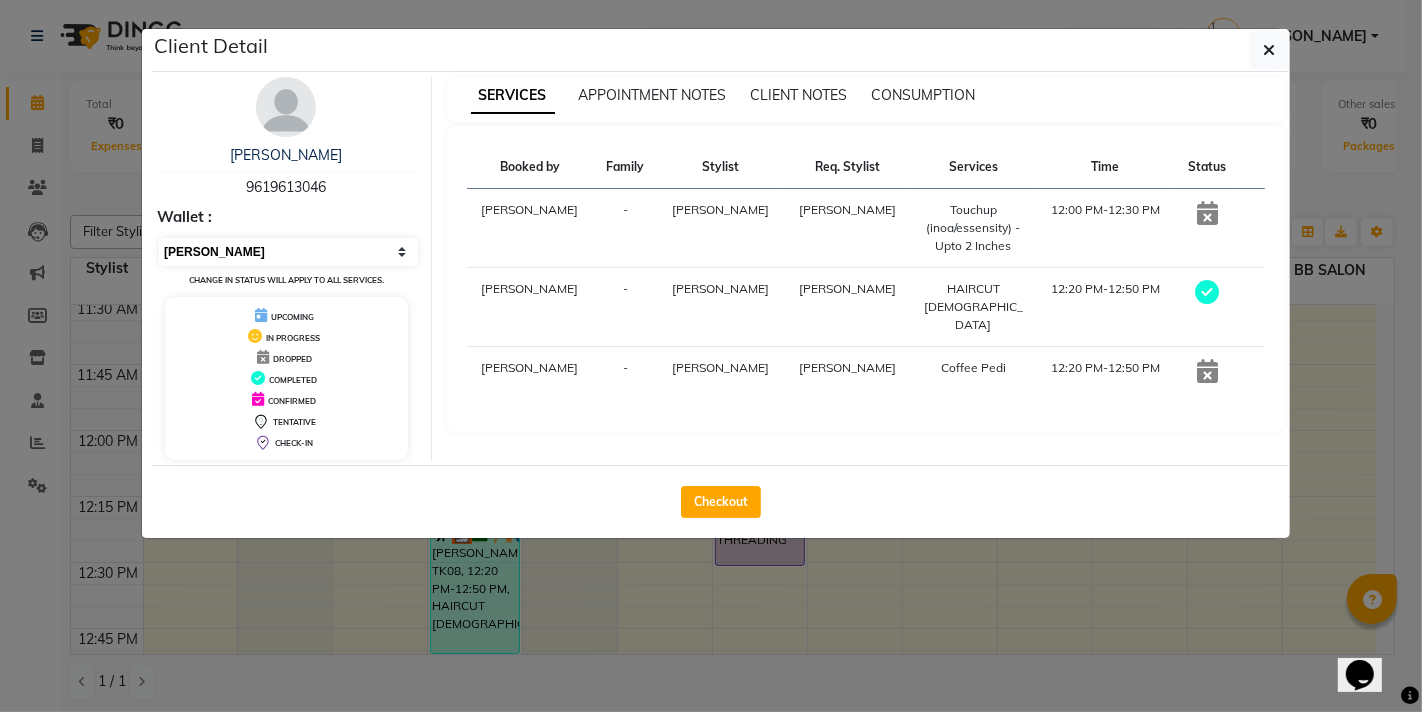 click on "Select MARK DONE UPCOMING" at bounding box center (288, 252) 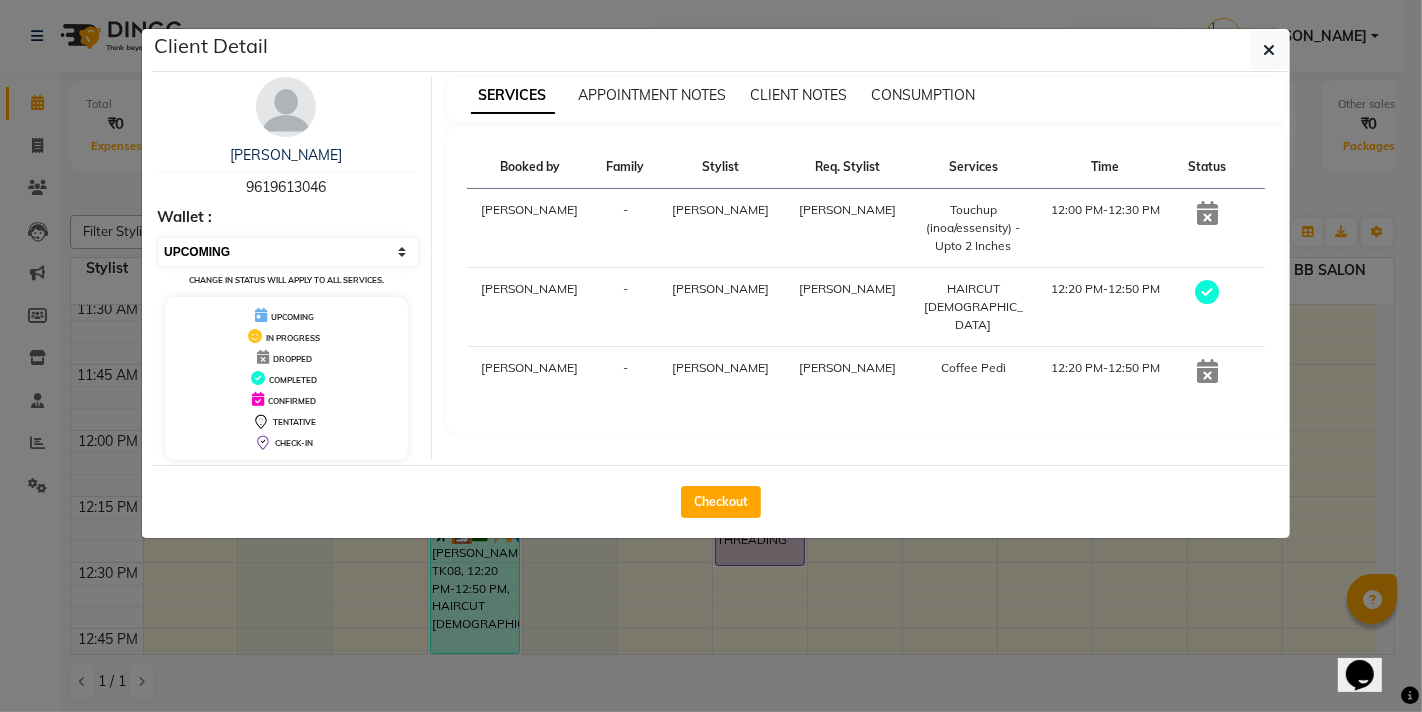 click on "Select MARK DONE UPCOMING" at bounding box center [288, 252] 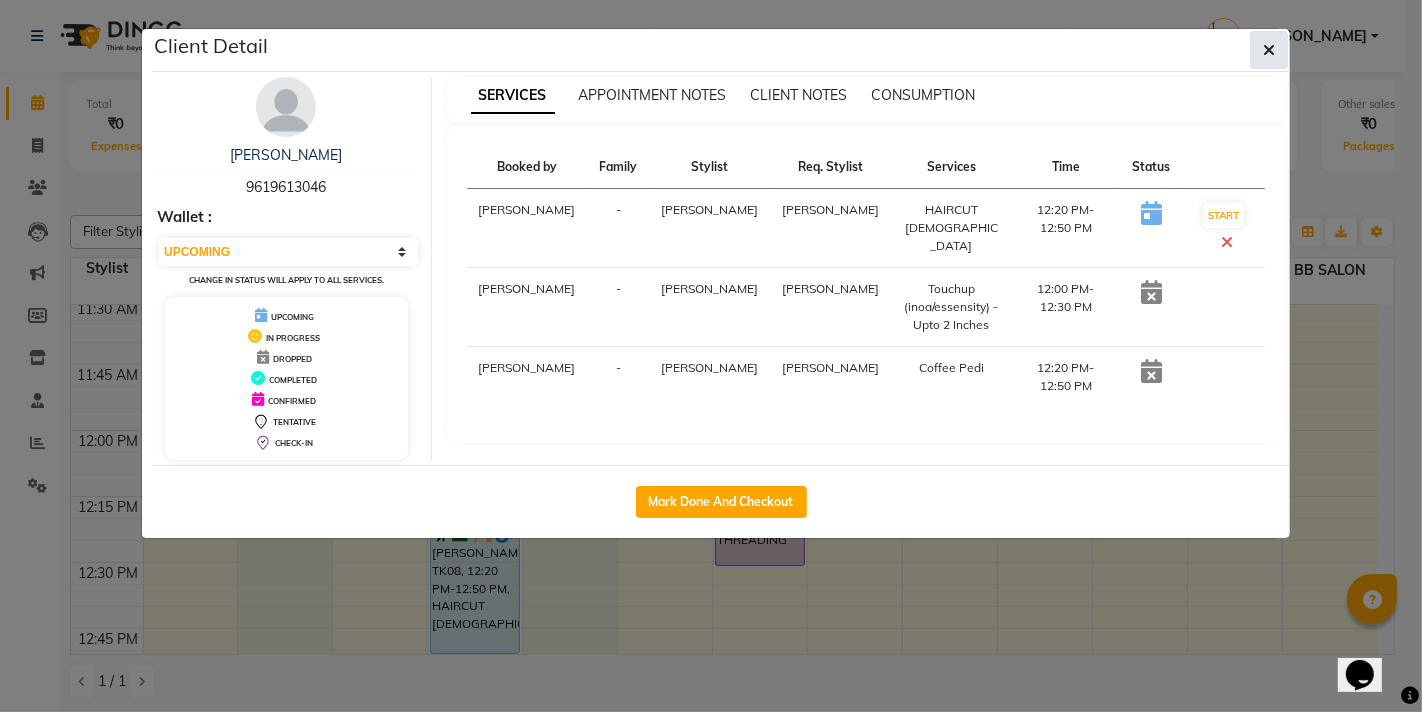 click 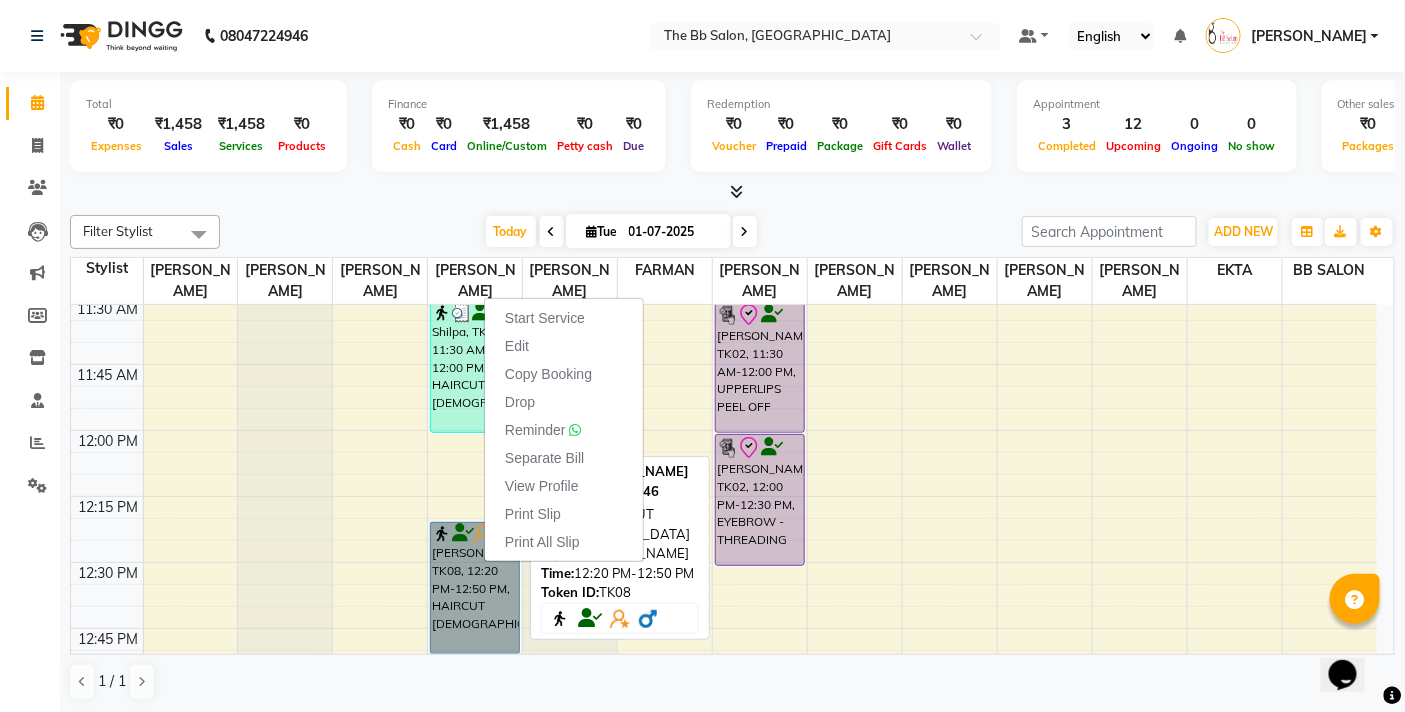 click on "[PERSON_NAME], TK08, 12:20 PM-12:50 PM, HAIRCUT [DEMOGRAPHIC_DATA]" at bounding box center [475, 588] 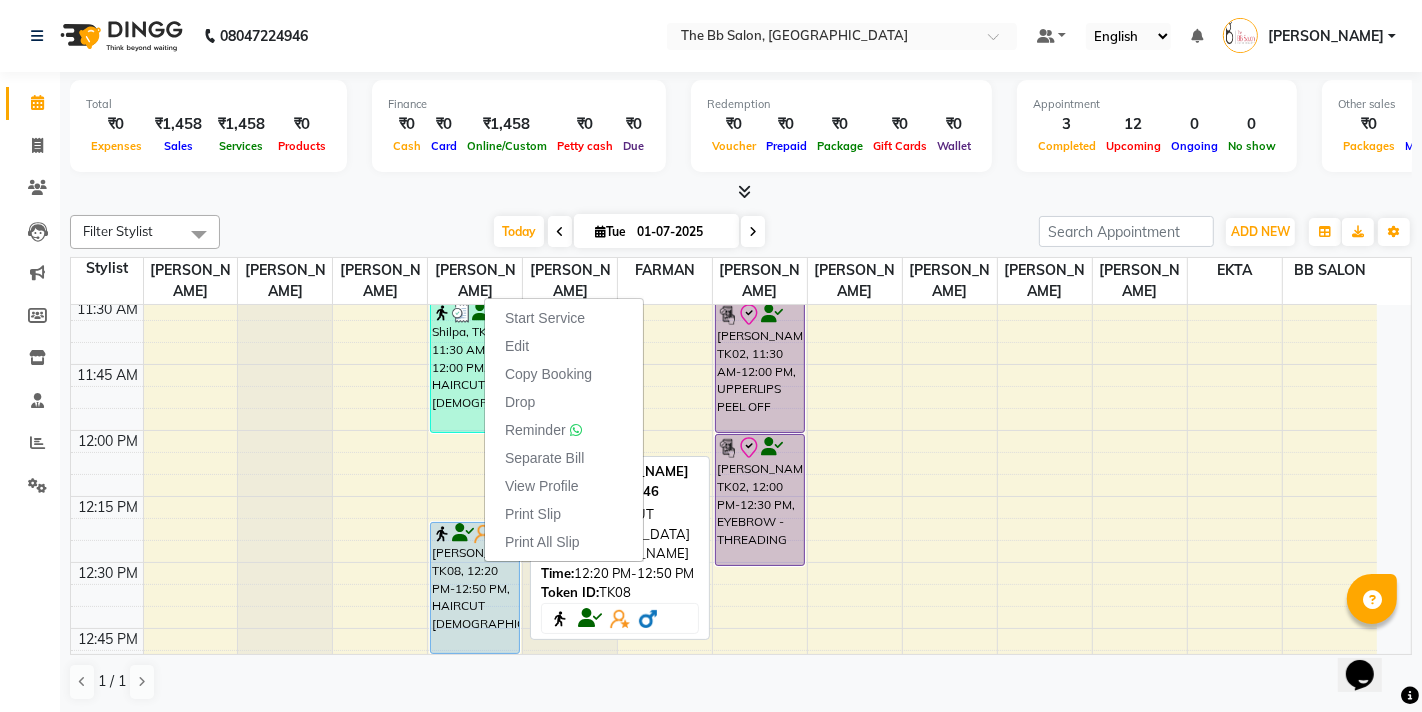 select on "5" 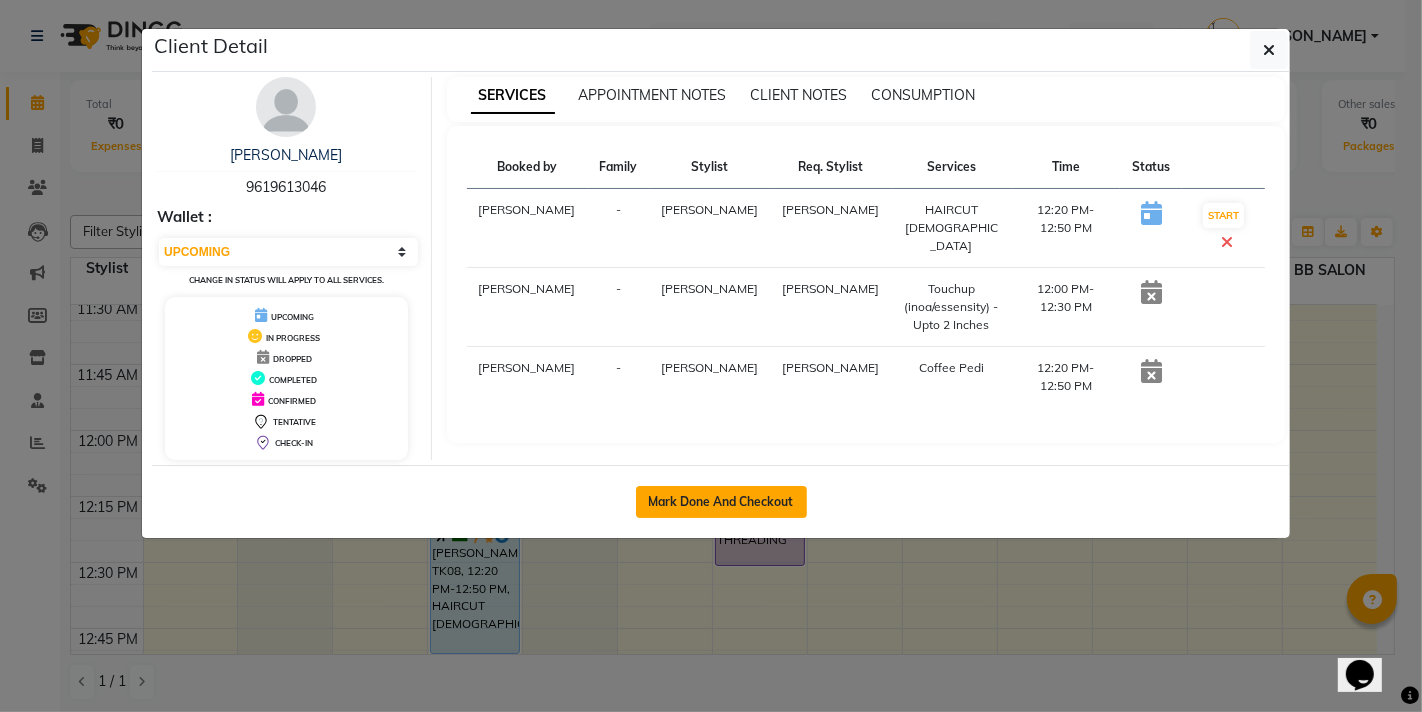 click on "Mark Done And Checkout" 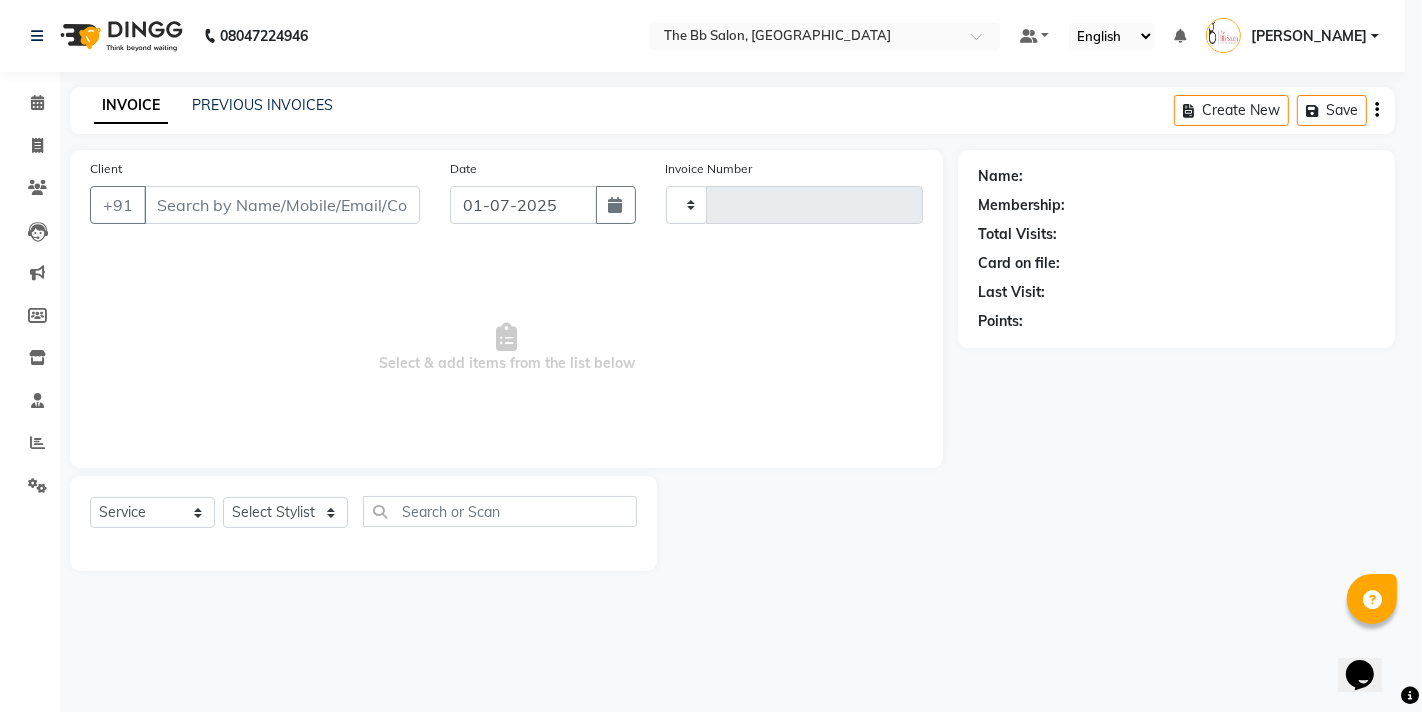 select on "3" 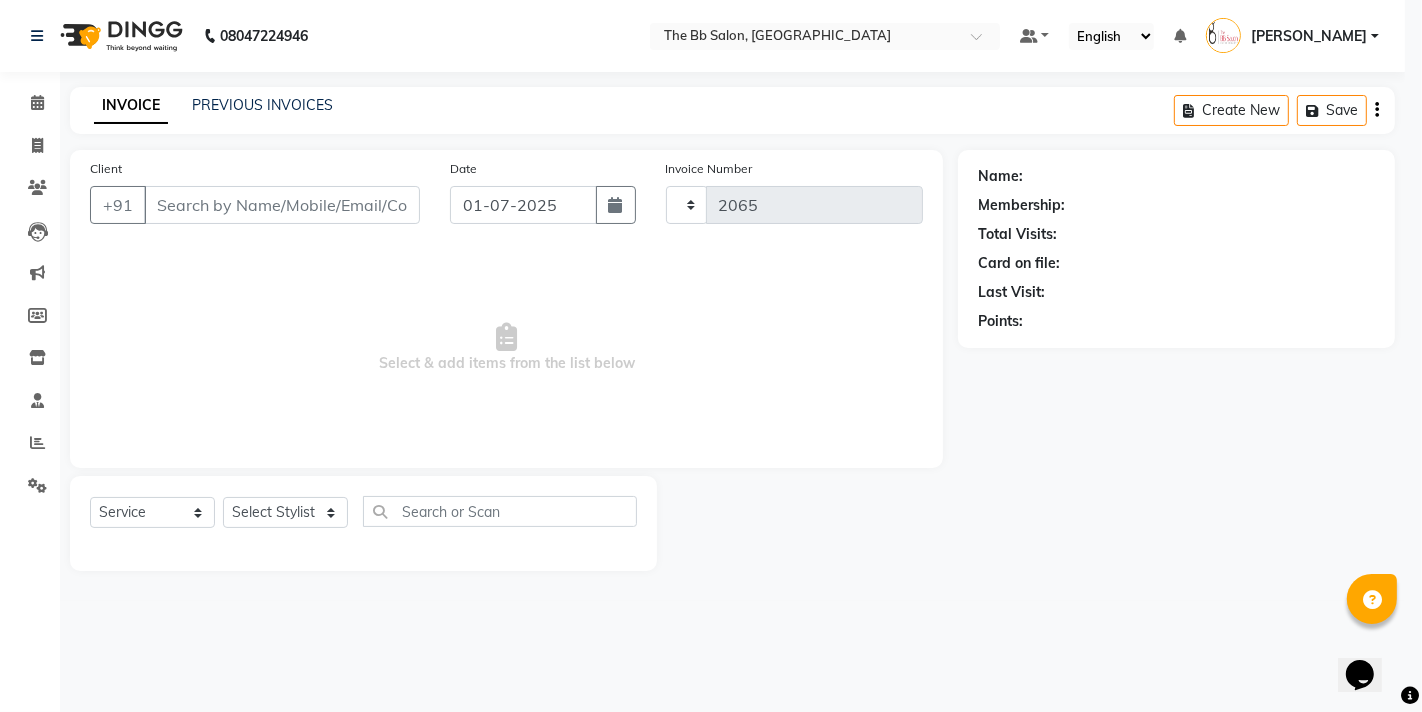 select on "6231" 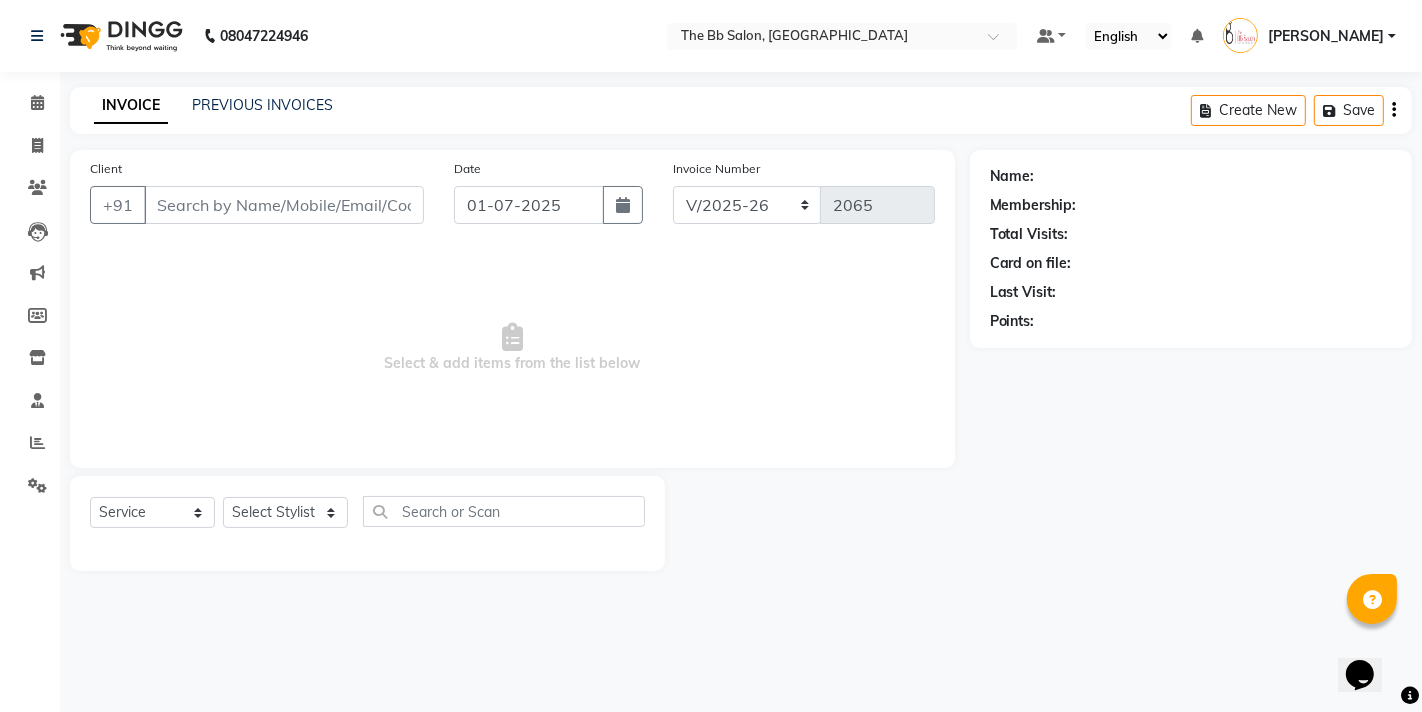 type on "96******46" 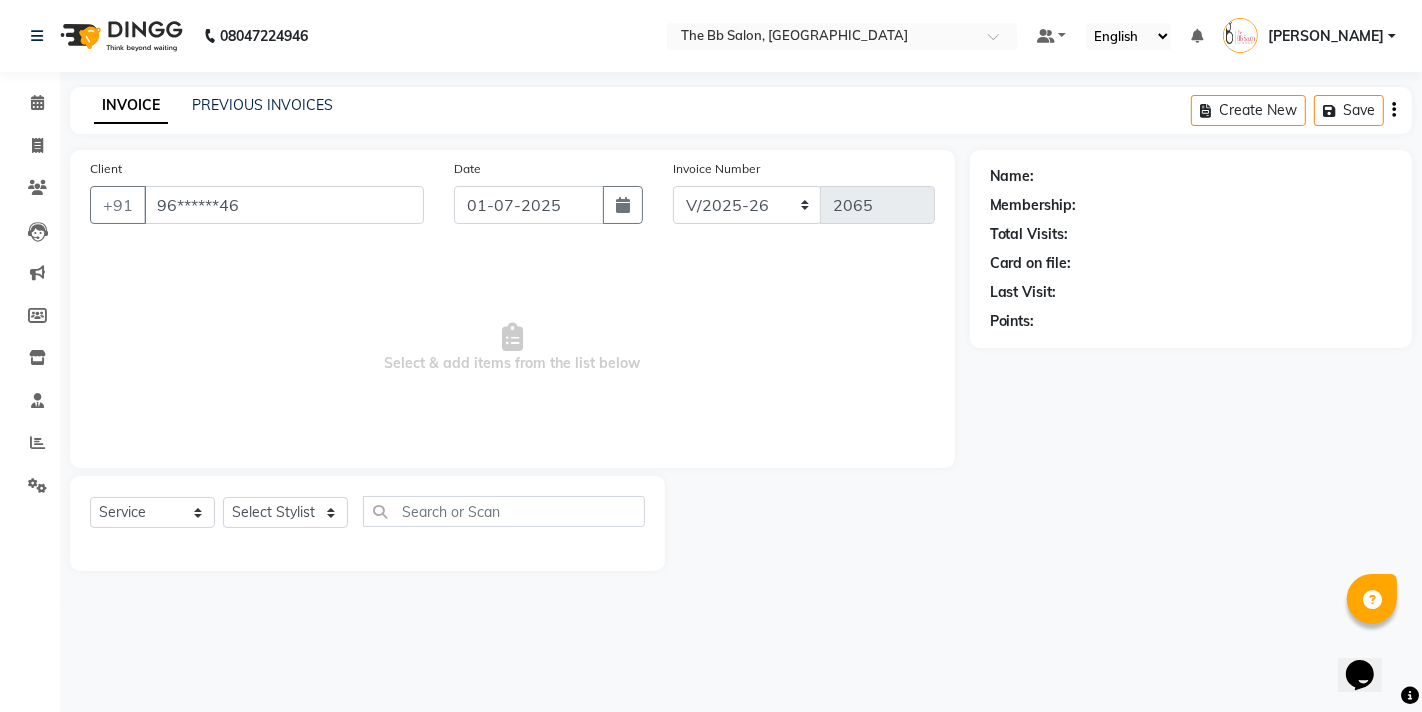 select on "84071" 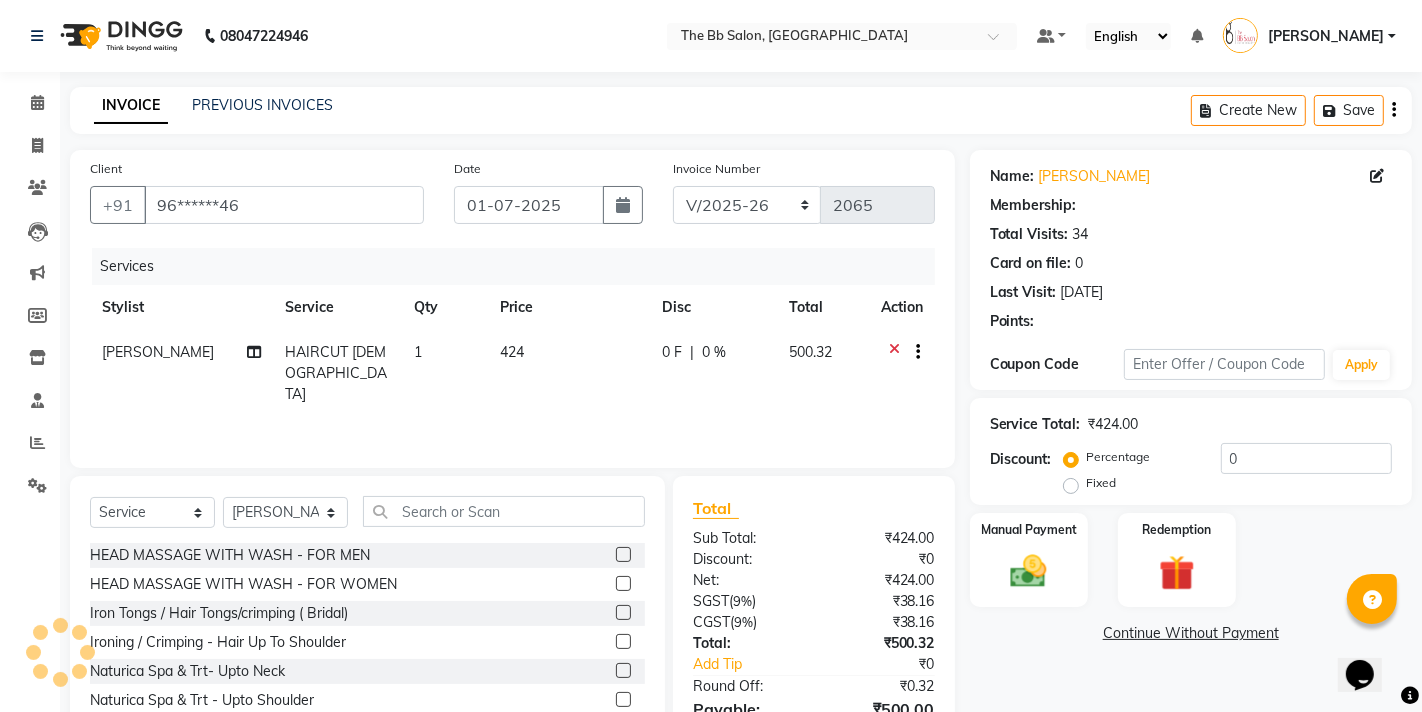 select on "1: Object" 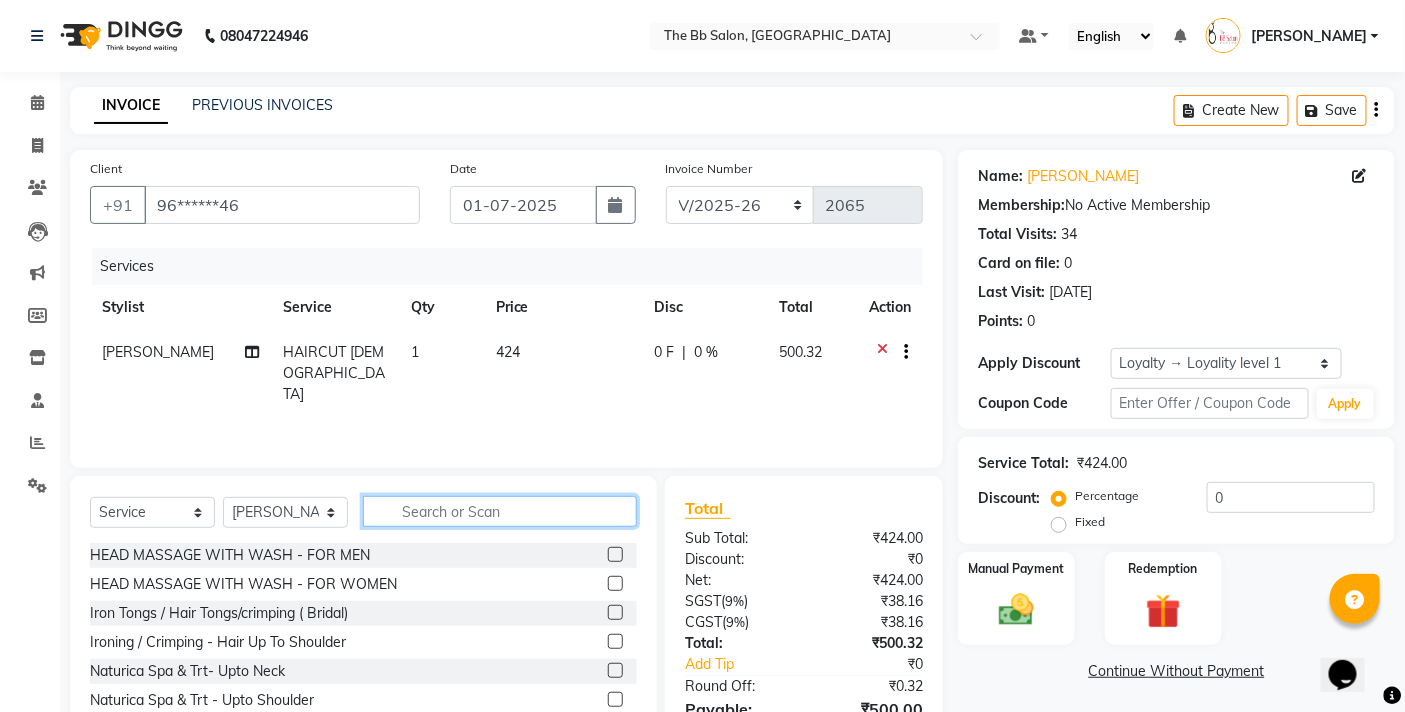 click 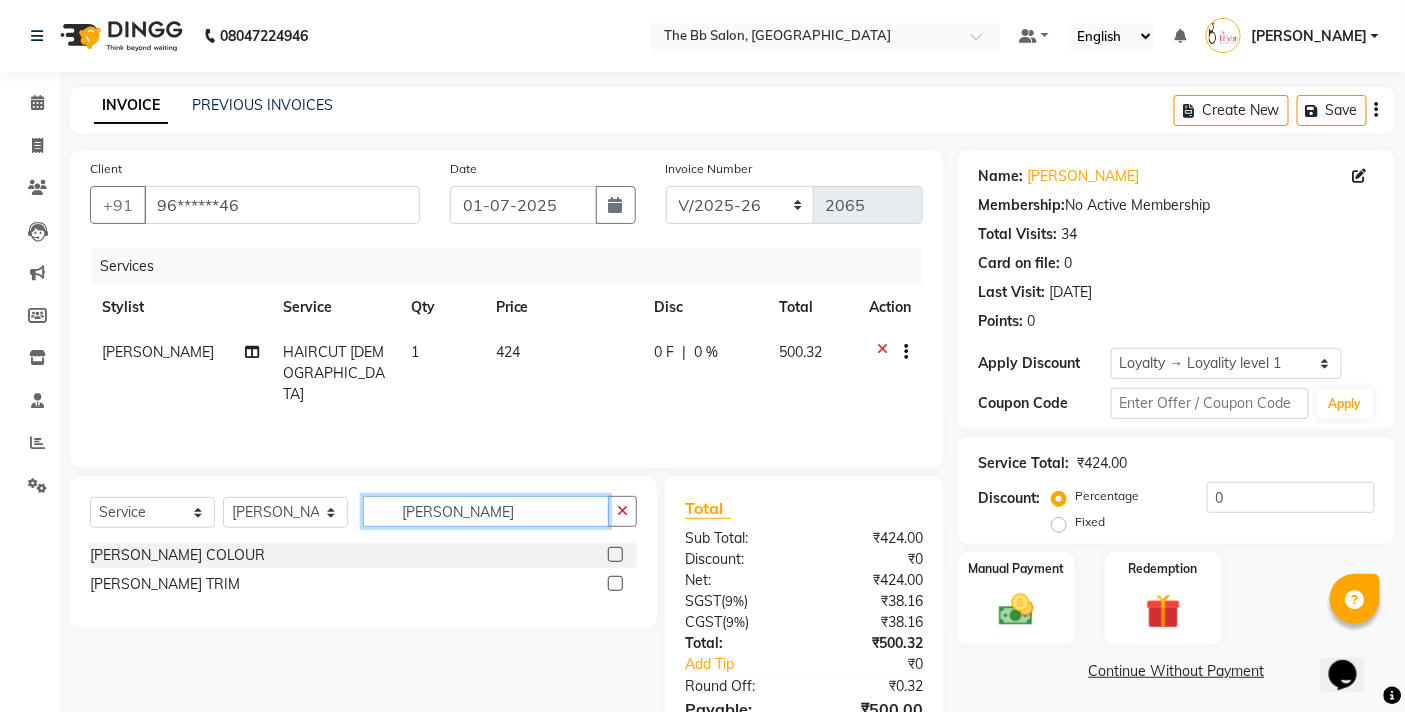 type on "[PERSON_NAME]" 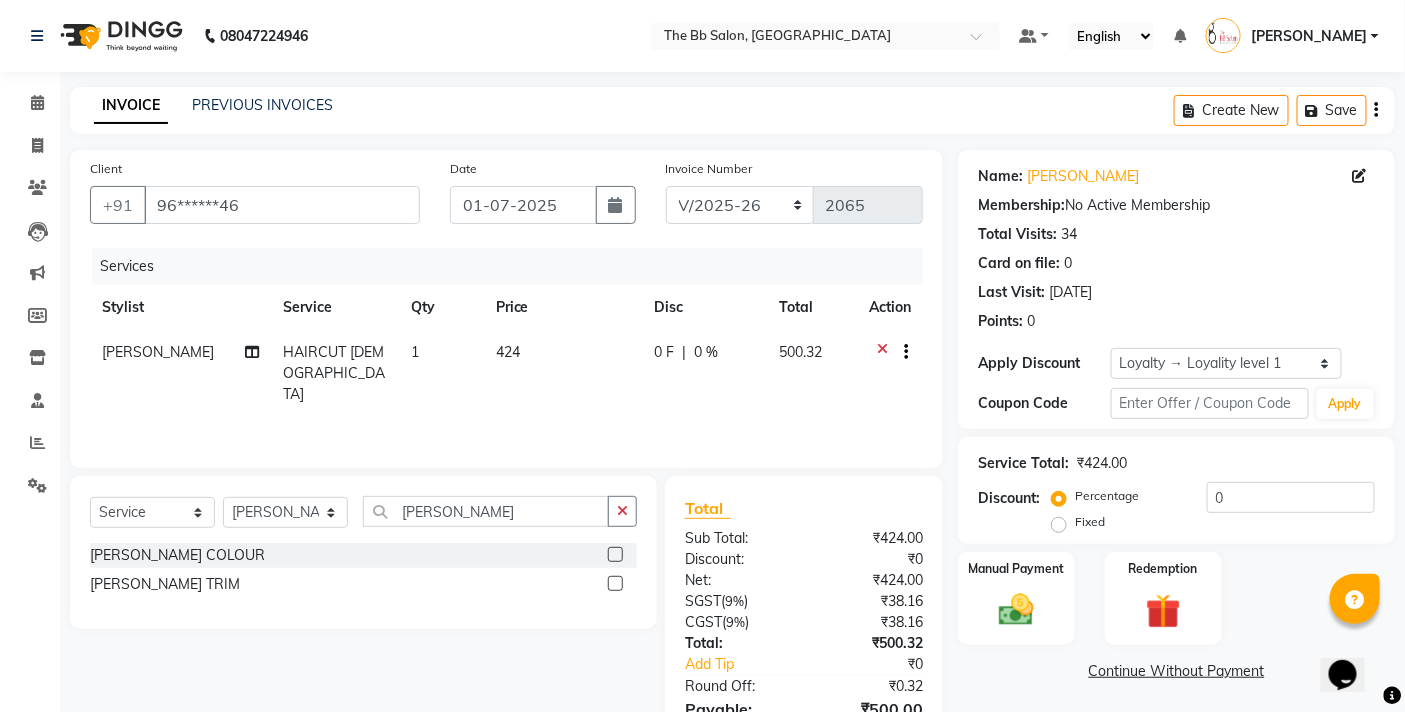 click 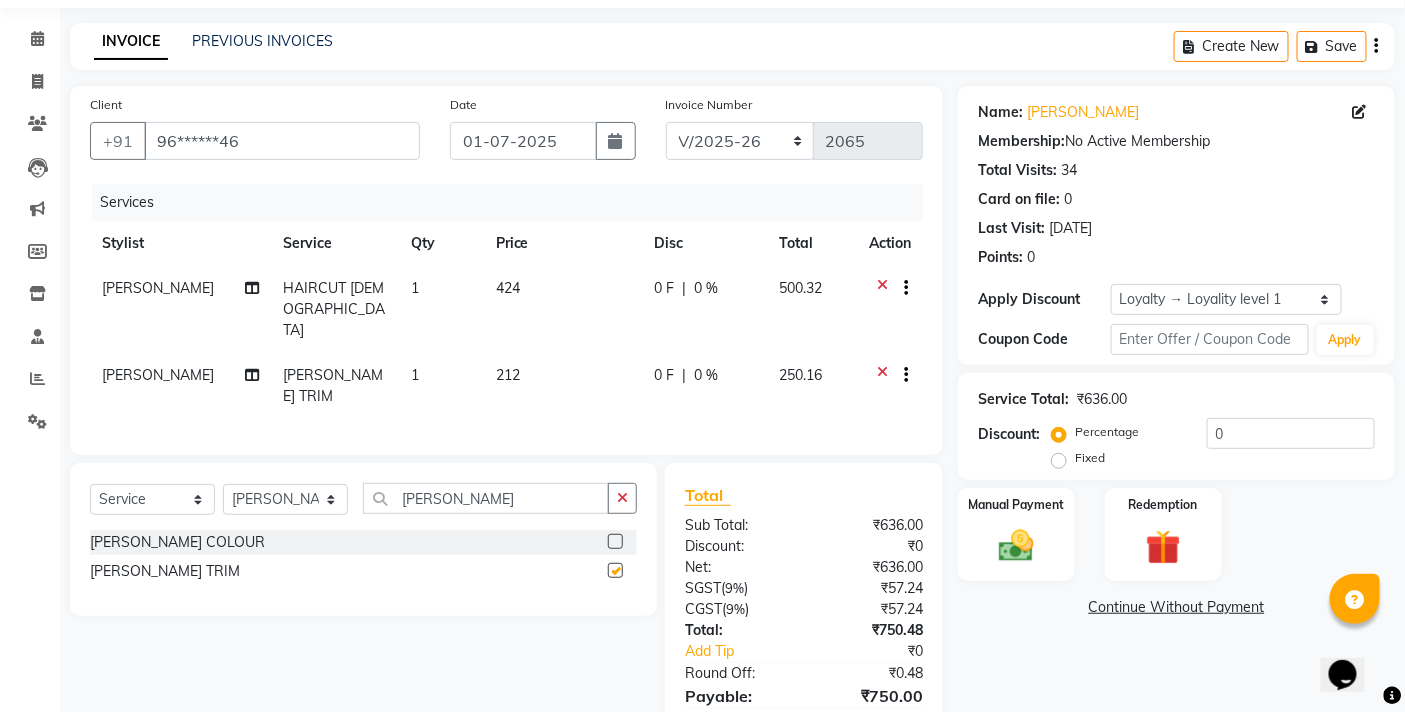 checkbox on "false" 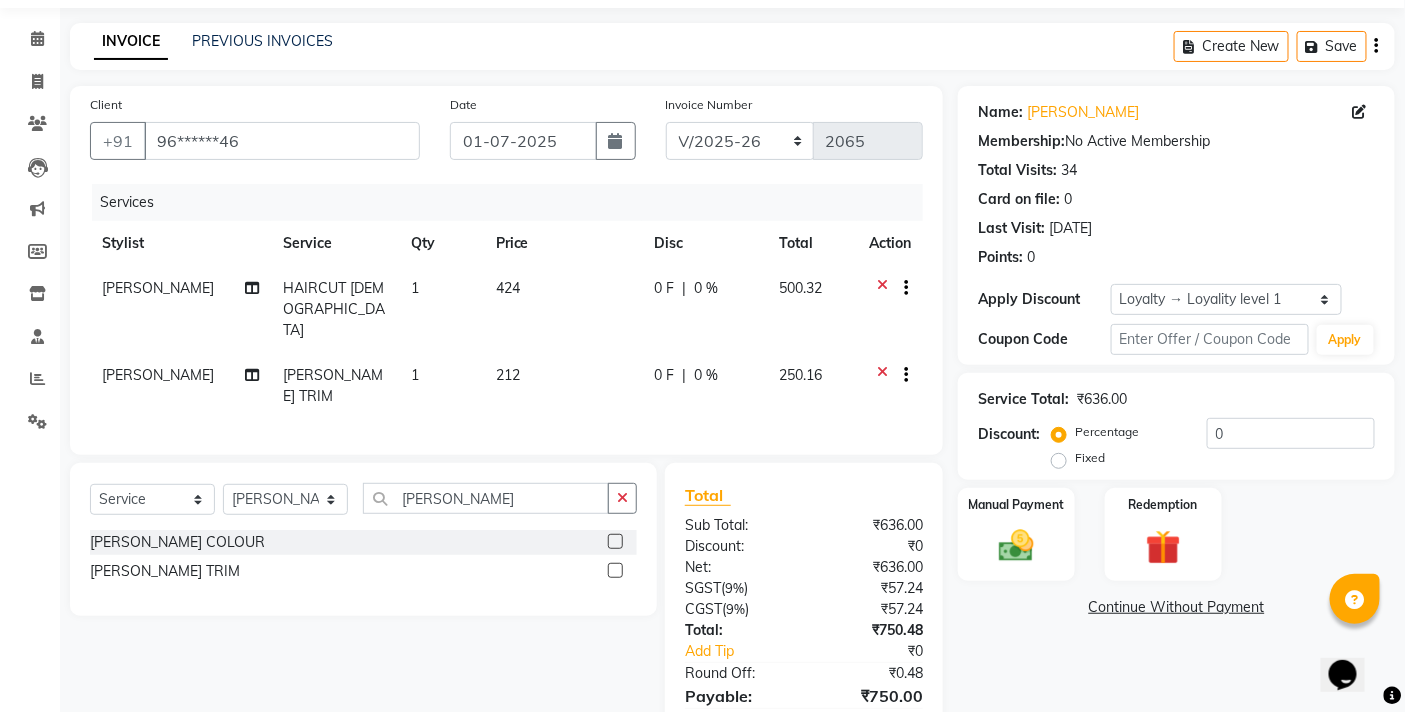 scroll, scrollTop: 122, scrollLeft: 0, axis: vertical 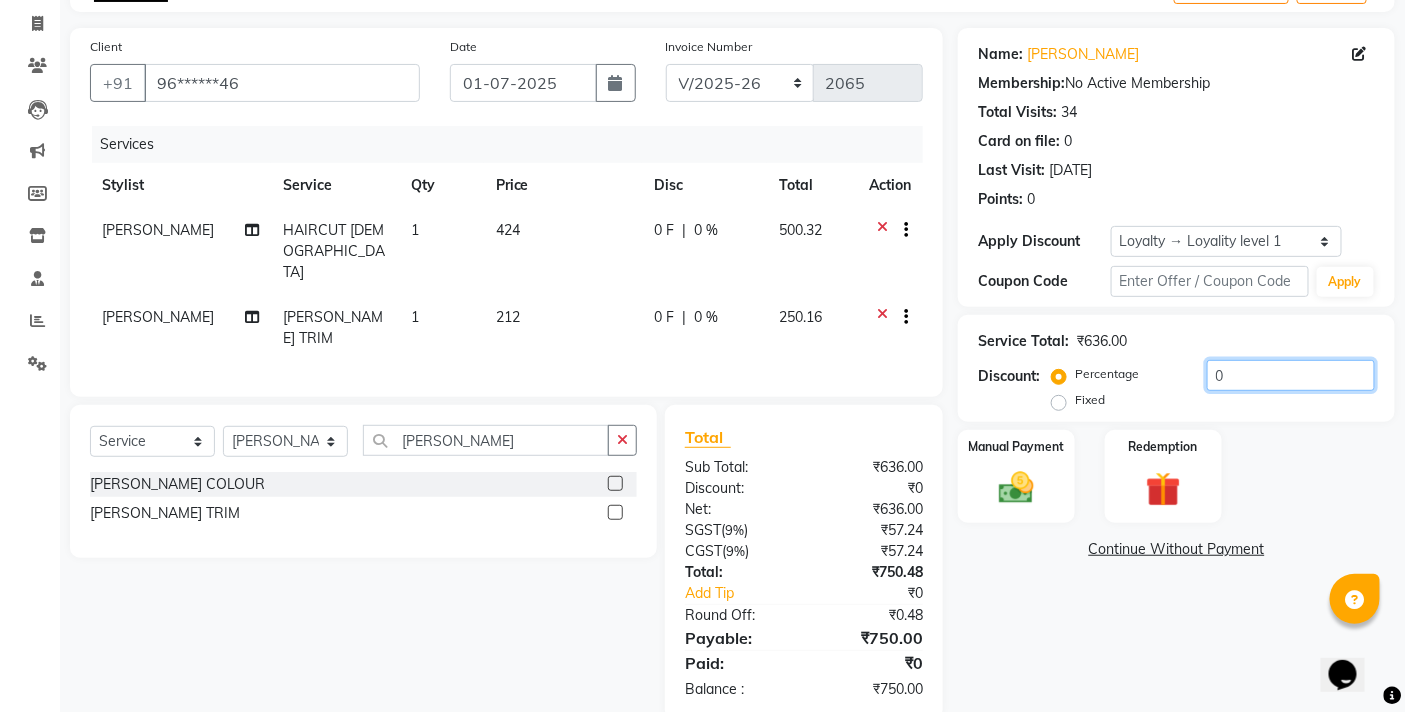 click on "0" 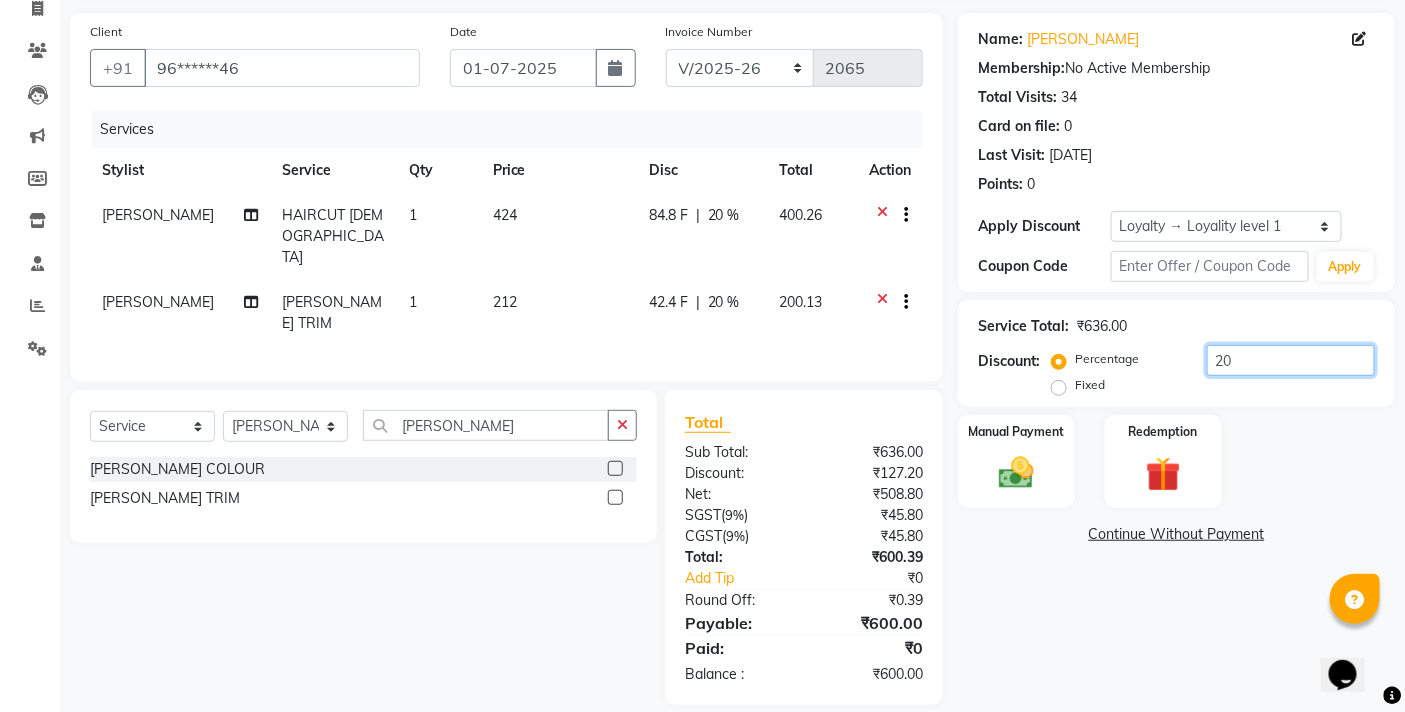 scroll, scrollTop: 138, scrollLeft: 0, axis: vertical 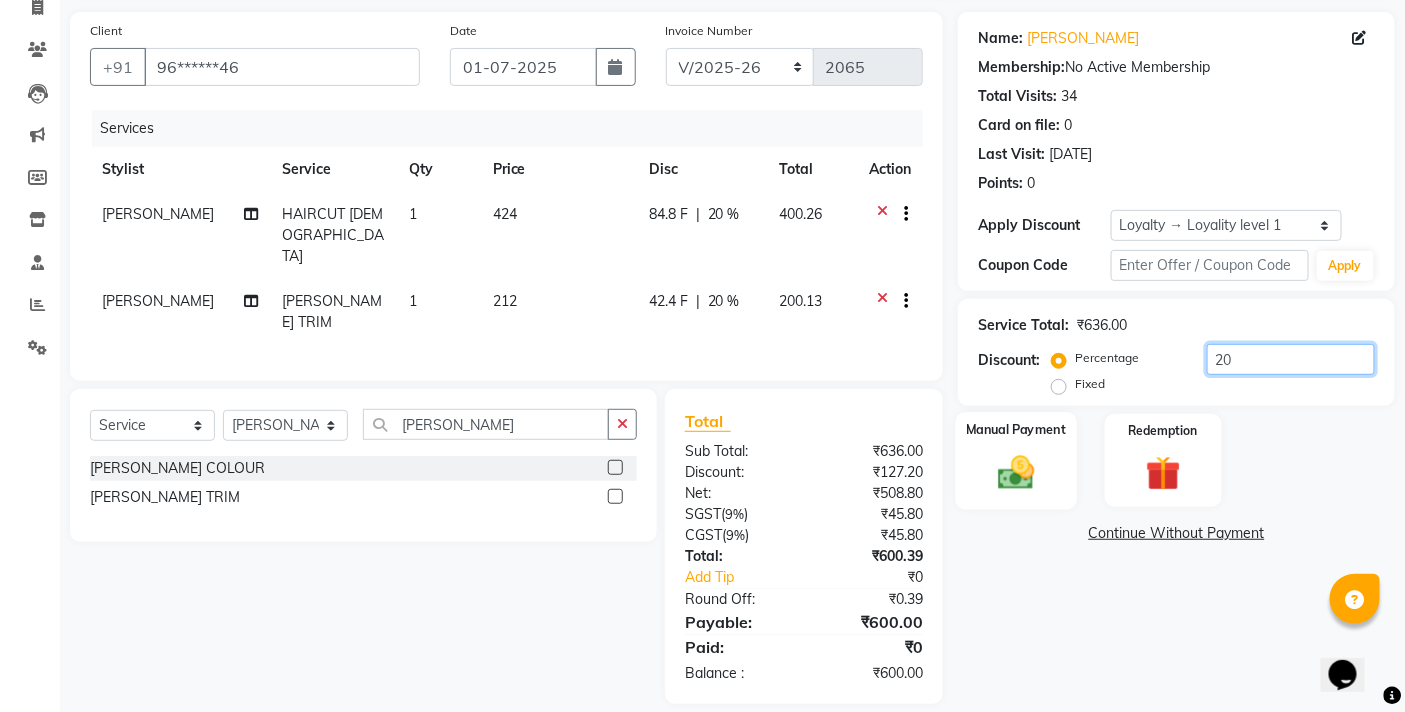 type on "20" 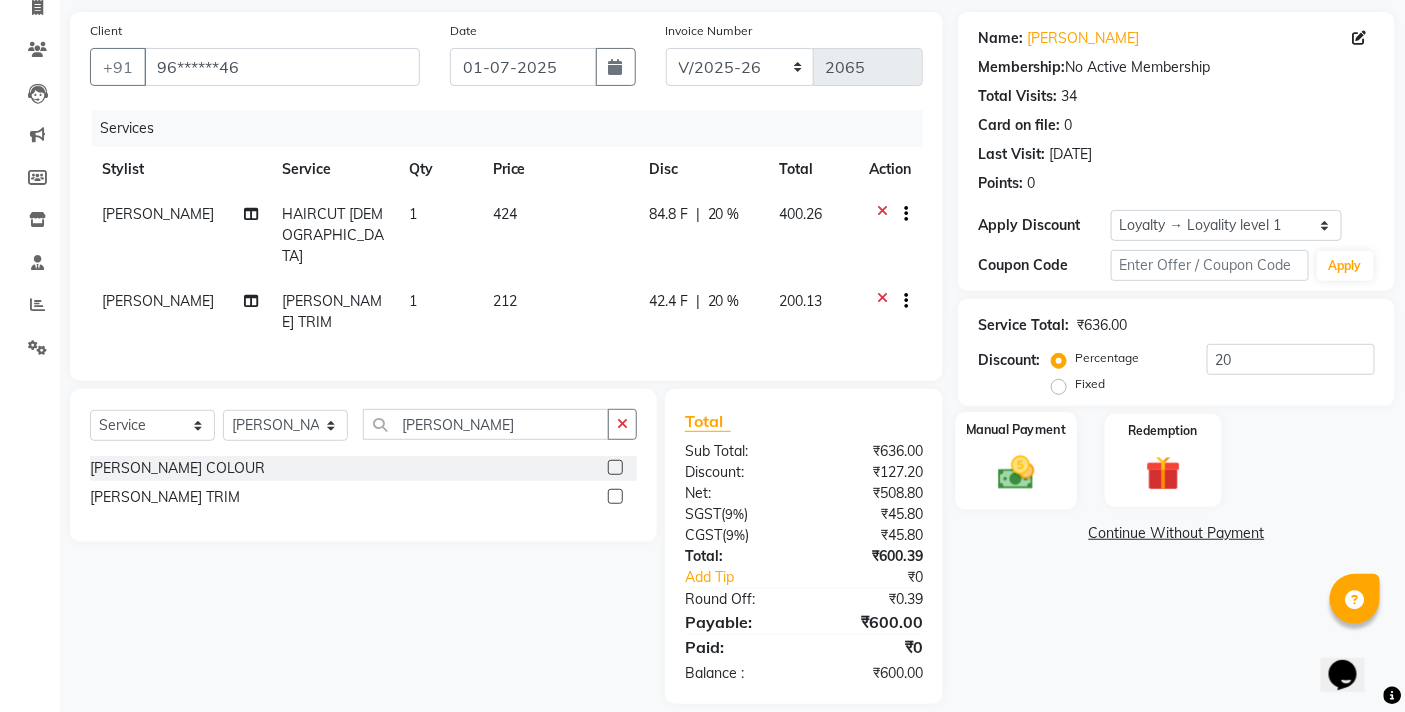 click 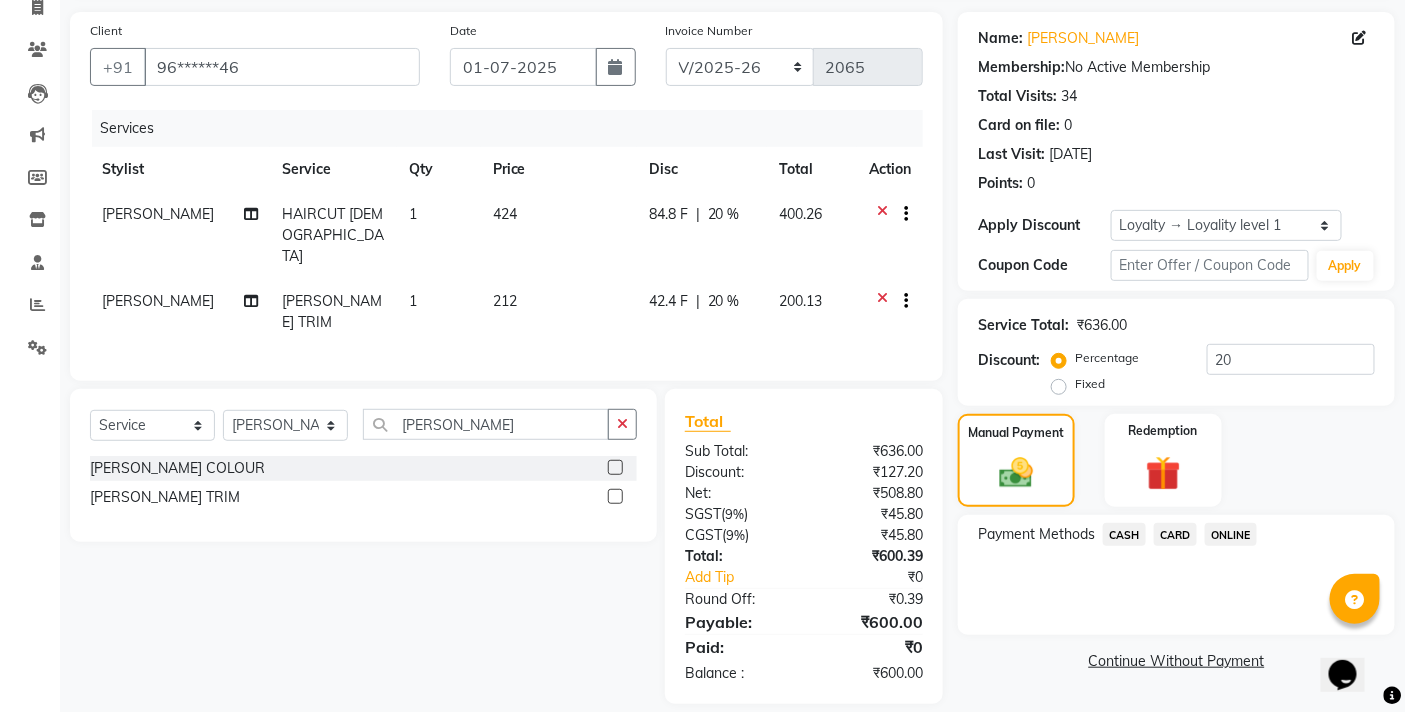 click on "ONLINE" 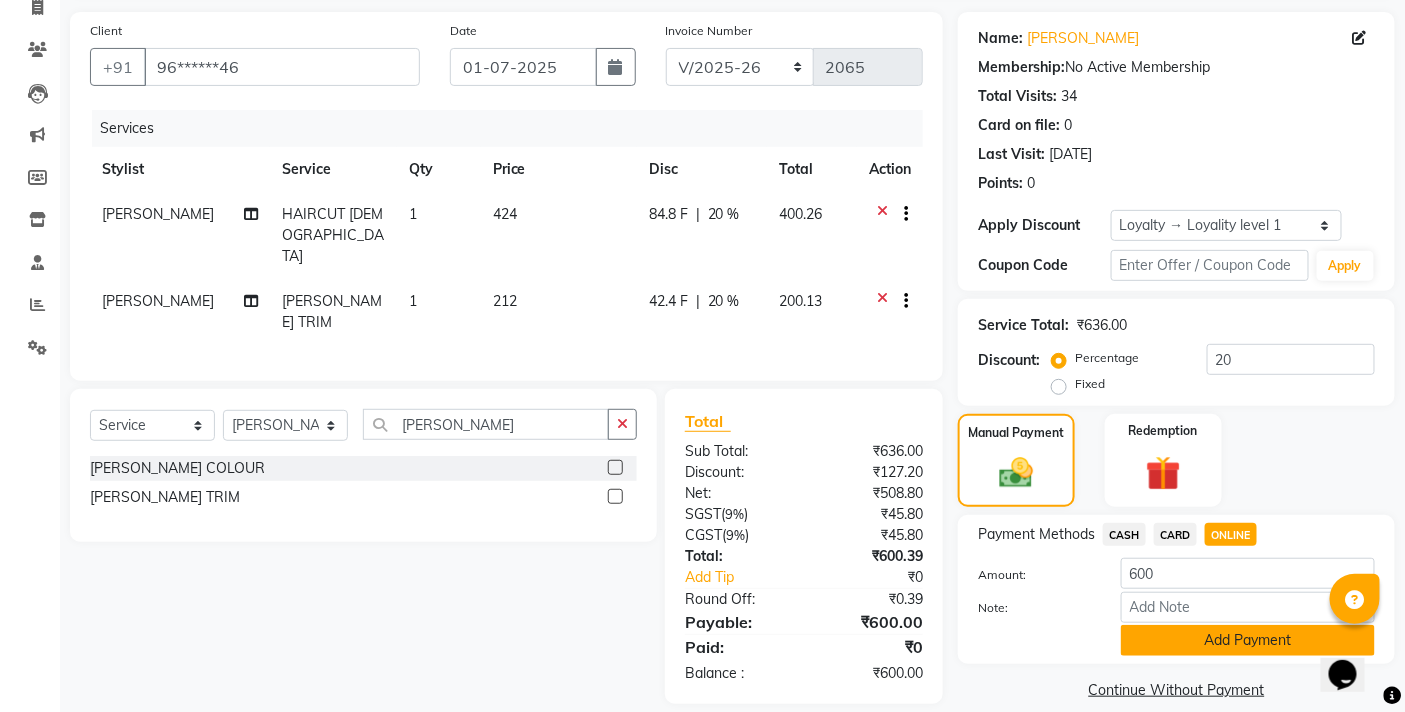 click on "Add Payment" 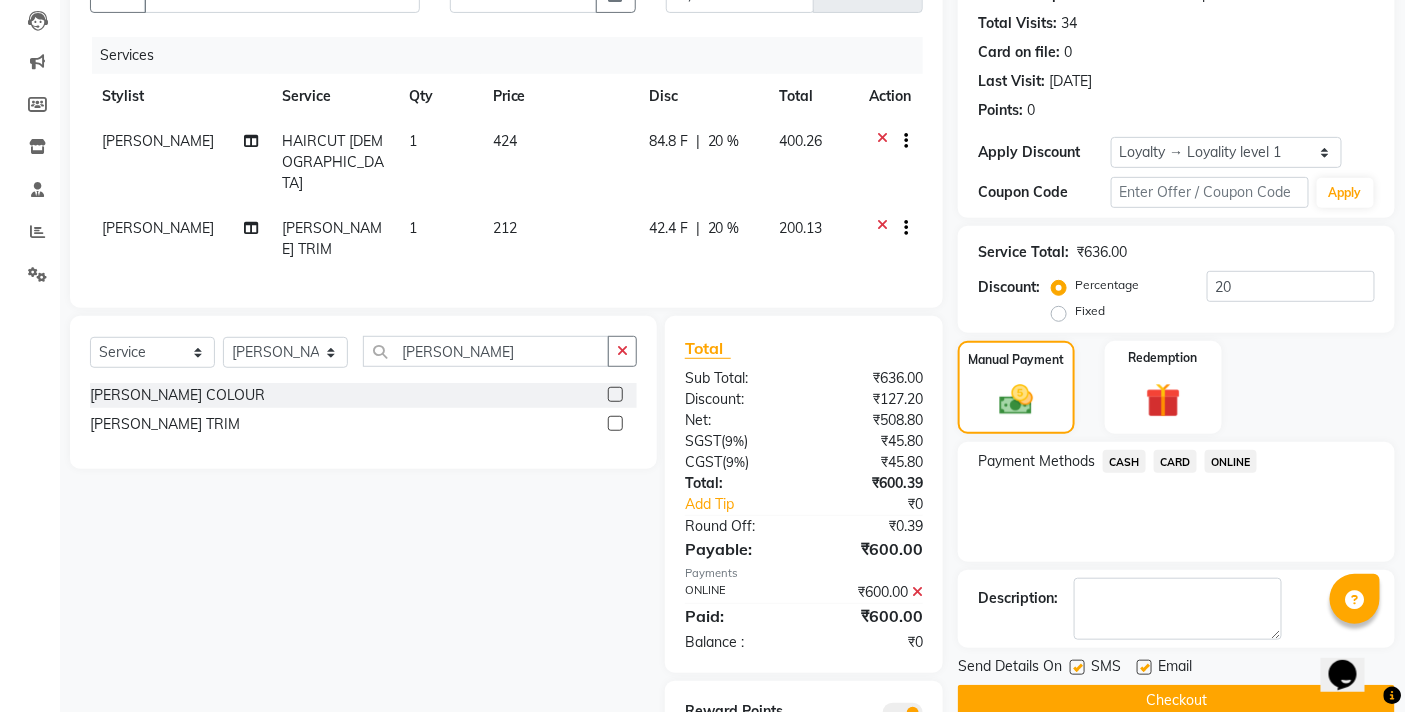 scroll, scrollTop: 280, scrollLeft: 0, axis: vertical 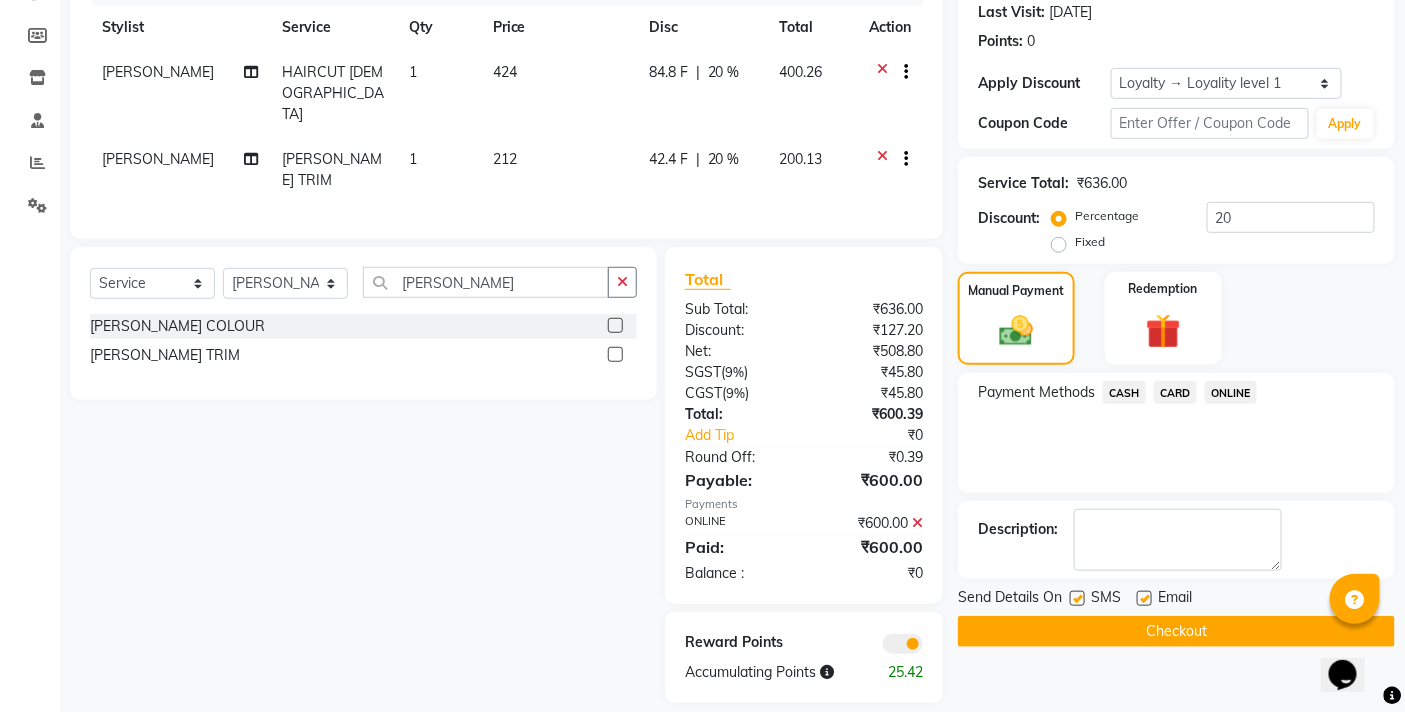 click on "Checkout" 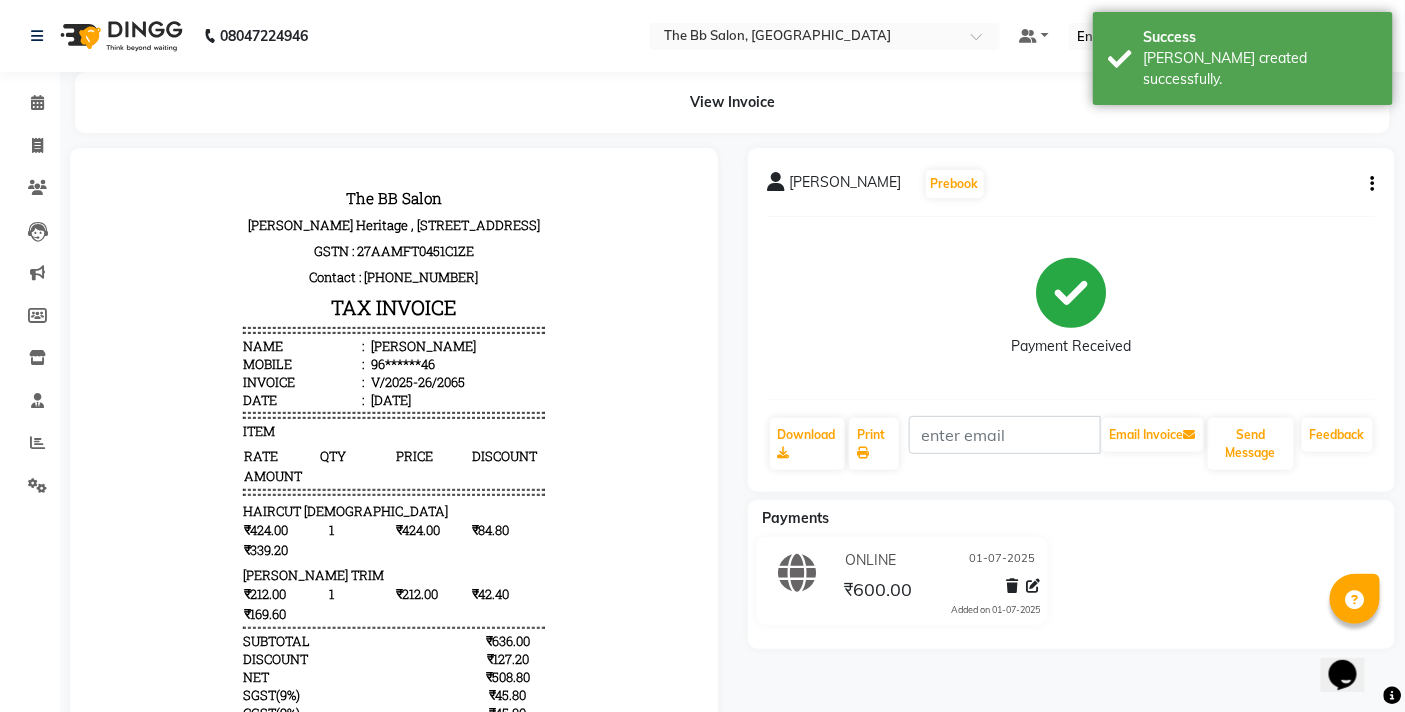 scroll, scrollTop: 0, scrollLeft: 0, axis: both 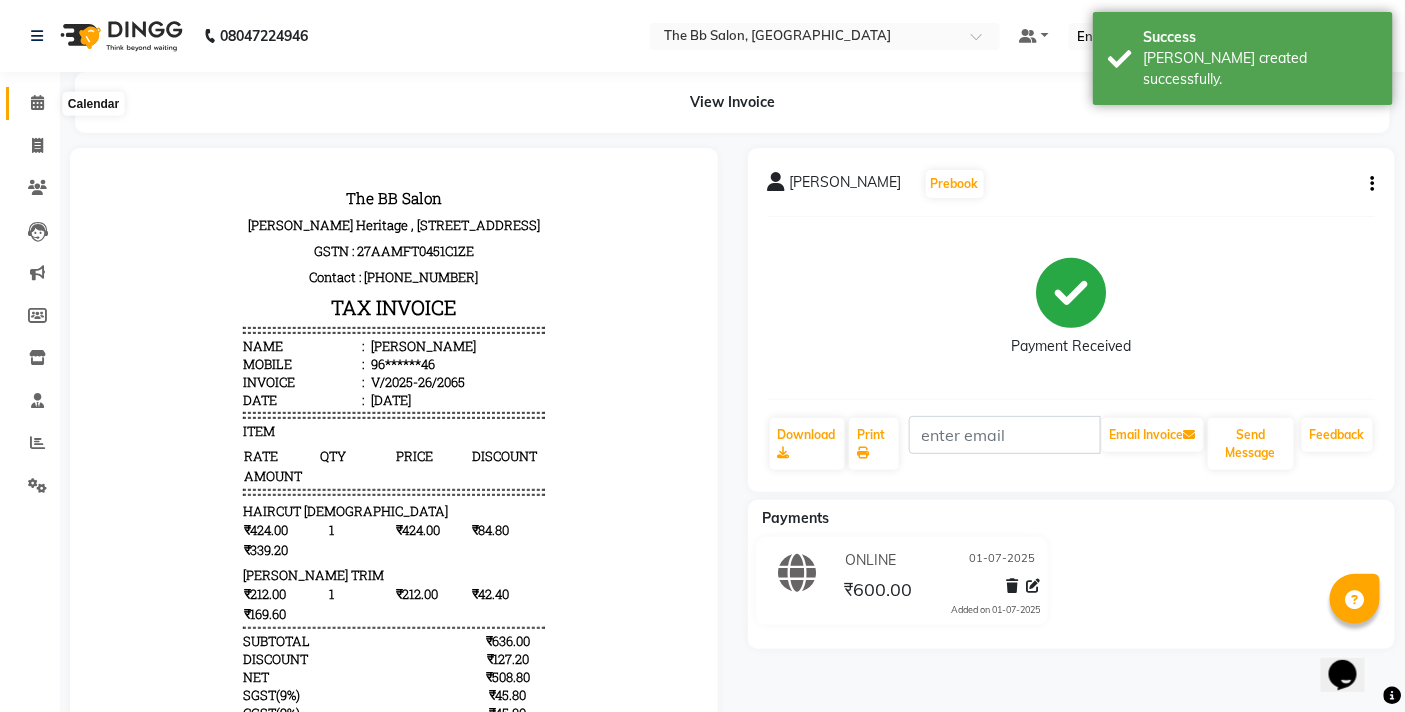 click 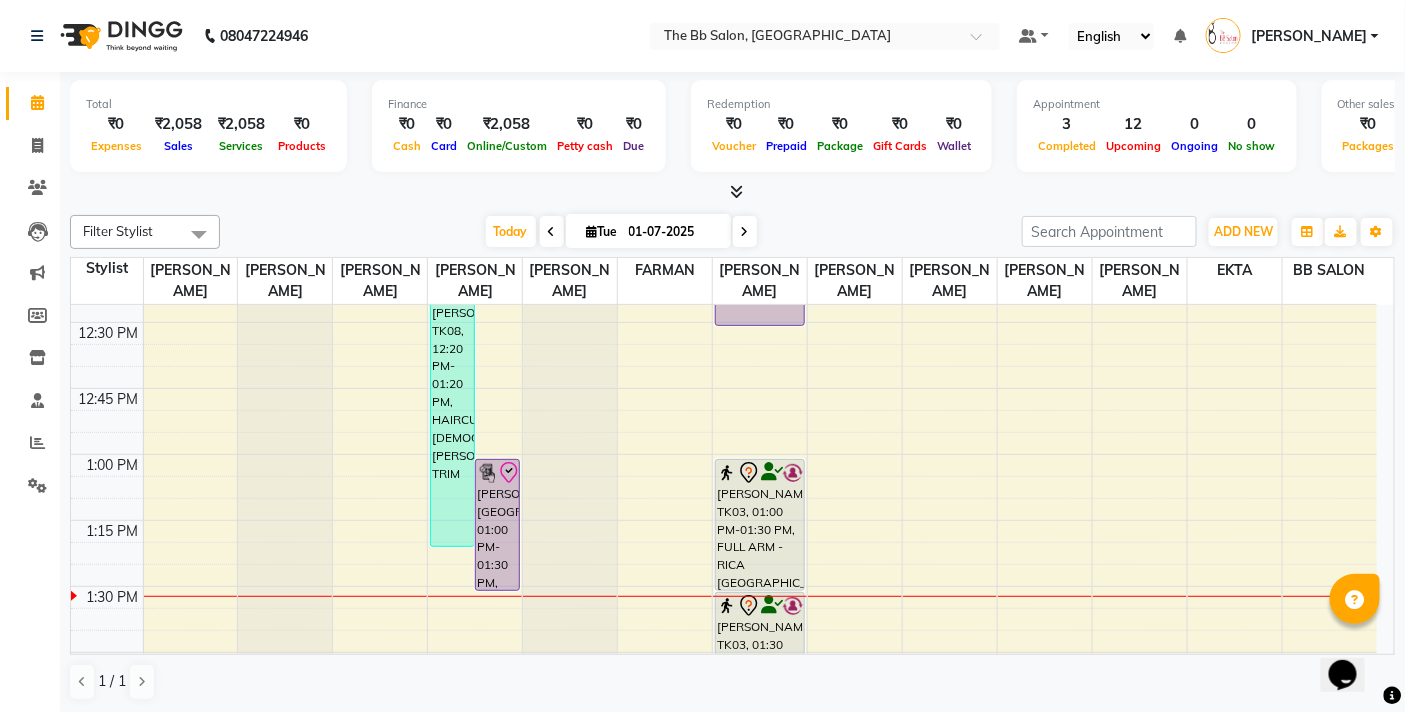 scroll, scrollTop: 888, scrollLeft: 0, axis: vertical 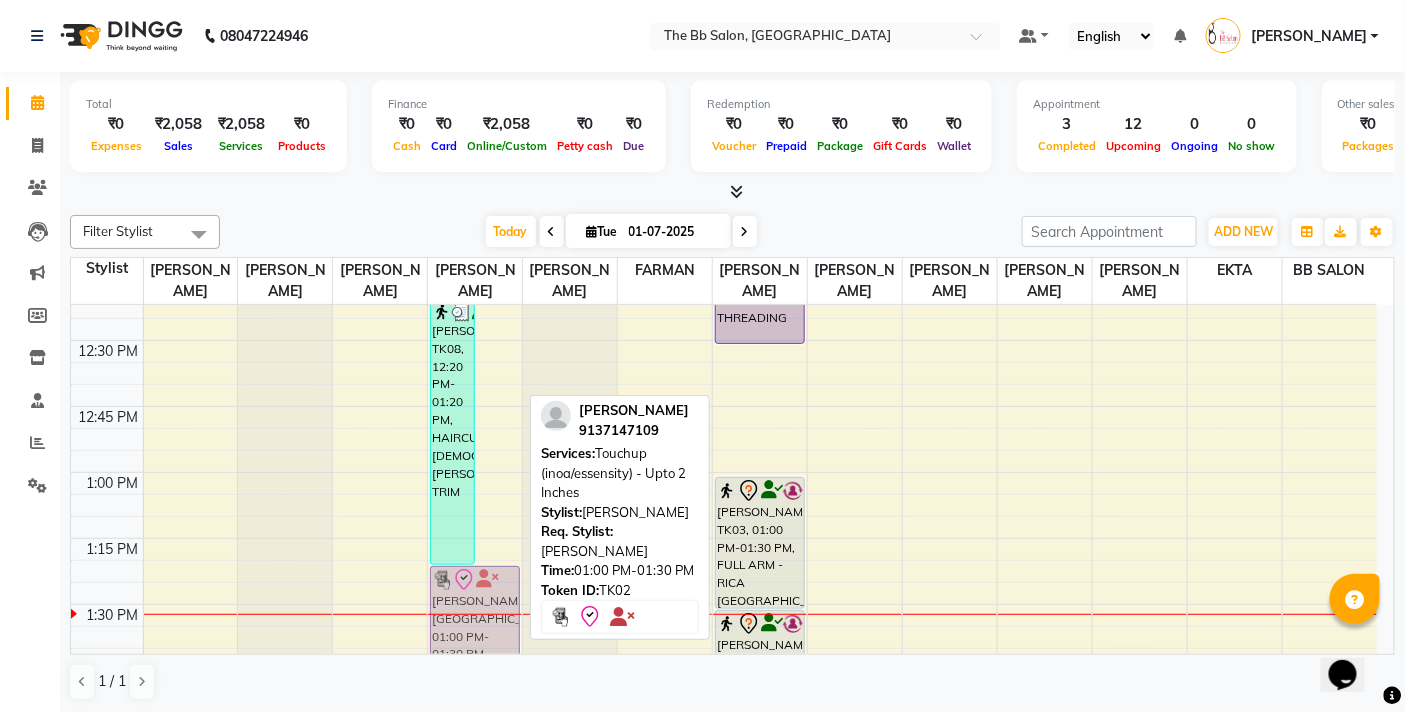 drag, startPoint x: 503, startPoint y: 484, endPoint x: 491, endPoint y: 565, distance: 81.88406 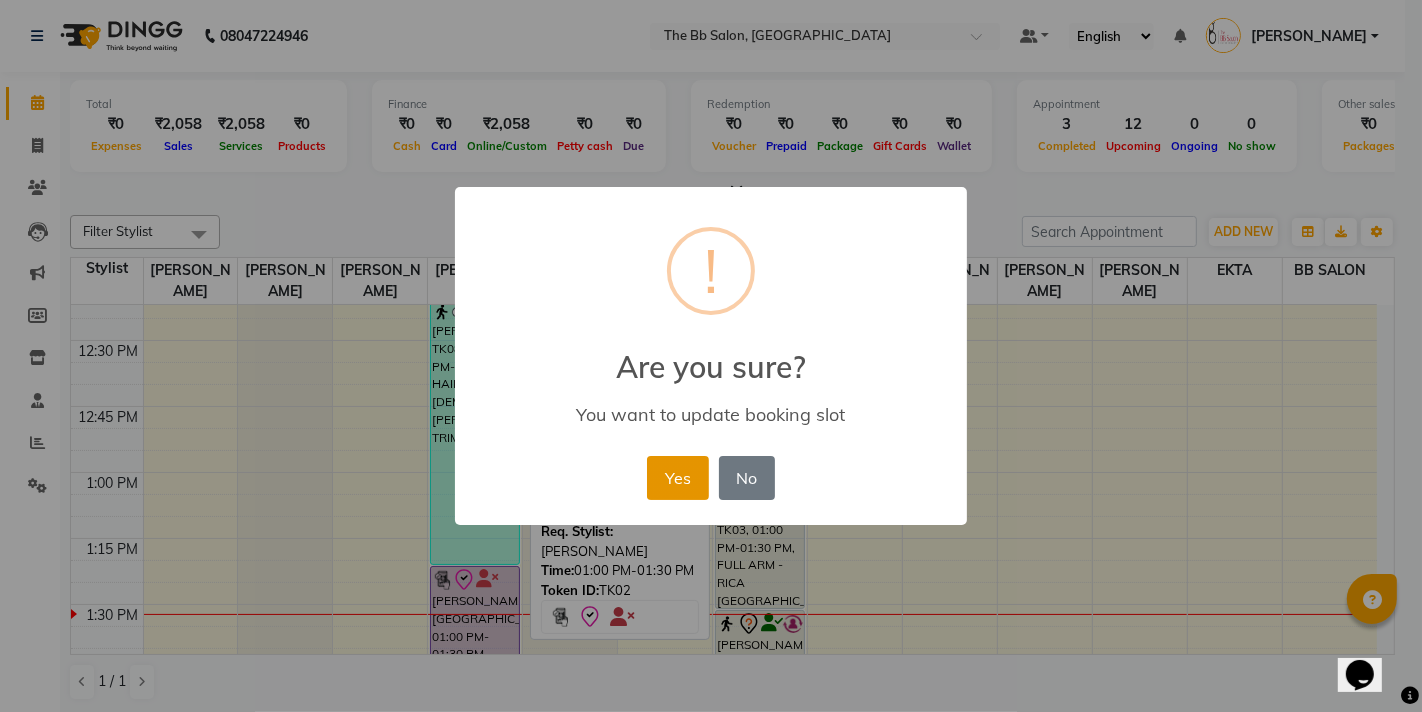 click on "Yes" at bounding box center [677, 478] 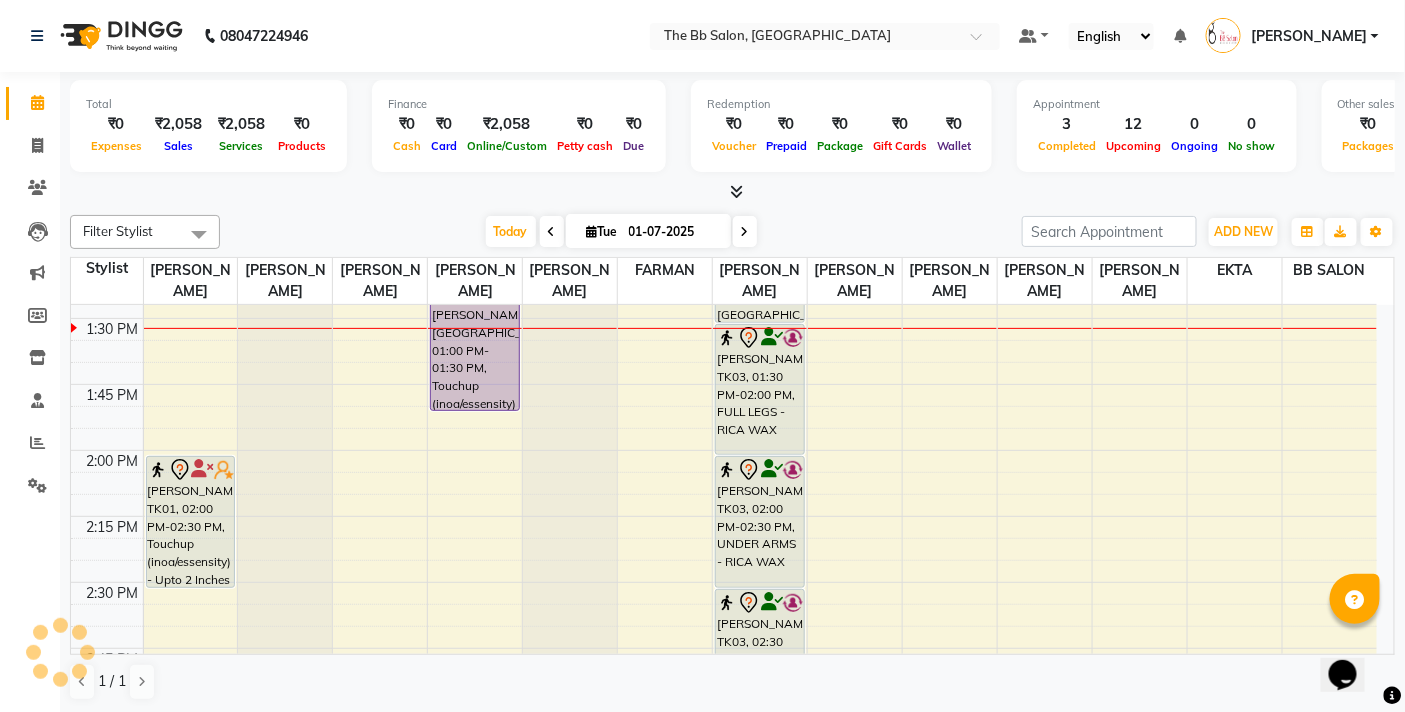 scroll, scrollTop: 1222, scrollLeft: 0, axis: vertical 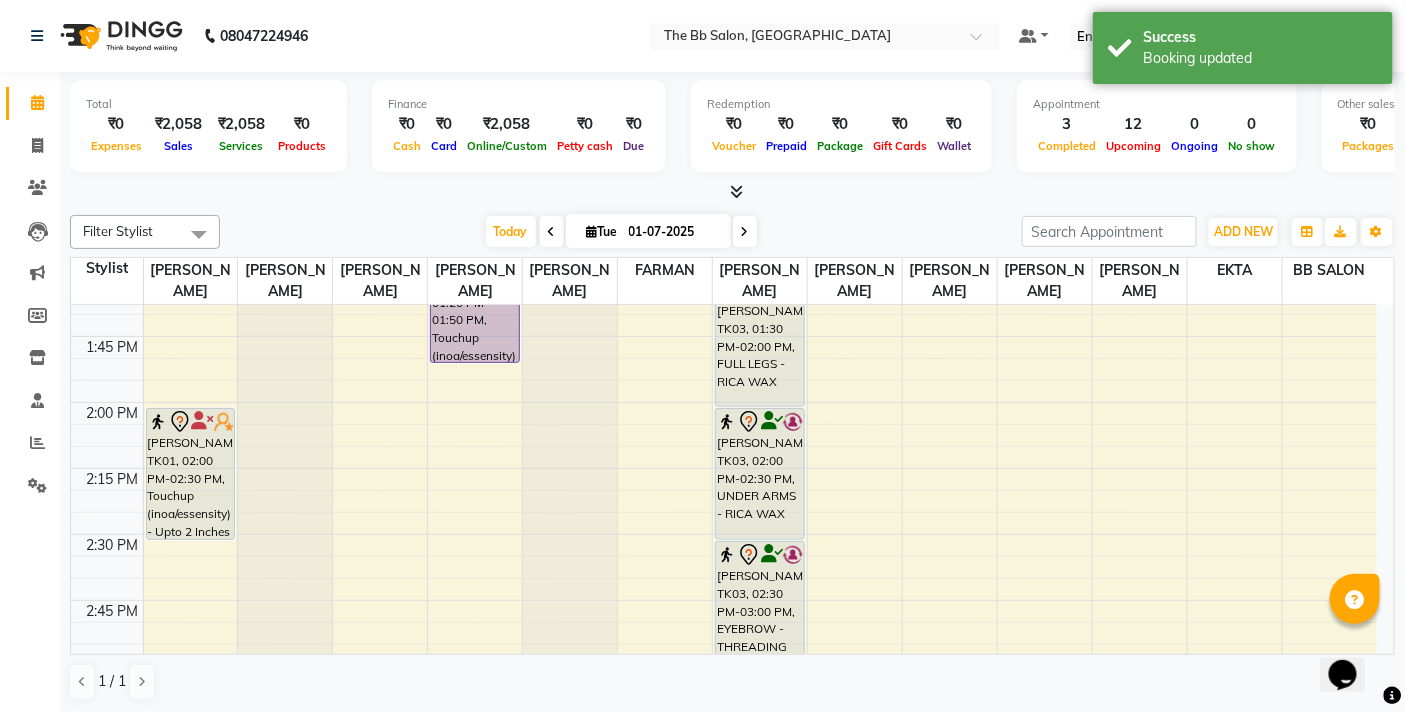 click on "[DATE]  [DATE]" at bounding box center [621, 232] 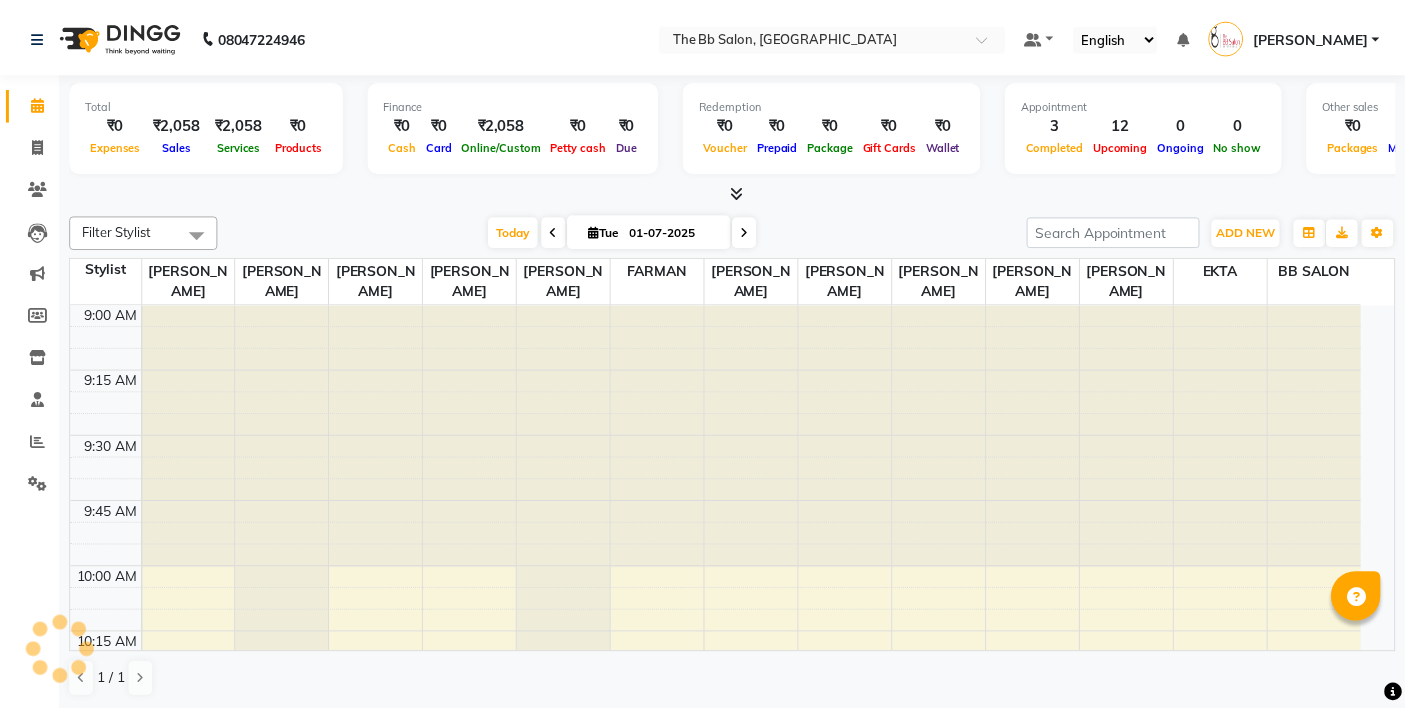 scroll, scrollTop: 0, scrollLeft: 0, axis: both 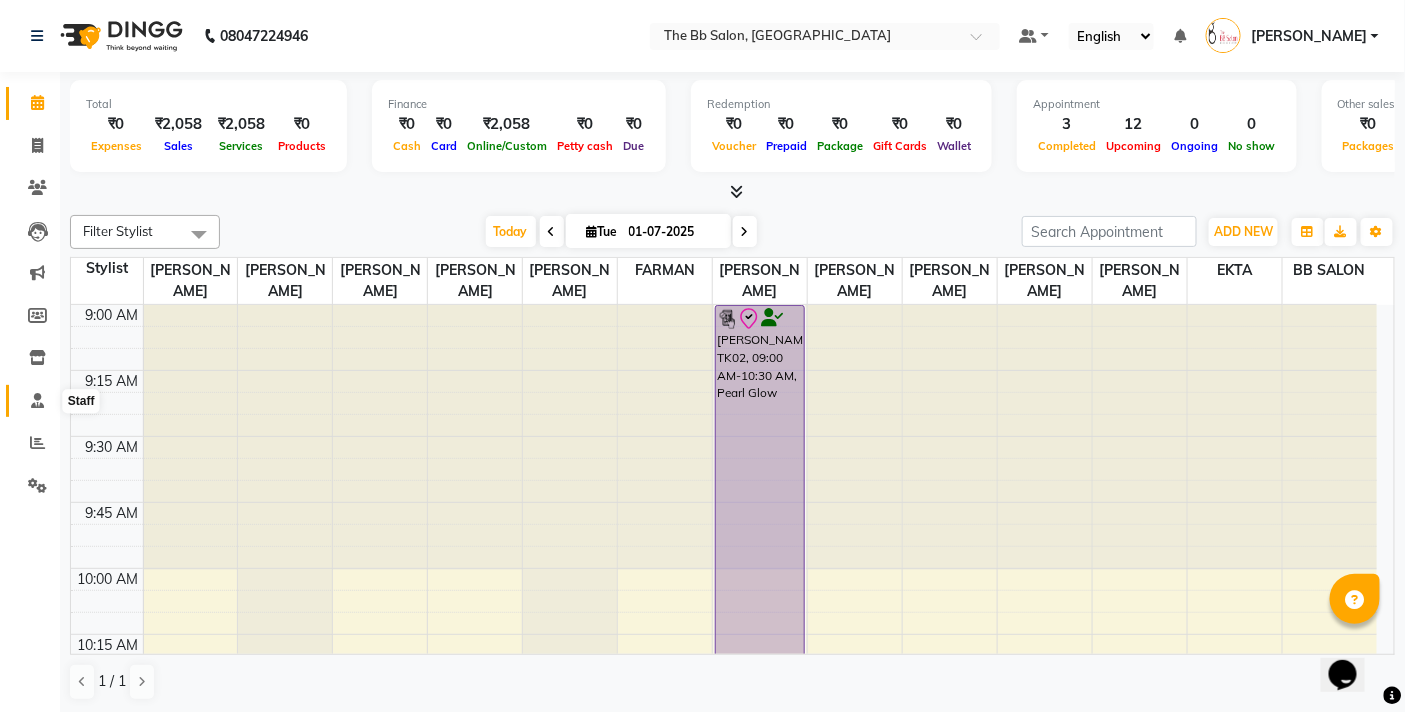 click 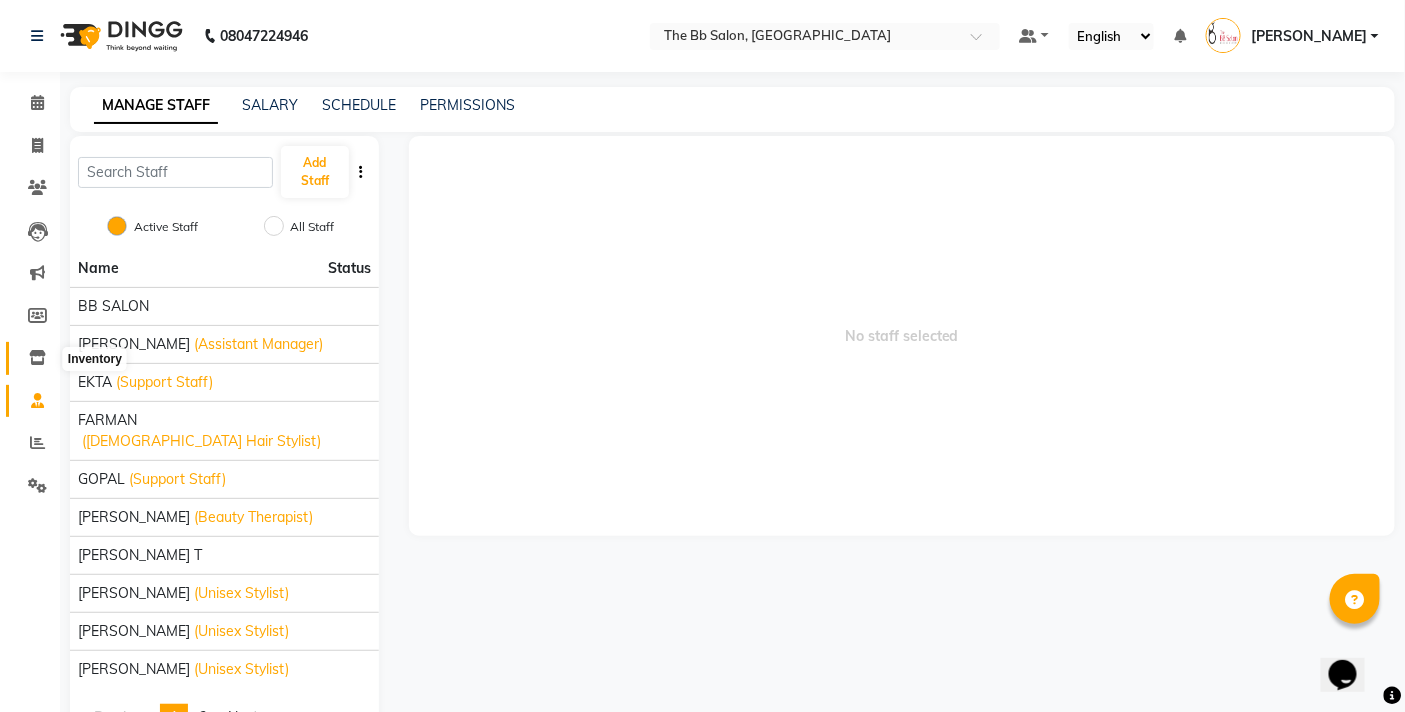 click 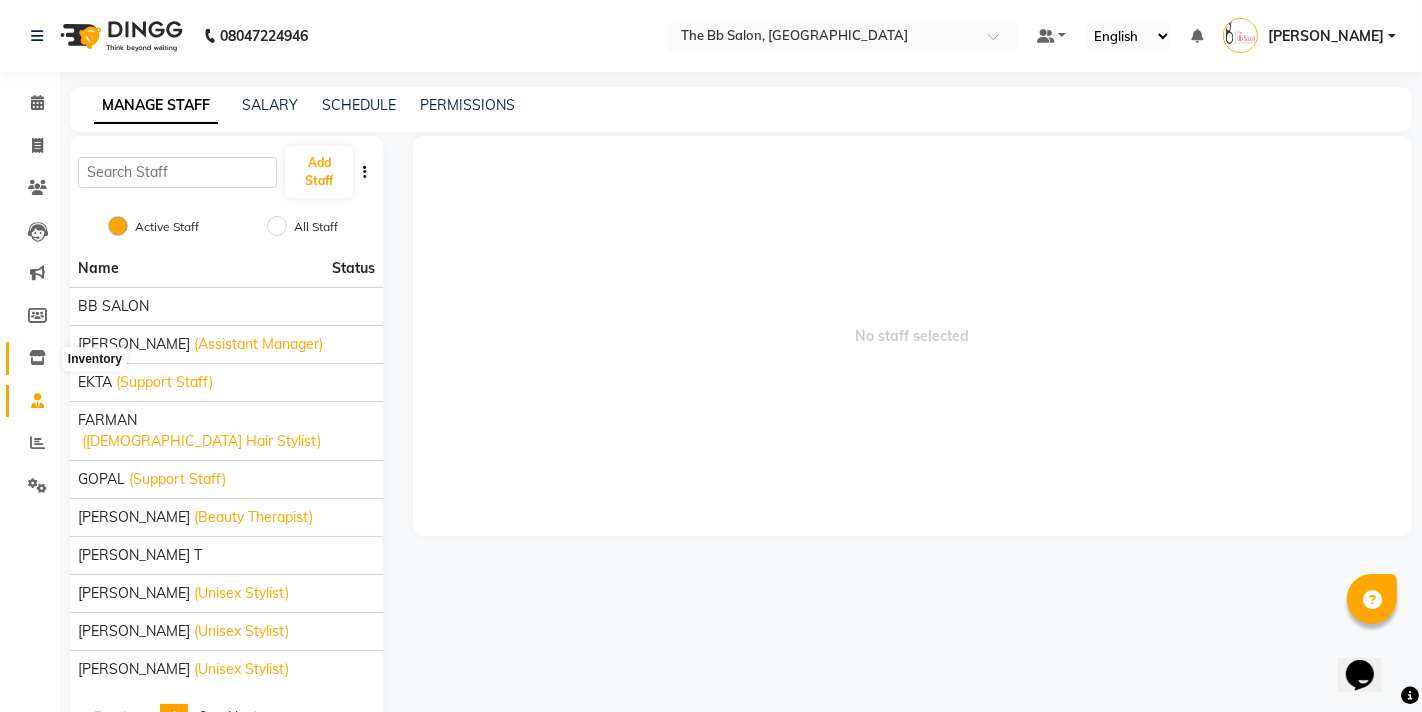 select 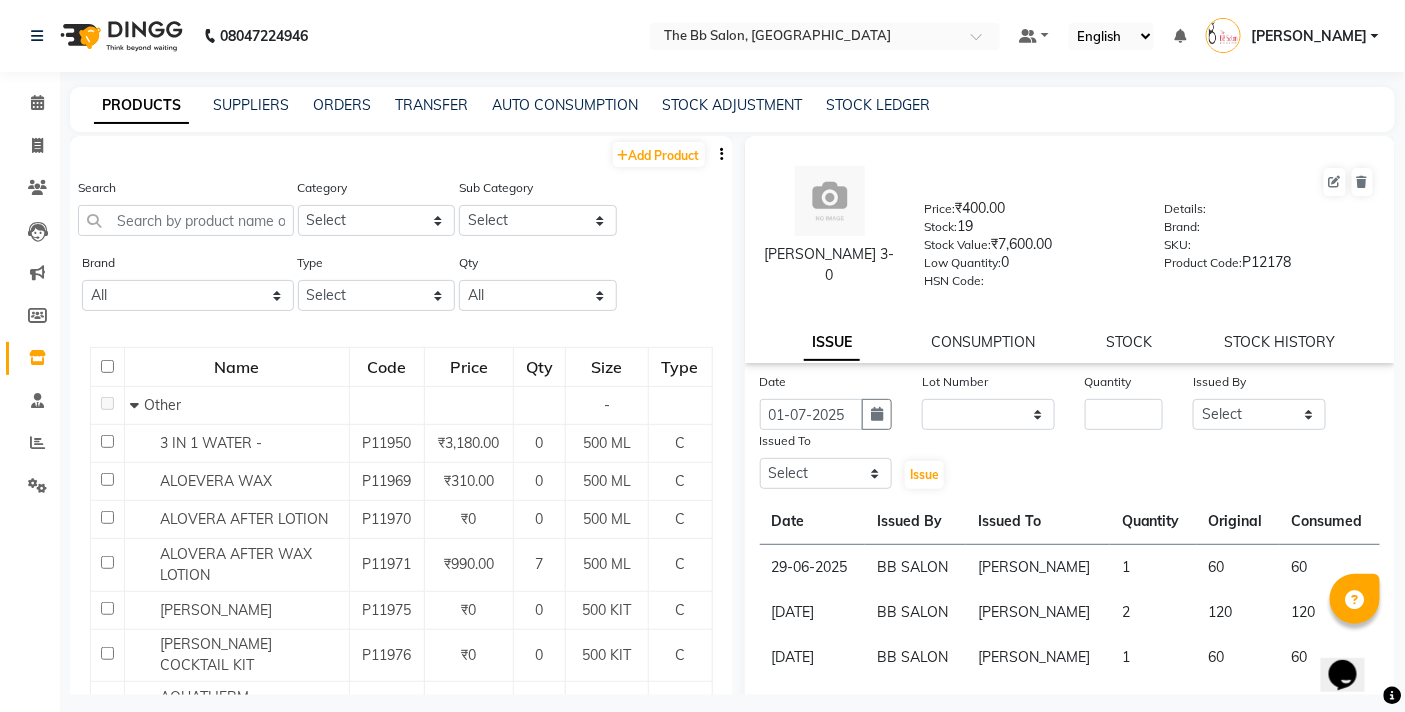 scroll, scrollTop: 76, scrollLeft: 0, axis: vertical 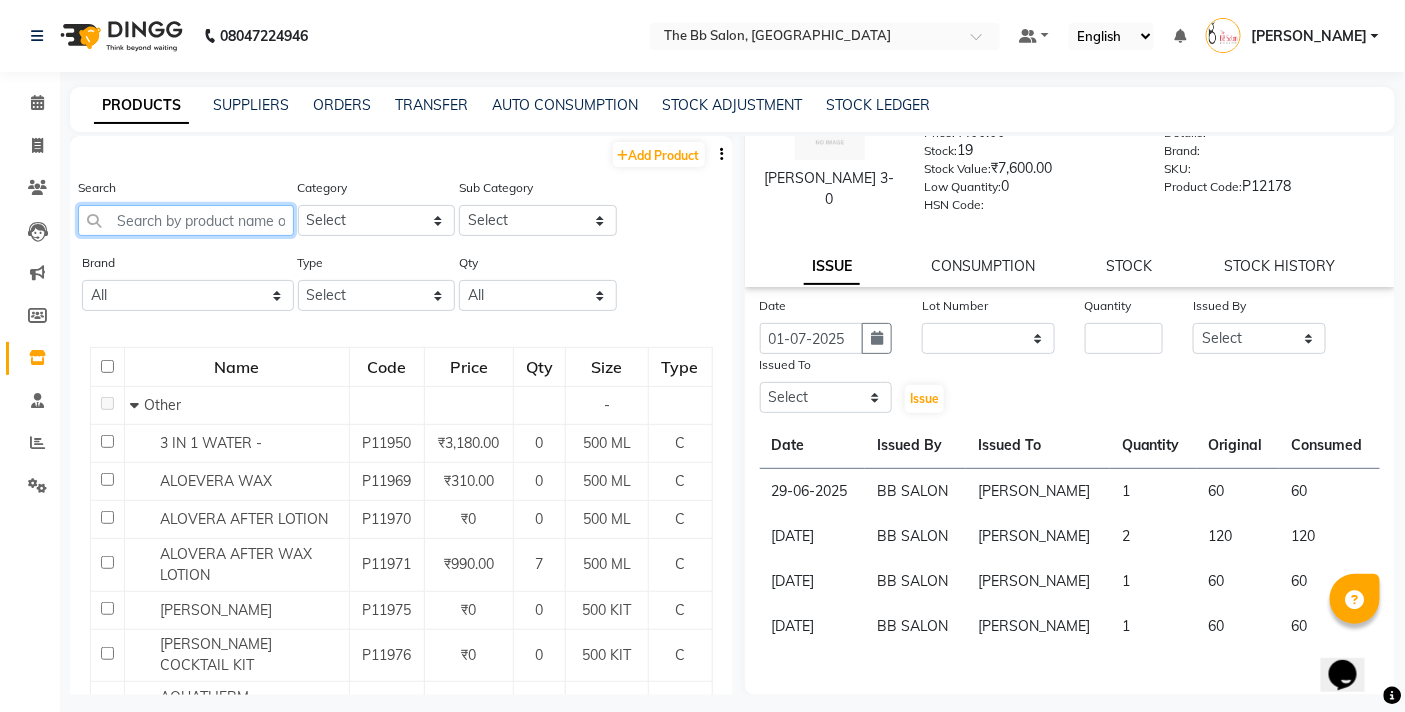 click 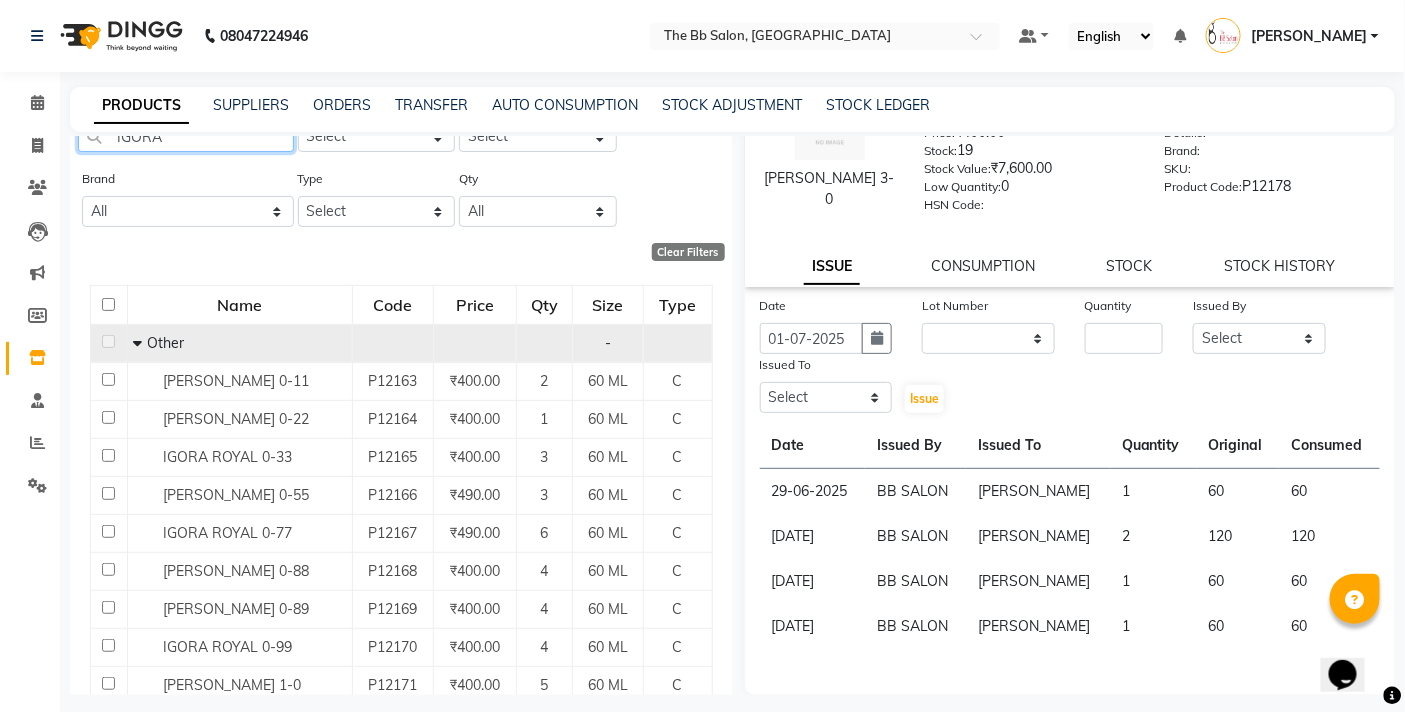 scroll, scrollTop: 444, scrollLeft: 0, axis: vertical 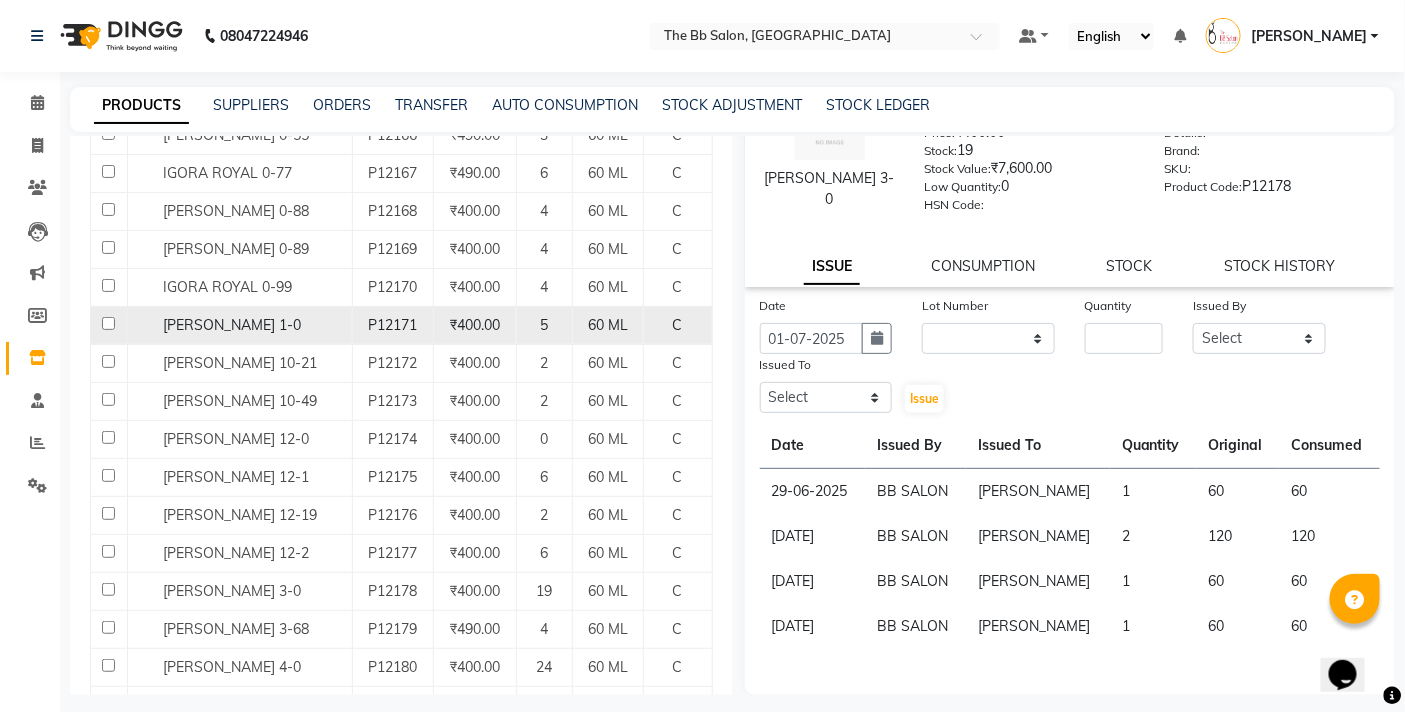 type on "IGORA" 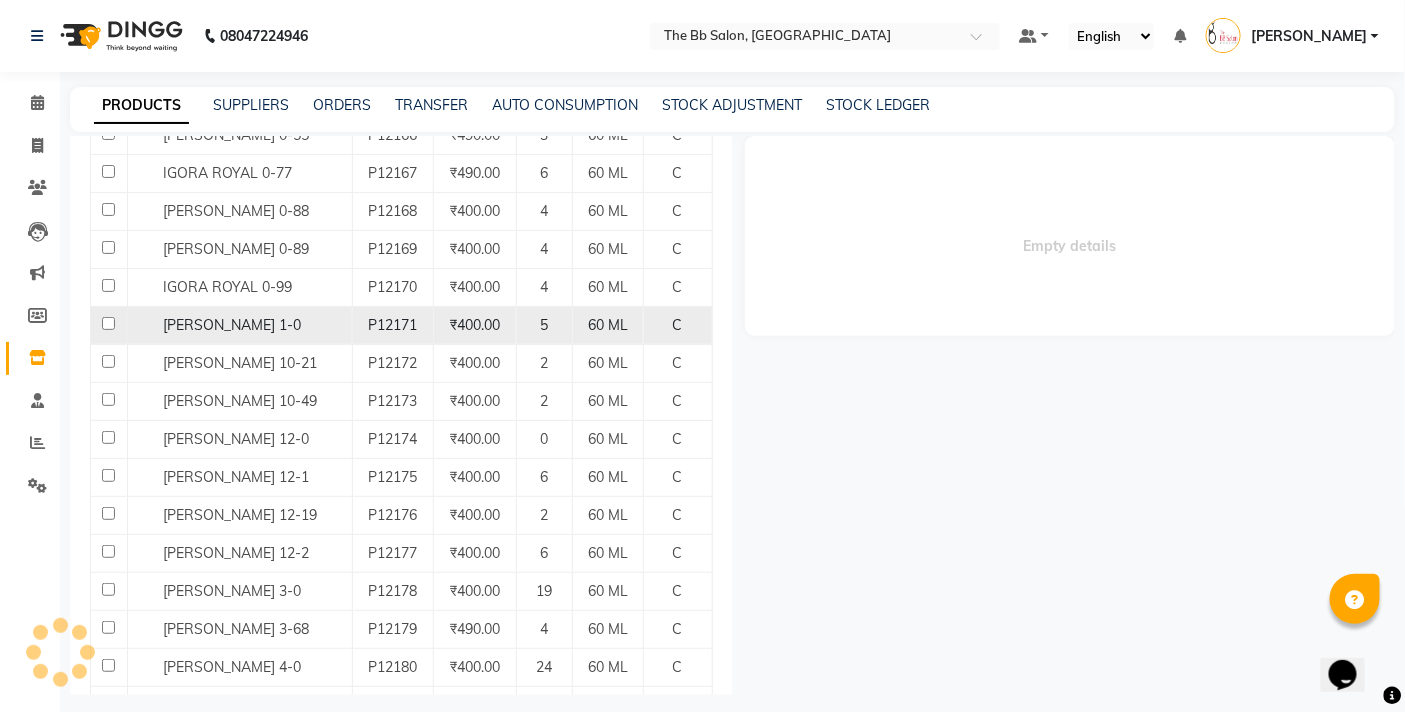 scroll, scrollTop: 0, scrollLeft: 0, axis: both 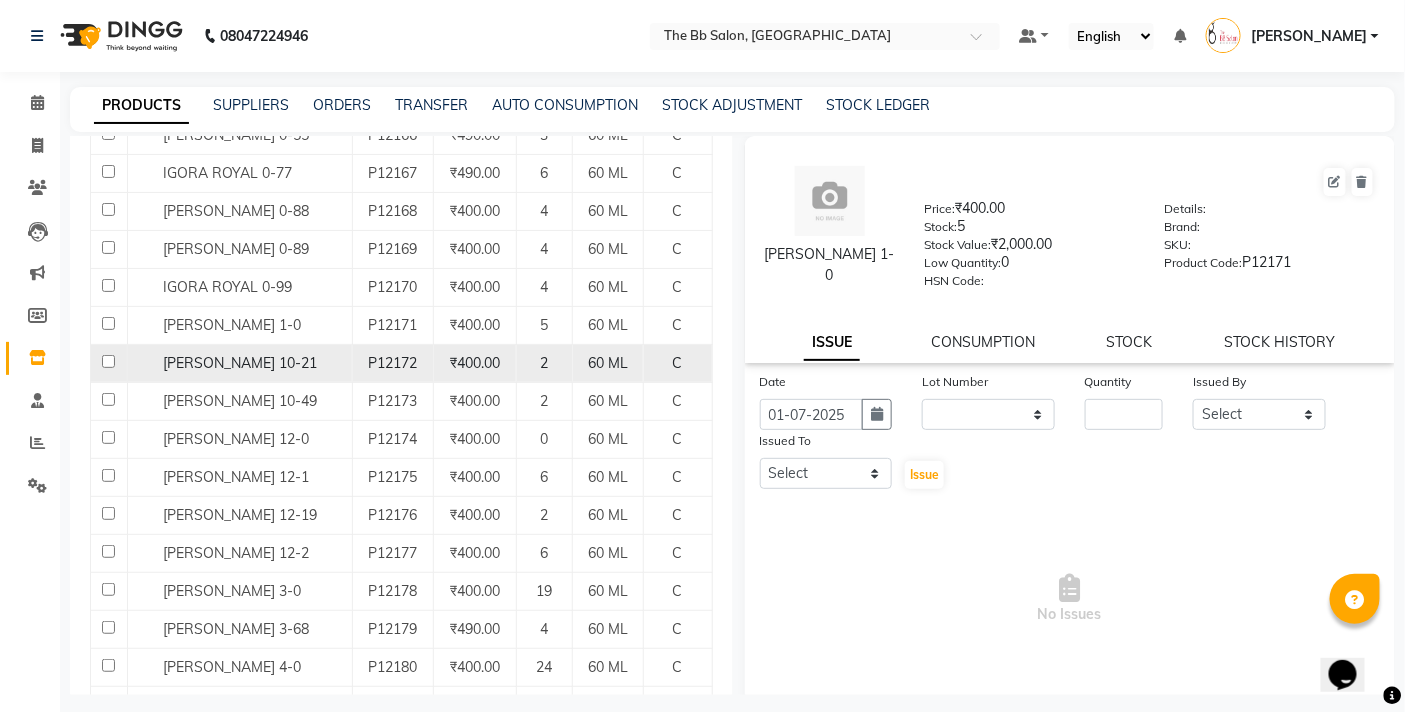 click on "IGORA ROYAL 10-21" 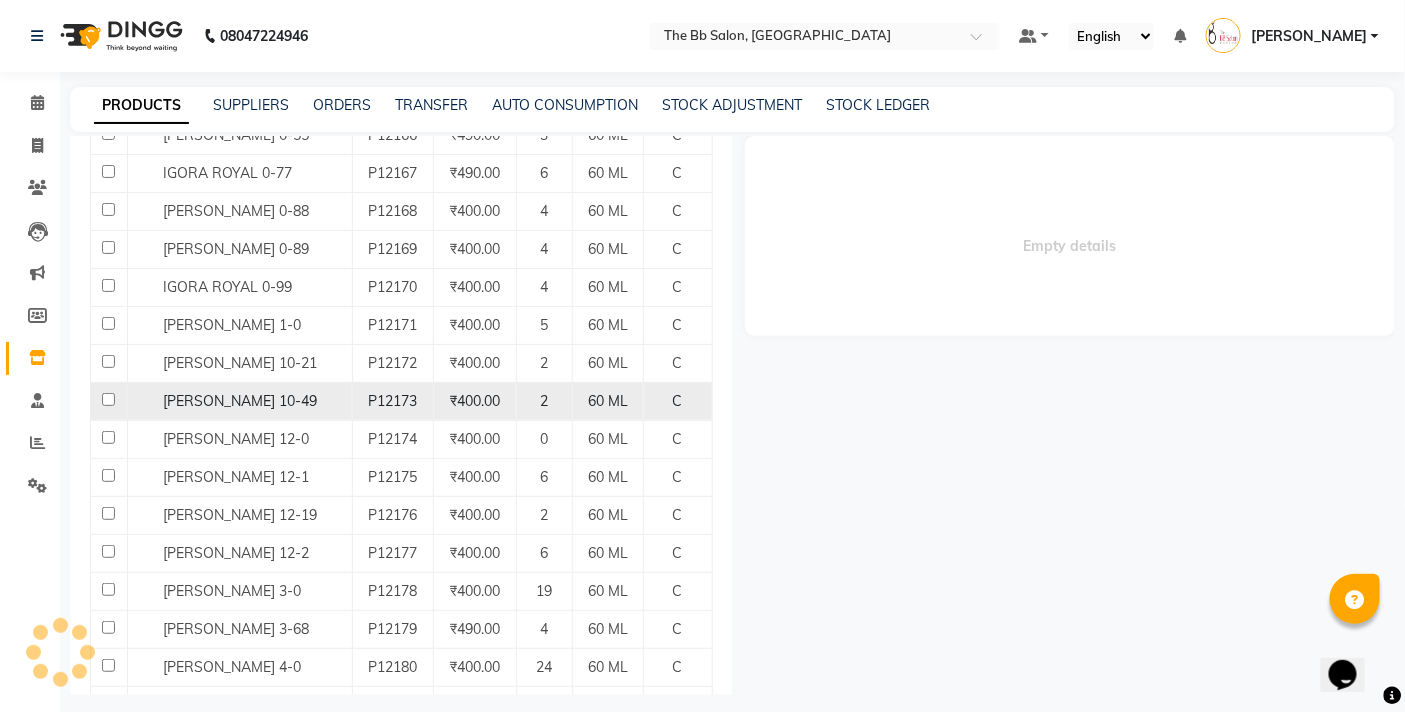 select 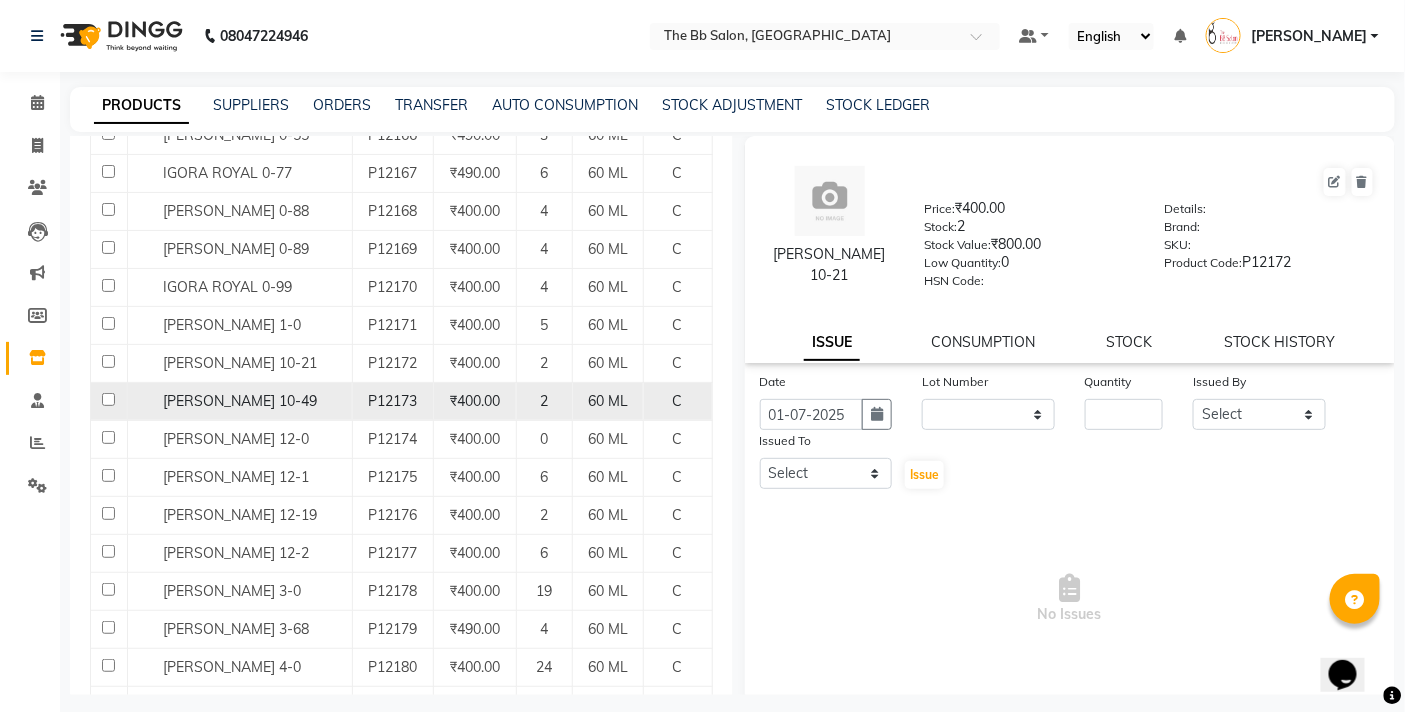 click on "IGORA ROYAL 10-49" 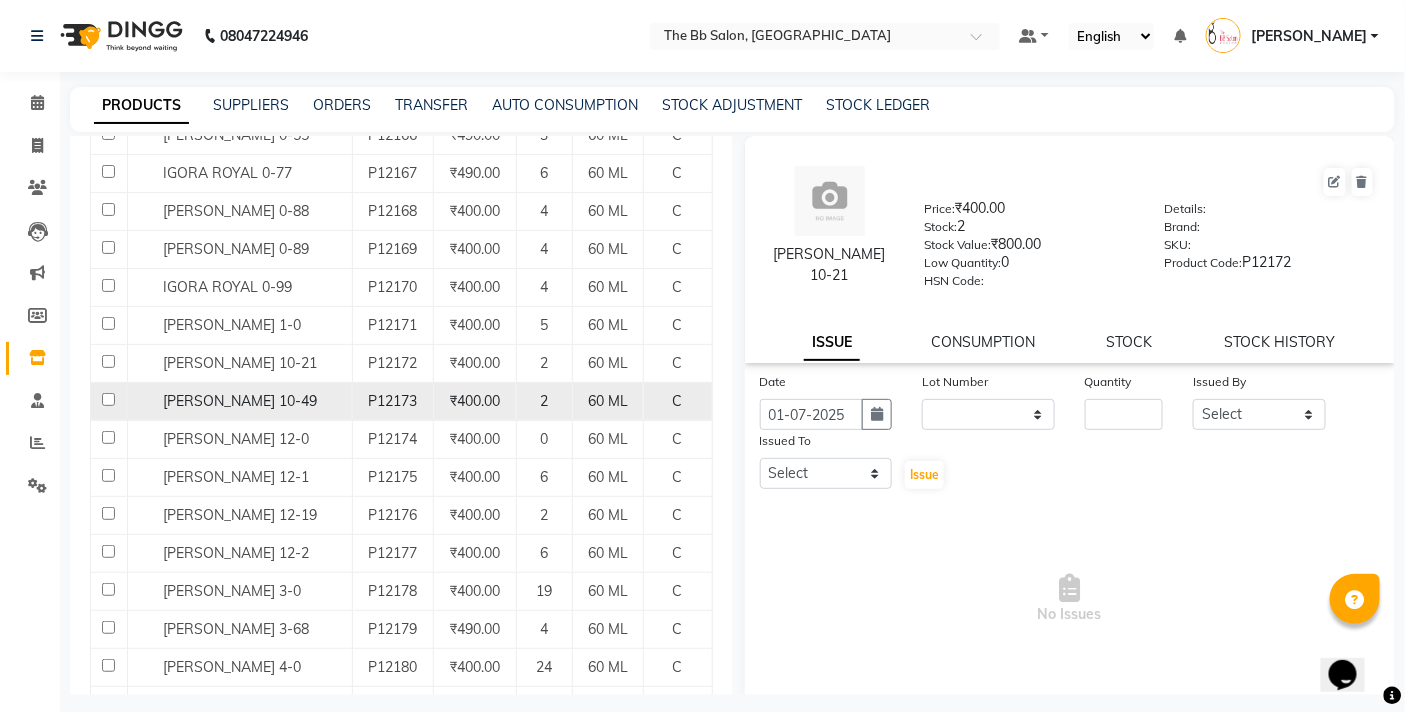 select 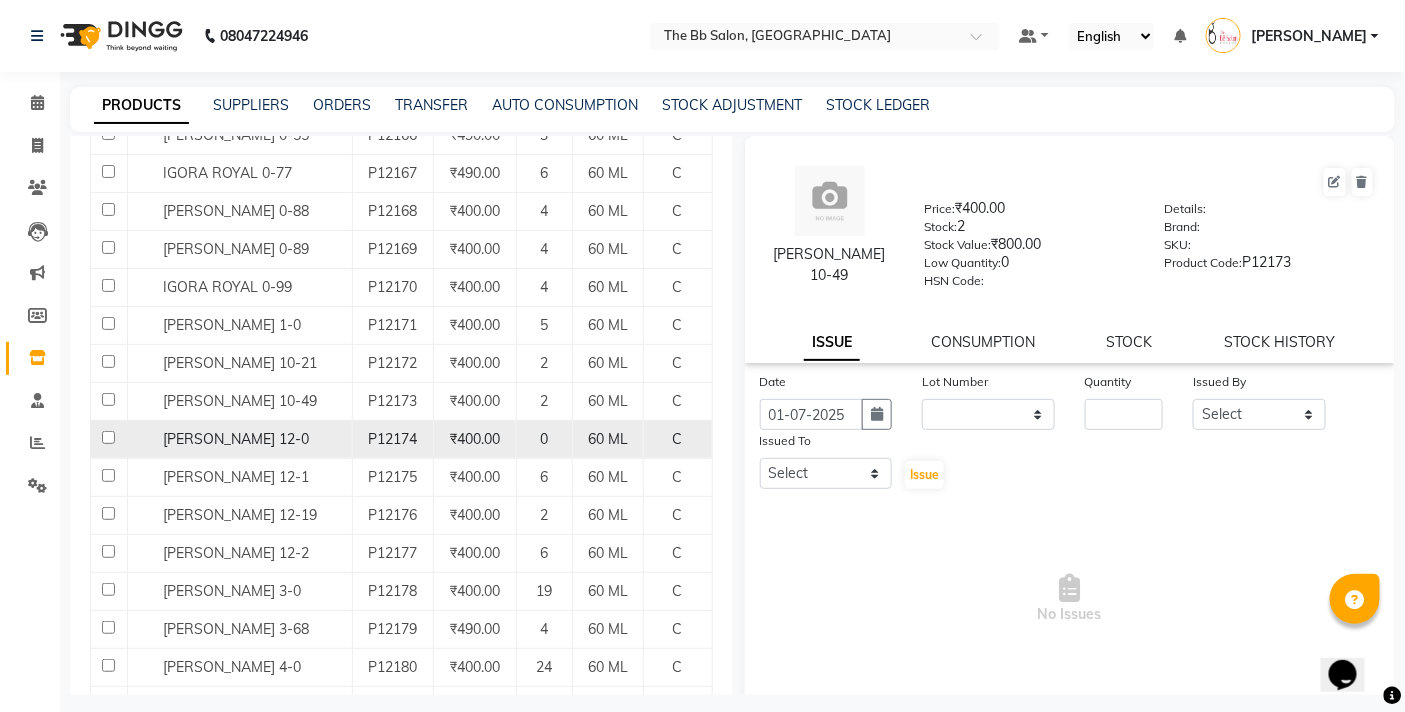 click on "IGORA ROYAL 12-0" 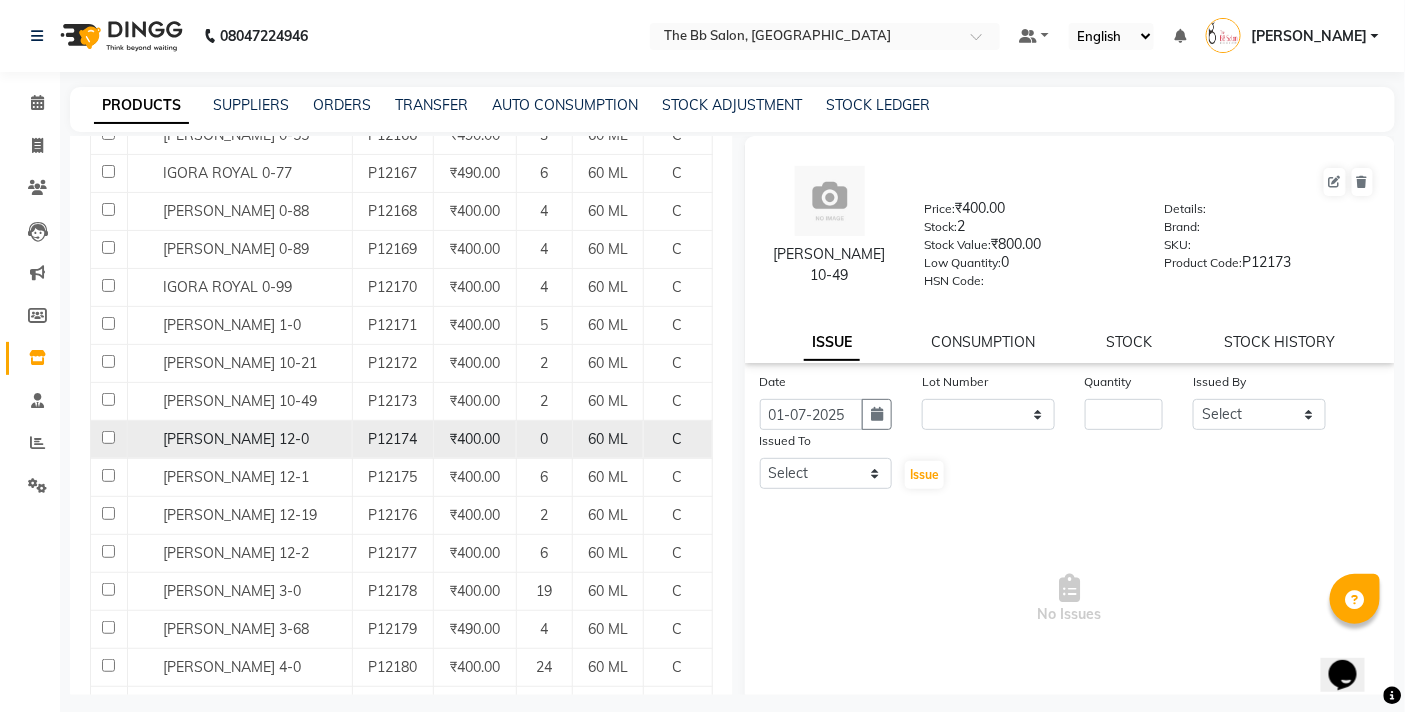 select 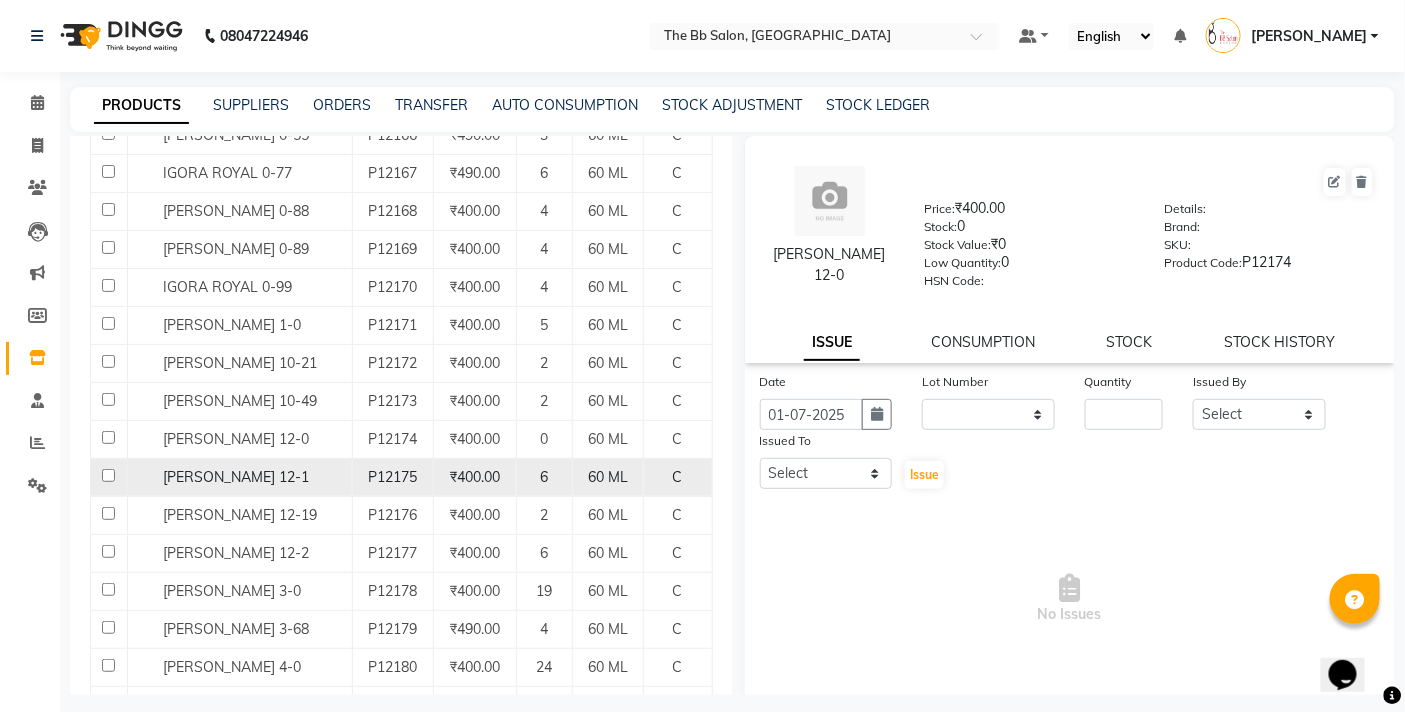 click on "IGORA ROYAL 12-1" 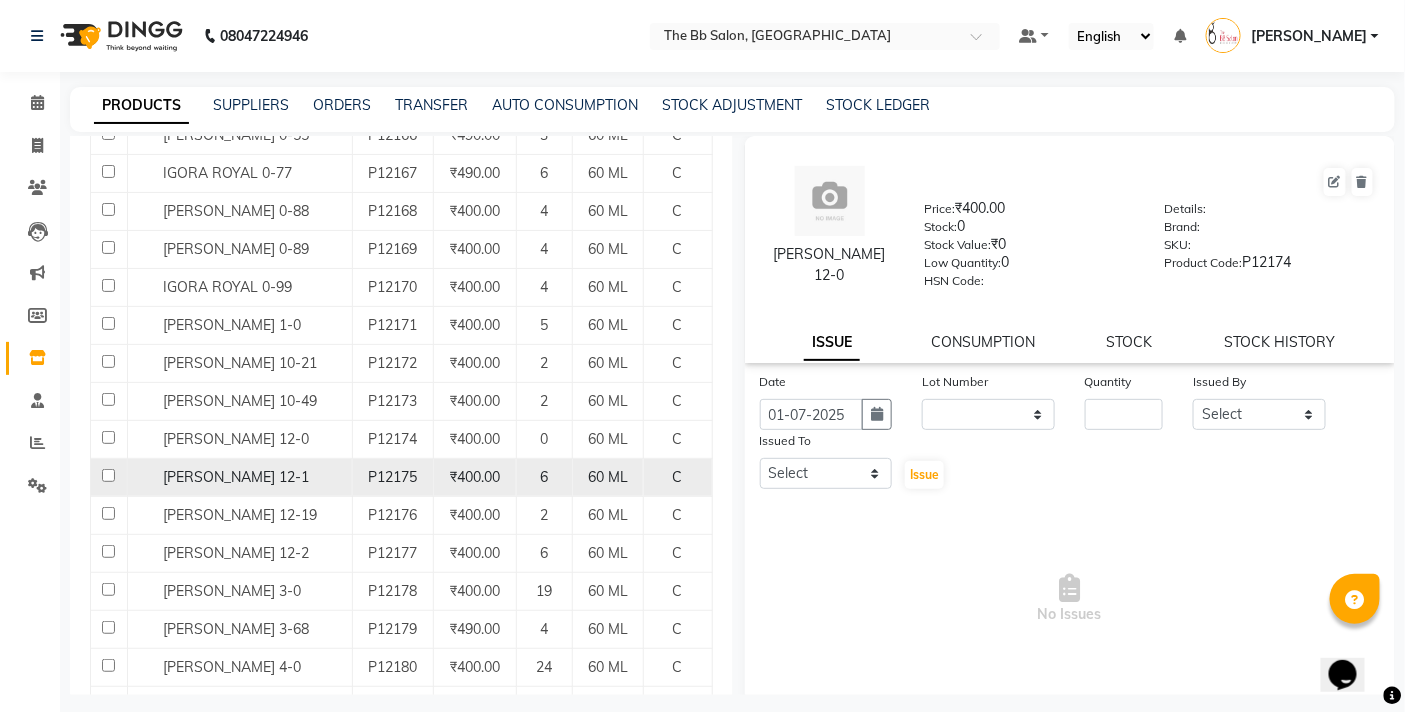 select 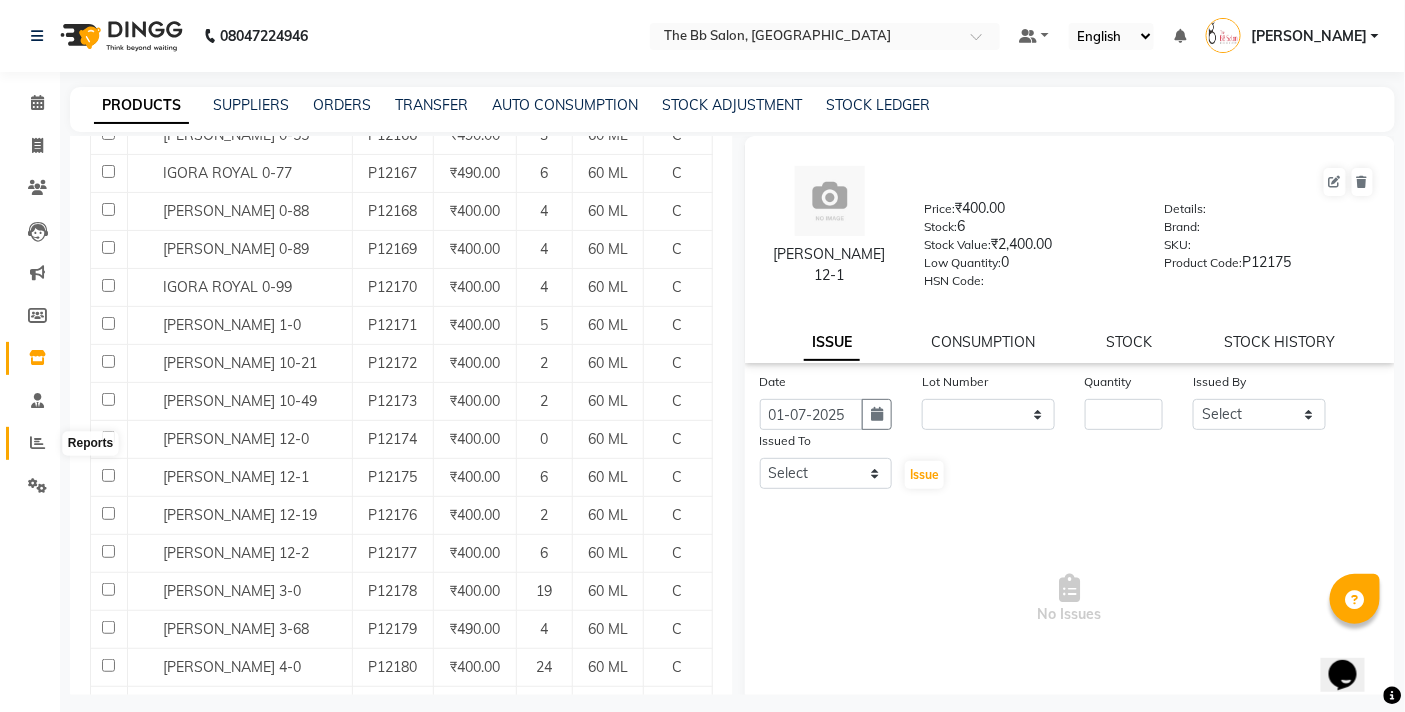click 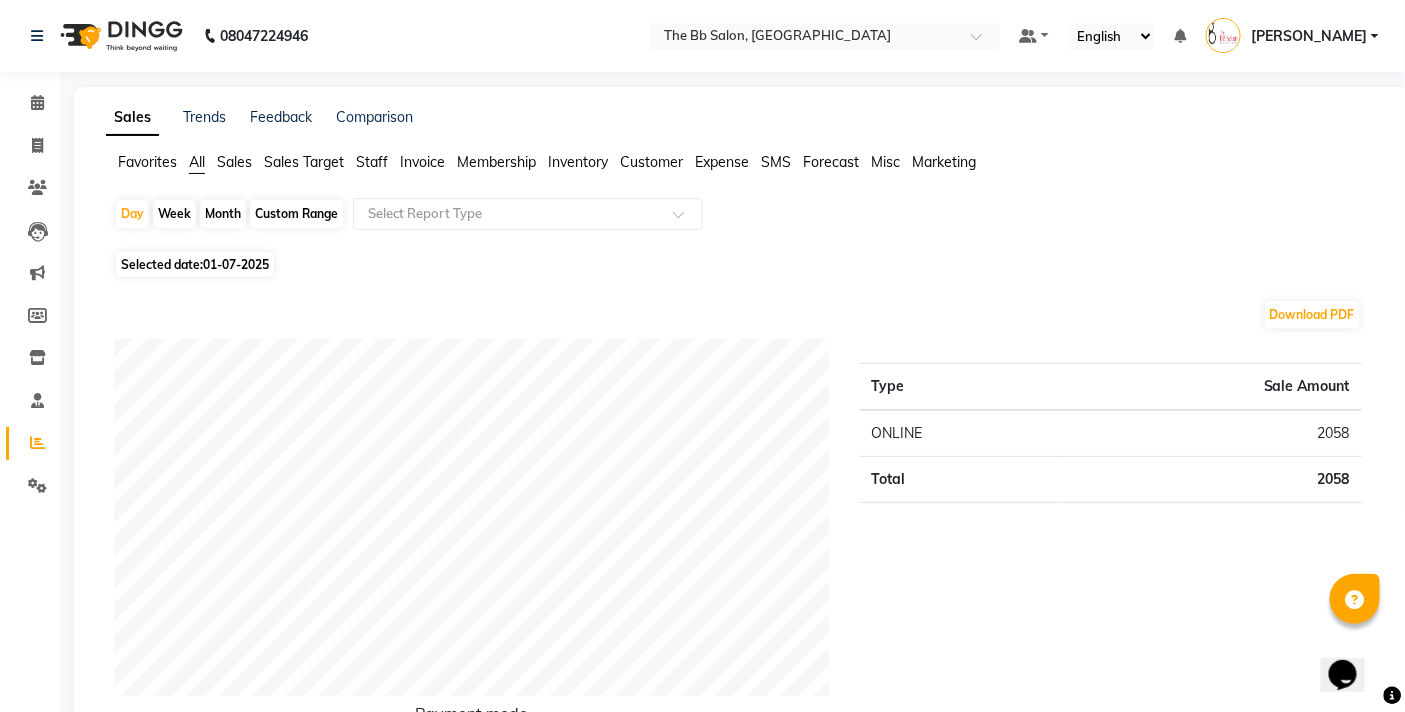 click on "Inventory" 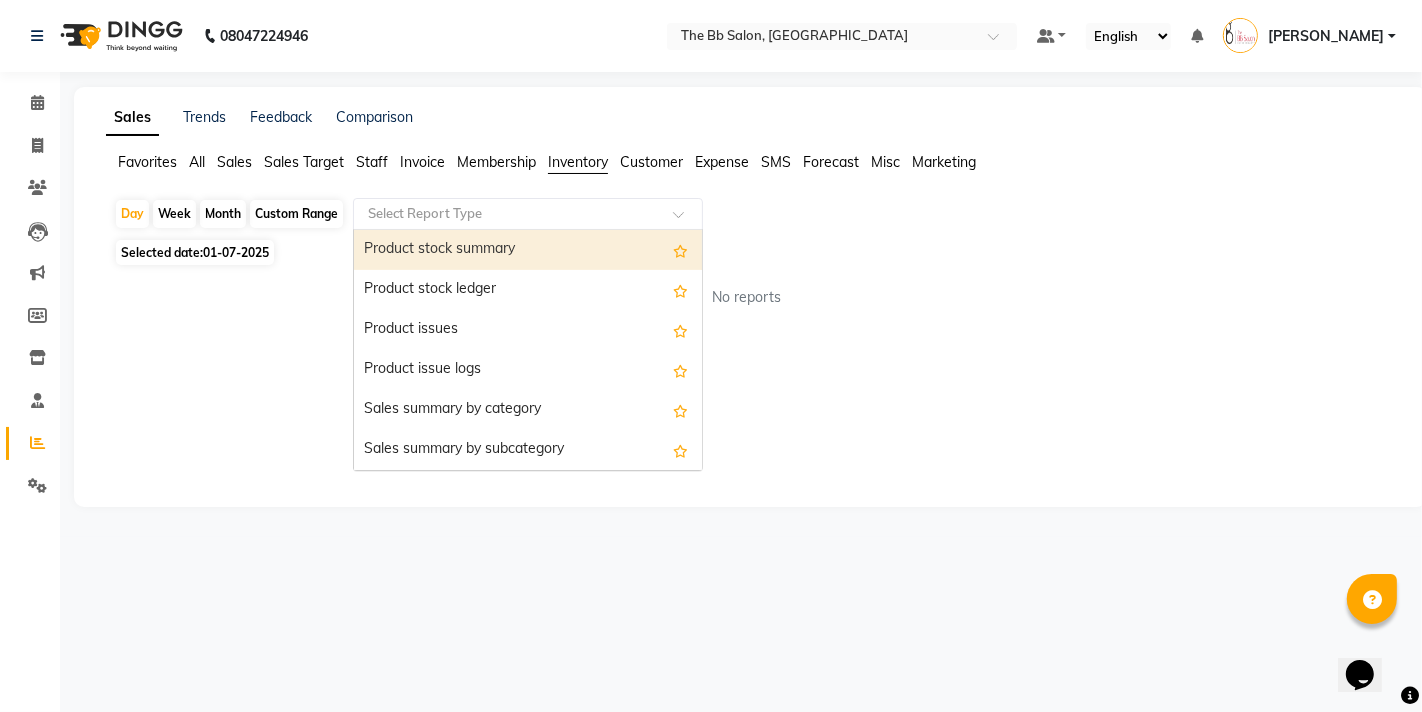 click 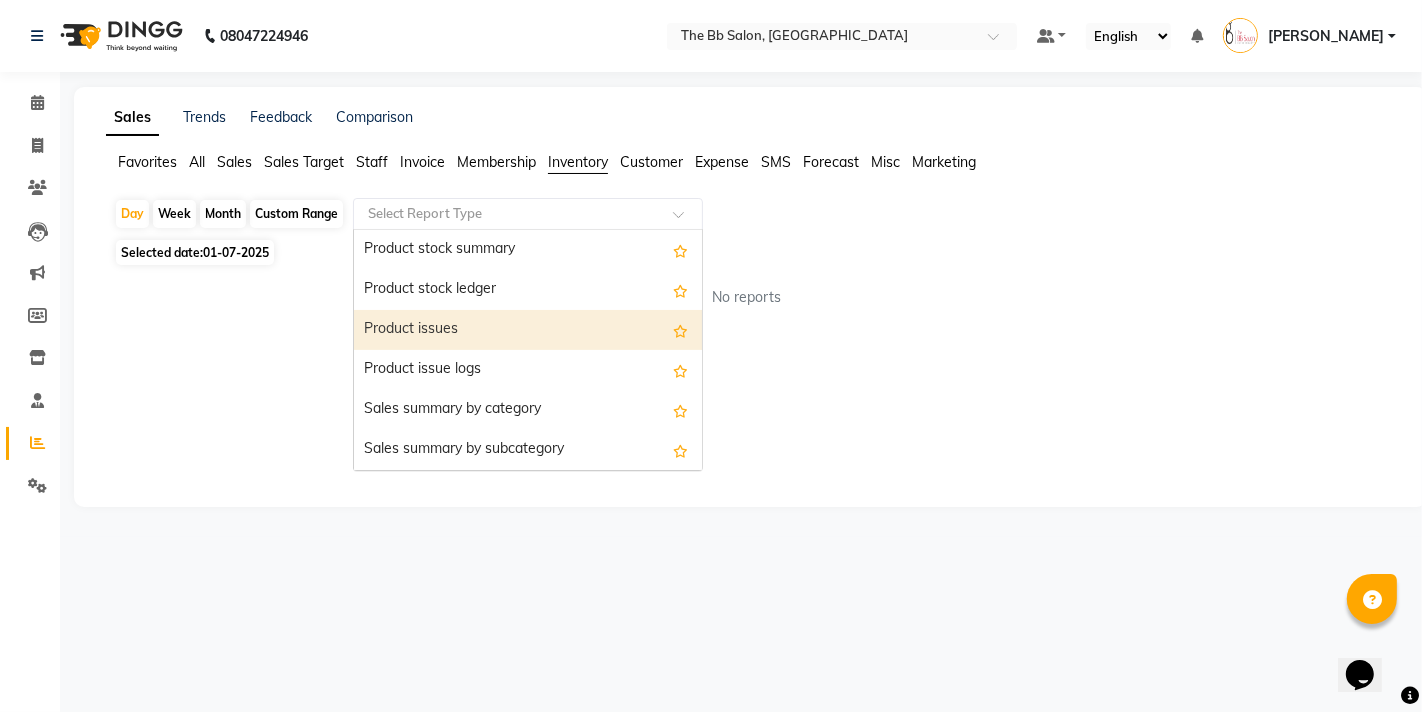 click on "Product issues" at bounding box center [528, 330] 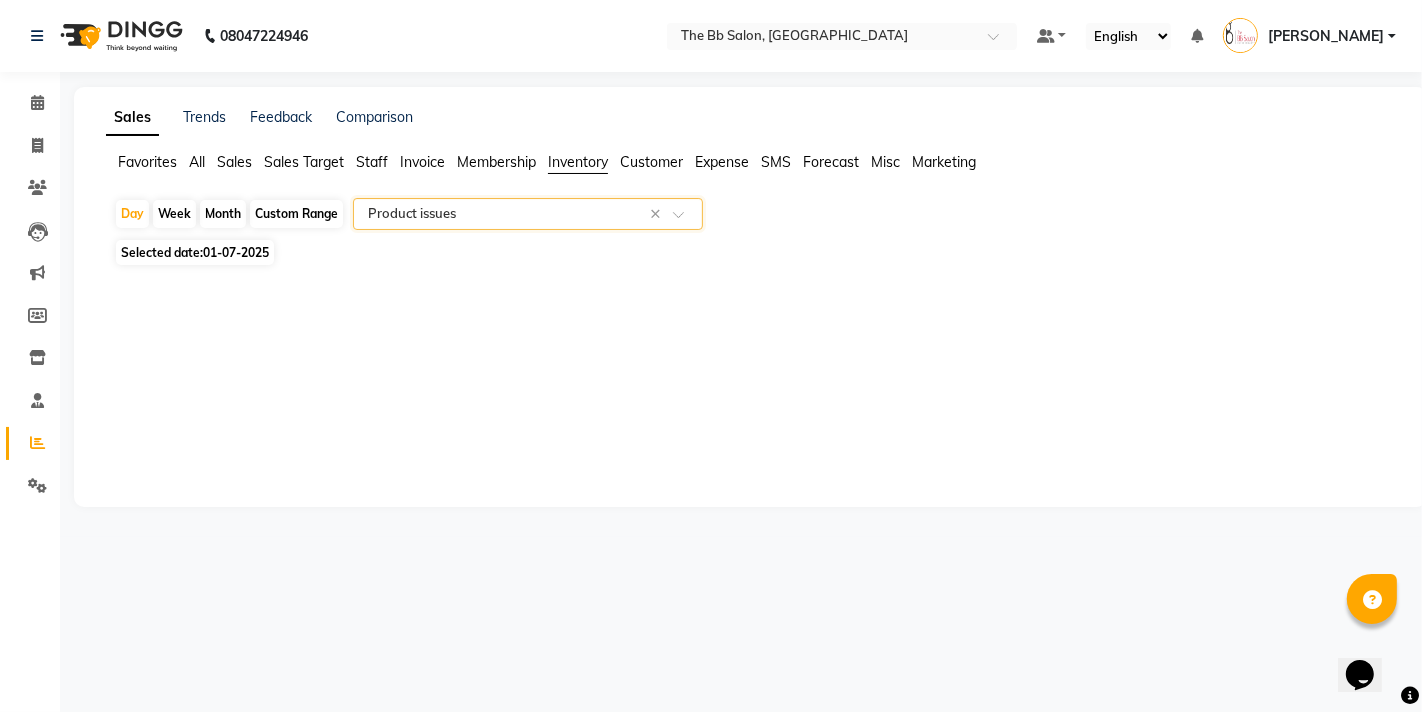 click on "Custom Range" 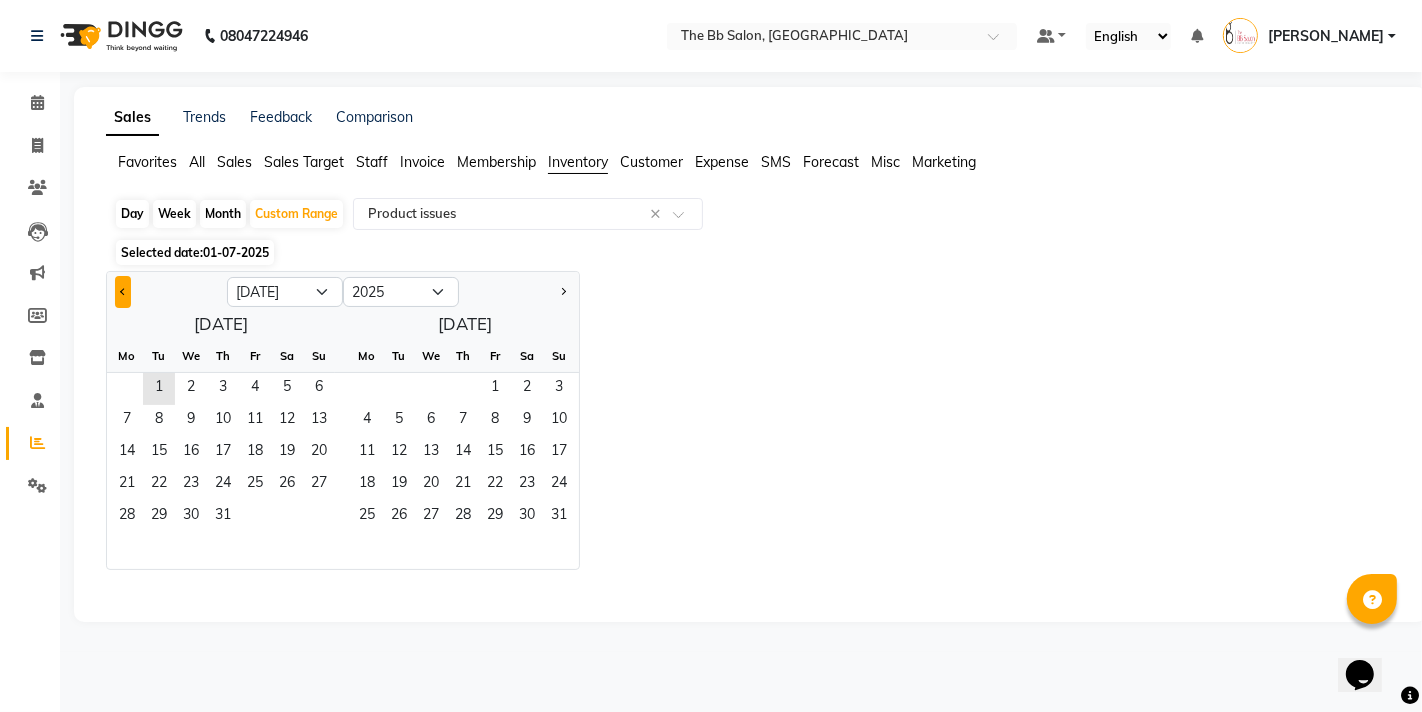 click 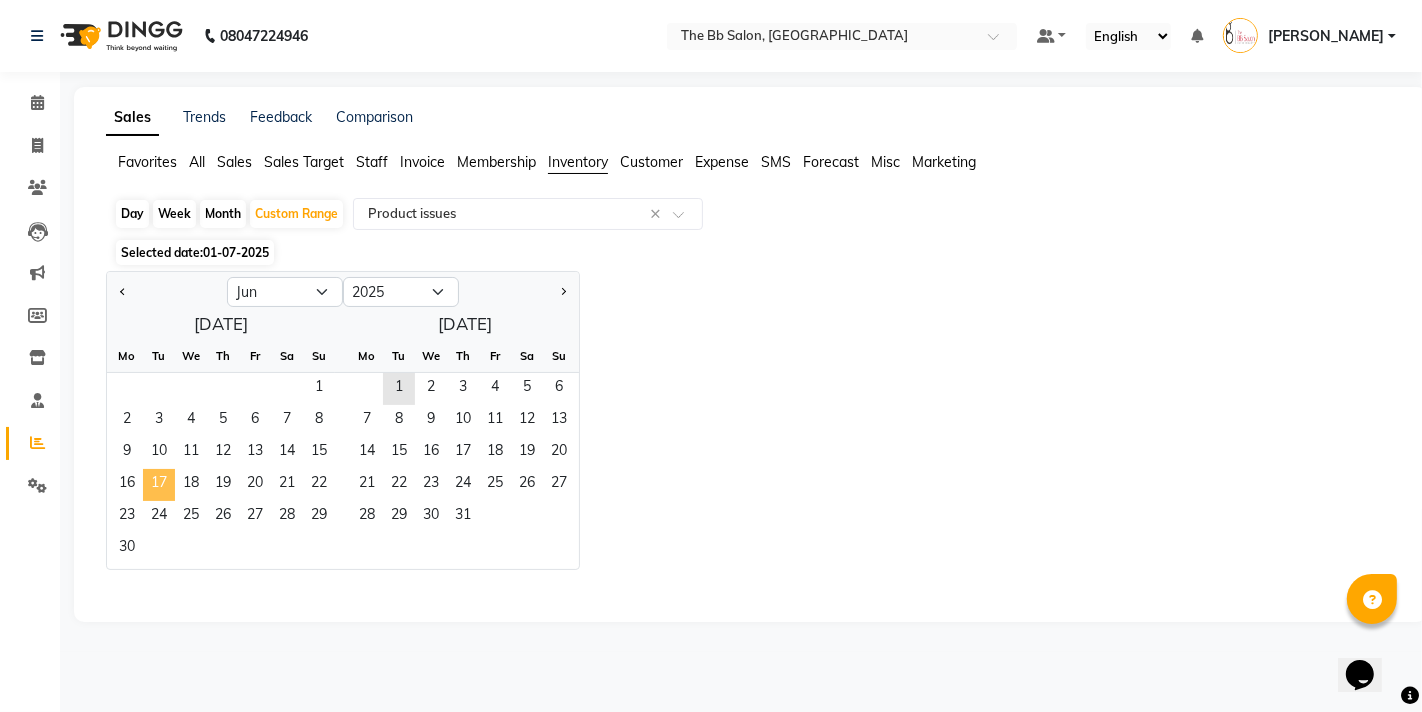 click on "17" 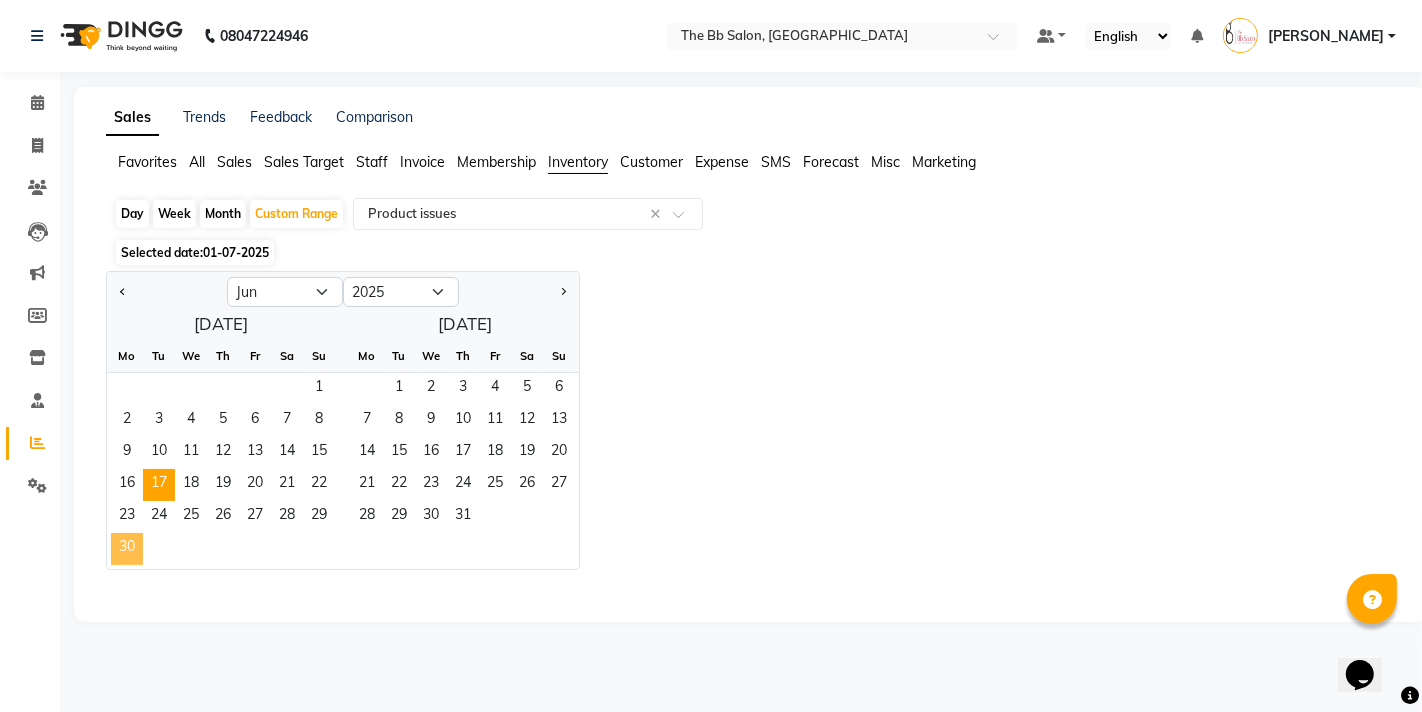 click on "30" 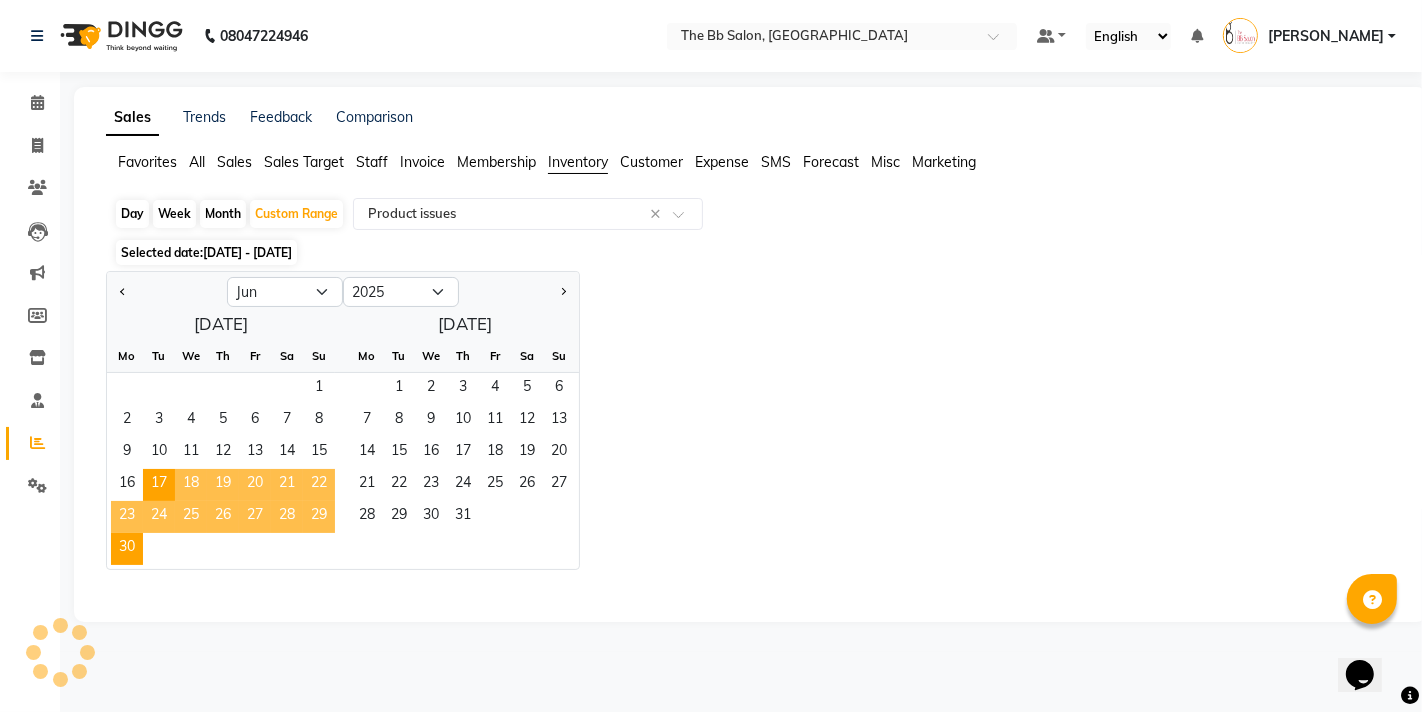 click on "Jan Feb Mar Apr May Jun Jul Aug Sep Oct Nov Dec 2015 2016 2017 2018 2019 2020 2021 2022 2023 2024 2025 2026 2027 2028 2029 2030 2031 2032 2033 2034 2035  June 2025  Mo Tu We Th Fr Sa Su  1   2   3   4   5   6   7   8   9   10   11   12   13   14   15   16   17   18   19   20   21   22   23   24   25   26   27   28   29   30   July 2025  Mo Tu We Th Fr Sa Su  1   2   3   4   5   6   7   8   9   10   11   12   13   14   15   16   17   18   19   20   21   22   23   24   25   26   27   28   29   30   31" 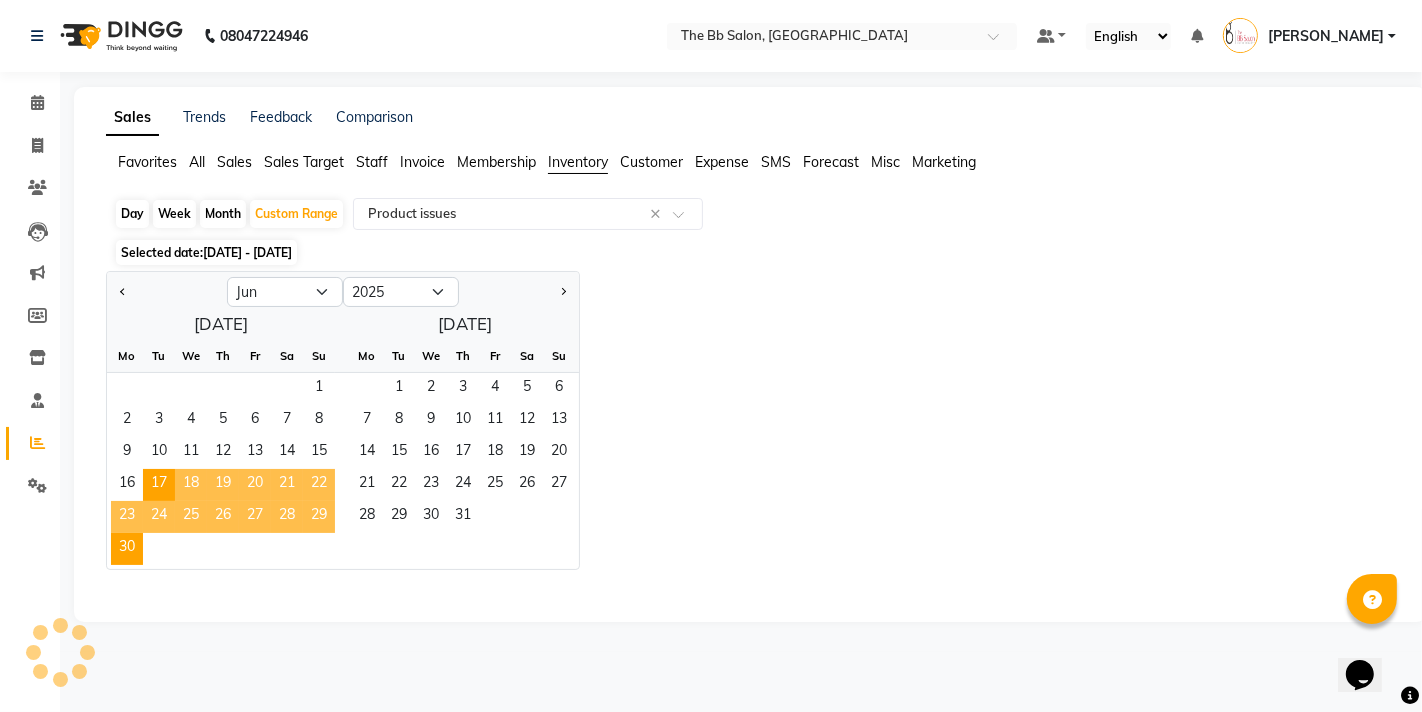 select on "csv" 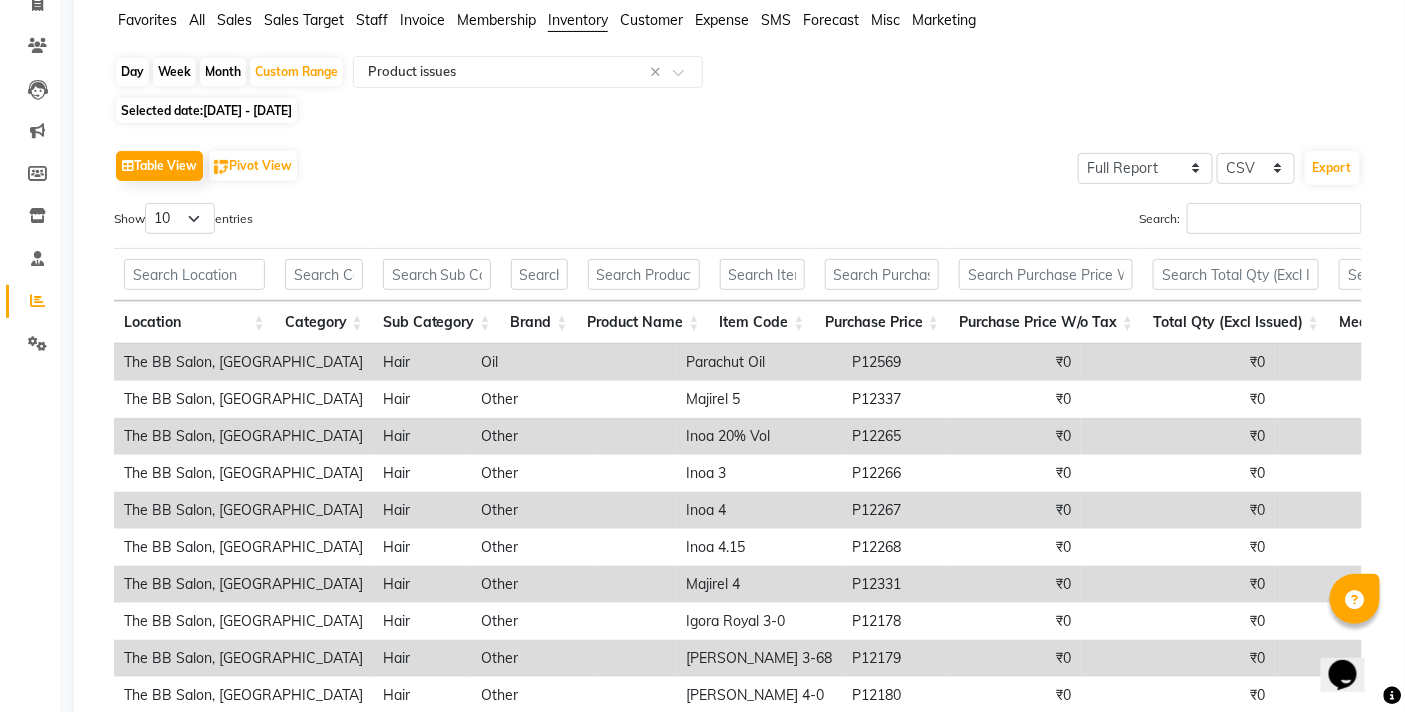 scroll, scrollTop: 330, scrollLeft: 0, axis: vertical 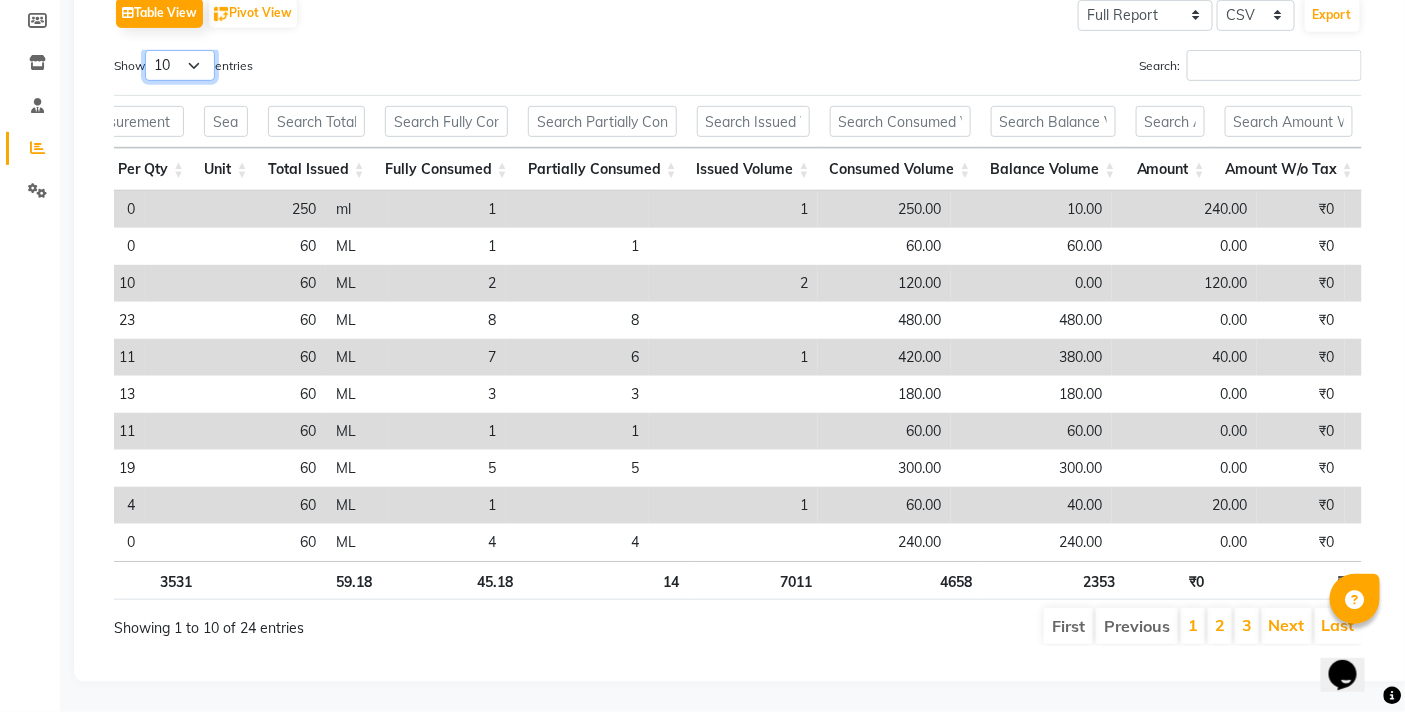 click on "10 25 50 100" at bounding box center (180, 65) 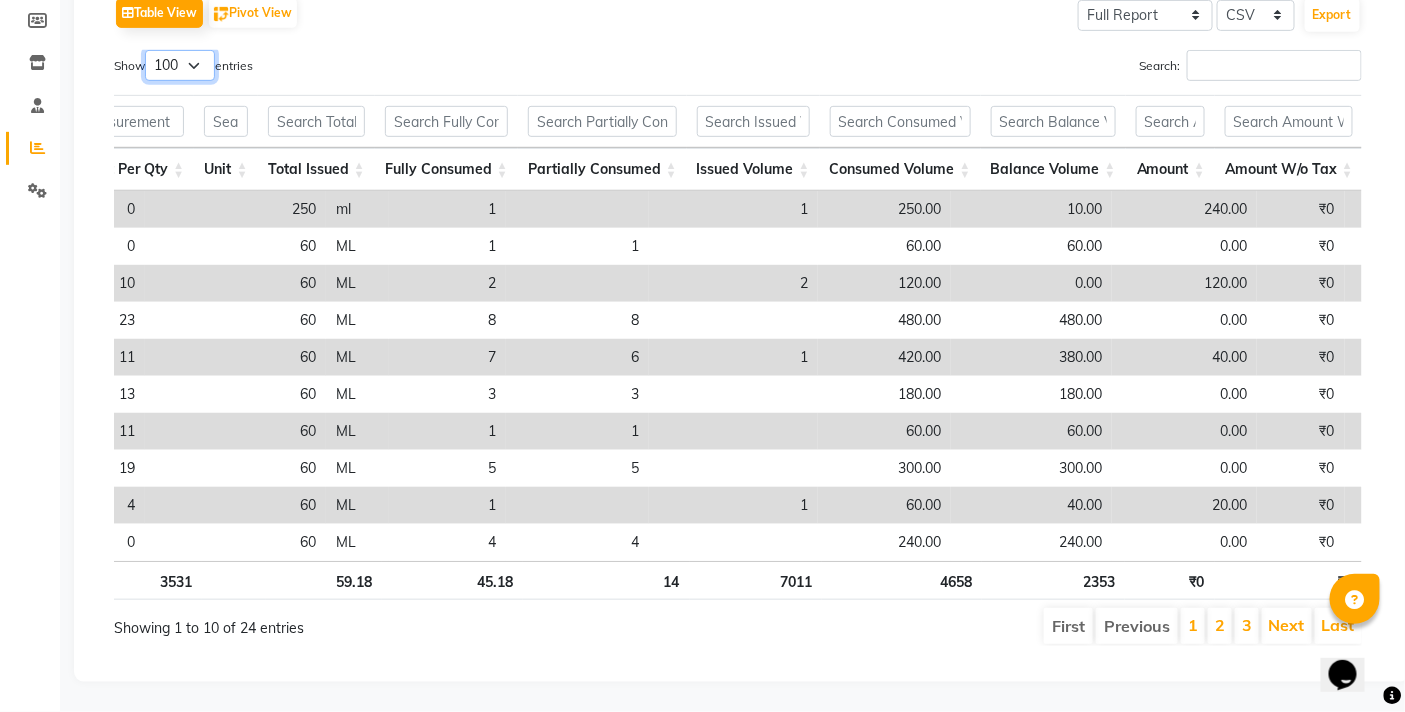 click on "10 25 50 100" at bounding box center [180, 65] 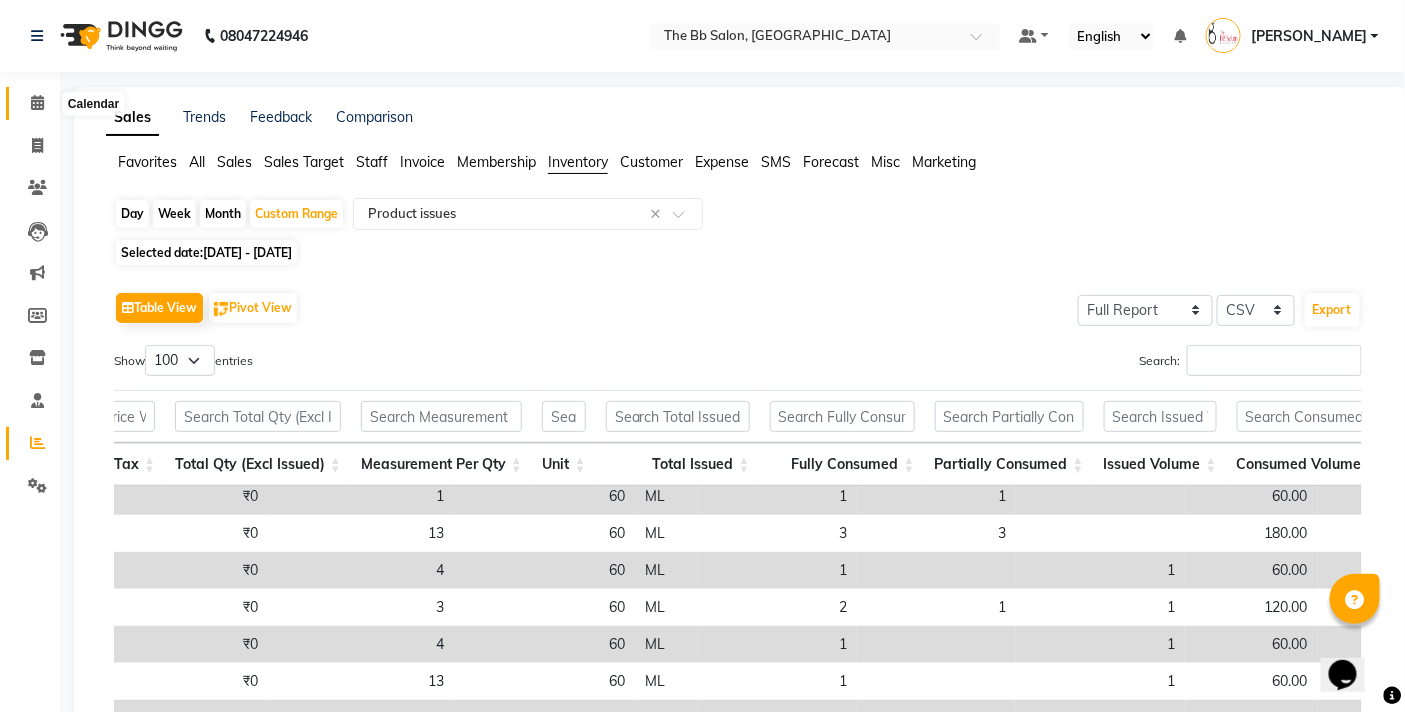 click 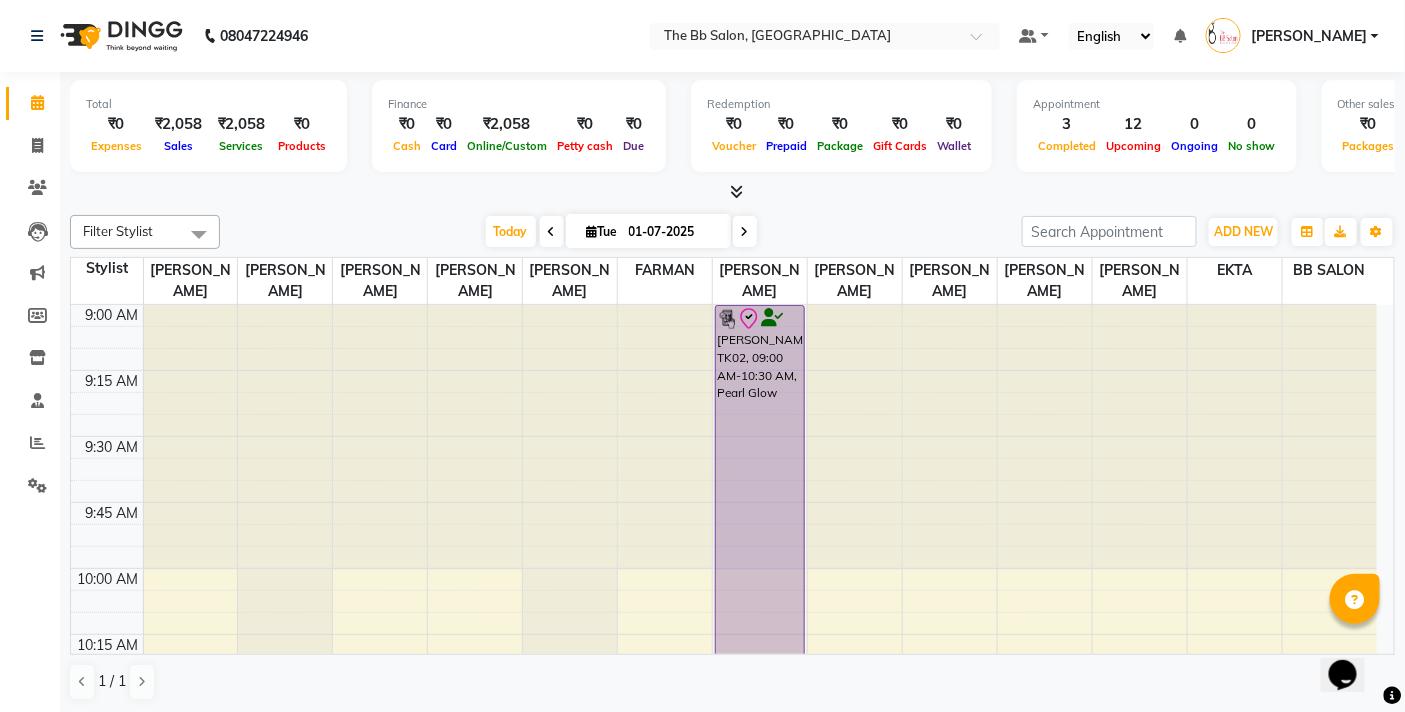 click at bounding box center [552, 232] 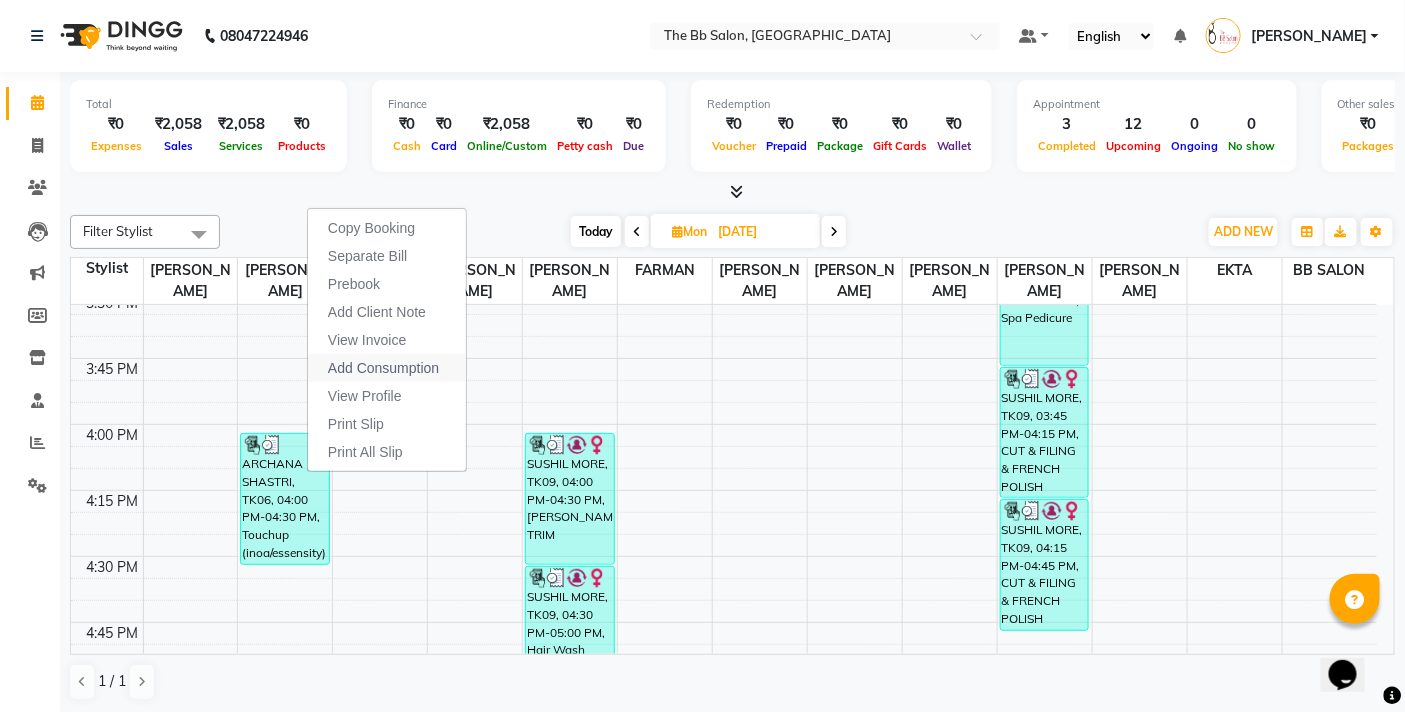 click on "Add Consumption" at bounding box center (383, 368) 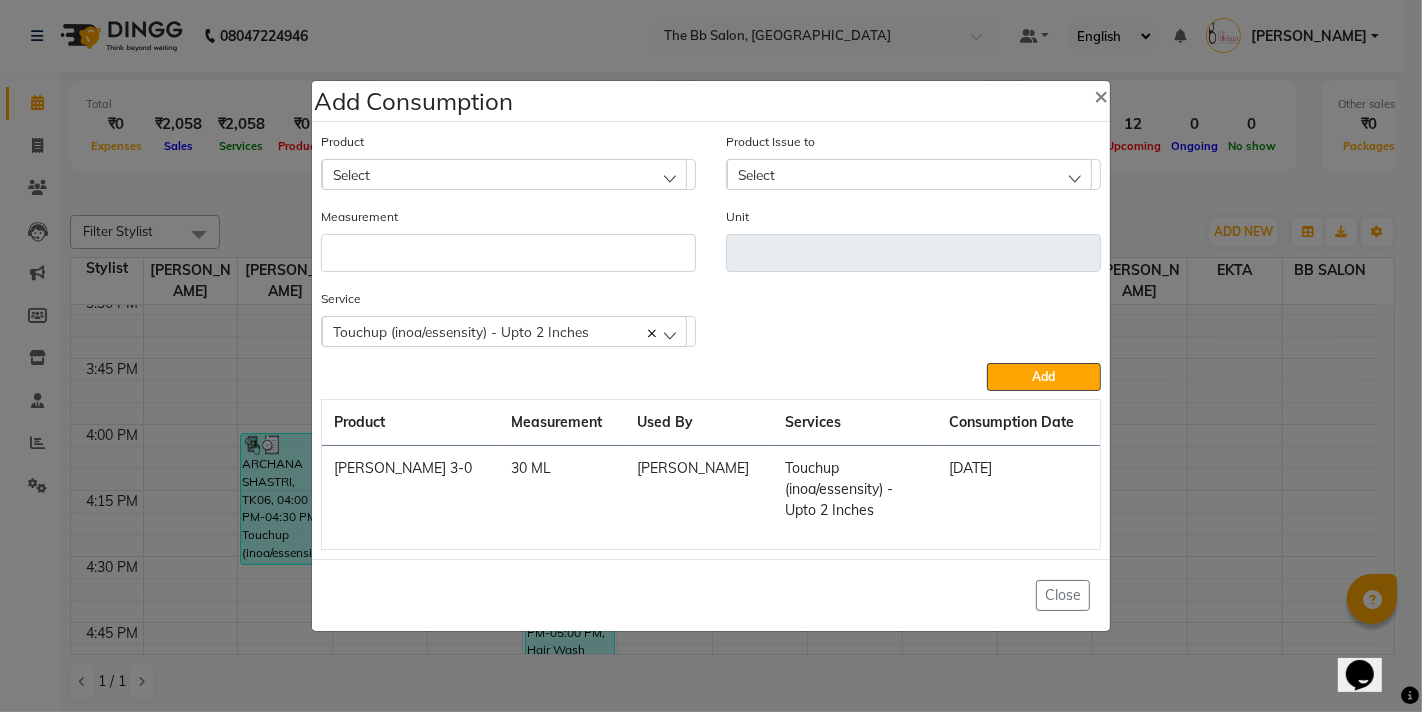 click on "Select" 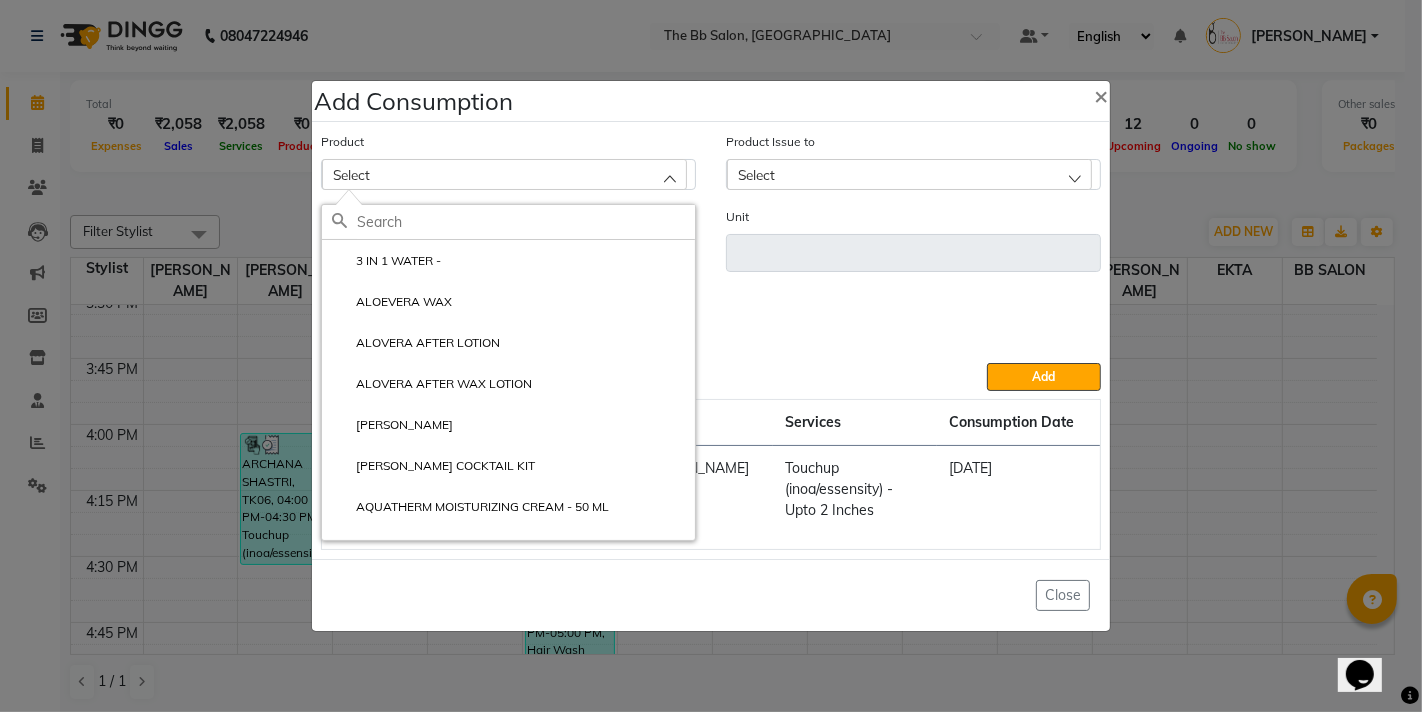 click 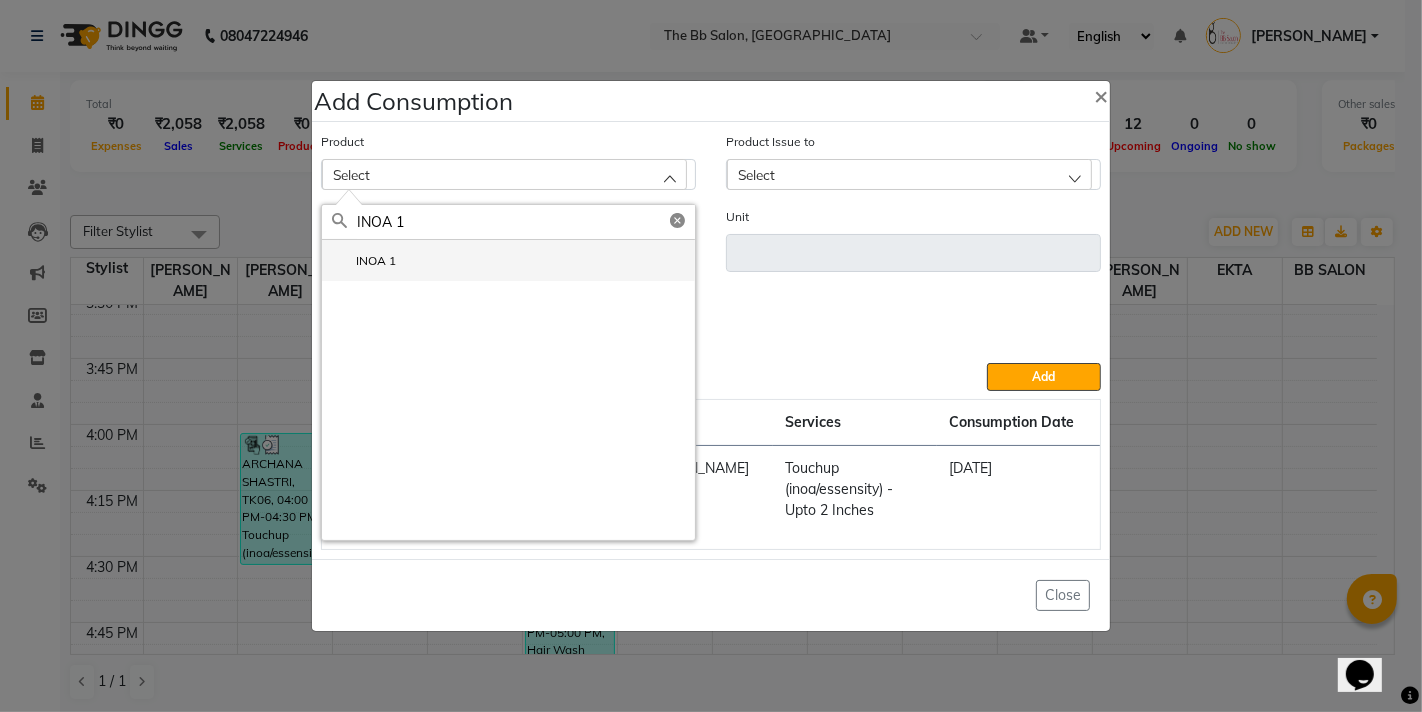 type on "INOA 1" 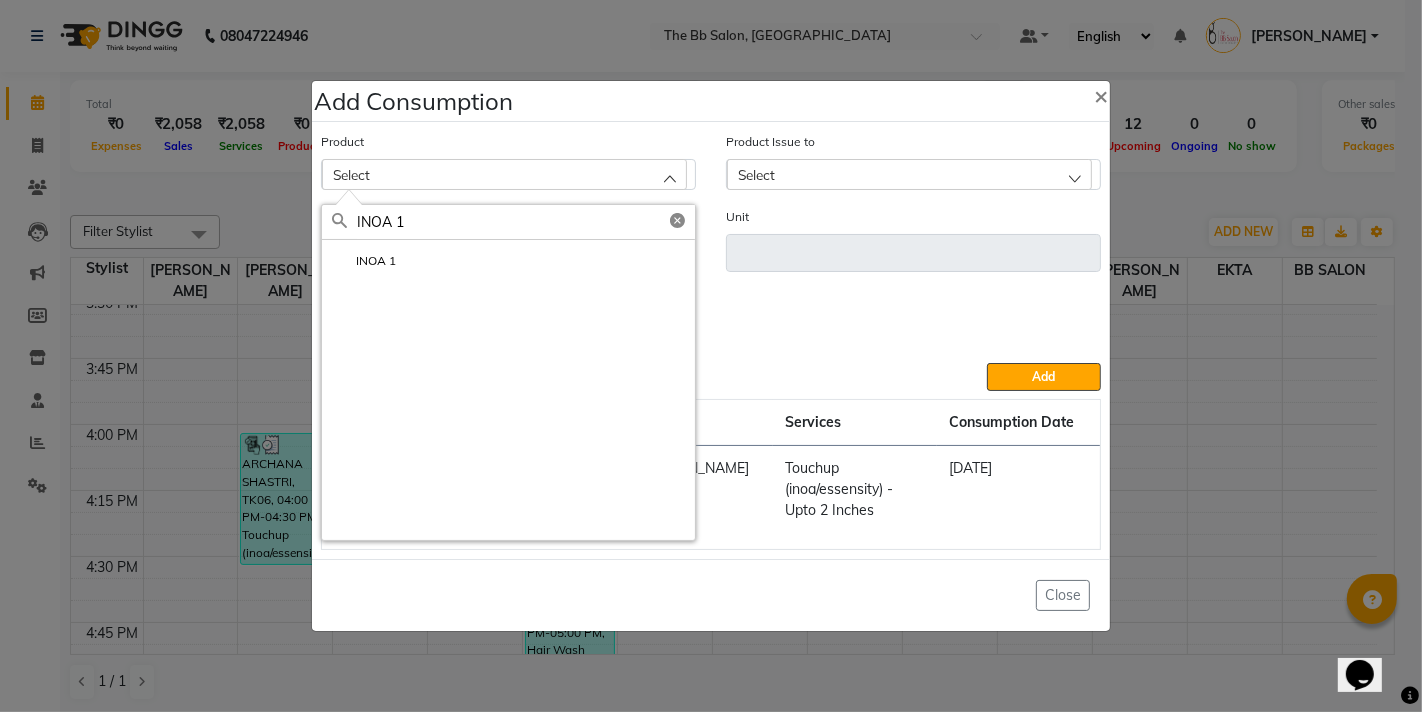 drag, startPoint x: 442, startPoint y: 258, endPoint x: 507, endPoint y: 248, distance: 65.76473 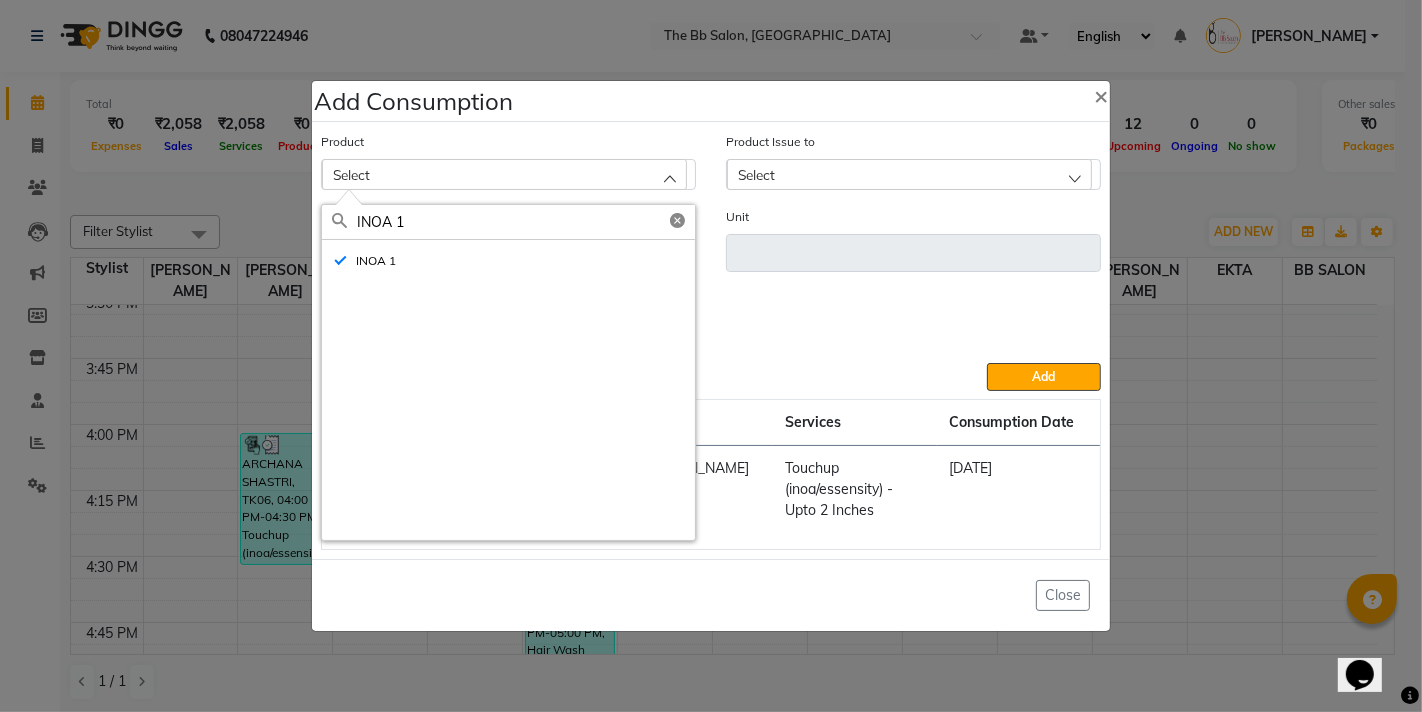 type on "ML" 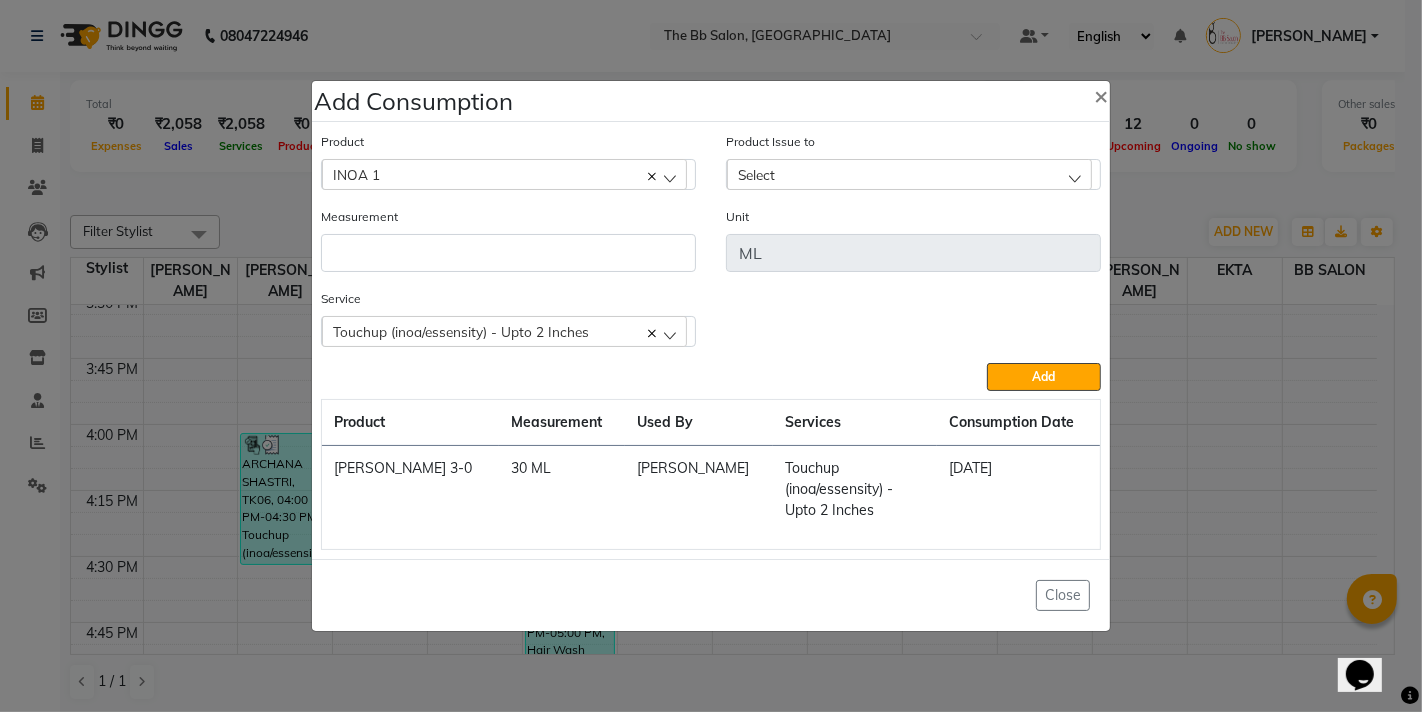 click on "Select" 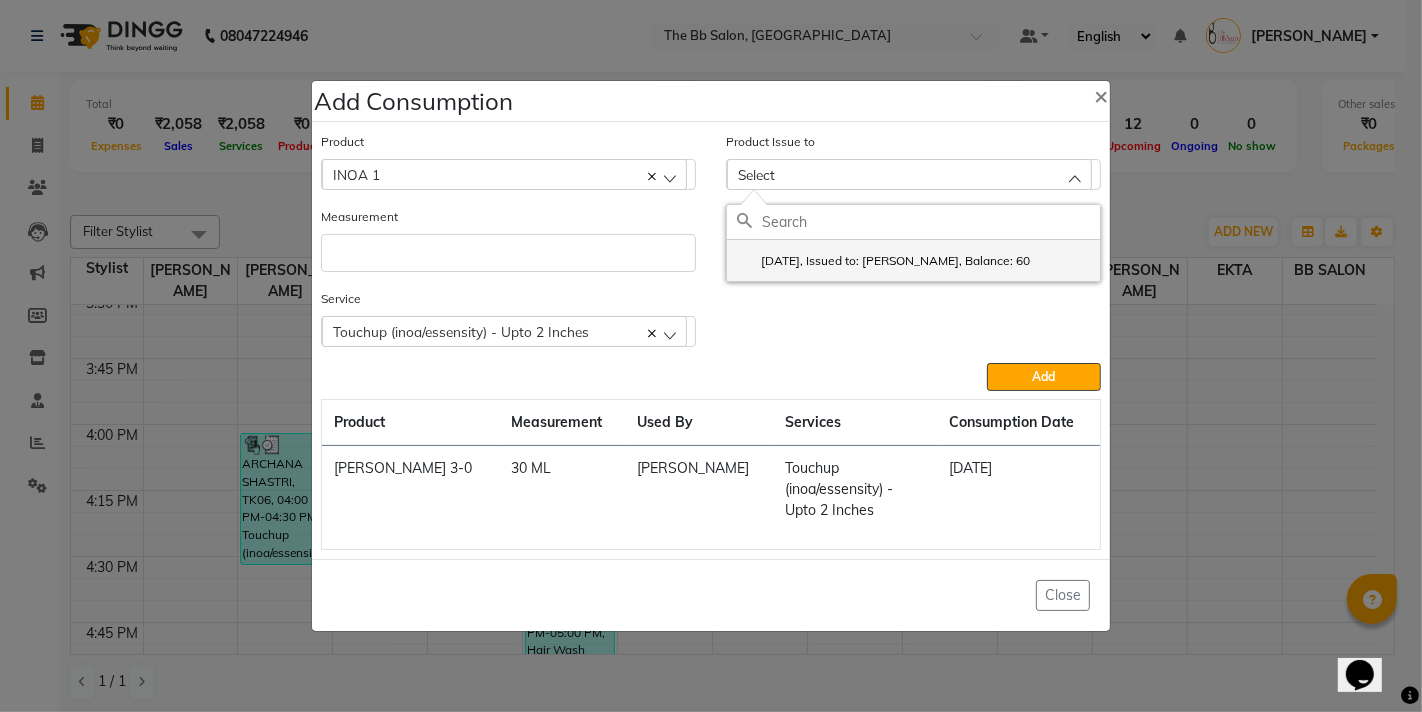 click on "2025-06-28, Issued to: Sanjay Pawar, Balance: 60" 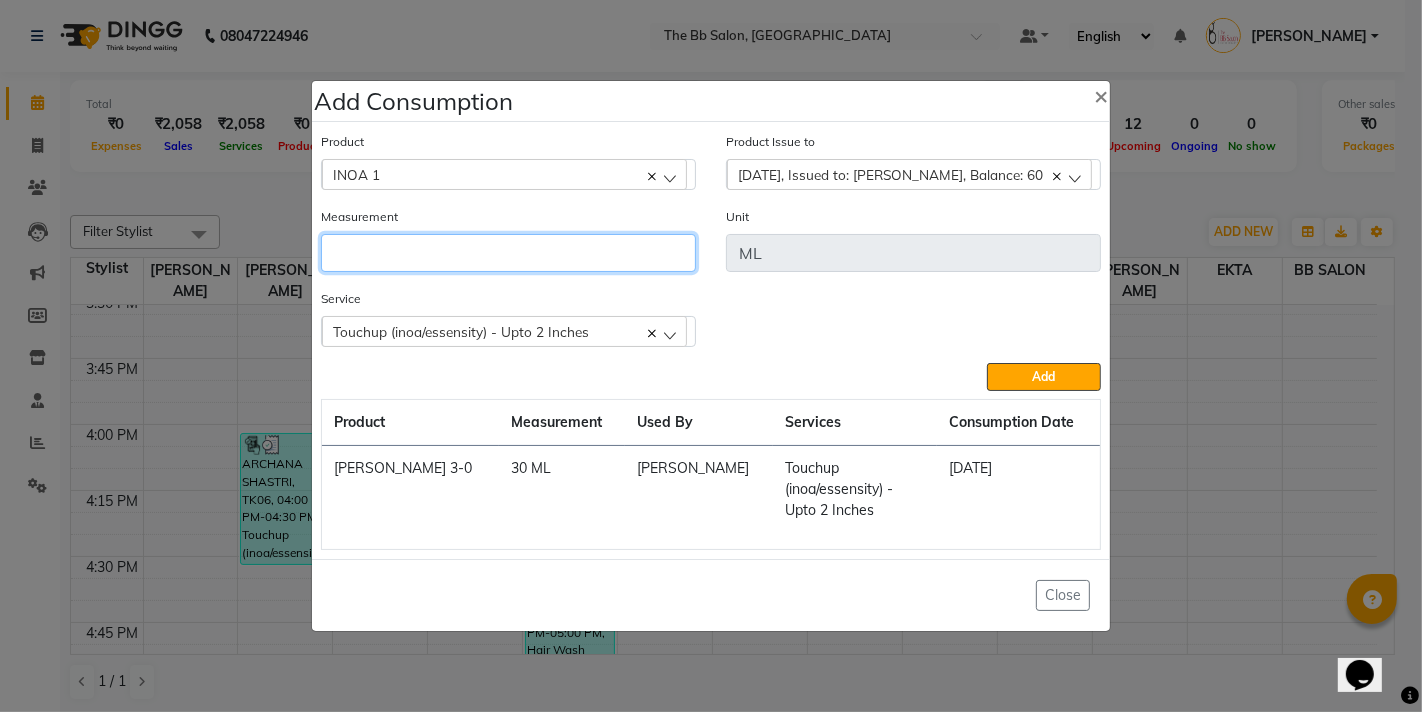 click 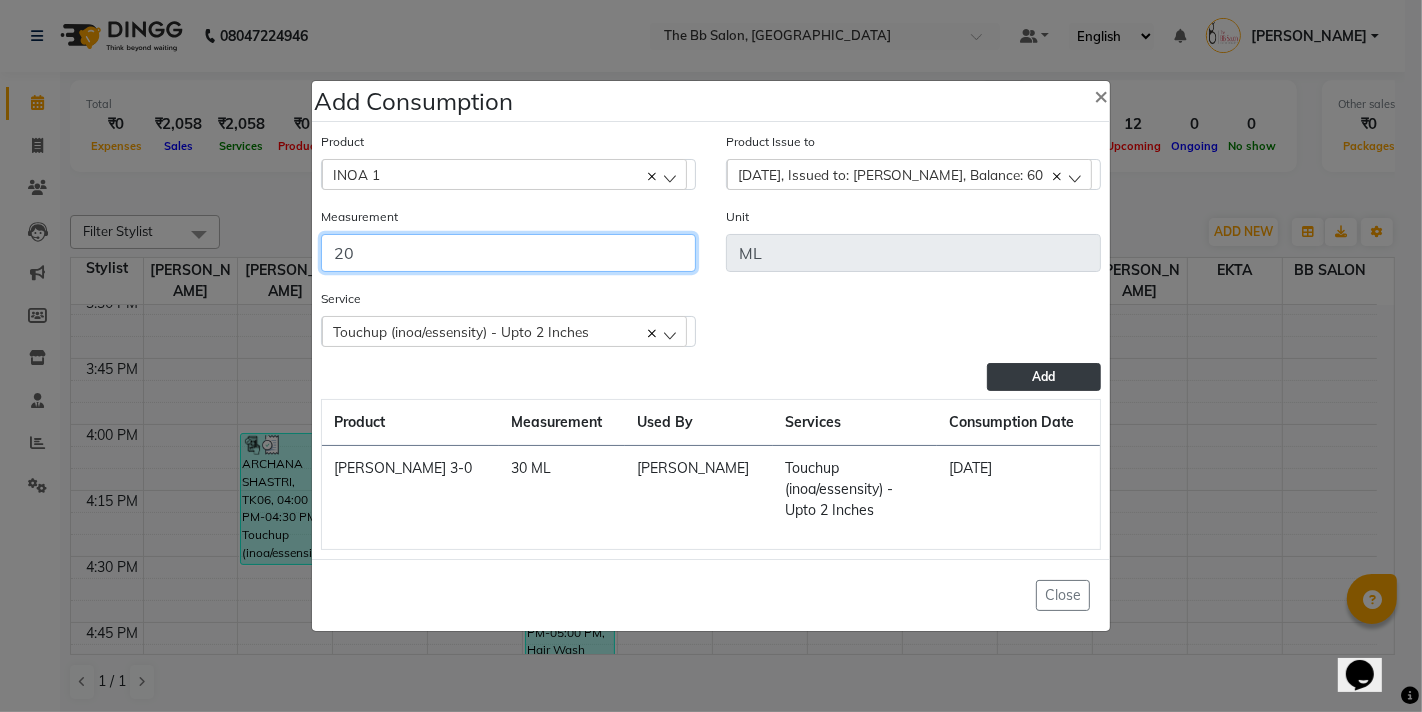 type on "20" 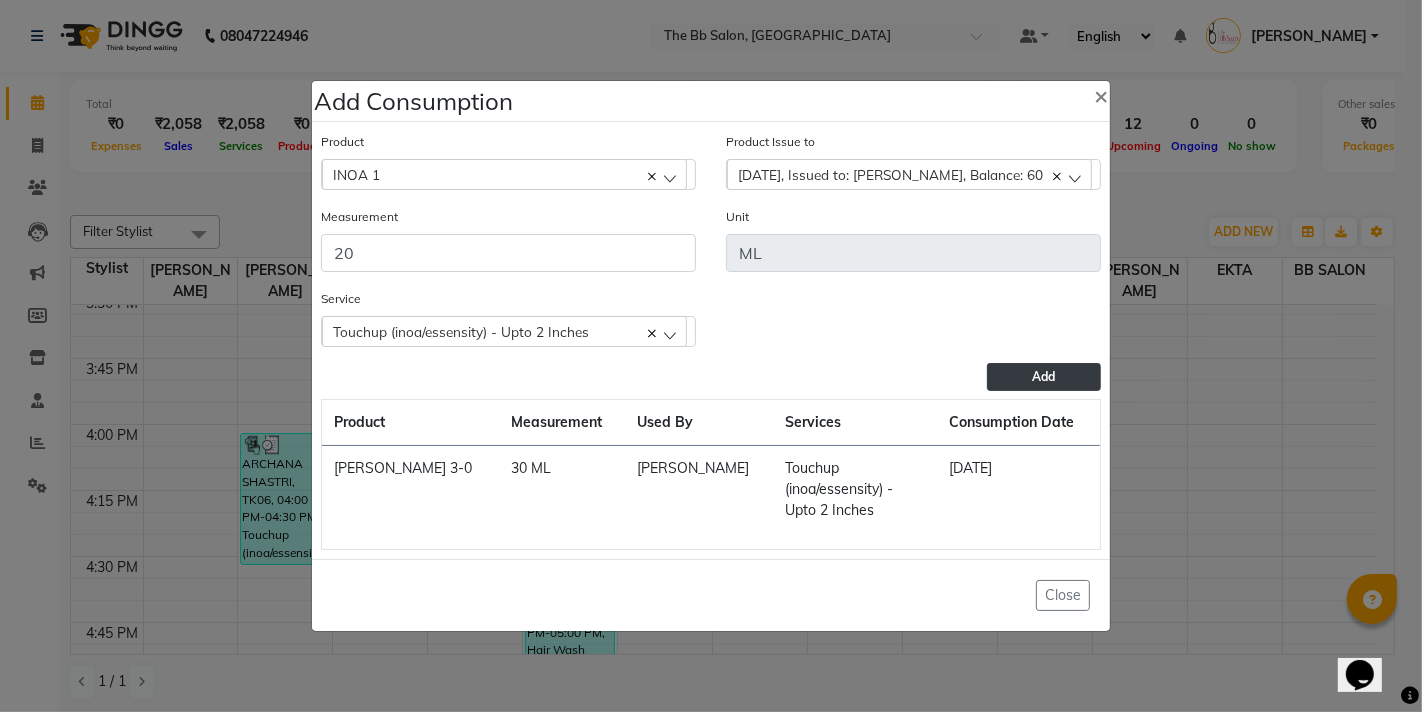 click on "Add" 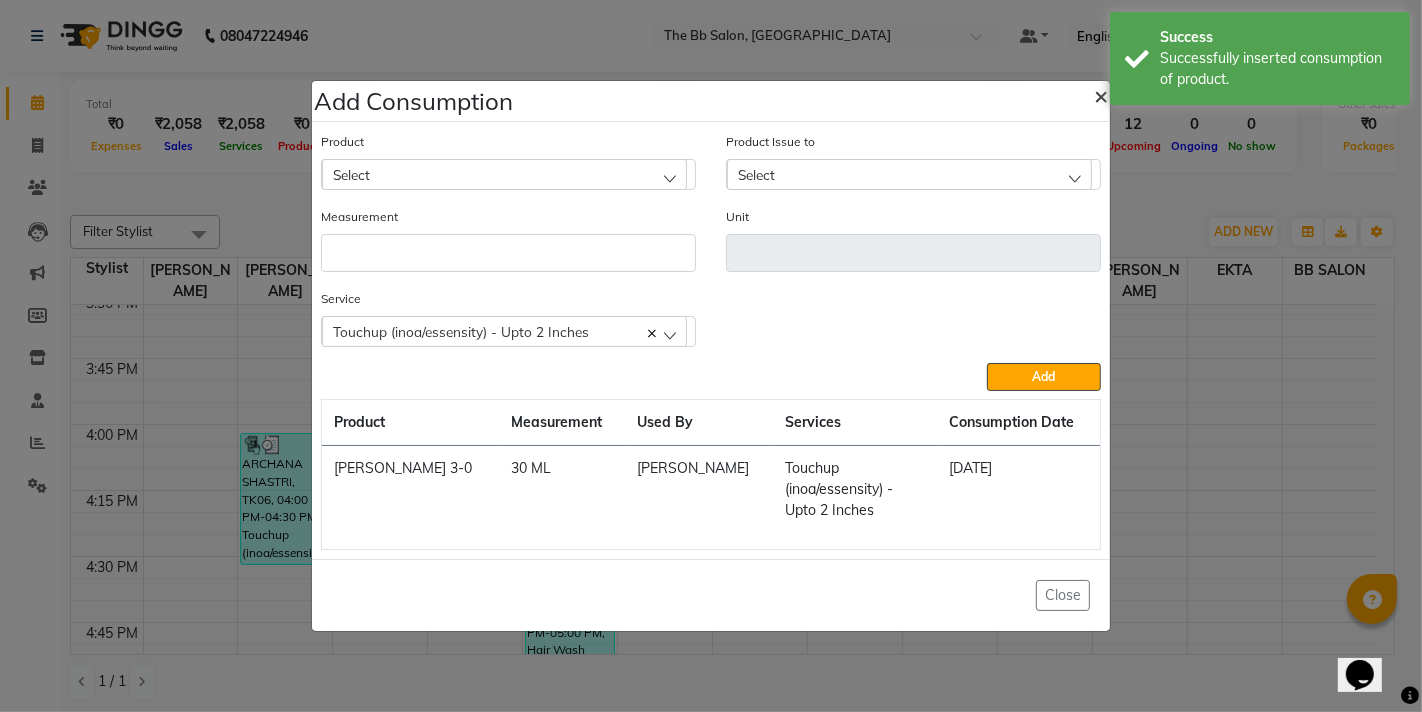 click on "×" 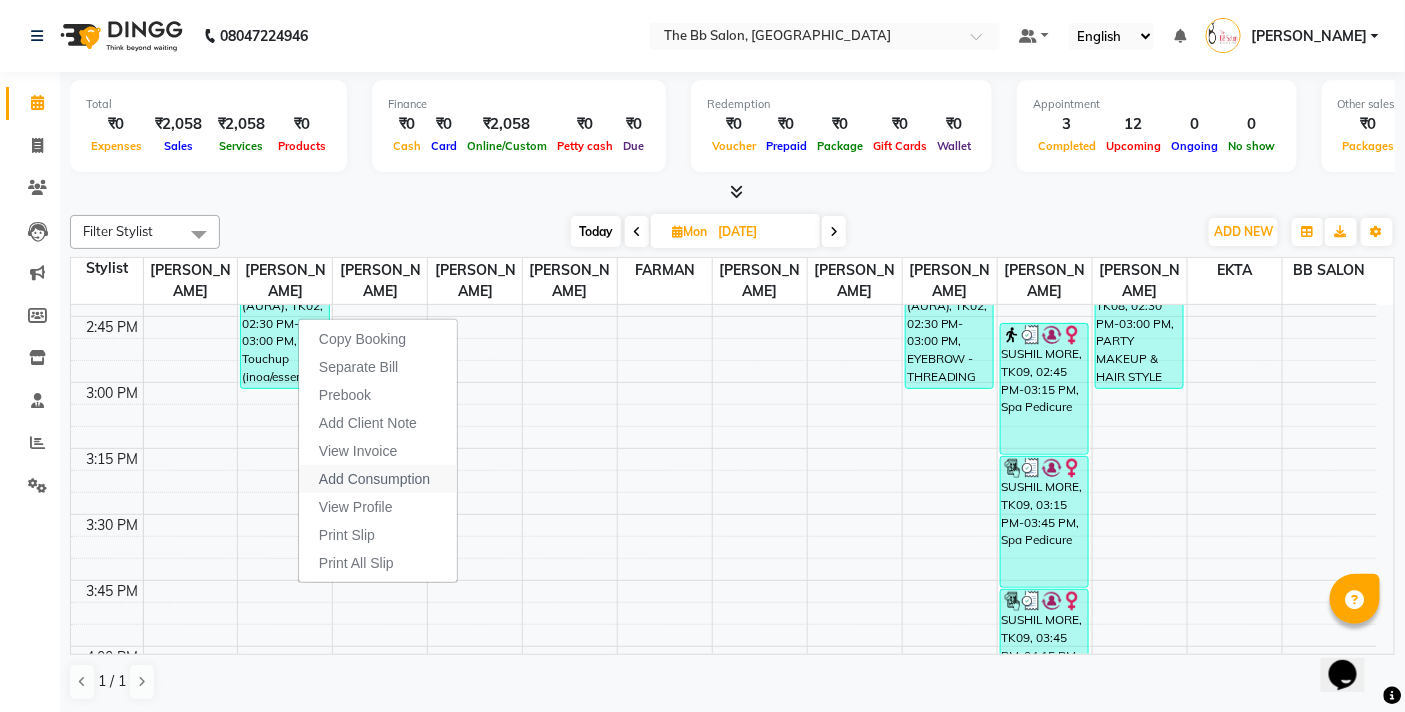 click on "Add Consumption" at bounding box center [374, 479] 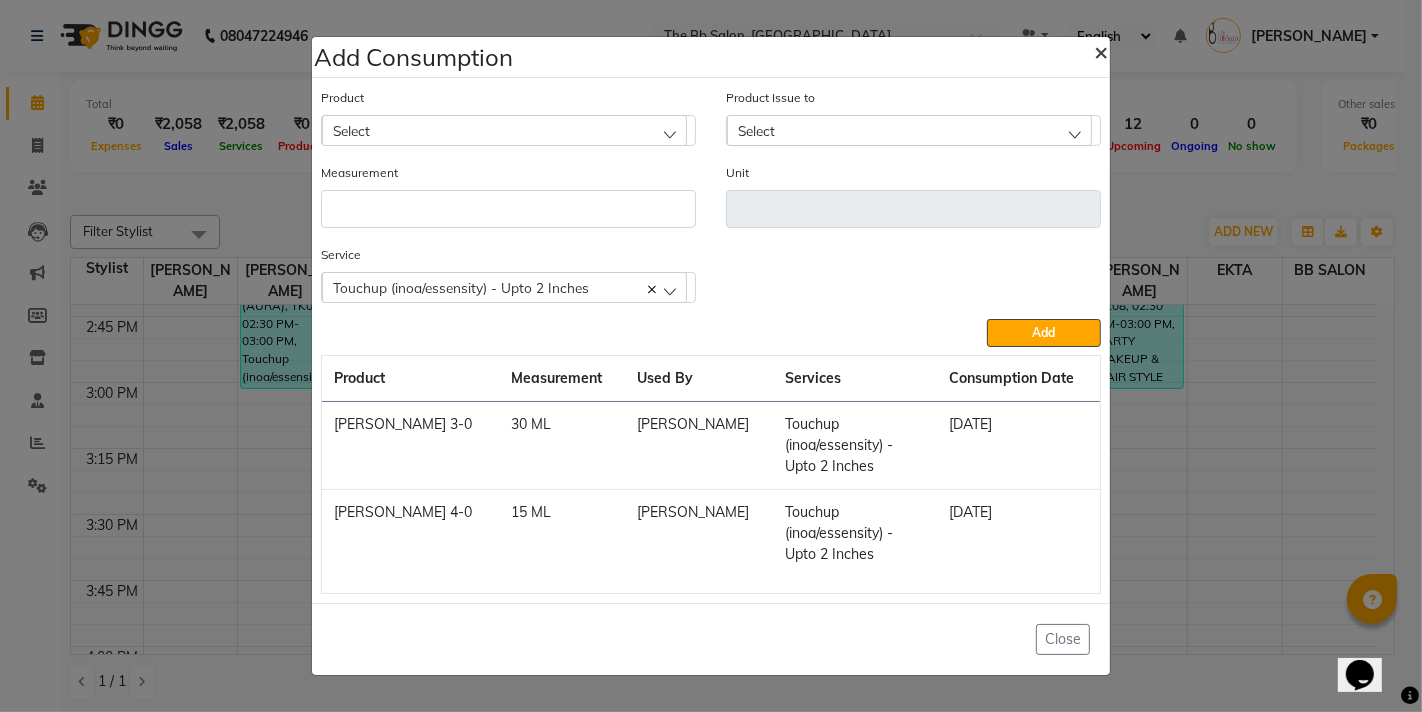 click on "×" 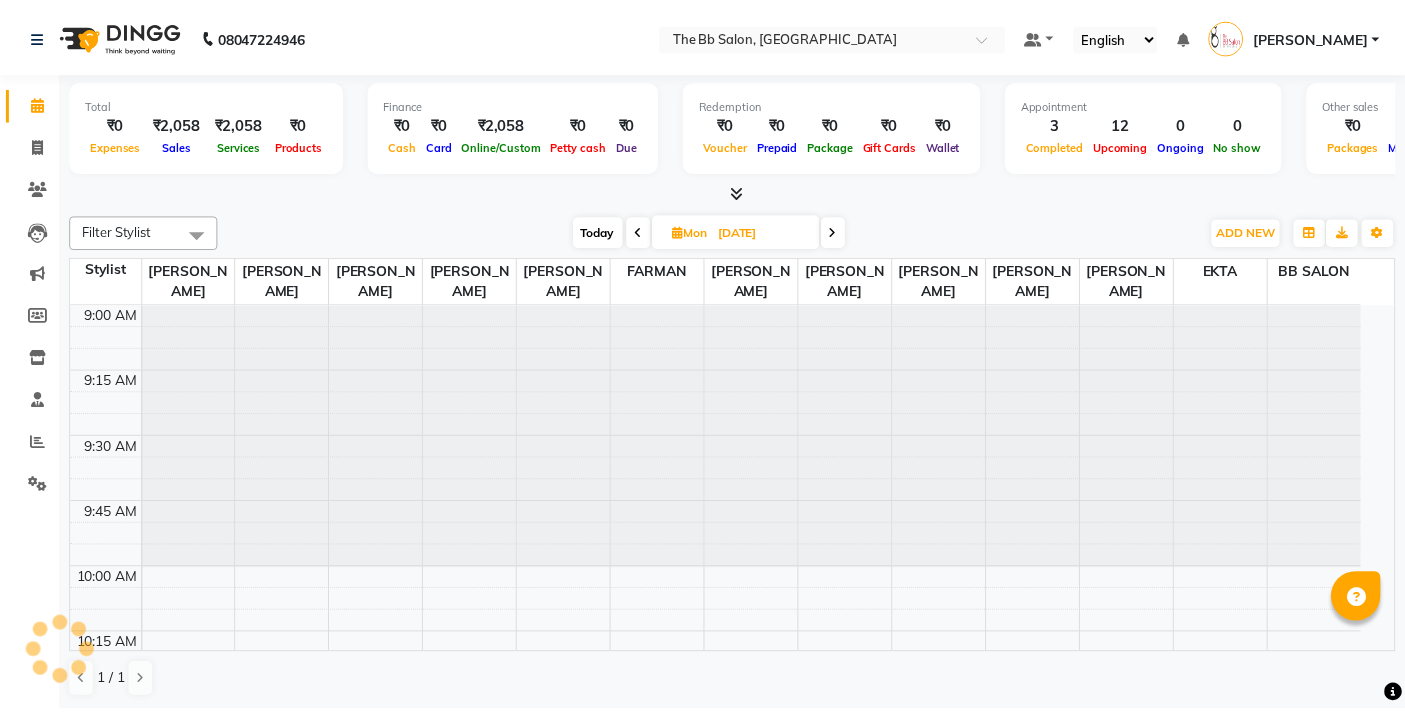 scroll, scrollTop: 0, scrollLeft: 0, axis: both 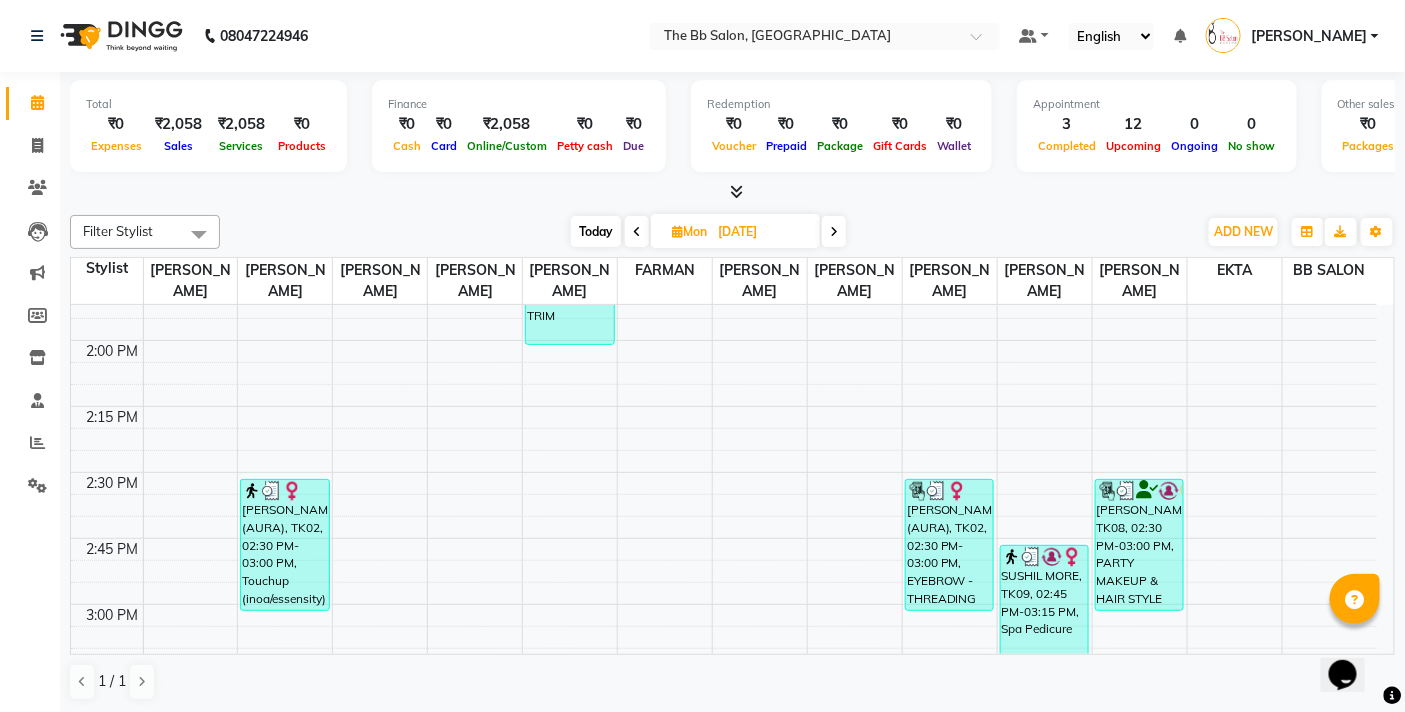 click on "Today" at bounding box center (596, 231) 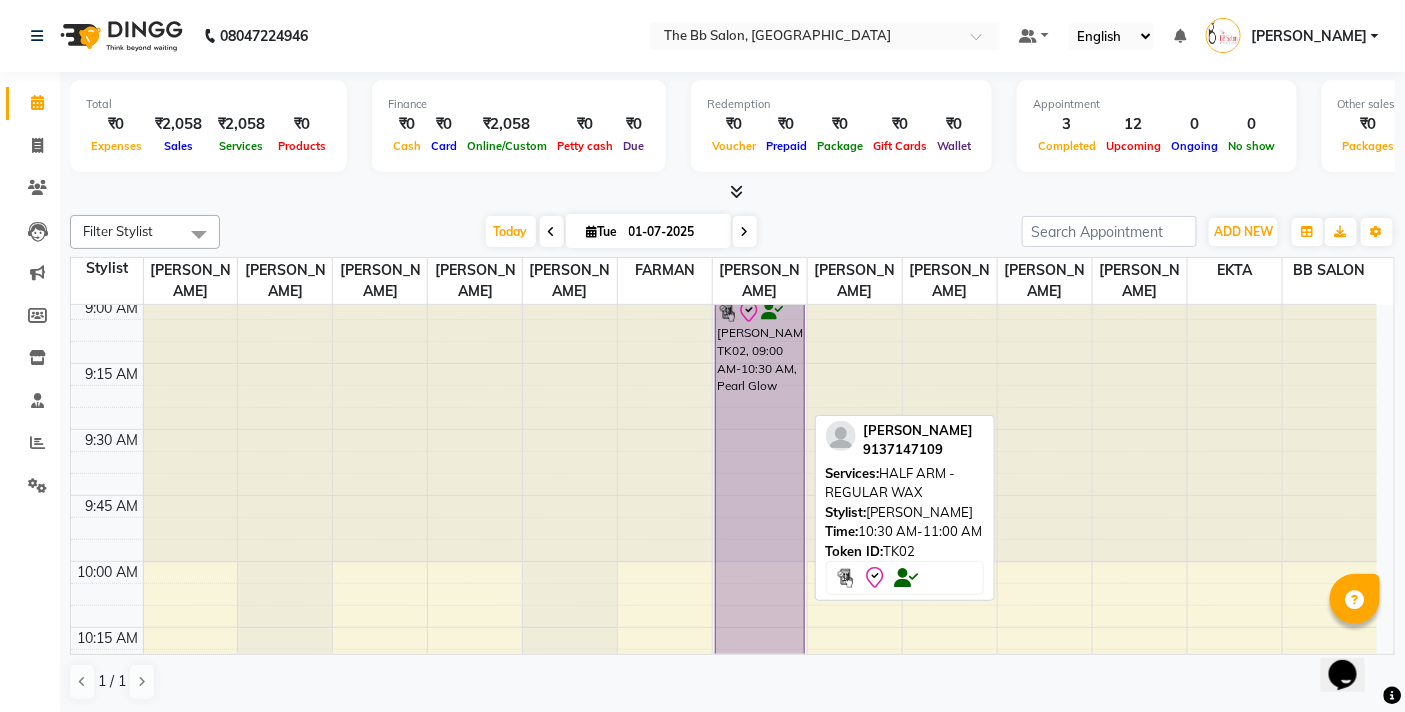 scroll, scrollTop: 0, scrollLeft: 0, axis: both 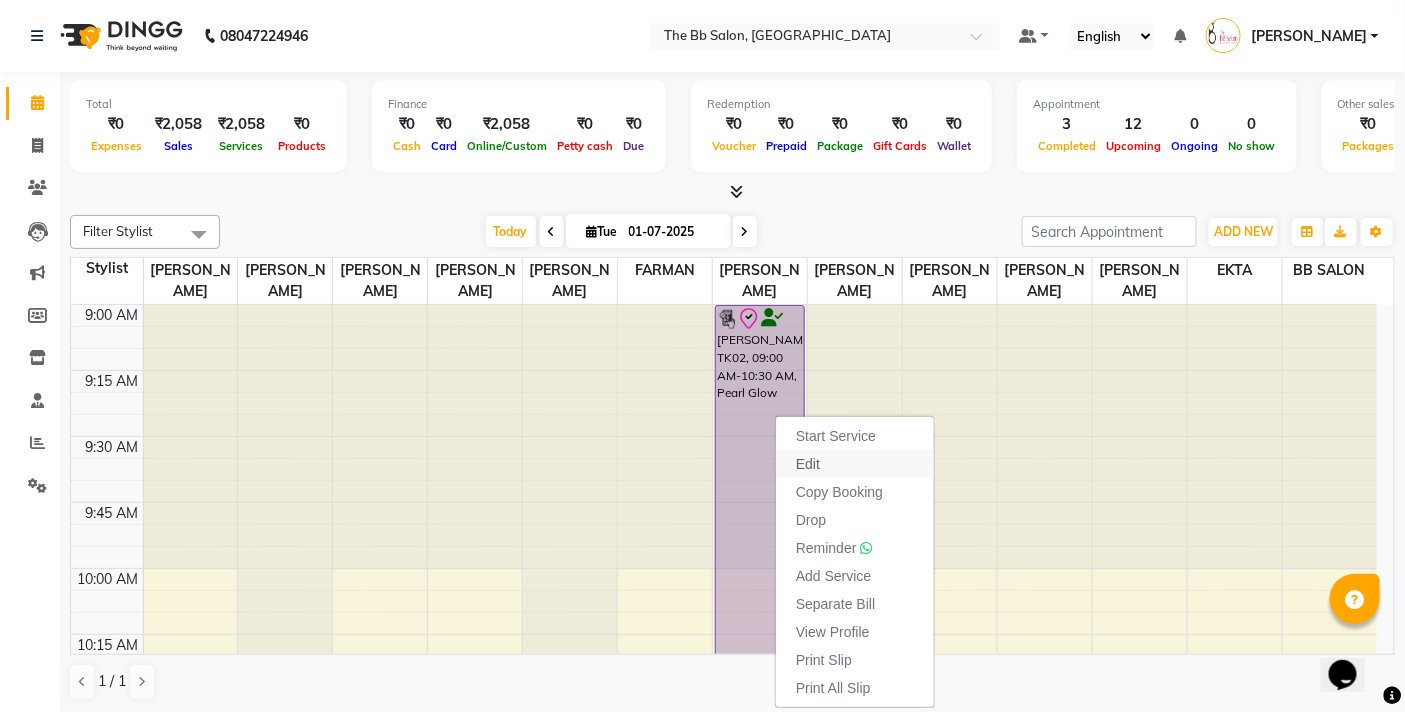 click on "Edit" at bounding box center [855, 464] 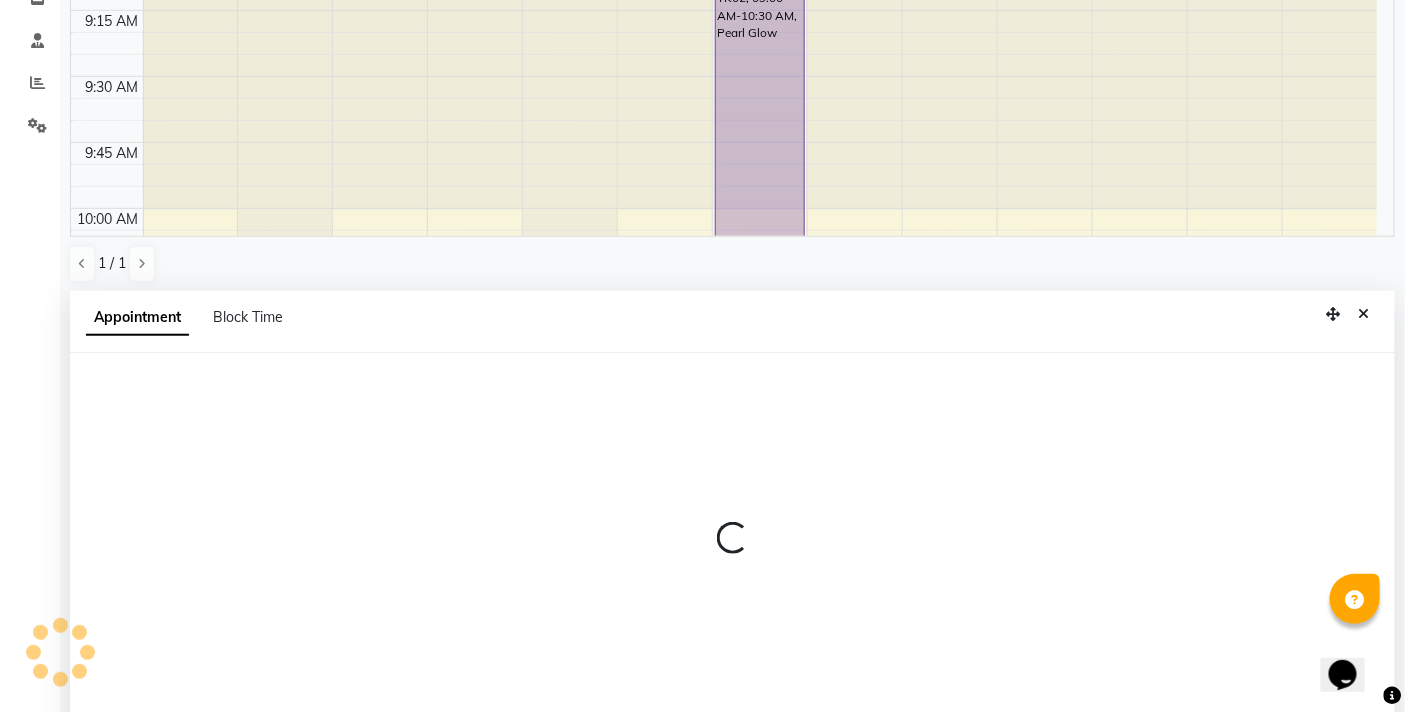 scroll, scrollTop: 392, scrollLeft: 0, axis: vertical 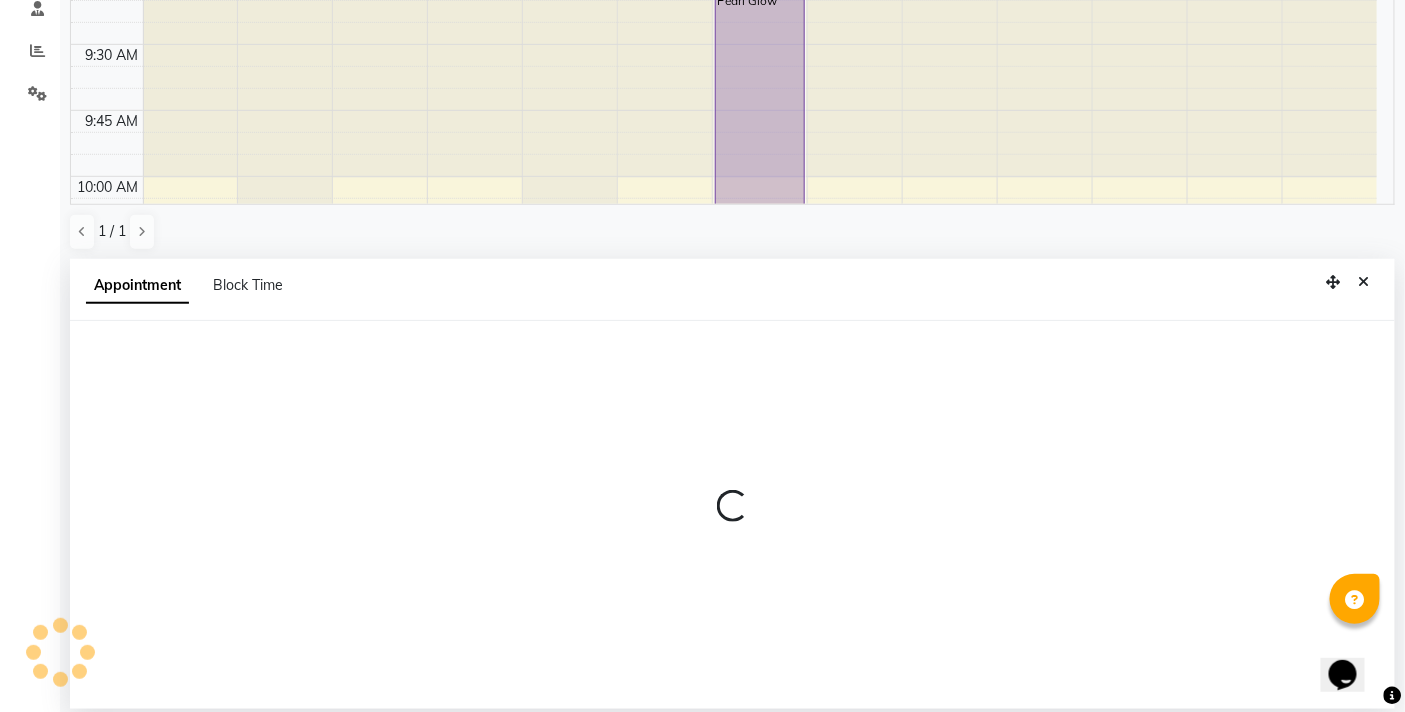 select on "tentative" 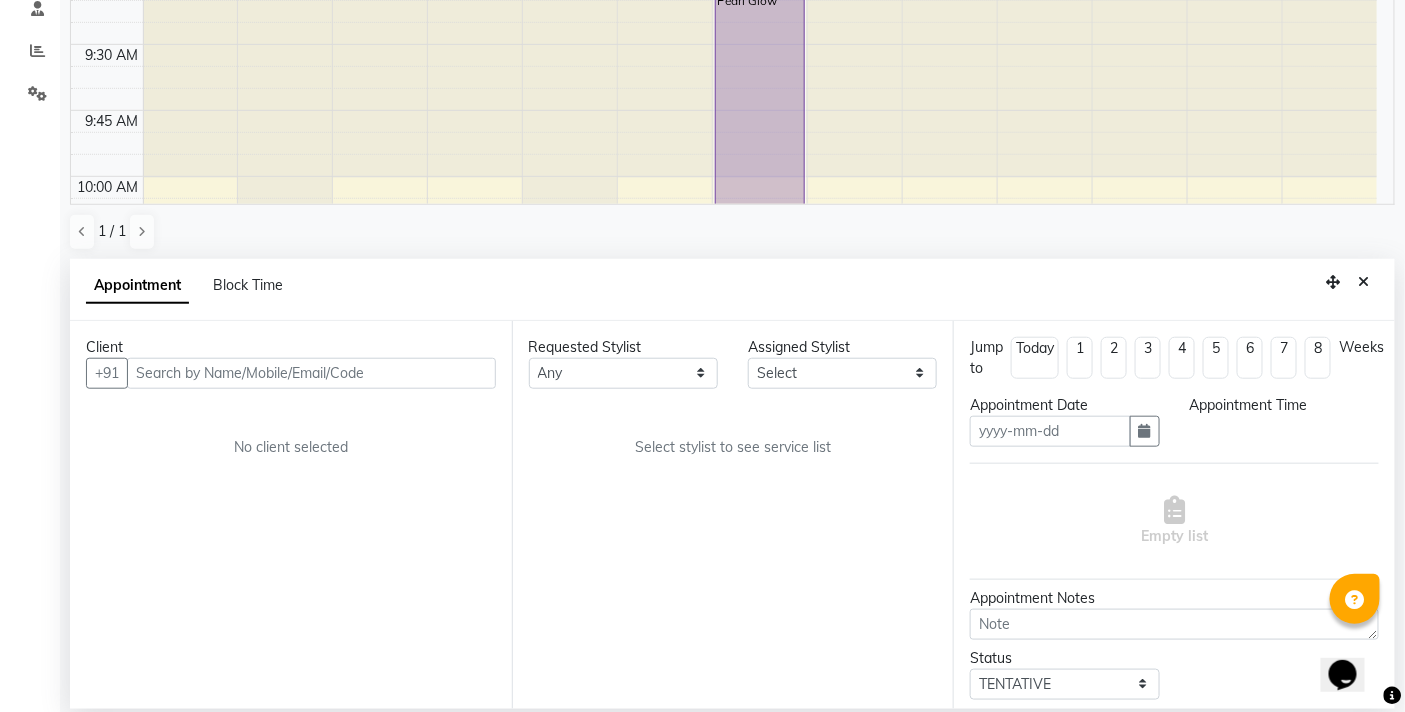 type on "01-07-2025" 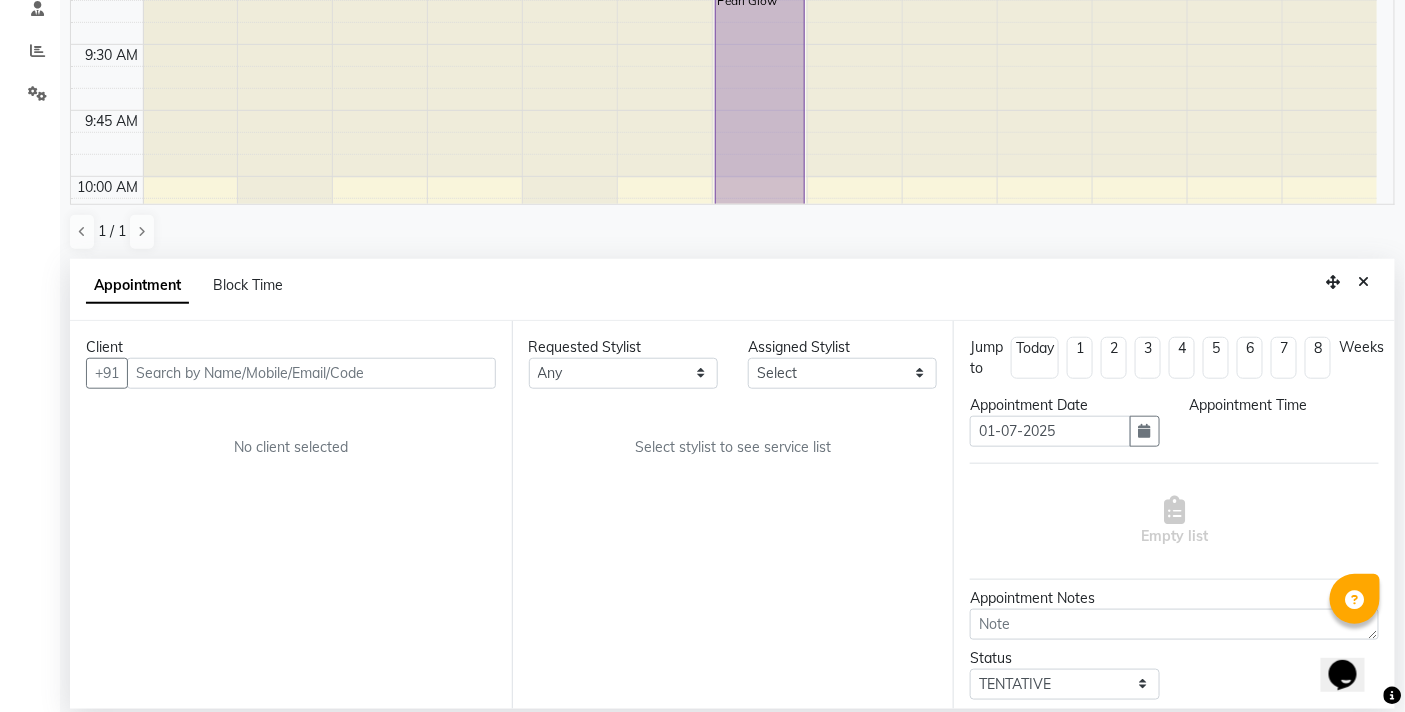 select on "83516" 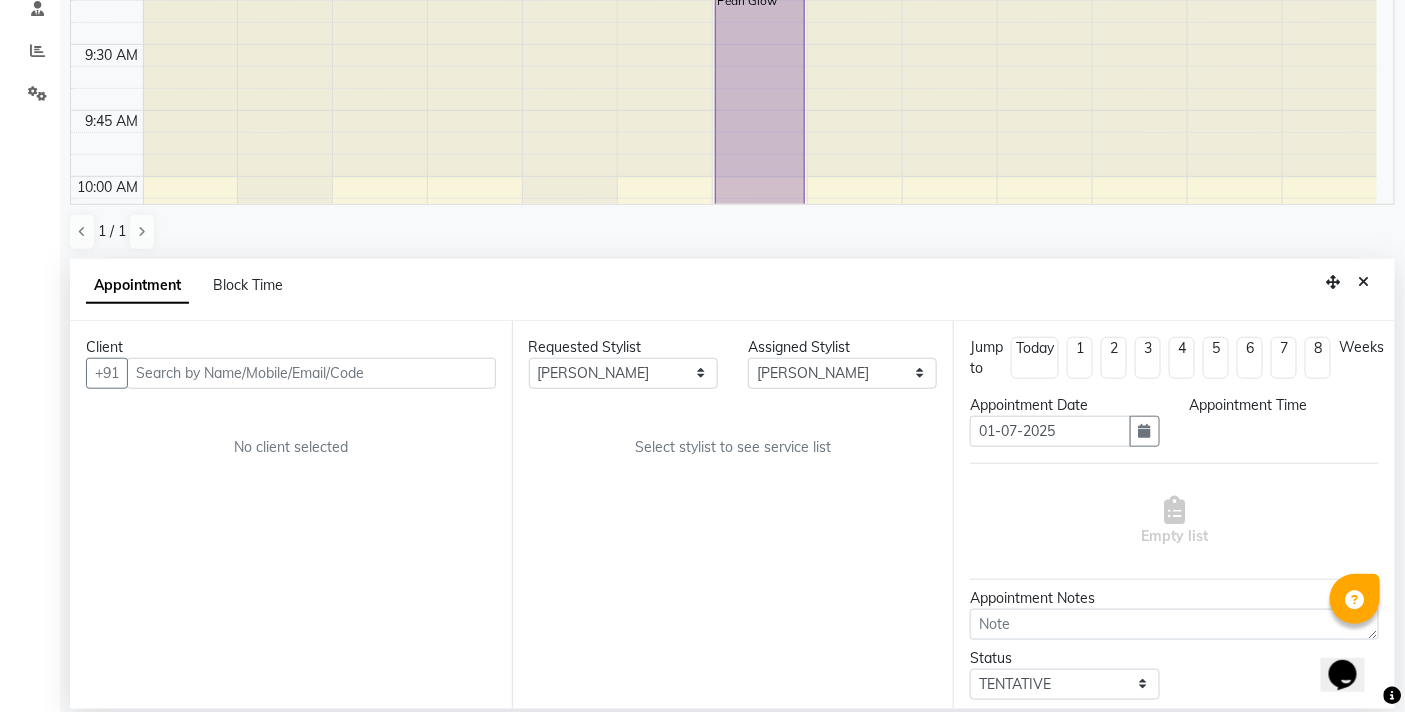 scroll, scrollTop: 1062, scrollLeft: 0, axis: vertical 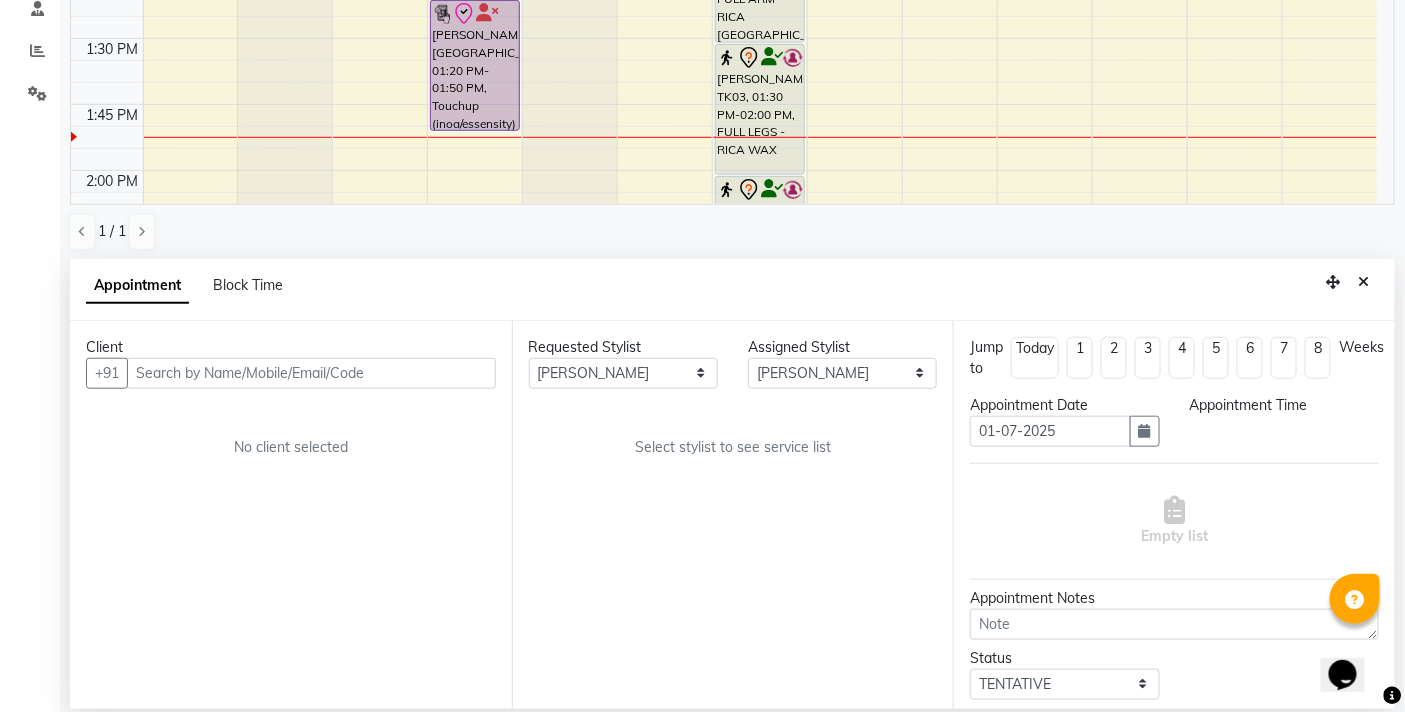select on "check-in" 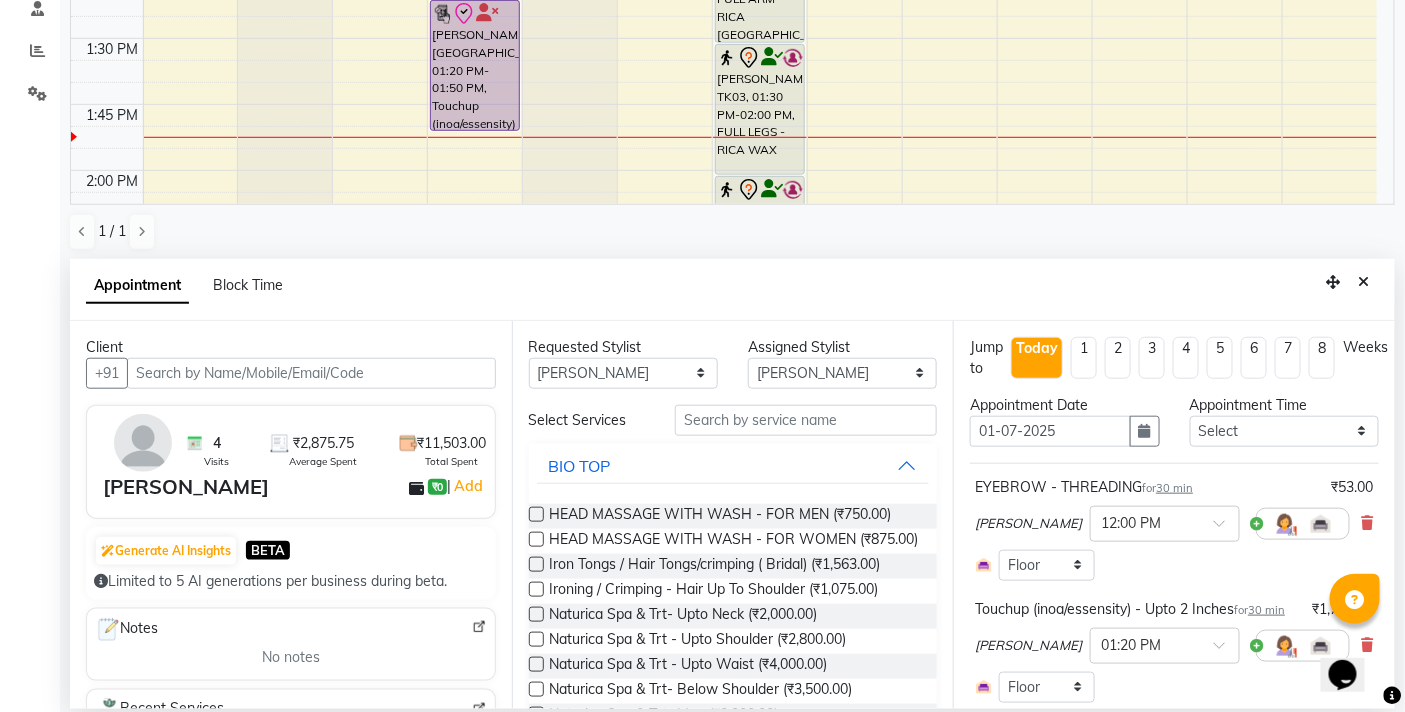 select on "3065" 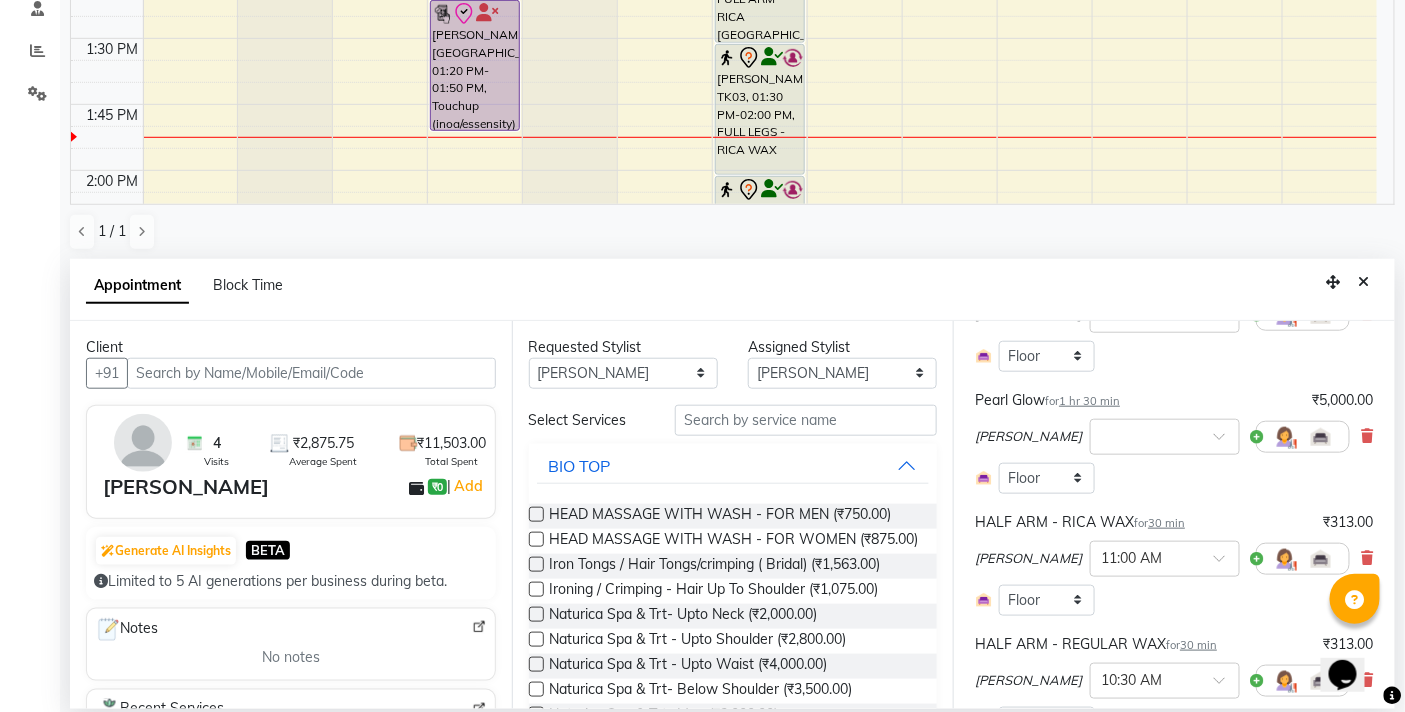 scroll, scrollTop: 316, scrollLeft: 0, axis: vertical 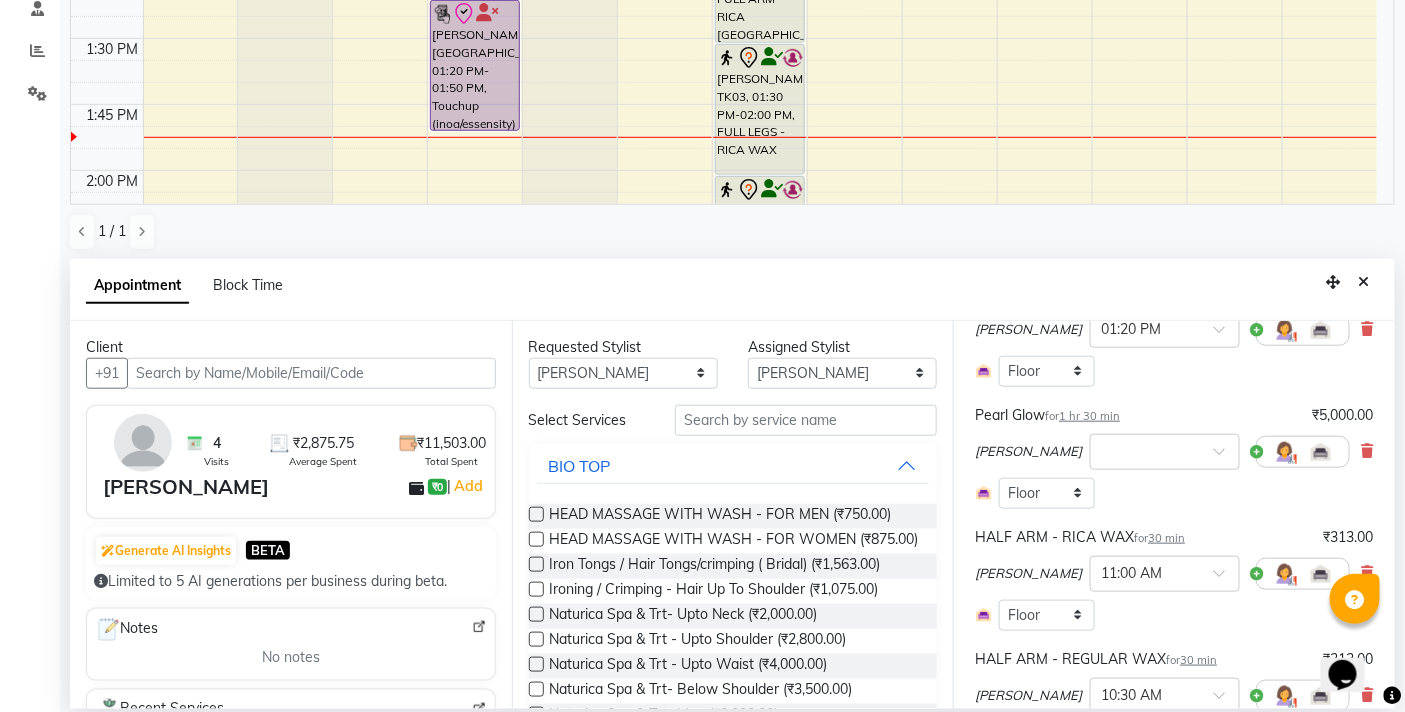 click on "1 hr 30 min" at bounding box center [1089, 416] 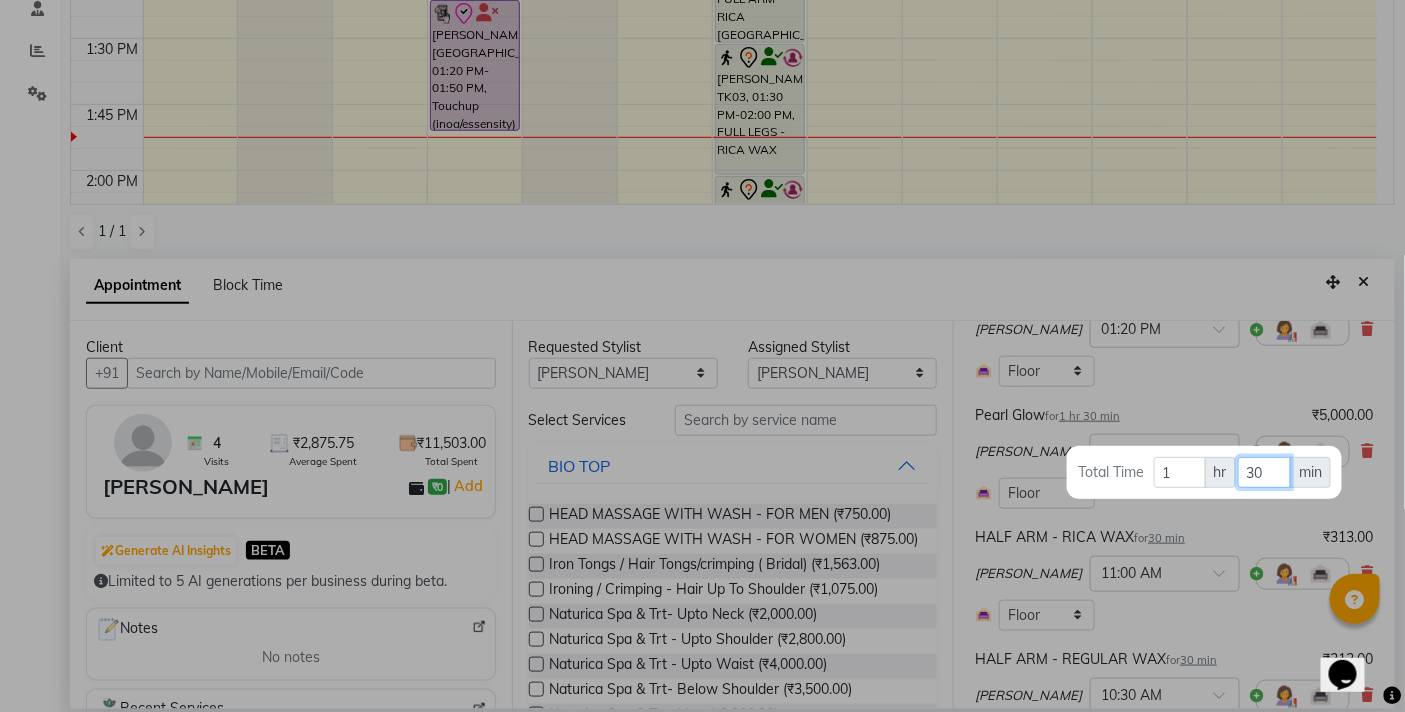 drag, startPoint x: 1268, startPoint y: 474, endPoint x: 1211, endPoint y: 474, distance: 57 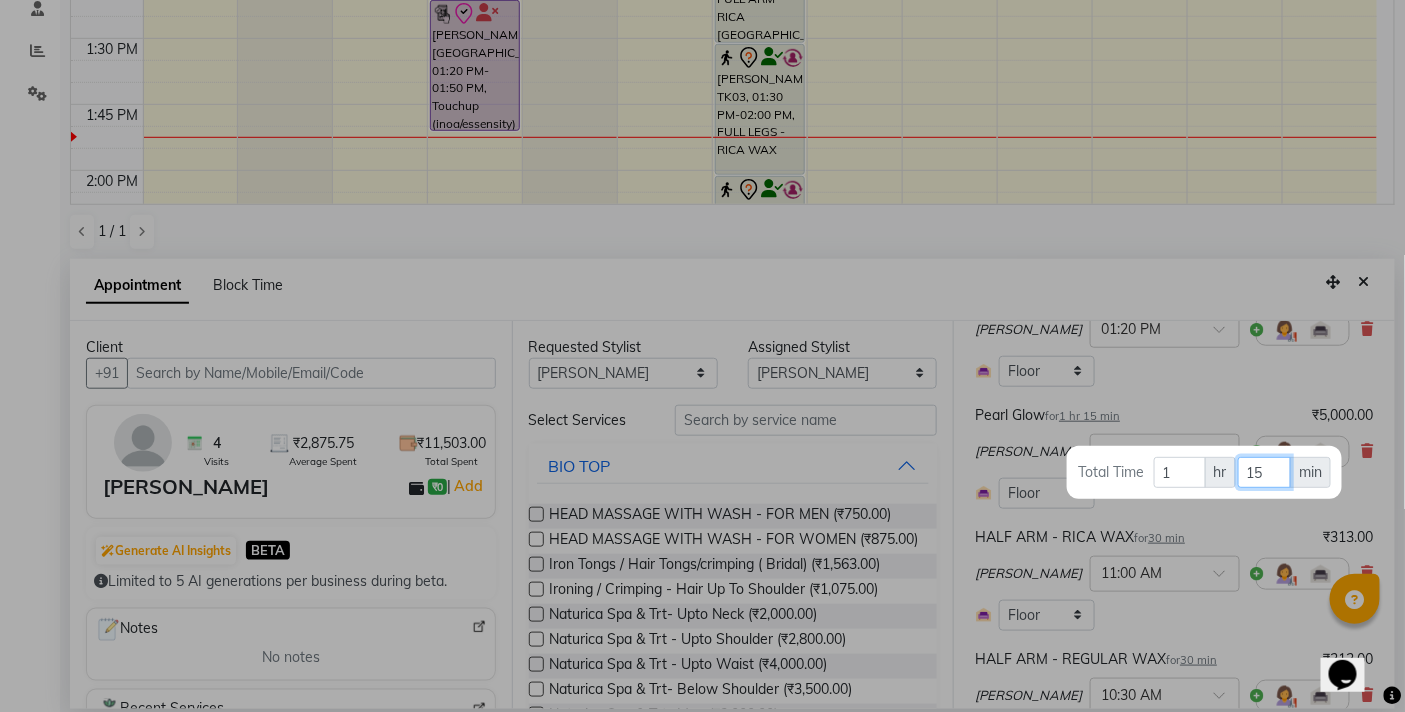 type on "15" 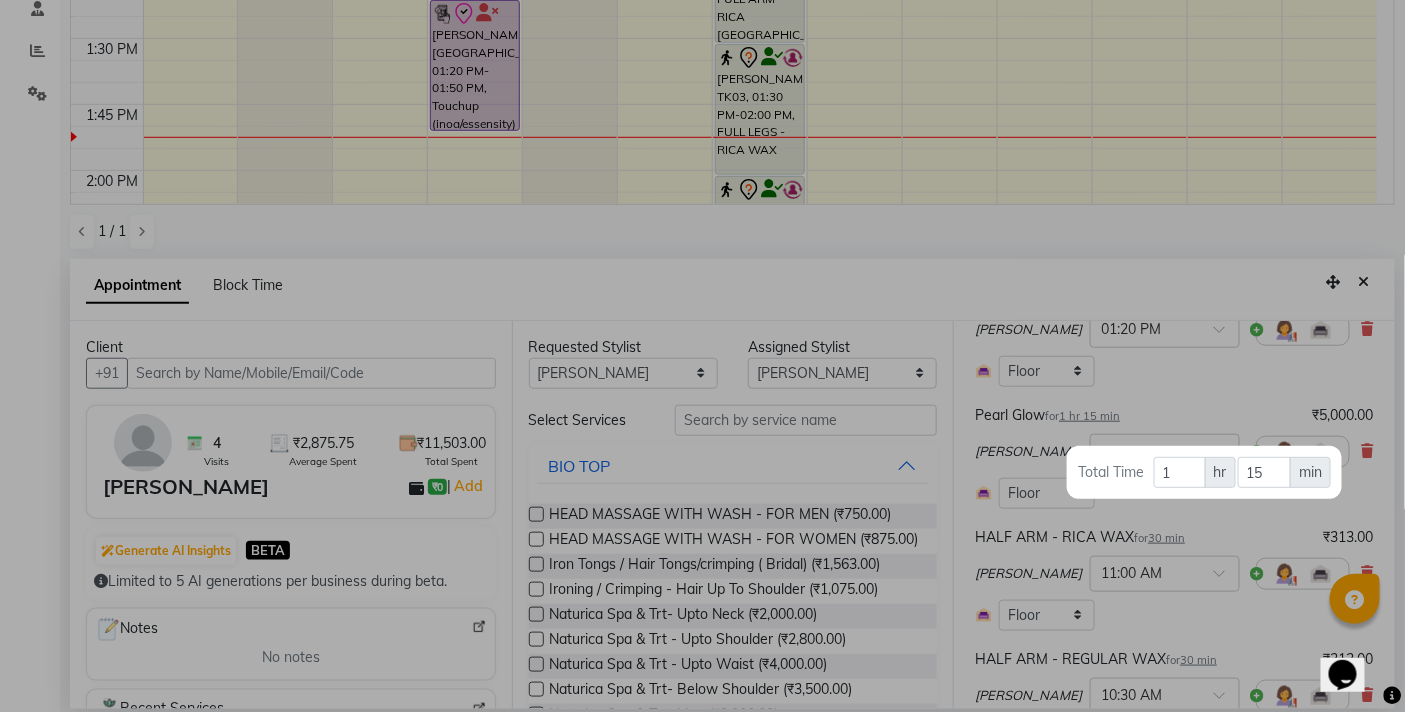 click at bounding box center [702, 356] 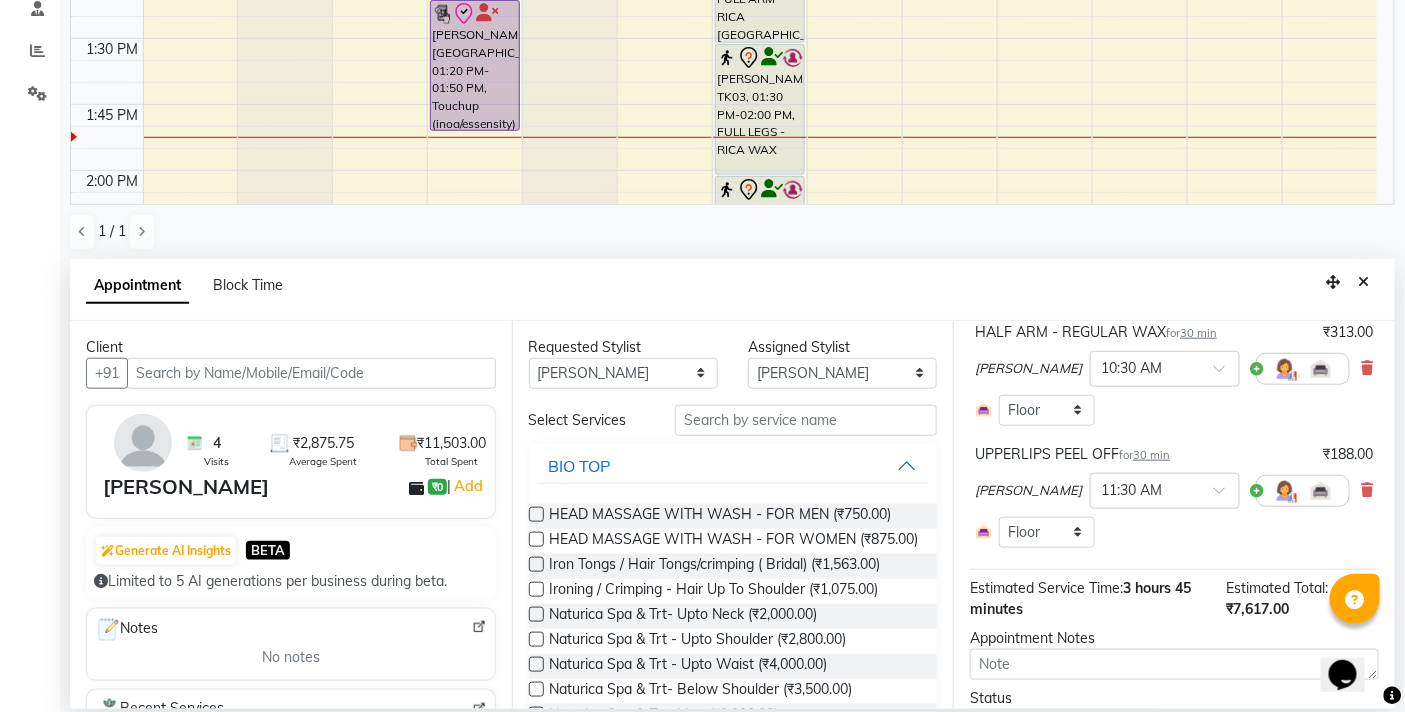 scroll, scrollTop: 782, scrollLeft: 0, axis: vertical 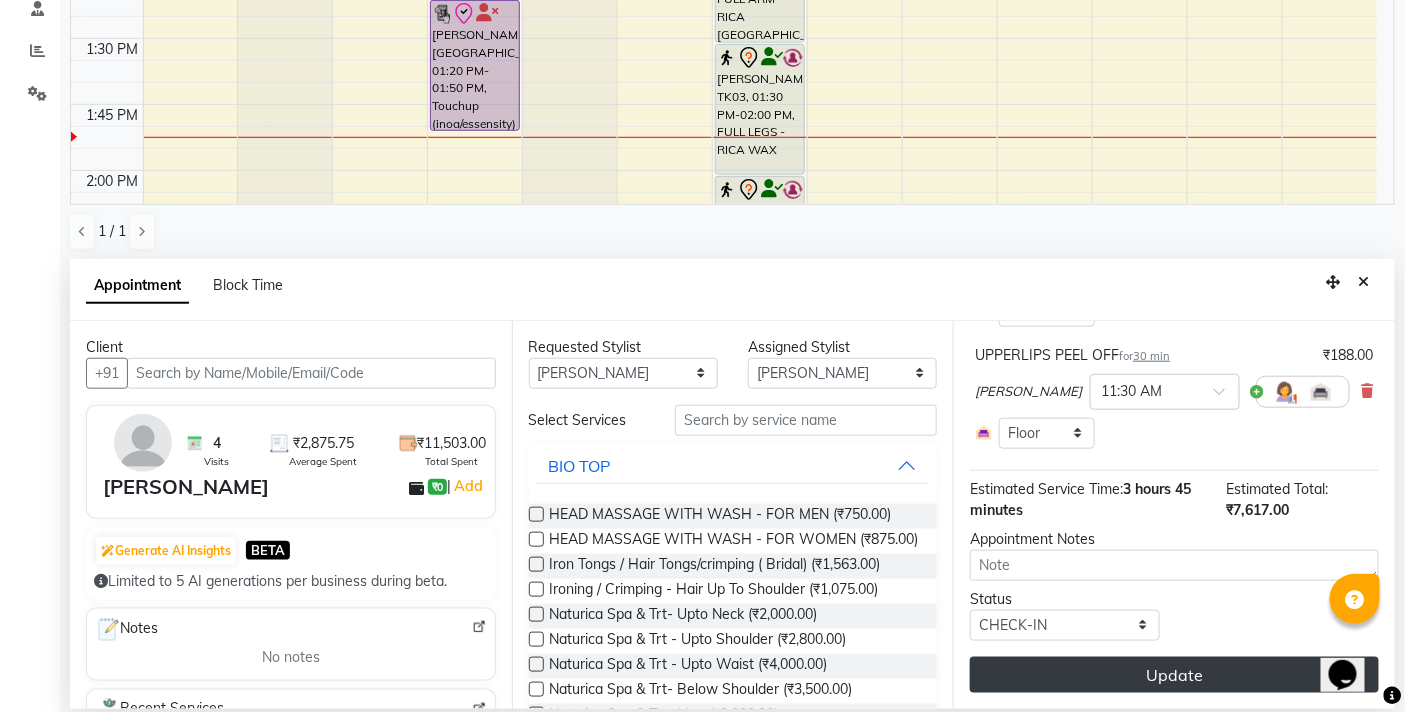 click on "Update" at bounding box center [1174, 675] 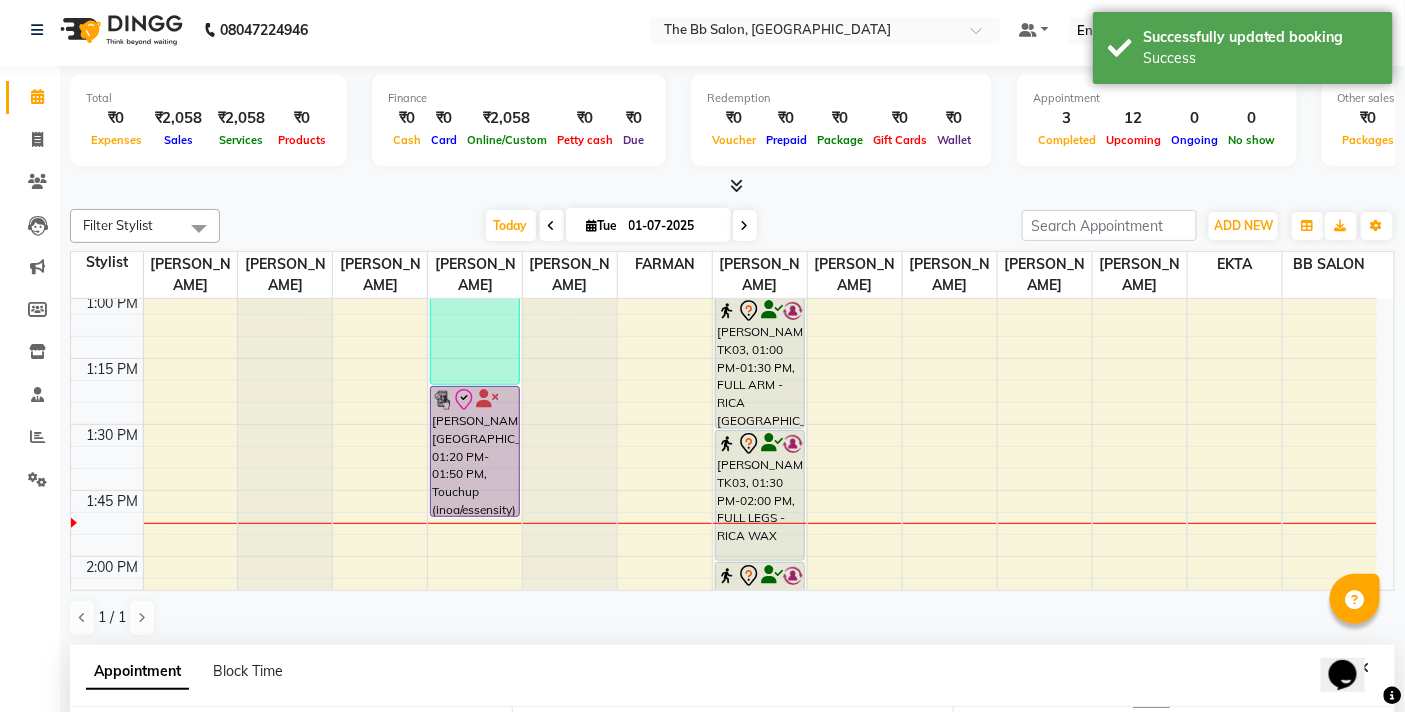 scroll, scrollTop: 0, scrollLeft: 0, axis: both 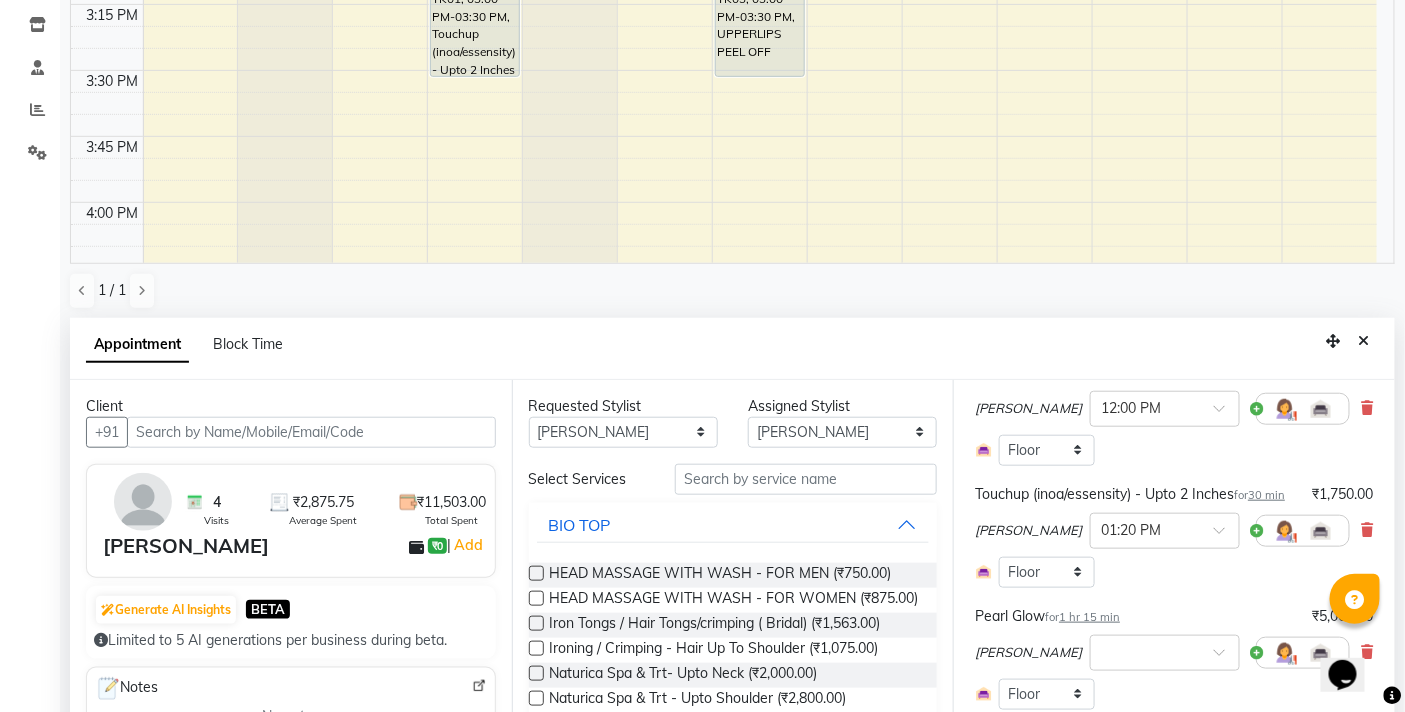 click on "30 min" at bounding box center (1266, 495) 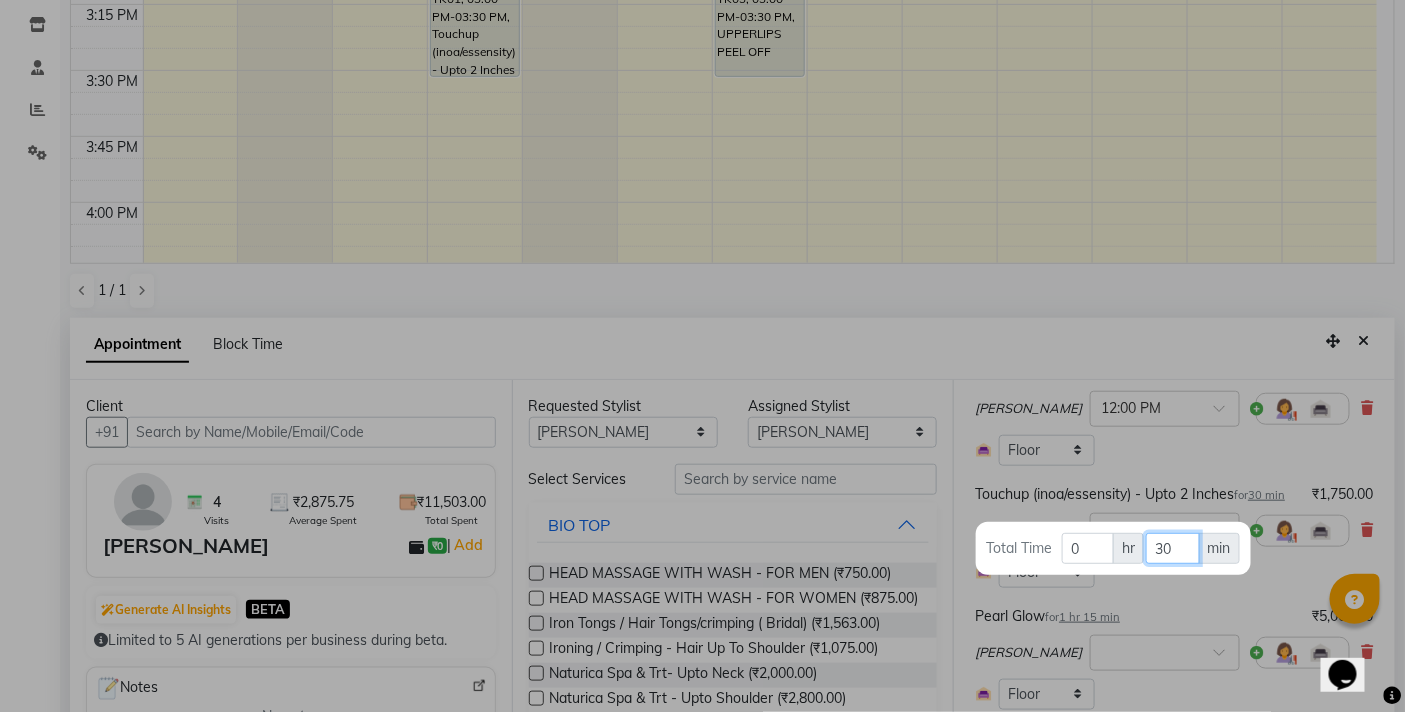 drag, startPoint x: 1185, startPoint y: 547, endPoint x: 1147, endPoint y: 550, distance: 38.118237 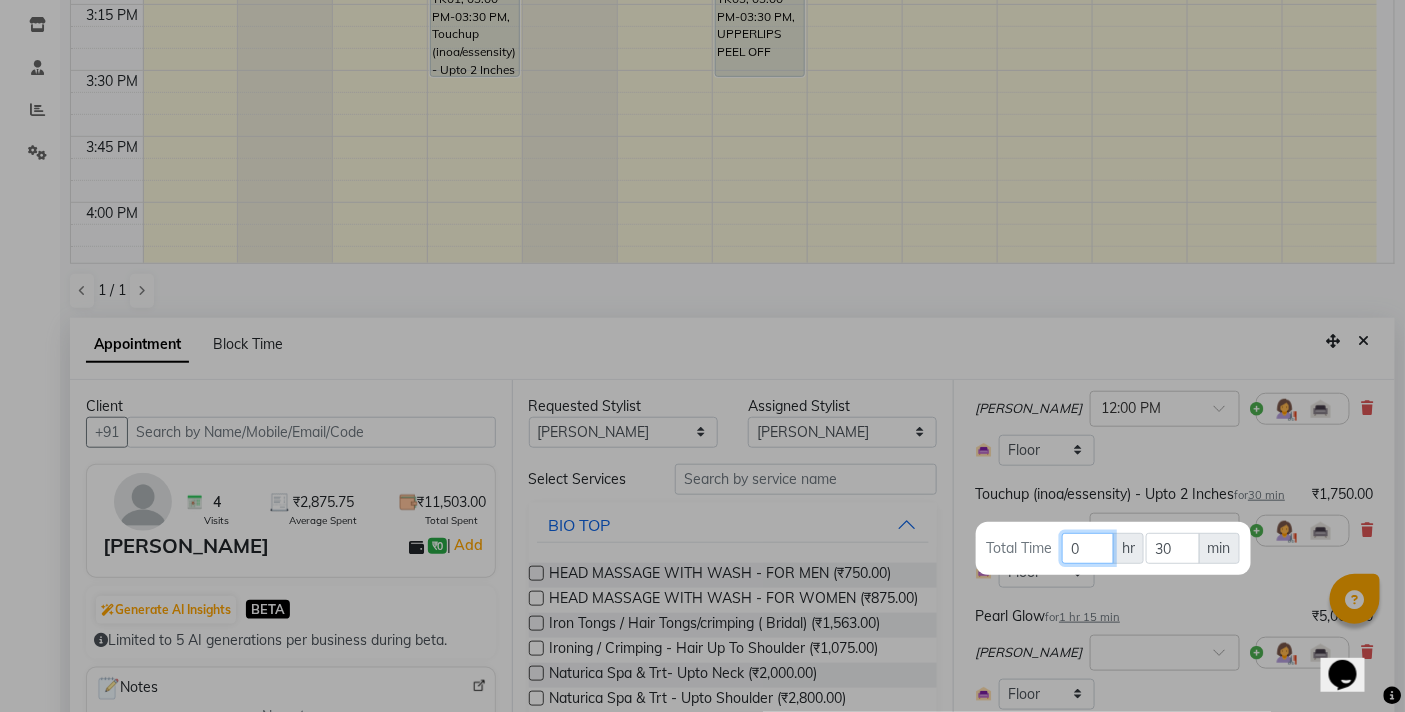 click on "0" at bounding box center (1088, 548) 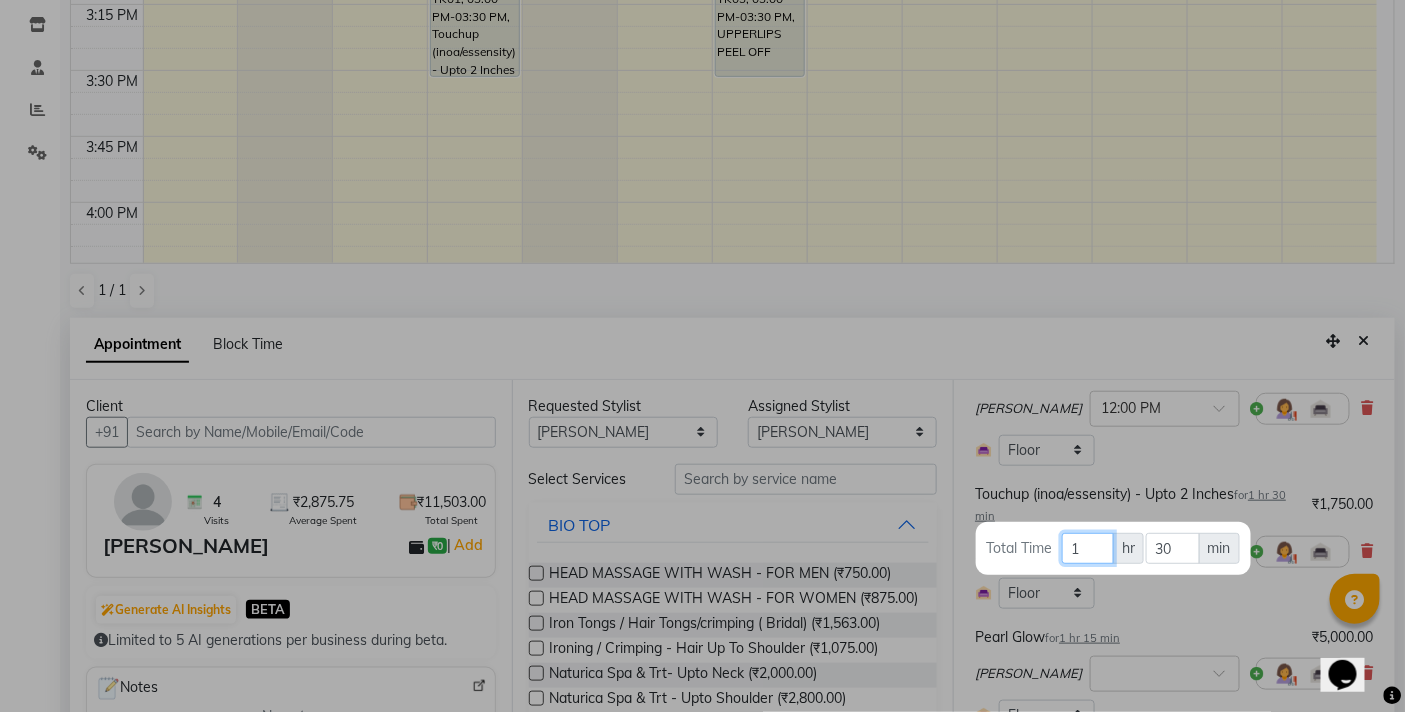 type on "1" 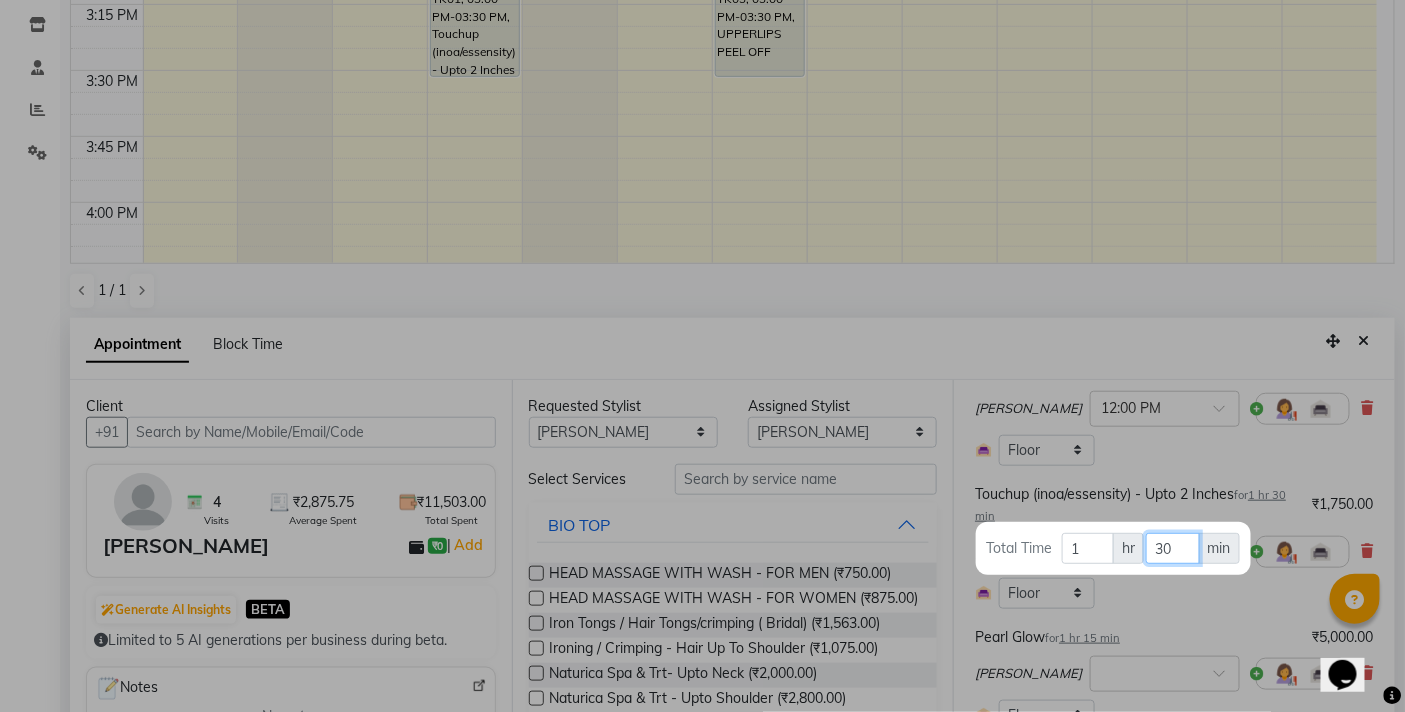 drag, startPoint x: 1181, startPoint y: 548, endPoint x: 1112, endPoint y: 558, distance: 69.72087 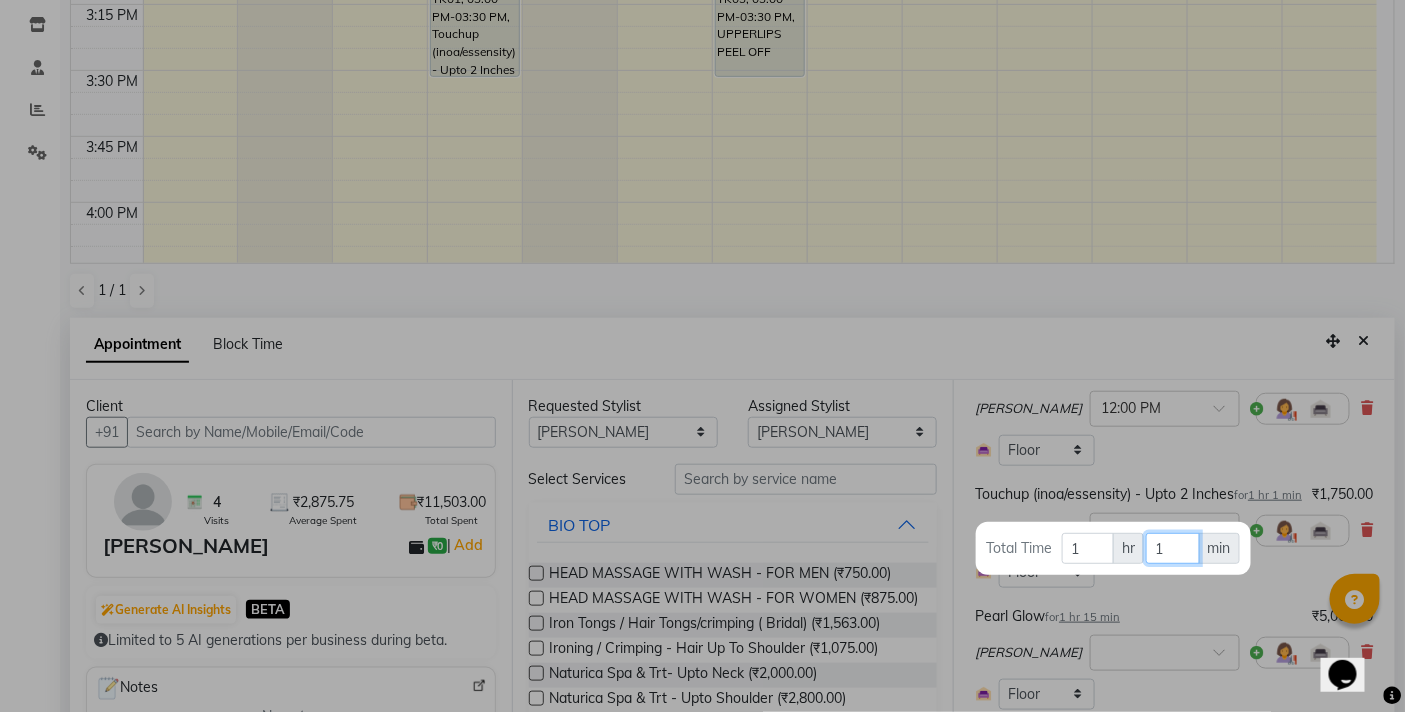 type on "10" 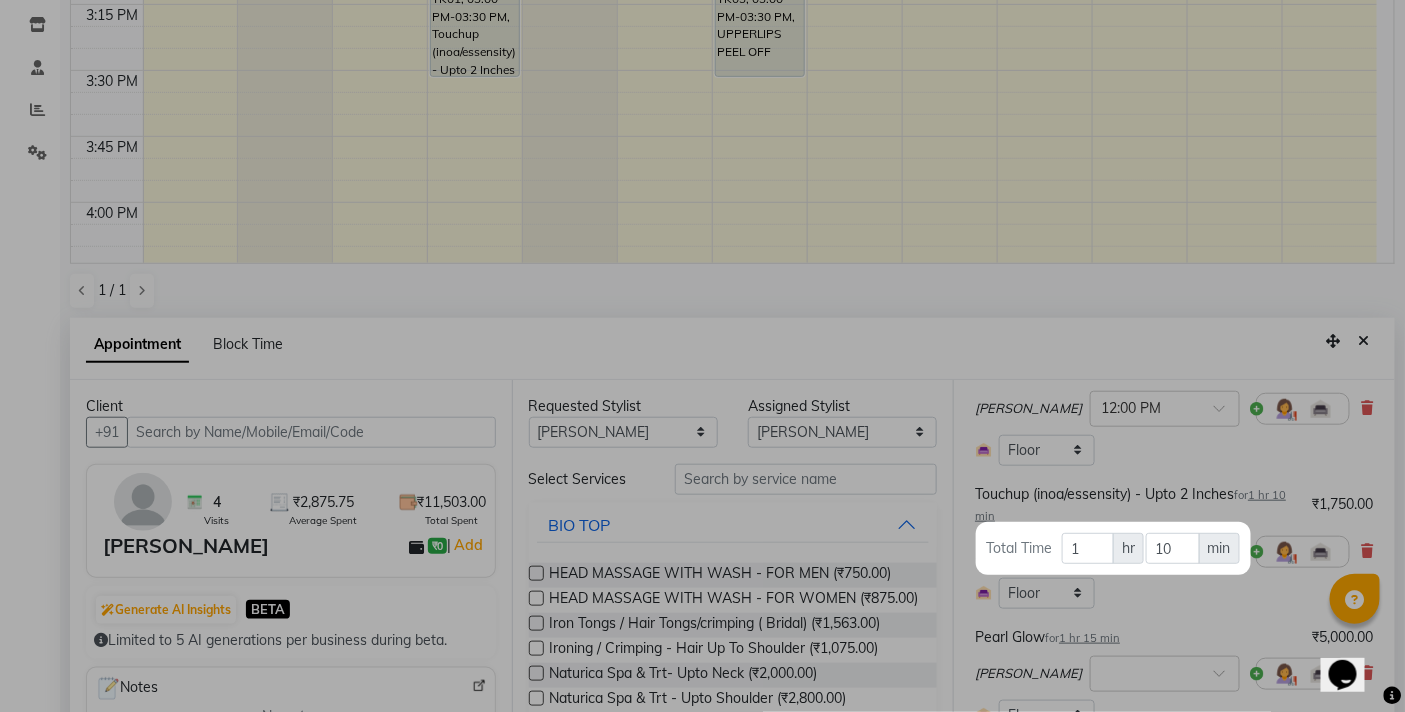 click at bounding box center [702, 356] 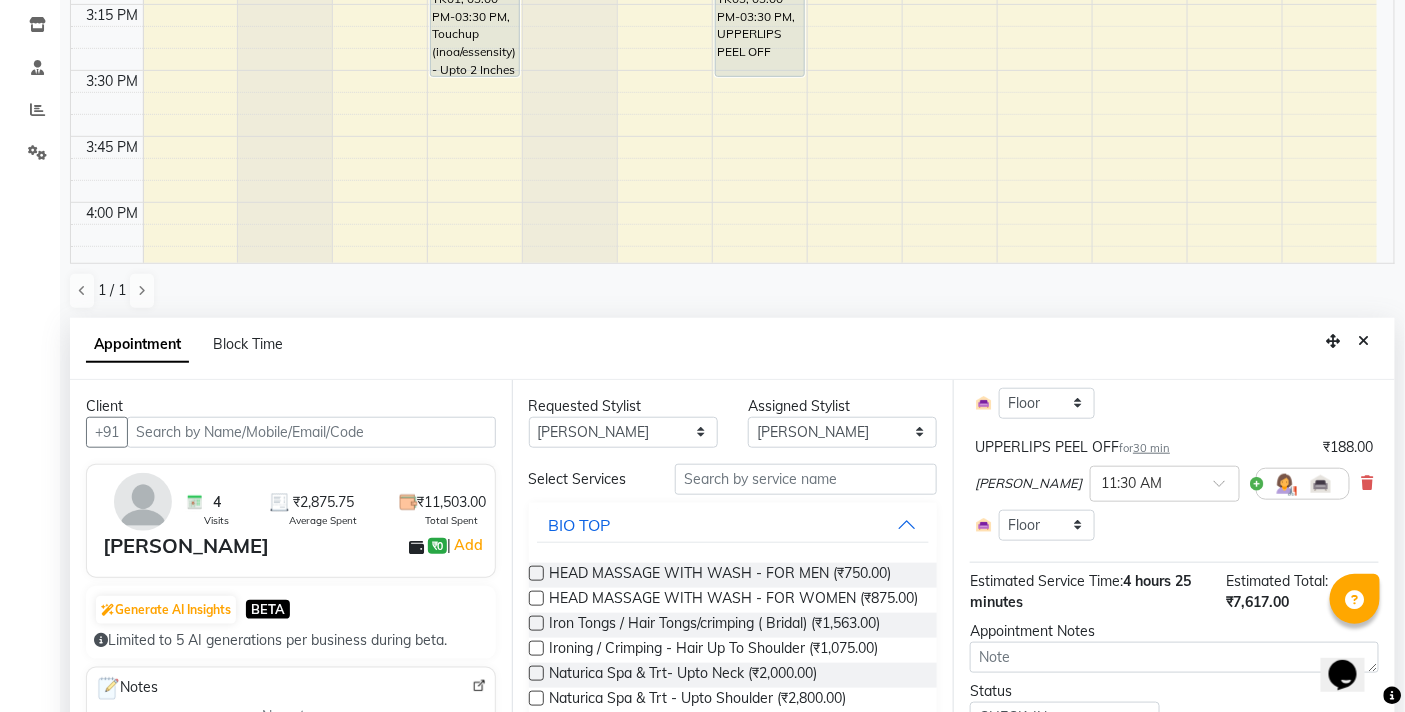 scroll, scrollTop: 841, scrollLeft: 0, axis: vertical 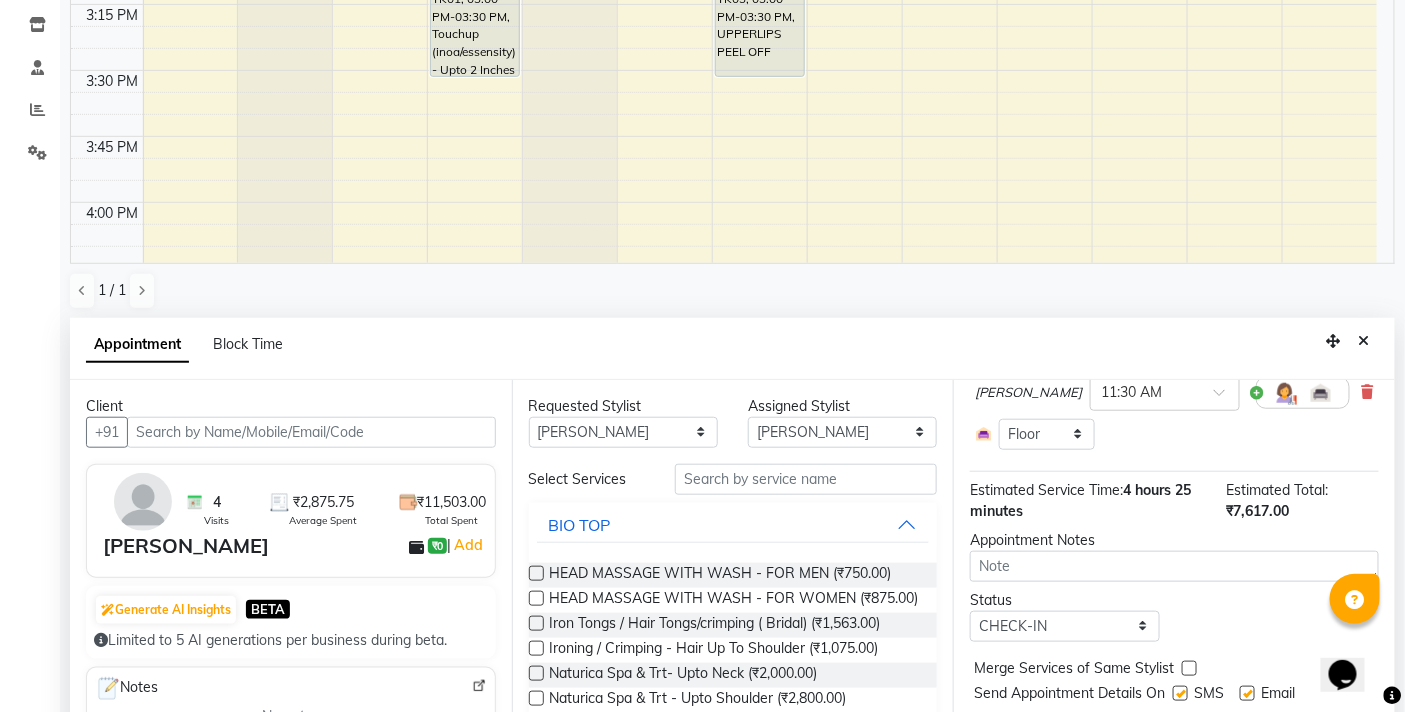 click on "Book" at bounding box center [1174, 734] 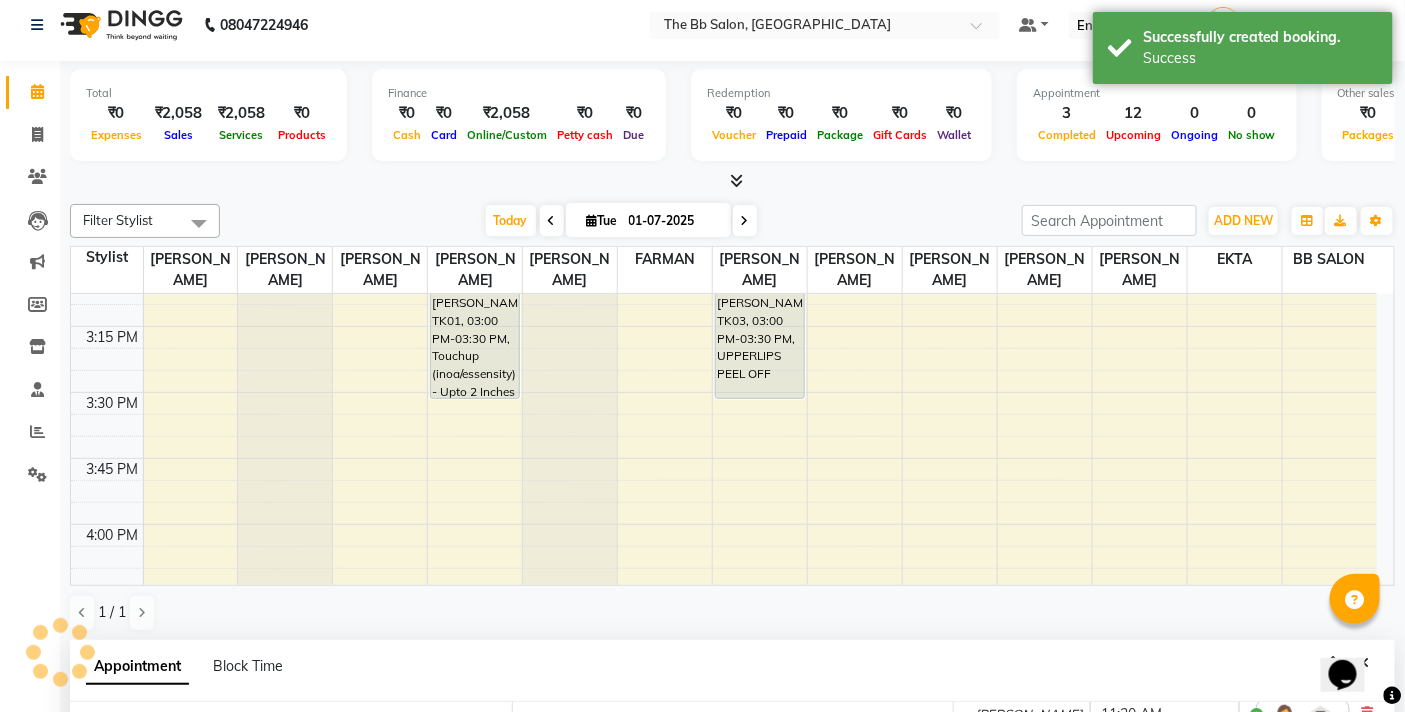 scroll, scrollTop: 0, scrollLeft: 0, axis: both 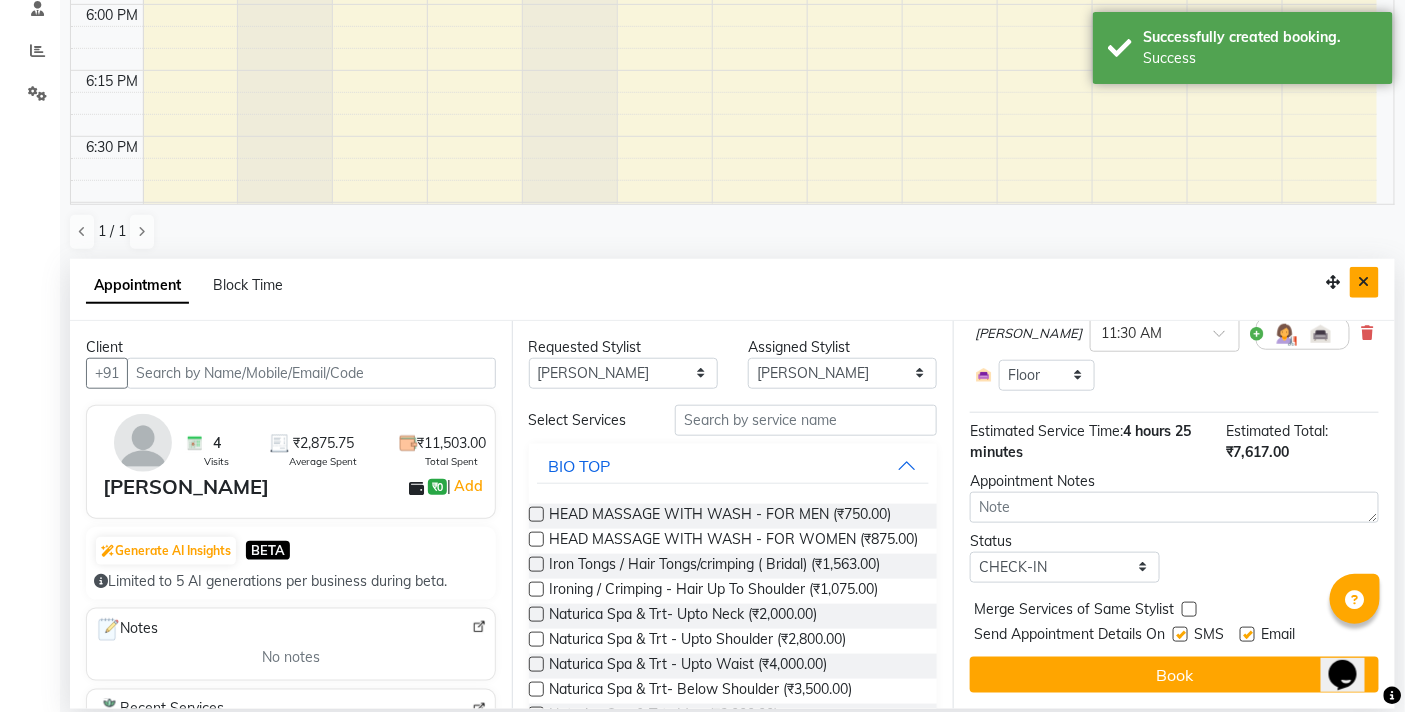 click at bounding box center (1364, 282) 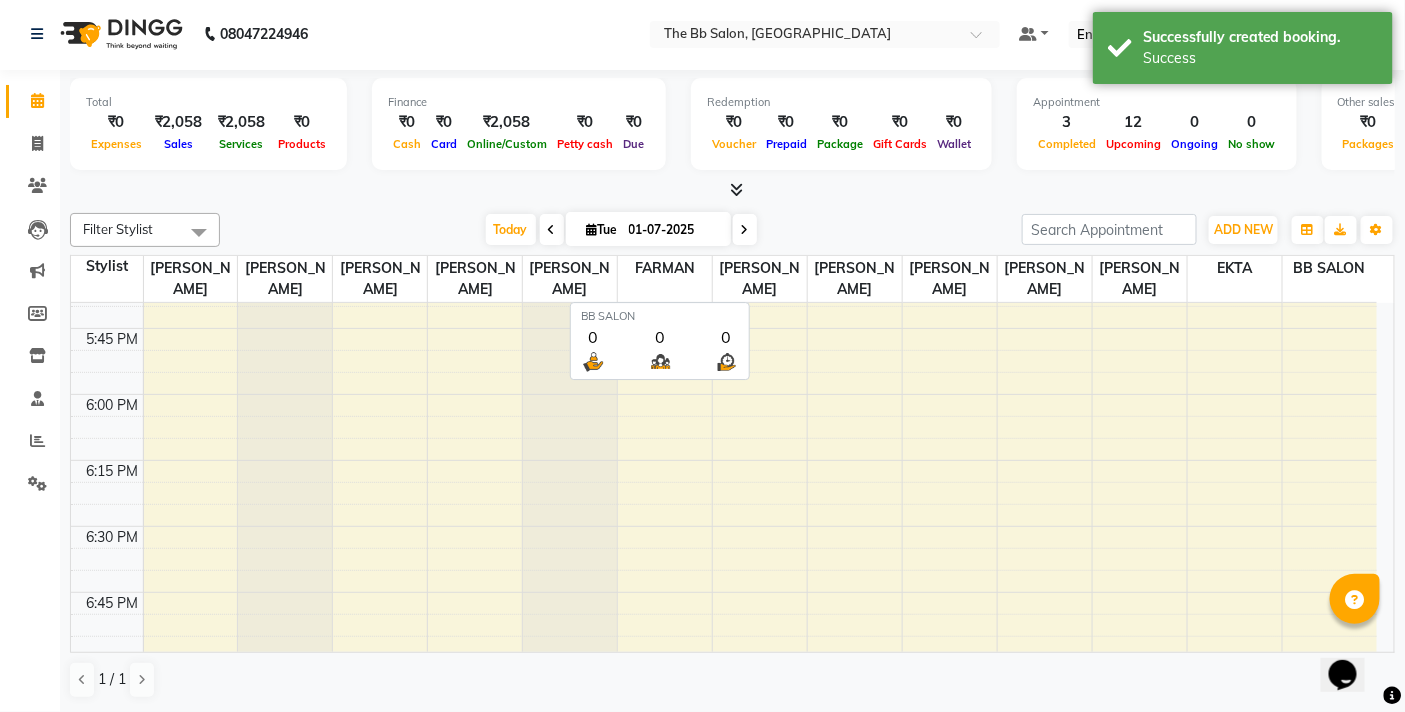 scroll, scrollTop: 1, scrollLeft: 0, axis: vertical 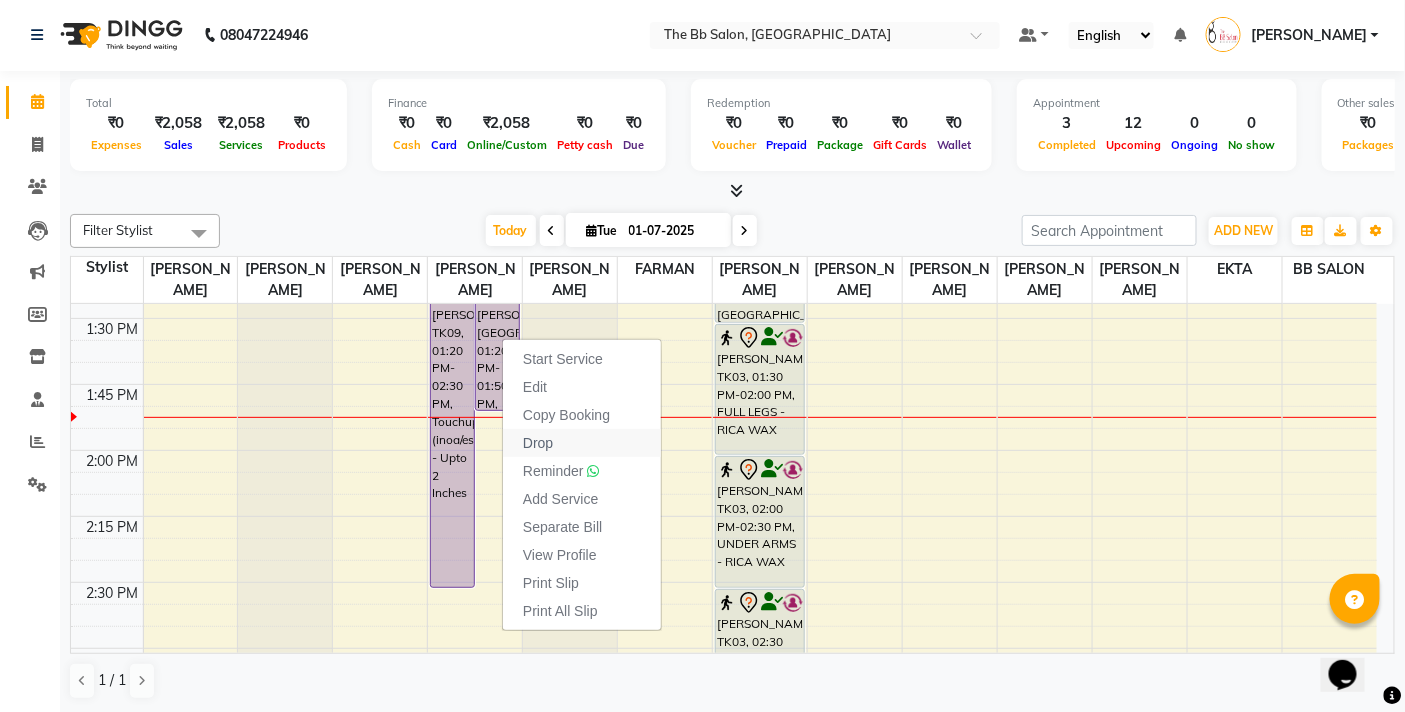 click on "Drop" at bounding box center (538, 443) 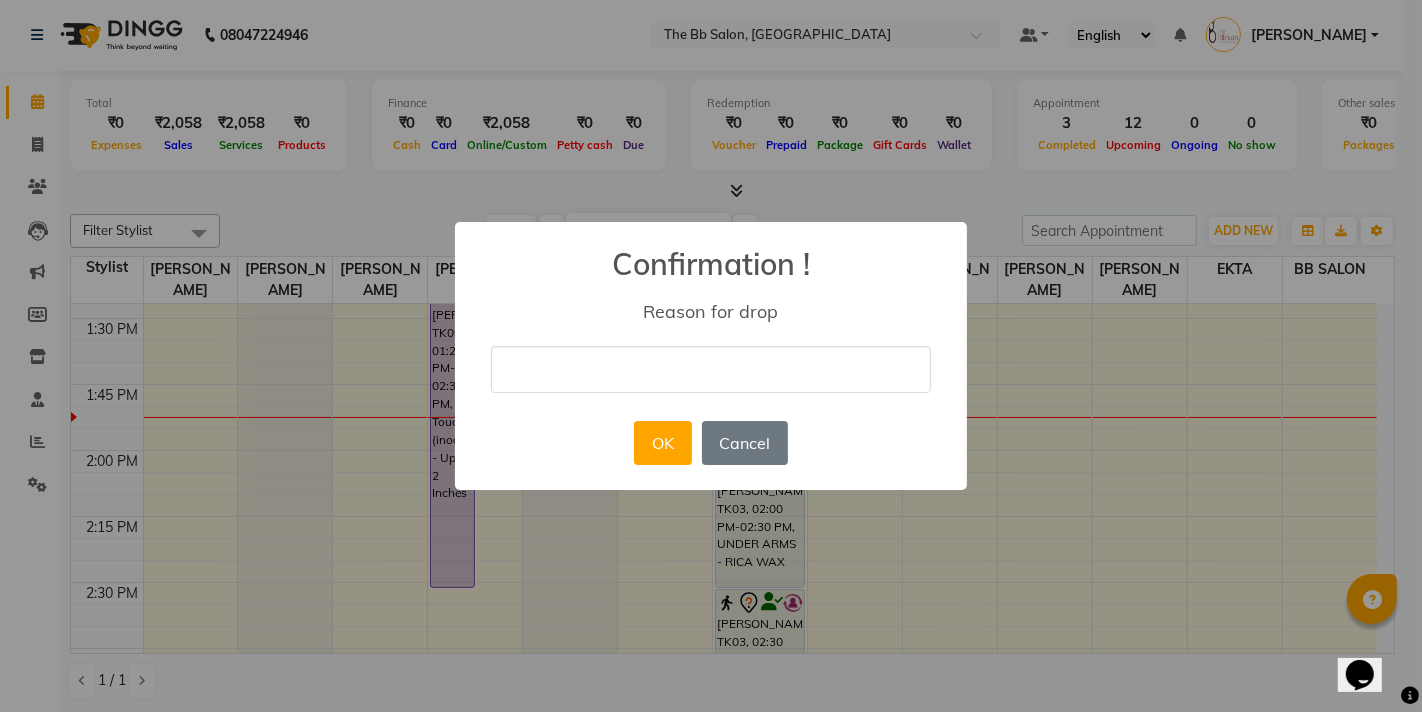 type on "X" 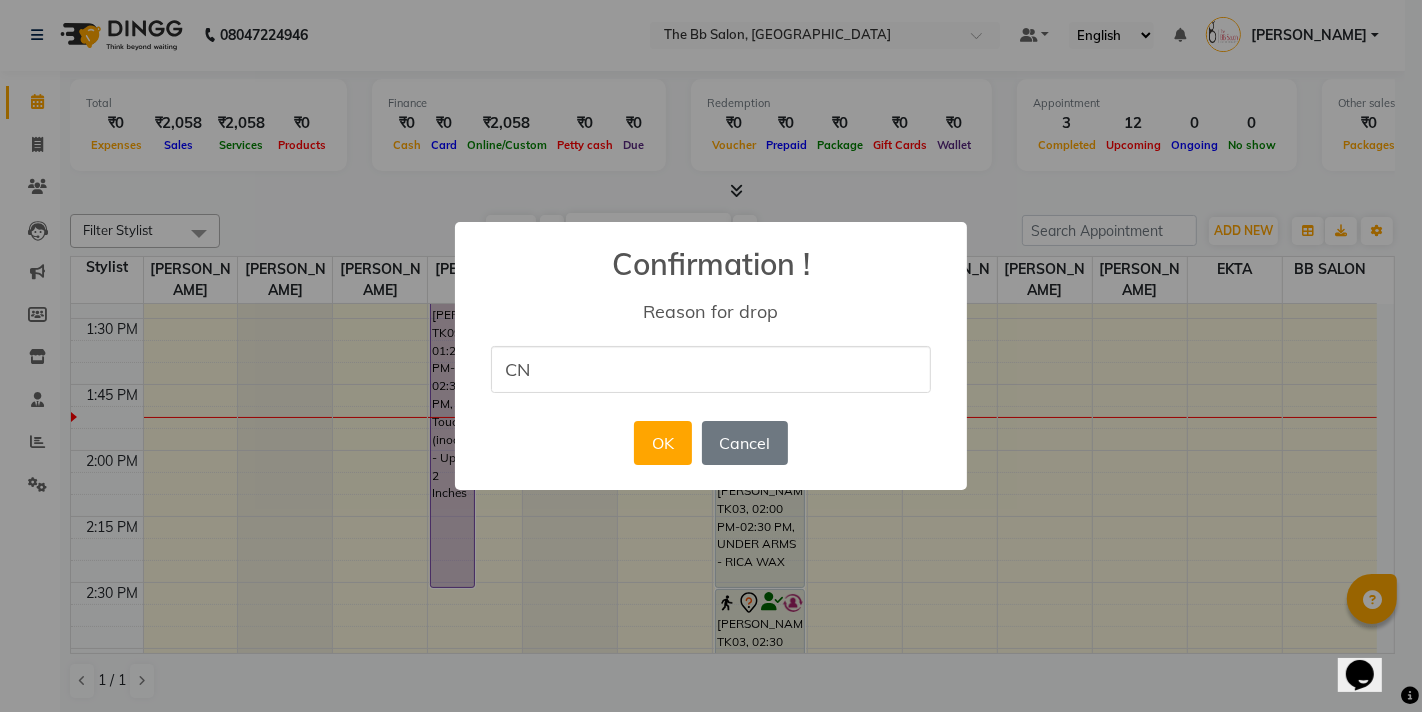 type on "cn" 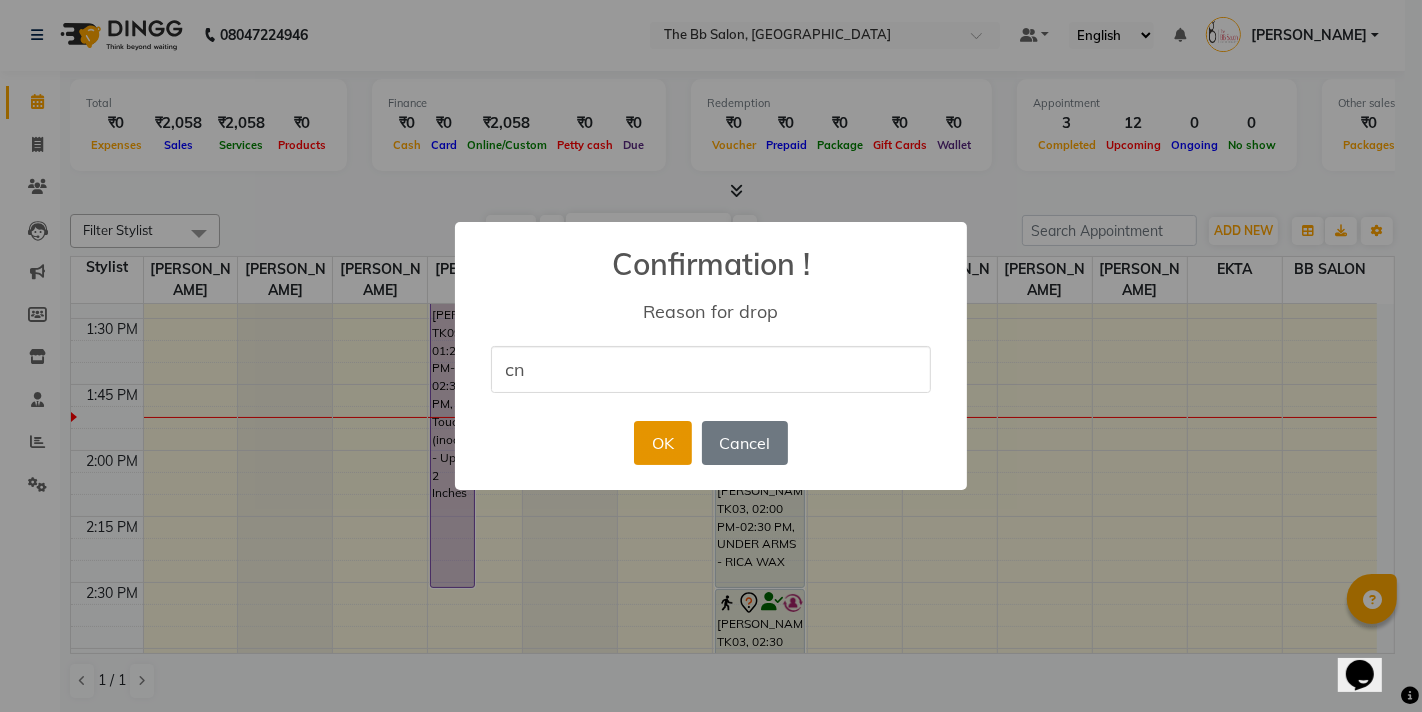 click on "OK" at bounding box center (662, 443) 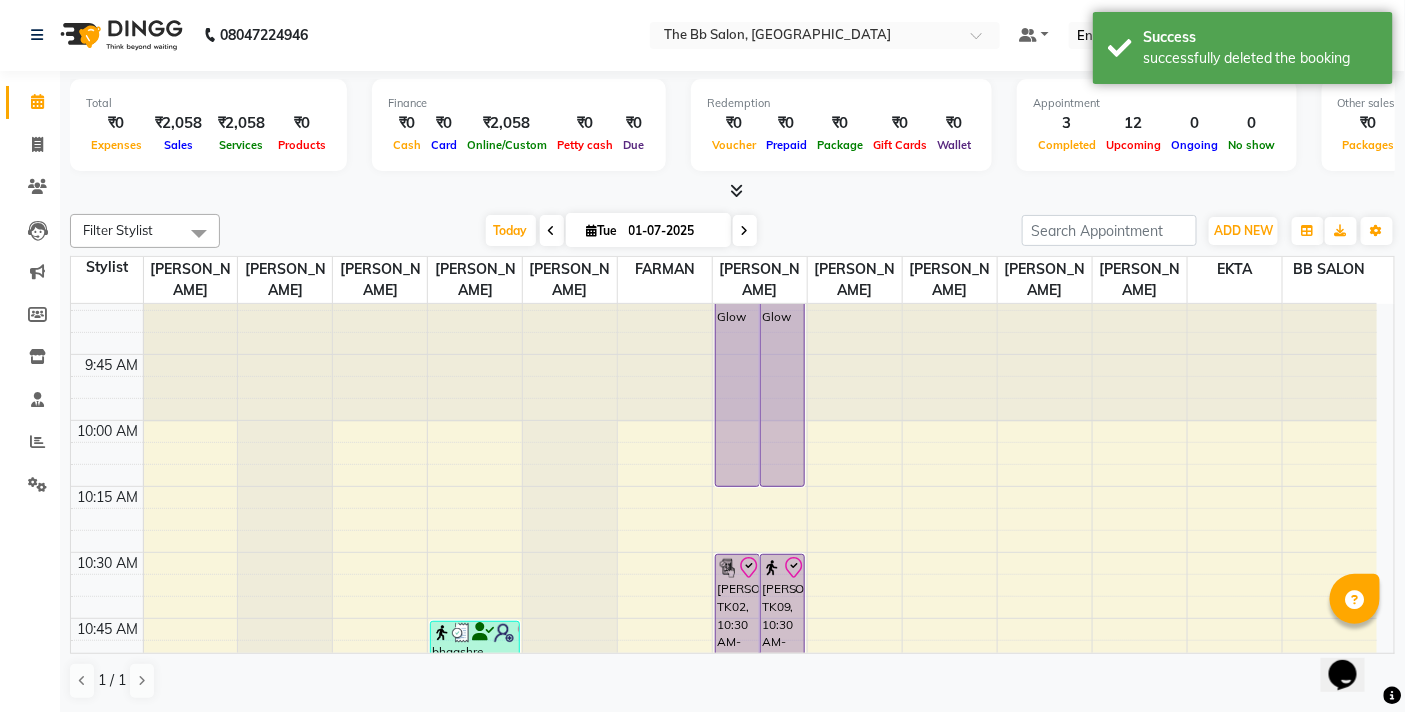 scroll, scrollTop: 0, scrollLeft: 0, axis: both 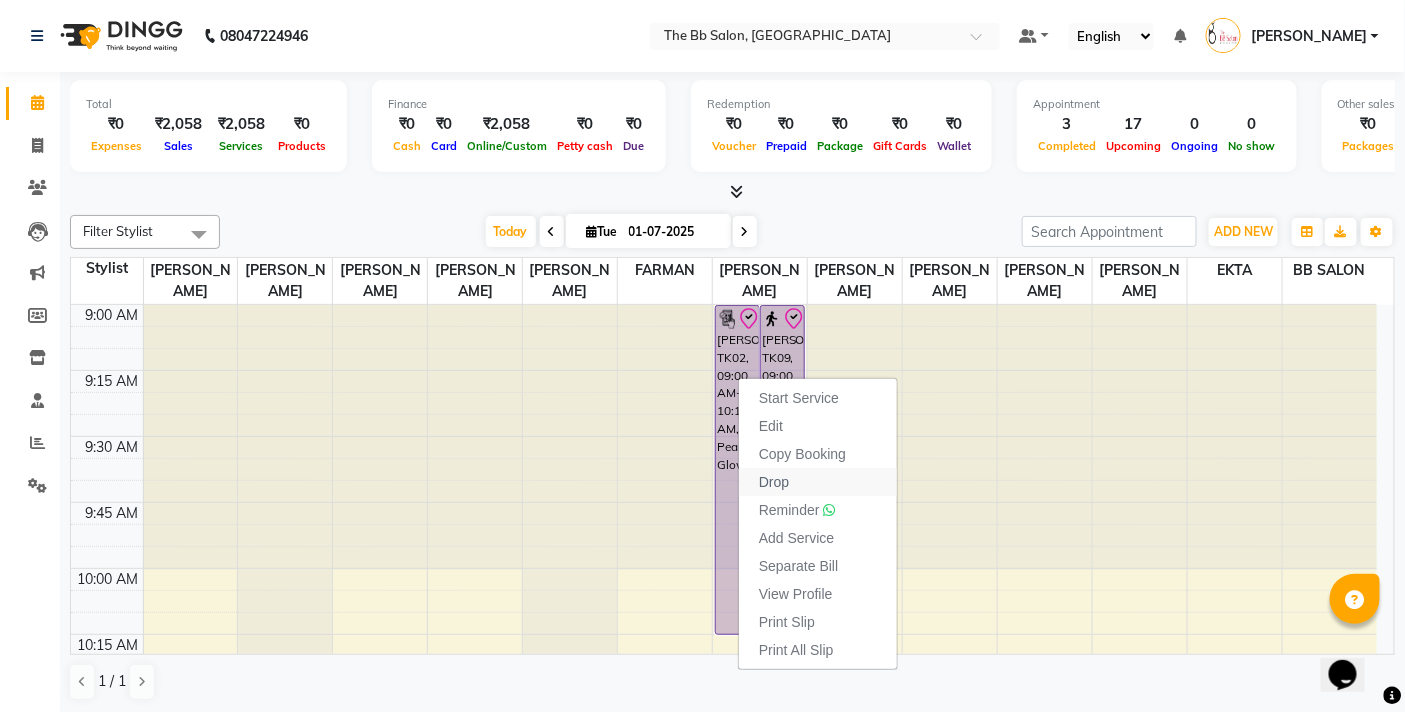 click on "Drop" at bounding box center (774, 482) 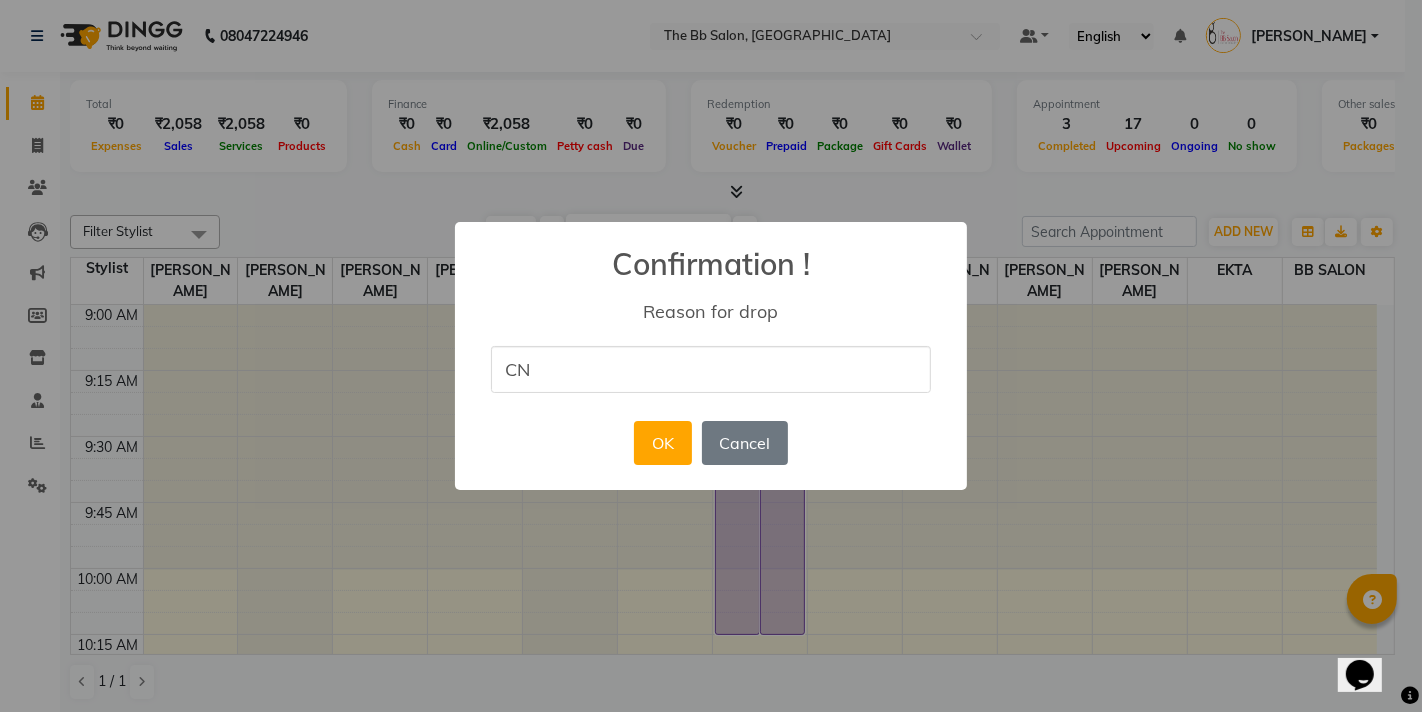 type on "cn" 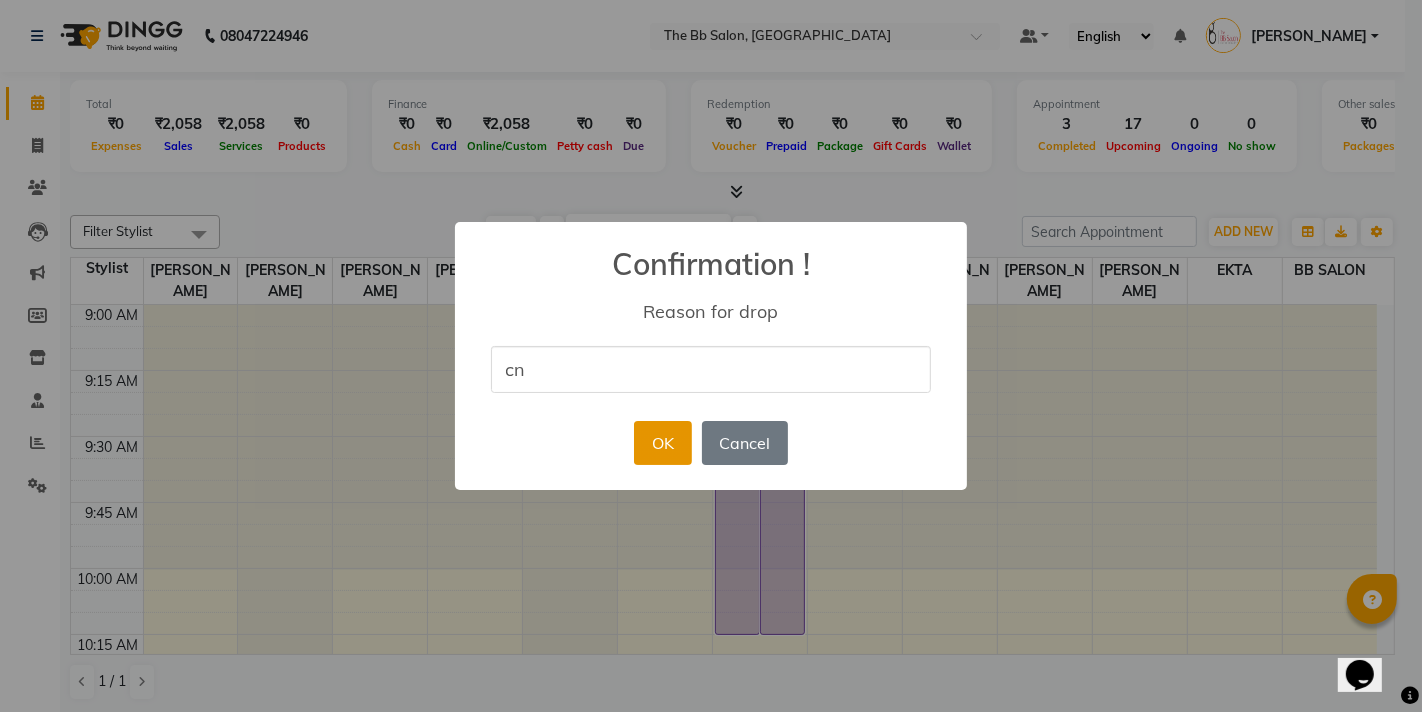 click on "OK" at bounding box center (662, 443) 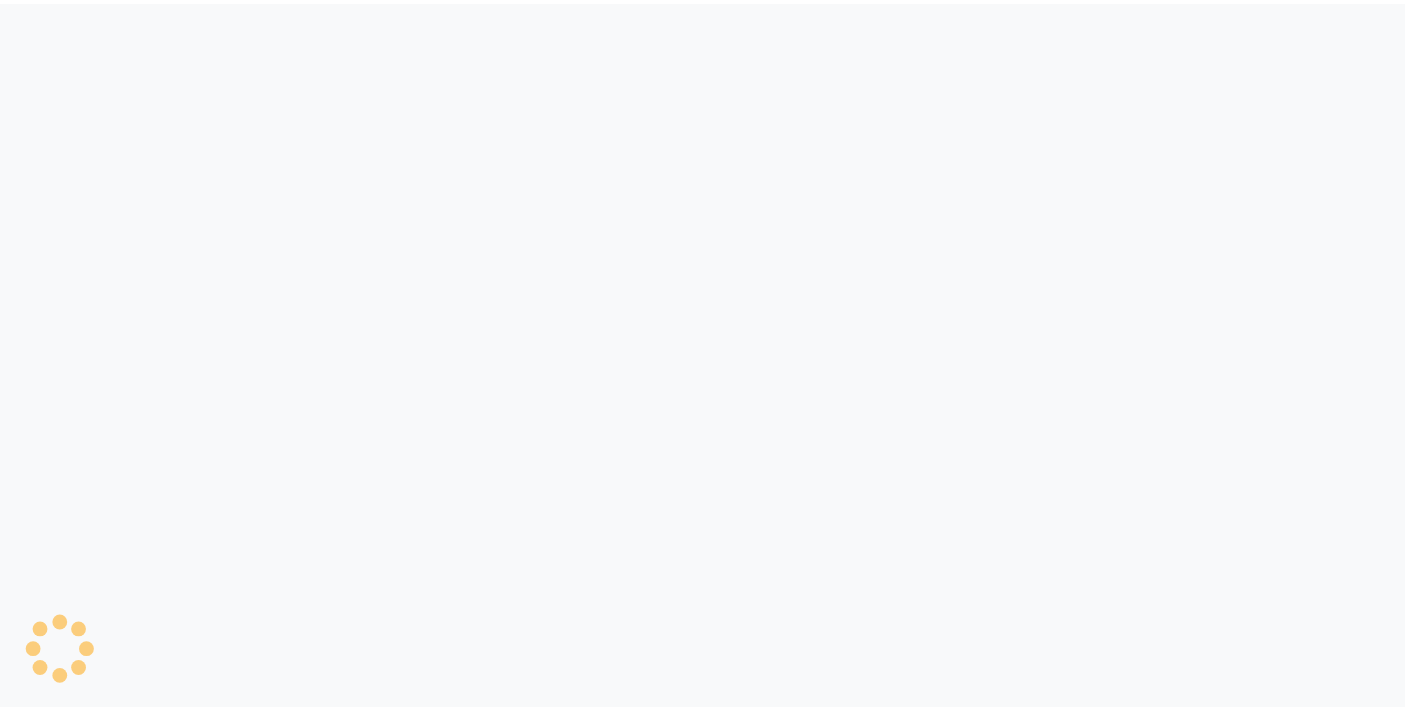 scroll, scrollTop: 0, scrollLeft: 0, axis: both 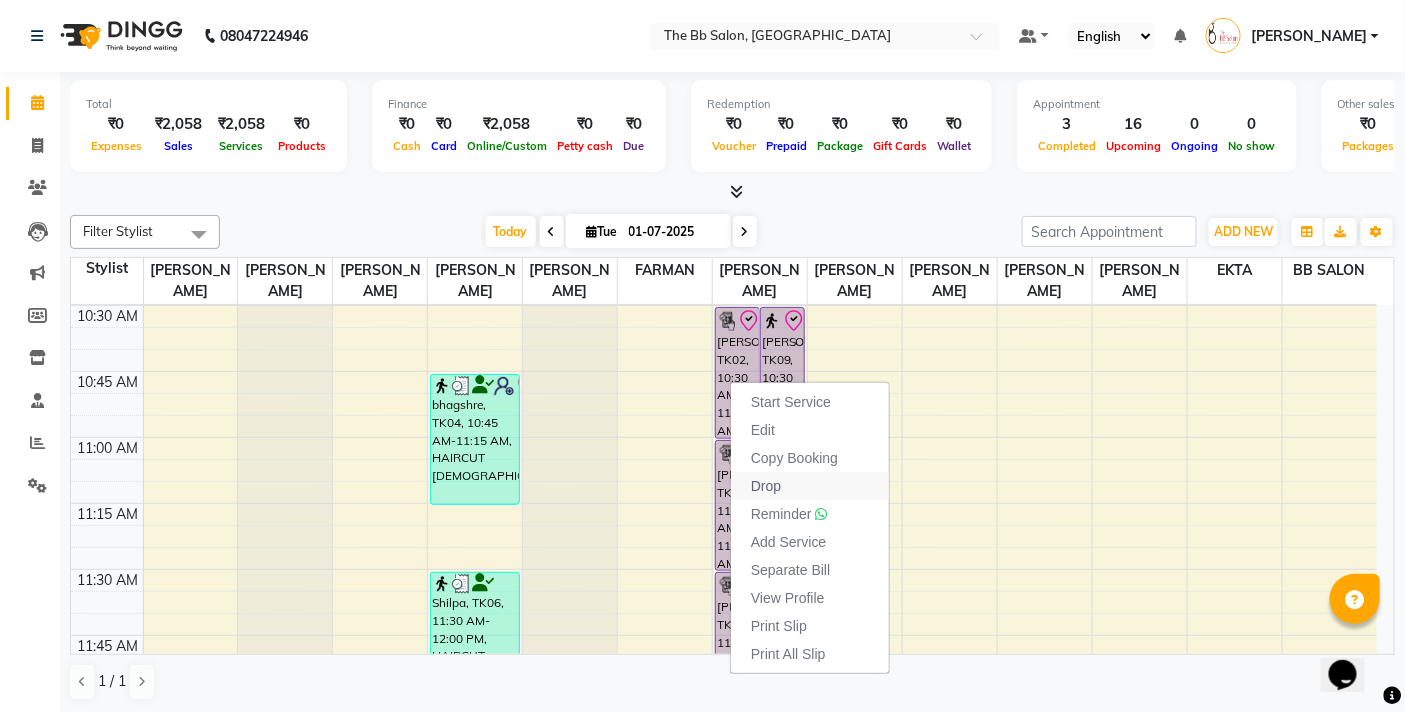 click on "Drop" at bounding box center (810, 486) 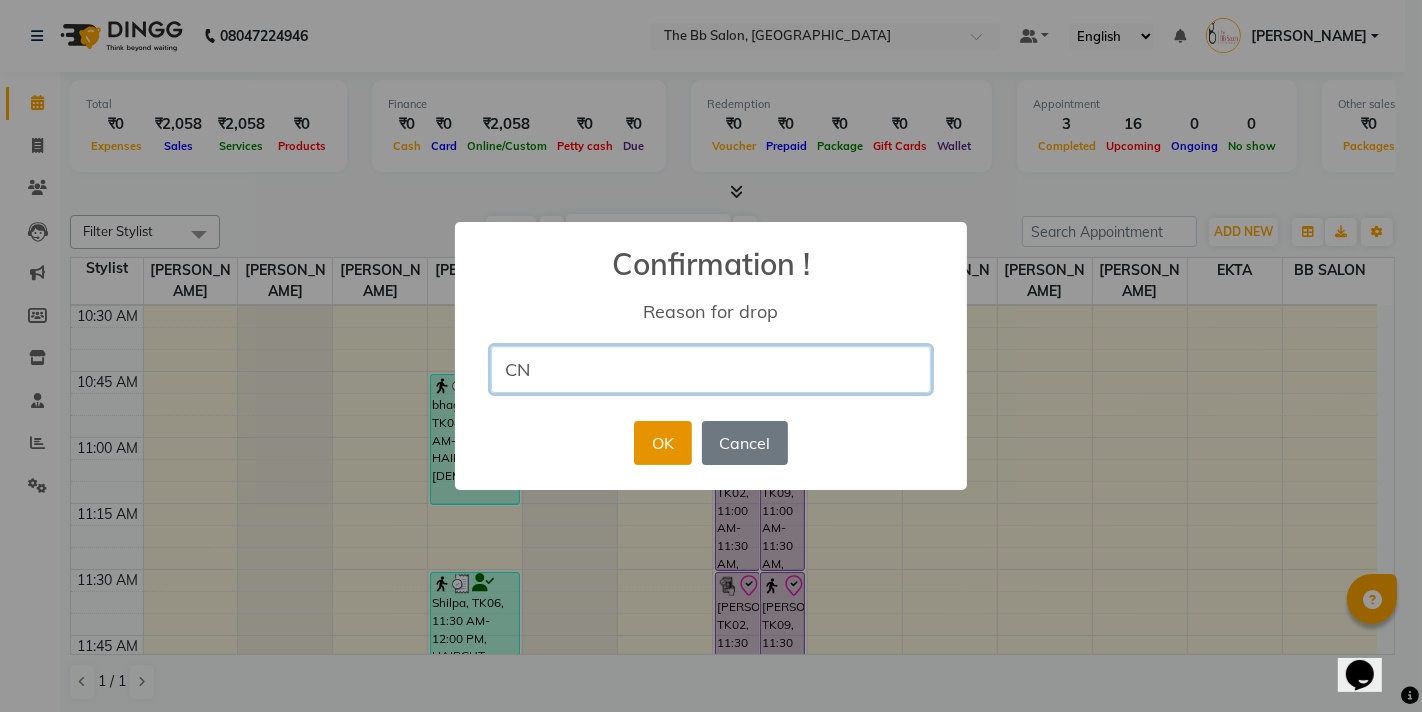 type on "CN" 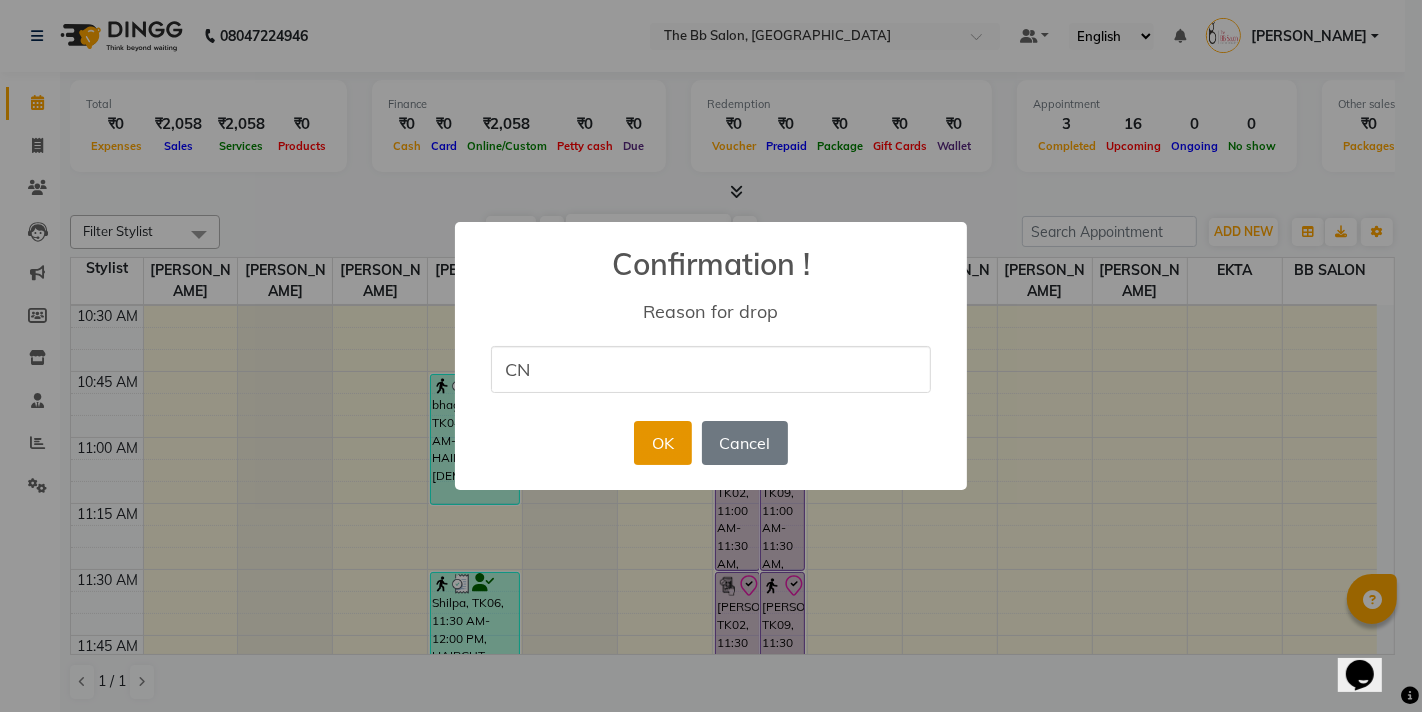 click on "OK" at bounding box center [662, 443] 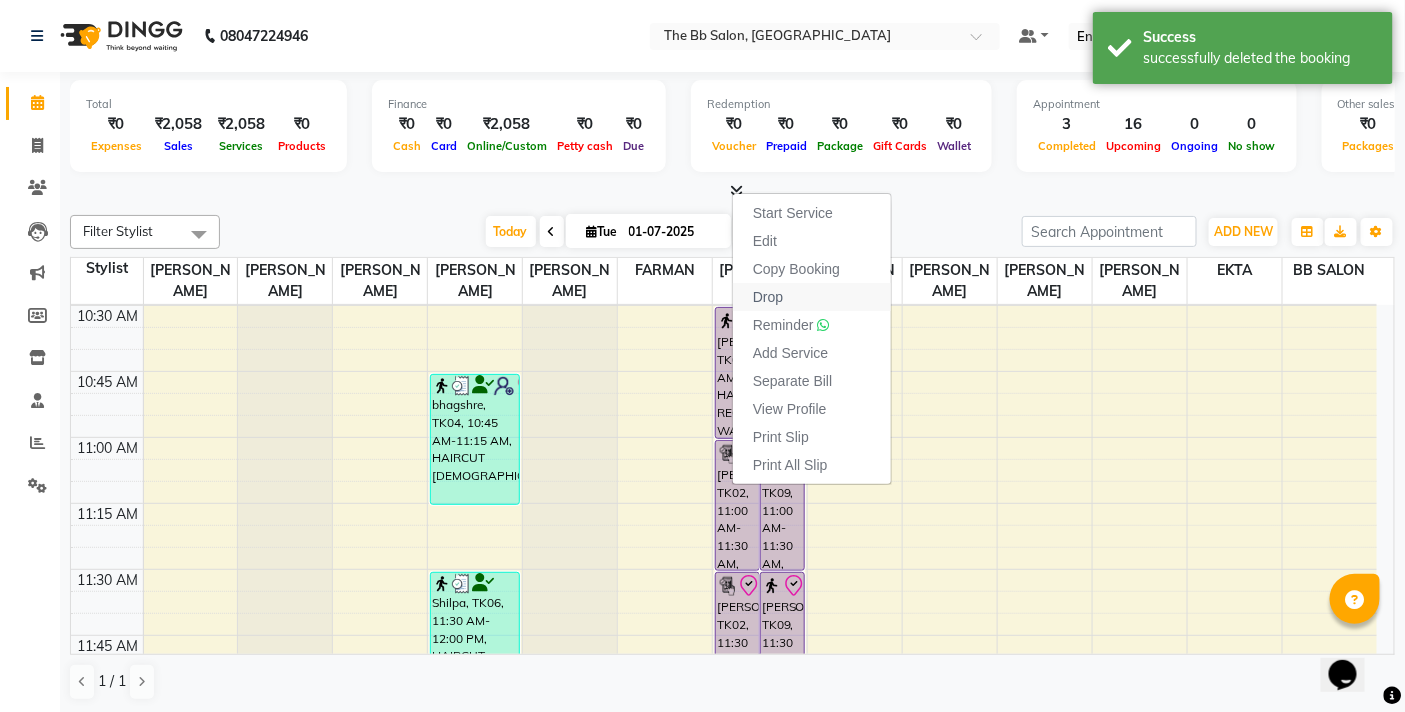 click on "Drop" at bounding box center [768, 297] 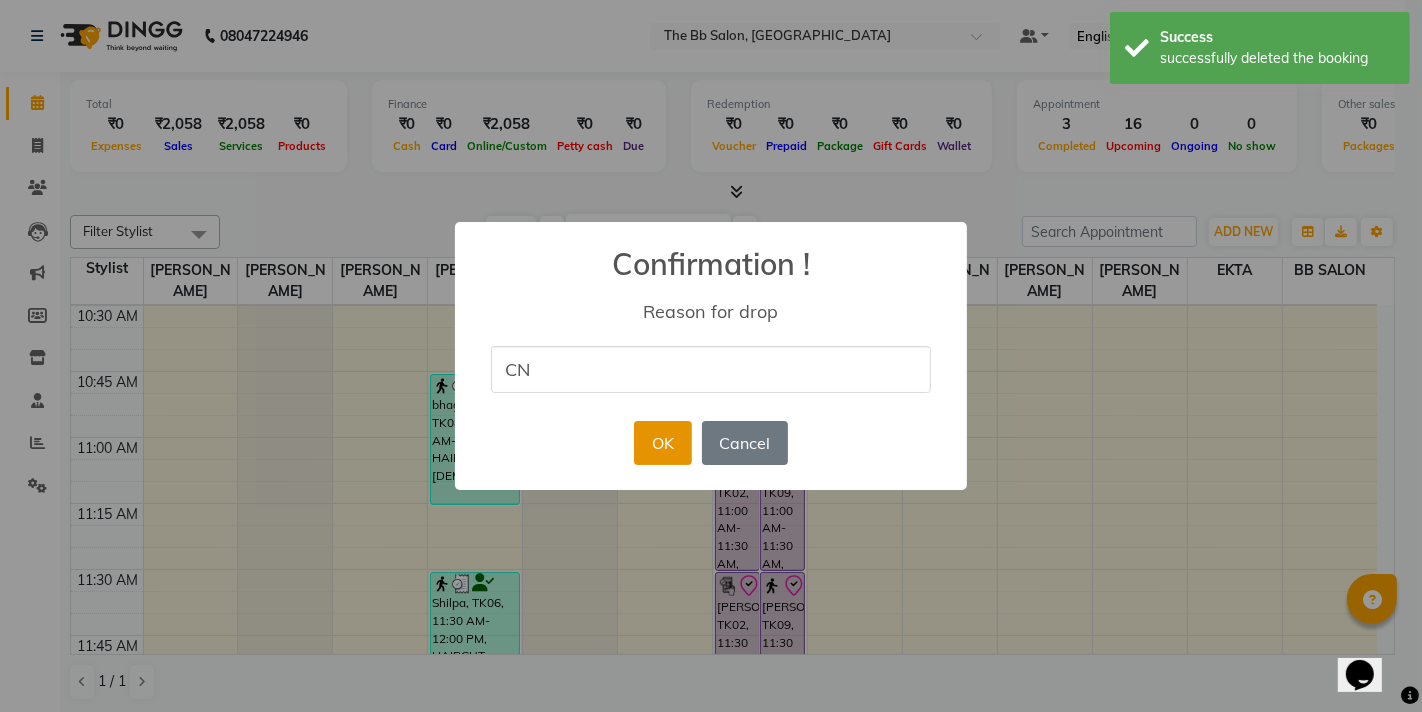 type on "CN" 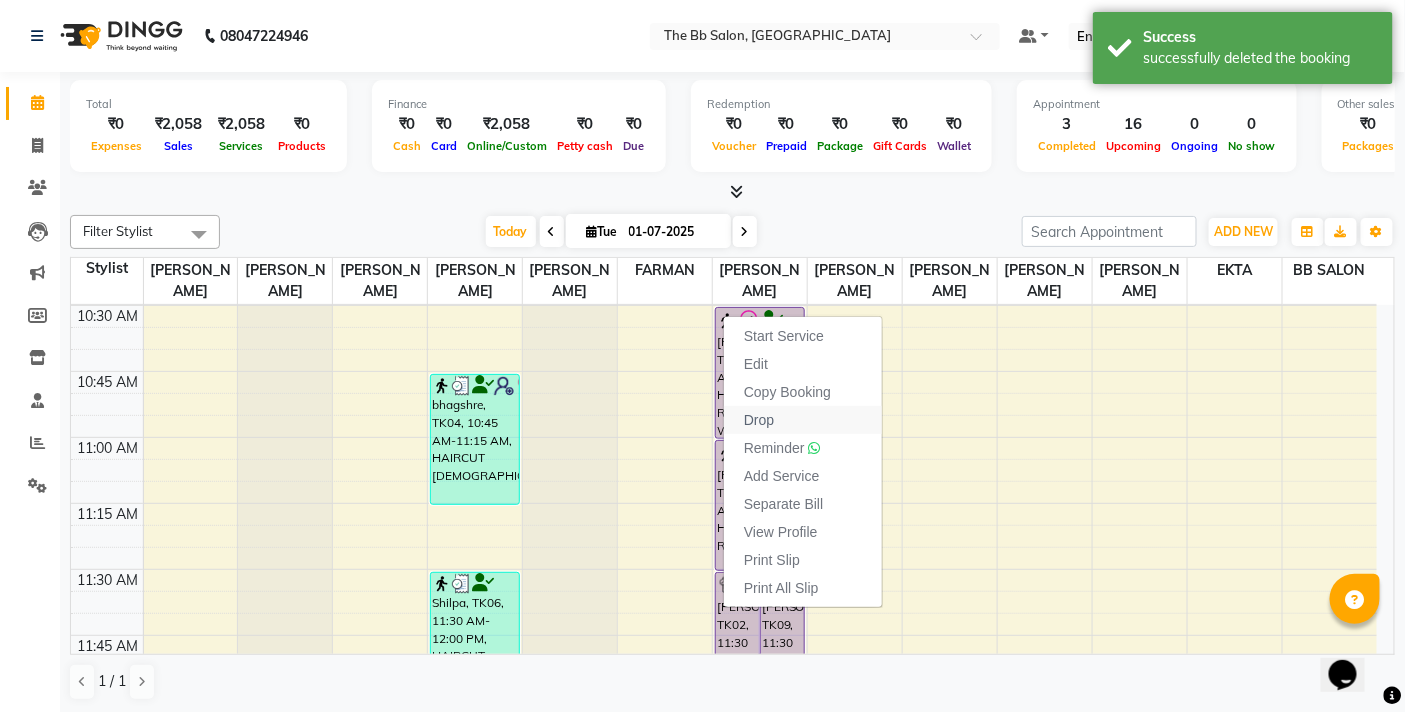 click on "Drop" at bounding box center (759, 420) 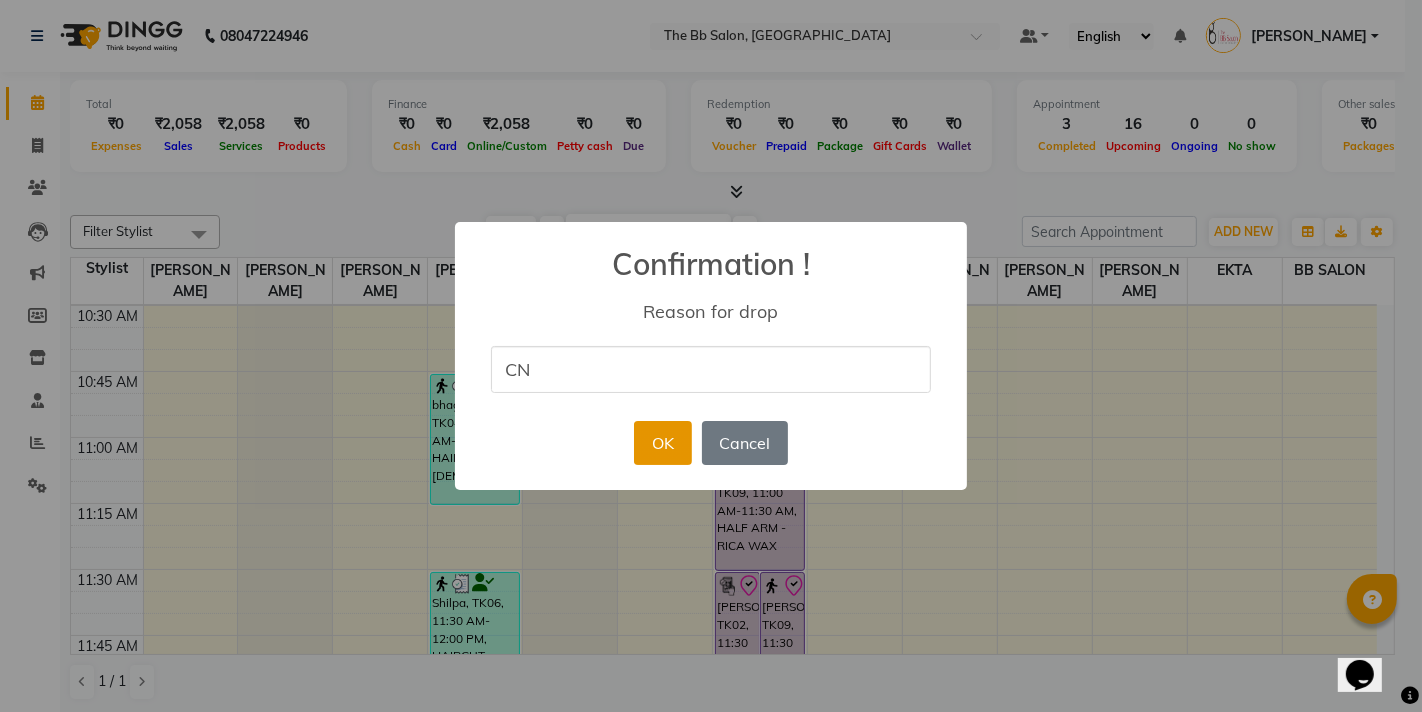 type on "CN" 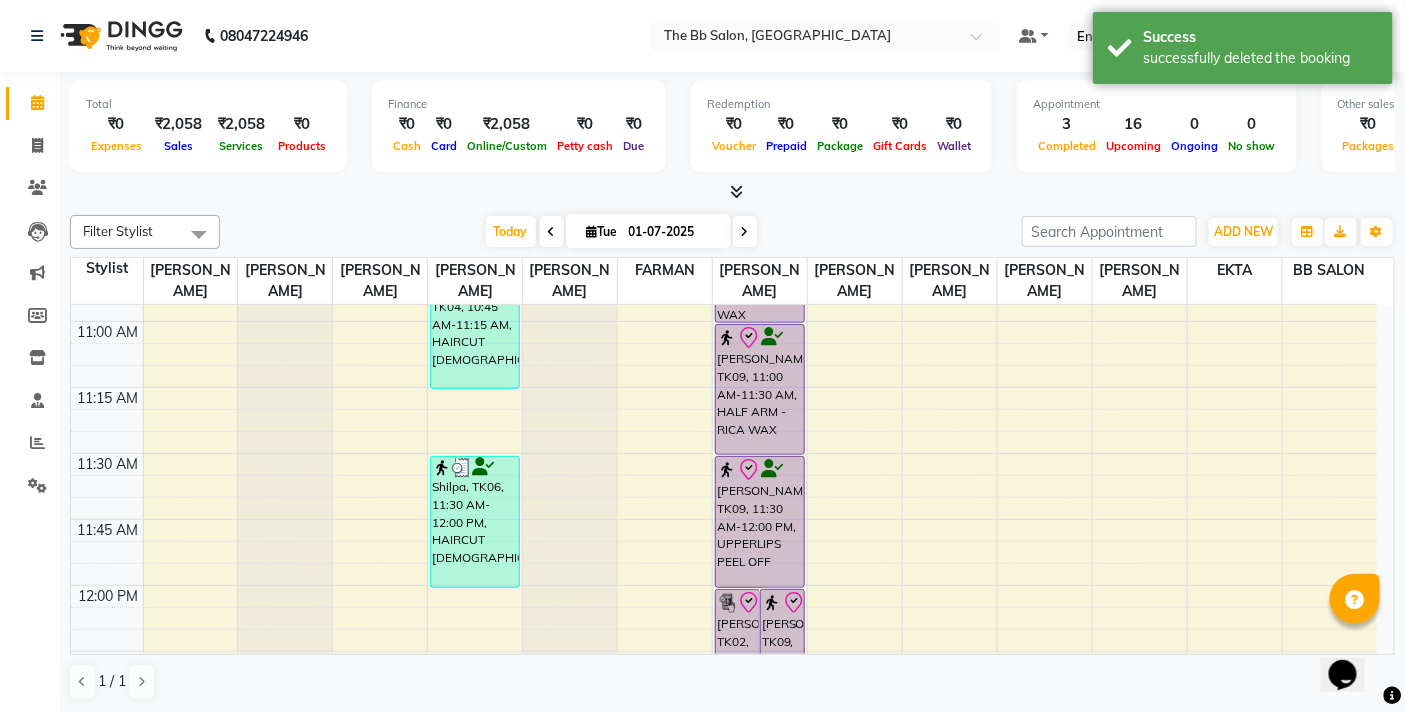 scroll, scrollTop: 728, scrollLeft: 0, axis: vertical 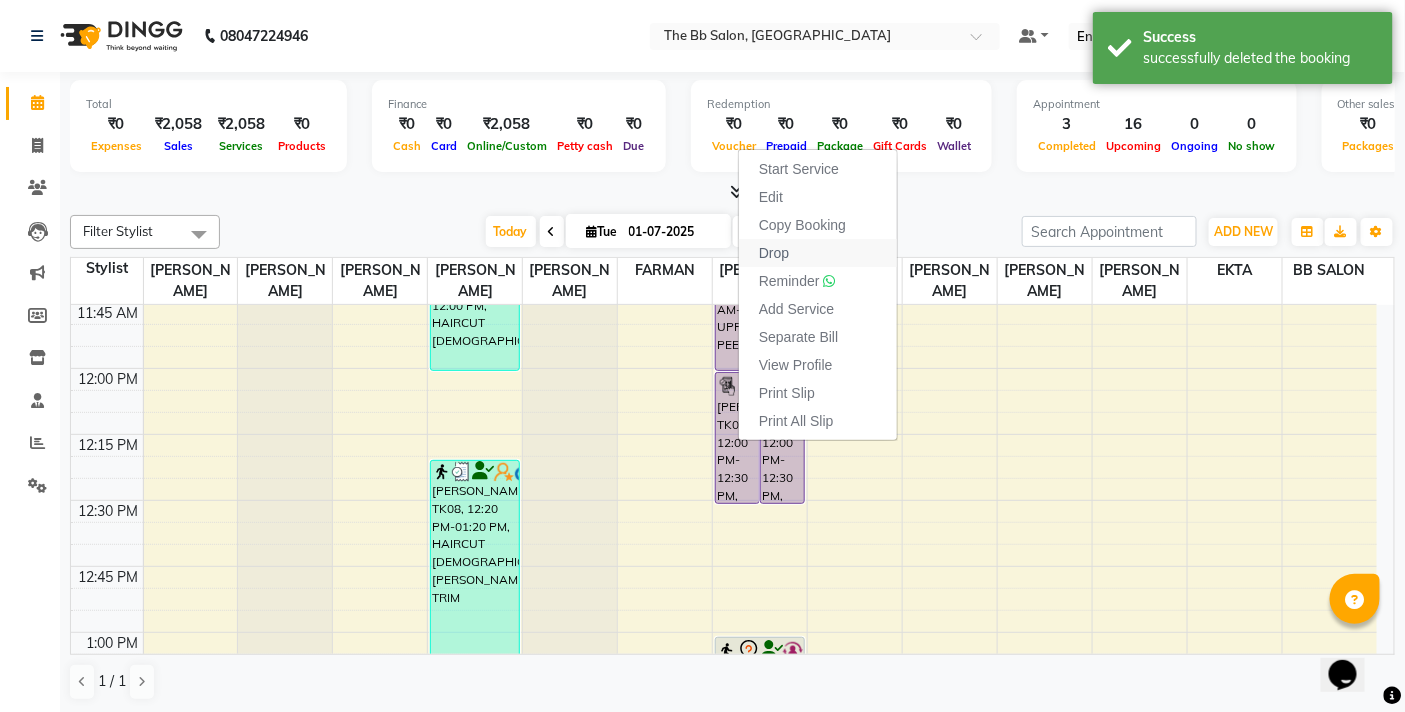 click on "Drop" at bounding box center [818, 253] 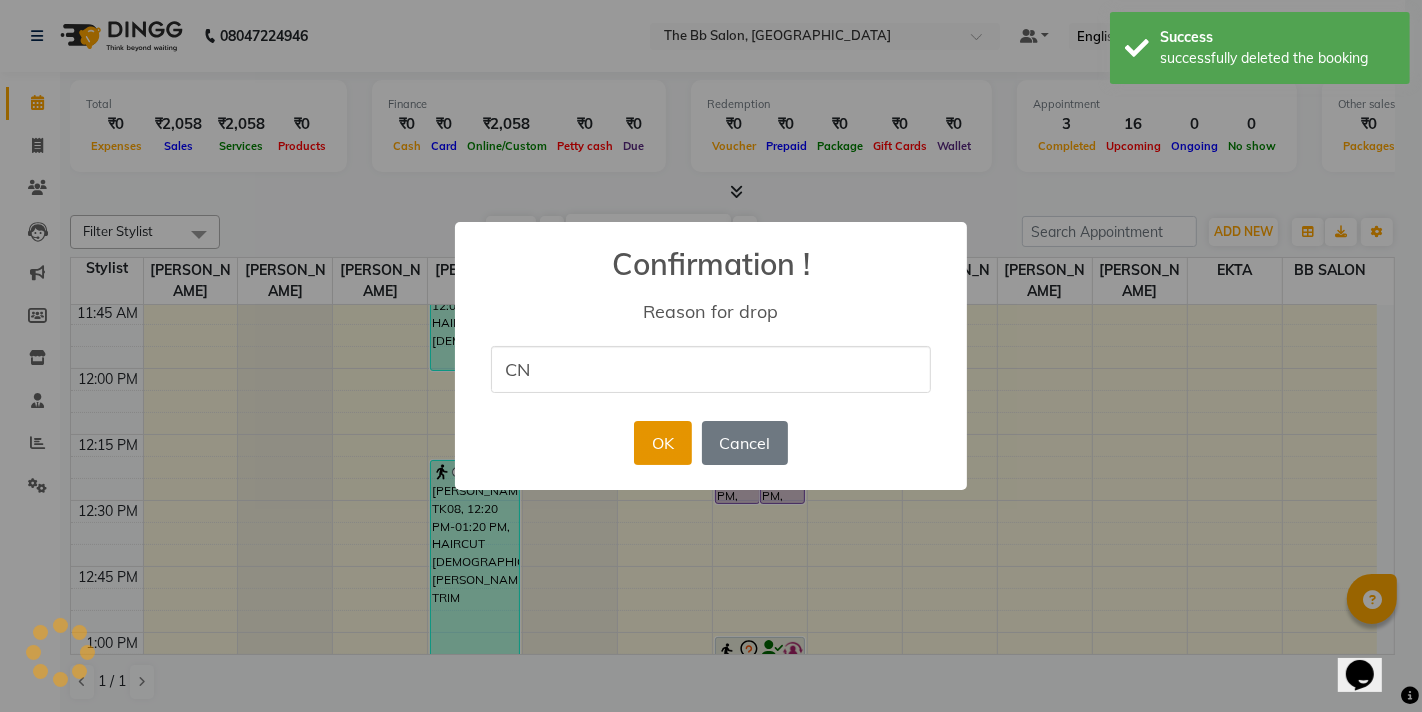 type on "CN" 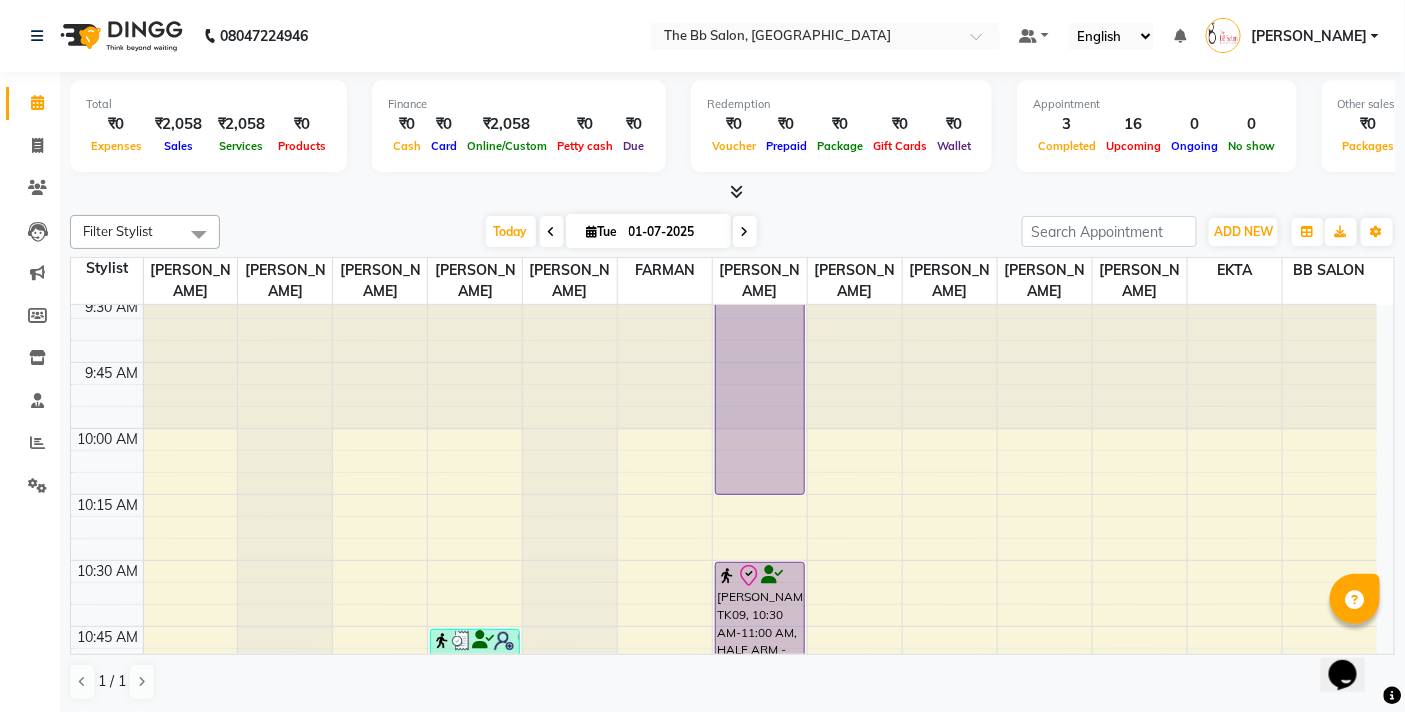 scroll, scrollTop: 111, scrollLeft: 0, axis: vertical 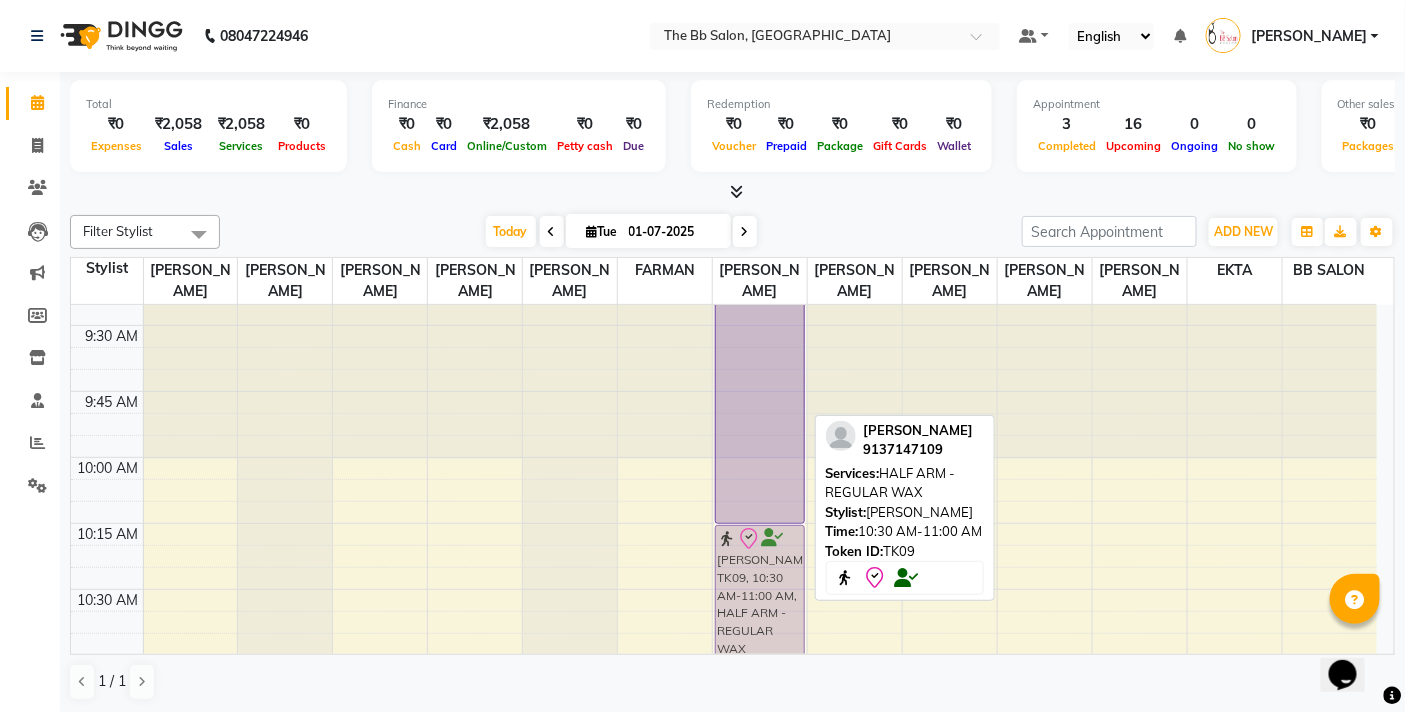 drag, startPoint x: 772, startPoint y: 597, endPoint x: 757, endPoint y: 537, distance: 61.846584 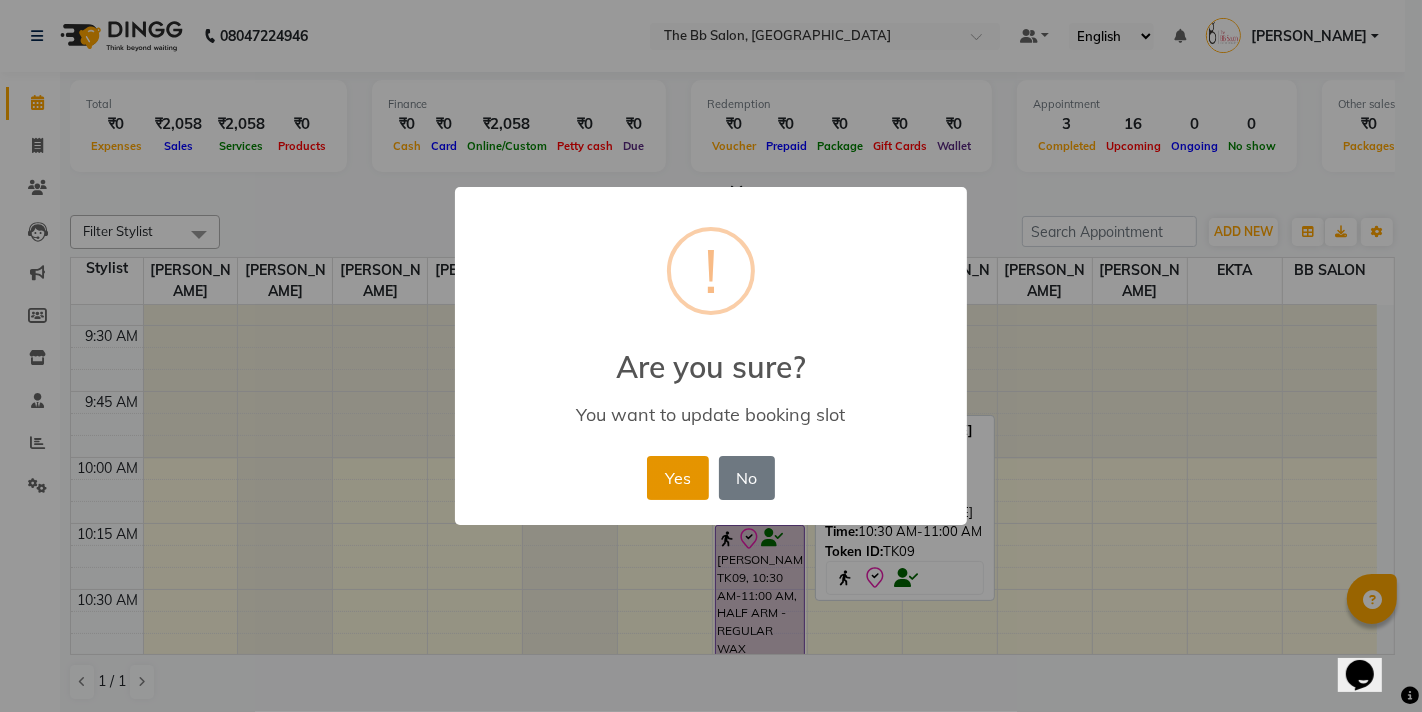 click on "Yes" at bounding box center (677, 478) 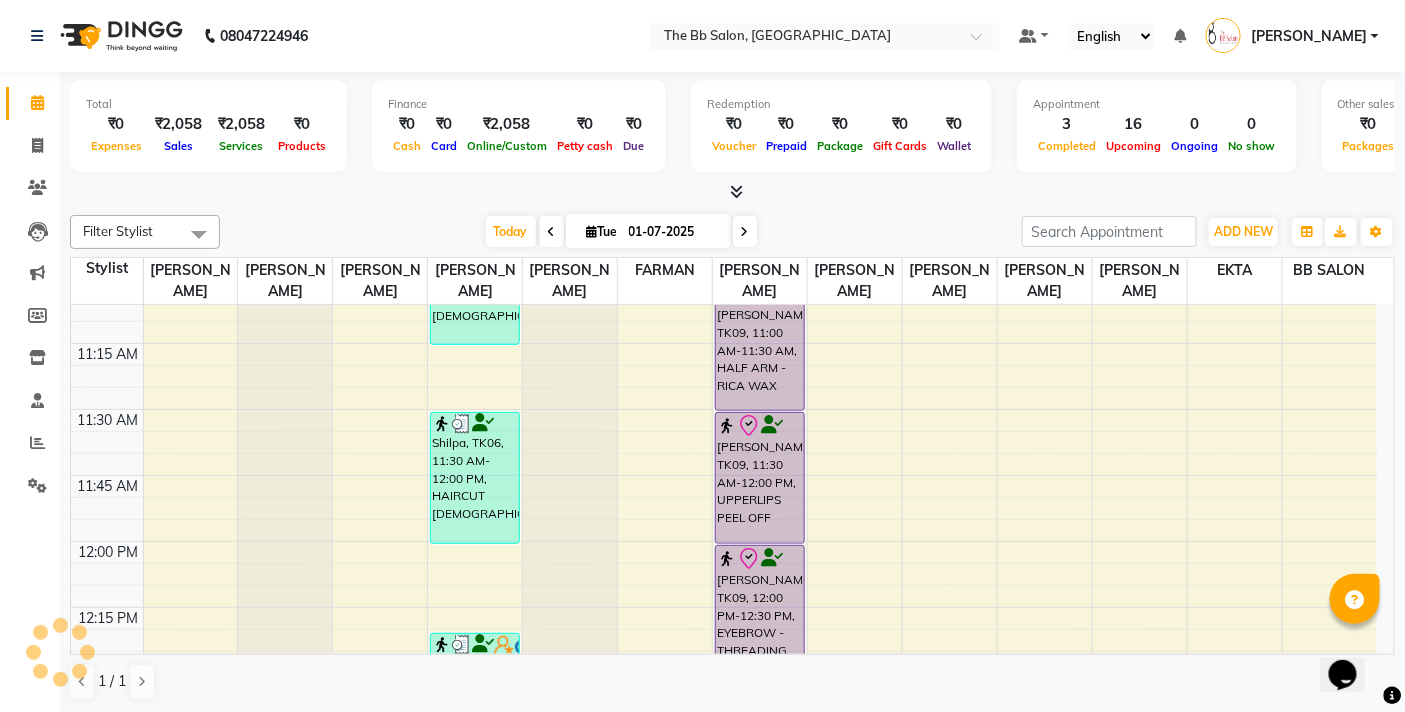 scroll, scrollTop: 333, scrollLeft: 0, axis: vertical 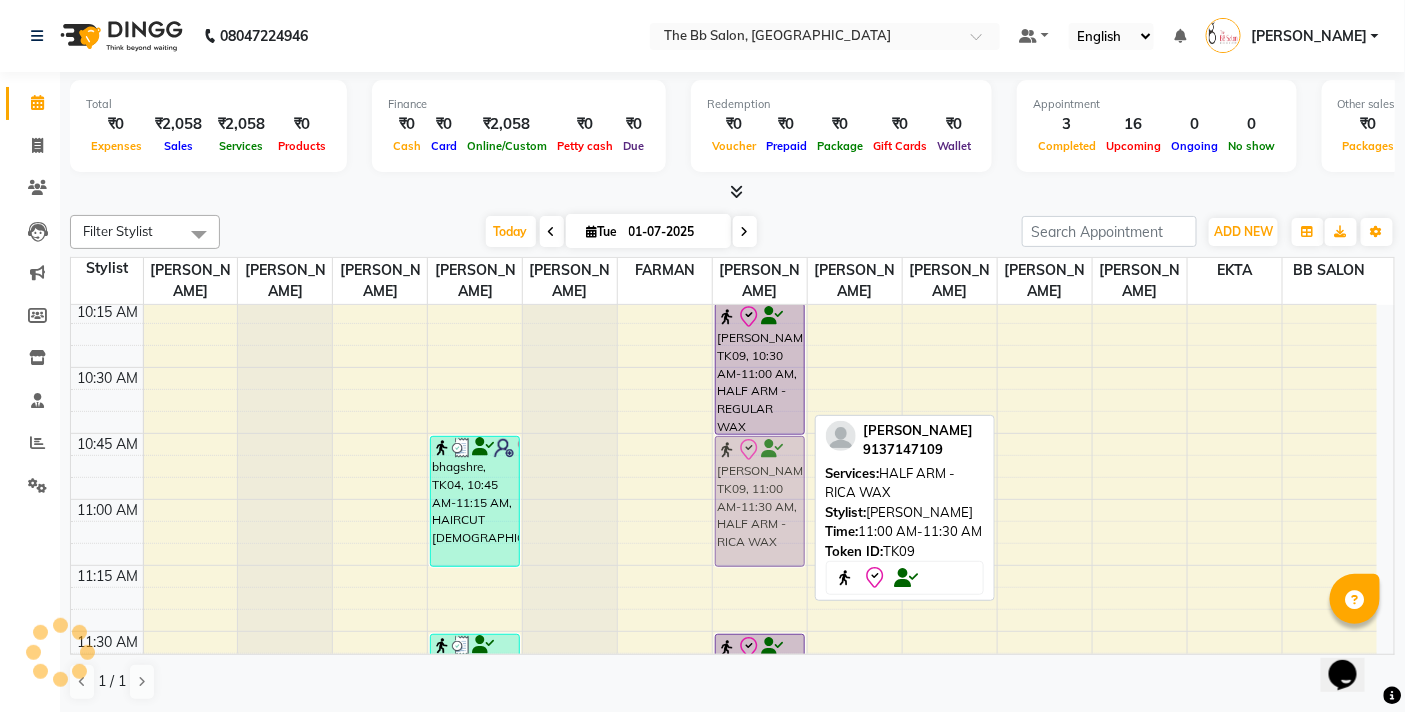 drag, startPoint x: 758, startPoint y: 542, endPoint x: 760, endPoint y: 473, distance: 69.02898 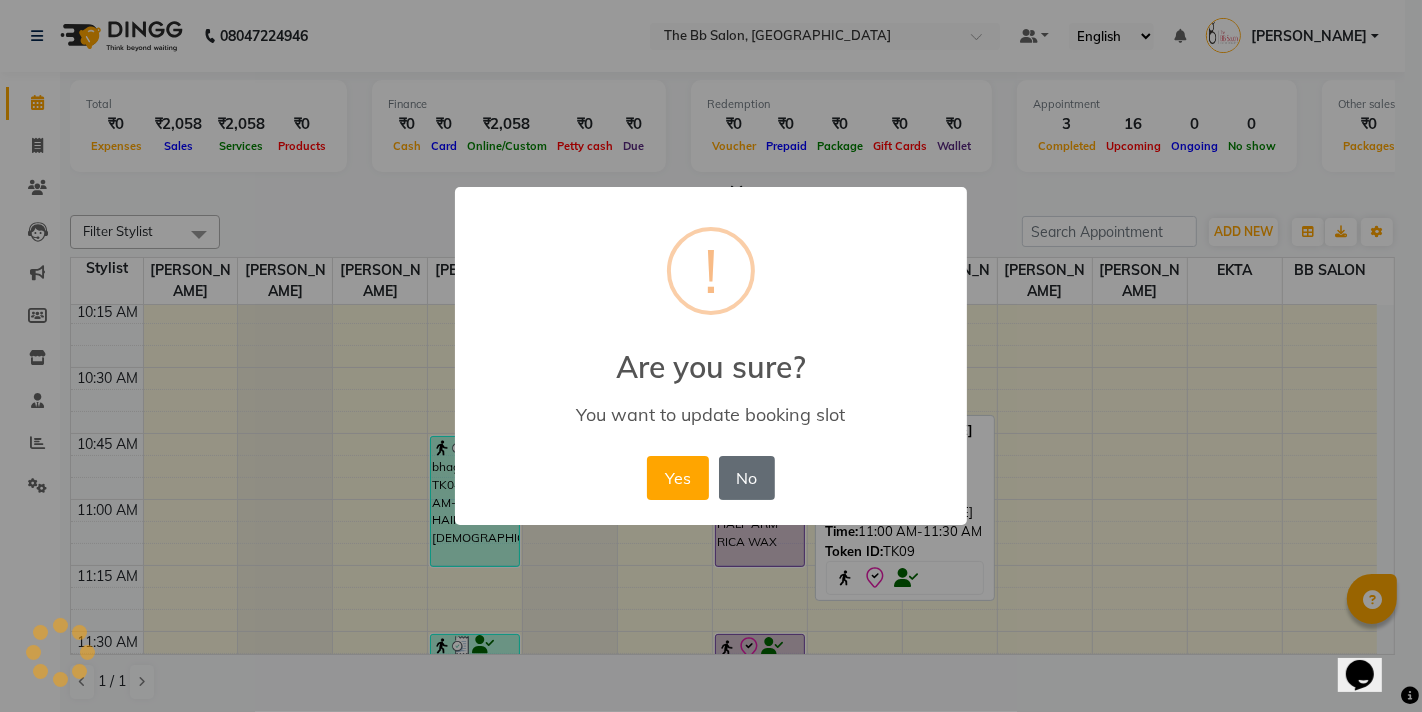 click on "No" at bounding box center (747, 478) 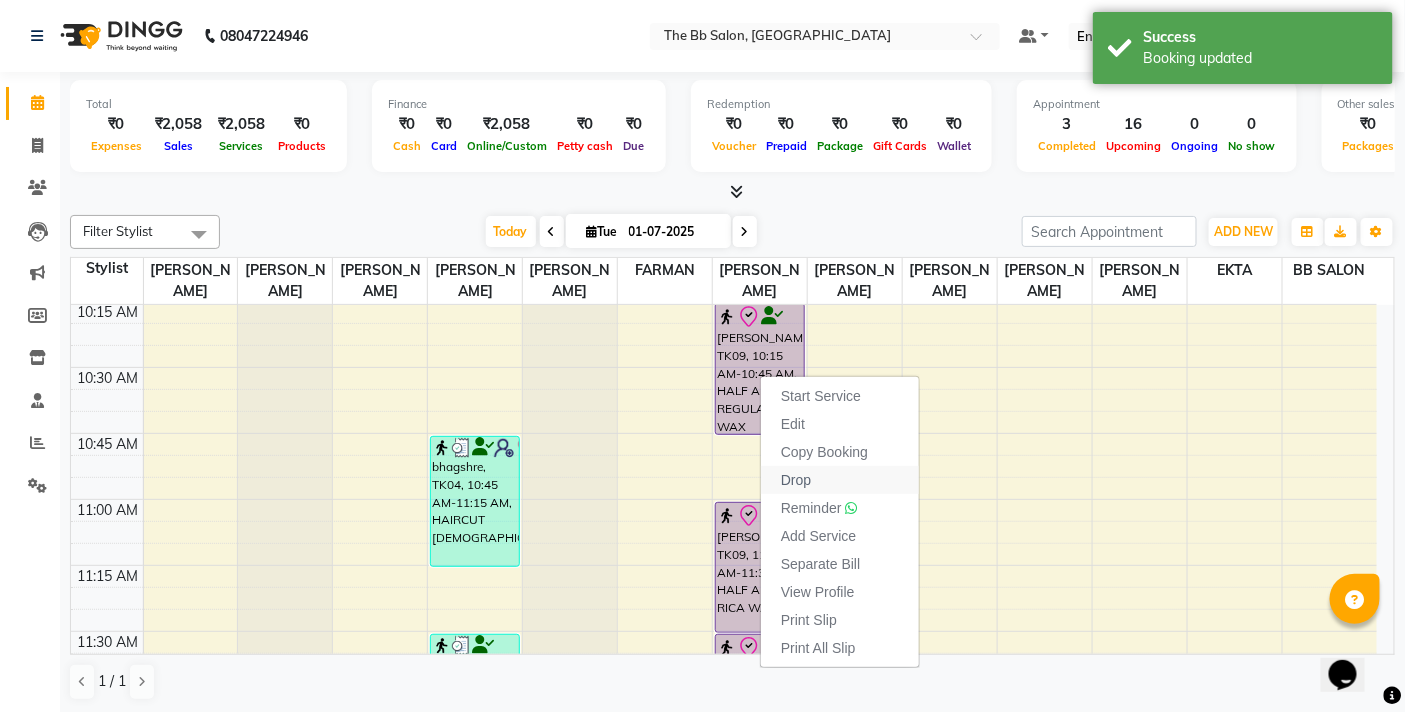 click on "Drop" at bounding box center (796, 480) 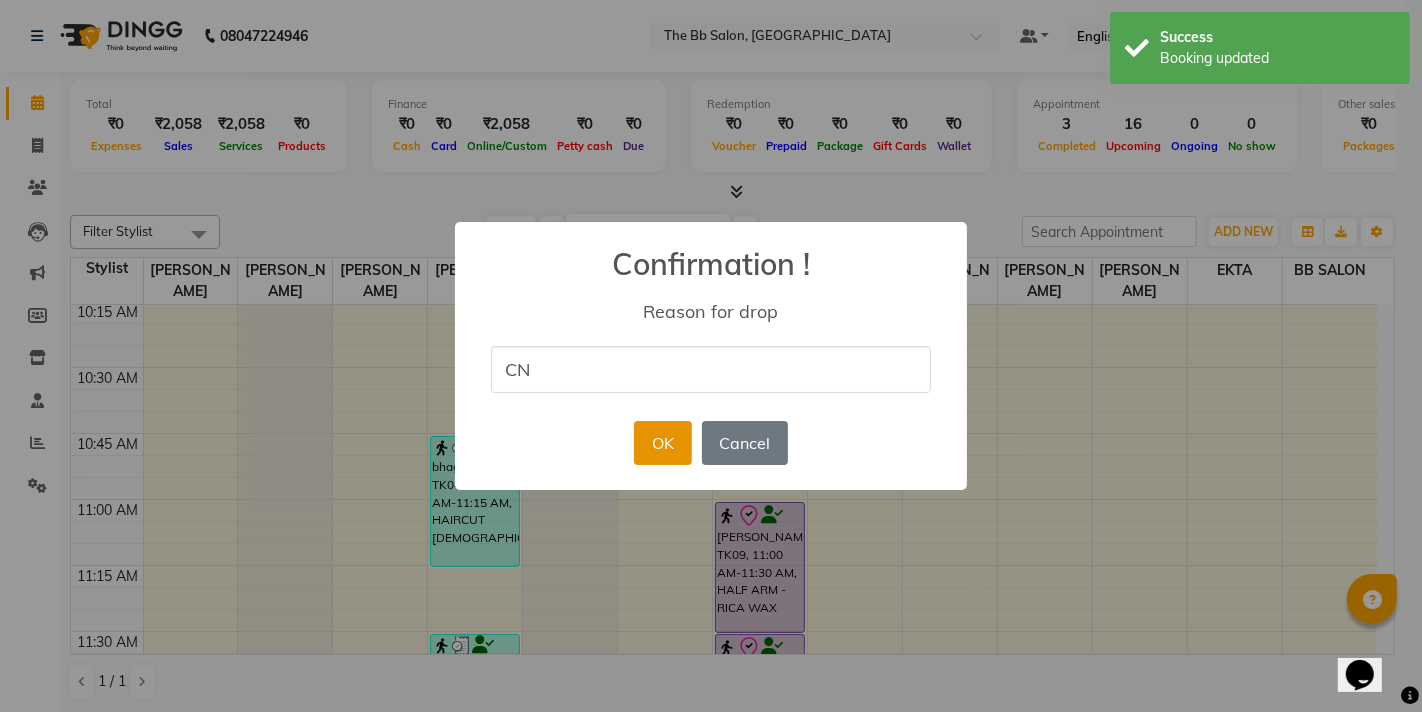 type on "CN" 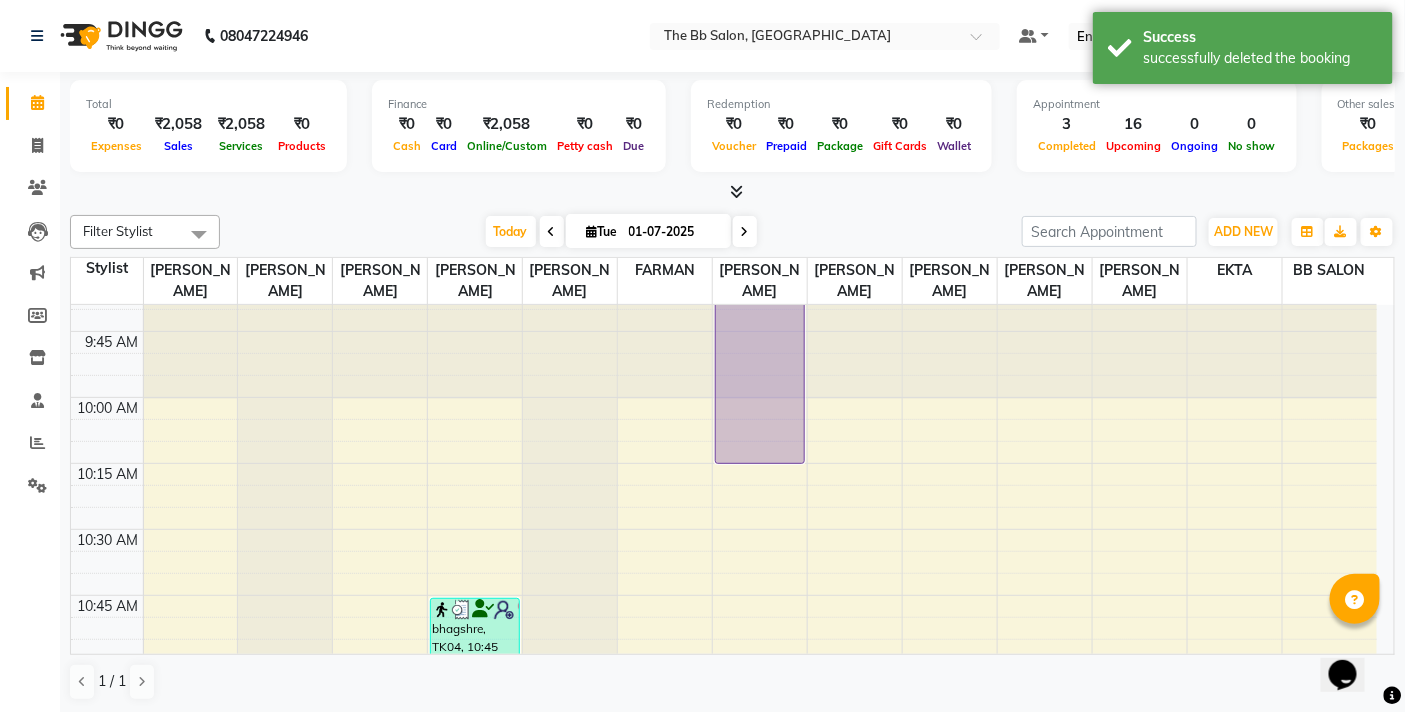 scroll, scrollTop: 222, scrollLeft: 0, axis: vertical 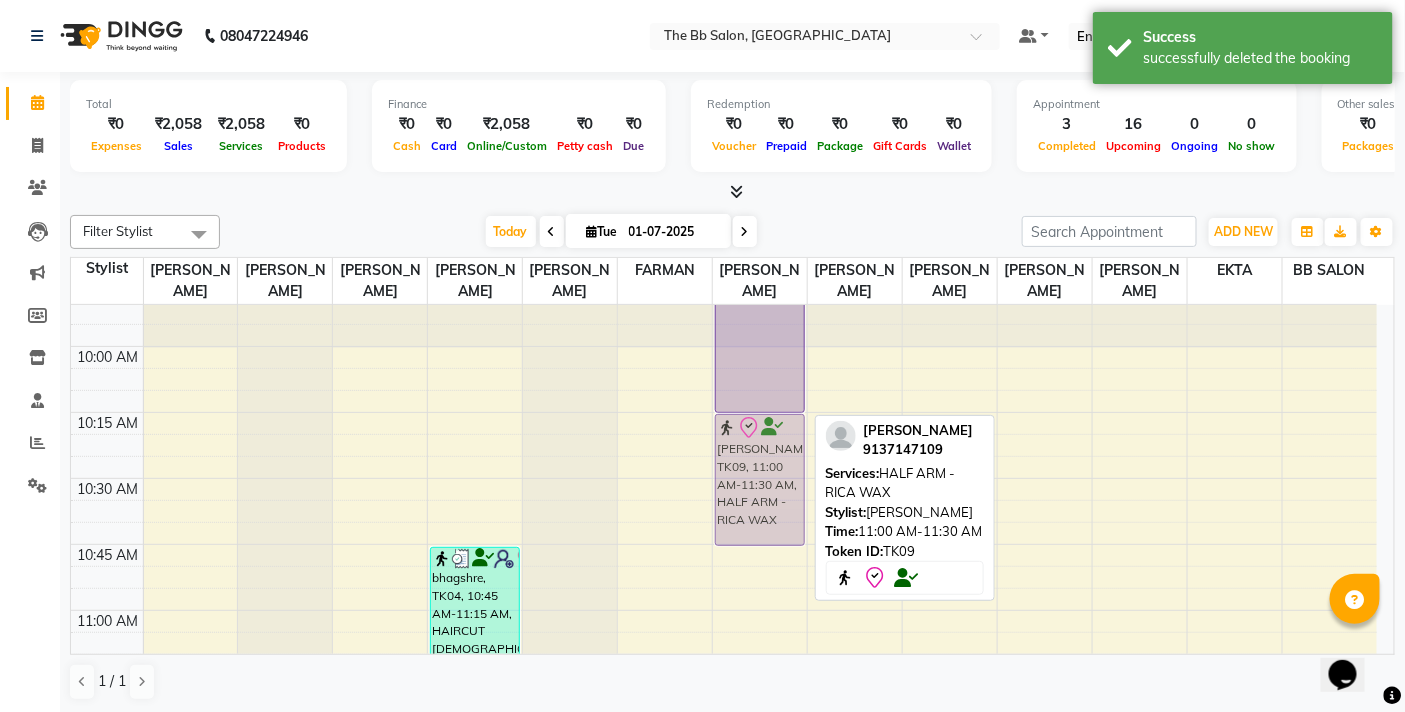 drag, startPoint x: 740, startPoint y: 623, endPoint x: 755, endPoint y: 433, distance: 190.59119 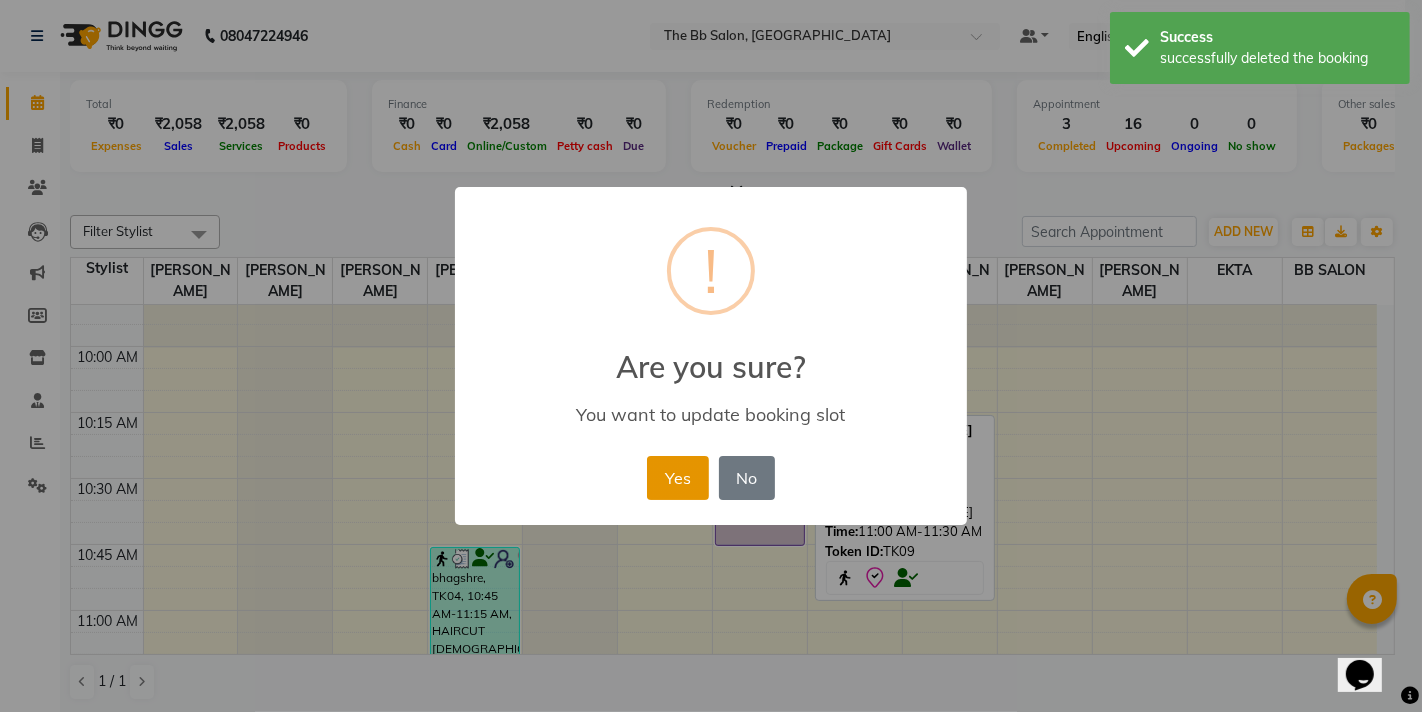 click on "Yes" at bounding box center (677, 478) 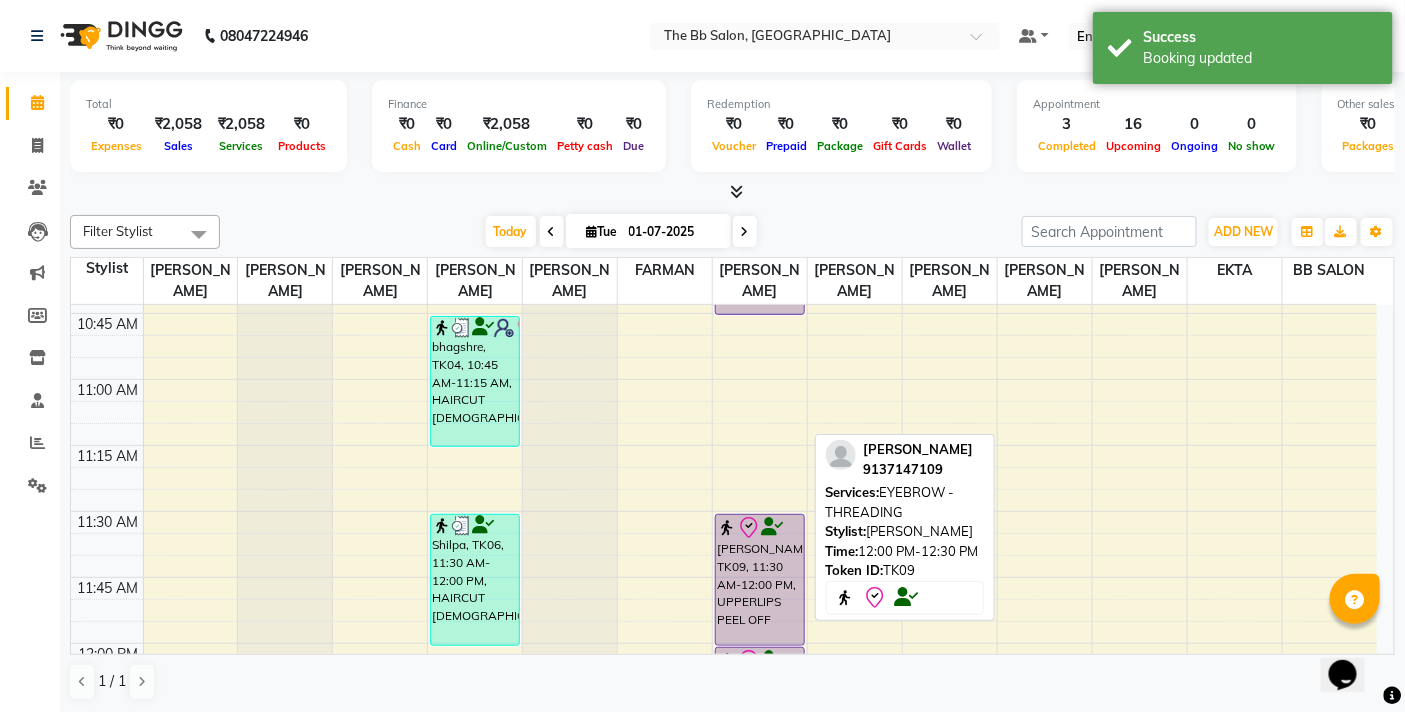 scroll, scrollTop: 444, scrollLeft: 0, axis: vertical 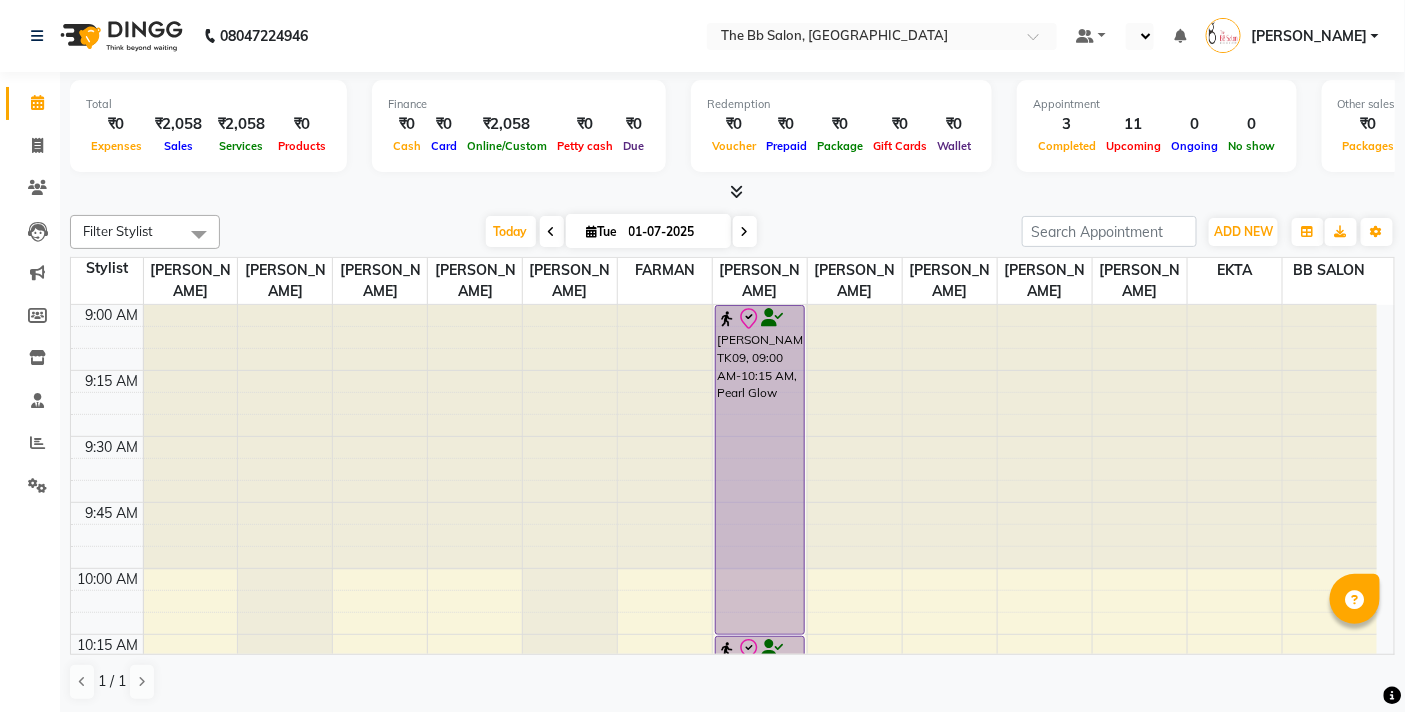 select on "en" 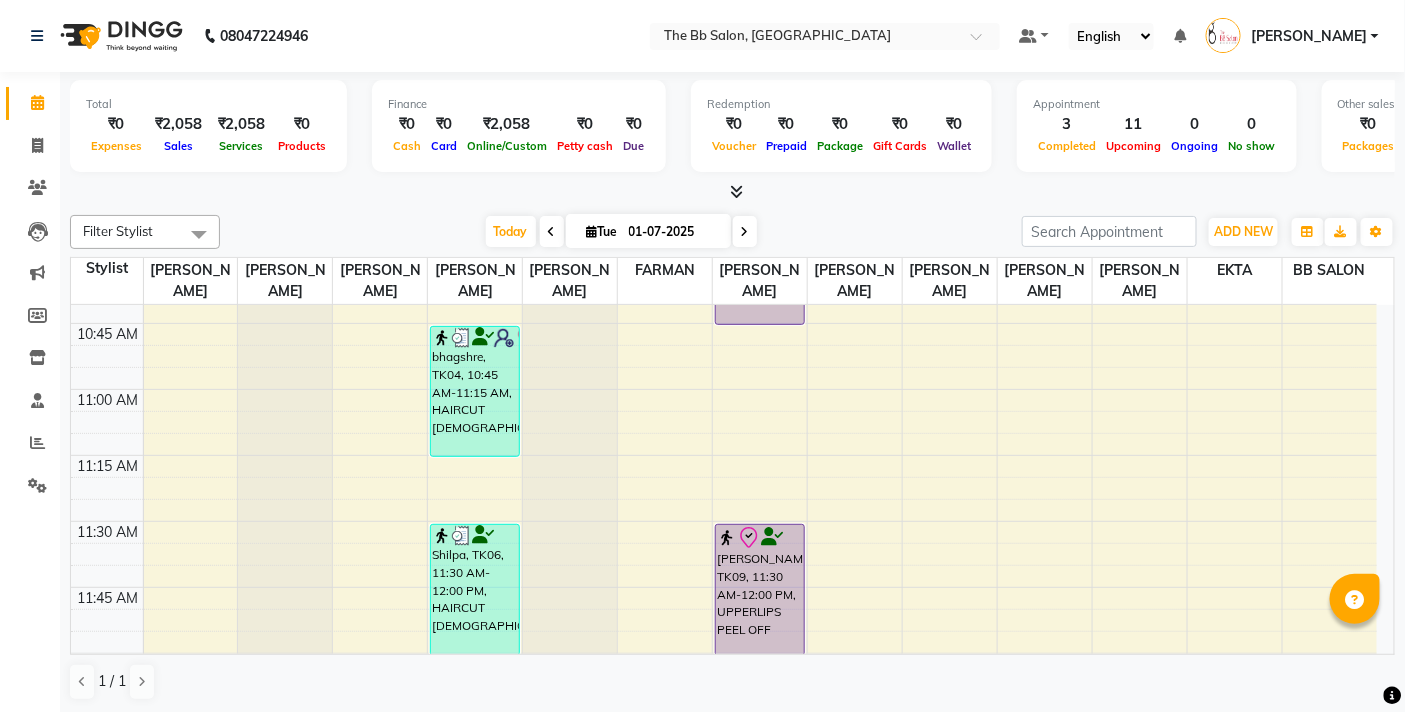 scroll, scrollTop: 444, scrollLeft: 0, axis: vertical 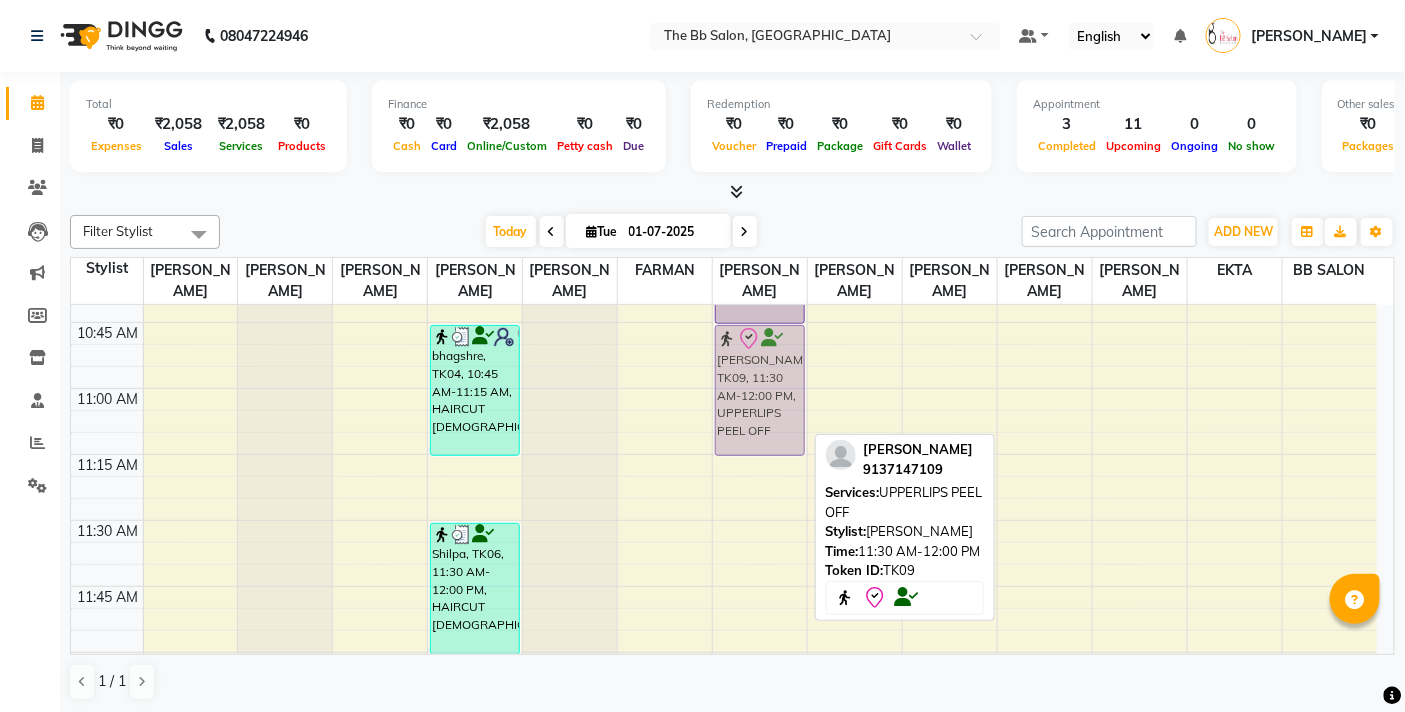 drag, startPoint x: 745, startPoint y: 563, endPoint x: 744, endPoint y: 373, distance: 190.00262 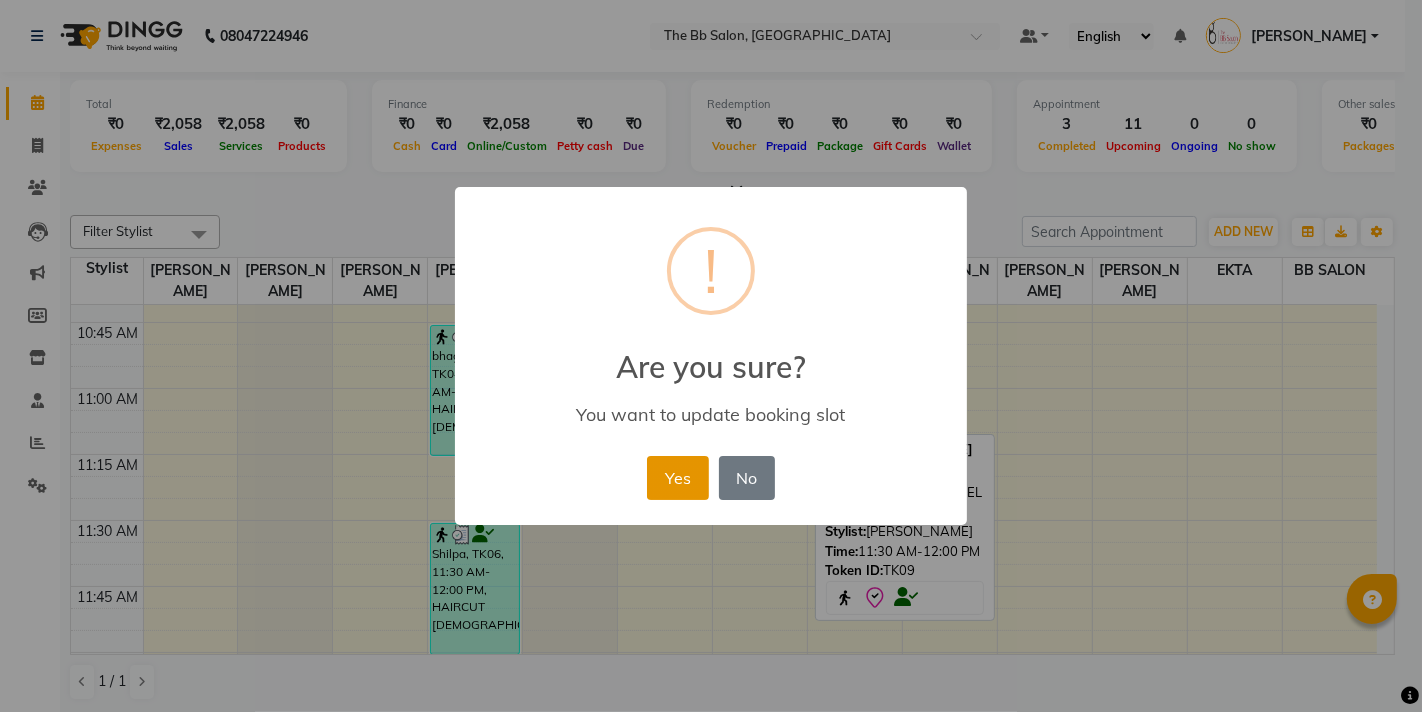 click on "Yes" at bounding box center (677, 478) 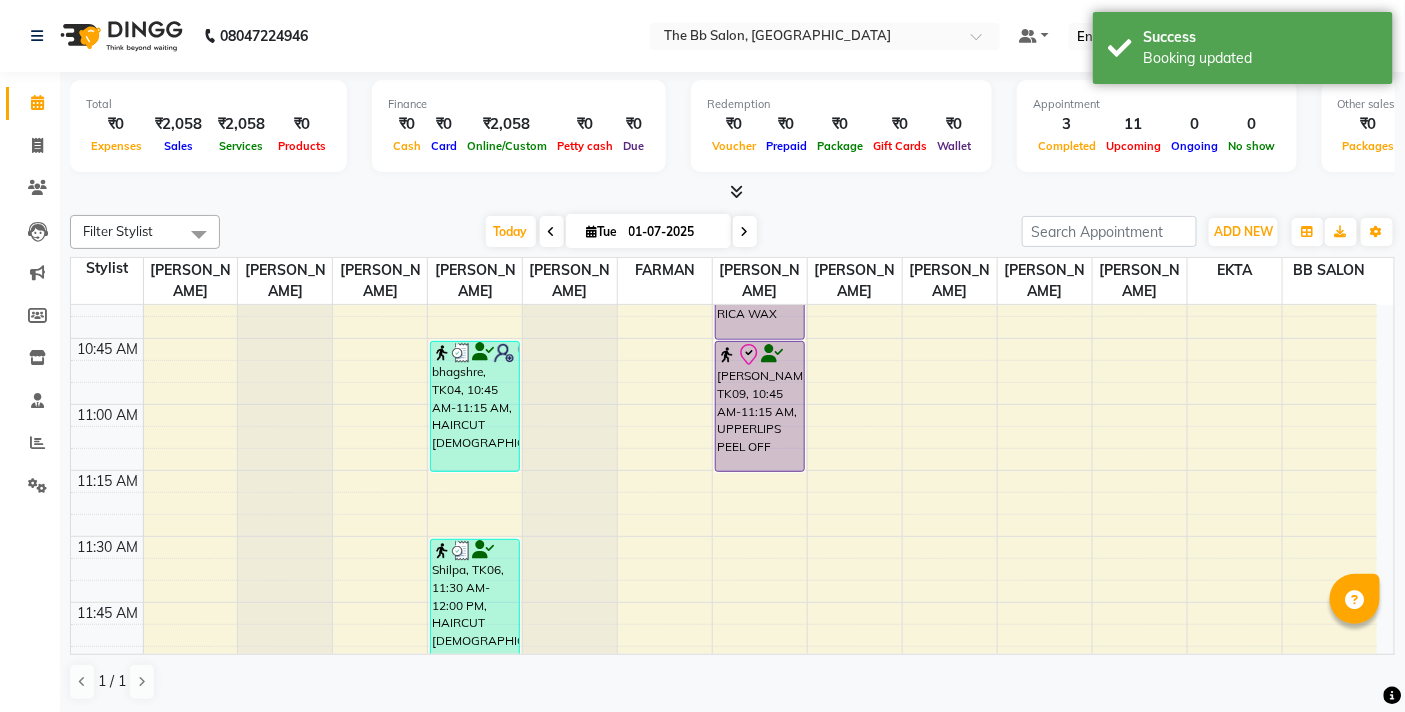 scroll, scrollTop: 555, scrollLeft: 0, axis: vertical 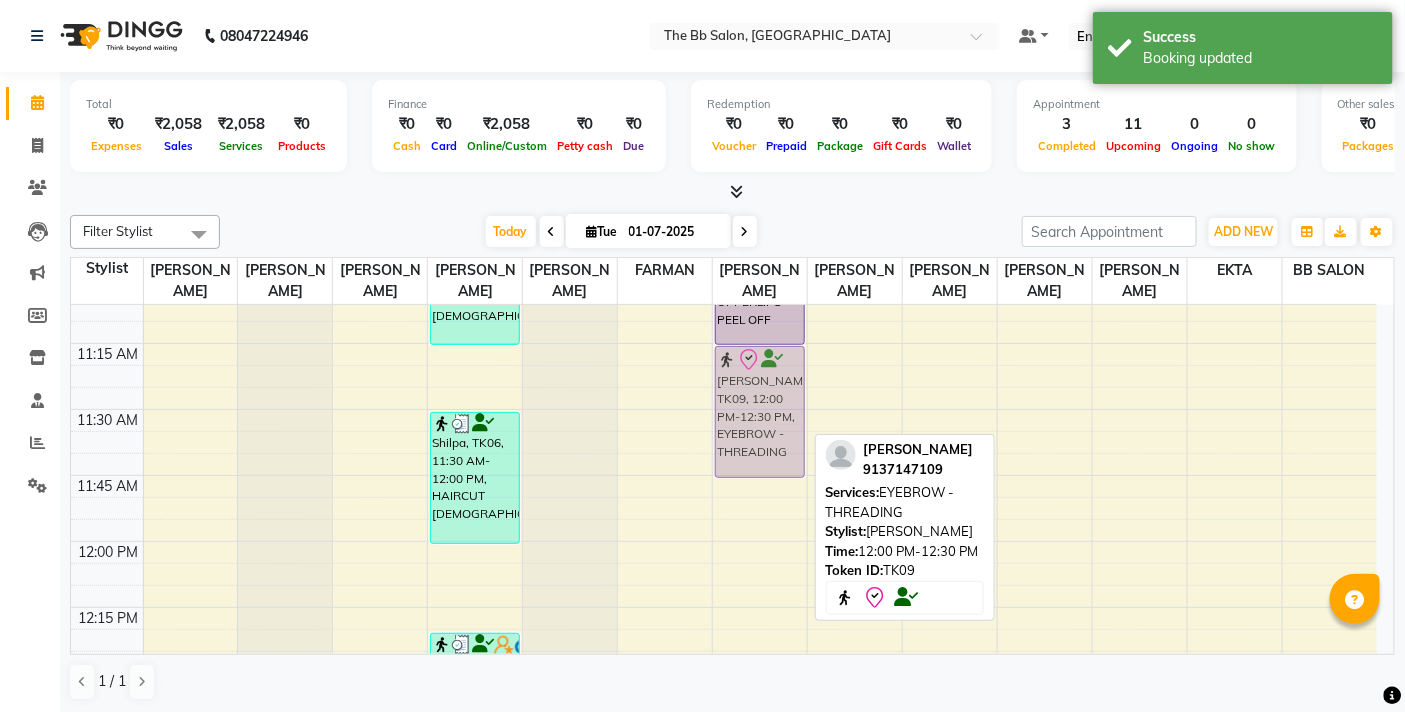 drag, startPoint x: 760, startPoint y: 570, endPoint x: 772, endPoint y: 368, distance: 202.35612 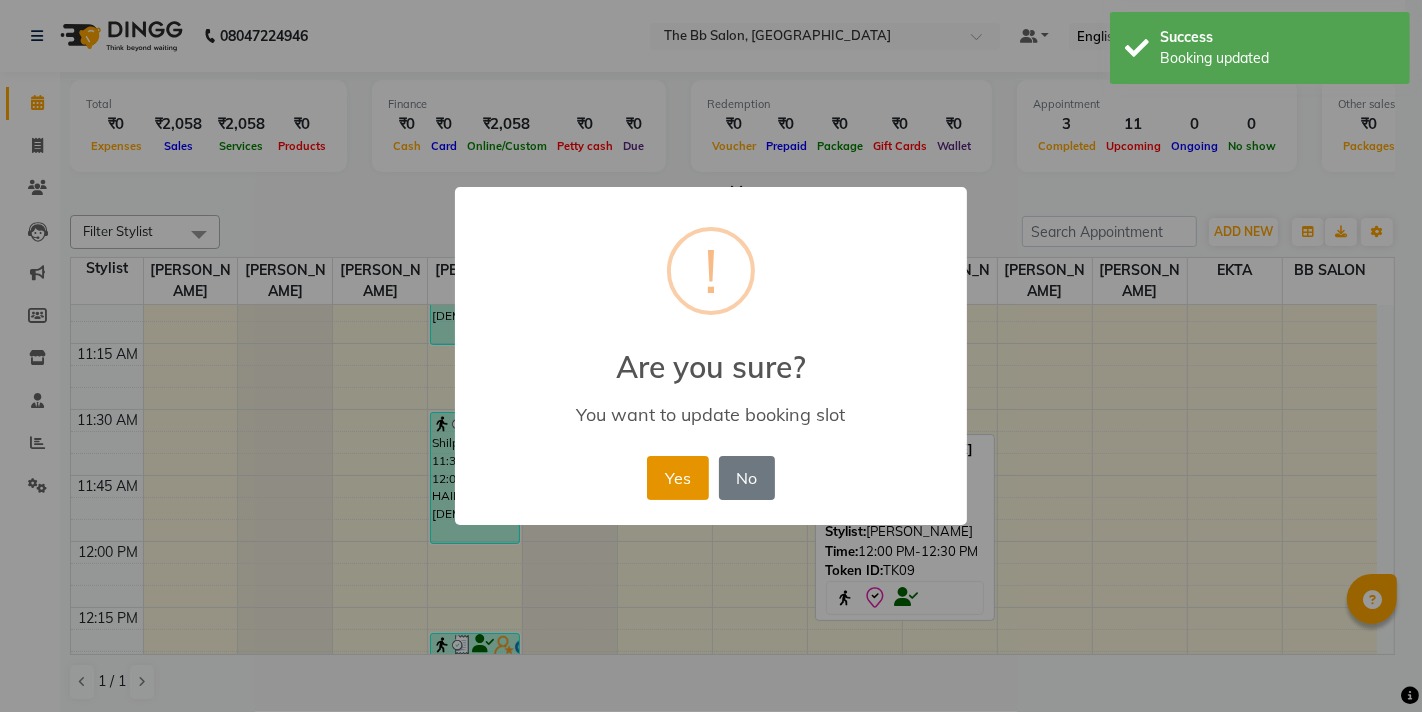 click on "Yes" at bounding box center [677, 478] 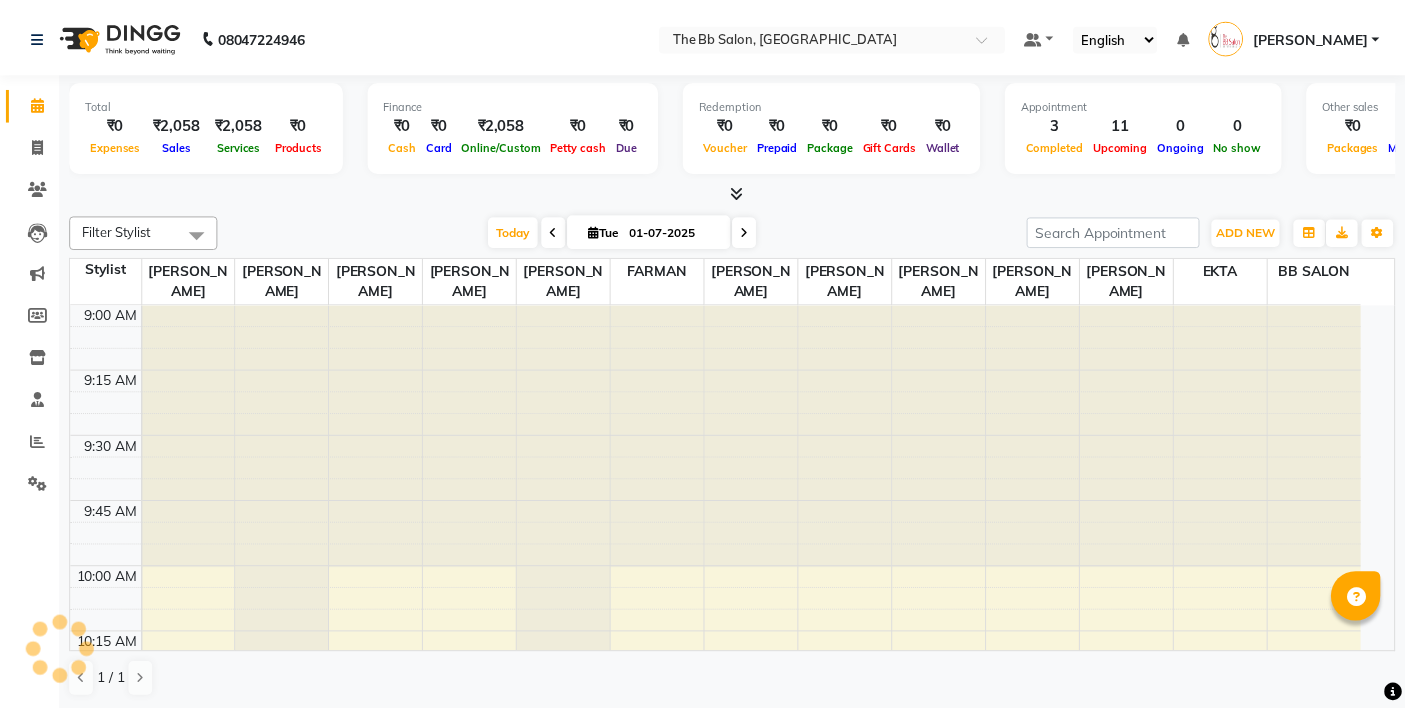 scroll, scrollTop: 0, scrollLeft: 0, axis: both 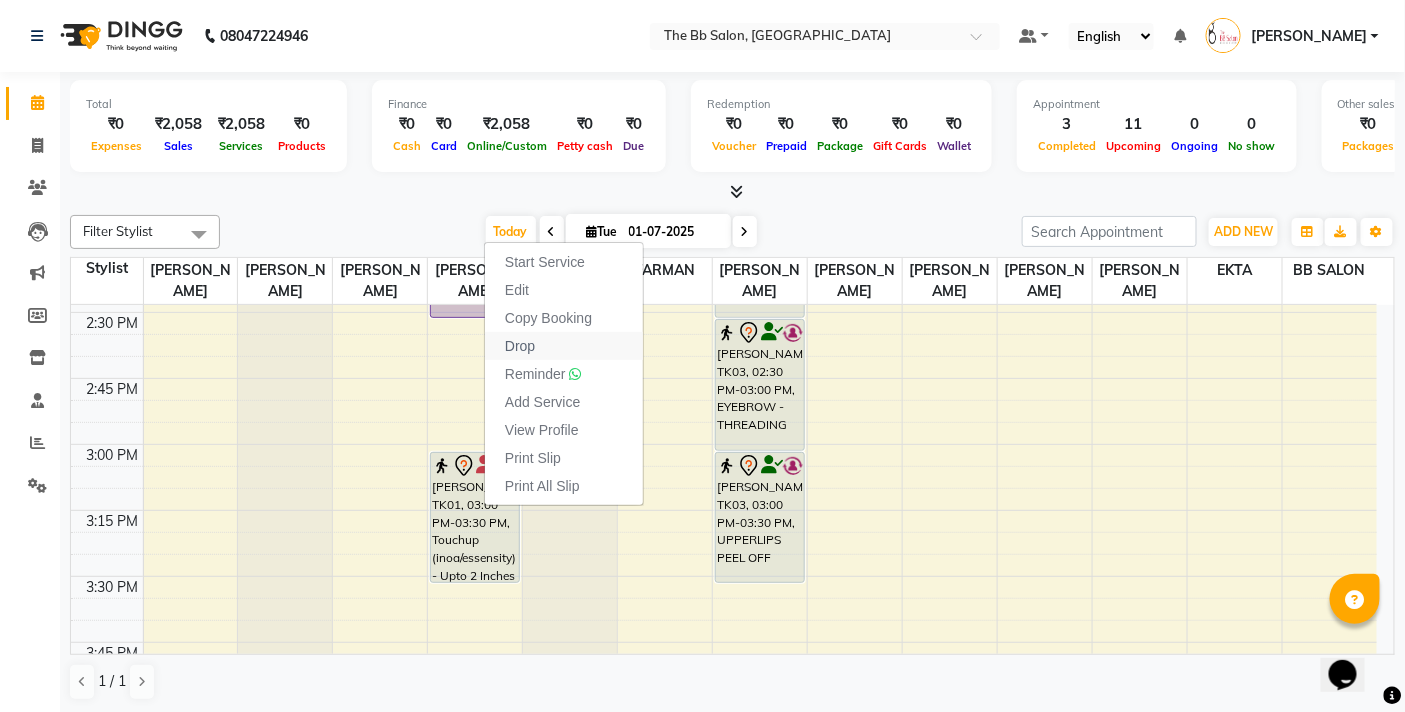 click on "Drop" at bounding box center (564, 346) 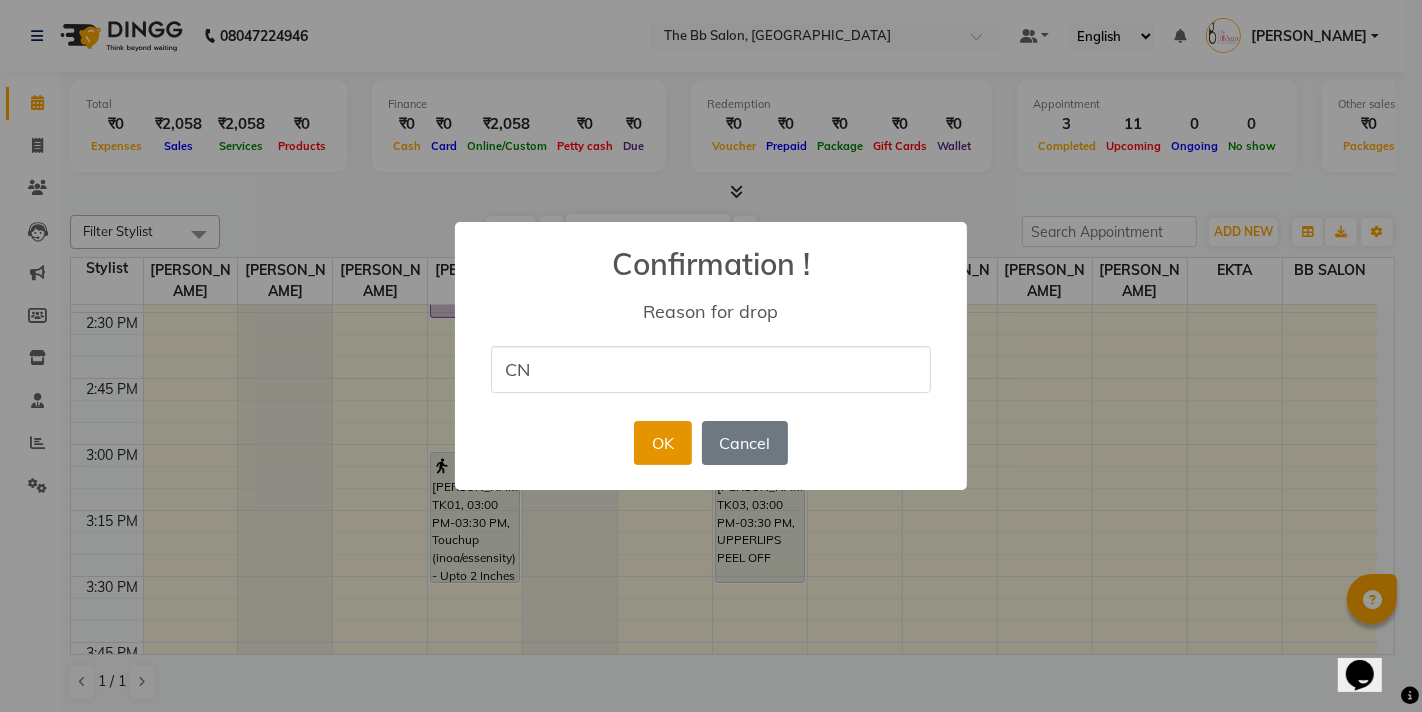 type on "CN" 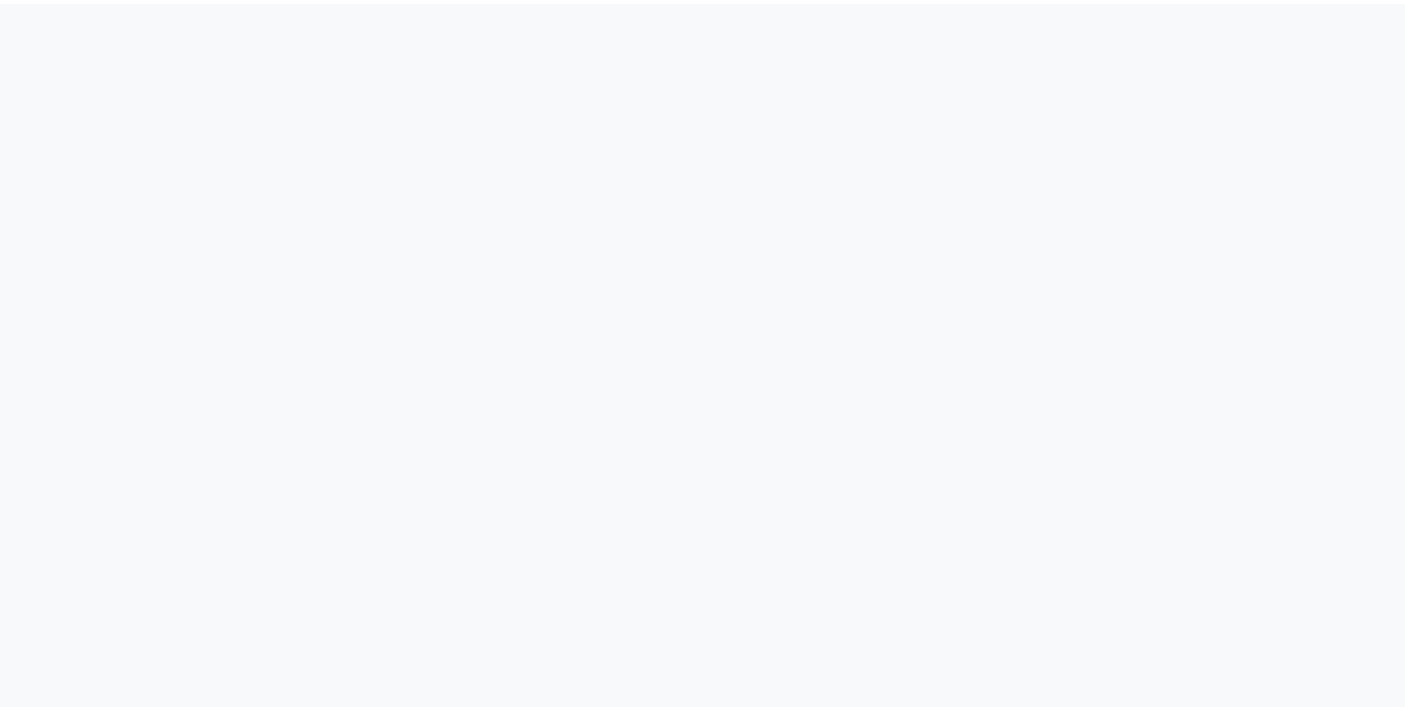 scroll, scrollTop: 0, scrollLeft: 0, axis: both 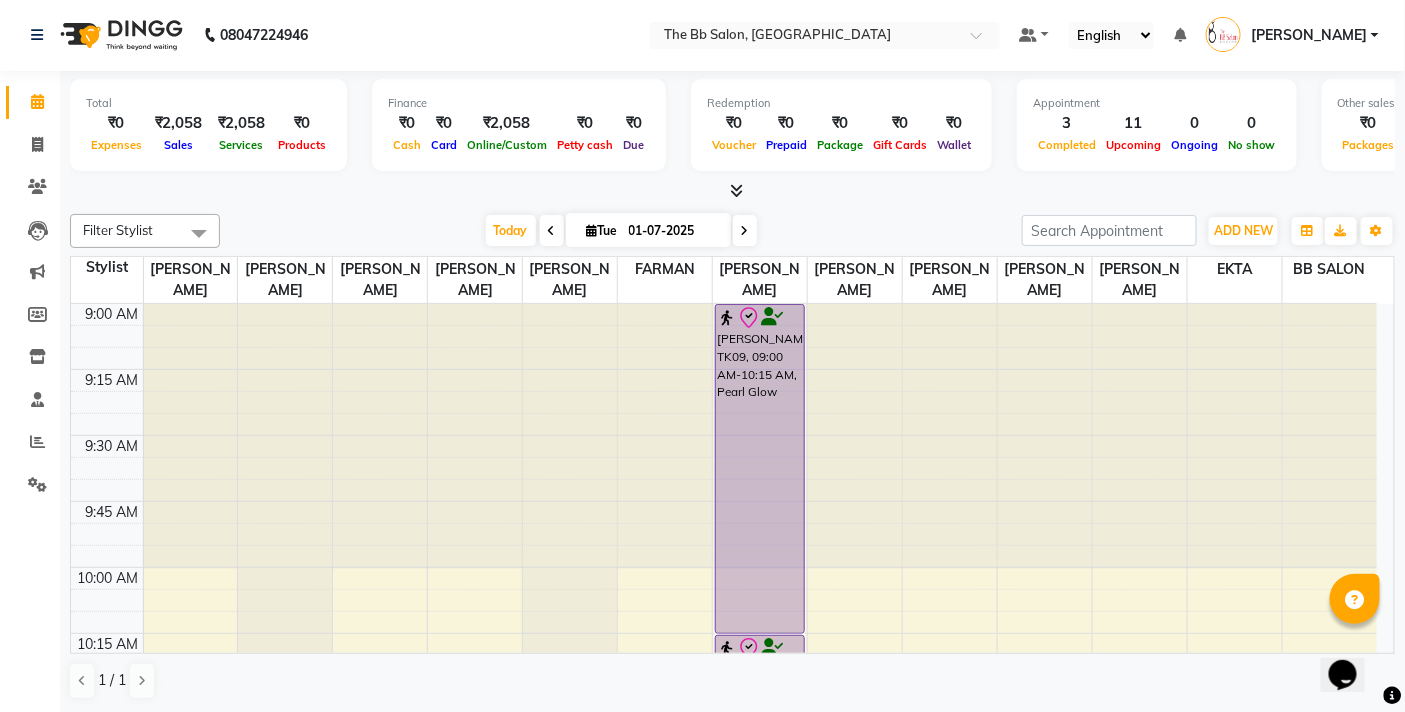 click at bounding box center [732, 191] 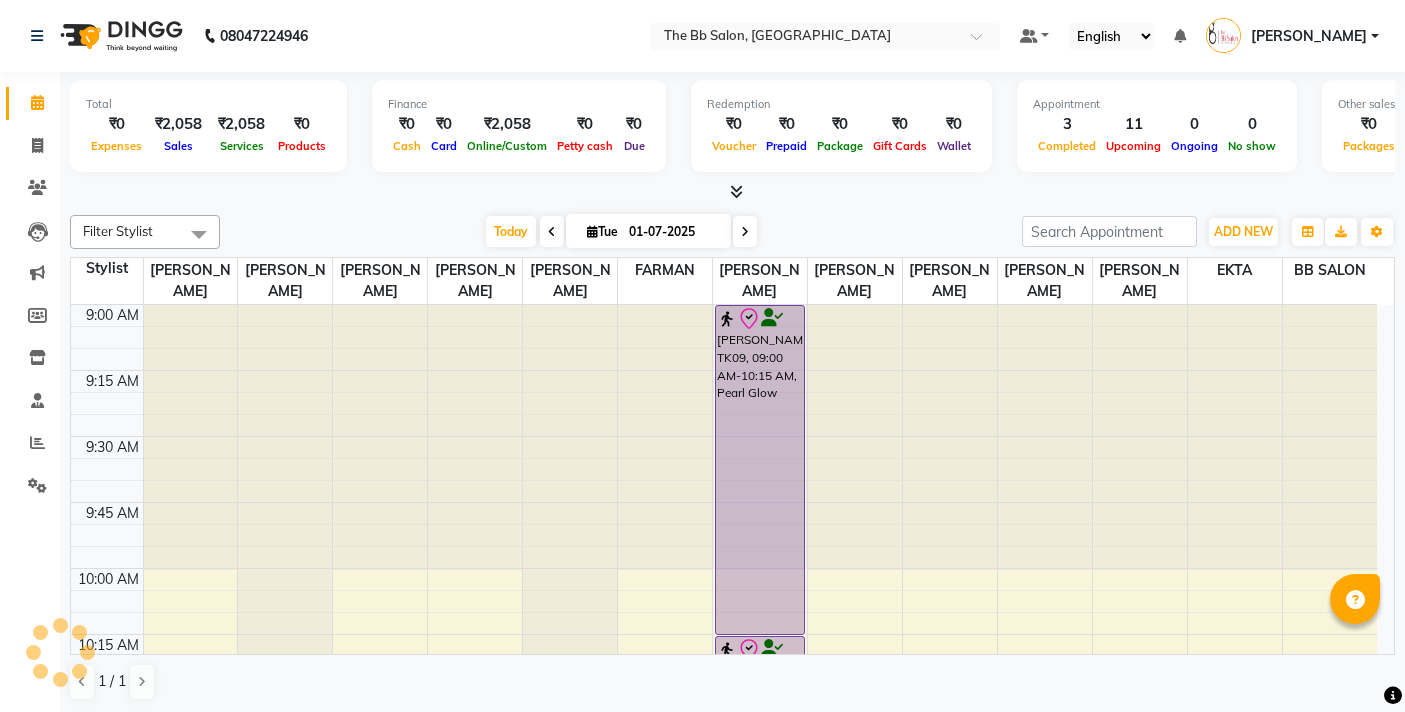scroll, scrollTop: 0, scrollLeft: 0, axis: both 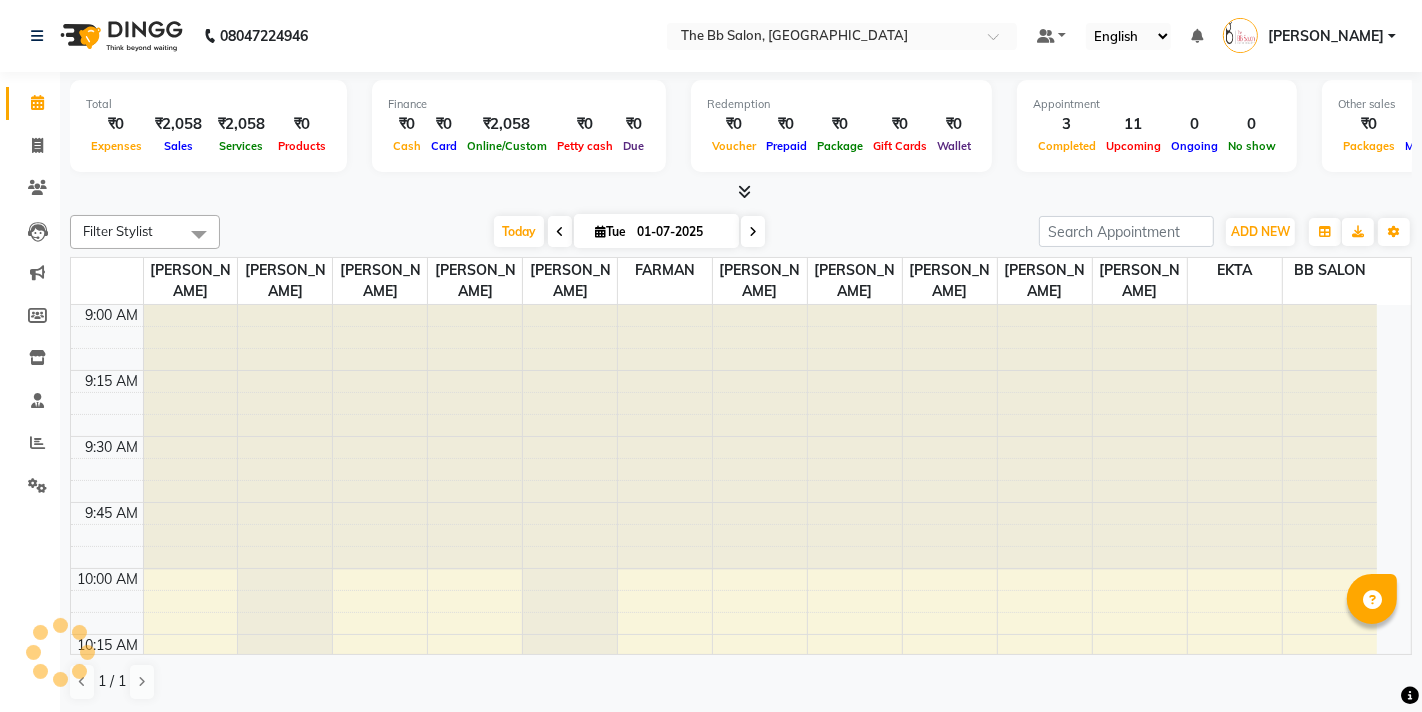 select on "en" 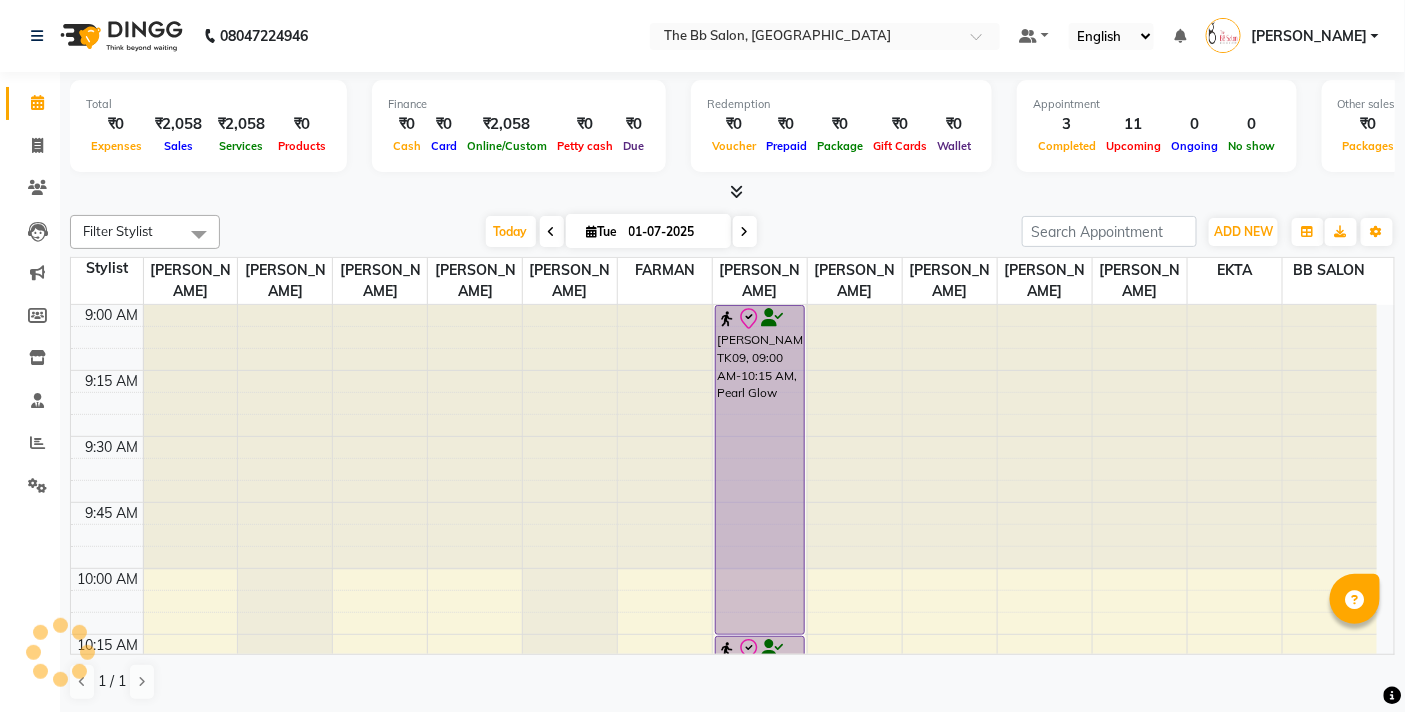 scroll, scrollTop: 0, scrollLeft: 0, axis: both 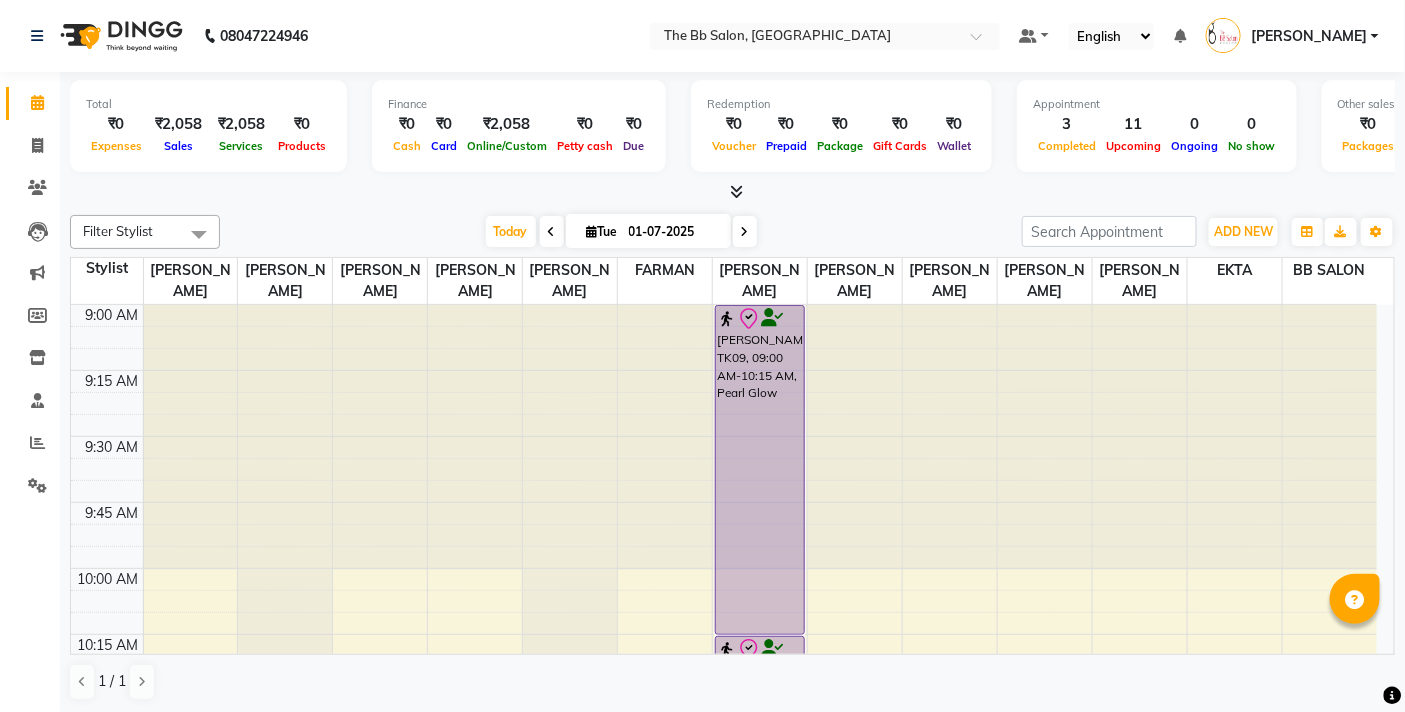 click on "Filter Stylist Select All BB SALON DIPALI EKTA FARMAN GOUSIYA SHAIKH MANGESH TAVARE Mrugesh Kamble Nazim Shaikh Rupesh Chavan Sanjay Pawar SHILPA YADAV WILSON ZAHIDA Today  Tue 01-07-2025 Toggle Dropdown Add Appointment Add Invoice Add Expense Add Attendance Add Client Add Transaction Toggle Dropdown Add Appointment Add Invoice Add Expense Add Attendance Add Client ADD NEW Toggle Dropdown Add Appointment Add Invoice Add Expense Add Attendance Add Client Add Transaction Filter Stylist Select All BB SALON DIPALI EKTA FARMAN GOUSIYA SHAIKH MANGESH TAVARE Mrugesh Kamble Nazim Shaikh Rupesh Chavan Sanjay Pawar SHILPA YADAV WILSON ZAHIDA Group By  Staff View   Room View  View as Vertical  Vertical - Week View  Horizontal  Horizontal - Week View  List  Toggle Dropdown Calendar Settings Manage Tags   Arrange Stylists   Reset Stylists  Full Screen Appointment Form Zoom 300% Staff/Room Display Count 13 Stylist Sanjay Pawar Mrugesh Kamble Nazim Shaikh MANGESH TAVARE Rupesh Chavan FARMAN SHILPA YADAV GOUSIYA SHAIKH EKTA" 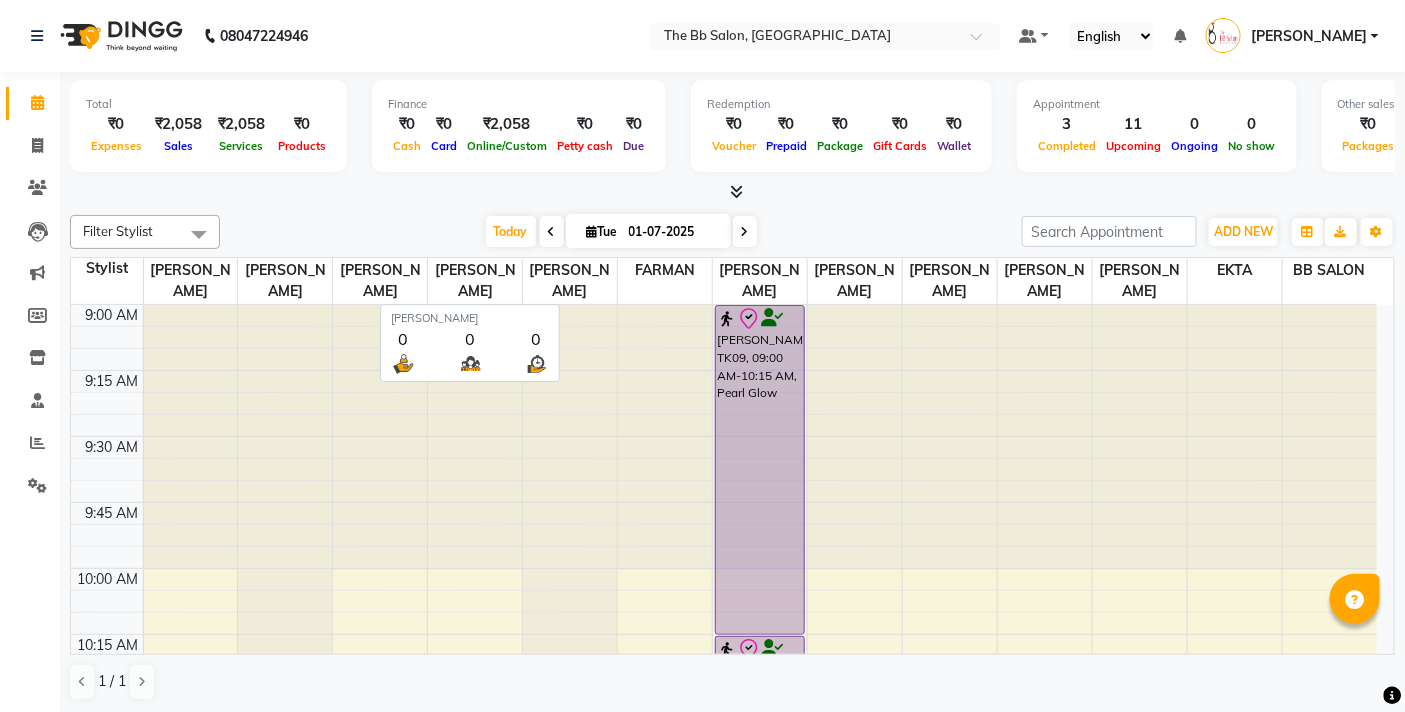 scroll, scrollTop: 1, scrollLeft: 0, axis: vertical 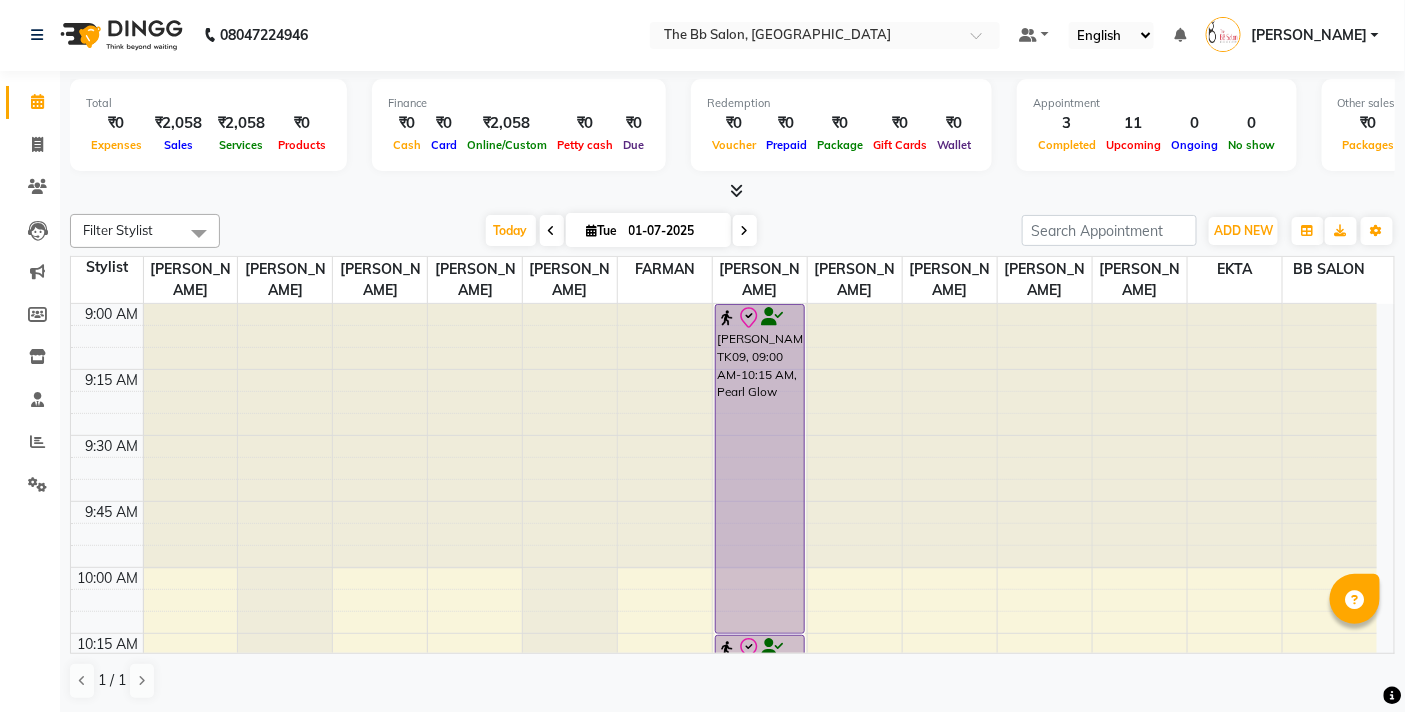 click on "Filter Stylist Select All BB SALON DIPALI EKTA FARMAN GOUSIYA SHAIKH MANGESH TAVARE Mrugesh Kamble Nazim Shaikh Rupesh Chavan Sanjay Pawar SHILPA YADAV WILSON ZAHIDA Today  Tue 01-07-2025 Toggle Dropdown Add Appointment Add Invoice Add Expense Add Attendance Add Client Add Transaction Toggle Dropdown Add Appointment Add Invoice Add Expense Add Attendance Add Client ADD NEW Toggle Dropdown Add Appointment Add Invoice Add Expense Add Attendance Add Client Add Transaction Filter Stylist Select All BB SALON DIPALI EKTA FARMAN GOUSIYA SHAIKH MANGESH TAVARE Mrugesh Kamble Nazim Shaikh Rupesh Chavan Sanjay Pawar SHILPA YADAV WILSON ZAHIDA Group By  Staff View   Room View  View as Vertical  Vertical - Week View  Horizontal  Horizontal - Week View  List  Toggle Dropdown Calendar Settings Manage Tags   Arrange Stylists   Reset Stylists  Full Screen Appointment Form Zoom 300% Staff/Room Display Count 13 Stylist Sanjay Pawar Mrugesh Kamble Nazim Shaikh MANGESH TAVARE Rupesh Chavan FARMAN SHILPA YADAV GOUSIYA SHAIKH EKTA" 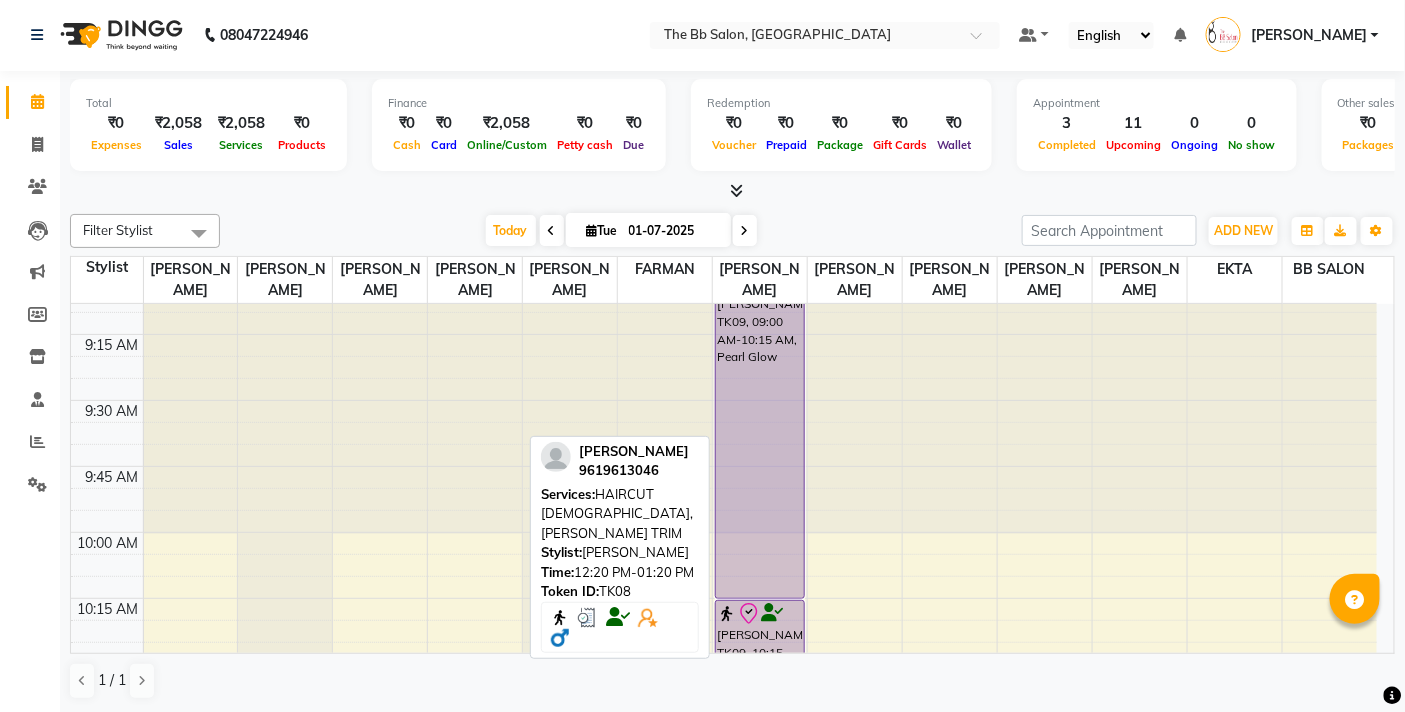scroll, scrollTop: 0, scrollLeft: 0, axis: both 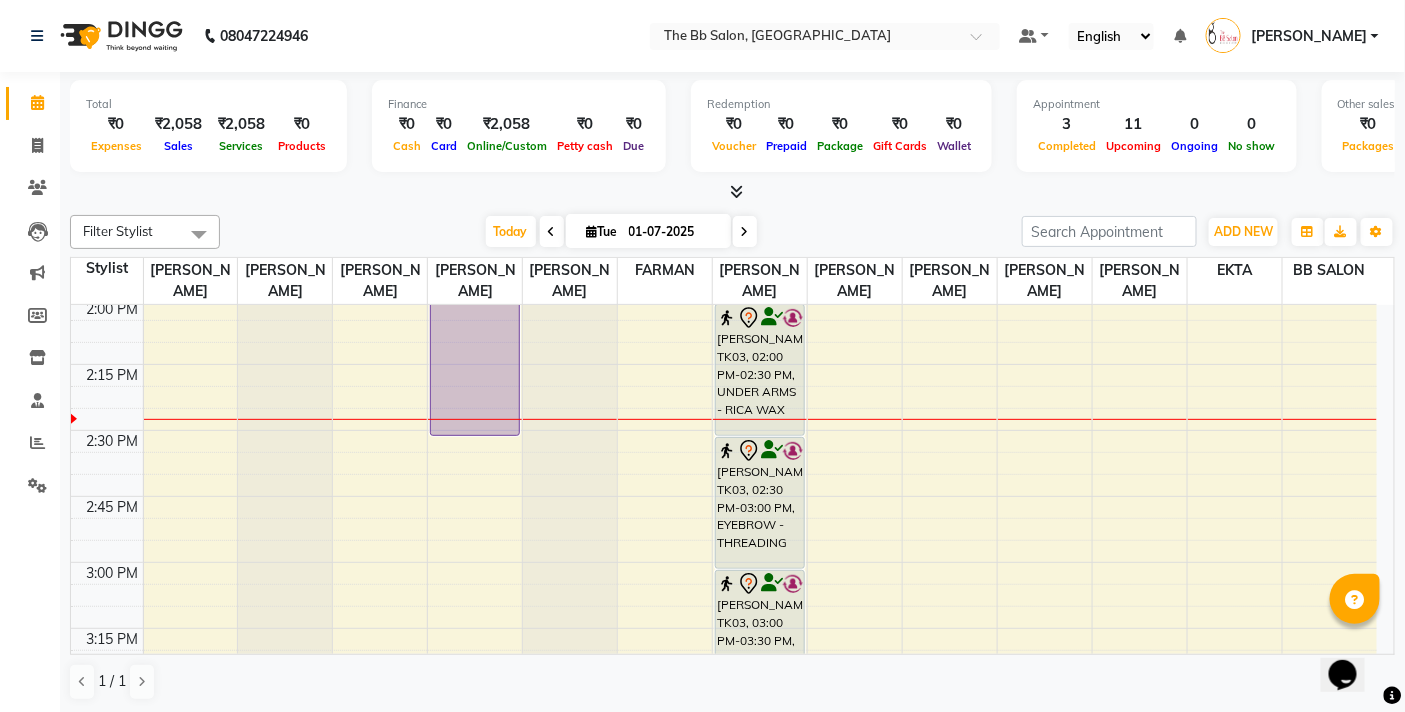 click on "[DATE]  [DATE]" at bounding box center (621, 232) 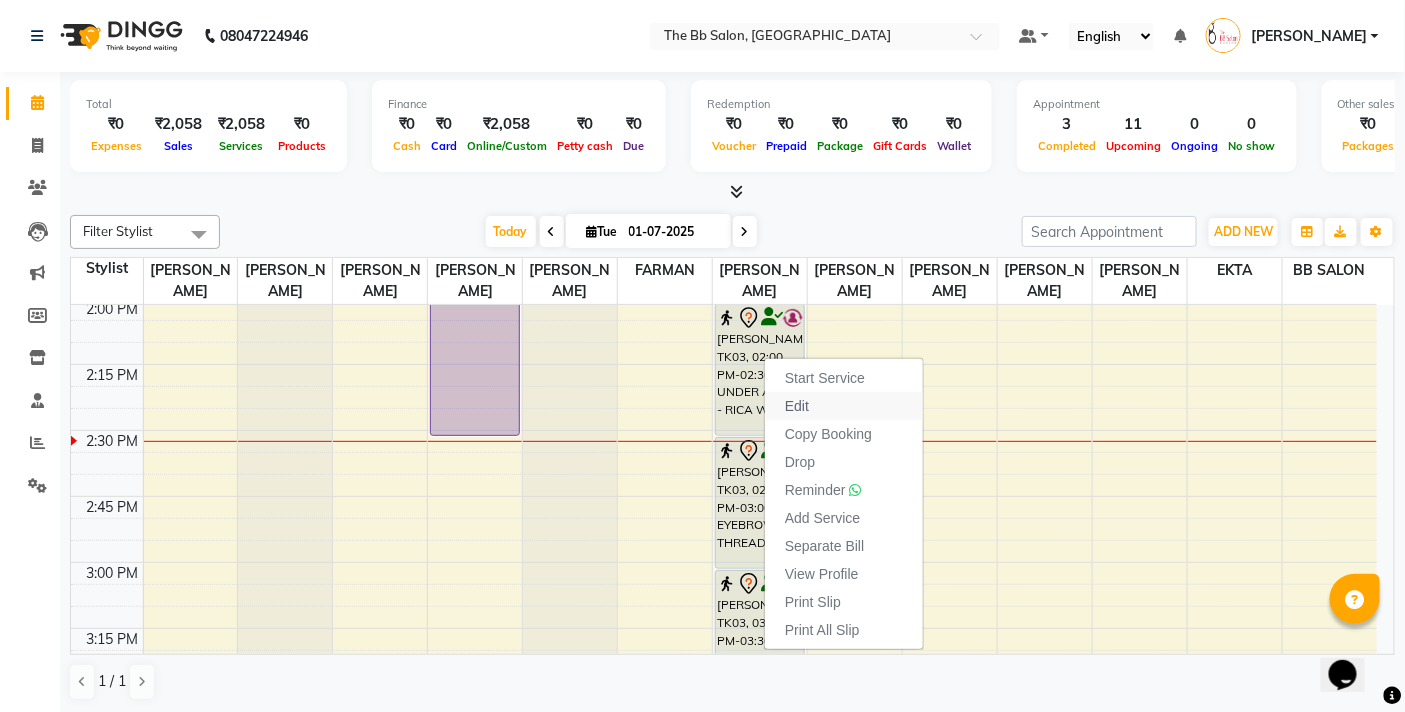 click on "Edit" at bounding box center [797, 406] 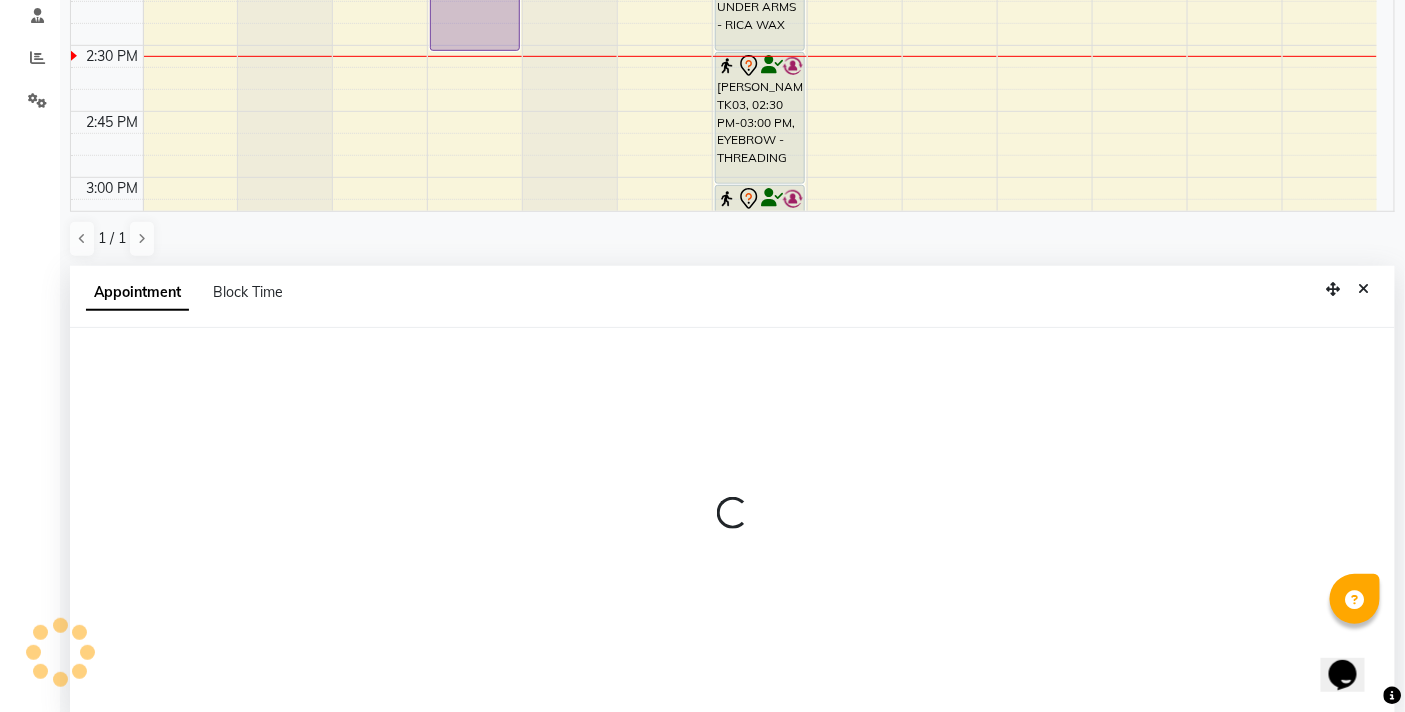 scroll, scrollTop: 392, scrollLeft: 0, axis: vertical 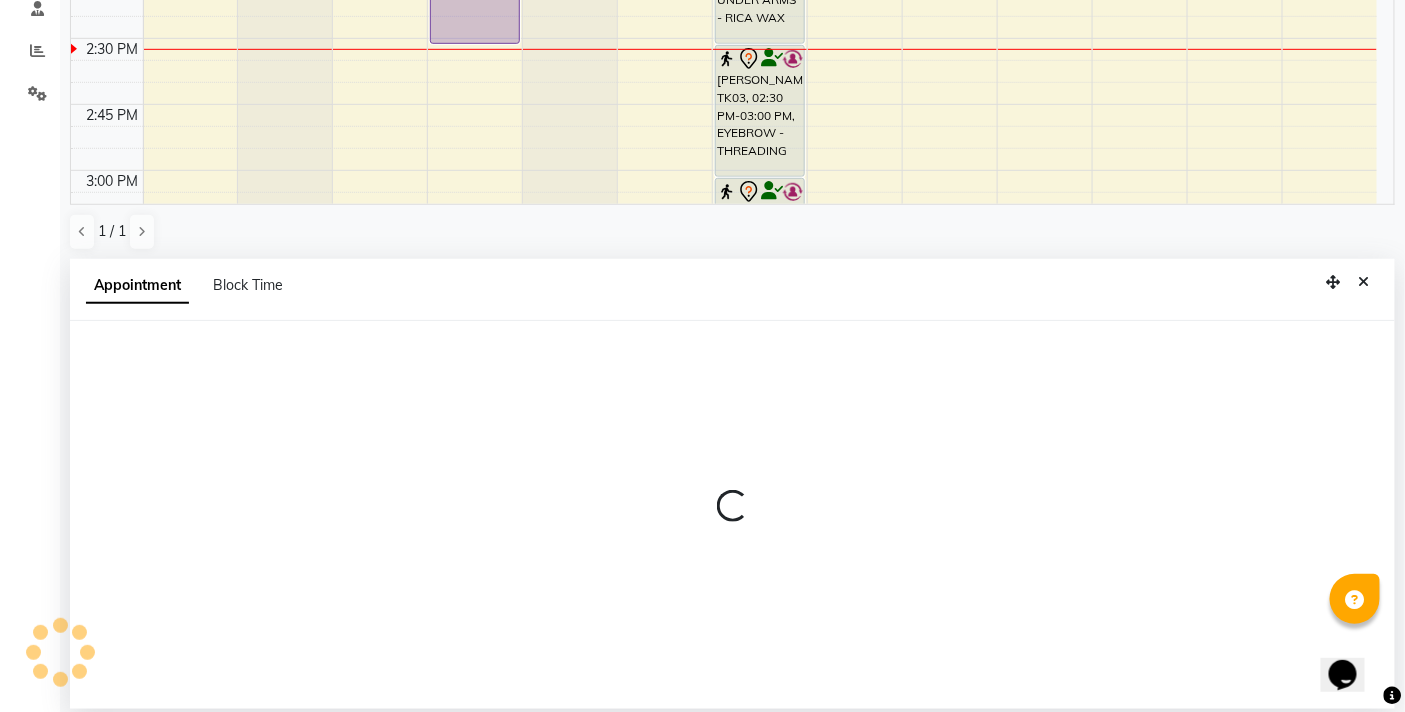 select on "tentative" 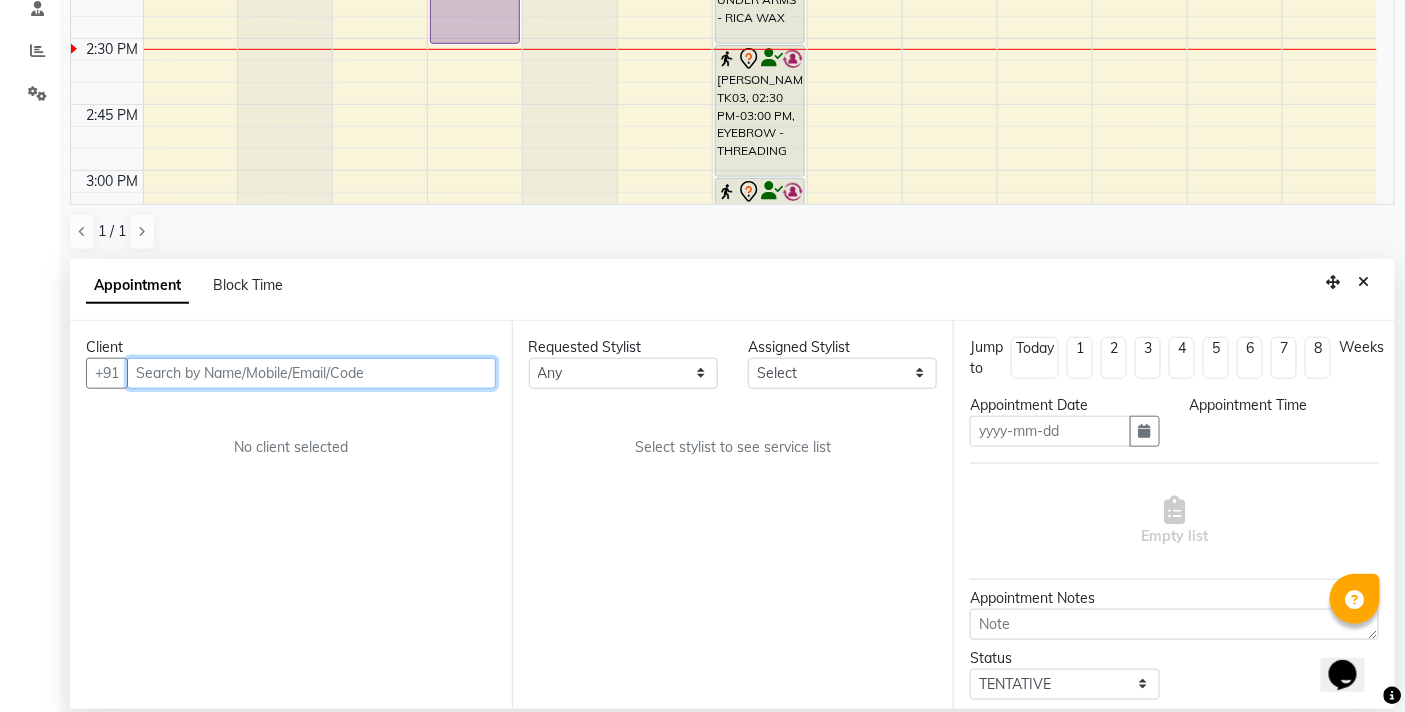 type on "01-07-2025" 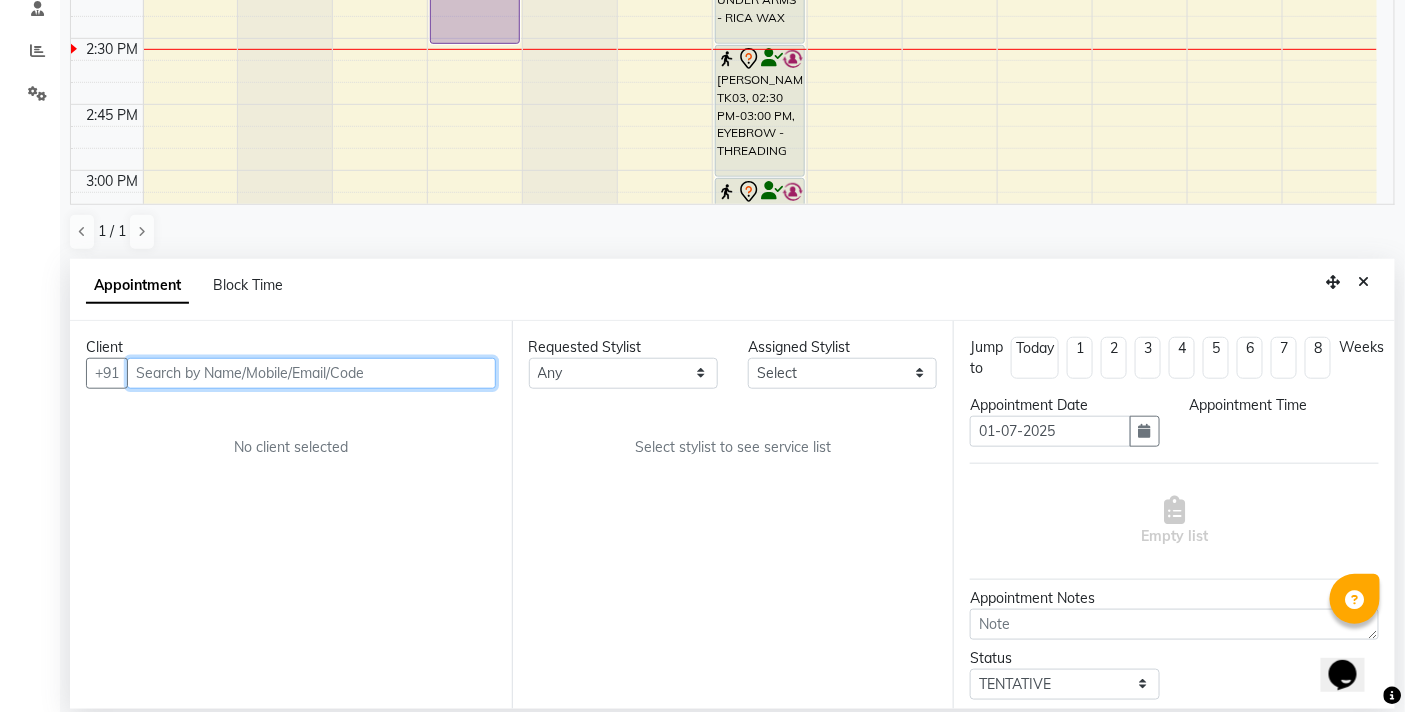 select on "check-in" 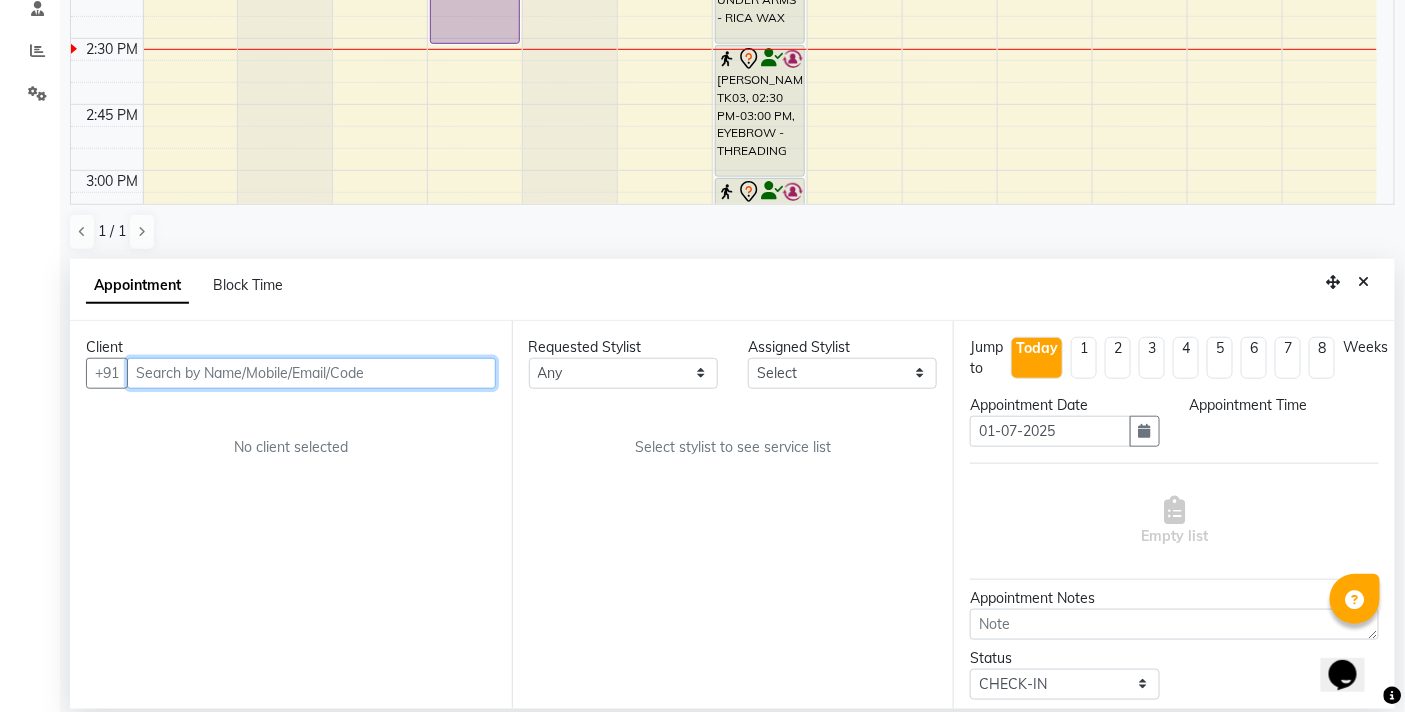 scroll, scrollTop: 1326, scrollLeft: 0, axis: vertical 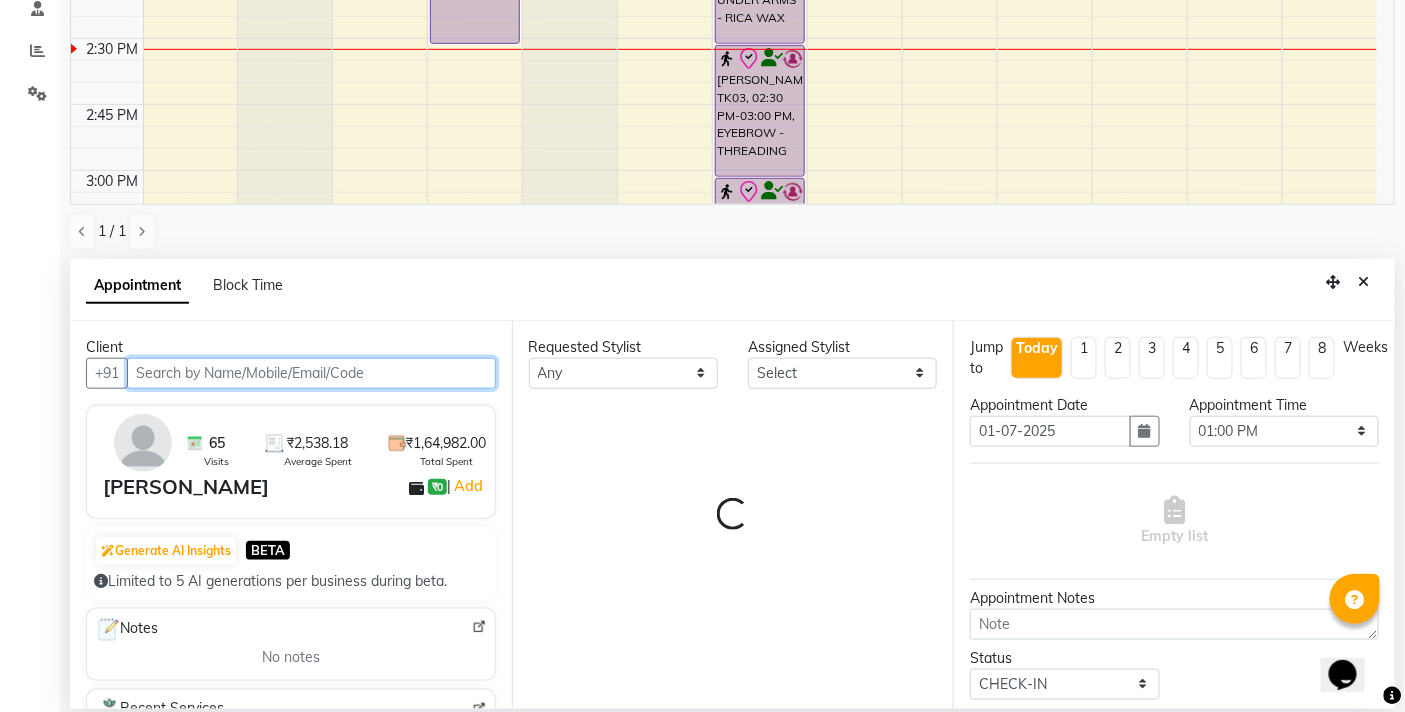 select on "83516" 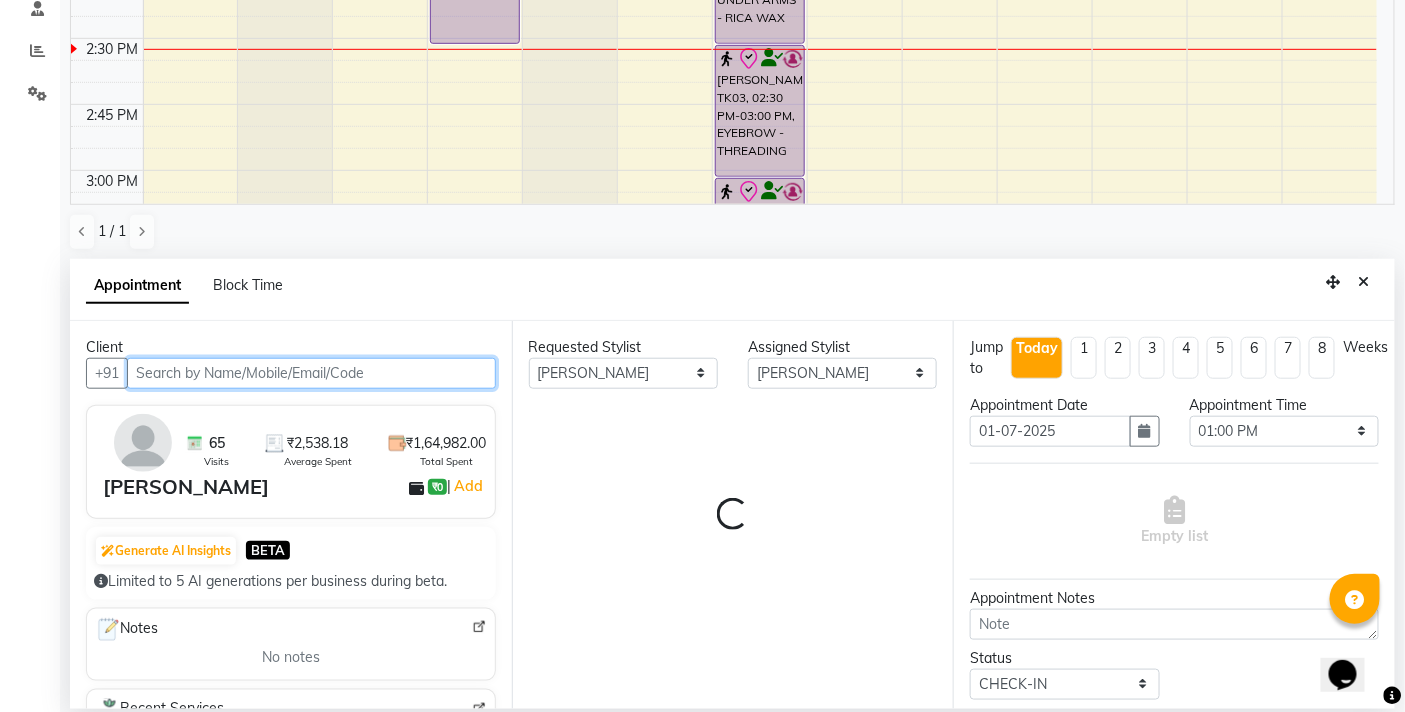 select on "3065" 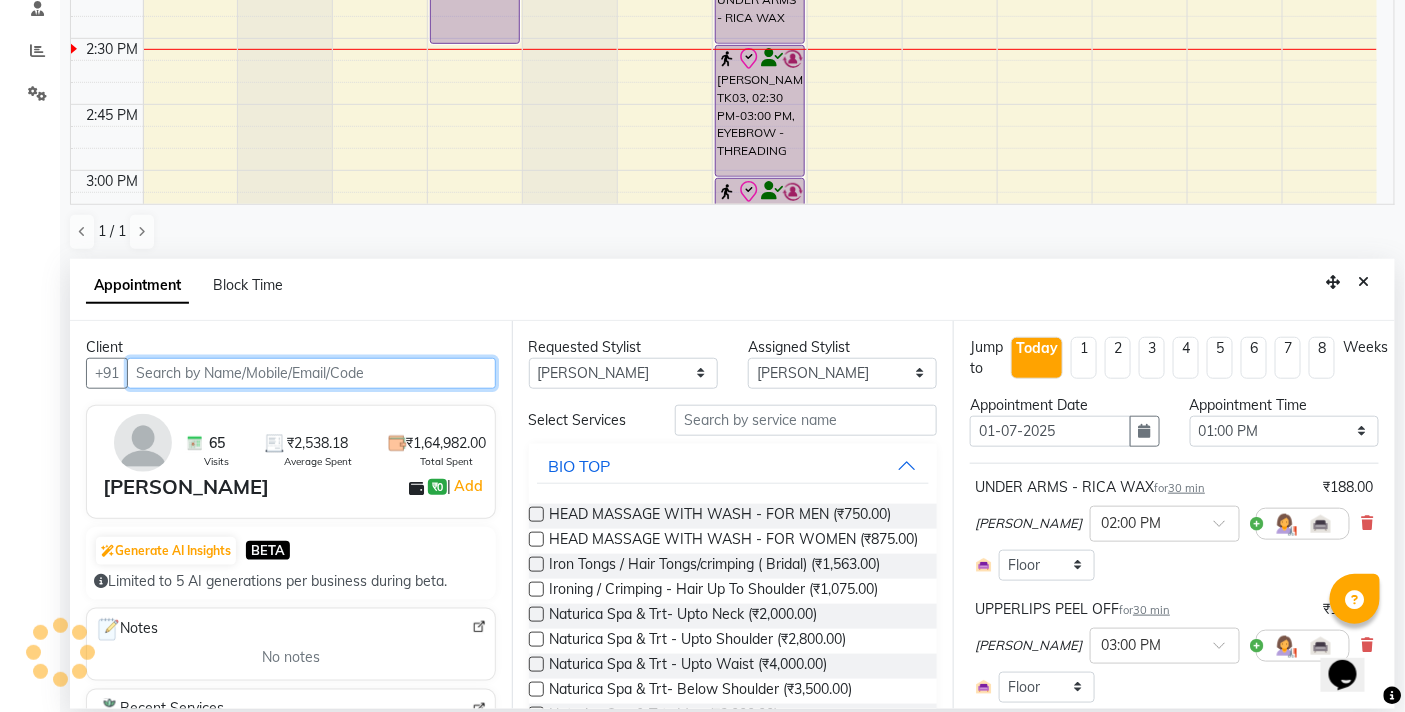 select on "3065" 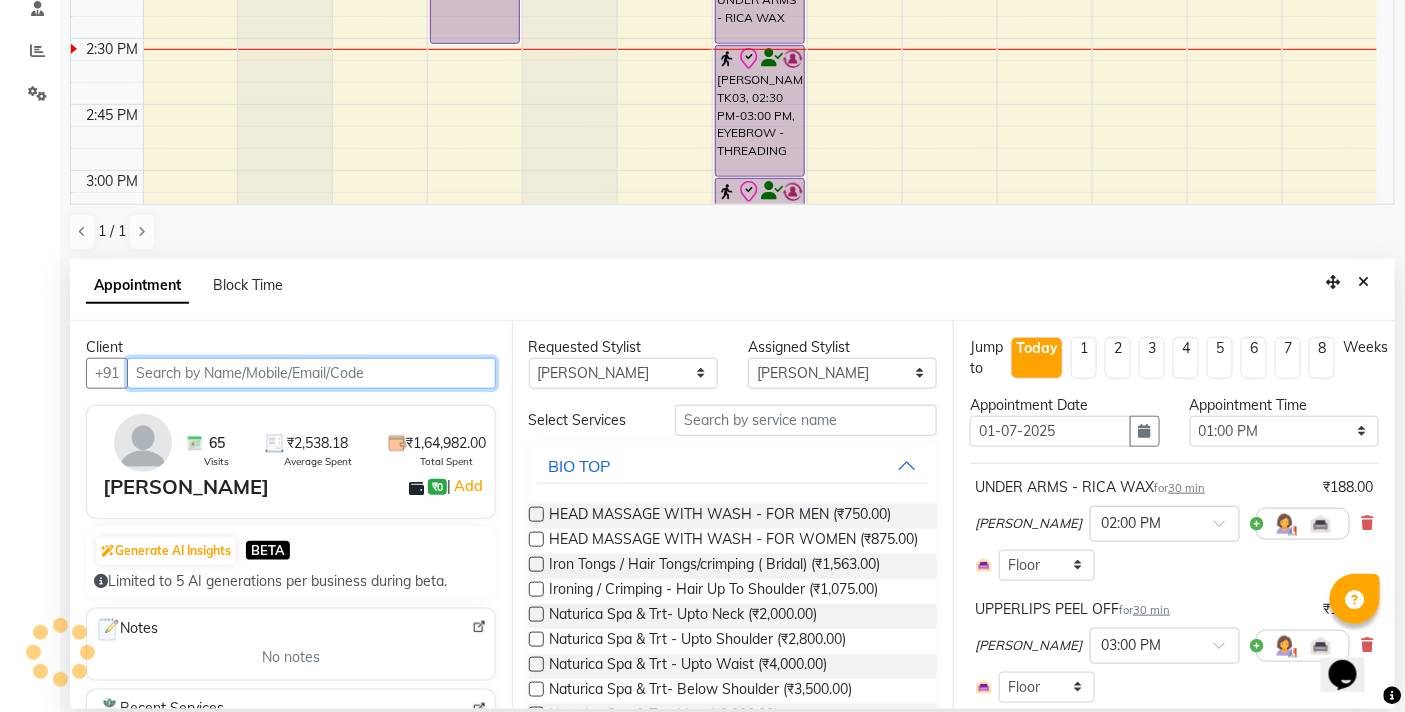 select on "3065" 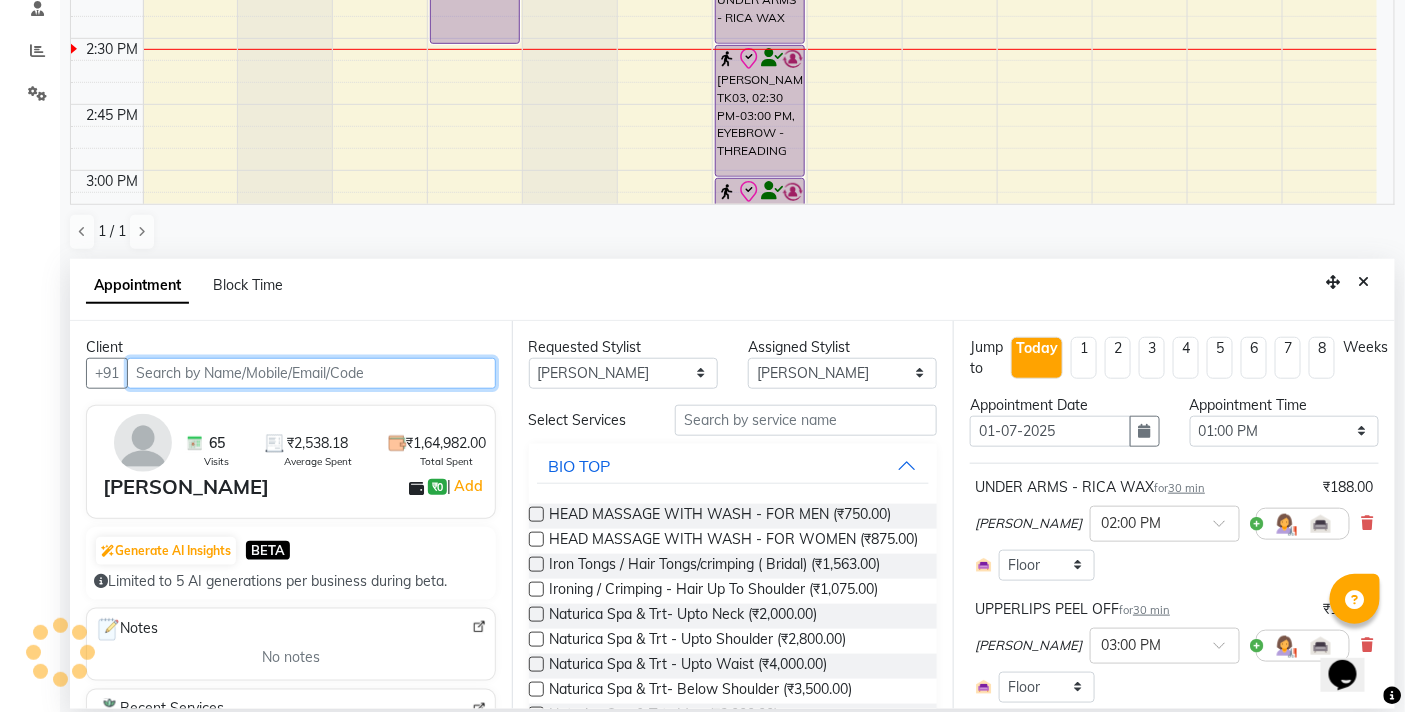 select on "3065" 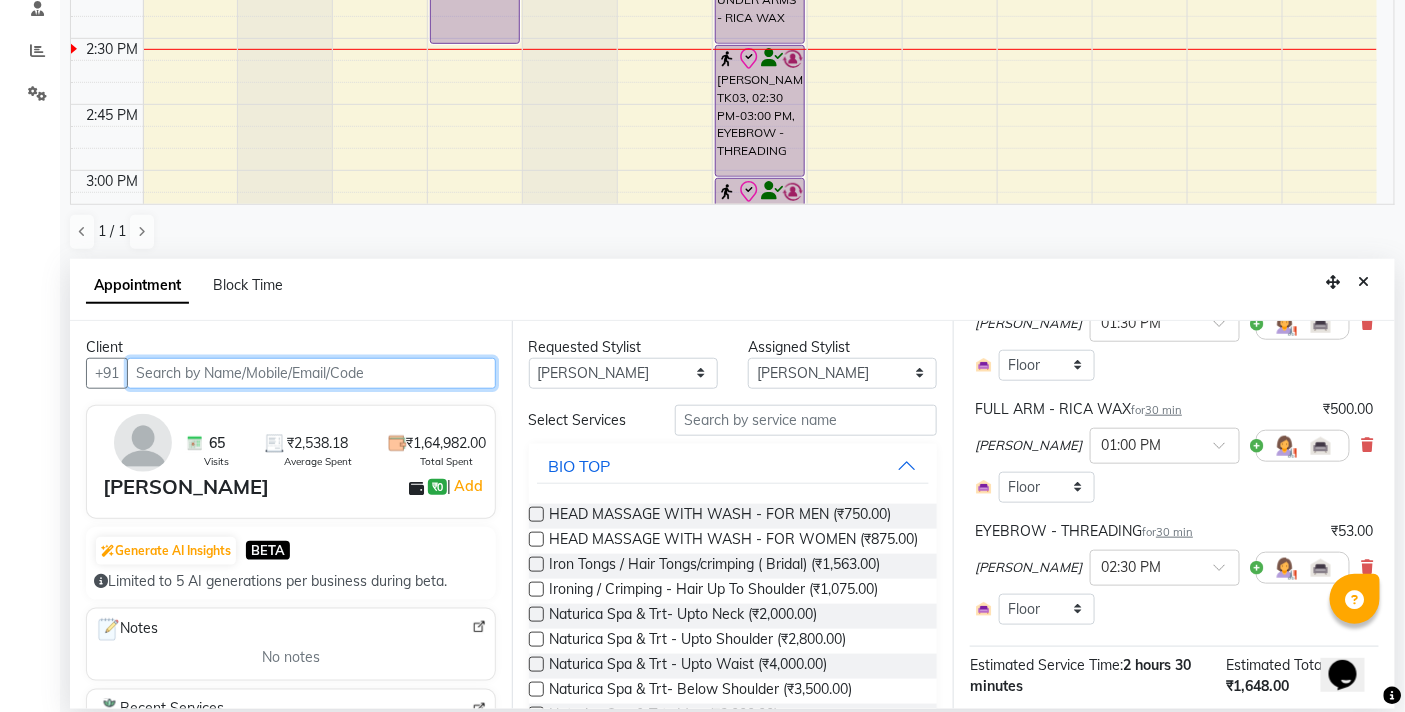 scroll, scrollTop: 636, scrollLeft: 0, axis: vertical 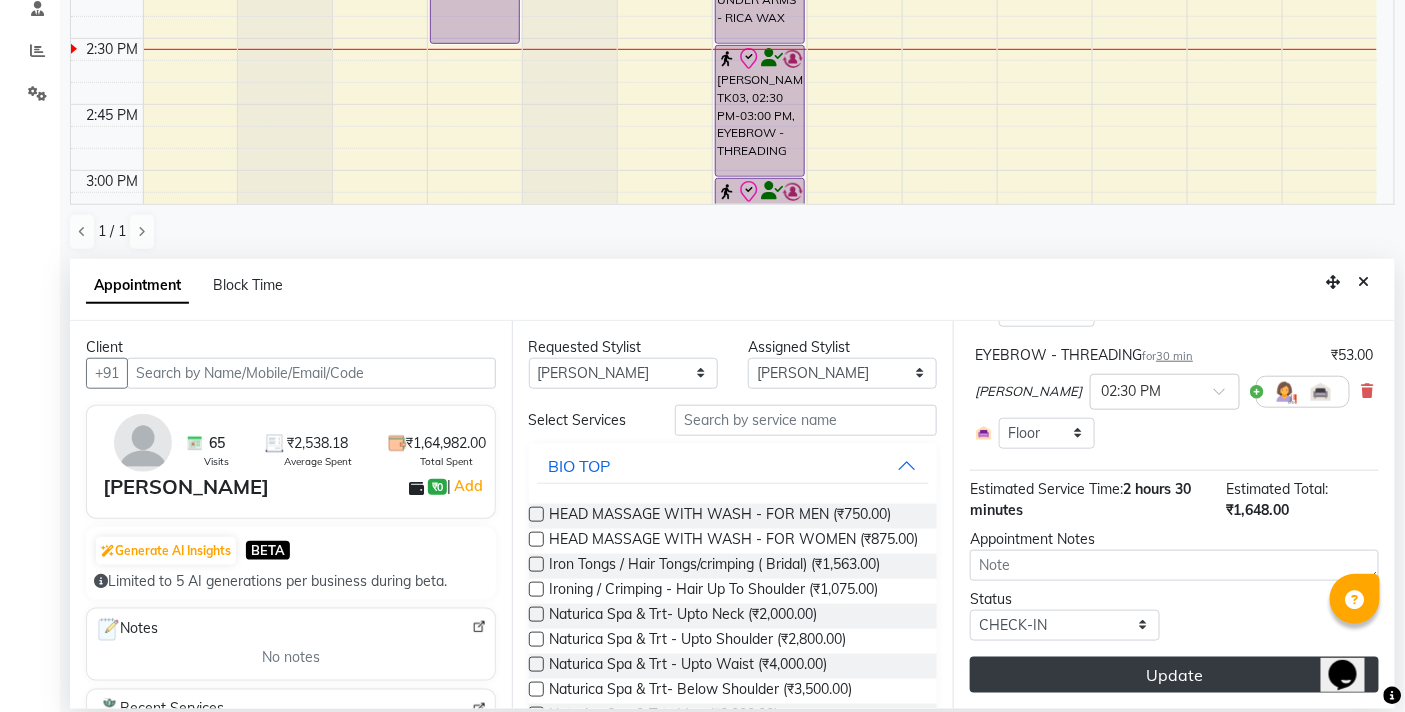 click on "Update" at bounding box center [1174, 675] 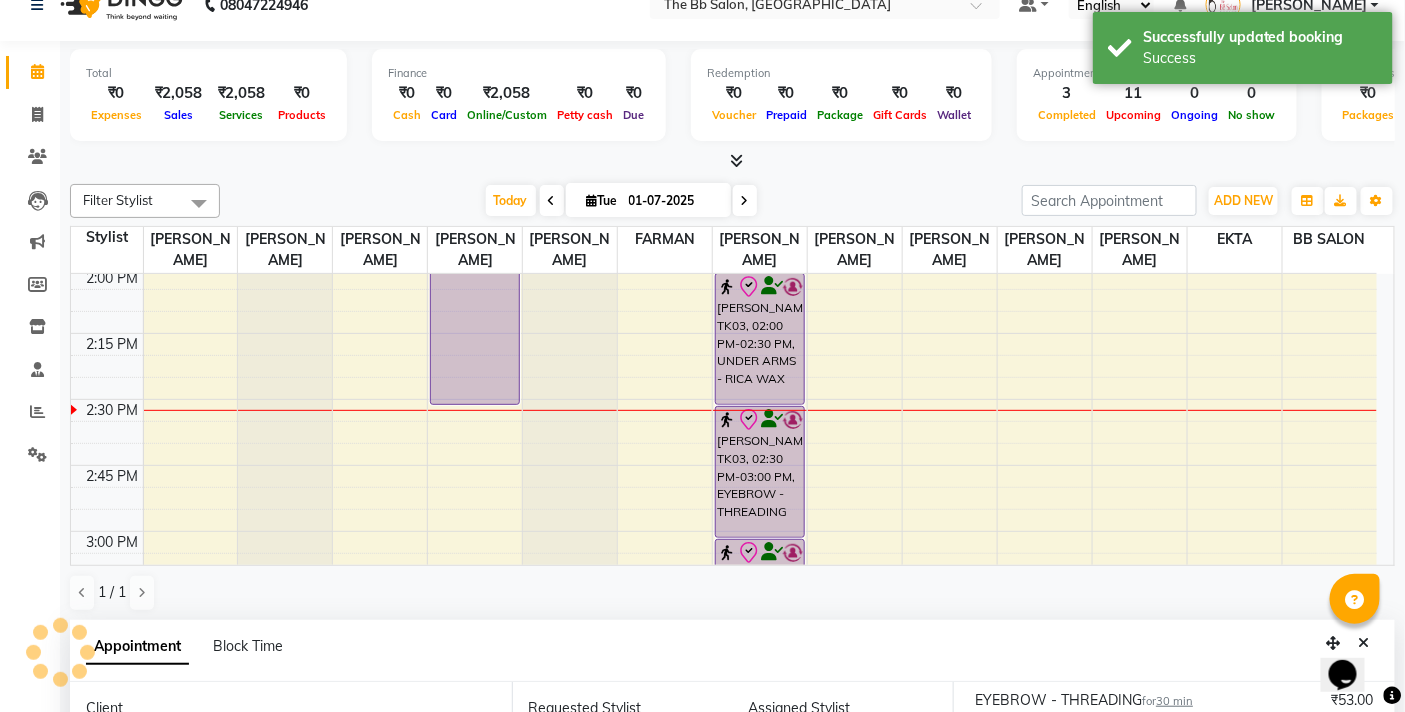 scroll, scrollTop: 0, scrollLeft: 0, axis: both 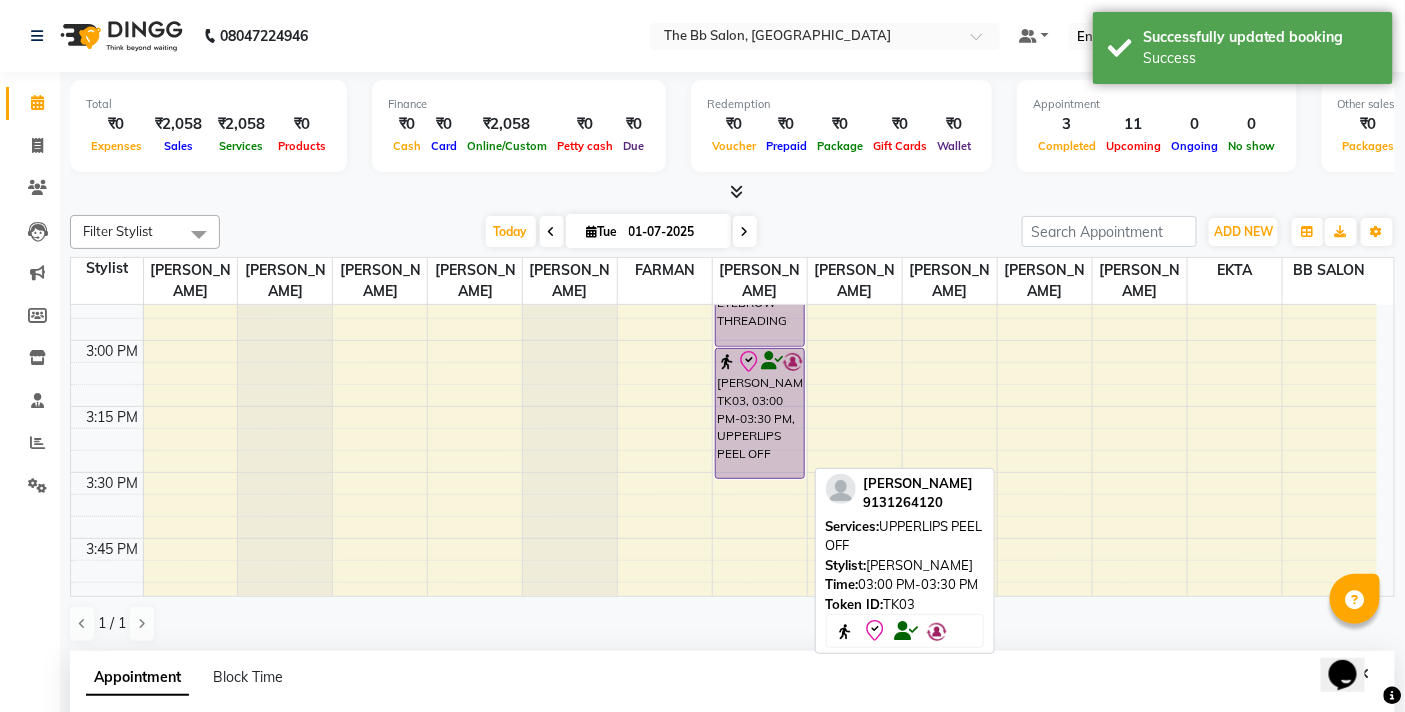 click on "[PERSON_NAME], TK03, 03:00 PM-03:30 PM, UPPERLIPS PEEL OFF" at bounding box center [760, 413] 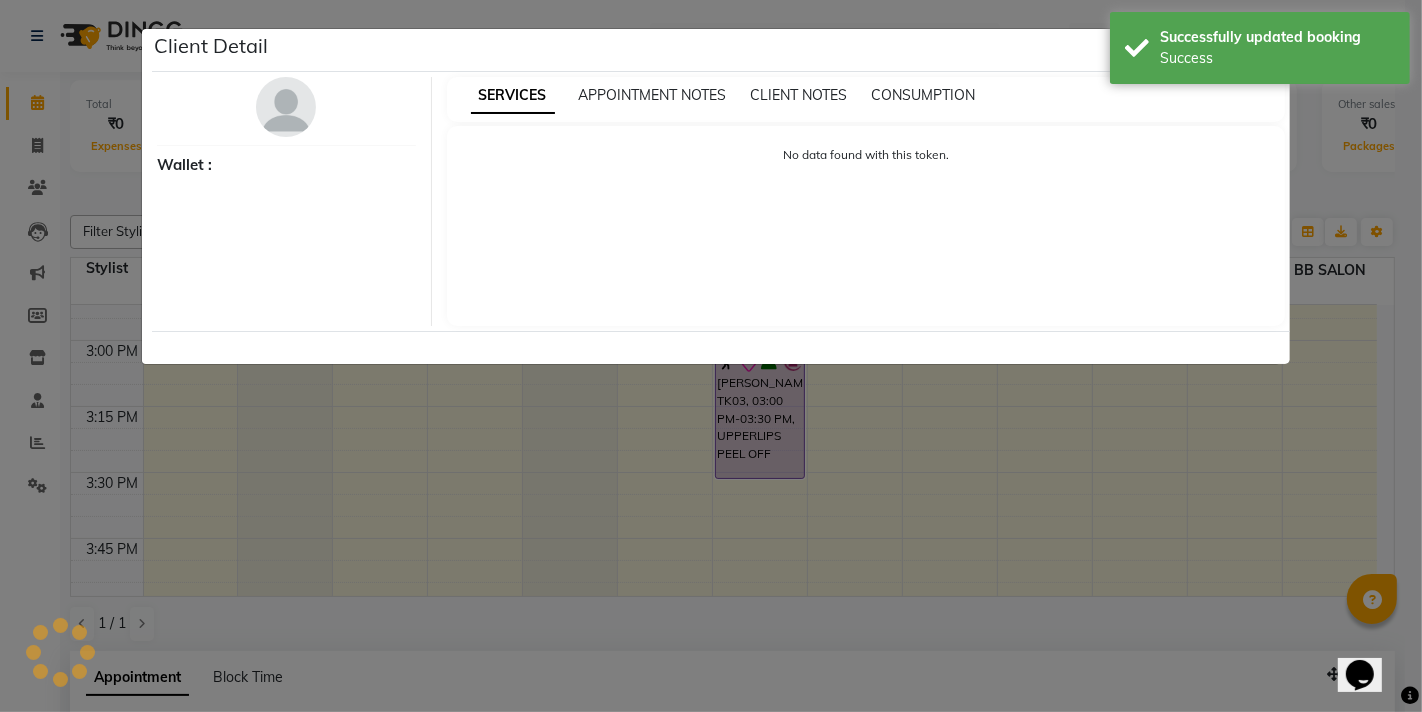 select on "8" 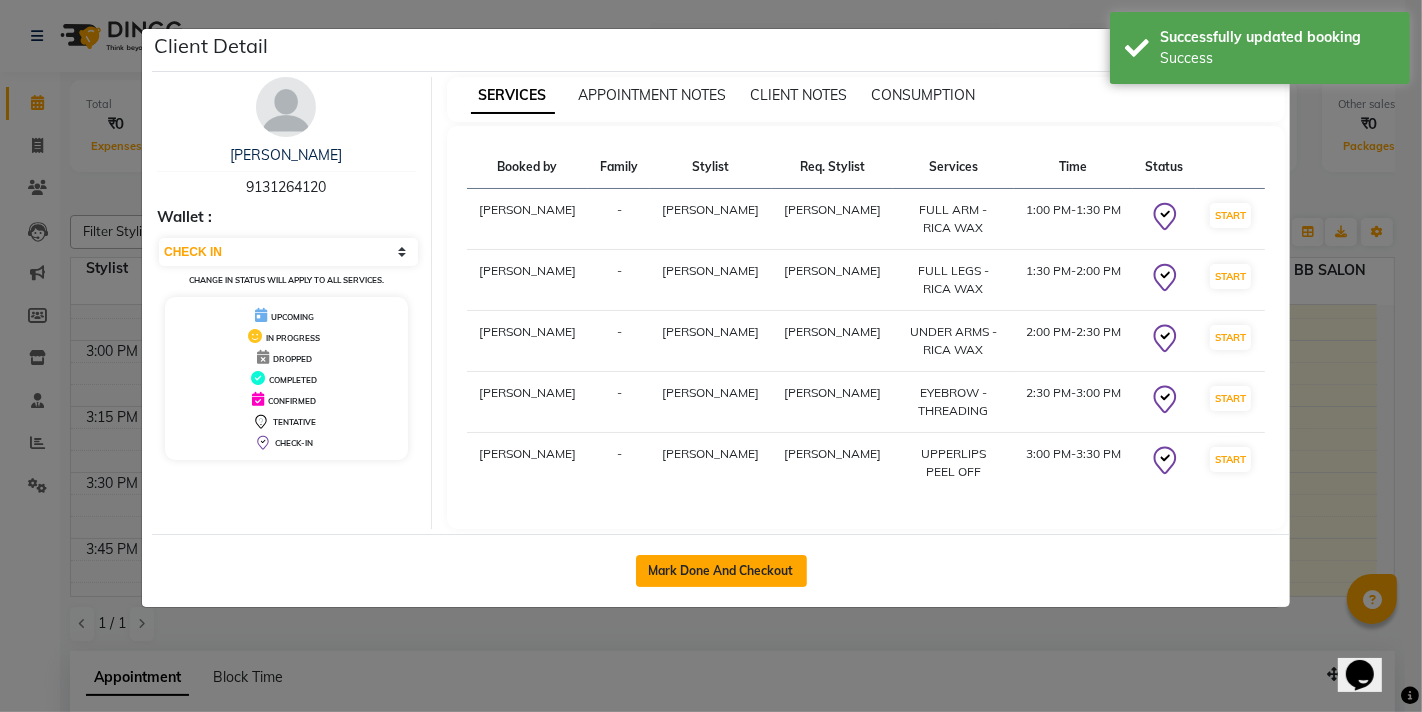 click on "Mark Done And Checkout" 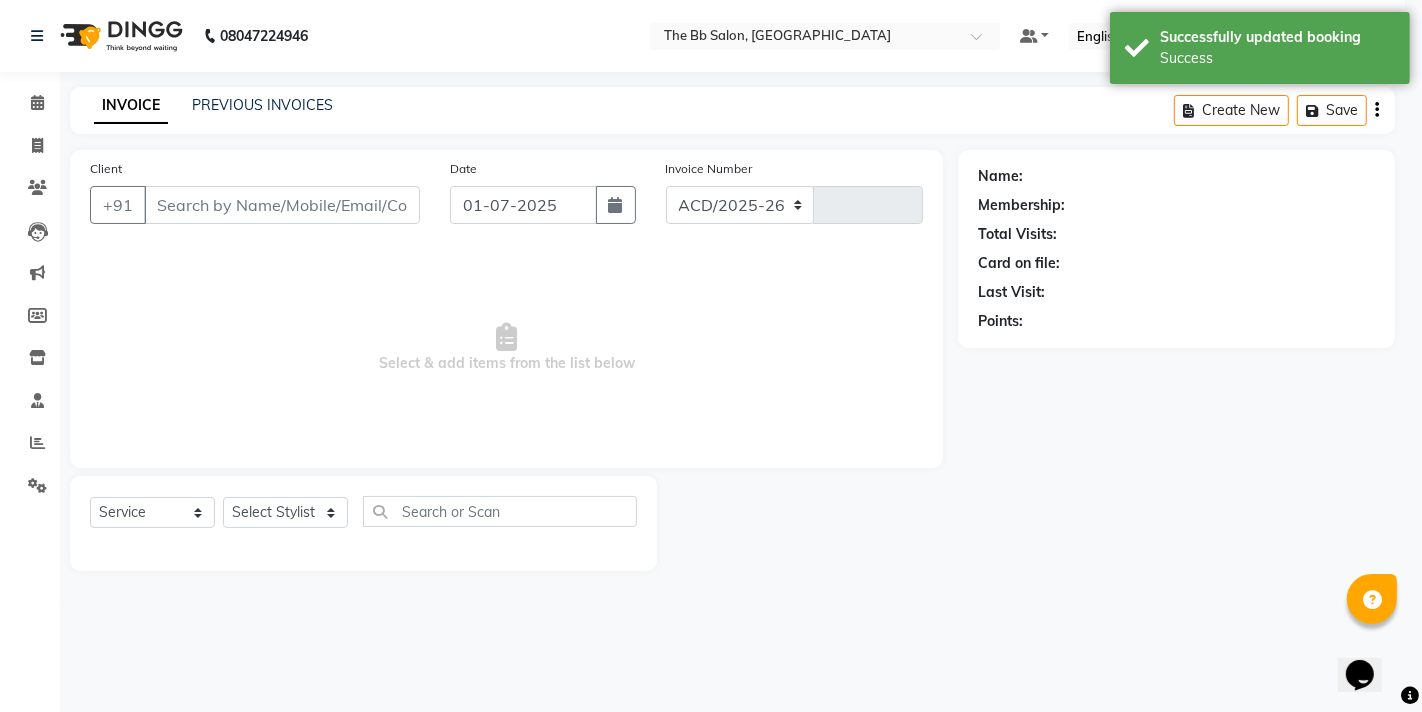 select on "6231" 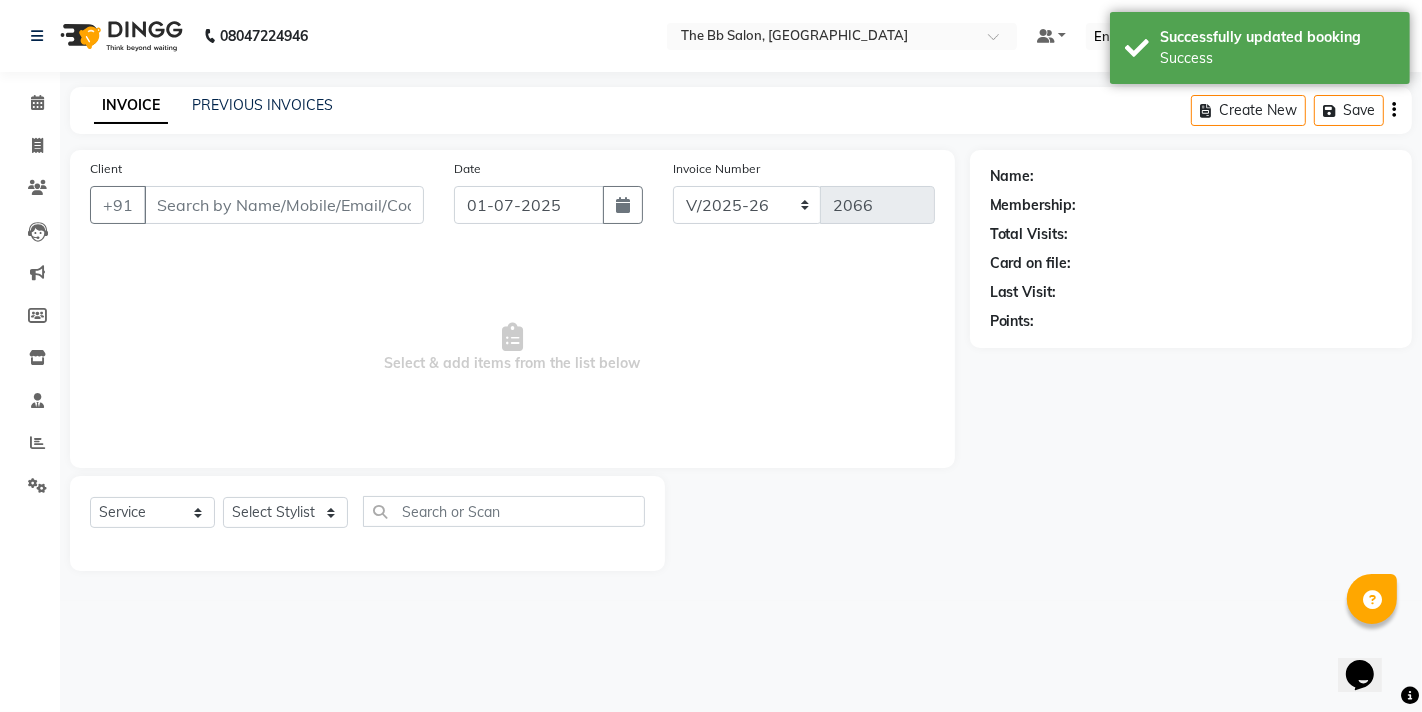 type on "91******20" 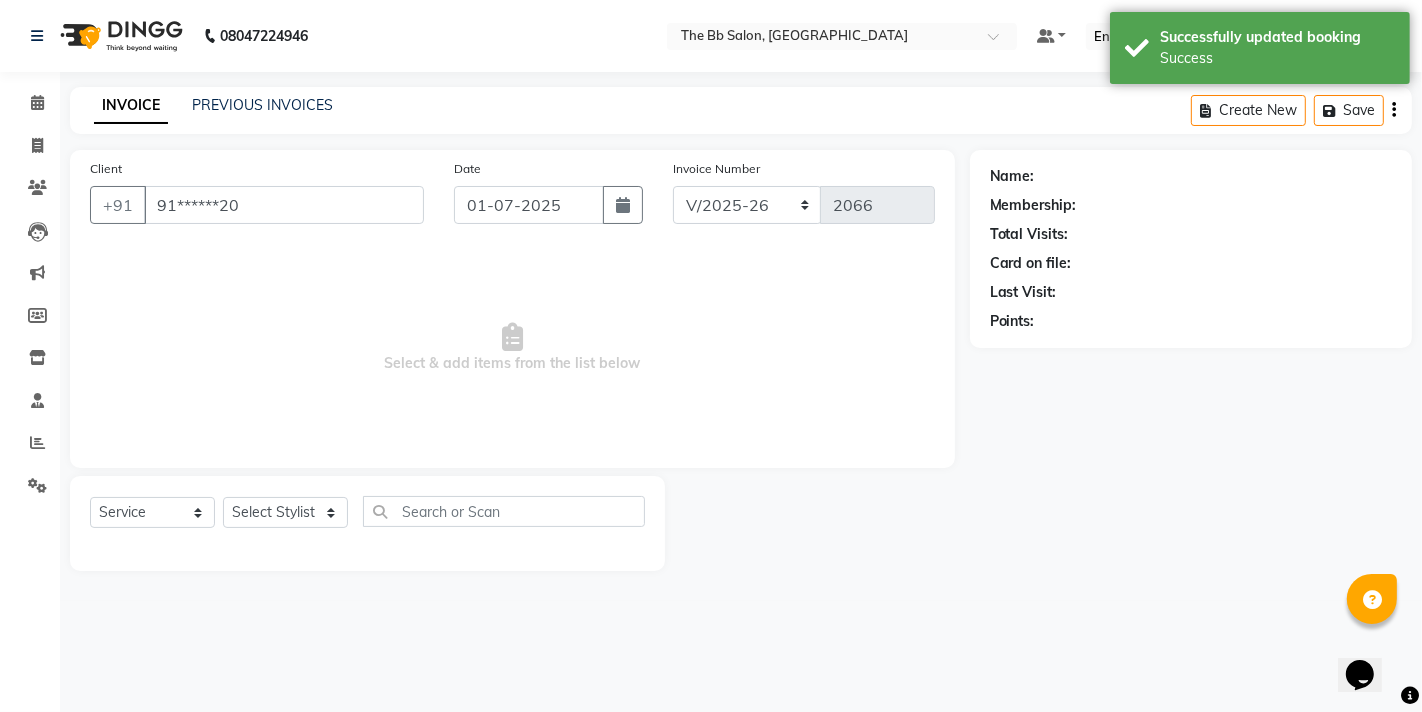 select on "83516" 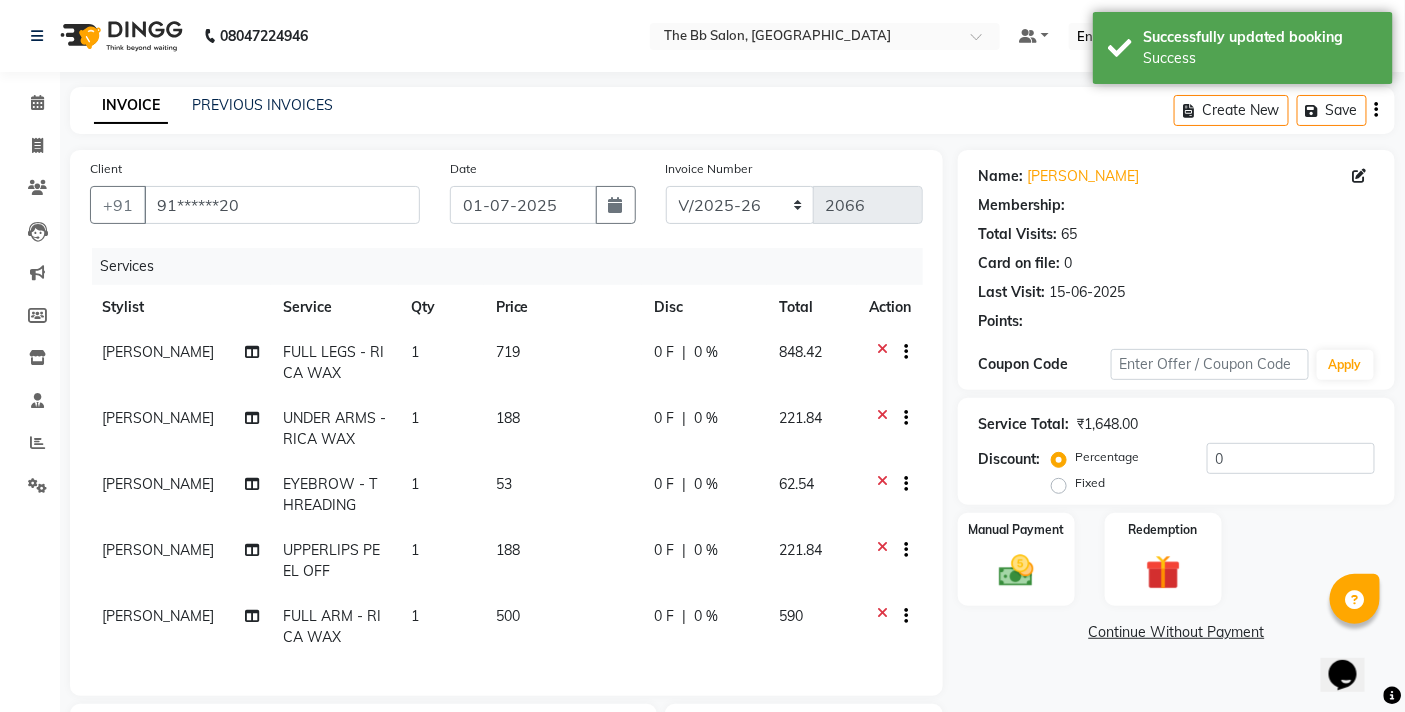 select on "1: Object" 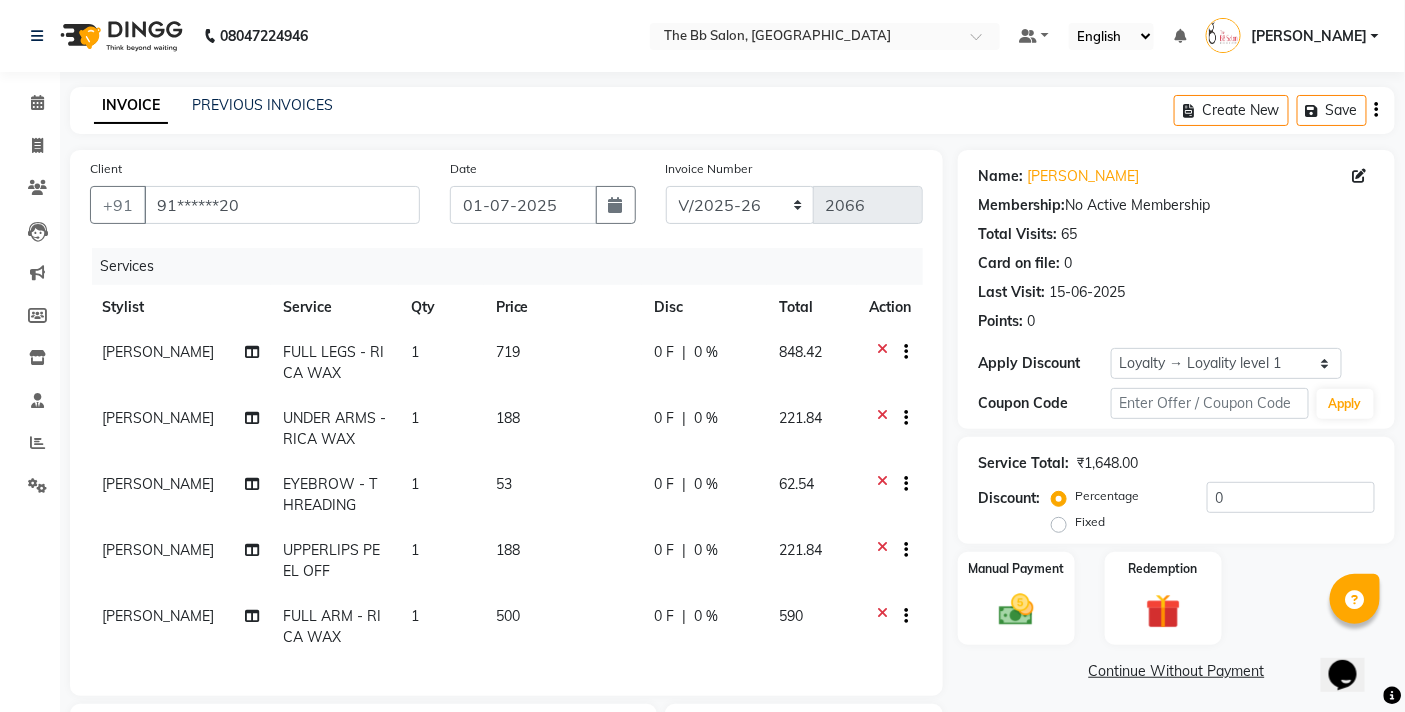 click on "1" 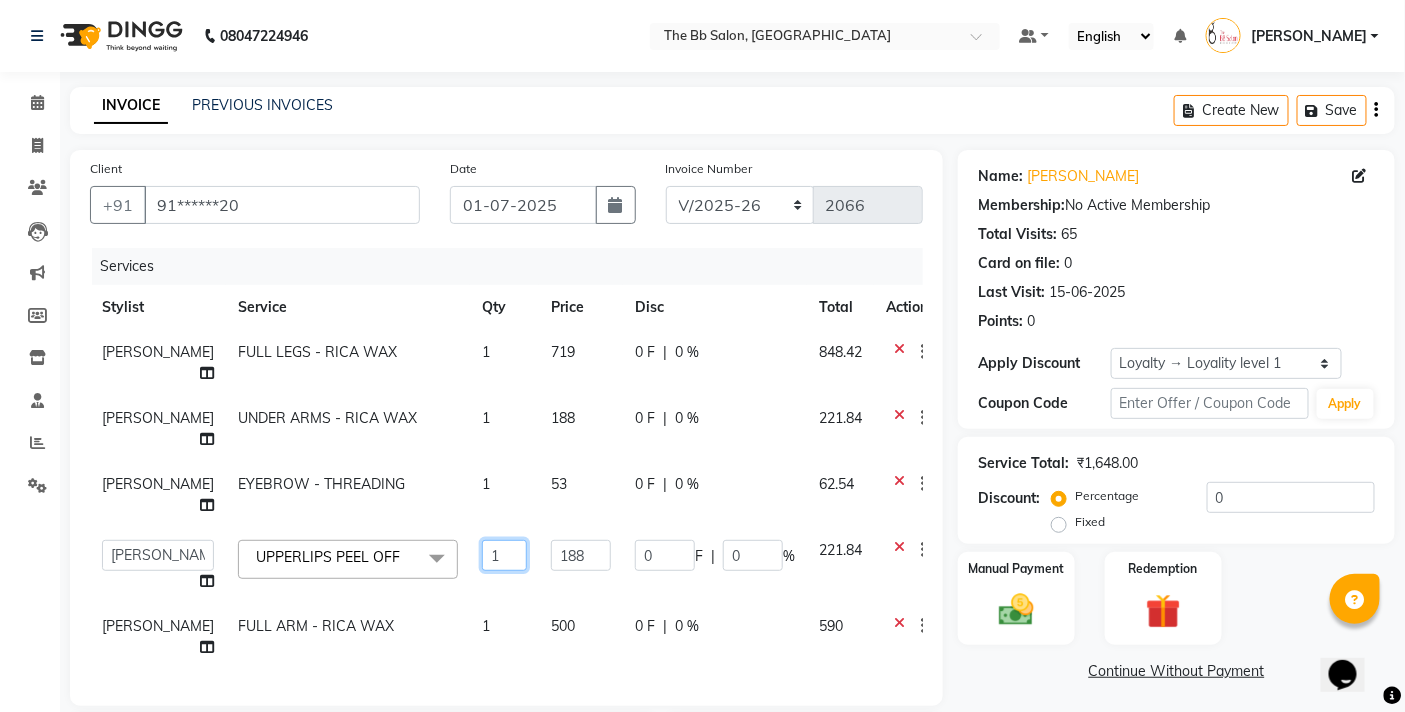 drag, startPoint x: 464, startPoint y: 556, endPoint x: 424, endPoint y: 560, distance: 40.1995 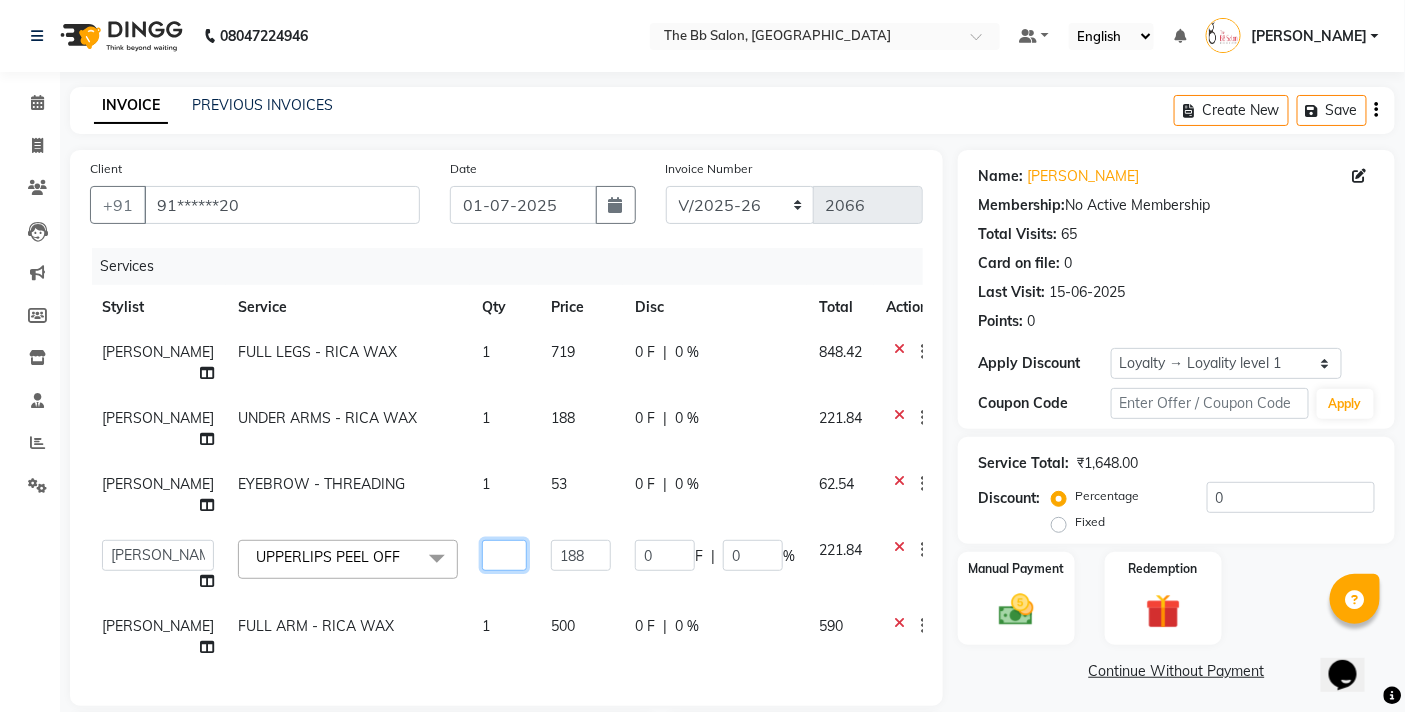 type on "2" 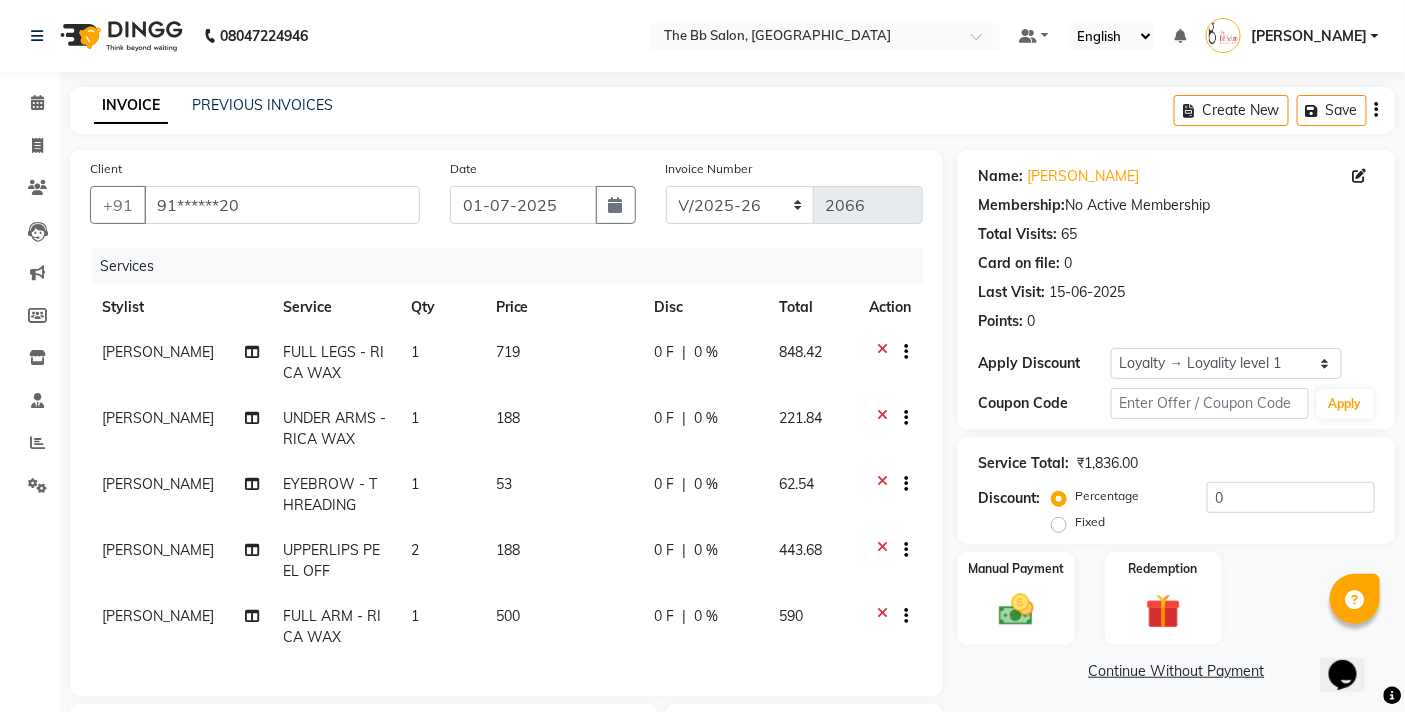 click on "SHILPA YADAV FULL LEGS - RICA WAX 1 719 0 F | 0 % 848.42 SHILPA YADAV UNDER ARMS - RICA WAX 1 188 0 F | 0 % 221.84 SHILPA YADAV EYEBROW - THREADING 1 53 0 F | 0 % 62.54 SHILPA YADAV UPPERLIPS PEEL OFF 2 188 0 F | 0 % 443.68 SHILPA YADAV FULL ARM - RICA WAX 1 500 0 F | 0 % 590" 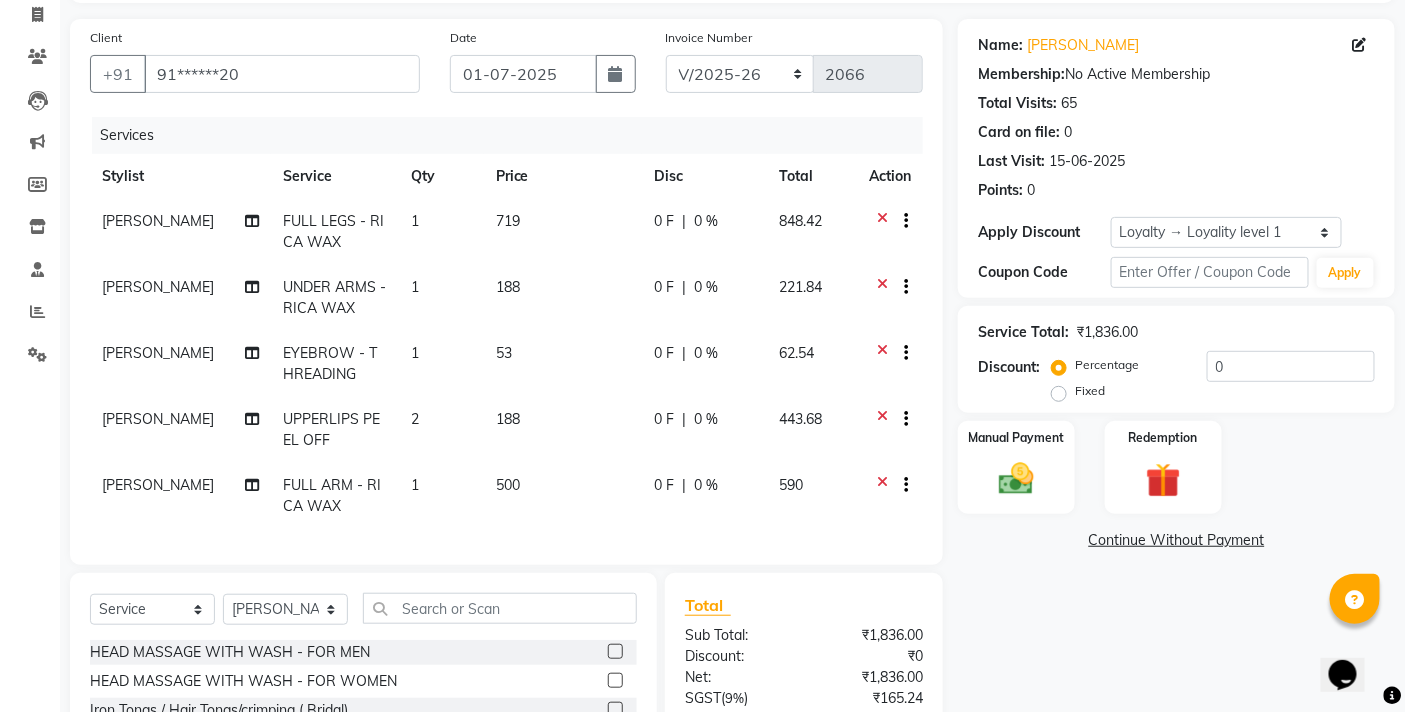 scroll, scrollTop: 353, scrollLeft: 0, axis: vertical 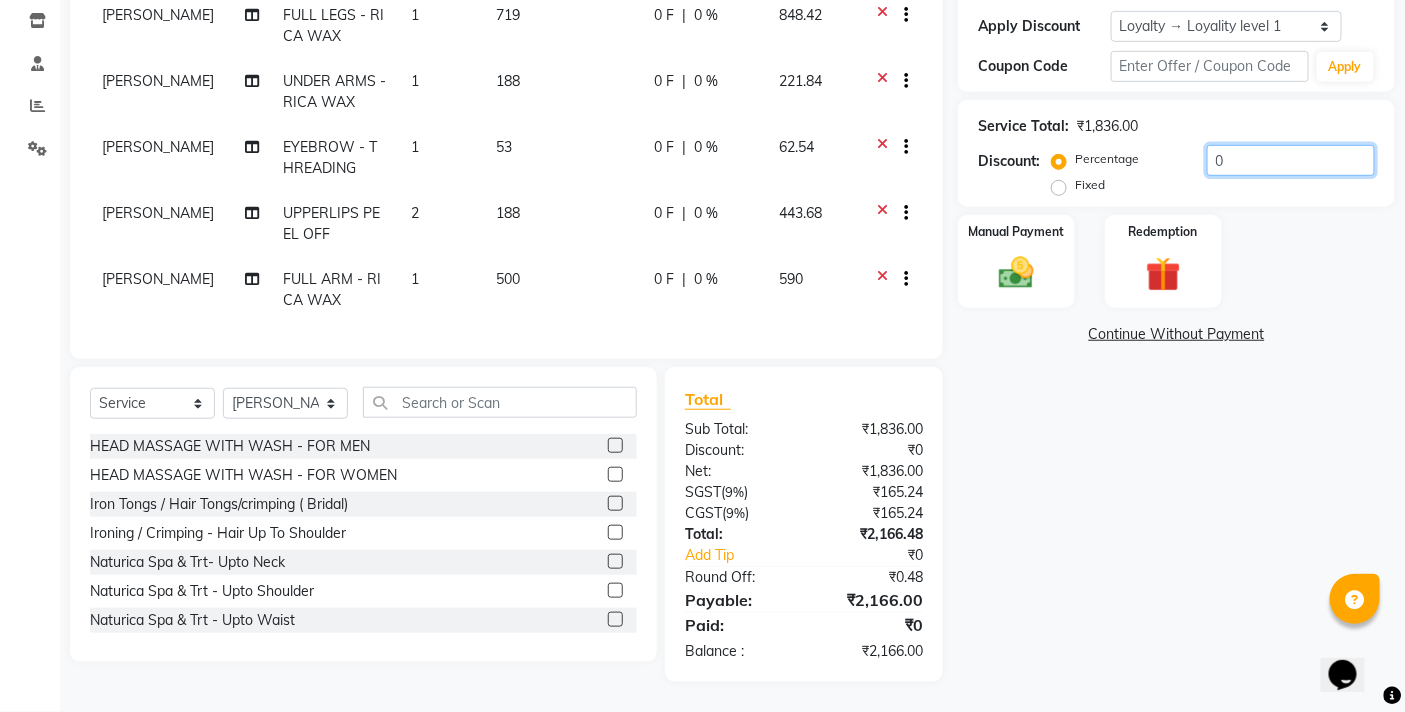click on "0" 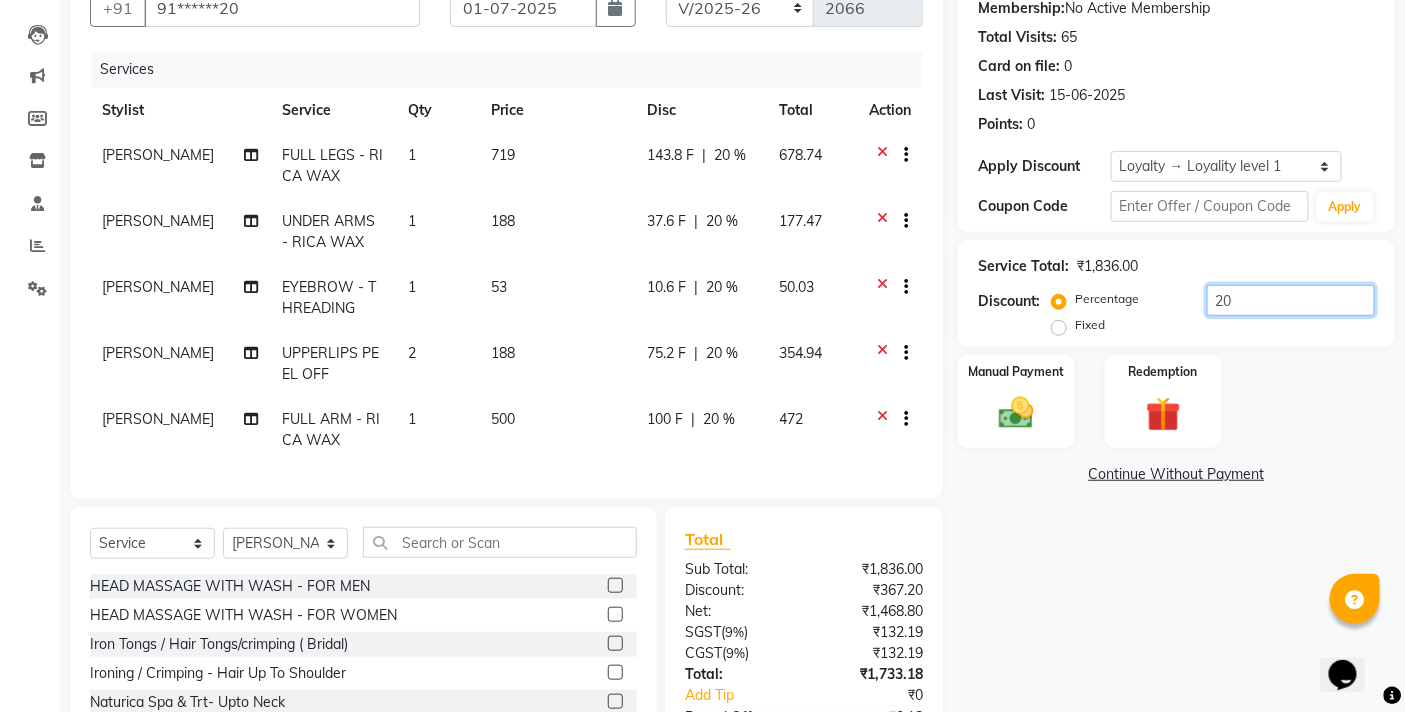 scroll, scrollTop: 131, scrollLeft: 0, axis: vertical 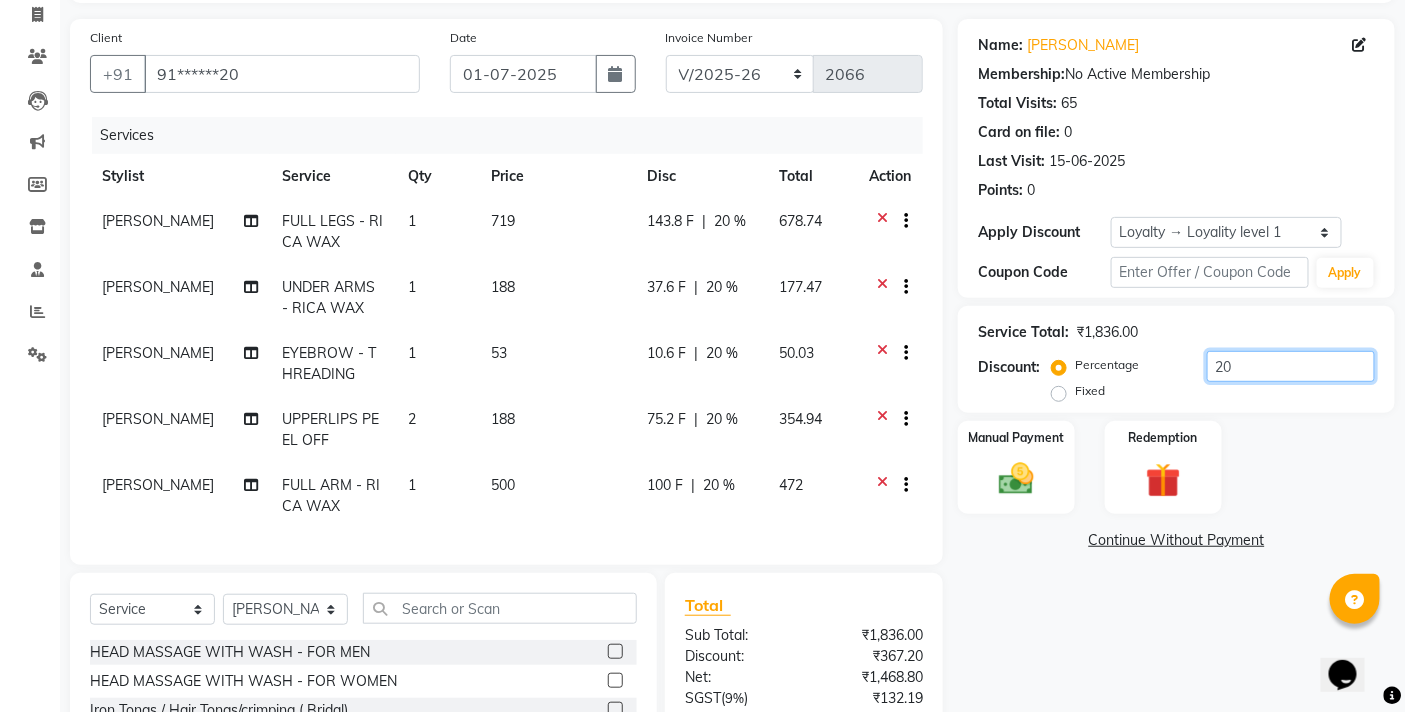 type on "20" 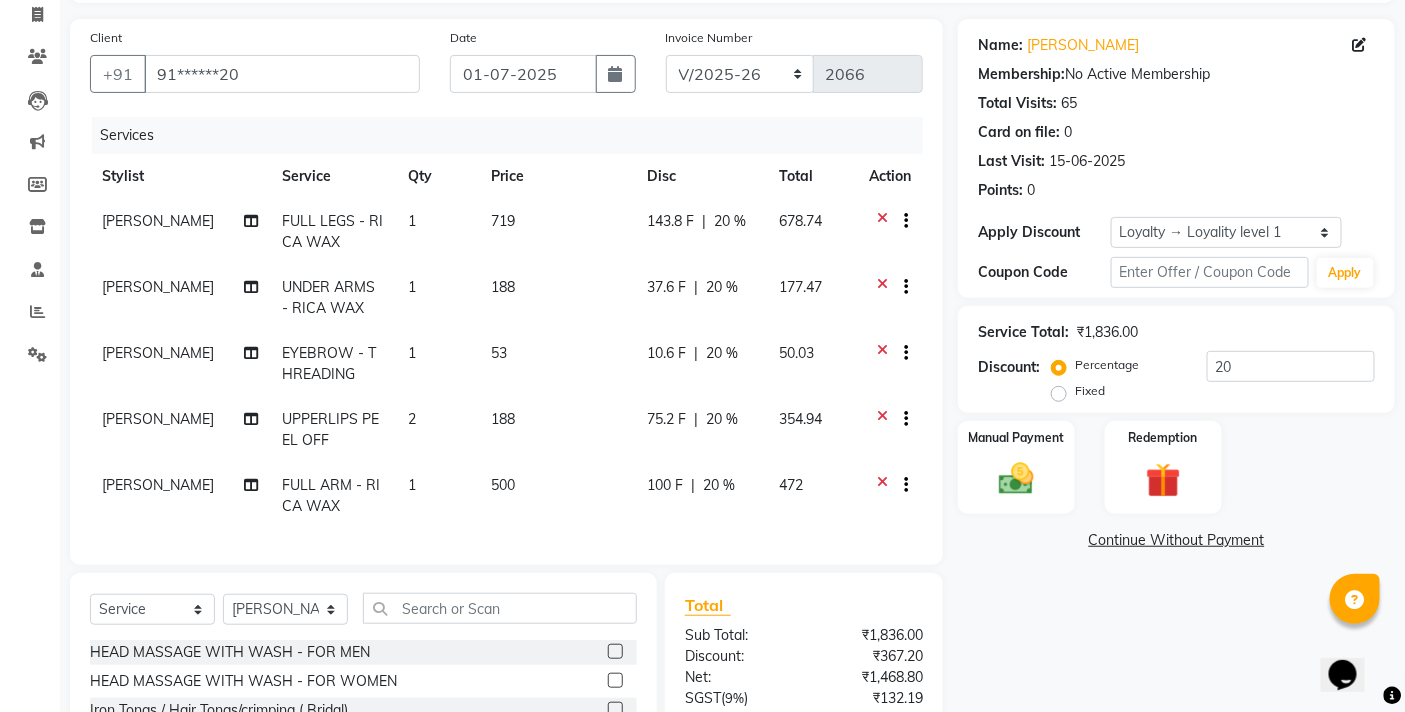 click on "2" 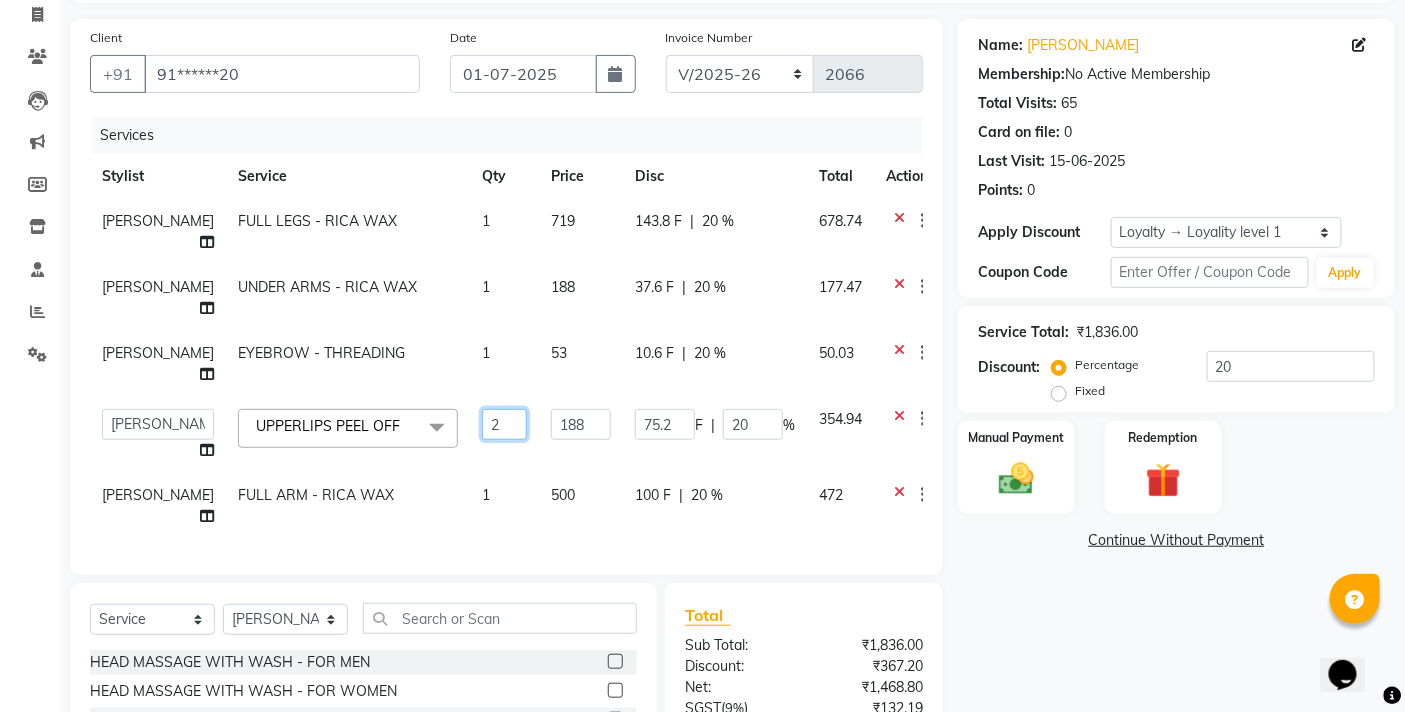 click on "2" 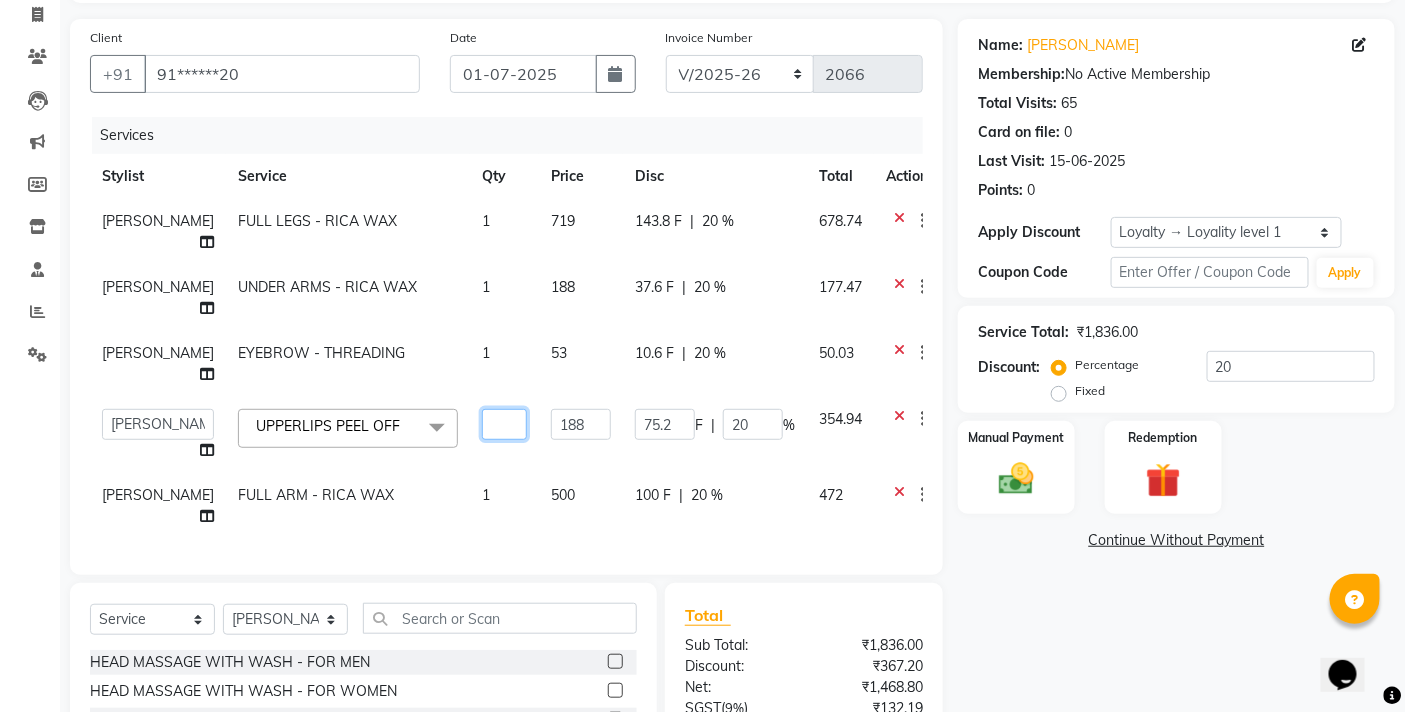 type on "1" 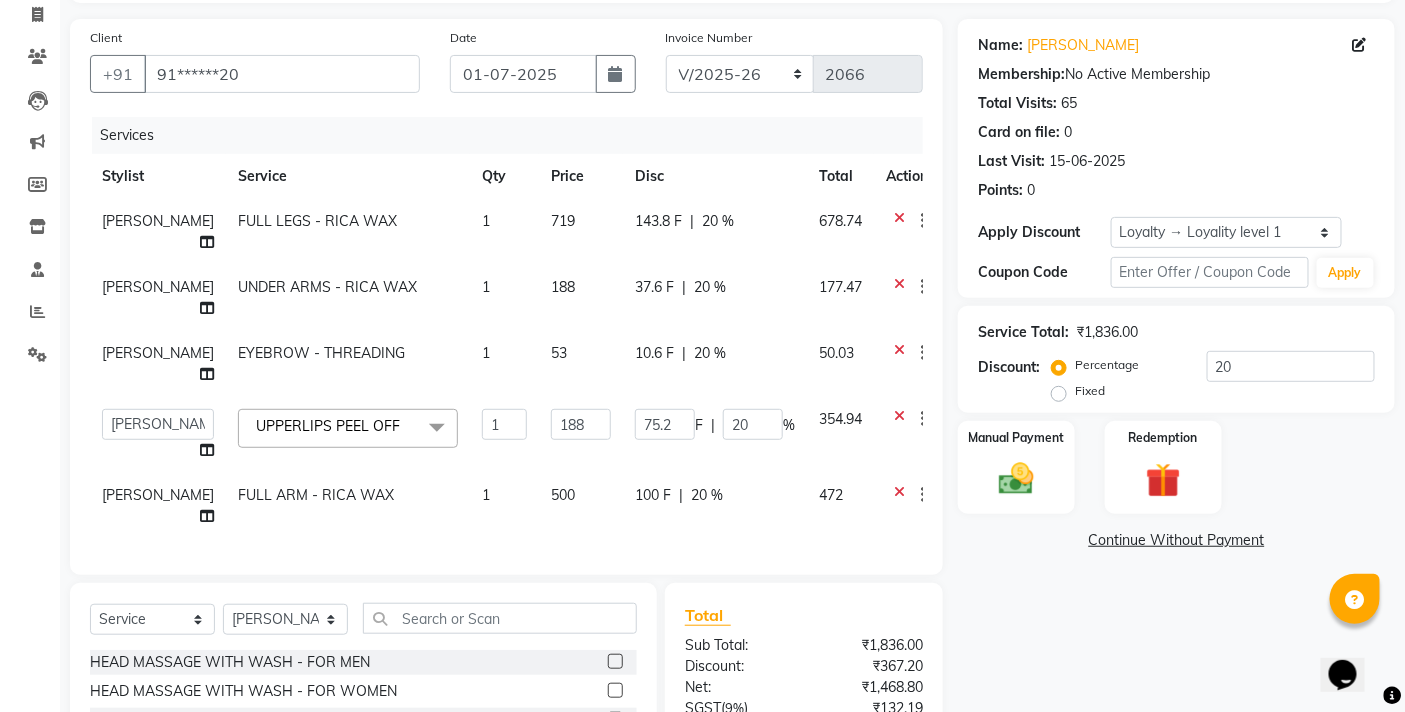 click on "BB SALON   DIPALI   EKTA   FARMAN   GOPAL   GOUSIYA SHAIKH   MANGESH T   MANGESH TAVARE   Mrugesh Kamble   Nazim Shaikh   ROHAN    Rupesh Chavan   Sanjay Pawar   SANTOSH   SHILPA YADAV   Ujjwal Bisht   WILSON   ZAHIDA  UPPERLIPS PEEL OFF  x HEAD MASSAGE WITH WASH - FOR MEN HEAD MASSAGE WITH WASH - FOR WOMEN Iron Tongs / Hair Tongs/crimping ( Bridal) Ironing / Crimping  - Hair Up To Shoulder Naturica Spa & Trt-  Upto Neck Naturica Spa & Trt - Upto Shoulder Naturica Spa & Trt - Upto Waist Naturica Spa & Trt- Below Shoulder Naturica Spa & Trt- Men OLAPLEX  TRT BELOW SHOULDER OLAPLEX  TRT MEN OLAPLEX TRT  UPTO NECK OLAPLEX TRT  UPTO SHOULDER OLAPLEX TRT  UPTO WAIST REVIVER/MOROCCAN/BIOTOP WASH - BELOW SHOULDER REVIVER/MOROCCAN/BIOTOP WASH - UPTO NECK REVIVER/MOROCCAN/BIOTOP WASH - UPTO SHOULDER REVIVER/MOROCCAN/BIOTOP WASH - UPTO WAIST SHAVE SIDE LOCKS COLOUR EXFOLIATING SCRUB FULL BACK THERAPY WITH BALM & ESSENTIAL OIL BODY MASSAGE - VITAMIN WAX FULL ARM THREAPHY FULL BODY SPARKING BACK SUGARPEEL AGE LESS PLUS" 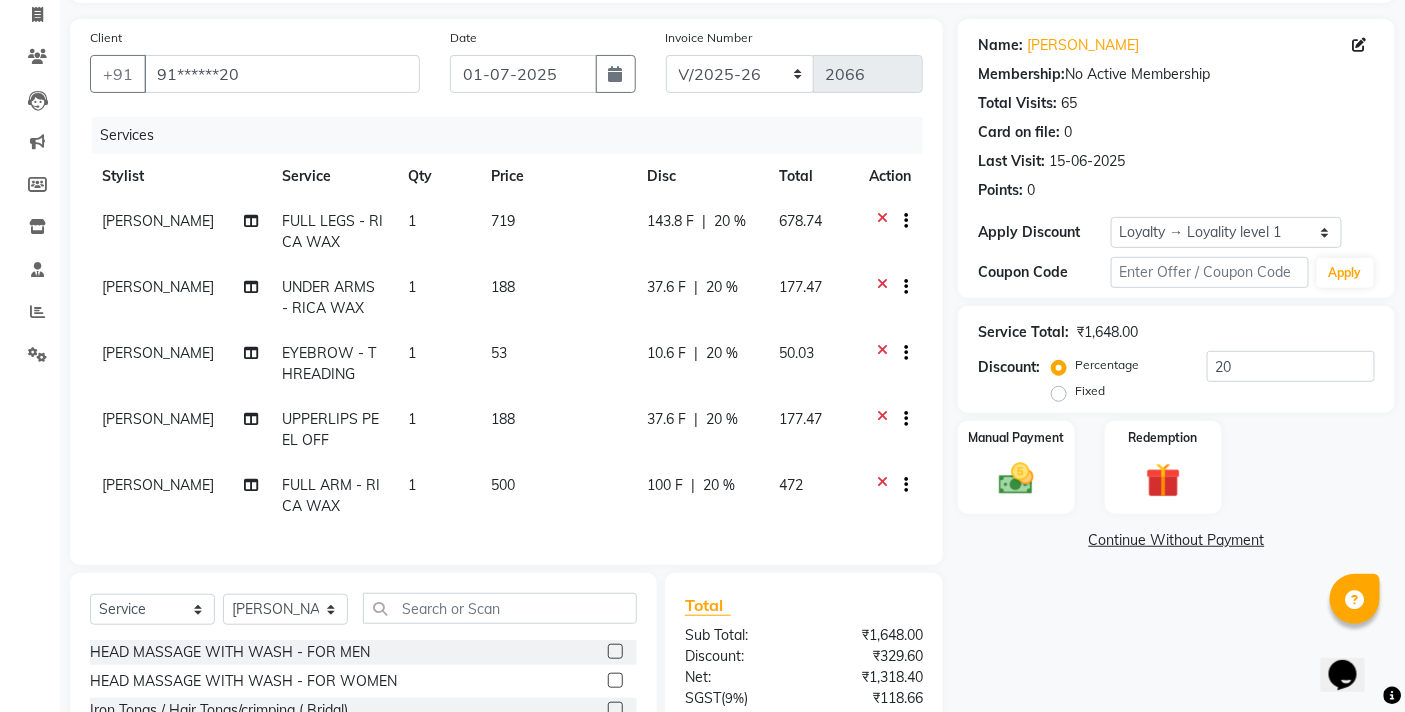 click on "1" 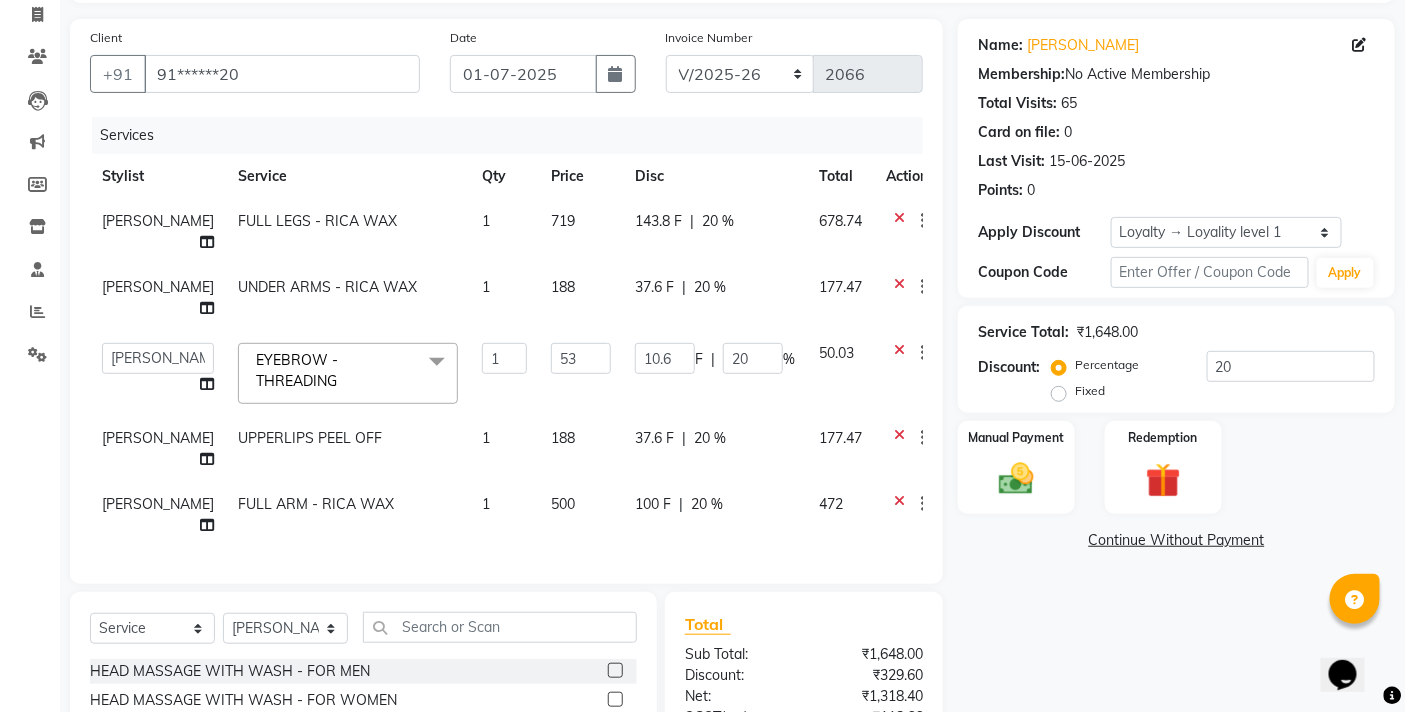 click 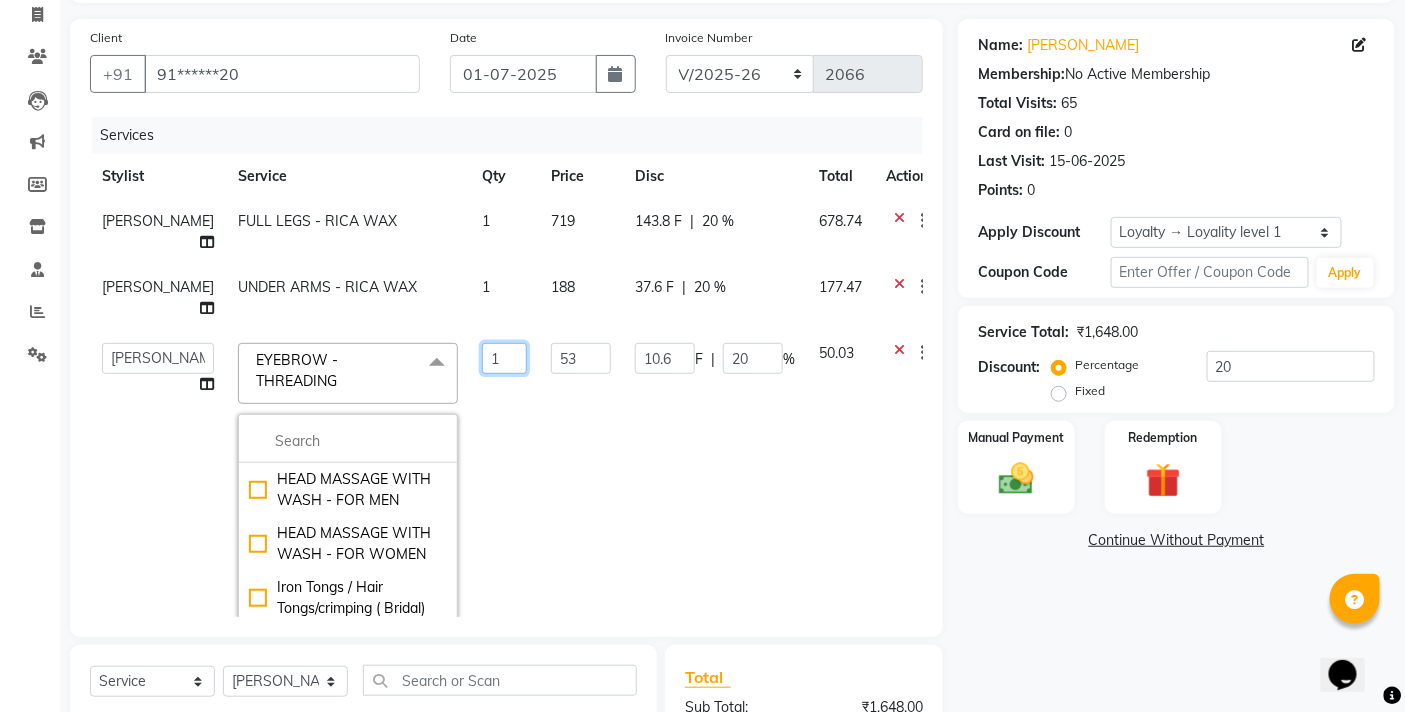drag, startPoint x: 456, startPoint y: 396, endPoint x: 340, endPoint y: 401, distance: 116.10771 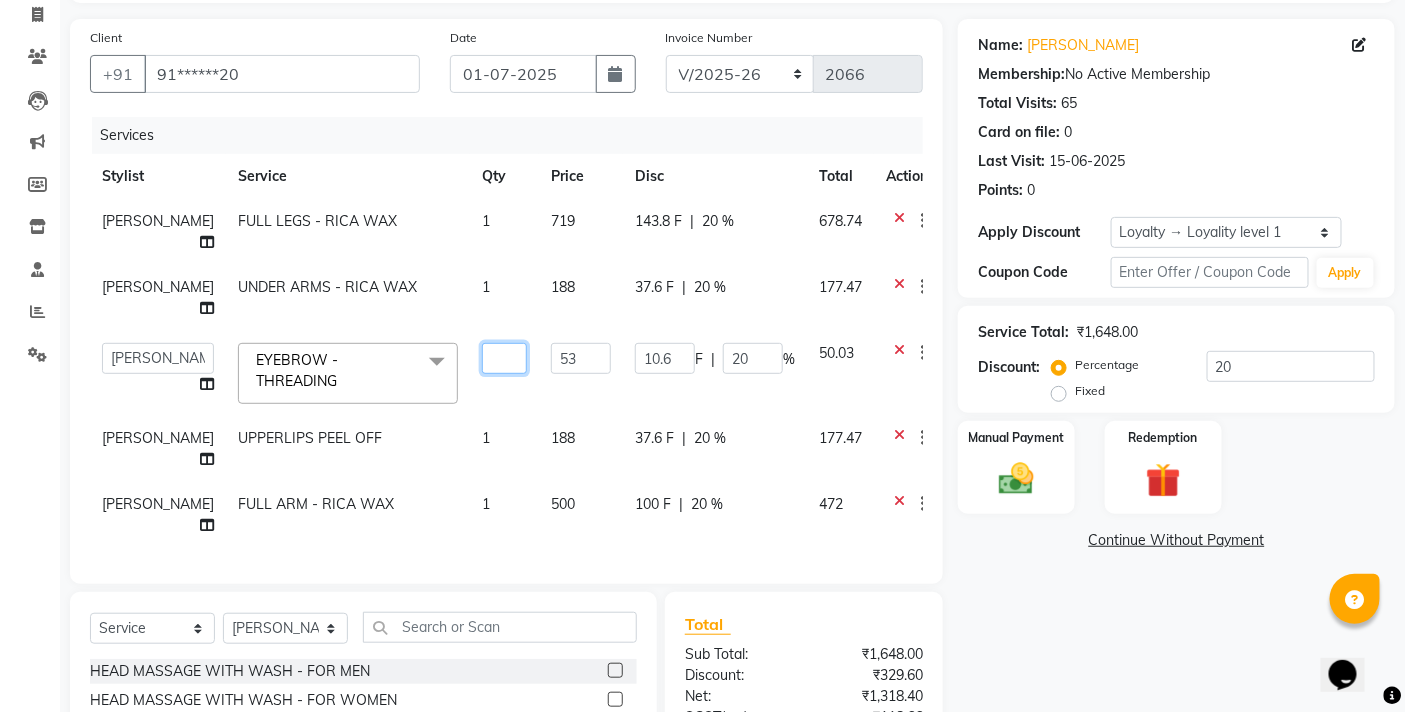 type on "2" 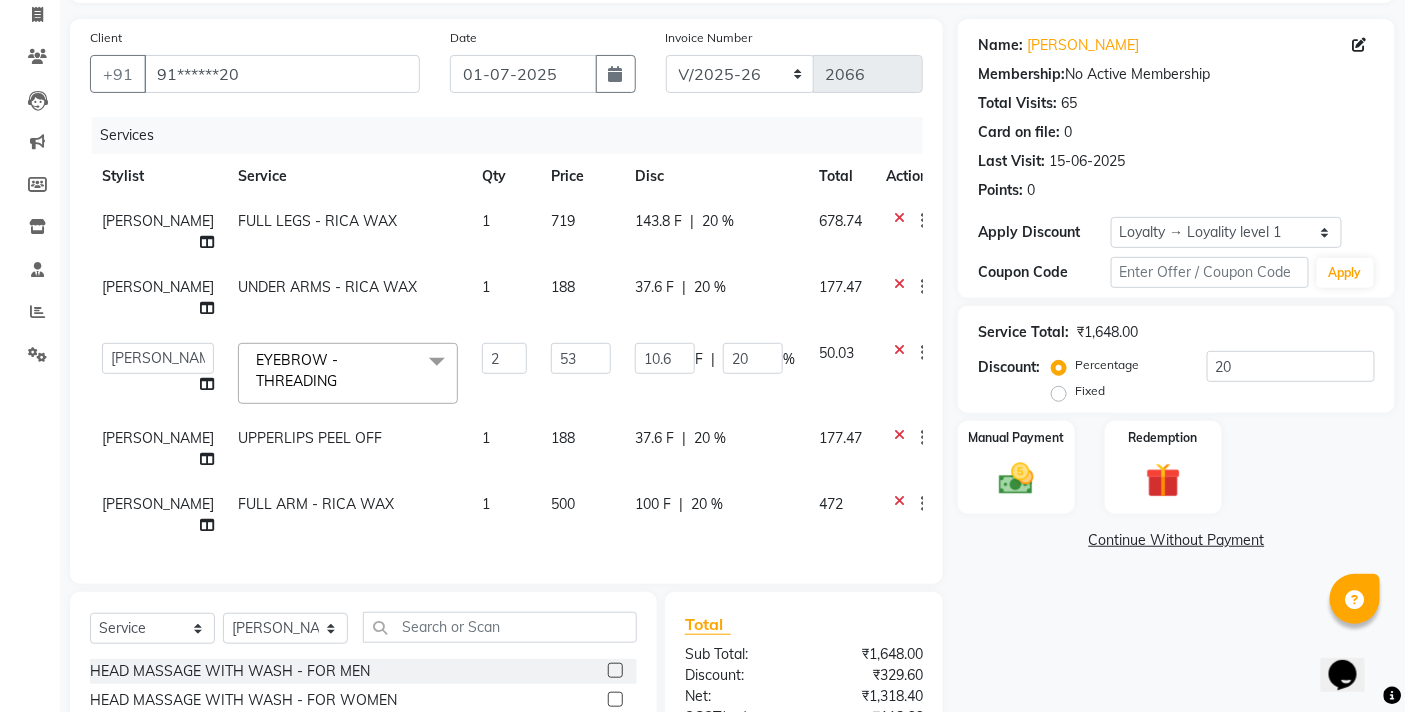 click on "Name: Jagjeet  Membership:  No Active Membership  Total Visits:  65 Card on file:  0 Last Visit:   15-06-2025 Points:   0  Apply Discount Select  Loyalty → Loyality level 1  Coupon Code Apply Service Total:  ₹1,648.00  Discount:  Percentage   Fixed  20 Manual Payment Redemption  Continue Without Payment" 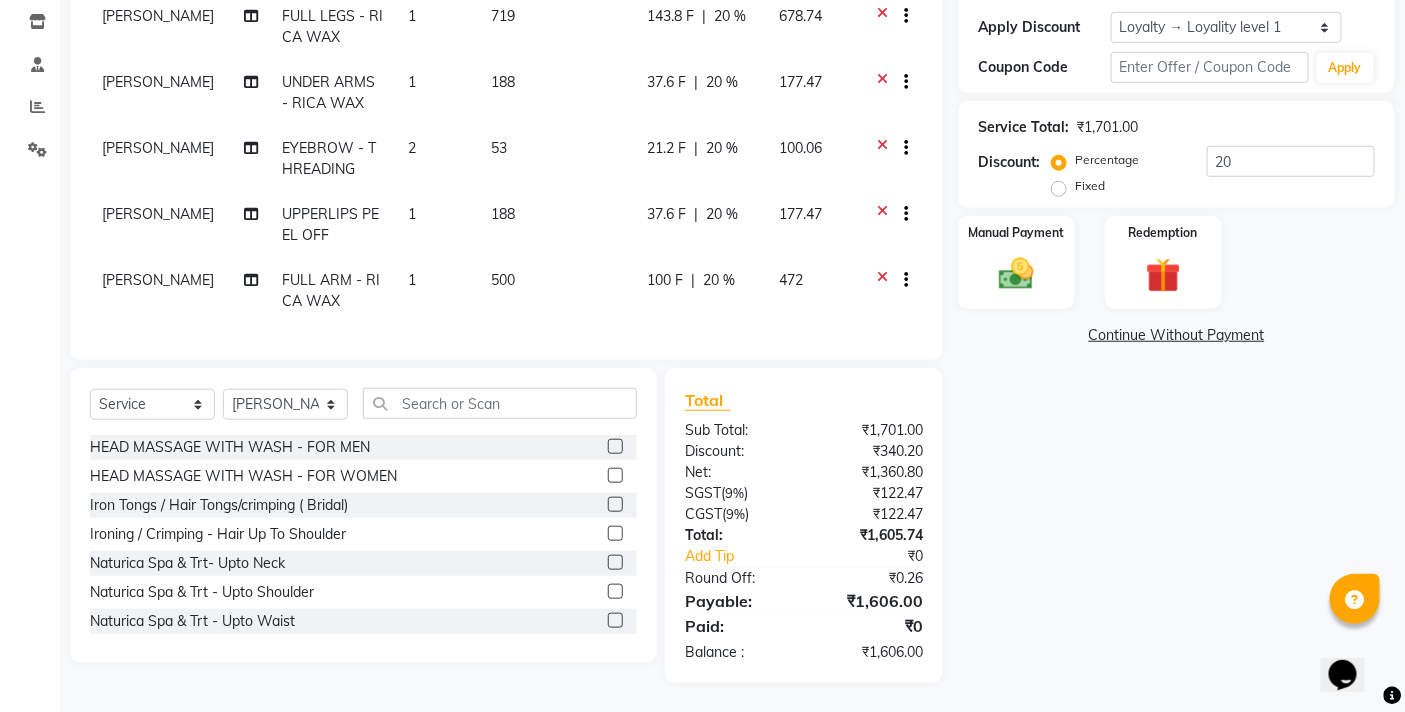 scroll, scrollTop: 3, scrollLeft: 0, axis: vertical 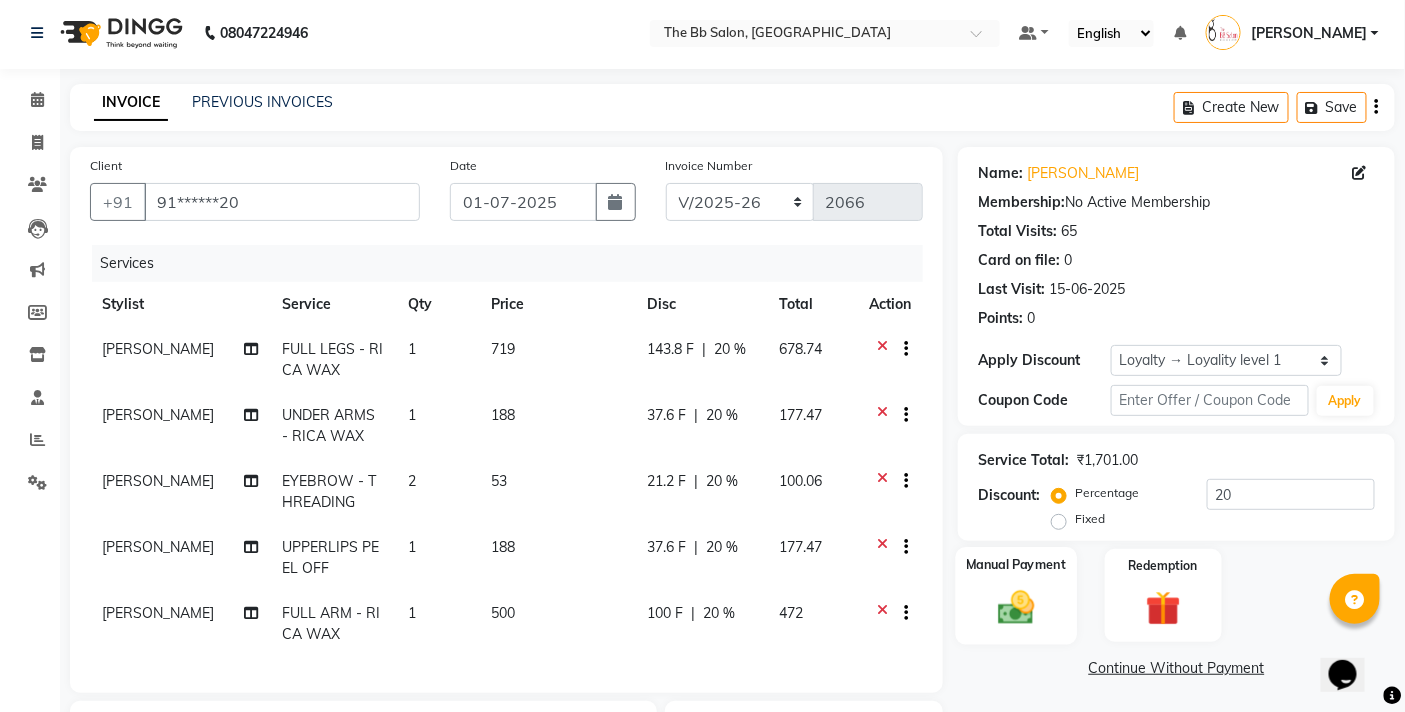 click on "Manual Payment" 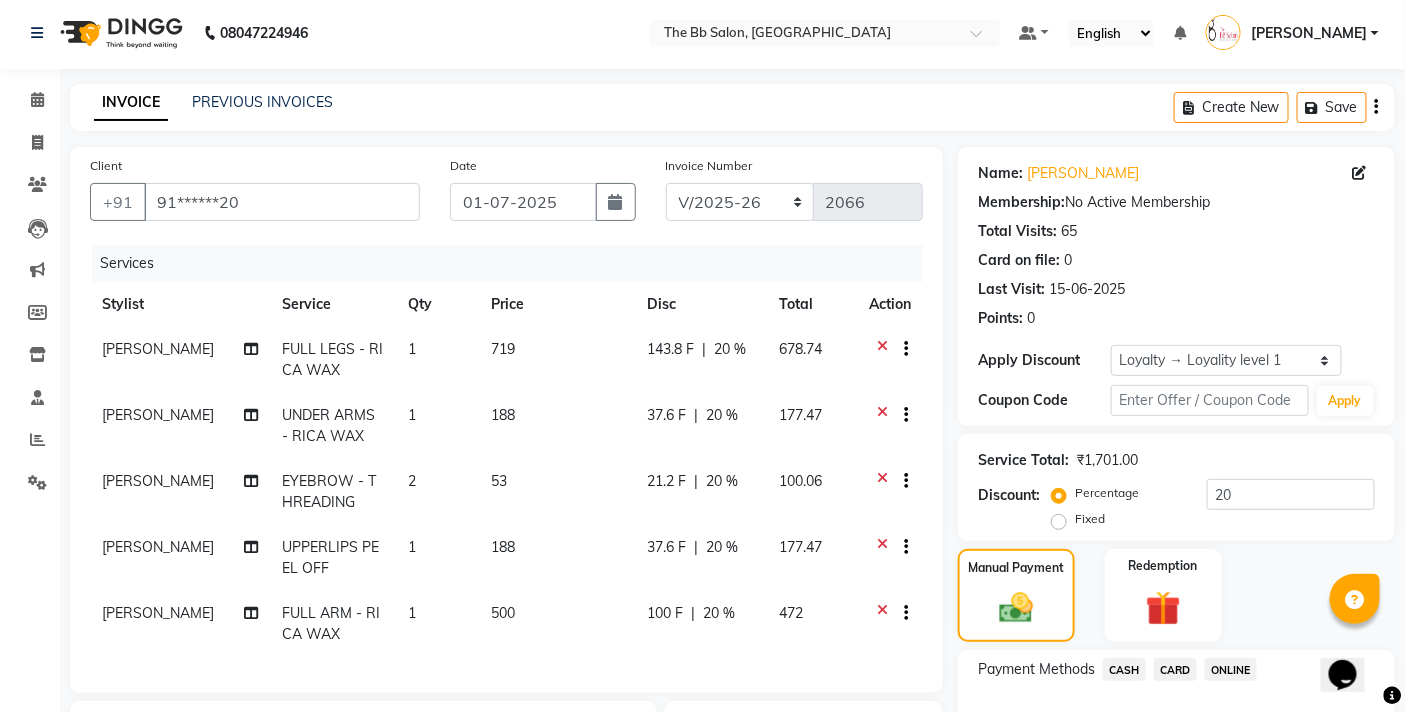scroll, scrollTop: 336, scrollLeft: 0, axis: vertical 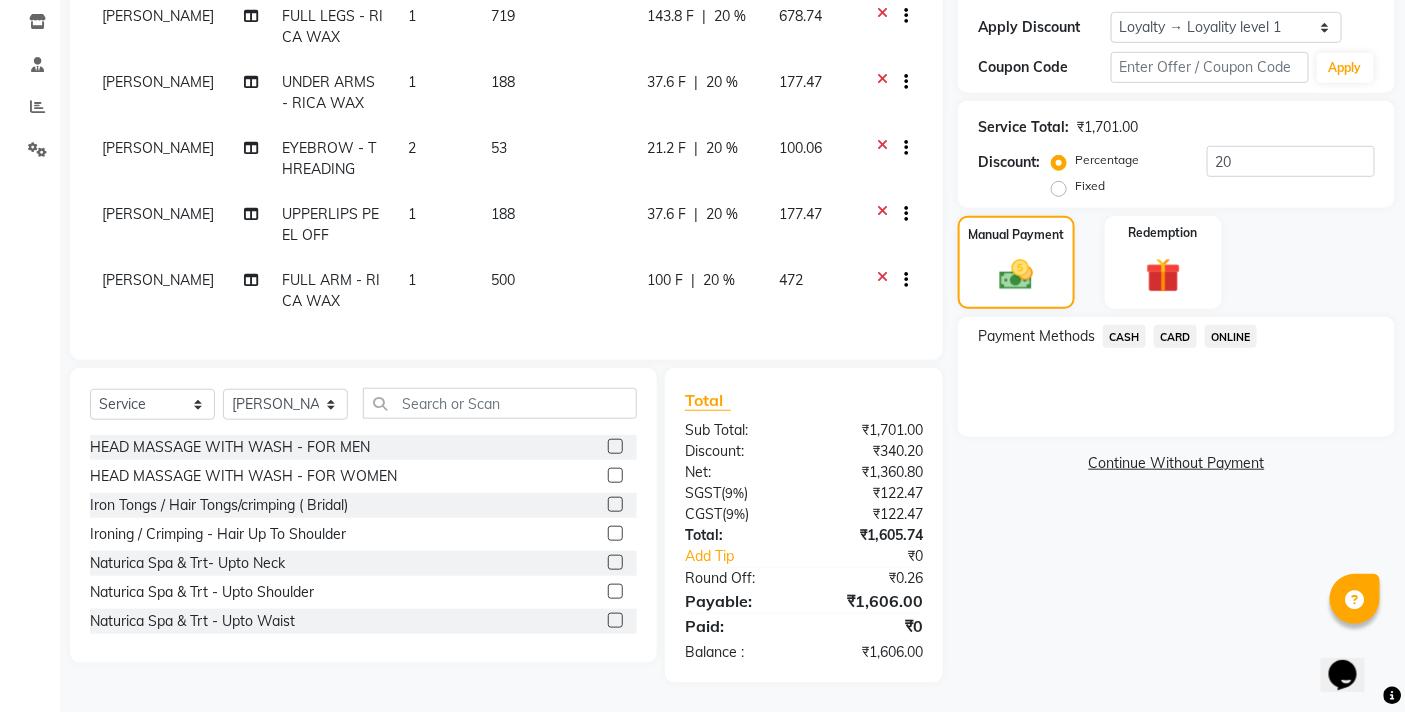 click on "ONLINE" 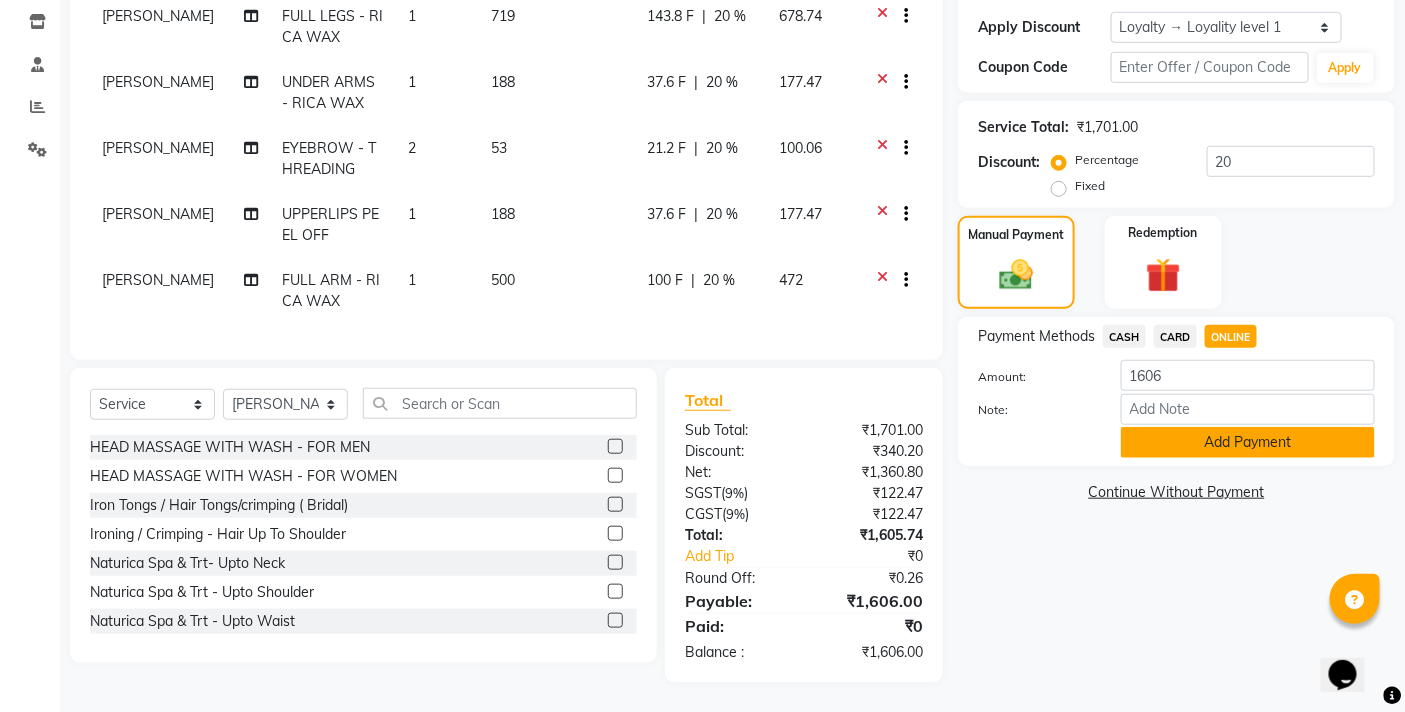 click on "Add Payment" 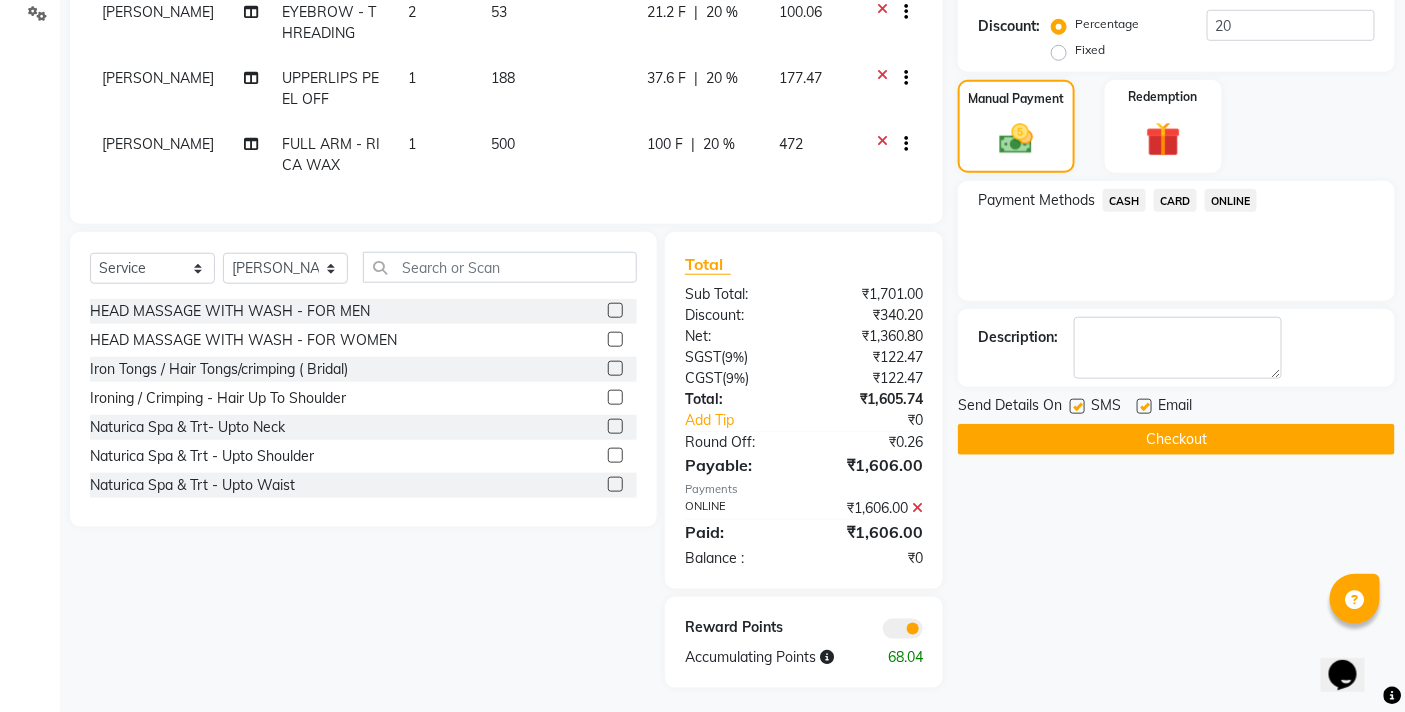 scroll, scrollTop: 477, scrollLeft: 0, axis: vertical 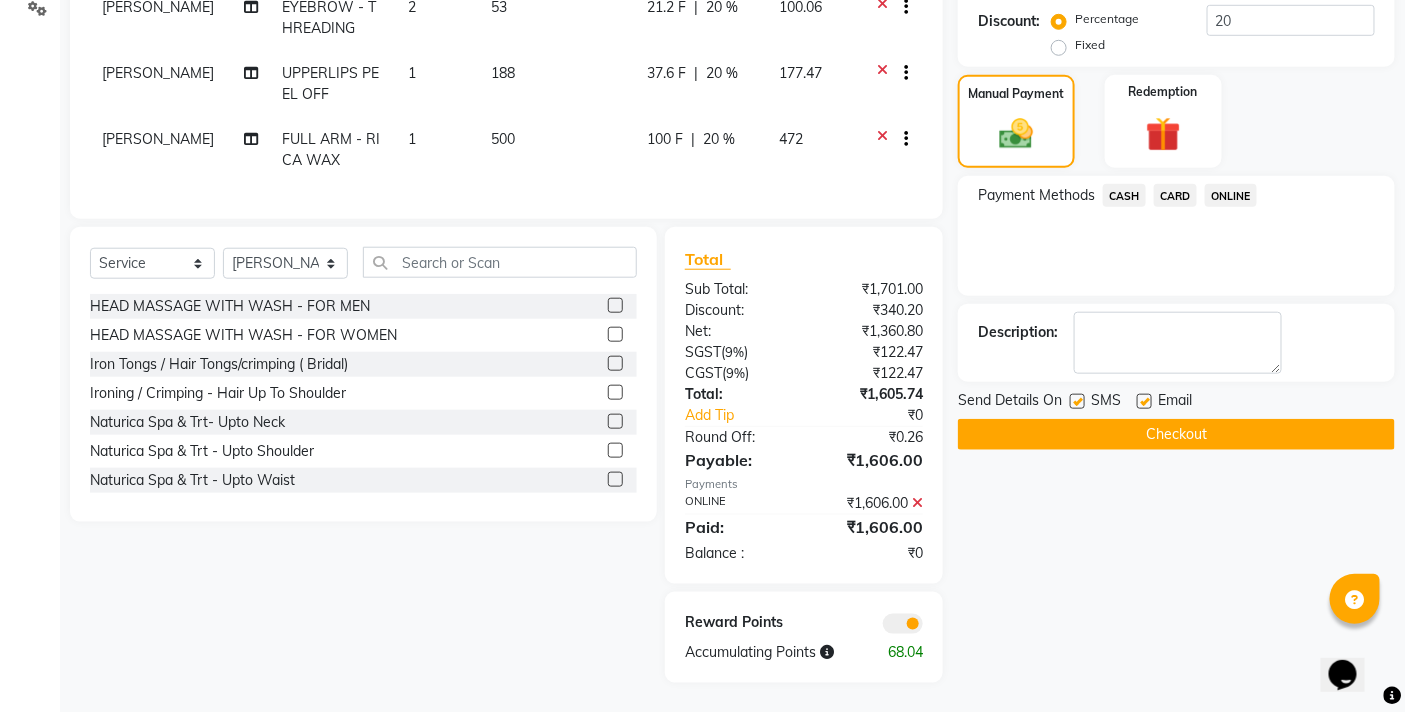click on "Checkout" 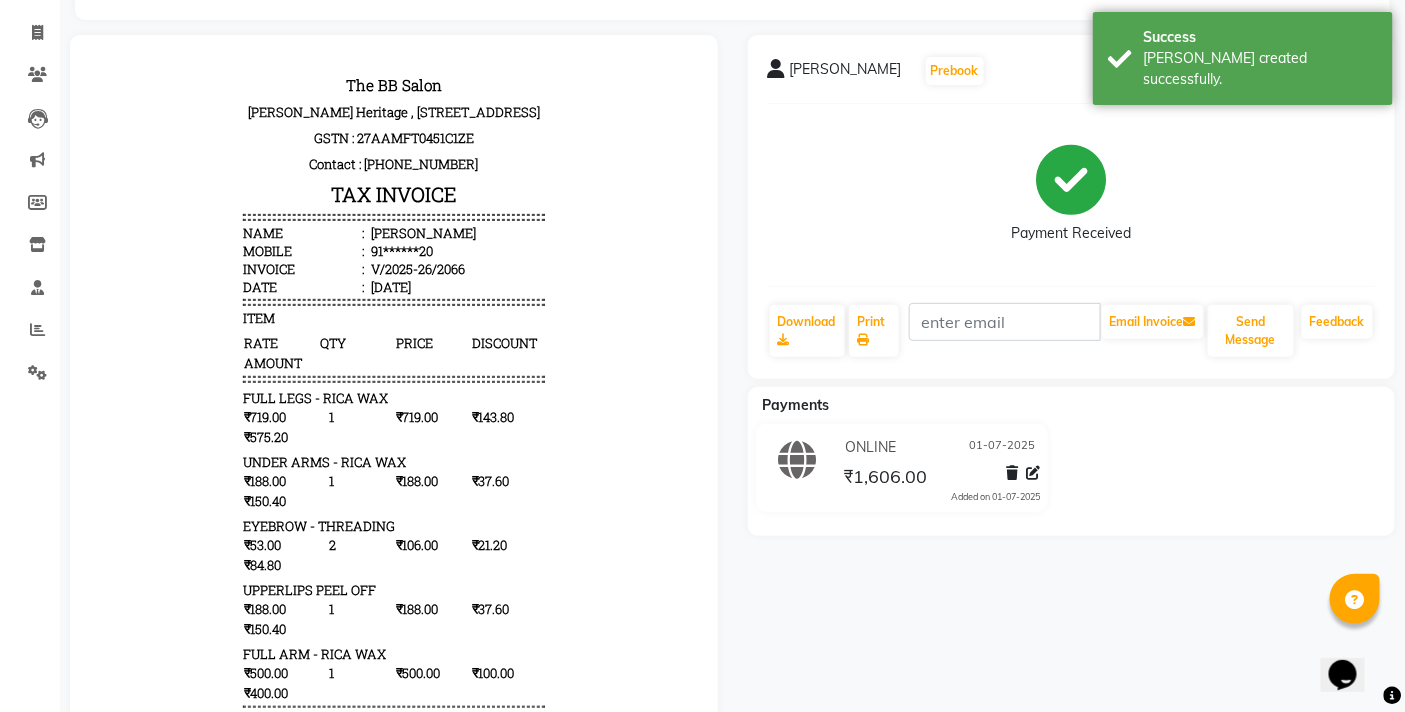 scroll, scrollTop: 0, scrollLeft: 0, axis: both 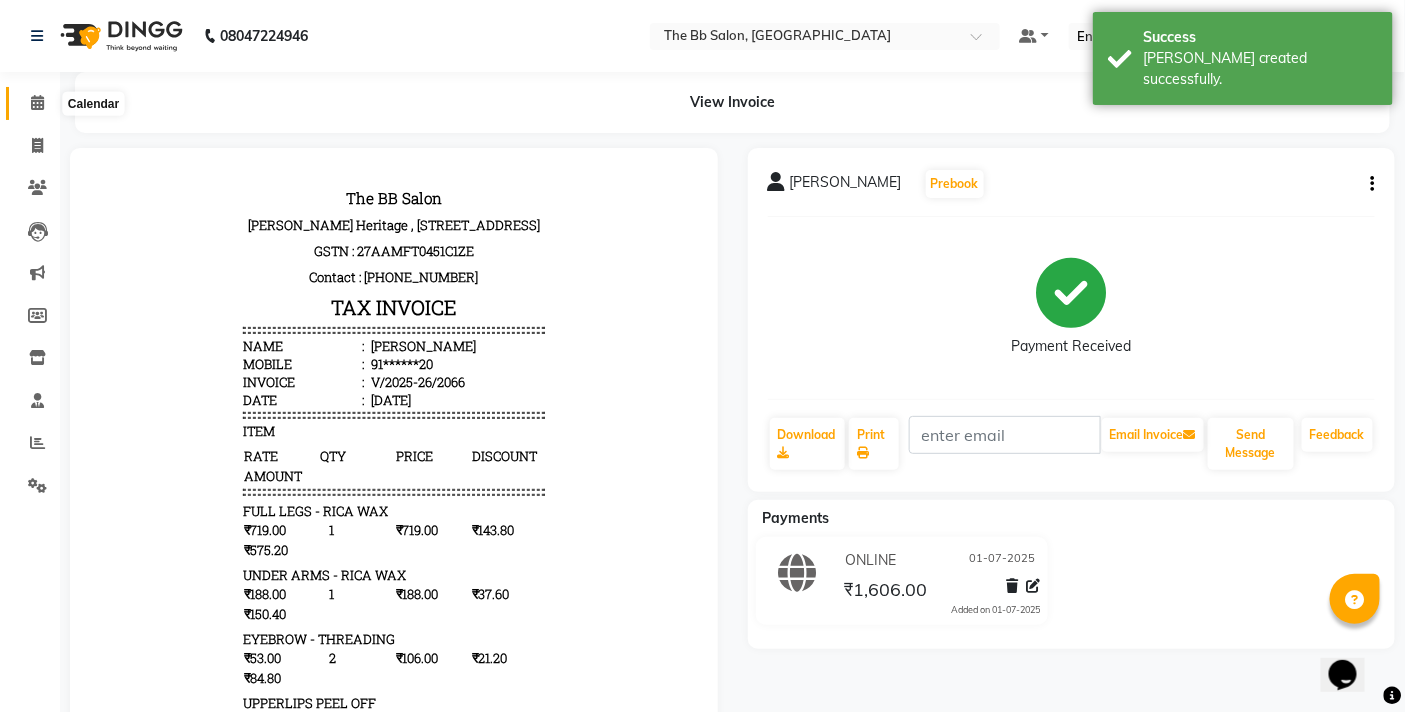 click 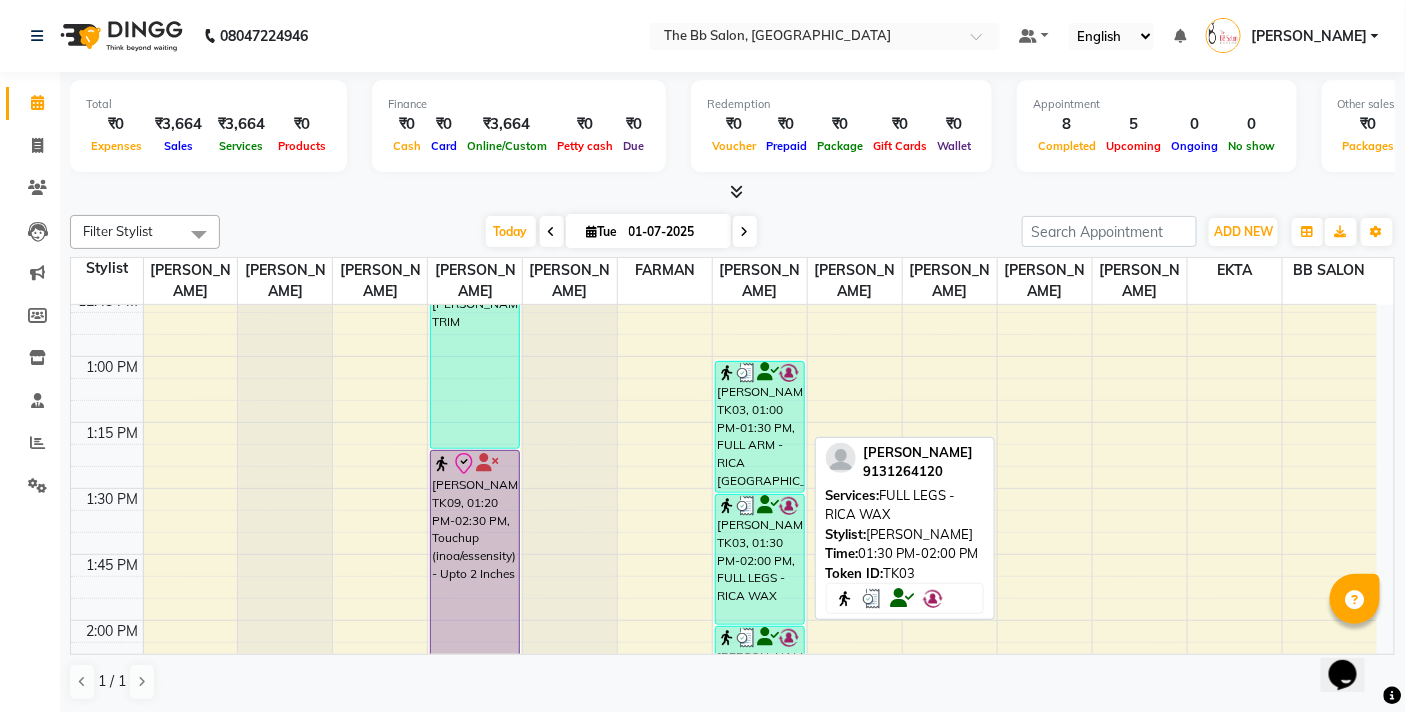 scroll, scrollTop: 1000, scrollLeft: 0, axis: vertical 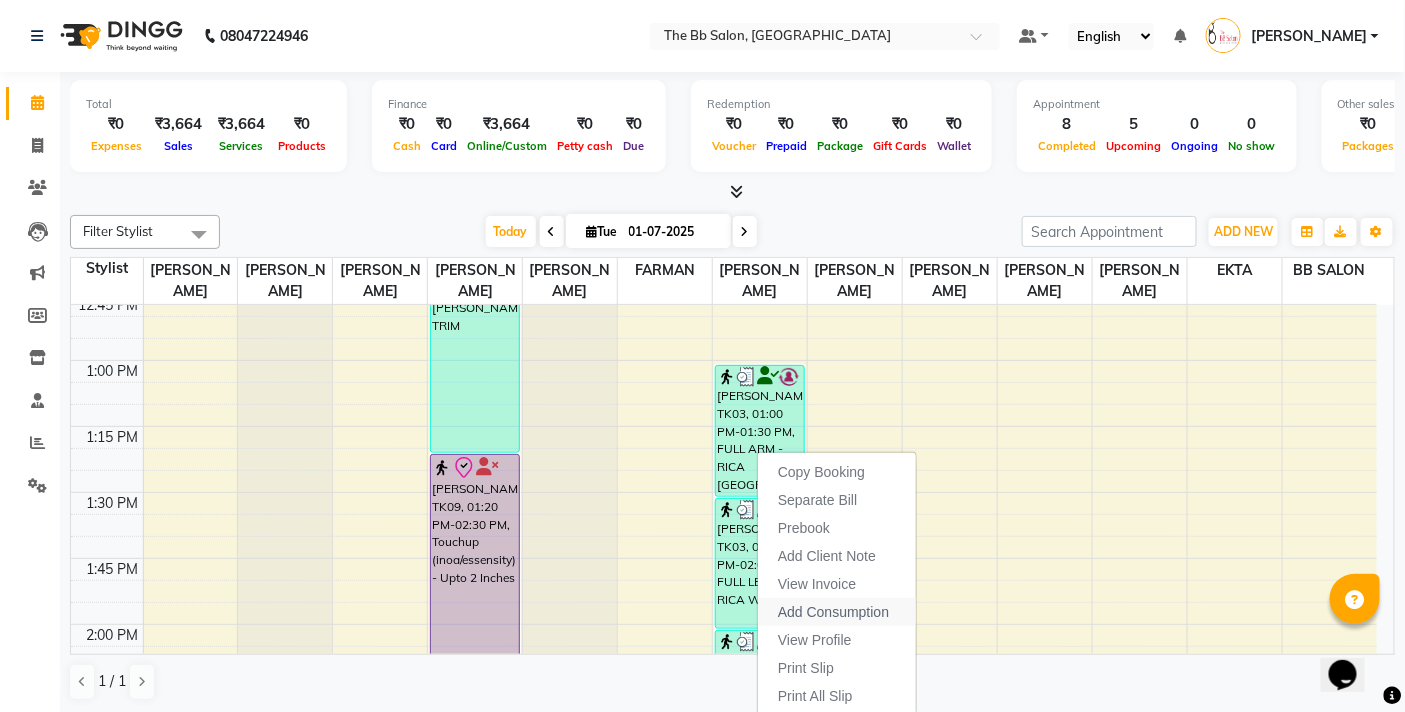 click on "Add Consumption" at bounding box center [833, 612] 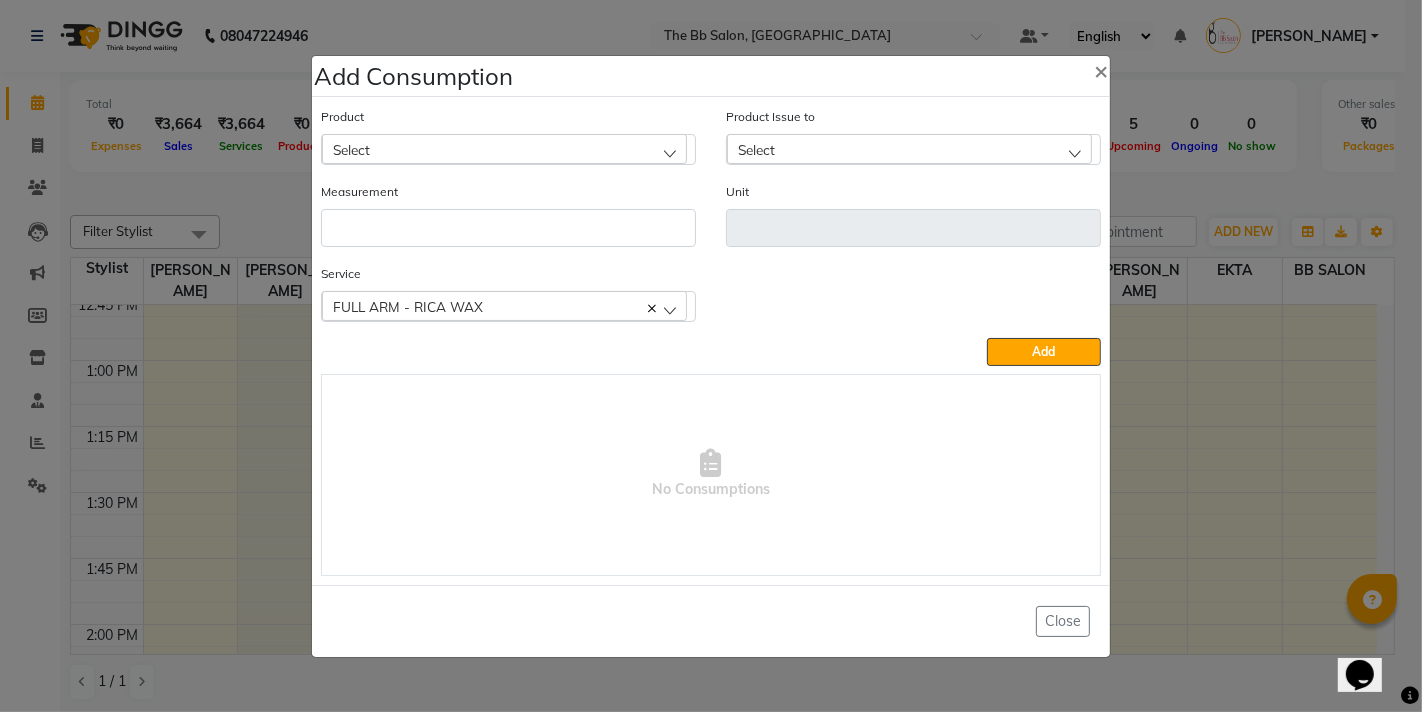 click on "Select" 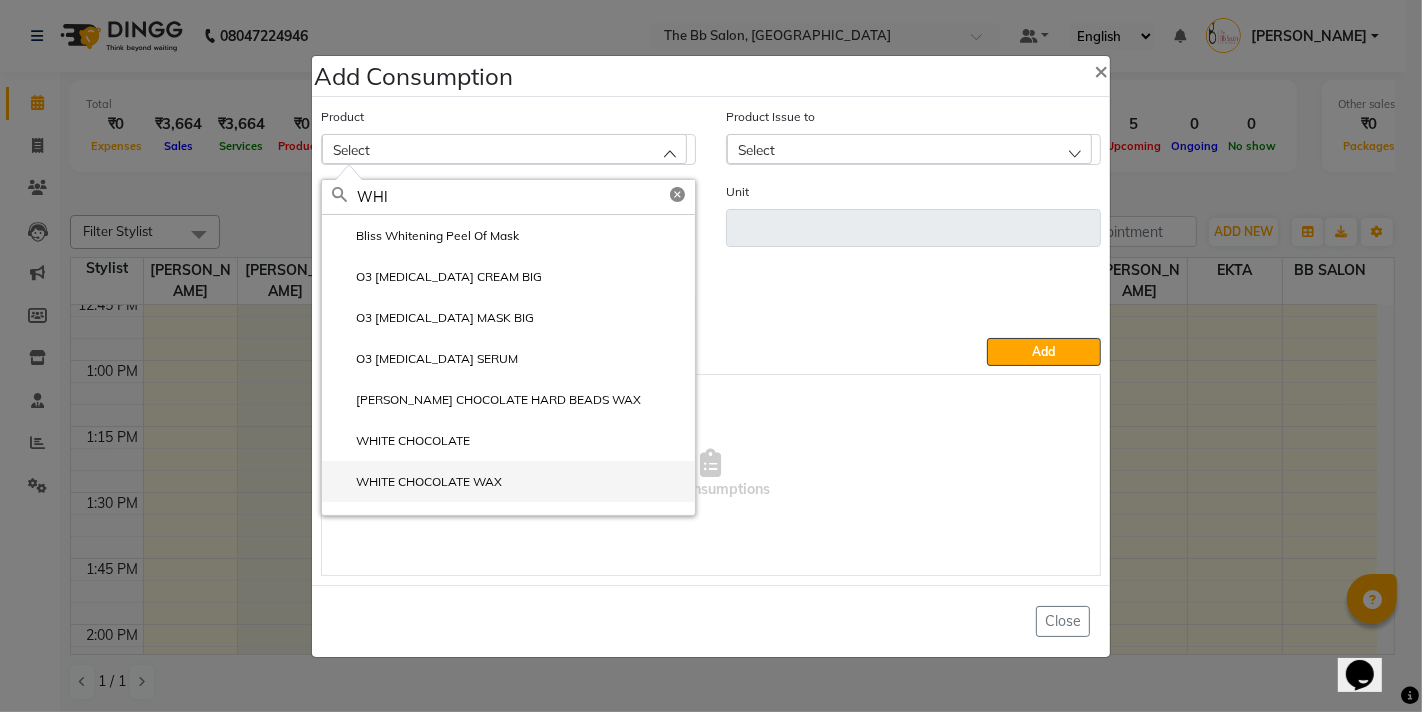 type on "WHI" 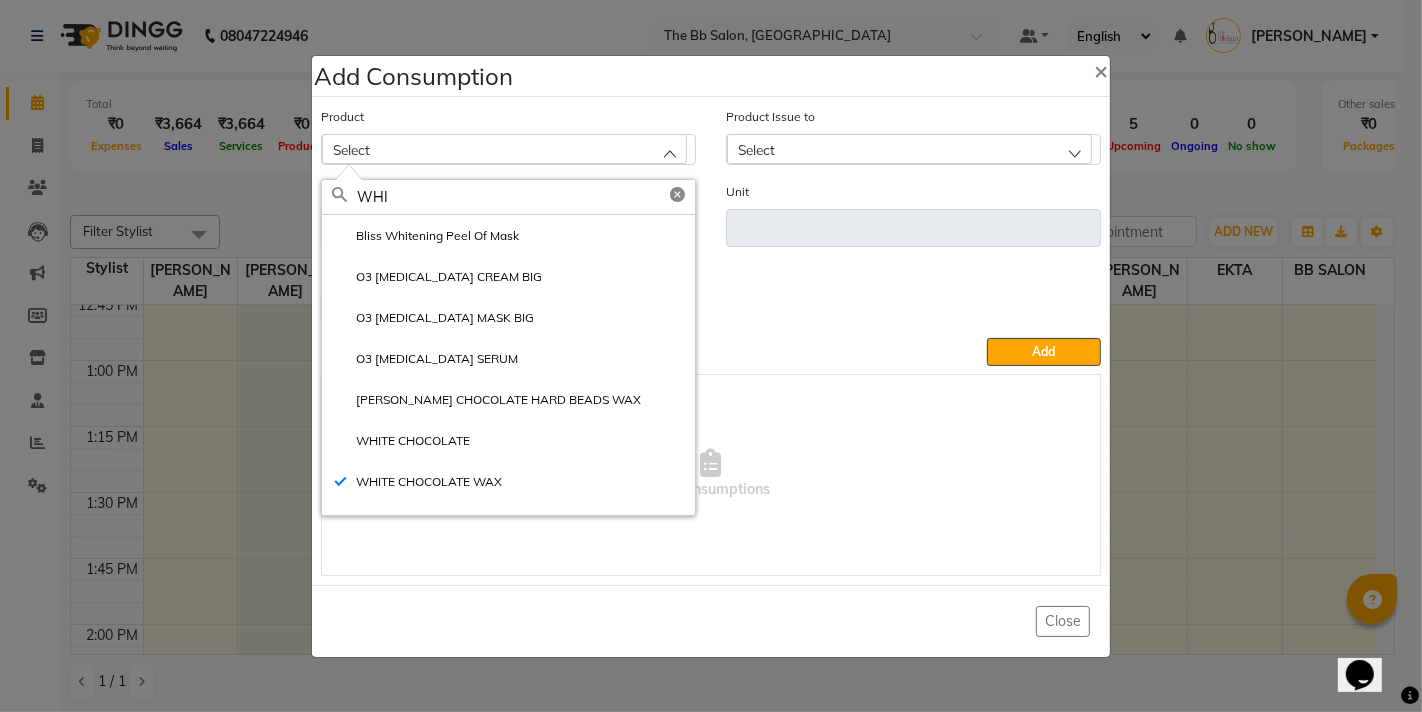 type on "ML" 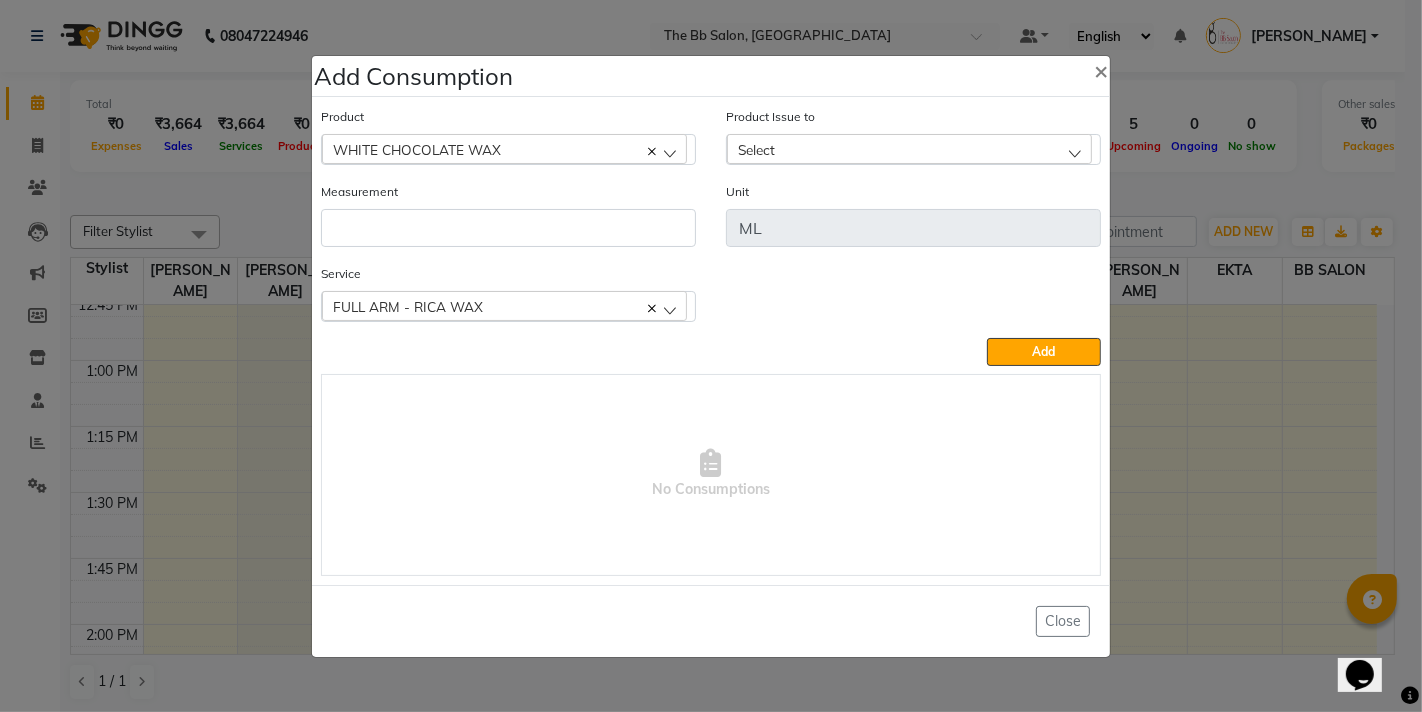 click on "Select" 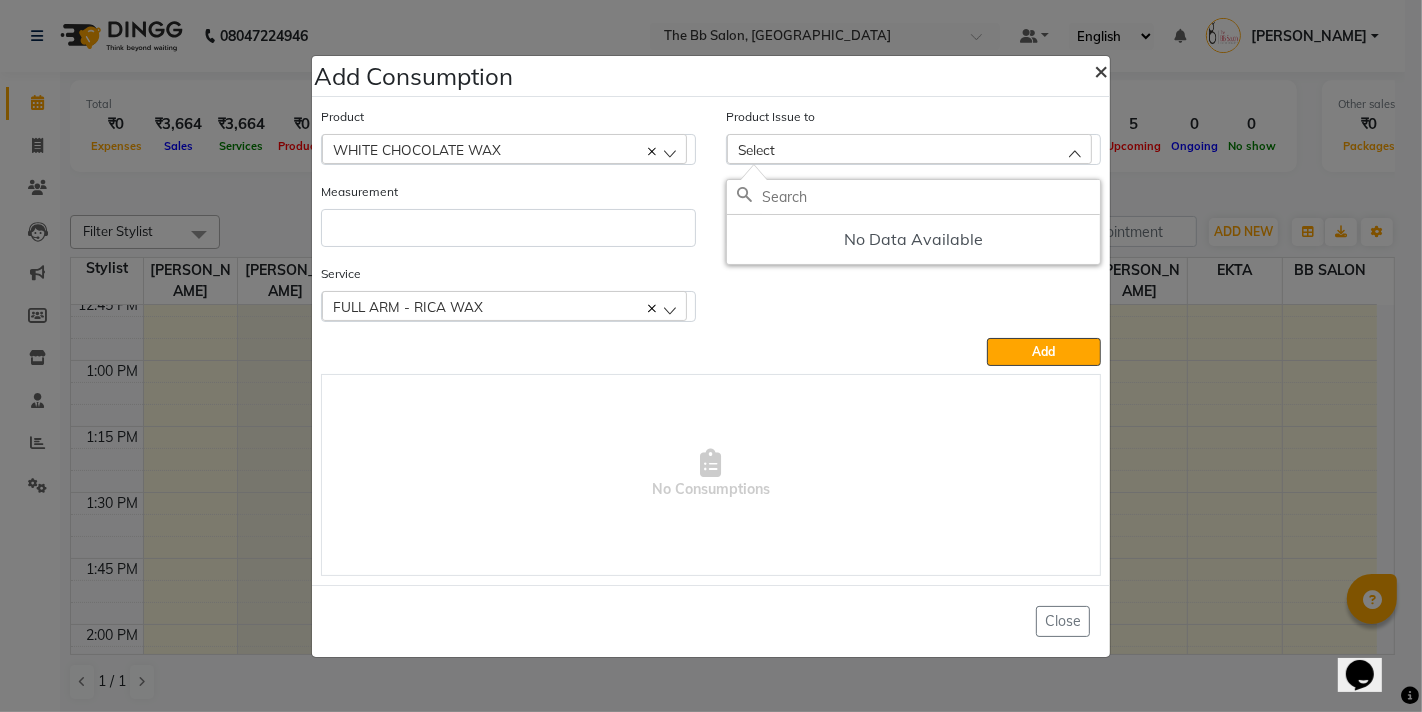 click on "×" 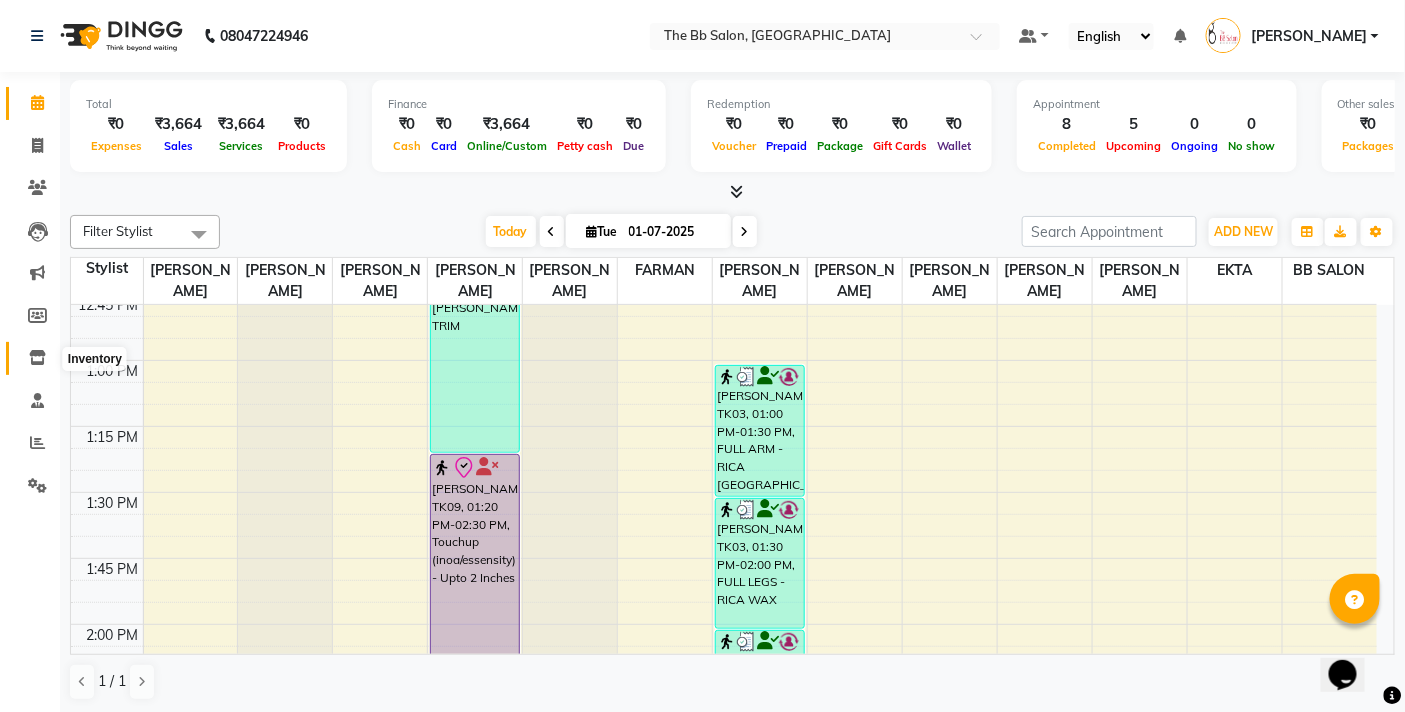 click 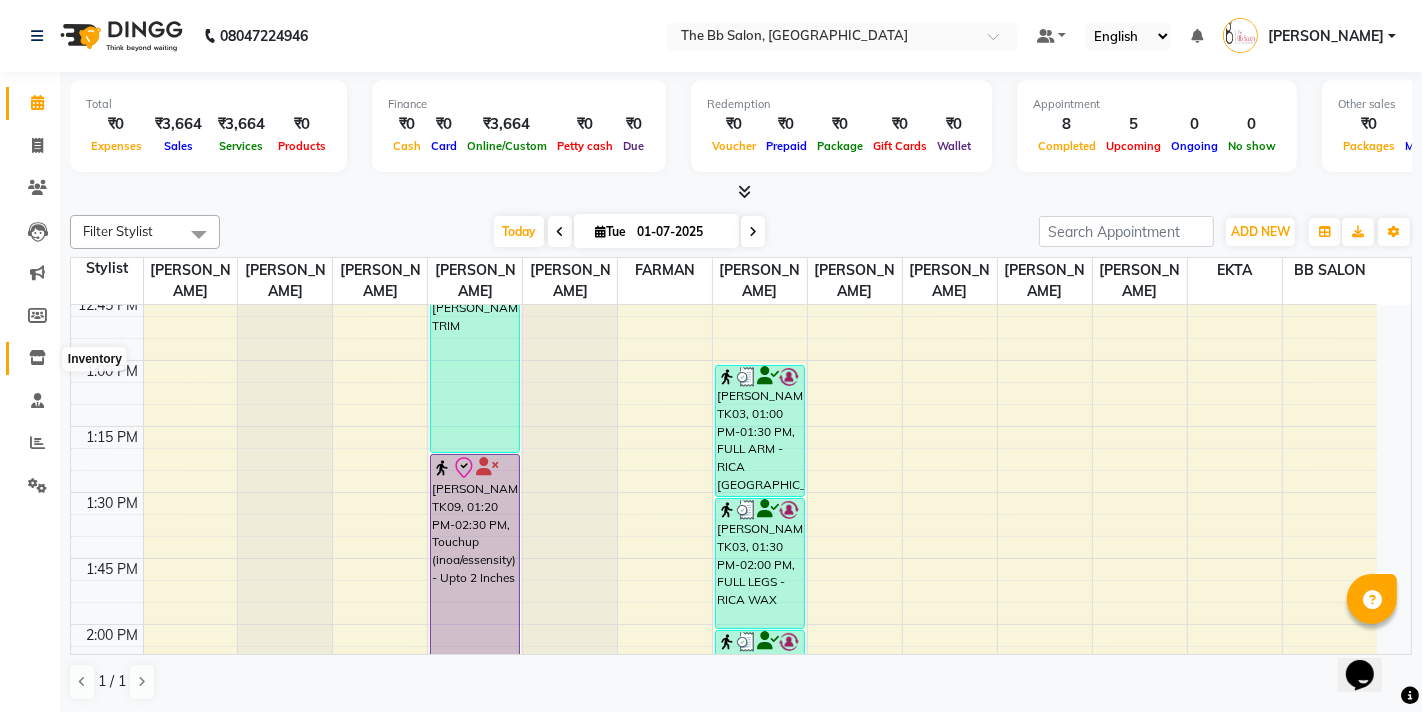 select 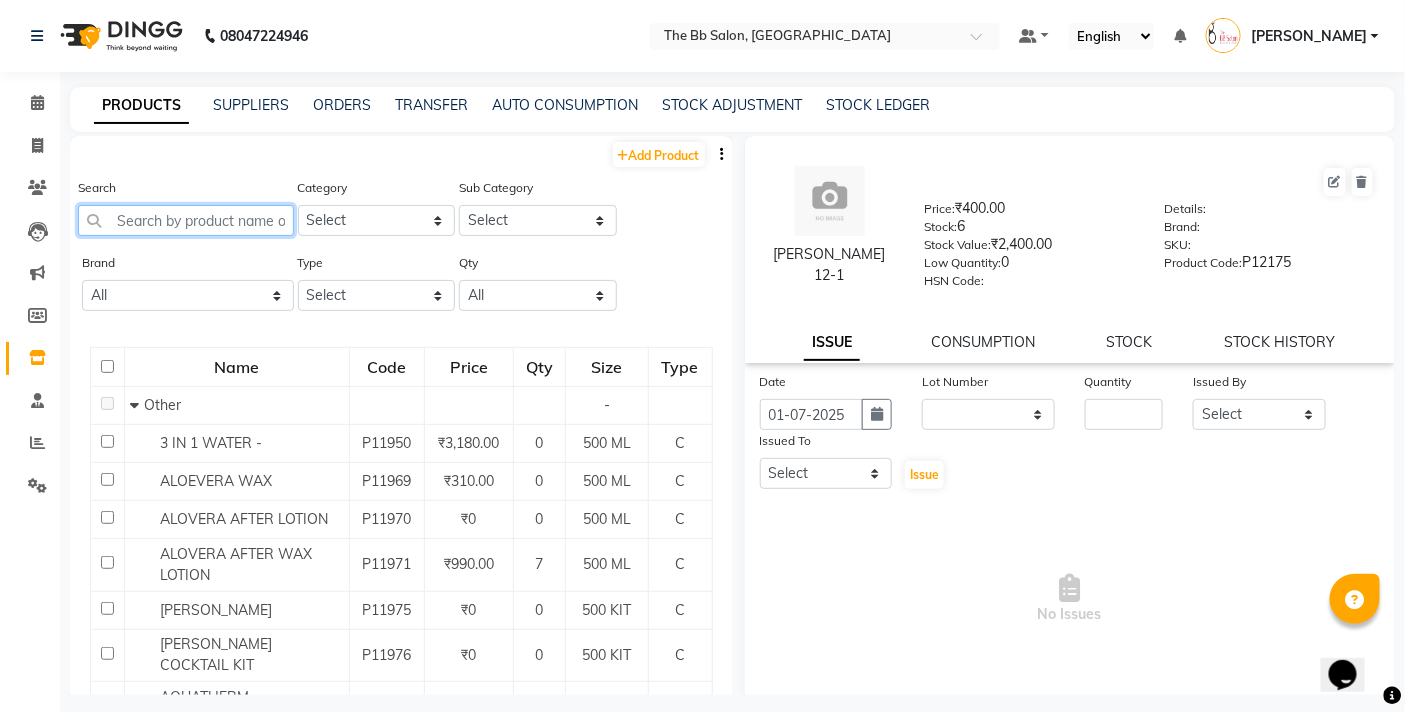 click 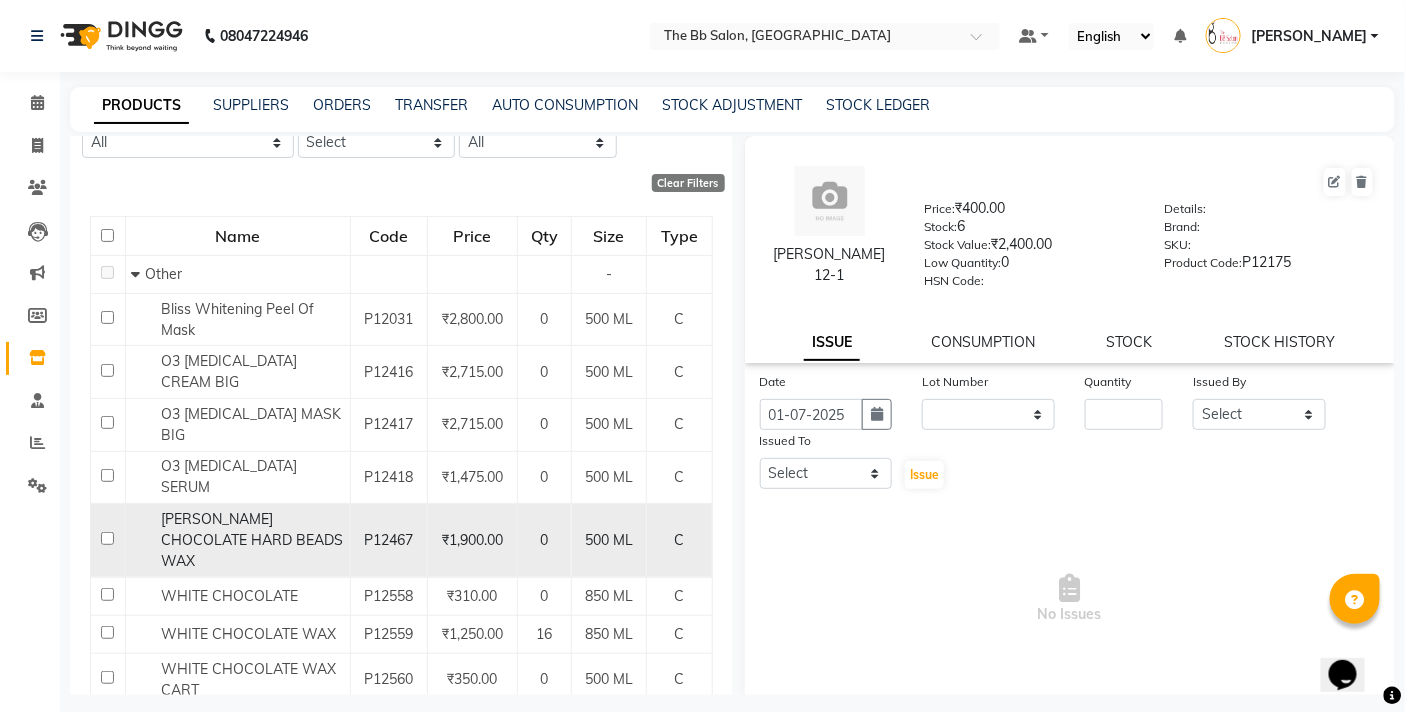 scroll, scrollTop: 175, scrollLeft: 0, axis: vertical 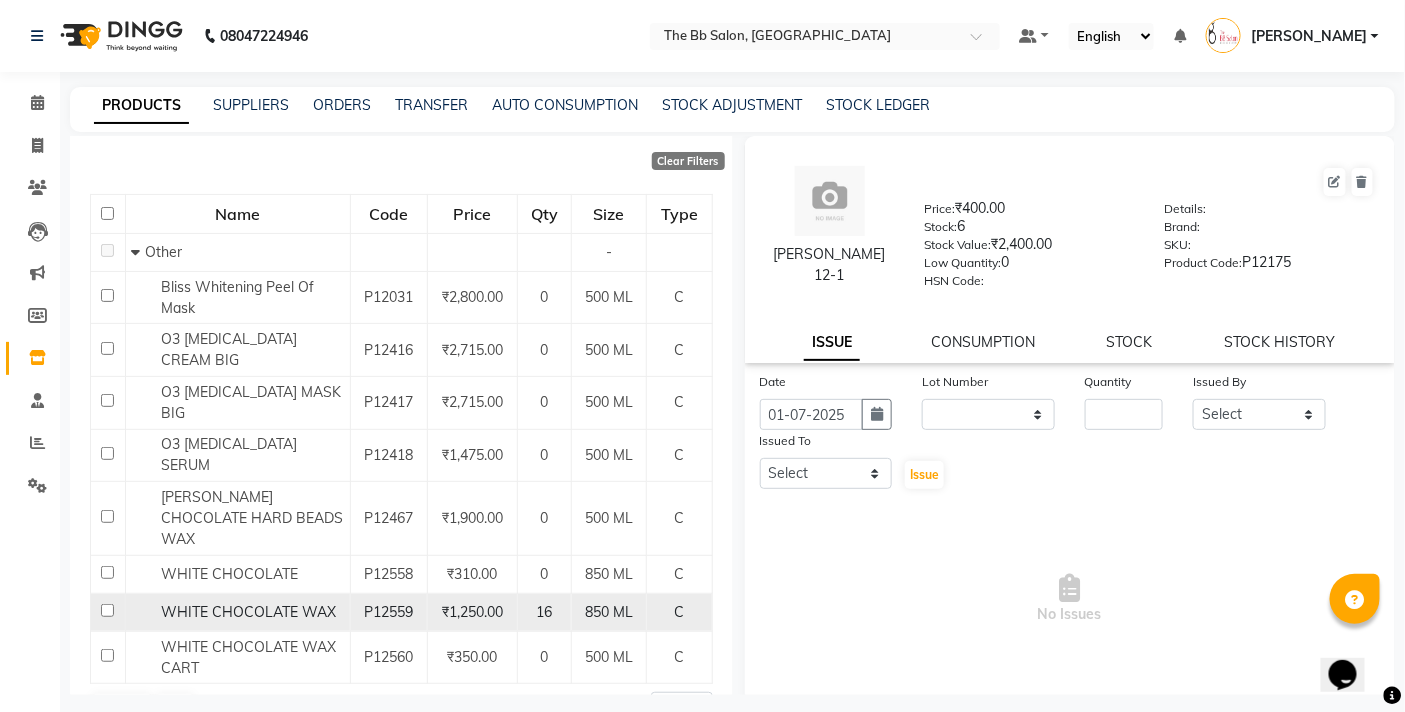 type on "WHITE" 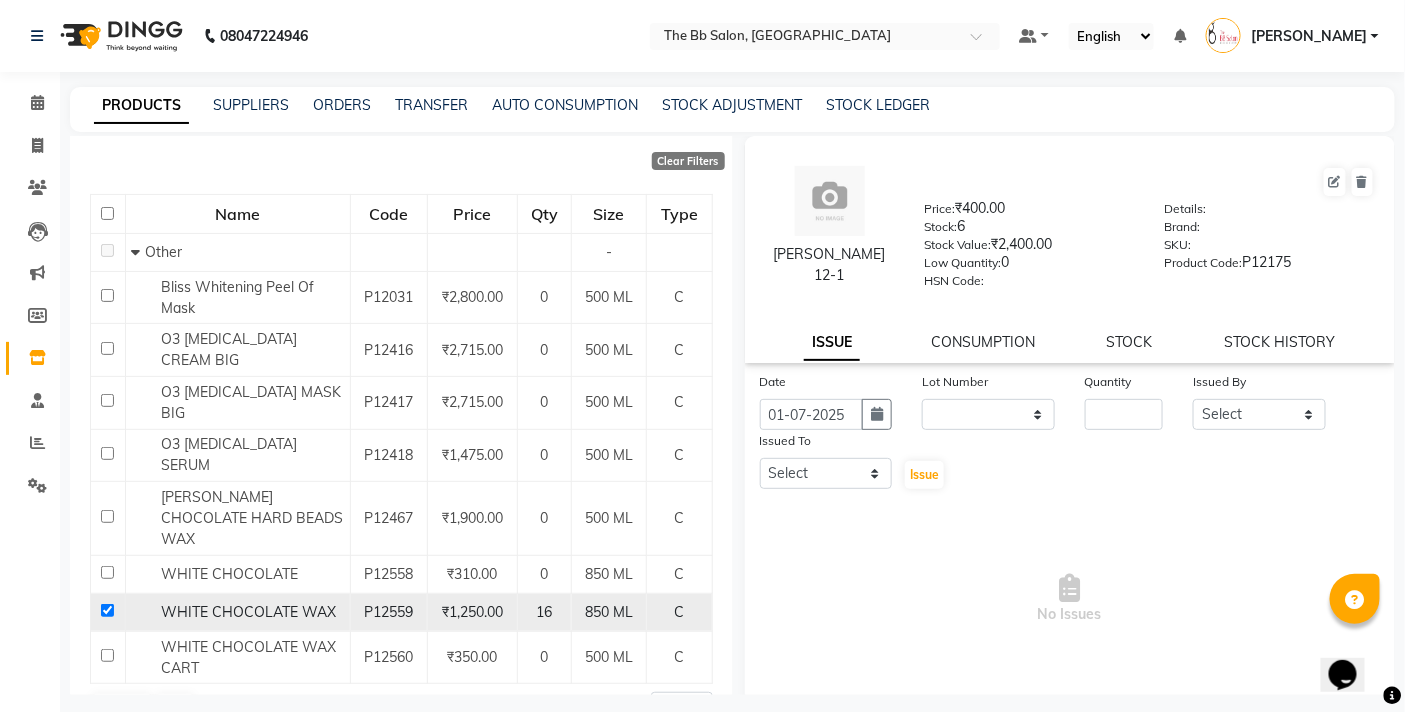 checkbox on "true" 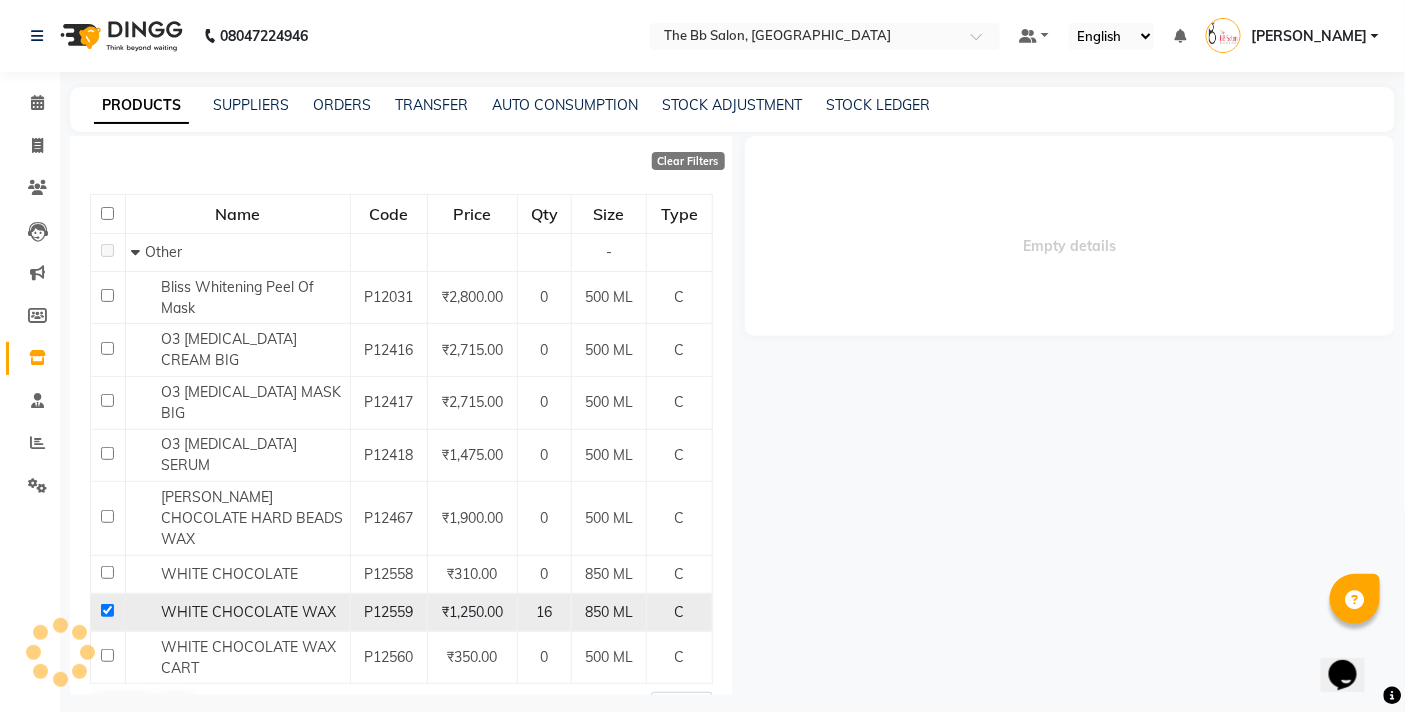 select 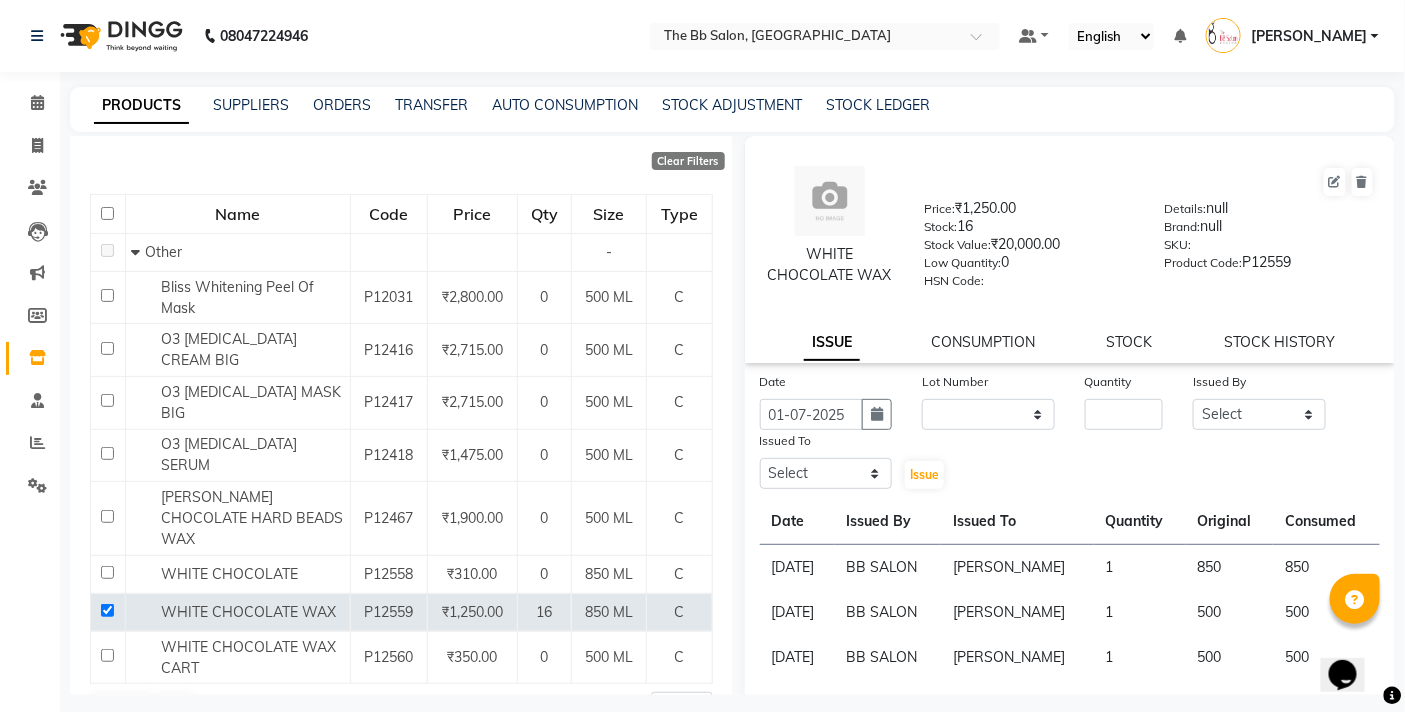 scroll, scrollTop: 76, scrollLeft: 0, axis: vertical 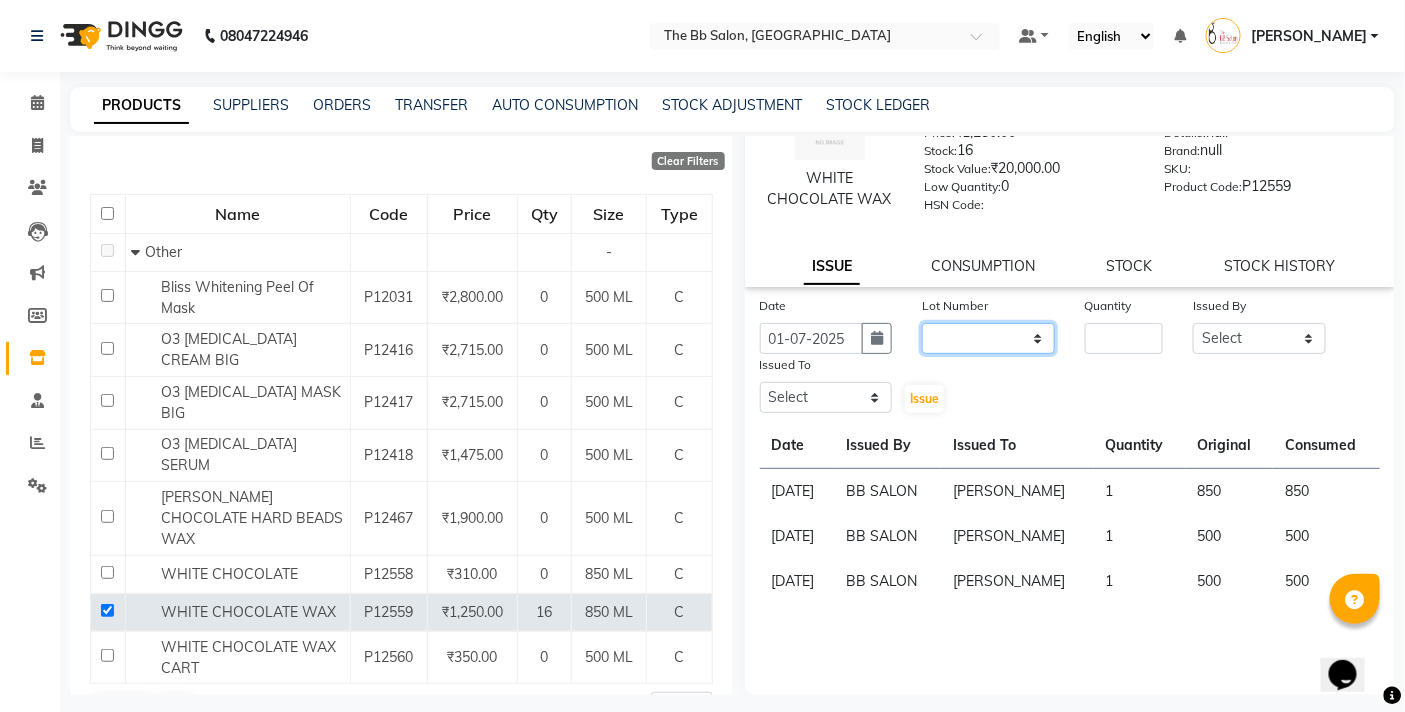 click on "None" 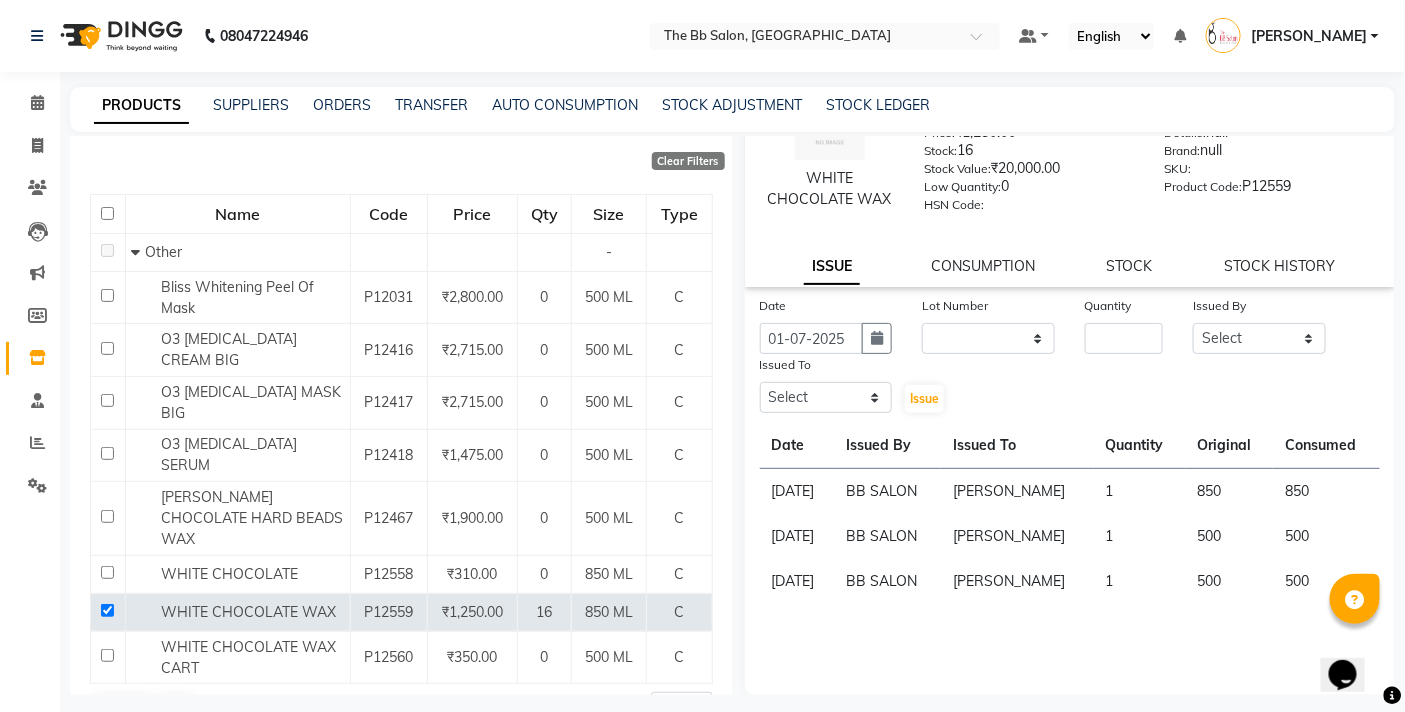 click on "Date 01-07-2025 Lot Number None Quantity Issued By Select BB SALON DIPALI EKTA FARMAN GOPAL GOUSIYA SHAIKH MANGESH T MANGESH TAVARE Mrugesh Kamble Nazim Shaikh ROHAN  Rupesh Chavan Sanjay Pawar SANTOSH SHILPA YADAV Ujjwal Bisht WILSON ZAHIDA Issued To Select BB SALON DIPALI EKTA FARMAN GOPAL GOUSIYA SHAIKH MANGESH T MANGESH TAVARE Mrugesh Kamble Nazim Shaikh ROHAN  Rupesh Chavan Sanjay Pawar SANTOSH SHILPA YADAV Ujjwal Bisht WILSON ZAHIDA  Issue" 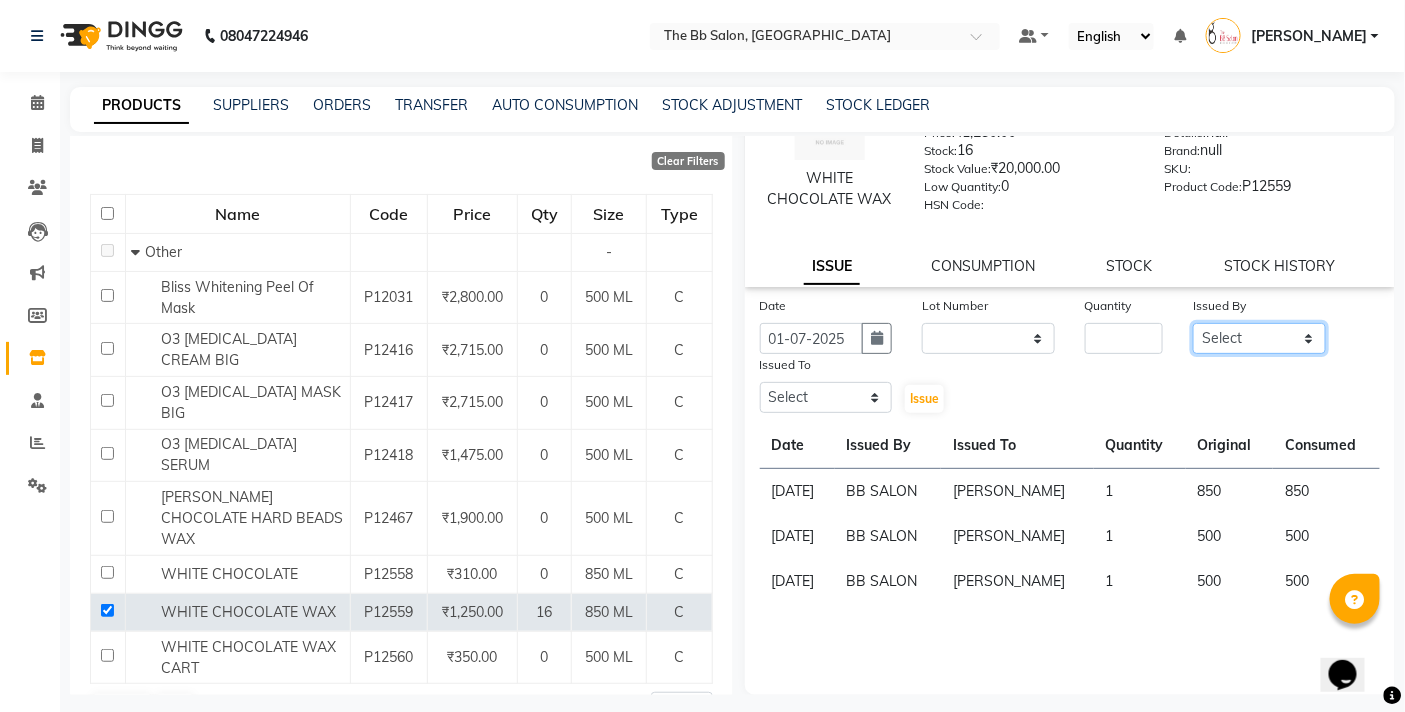 click on "Select BB SALON [PERSON_NAME] [PERSON_NAME] [PERSON_NAME] [PERSON_NAME] T [PERSON_NAME] [PERSON_NAME] [PERSON_NAME]  [PERSON_NAME] [PERSON_NAME] SANTOSH [PERSON_NAME] [PERSON_NAME] [PERSON_NAME]" 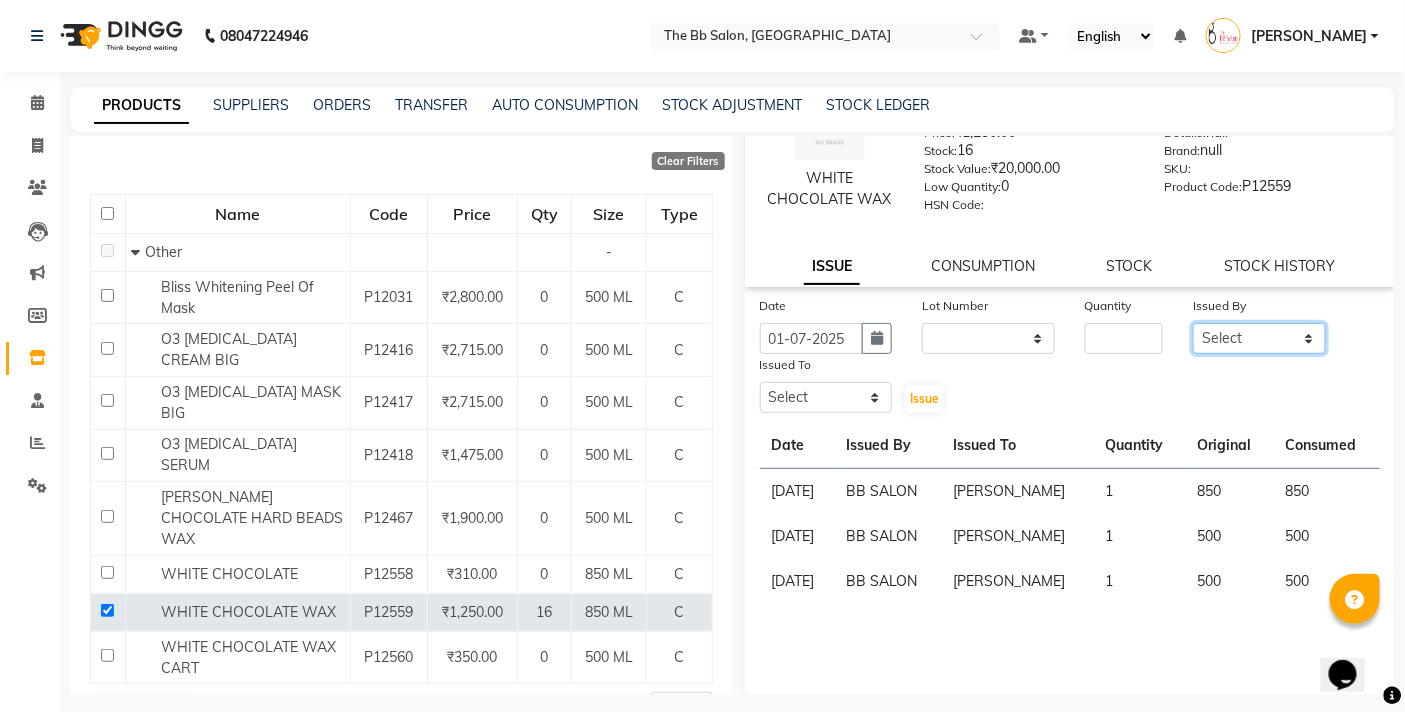 select on "83509" 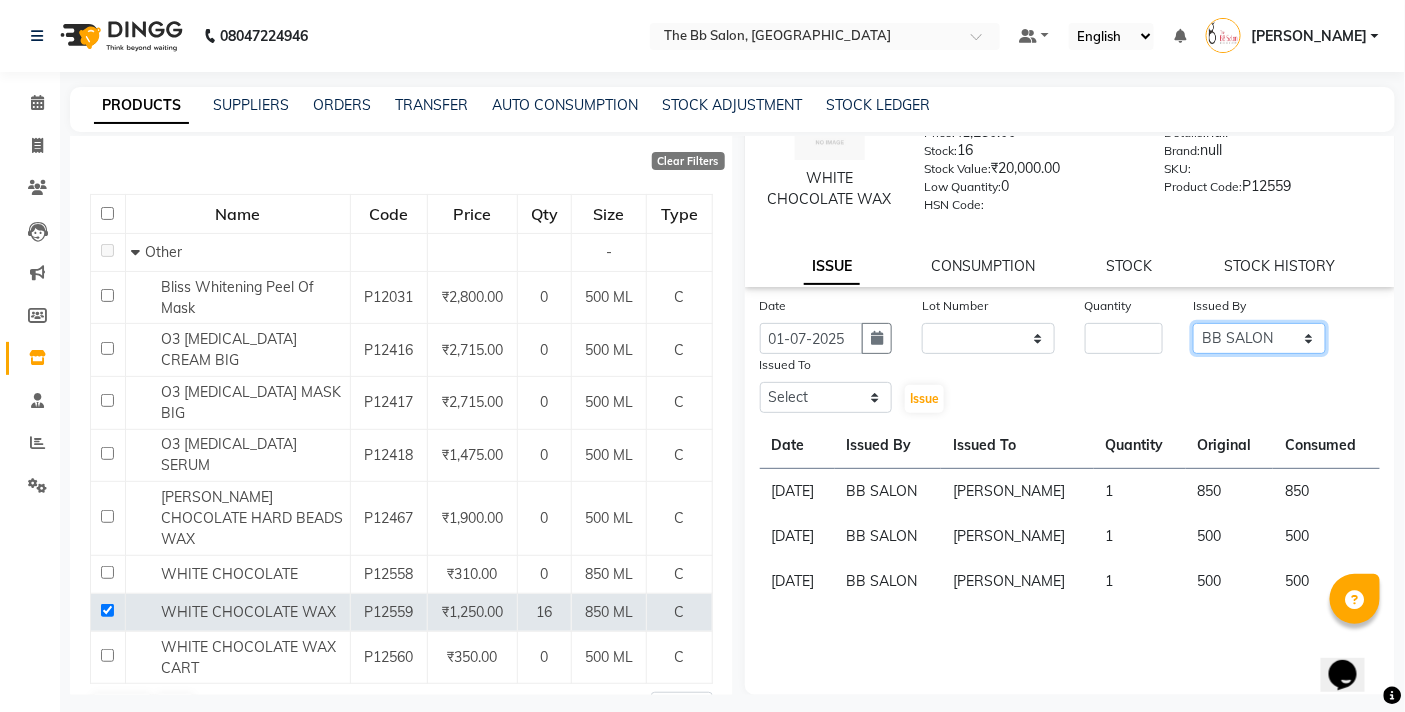 click on "Select BB SALON [PERSON_NAME] [PERSON_NAME] [PERSON_NAME] [PERSON_NAME] T [PERSON_NAME] [PERSON_NAME] [PERSON_NAME]  [PERSON_NAME] [PERSON_NAME] SANTOSH [PERSON_NAME] [PERSON_NAME] [PERSON_NAME]" 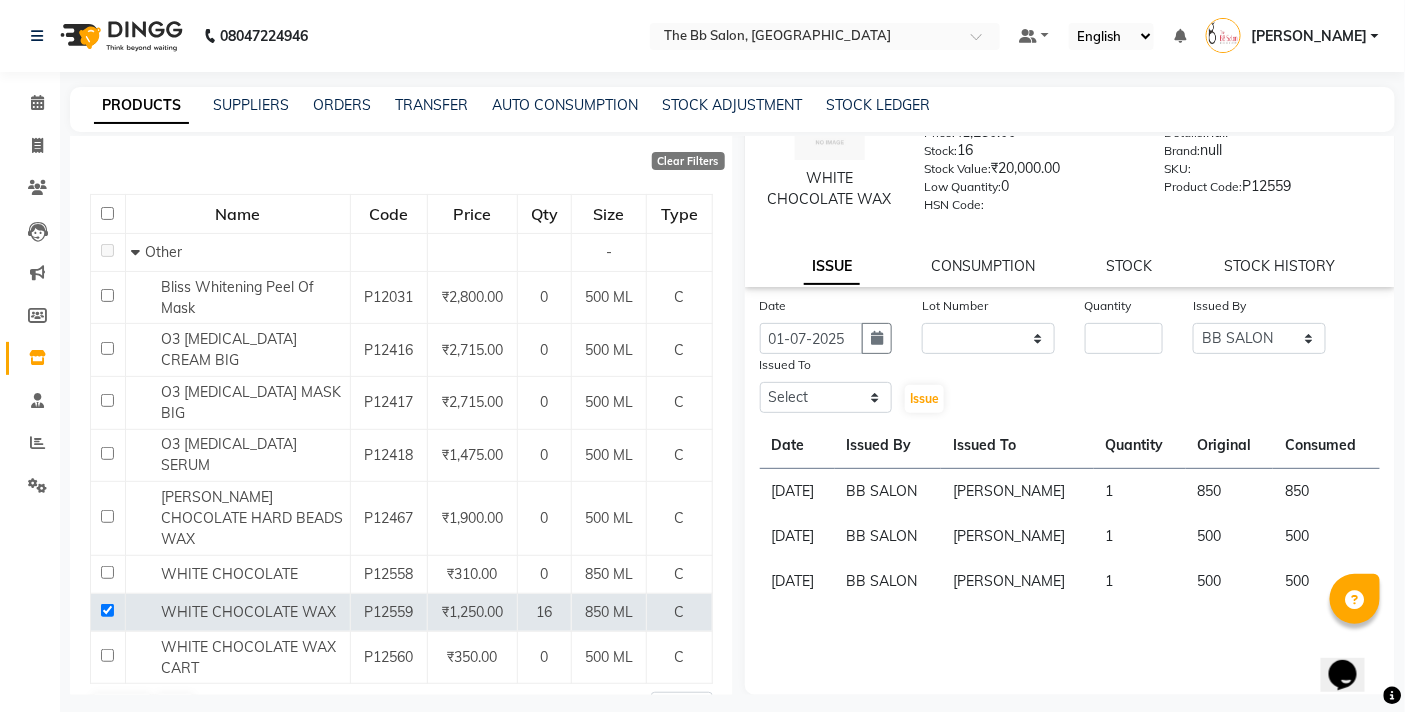 click on "Quantity" 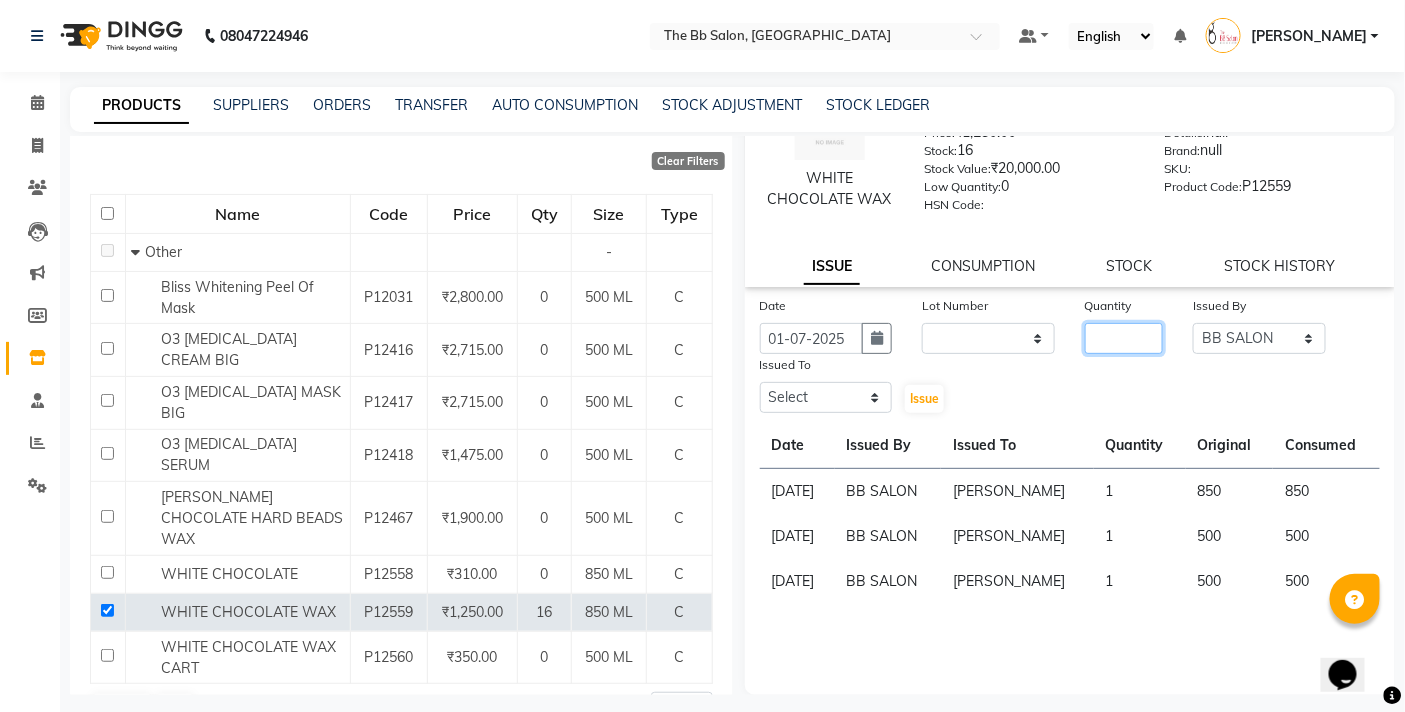 click 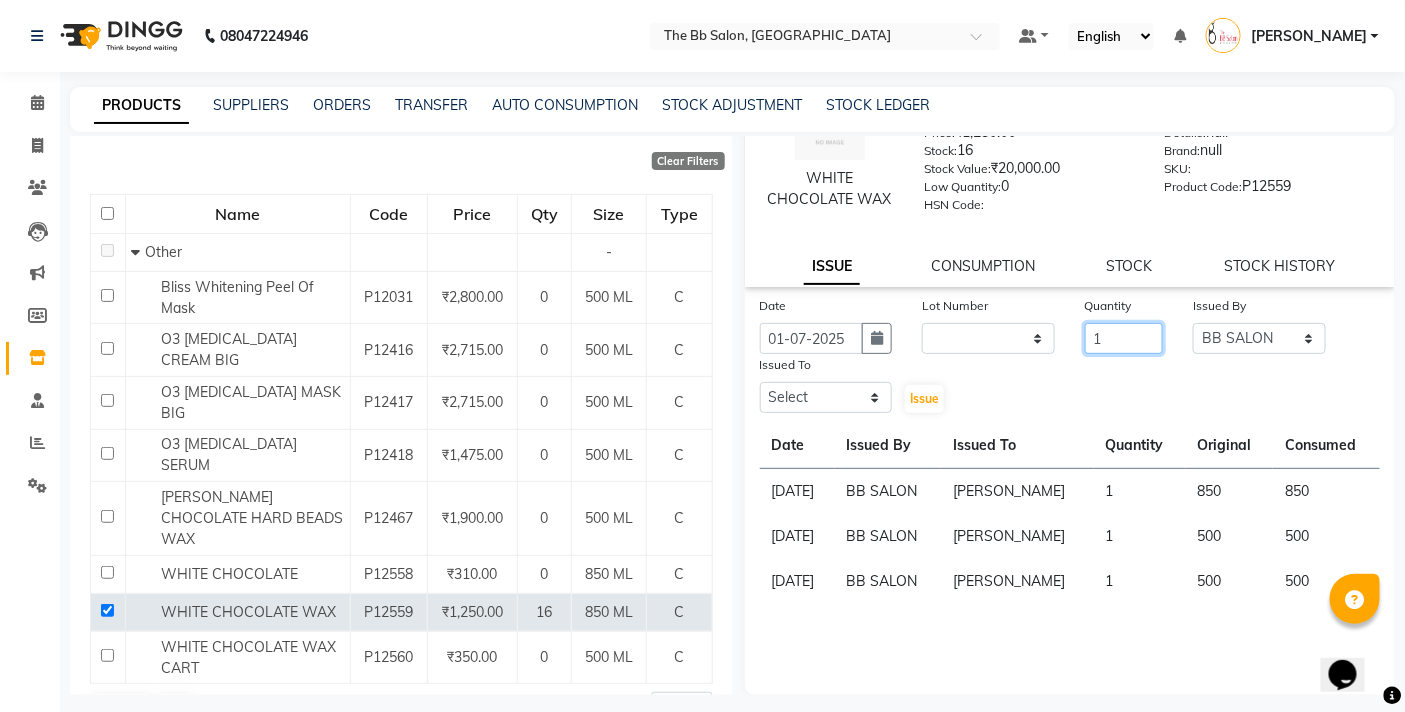 type on "1" 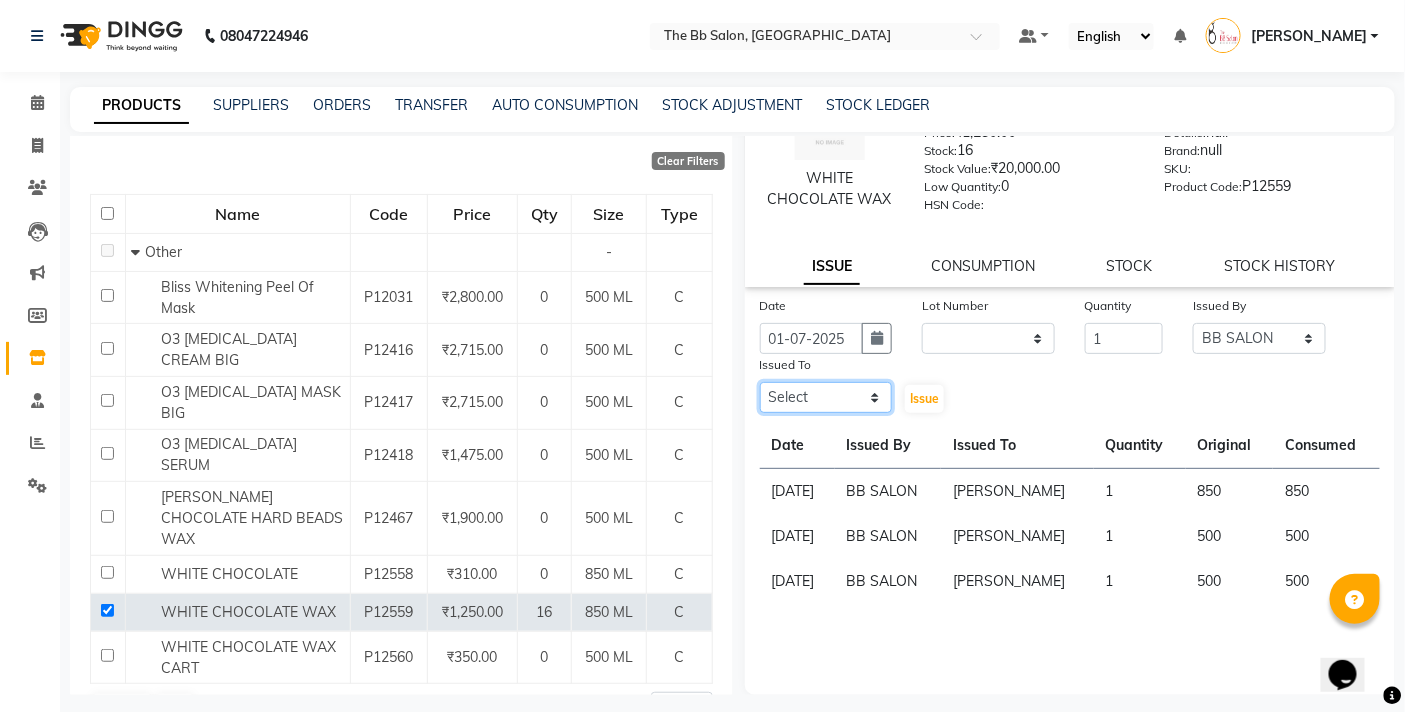 click on "Select BB SALON [PERSON_NAME] [PERSON_NAME] [PERSON_NAME] [PERSON_NAME] T [PERSON_NAME] [PERSON_NAME] [PERSON_NAME]  [PERSON_NAME] [PERSON_NAME] SANTOSH [PERSON_NAME] [PERSON_NAME] [PERSON_NAME]" 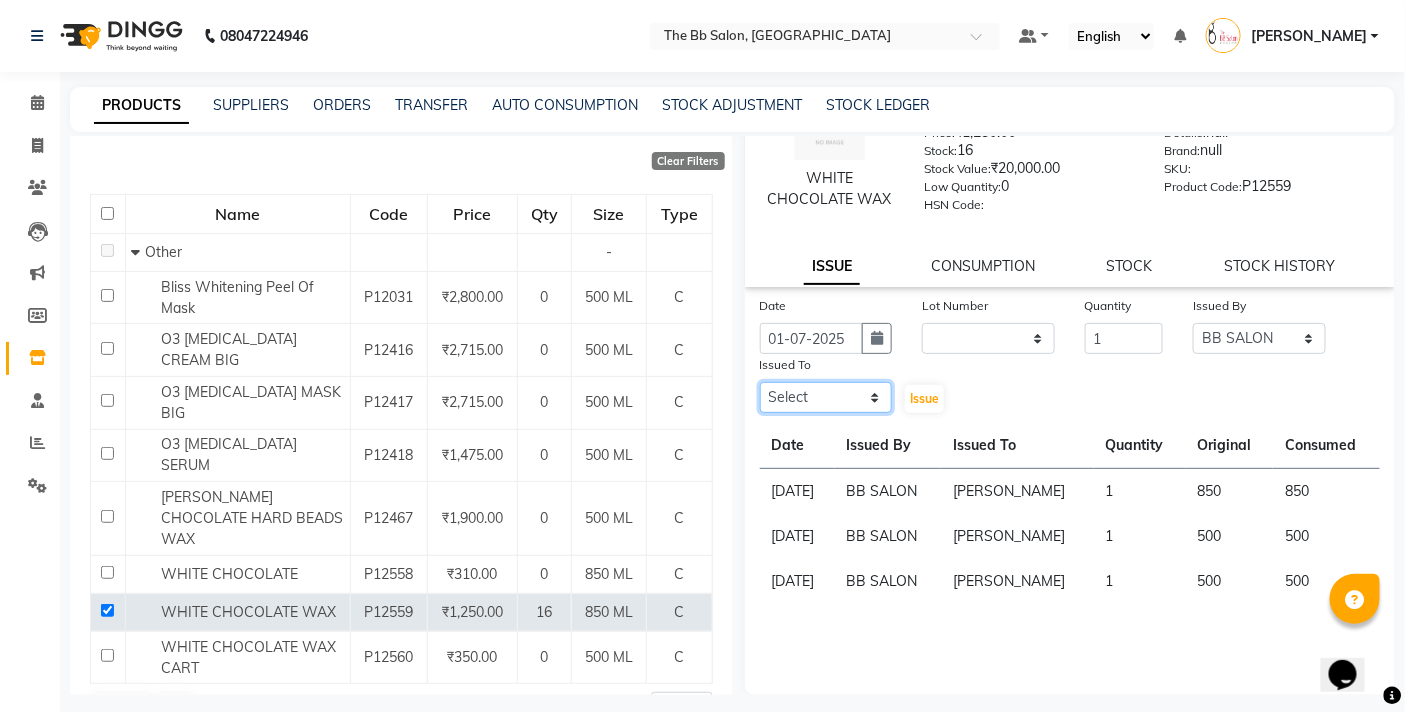 select on "83523" 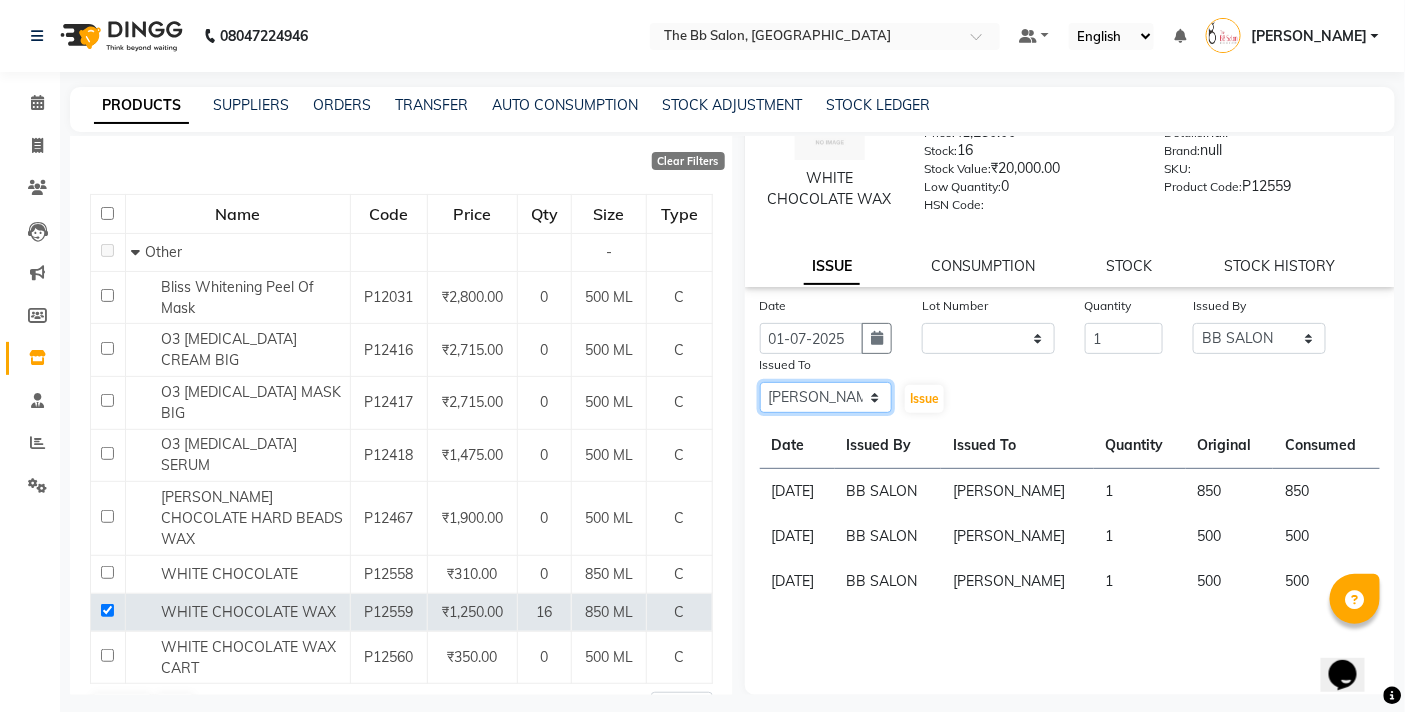 click on "Select BB SALON [PERSON_NAME] [PERSON_NAME] [PERSON_NAME] [PERSON_NAME] T [PERSON_NAME] [PERSON_NAME] [PERSON_NAME]  [PERSON_NAME] [PERSON_NAME] SANTOSH [PERSON_NAME] [PERSON_NAME] [PERSON_NAME]" 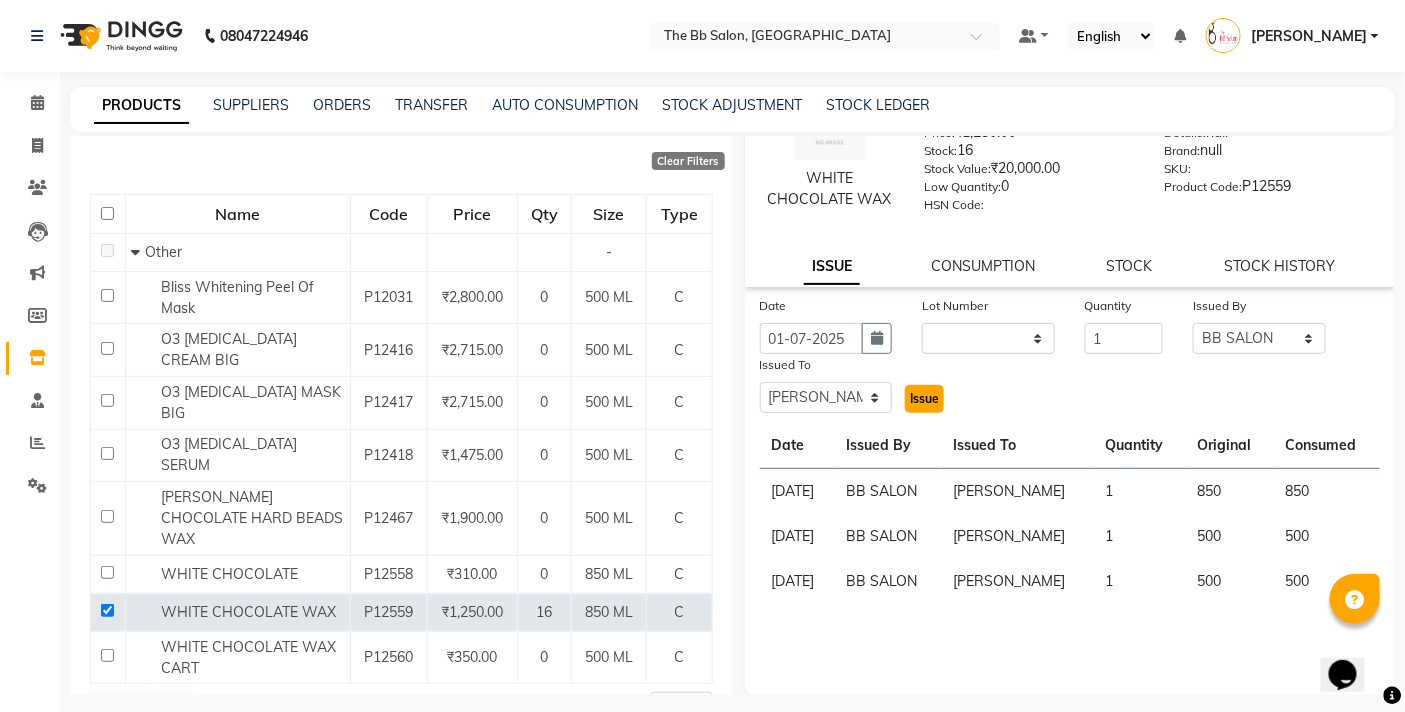 click on "Issue" 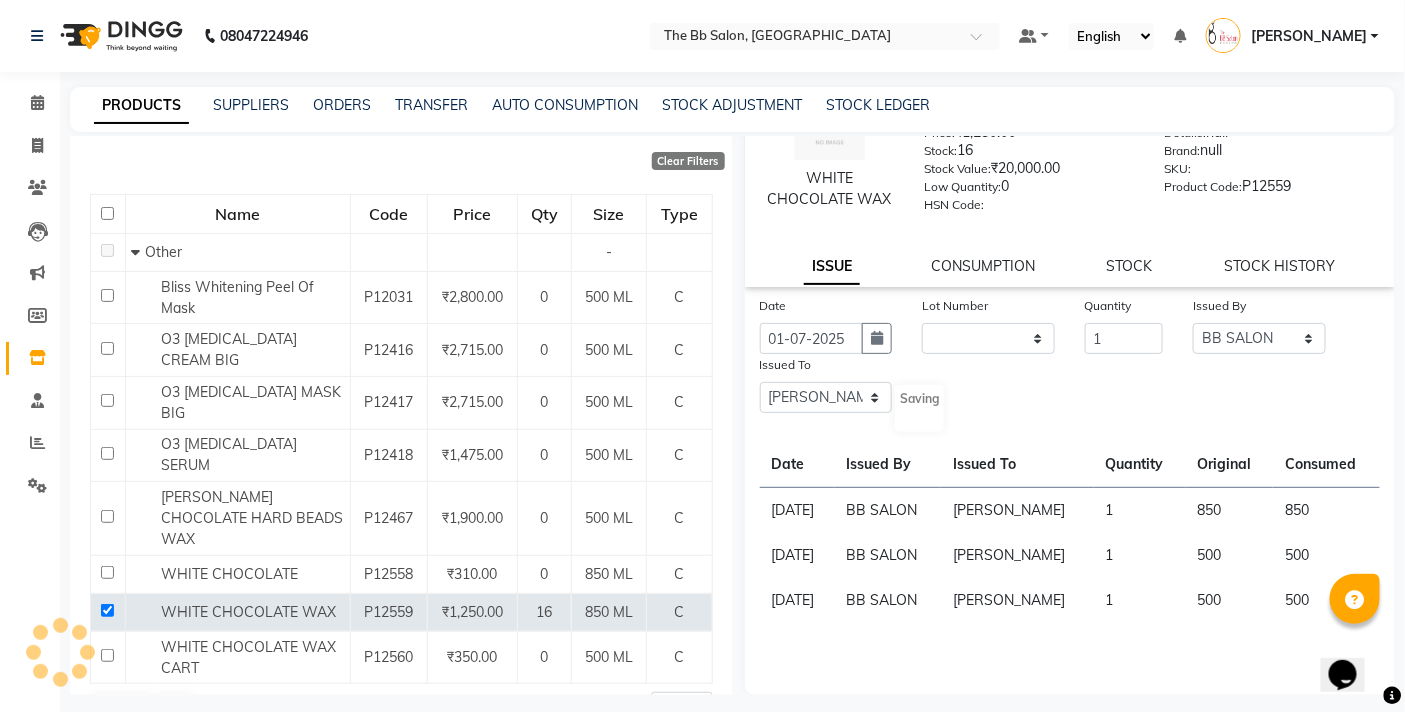 scroll, scrollTop: 0, scrollLeft: 0, axis: both 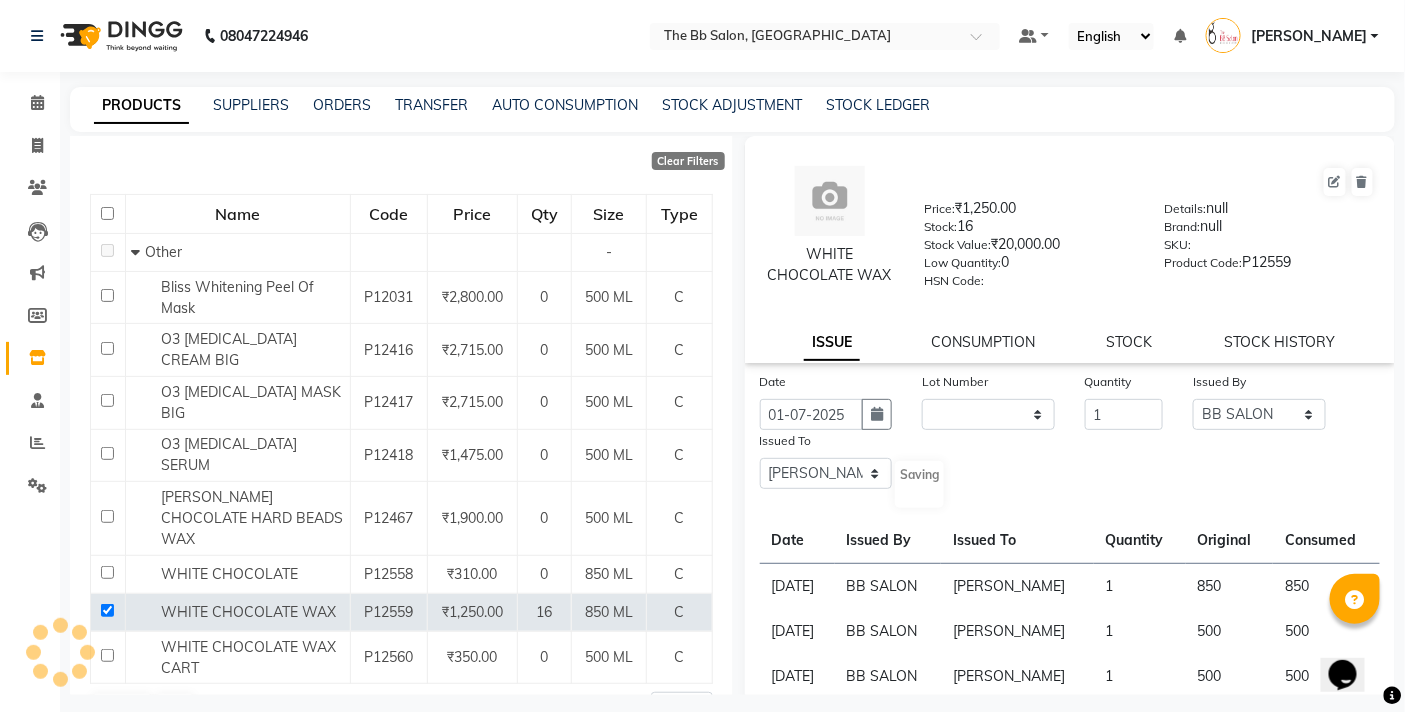 select 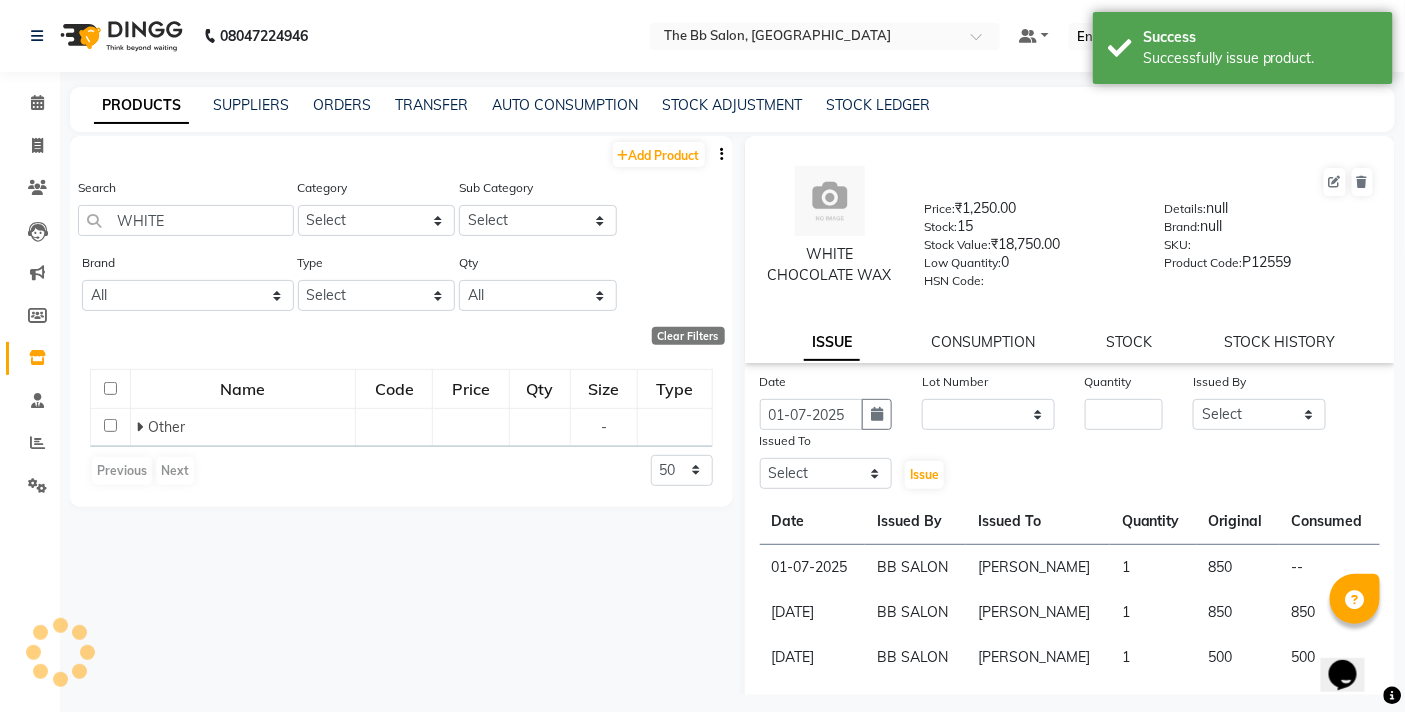 scroll, scrollTop: 0, scrollLeft: 0, axis: both 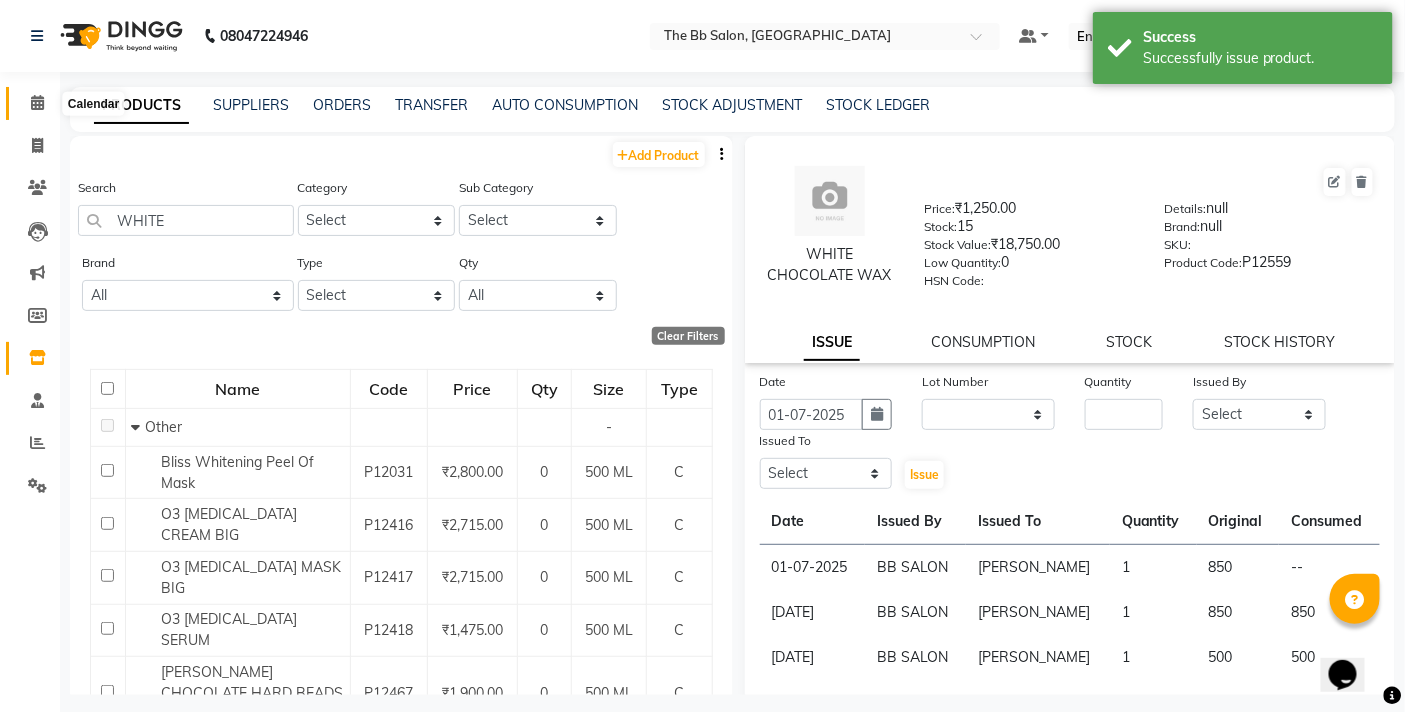 click 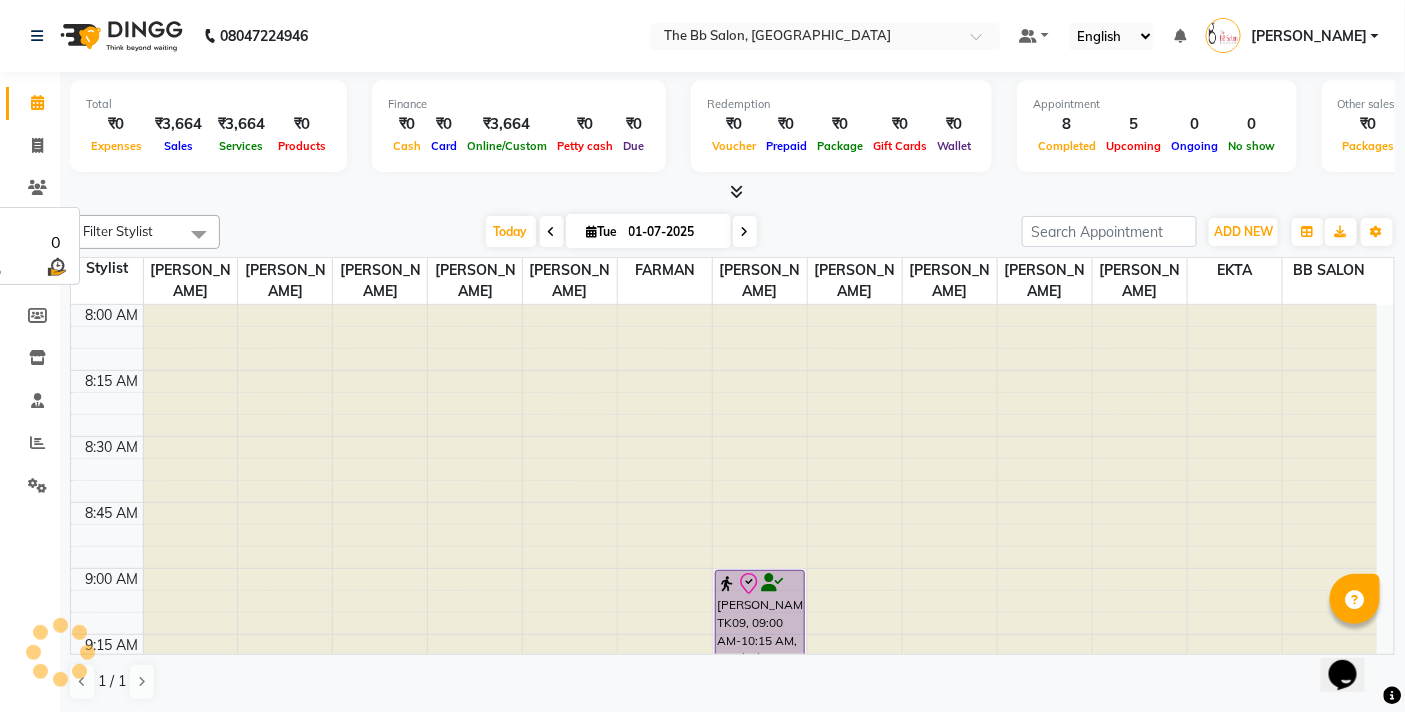 scroll, scrollTop: 0, scrollLeft: 0, axis: both 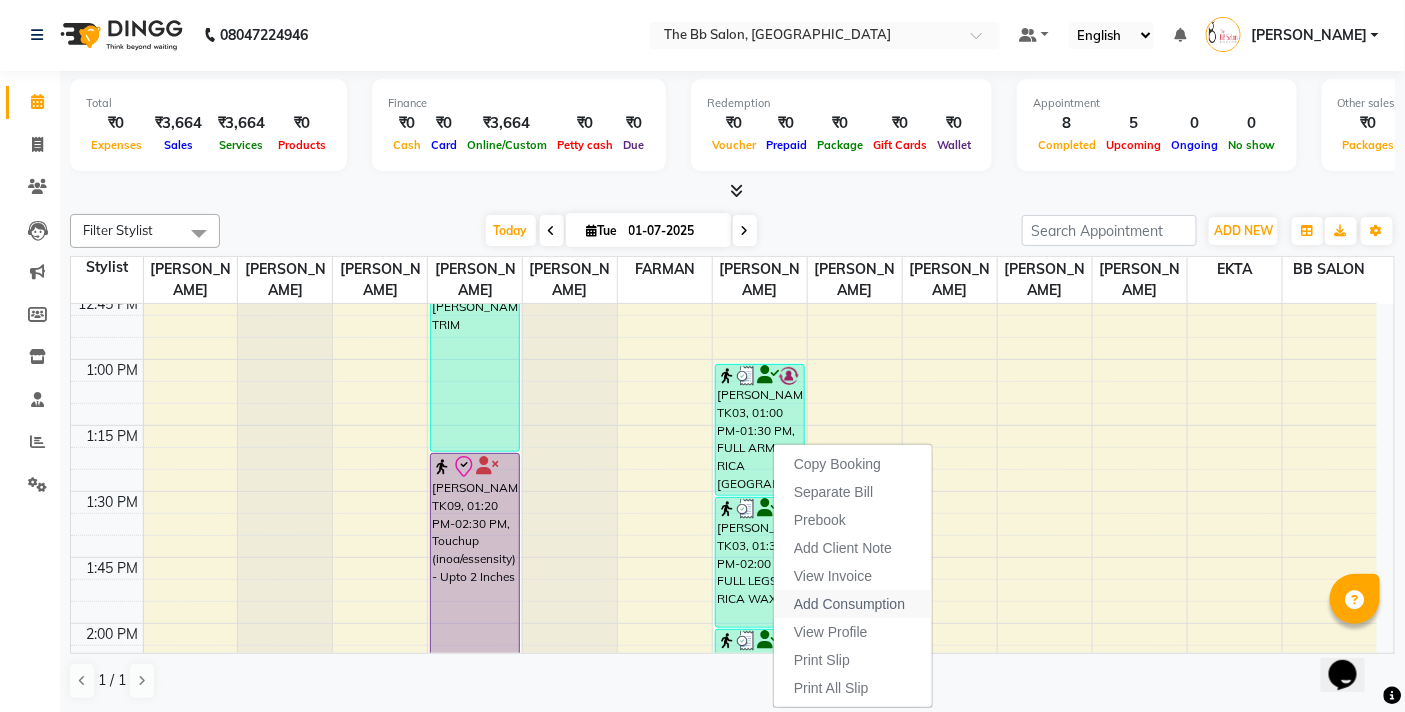 click on "Add Consumption" at bounding box center (849, 604) 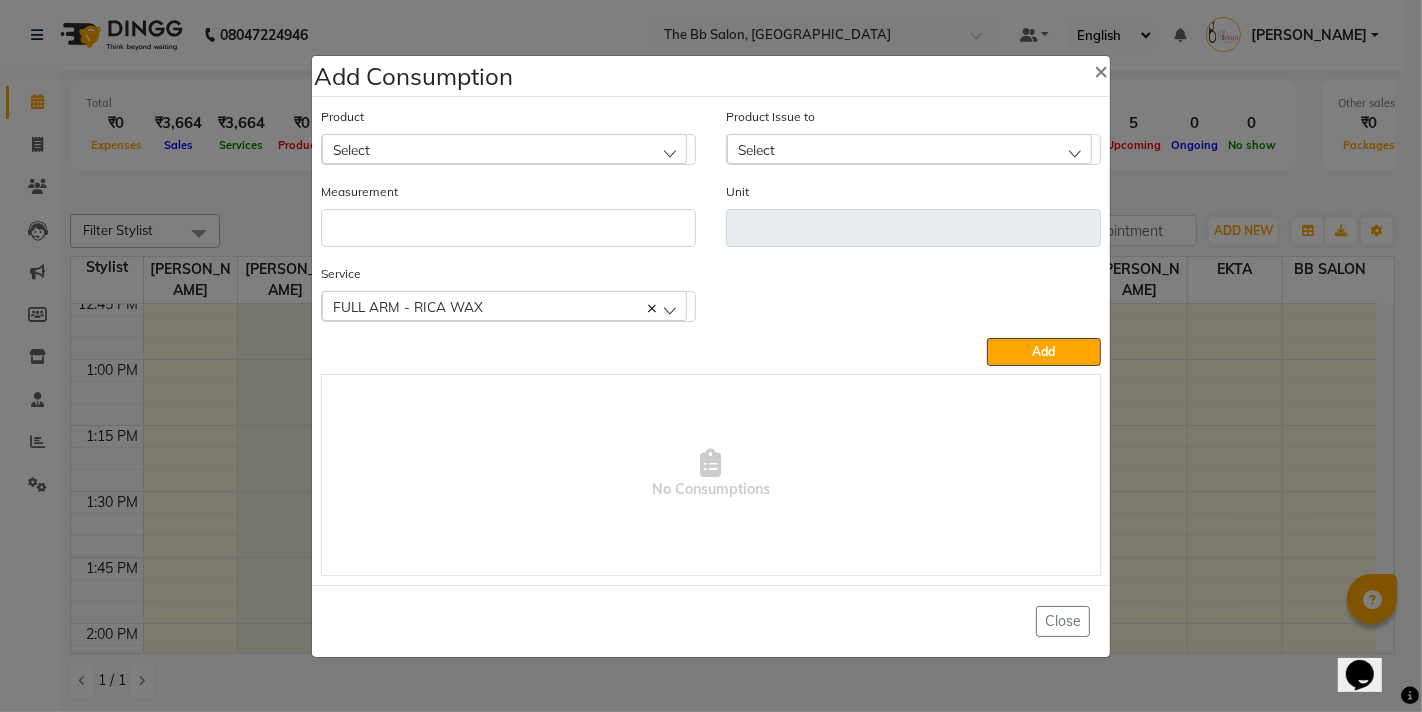click on "Select" 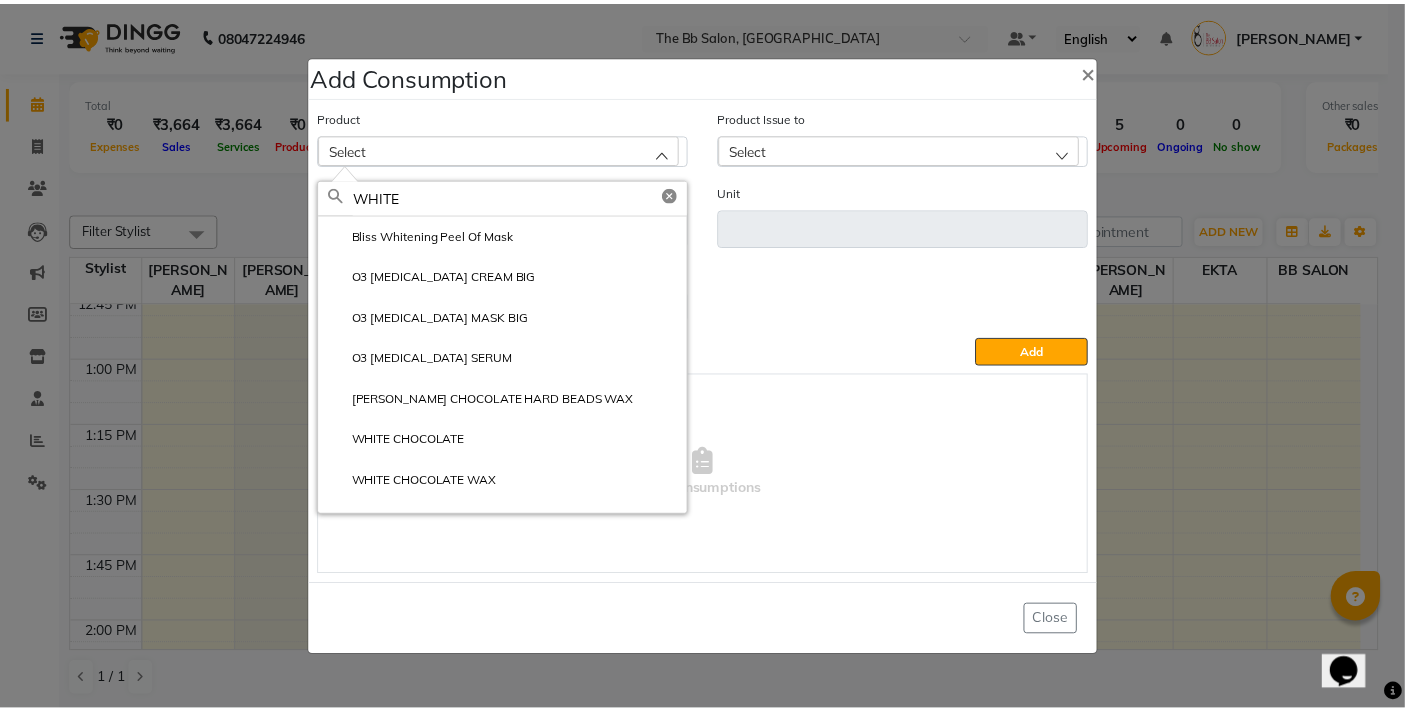 scroll, scrollTop: 27, scrollLeft: 0, axis: vertical 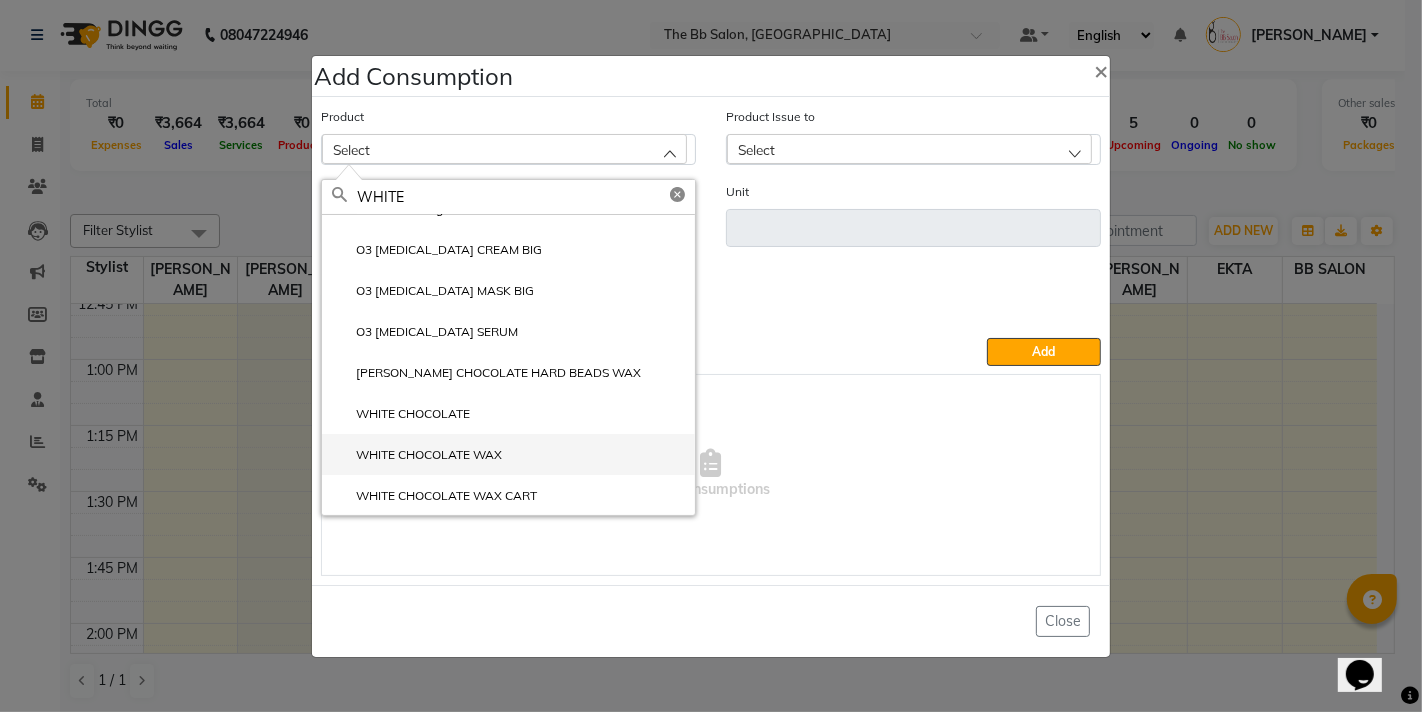 type on "WHITE" 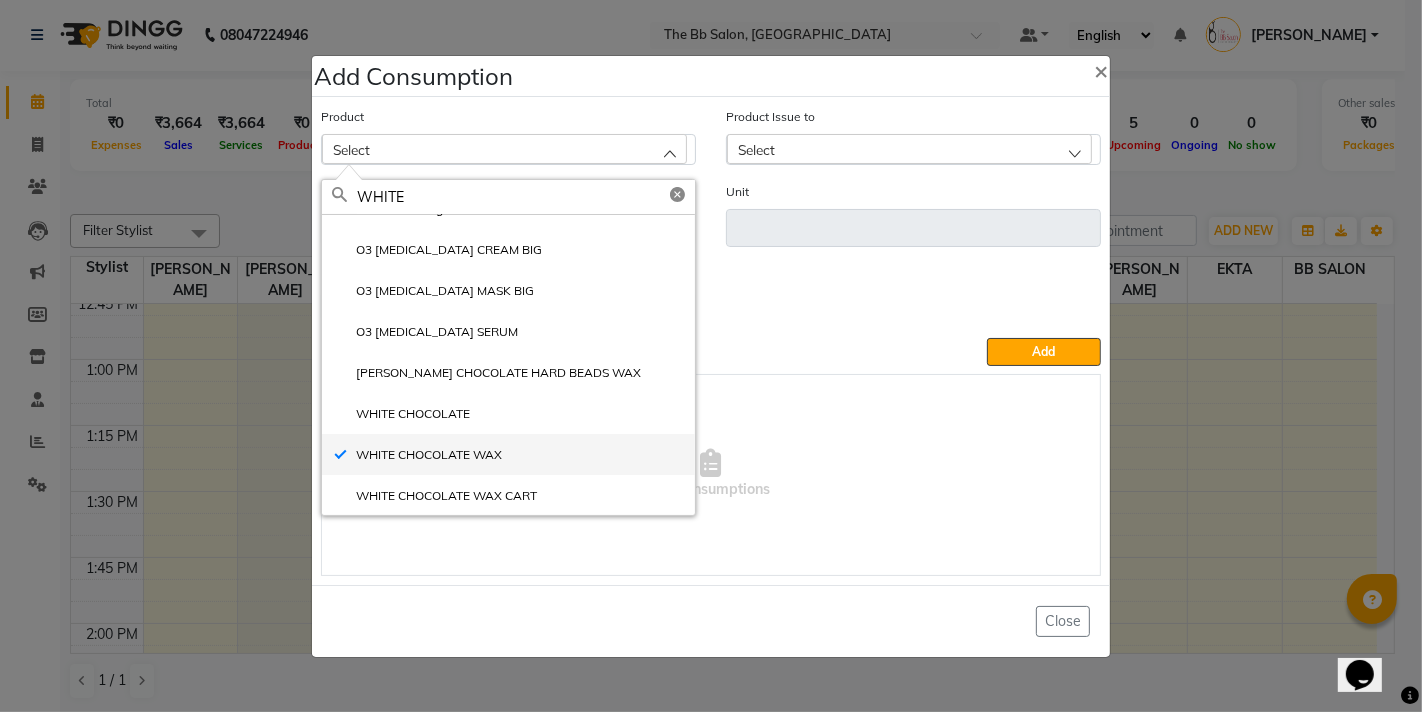type on "ML" 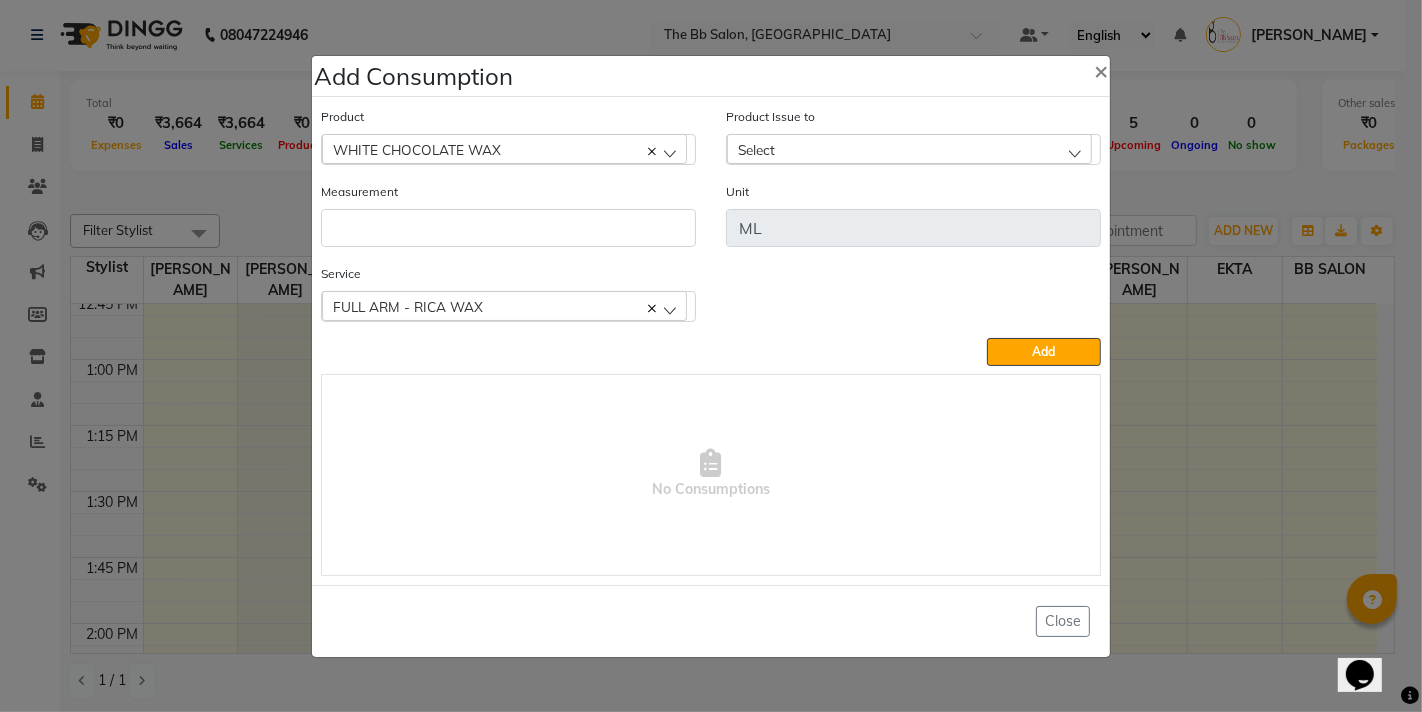 click on "Product Issue to Select 2025-07-01, Issued to: ZAHIDA, Balance: 850" 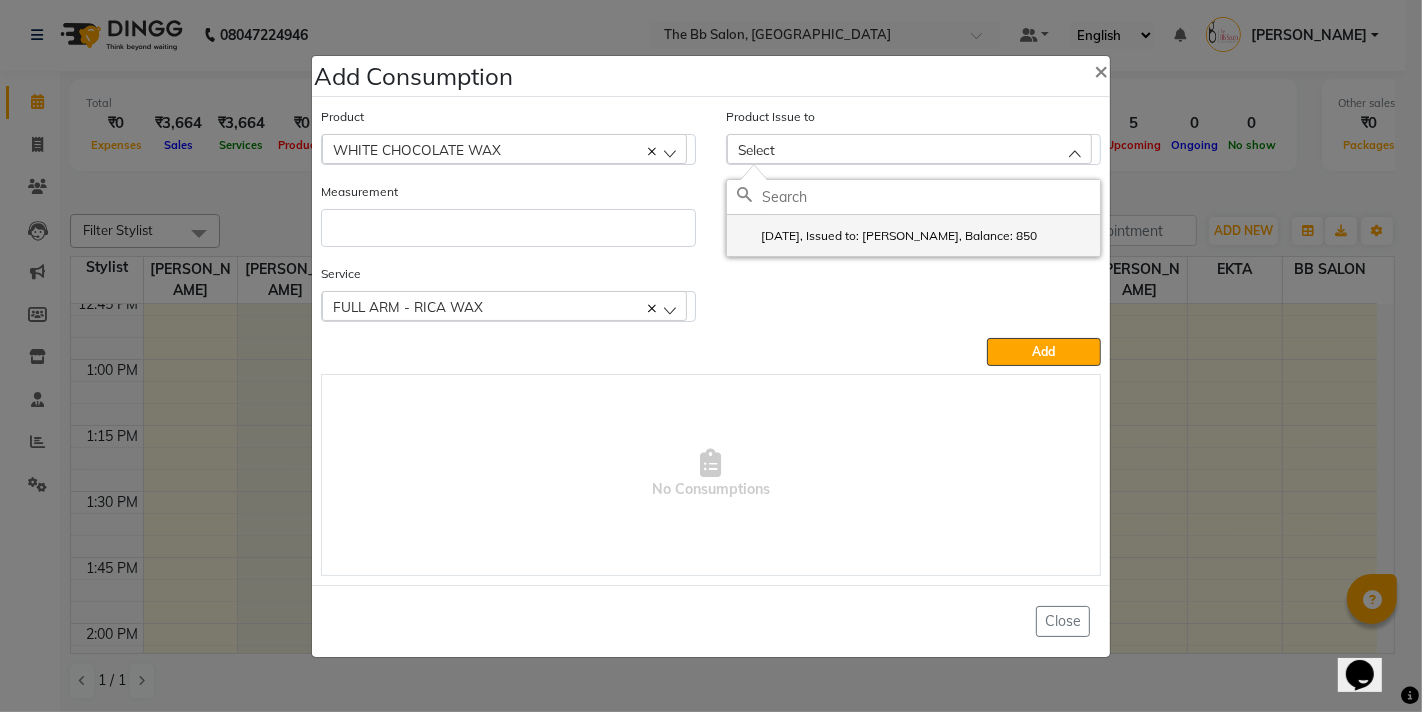 click on "2025-07-01, Issued to: ZAHIDA, Balance: 850" 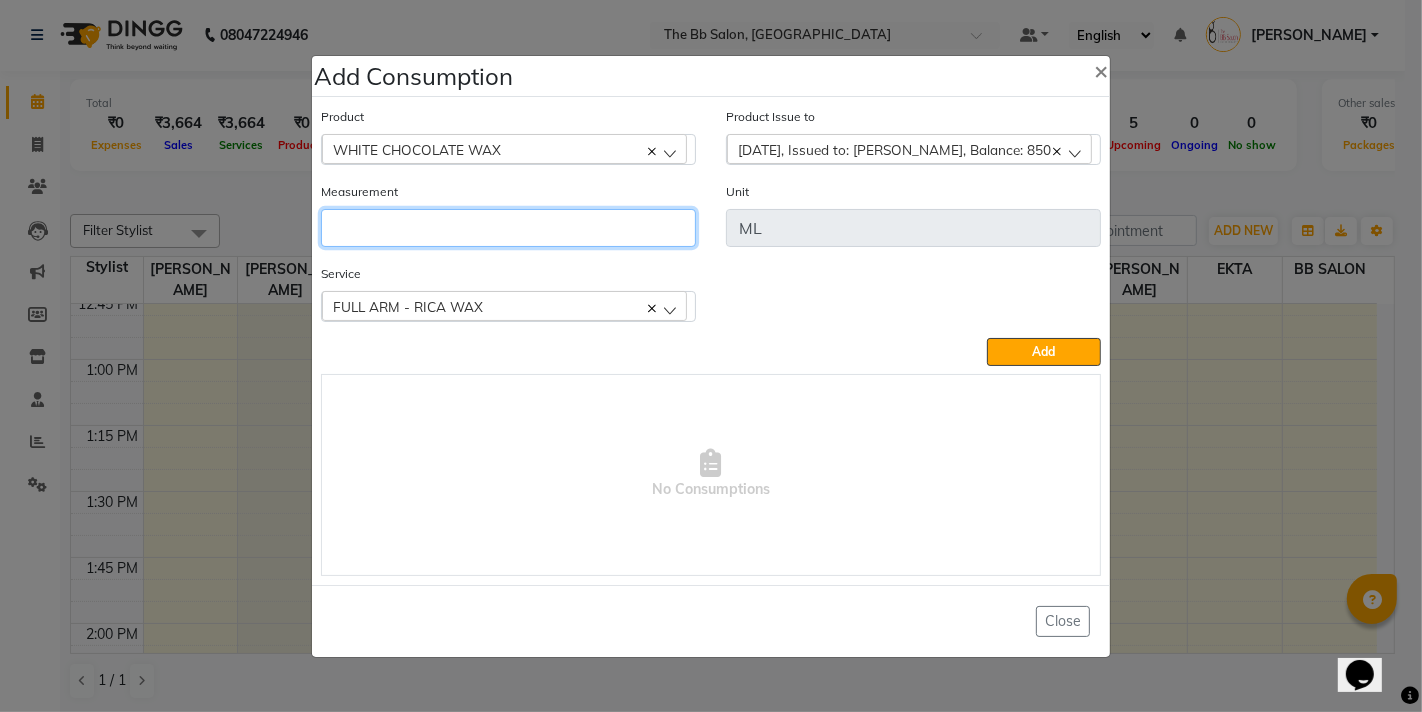 click 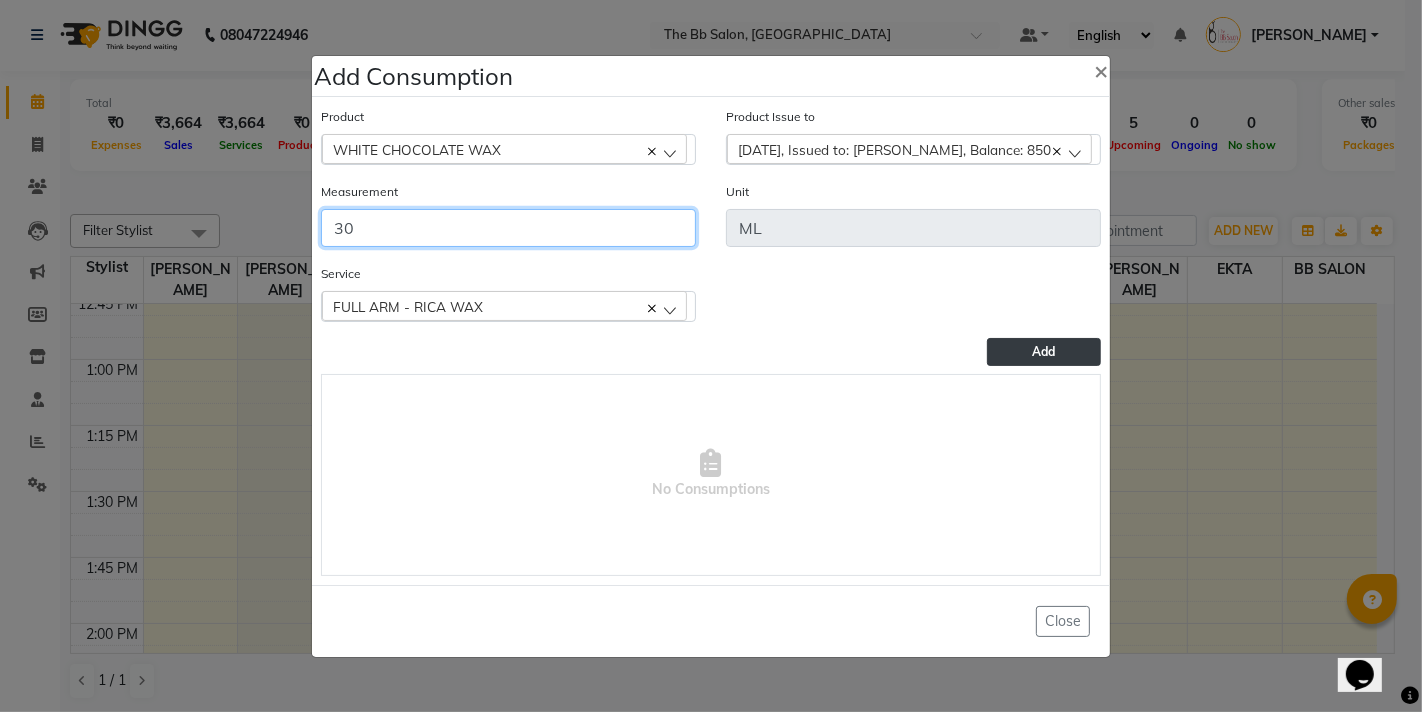 type on "30" 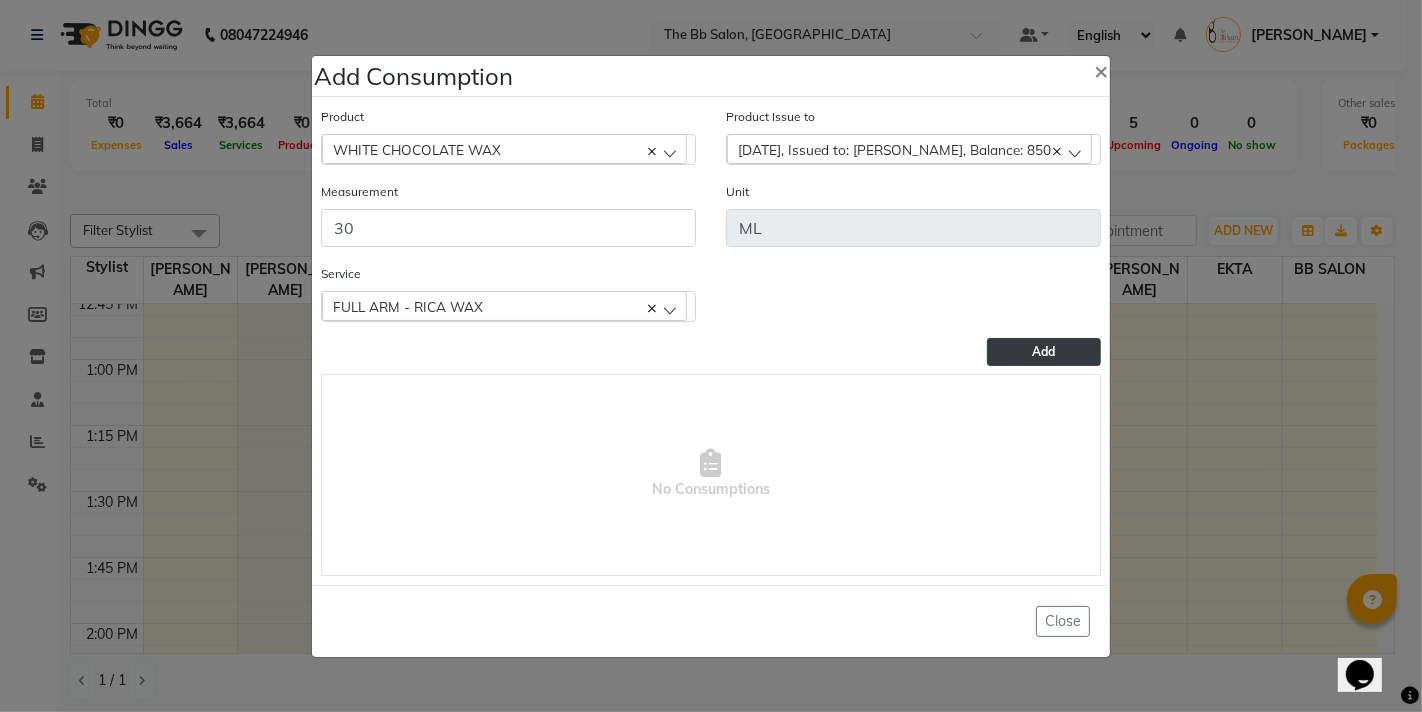 click on "Add" 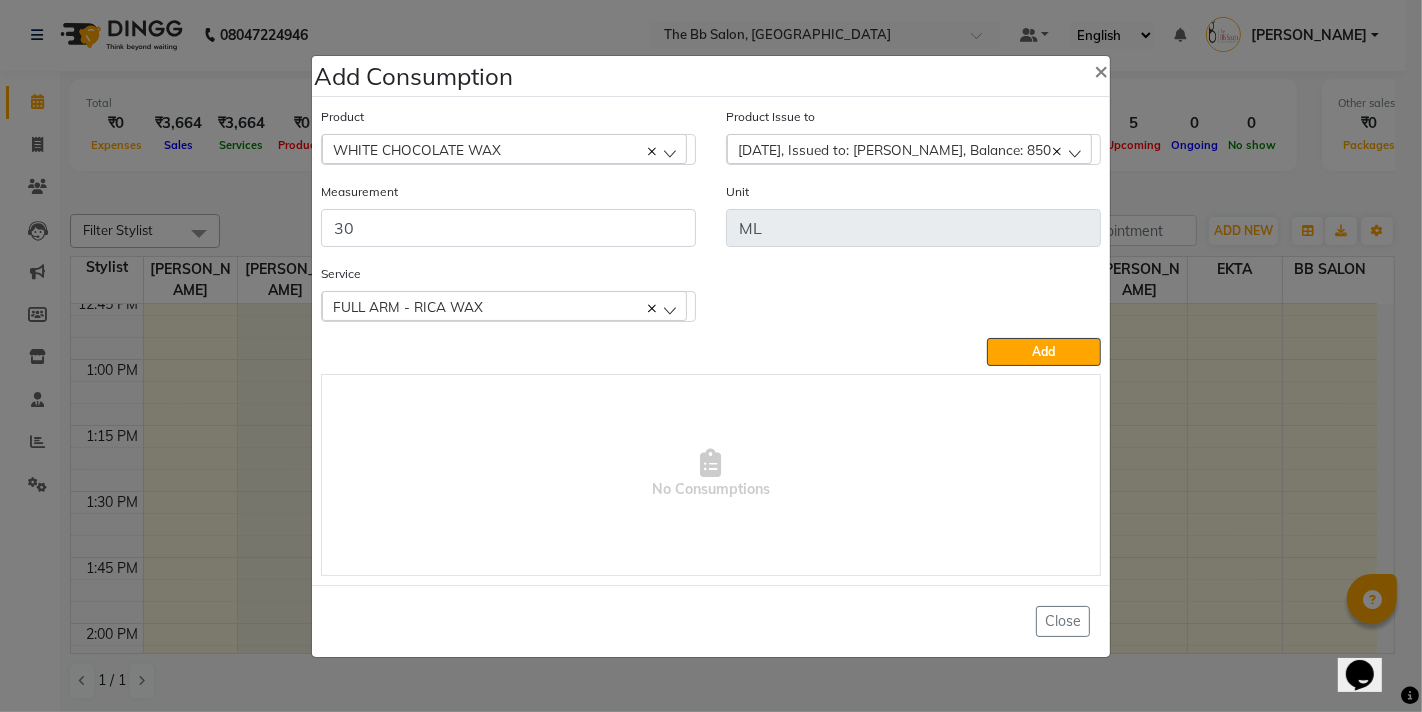 type 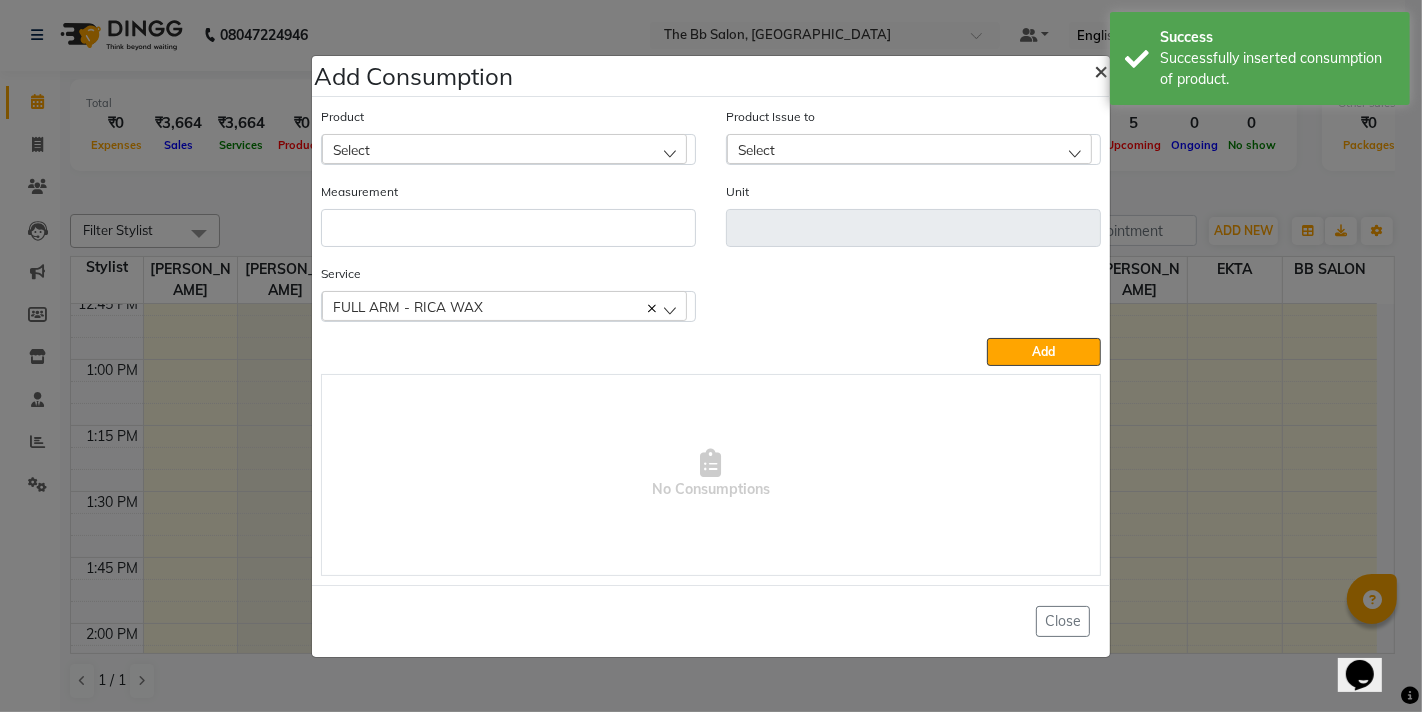 click on "×" 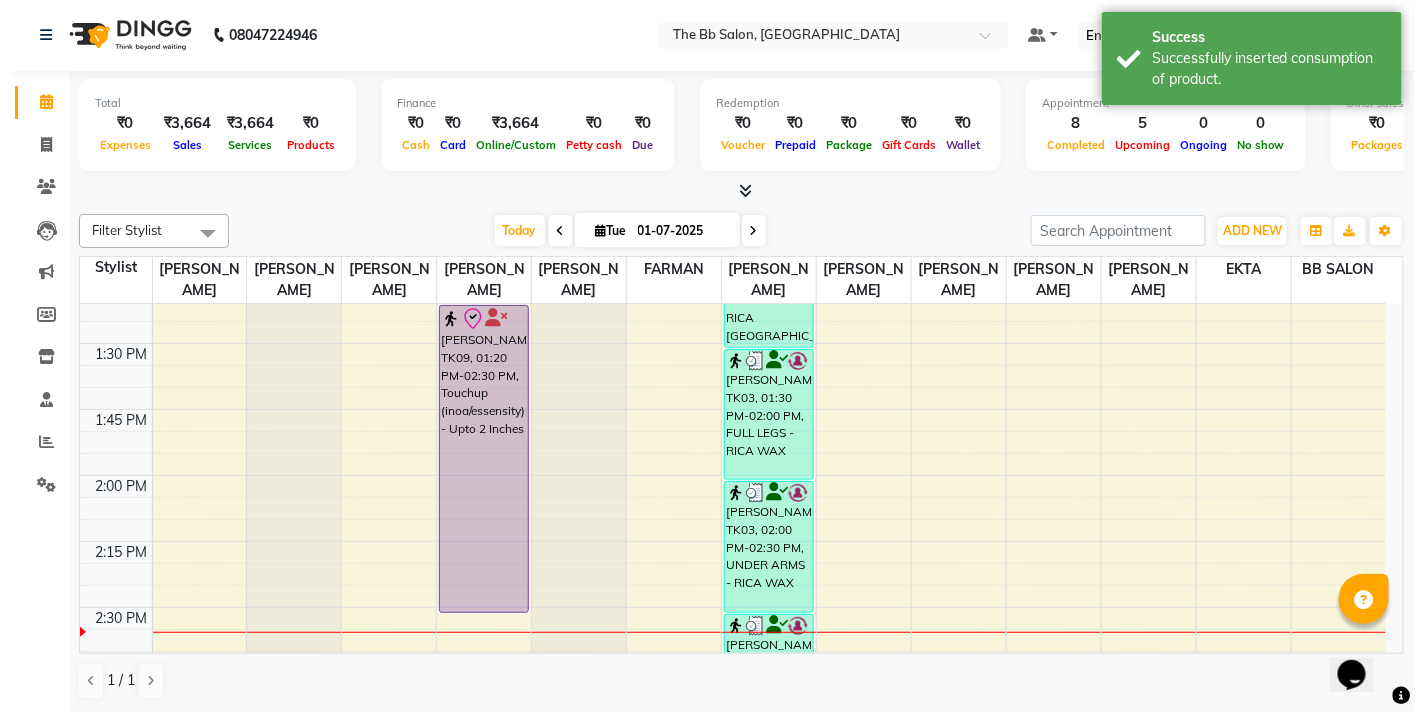 scroll, scrollTop: 1222, scrollLeft: 0, axis: vertical 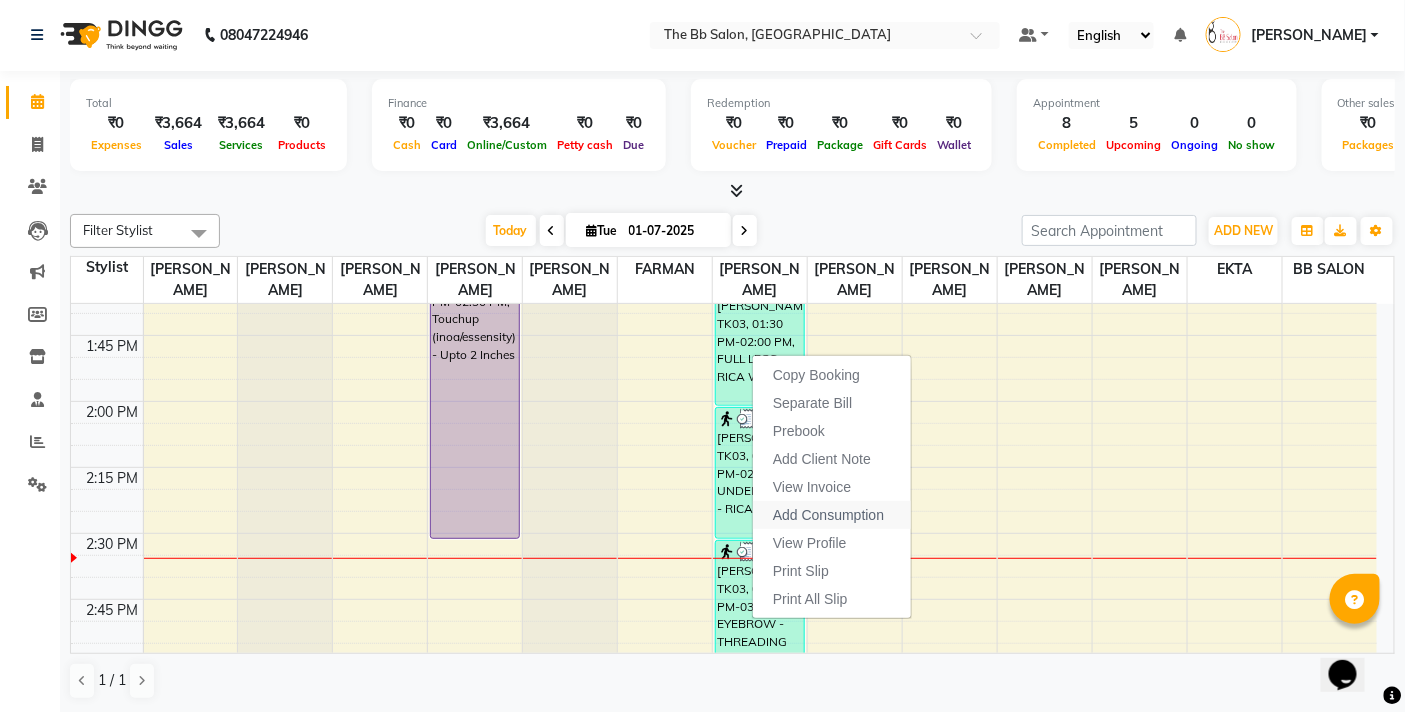 click on "Add Consumption" at bounding box center (828, 515) 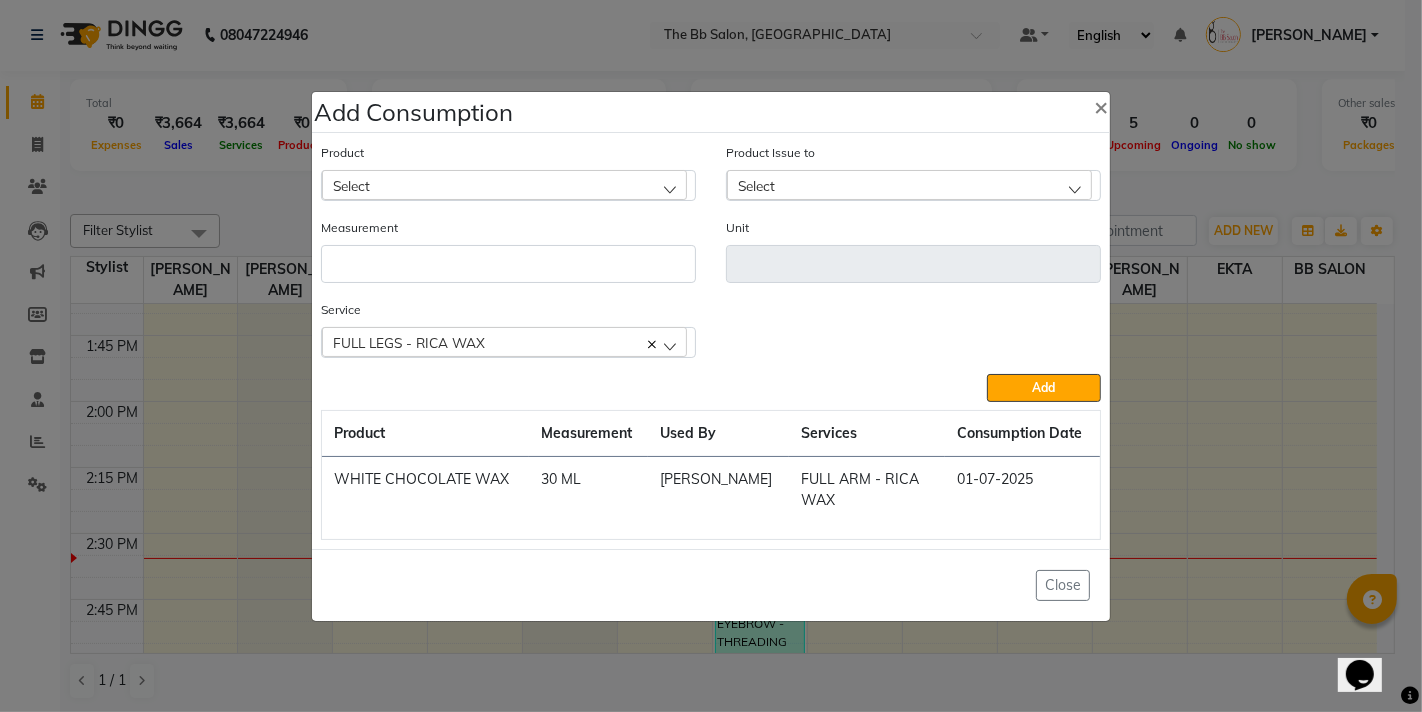 click on "Select" 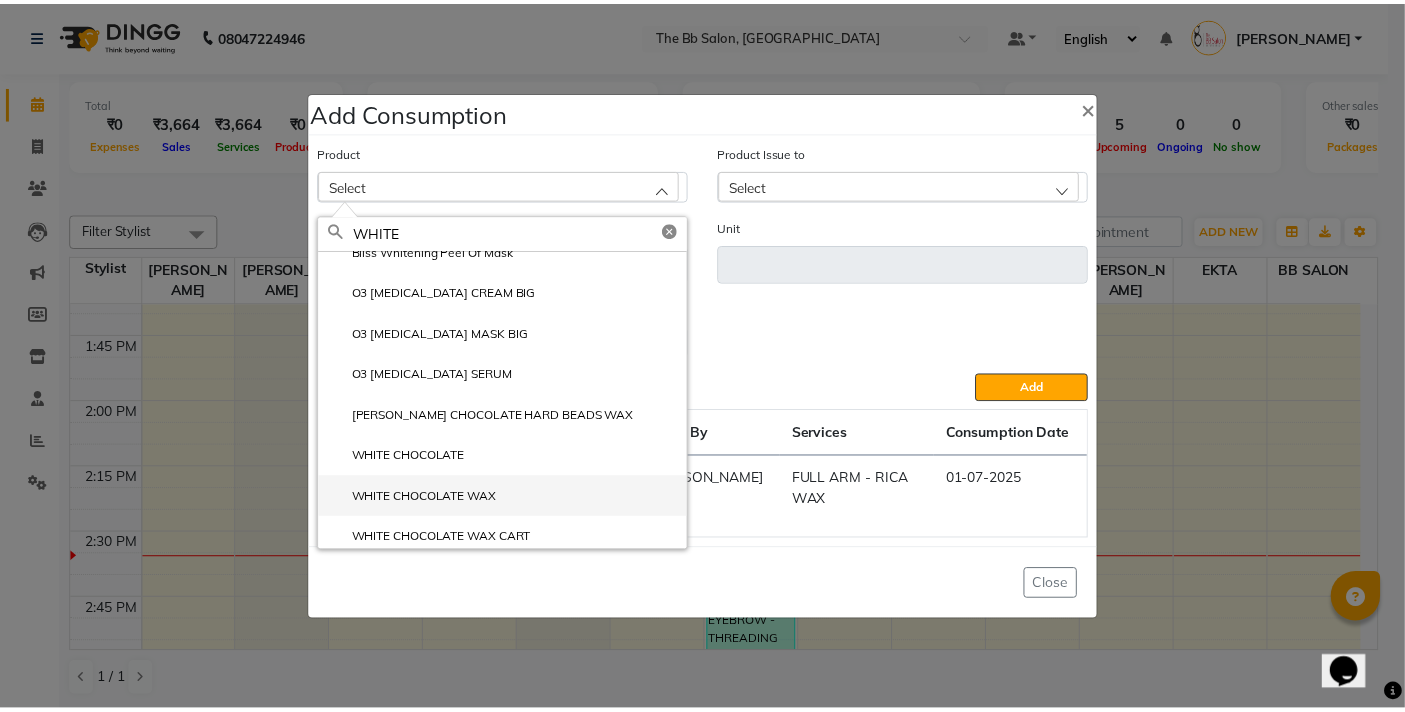 scroll, scrollTop: 28, scrollLeft: 0, axis: vertical 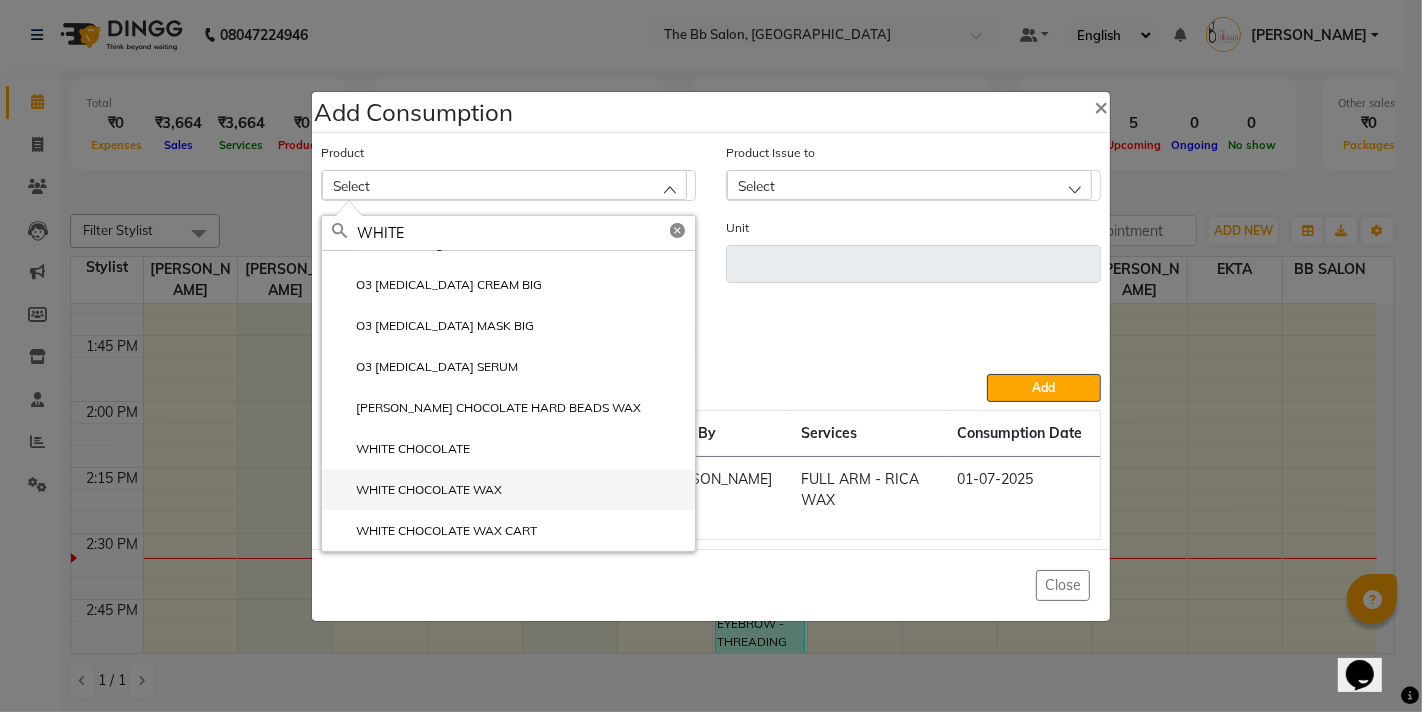 type on "WHITE" 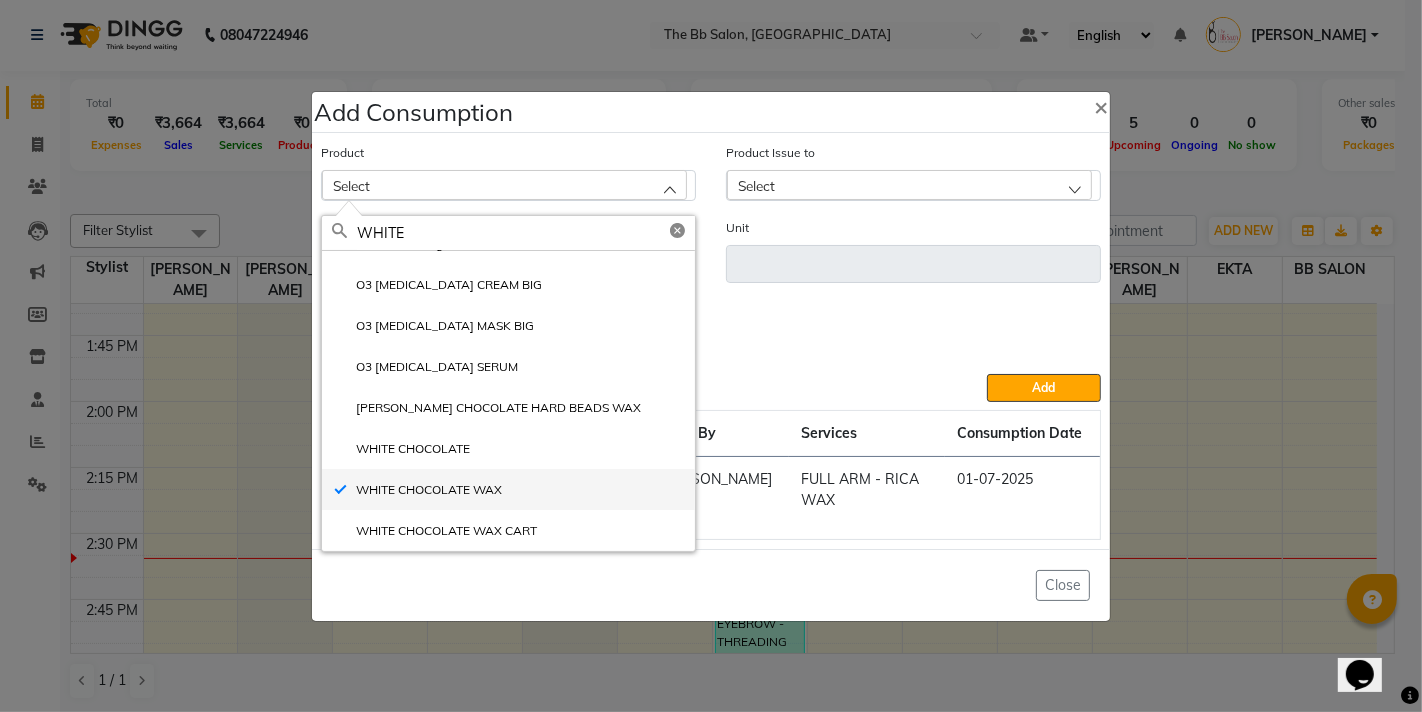type on "ML" 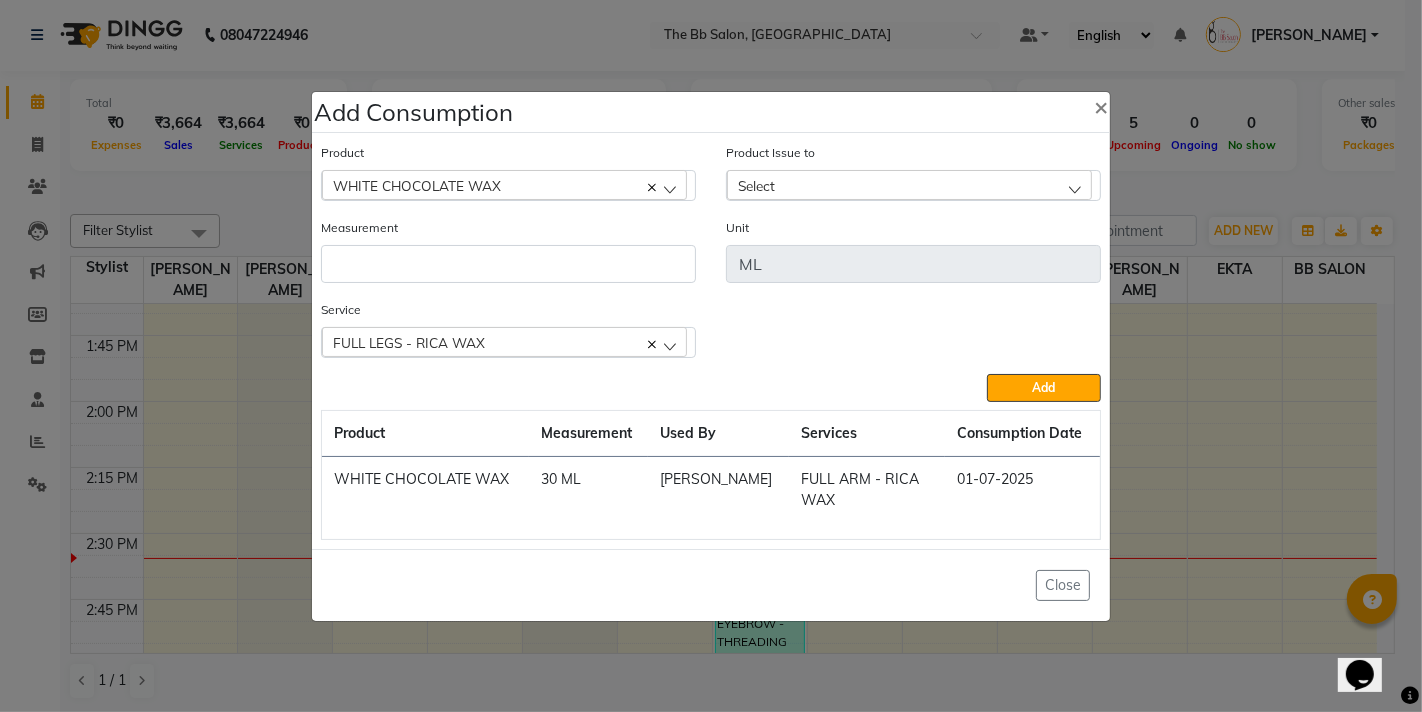 click on "Select" 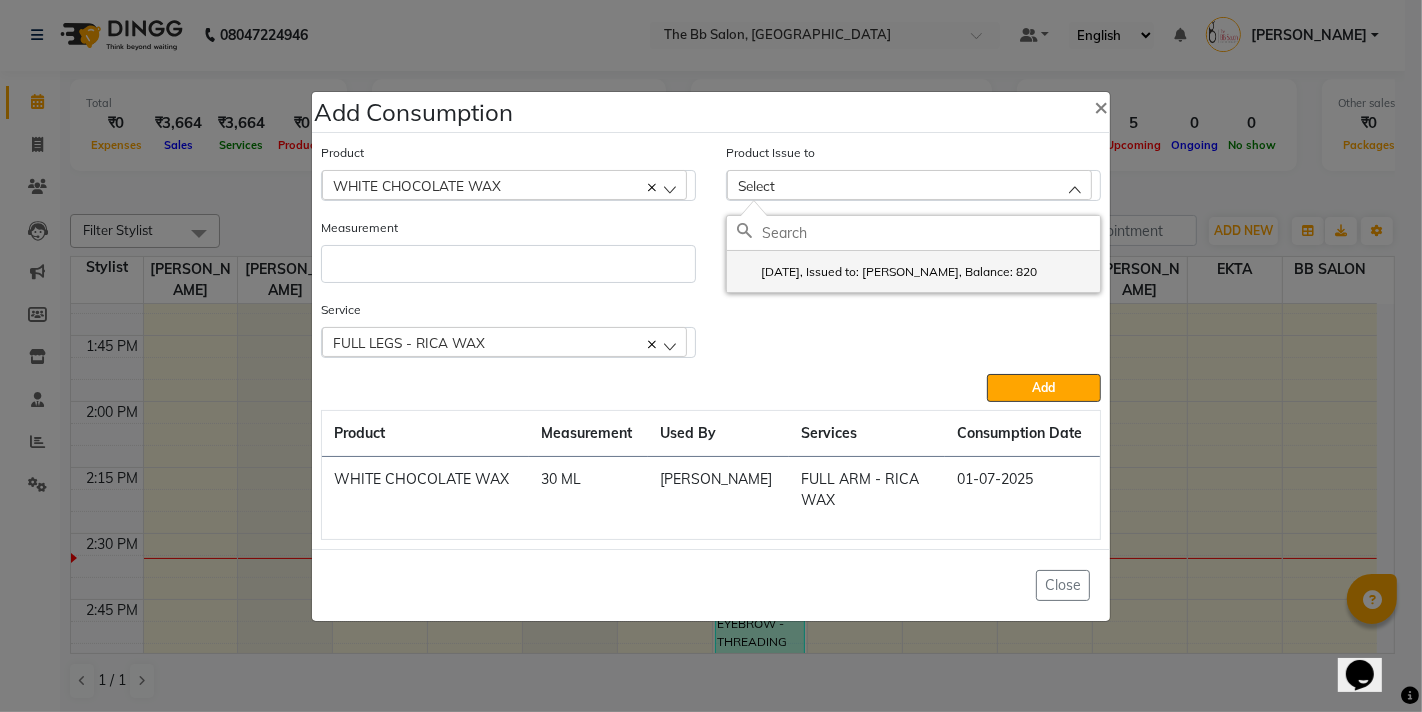 click on "2025-07-01, Issued to: ZAHIDA, Balance: 820" 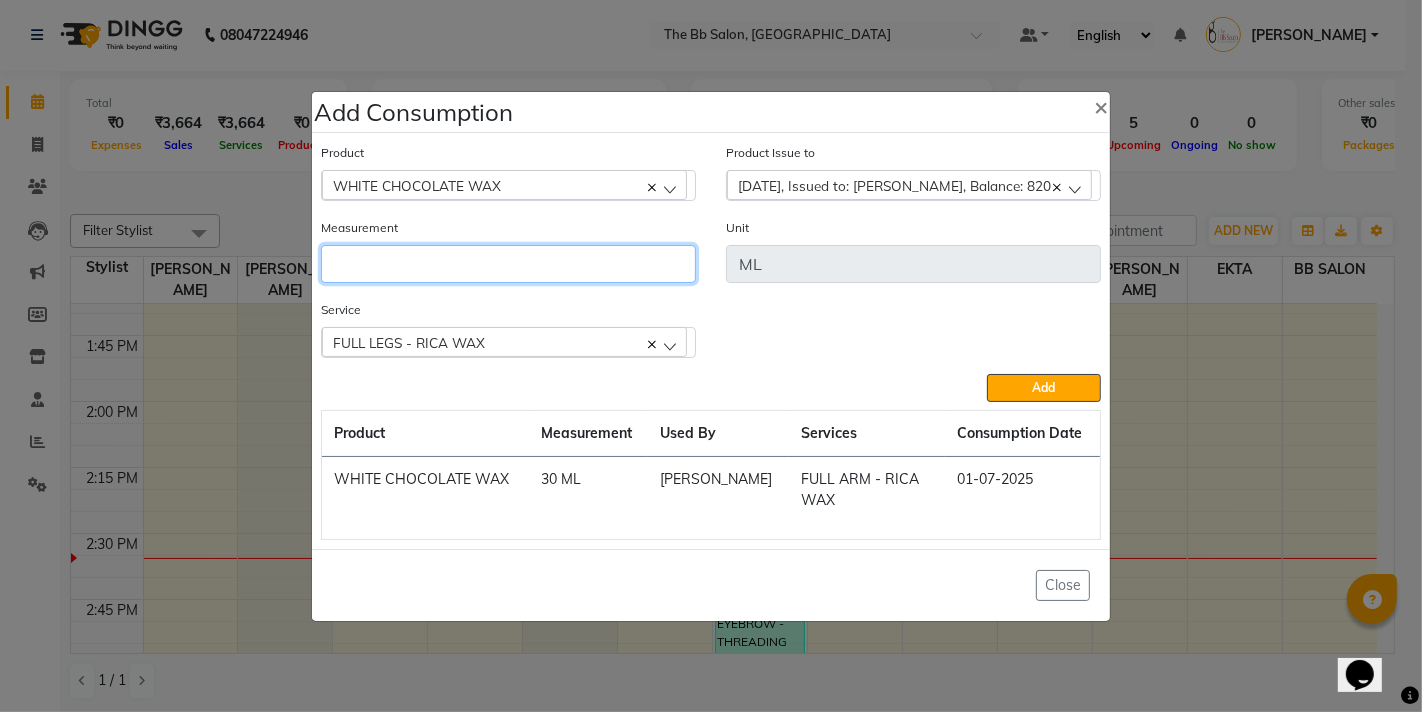 click 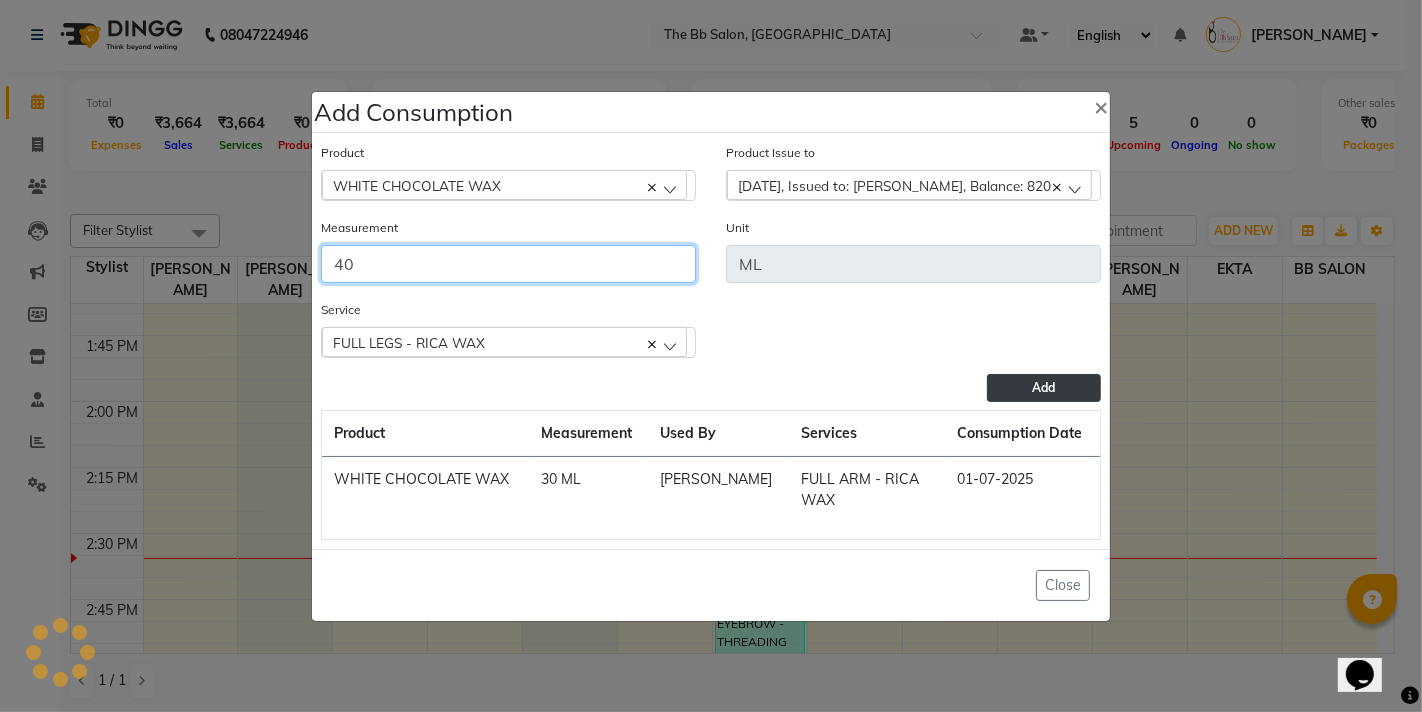 type on "40" 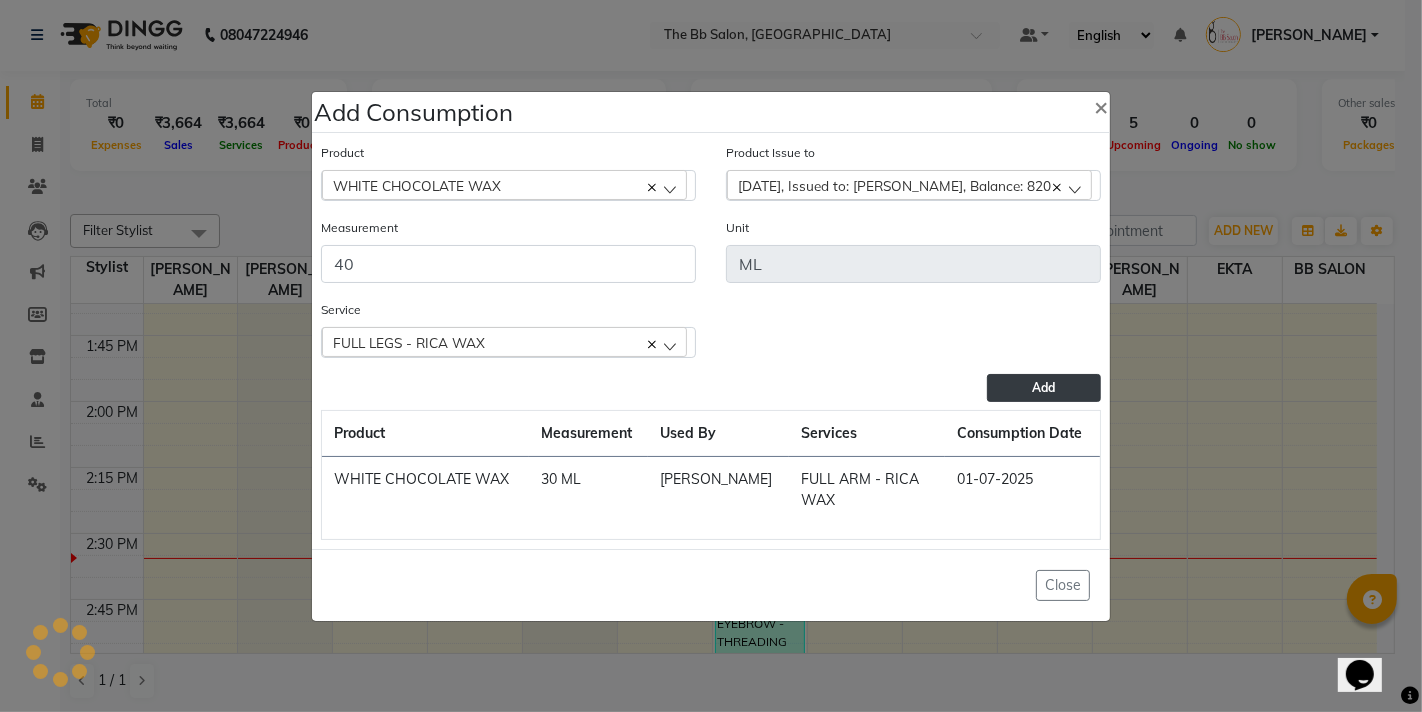 click on "Add" 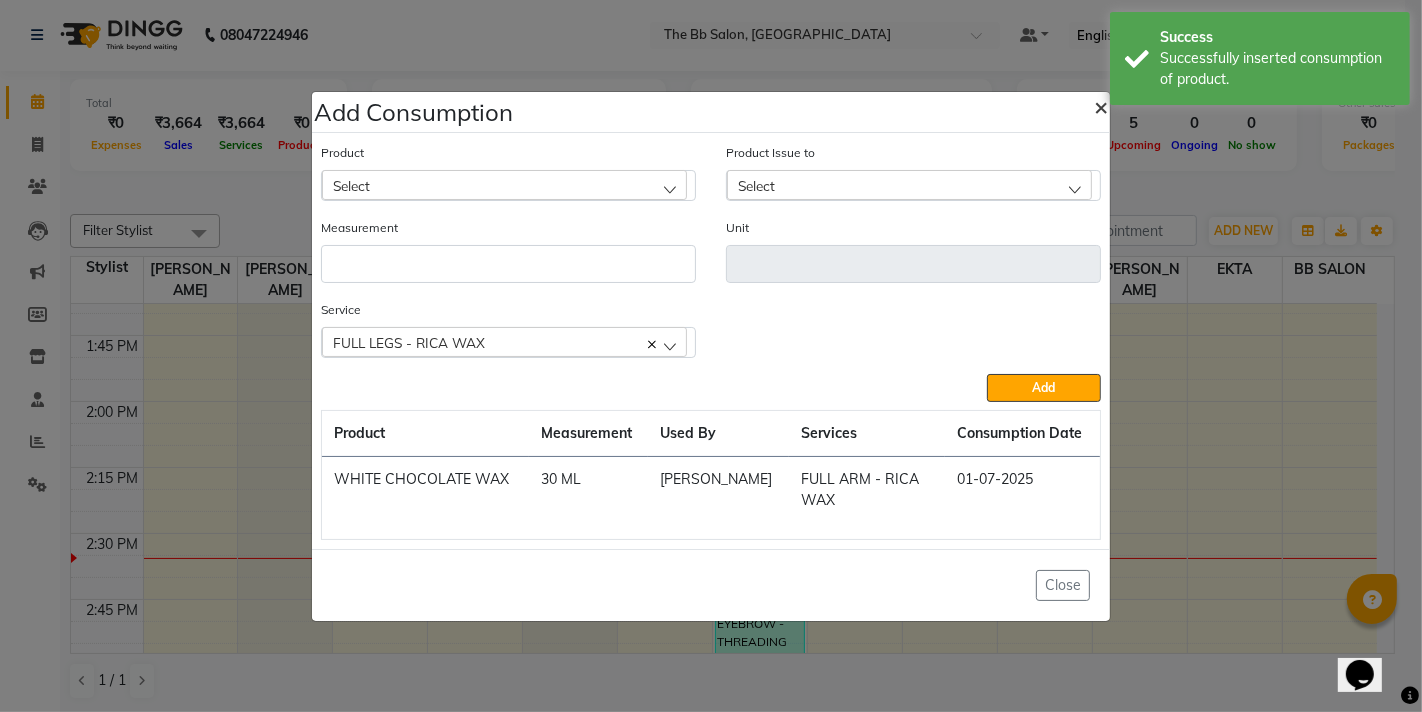 click on "×" 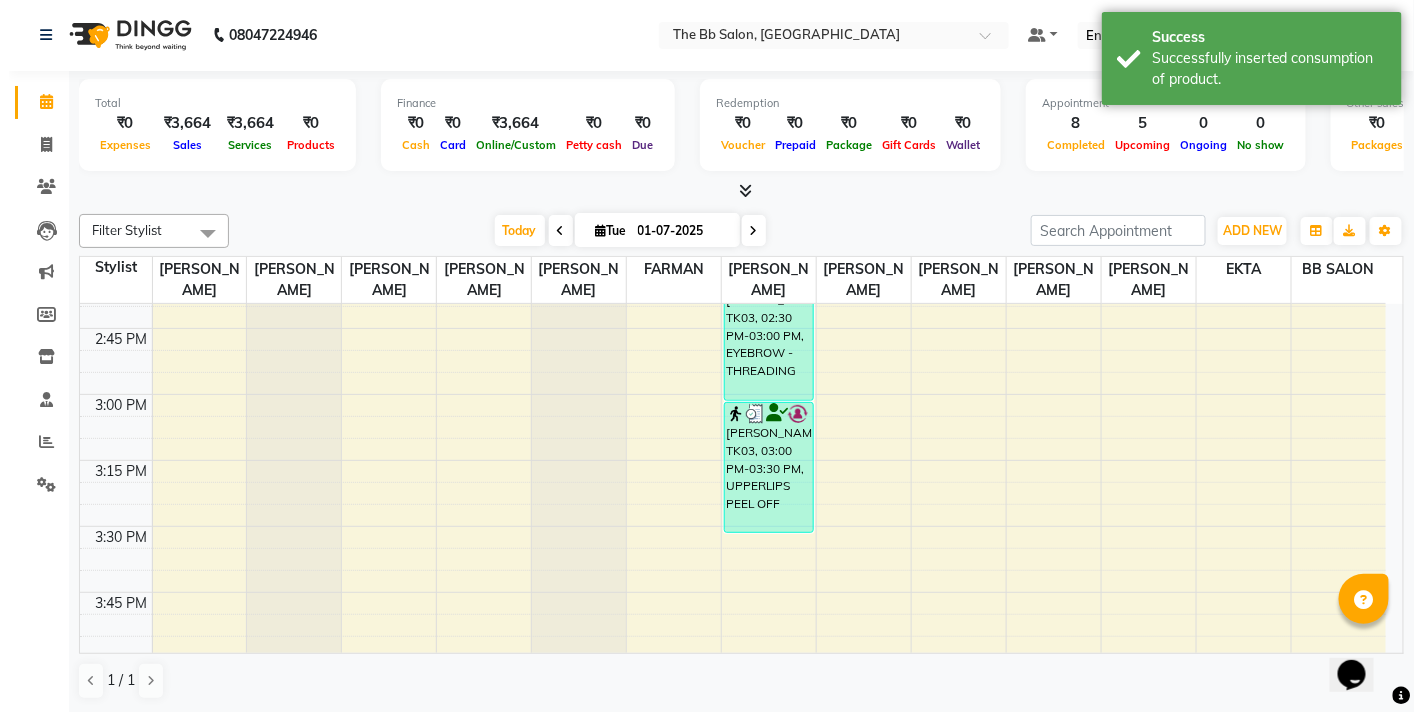 scroll, scrollTop: 1444, scrollLeft: 0, axis: vertical 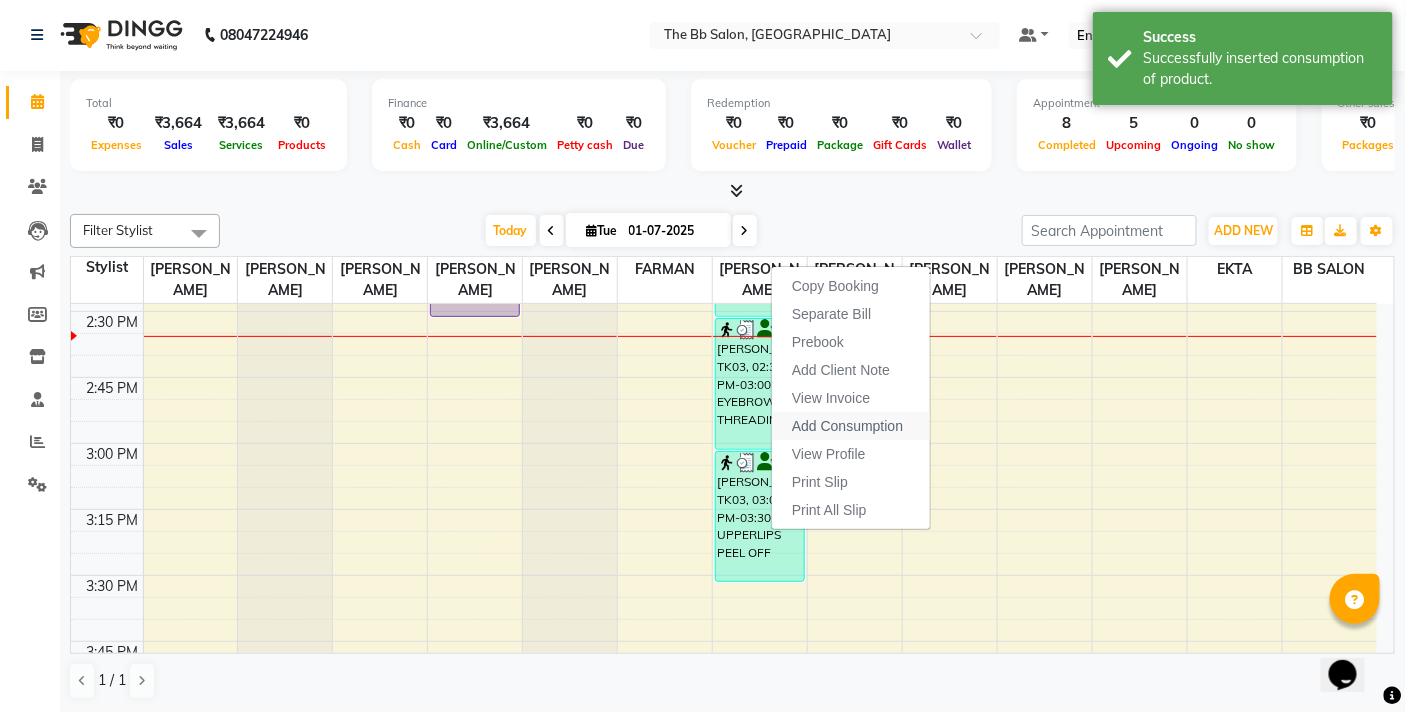 click on "Add Consumption" at bounding box center (851, 426) 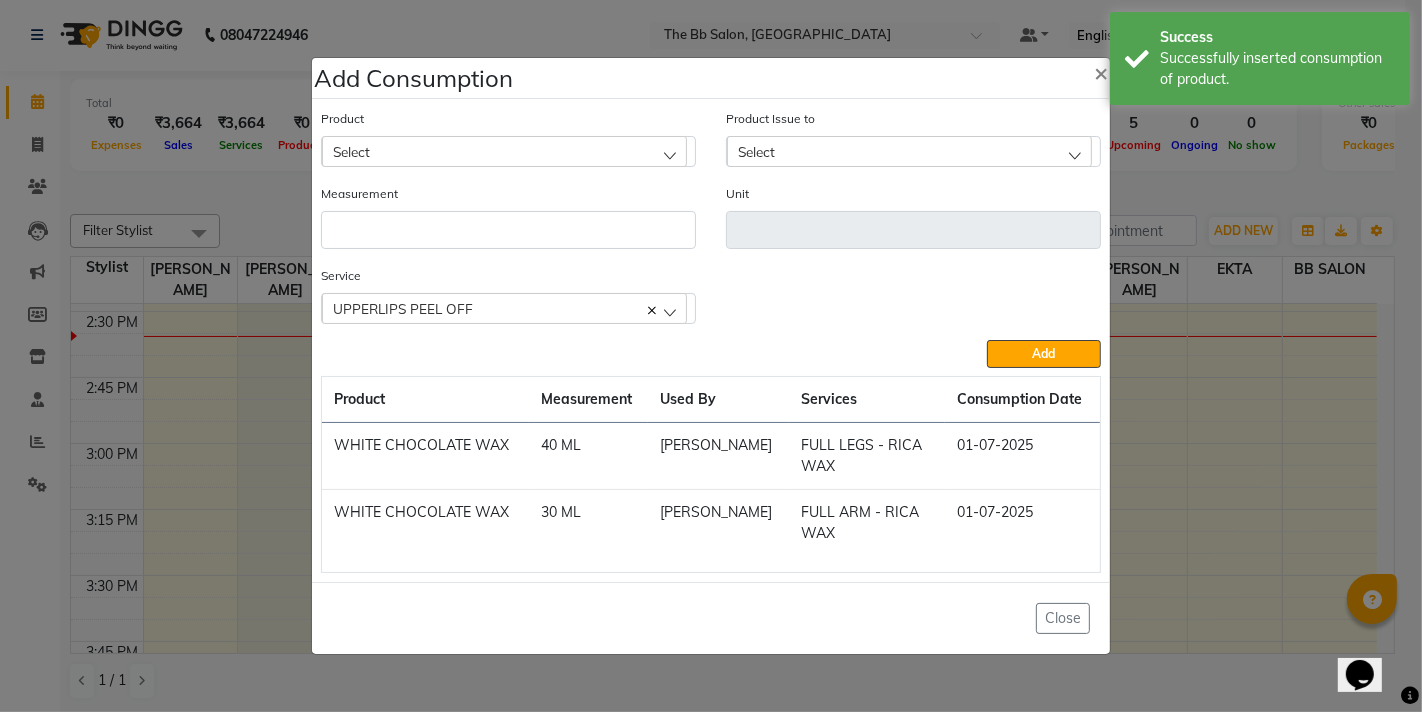 click on "Select" 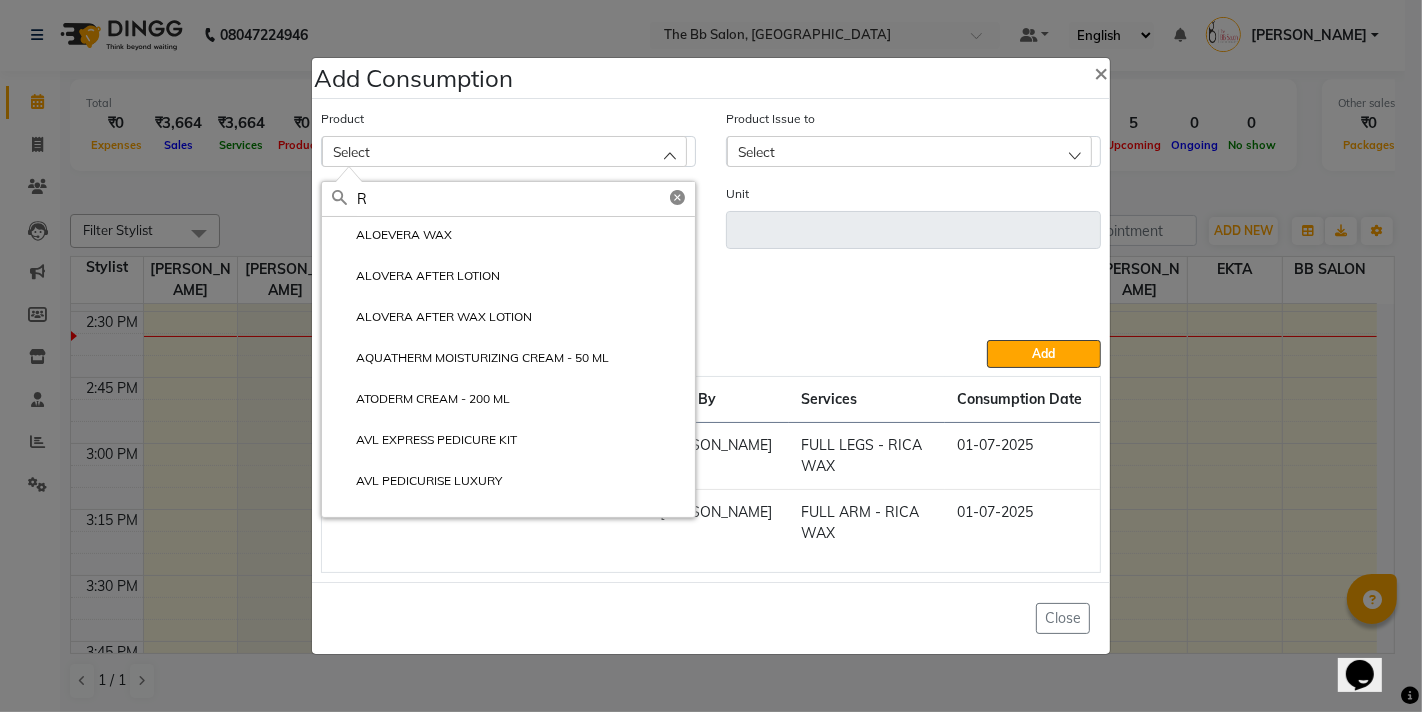 scroll, scrollTop: 68, scrollLeft: 0, axis: vertical 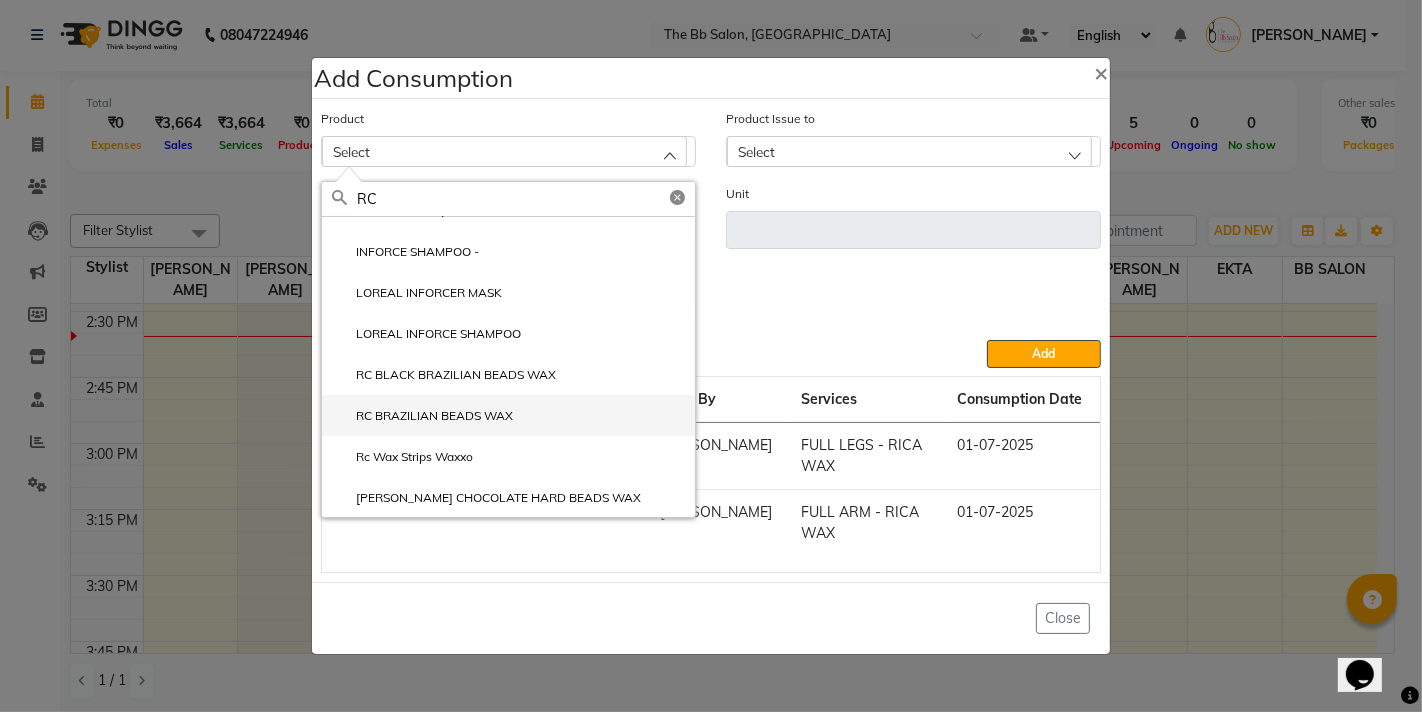 type on "RC" 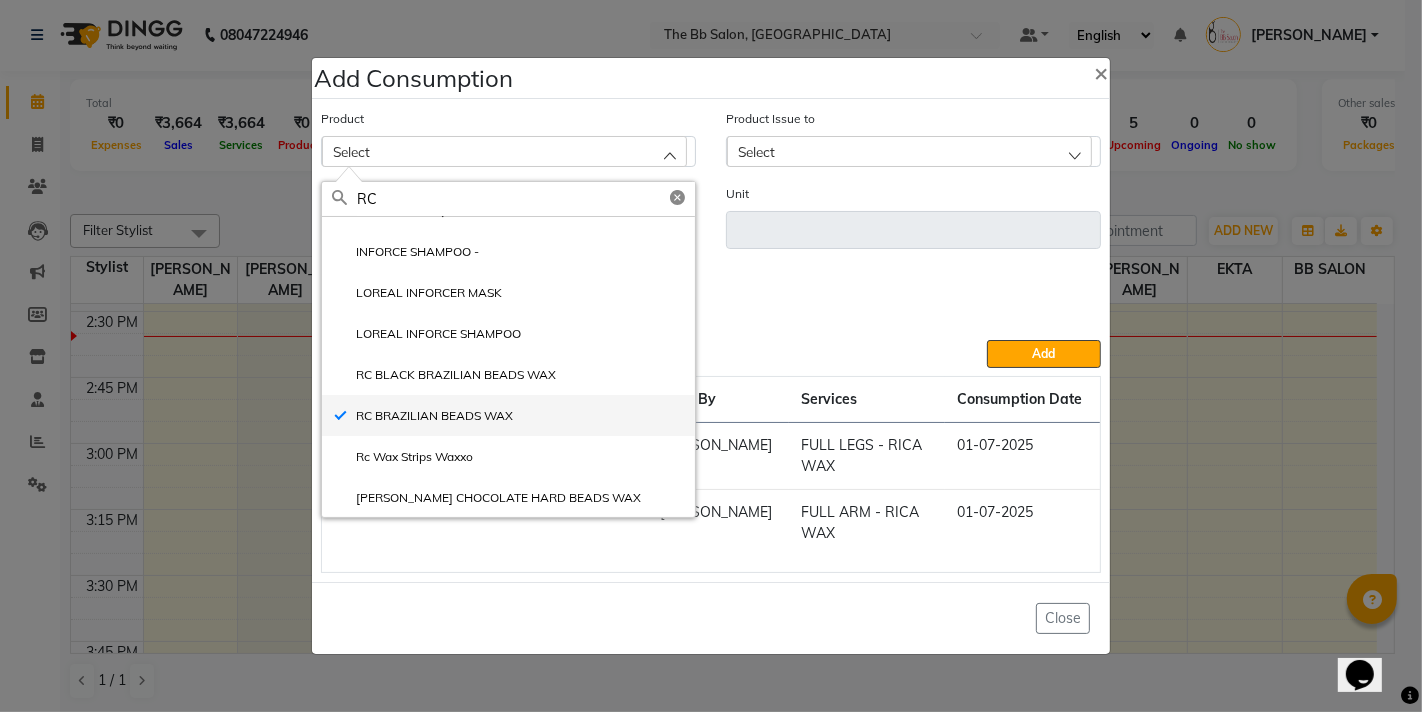 type 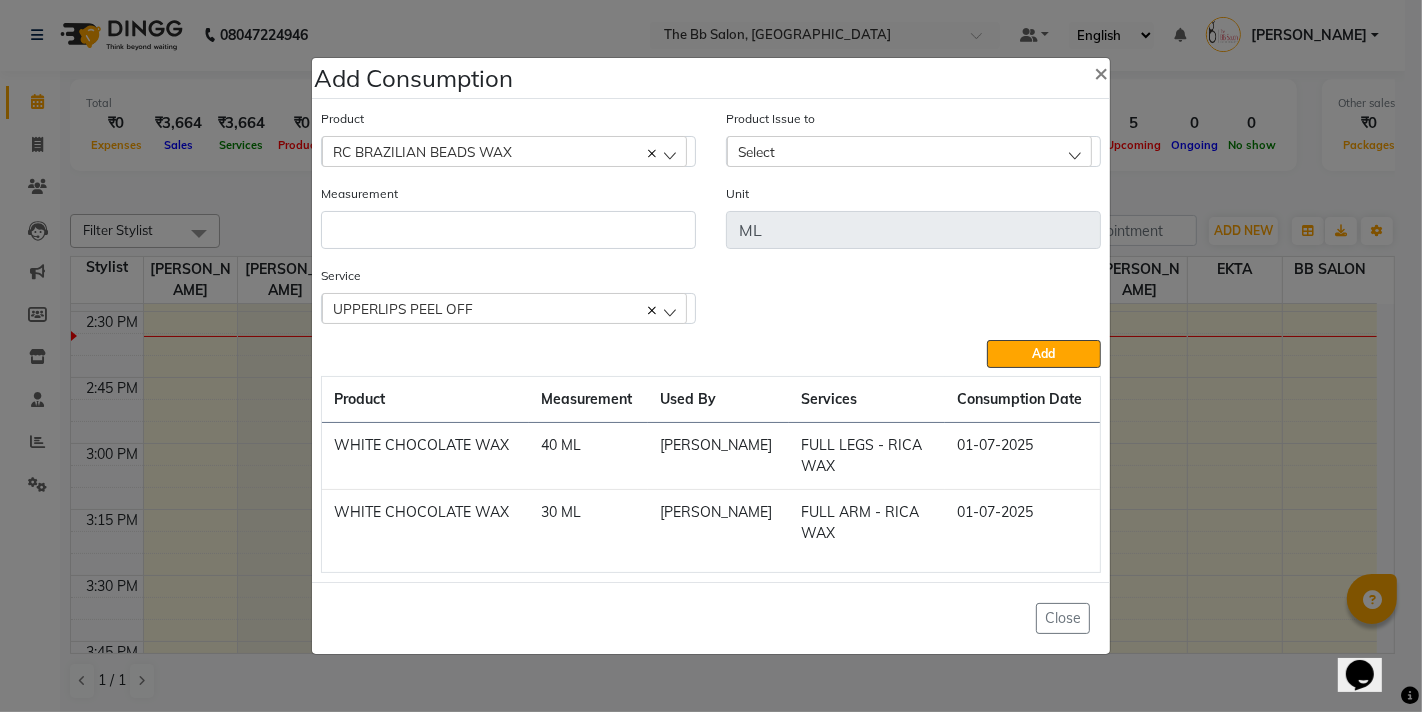 click on "Select" 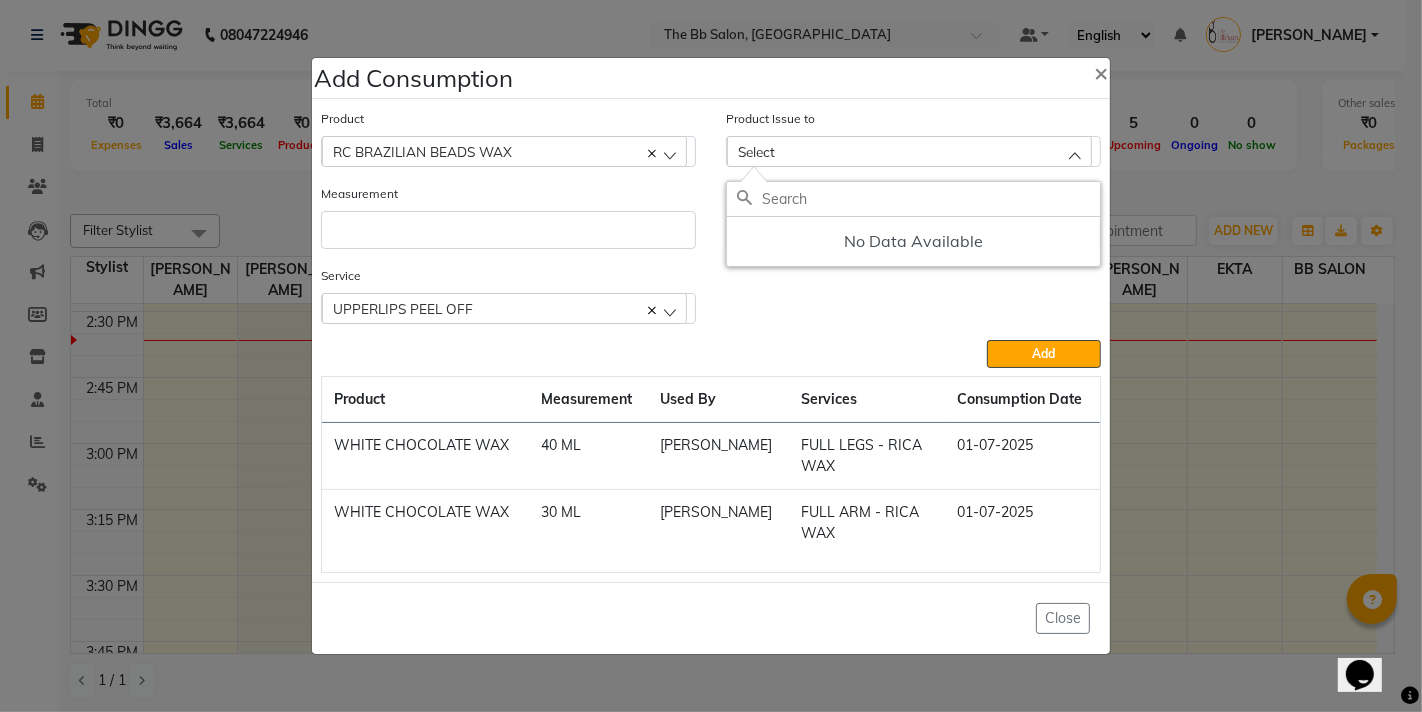 click on "RC BRAZILIAN BEADS WAX" 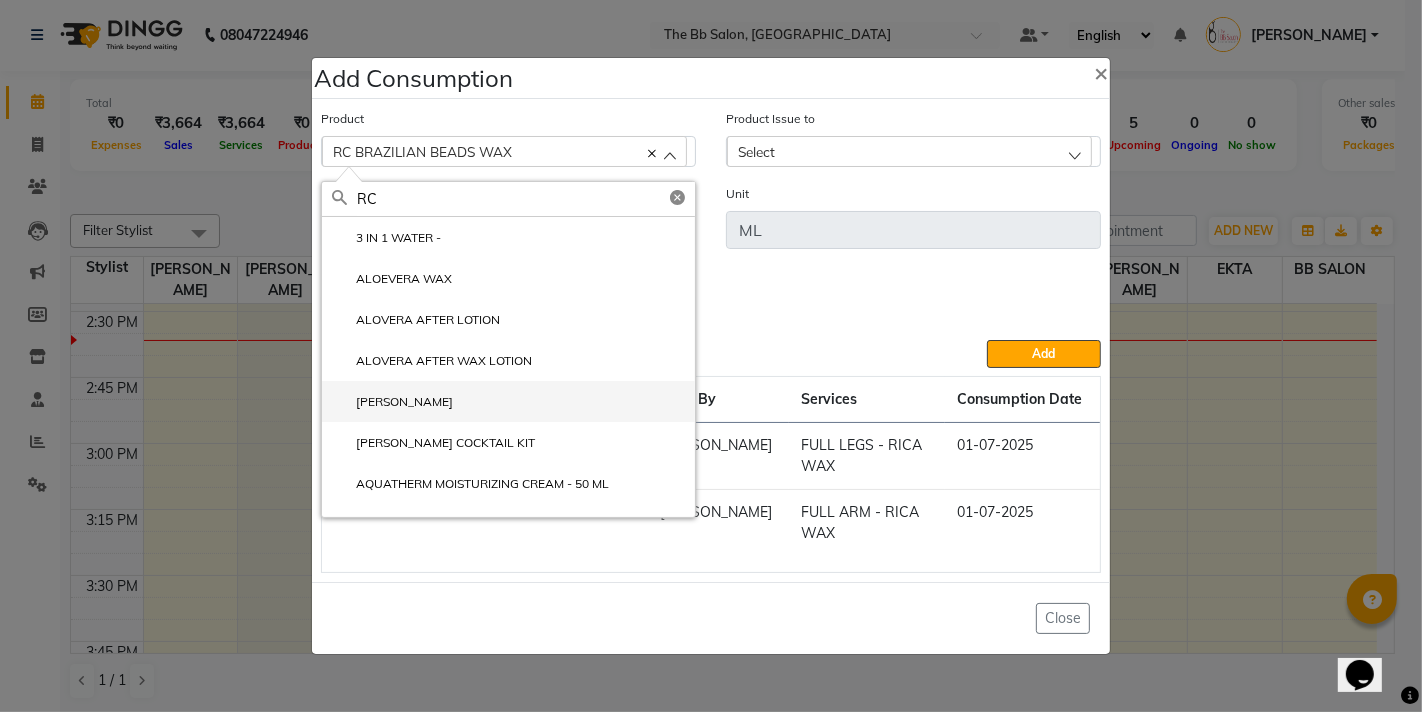 scroll, scrollTop: 68, scrollLeft: 0, axis: vertical 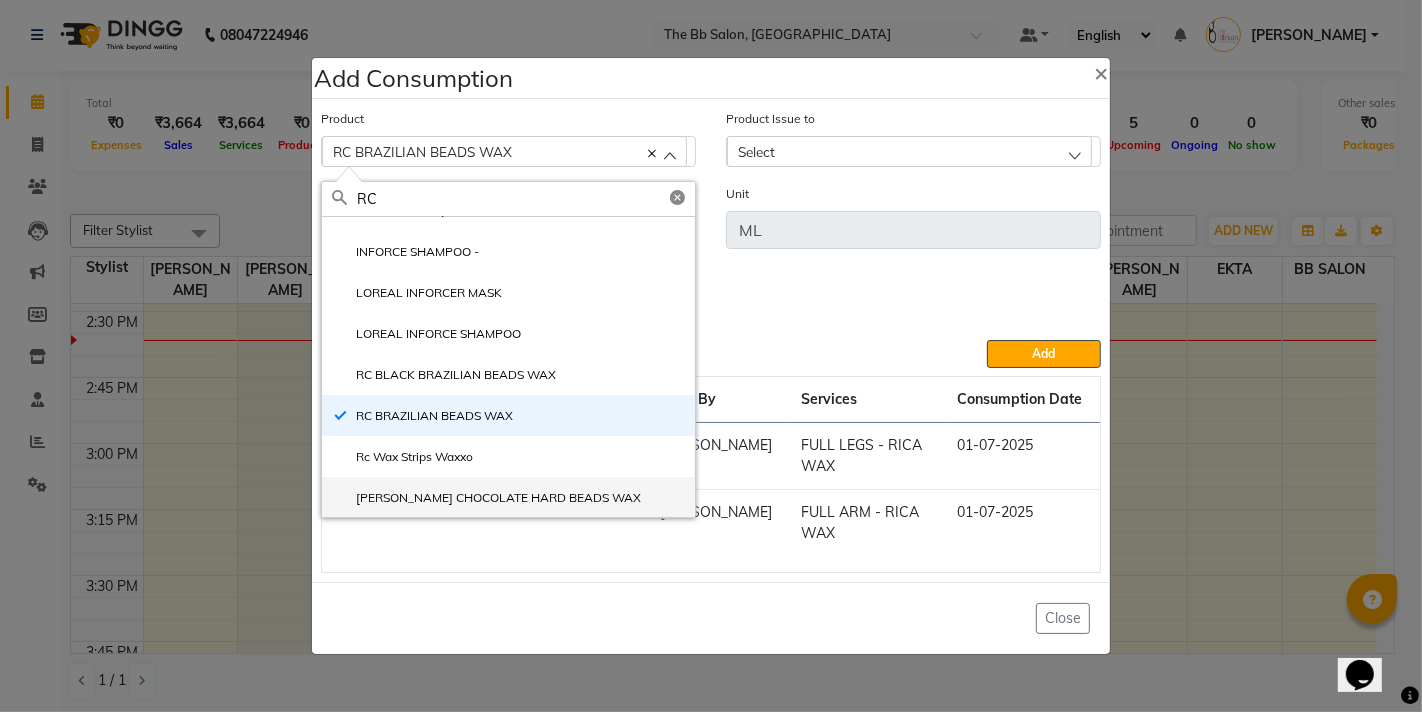 type on "RC" 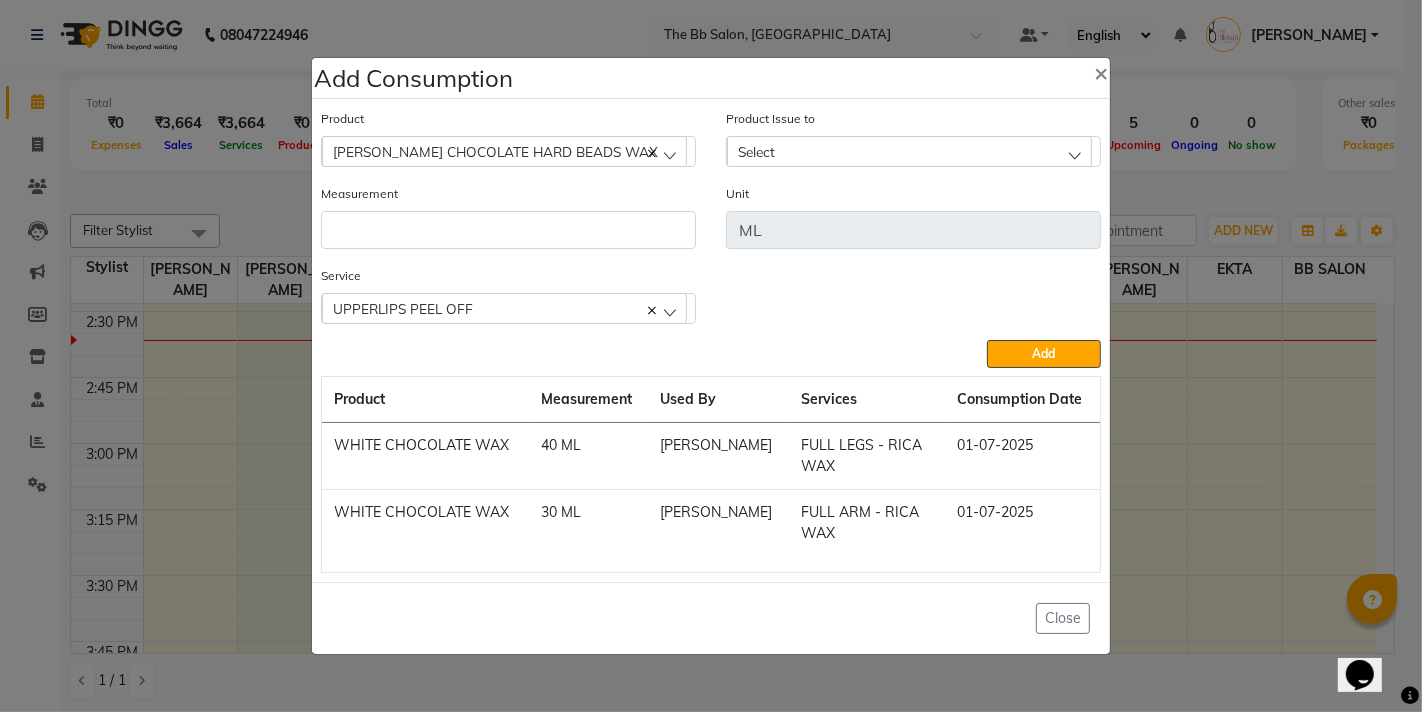 click on "Select" 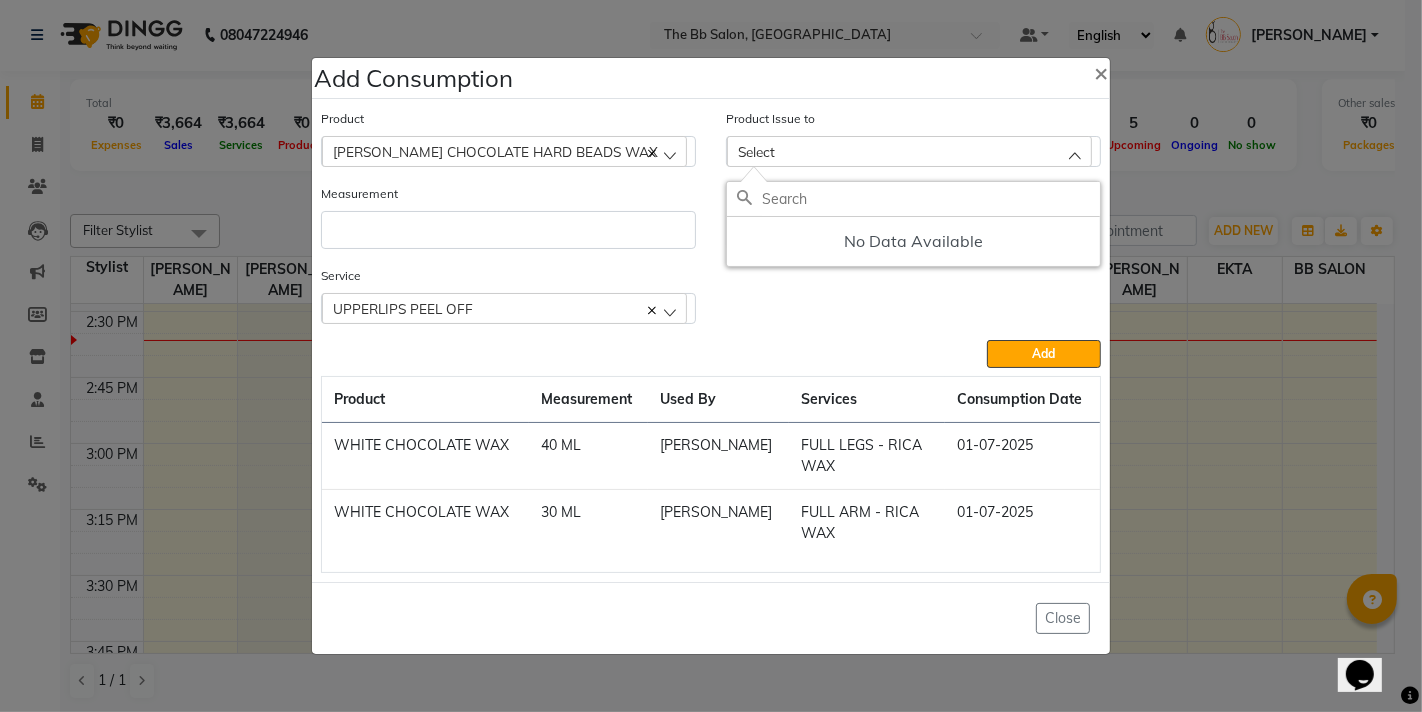 click on "[PERSON_NAME] CHOCOLATE HARD BEADS WAX" 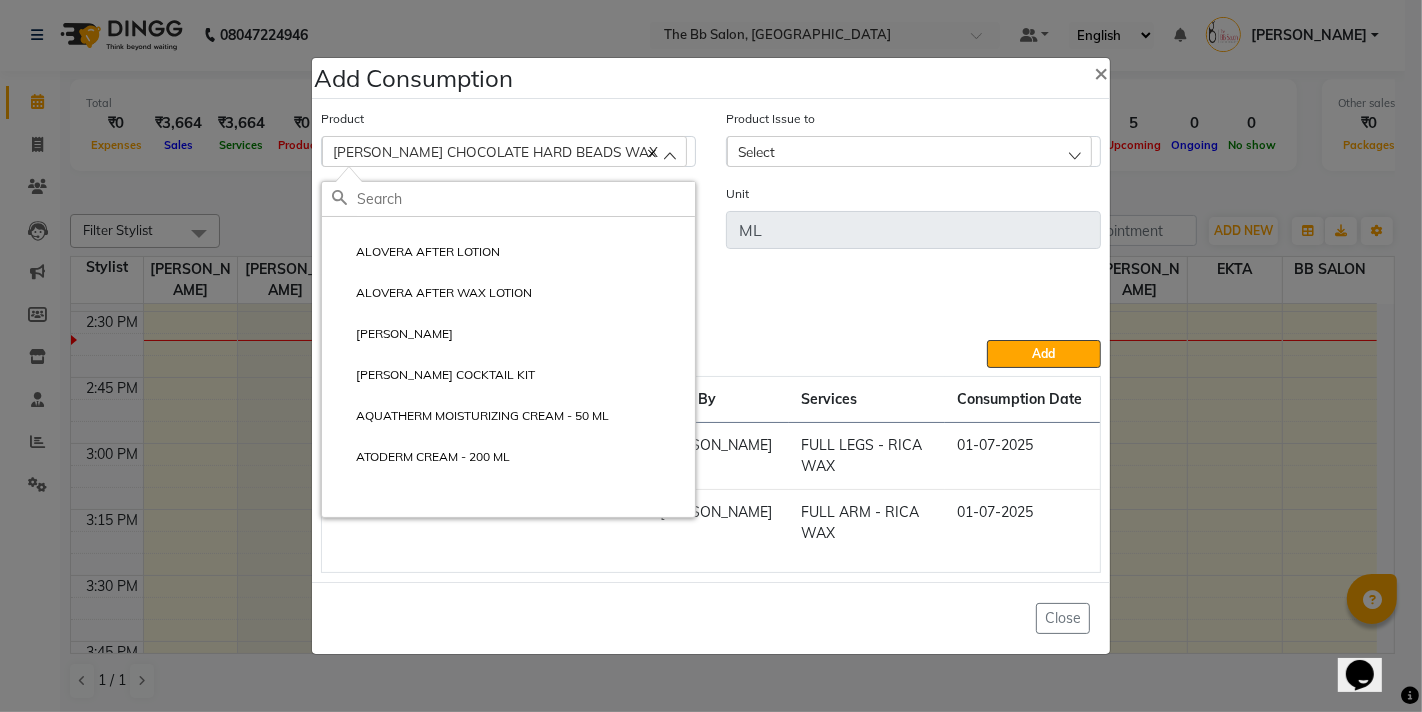 scroll, scrollTop: 0, scrollLeft: 0, axis: both 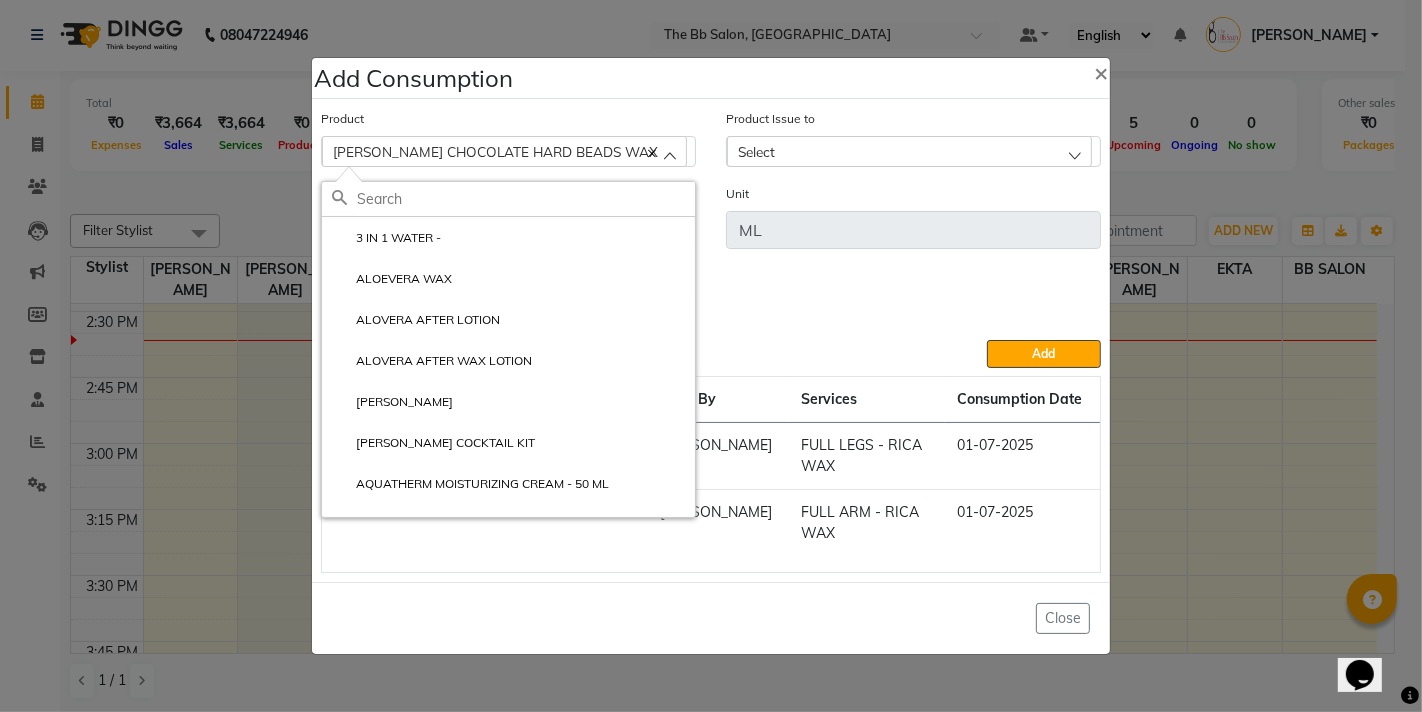 click 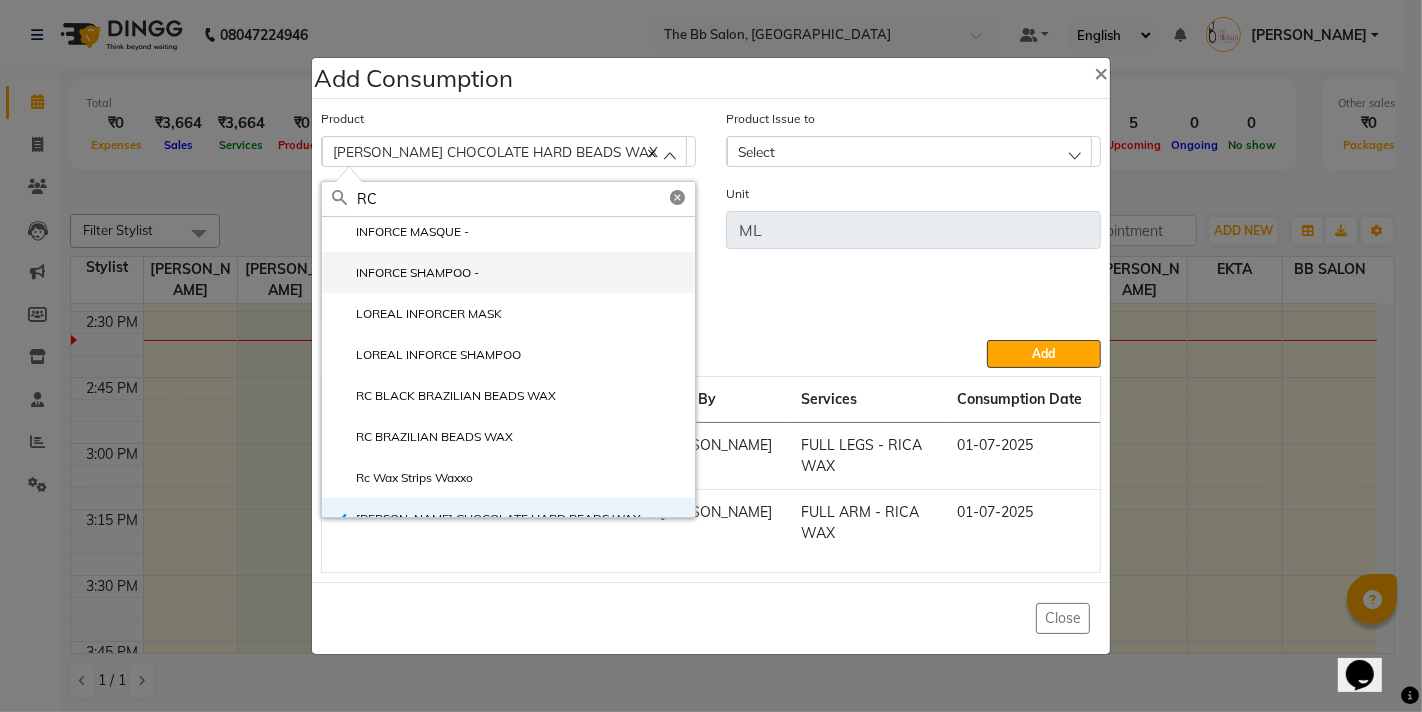 scroll, scrollTop: 68, scrollLeft: 0, axis: vertical 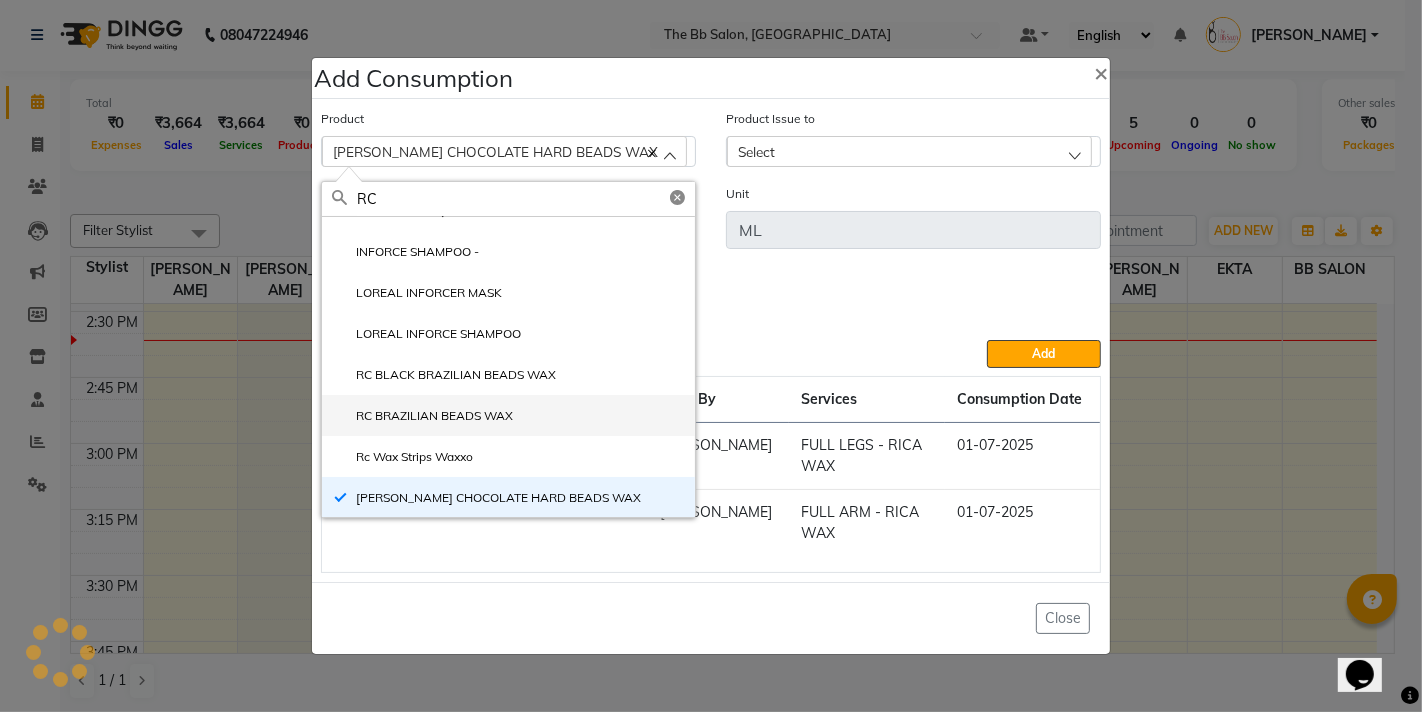 click on "RC BRAZILIAN BEADS WAX" 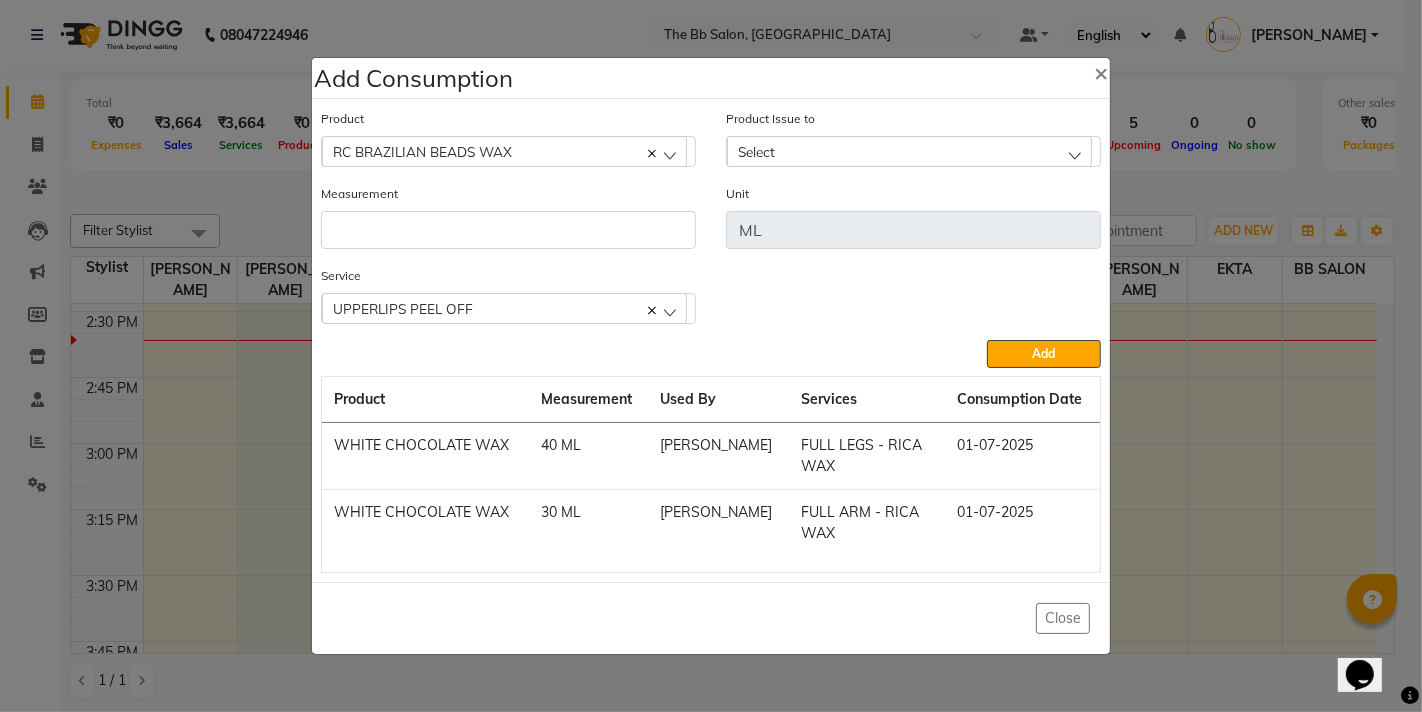 click on "Select" 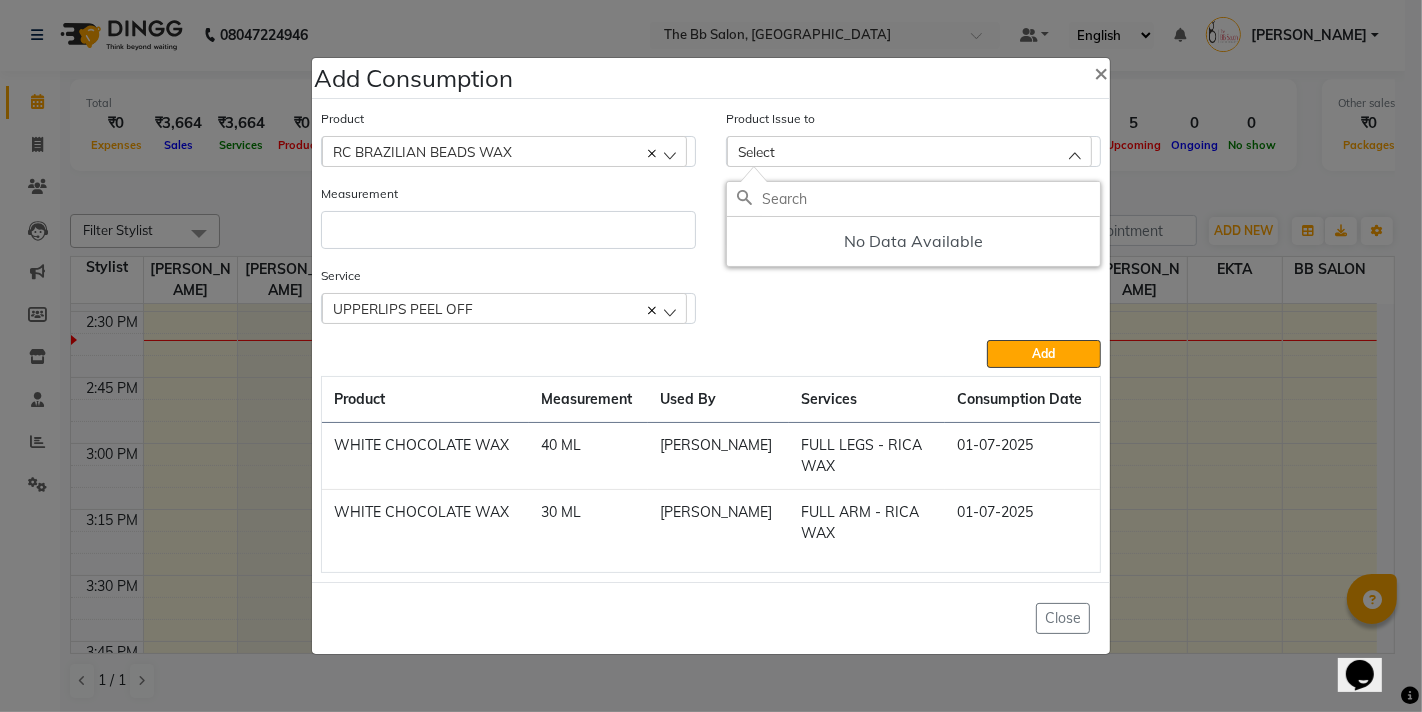 click on "RC BRAZILIAN BEADS WAX" 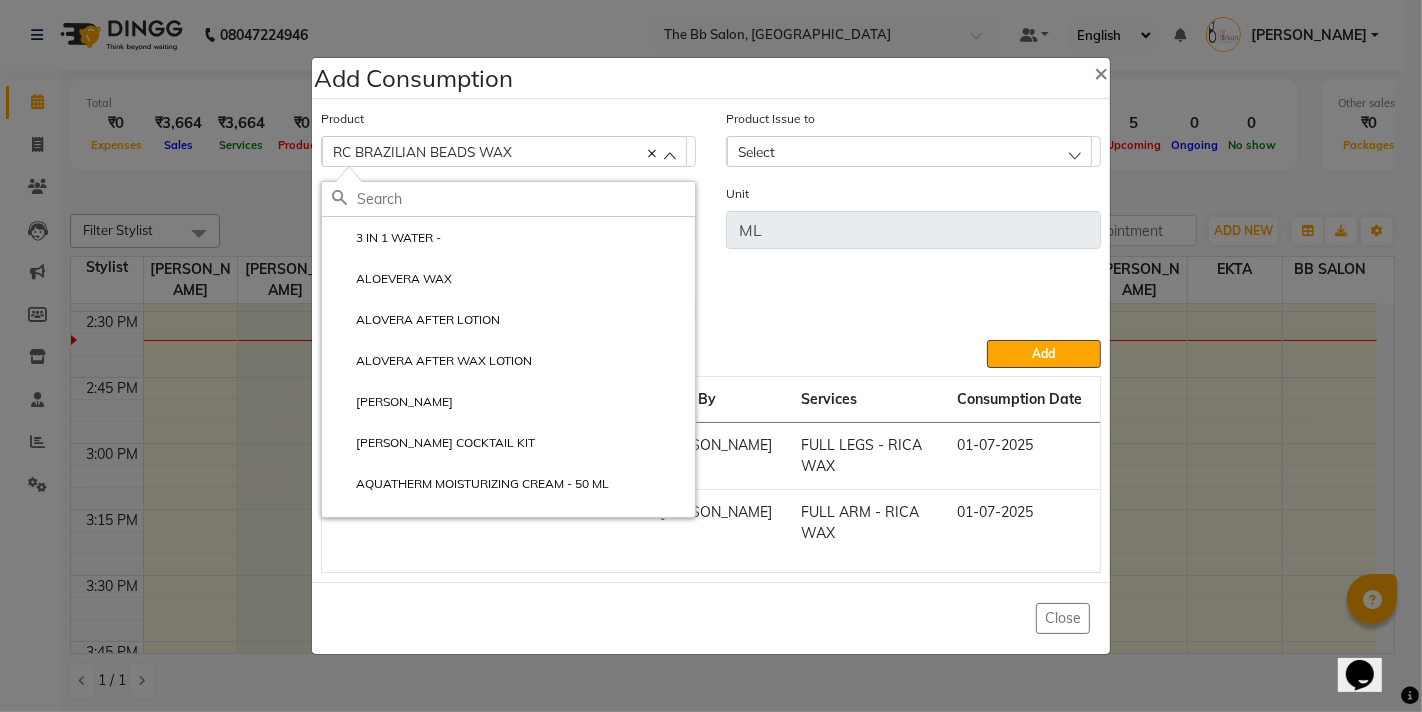 click 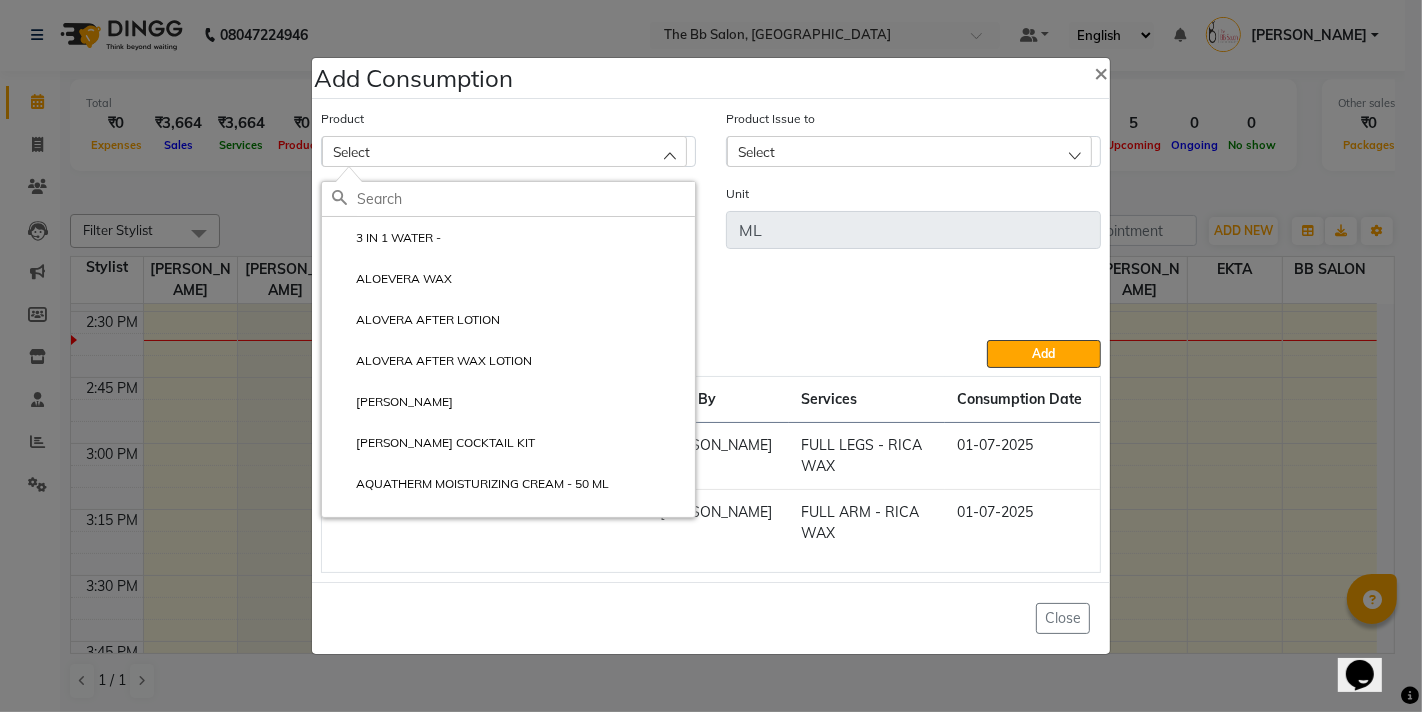 click on "Select" 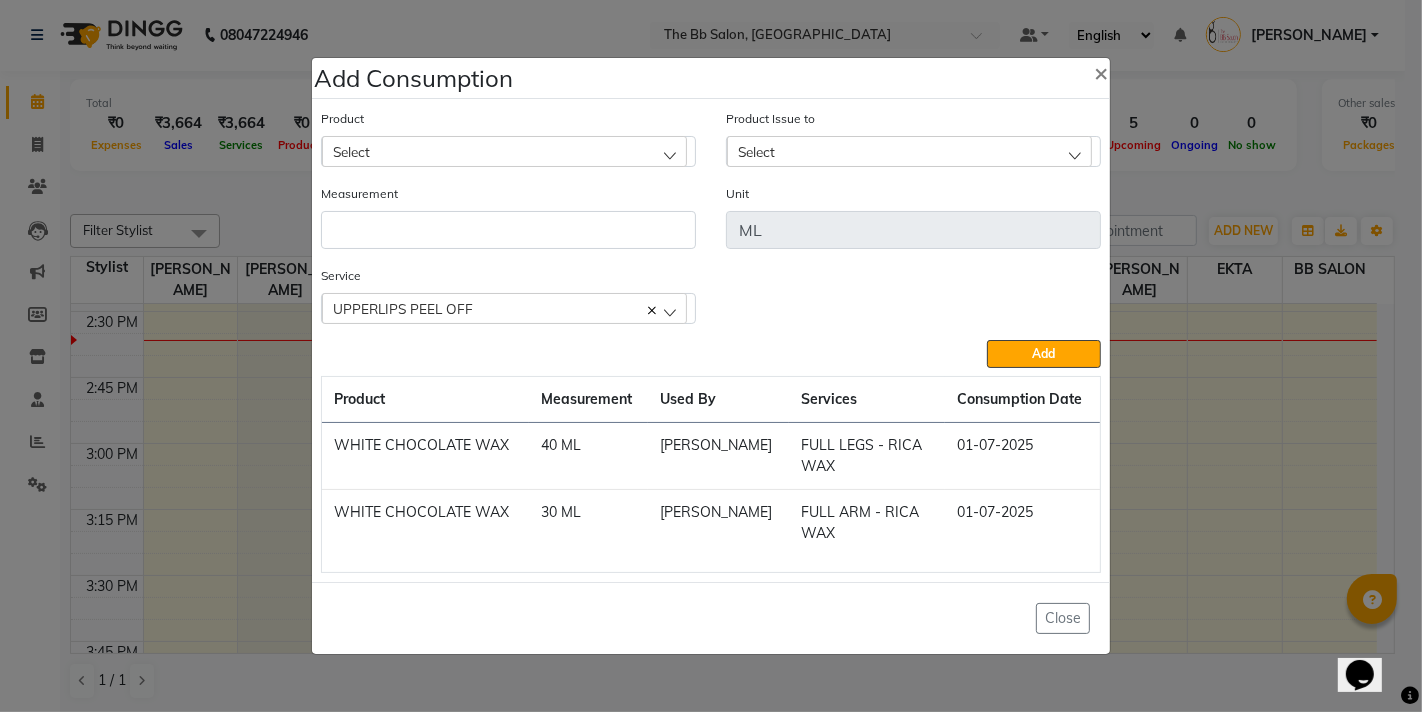 click on "Select" 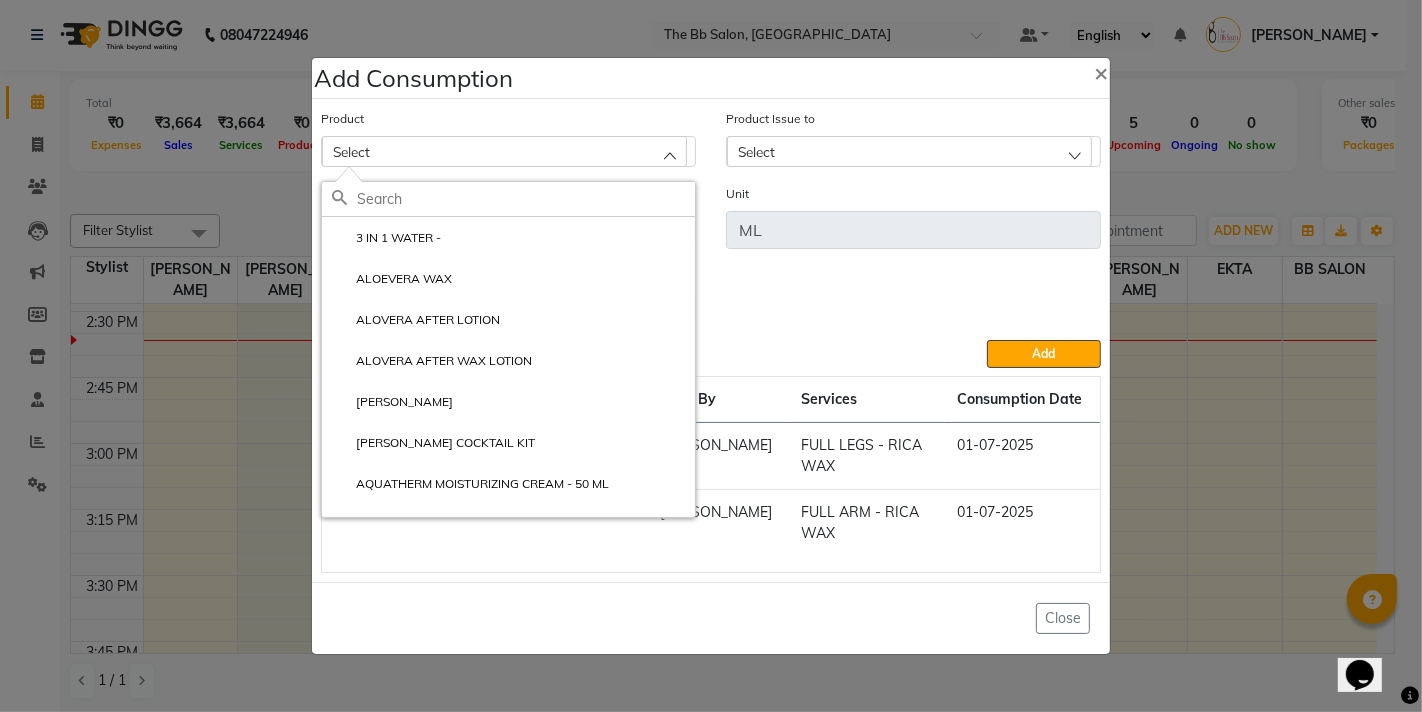 click 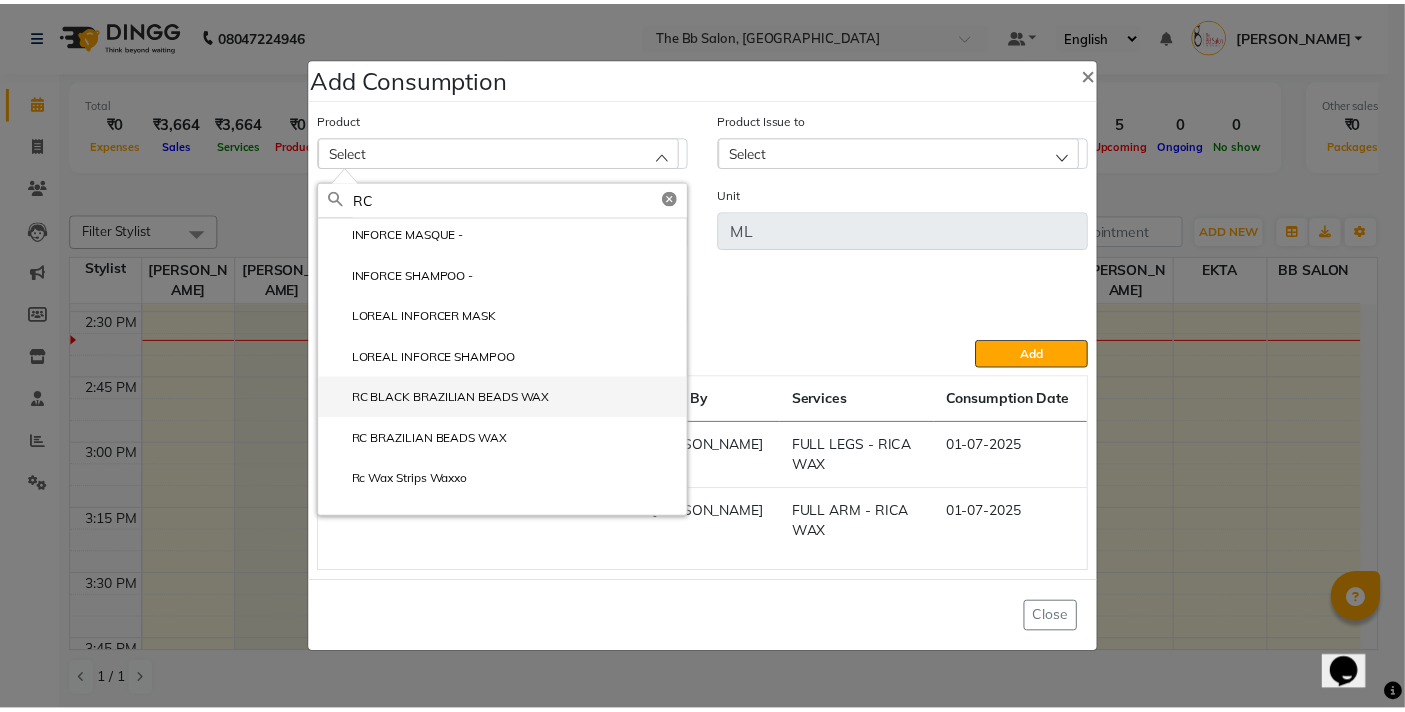 scroll, scrollTop: 68, scrollLeft: 0, axis: vertical 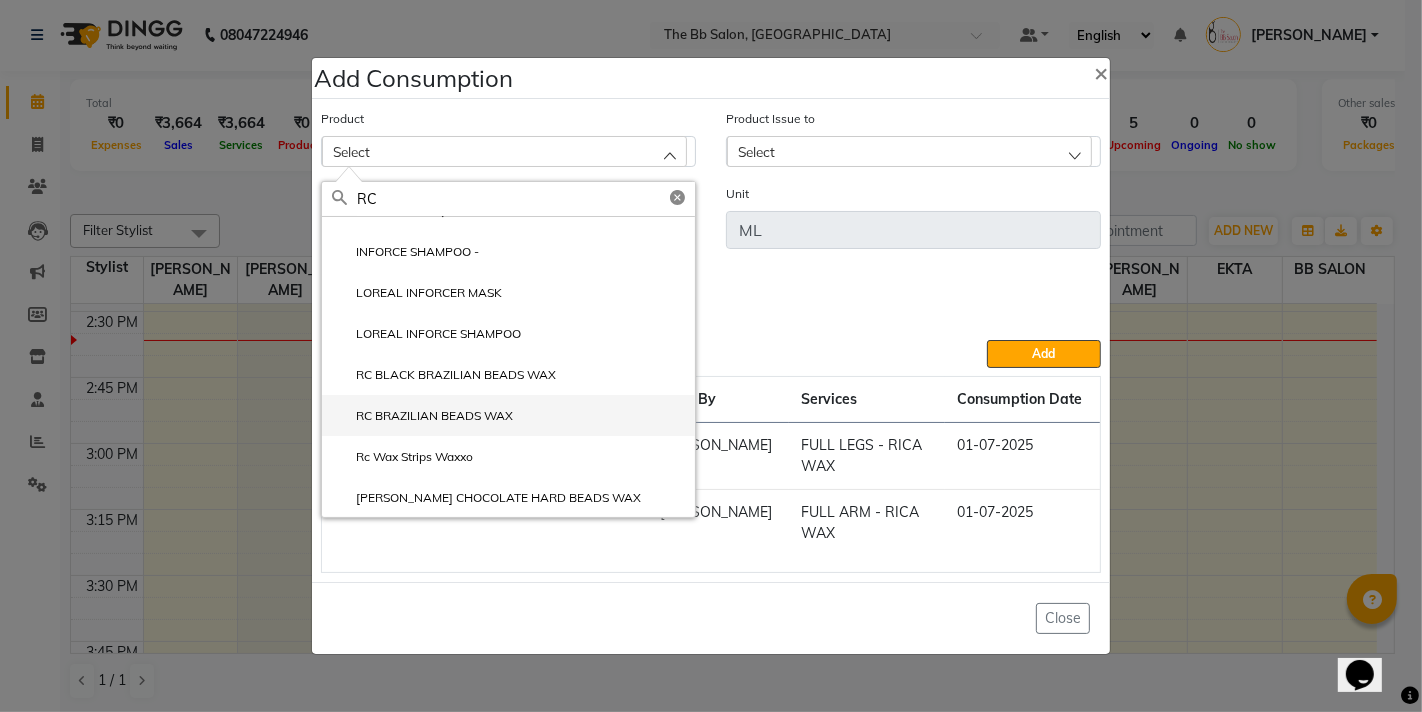 type on "RC" 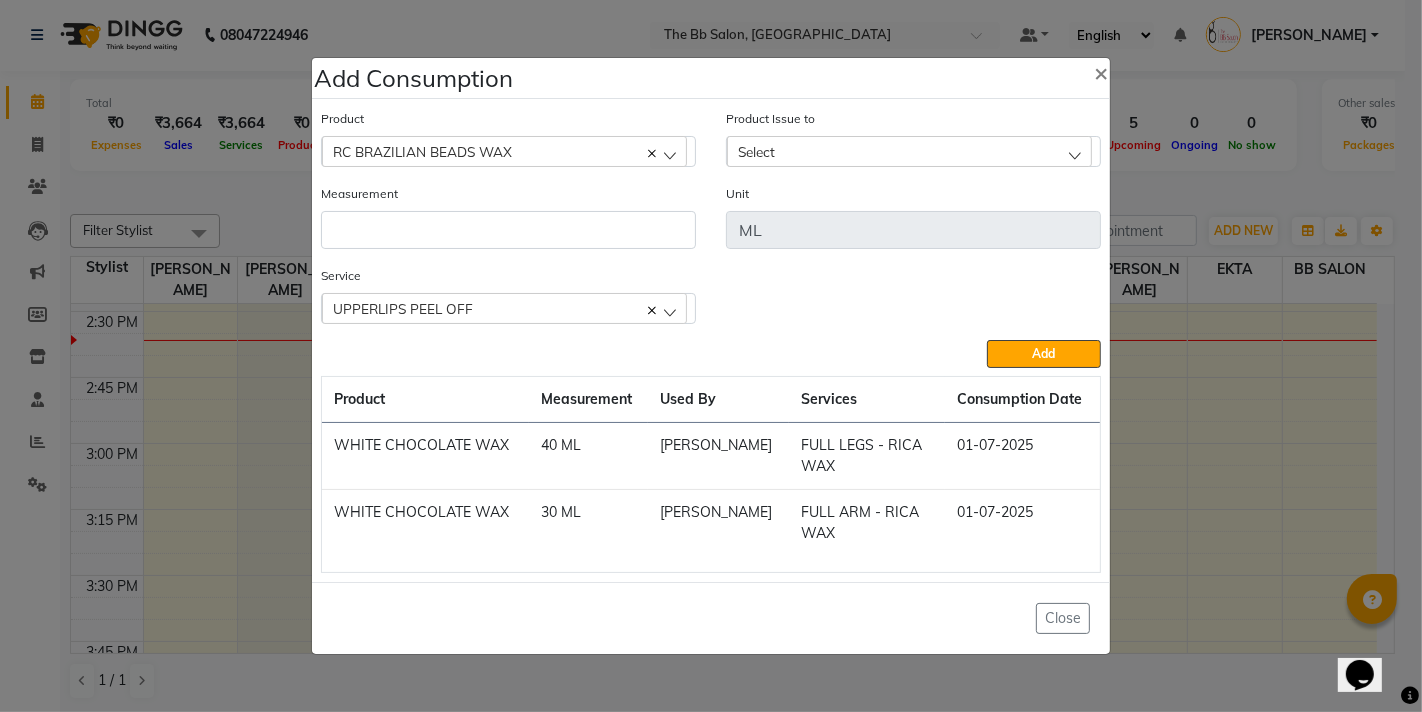 click on "Select" 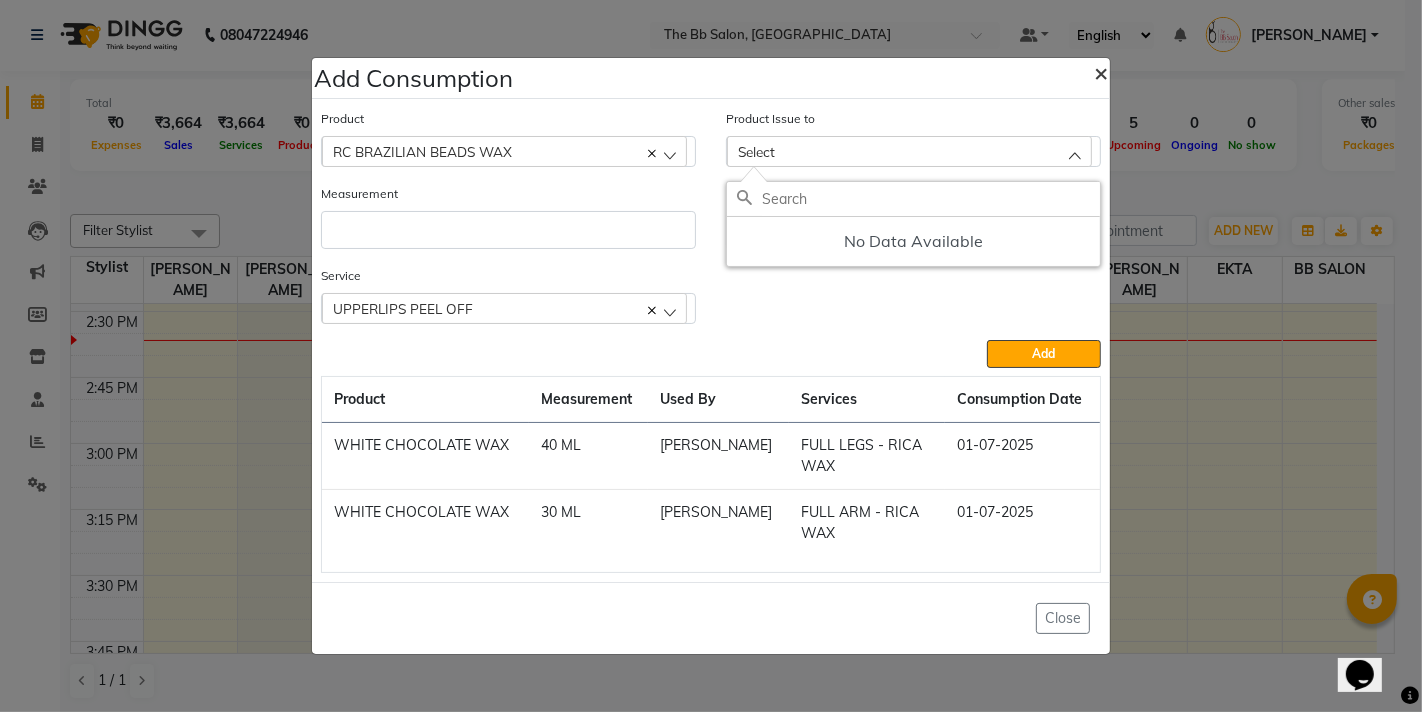 click on "×" 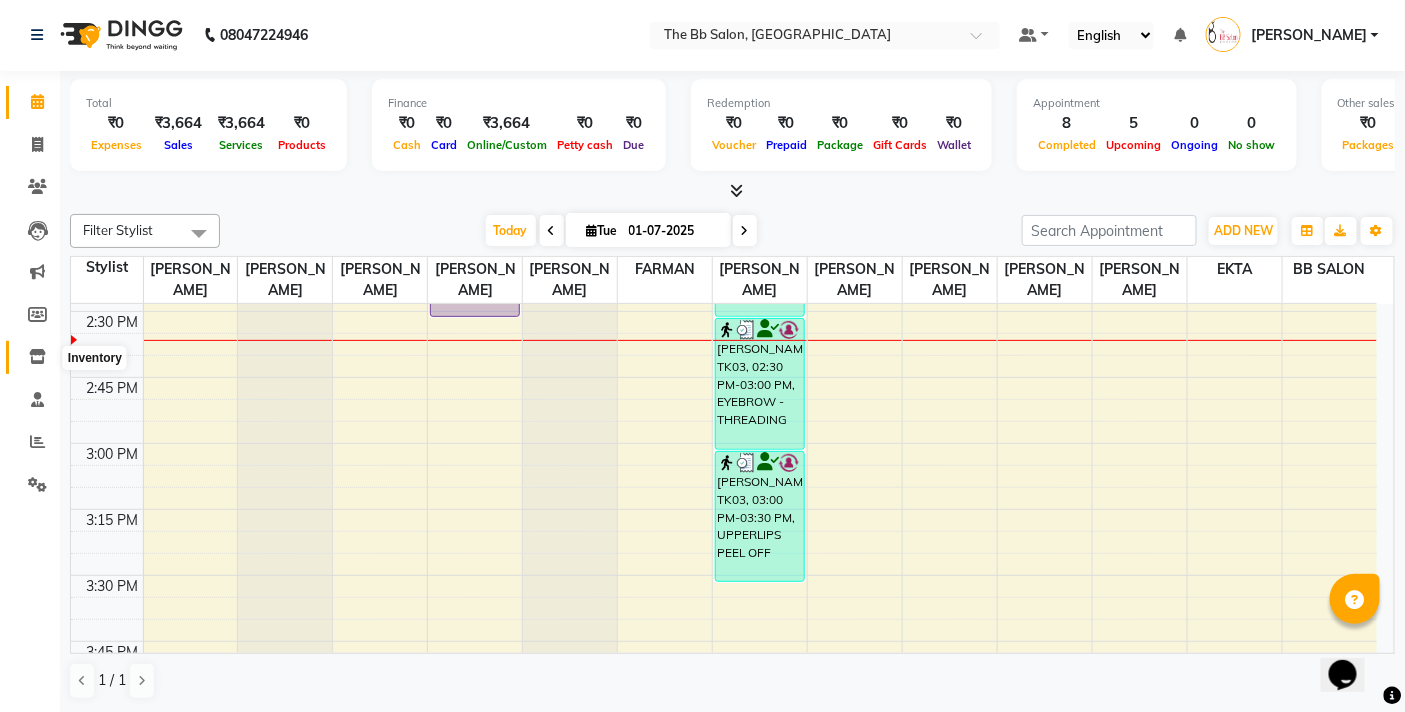 click 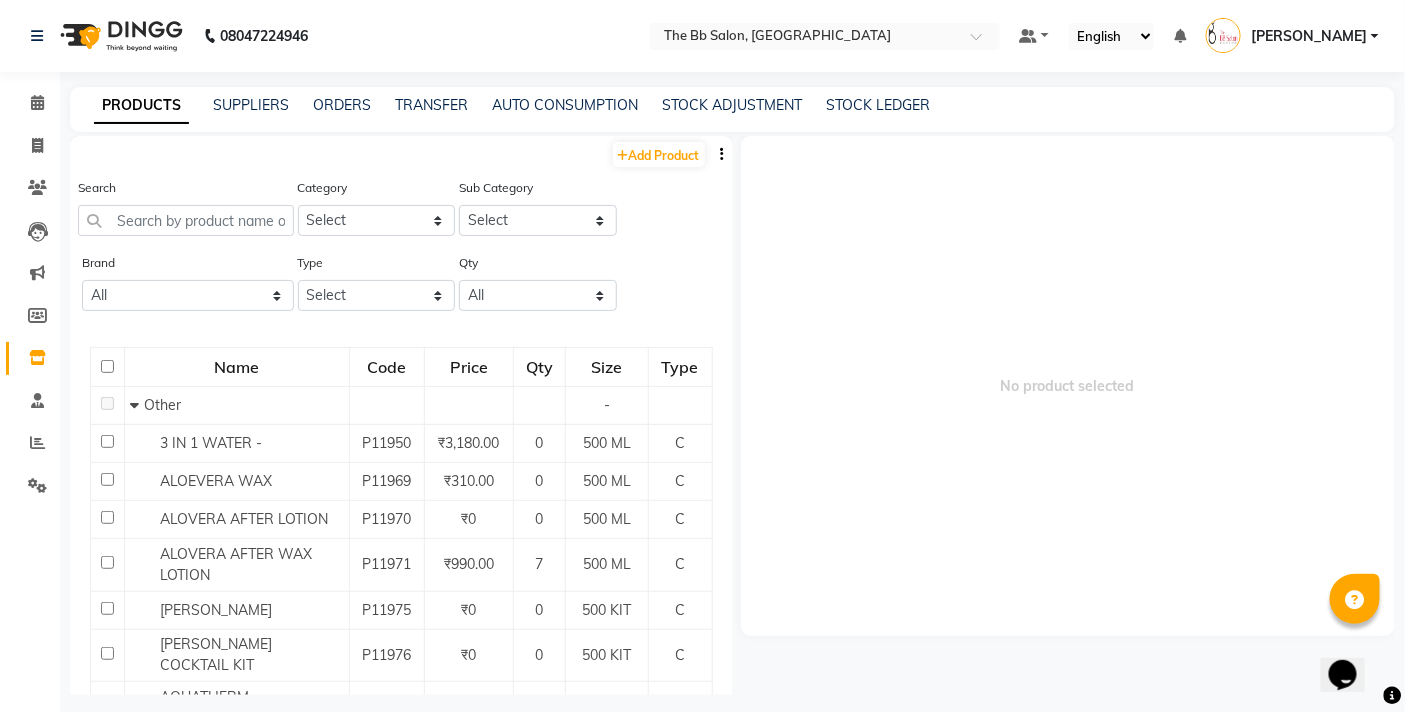 click on "Search" 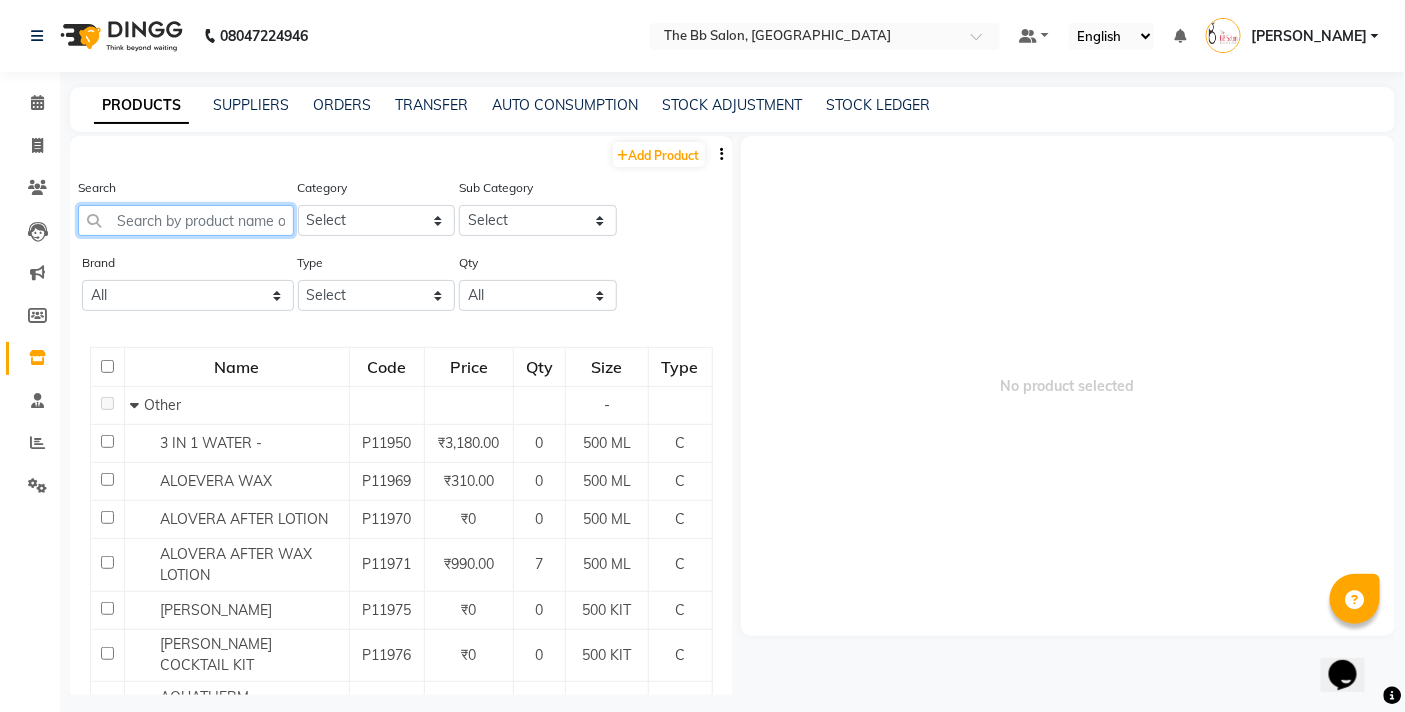 click 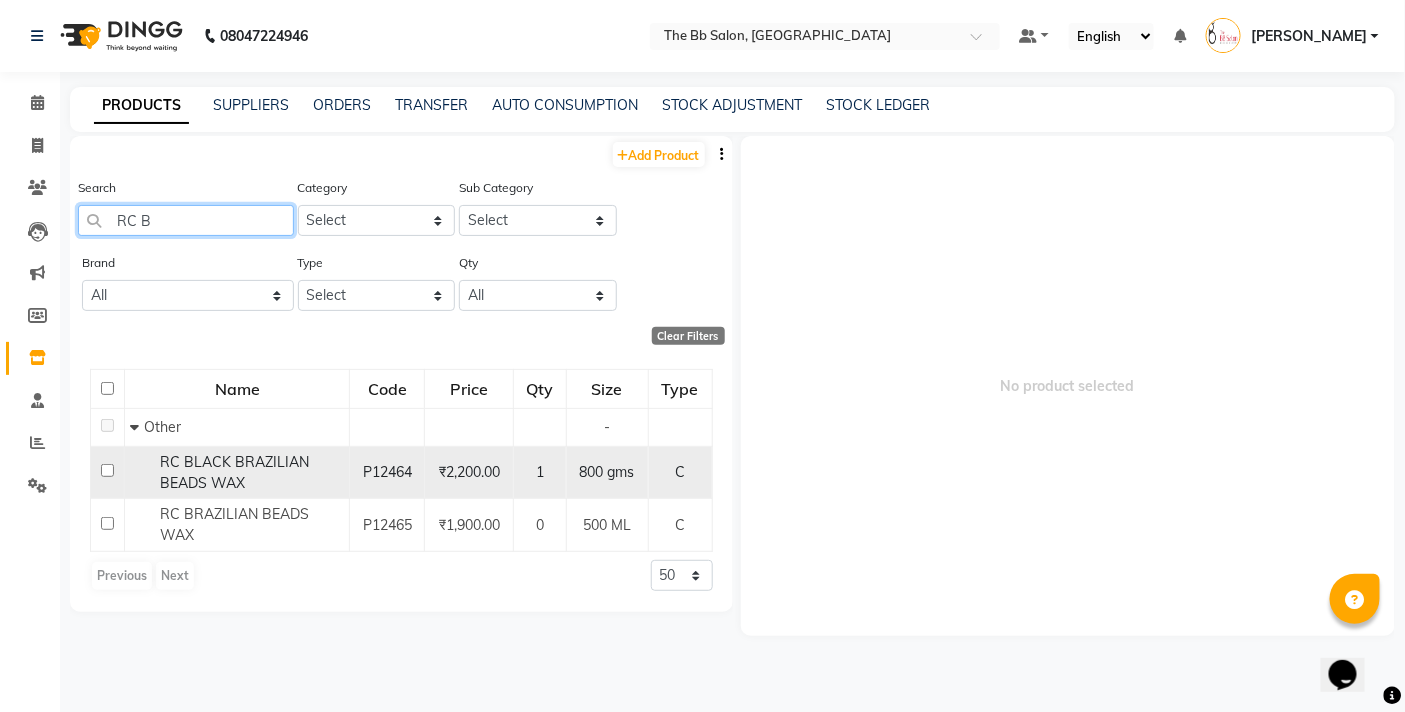 type on "RC B" 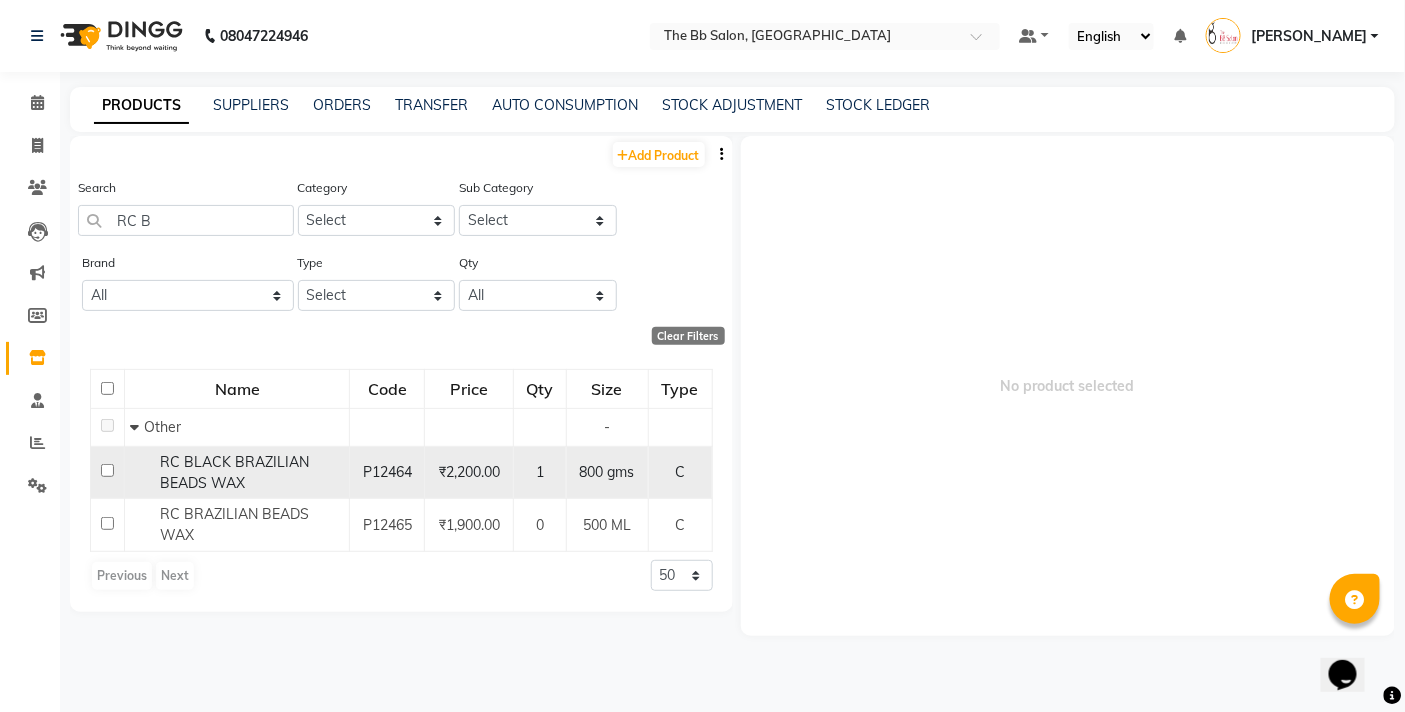 click 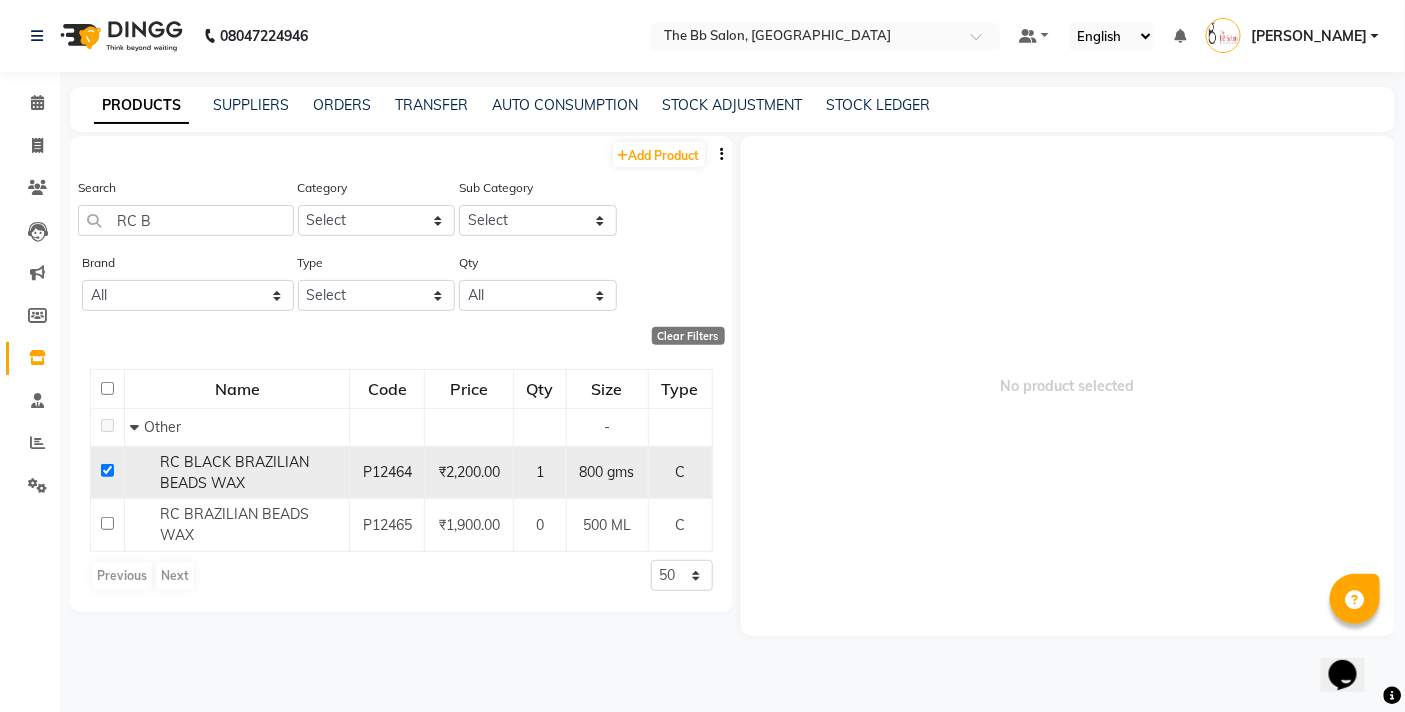 checkbox on "true" 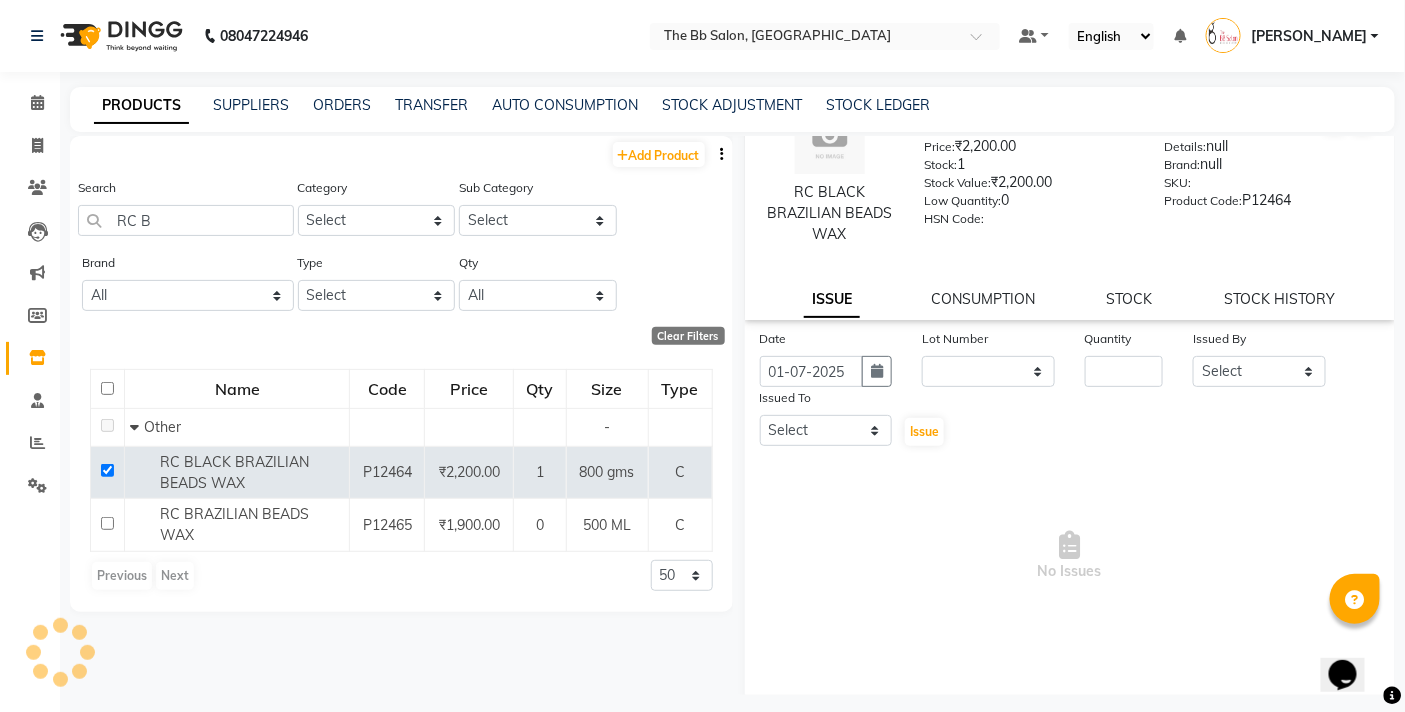 scroll, scrollTop: 95, scrollLeft: 0, axis: vertical 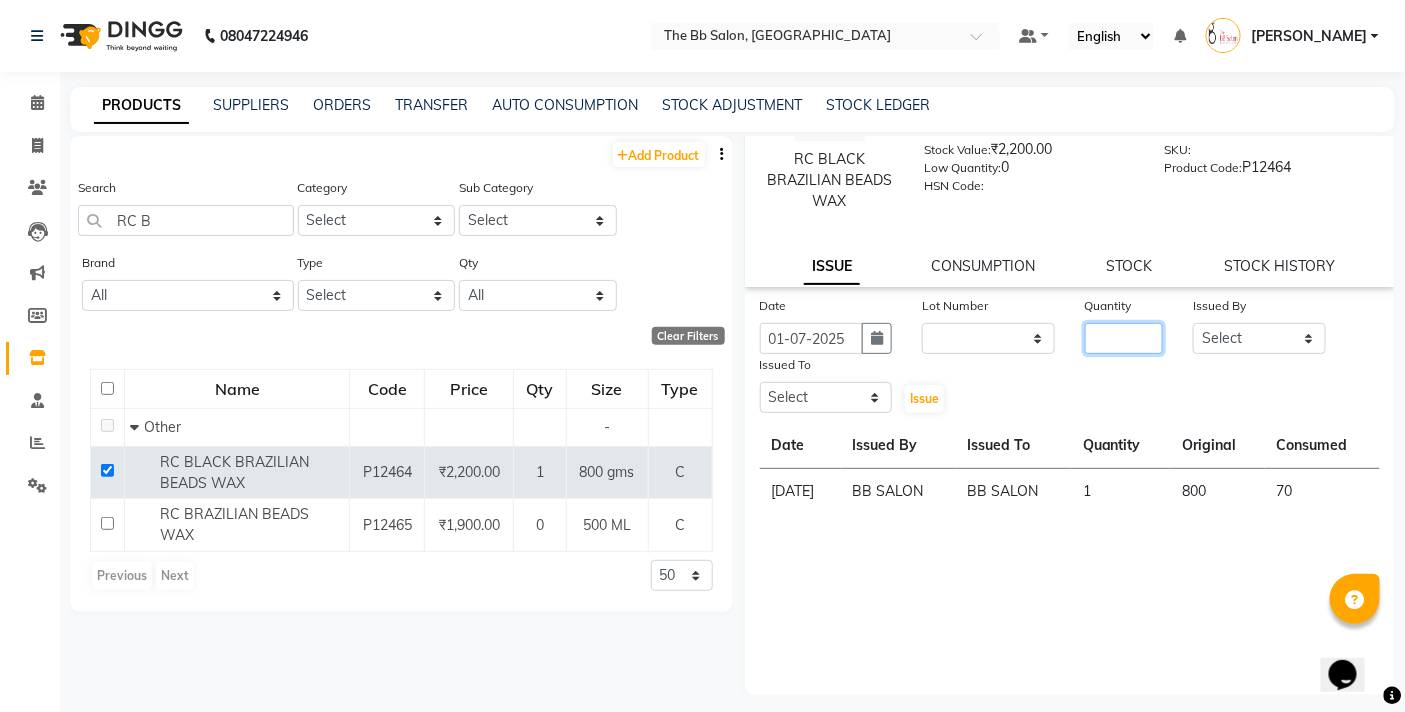 click 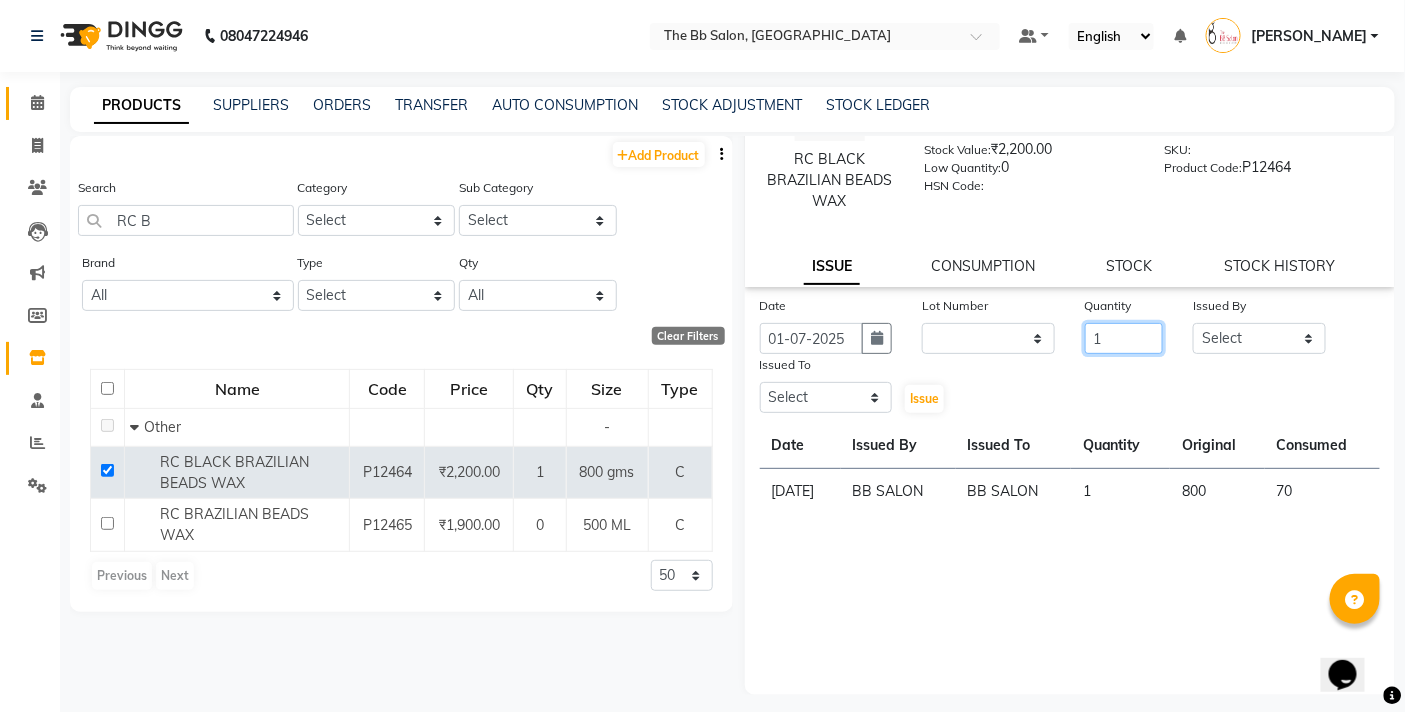 type on "1" 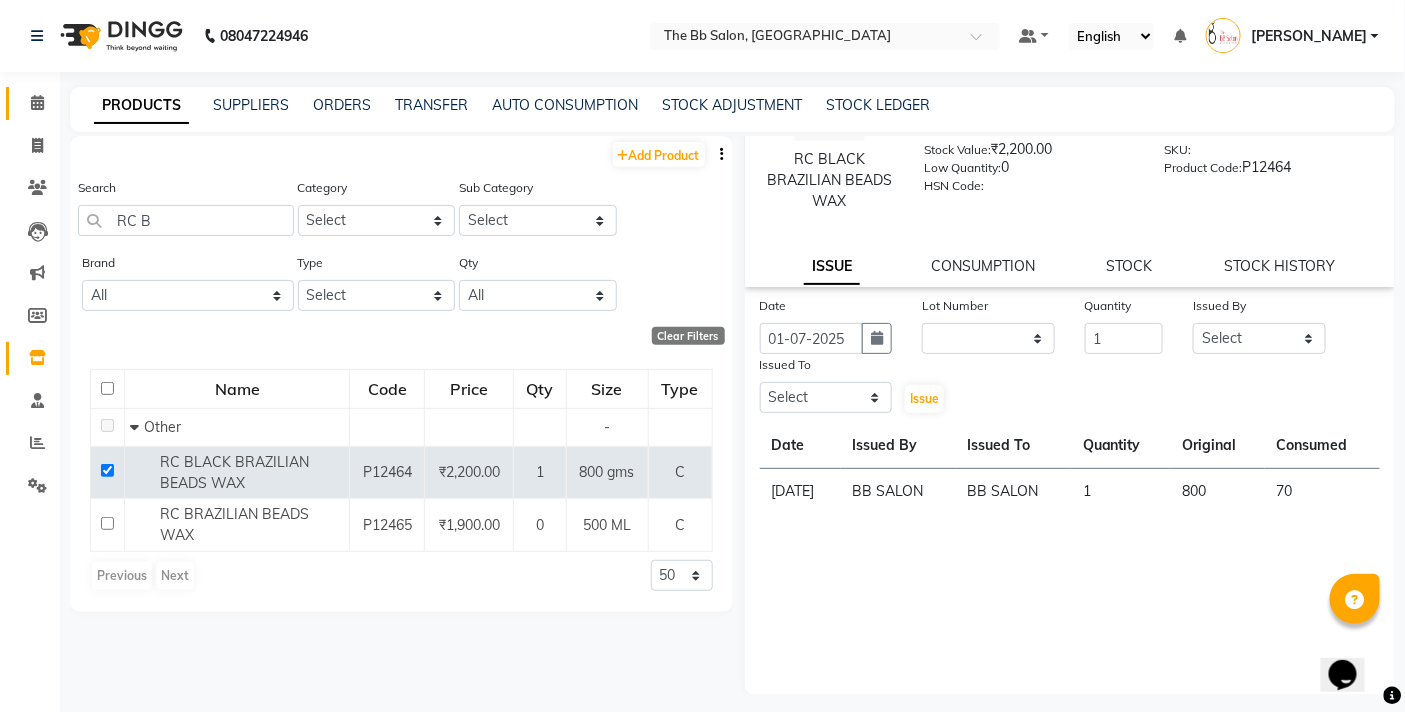 click 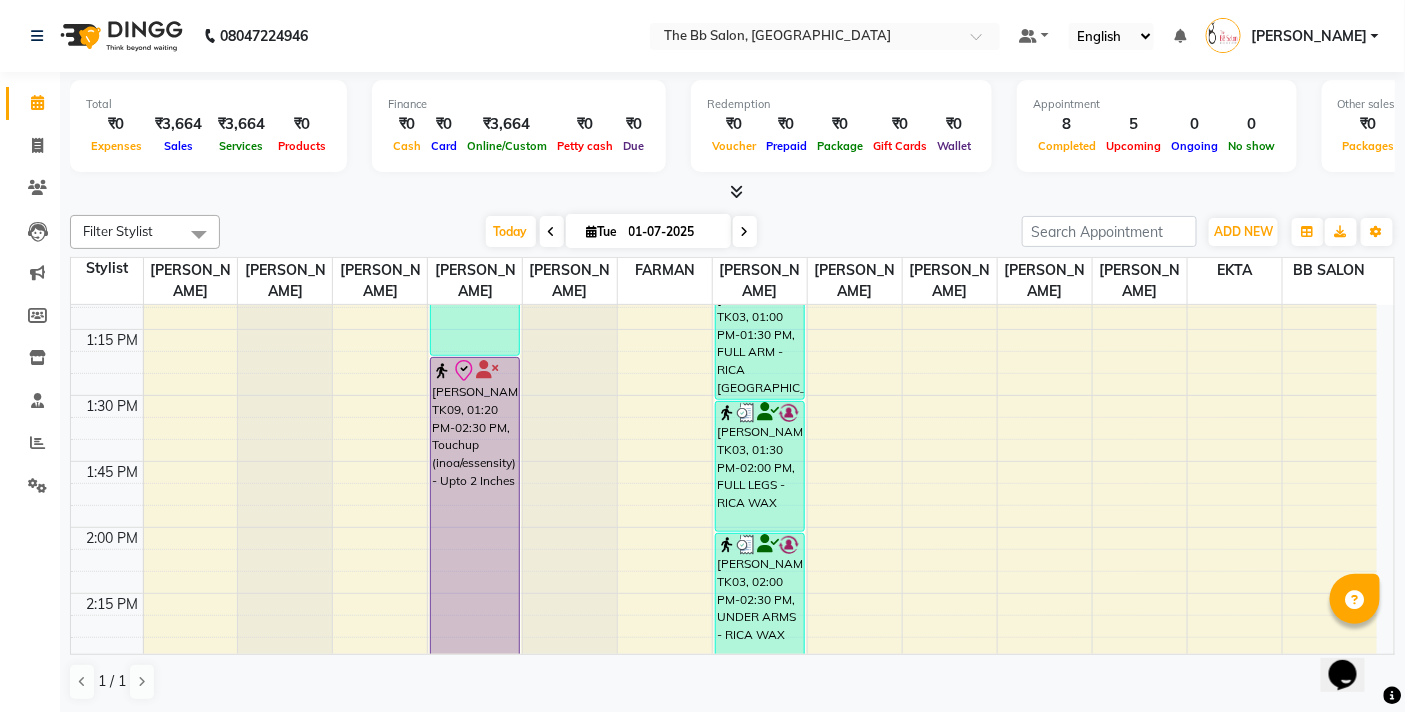 scroll, scrollTop: 1444, scrollLeft: 0, axis: vertical 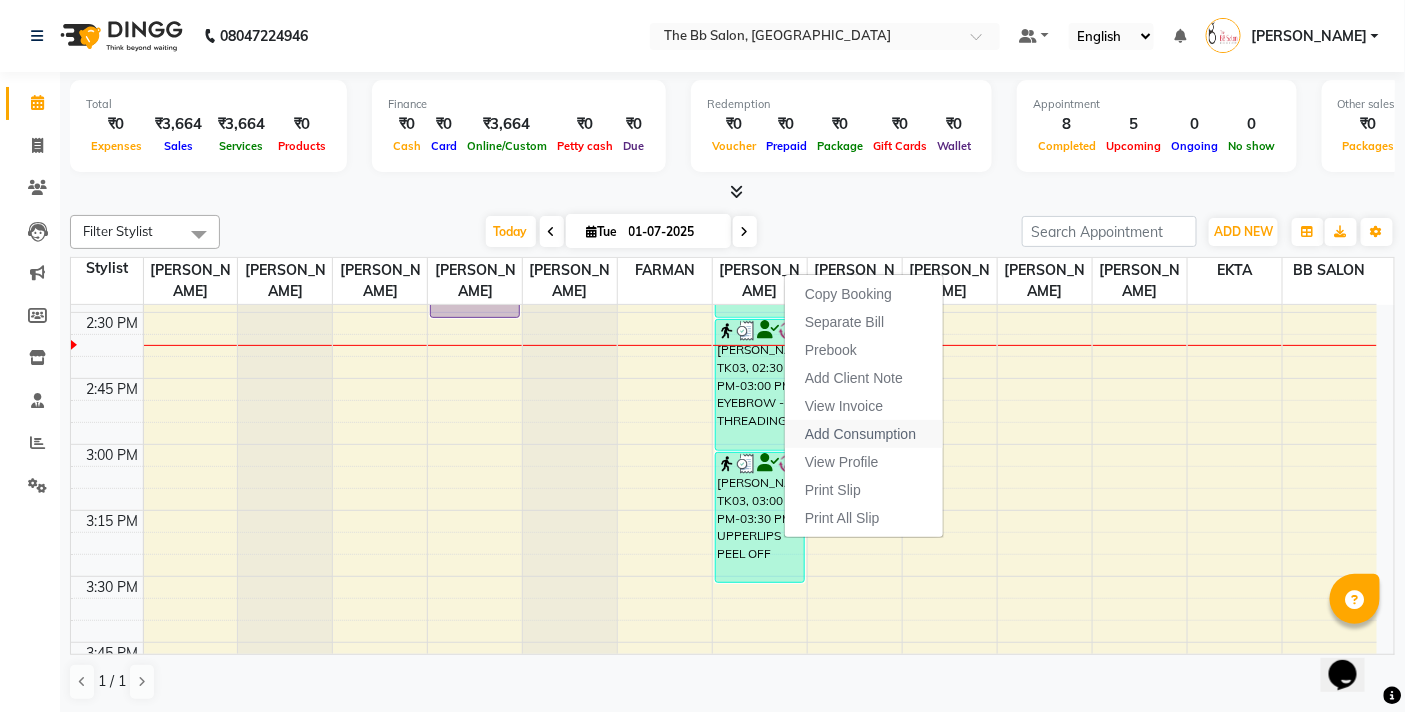 click on "Add Consumption" at bounding box center (860, 434) 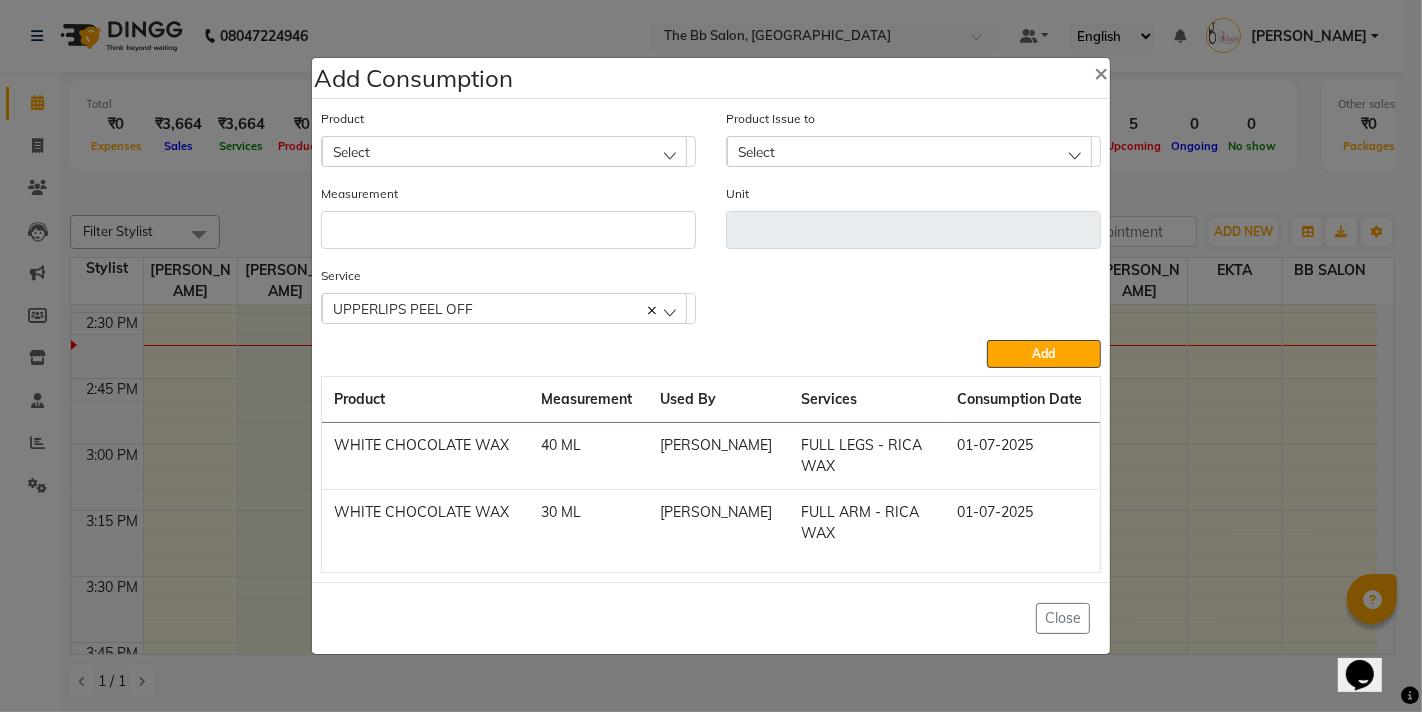 click on "Select" 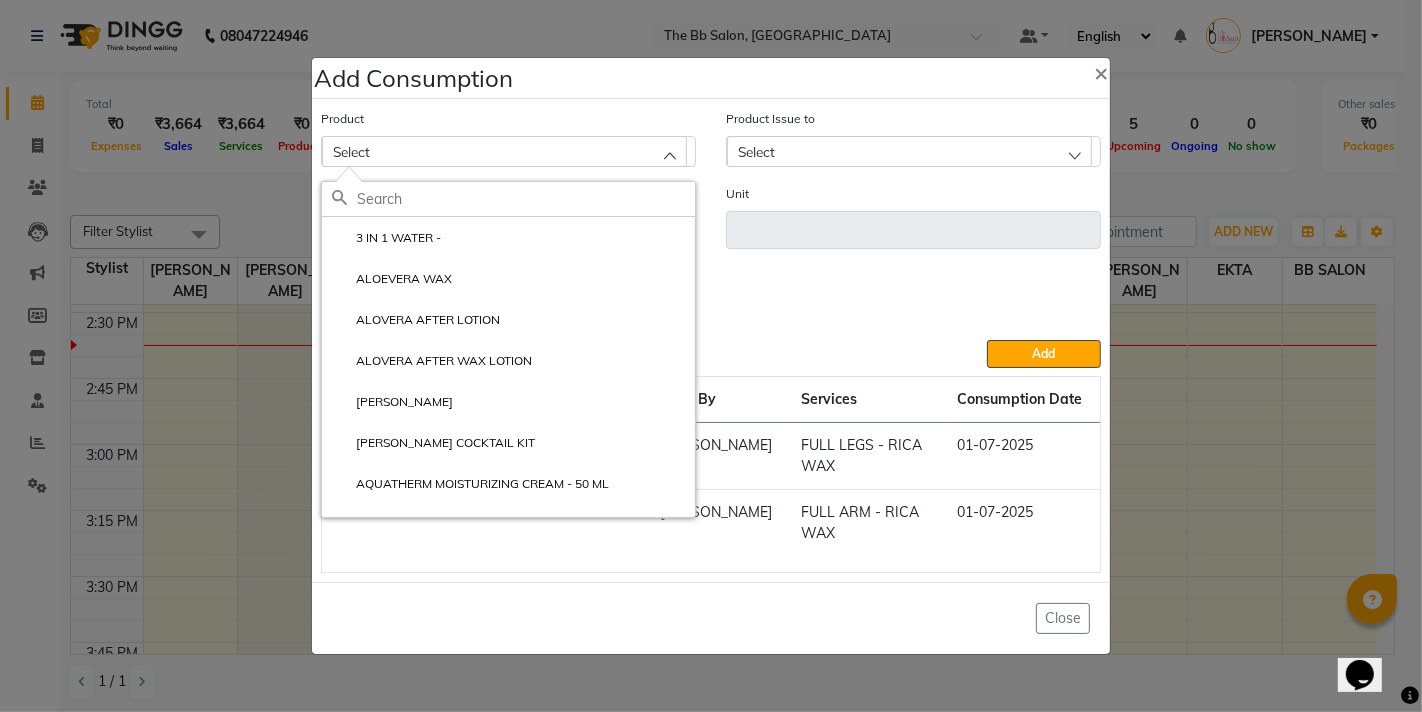 drag, startPoint x: 390, startPoint y: 177, endPoint x: 388, endPoint y: 197, distance: 20.09975 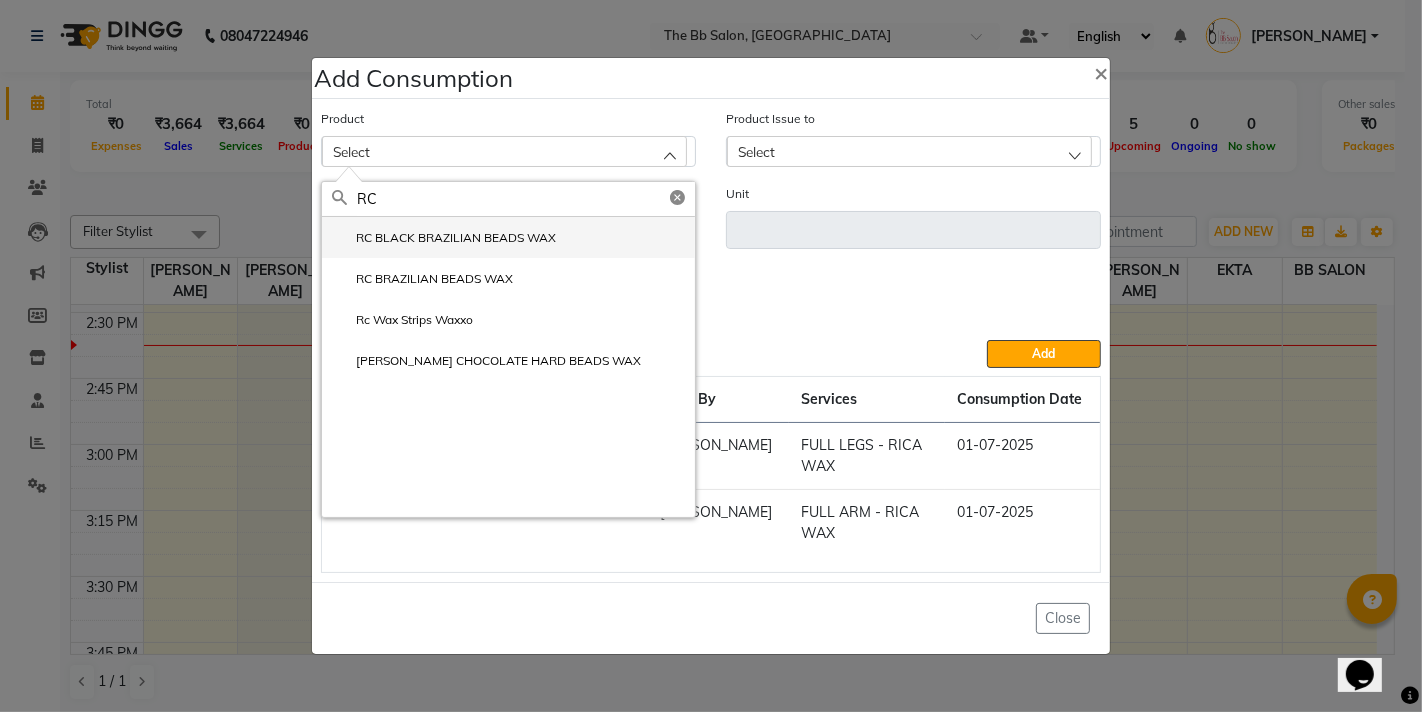 type on "RC" 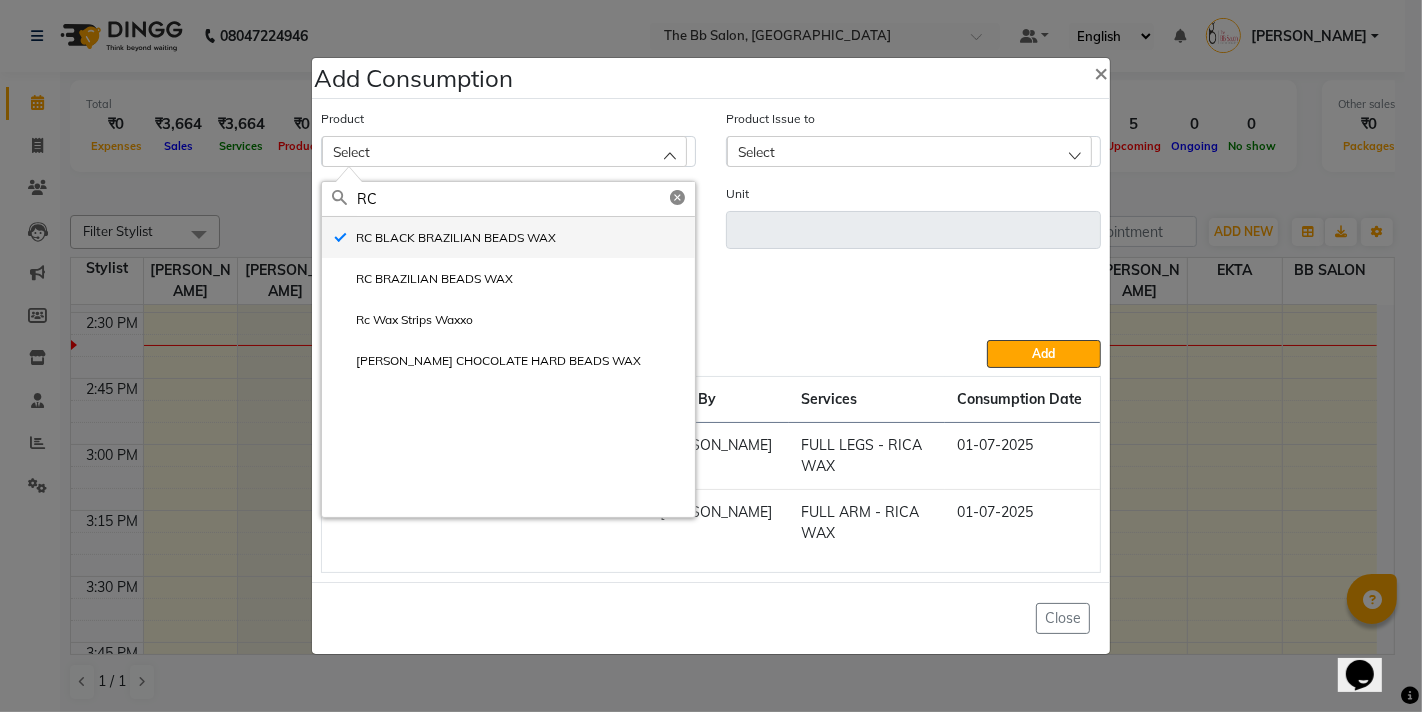 type on "gms" 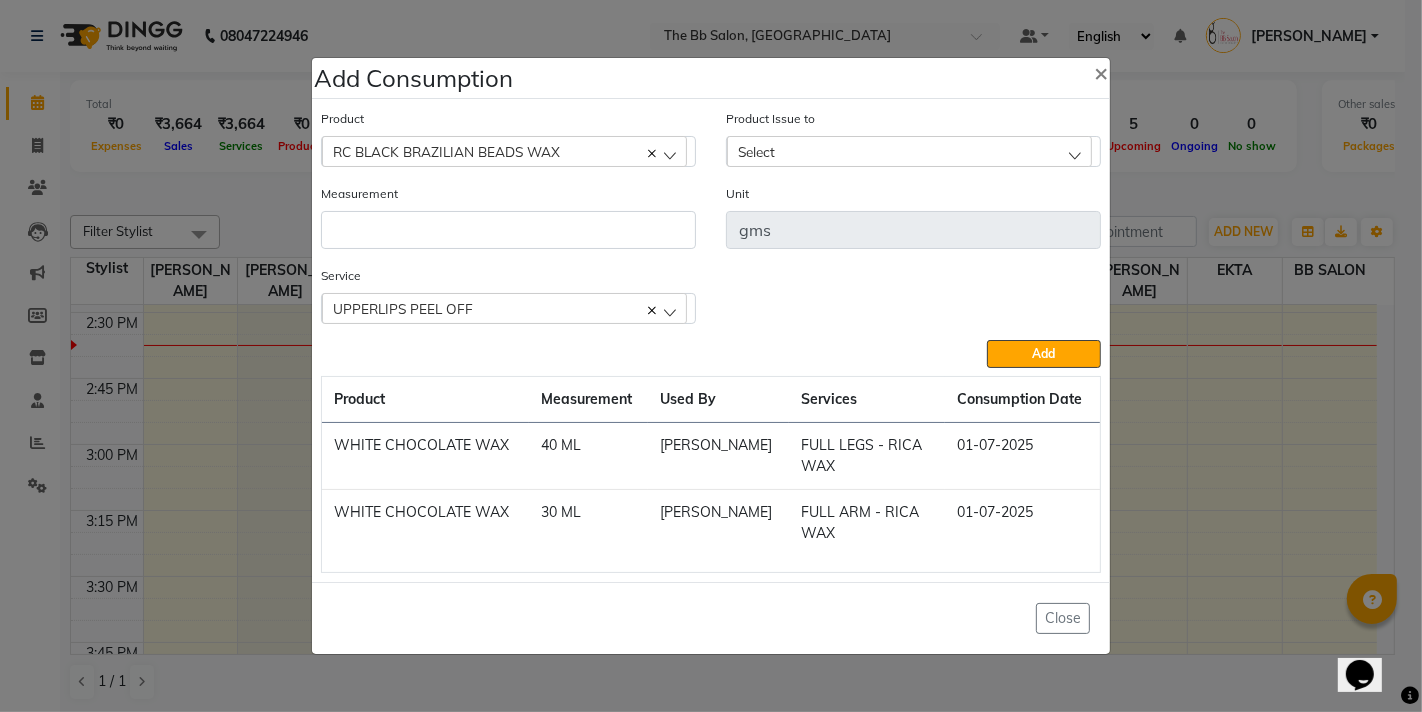 click on "Select" 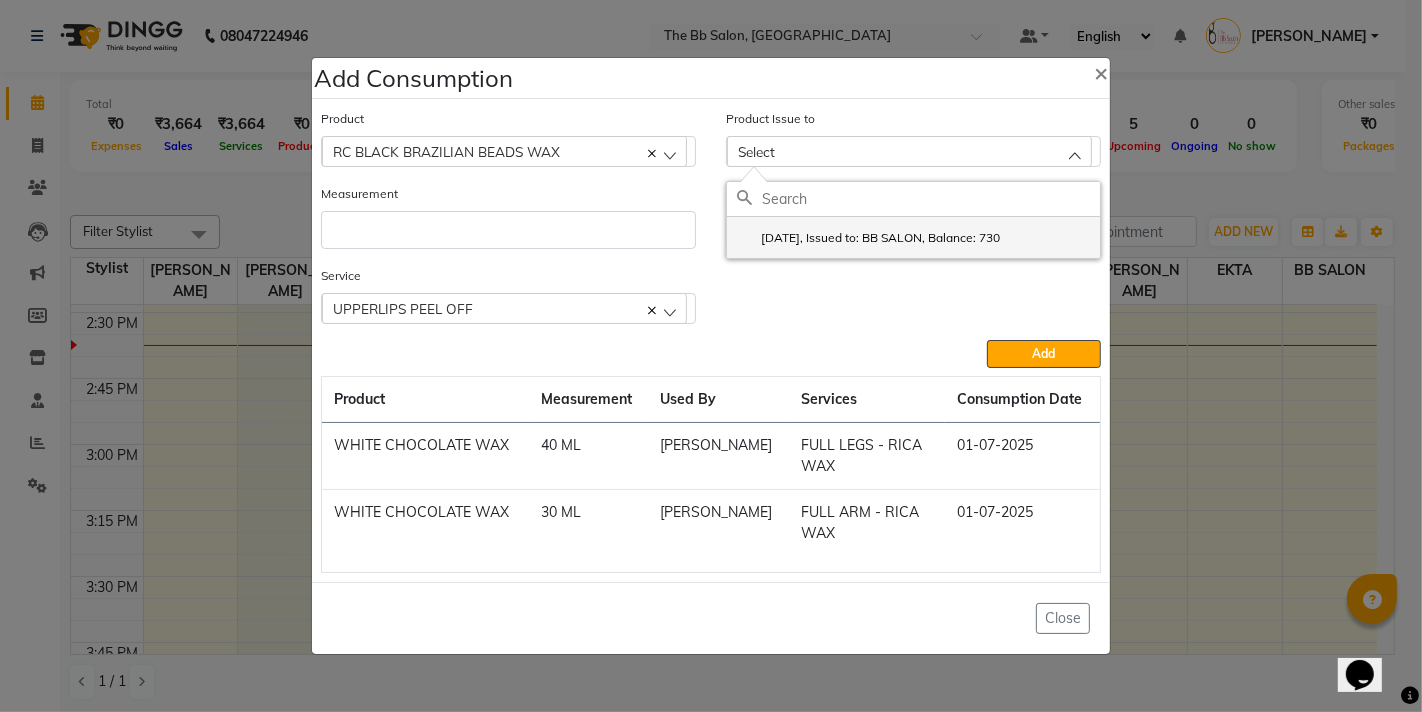 click on "2025-06-25, Issued to: BB SALON, Balance: 730" 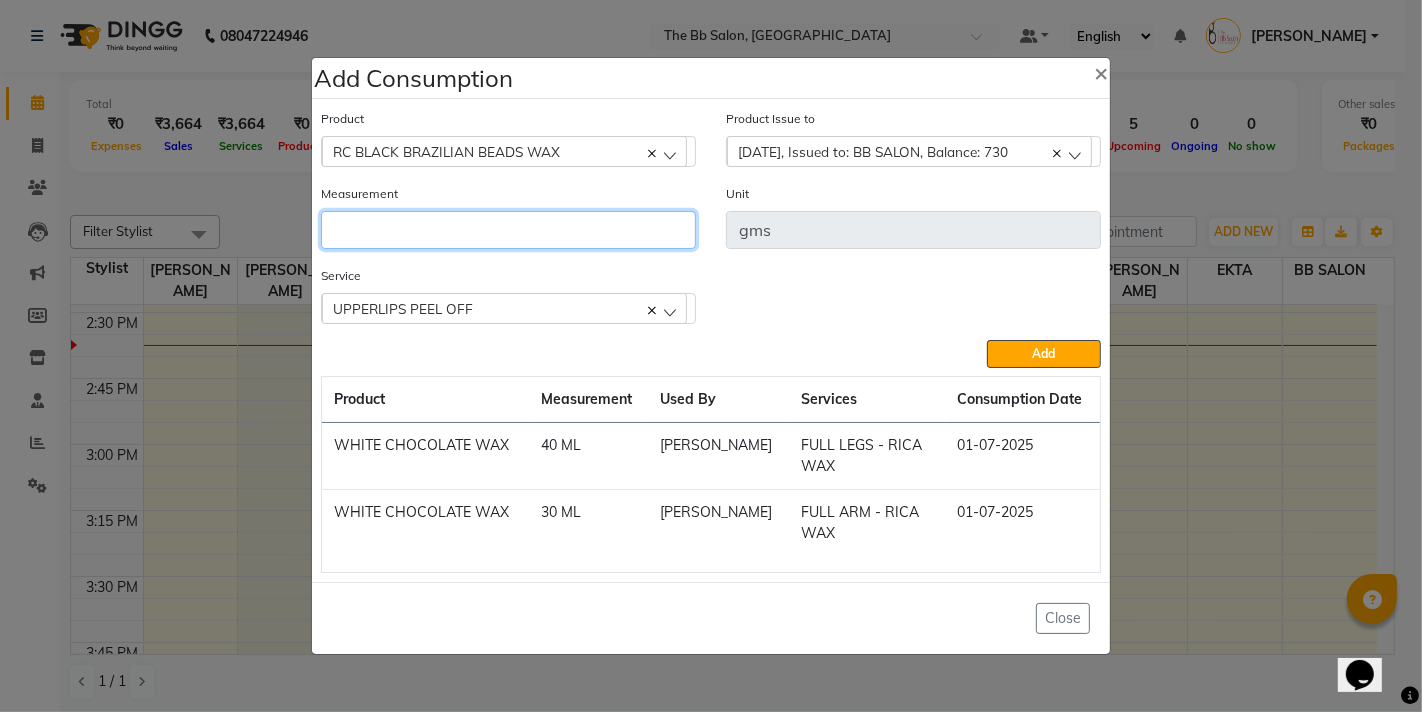 click 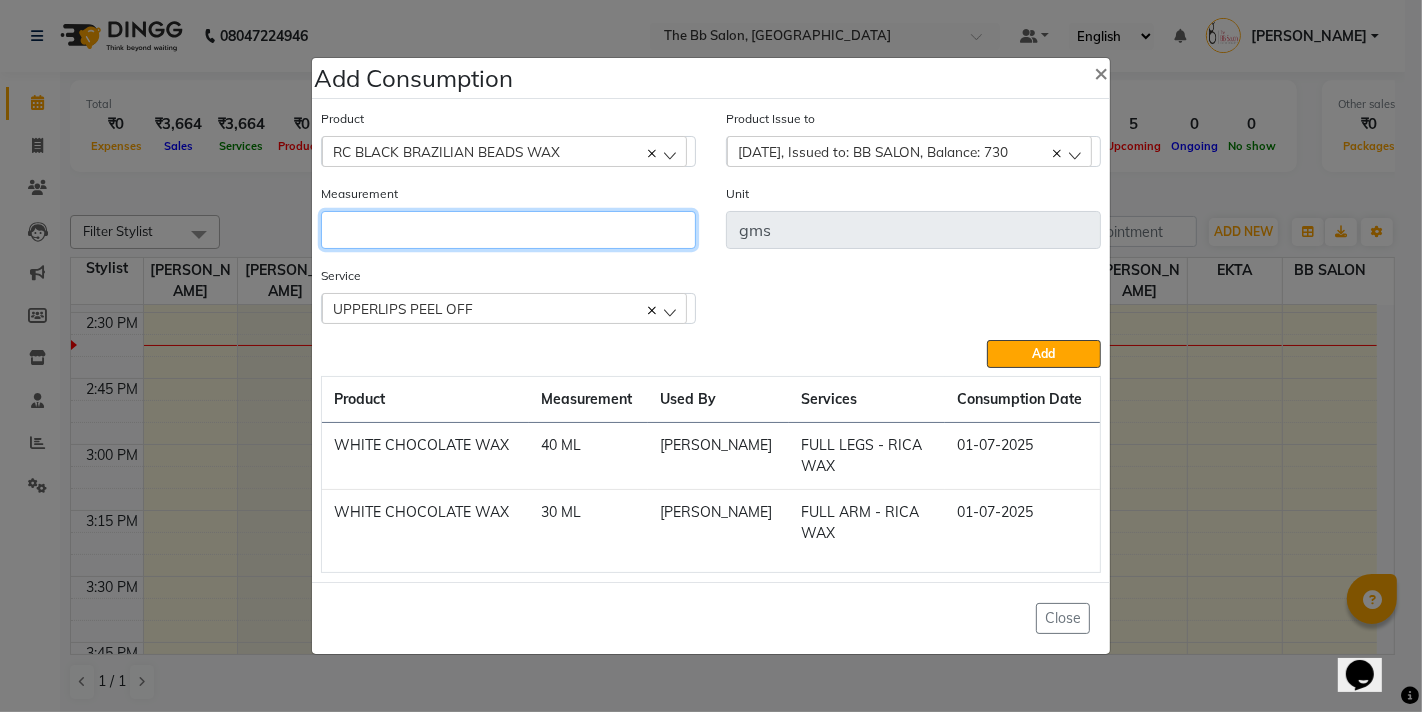 type on "2" 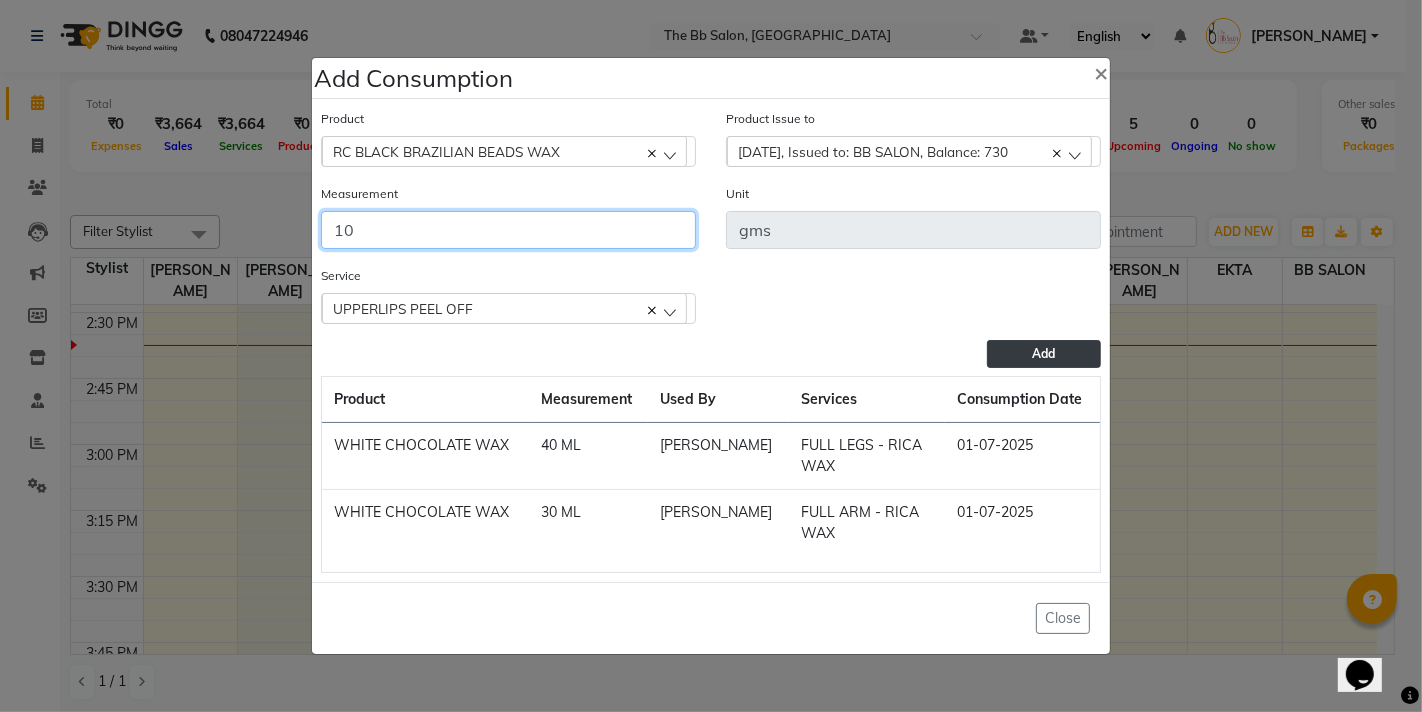 type on "10" 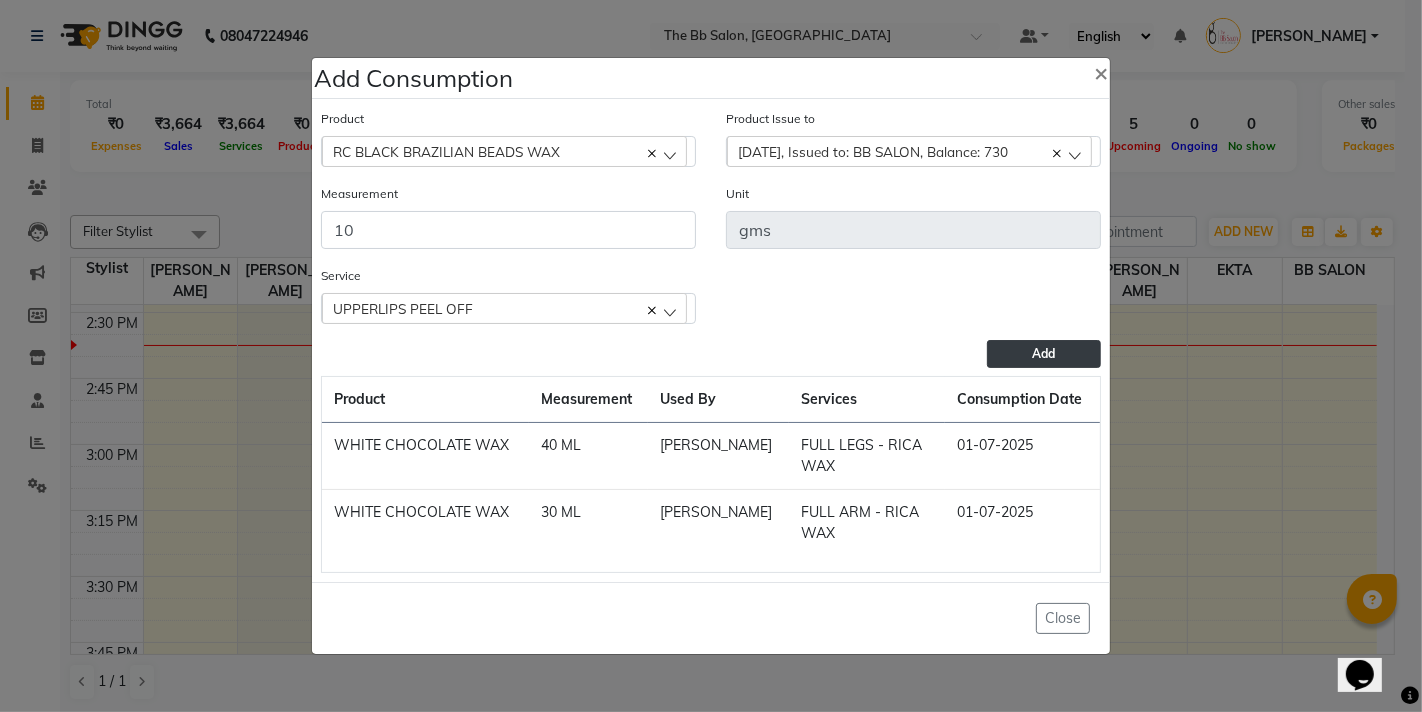 click on "Add" 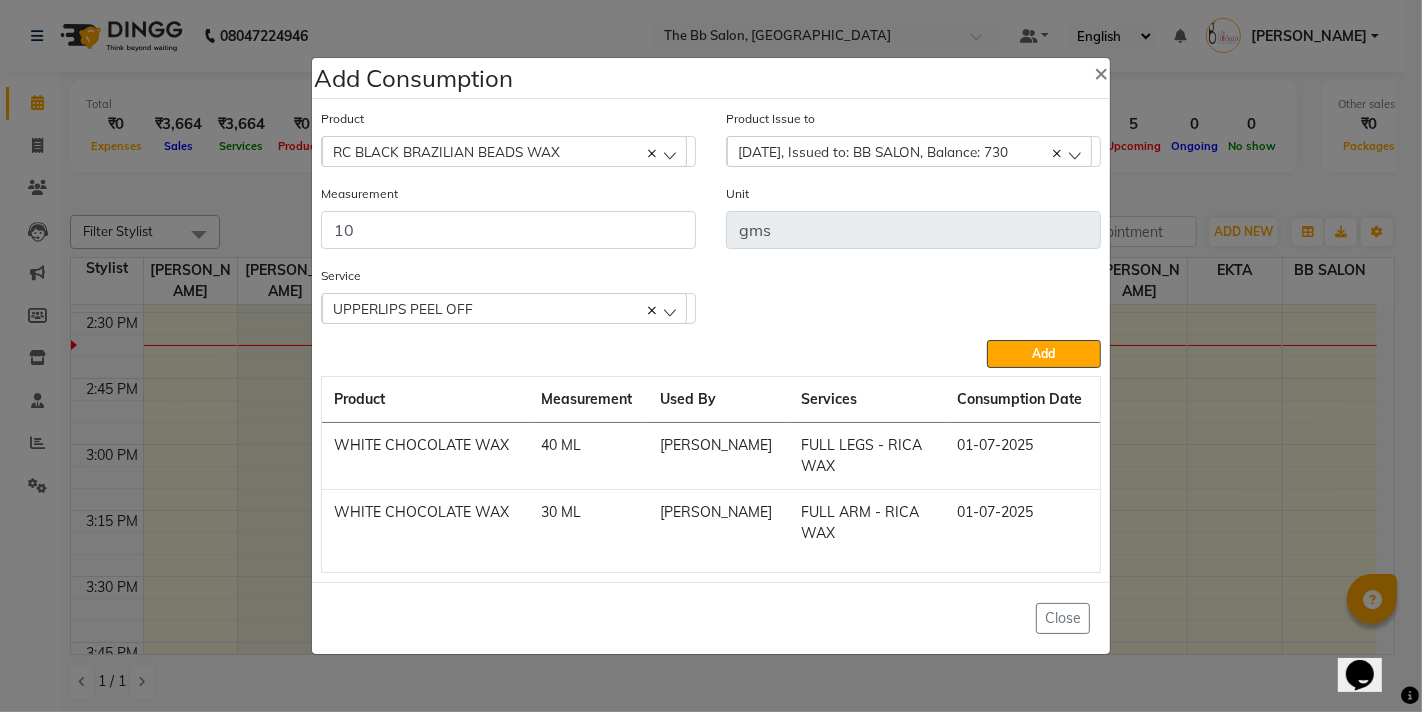 type 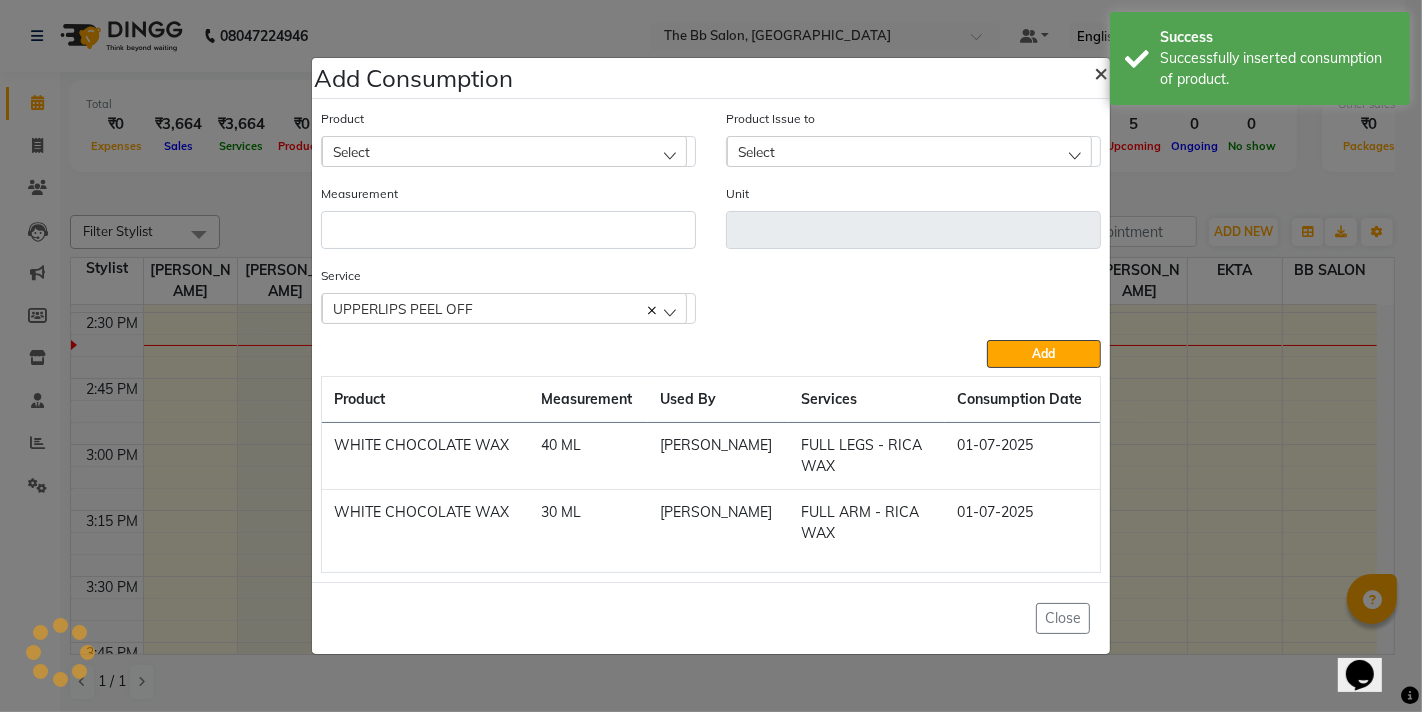 click on "×" 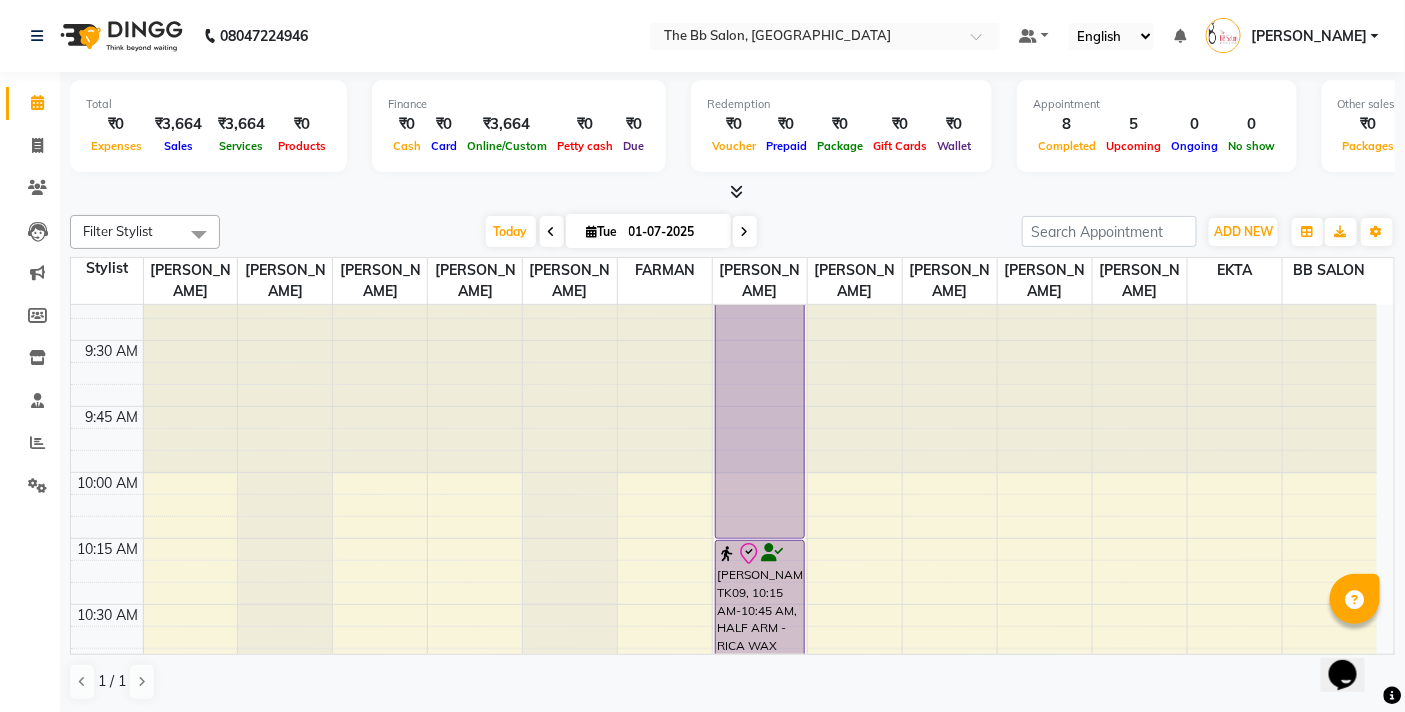 scroll, scrollTop: 0, scrollLeft: 0, axis: both 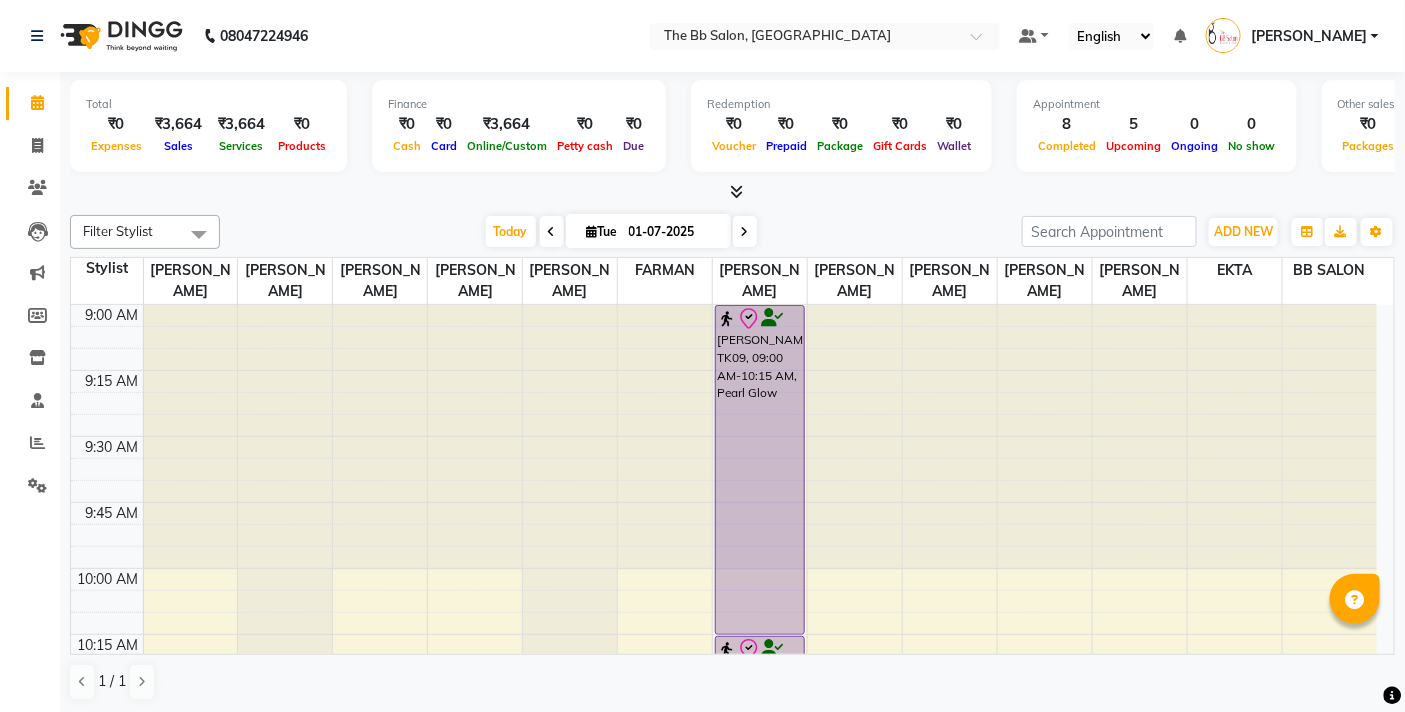 click at bounding box center [736, 191] 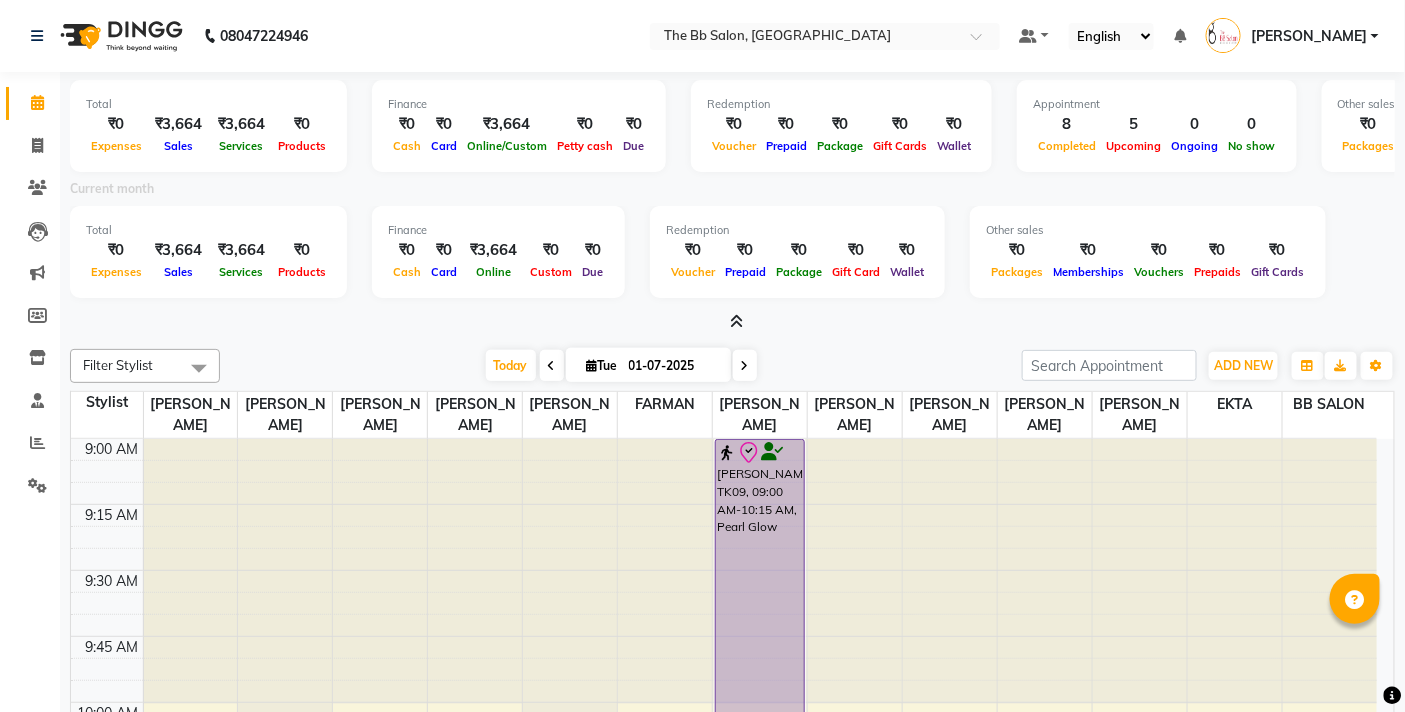 click at bounding box center [736, 321] 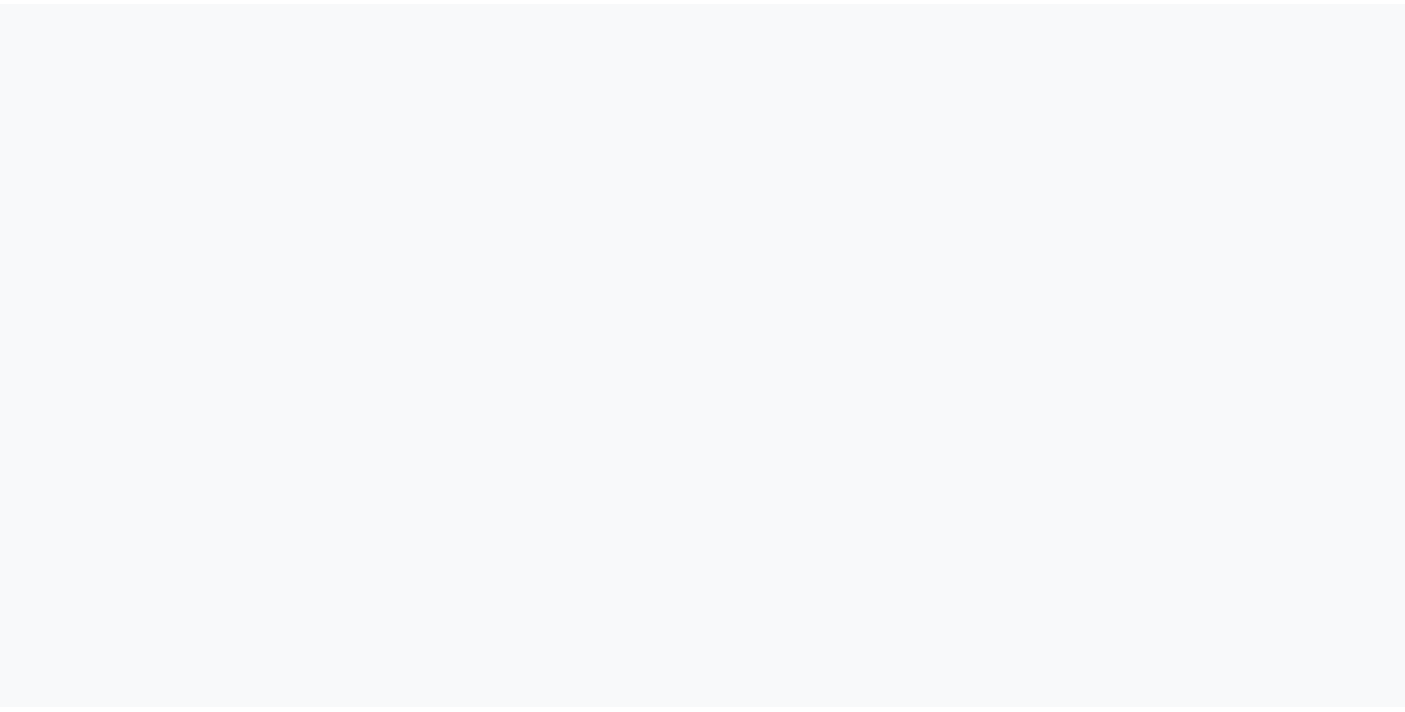 scroll, scrollTop: 0, scrollLeft: 0, axis: both 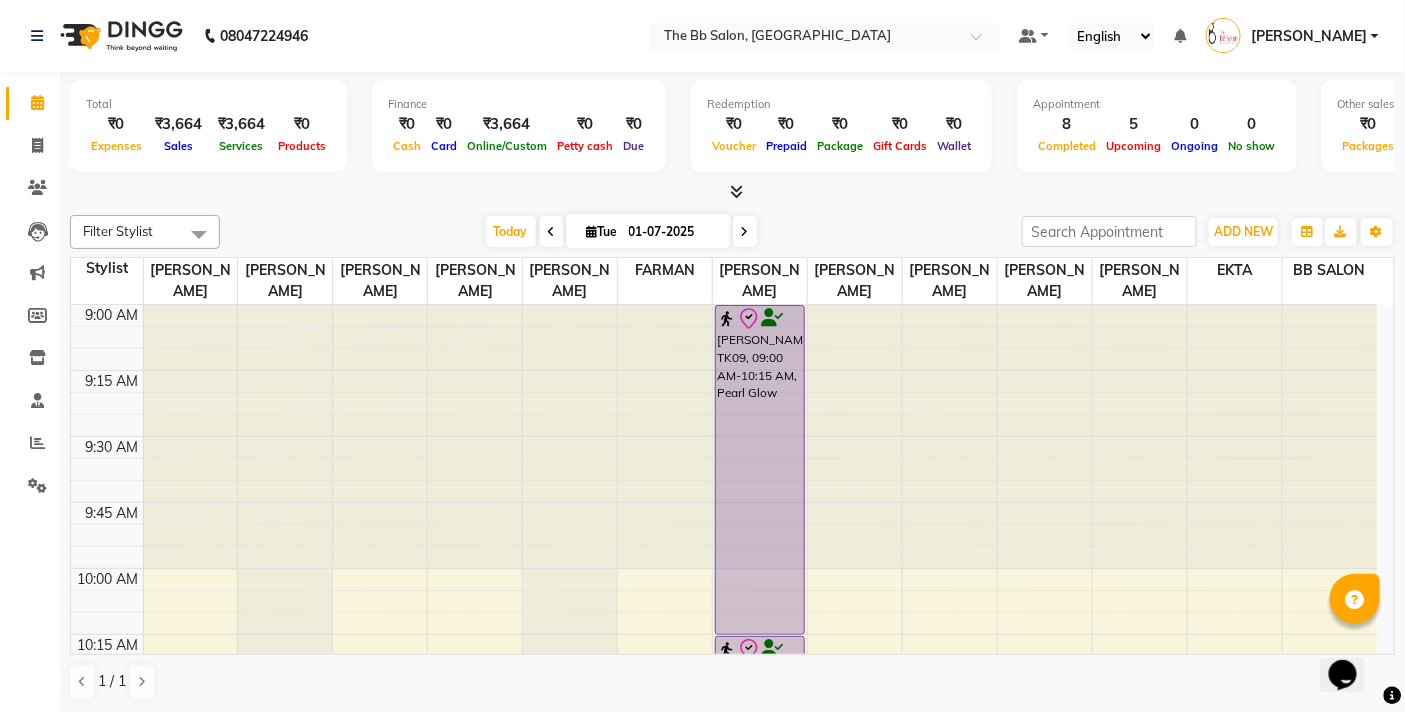 click at bounding box center (732, 192) 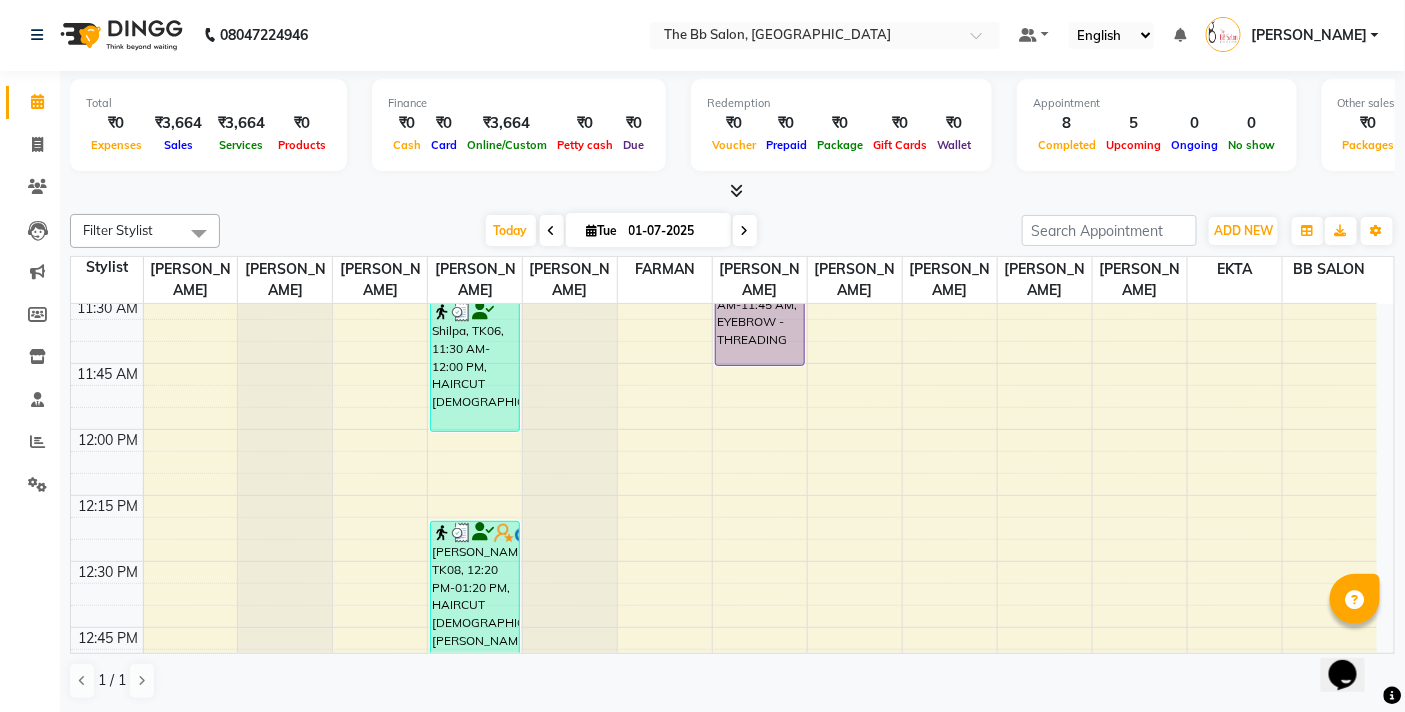 scroll, scrollTop: 0, scrollLeft: 0, axis: both 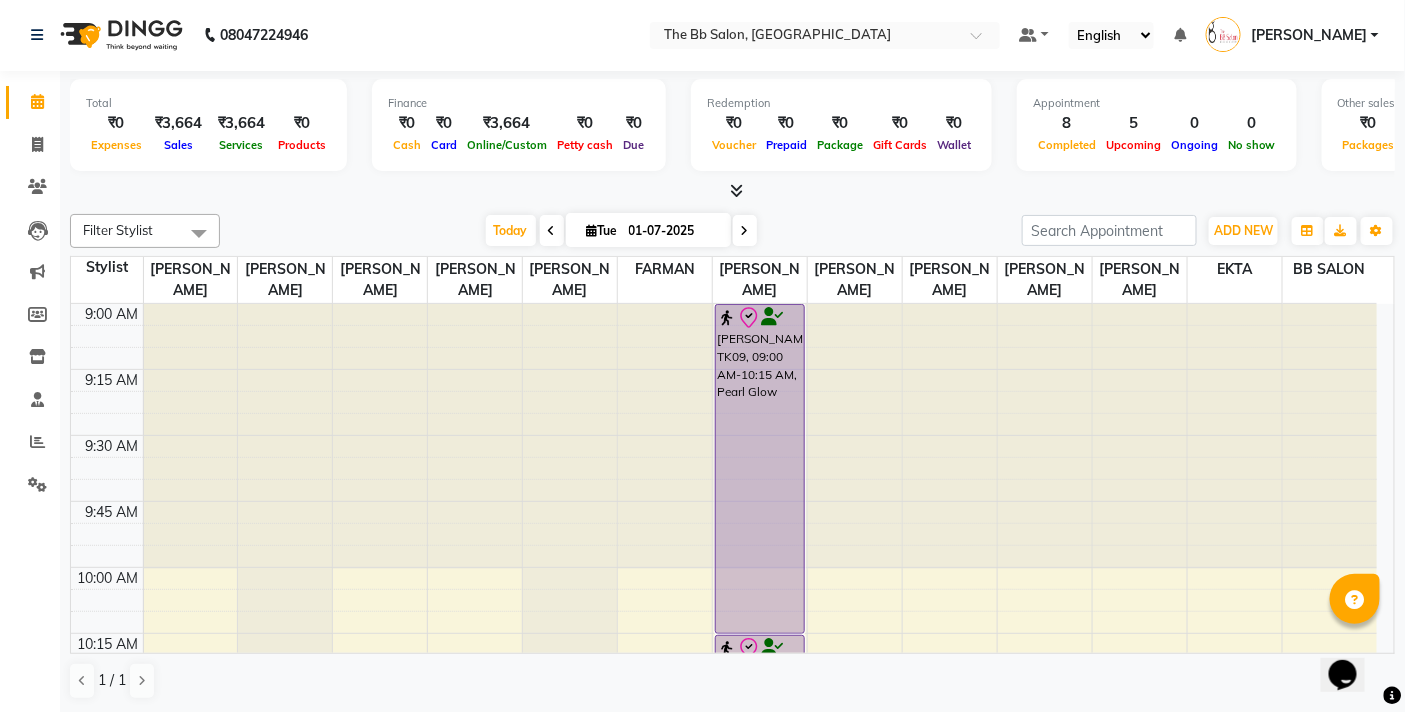 click on "[DATE]  [DATE]" at bounding box center [621, 231] 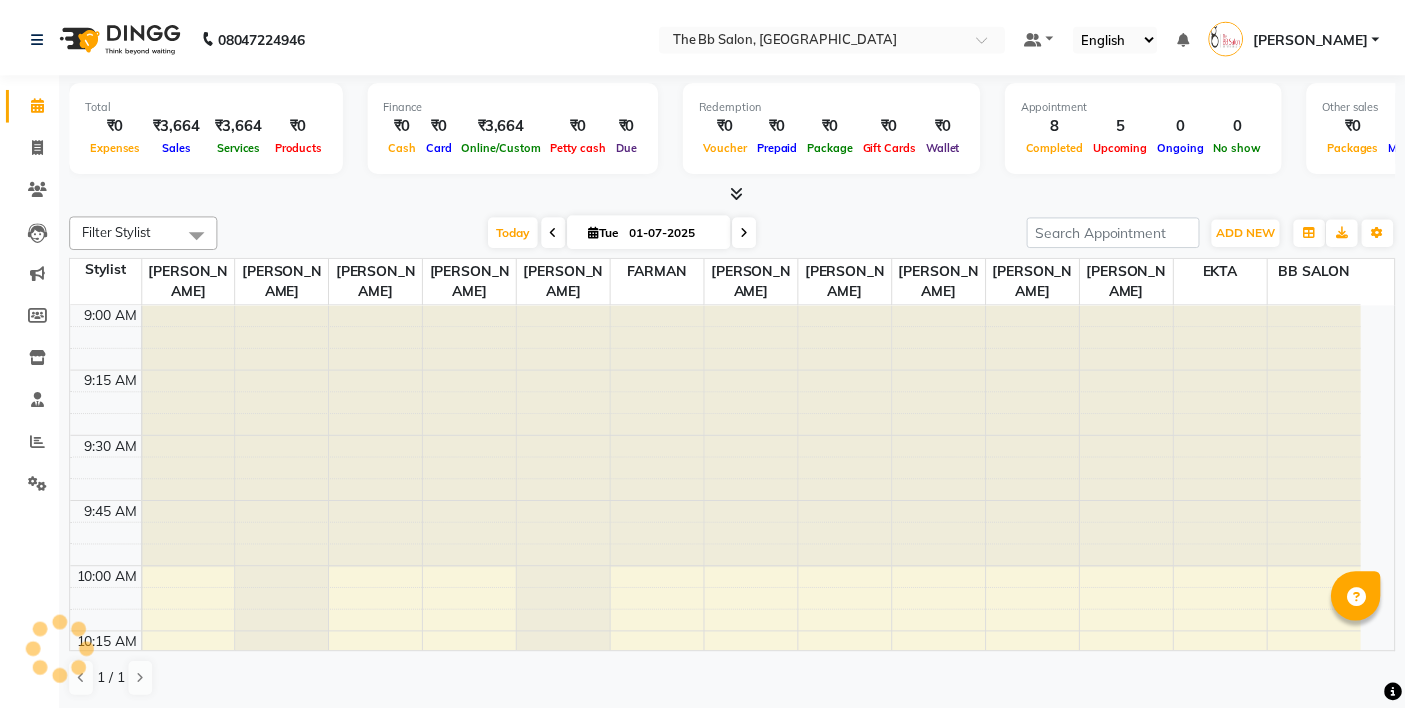 scroll, scrollTop: 0, scrollLeft: 0, axis: both 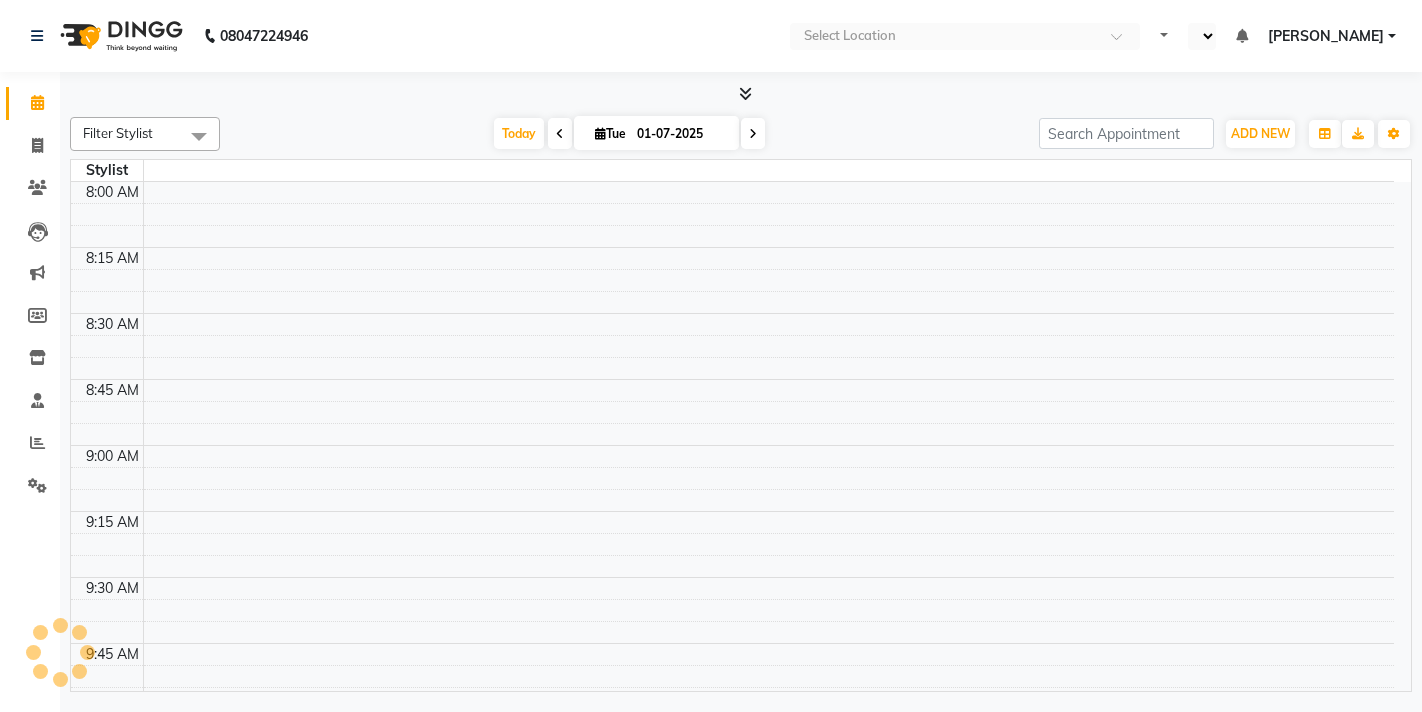 select on "en" 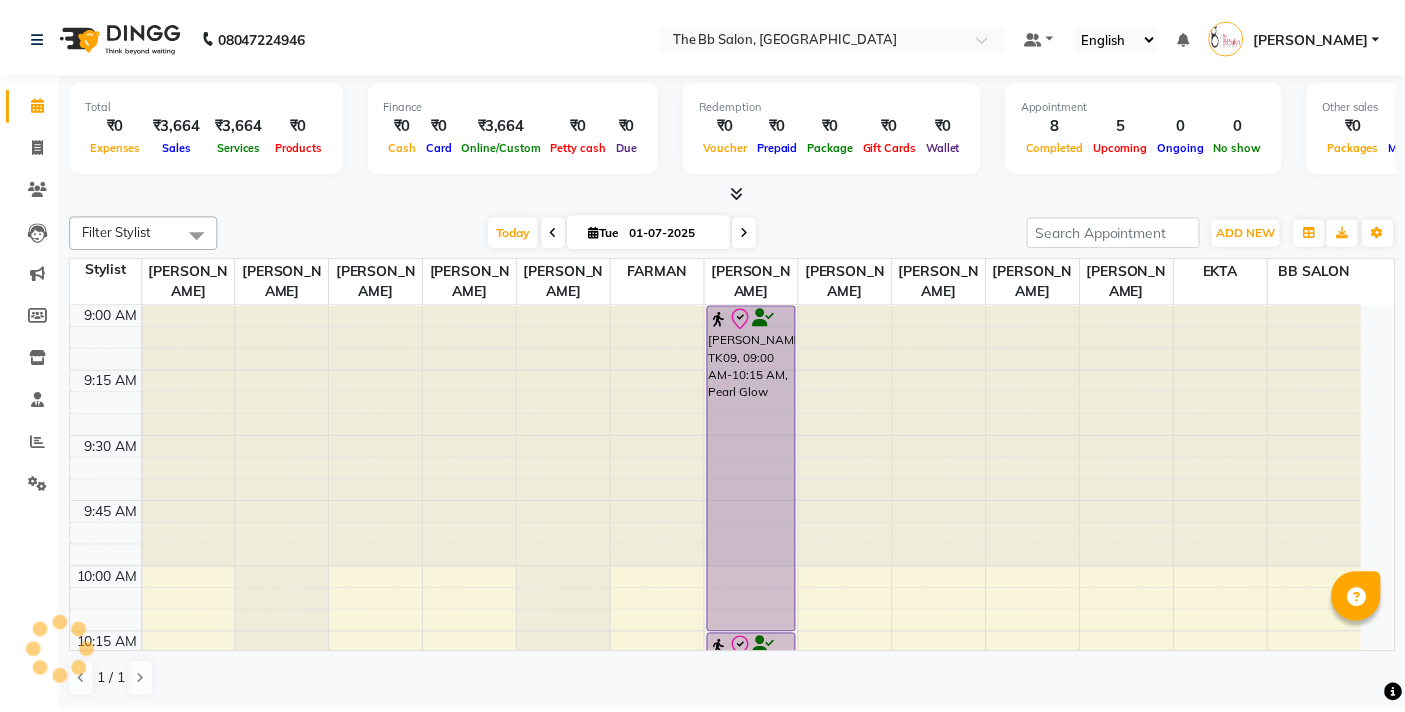 scroll, scrollTop: 0, scrollLeft: 0, axis: both 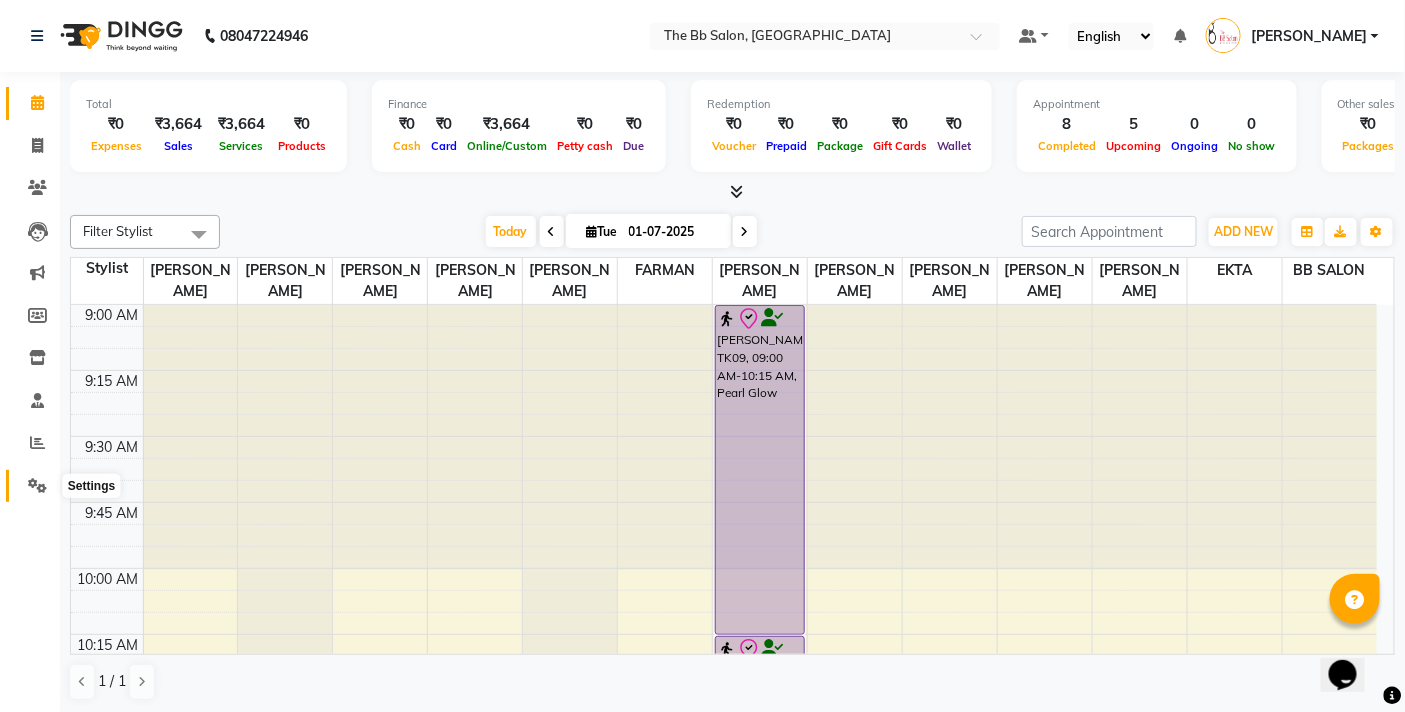 click 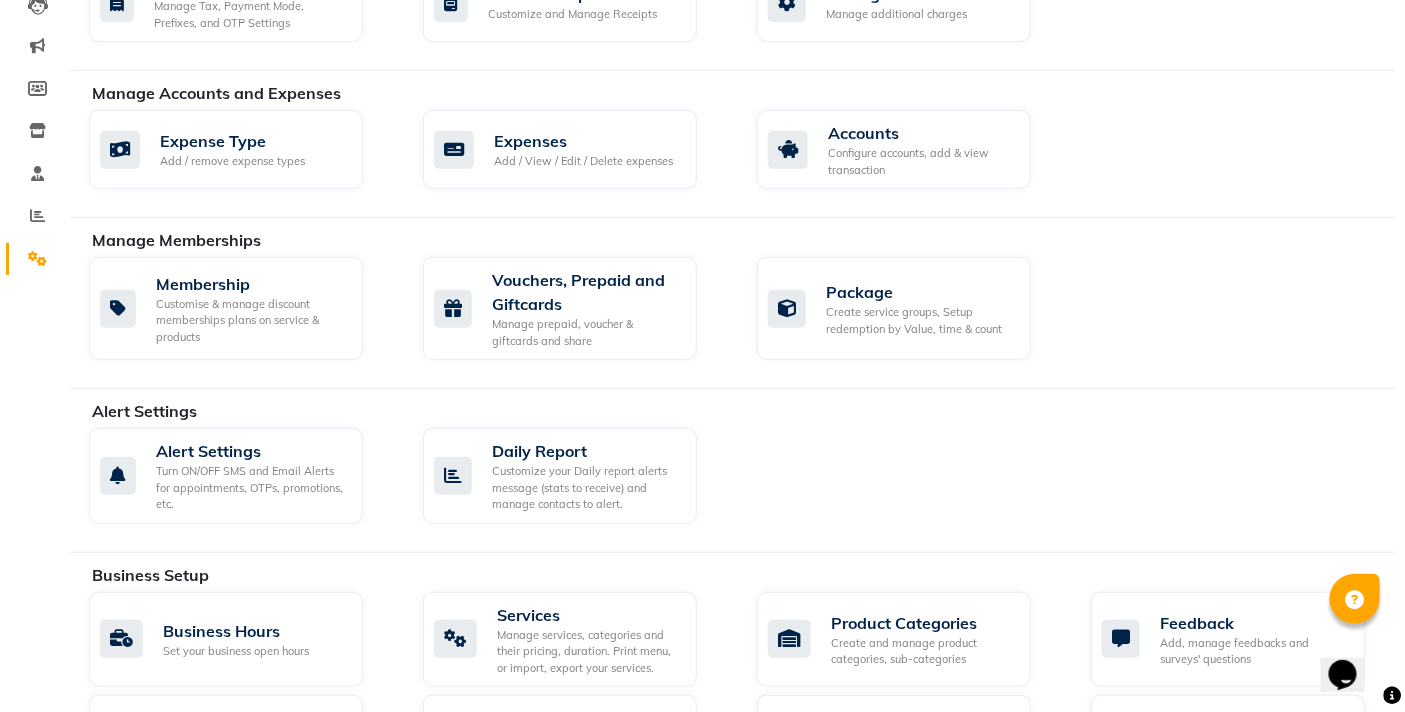 scroll, scrollTop: 0, scrollLeft: 0, axis: both 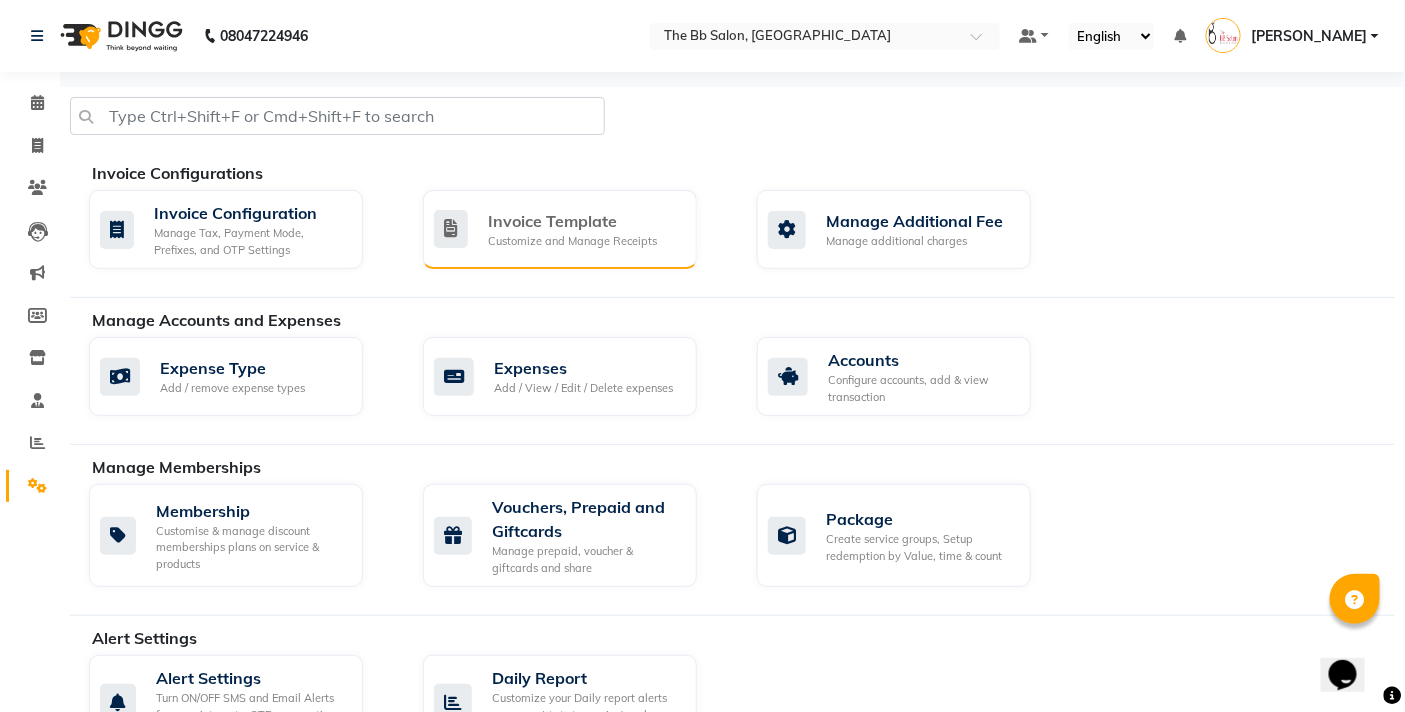 click on "Invoice Template" 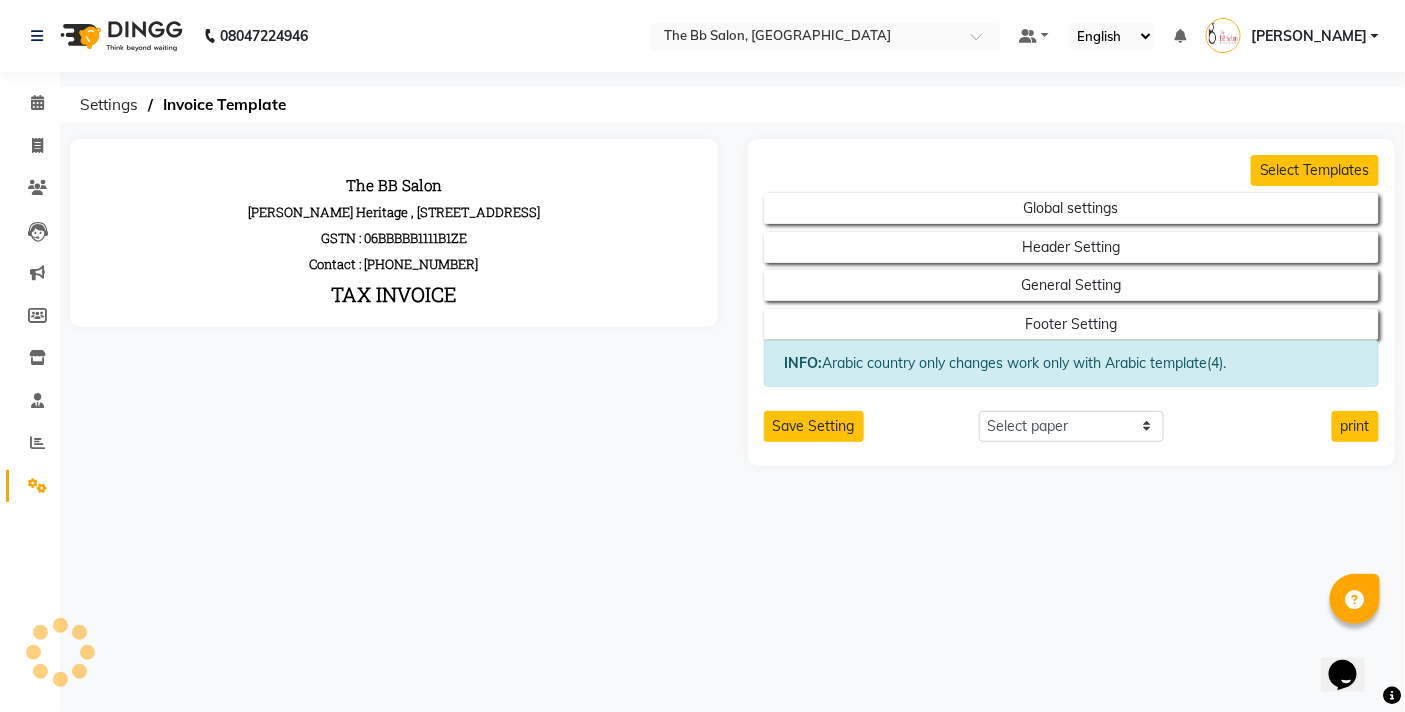 scroll, scrollTop: 0, scrollLeft: 0, axis: both 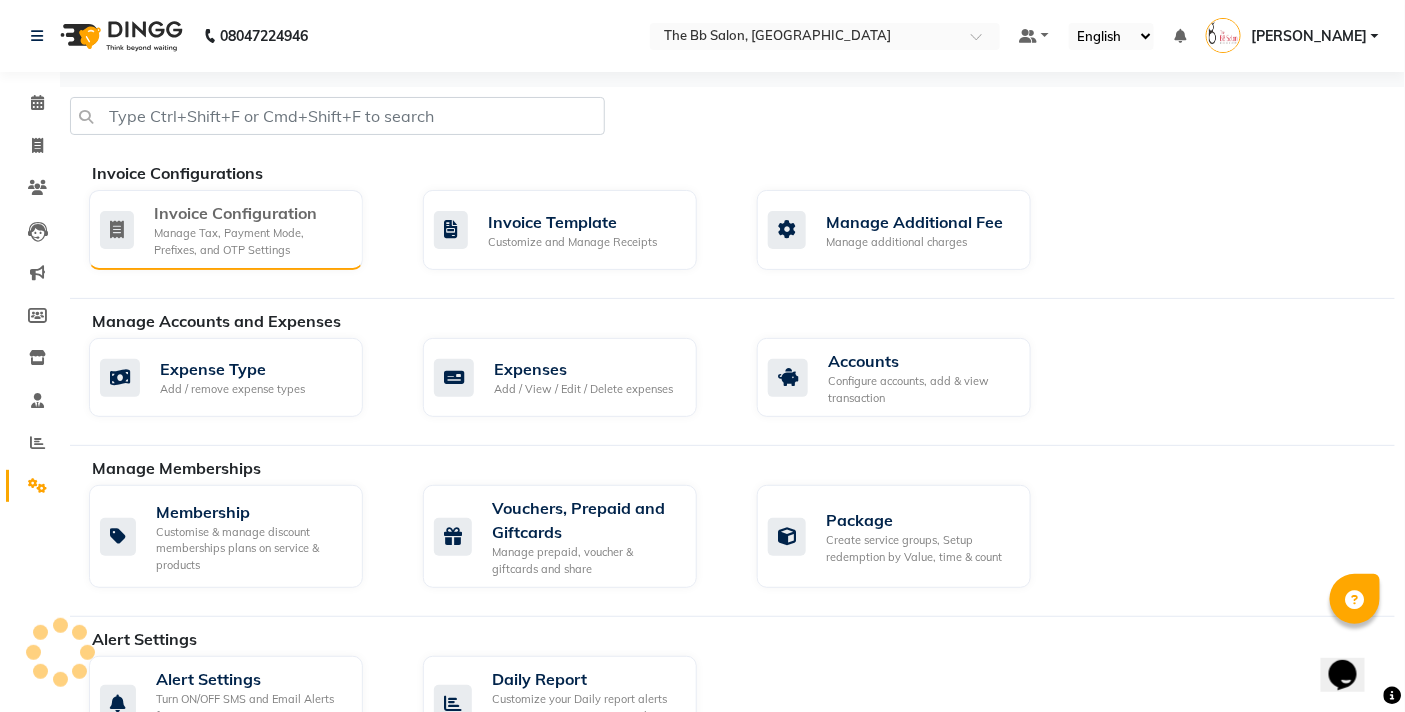 click on "Manage Tax, Payment Mode, Prefixes, and OTP Settings" 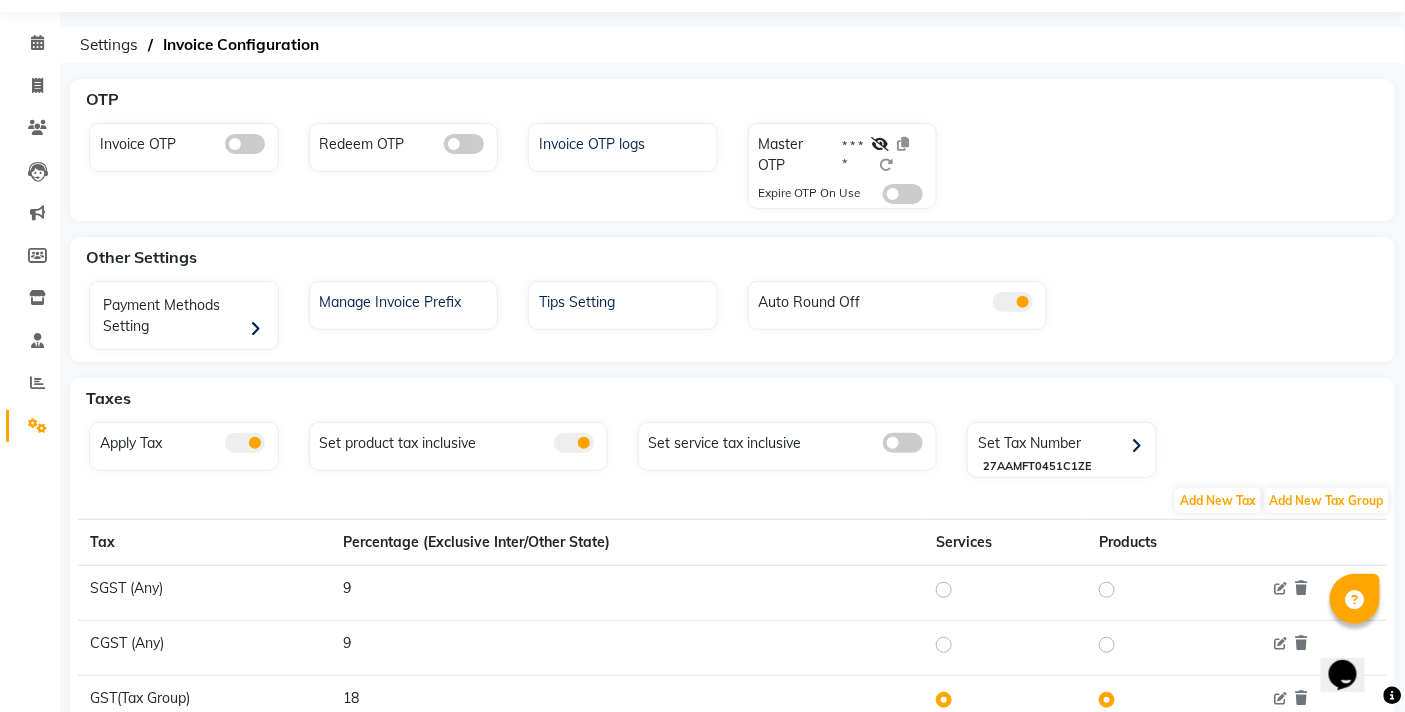 scroll, scrollTop: 167, scrollLeft: 0, axis: vertical 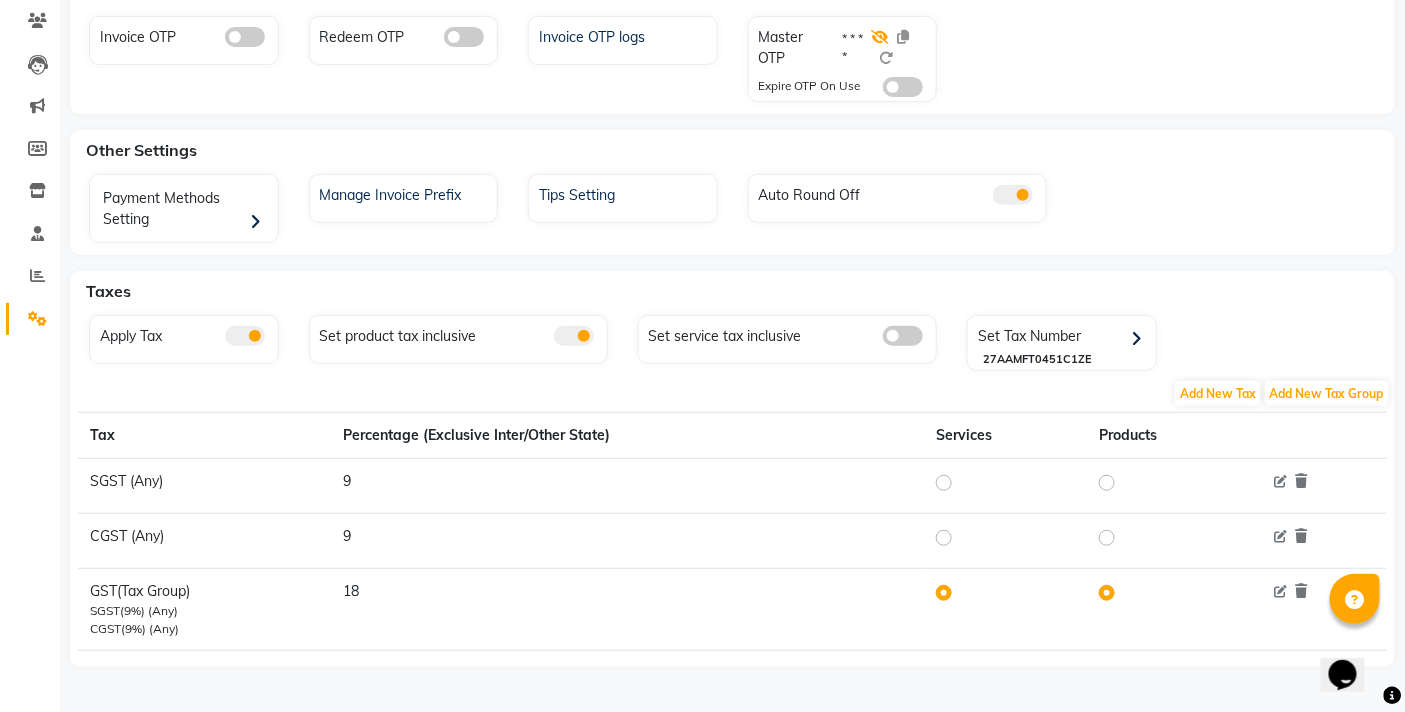 click 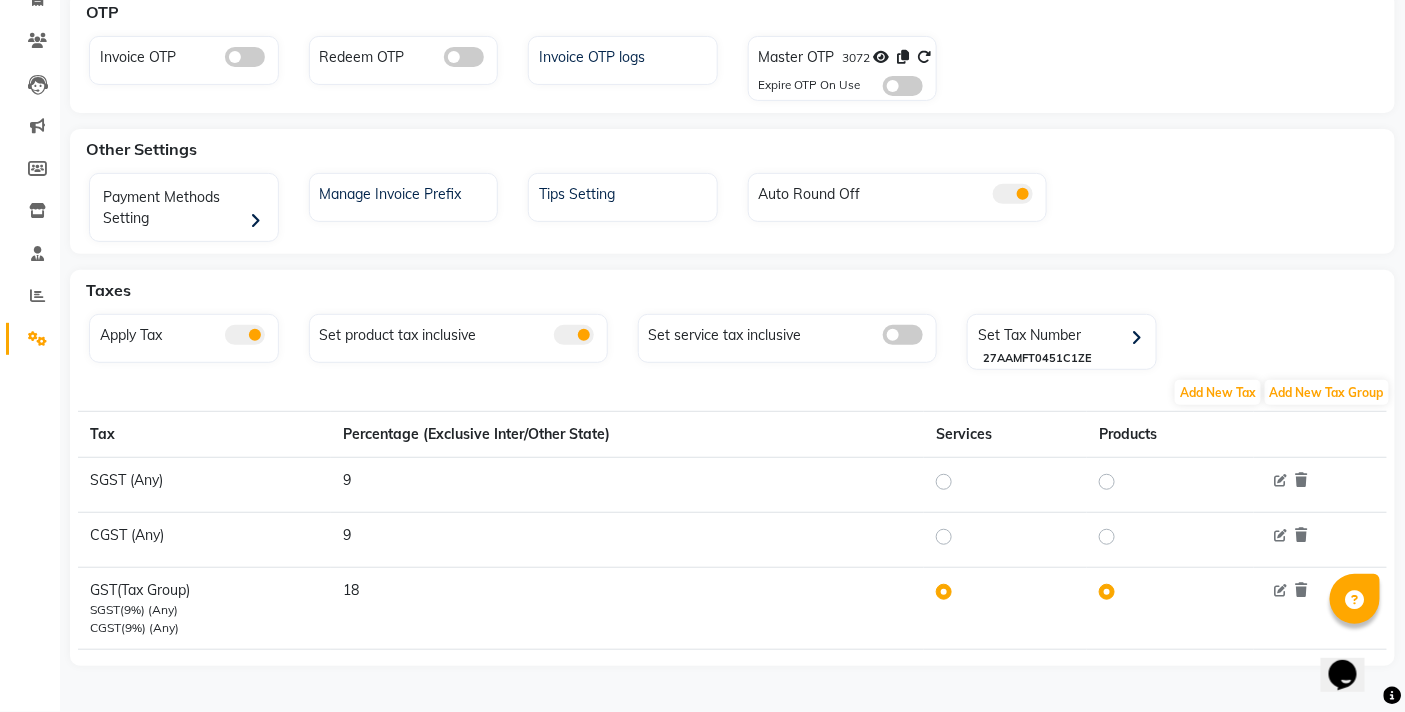 scroll, scrollTop: 146, scrollLeft: 0, axis: vertical 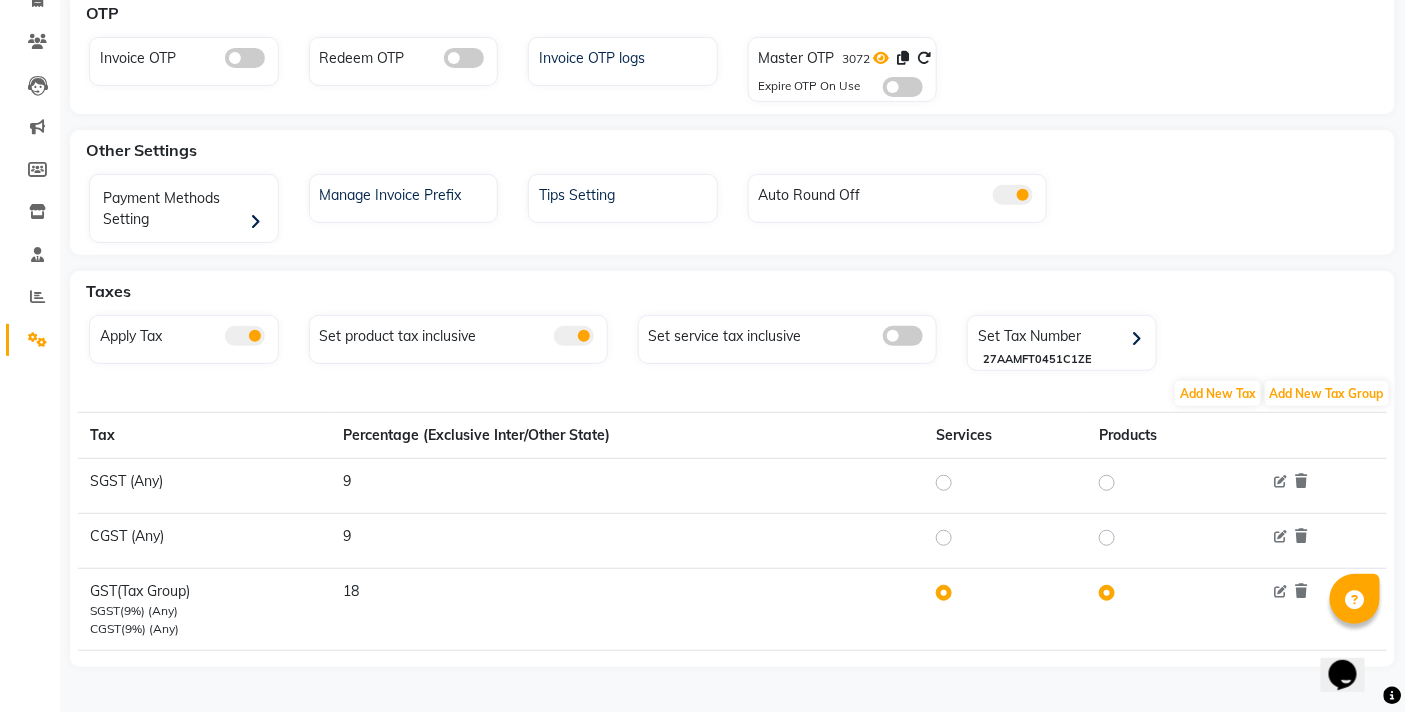 click 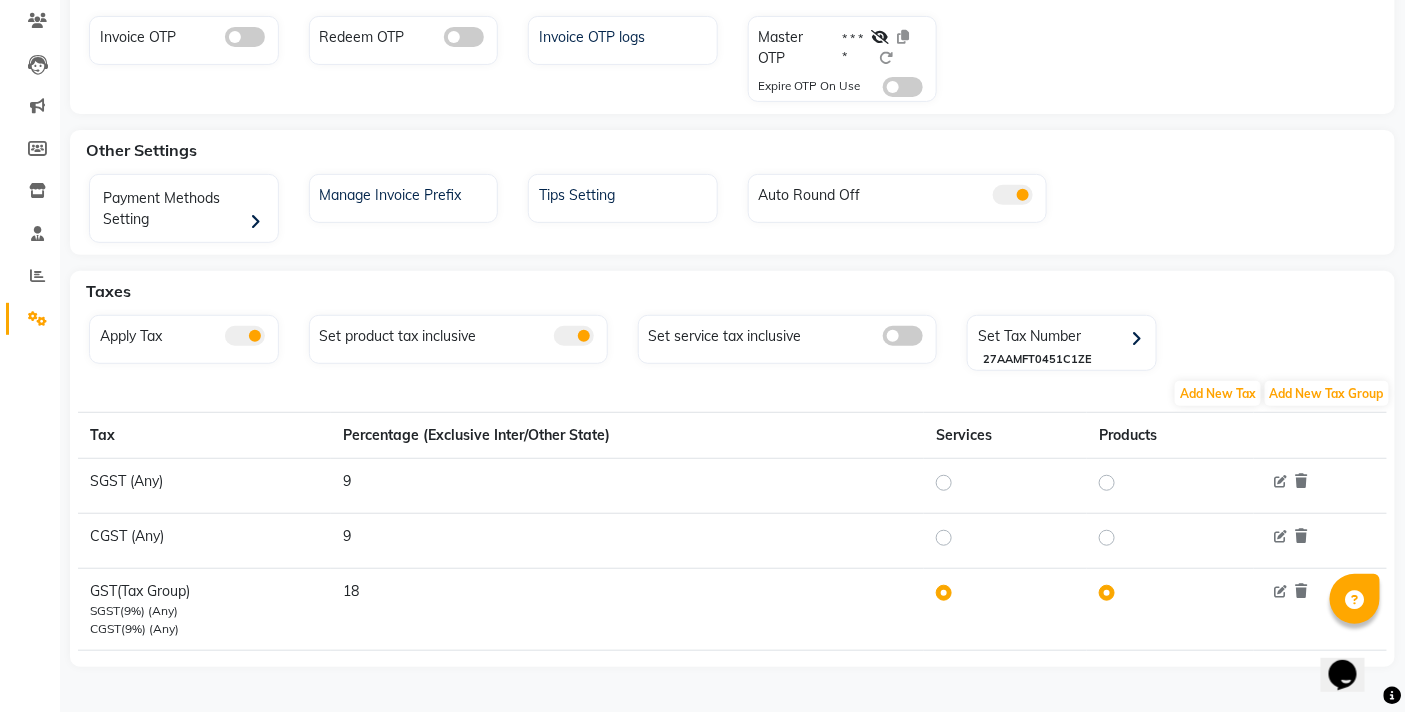 click on "Other Settings" 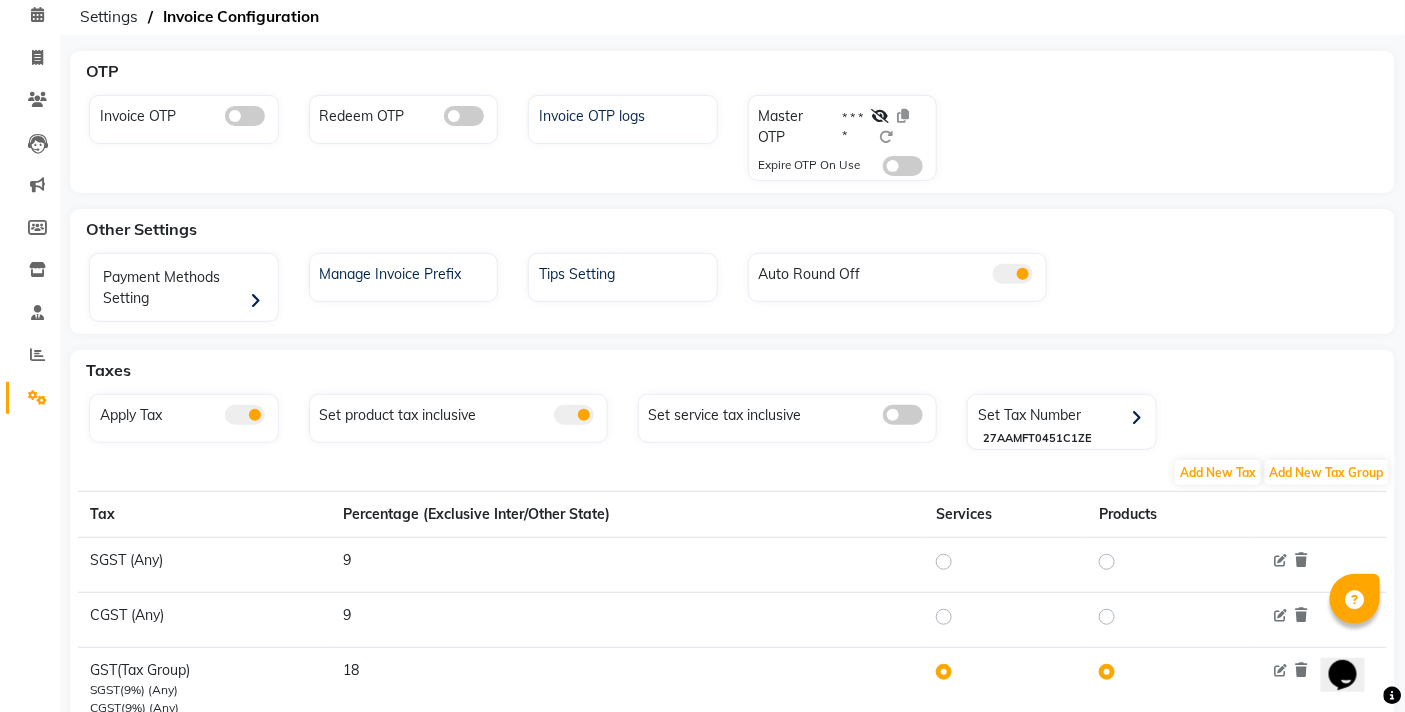 scroll, scrollTop: 0, scrollLeft: 0, axis: both 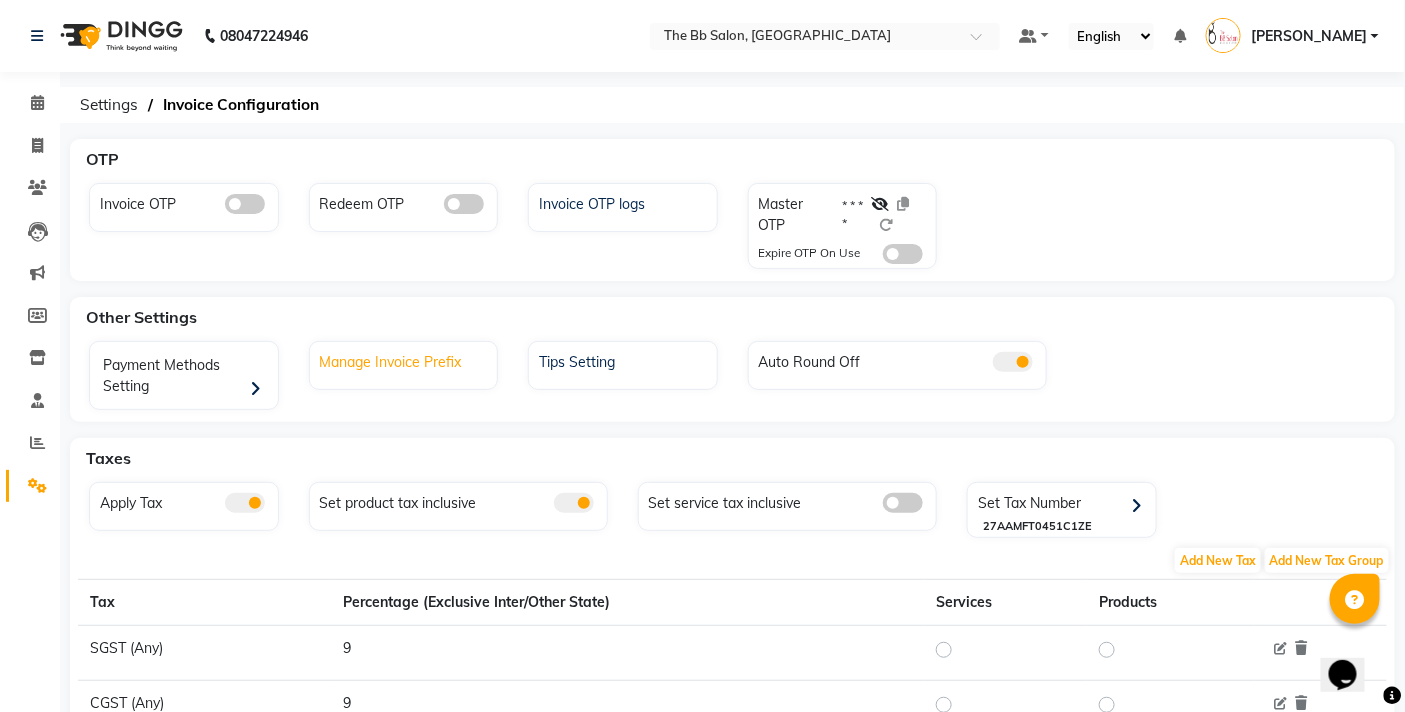 click on "Manage Invoice Prefix" 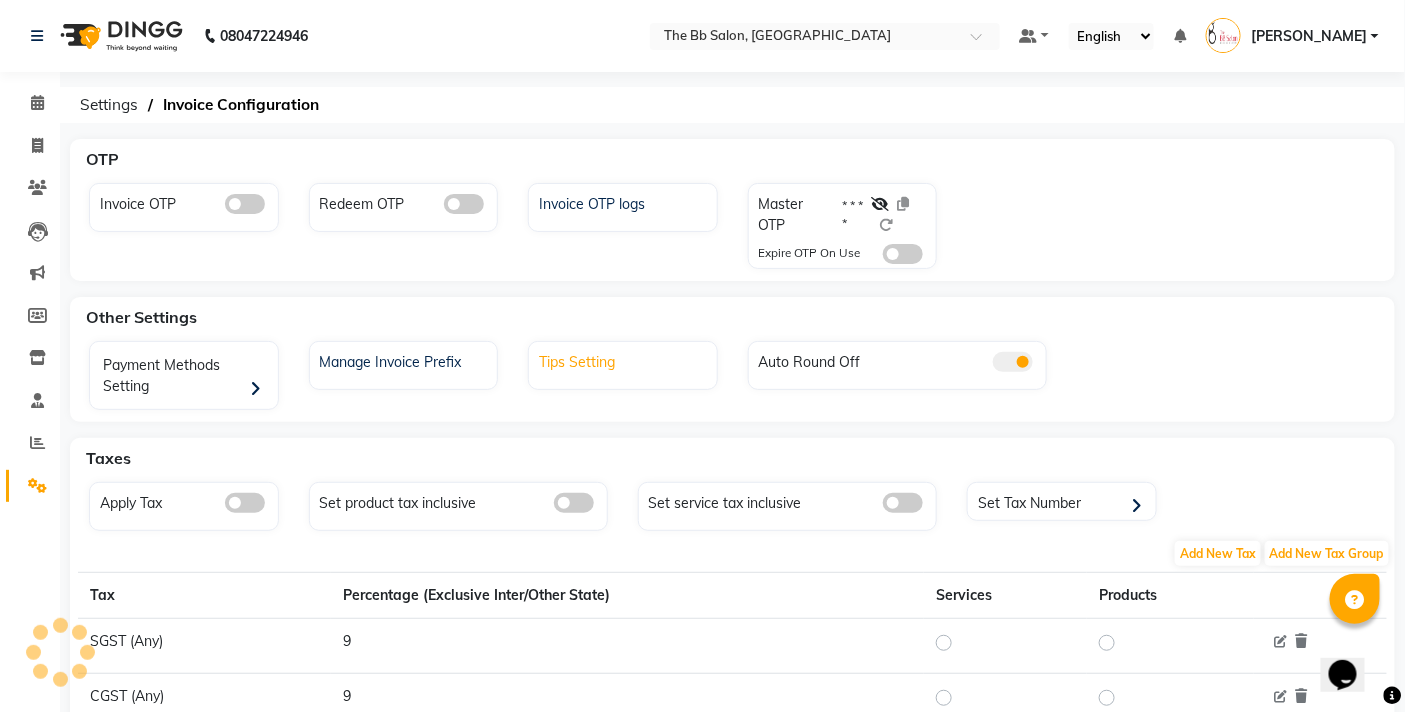 click on "Tips Setting" 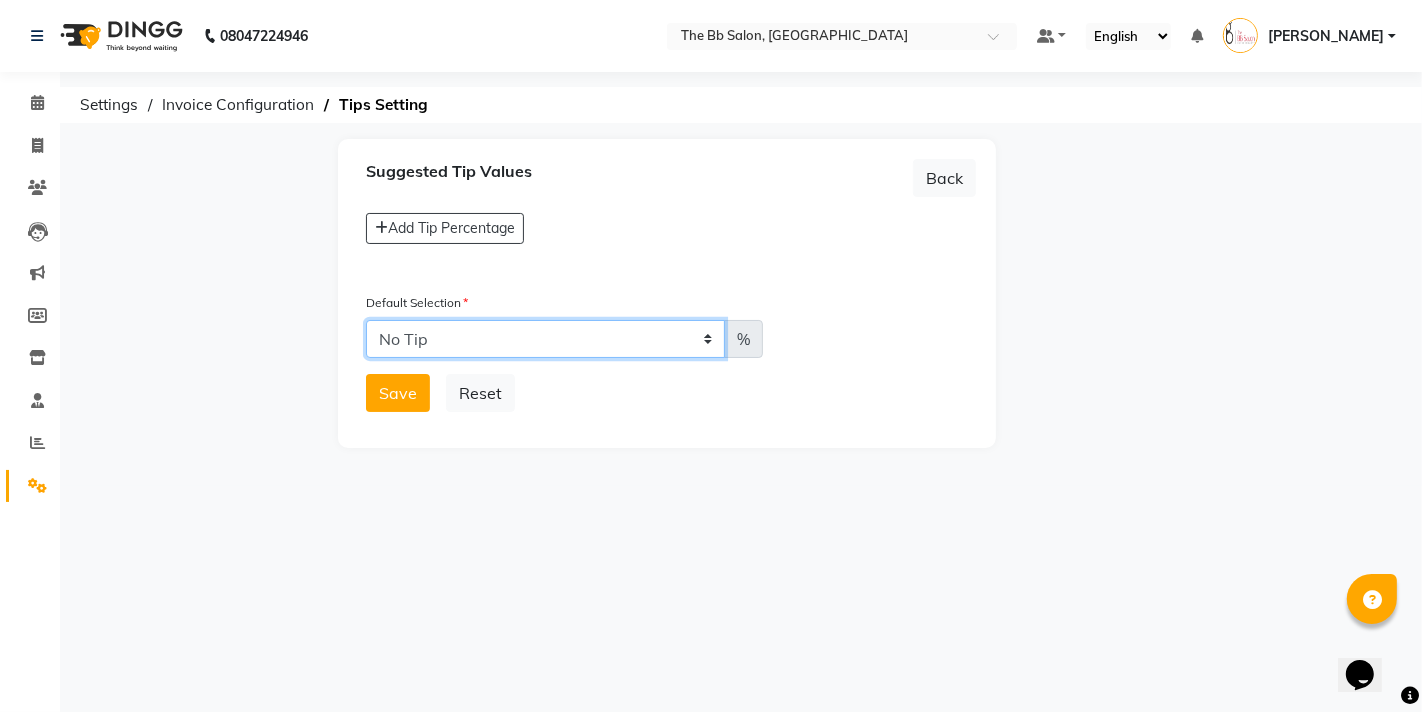 click on "No Tip" at bounding box center (545, 339) 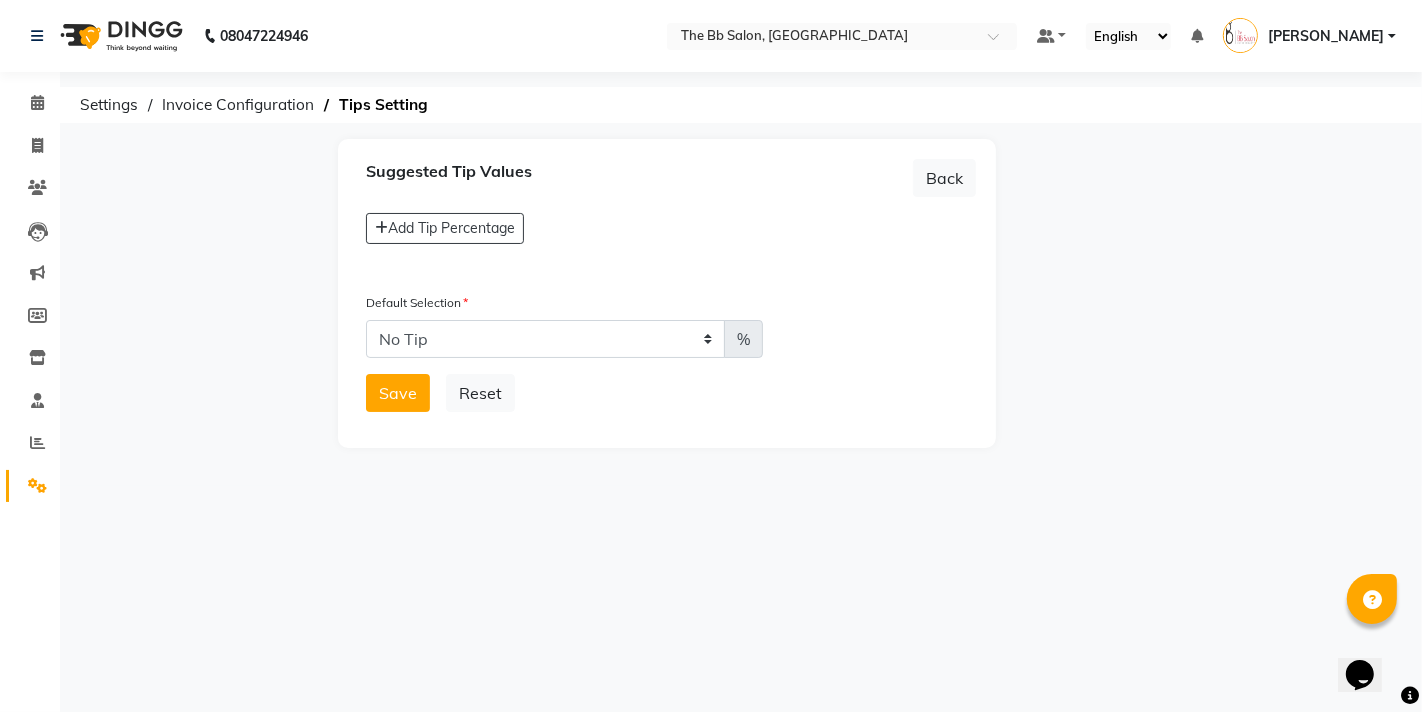 click on "%" 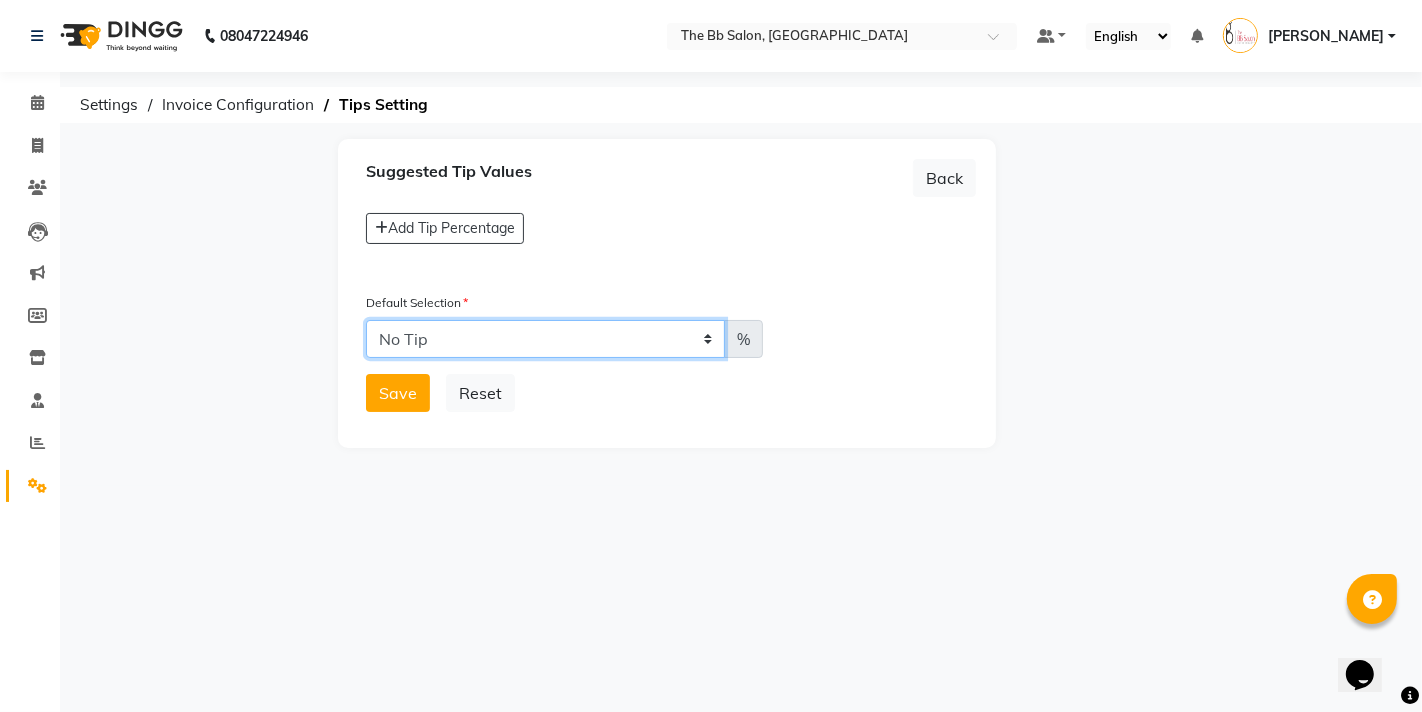 click on "No Tip" at bounding box center (545, 339) 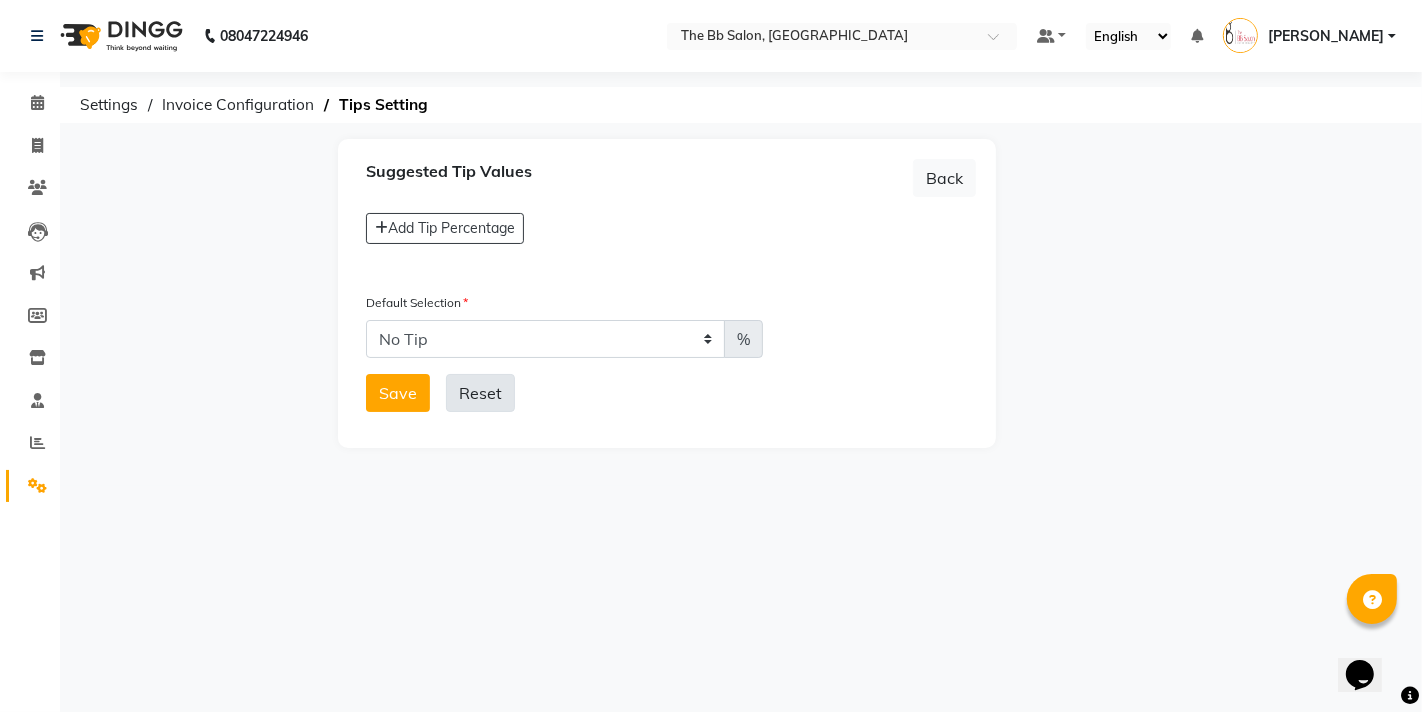 click on "Reset" at bounding box center [480, 393] 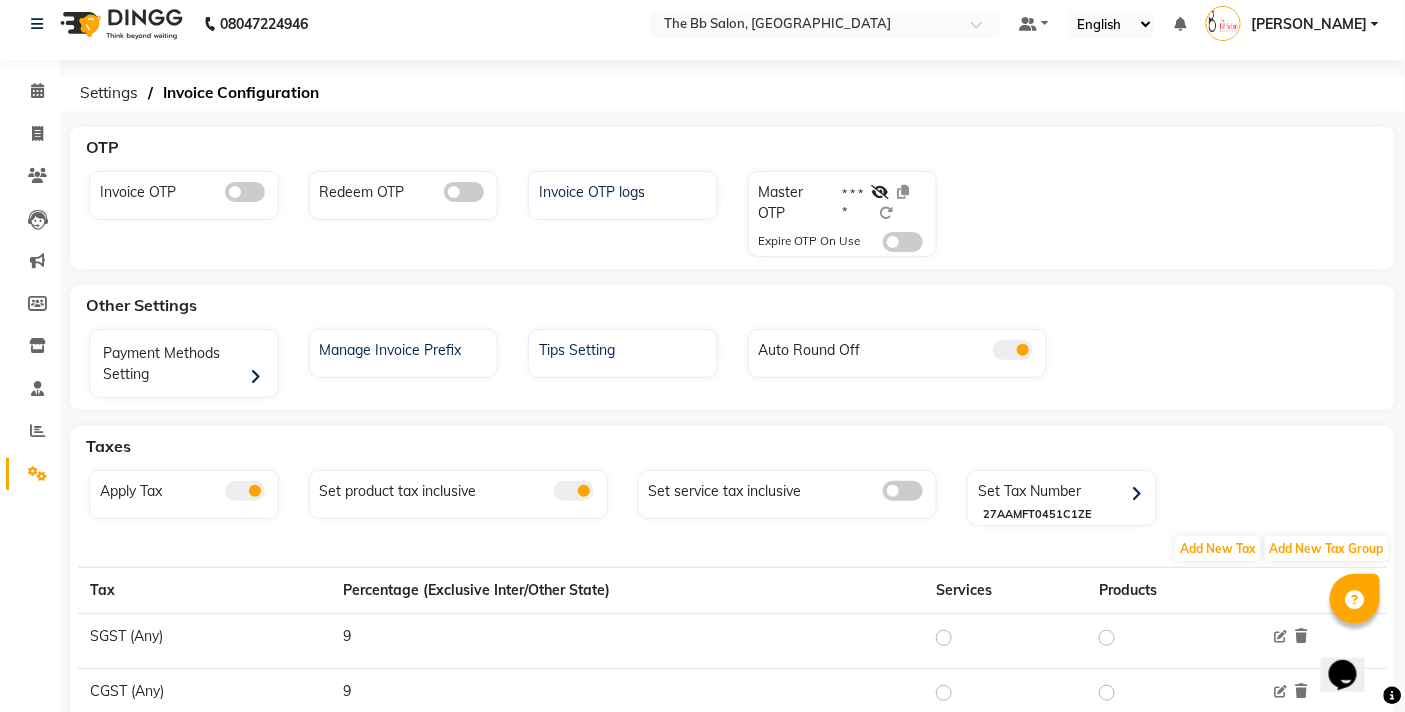 scroll, scrollTop: 0, scrollLeft: 0, axis: both 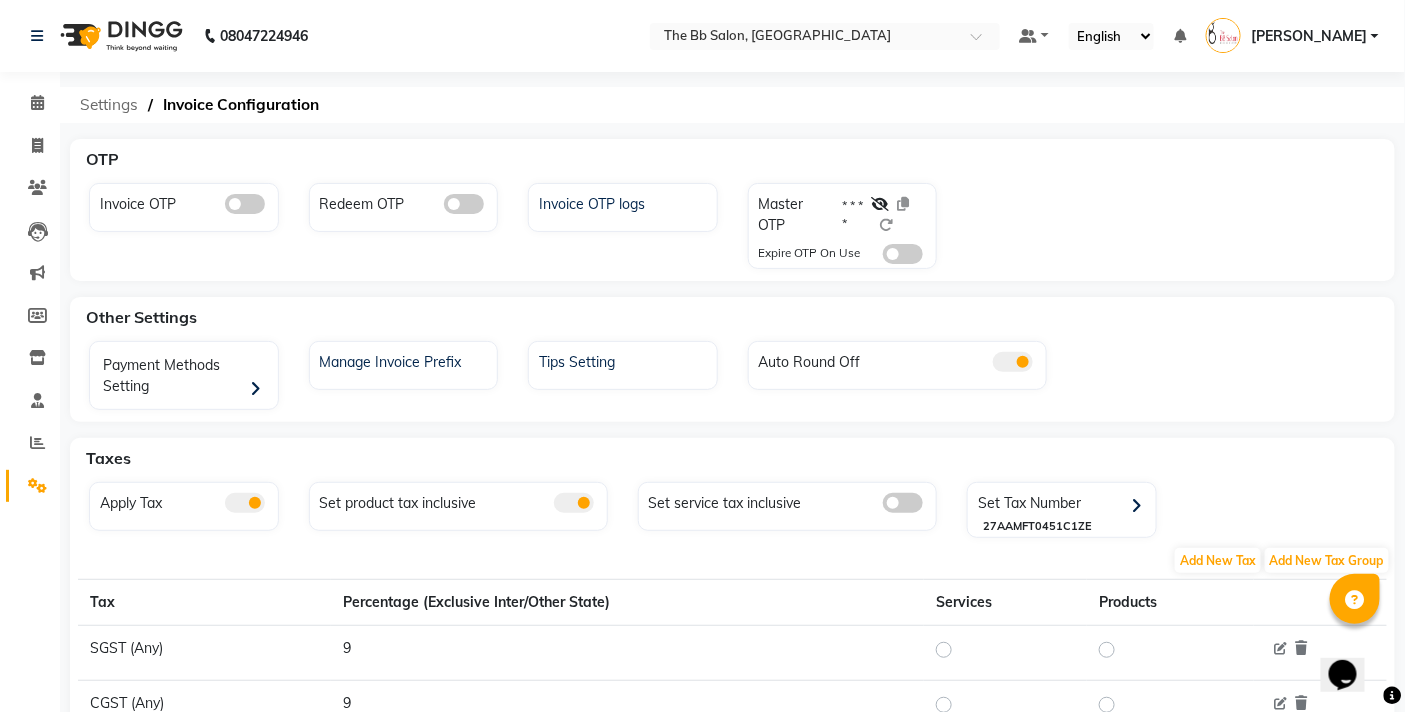 click on "Settings" 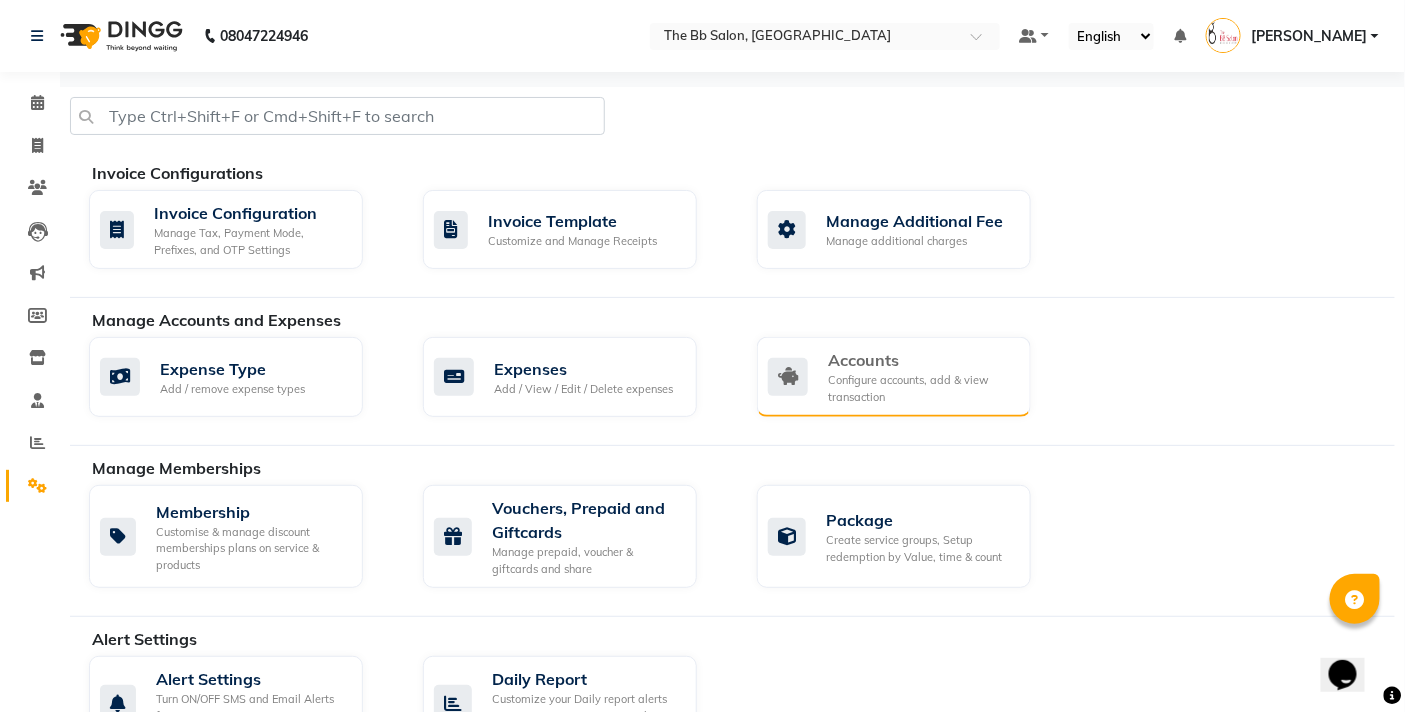 click on "Configure accounts, add & view transaction" 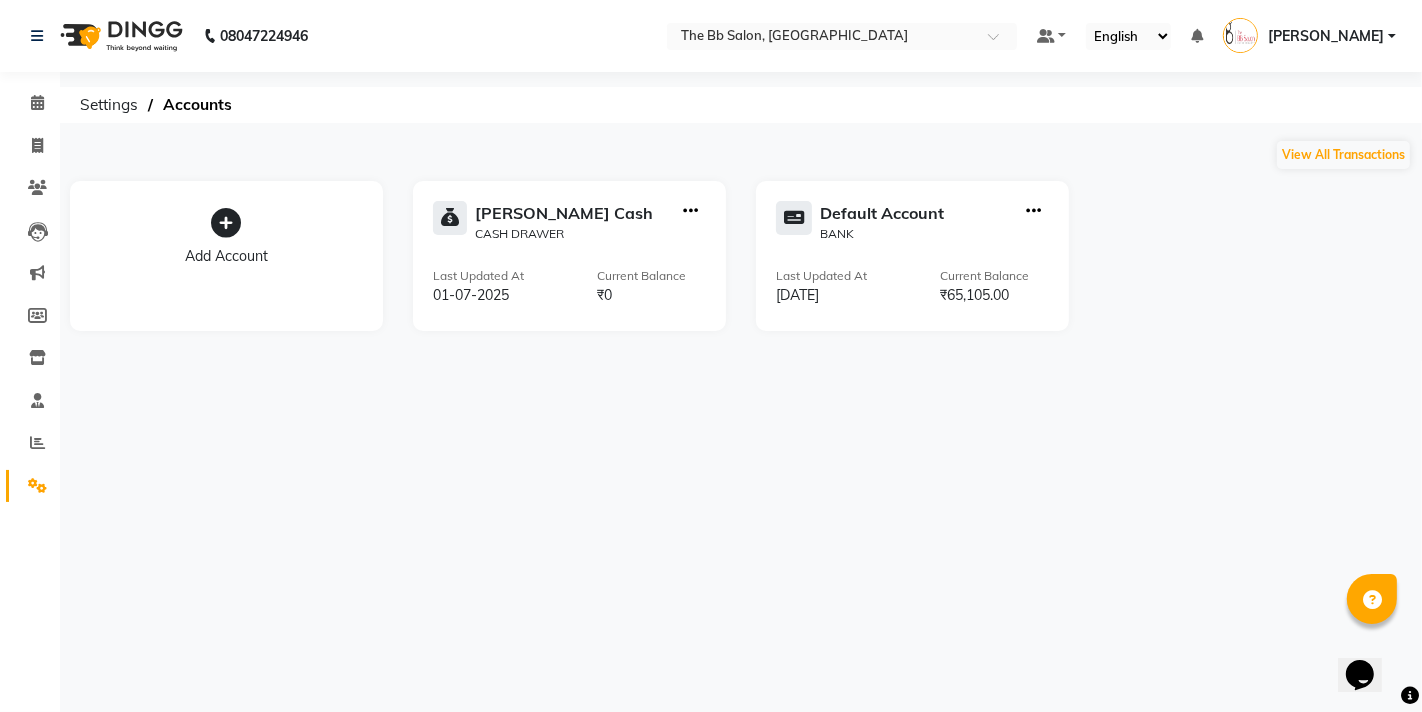 click 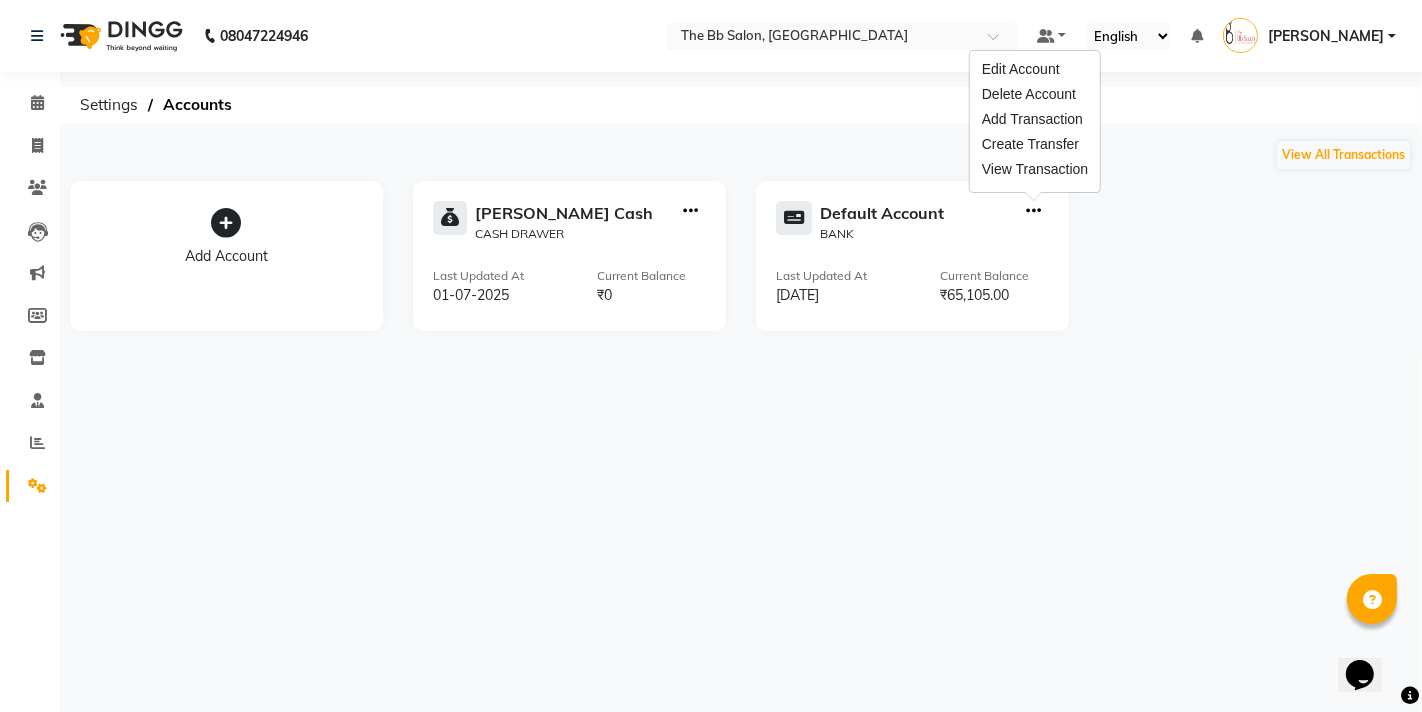click on "Add Account Petty Cash  CASH DRAWER Last Updated At  01-07-2025 Current Balance  ₹0 Default Account  BANK Last Updated At  25-06-2025 Current Balance  ₹65,105.00" 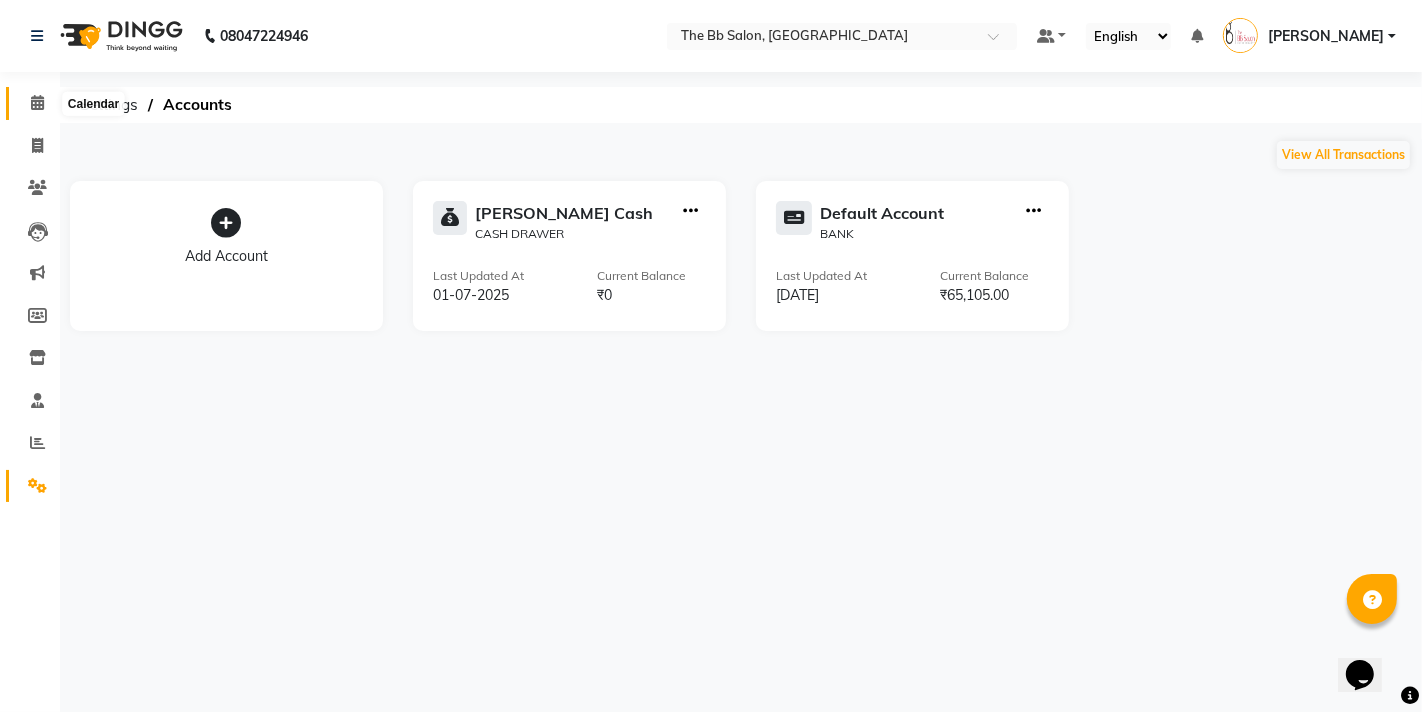click 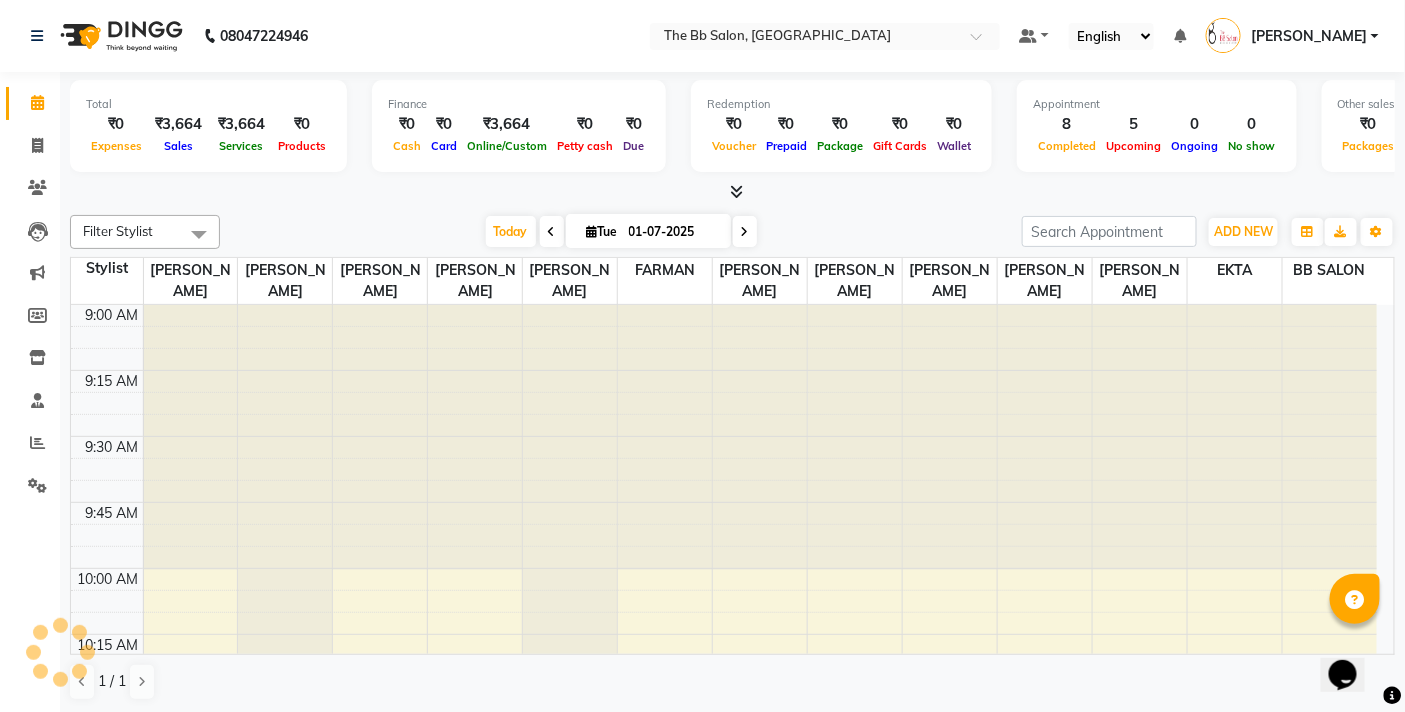 scroll, scrollTop: 0, scrollLeft: 0, axis: both 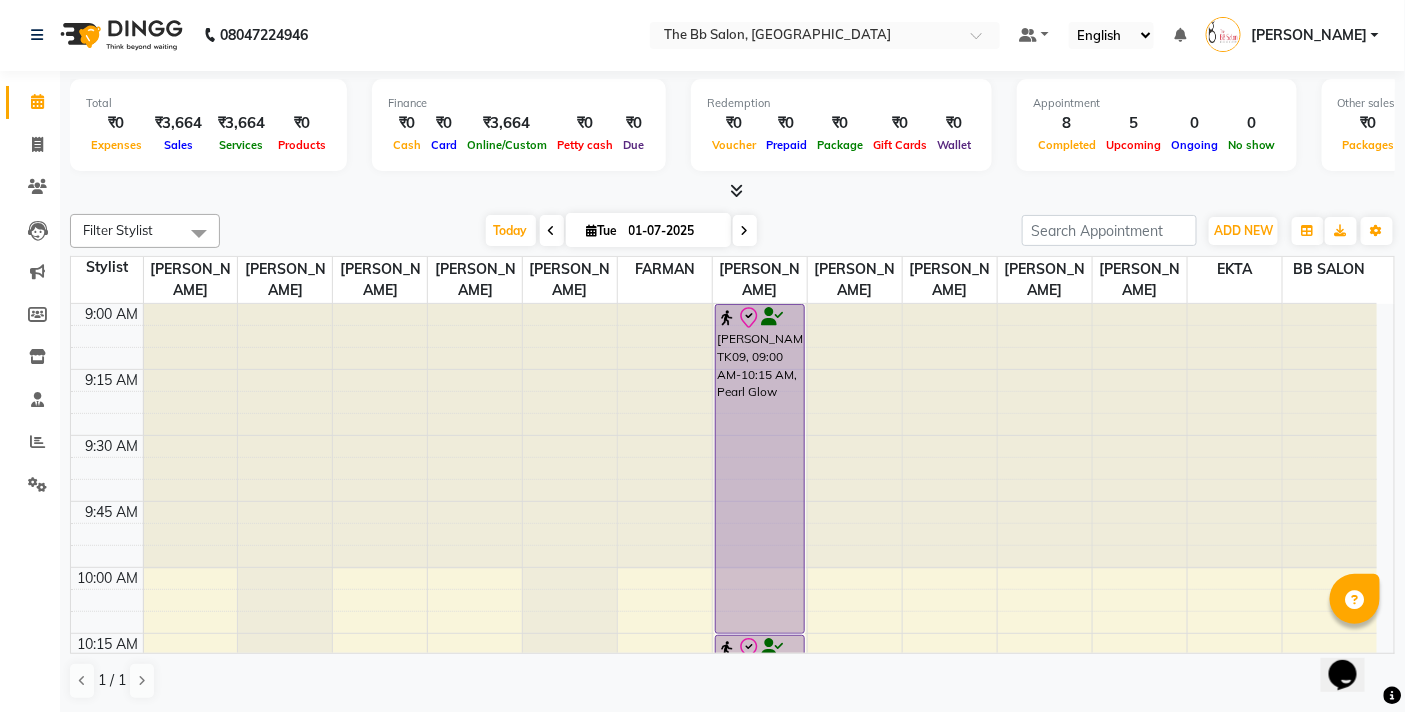 click on "Today  Tue 01-07-2025" at bounding box center (621, 231) 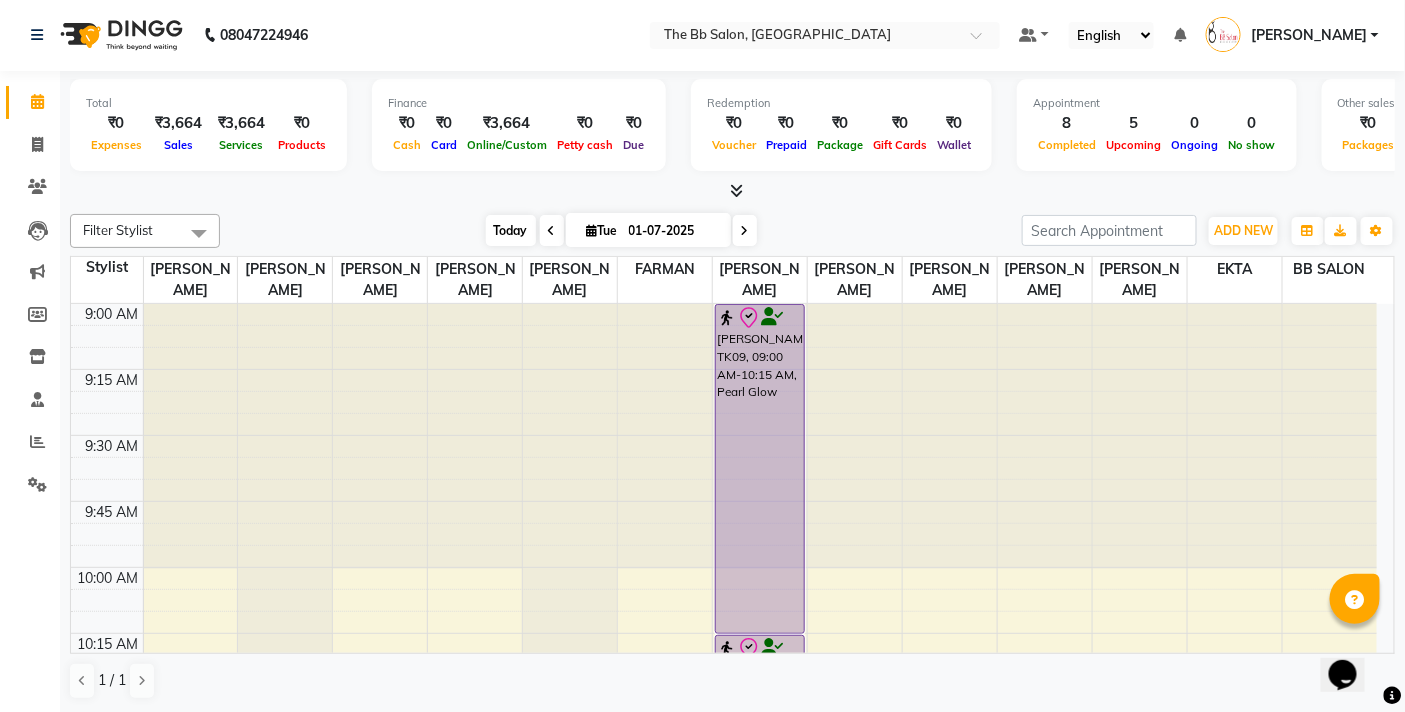 click on "Today" at bounding box center (511, 230) 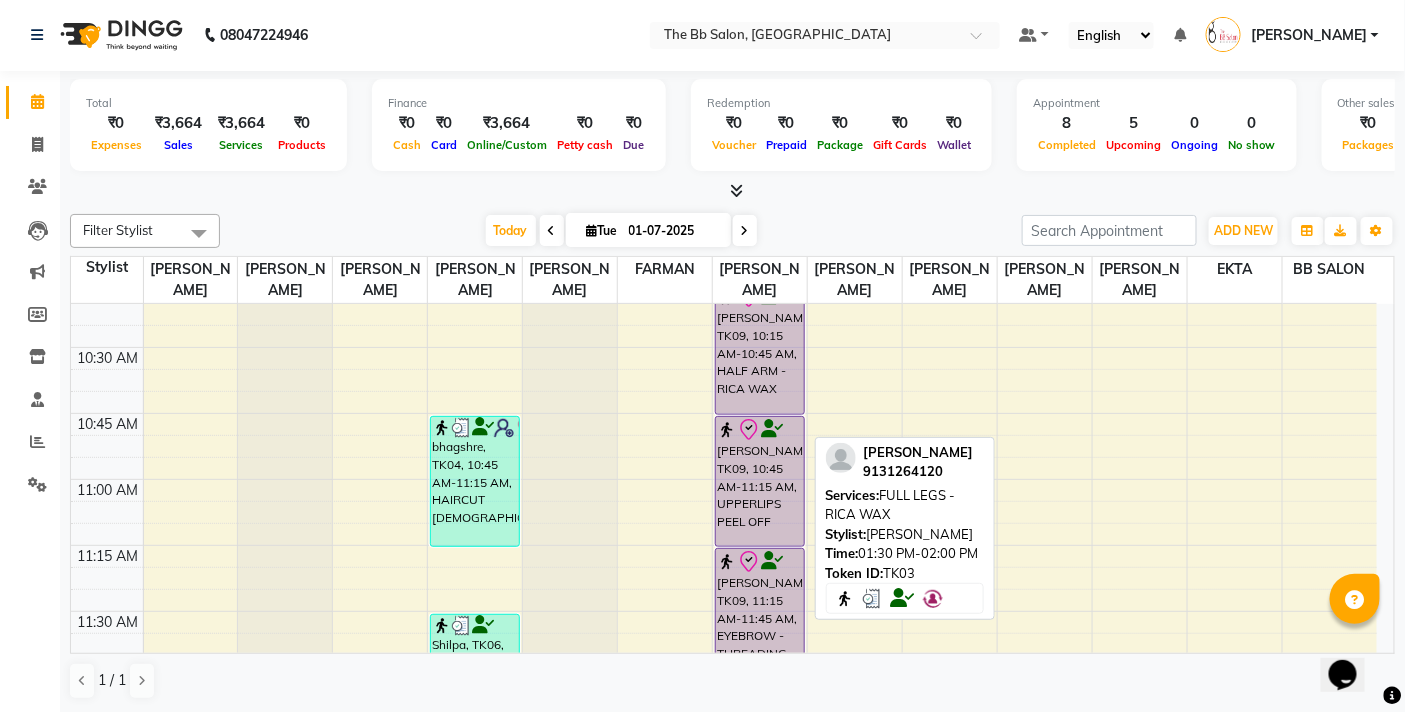 scroll, scrollTop: 0, scrollLeft: 0, axis: both 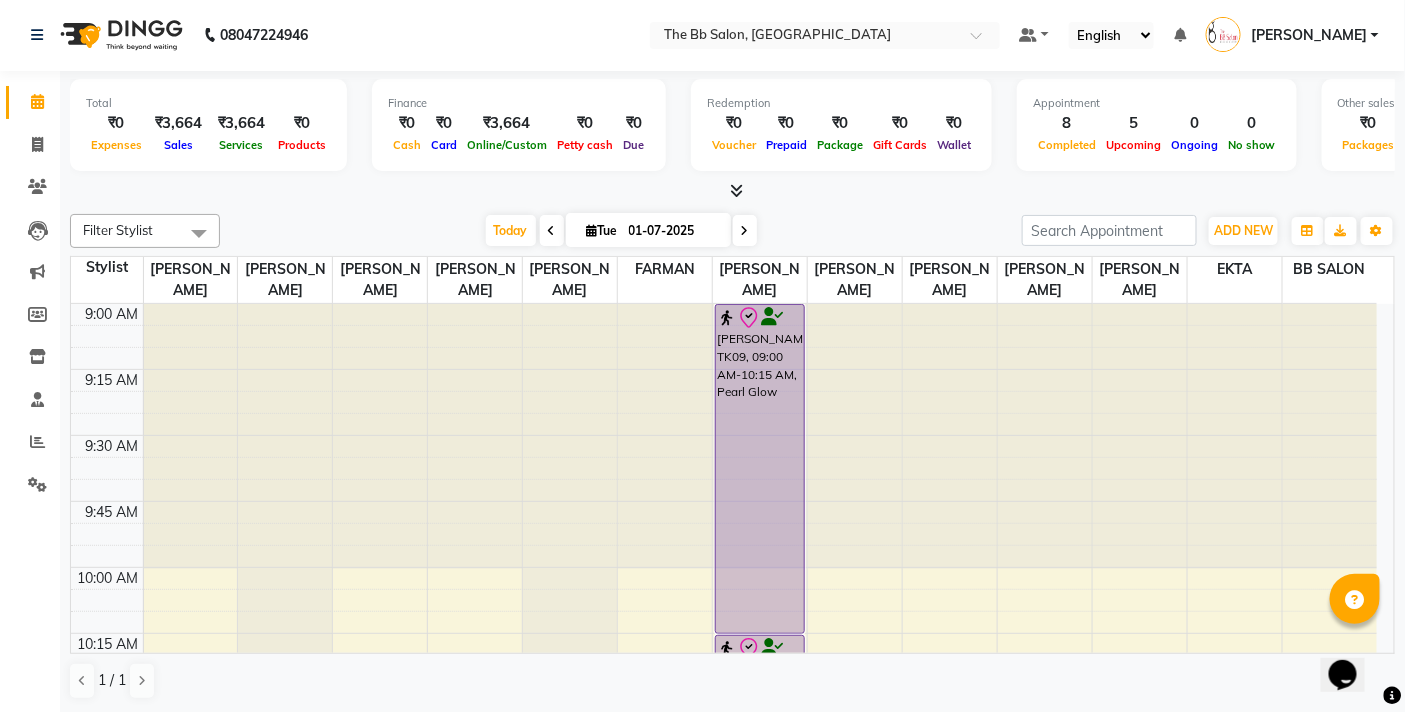 click at bounding box center [732, 191] 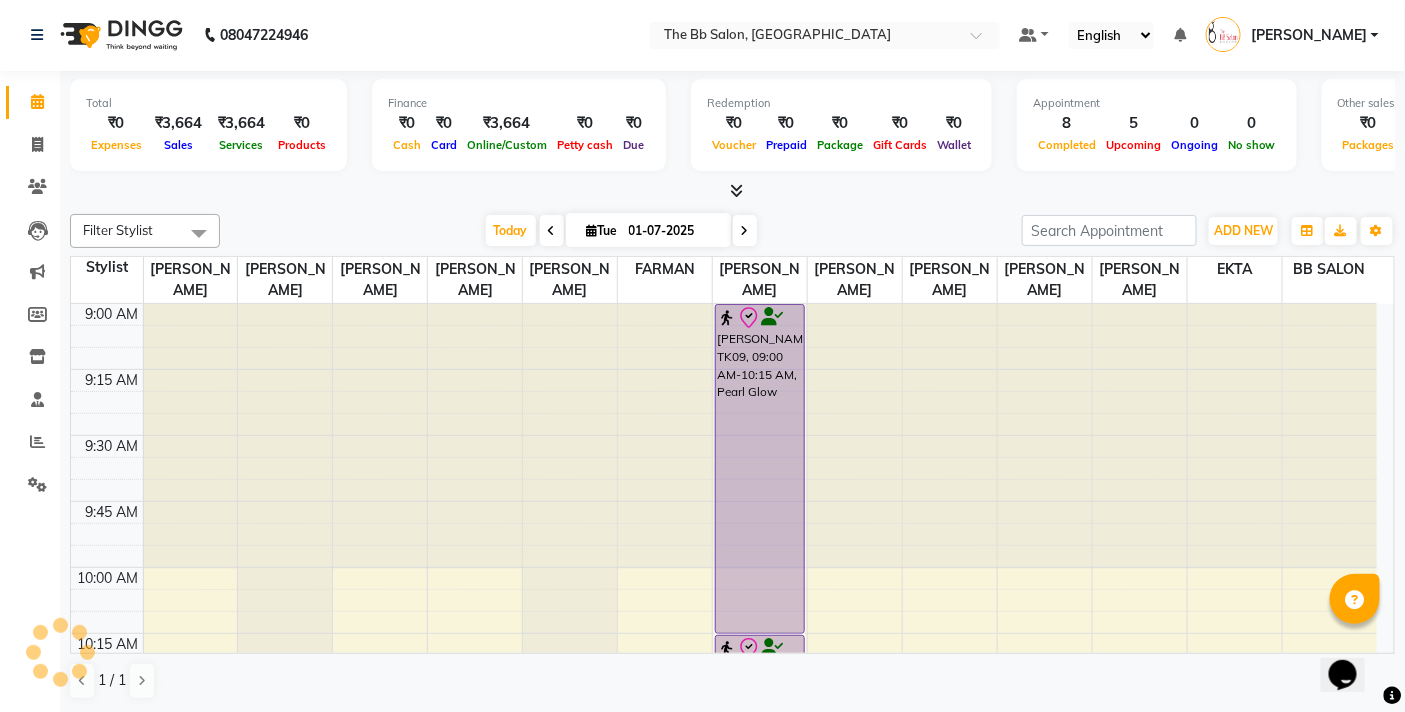 click at bounding box center (732, 191) 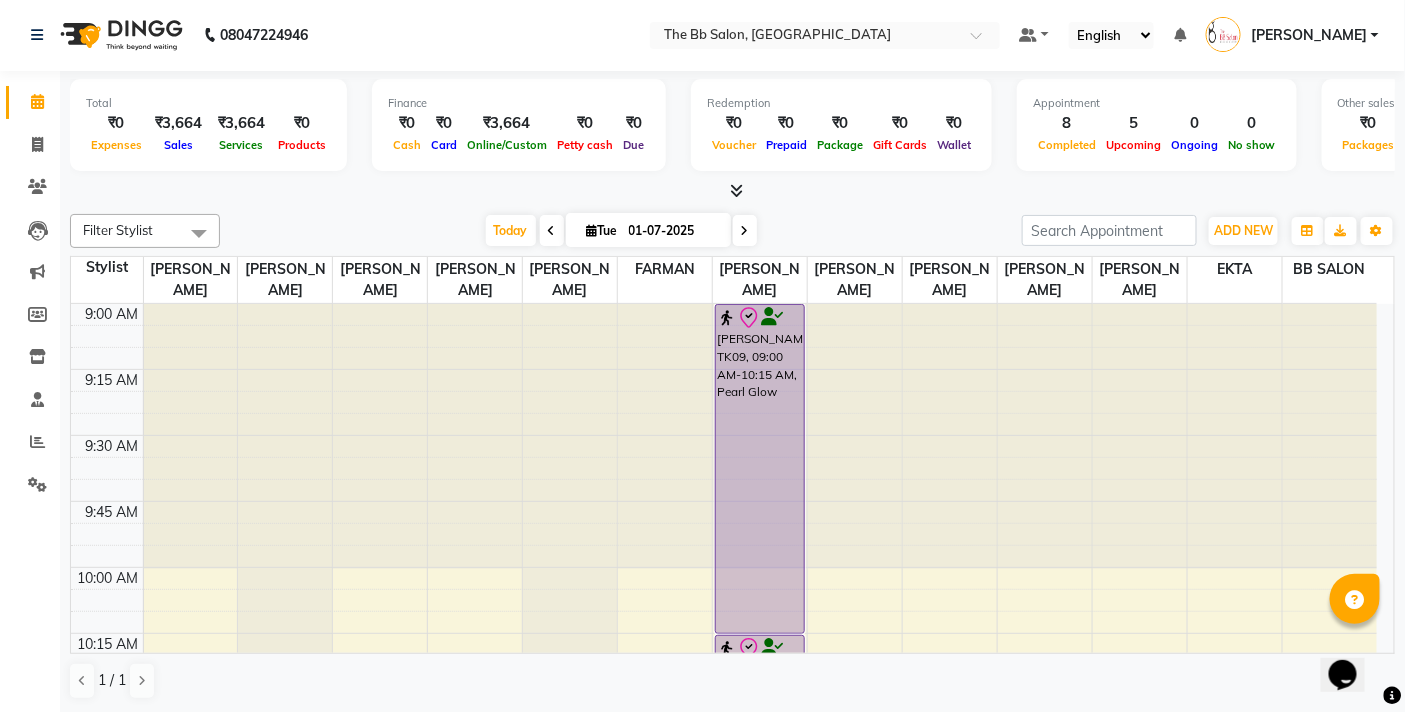 click at bounding box center (732, 191) 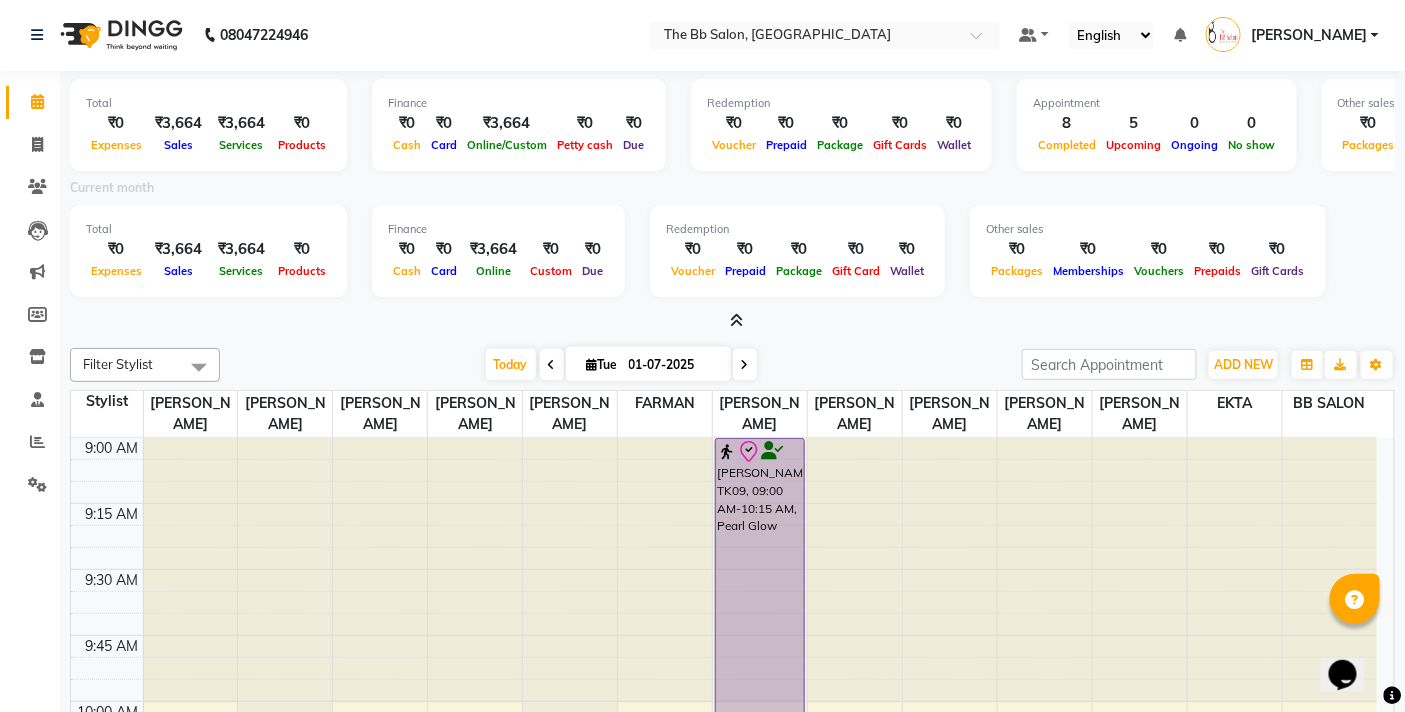 click at bounding box center [736, 320] 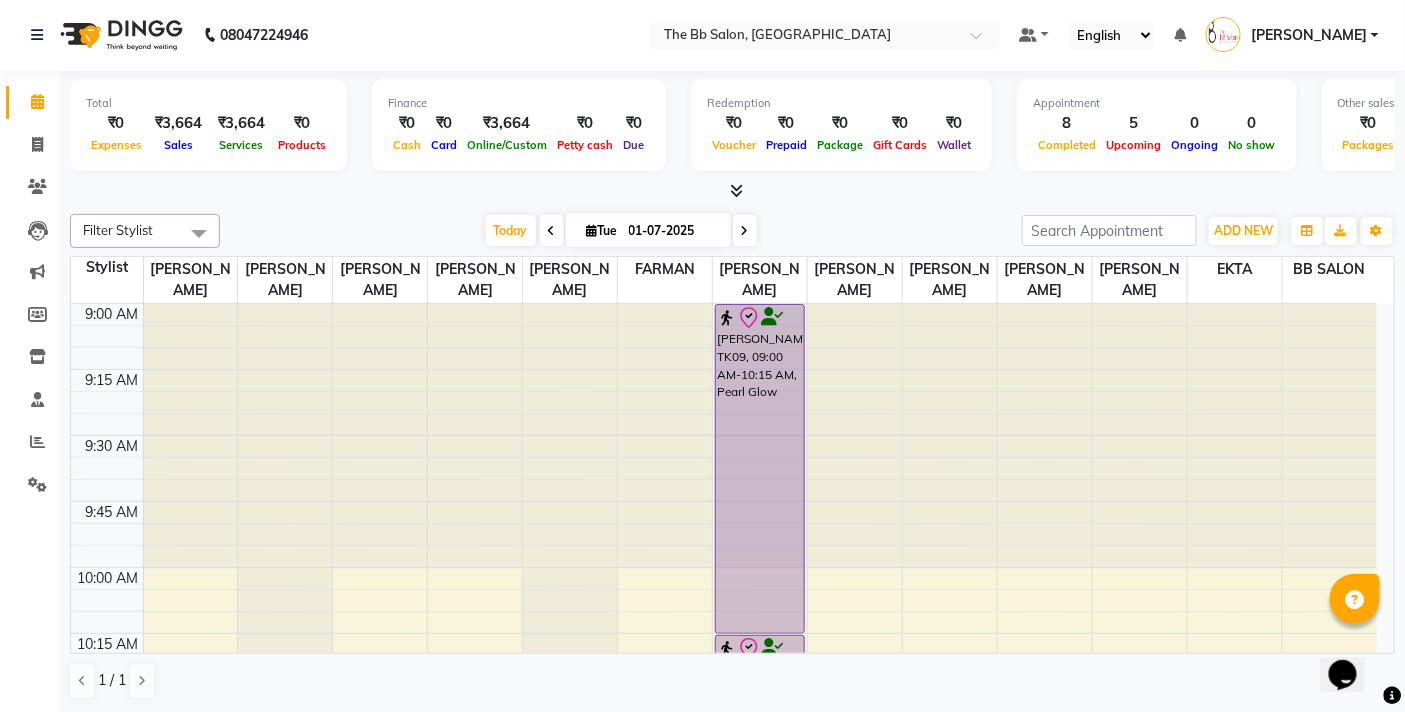 click on "Filter Stylist Select All BB SALON DIPALI EKTA FARMAN GOUSIYA SHAIKH MANGESH TAVARE Mrugesh Kamble Nazim Shaikh Rupesh Chavan Sanjay Pawar SHILPA YADAV WILSON ZAHIDA Today  Tue 01-07-2025 Toggle Dropdown Add Appointment Add Invoice Add Expense Add Attendance Add Client Add Transaction Toggle Dropdown Add Appointment Add Invoice Add Expense Add Attendance Add Client ADD NEW Toggle Dropdown Add Appointment Add Invoice Add Expense Add Attendance Add Client Add Transaction Filter Stylist Select All BB SALON DIPALI EKTA FARMAN GOUSIYA SHAIKH MANGESH TAVARE Mrugesh Kamble Nazim Shaikh Rupesh Chavan Sanjay Pawar SHILPA YADAV WILSON ZAHIDA Group By  Staff View   Room View  View as Vertical  Vertical - Week View  Horizontal  Horizontal - Week View  List  Toggle Dropdown Calendar Settings Manage Tags   Arrange Stylists   Reset Stylists  Full Screen Appointment Form Zoom 300% Staff/Room Display Count 13 Stylist Sanjay Pawar Mrugesh Kamble Nazim Shaikh MANGESH TAVARE Rupesh Chavan FARMAN SHILPA YADAV GOUSIYA SHAIKH EKTA" 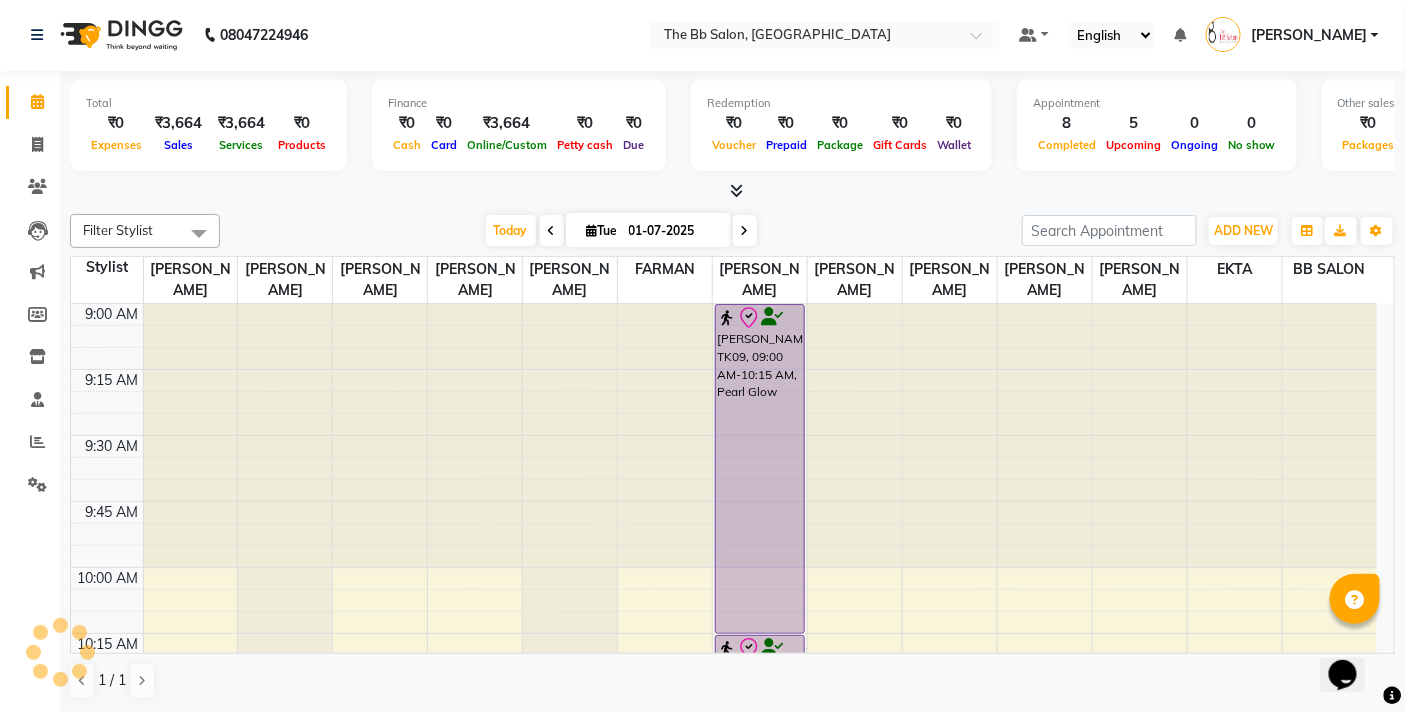 click on "Today  Tue 01-07-2025" at bounding box center (621, 231) 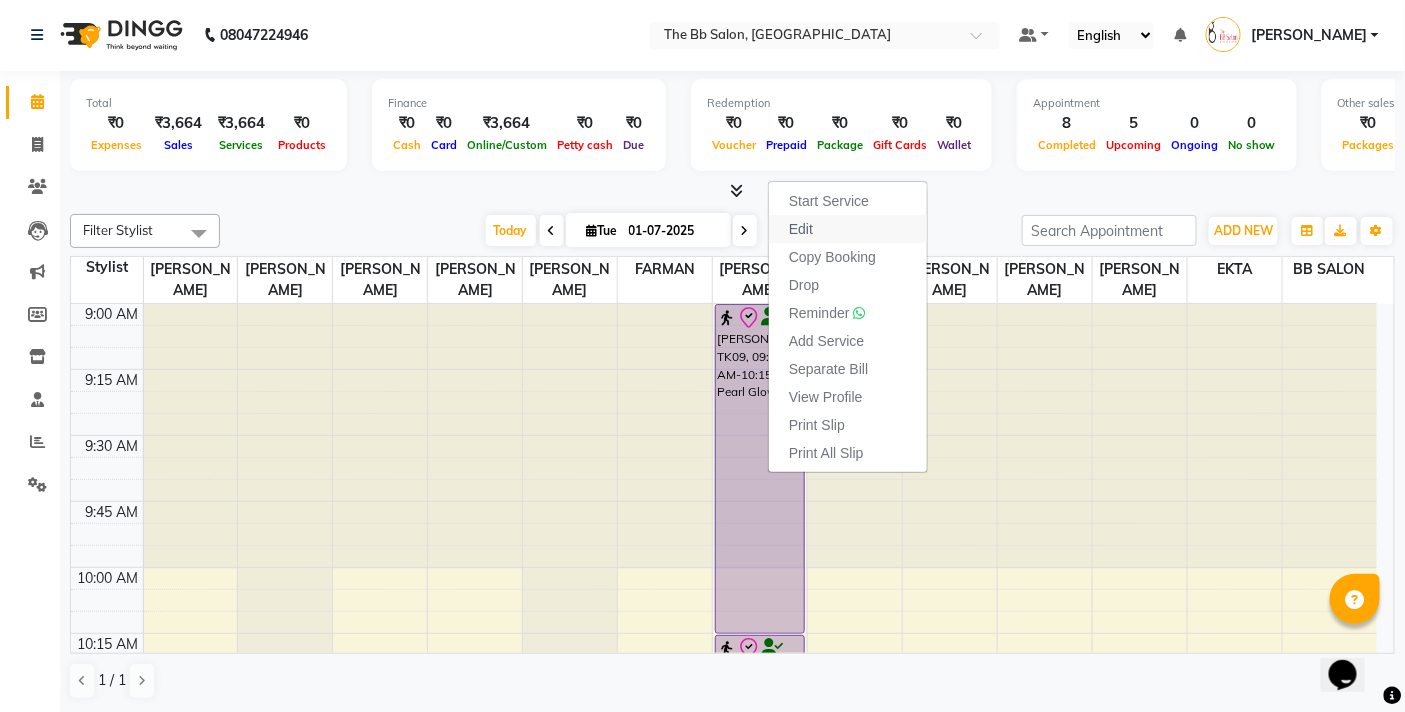 click on "Edit" at bounding box center (848, 229) 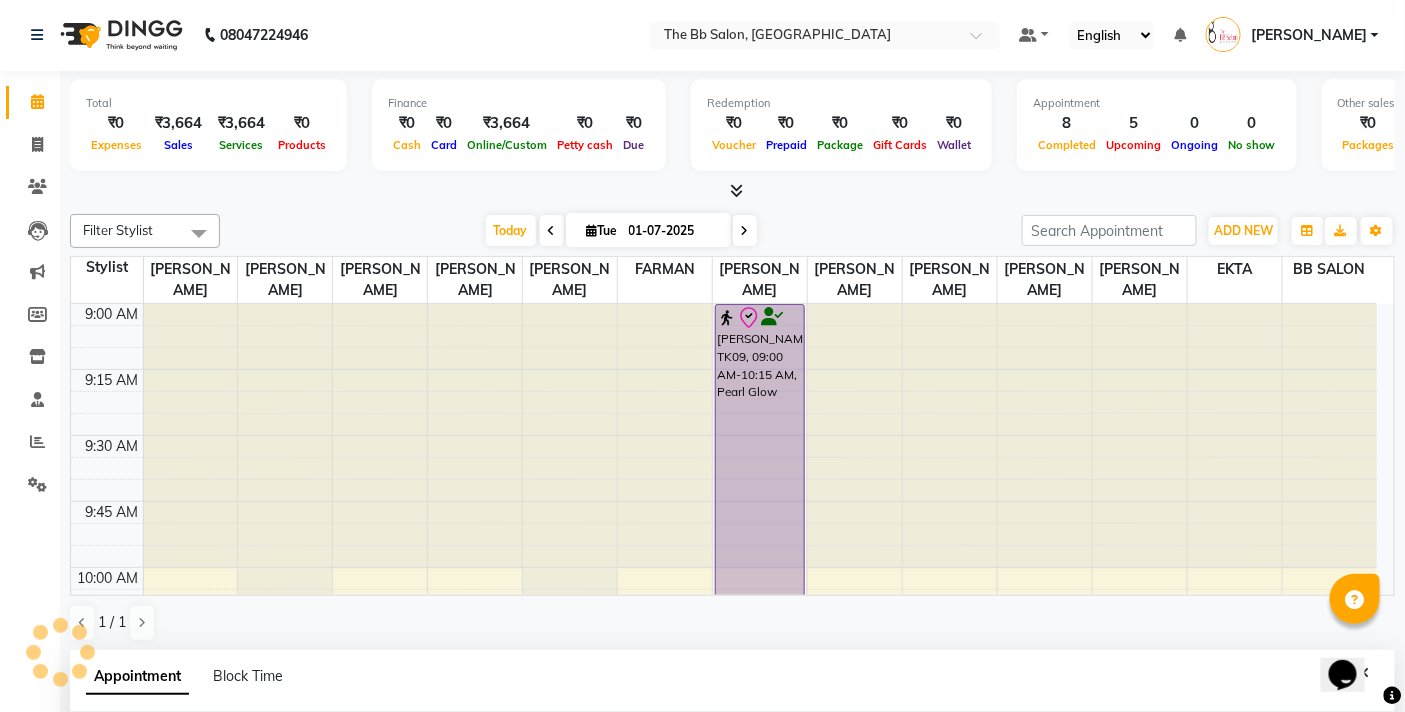 scroll, scrollTop: 392, scrollLeft: 0, axis: vertical 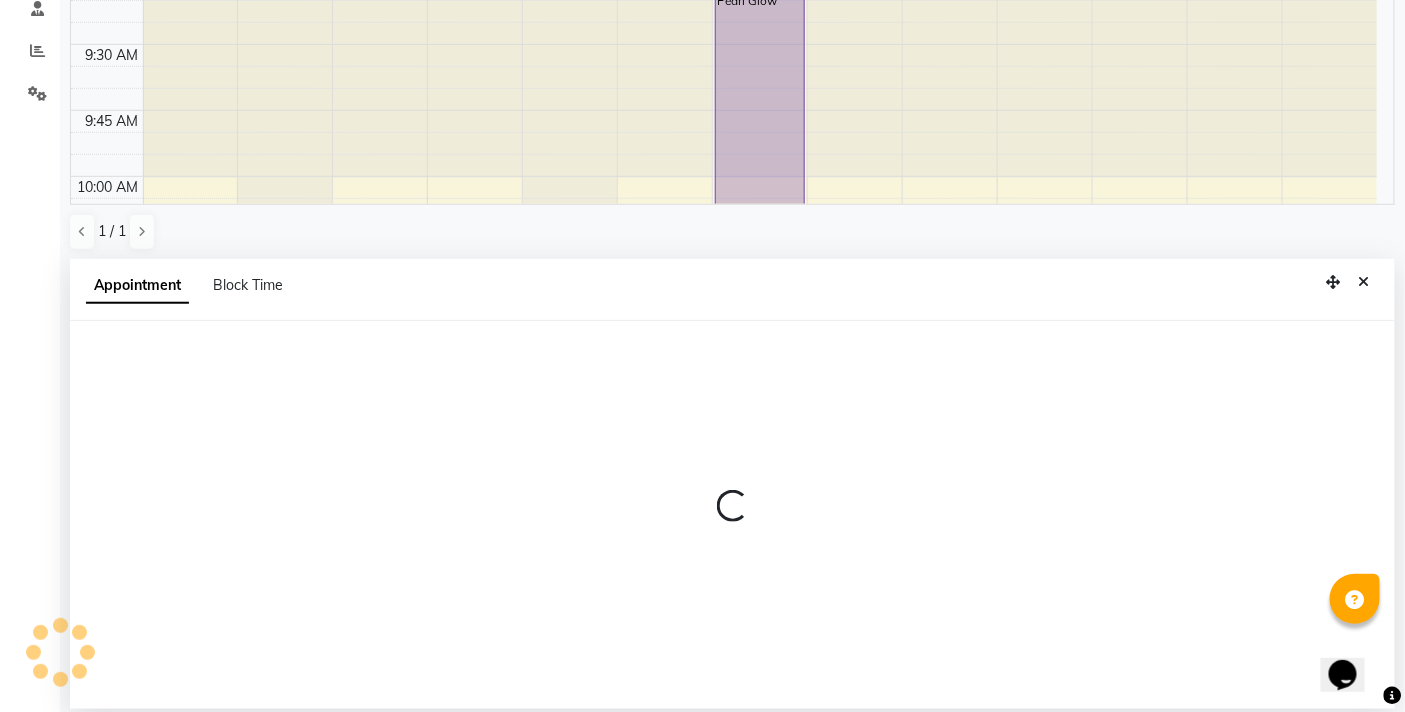 select on "check-in" 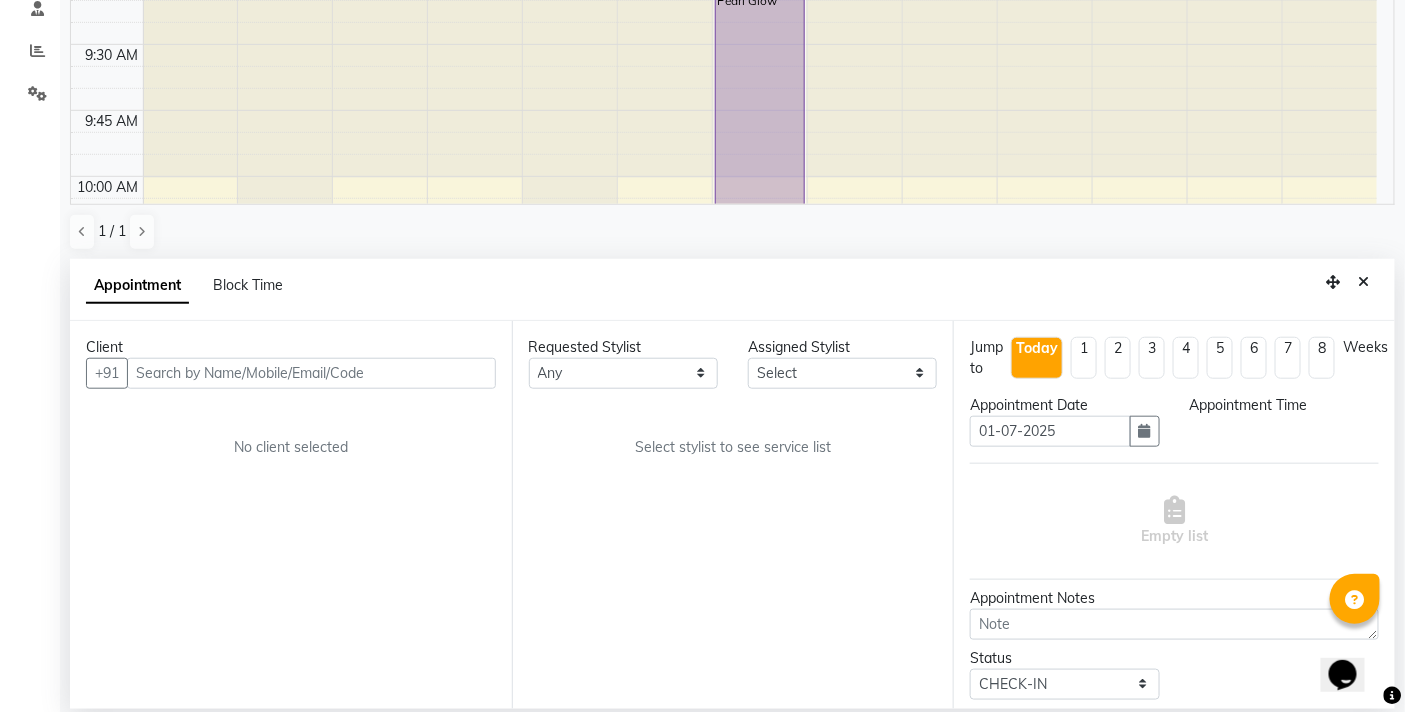 select on "83516" 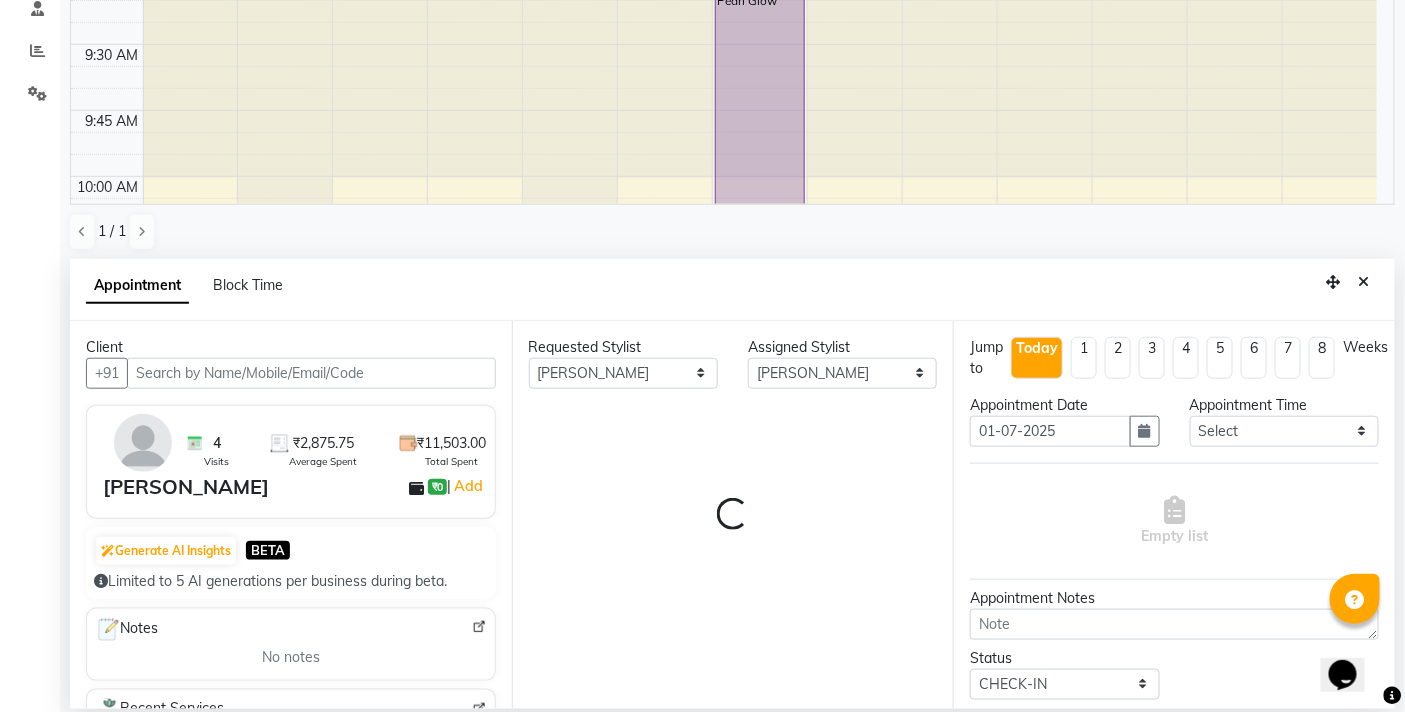 select on "3065" 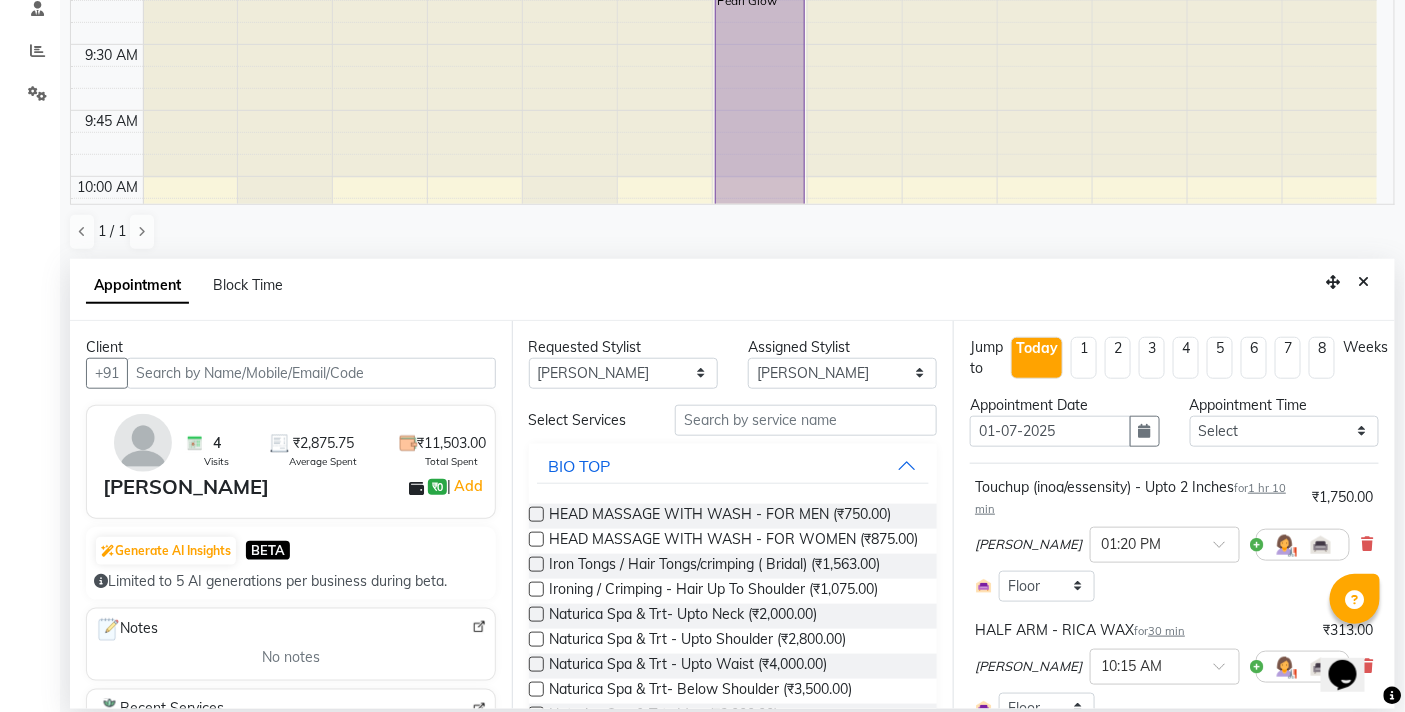 scroll, scrollTop: 1592, scrollLeft: 0, axis: vertical 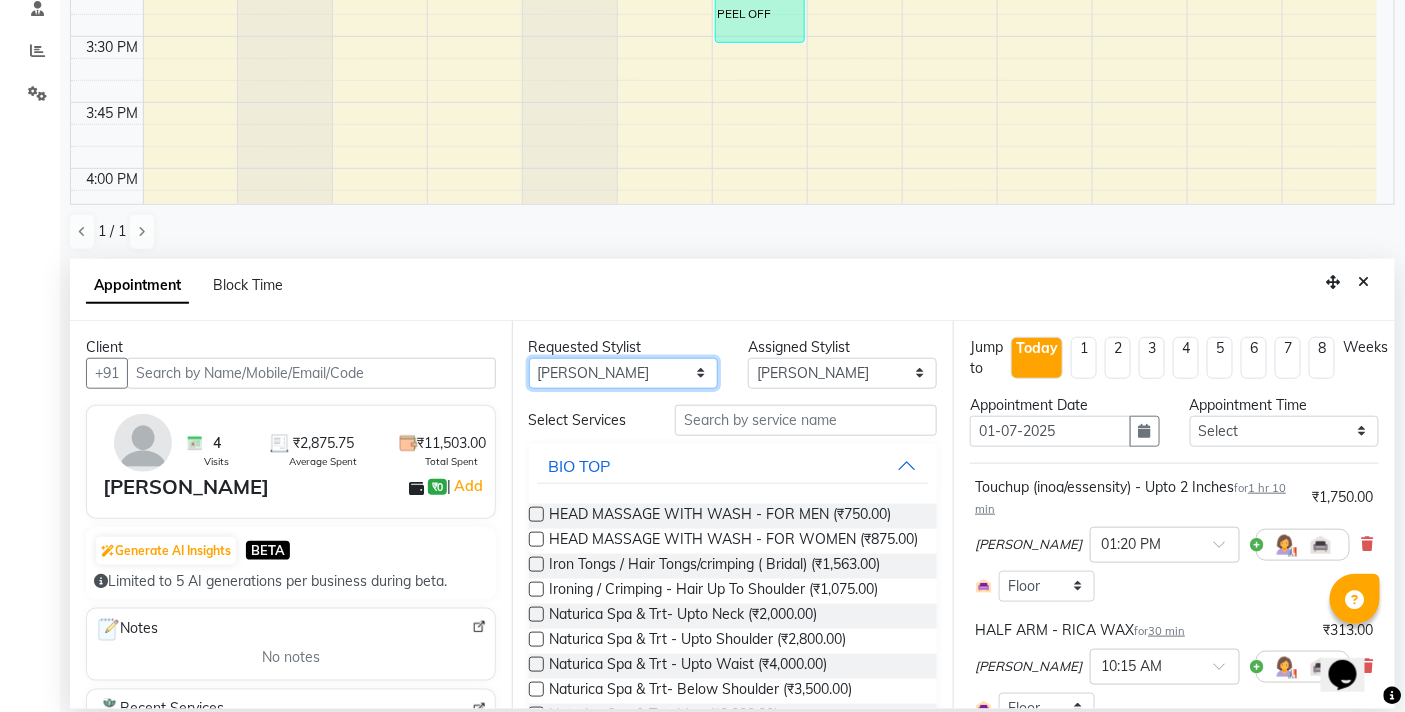 click on "Any BB SALON [PERSON_NAME] [PERSON_NAME] [PERSON_NAME] [PERSON_NAME] [PERSON_NAME] [PERSON_NAME] [PERSON_NAME] [PERSON_NAME] [PERSON_NAME] [PERSON_NAME]" at bounding box center [623, 373] 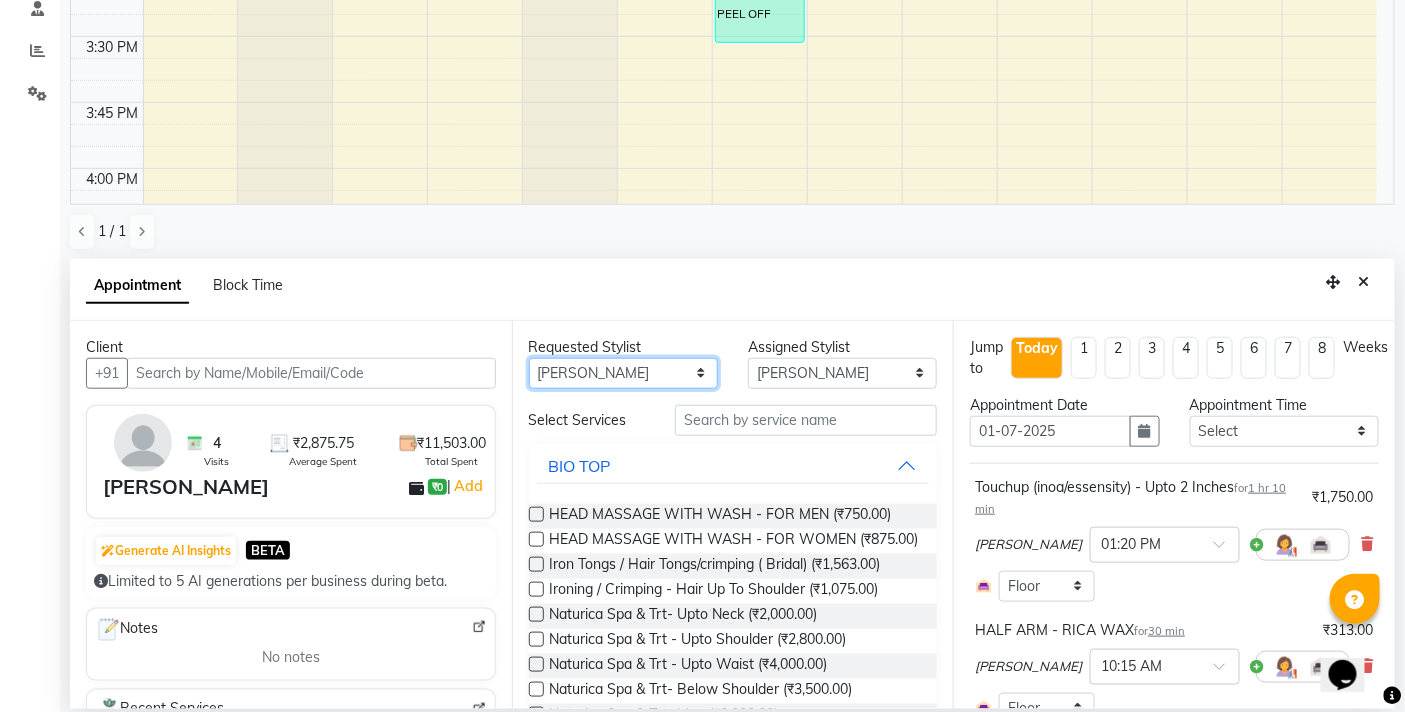 select on "84071" 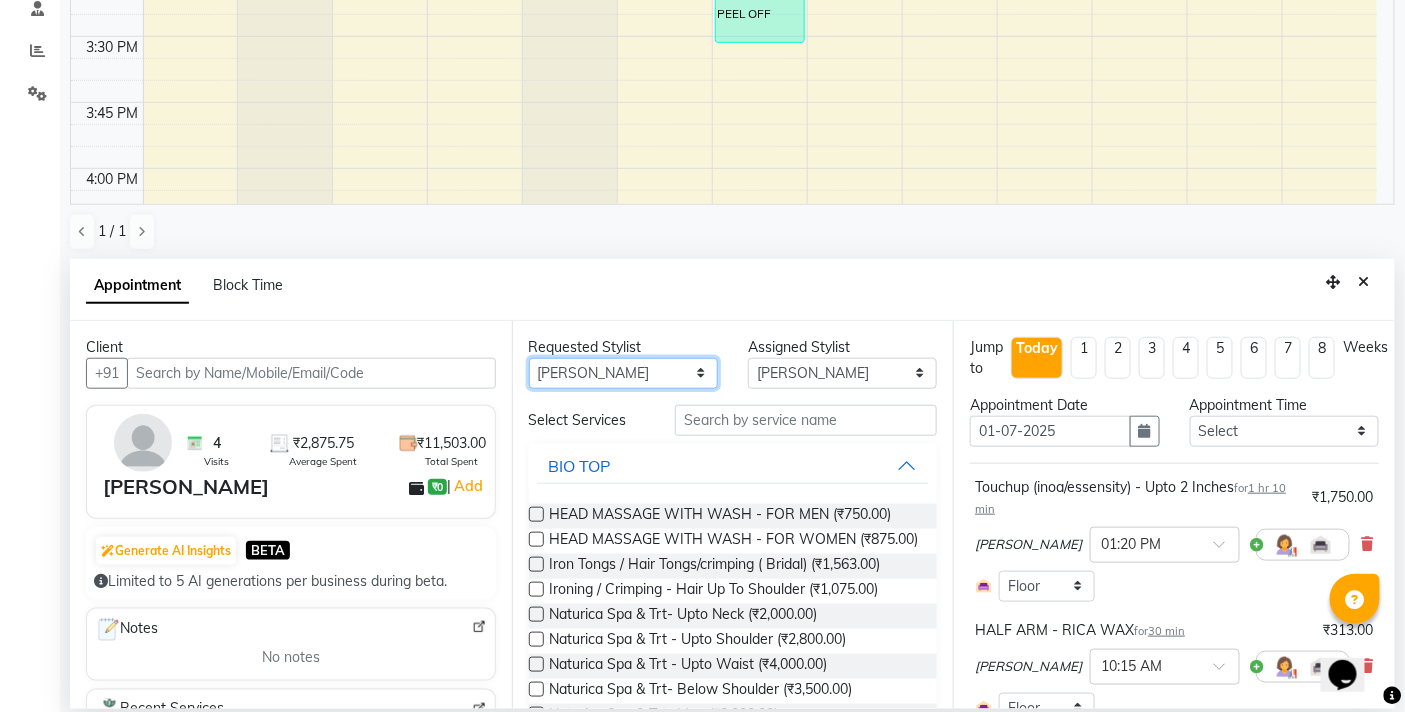 click on "Any BB SALON [PERSON_NAME] [PERSON_NAME] [PERSON_NAME] [PERSON_NAME] [PERSON_NAME] [PERSON_NAME] [PERSON_NAME] [PERSON_NAME] [PERSON_NAME] [PERSON_NAME]" at bounding box center (623, 373) 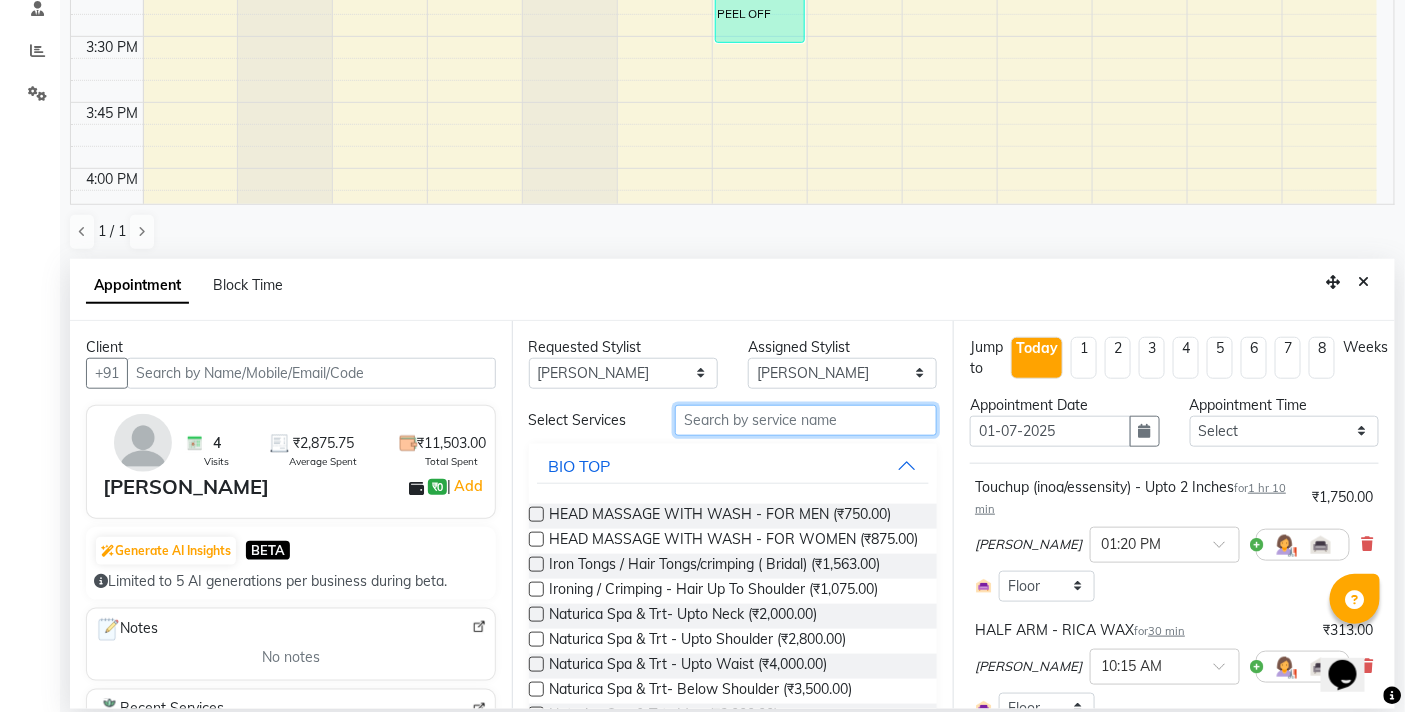 click at bounding box center [806, 420] 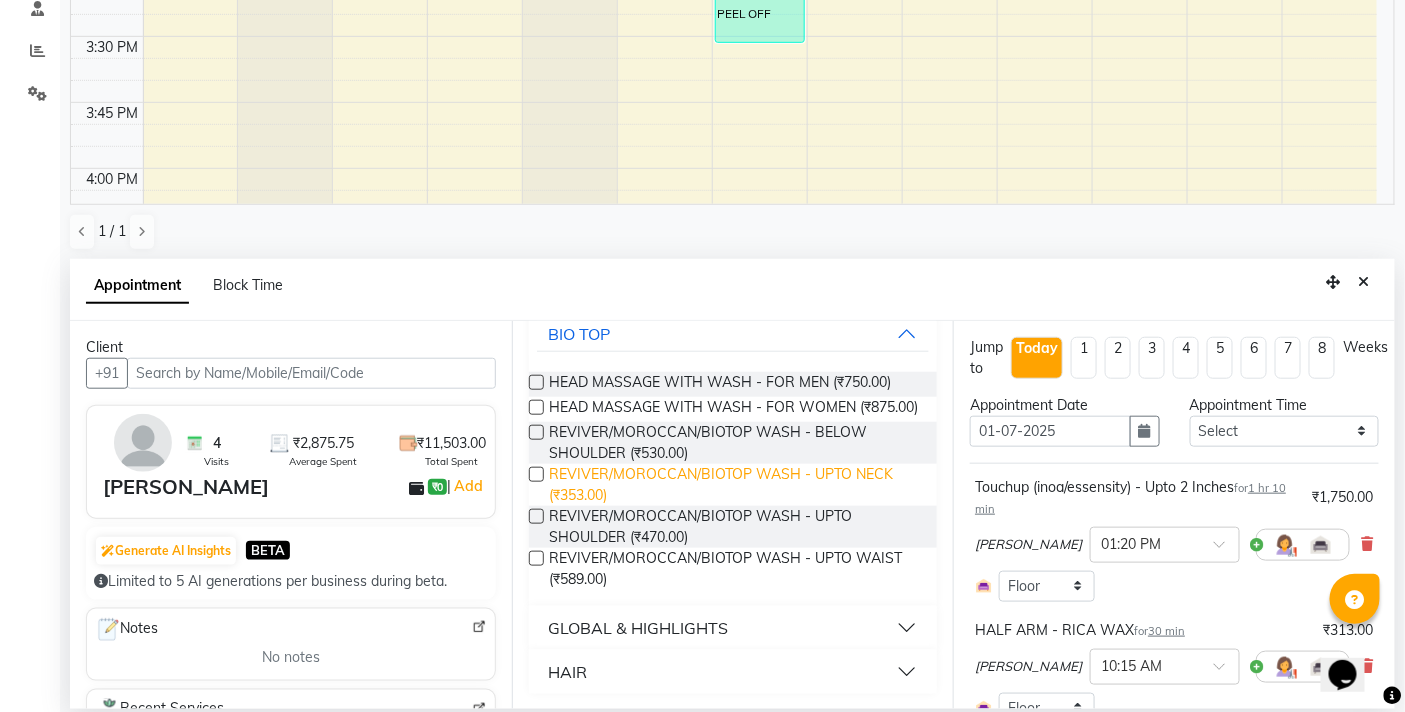 scroll, scrollTop: 150, scrollLeft: 0, axis: vertical 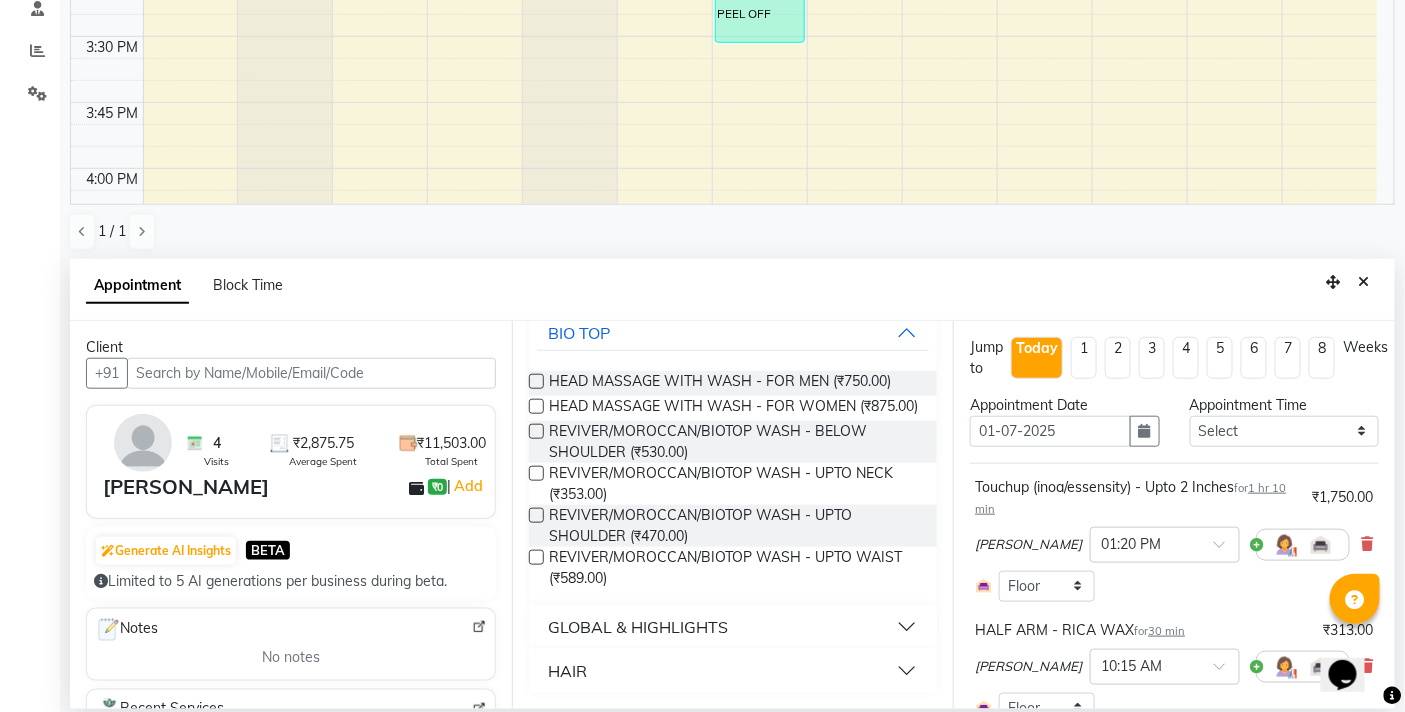 type on "wash" 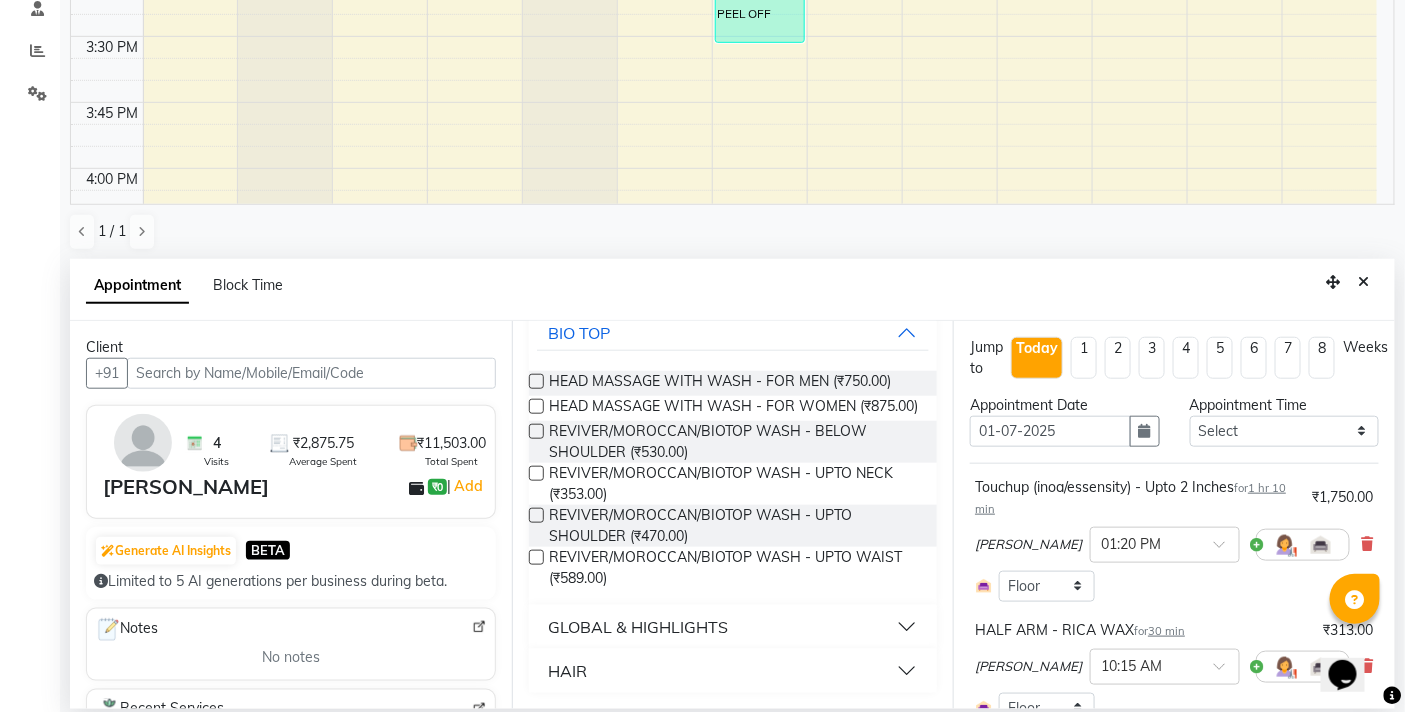 click on "HAIR" at bounding box center (733, 671) 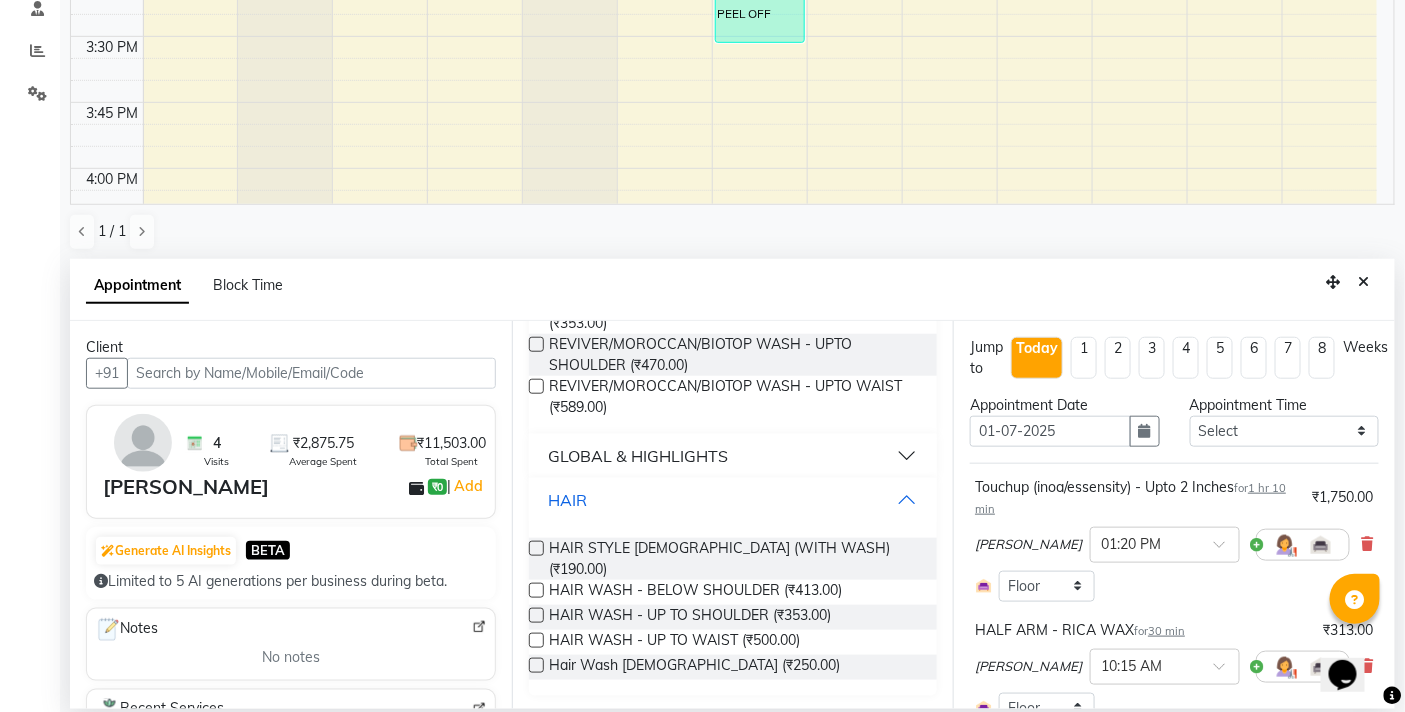 scroll, scrollTop: 306, scrollLeft: 0, axis: vertical 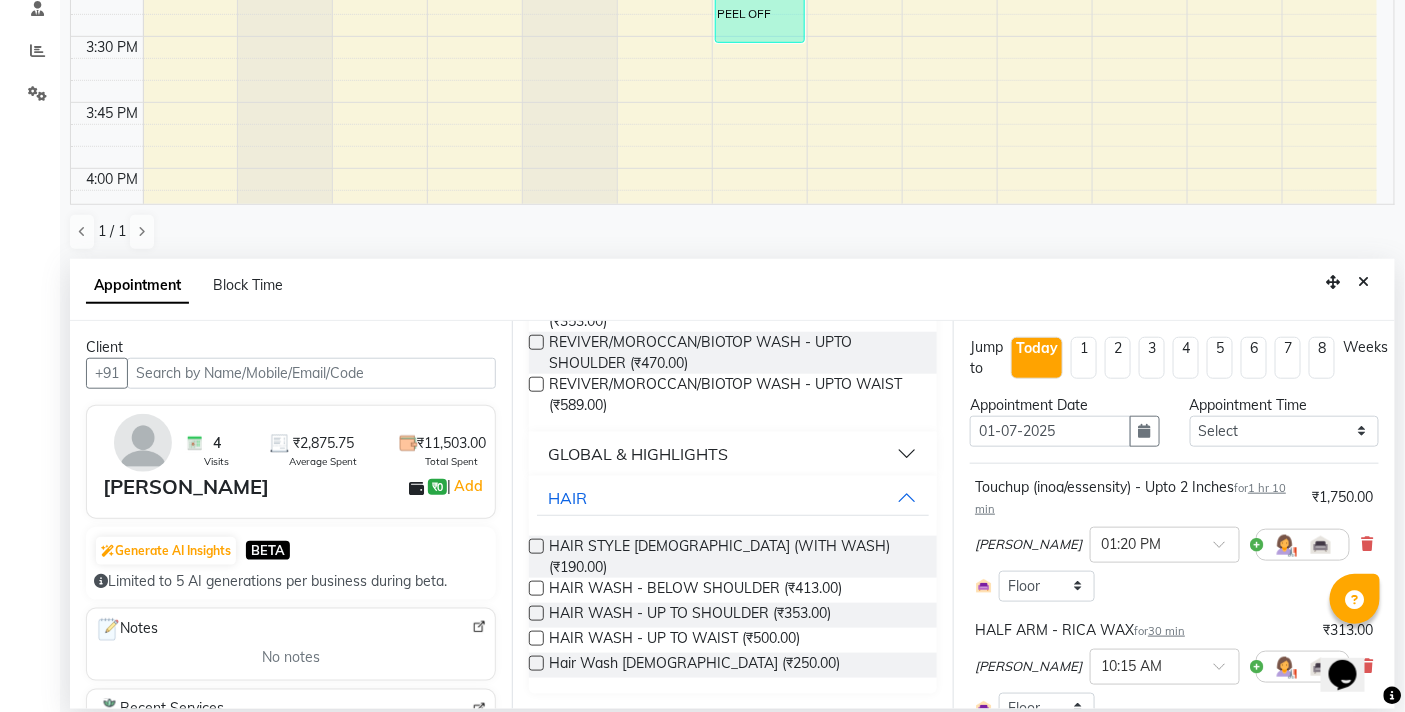 click at bounding box center [536, 663] 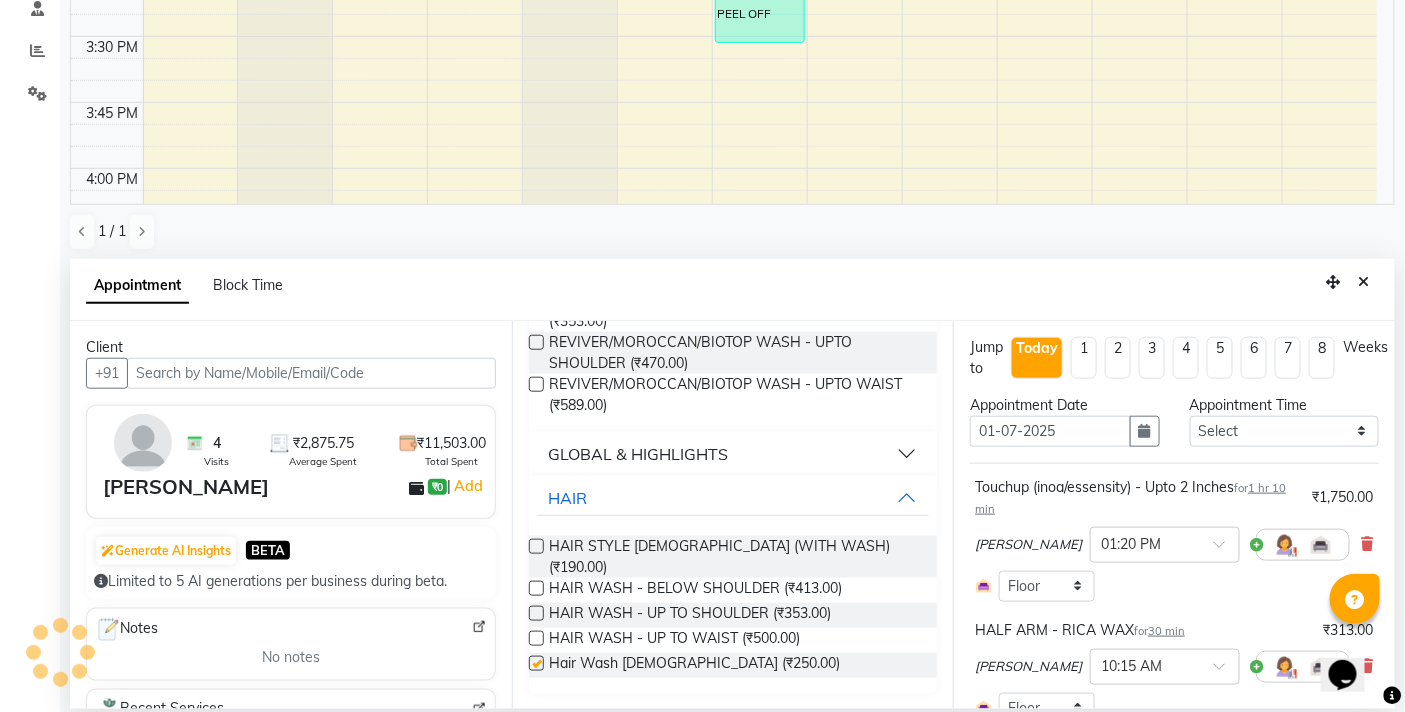 checkbox on "false" 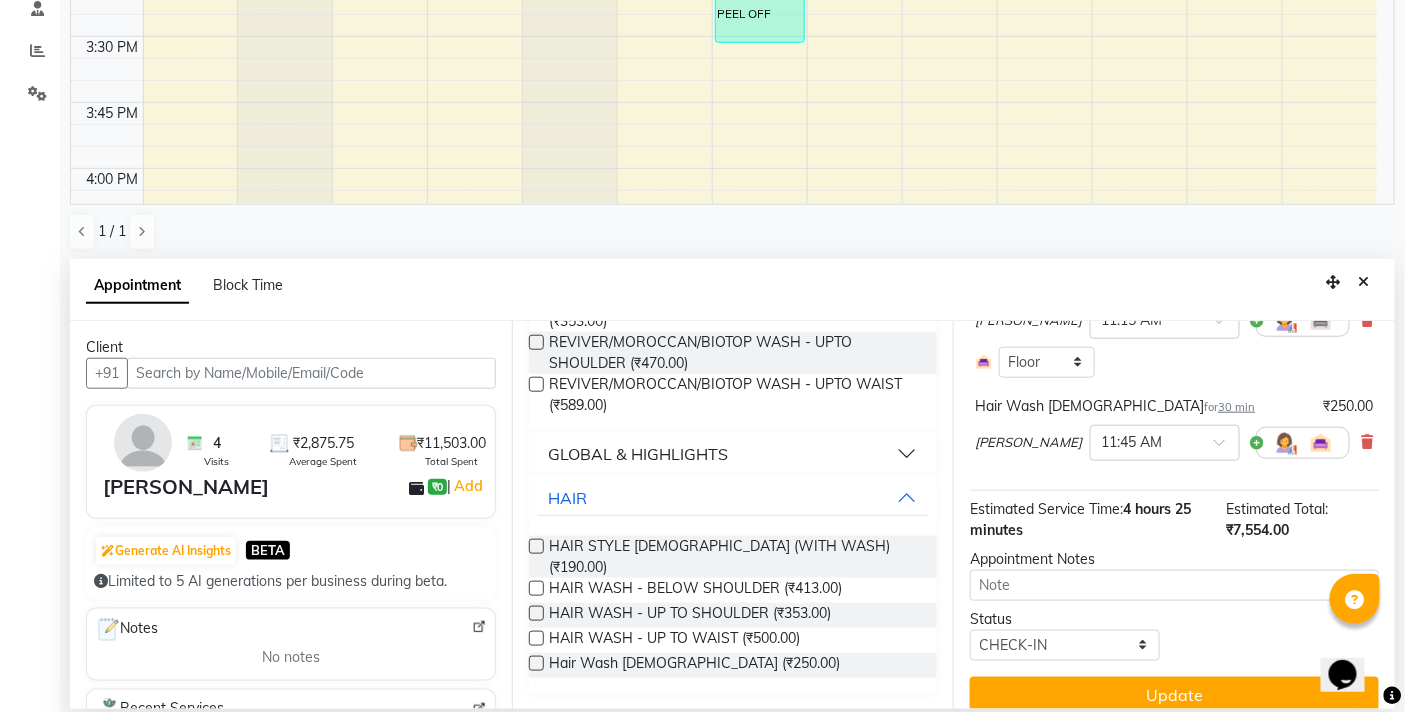 scroll, scrollTop: 754, scrollLeft: 0, axis: vertical 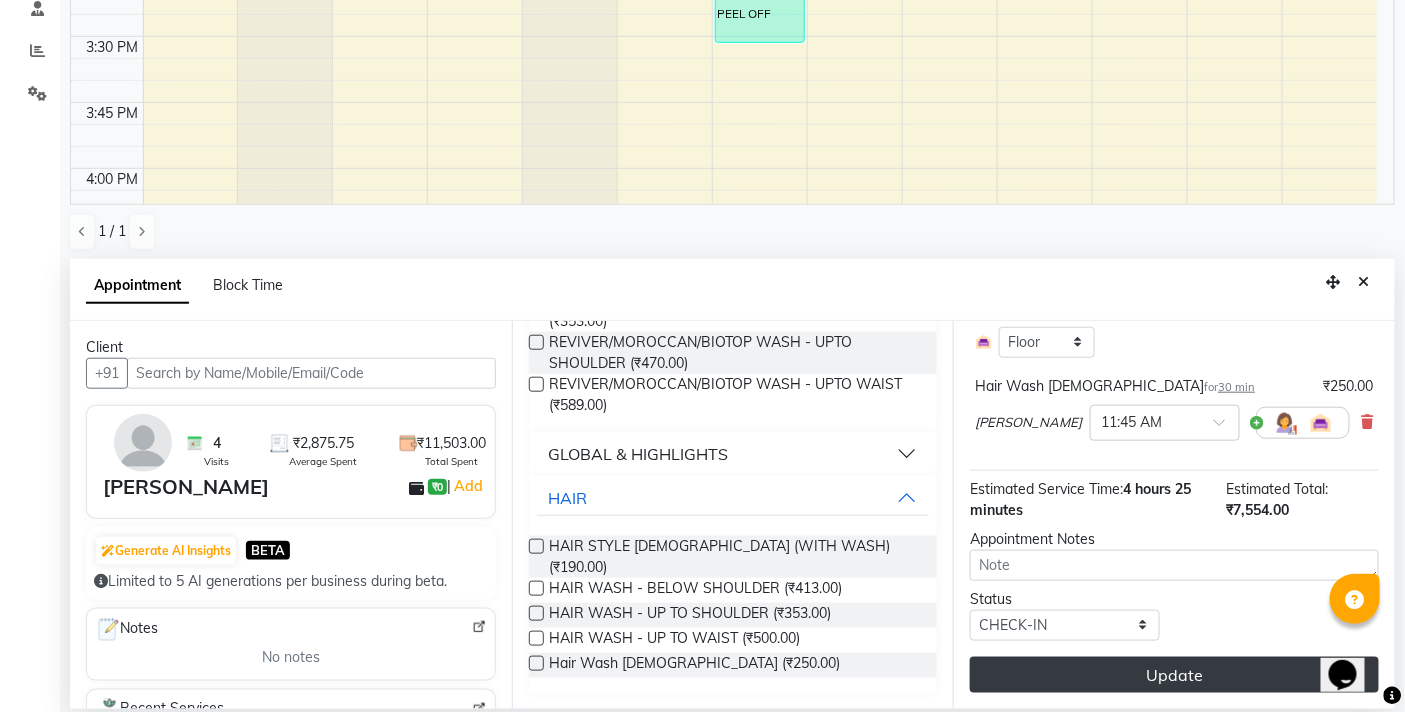 click on "Update" at bounding box center (1174, 675) 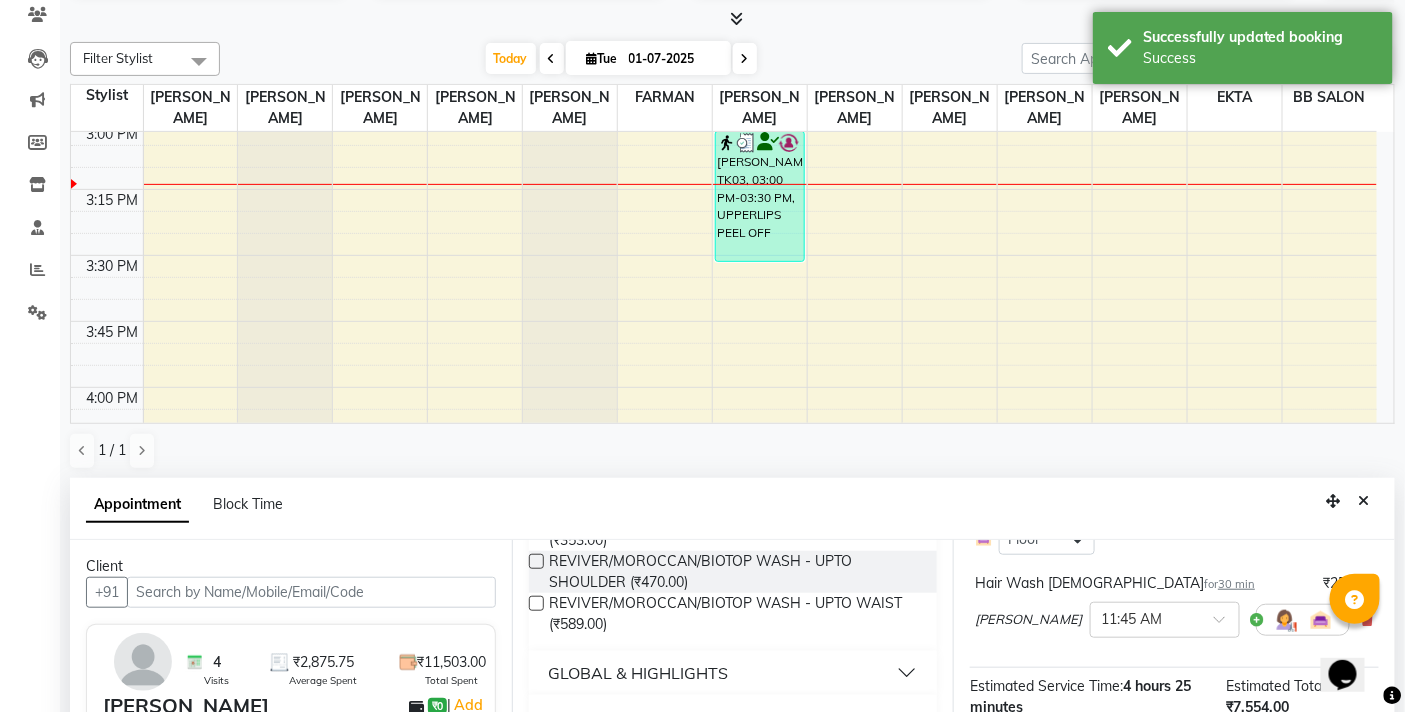 scroll, scrollTop: 0, scrollLeft: 0, axis: both 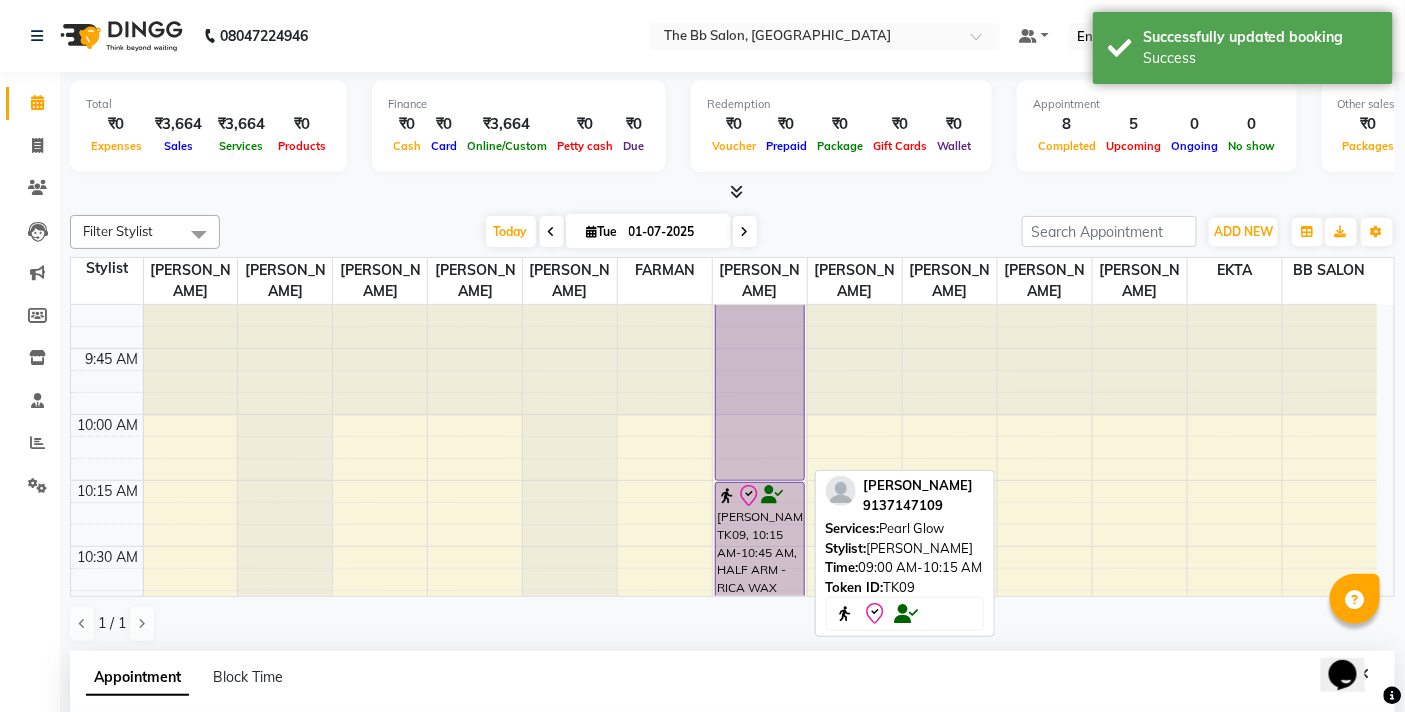 click on "[PERSON_NAME], TK09, 09:00 AM-10:15 AM, Pearl Glow" at bounding box center (760, 316) 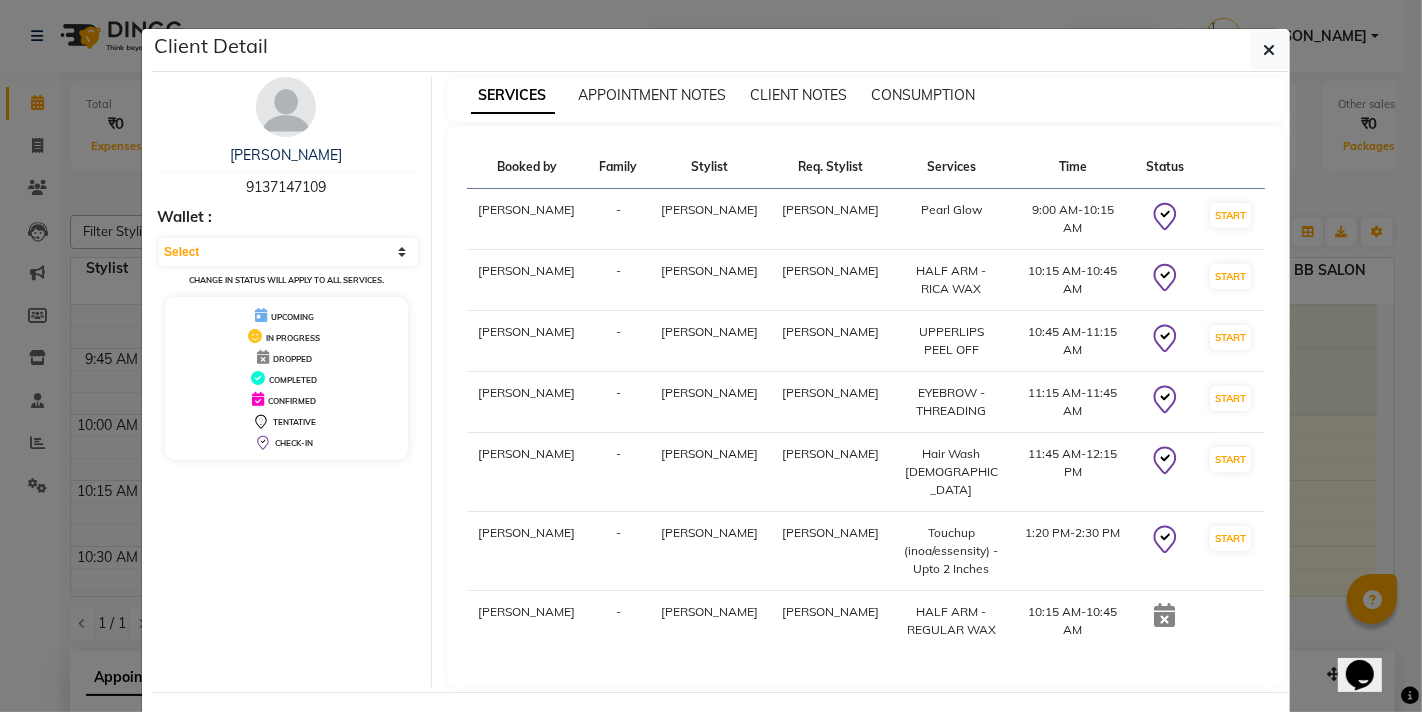 click on "Mark Done And Checkout" 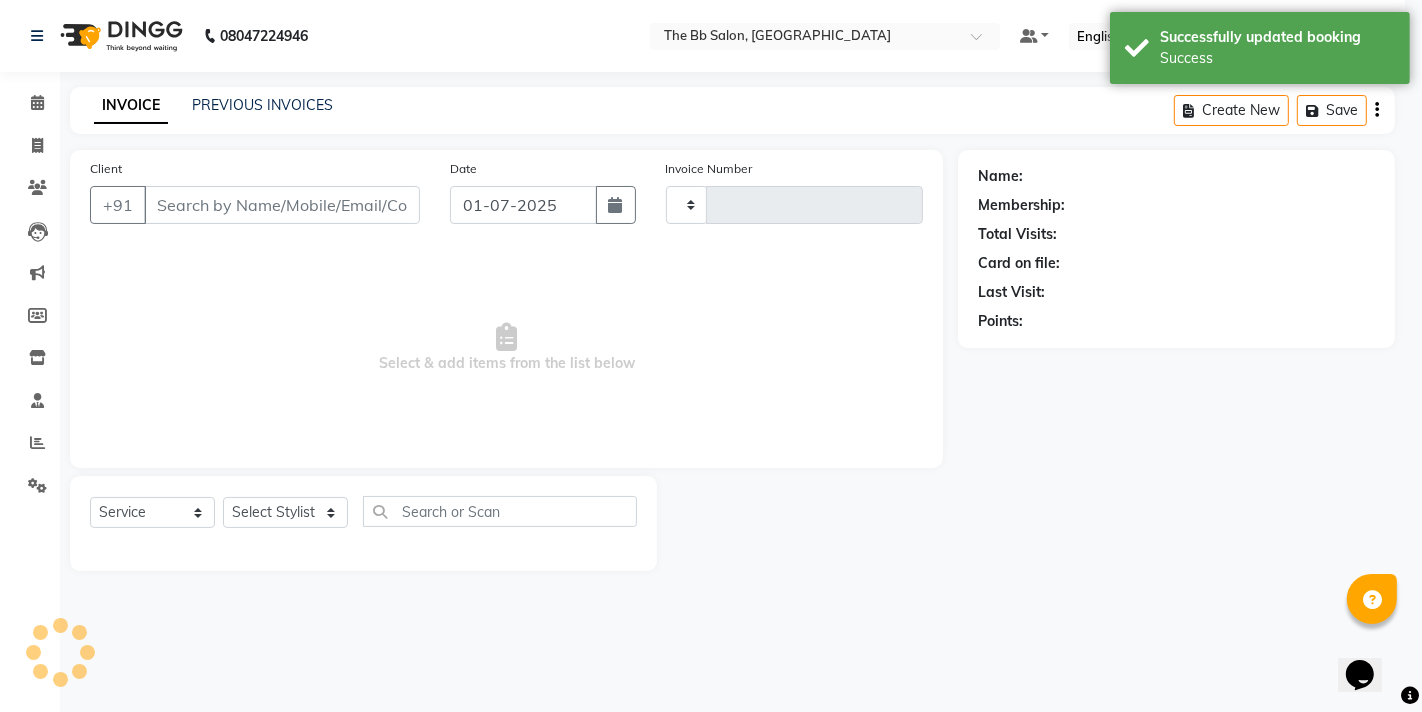 type on "2067" 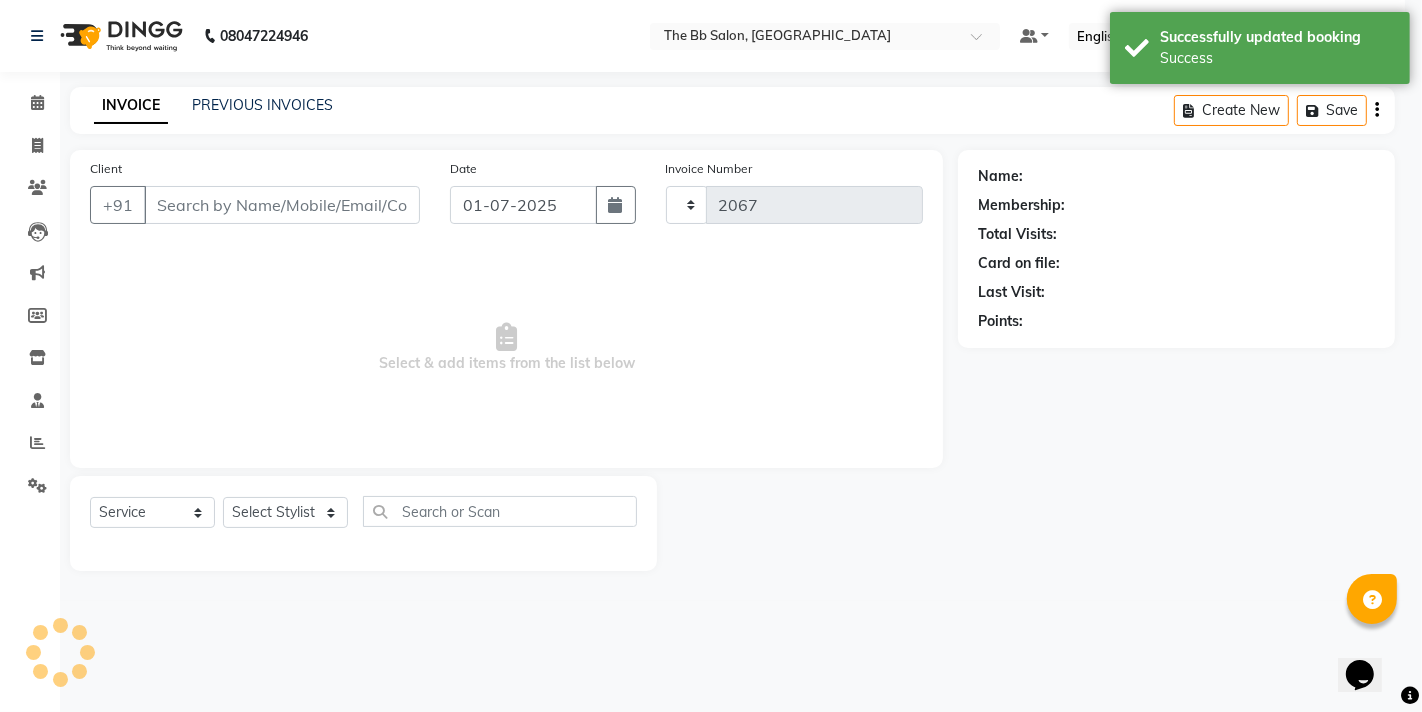 select on "6231" 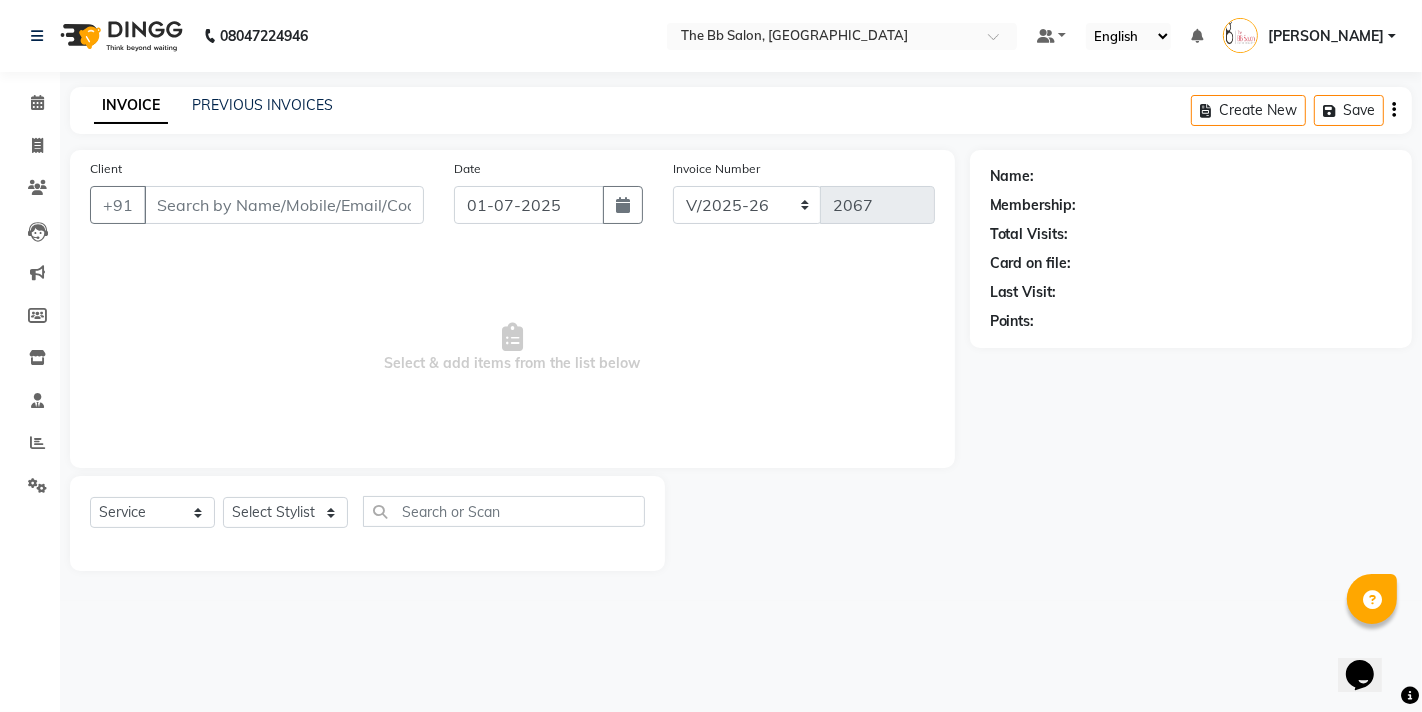 type on "91******09" 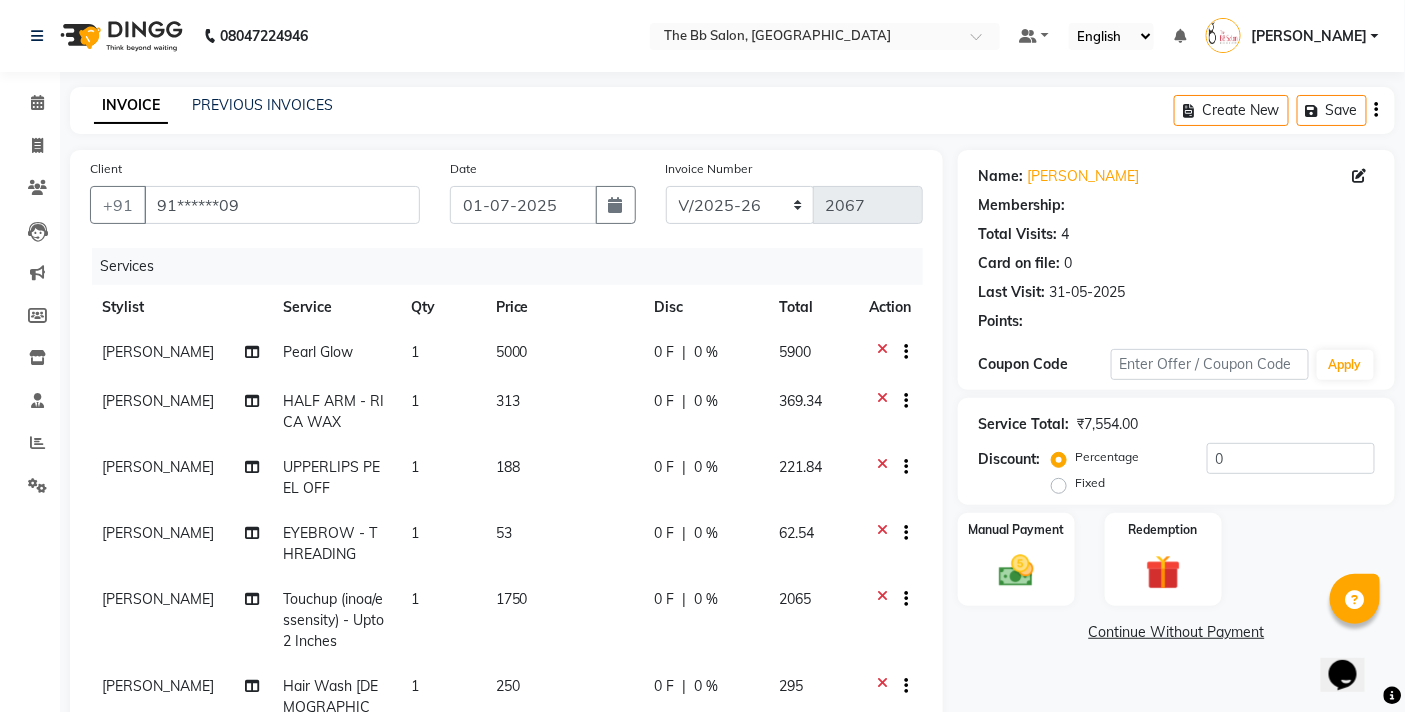 select on "1: Object" 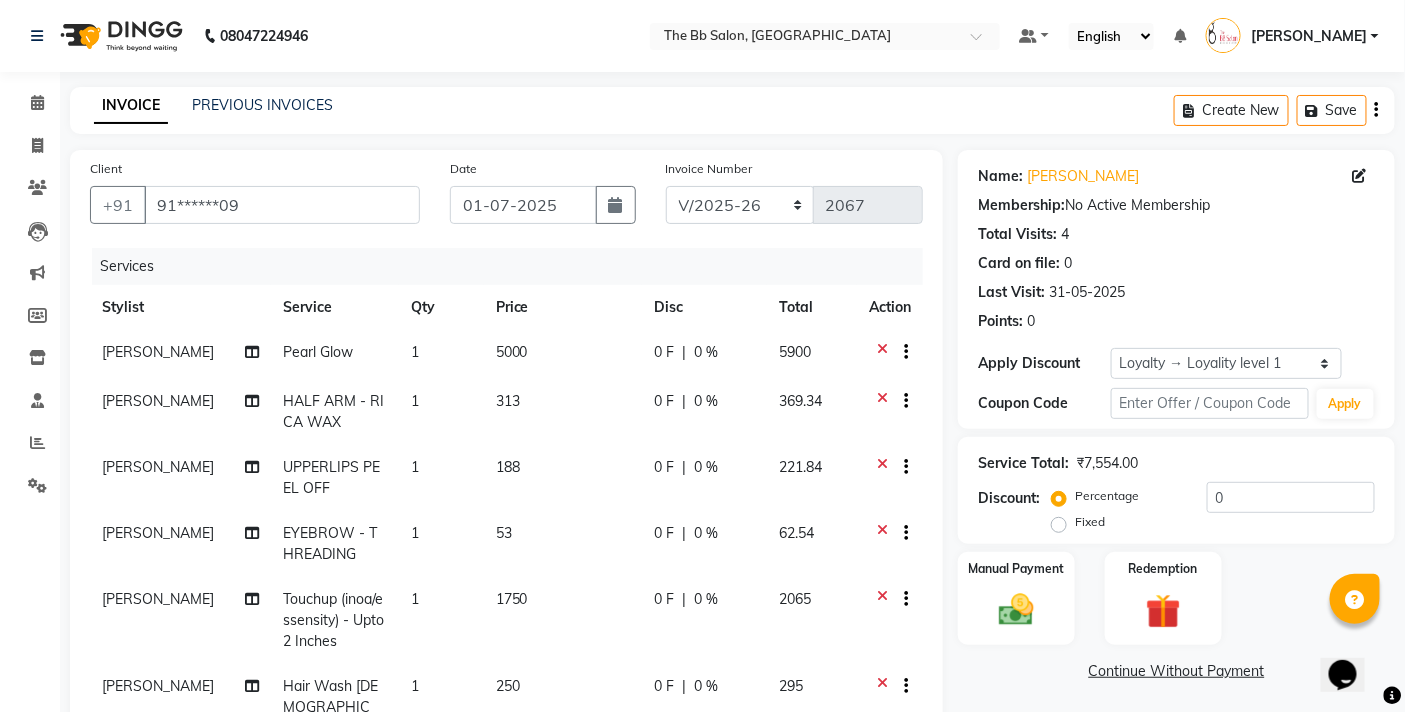 scroll, scrollTop: 222, scrollLeft: 0, axis: vertical 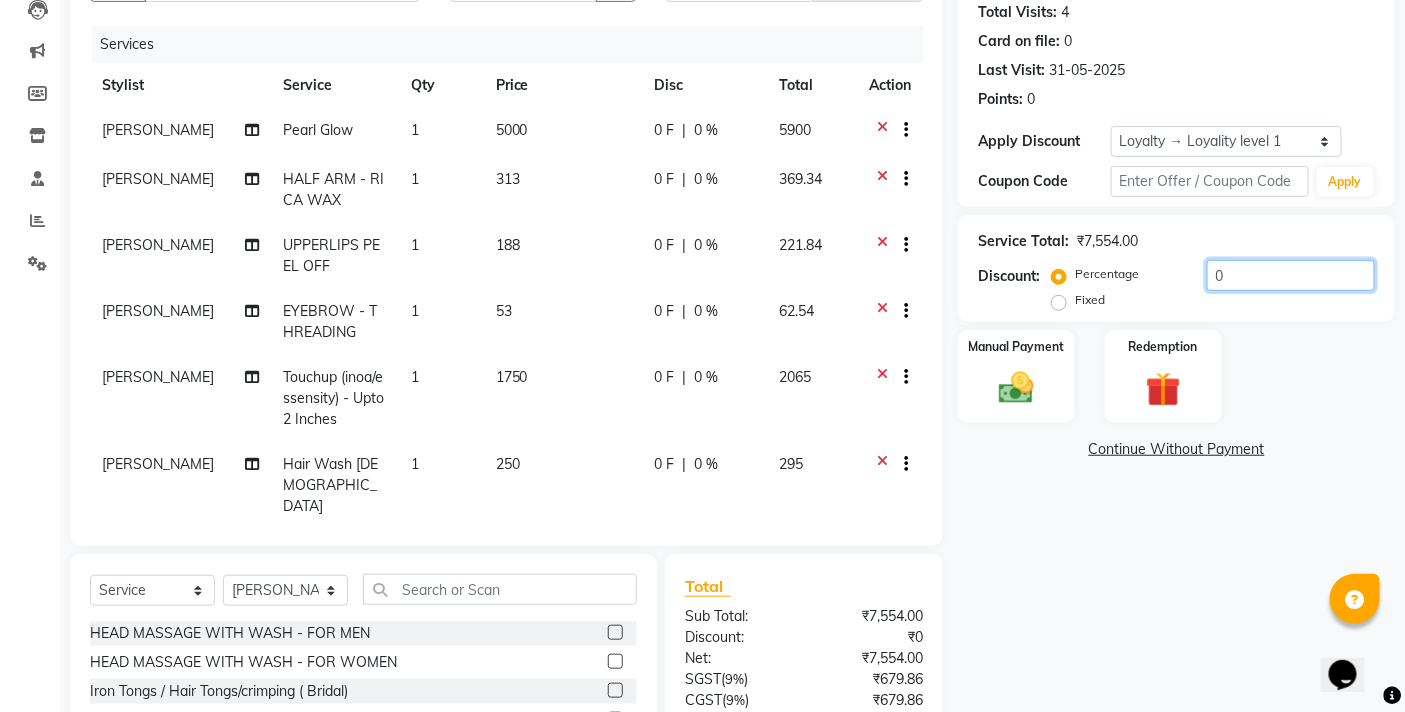 click on "0" 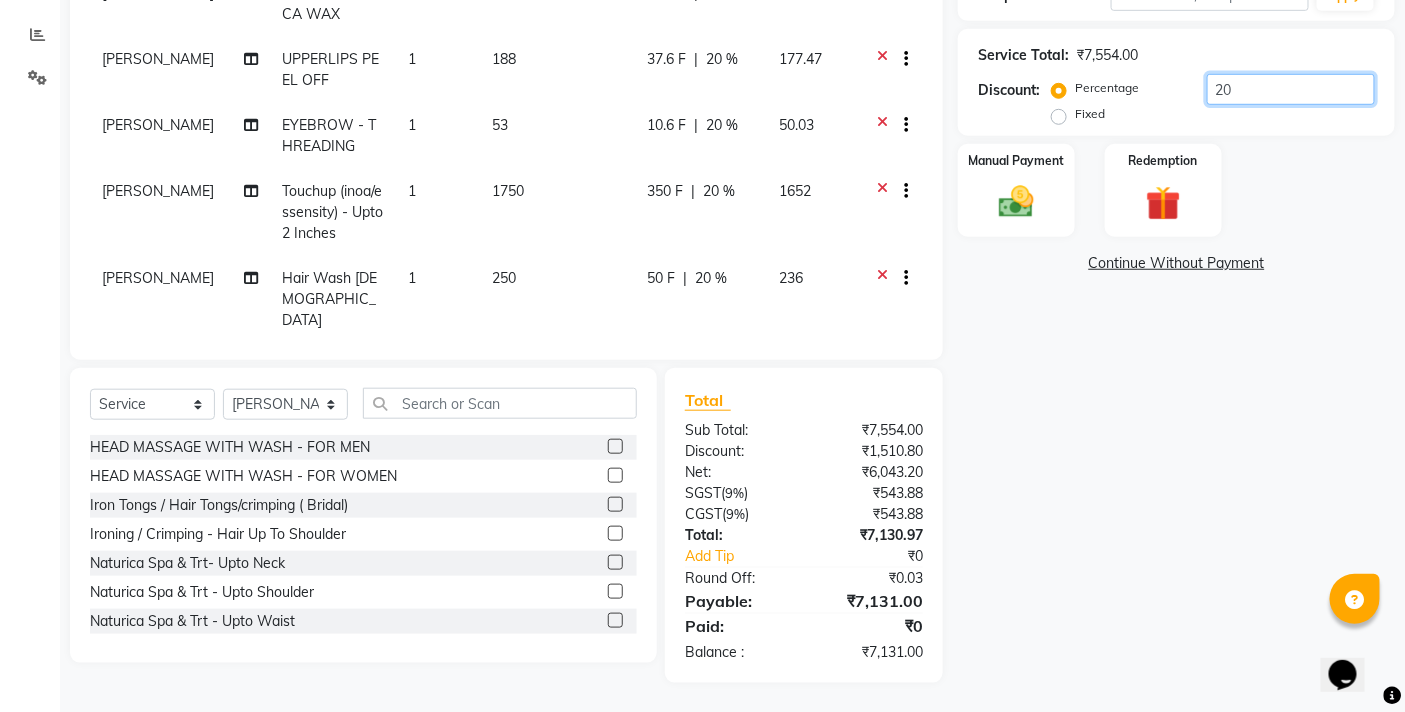 scroll, scrollTop: 186, scrollLeft: 0, axis: vertical 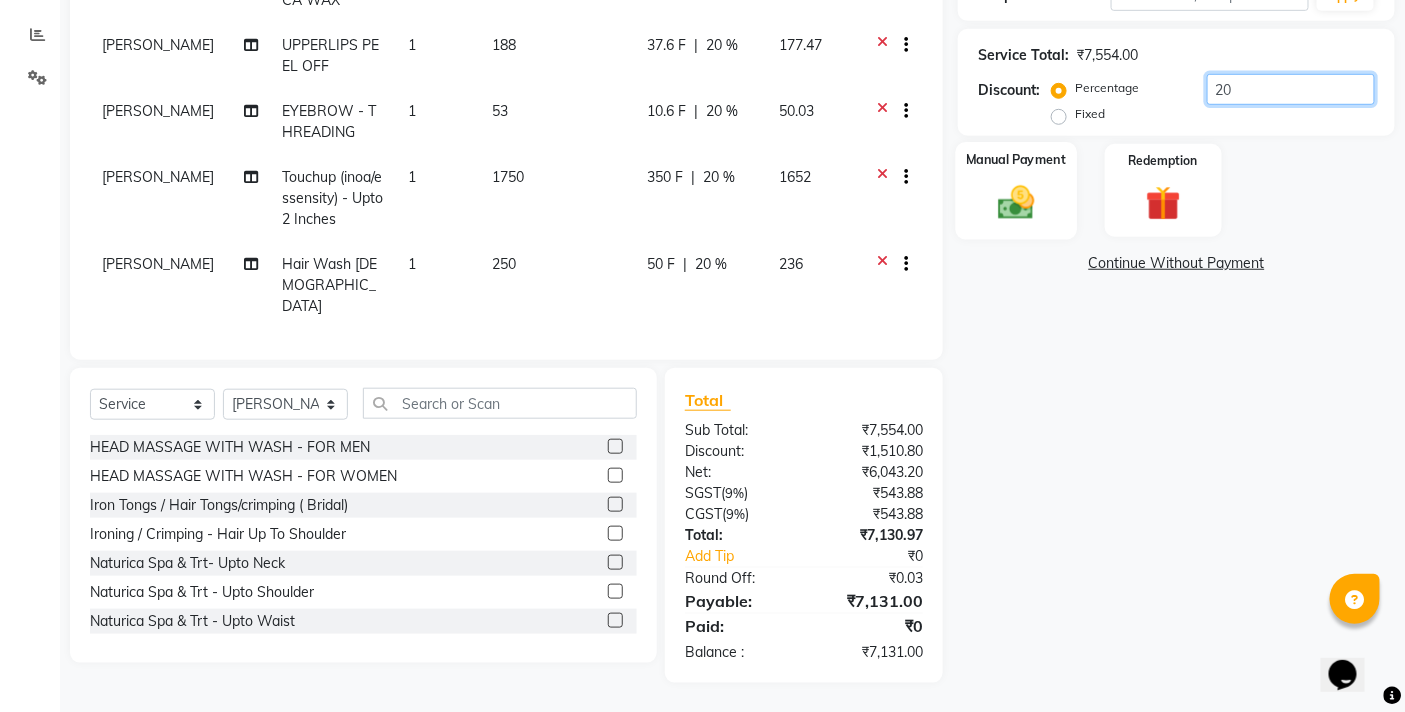 type on "20" 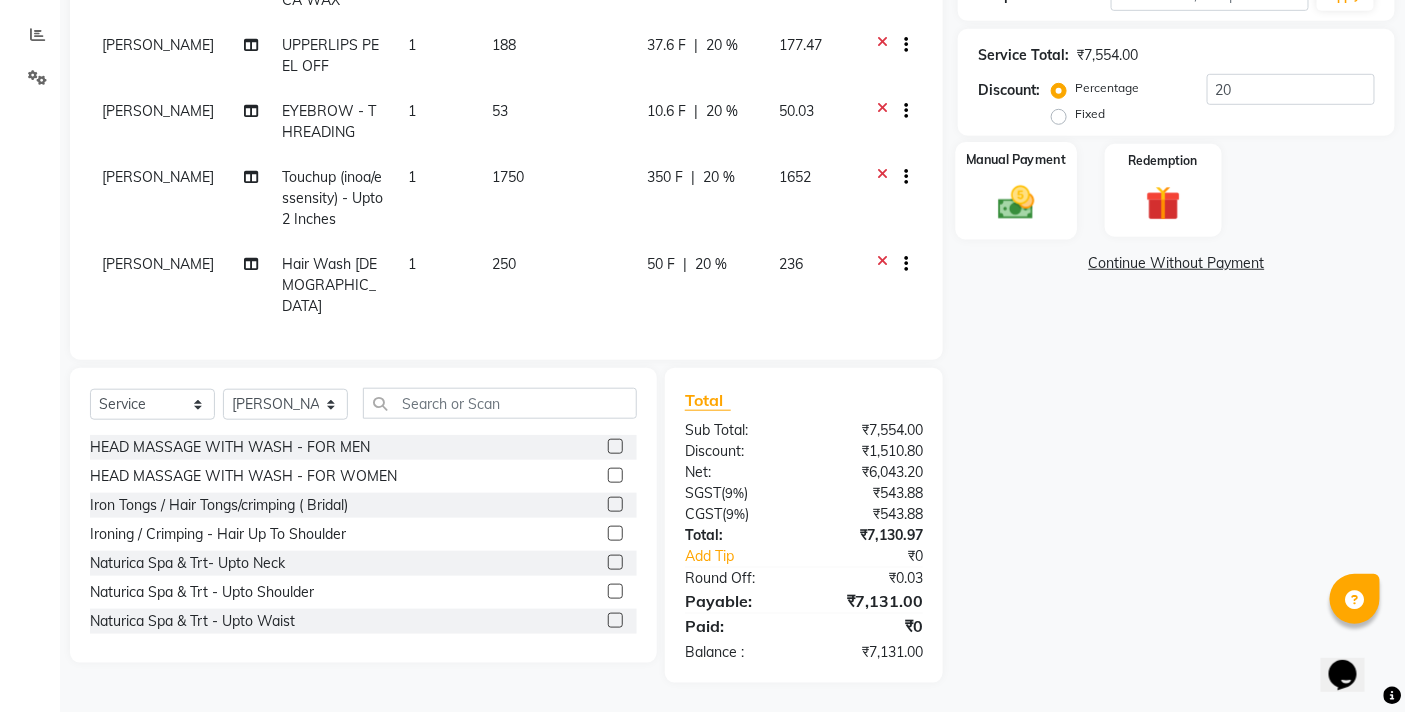 click 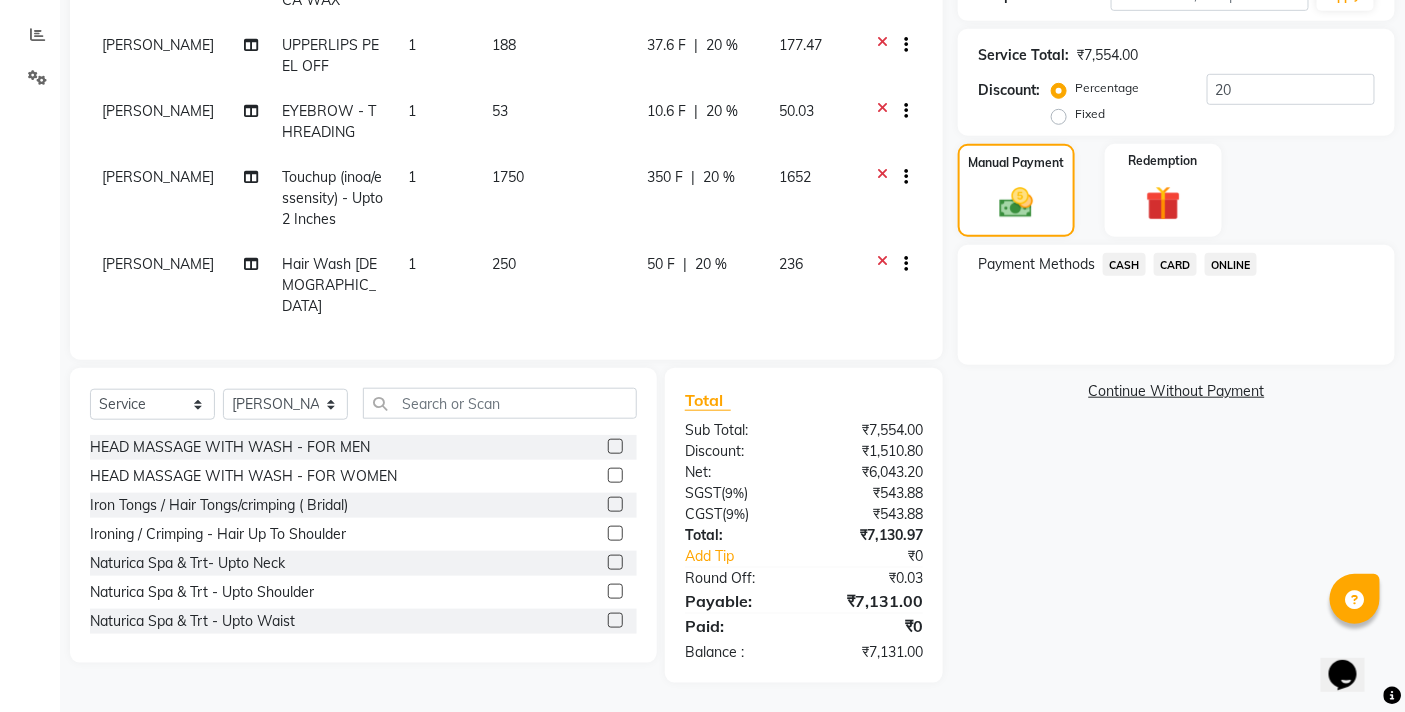 click on "ONLINE" 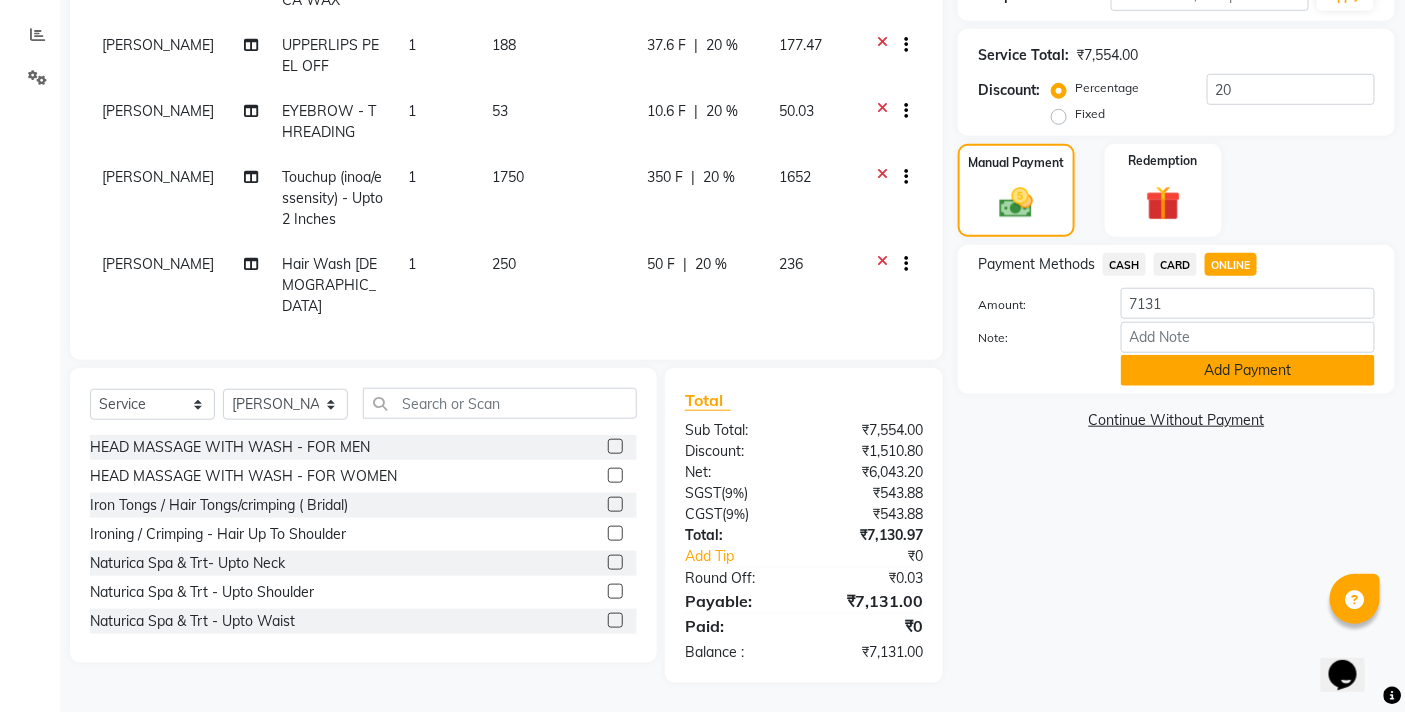 click on "Add Payment" 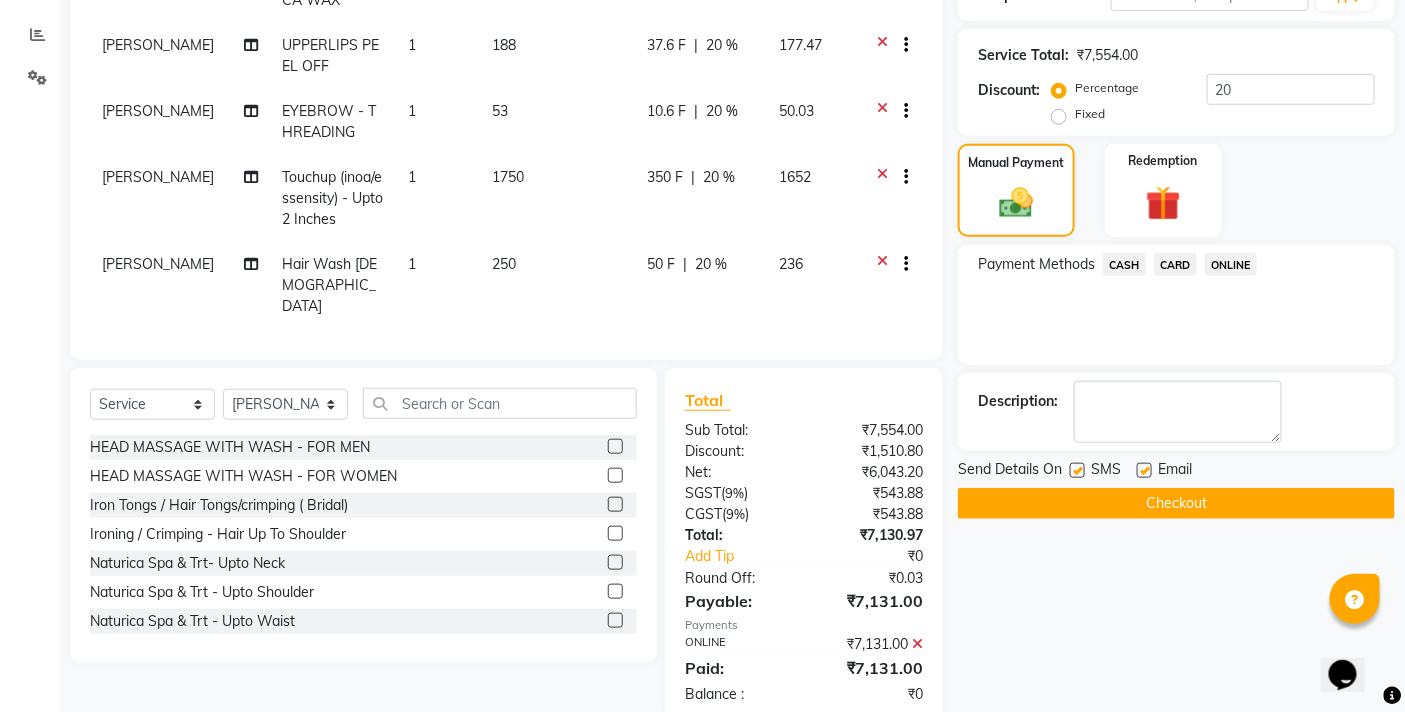 click on "Checkout" 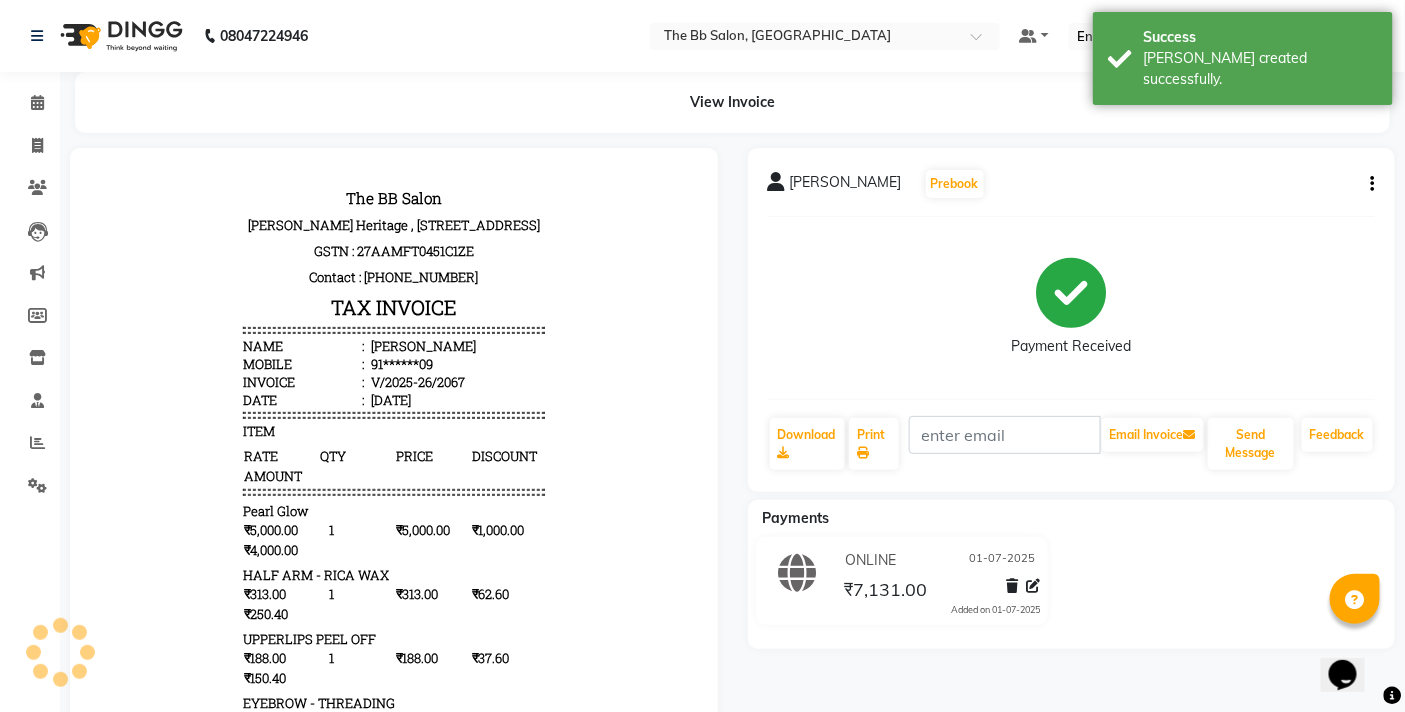 scroll, scrollTop: 0, scrollLeft: 0, axis: both 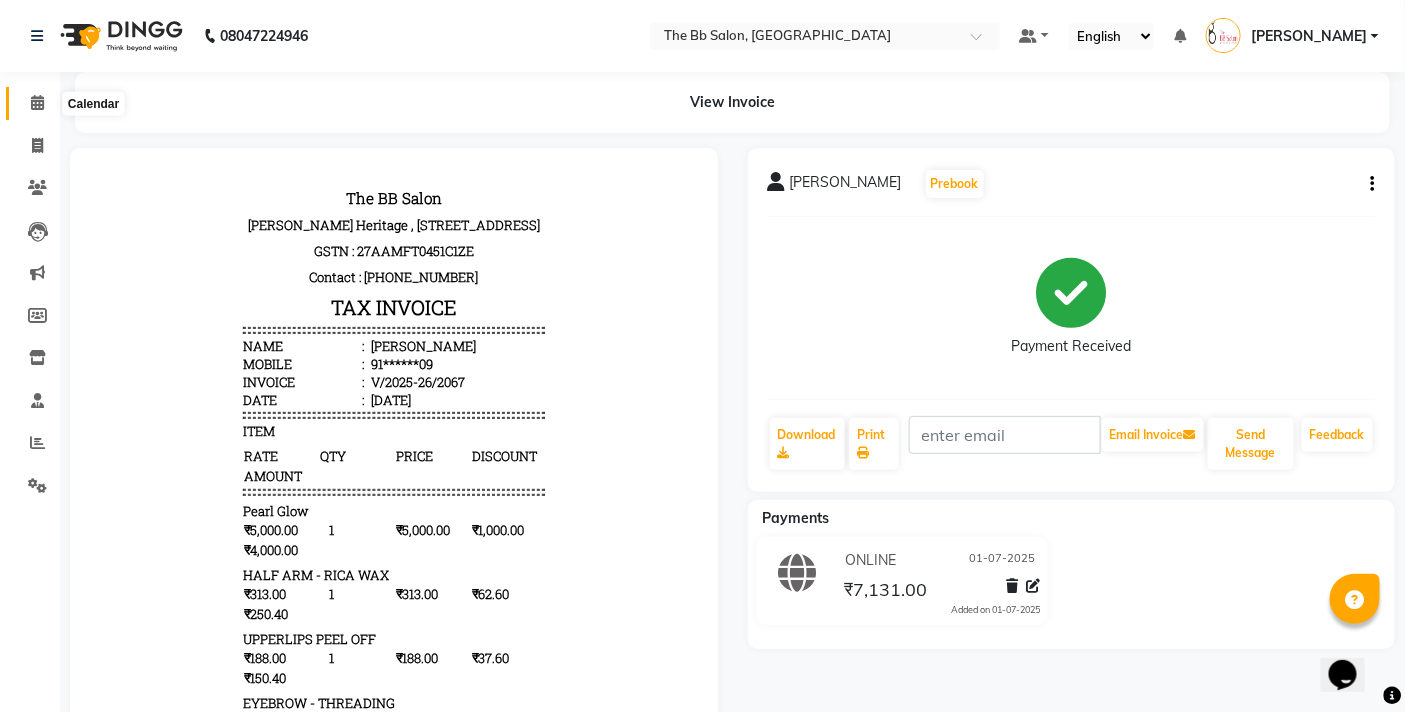 click 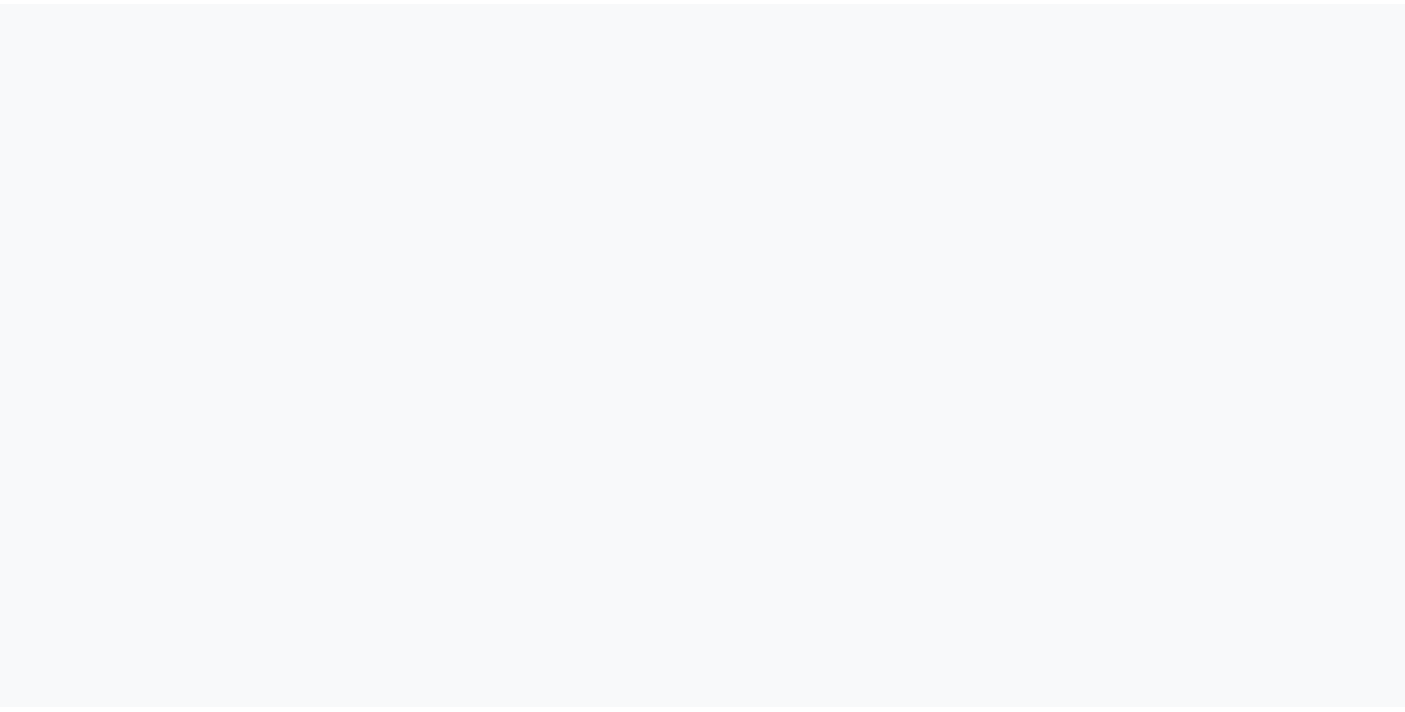scroll, scrollTop: 0, scrollLeft: 0, axis: both 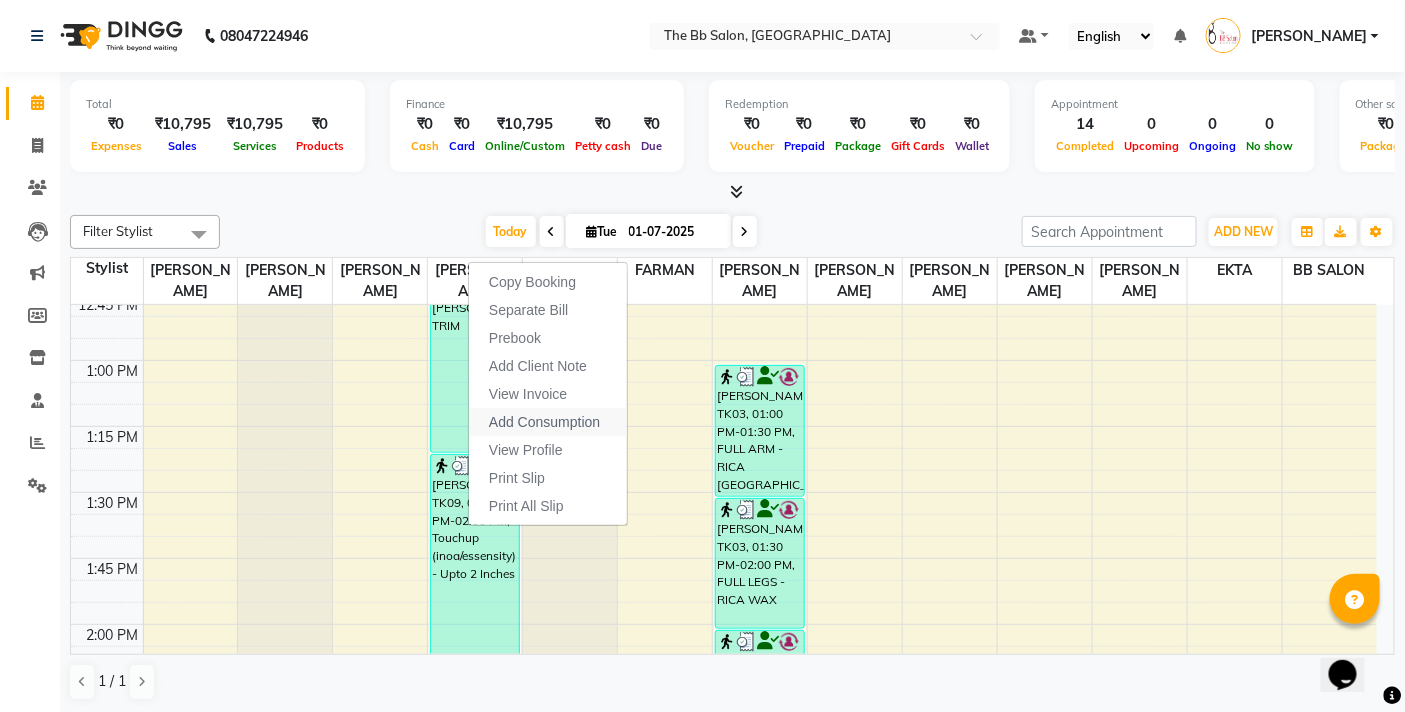 click on "Add Consumption" at bounding box center [544, 422] 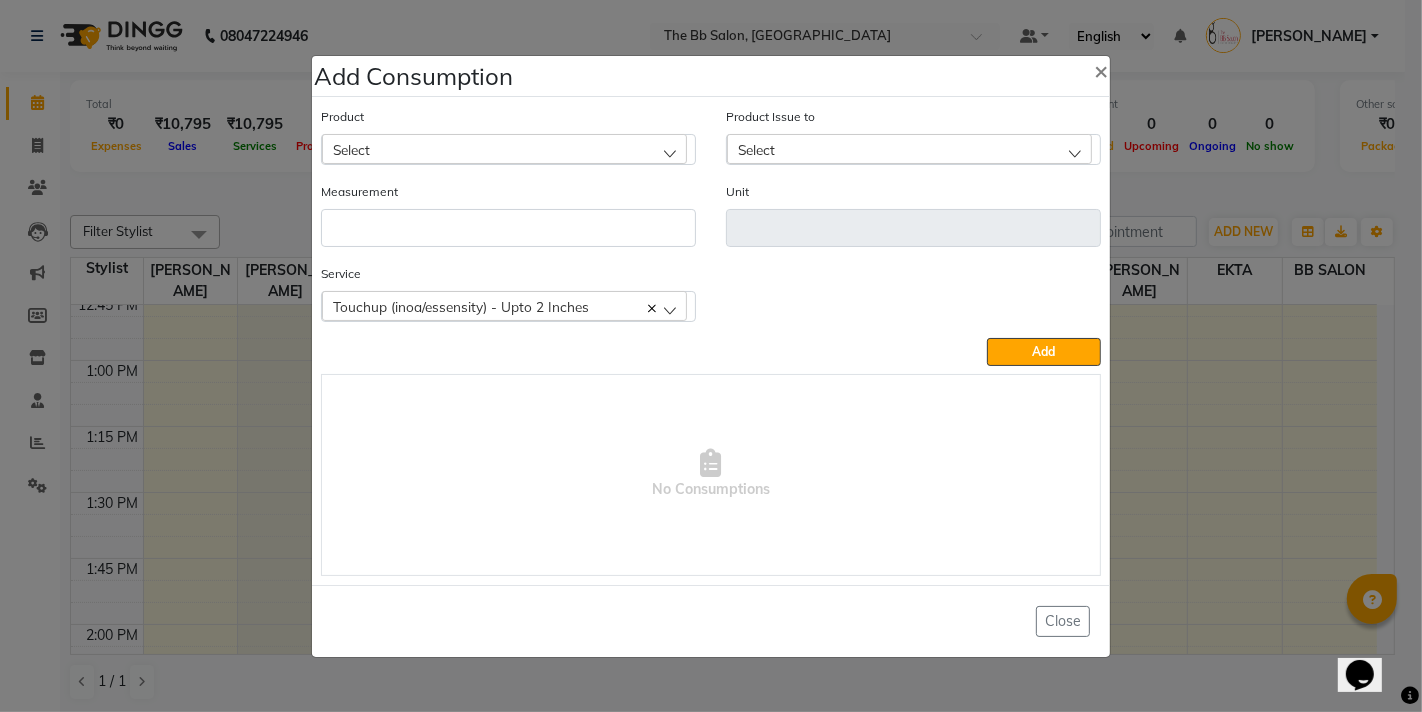 click on "Select" 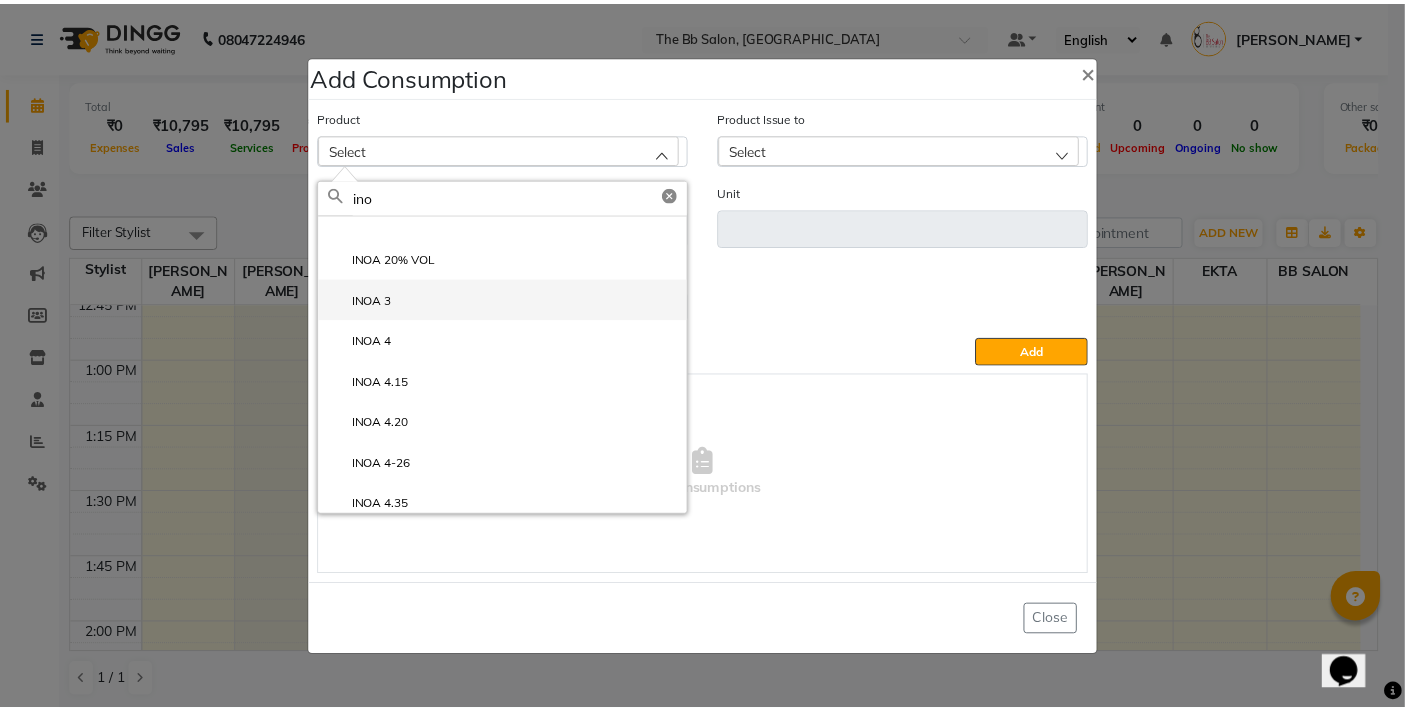 scroll, scrollTop: 222, scrollLeft: 0, axis: vertical 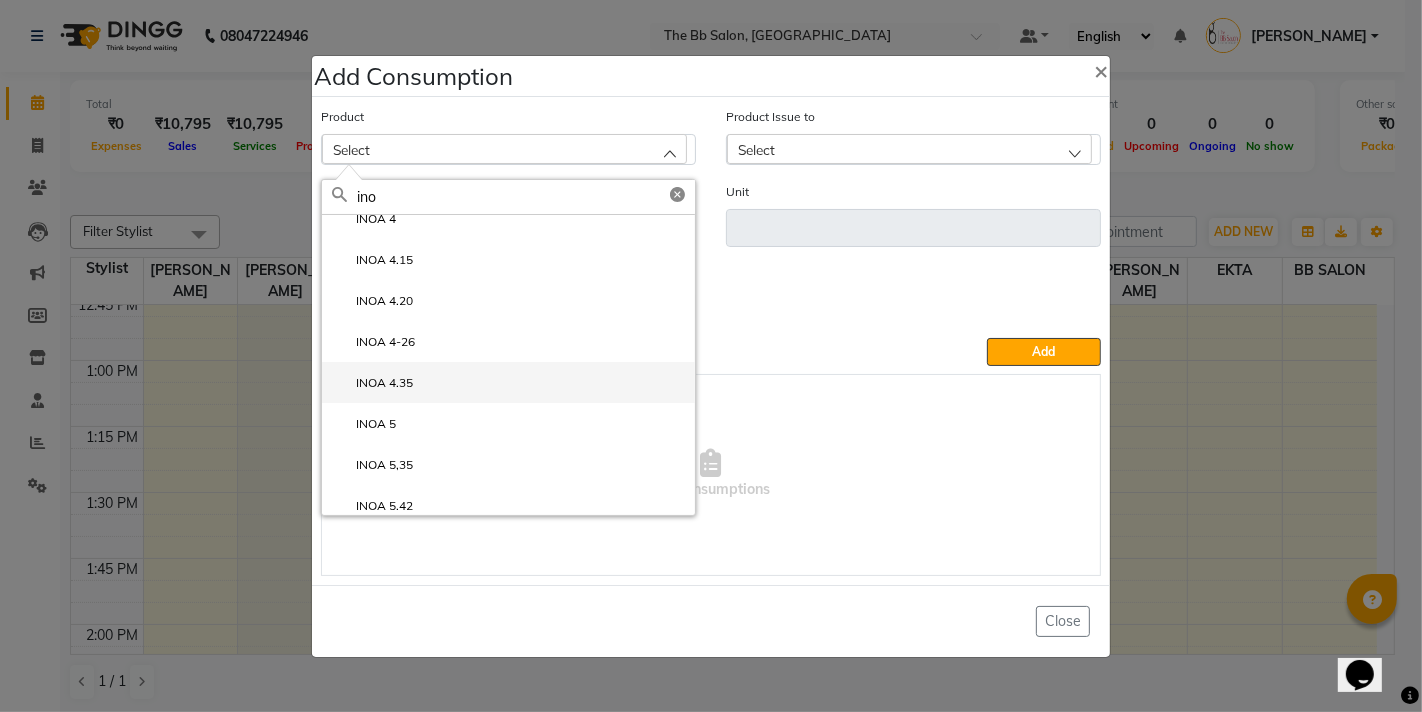 type on "ino" 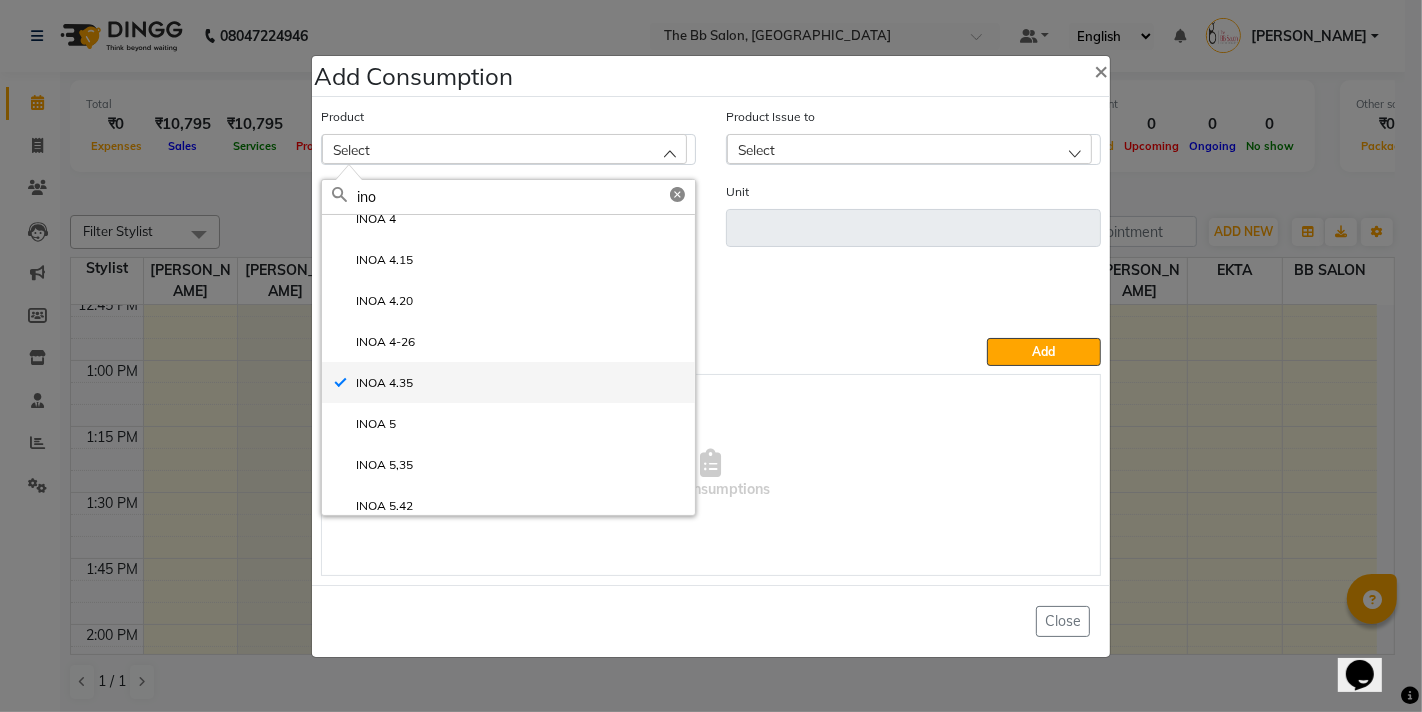 type on "ML" 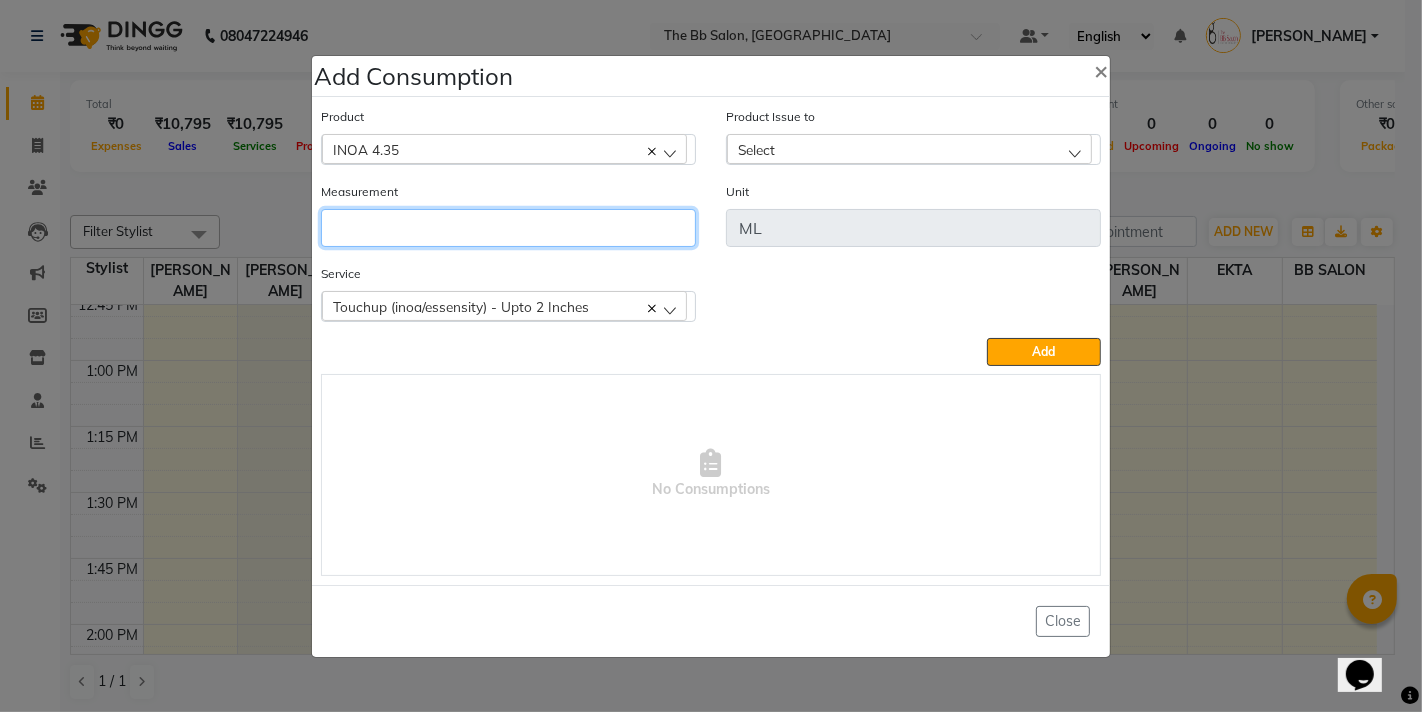 click 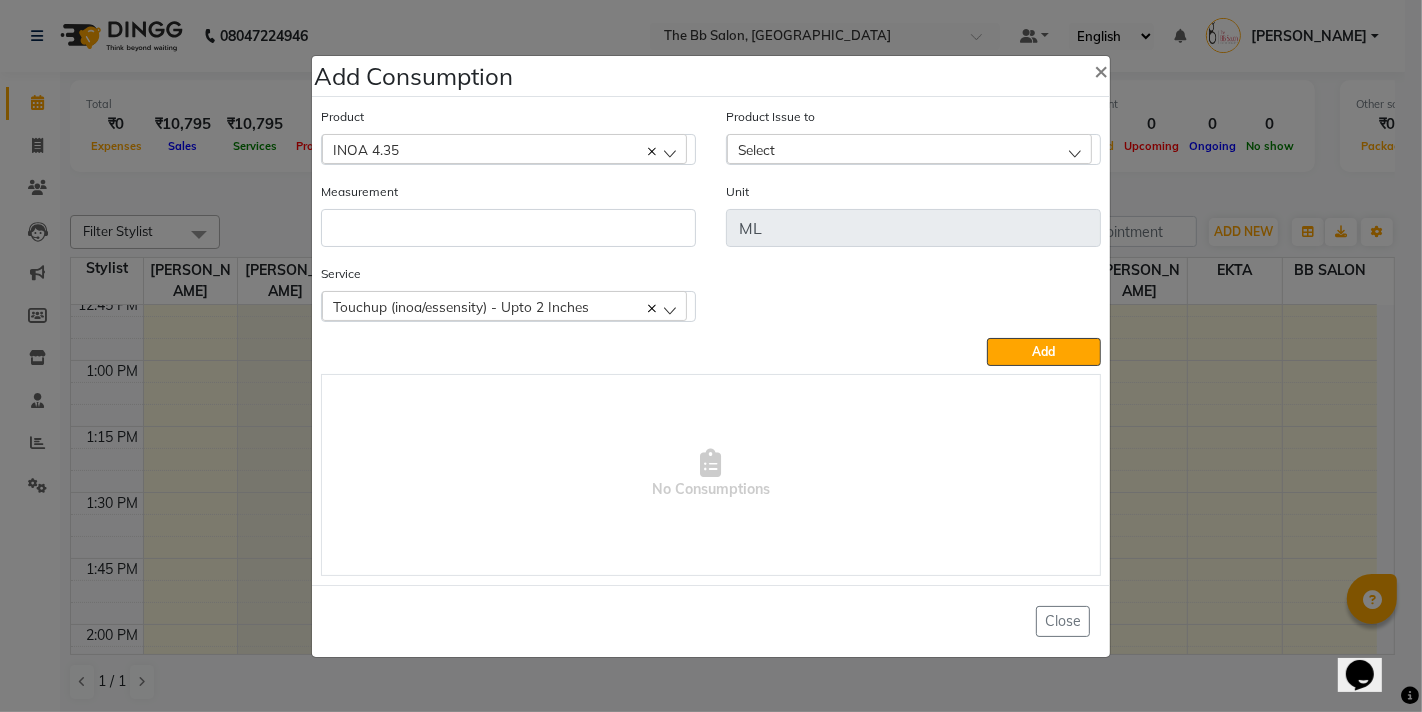 click on "Select" 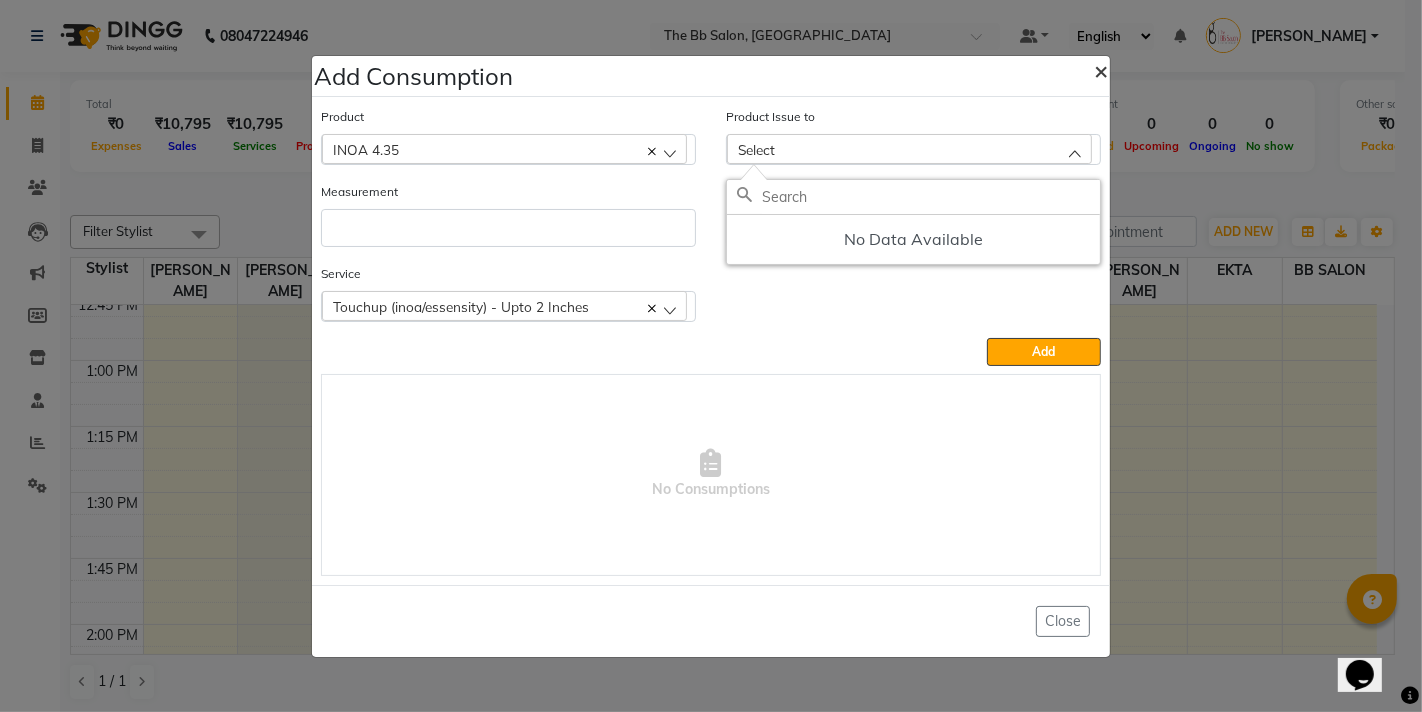 click on "×" 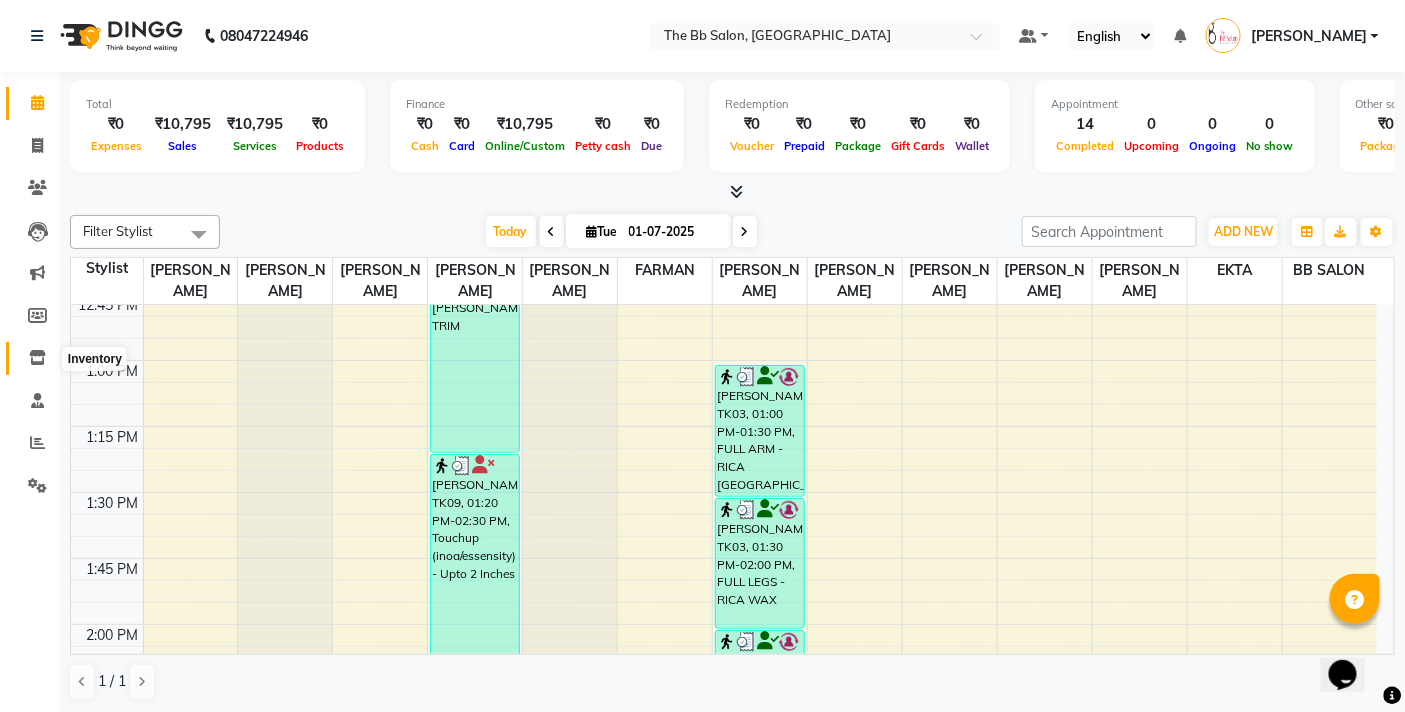 click 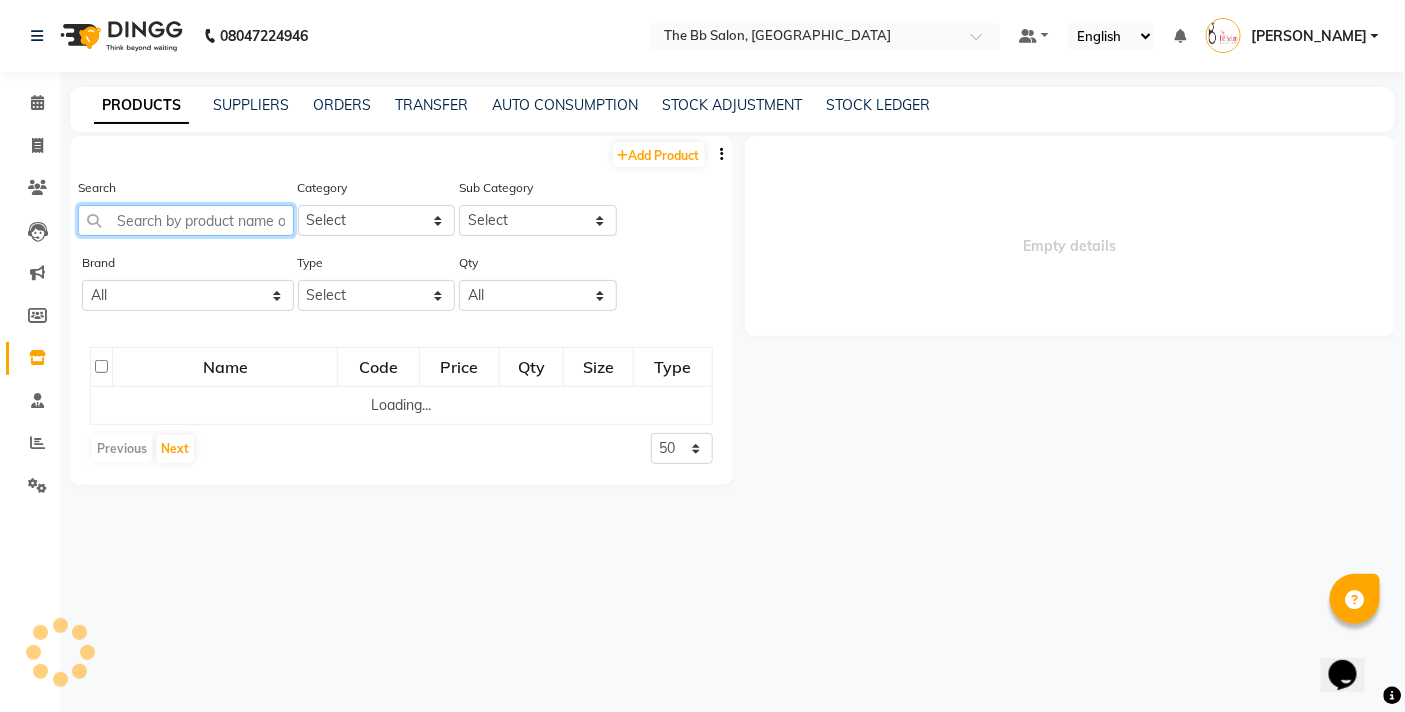 click 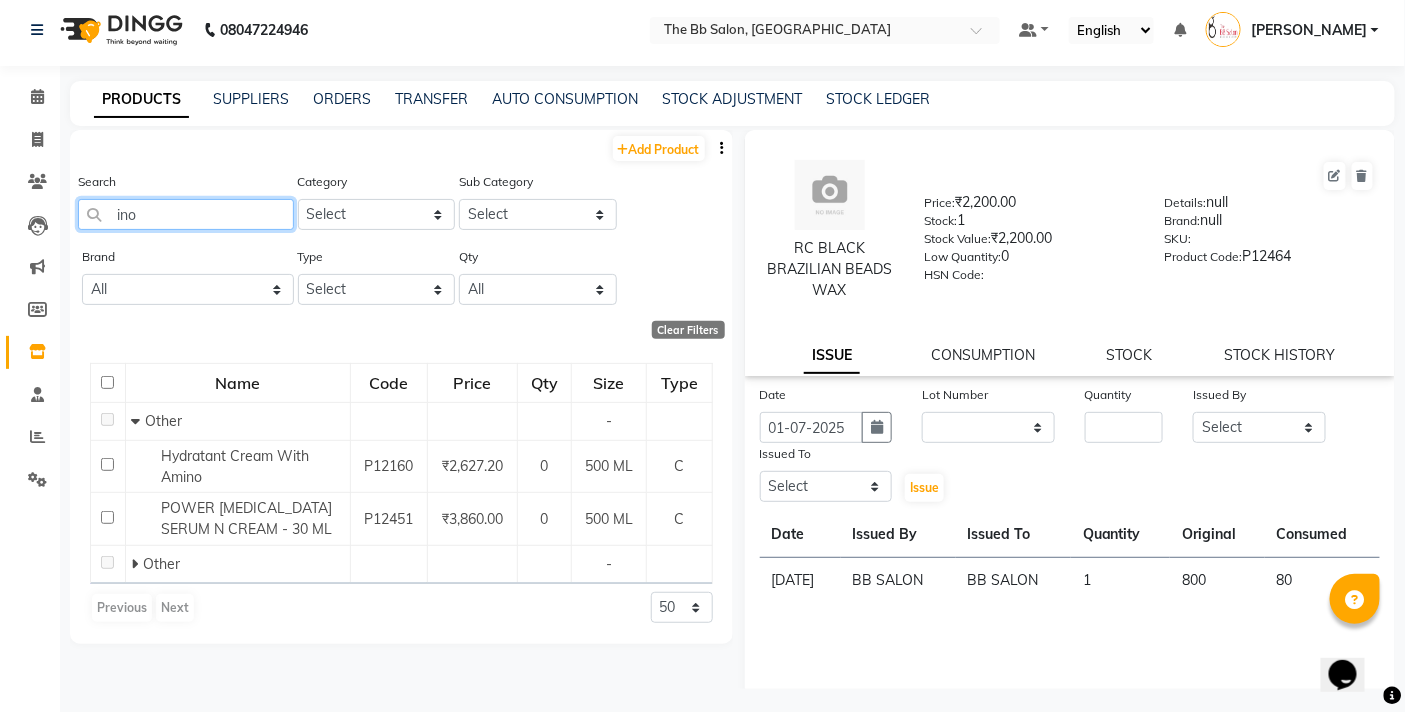 scroll, scrollTop: 12, scrollLeft: 0, axis: vertical 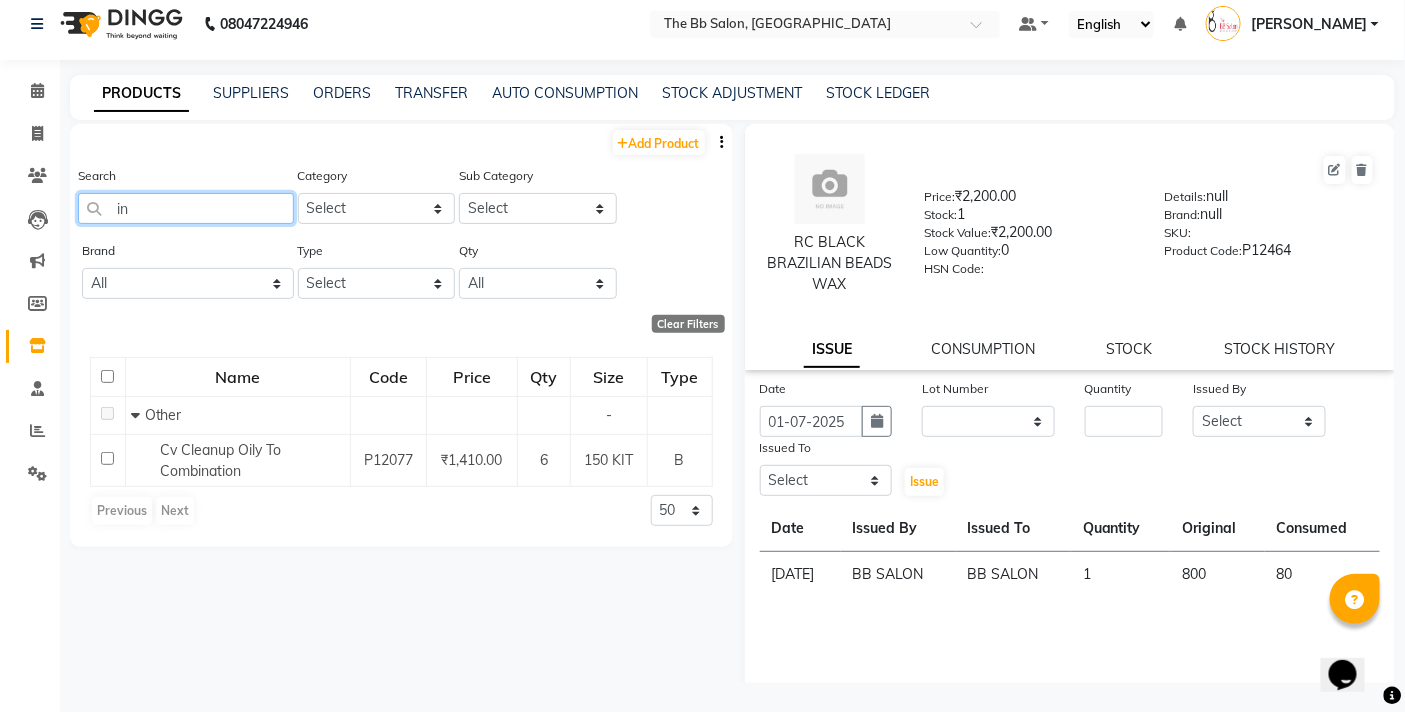 type on "i" 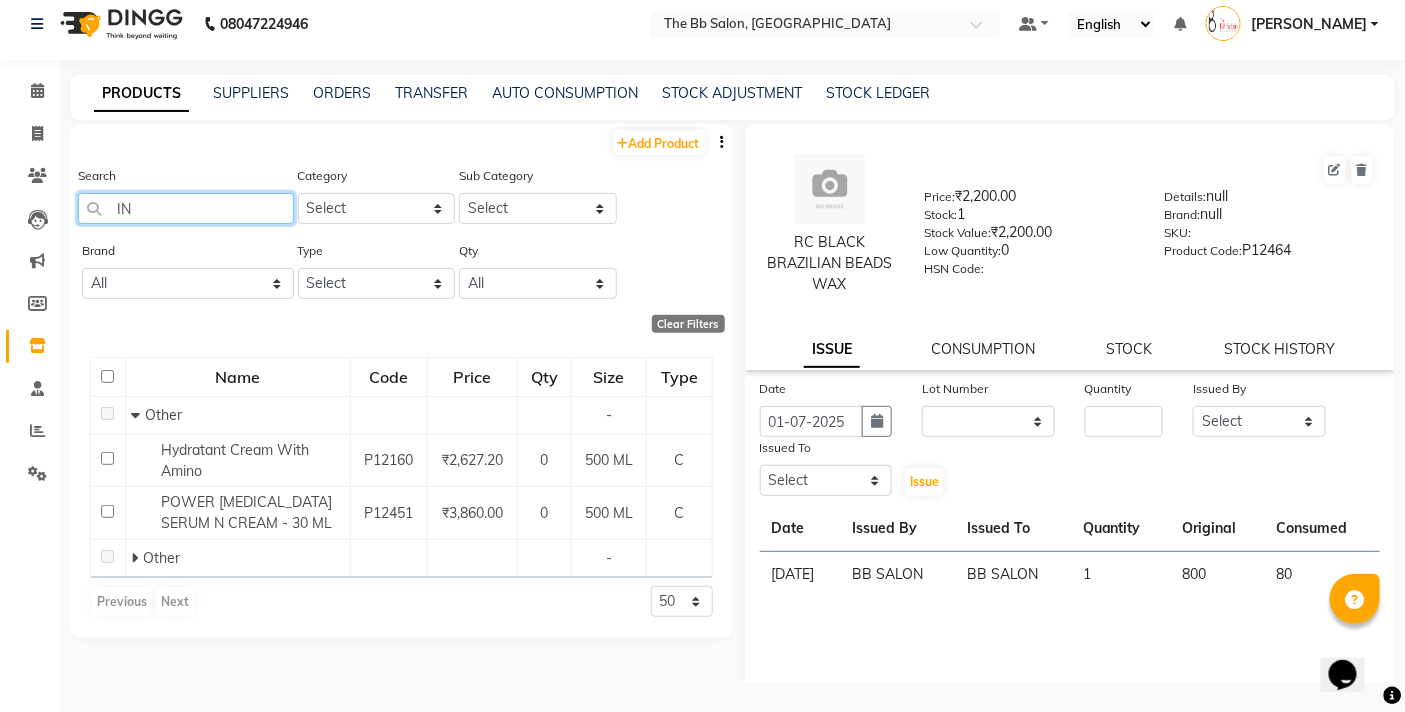 type on "I" 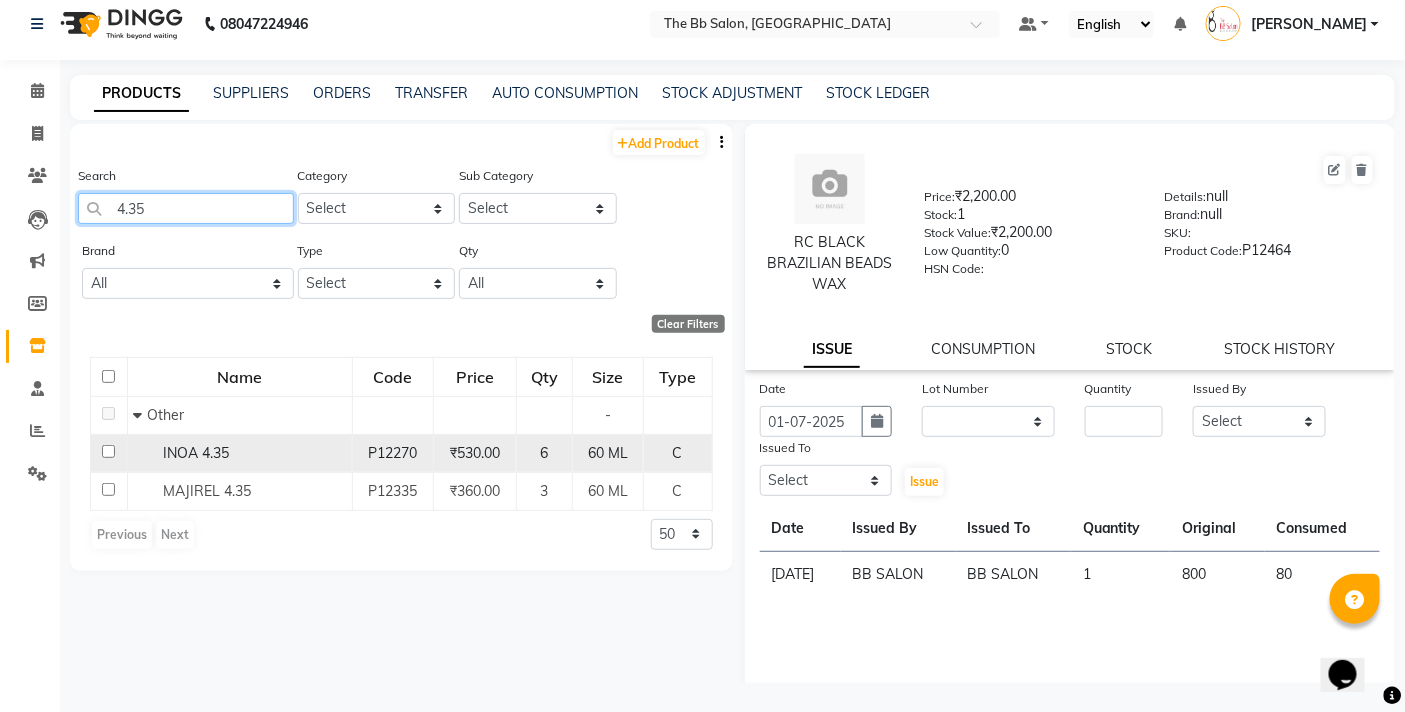 type on "4.35" 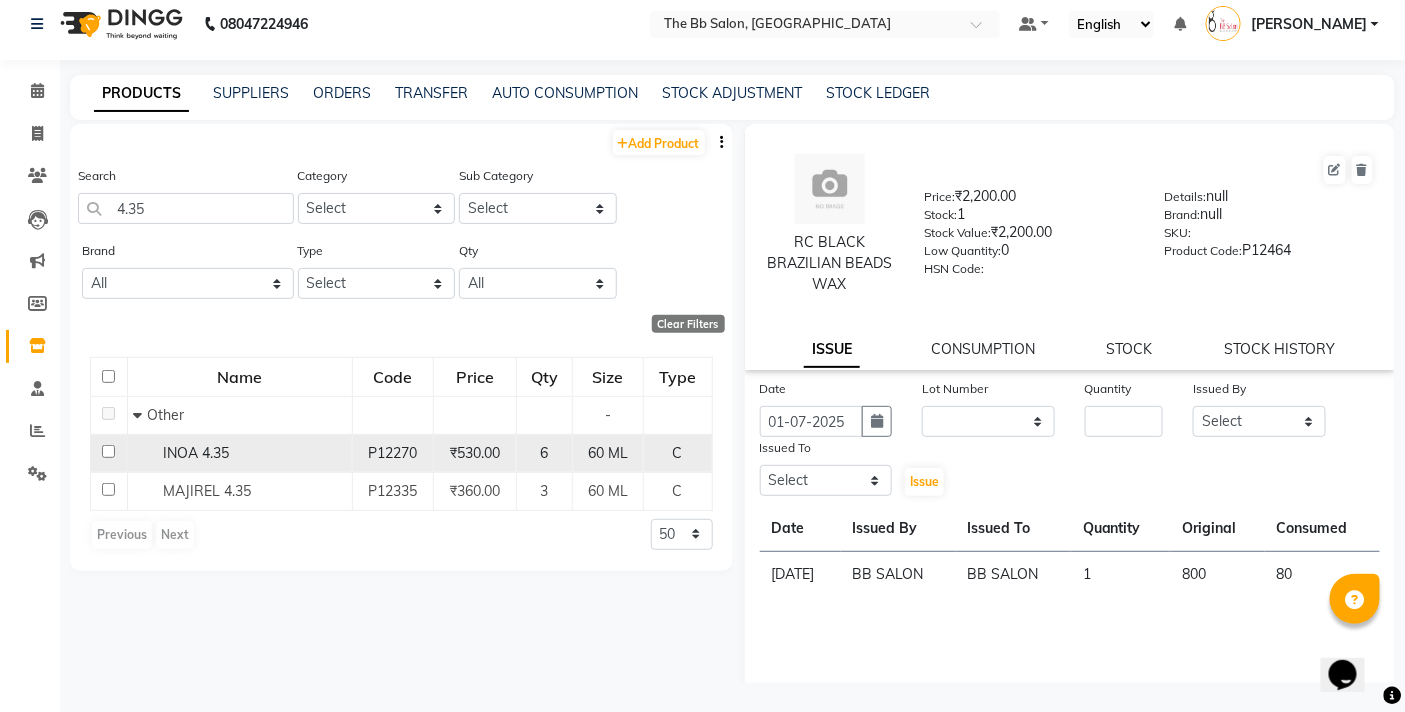 click 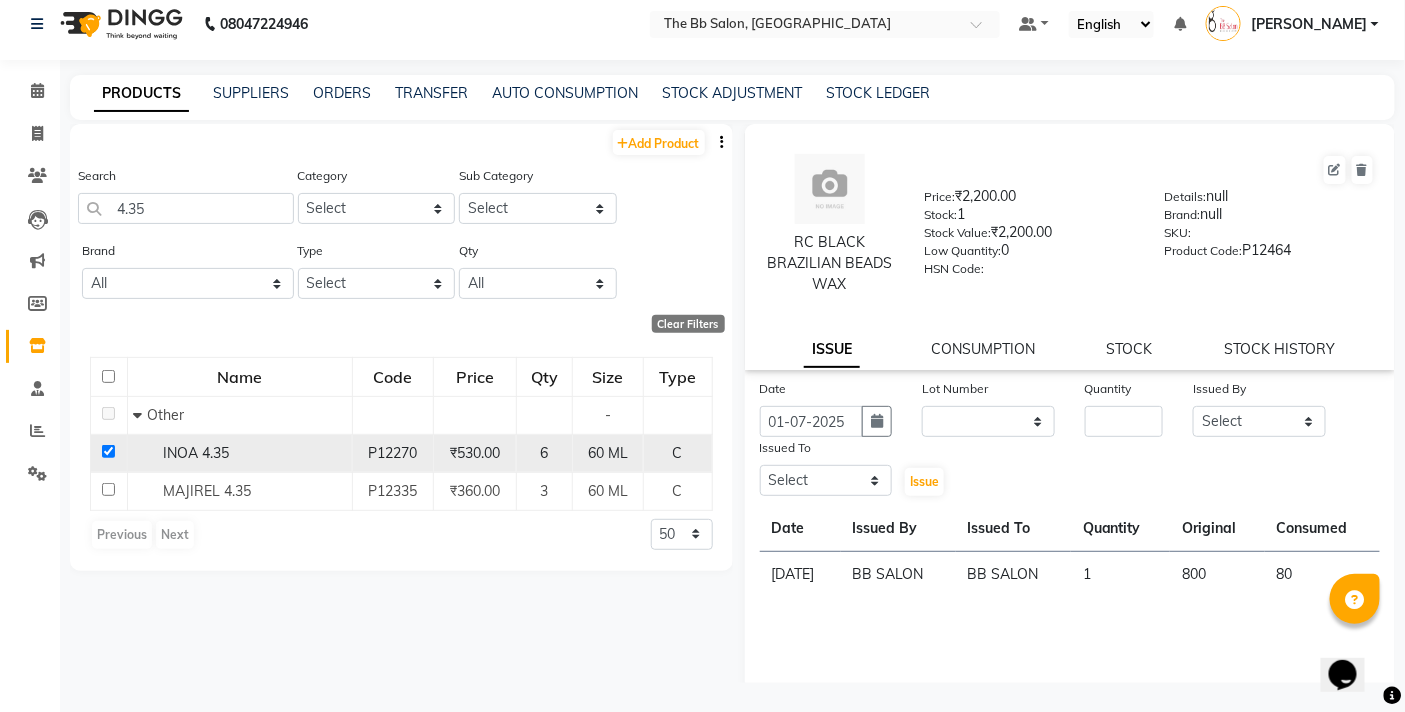 checkbox on "true" 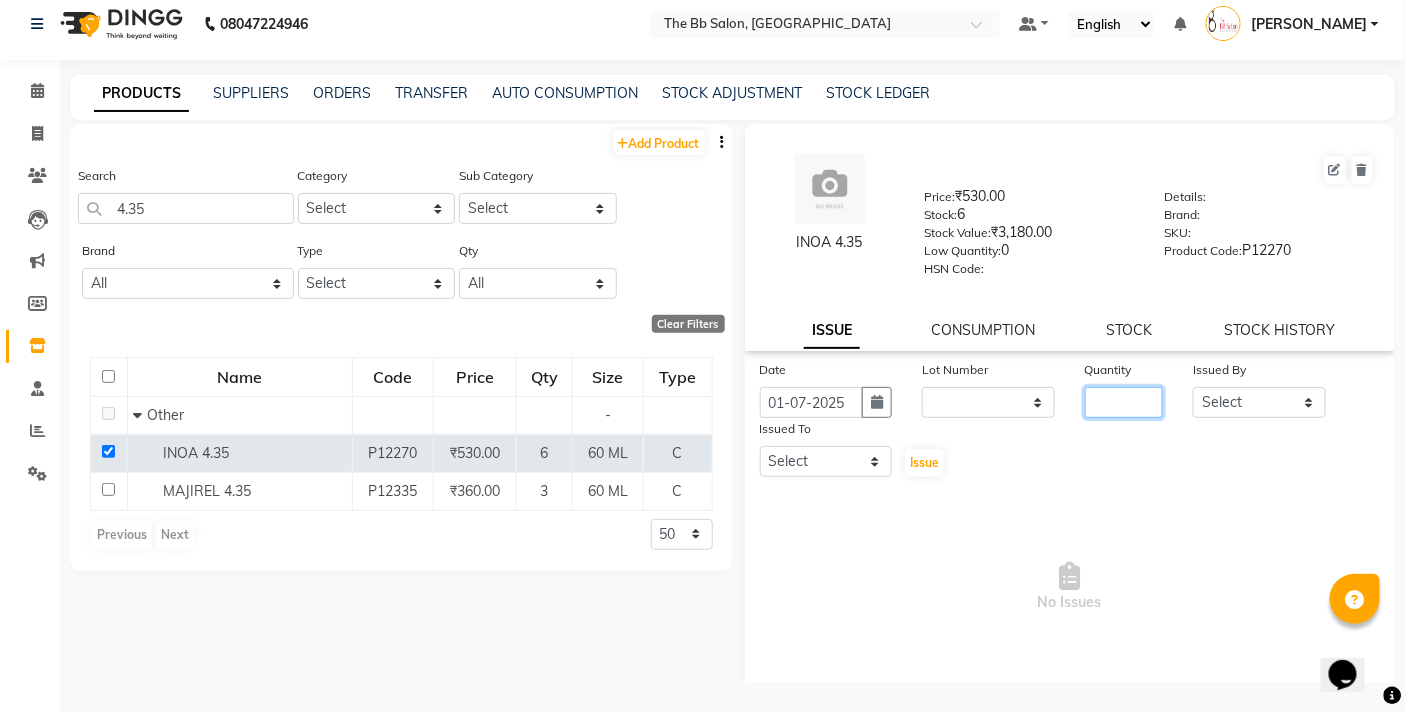 click 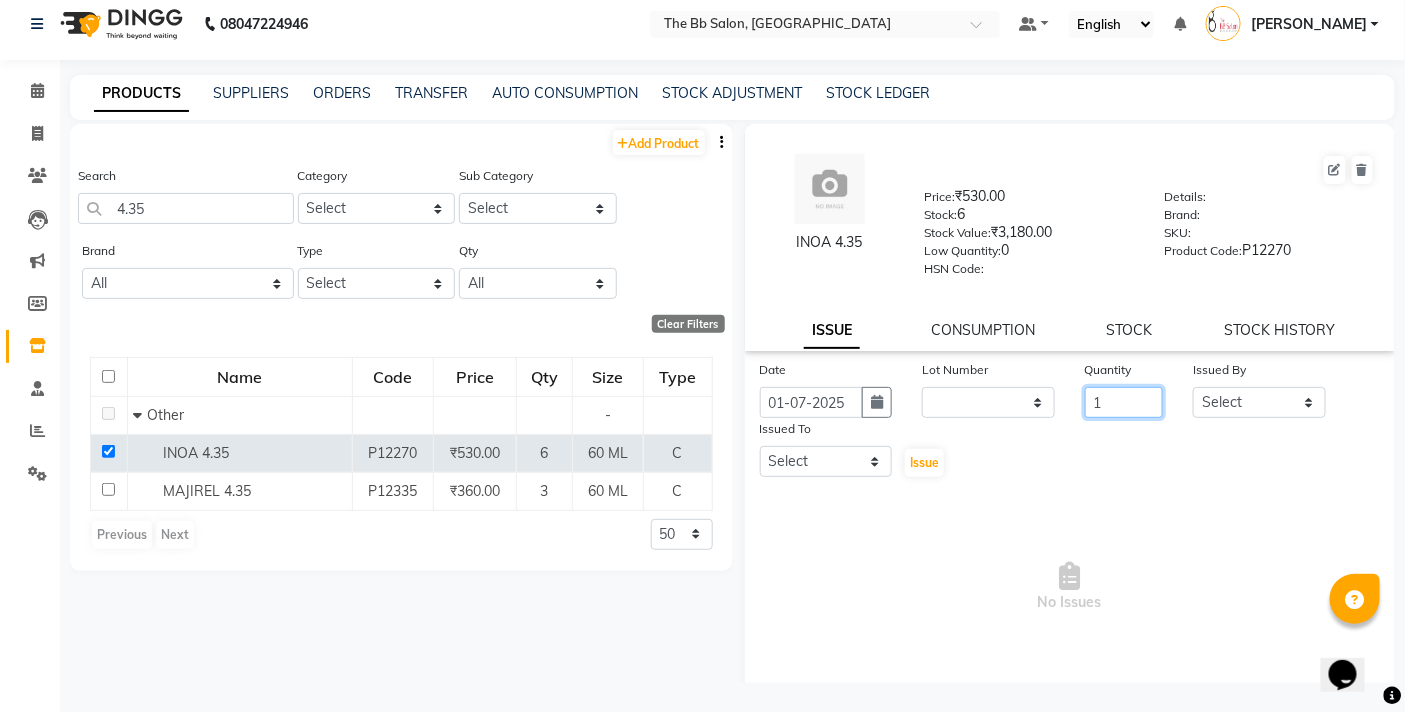 type on "1" 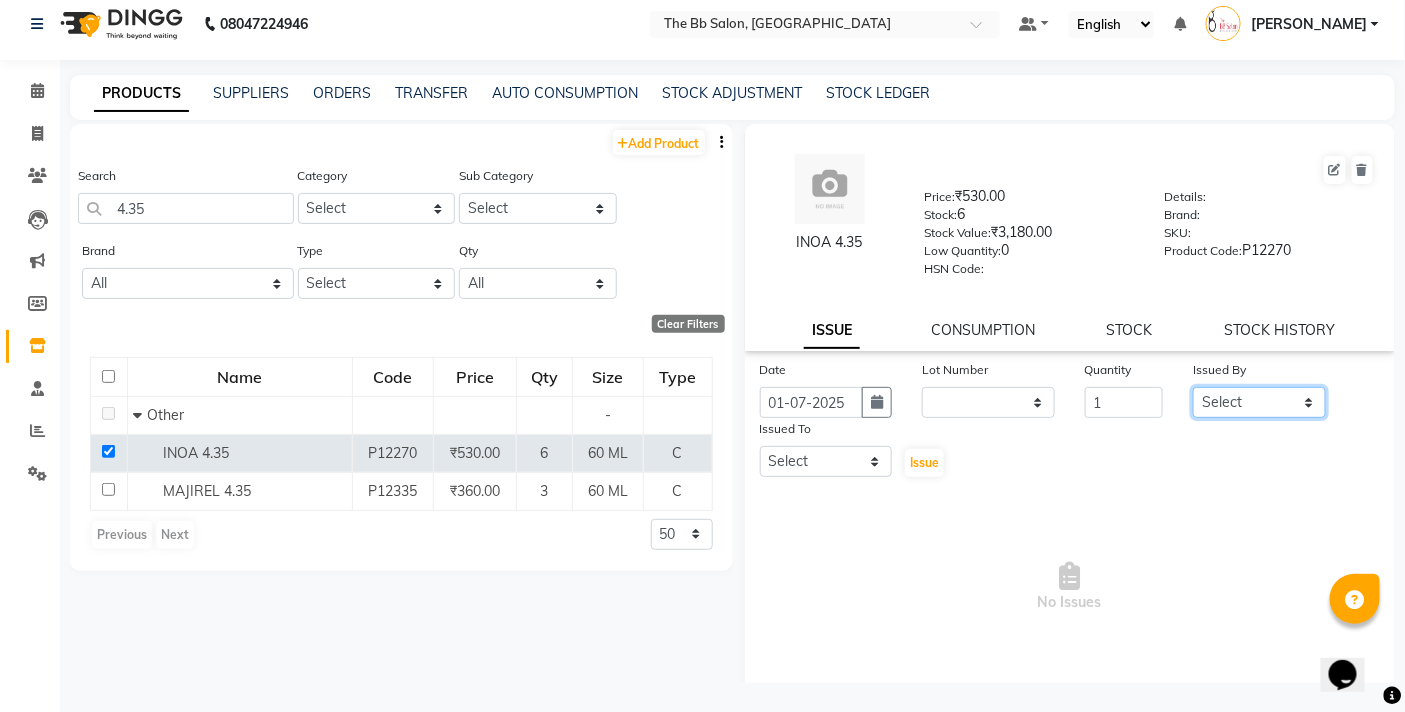 click on "Select BB SALON [PERSON_NAME] [PERSON_NAME] [PERSON_NAME] [PERSON_NAME] T [PERSON_NAME] [PERSON_NAME] [PERSON_NAME]  [PERSON_NAME] [PERSON_NAME] SANTOSH [PERSON_NAME] [PERSON_NAME] [PERSON_NAME]" 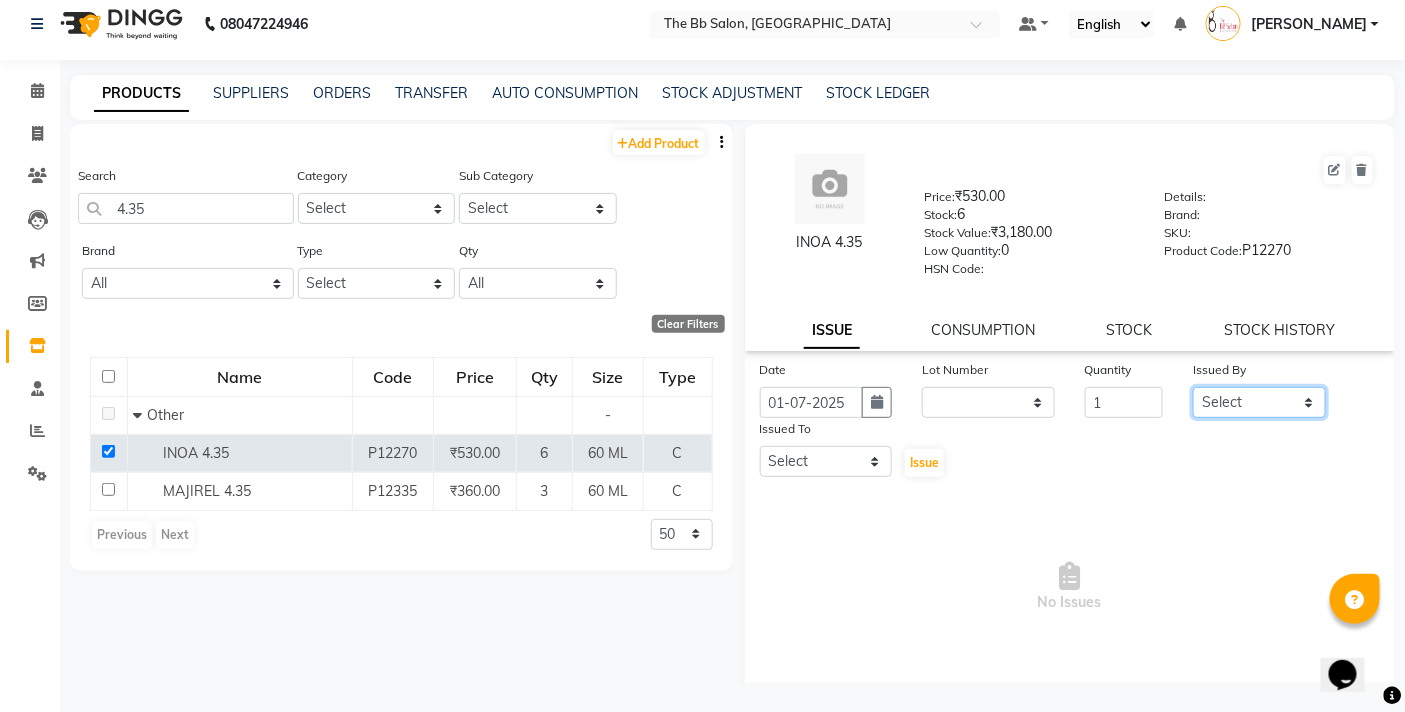 select on "83509" 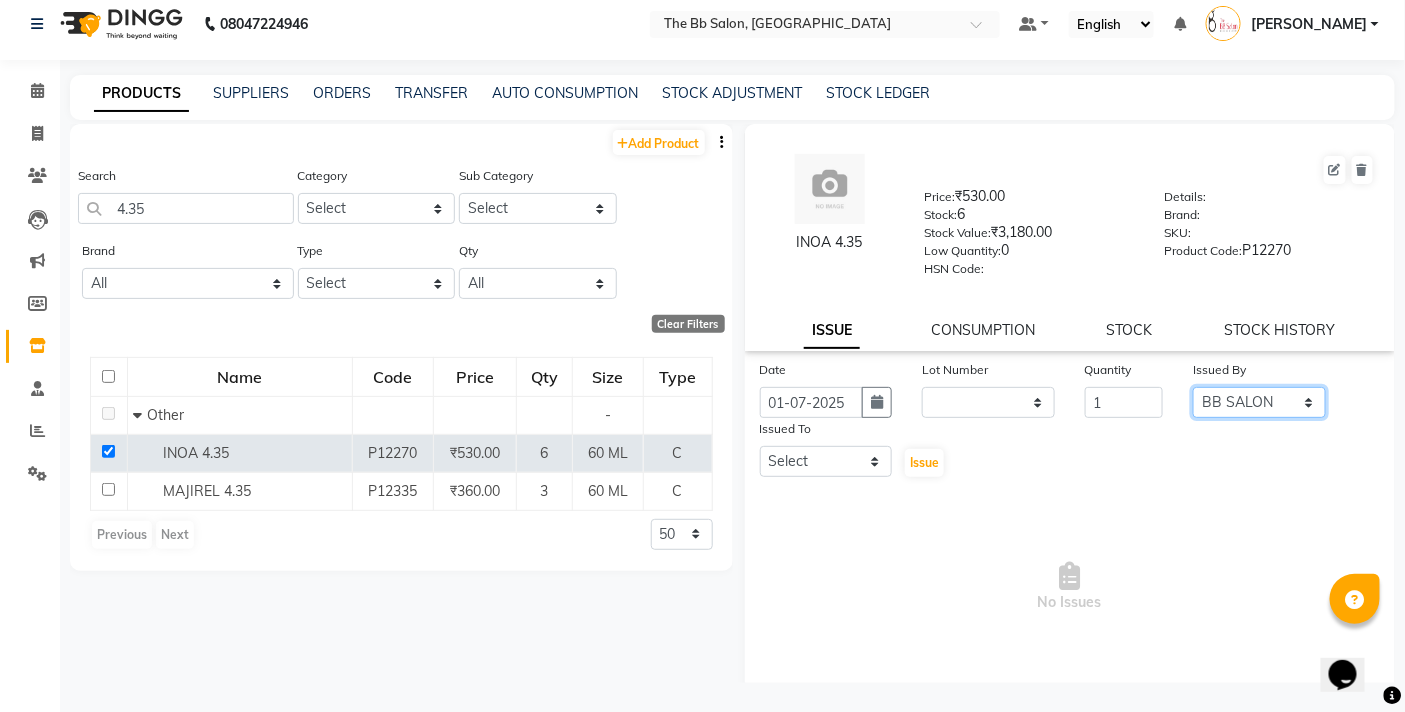 click on "Select BB SALON [PERSON_NAME] [PERSON_NAME] [PERSON_NAME] [PERSON_NAME] T [PERSON_NAME] [PERSON_NAME] [PERSON_NAME]  [PERSON_NAME] [PERSON_NAME] SANTOSH [PERSON_NAME] [PERSON_NAME] [PERSON_NAME]" 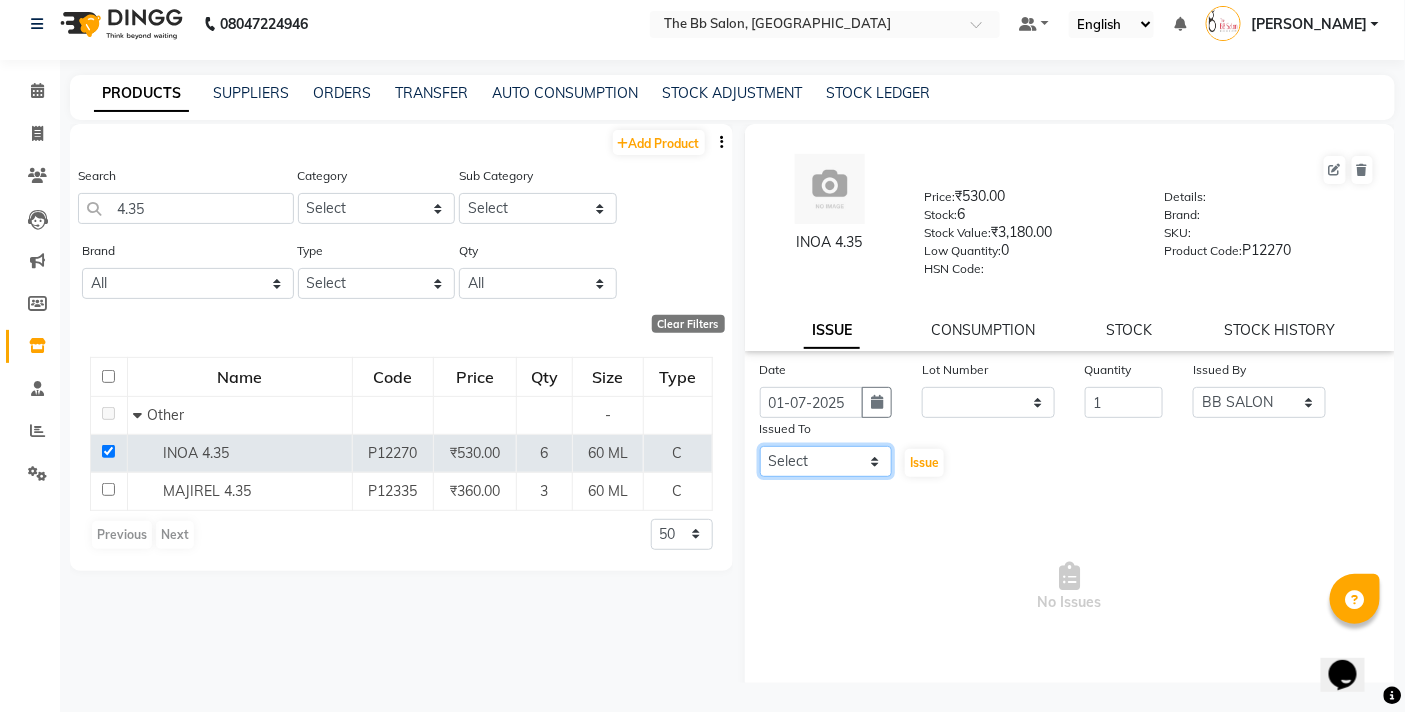 click on "Select BB SALON [PERSON_NAME] [PERSON_NAME] [PERSON_NAME] [PERSON_NAME] T [PERSON_NAME] [PERSON_NAME] [PERSON_NAME]  [PERSON_NAME] [PERSON_NAME] SANTOSH [PERSON_NAME] [PERSON_NAME] [PERSON_NAME]" 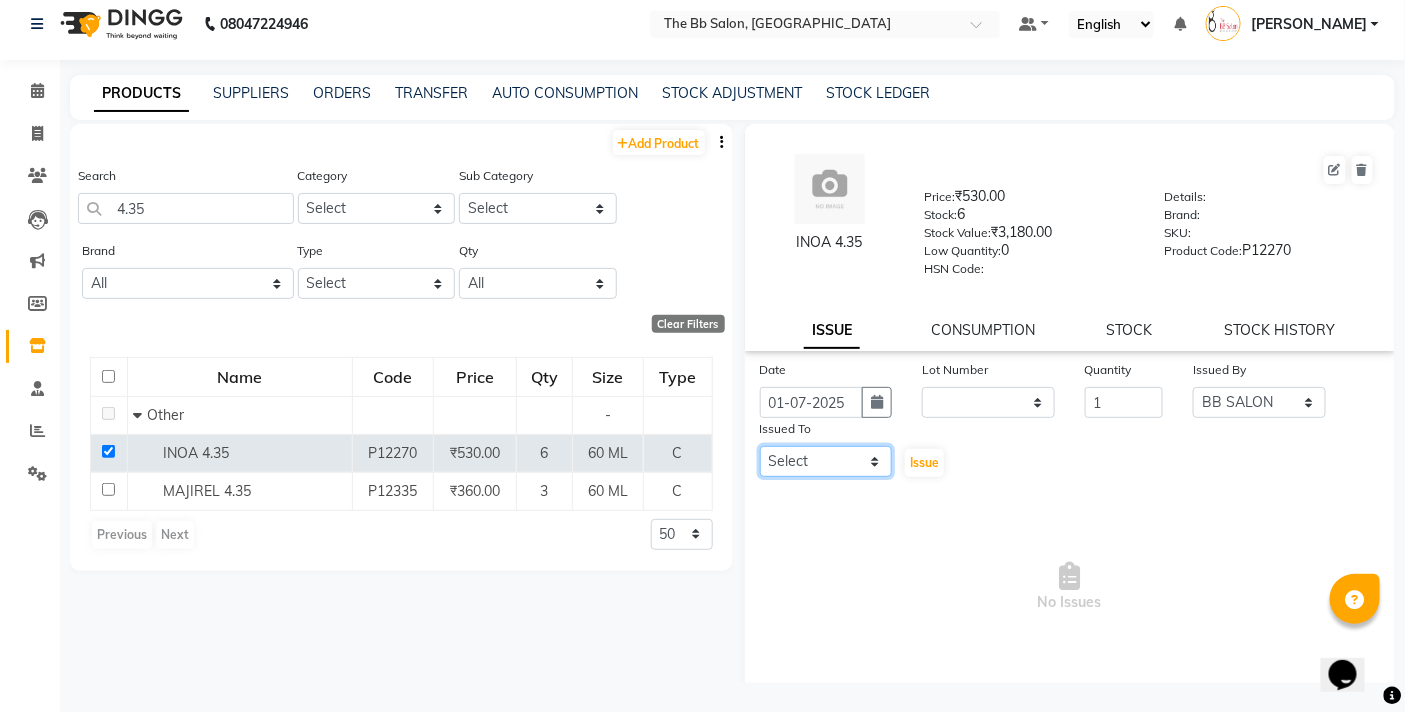 select on "84071" 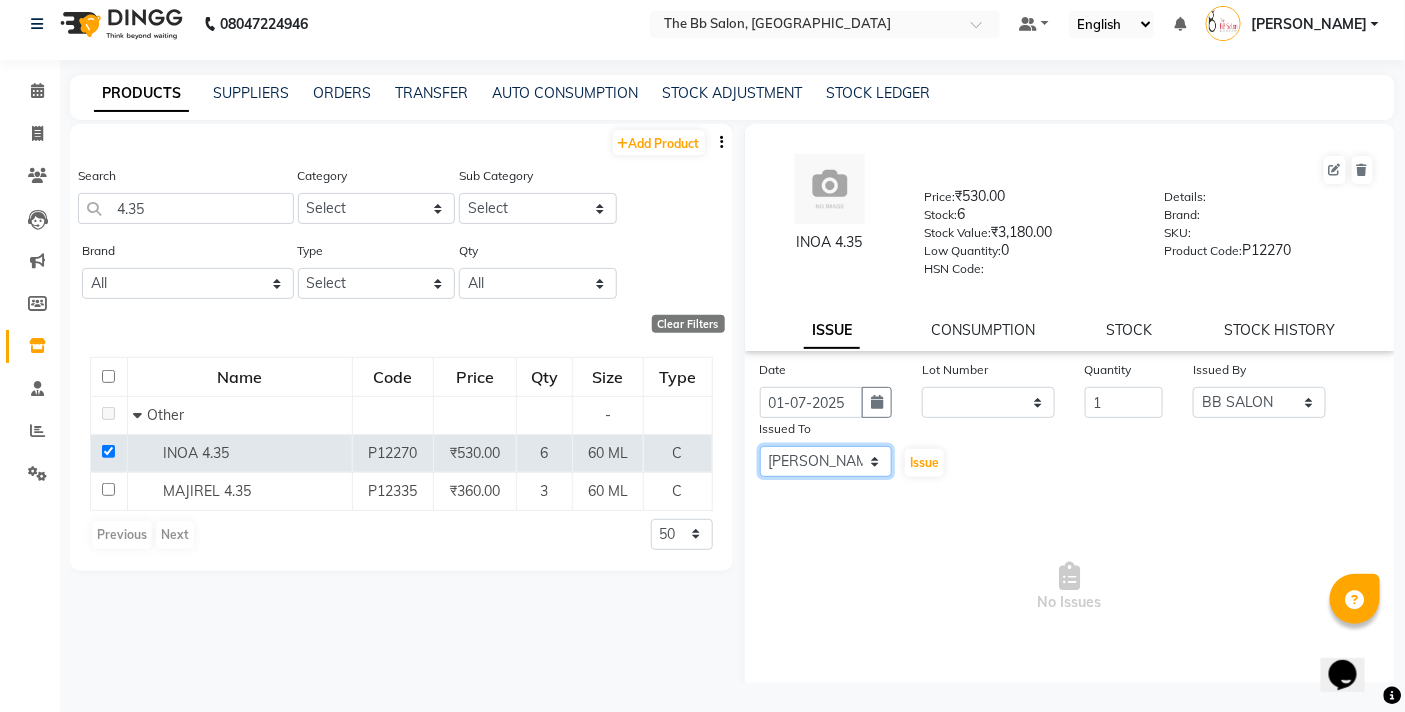 click on "Select BB SALON [PERSON_NAME] [PERSON_NAME] [PERSON_NAME] [PERSON_NAME] T [PERSON_NAME] [PERSON_NAME] [PERSON_NAME]  [PERSON_NAME] [PERSON_NAME] SANTOSH [PERSON_NAME] [PERSON_NAME] [PERSON_NAME]" 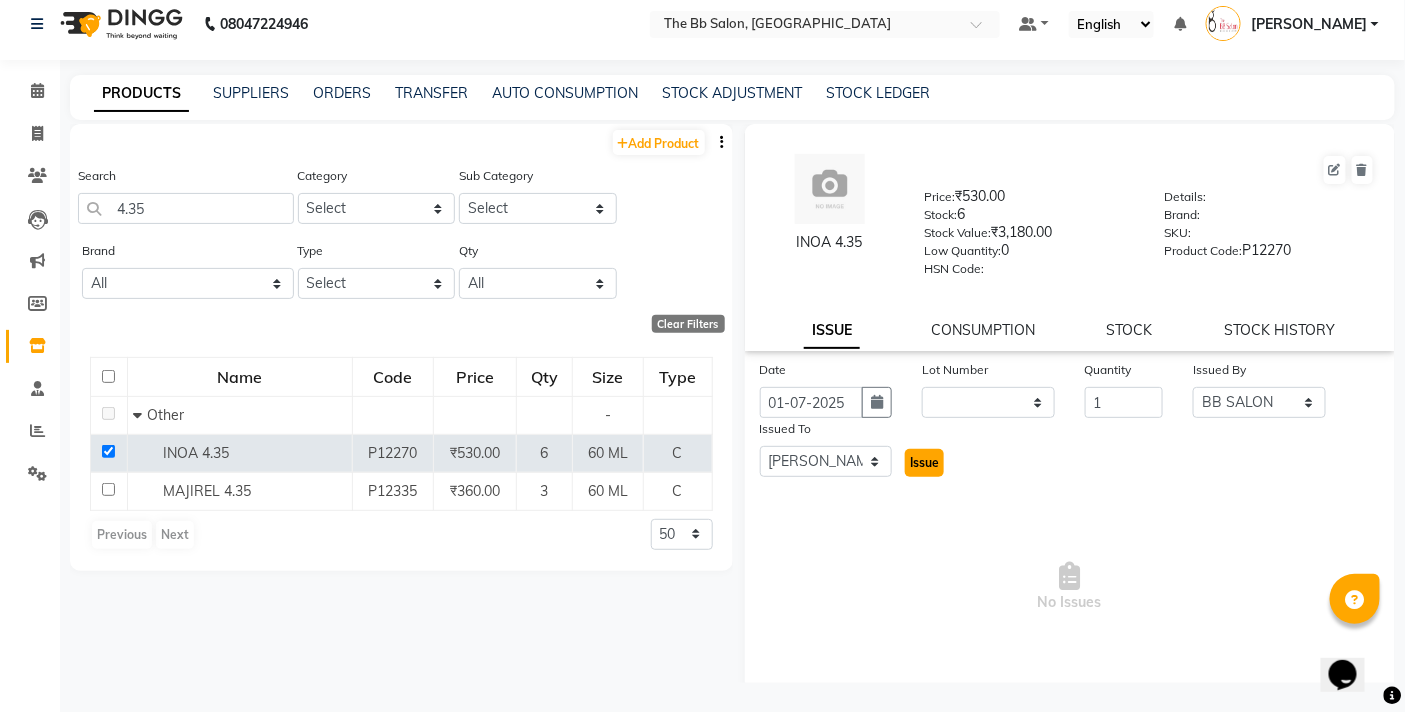 click on "Issue" 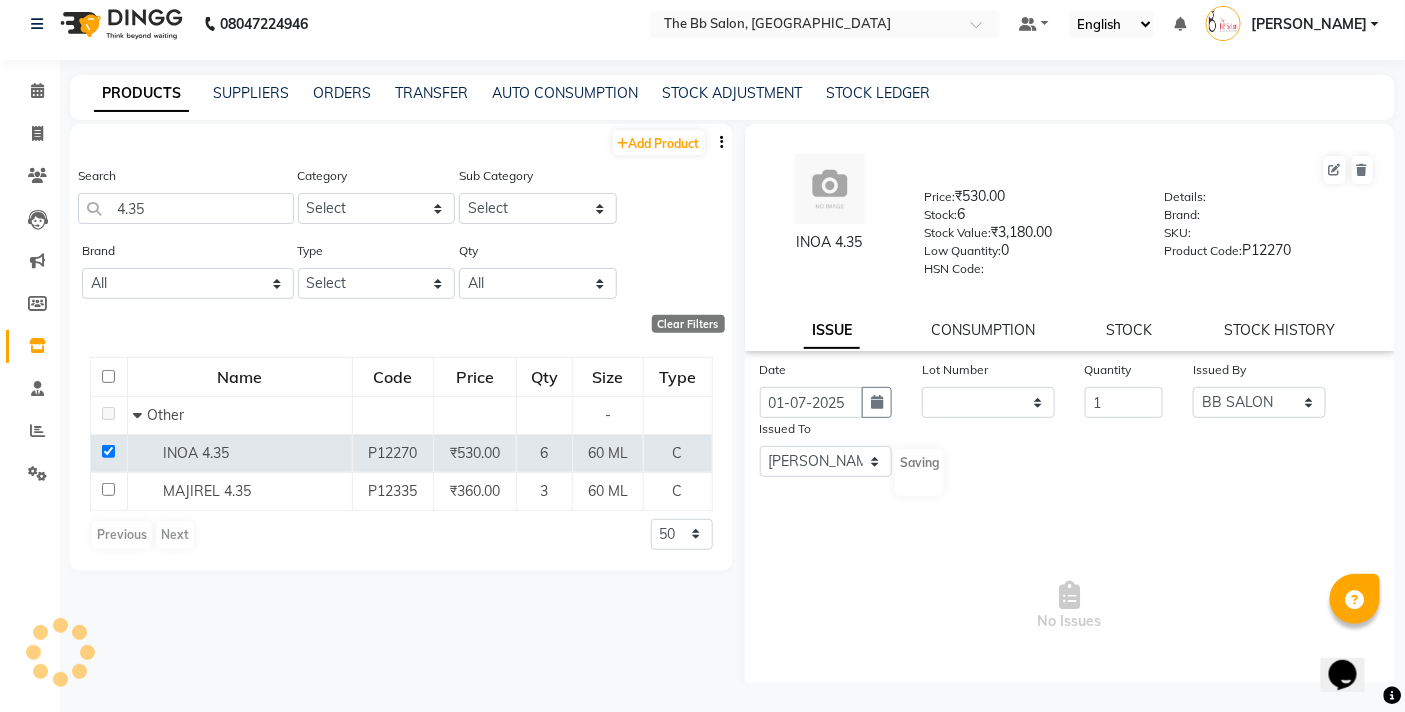 select 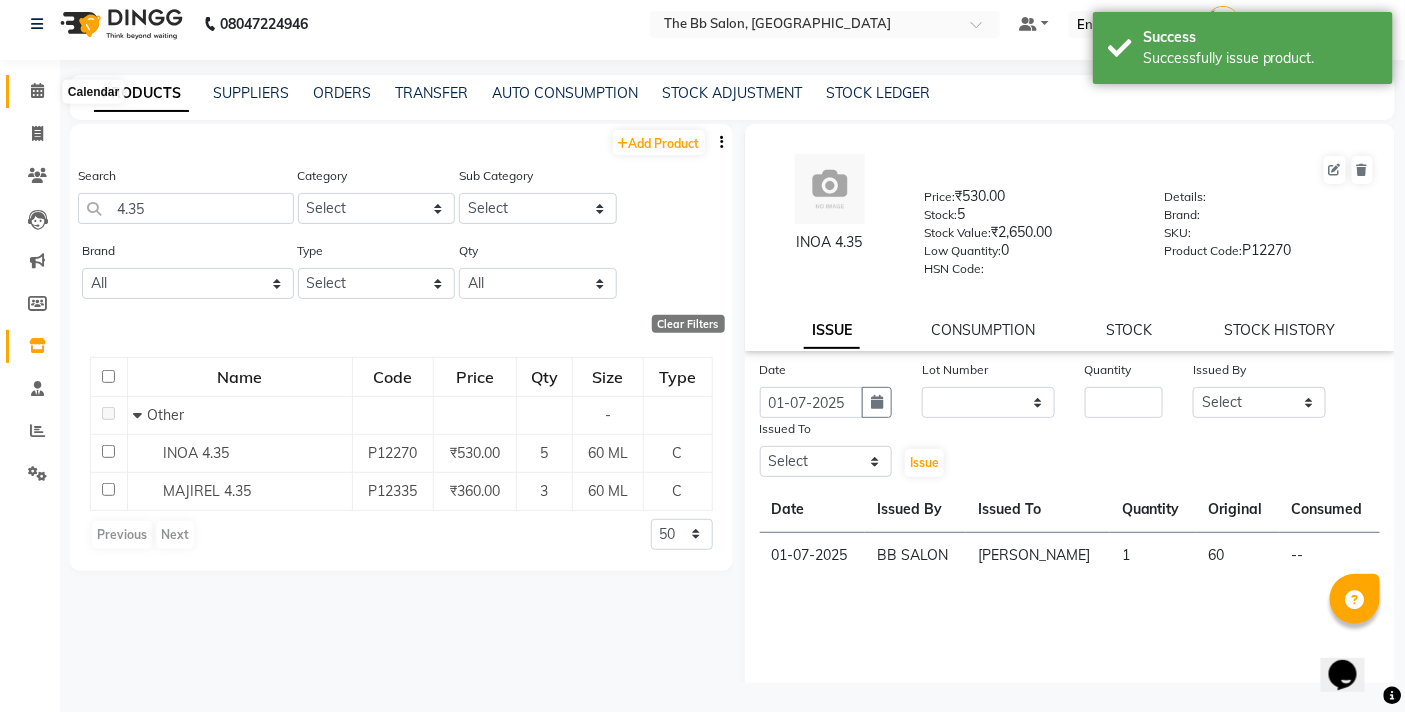 click 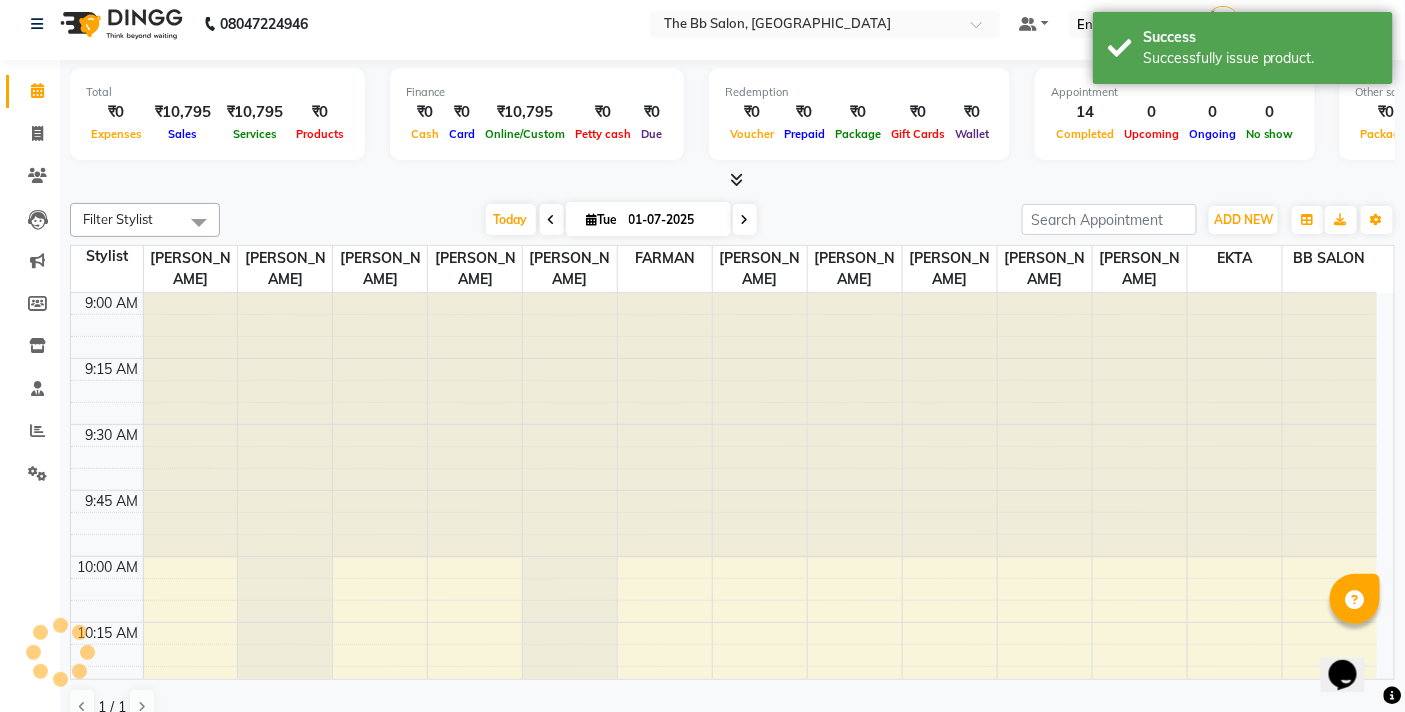 scroll, scrollTop: 0, scrollLeft: 0, axis: both 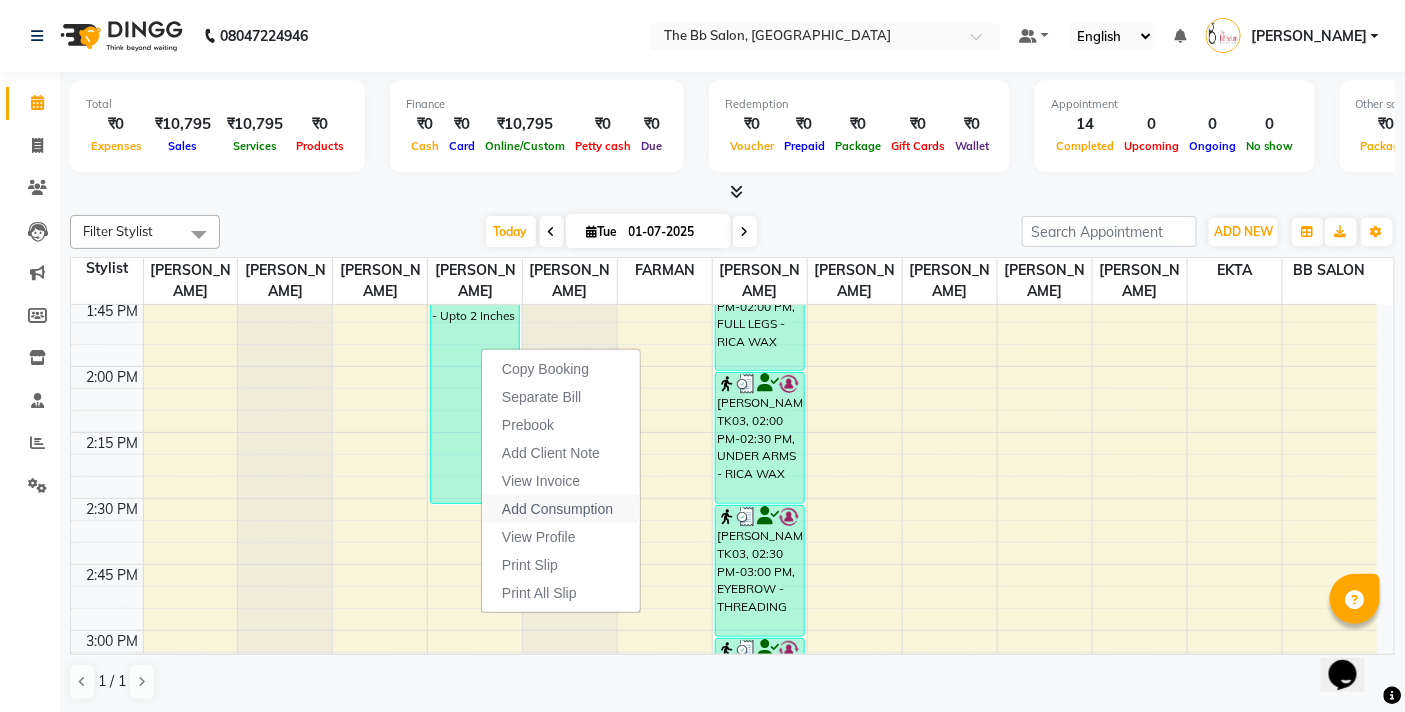 click on "Add Consumption" at bounding box center [557, 509] 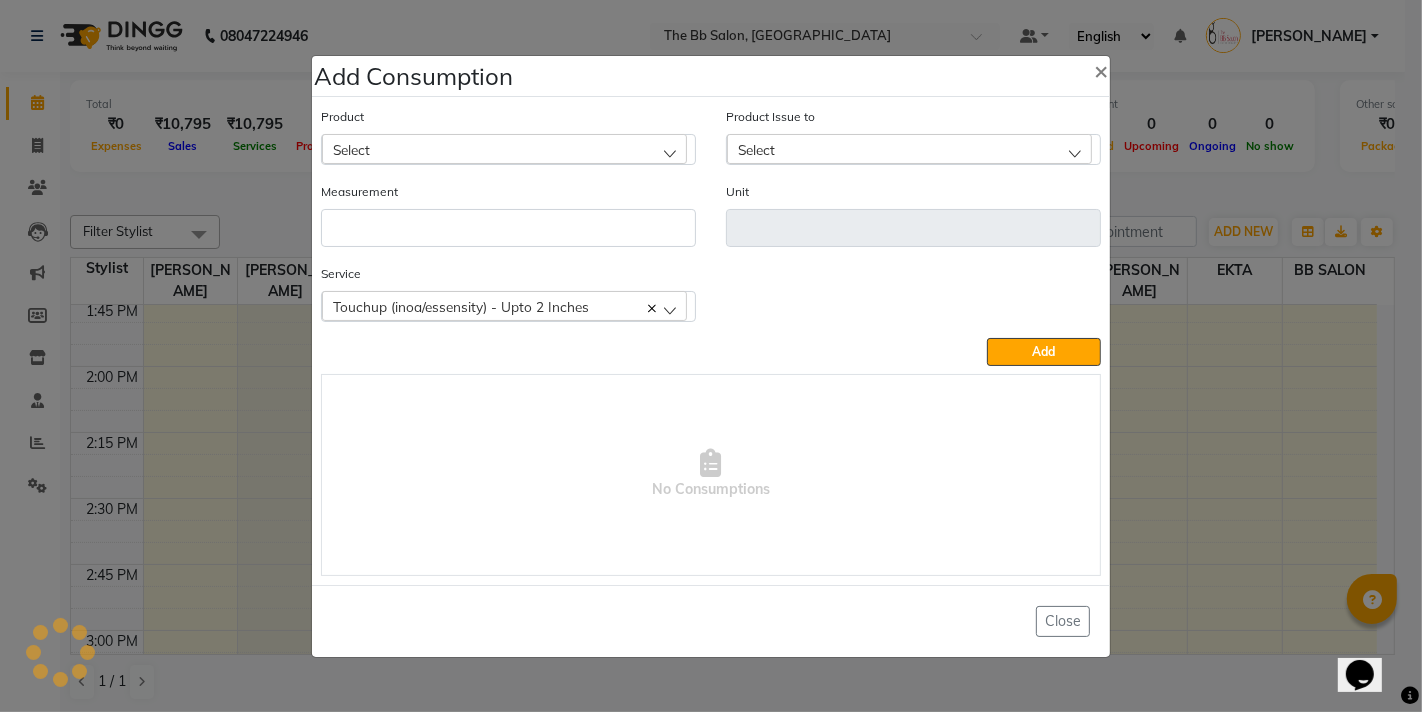 click on "Select" 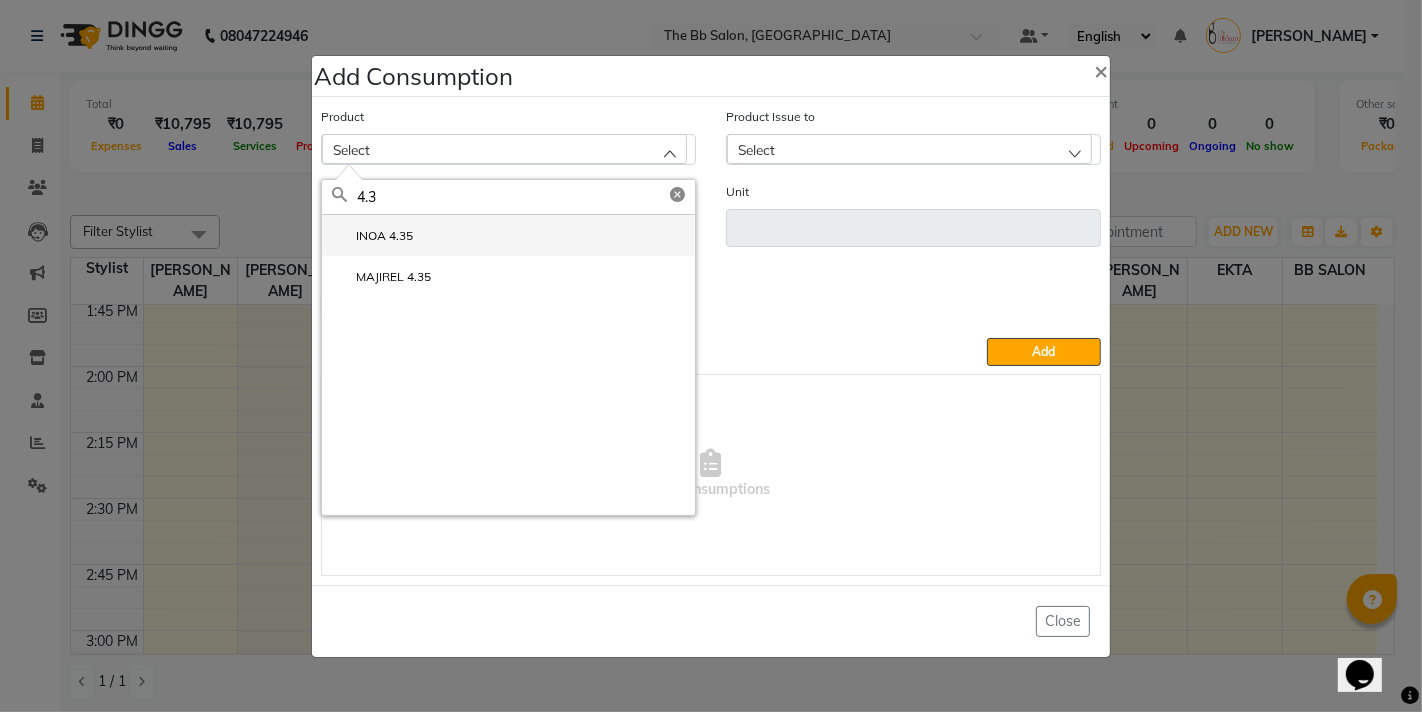 type on "4.3" 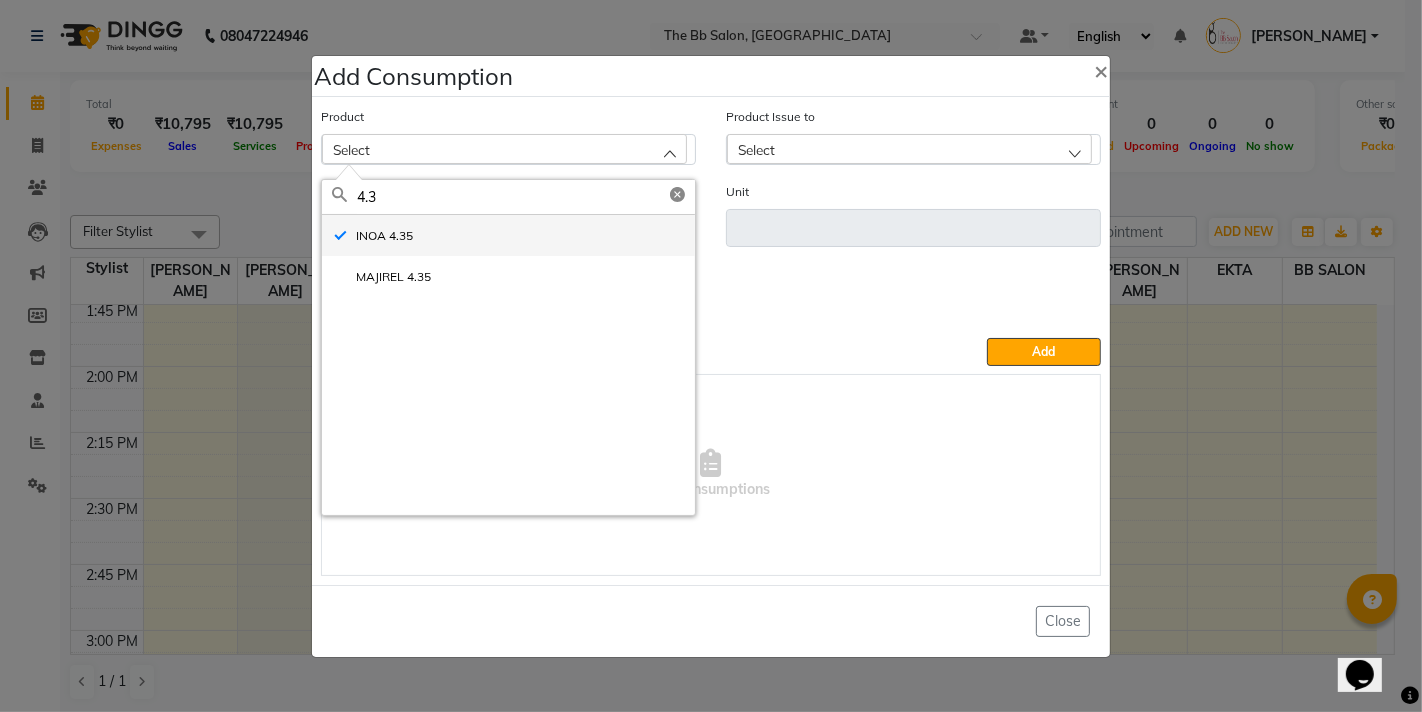 type on "ML" 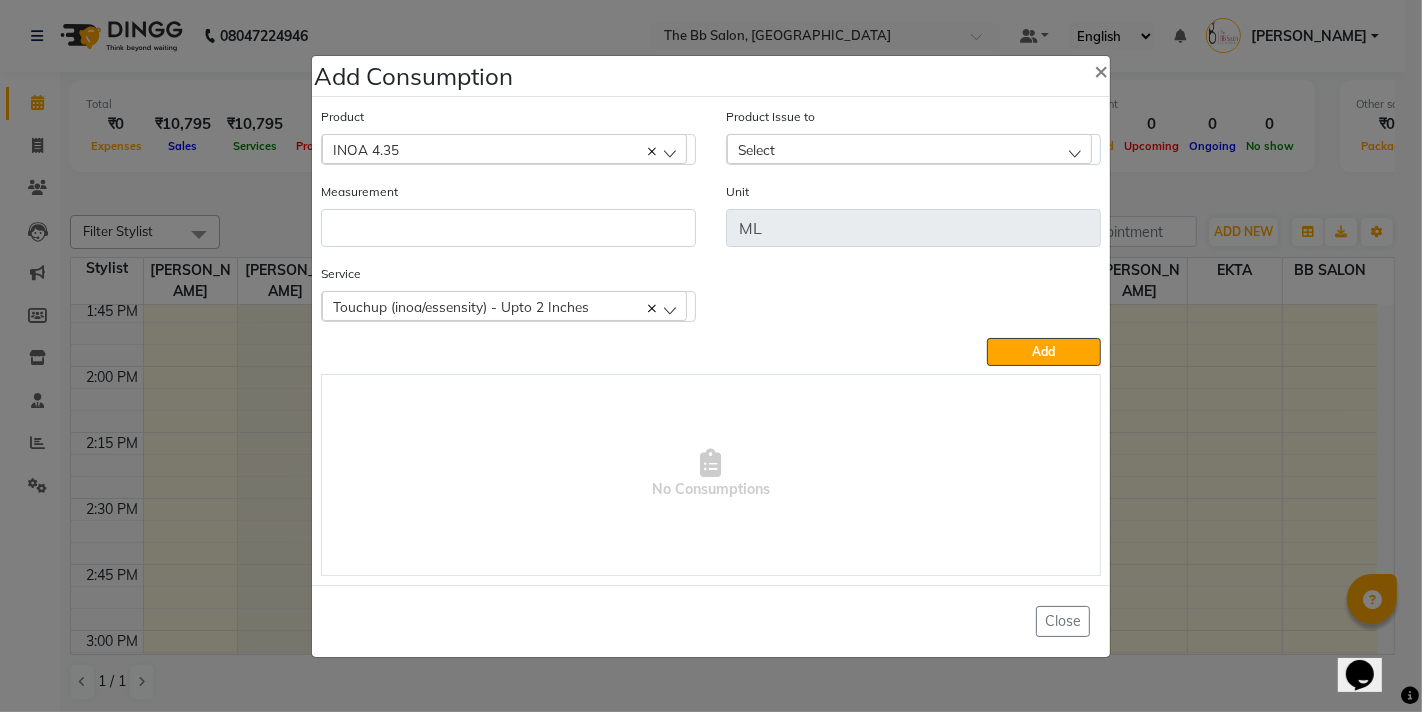 click on "Select" 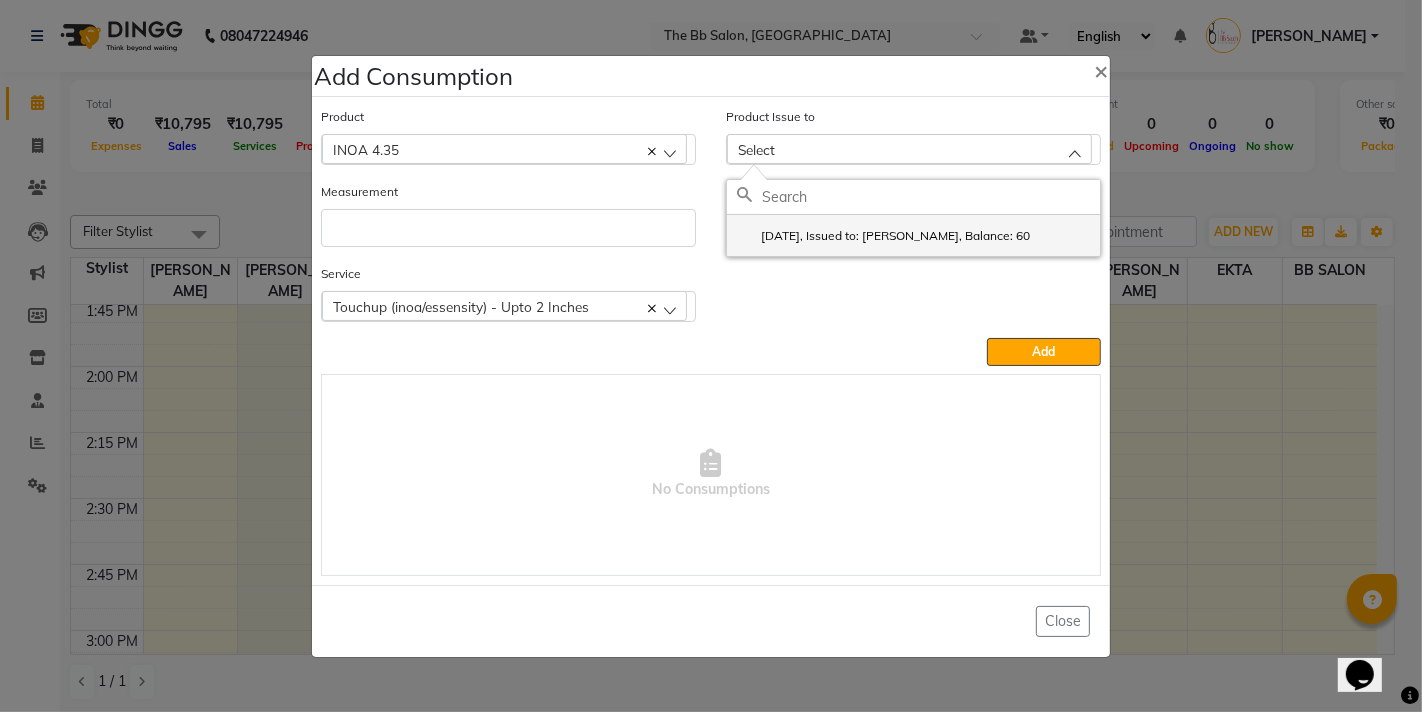 click on "[DATE], Issued to: [PERSON_NAME], Balance: 60" 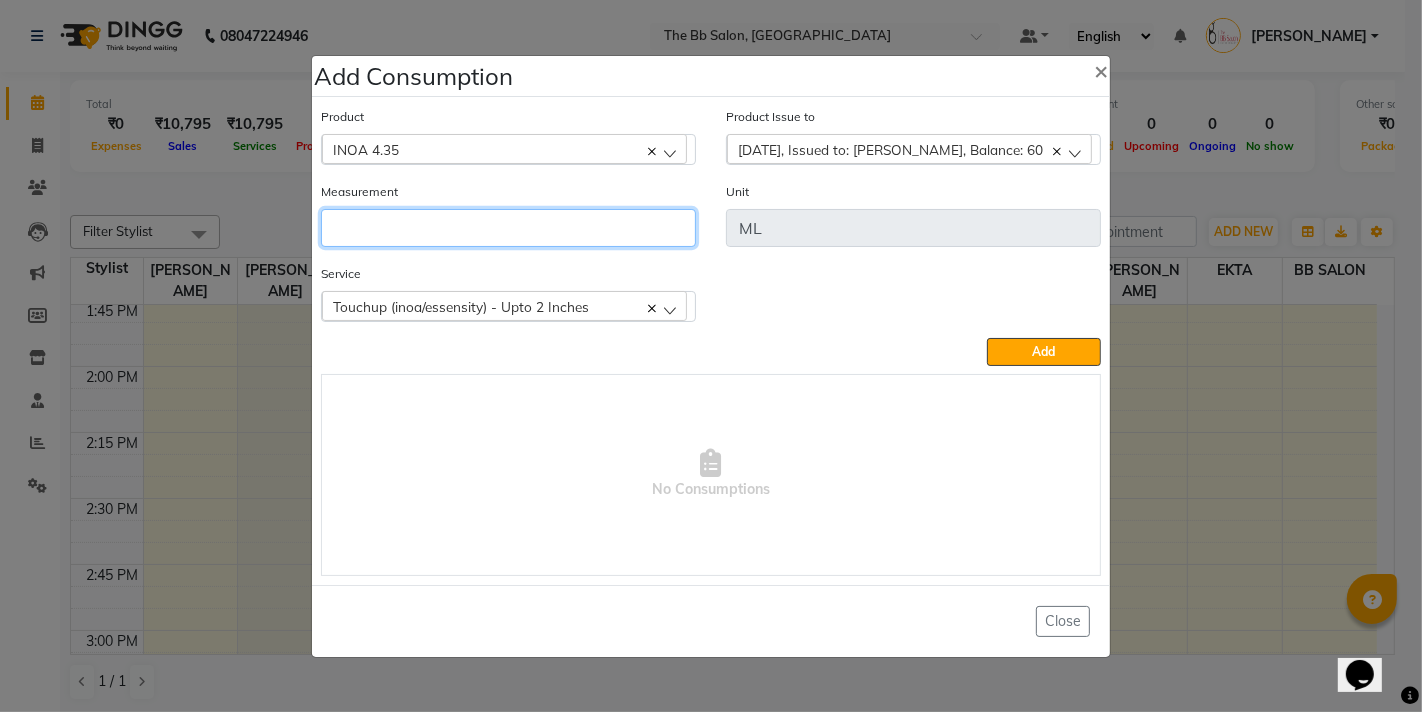 click 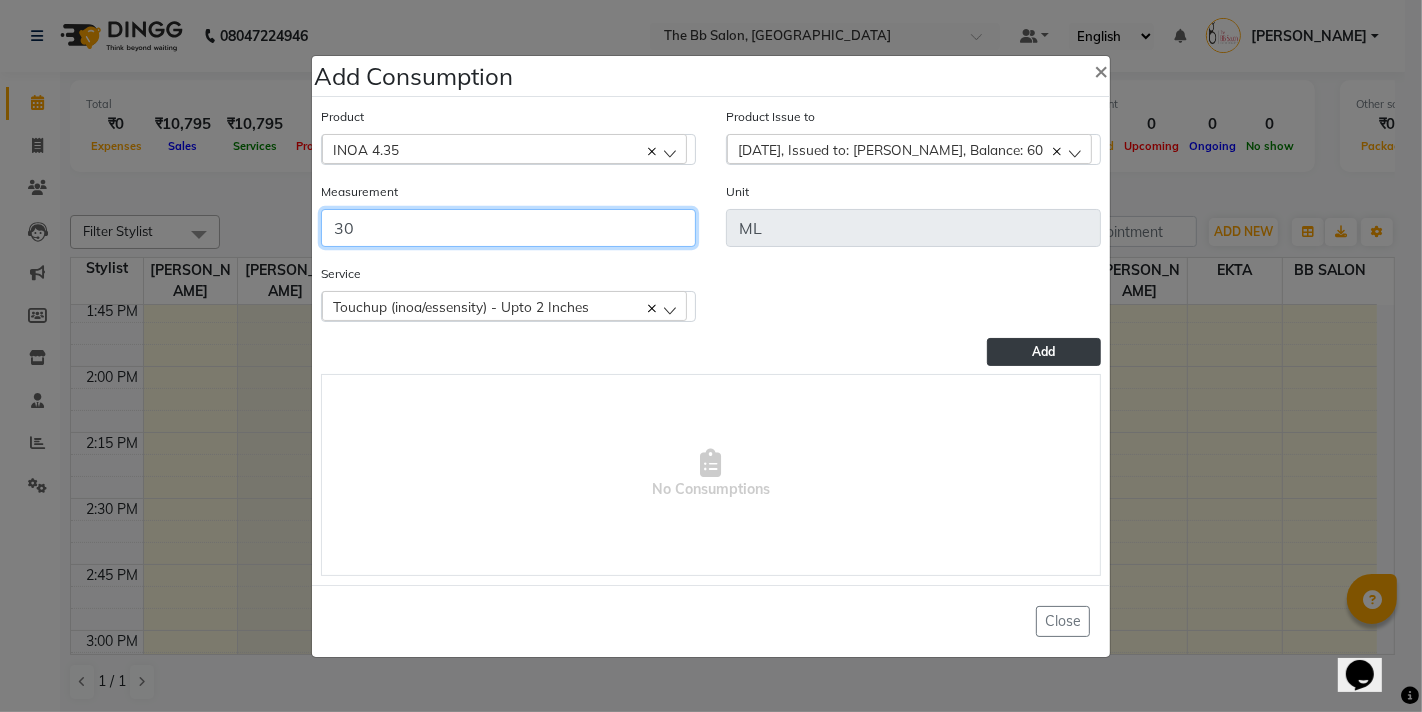 type on "30" 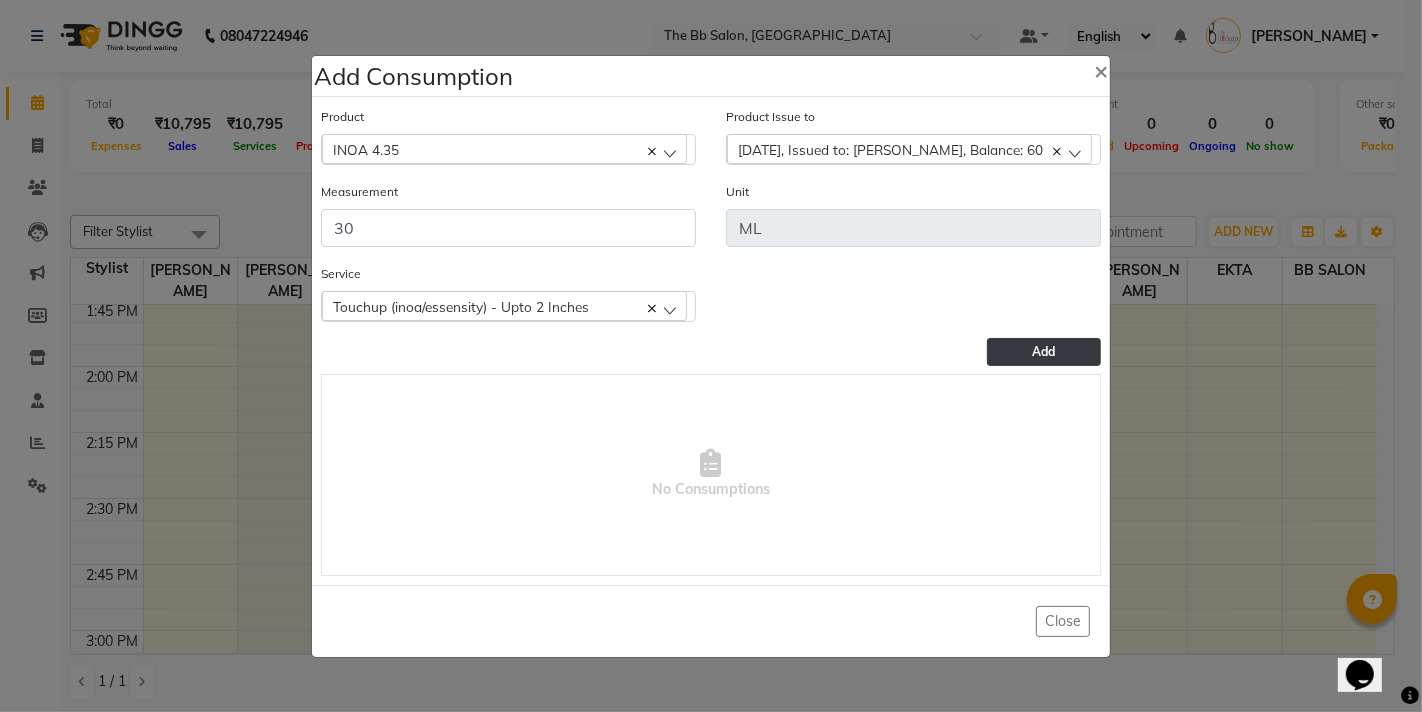 click on "Add" 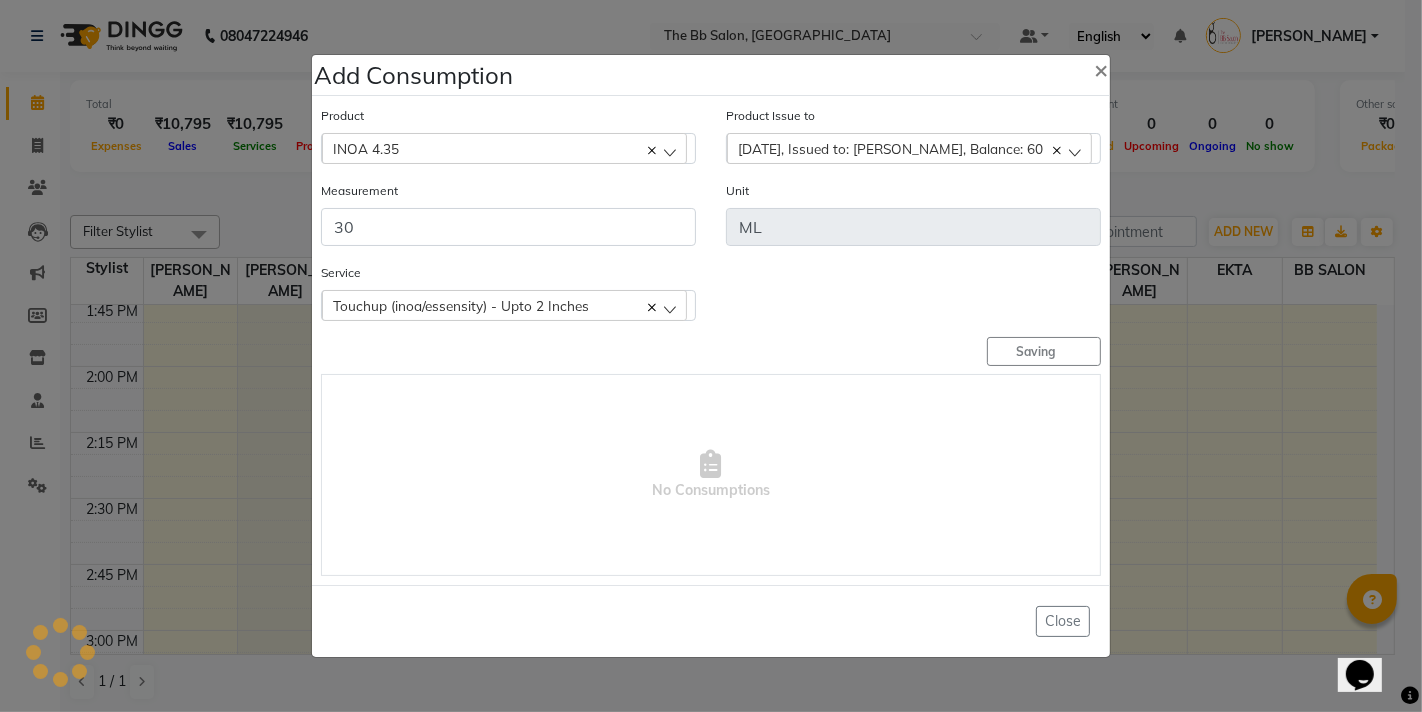 type 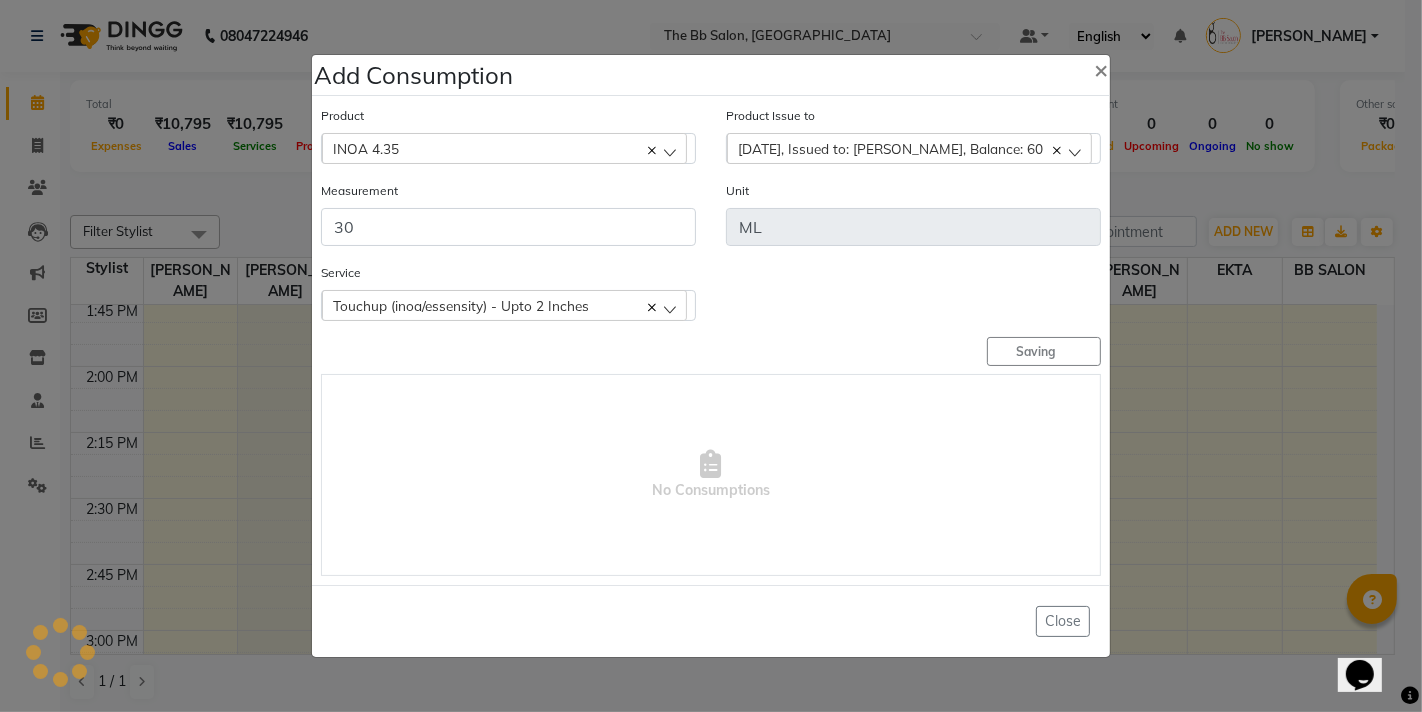 type 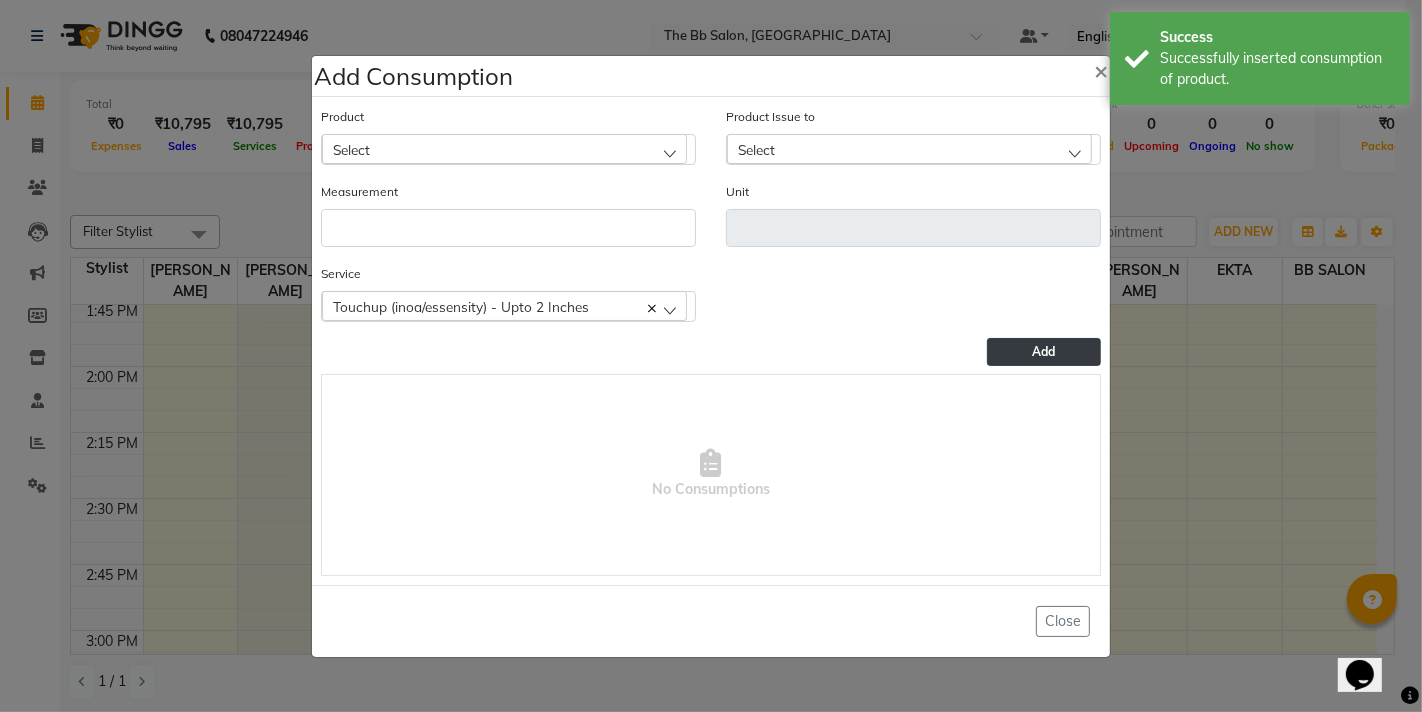 click on "Select" 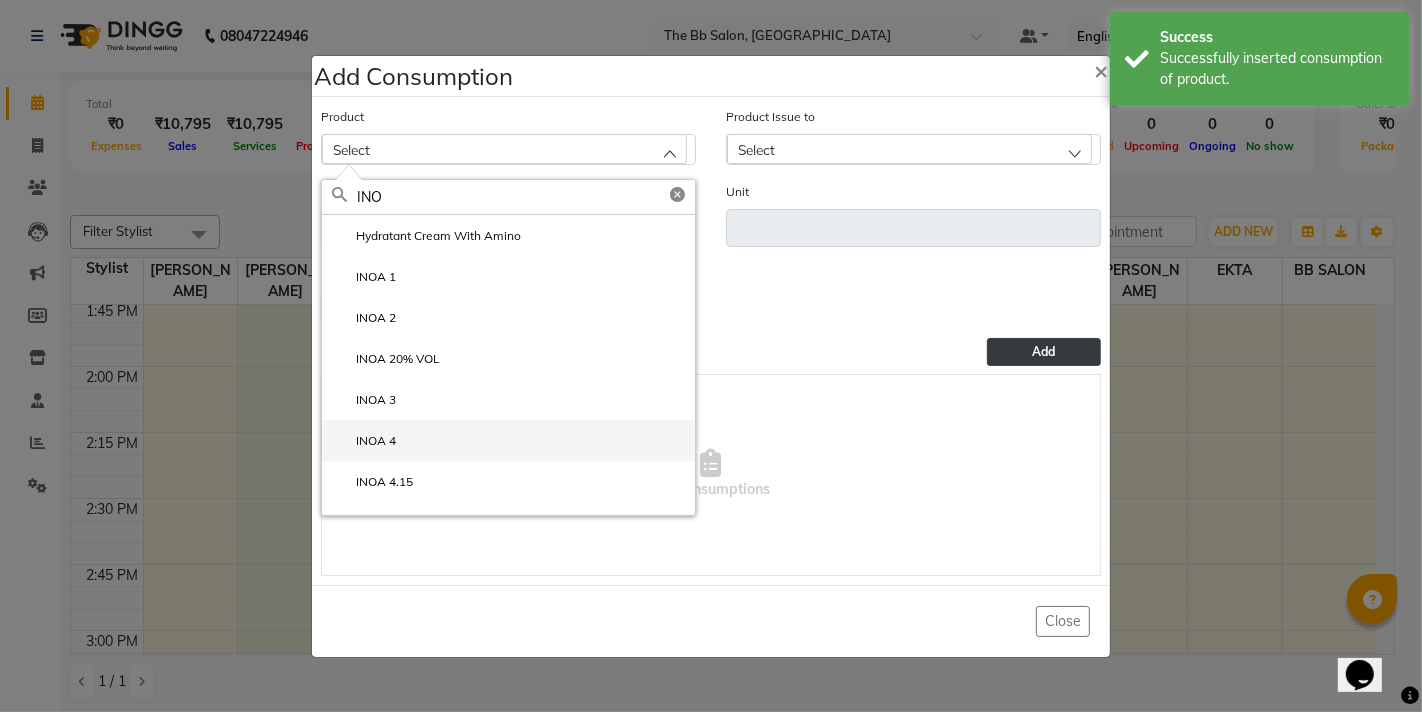 type on "INO" 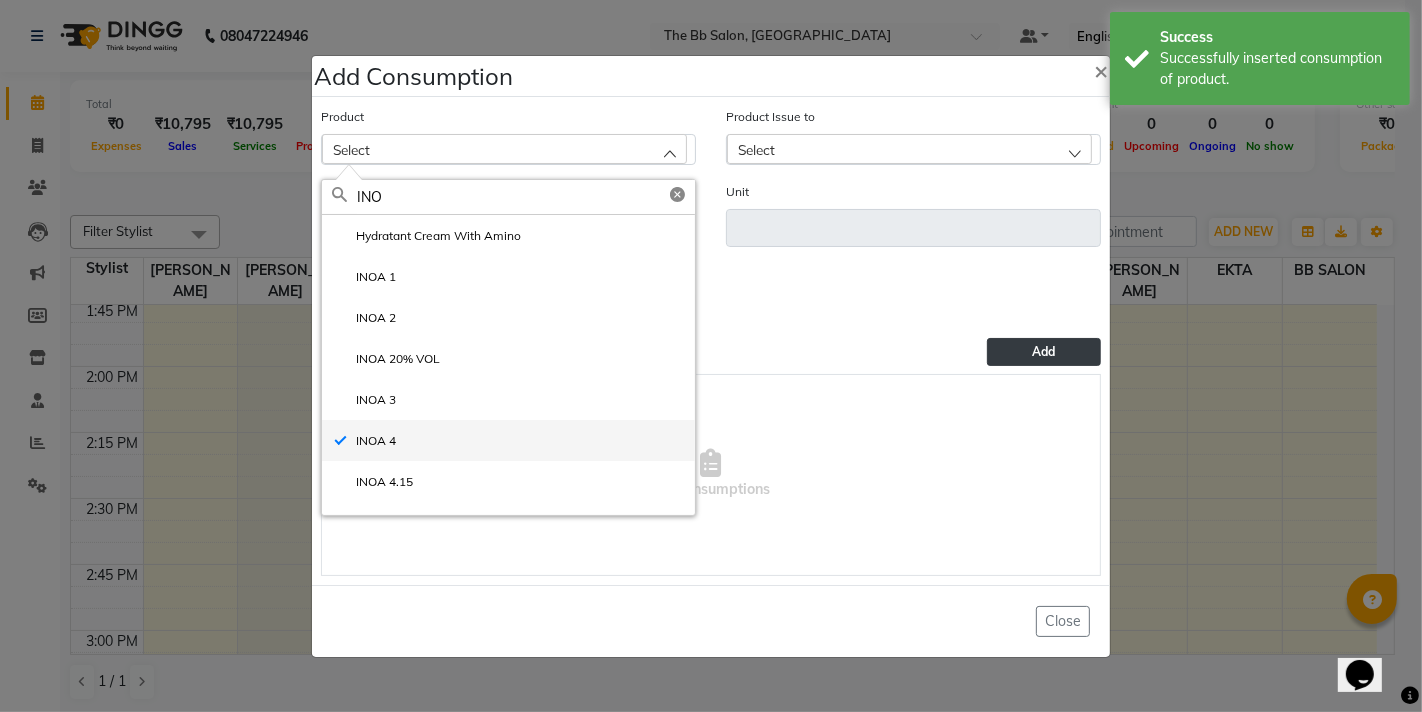 type on "ML" 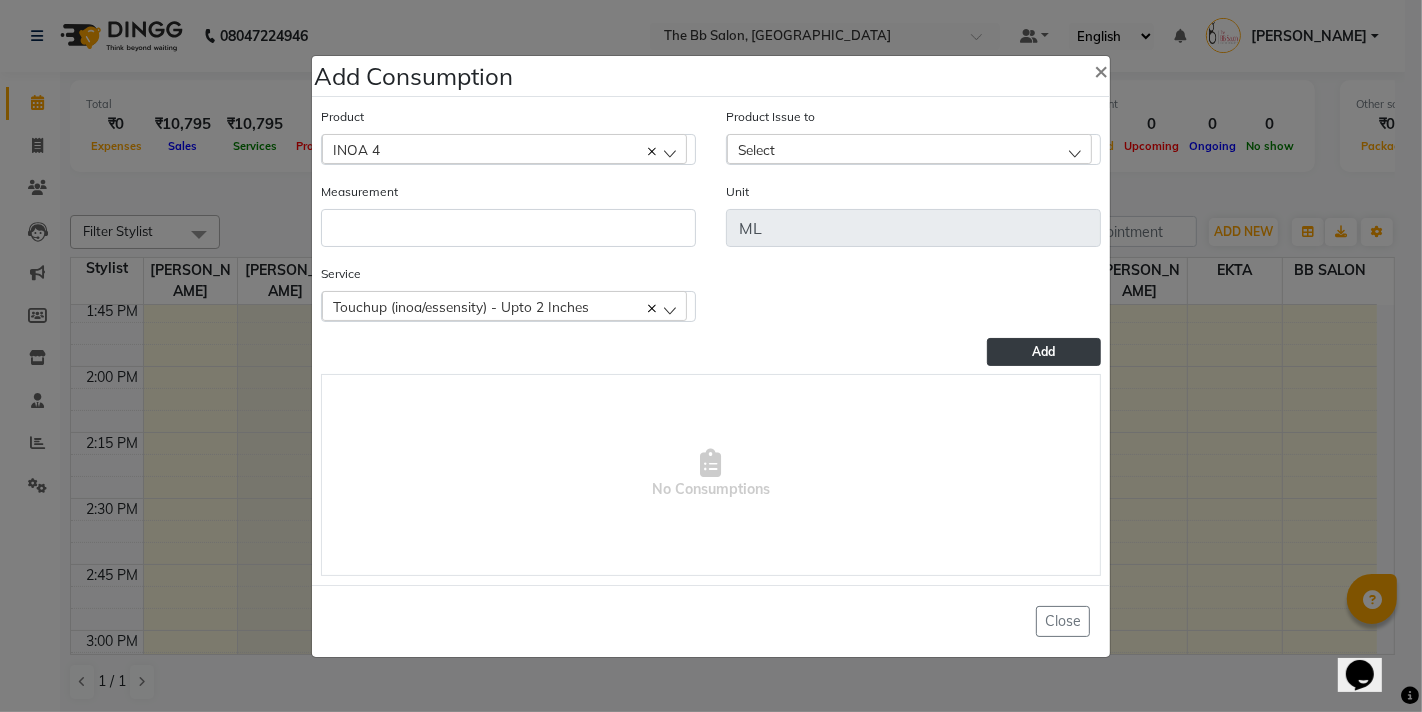 click on "Select" 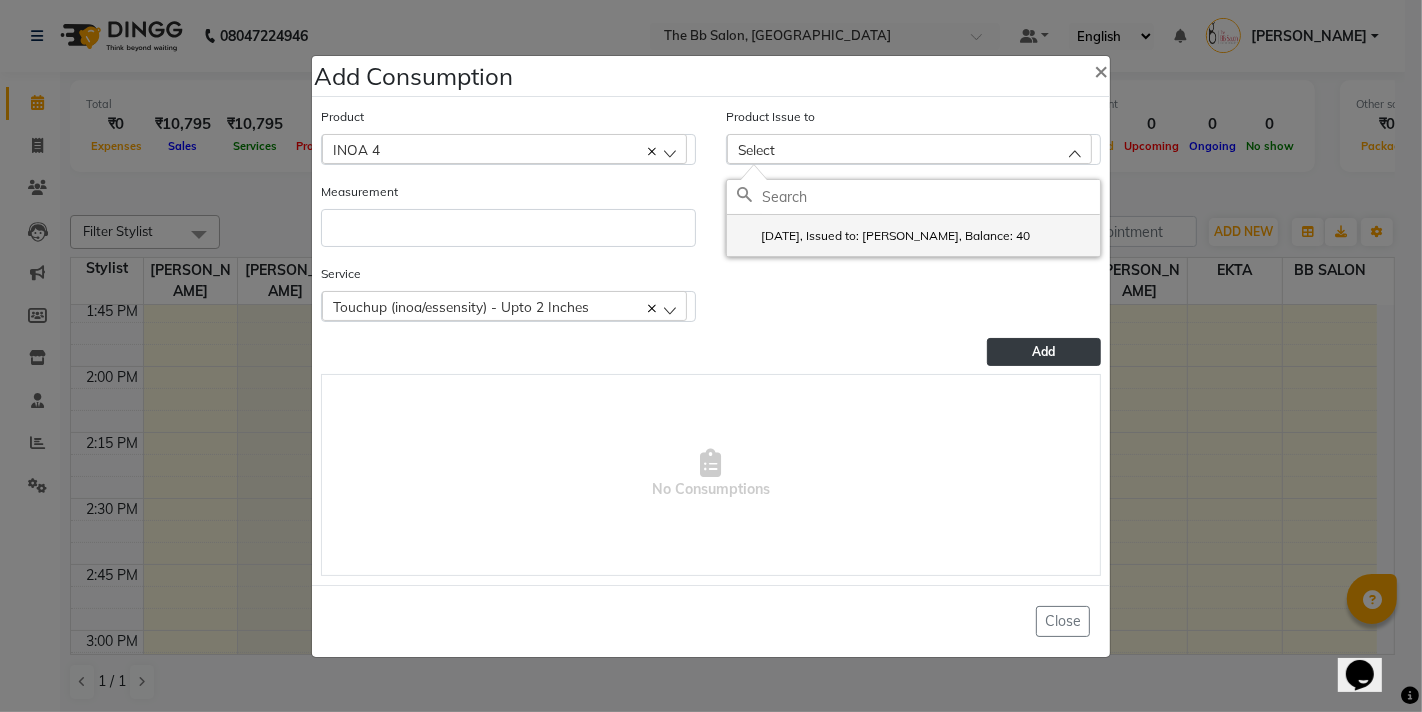click on "[DATE], Issued to: [PERSON_NAME], Balance: 40" 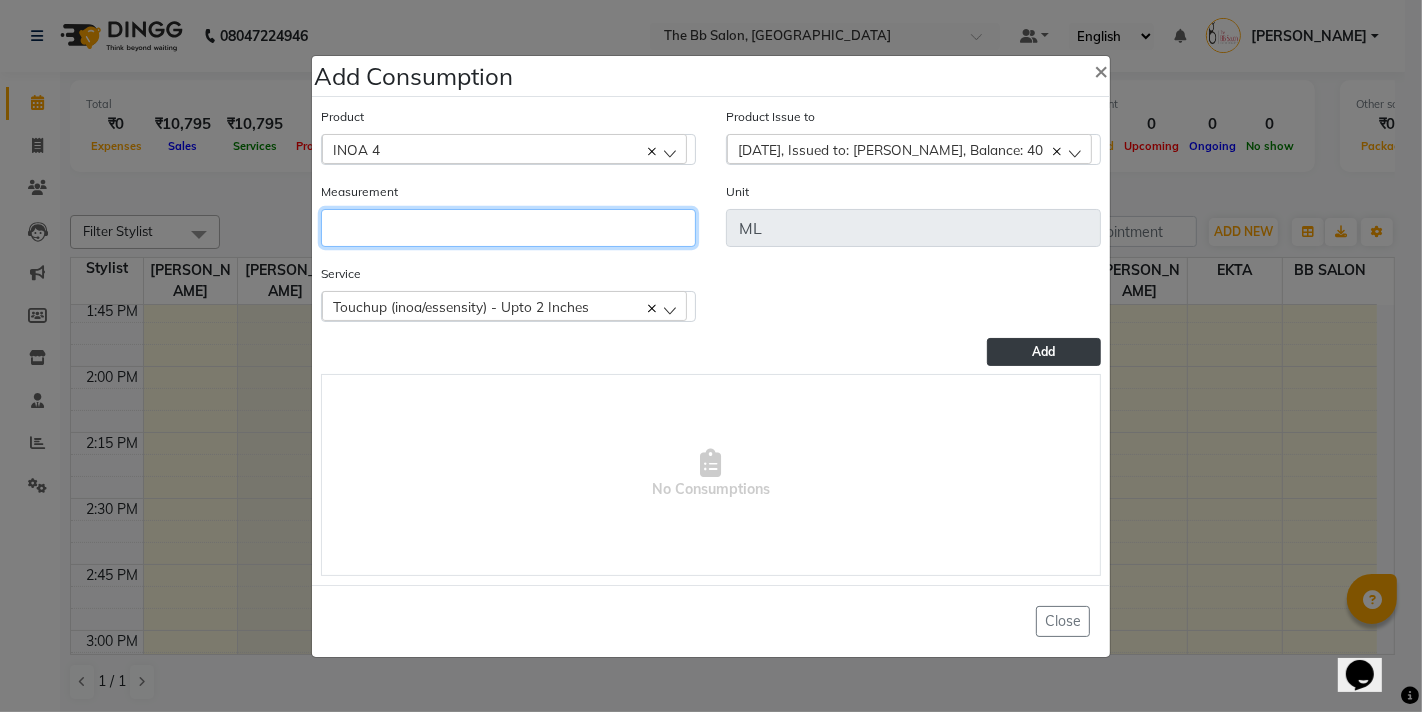click 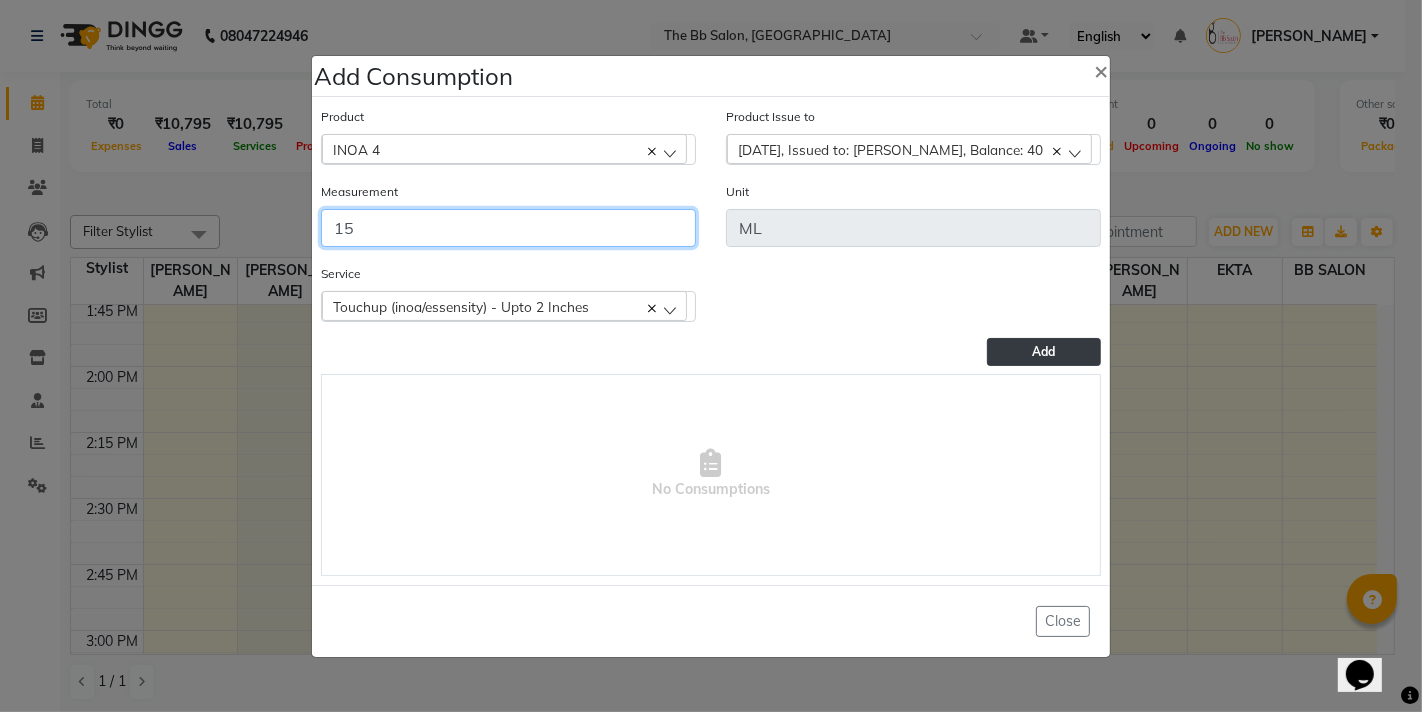 type on "15" 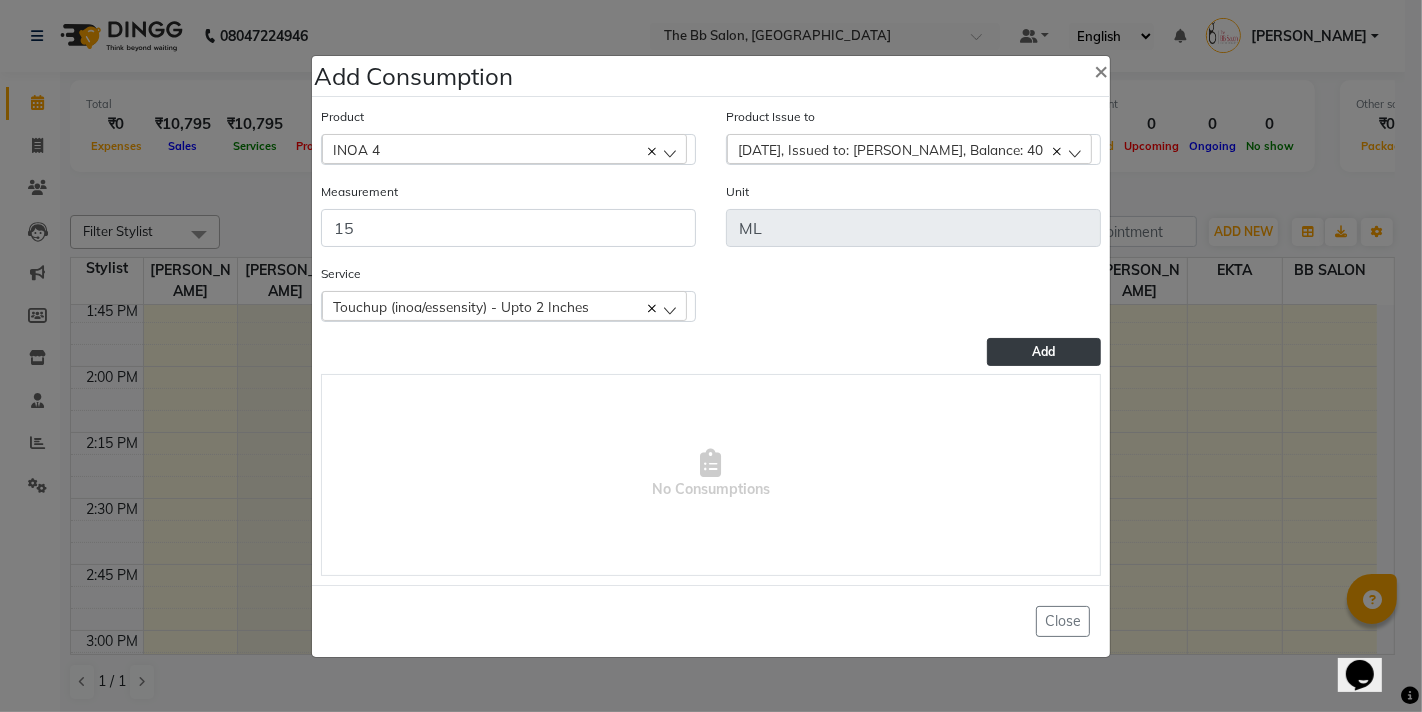 click on "Add" 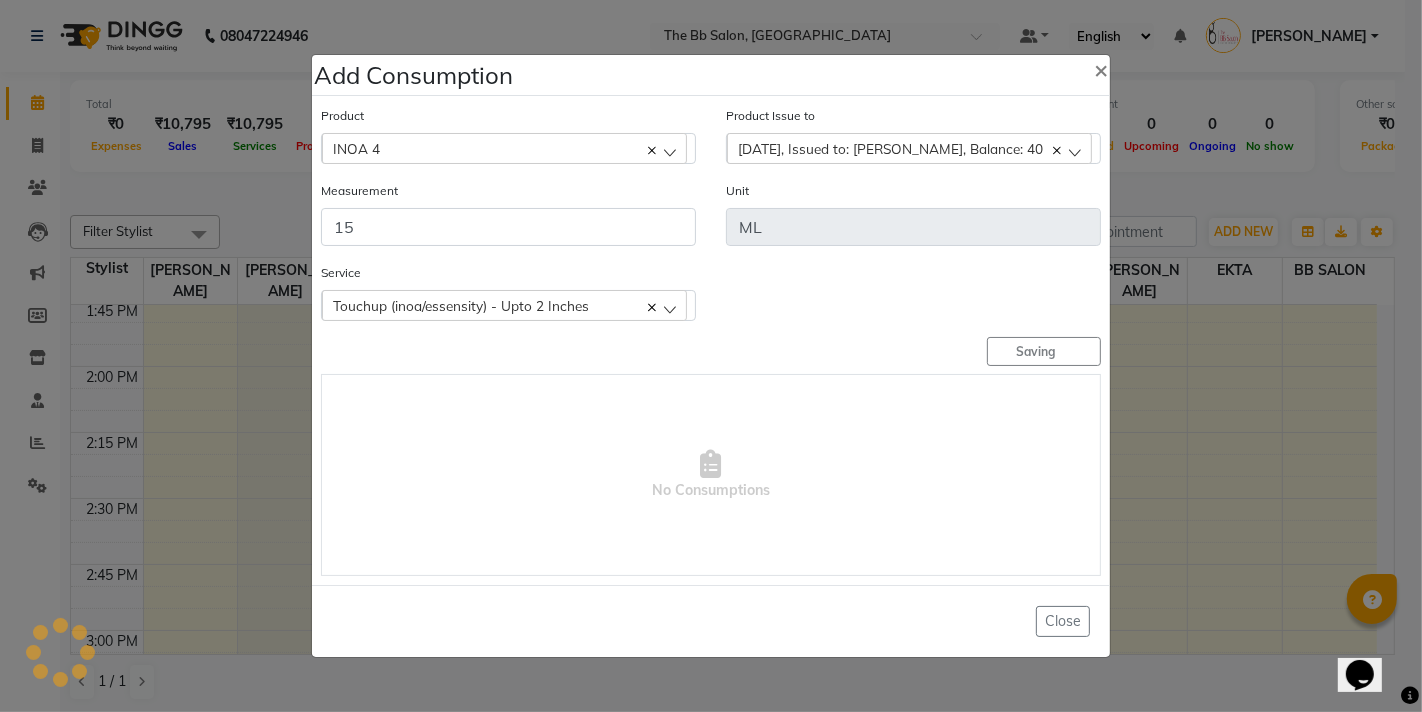 type 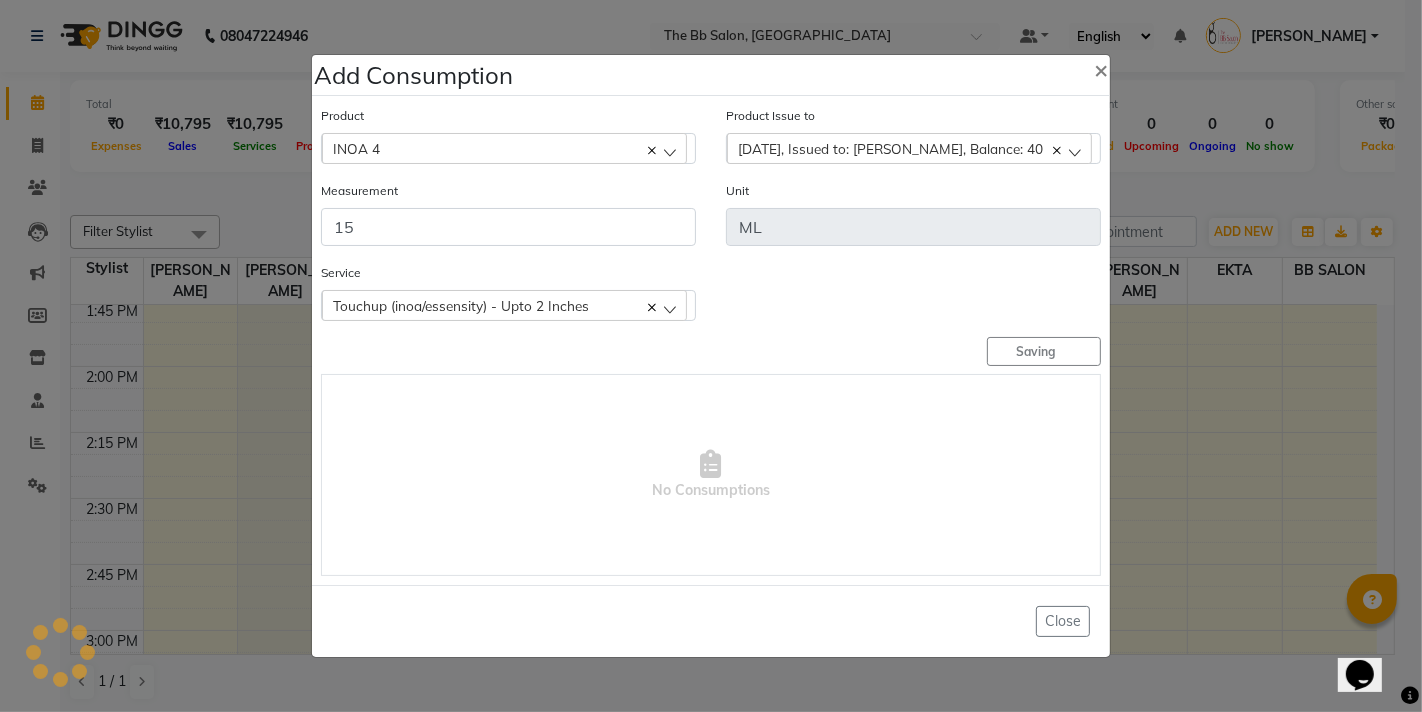 type 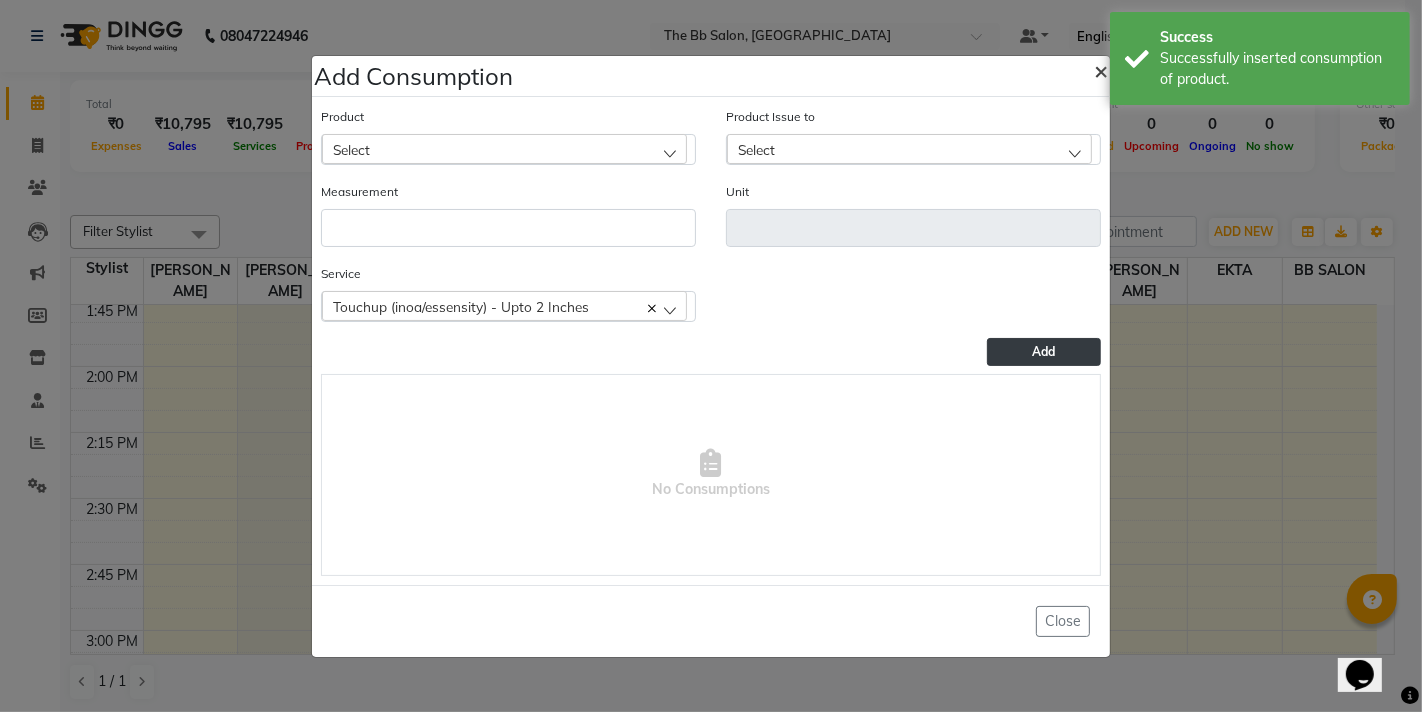 click on "×" 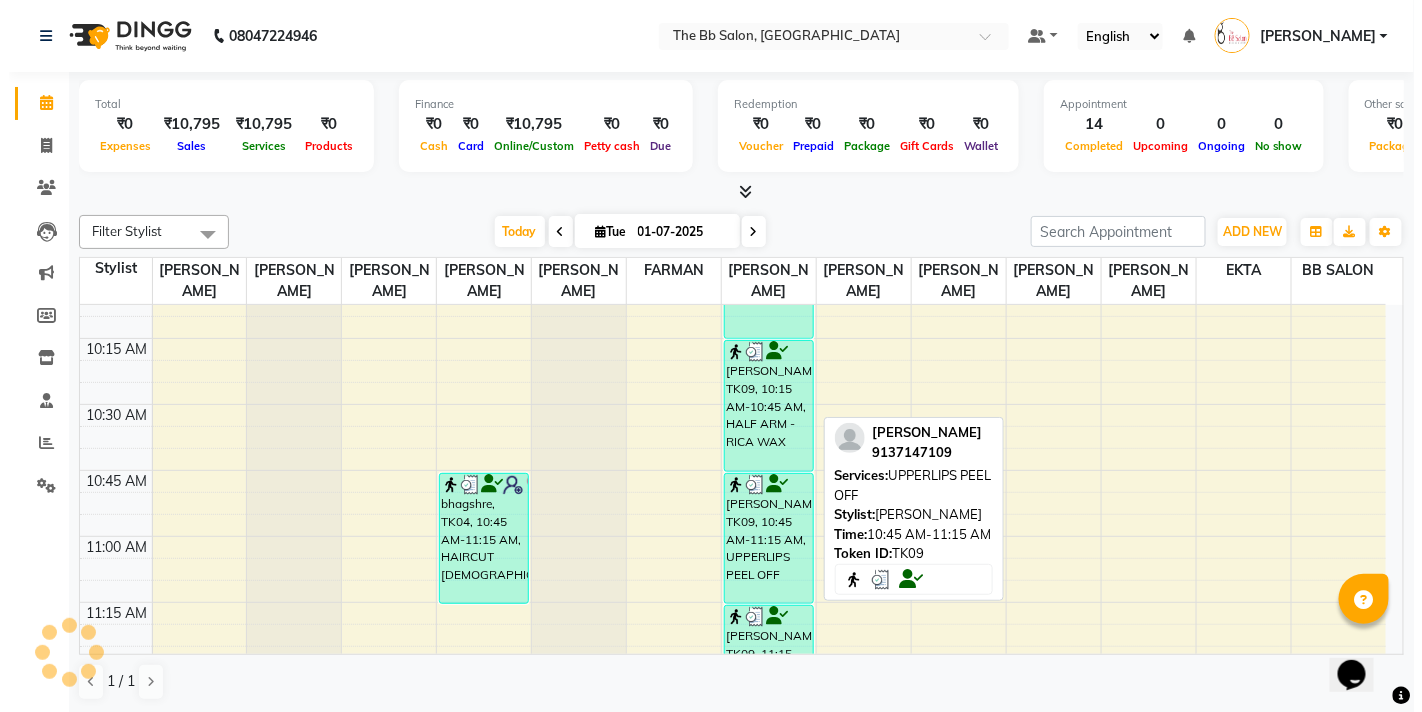 scroll, scrollTop: 258, scrollLeft: 0, axis: vertical 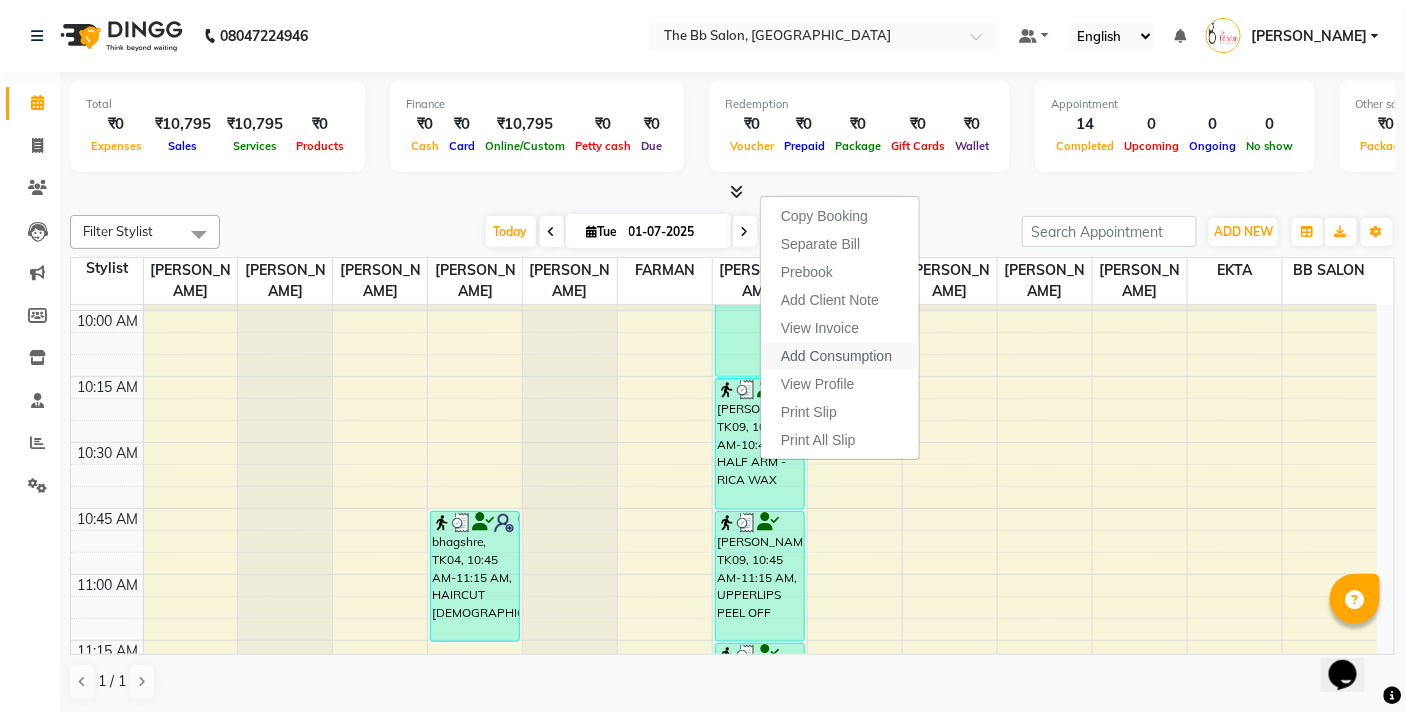 click on "Add Consumption" at bounding box center (836, 356) 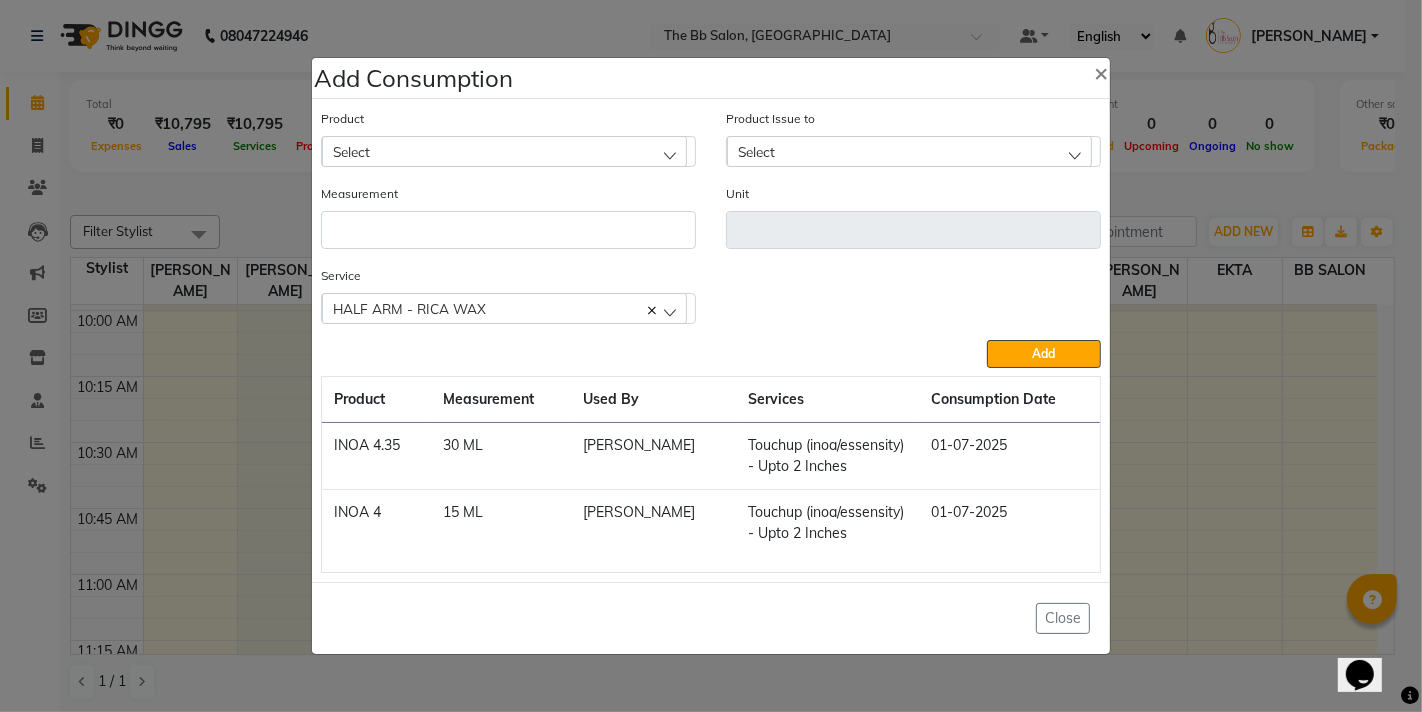 click on "Select" 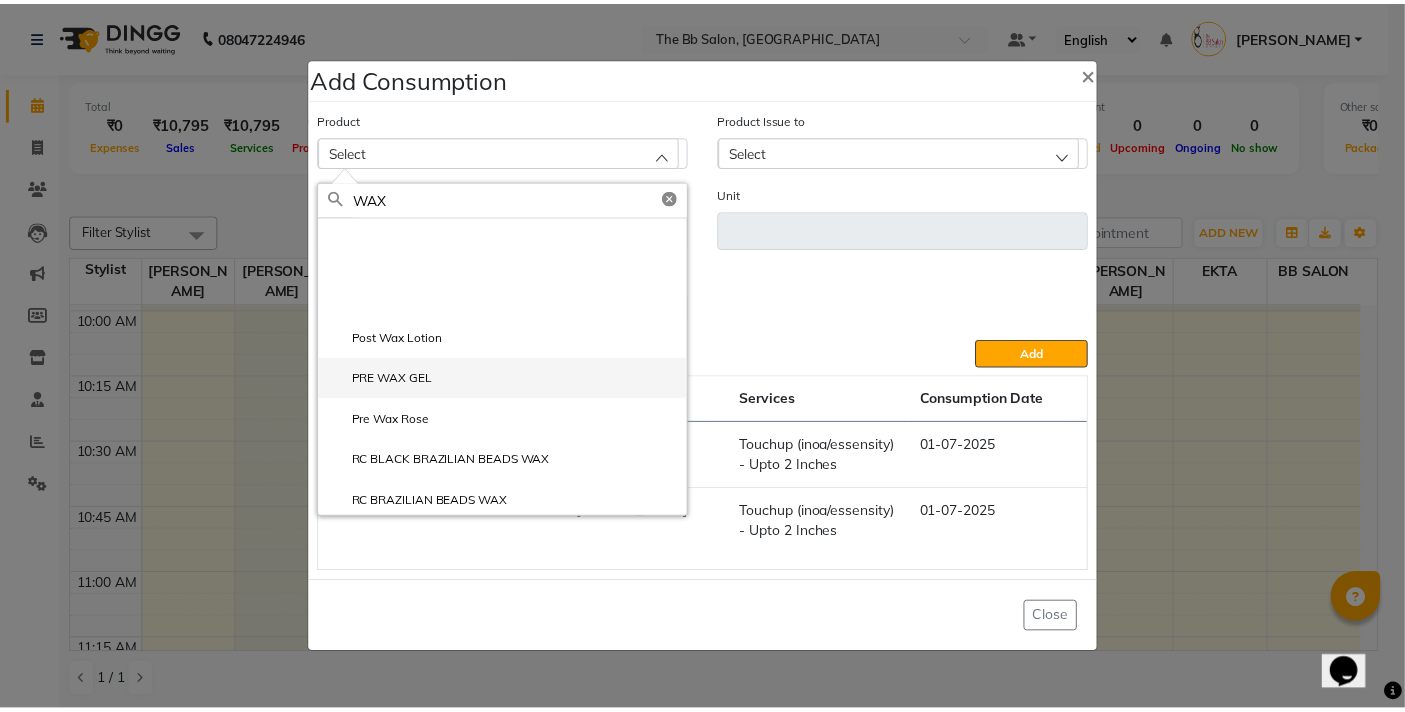 scroll, scrollTop: 274, scrollLeft: 0, axis: vertical 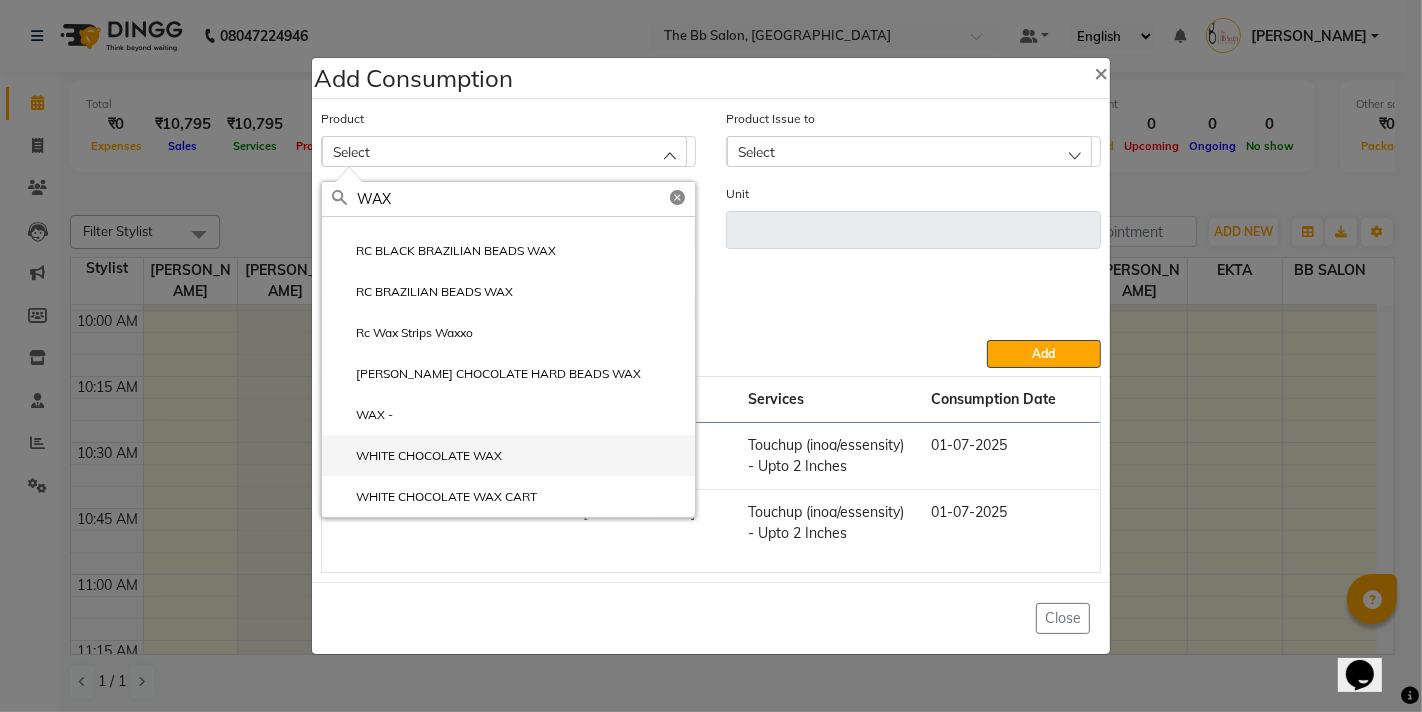 type on "WAX" 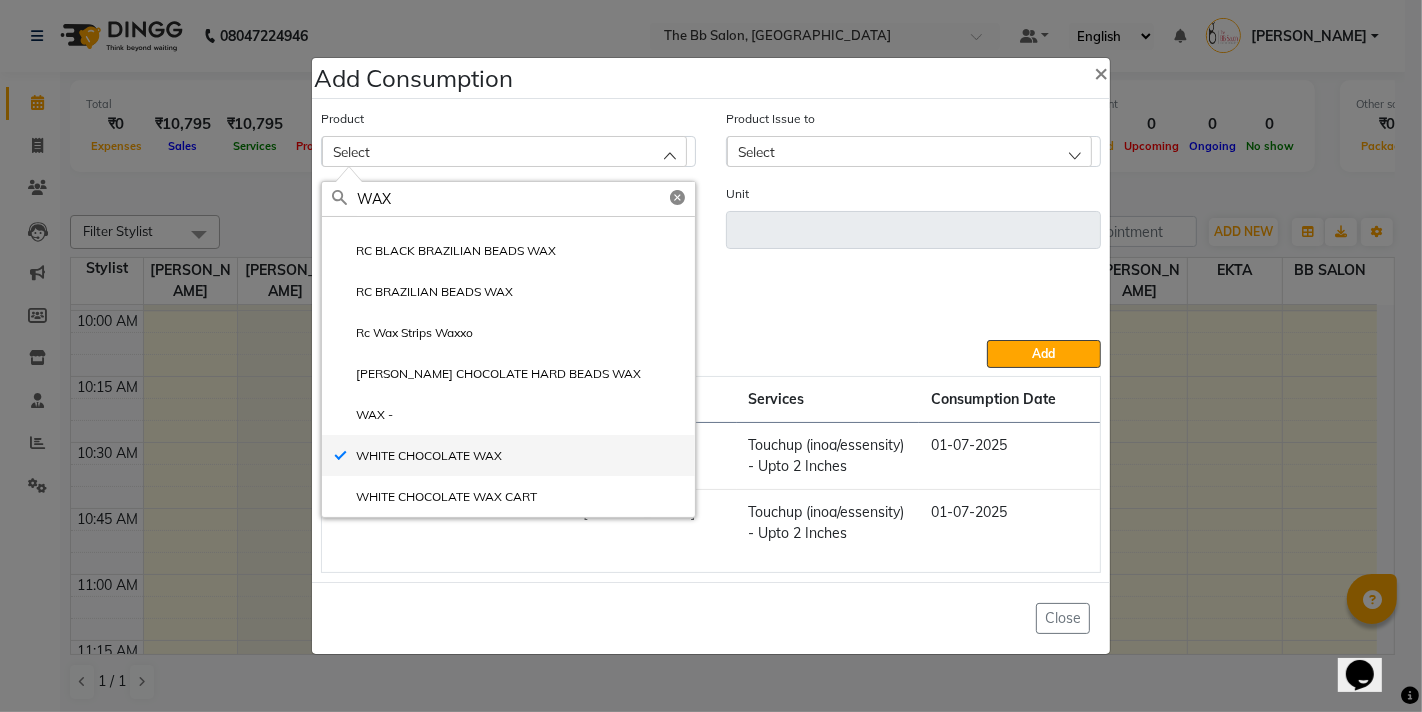 type on "ML" 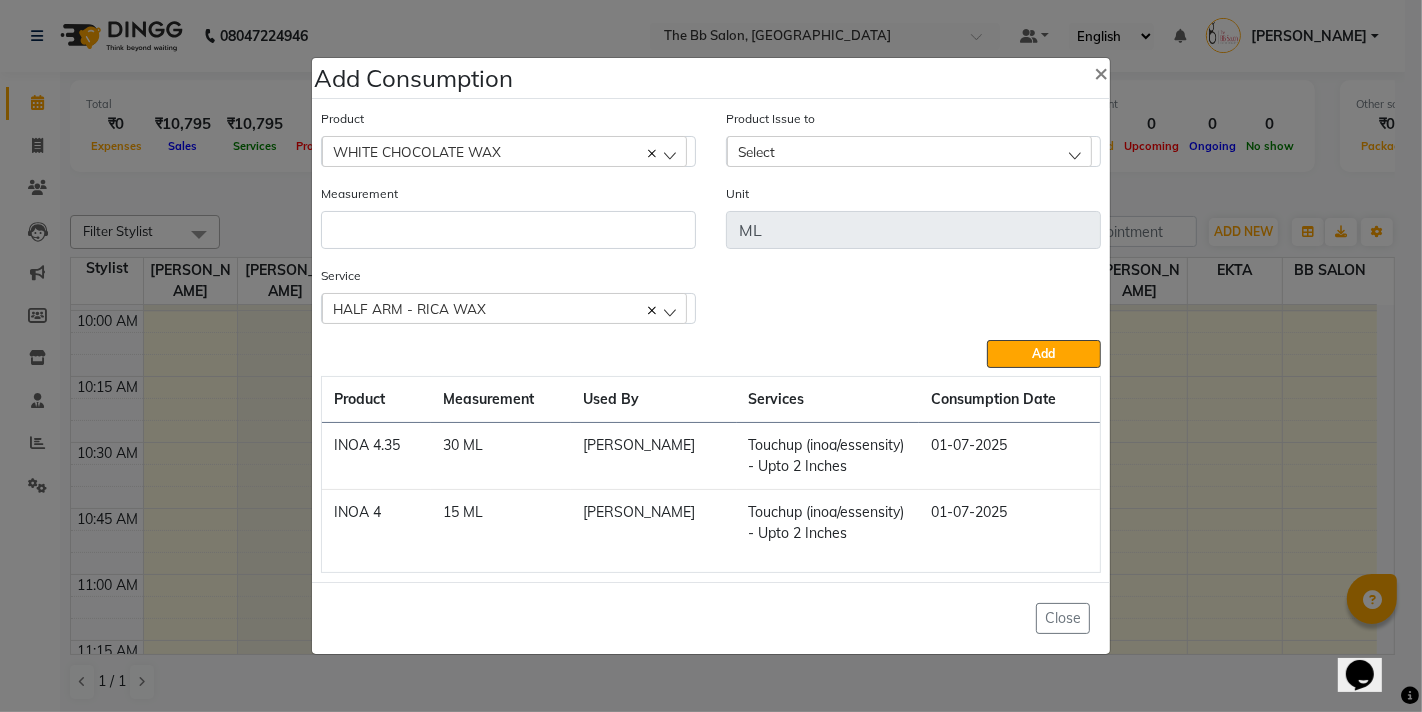 click on "Select" 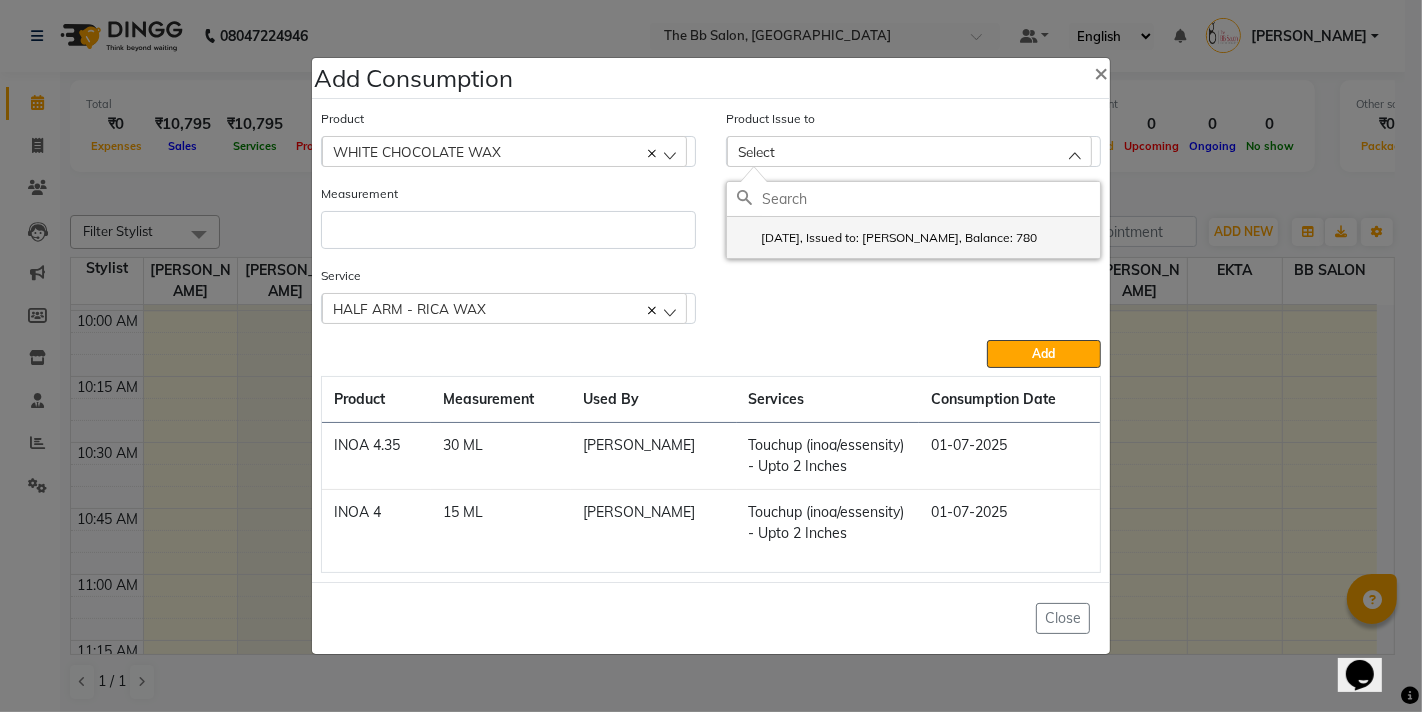 click on "[DATE], Issued to: [PERSON_NAME], Balance: 780" 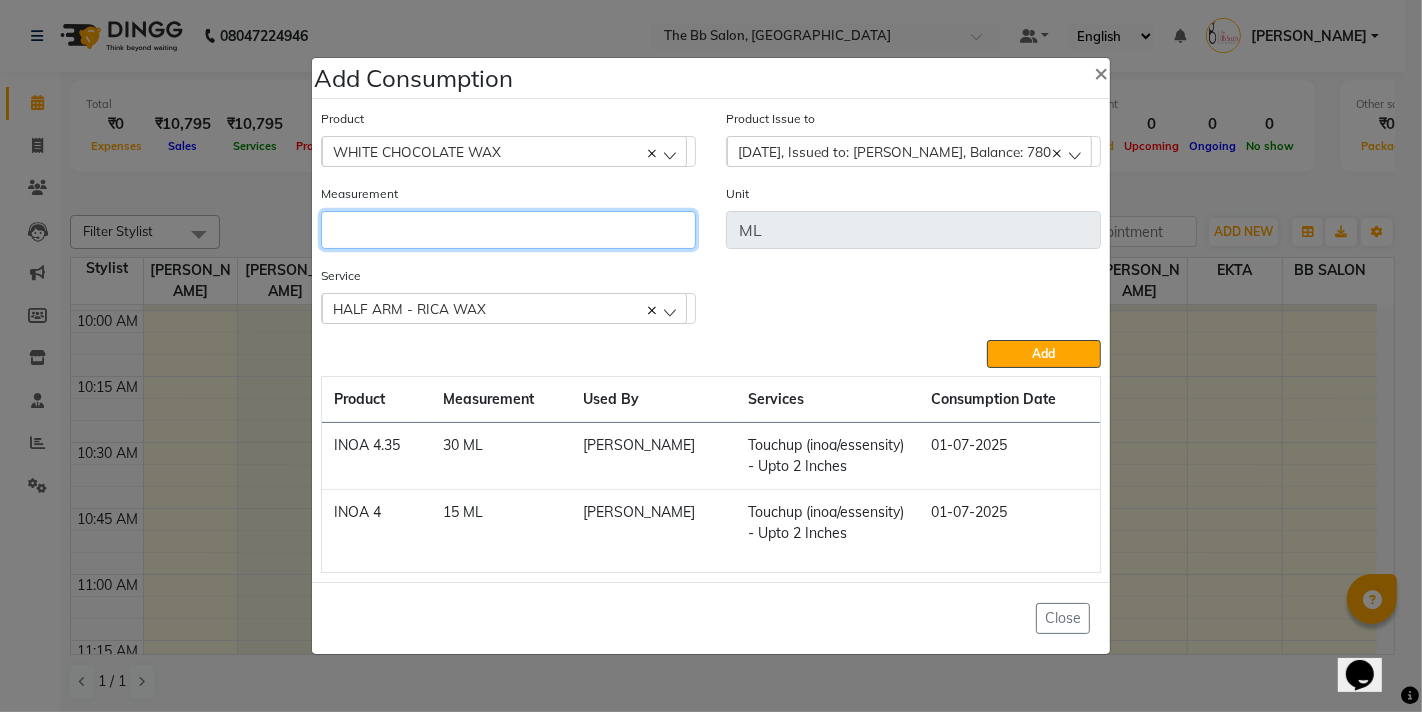 click 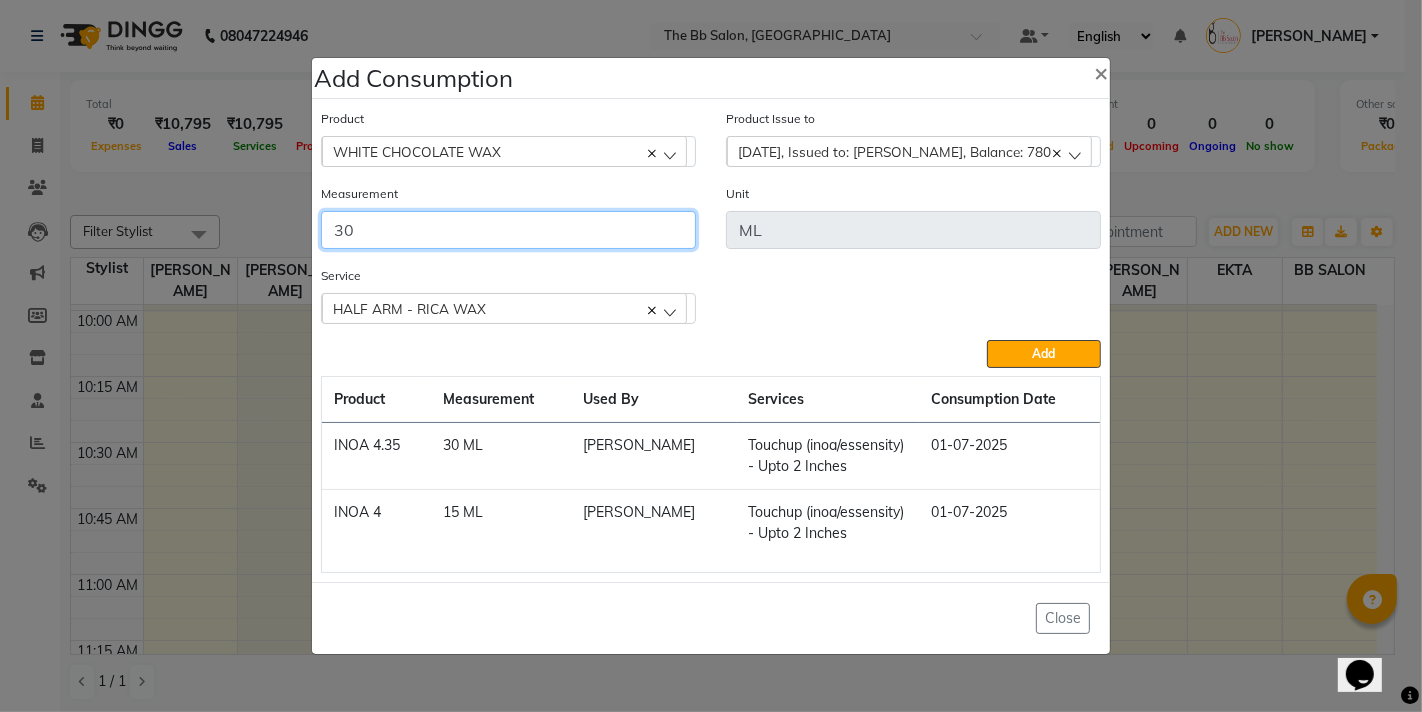 type on "3" 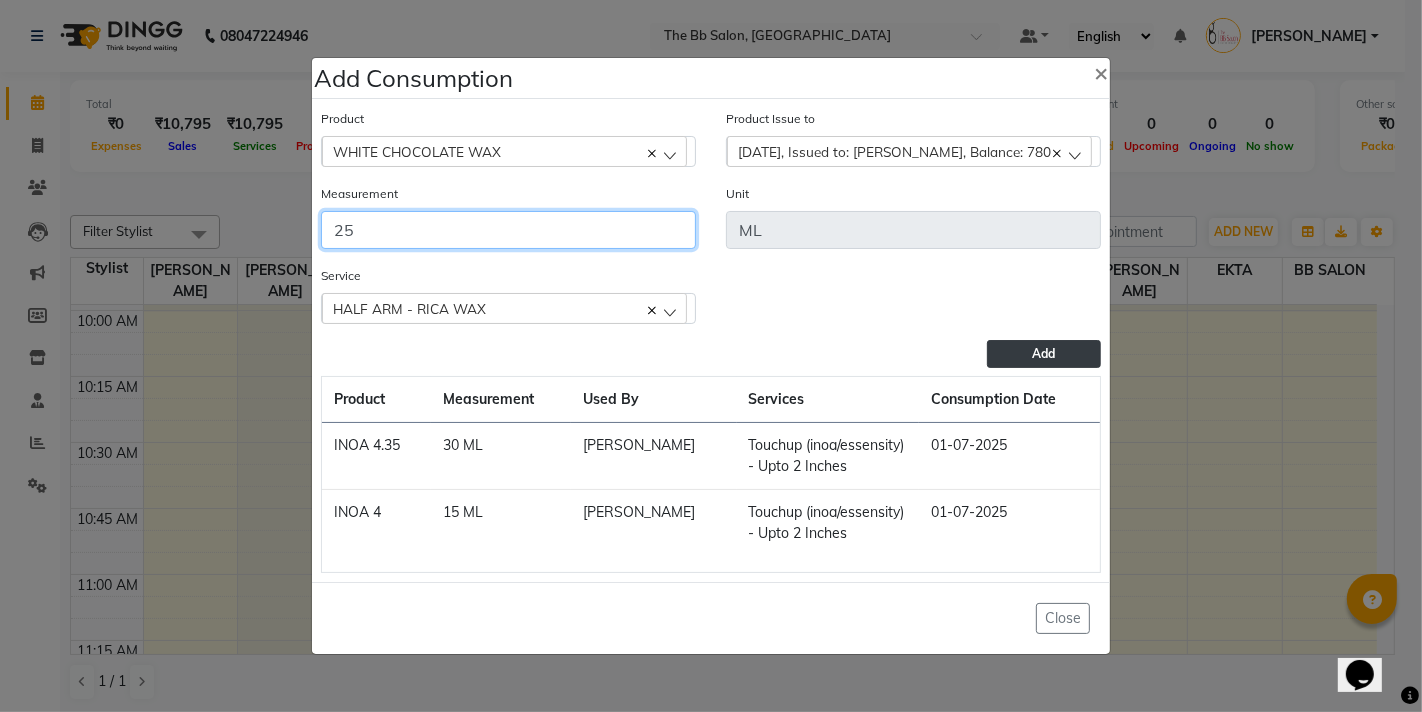 type on "25" 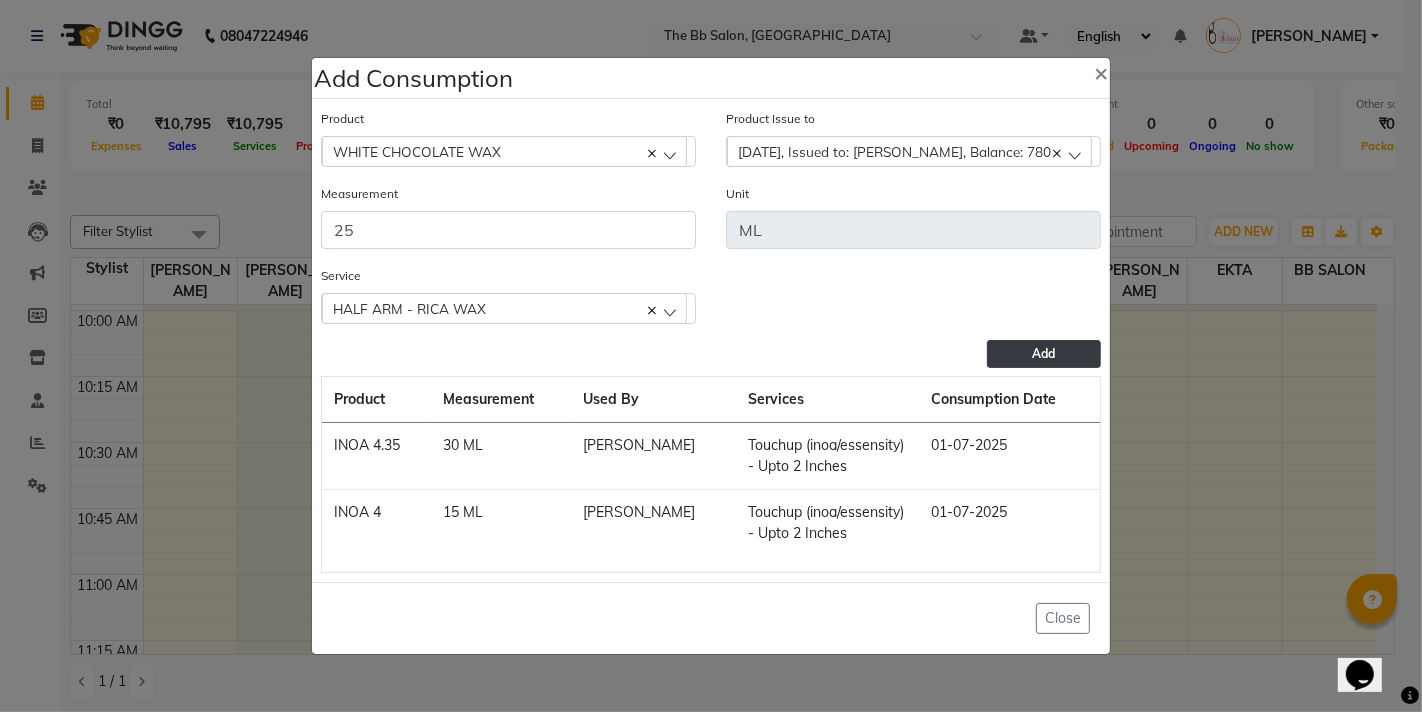 click on "Add" 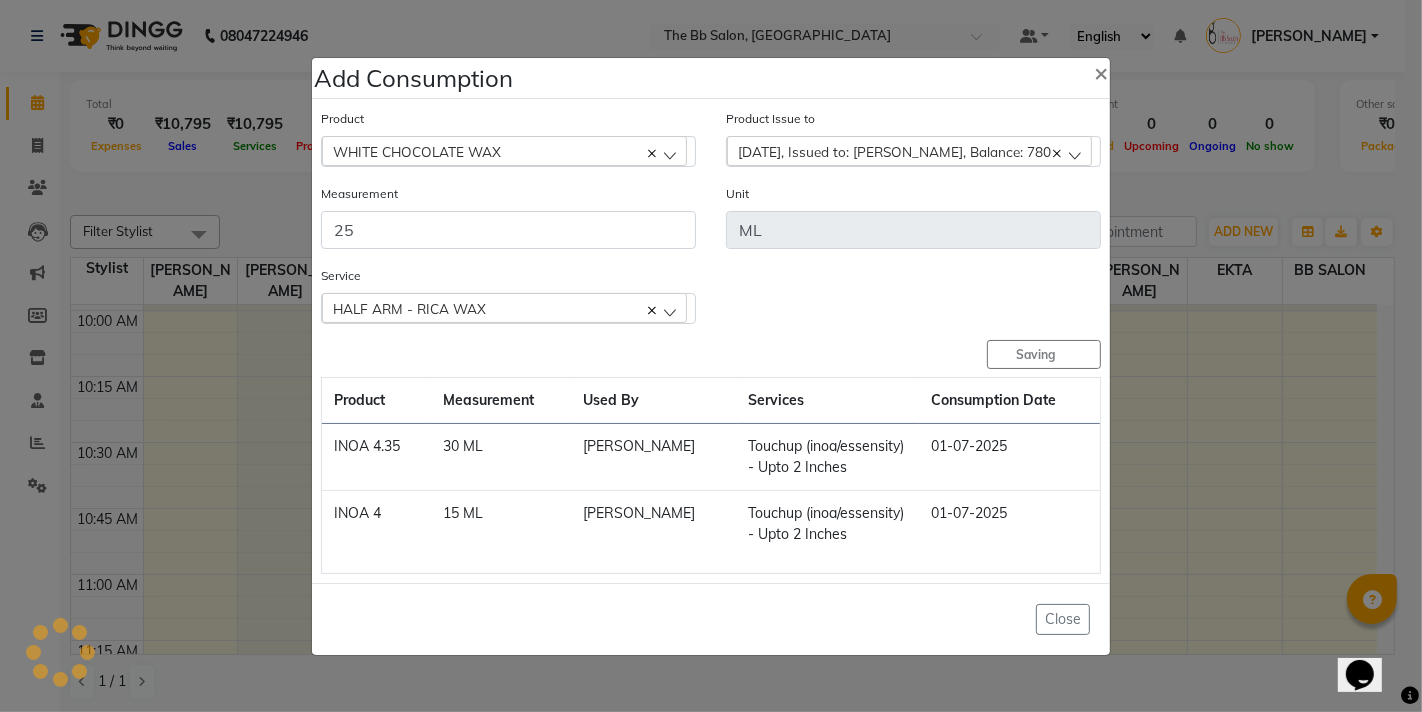 type 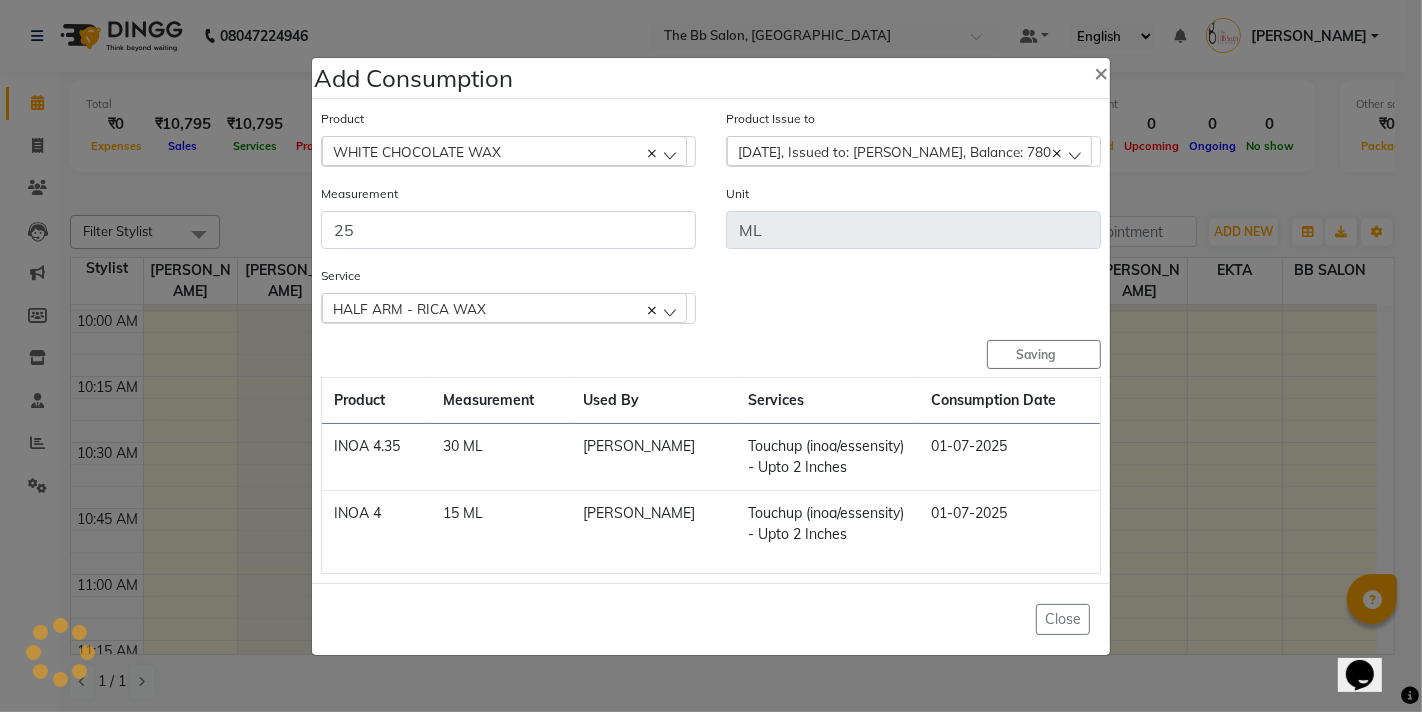 type 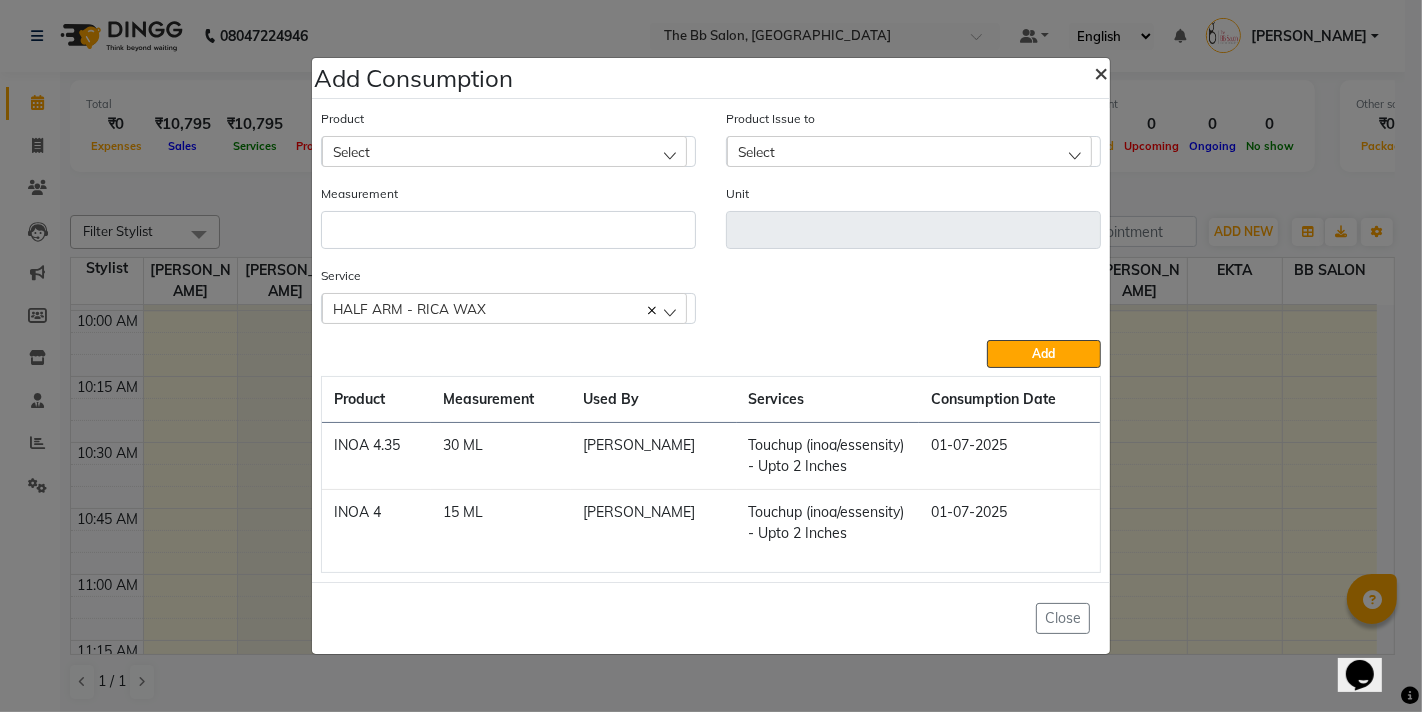 click on "×" 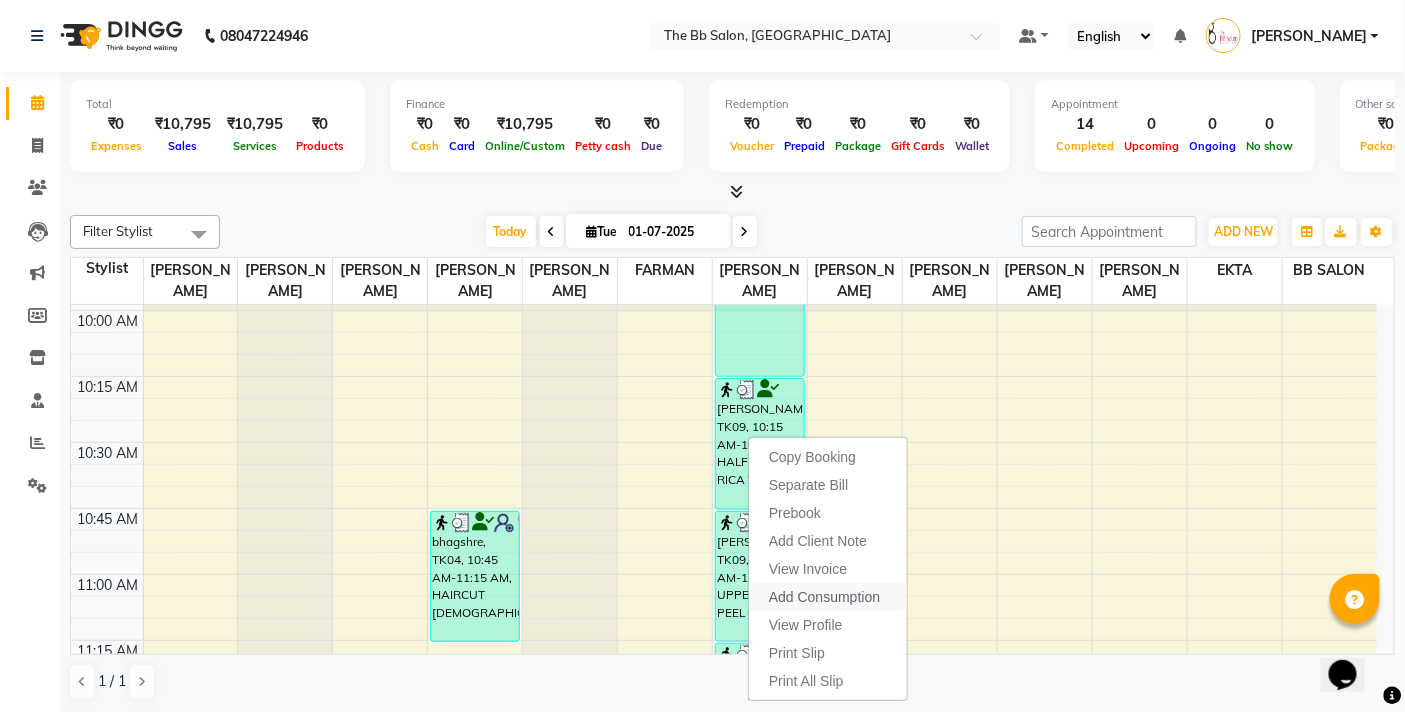 click on "Add Consumption" at bounding box center [824, 597] 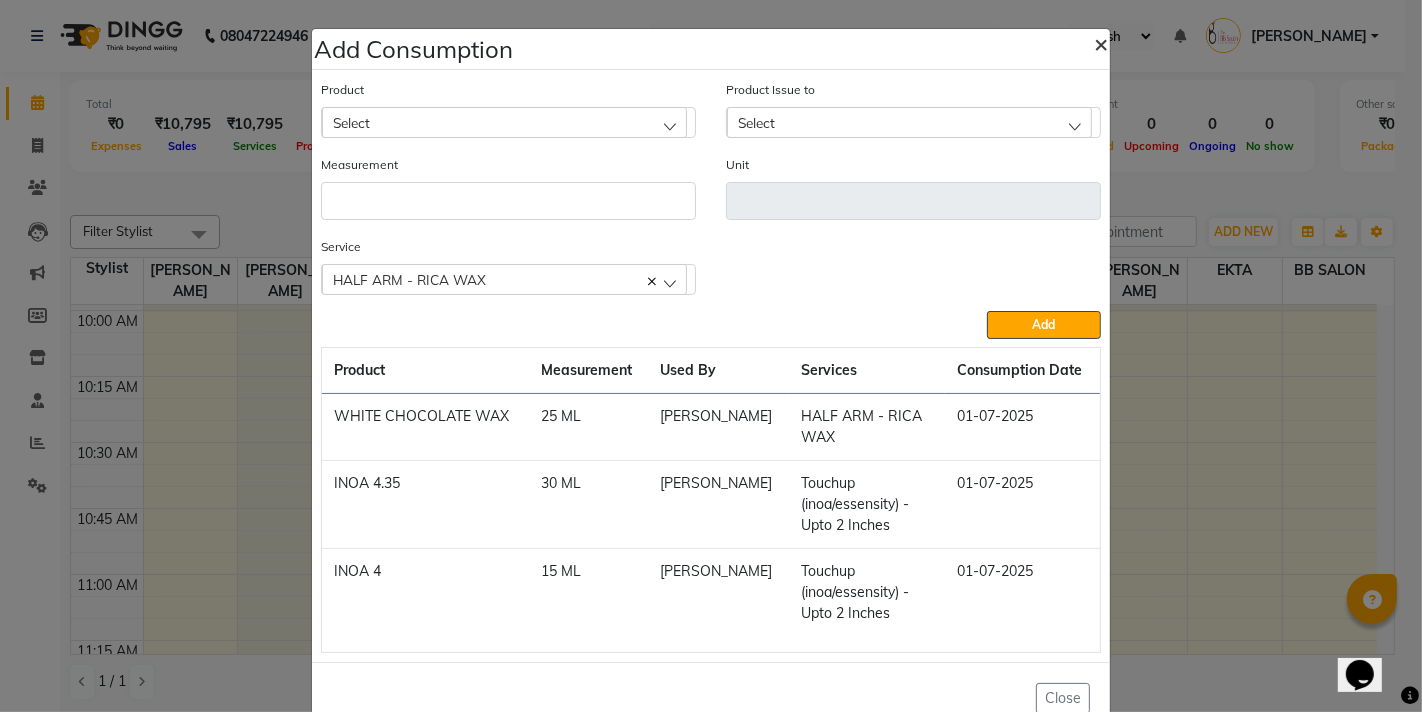 click on "×" 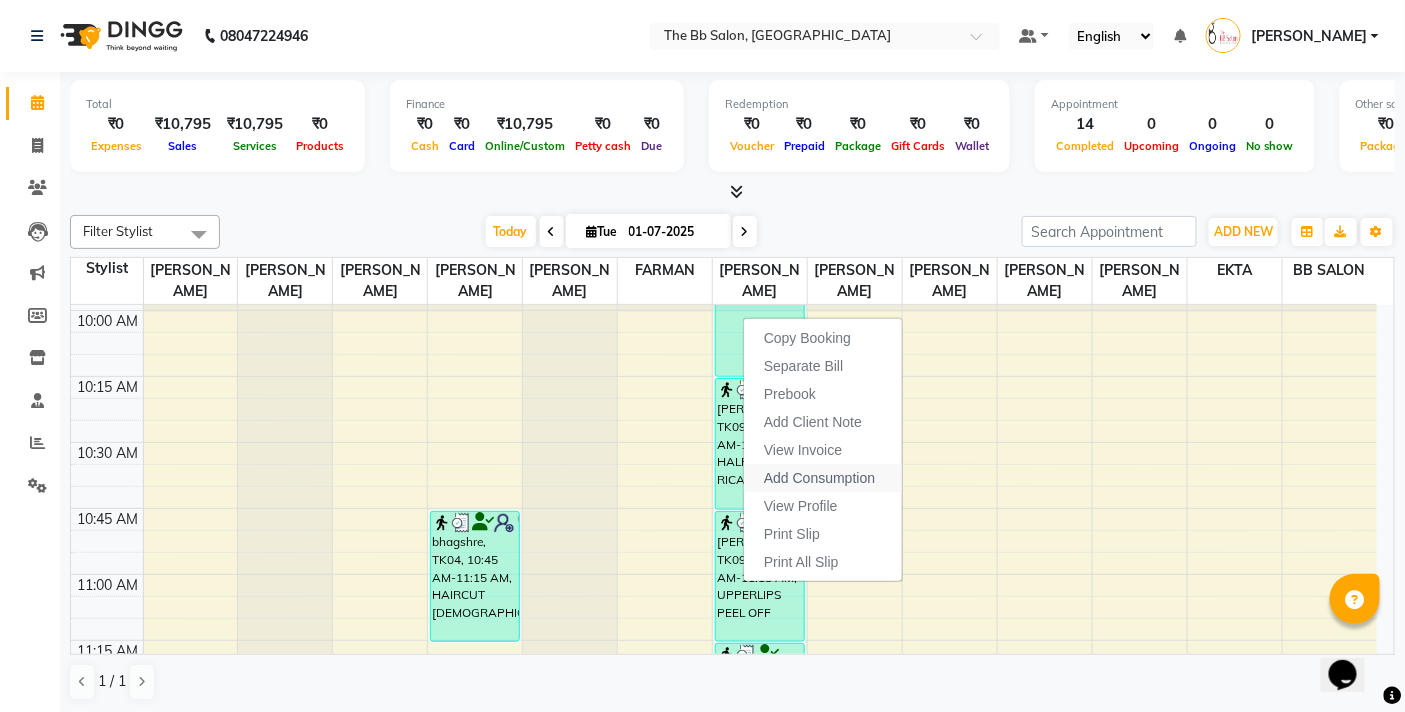 click on "Add Consumption" at bounding box center [819, 478] 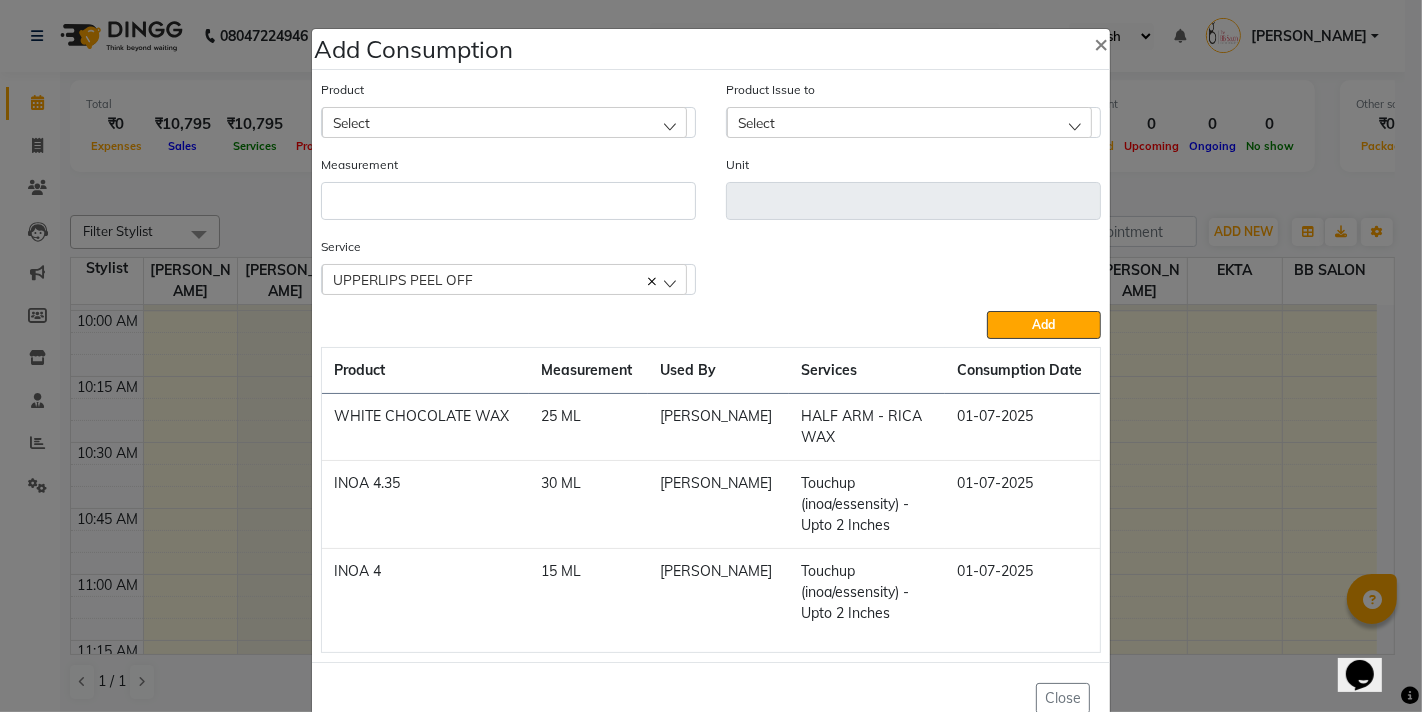 click on "Select" 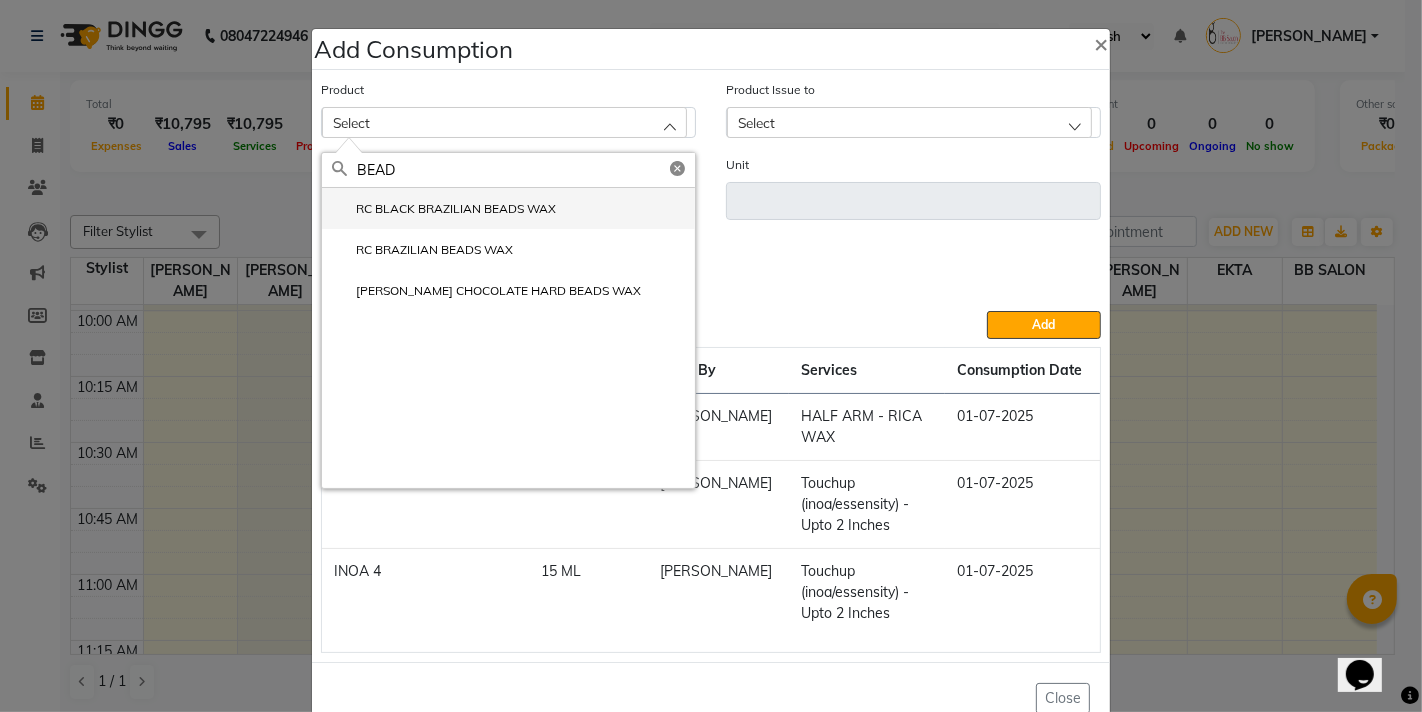 type on "BEAD" 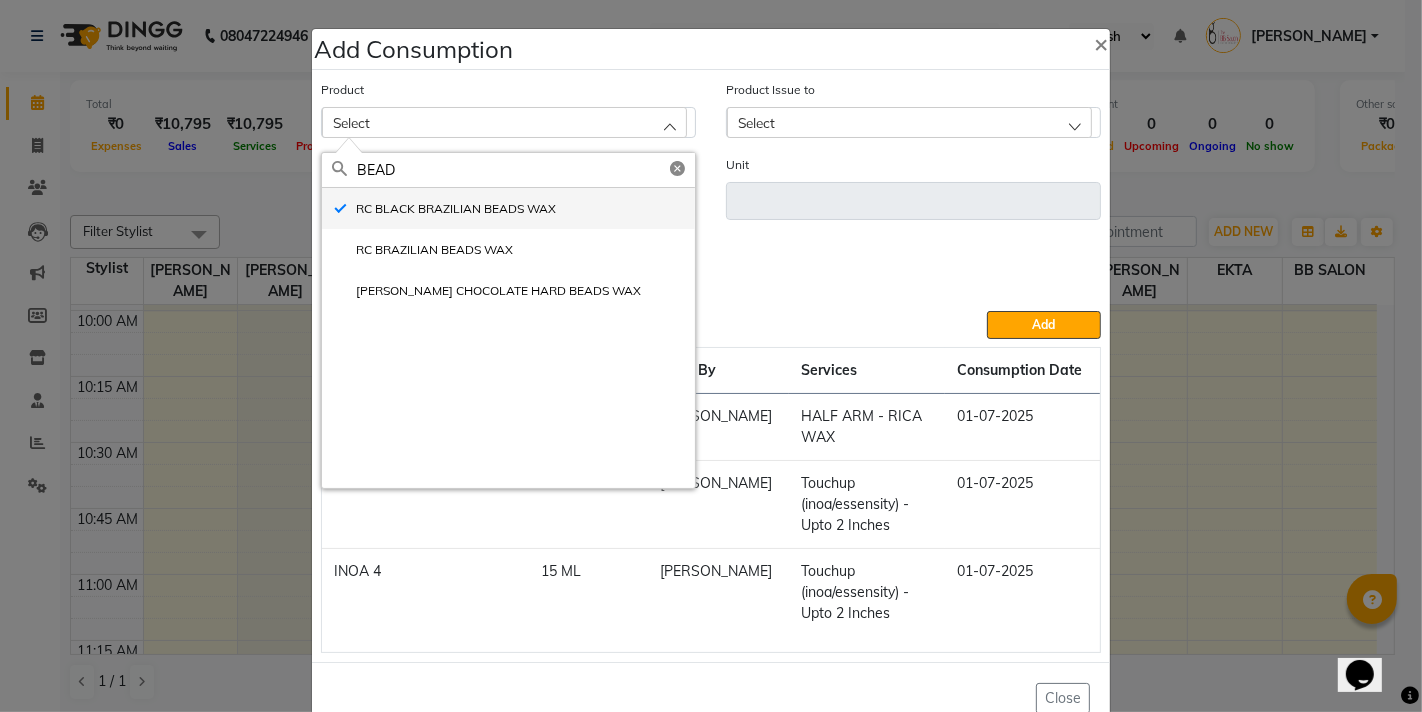 type on "gms" 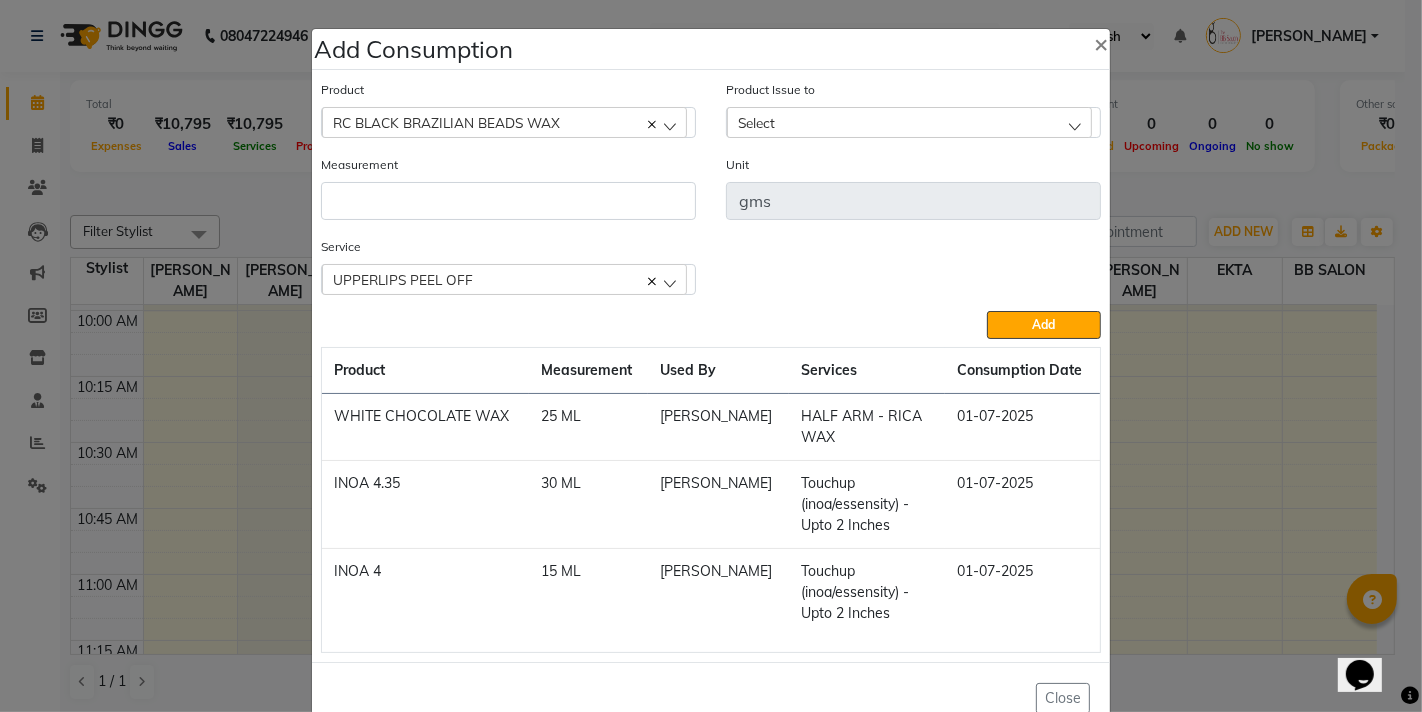 click on "Select" 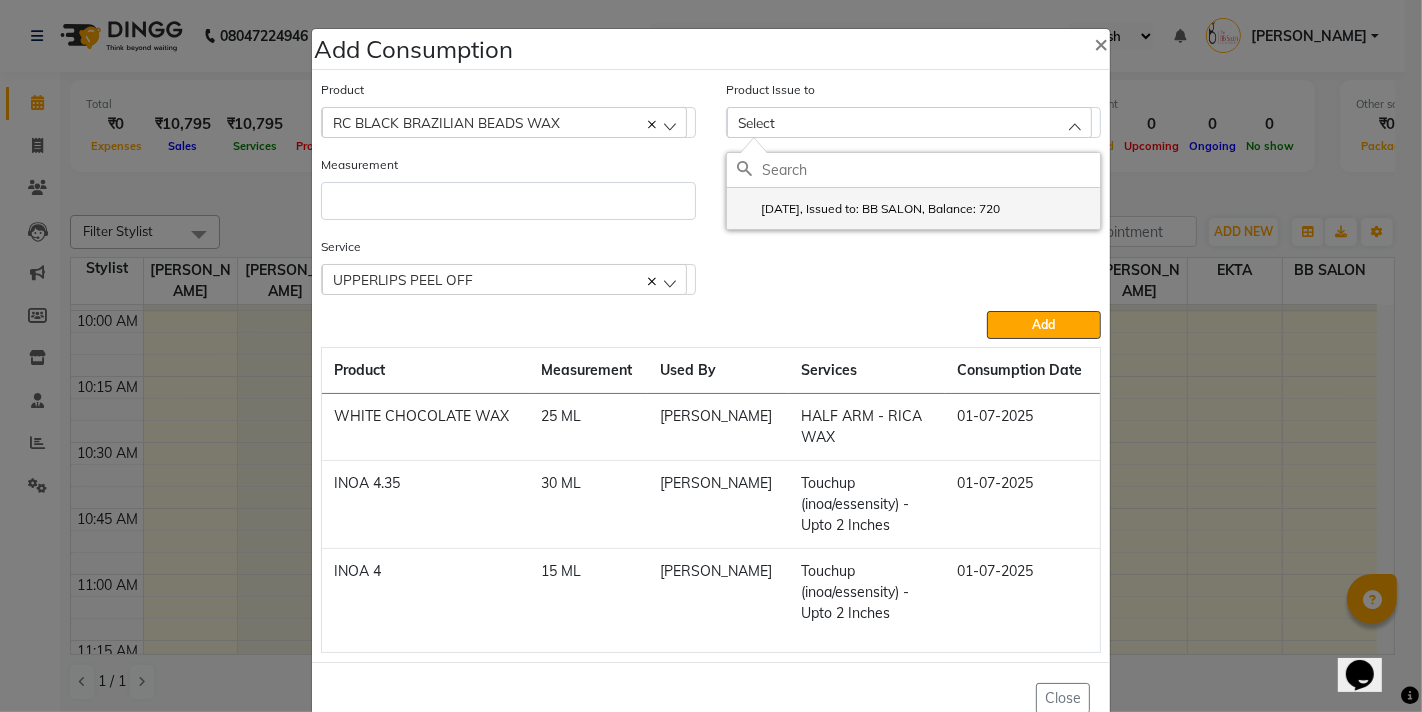 click on "[DATE], Issued to: BB SALON, Balance: 720" 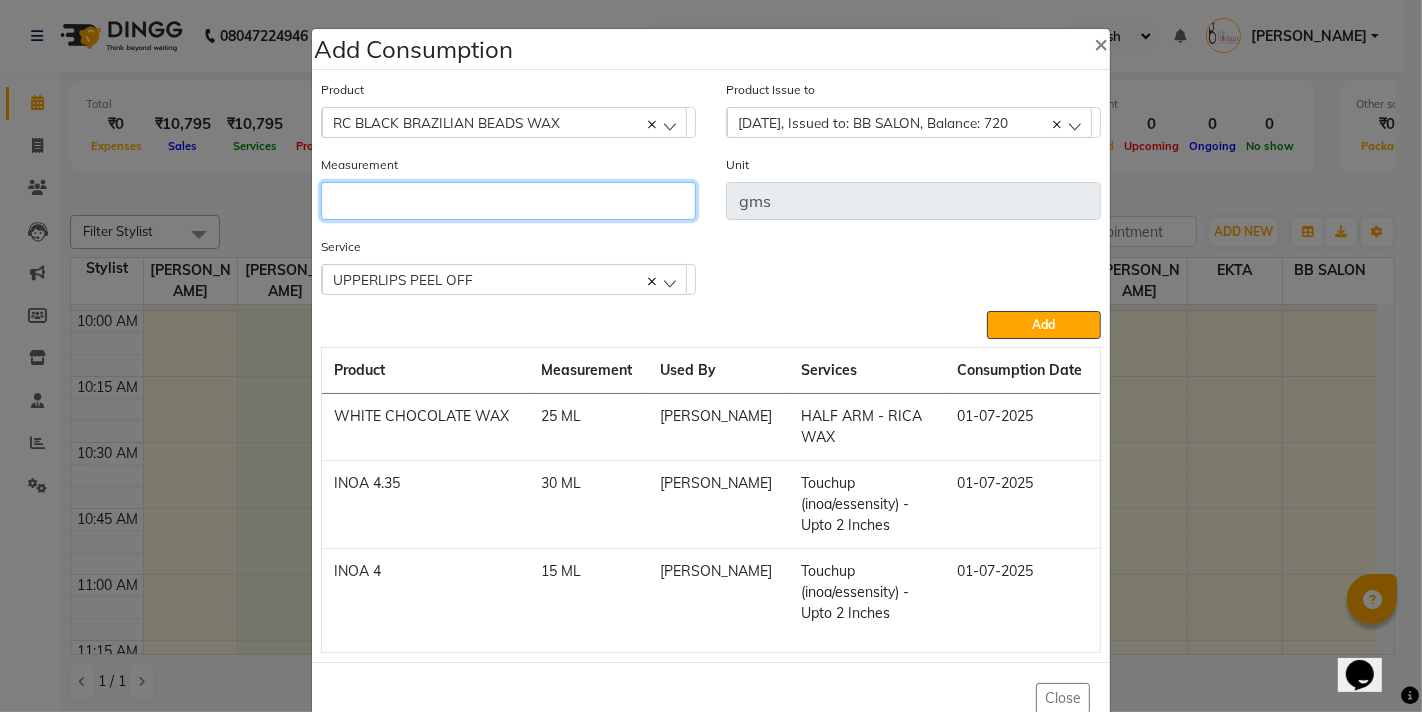 click 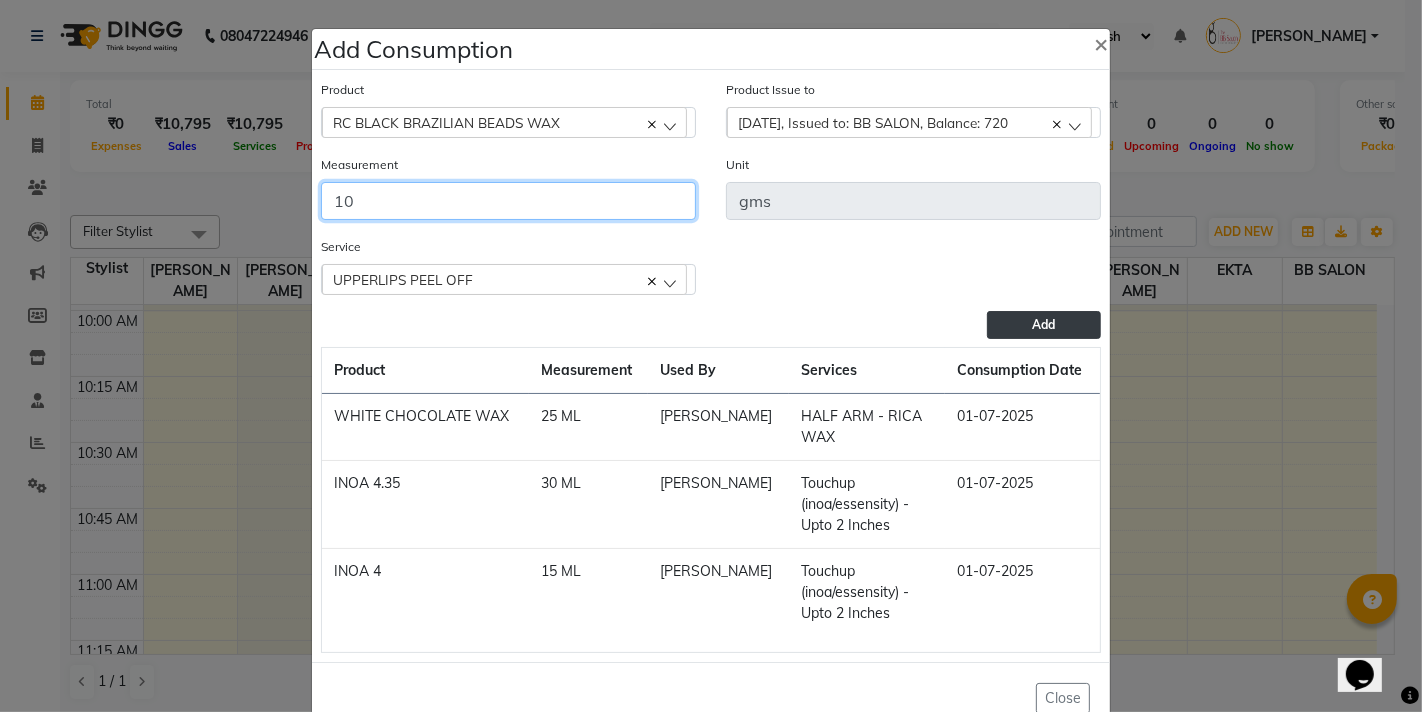 type on "10" 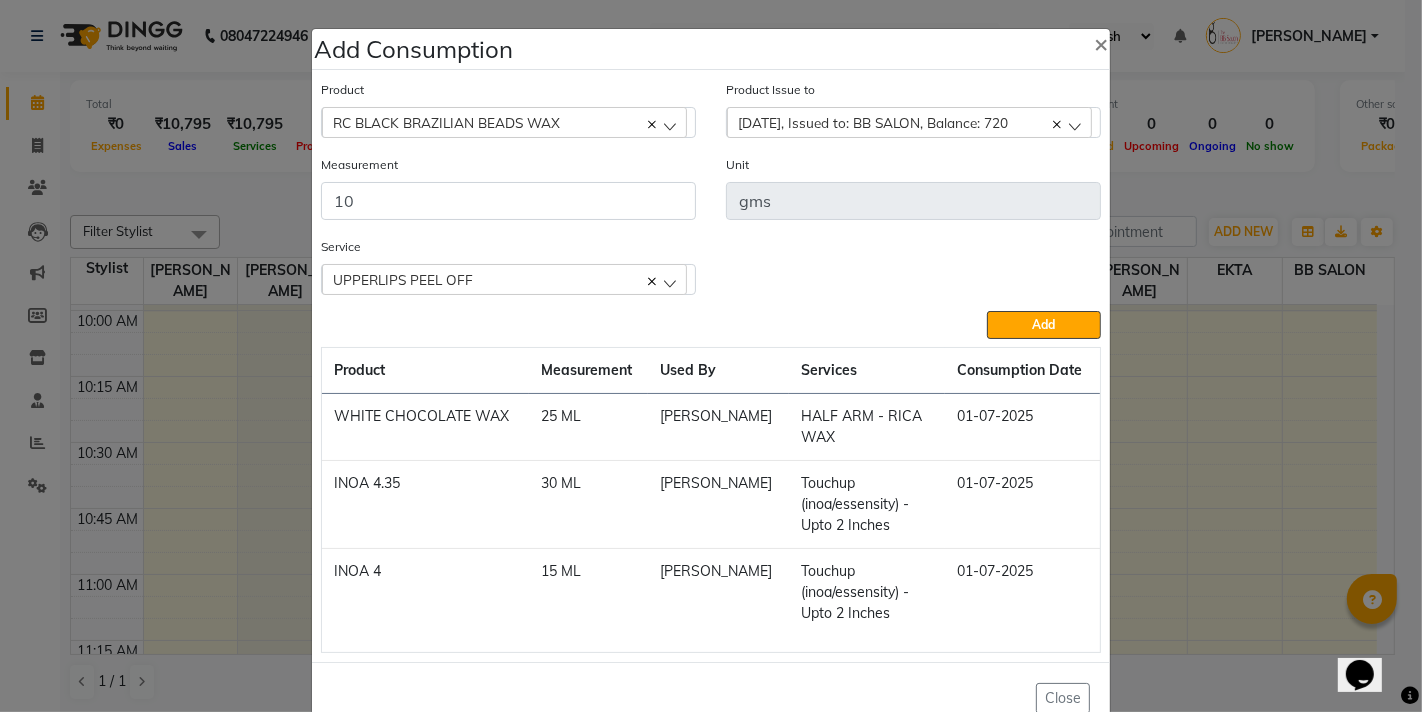 click on "Add" 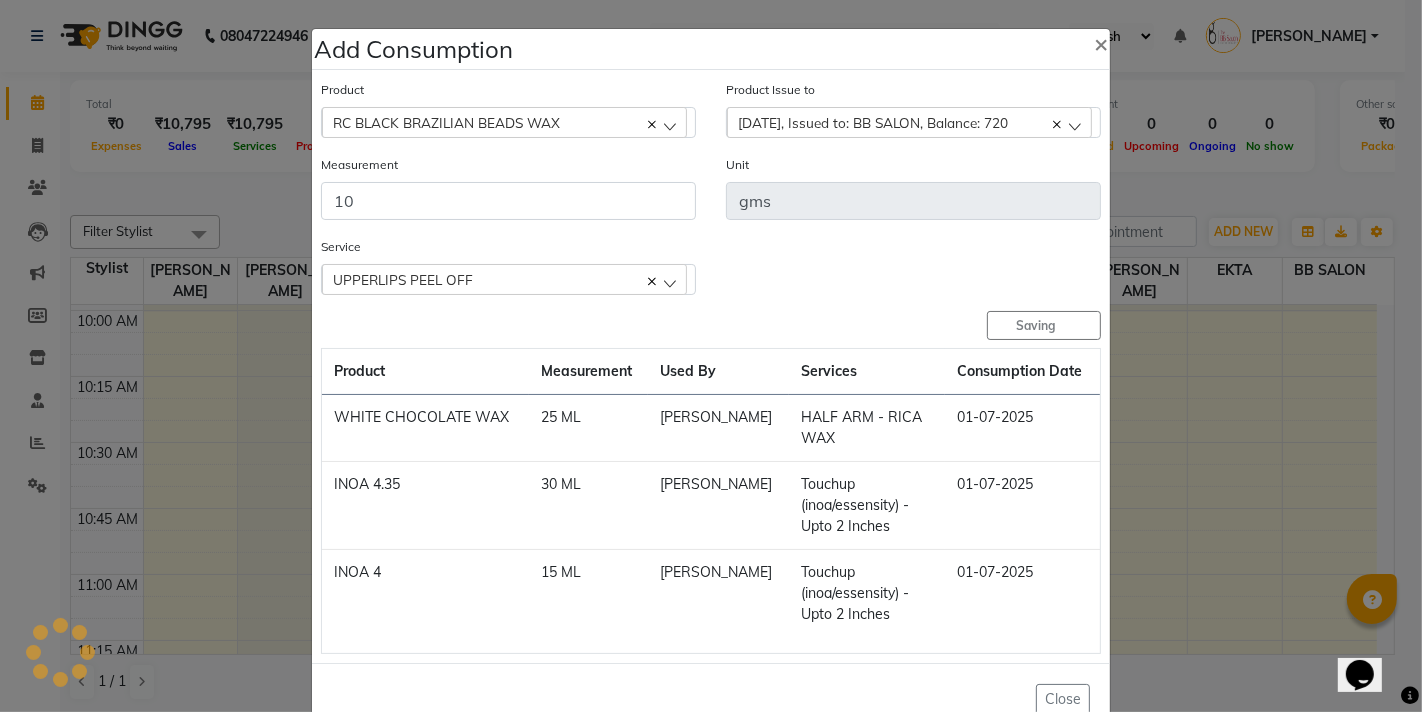 type 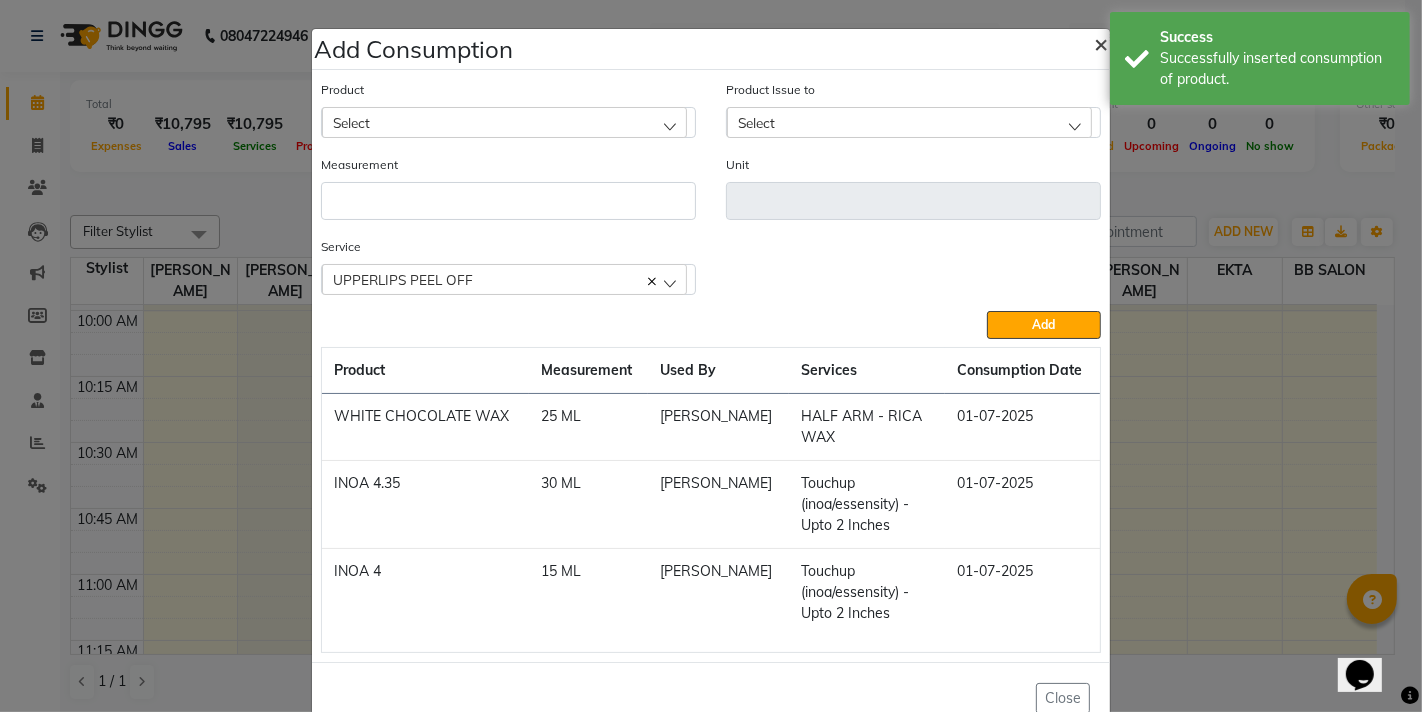 click on "×" 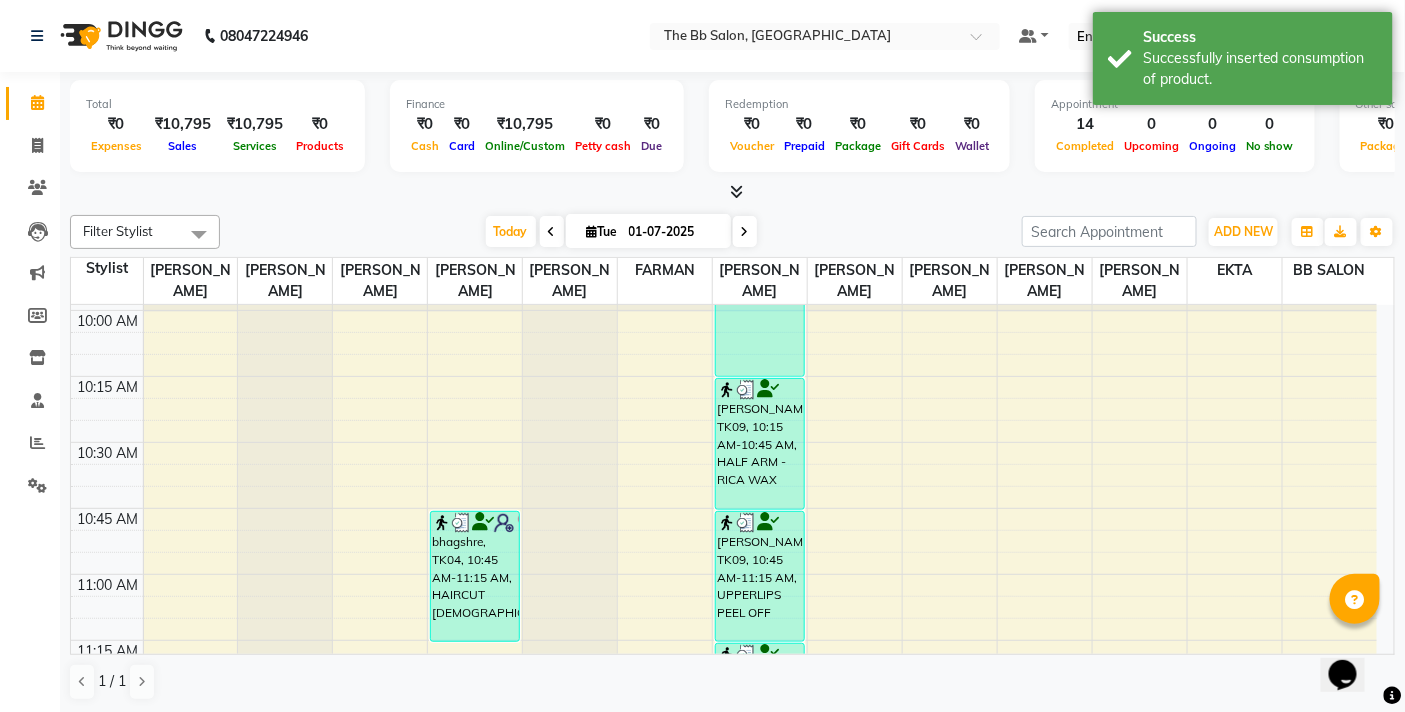 click on "08047224946 Select Location × The Bb Salon, Kharghar Default Panel My Panel English ENGLISH Español العربية मराठी हिंदी ગુજરાતી தமிழ் 中文 Notifications nothing to show [PERSON_NAME] Manage Profile Change Password Sign out  Version:3.14.0" 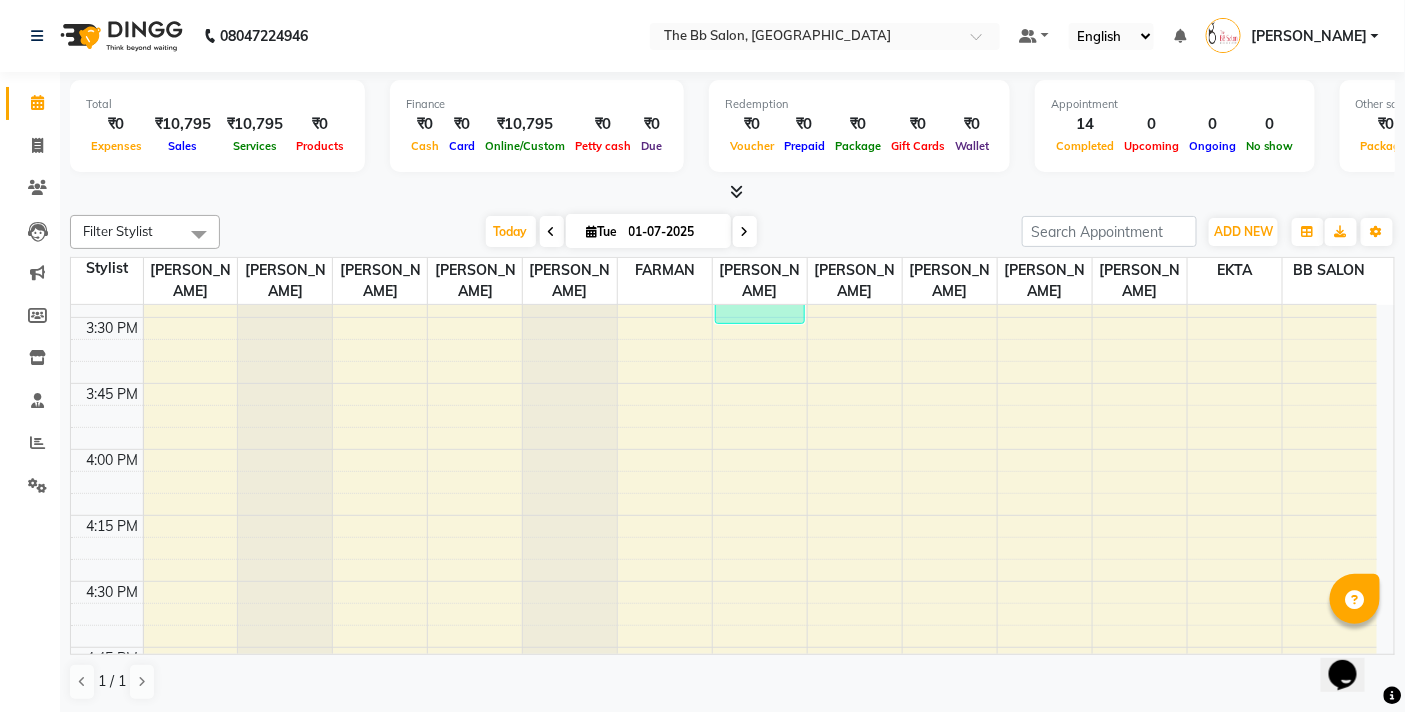 scroll, scrollTop: 1592, scrollLeft: 0, axis: vertical 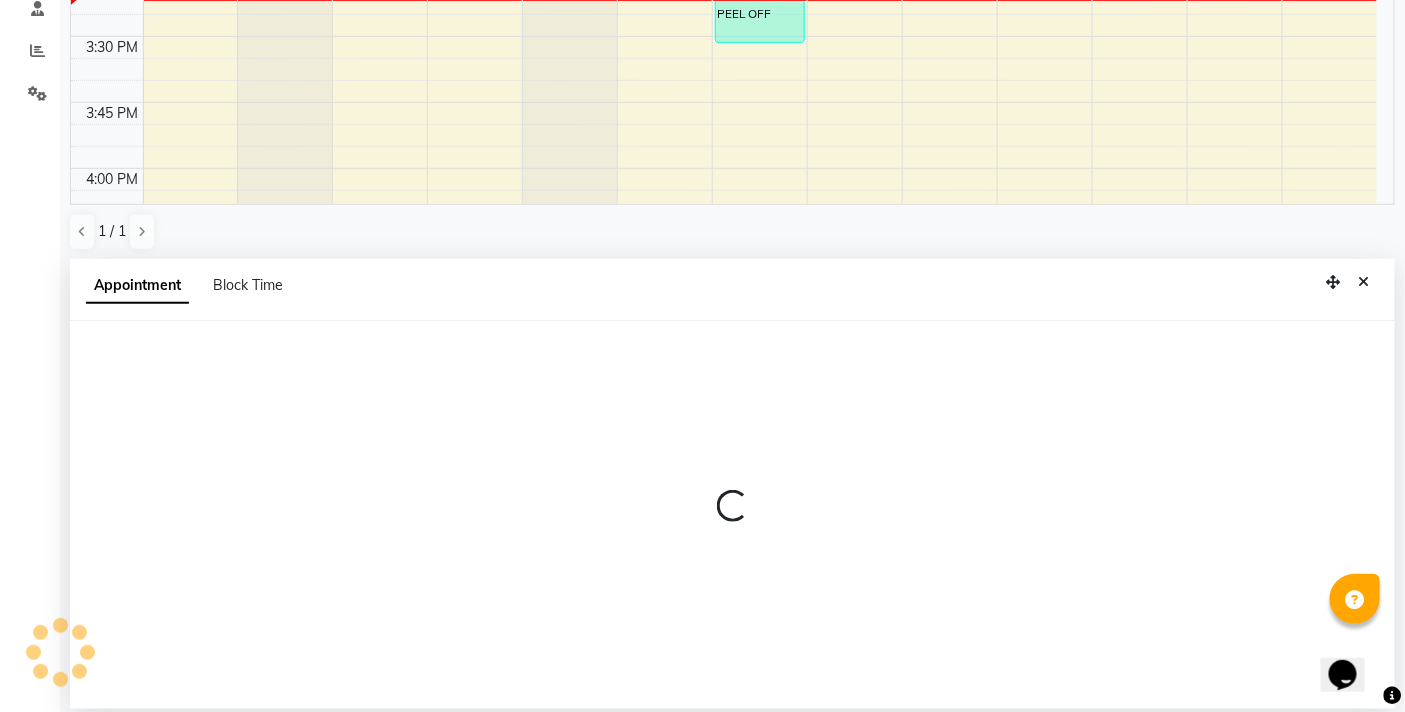 select on "83660" 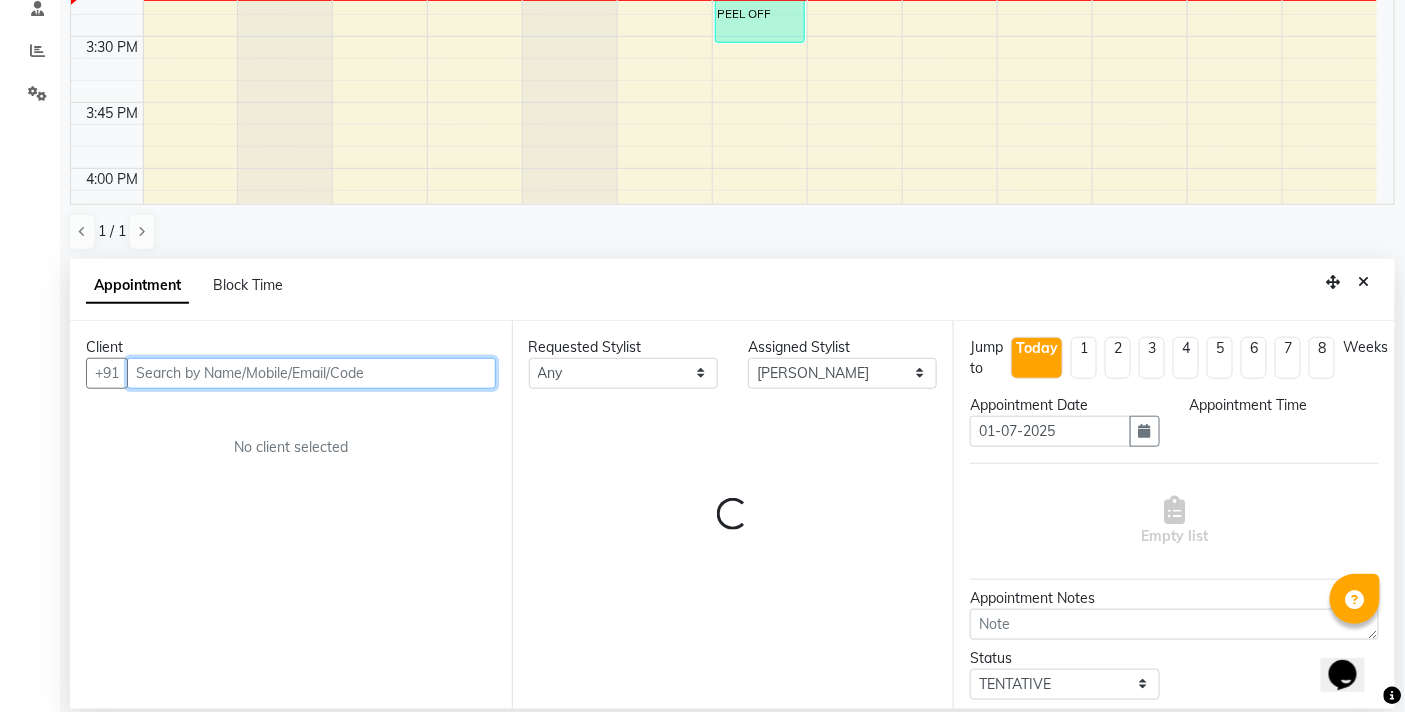 select on "930" 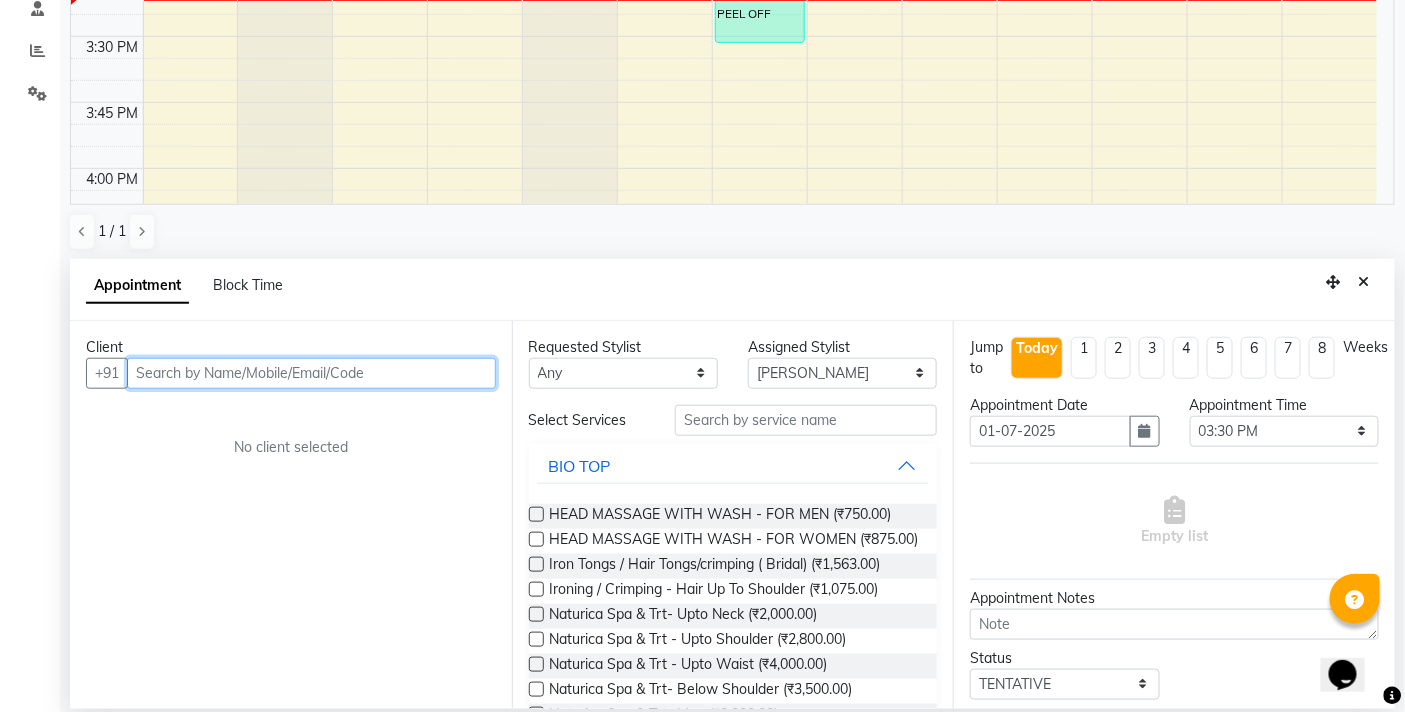 click at bounding box center [311, 373] 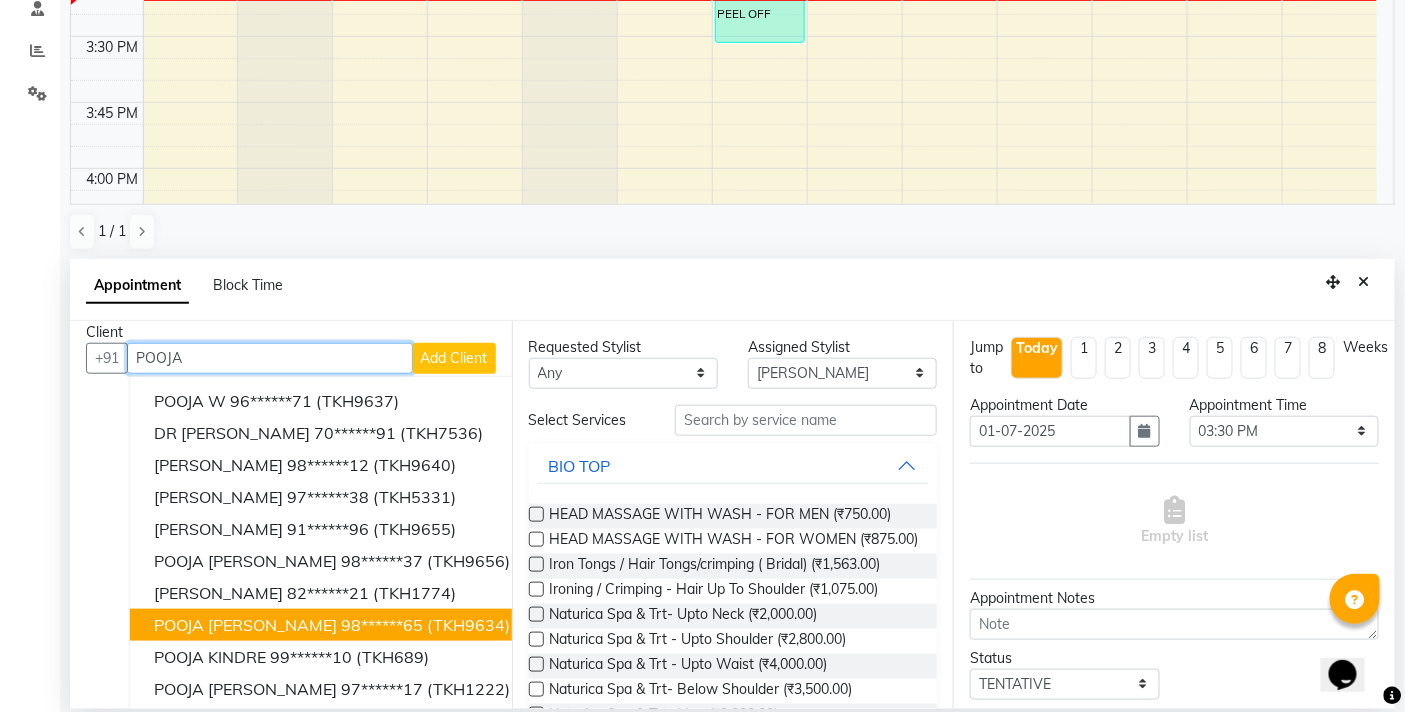 scroll, scrollTop: 20, scrollLeft: 0, axis: vertical 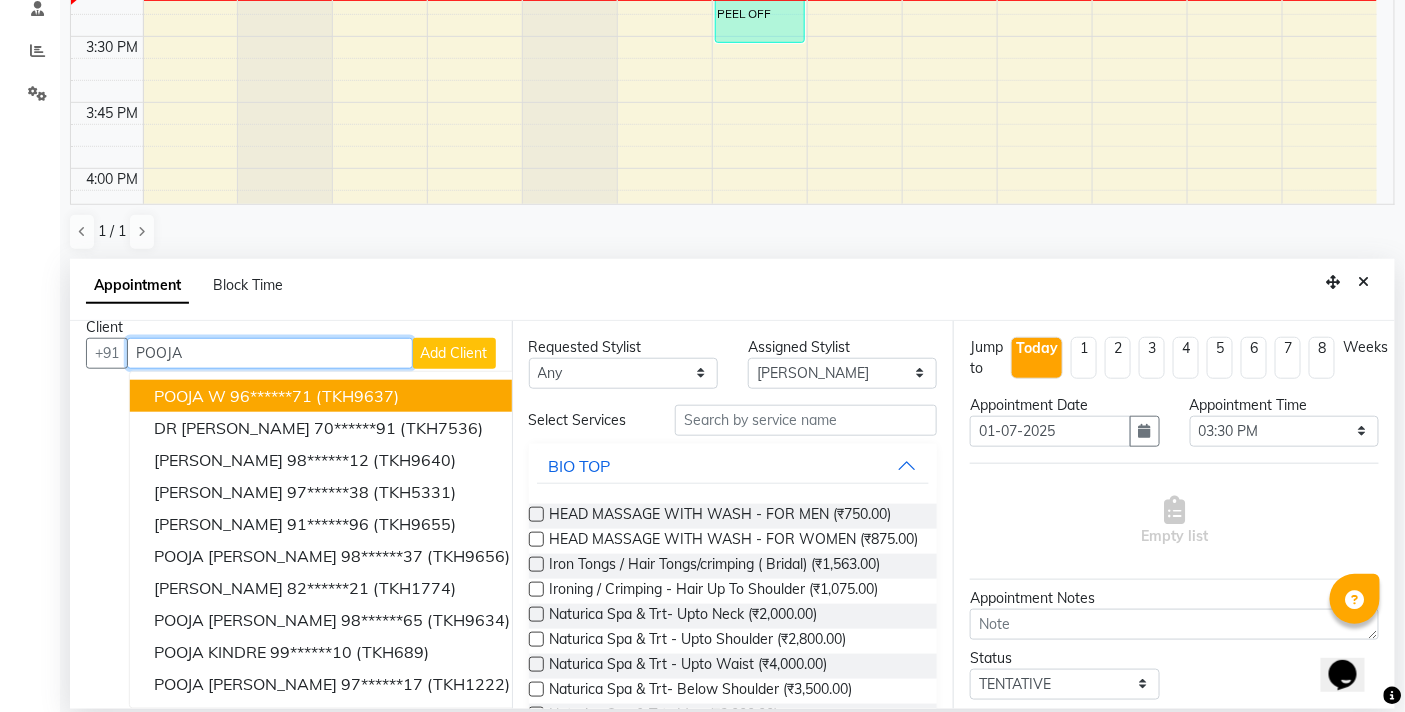click on "POOJA" at bounding box center (270, 353) 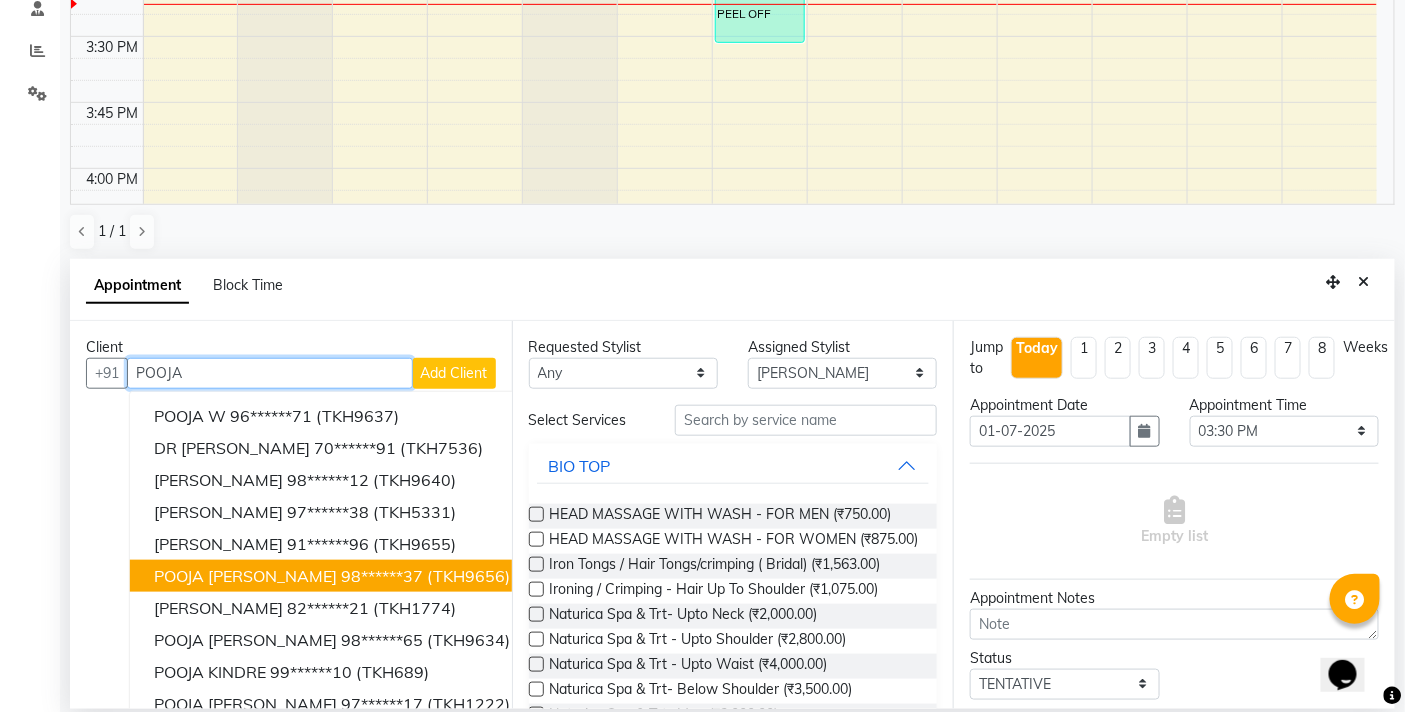 scroll, scrollTop: 20, scrollLeft: 0, axis: vertical 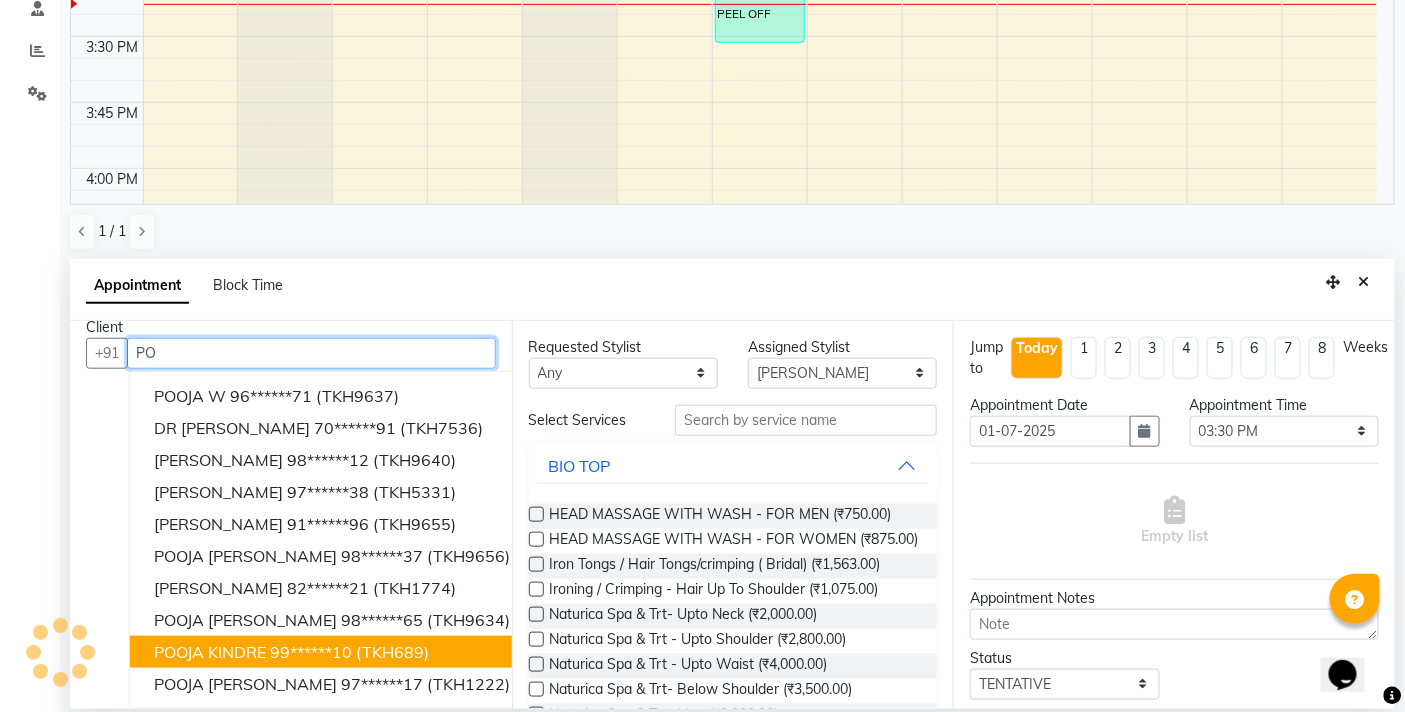type on "P" 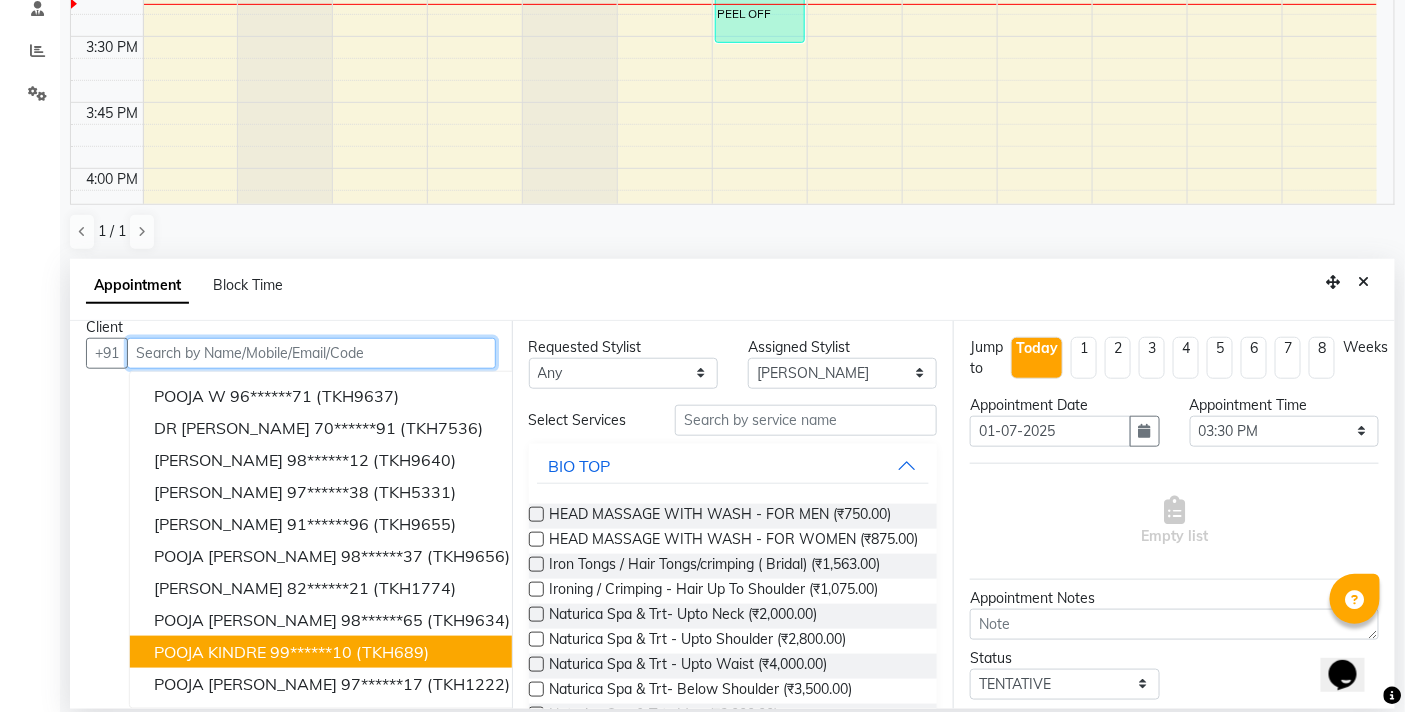 scroll, scrollTop: 0, scrollLeft: 0, axis: both 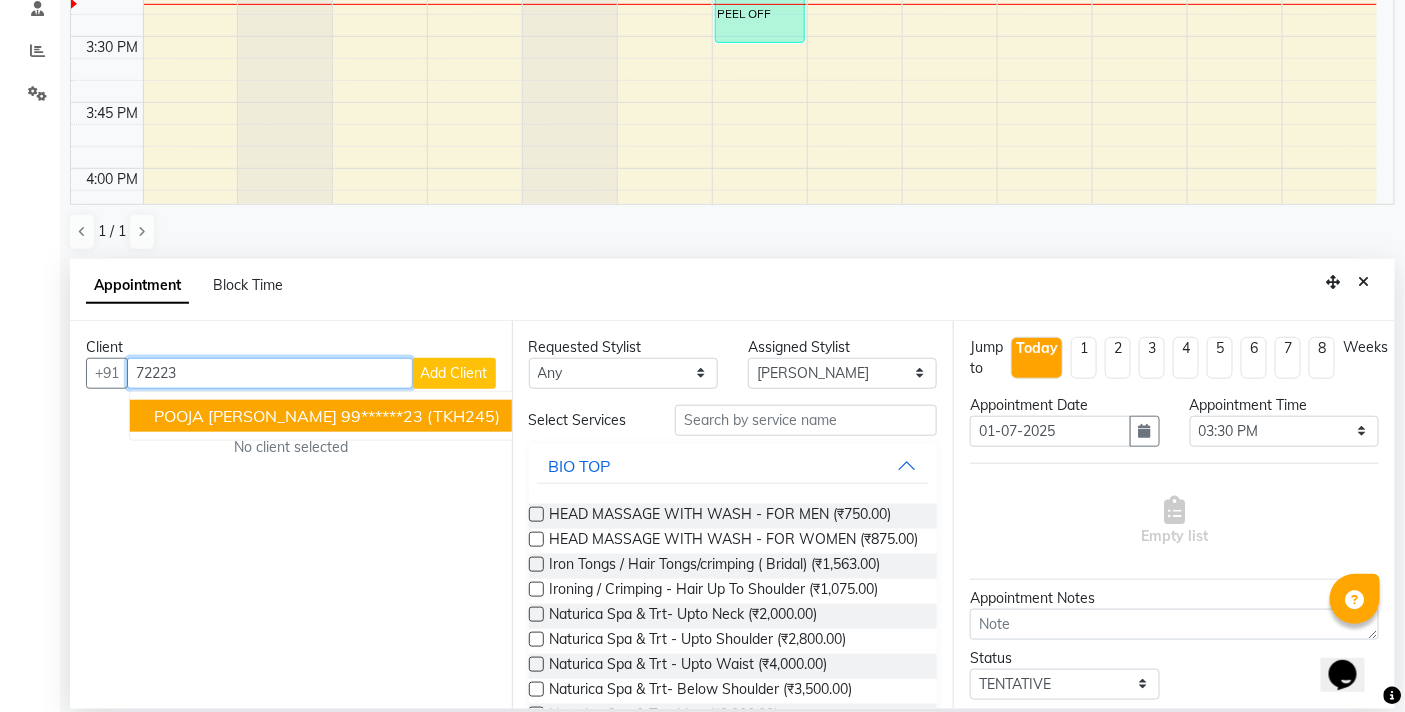 click on "99******23" at bounding box center (382, 416) 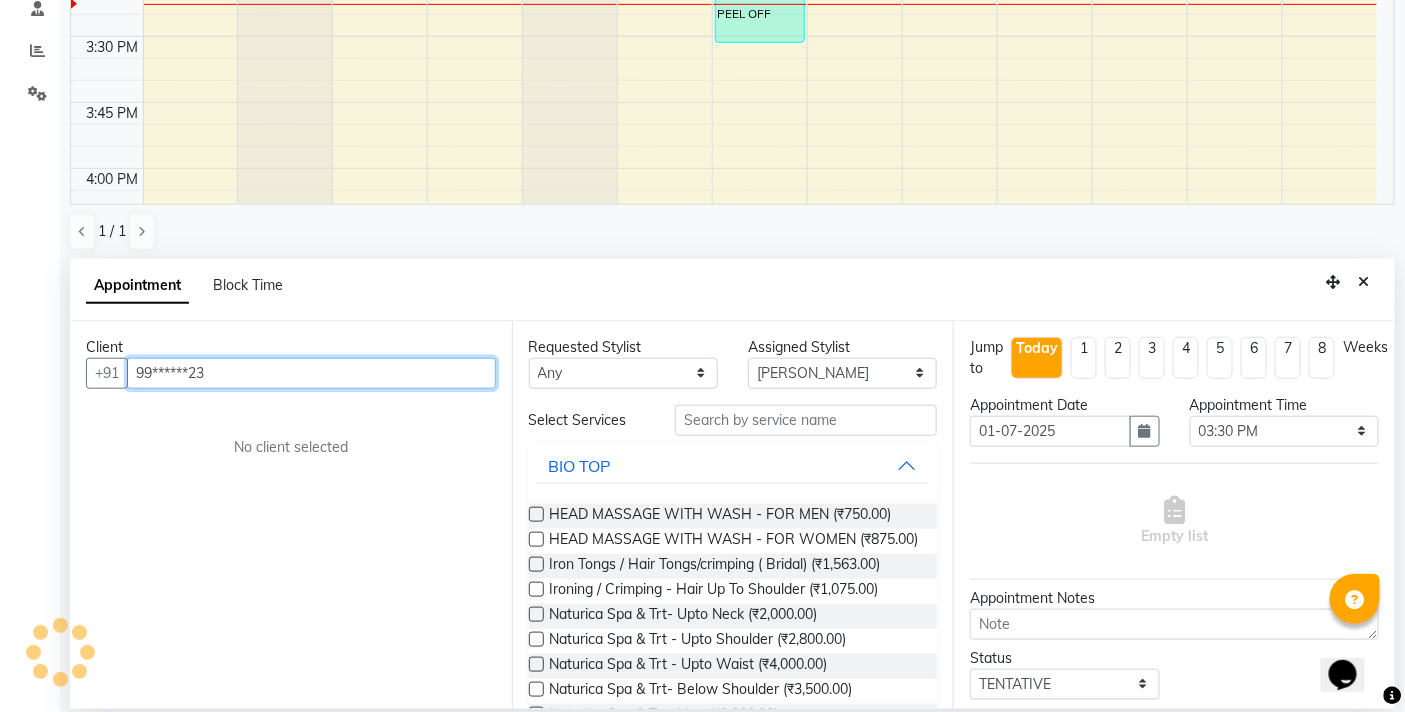 type on "99******23" 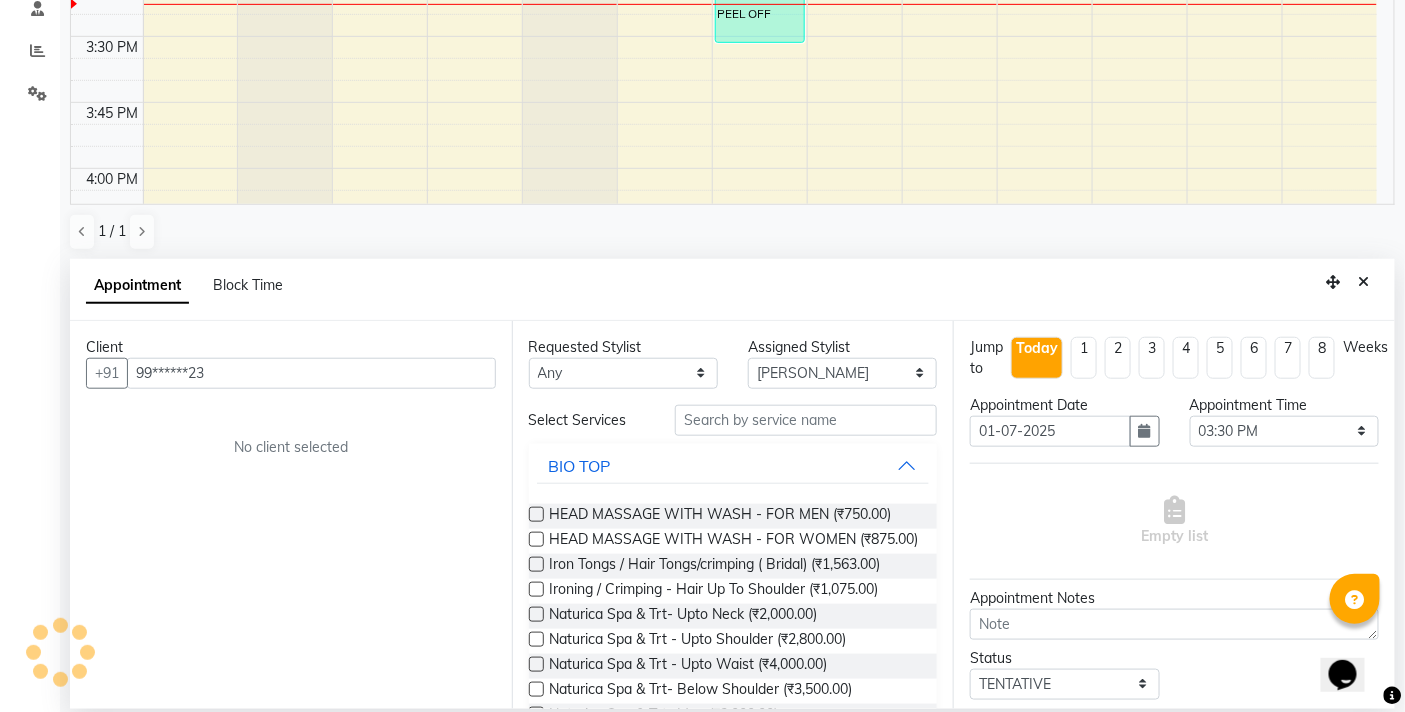 click on "Client +91 99******23  No client selected" at bounding box center (291, 515) 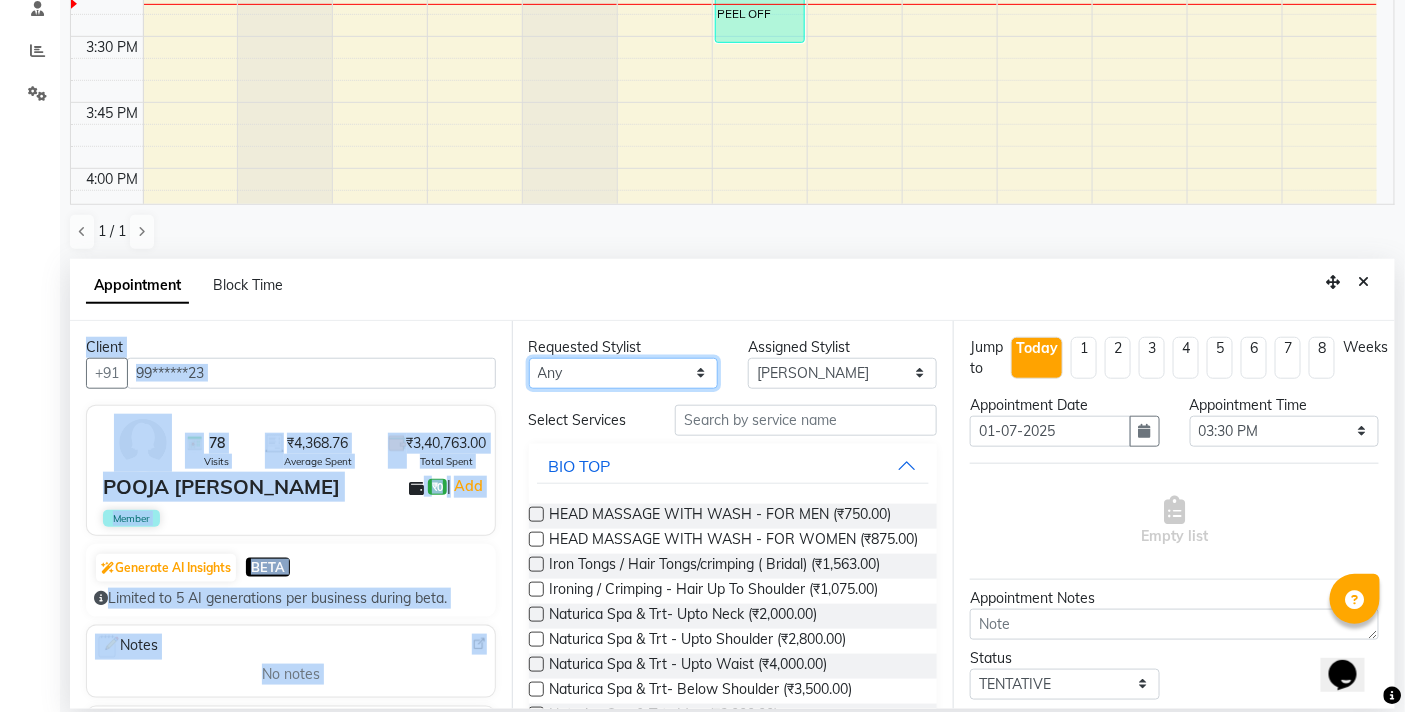 click on "Any BB SALON [PERSON_NAME] [PERSON_NAME] [PERSON_NAME] [PERSON_NAME] [PERSON_NAME] [PERSON_NAME] [PERSON_NAME] [PERSON_NAME] [PERSON_NAME] [PERSON_NAME]" at bounding box center (623, 373) 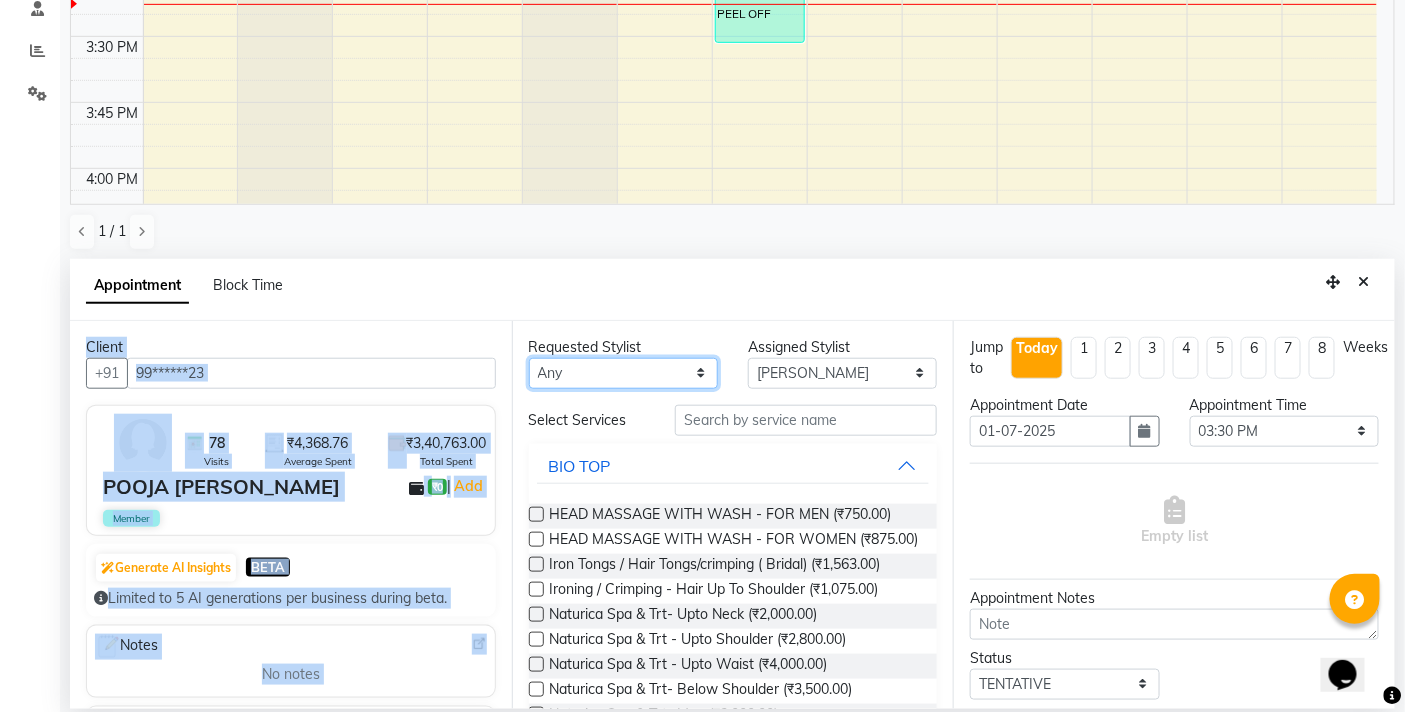 select on "83660" 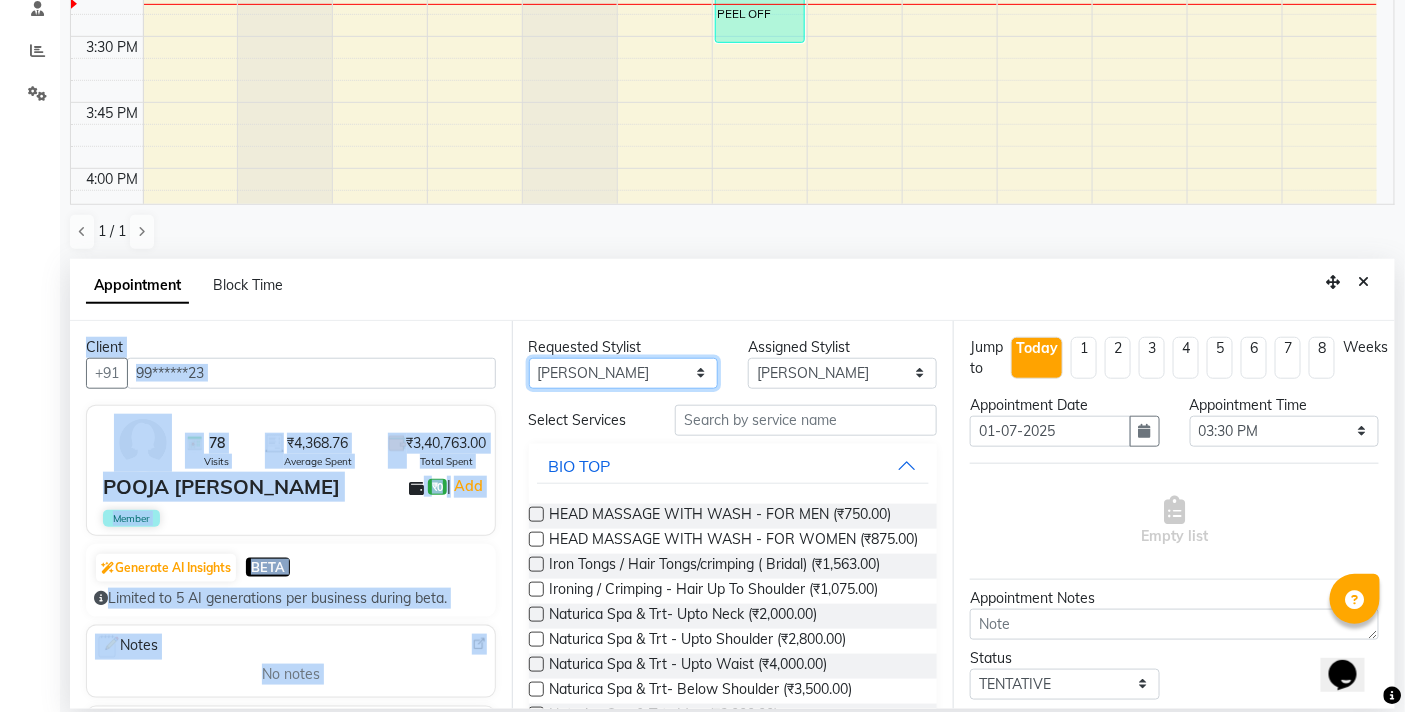 click on "Any BB SALON [PERSON_NAME] [PERSON_NAME] [PERSON_NAME] [PERSON_NAME] [PERSON_NAME] [PERSON_NAME] [PERSON_NAME] [PERSON_NAME] [PERSON_NAME] [PERSON_NAME]" at bounding box center (623, 373) 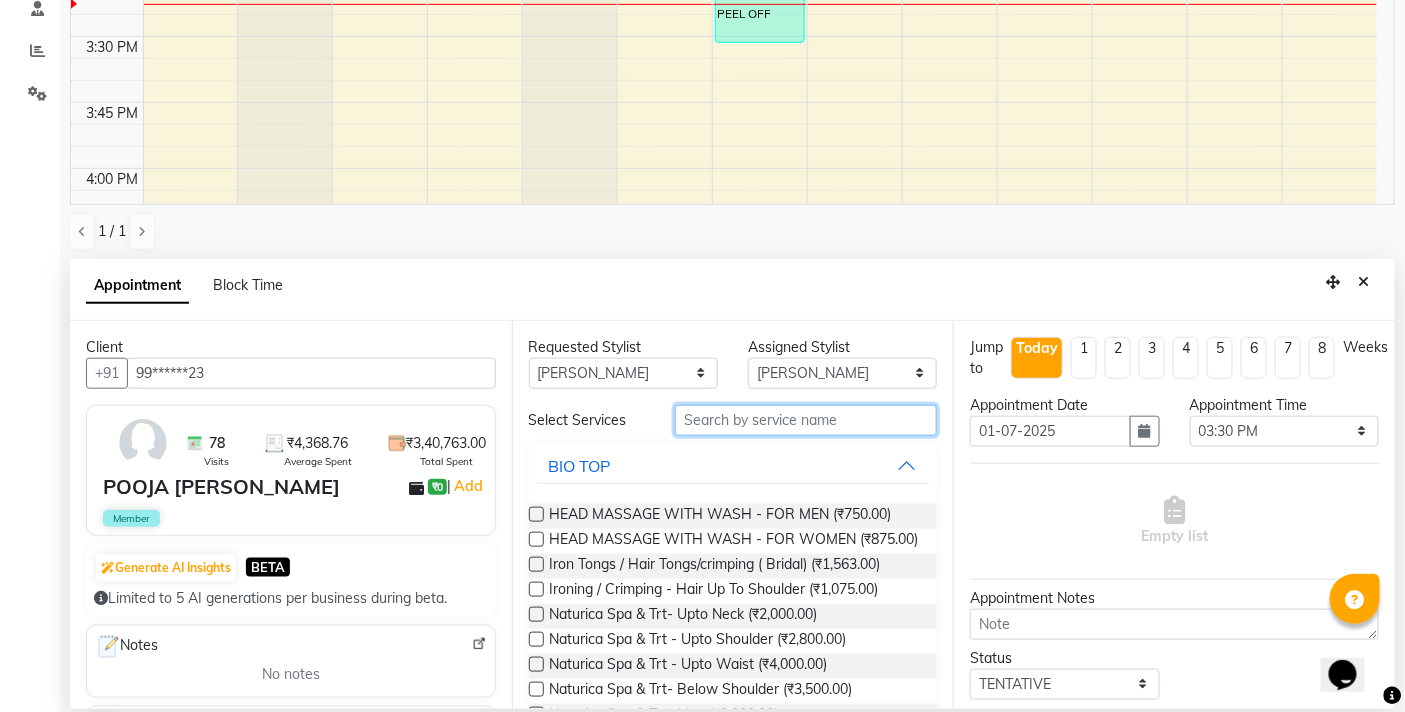 click at bounding box center (806, 420) 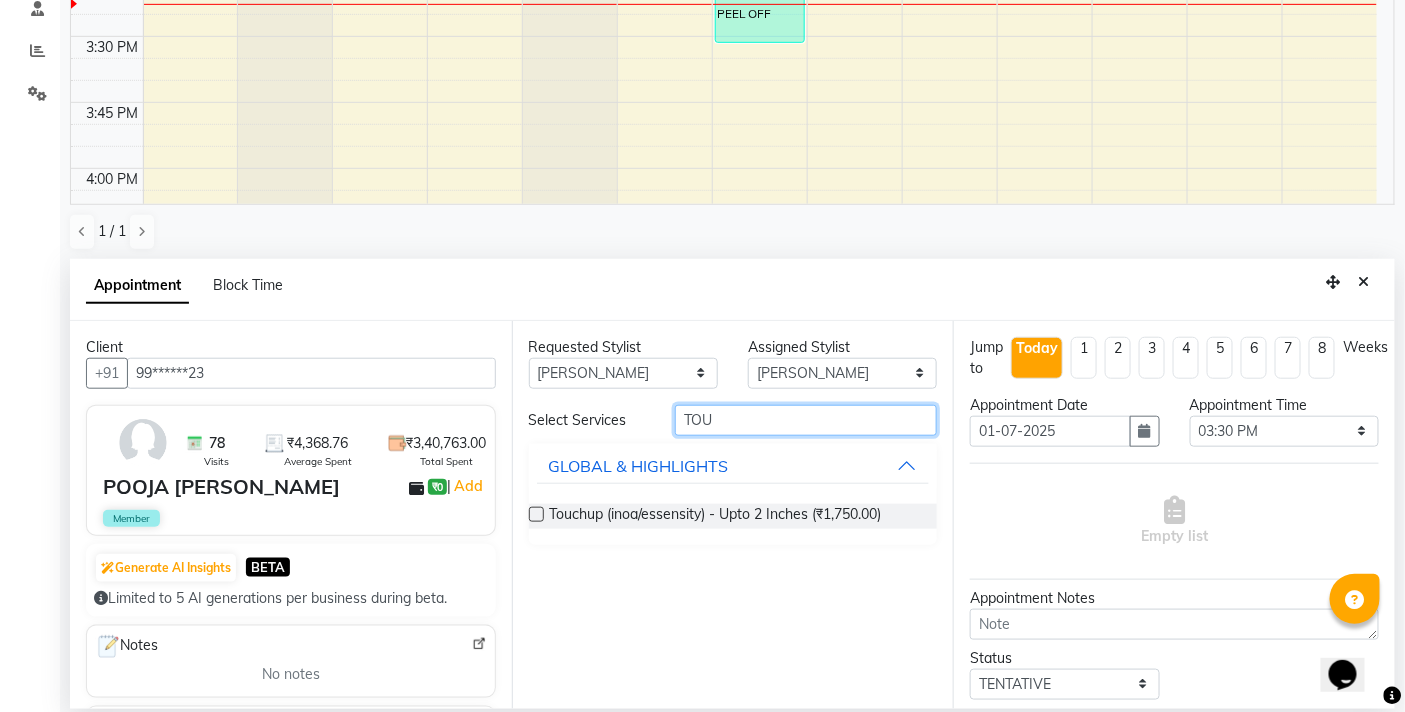 type on "TOU" 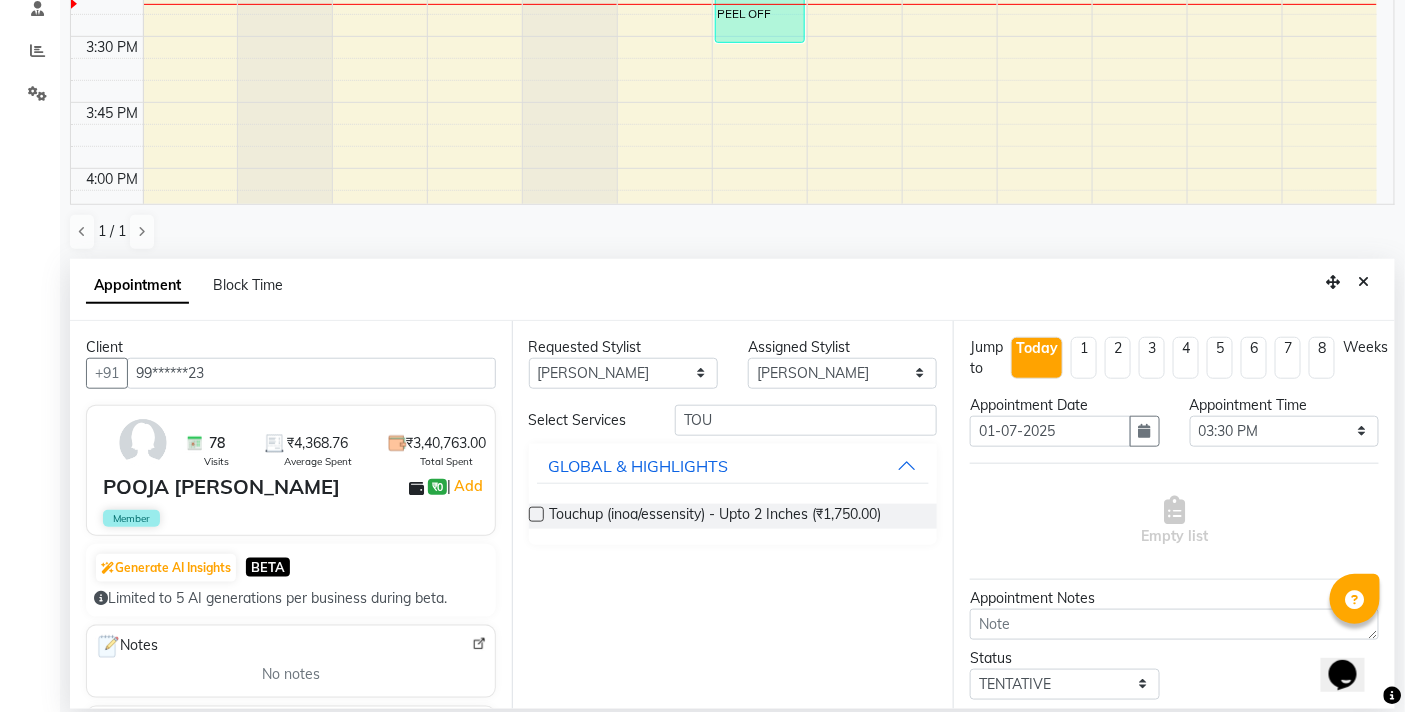 click at bounding box center (536, 514) 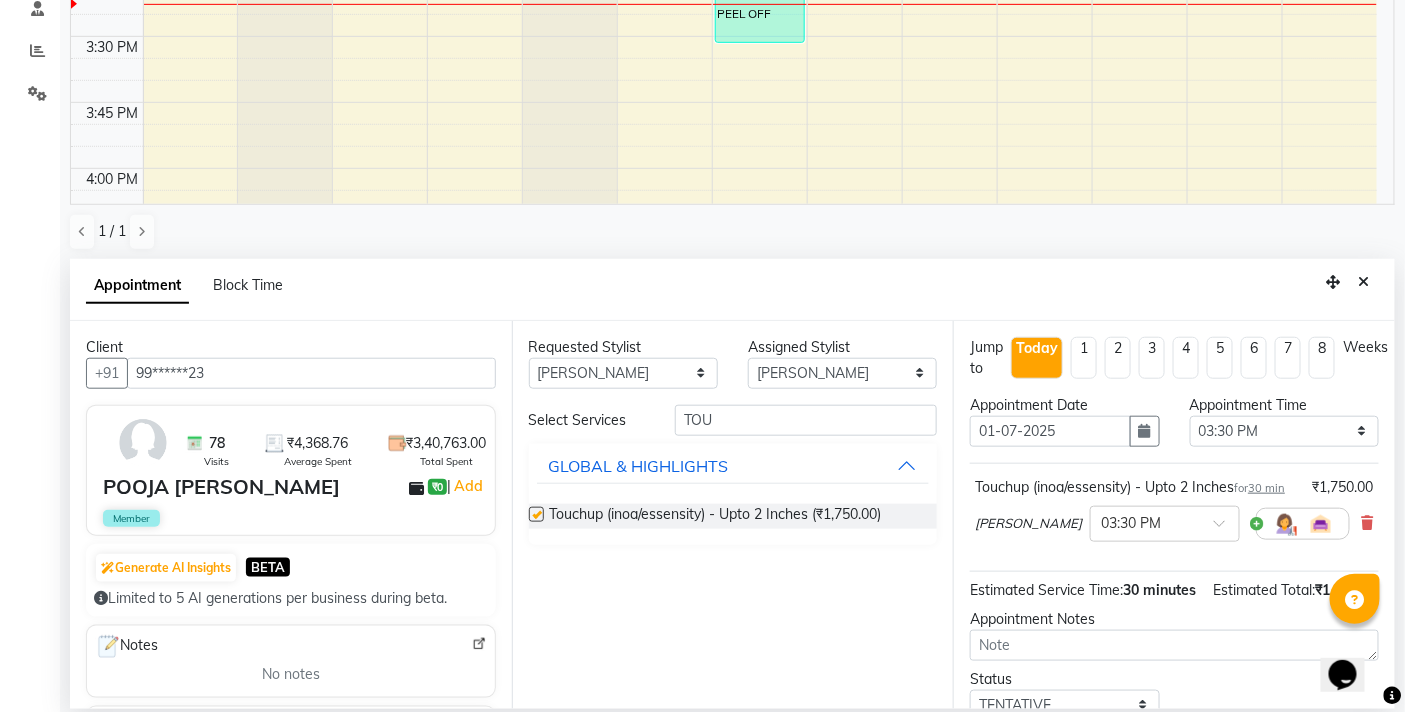 checkbox on "false" 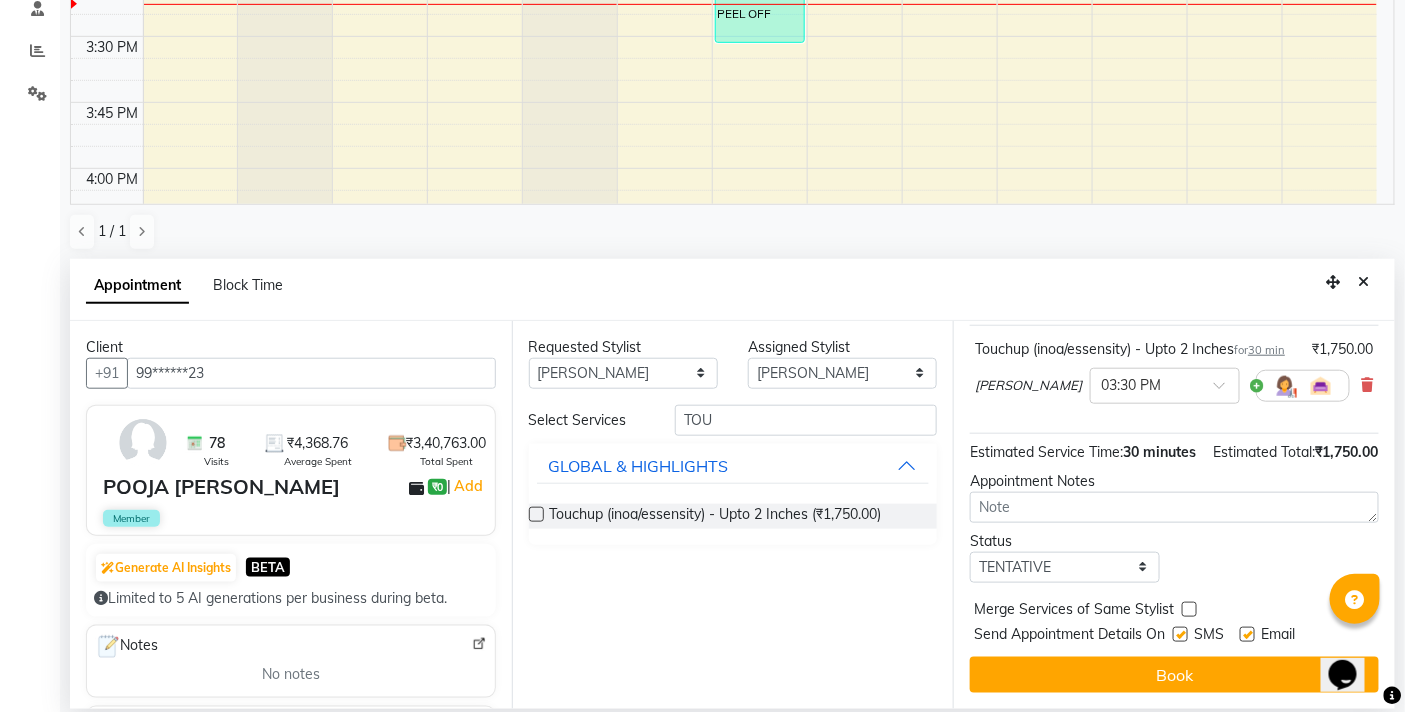 scroll, scrollTop: 196, scrollLeft: 0, axis: vertical 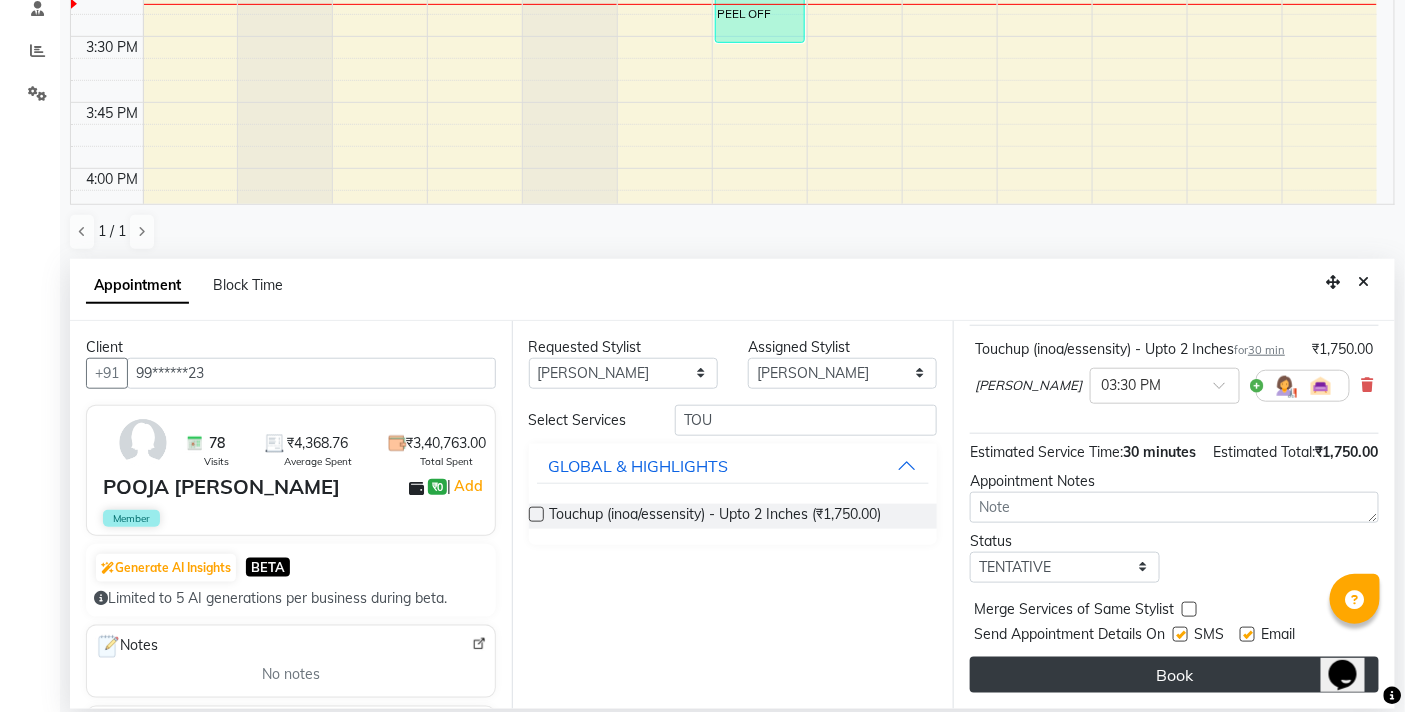 click on "Book" at bounding box center (1174, 675) 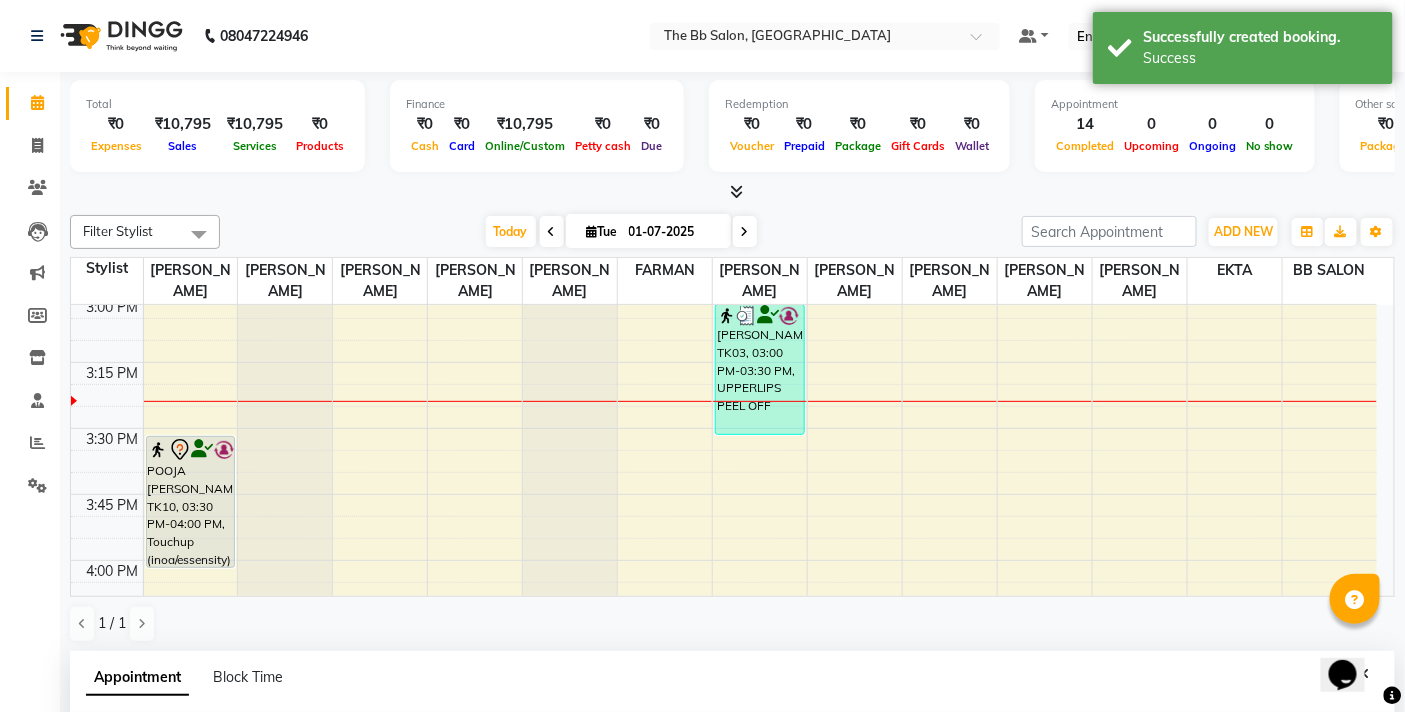scroll, scrollTop: 392, scrollLeft: 0, axis: vertical 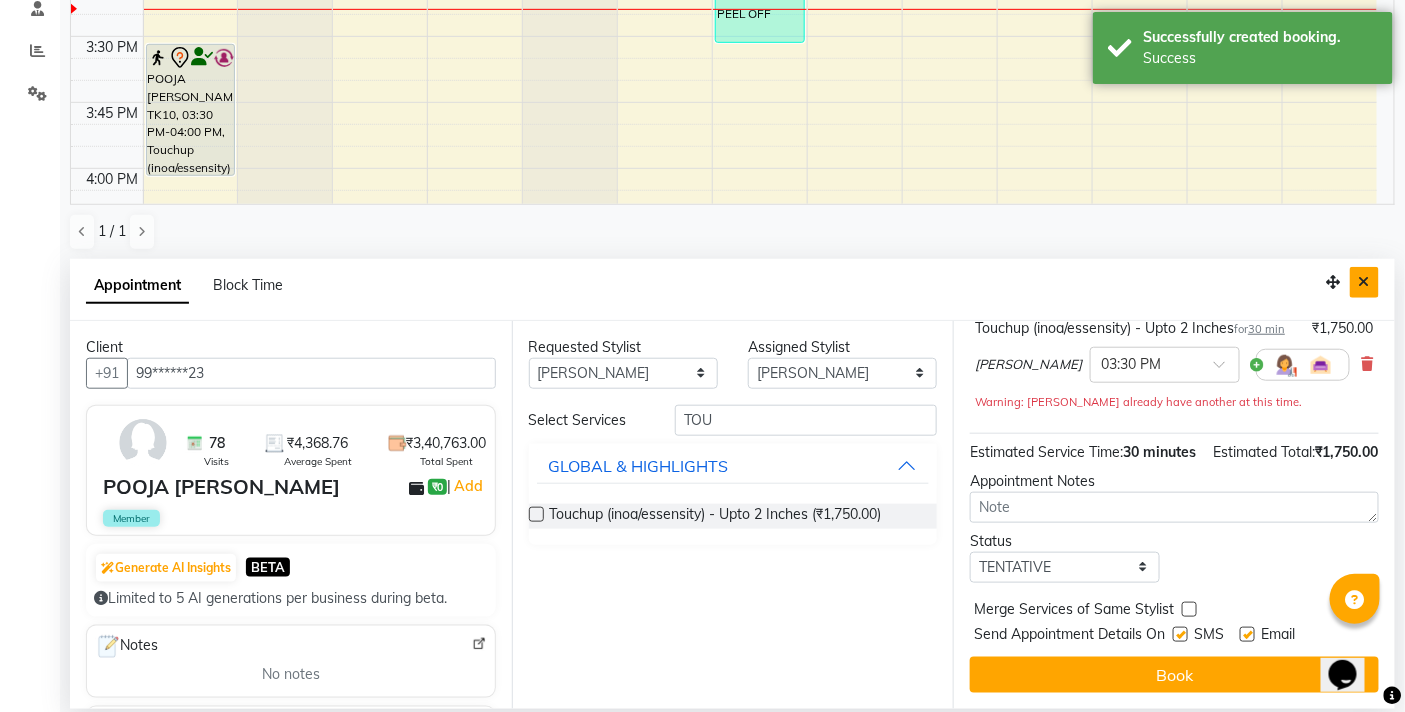 click at bounding box center (1364, 282) 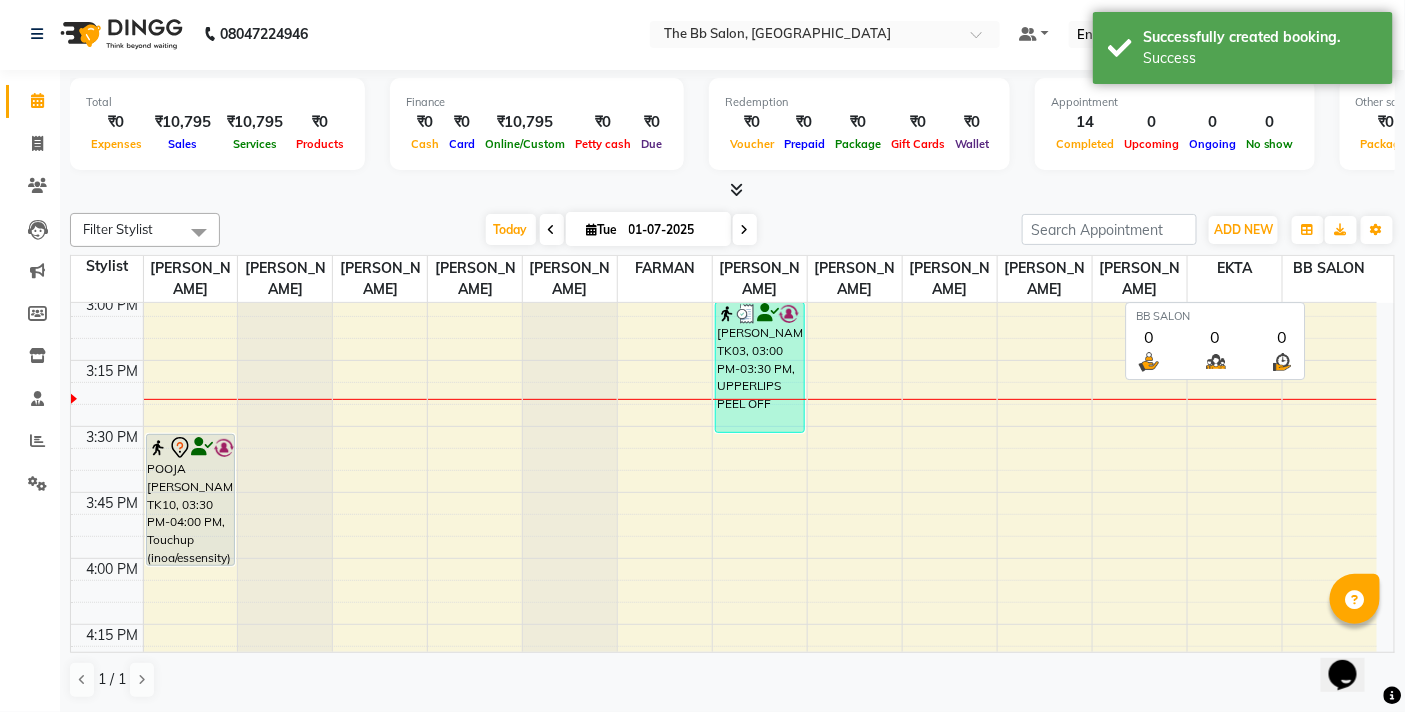 scroll, scrollTop: 1, scrollLeft: 0, axis: vertical 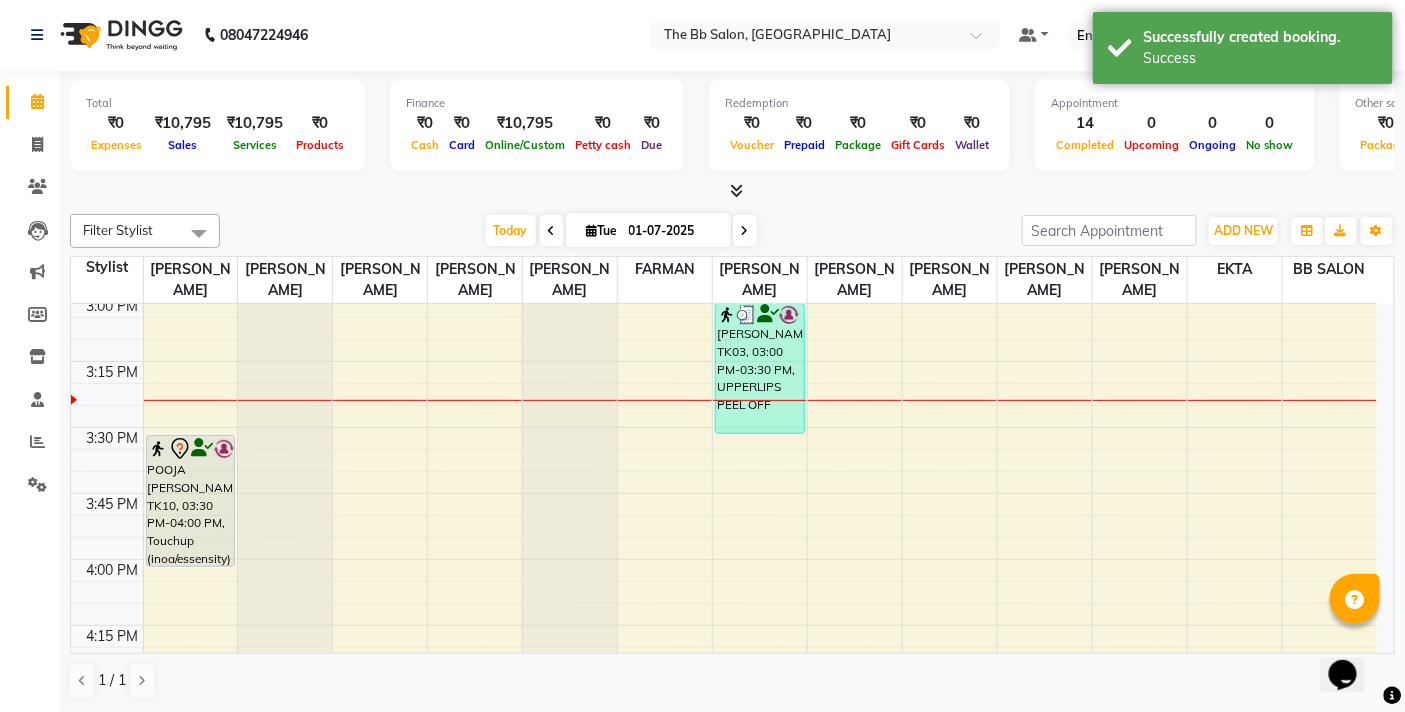 click on "08047224946 Select Location × The Bb Salon, Kharghar Default Panel My Panel English ENGLISH Español العربية मराठी हिंदी ગુજરાતી தமிழ் 中文 Notifications nothing to show [PERSON_NAME] Manage Profile Change Password Sign out  Version:3.14.0" 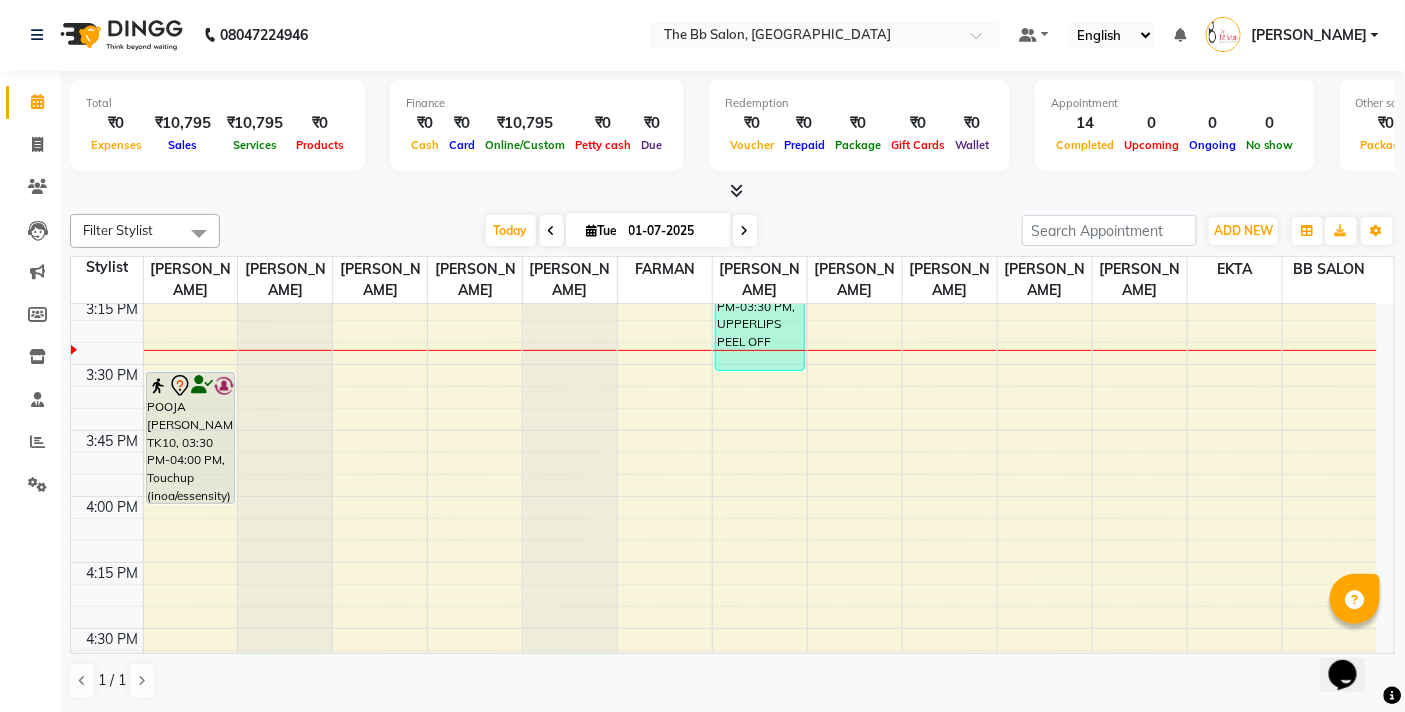 scroll, scrollTop: 1703, scrollLeft: 0, axis: vertical 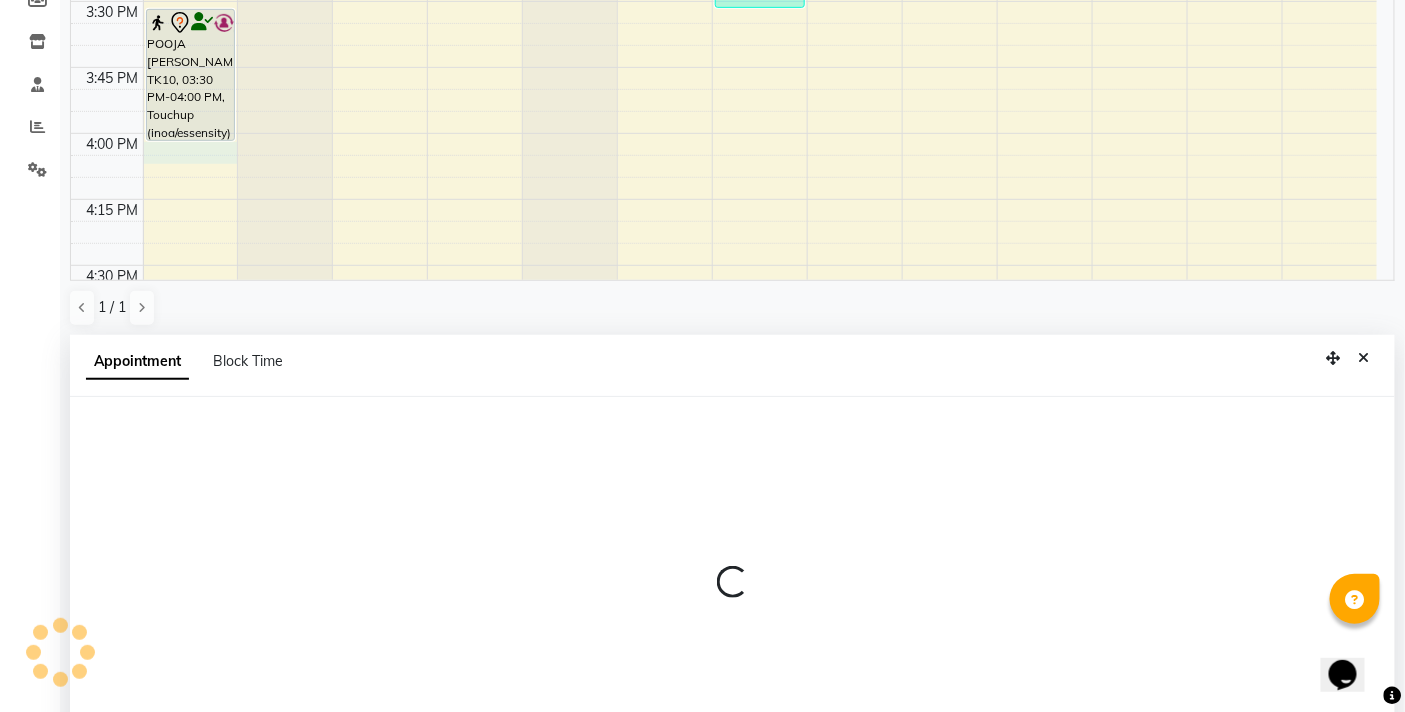 select on "83660" 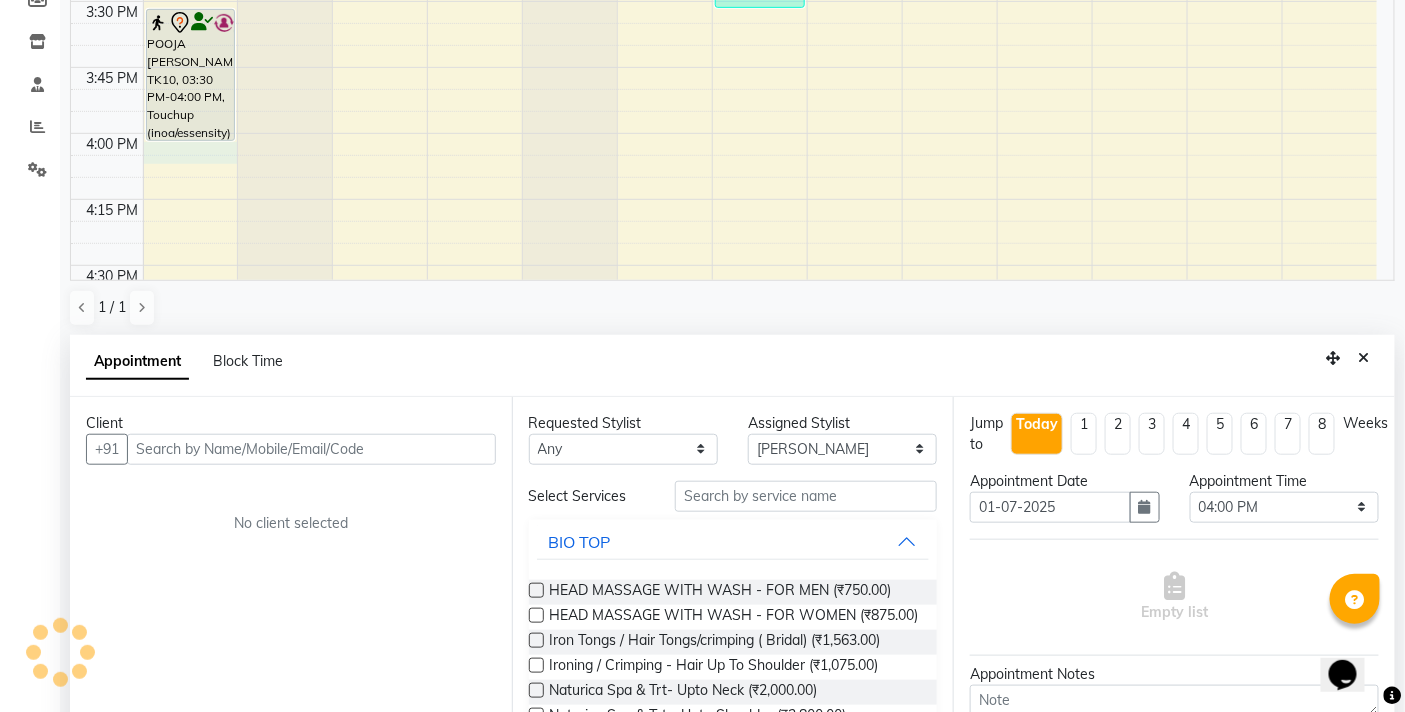 scroll, scrollTop: 392, scrollLeft: 0, axis: vertical 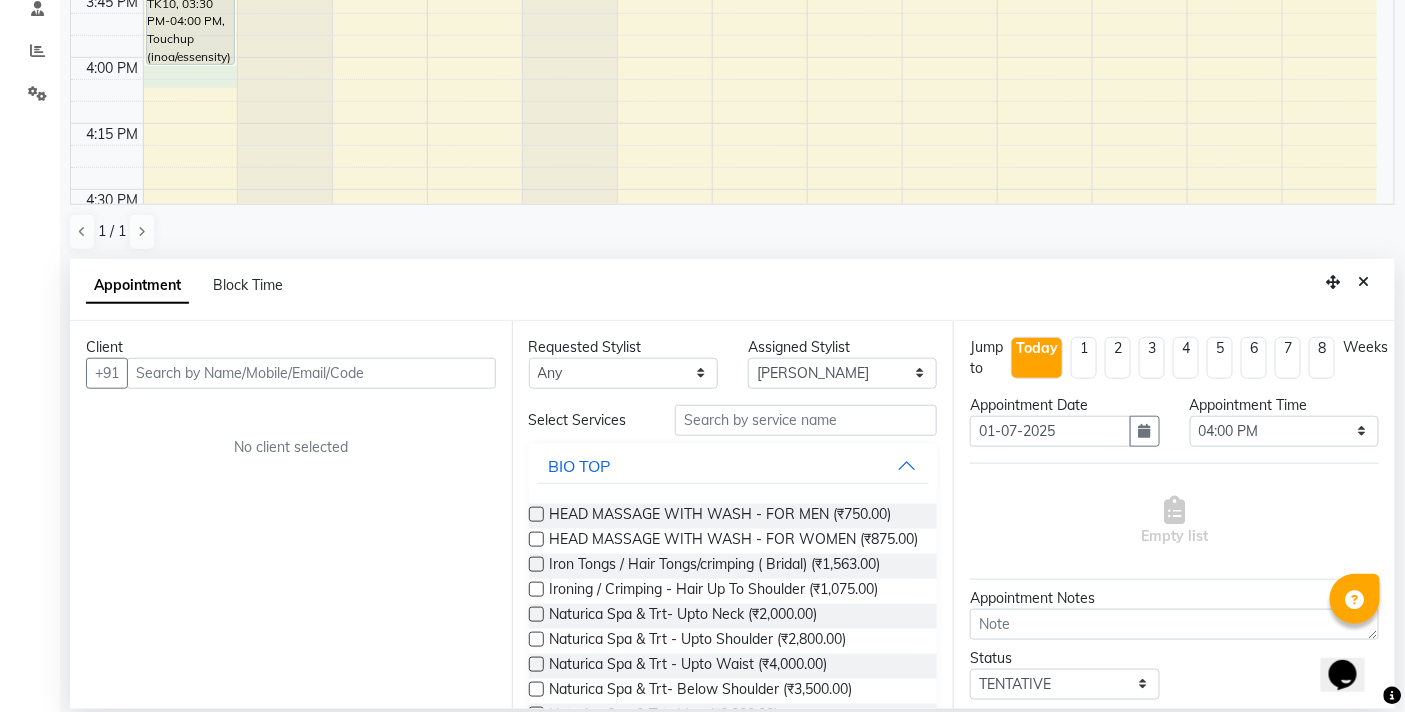 click at bounding box center (311, 373) 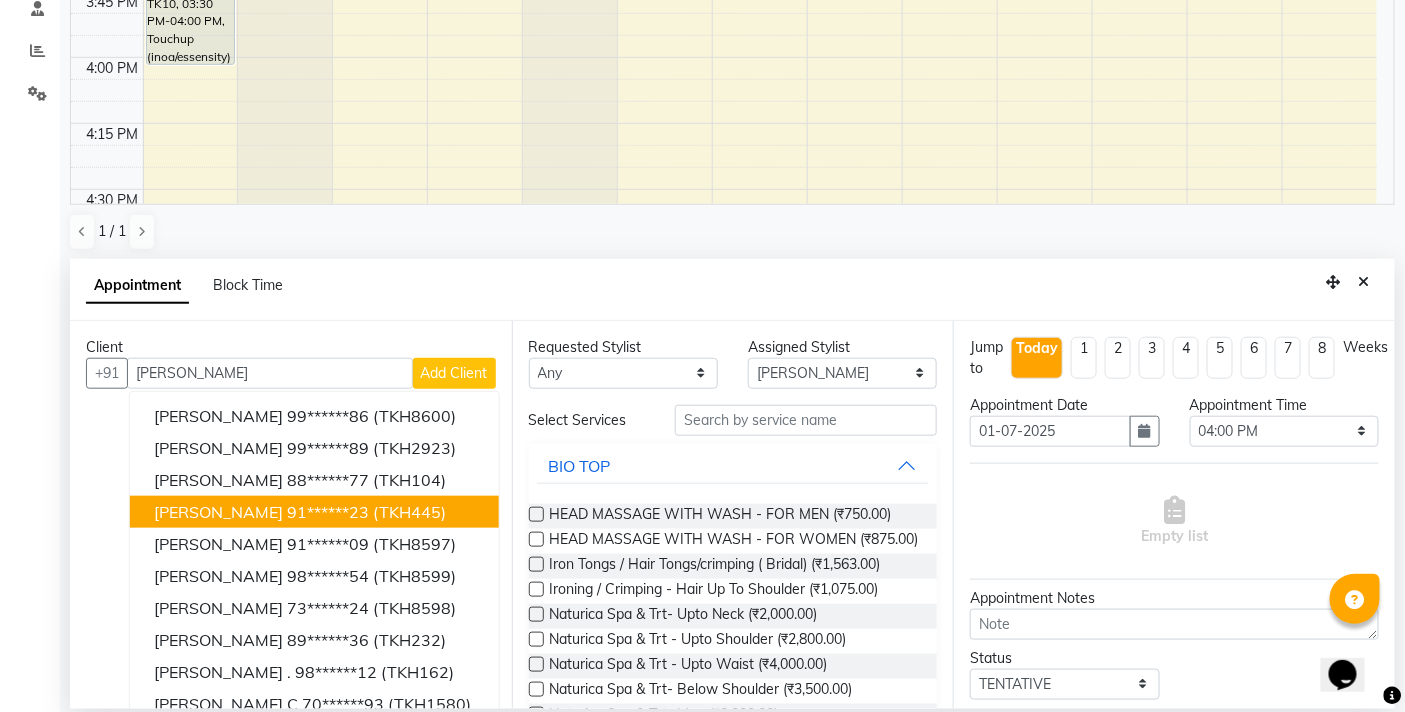 click on "[PERSON_NAME]" at bounding box center [218, 512] 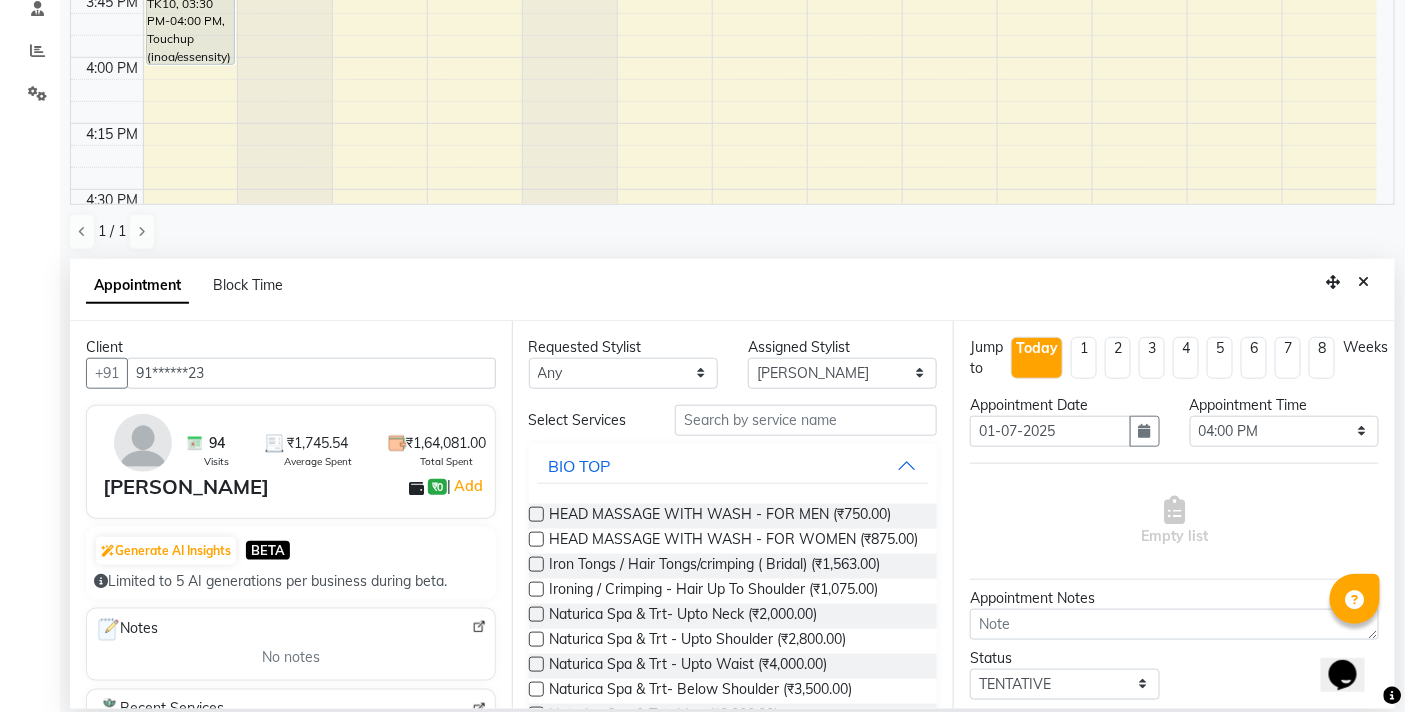 type on "91******23" 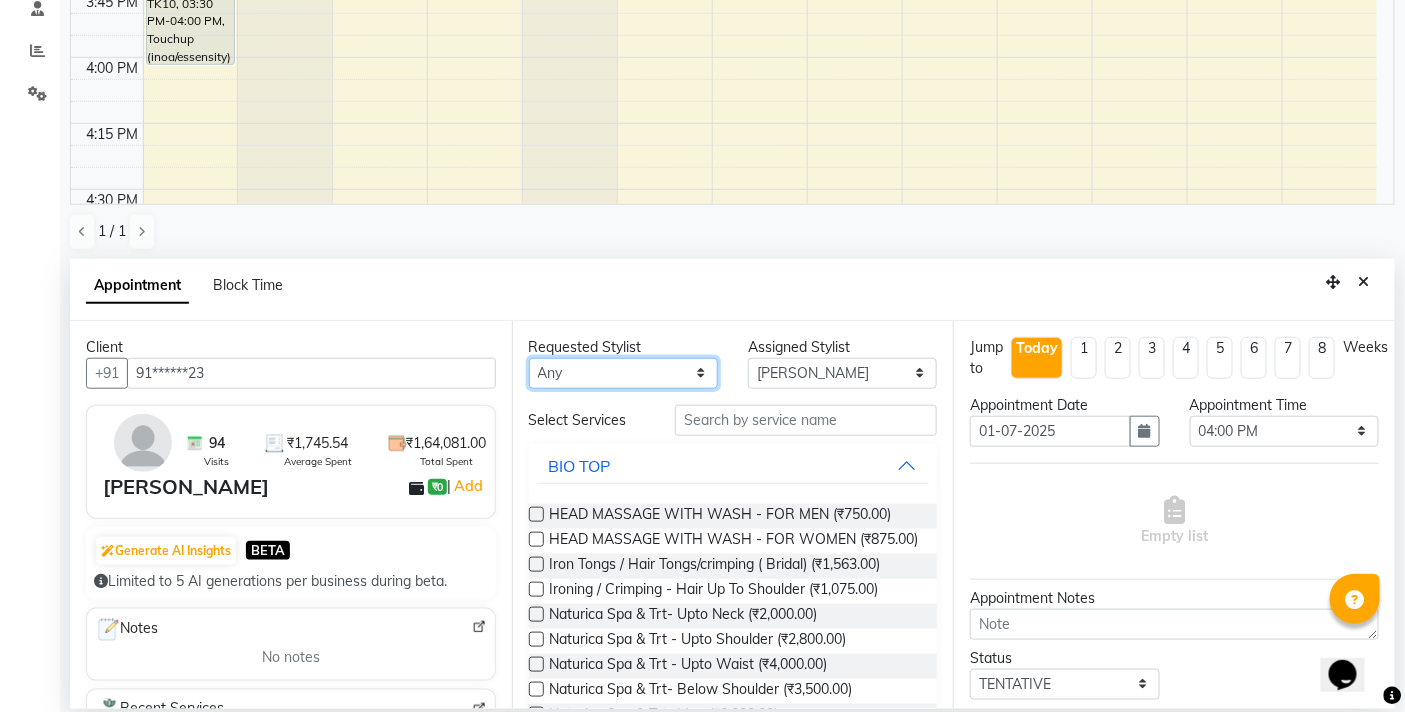 click on "Any BB SALON [PERSON_NAME] [PERSON_NAME] [PERSON_NAME] [PERSON_NAME] [PERSON_NAME] [PERSON_NAME] [PERSON_NAME] [PERSON_NAME] [PERSON_NAME] [PERSON_NAME]" at bounding box center (623, 373) 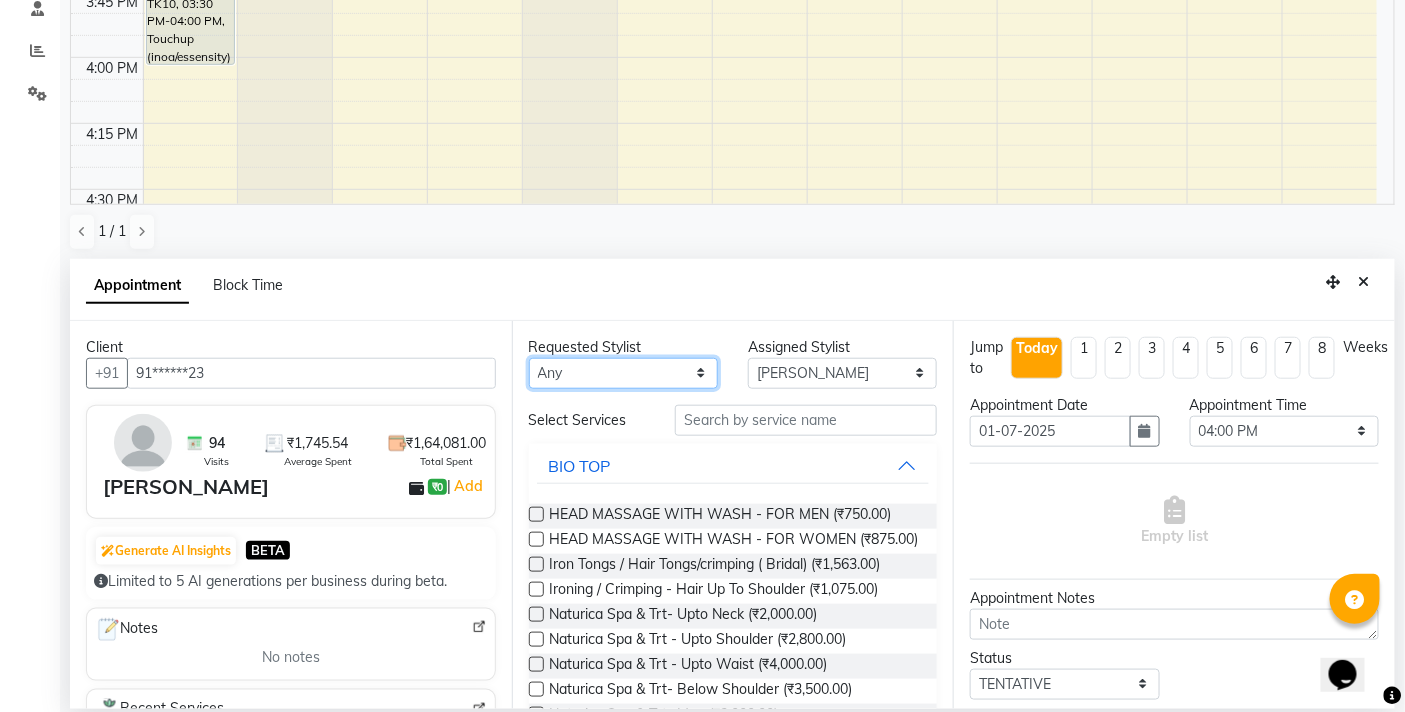 select on "83660" 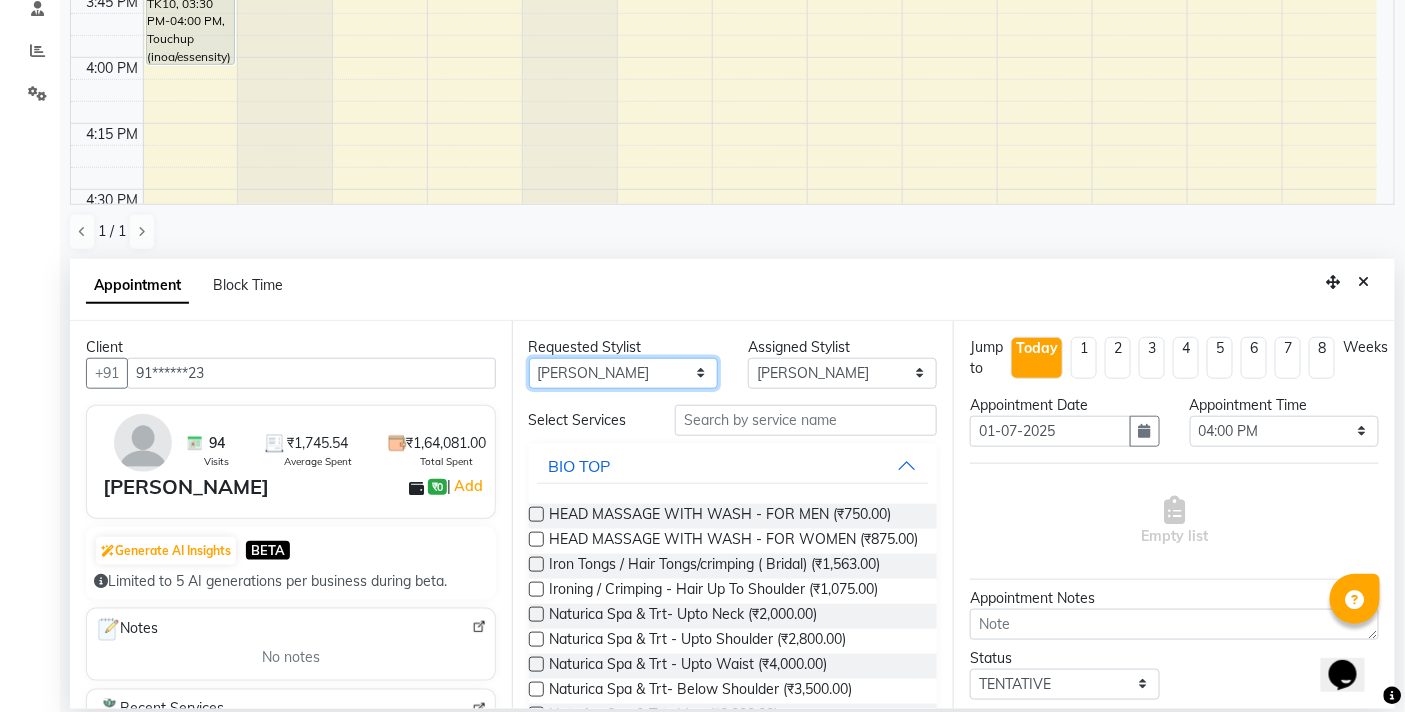 click on "Any BB SALON [PERSON_NAME] [PERSON_NAME] [PERSON_NAME] [PERSON_NAME] [PERSON_NAME] [PERSON_NAME] [PERSON_NAME] [PERSON_NAME] [PERSON_NAME] [PERSON_NAME]" at bounding box center [623, 373] 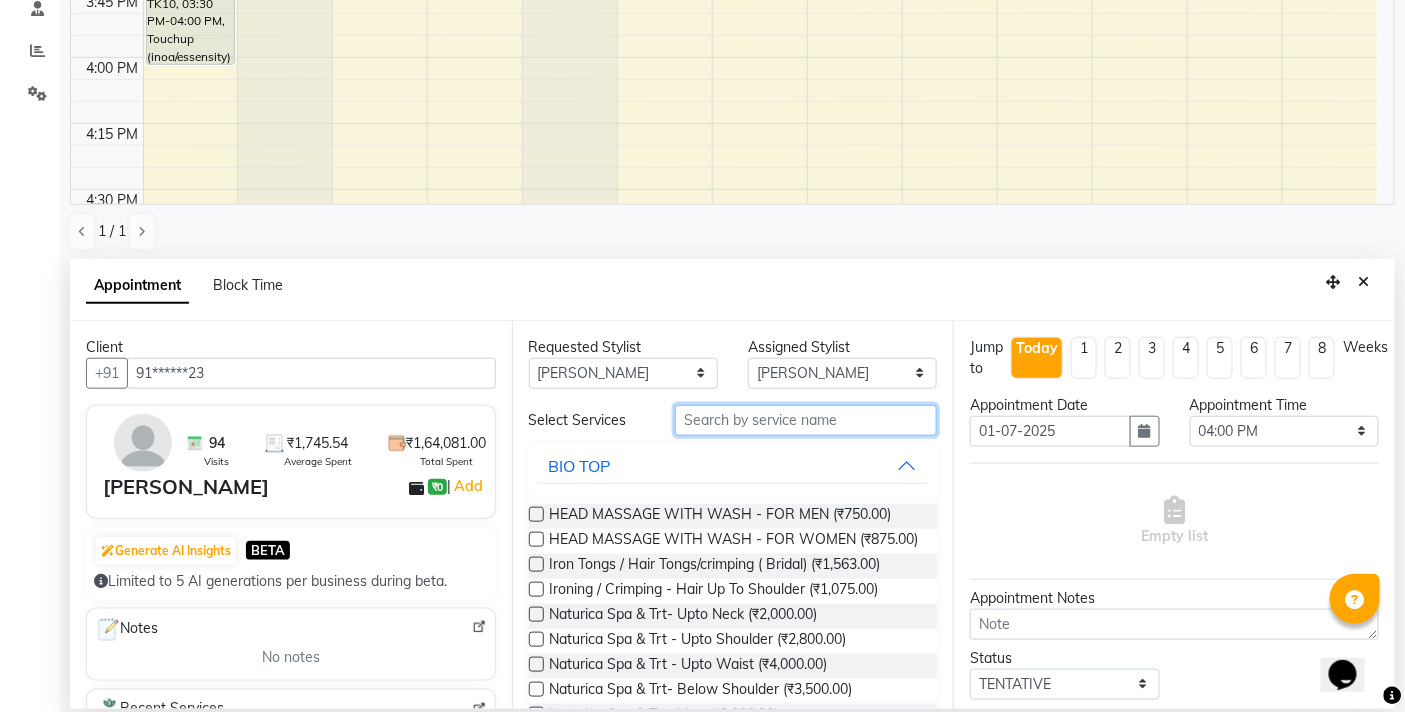 drag, startPoint x: 706, startPoint y: 424, endPoint x: 722, endPoint y: 412, distance: 20 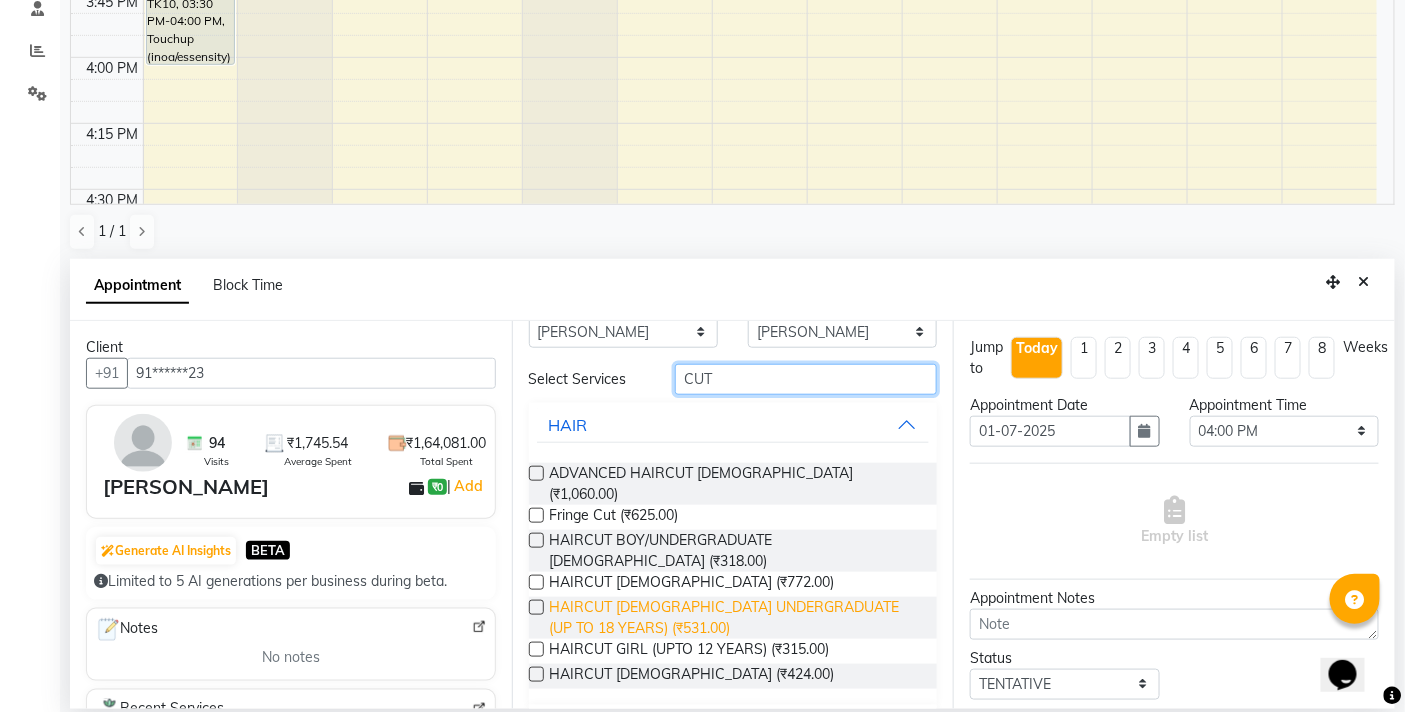 scroll, scrollTop: 62, scrollLeft: 0, axis: vertical 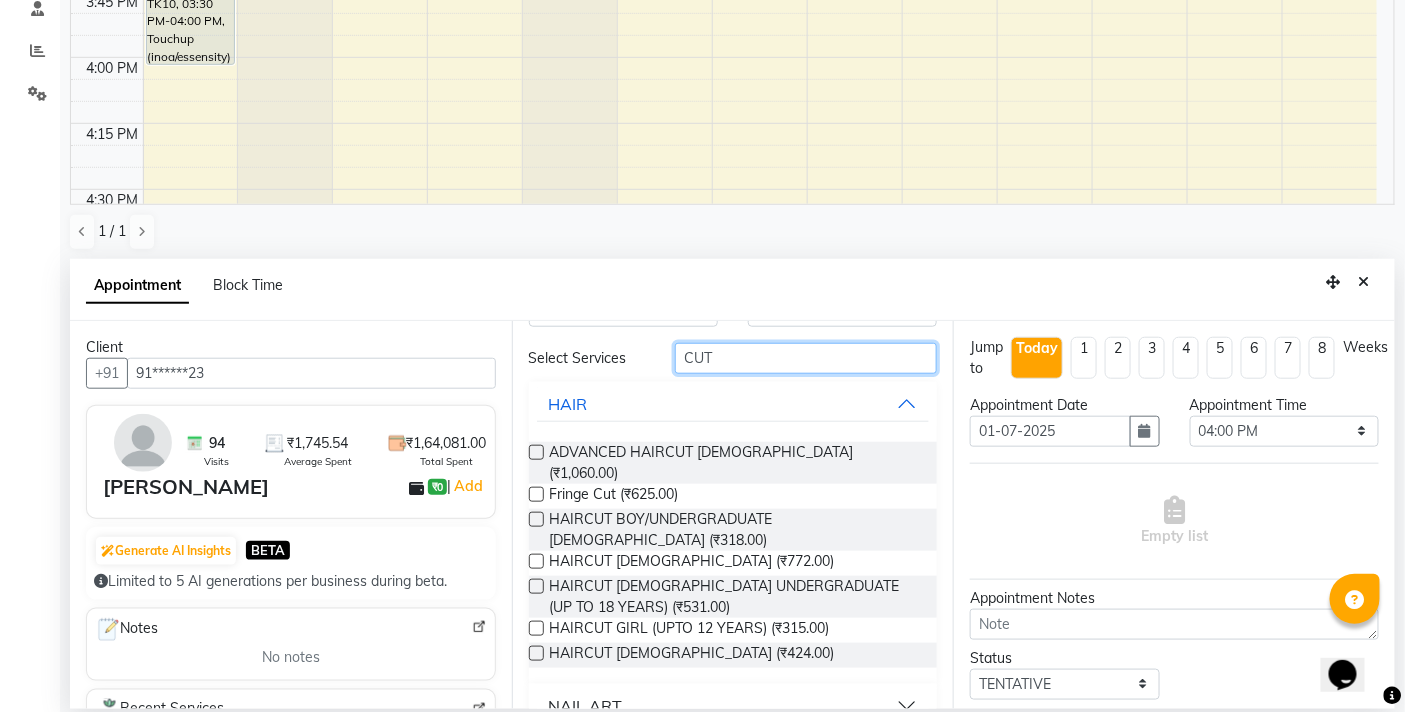 type on "CUT" 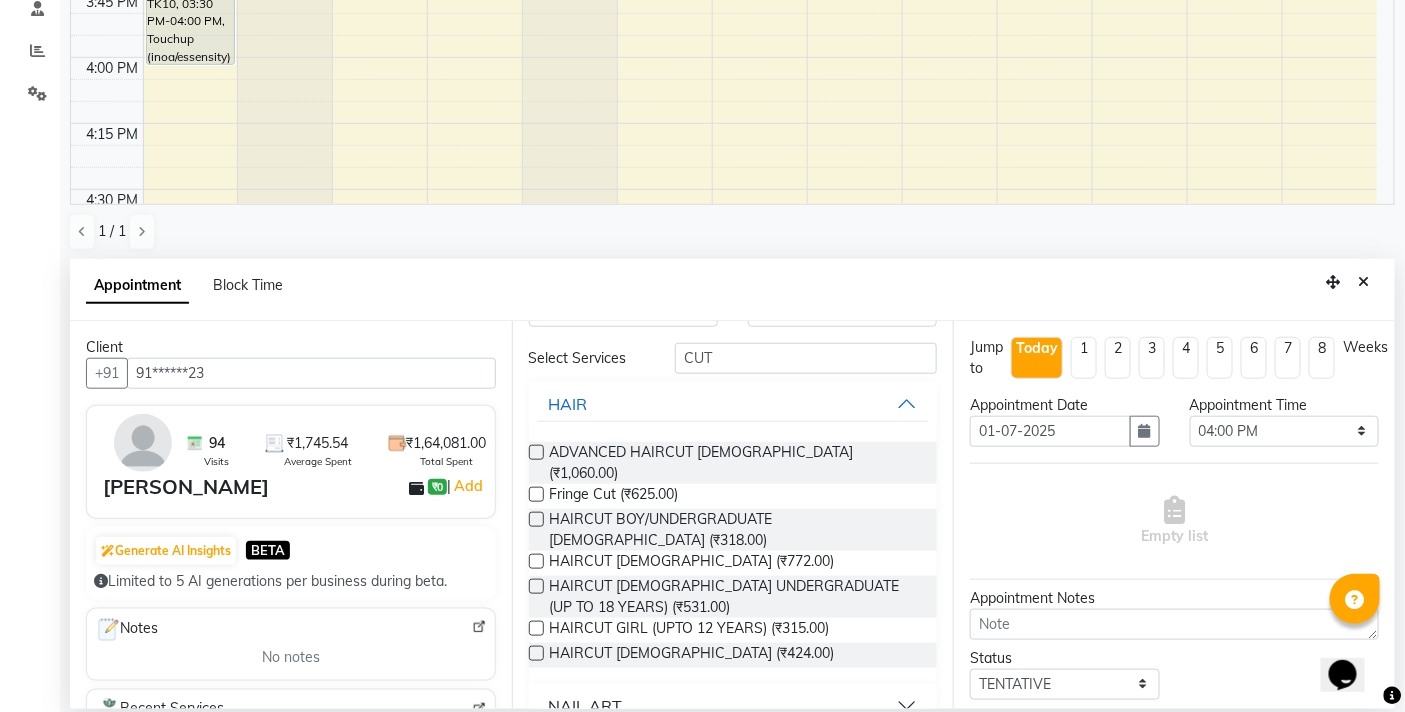 click at bounding box center (536, 519) 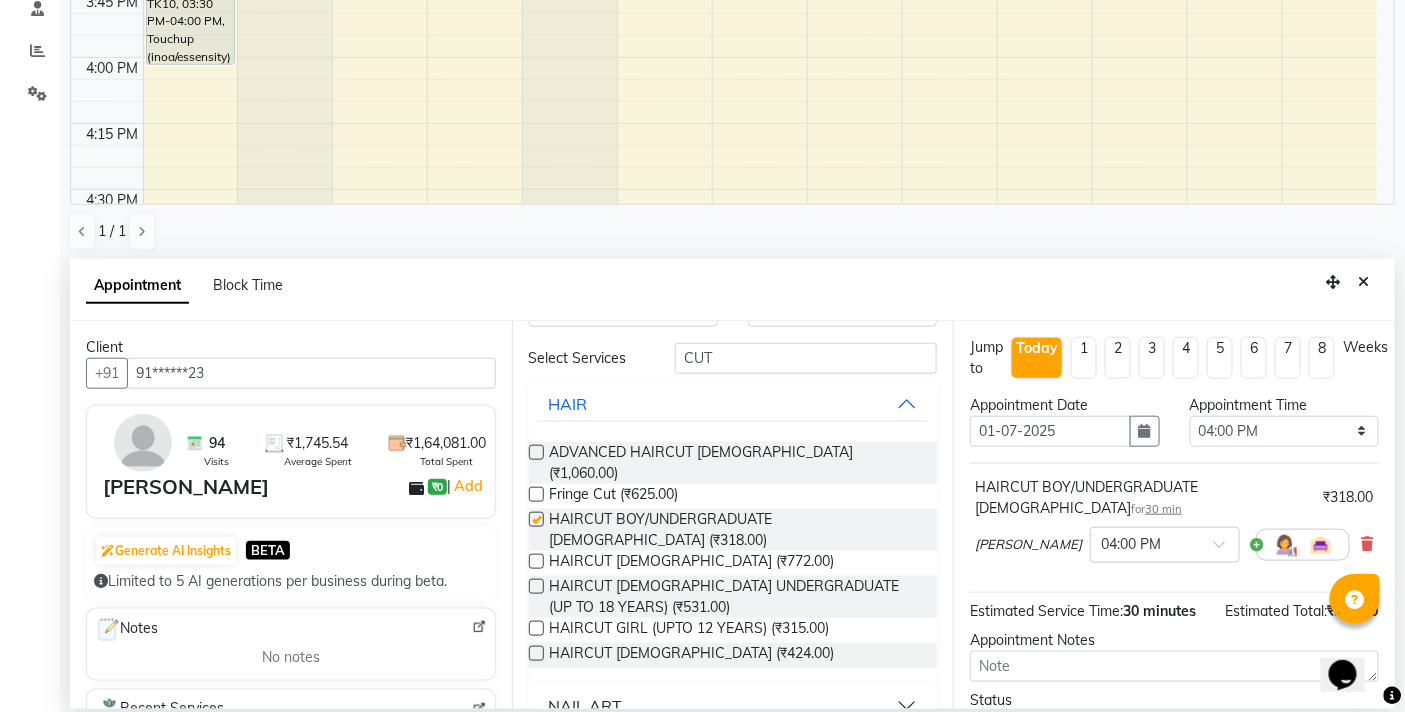 checkbox on "false" 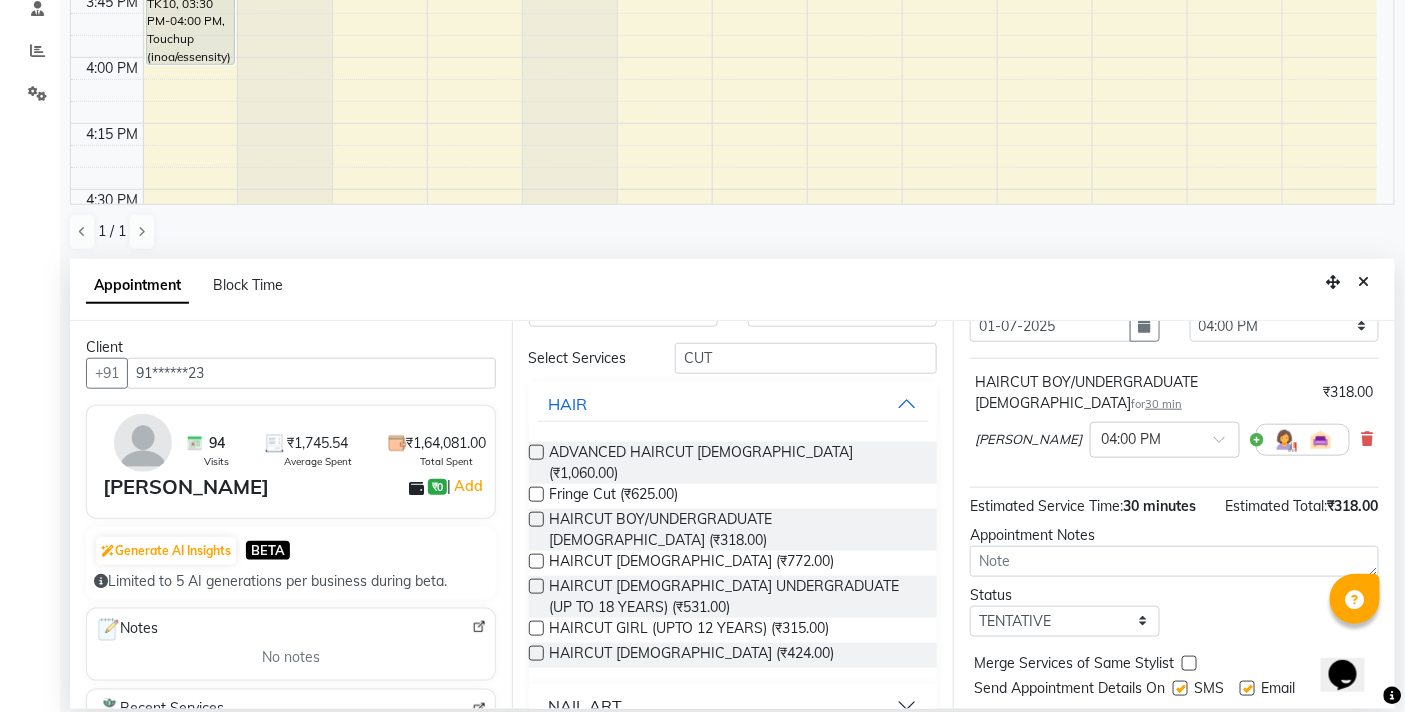 scroll, scrollTop: 196, scrollLeft: 0, axis: vertical 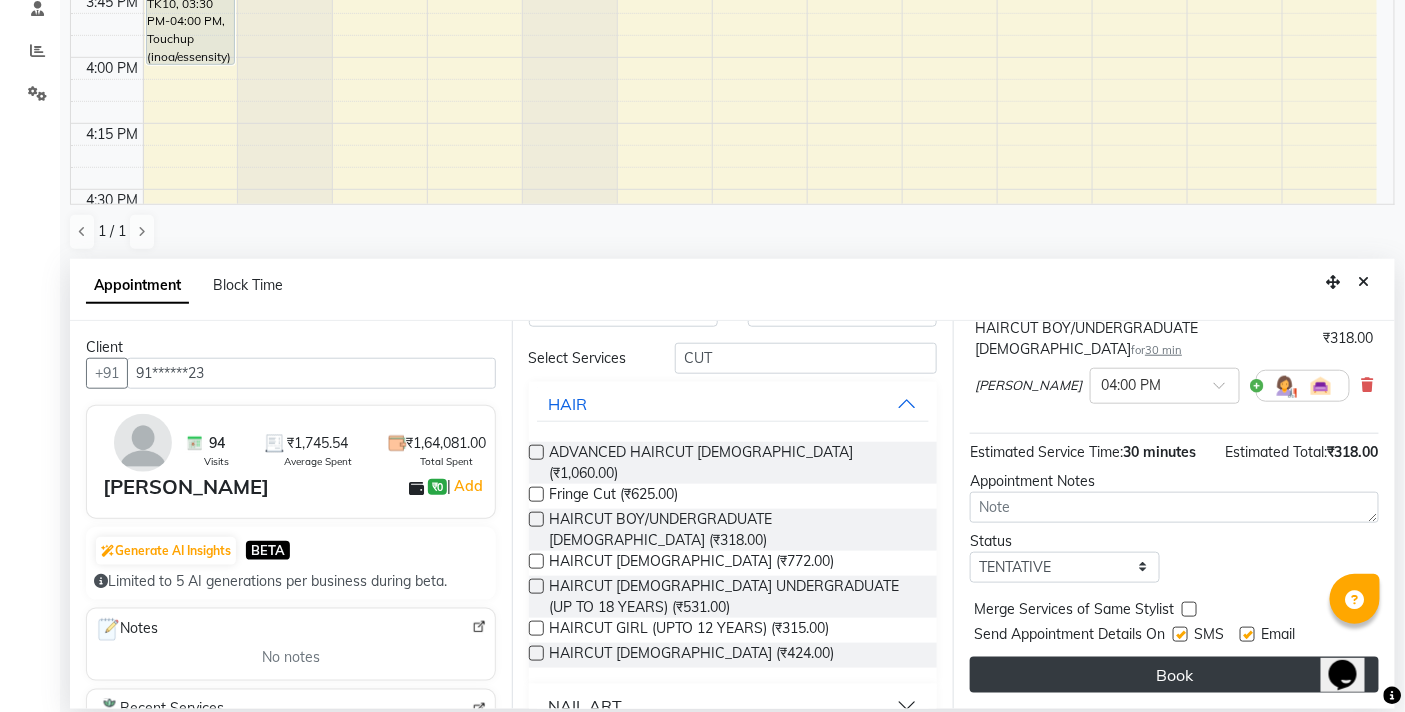 click on "Book" at bounding box center [1174, 675] 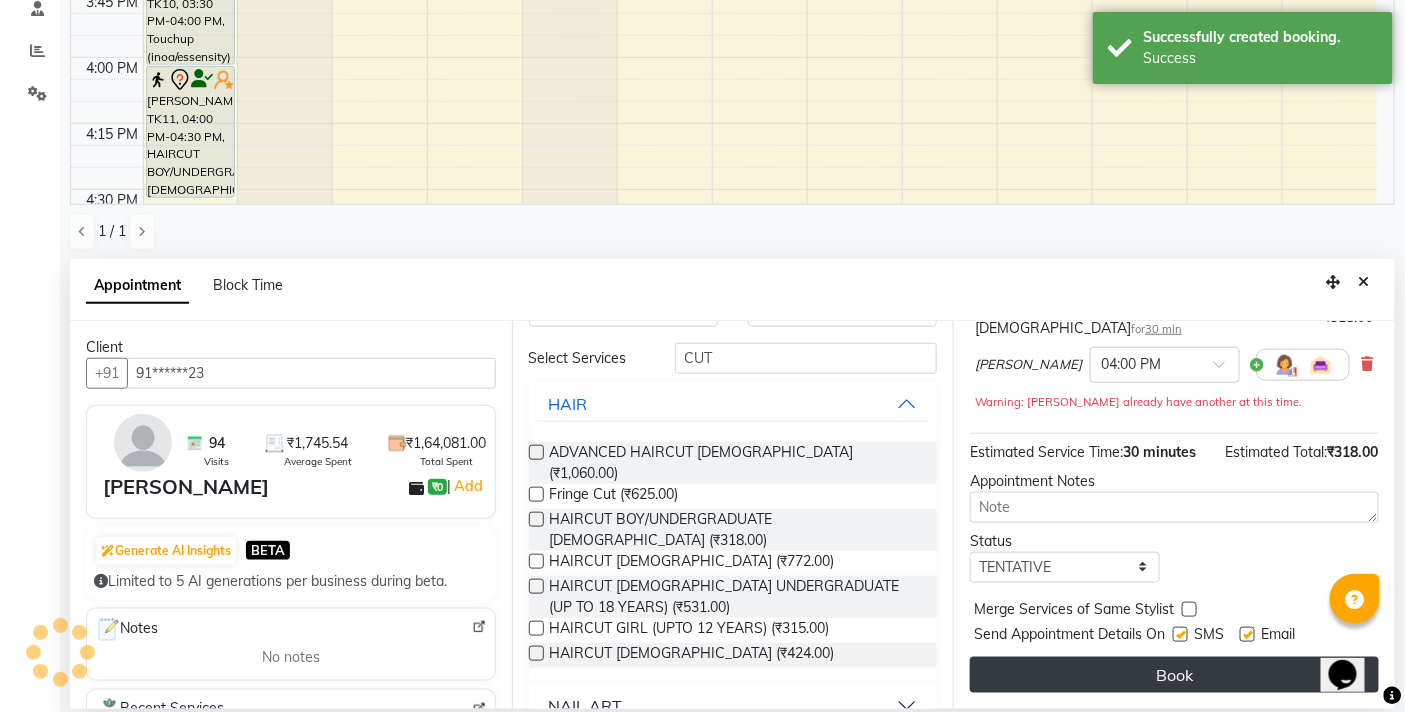 scroll, scrollTop: 0, scrollLeft: 0, axis: both 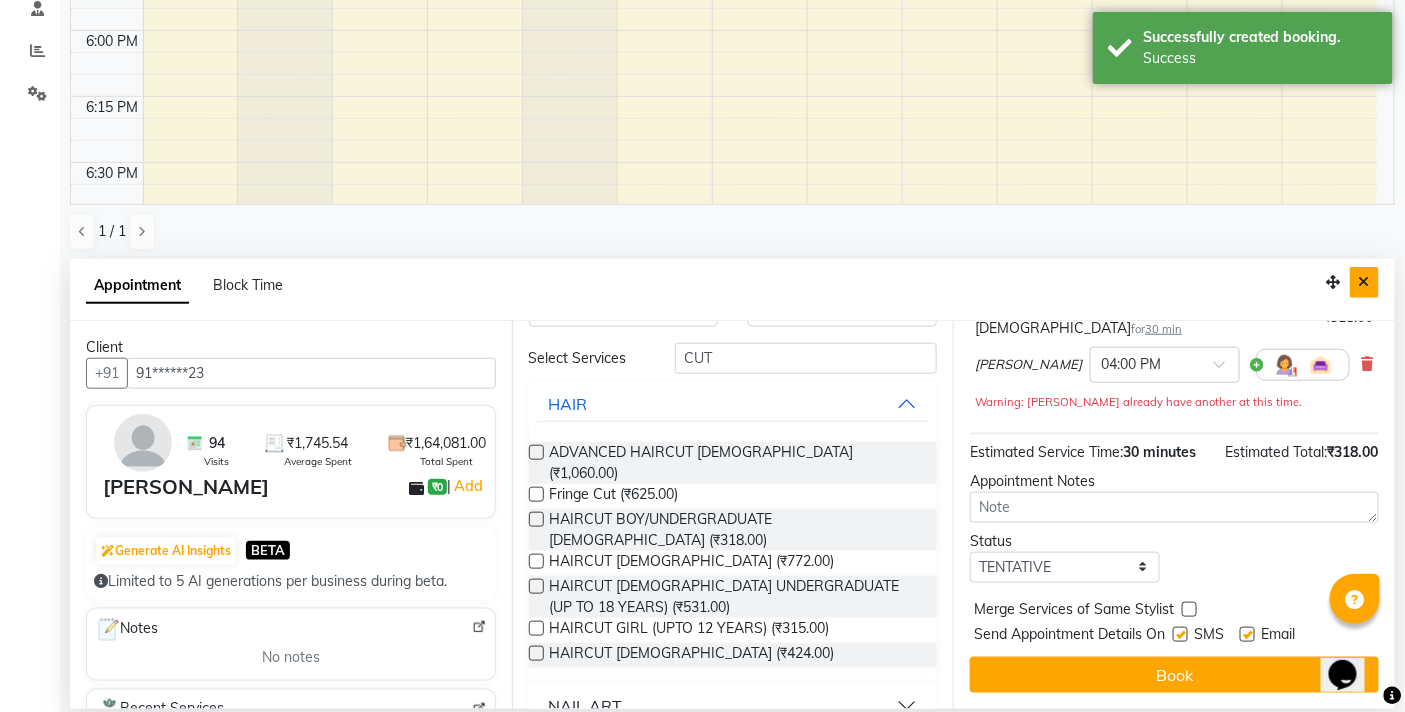 click at bounding box center (1364, 282) 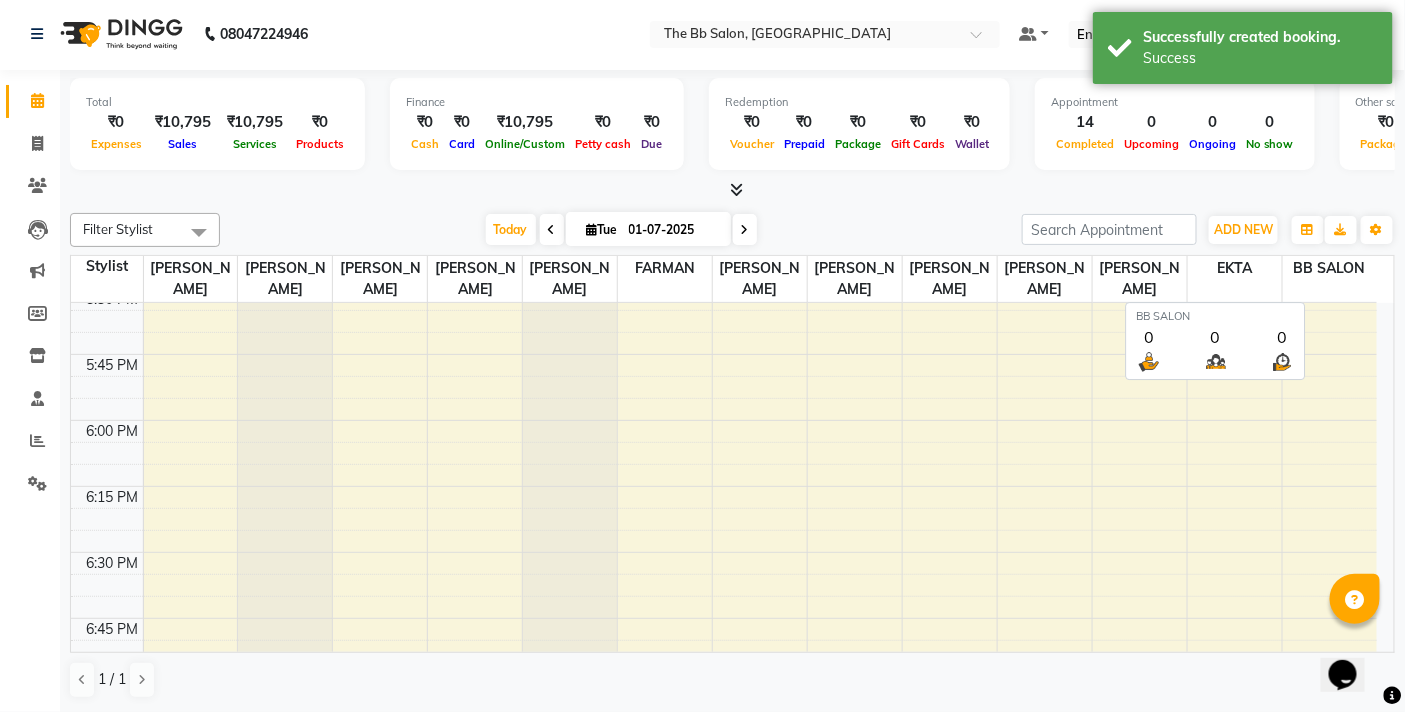 scroll, scrollTop: 1, scrollLeft: 0, axis: vertical 